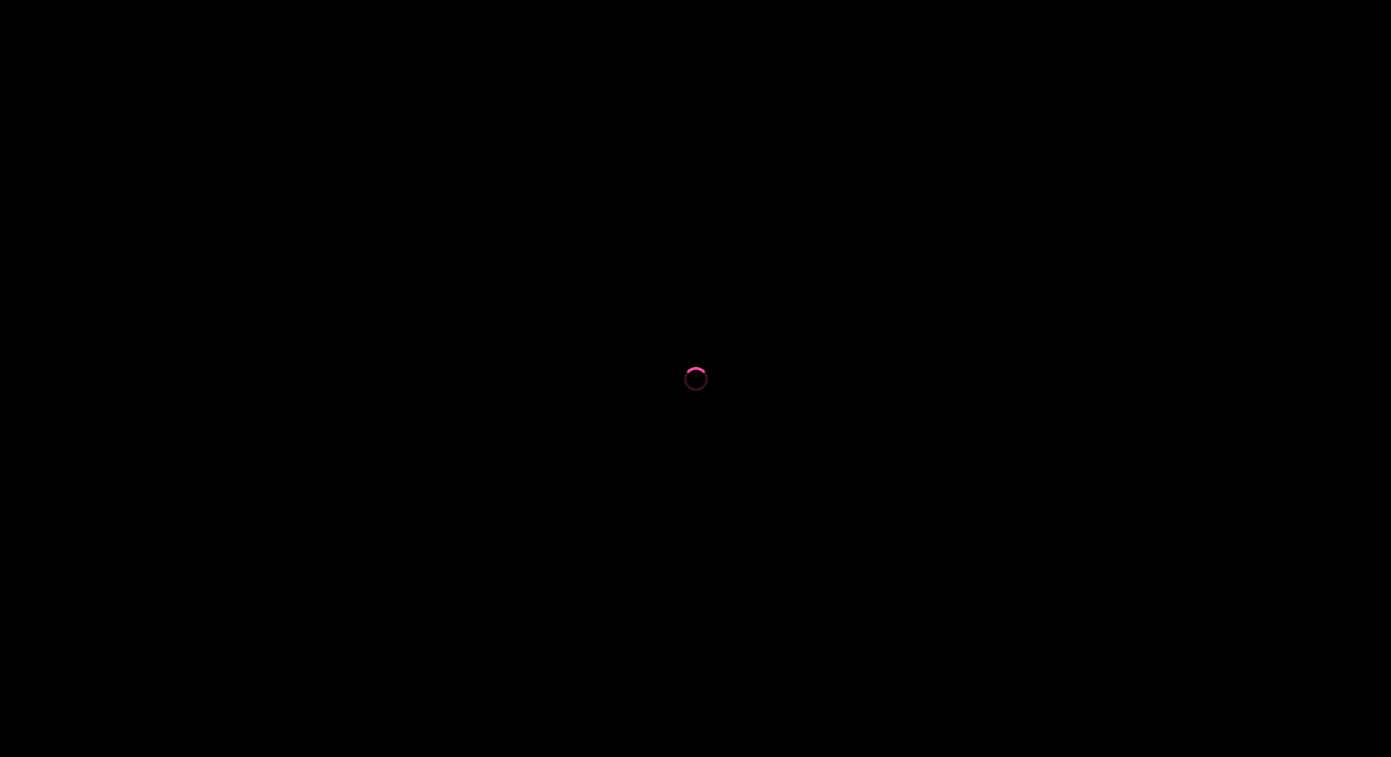 scroll, scrollTop: 0, scrollLeft: 0, axis: both 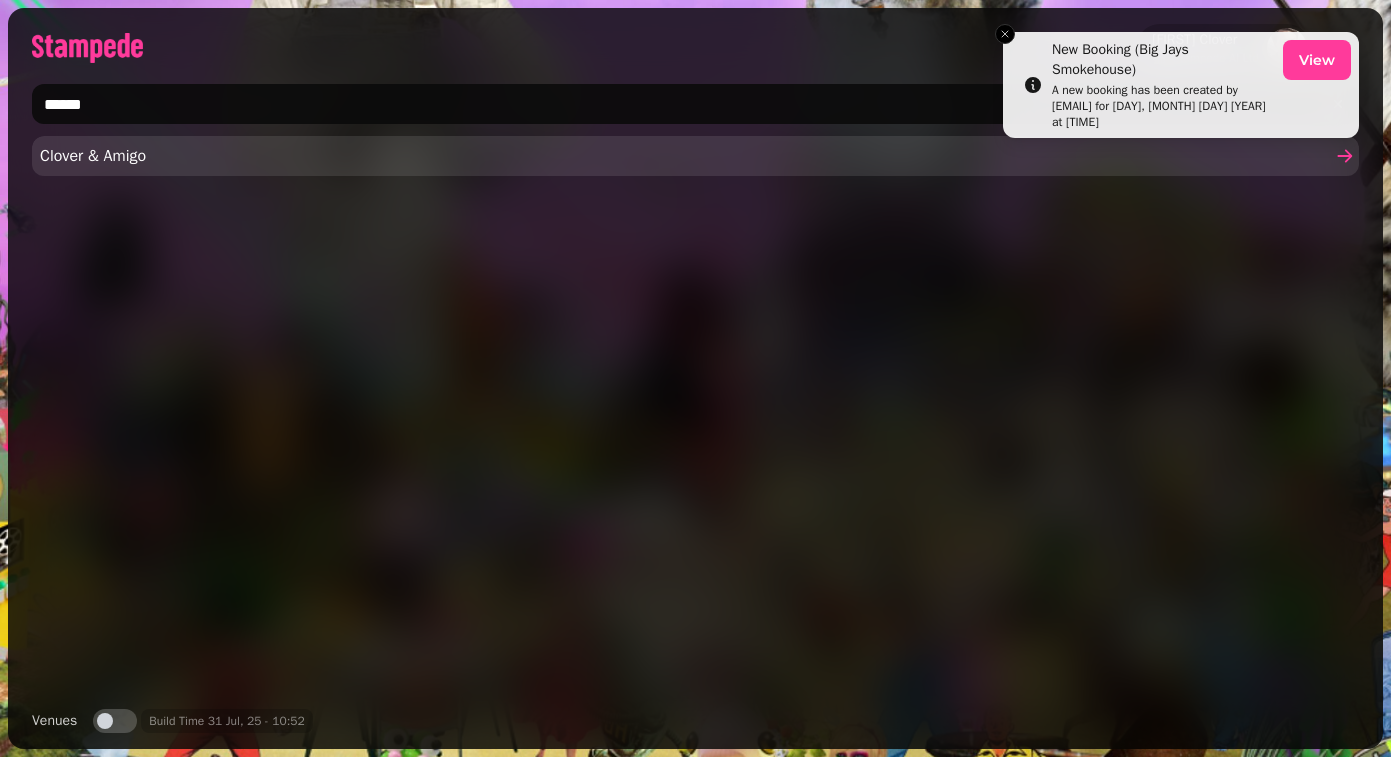 type on "******" 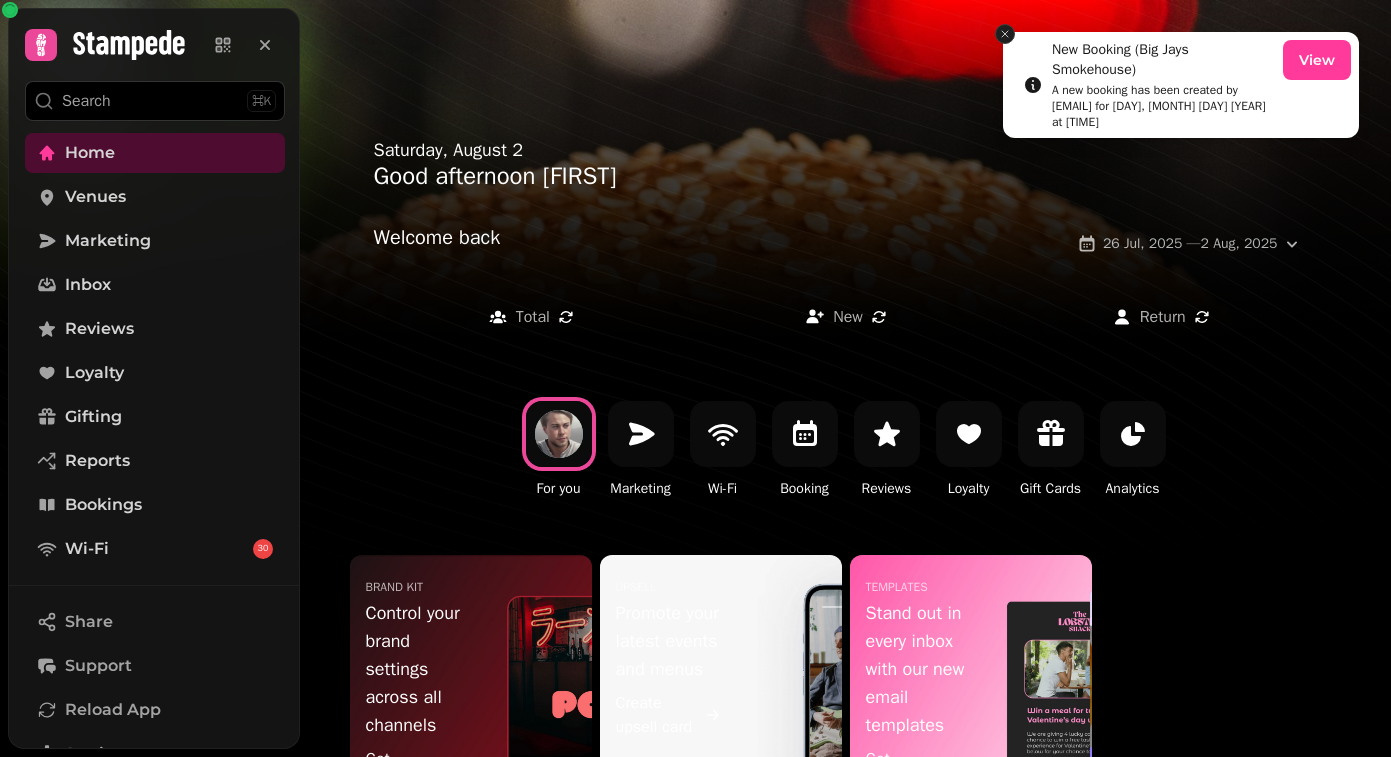 click 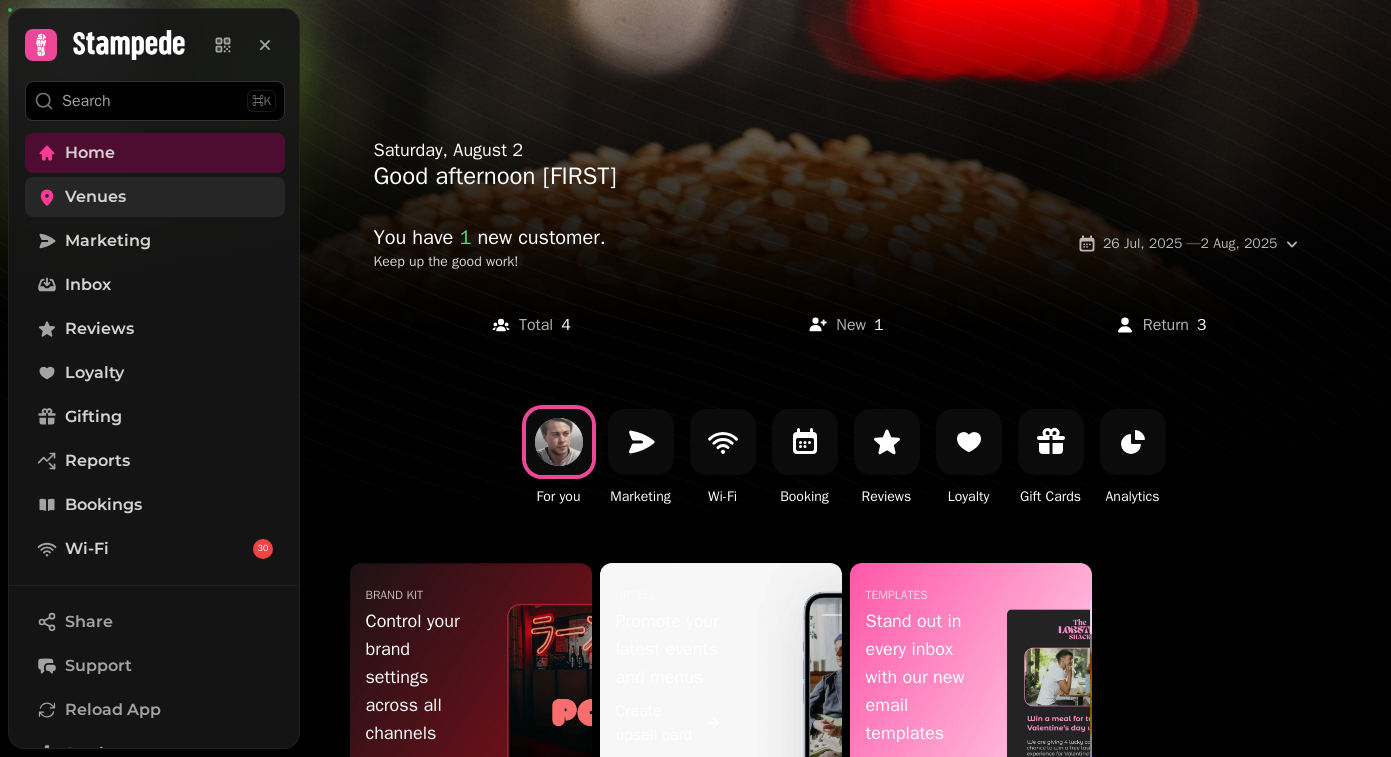 click on "Venues" at bounding box center (155, 197) 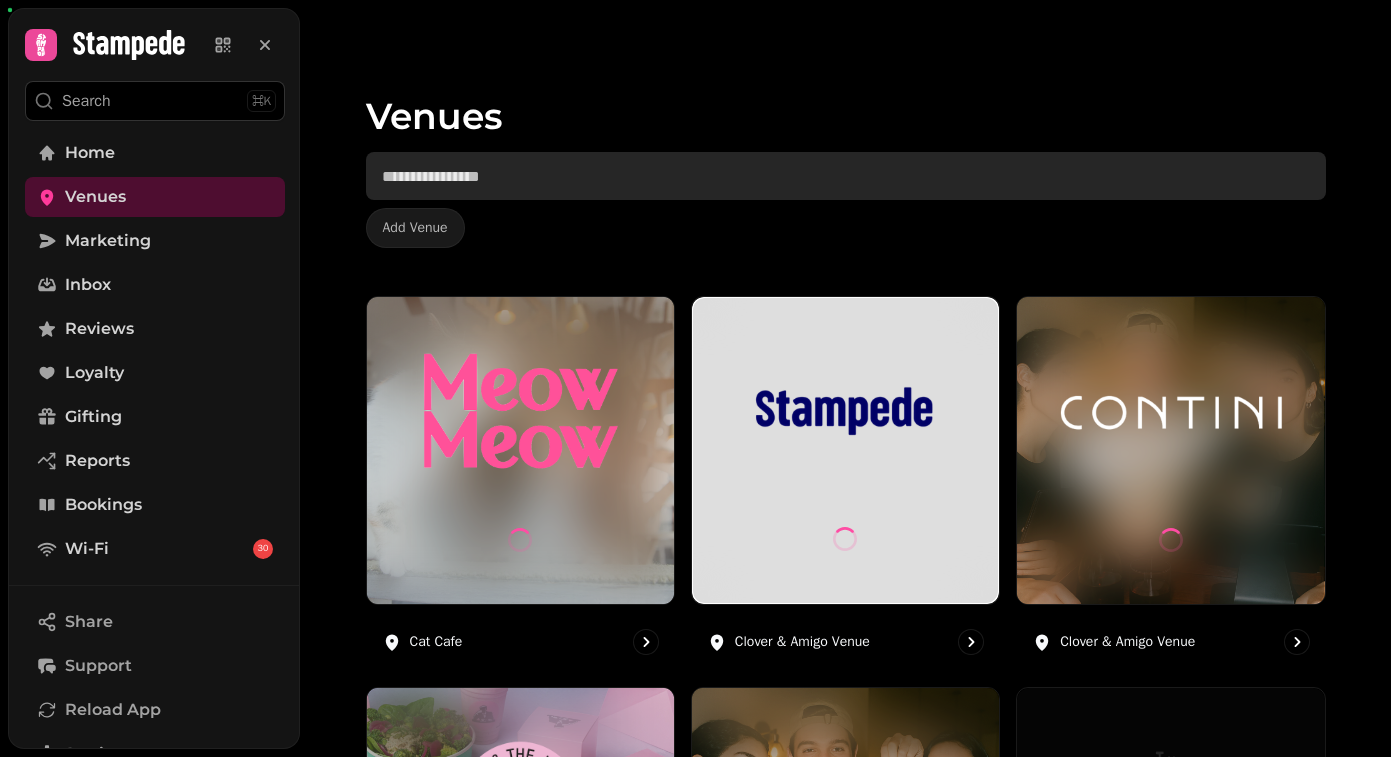 click at bounding box center [846, 176] 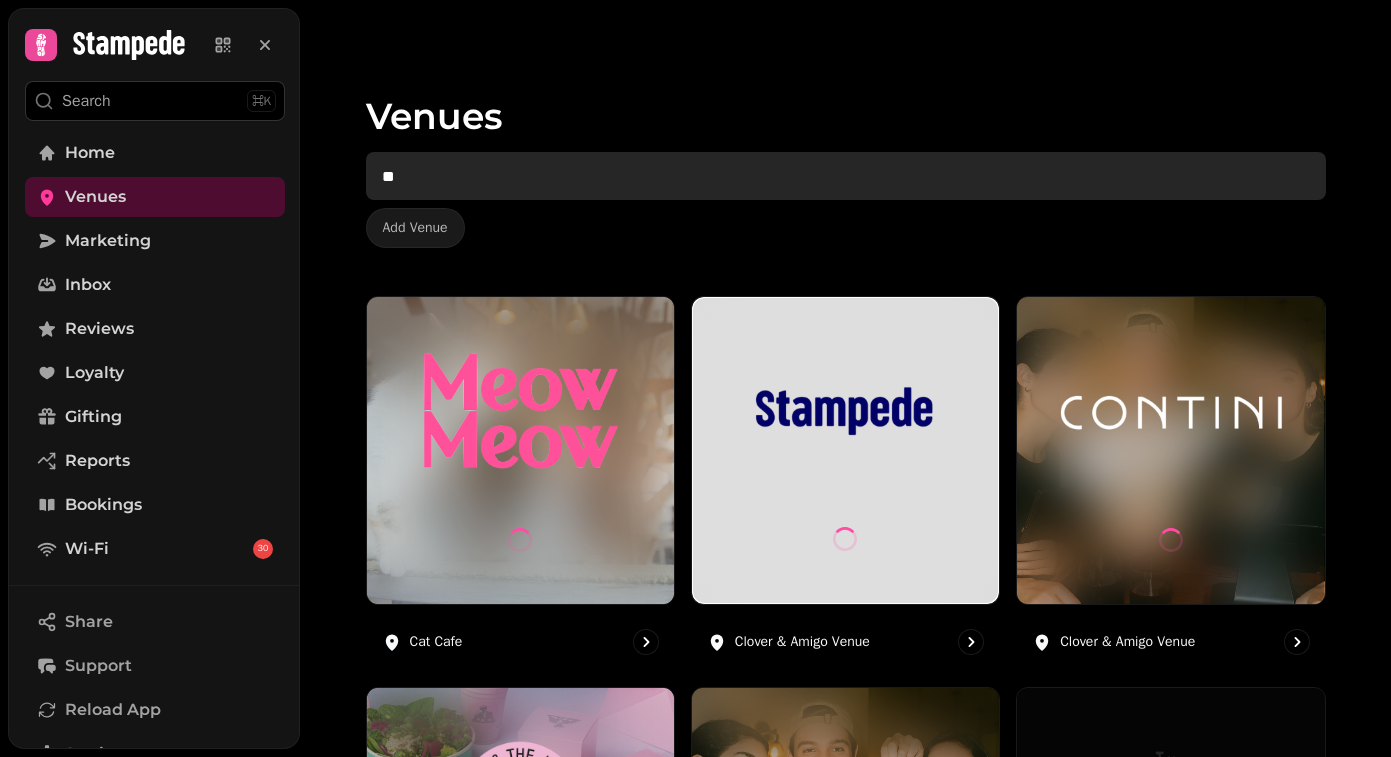 type on "***" 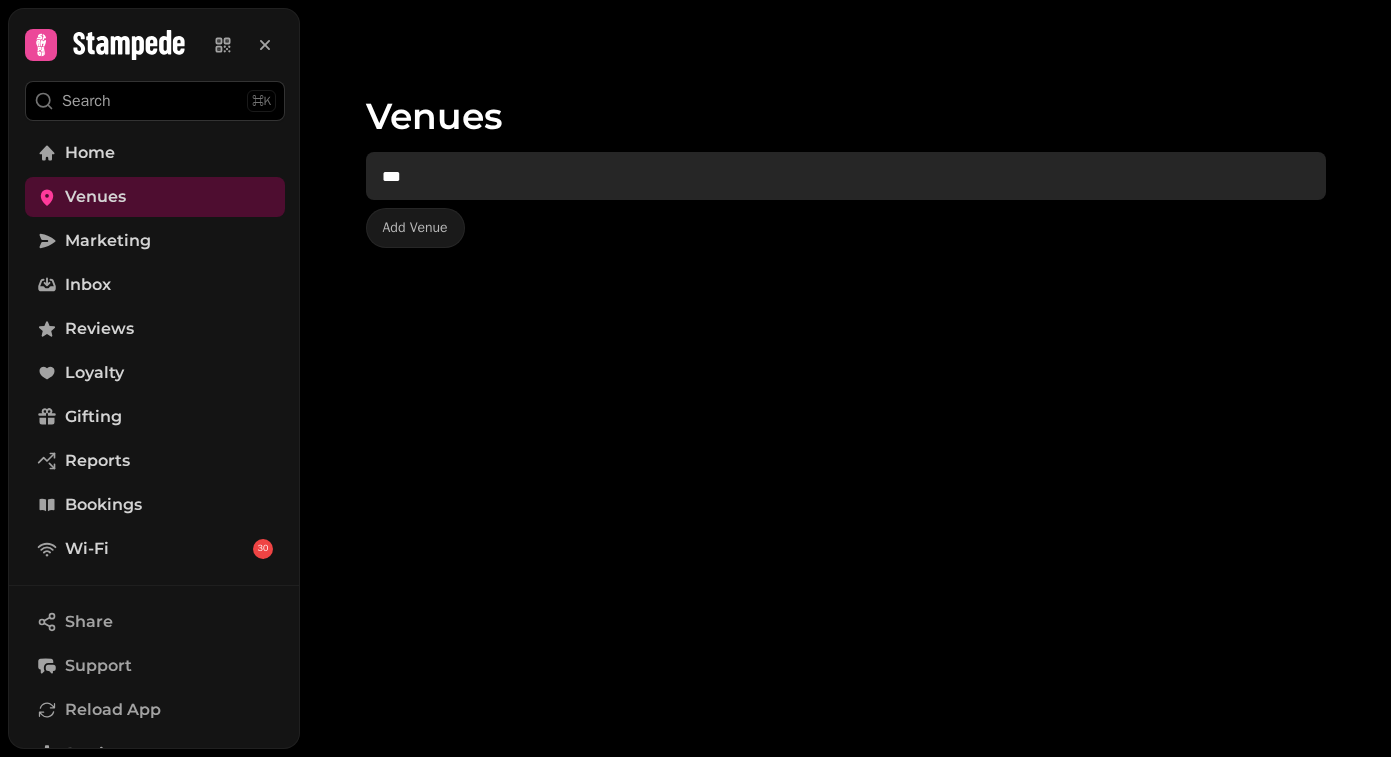 type 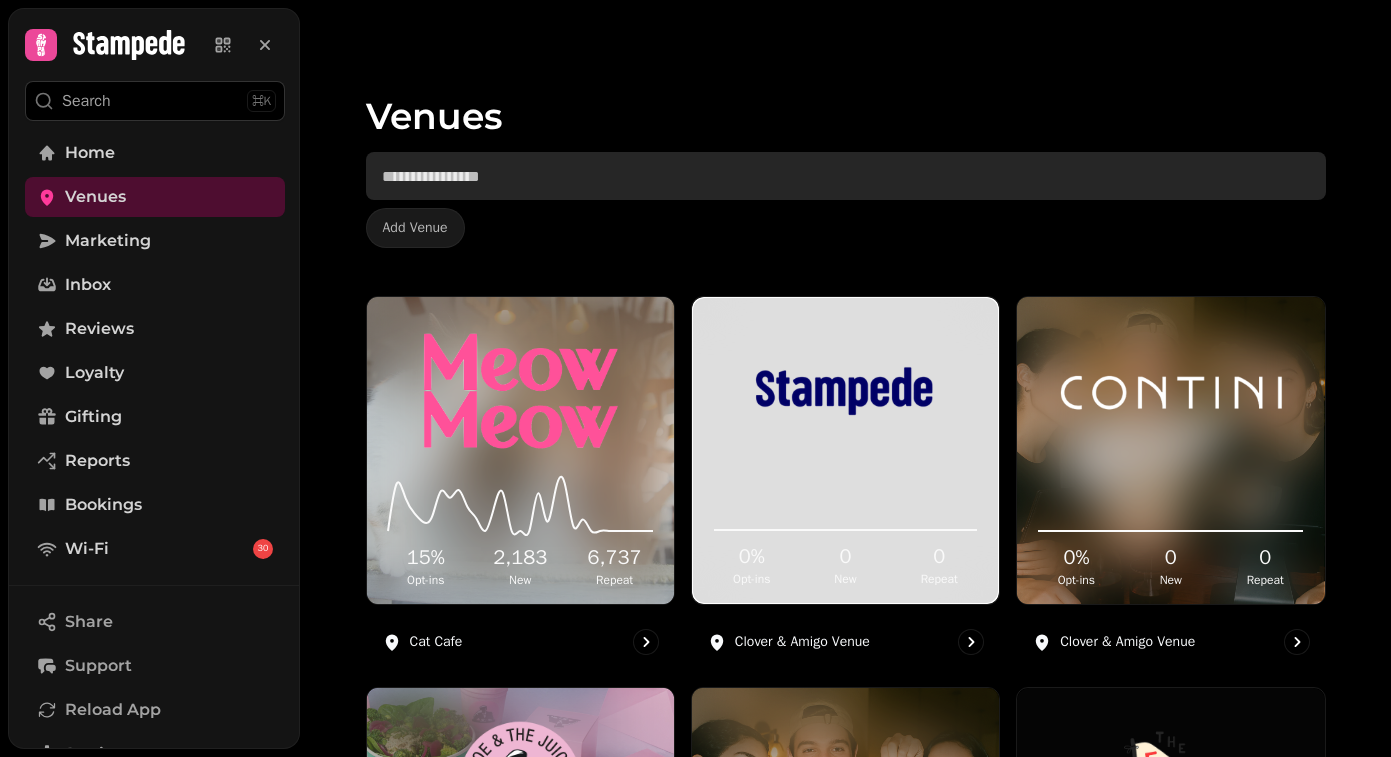 scroll, scrollTop: 1136, scrollLeft: 0, axis: vertical 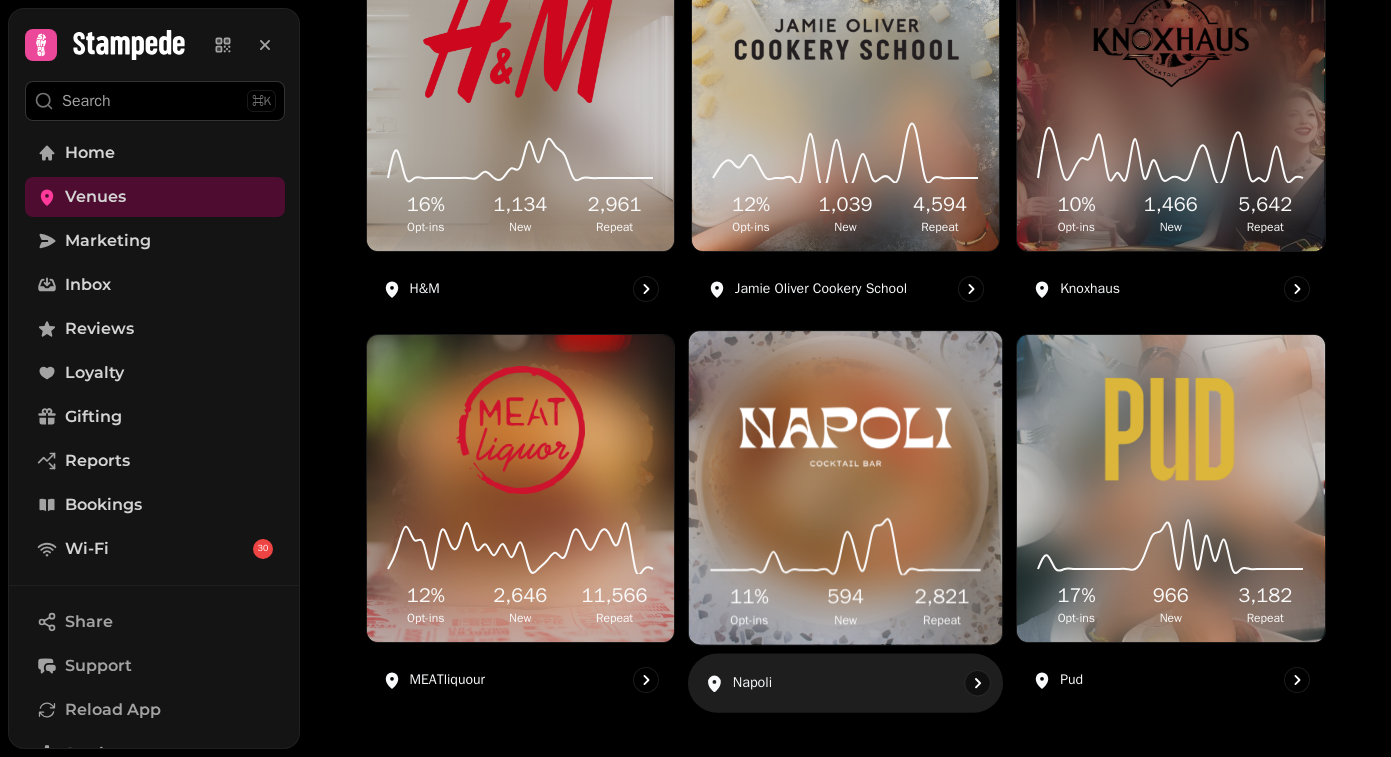 click at bounding box center [845, 428] 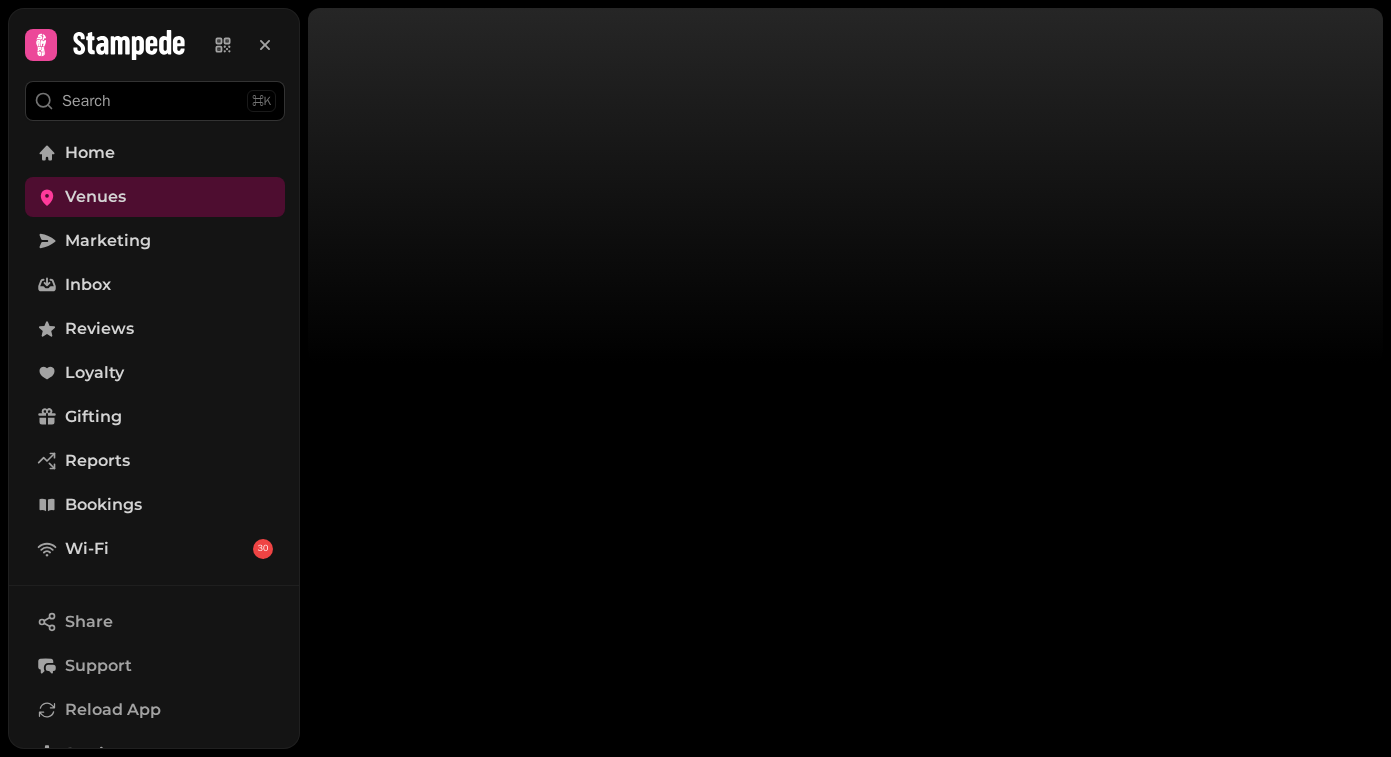 scroll, scrollTop: 0, scrollLeft: 0, axis: both 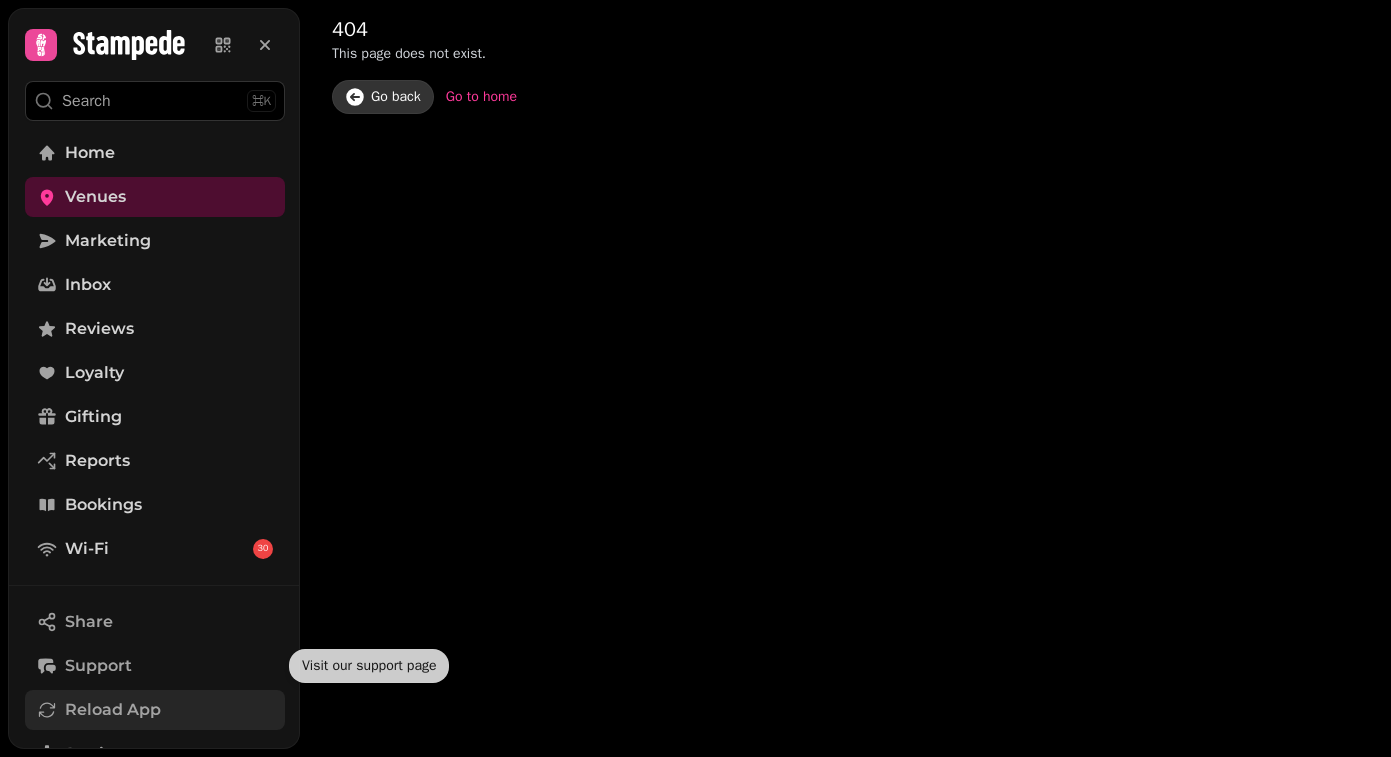 click on "Reload App" at bounding box center [113, 710] 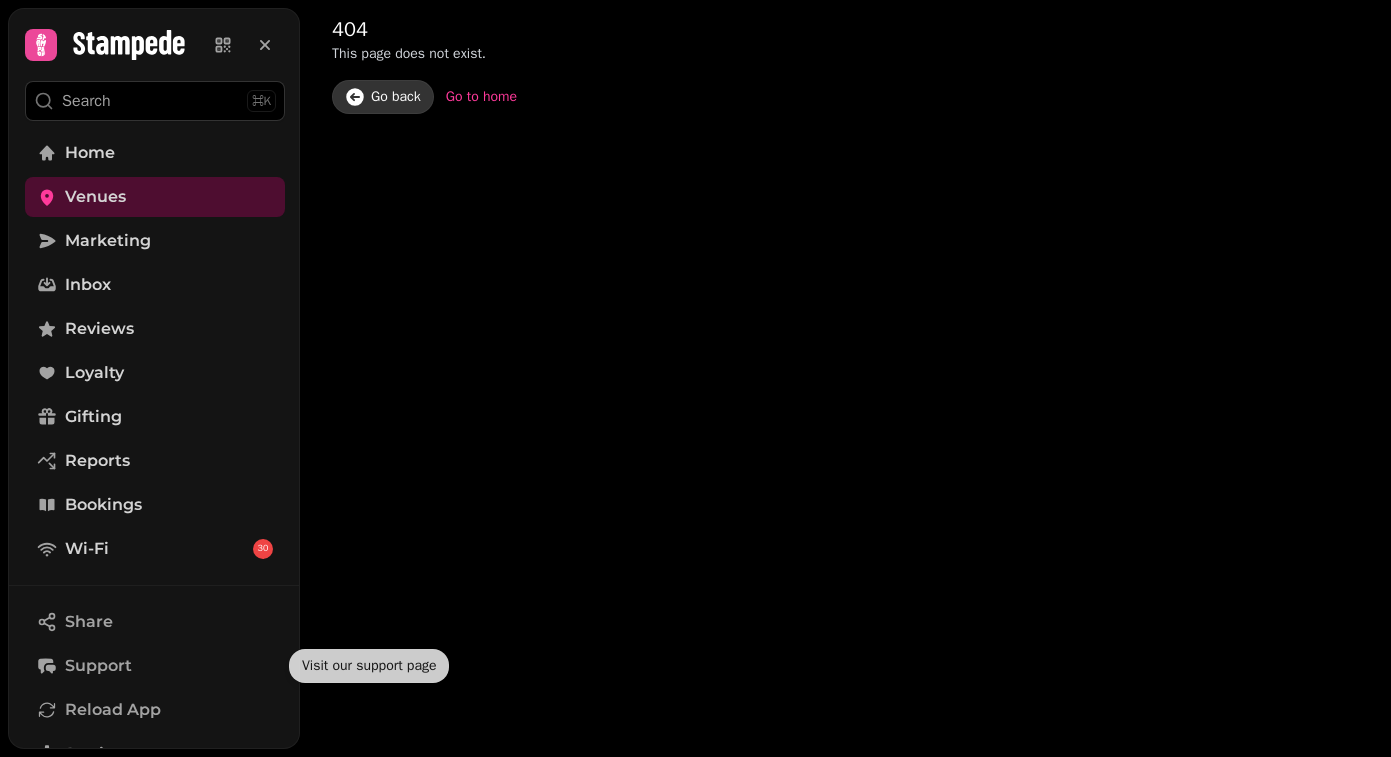 scroll, scrollTop: 210, scrollLeft: 0, axis: vertical 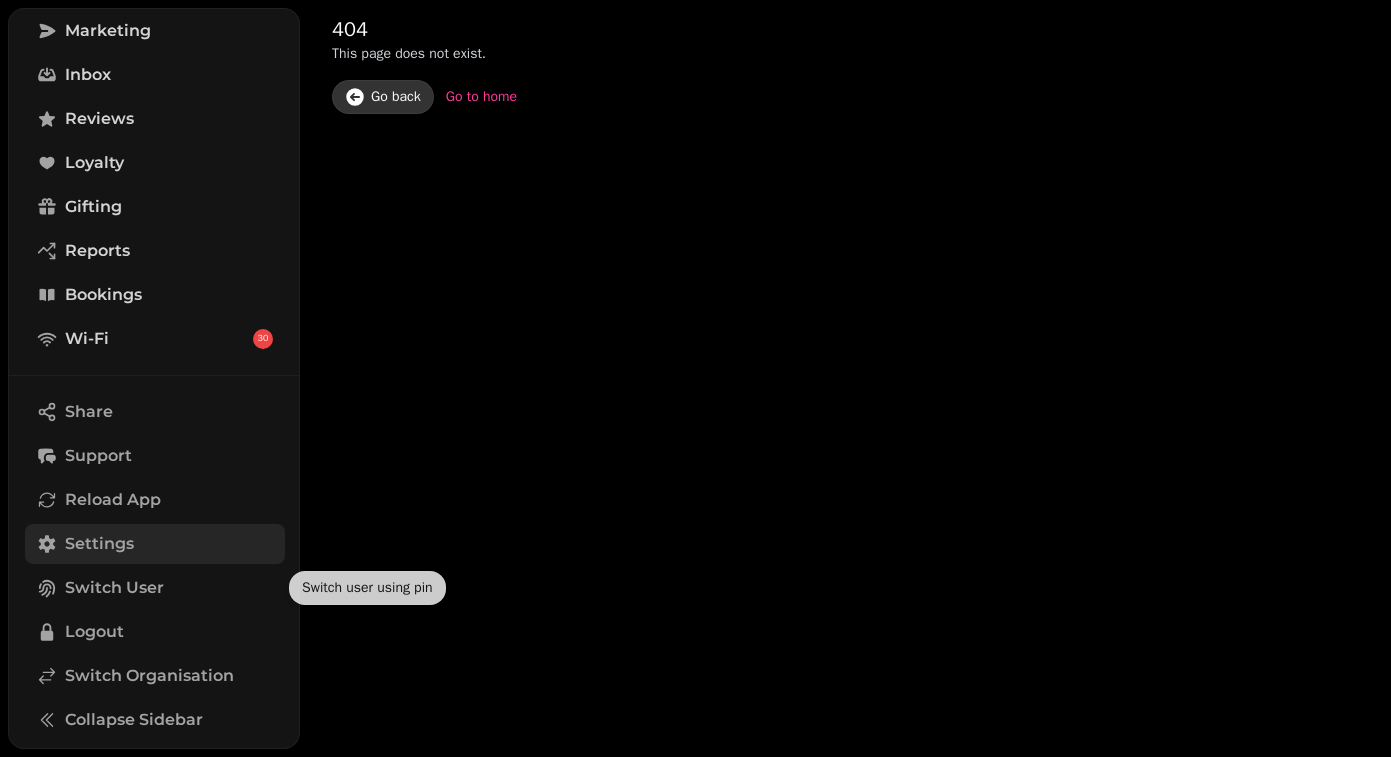 click on "Settings" at bounding box center [155, 544] 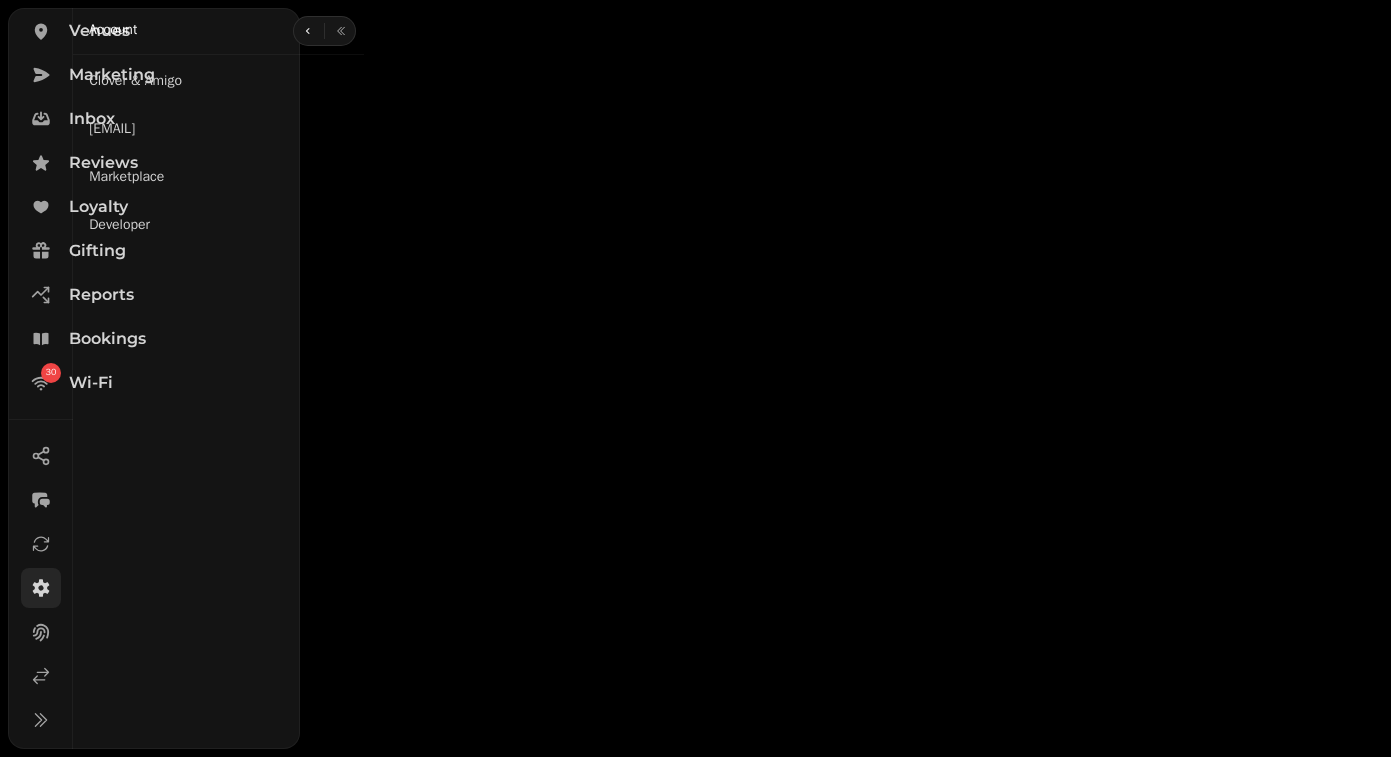 scroll, scrollTop: 158, scrollLeft: 0, axis: vertical 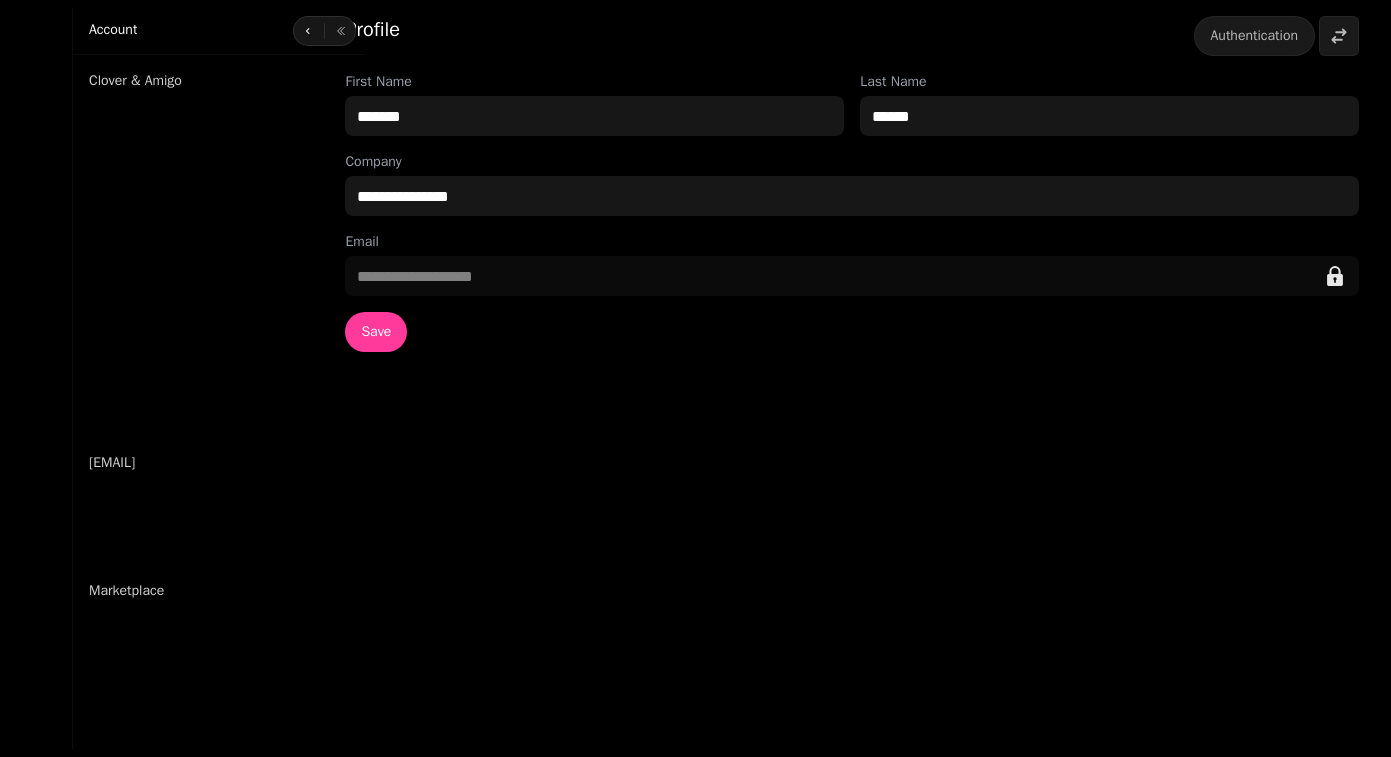 click on "Brand Kits" at bounding box center [172, 343] 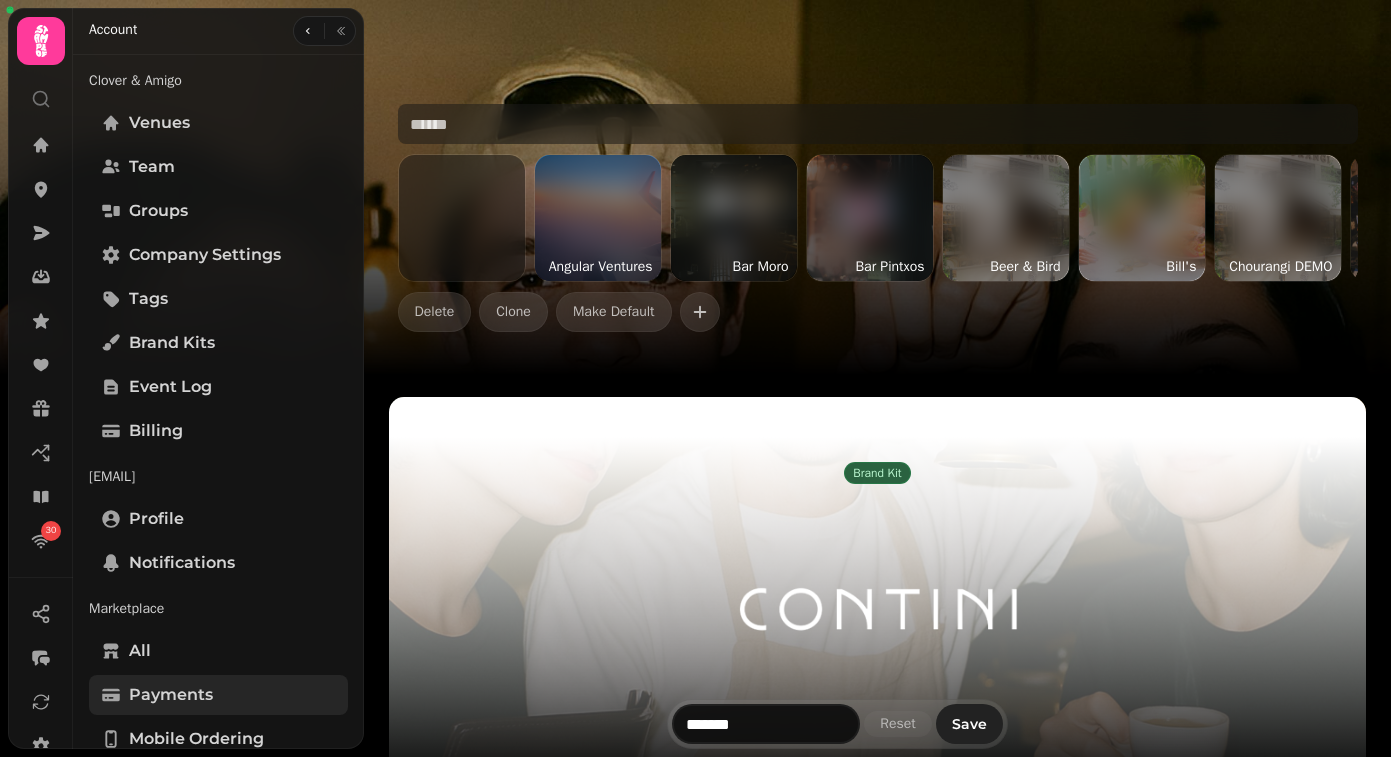 click on "Payments" at bounding box center (171, 695) 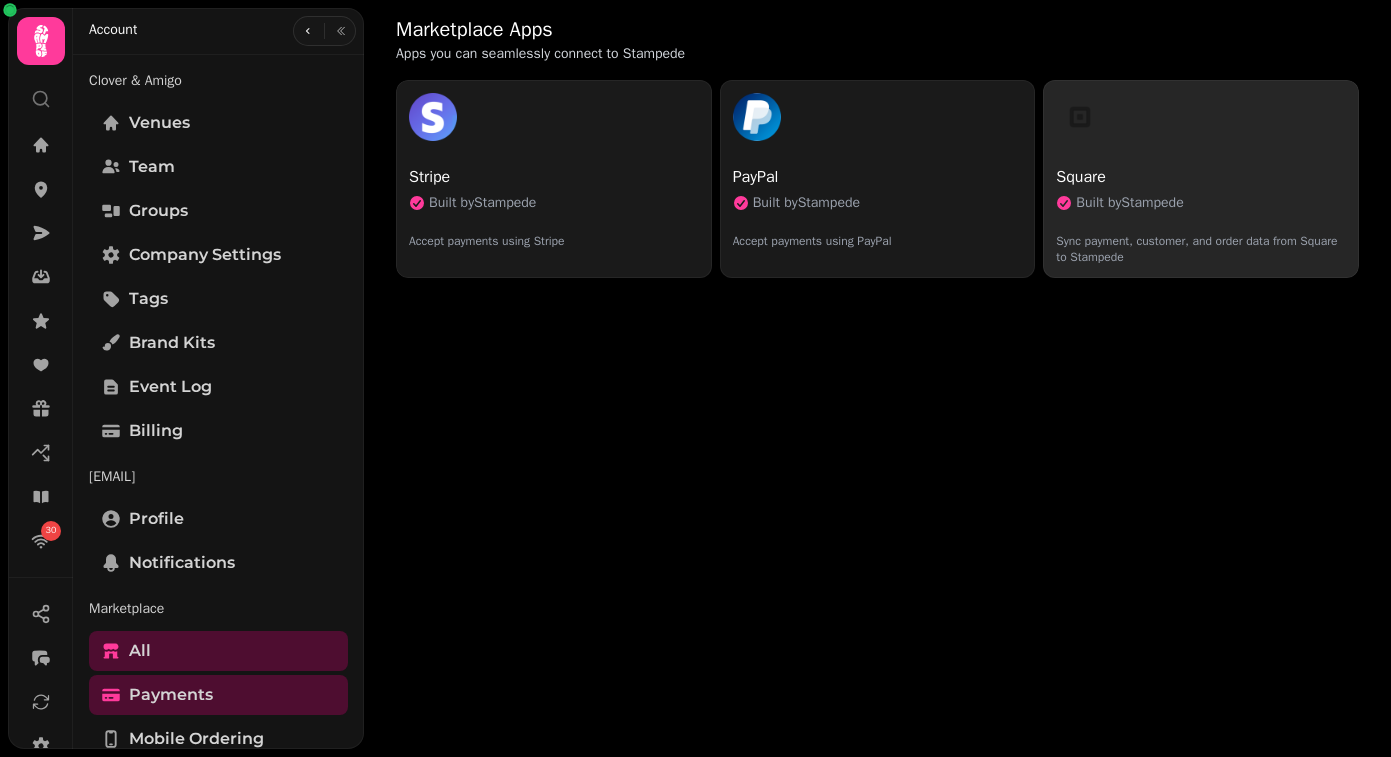 click at bounding box center [1080, 117] 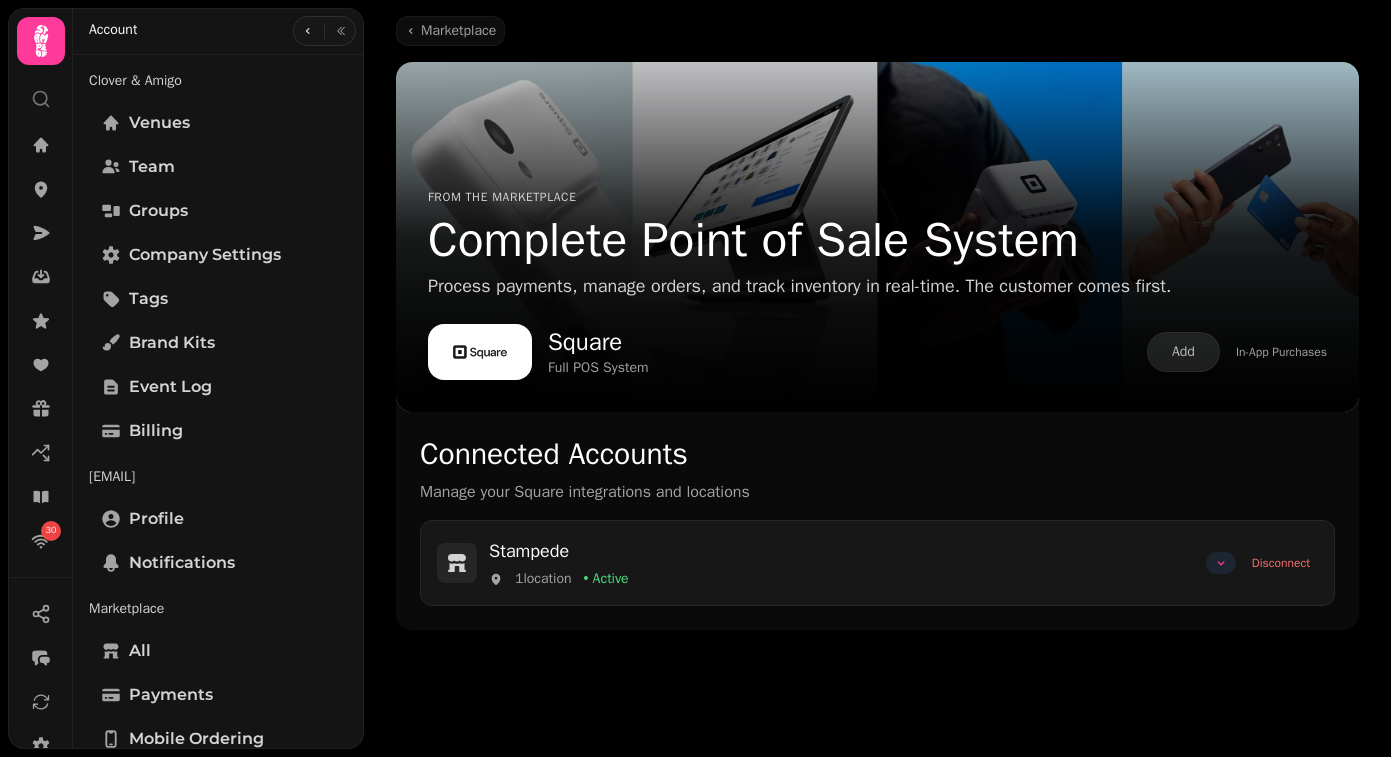 click 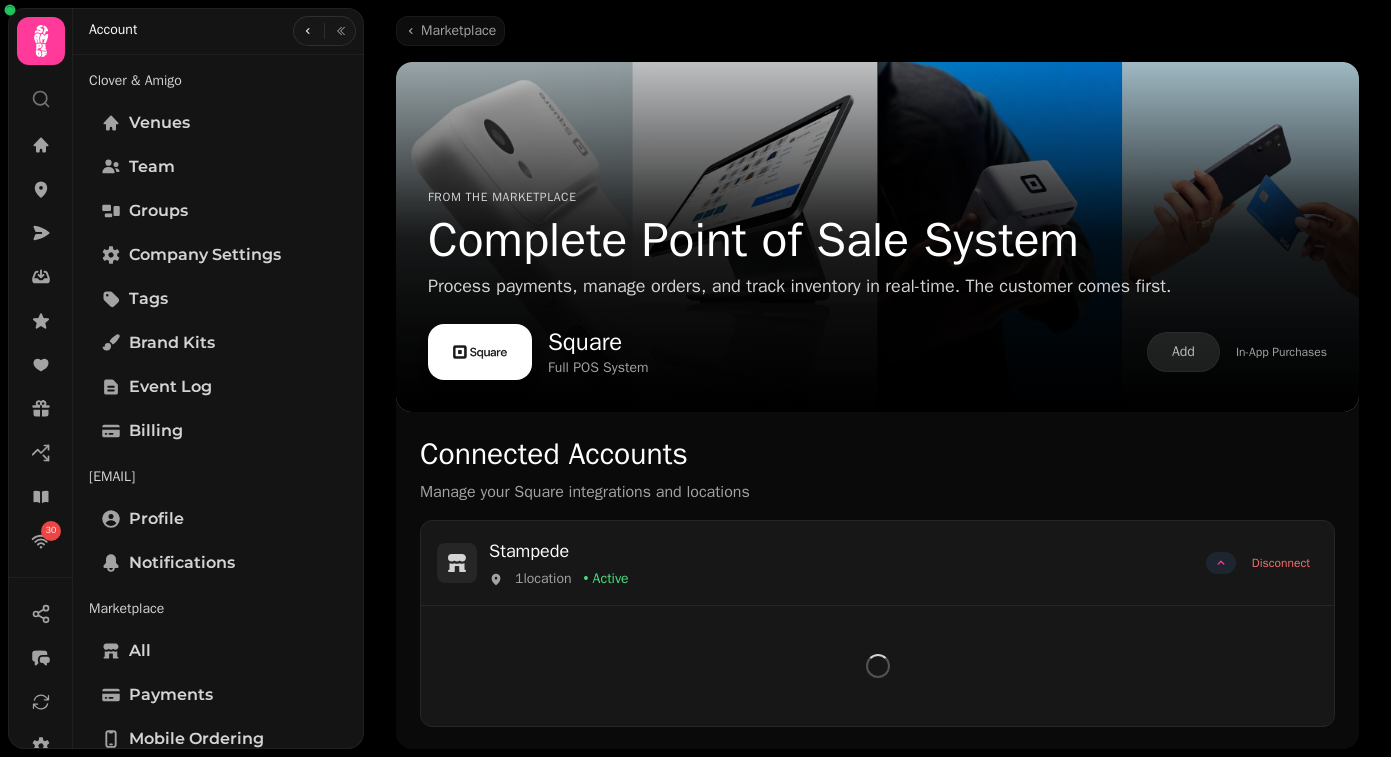 scroll, scrollTop: 0, scrollLeft: 0, axis: both 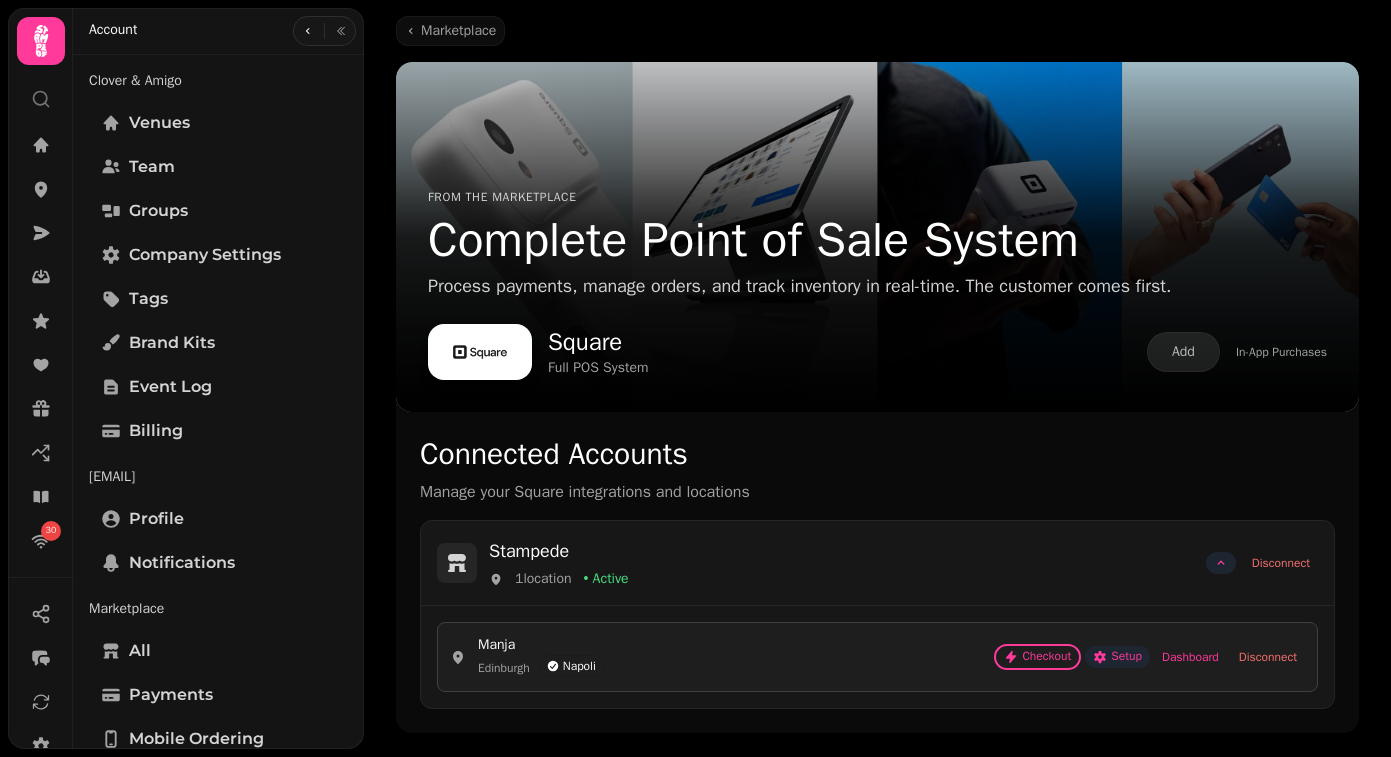 click on "Setup" at bounding box center [1117, 657] 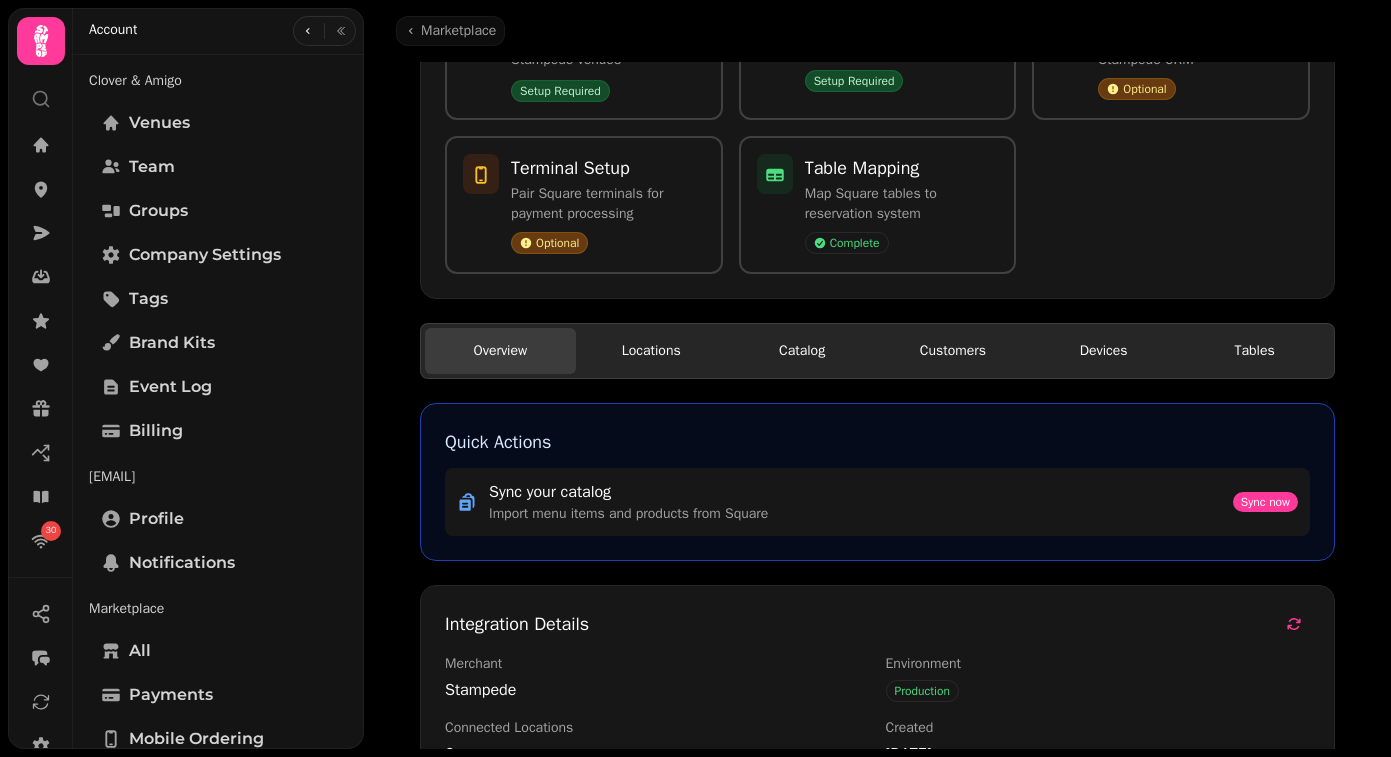 click on "Locations" at bounding box center (651, 351) 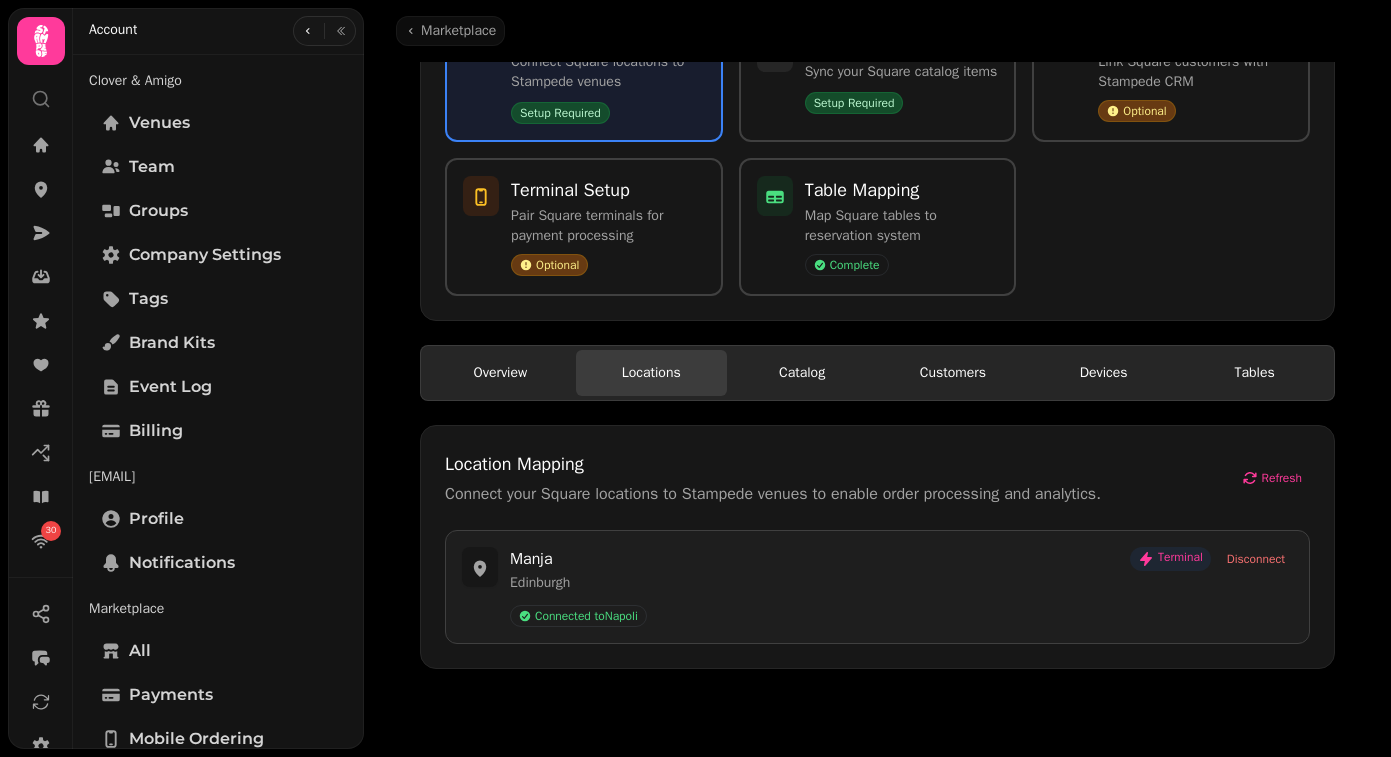 click on "Terminal" at bounding box center [1170, 559] 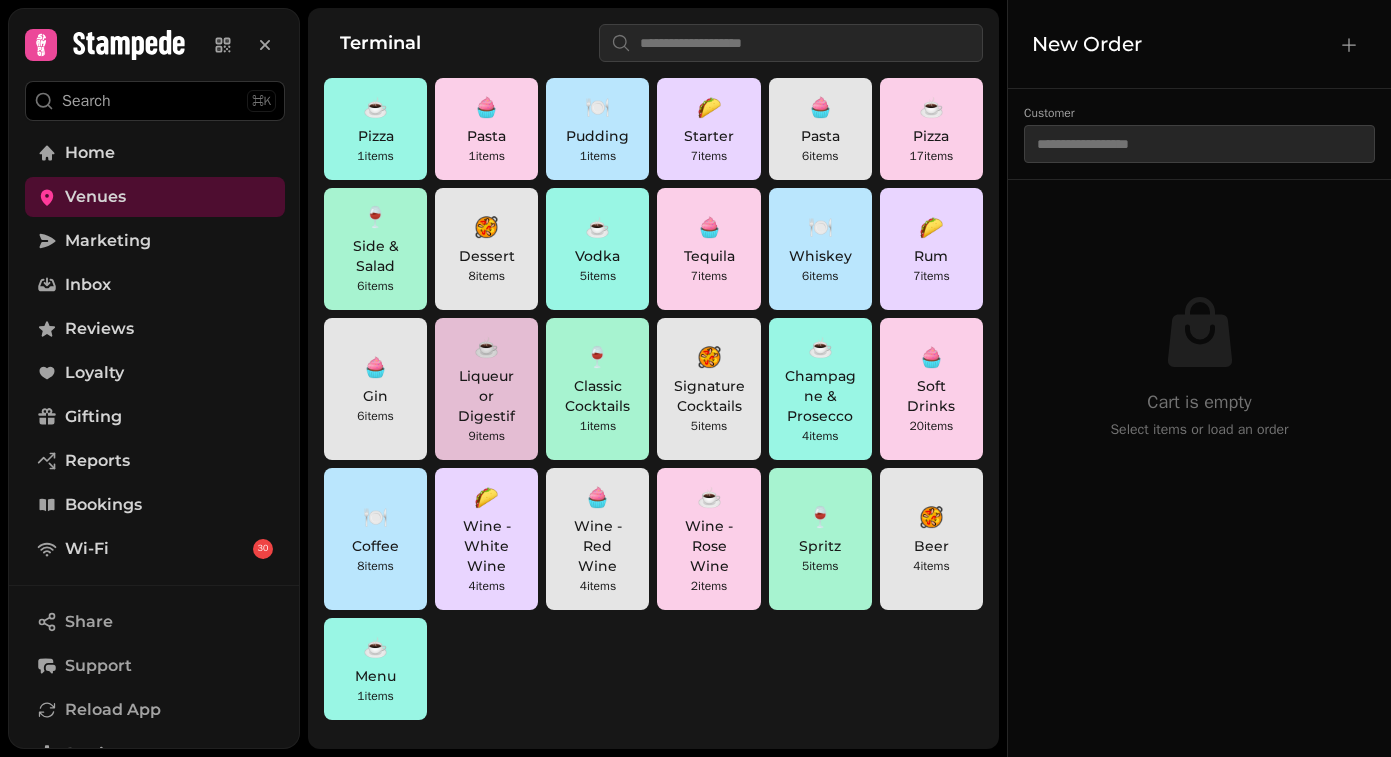 click on "Liqueur or Digestif" at bounding box center [486, 396] 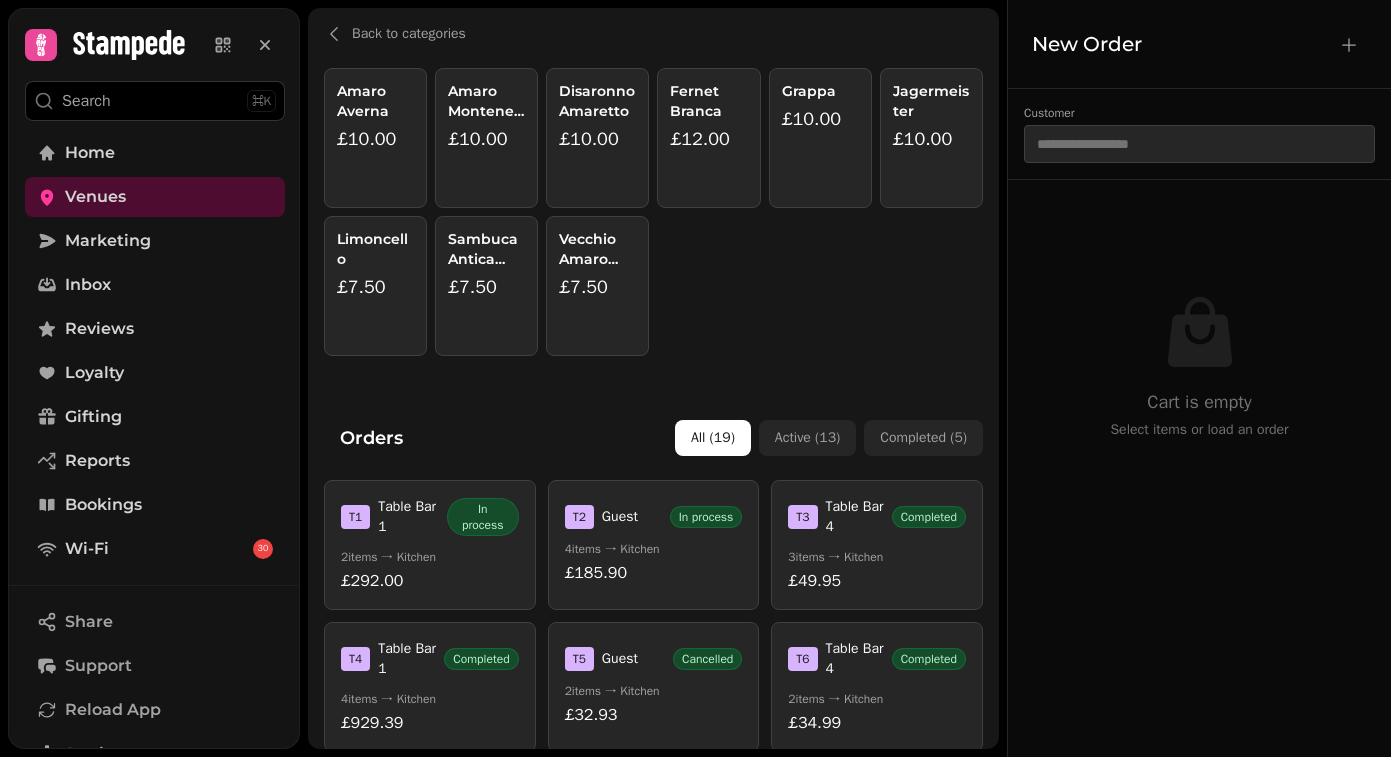 click on "£10.00" at bounding box center (486, 139) 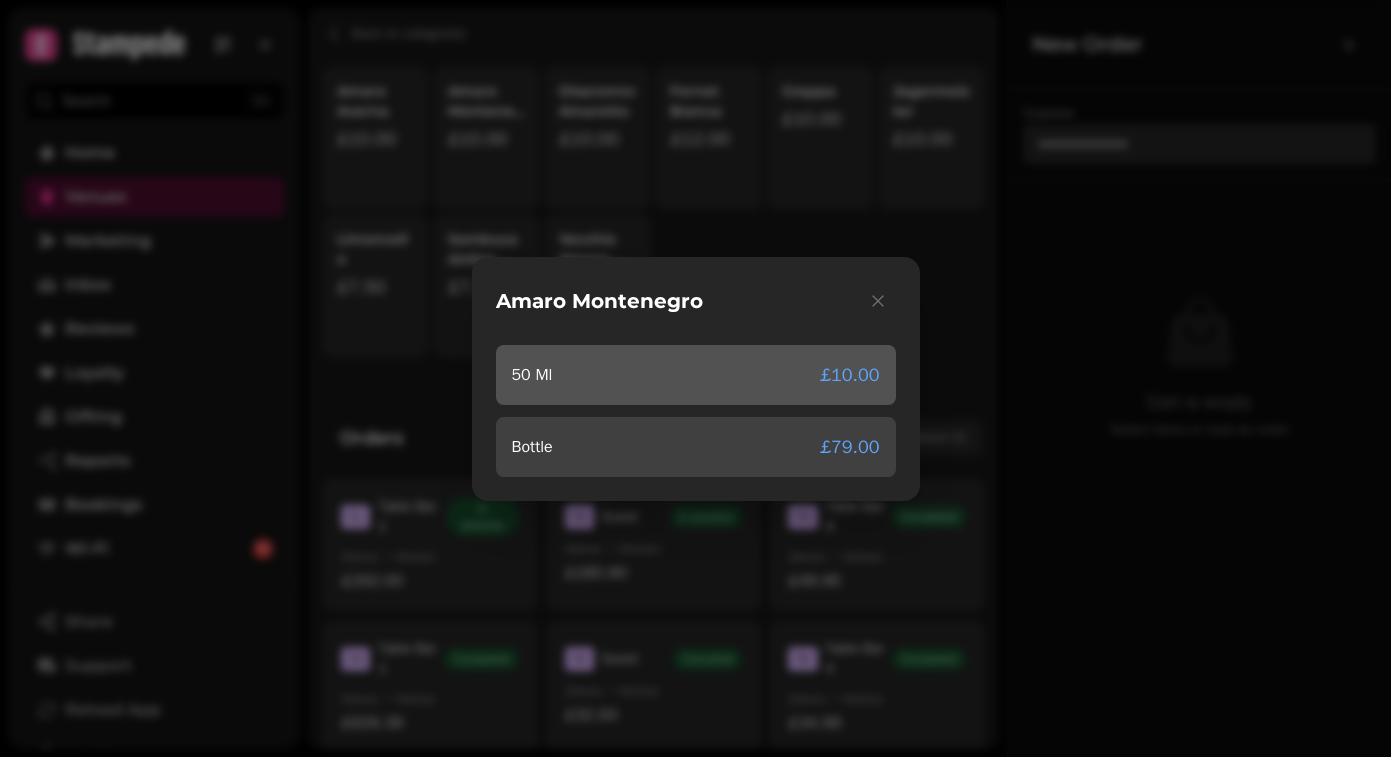 click on "50 Ml £10.00" at bounding box center [696, 375] 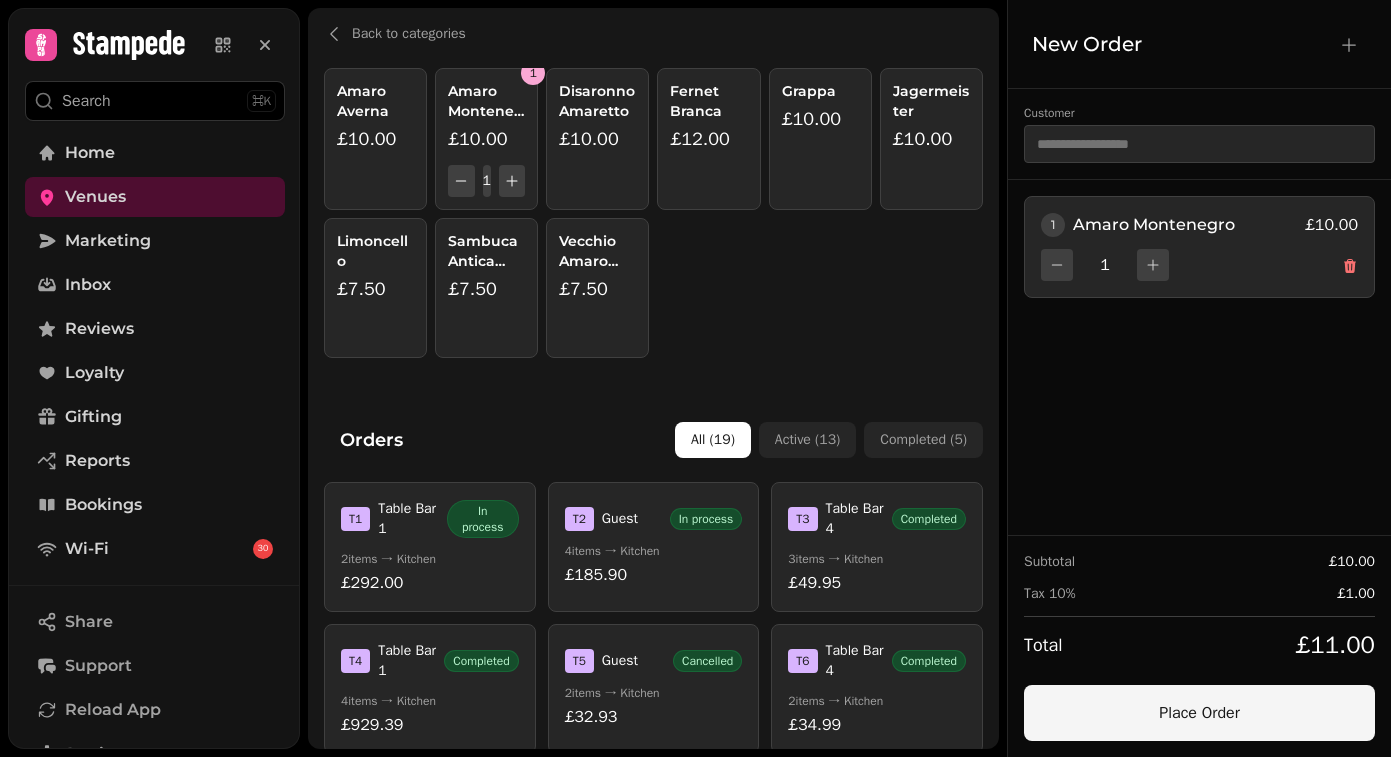 click on "Place Order" at bounding box center (1199, 713) 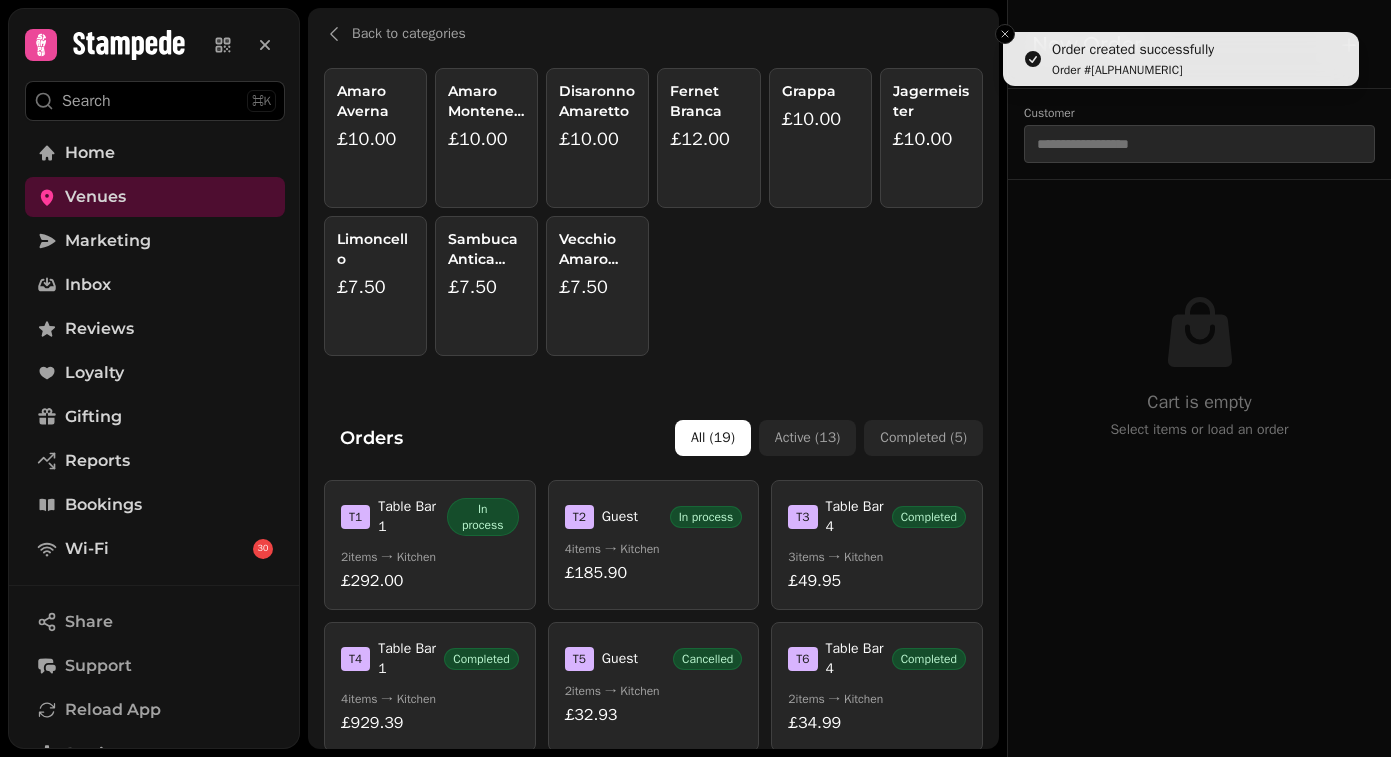 click on "2  items → Kitchen" at bounding box center [430, 557] 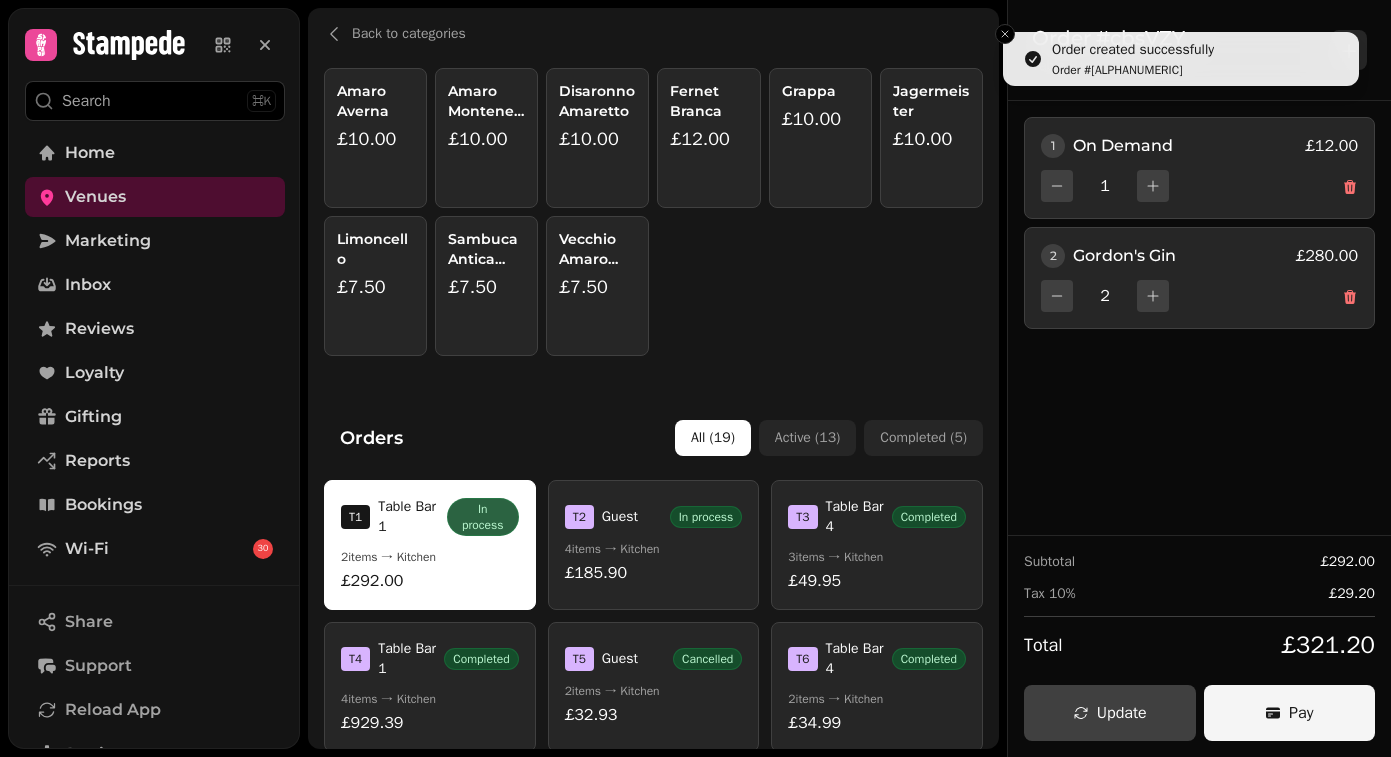 click on "Pay" at bounding box center (1290, 713) 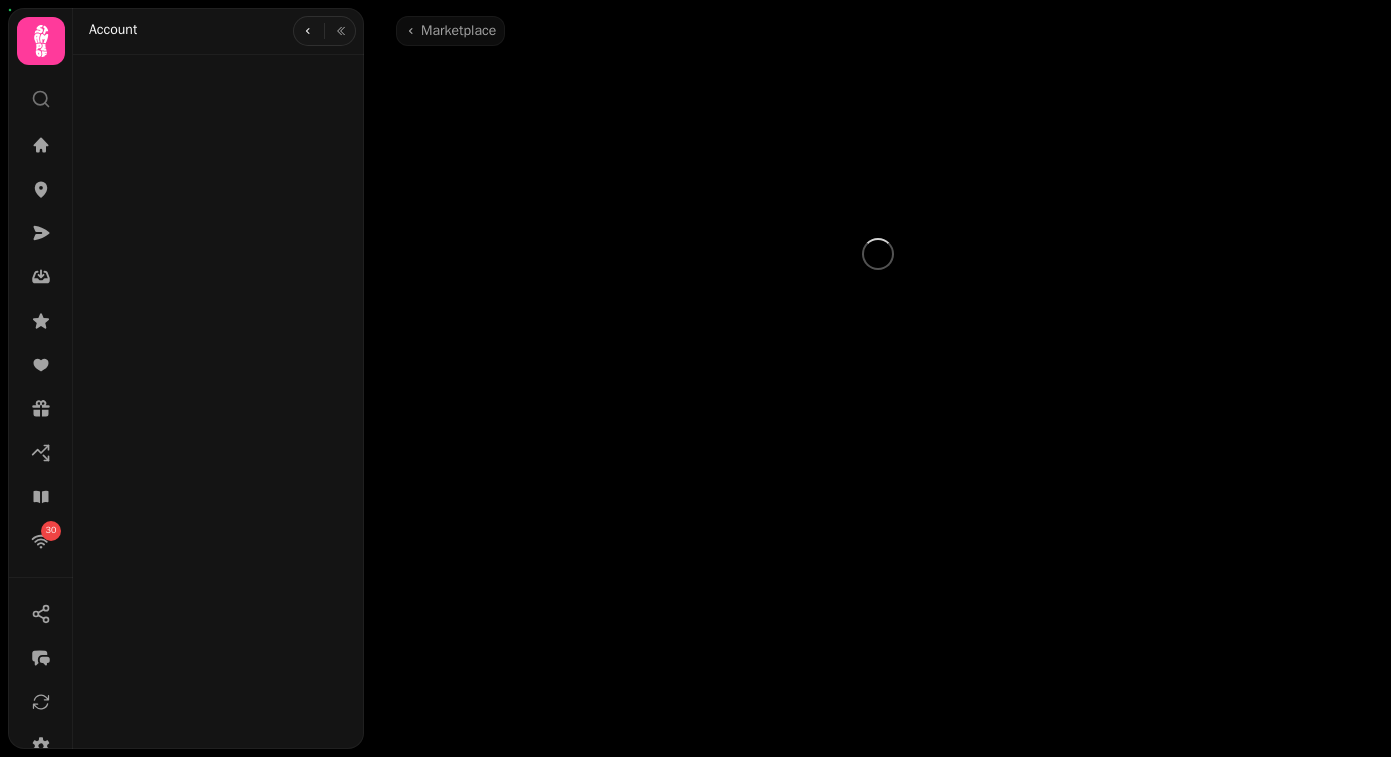 scroll, scrollTop: 0, scrollLeft: 0, axis: both 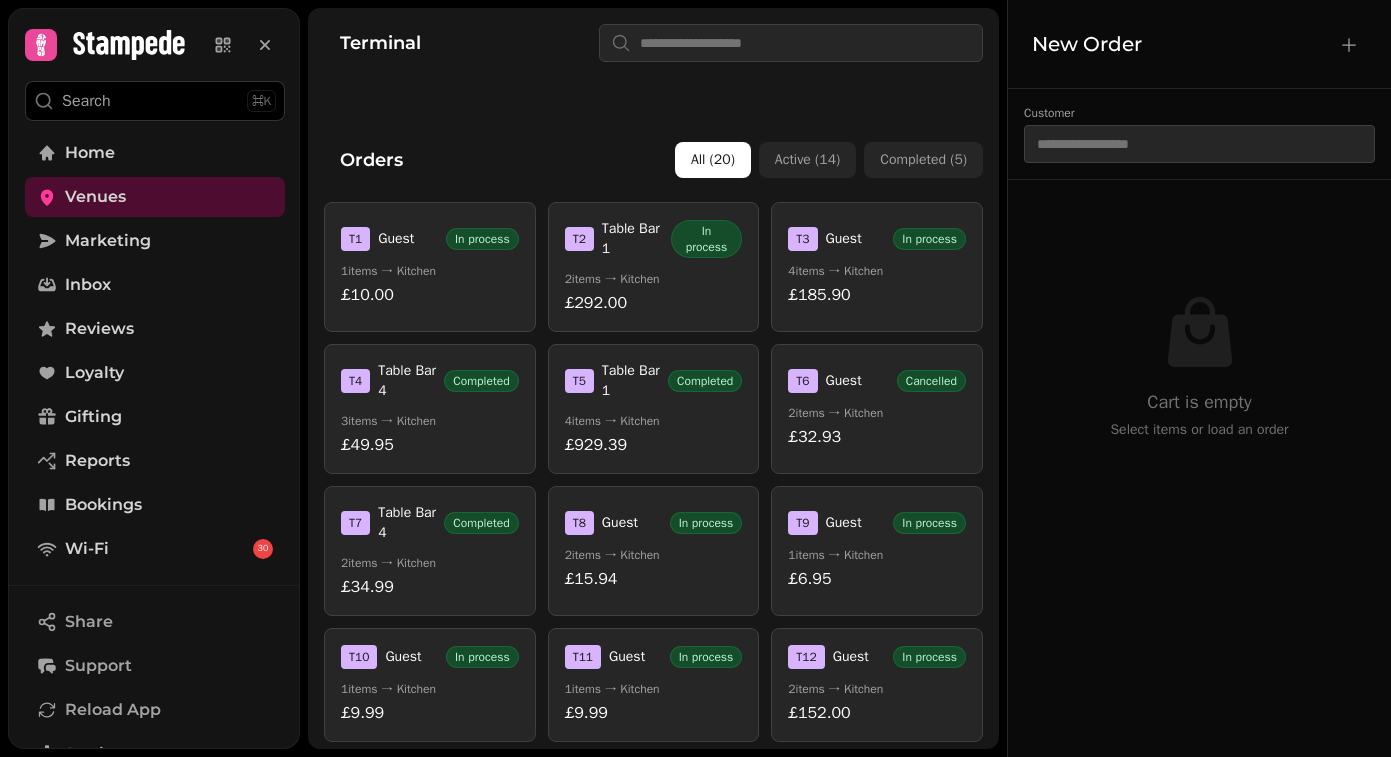 click on "T 1 Guest In process 1  items → Kitchen £10.00" at bounding box center (430, 267) 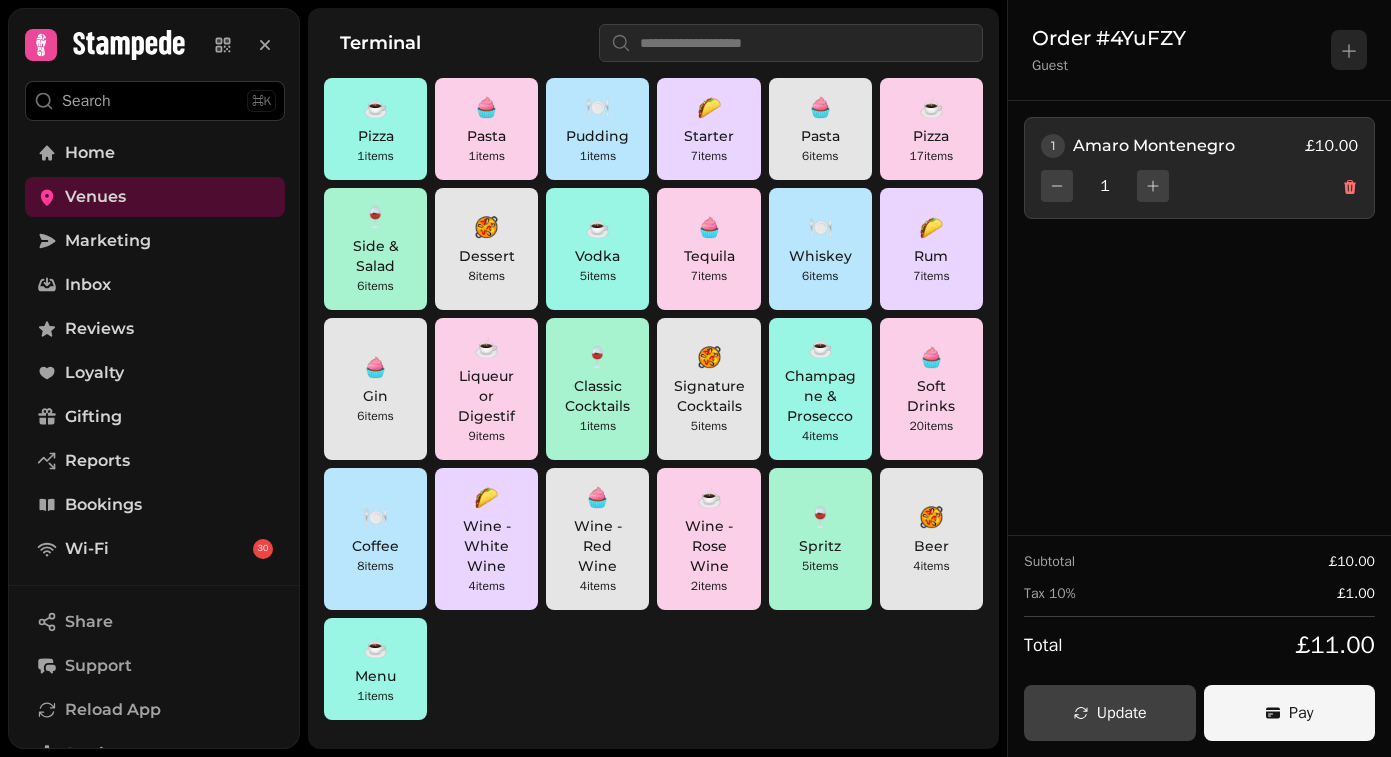 click on "Terminal ☕ Pizza 1  items 🧁 Pasta 1  items 🍽️ Pudding 1  items 🌮 Starter 7  items 🧁 Pasta 6  items ☕ Pizza 17  items 🍷 Side & Salad 6  items 🥘 Dessert 8  items ☕ Vodka 5  items 🧁 Tequila 7  items 🍽️ Whiskey 6  items 🌮 Rum 7  items 🧁 Gin 6  items ☕ Liqueur or Digestif 9  items 🍷 Classic Cocktails 1  items 🥘 Signature Cocktails 5  items ☕ Champagne & Prosecco 4  items 🧁 Soft Drinks 20  items 🍽️ Coffee 8  items 🌮 Wine - White Wine 4  items 🧁 Wine - Red Wine 4  items ☕ Wine - Rose Wine 2  items 🍷 Spritz 5  items 🥘 Beer 4  items ☕ Menu 1  items Orders All ( 20 ) Active ( 14 ) Completed ( 5 ) T 1 Guest In process 1  items → Kitchen £10.00 T 2 Table Bar 1 In process 2  items → Kitchen £292.00 T 3 Guest In process 4  items → Kitchen £185.90 T 4 Table Bar 4 Completed 3  items → Kitchen £49.95 T 5 Table Bar 1 Completed 4  items → Kitchen £929.39 T 6 Guest Cancelled 2  items → Kitchen £32.93 T 7 Table Bar 4 Completed 2 £34.99 T" at bounding box center (845, 378) 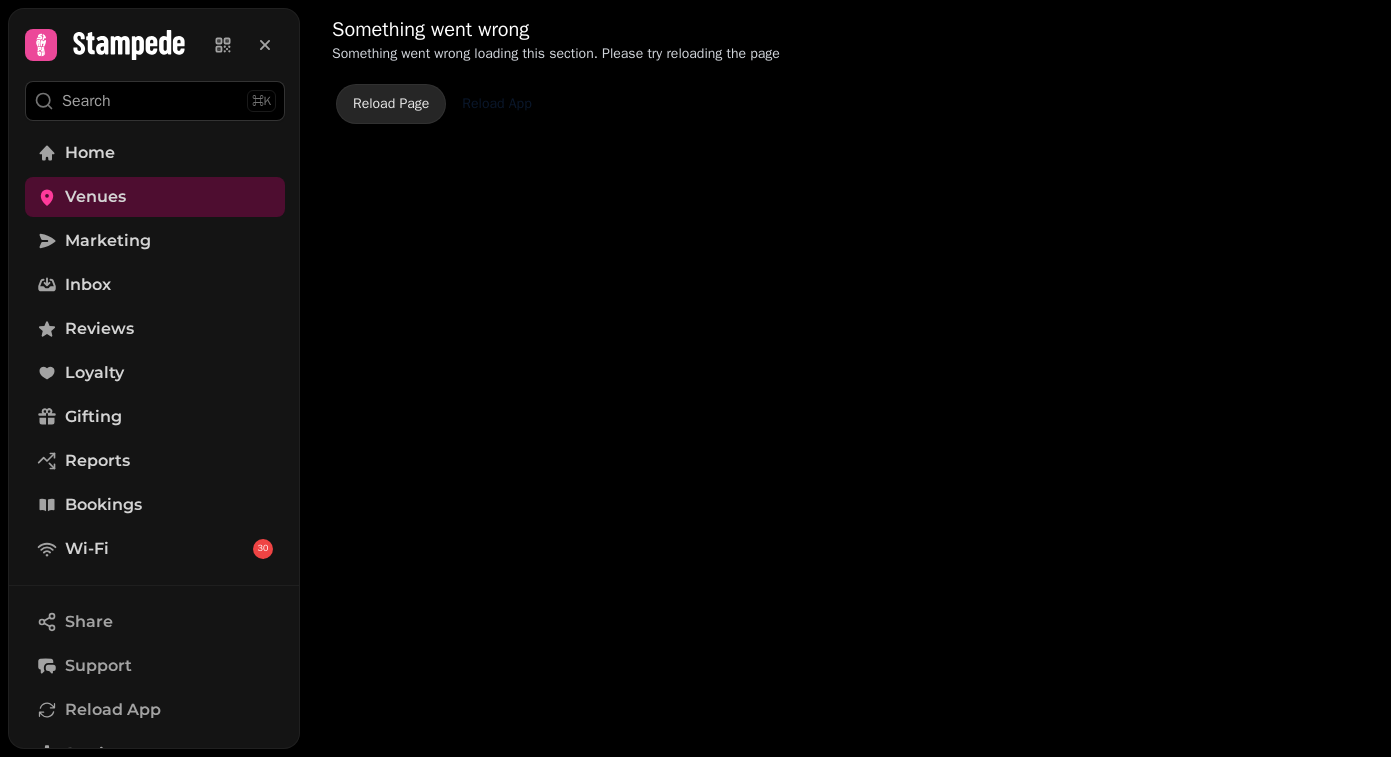 click on "Reload Page" at bounding box center (391, 104) 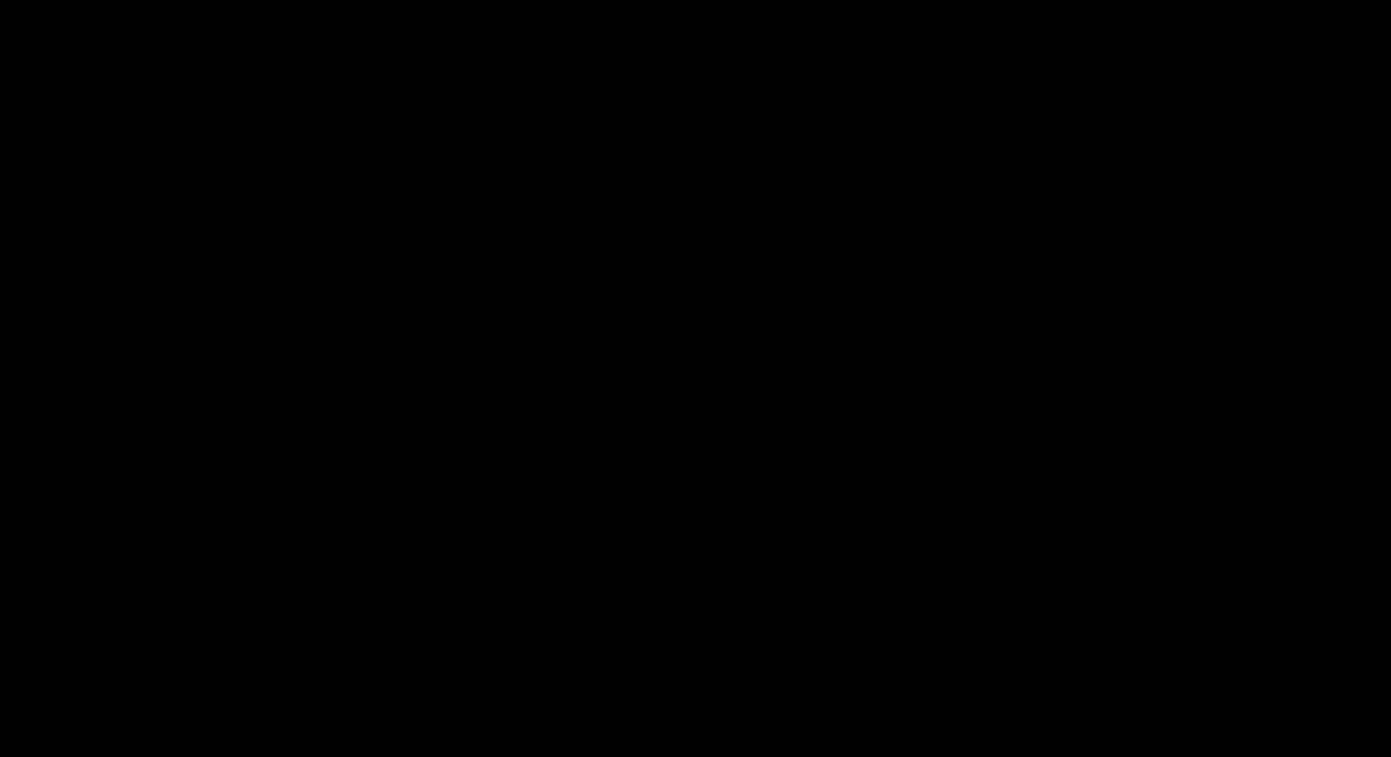 scroll, scrollTop: 0, scrollLeft: 0, axis: both 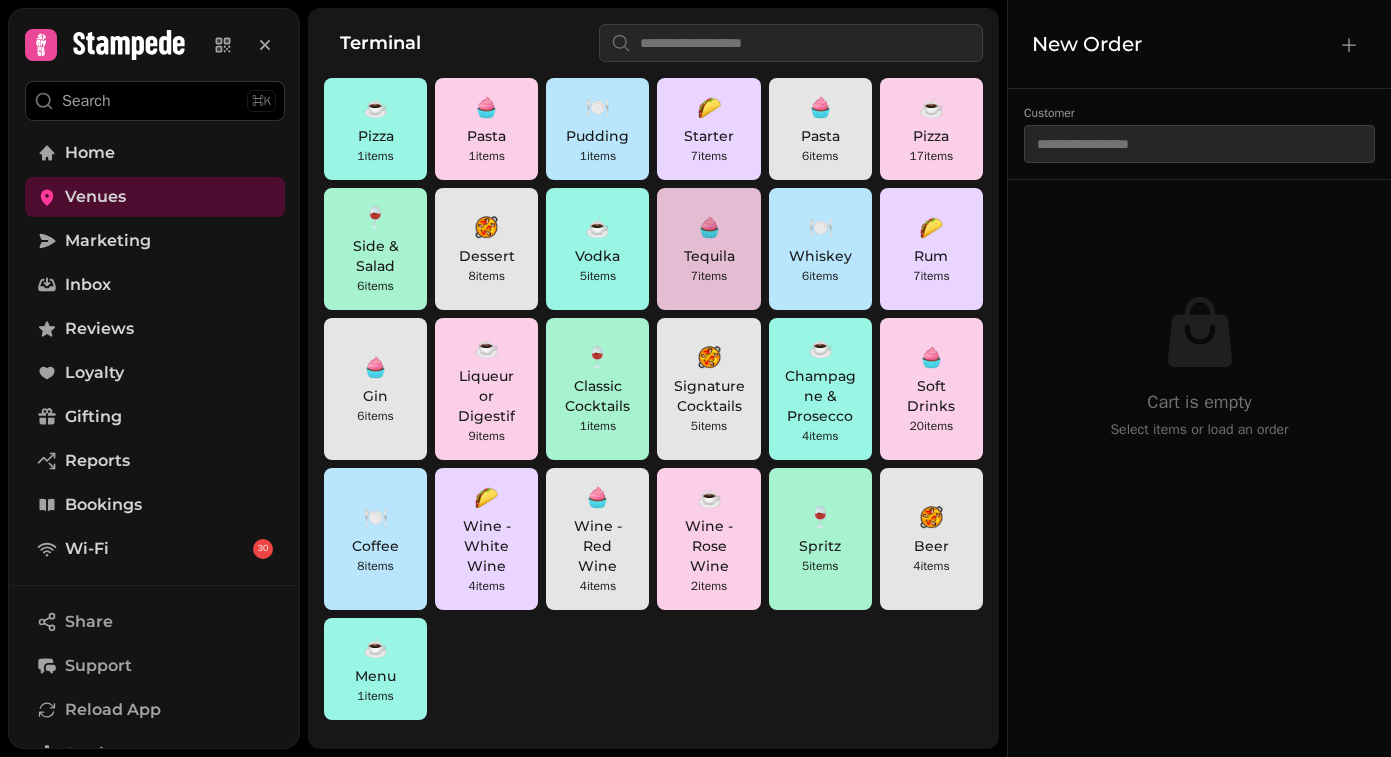 click on "Tequila" at bounding box center [708, 256] 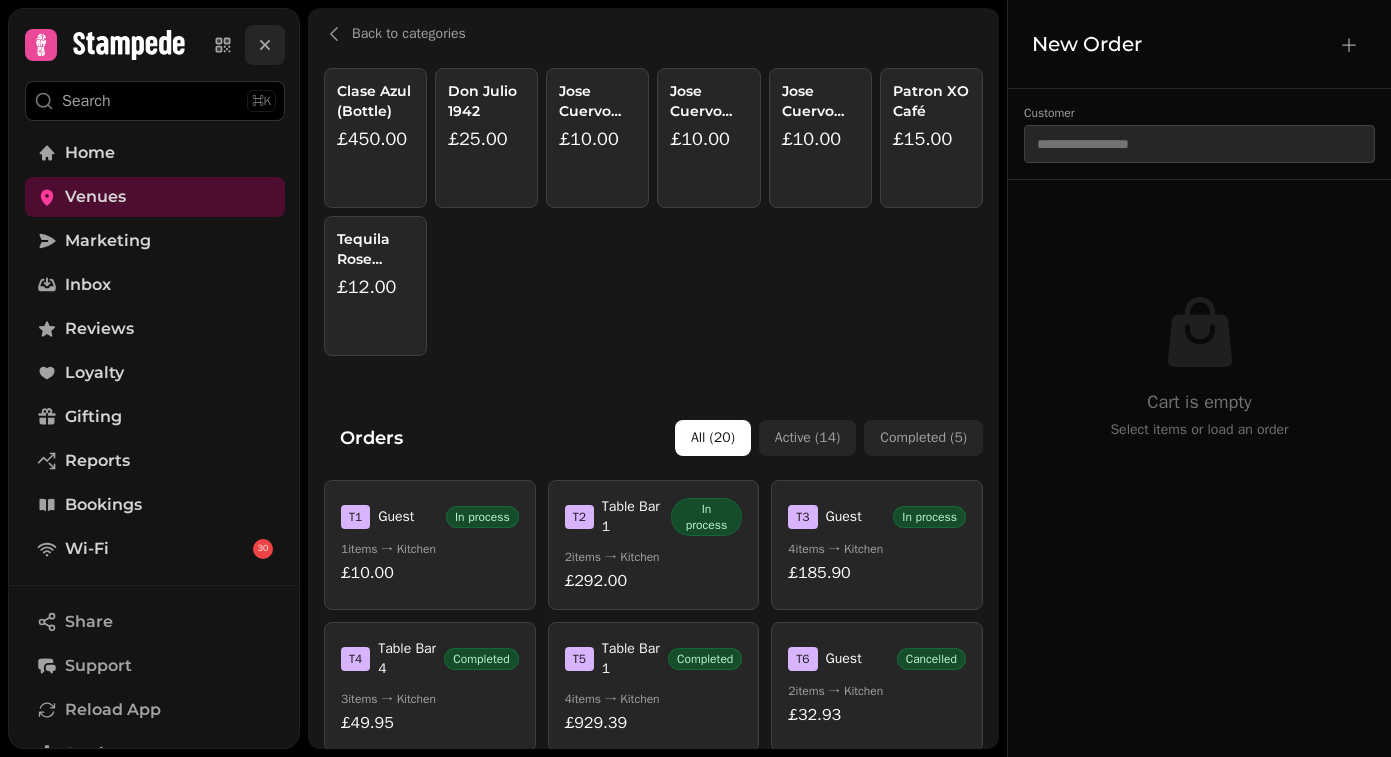 click 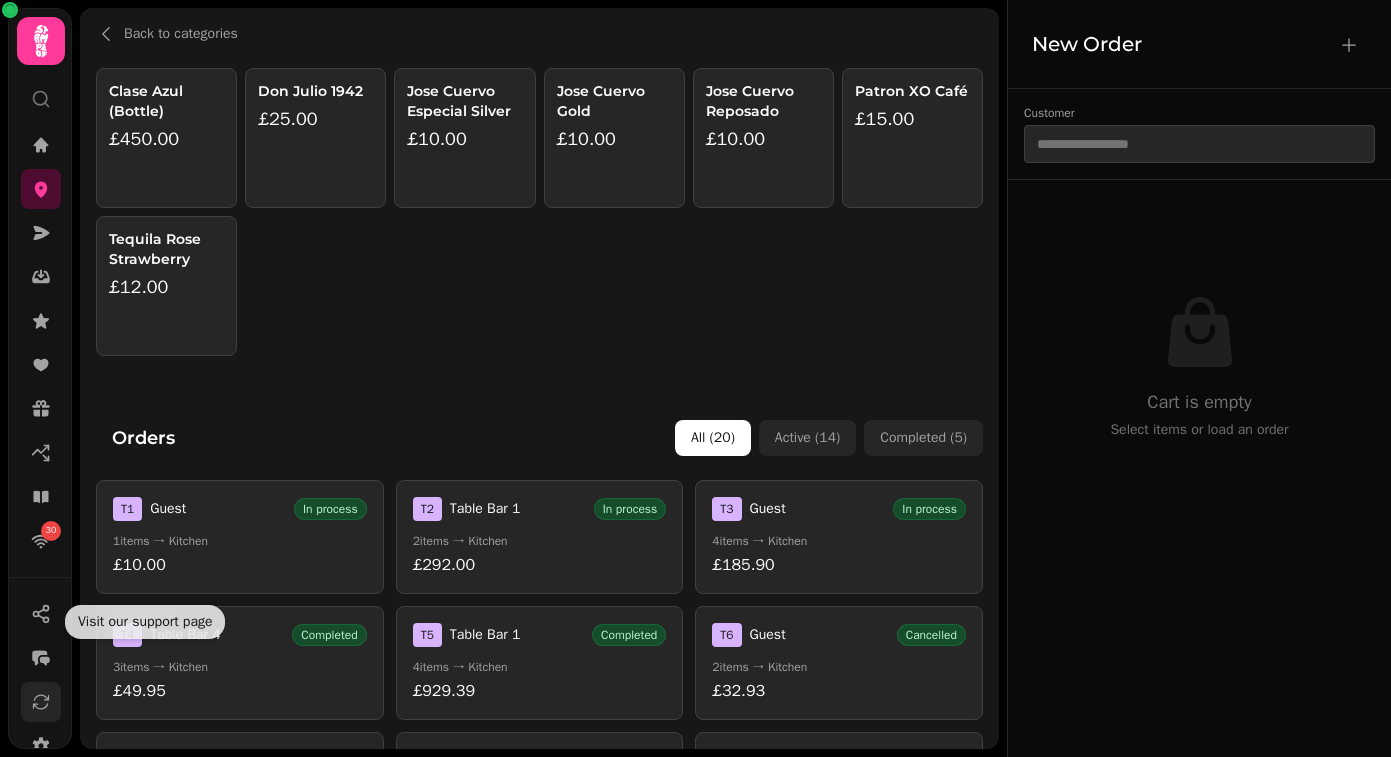 scroll, scrollTop: 214, scrollLeft: 0, axis: vertical 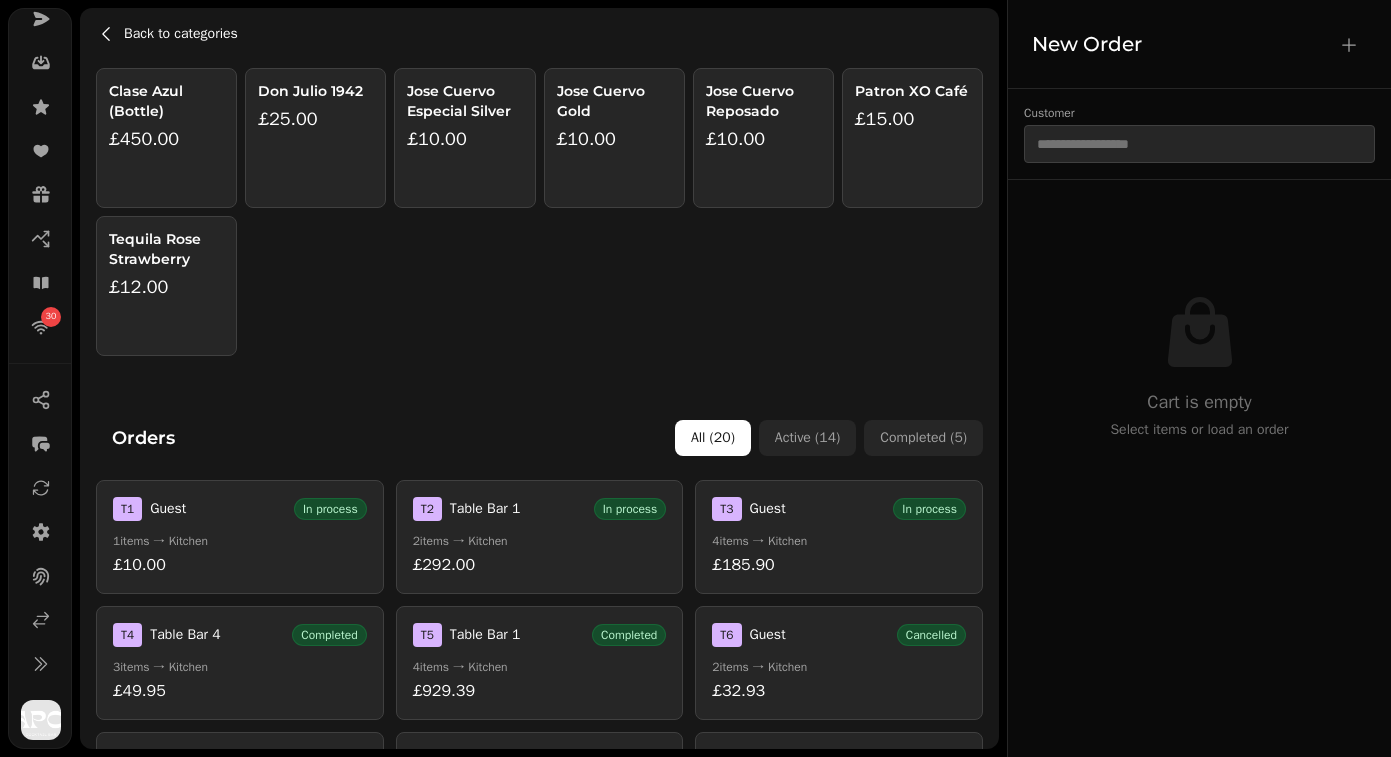 click on "Back to categories" at bounding box center (181, 34) 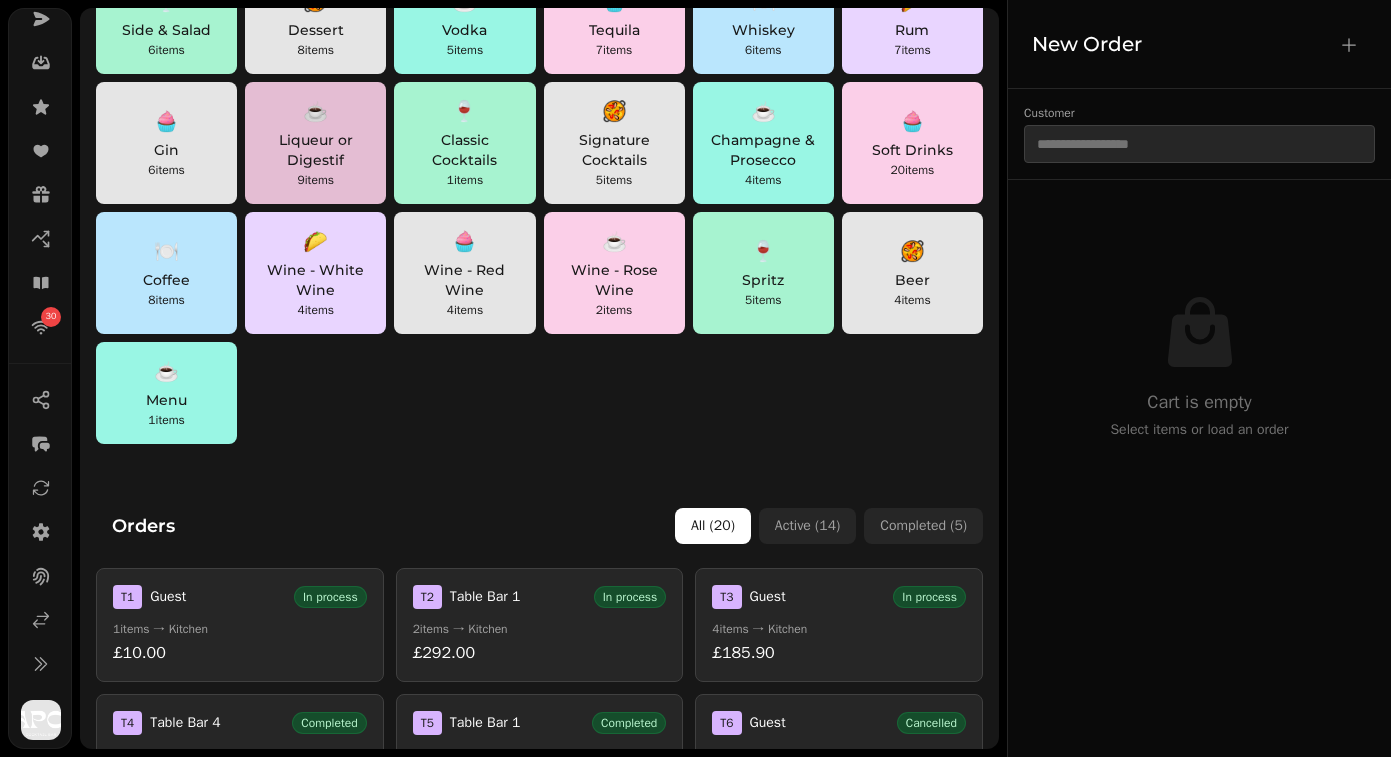 scroll, scrollTop: 0, scrollLeft: 0, axis: both 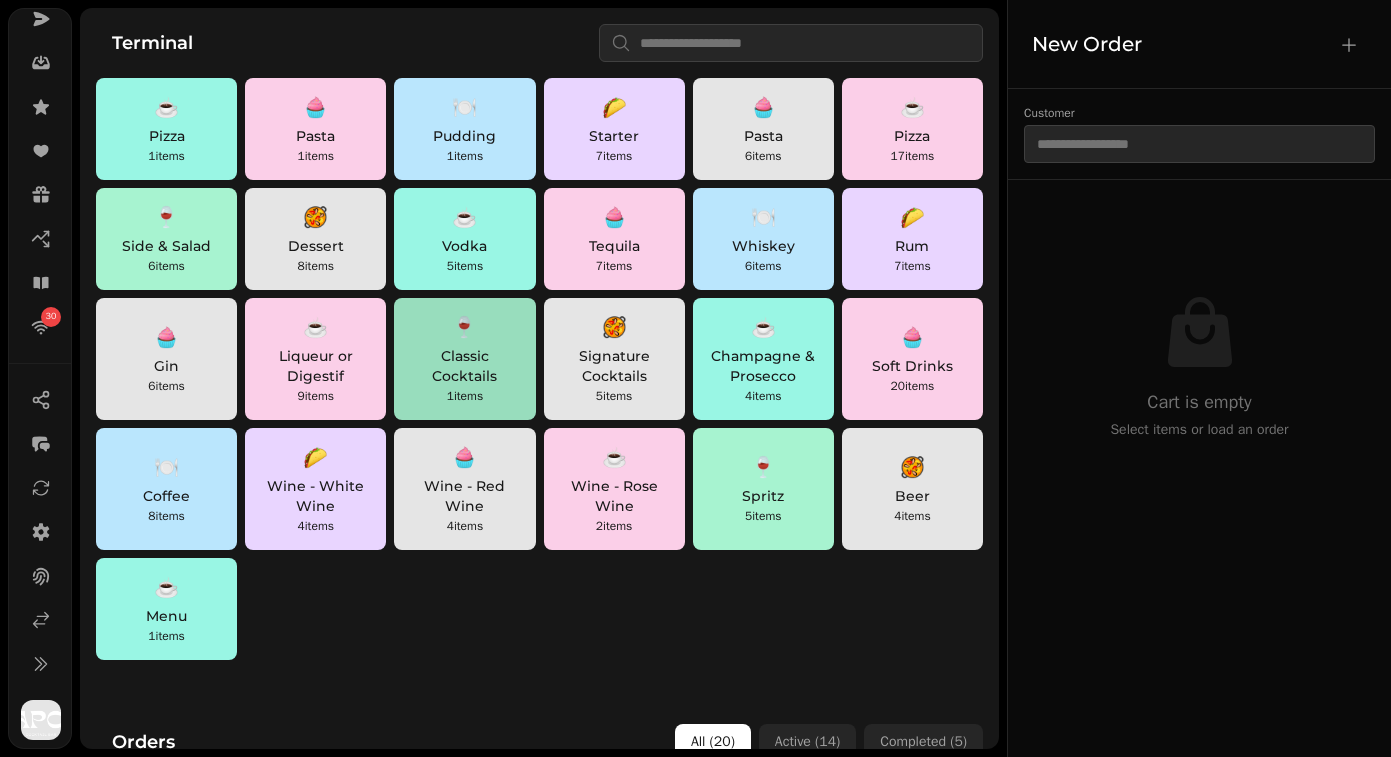 click on "🍷 Classic Cocktails 1  items" at bounding box center [464, 359] 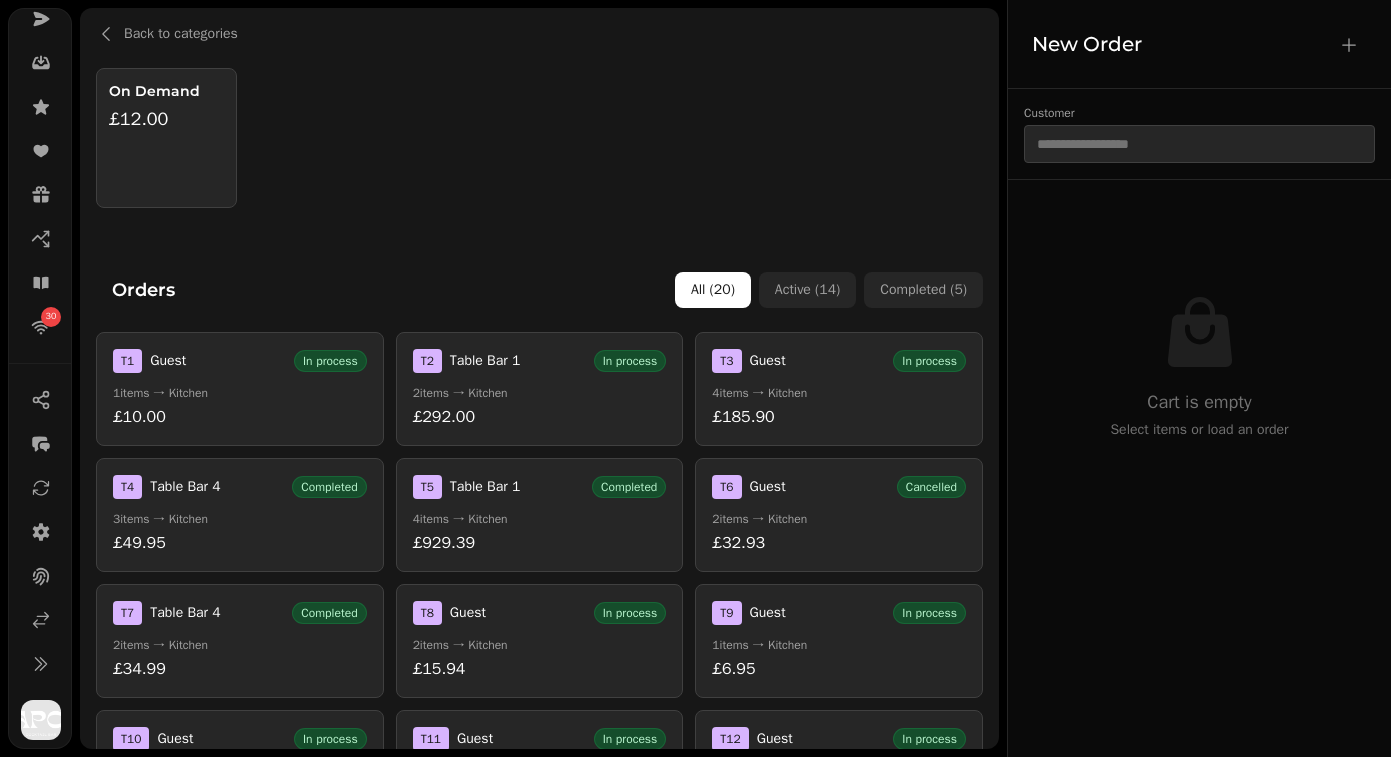 click on "£12.00" at bounding box center (166, 119) 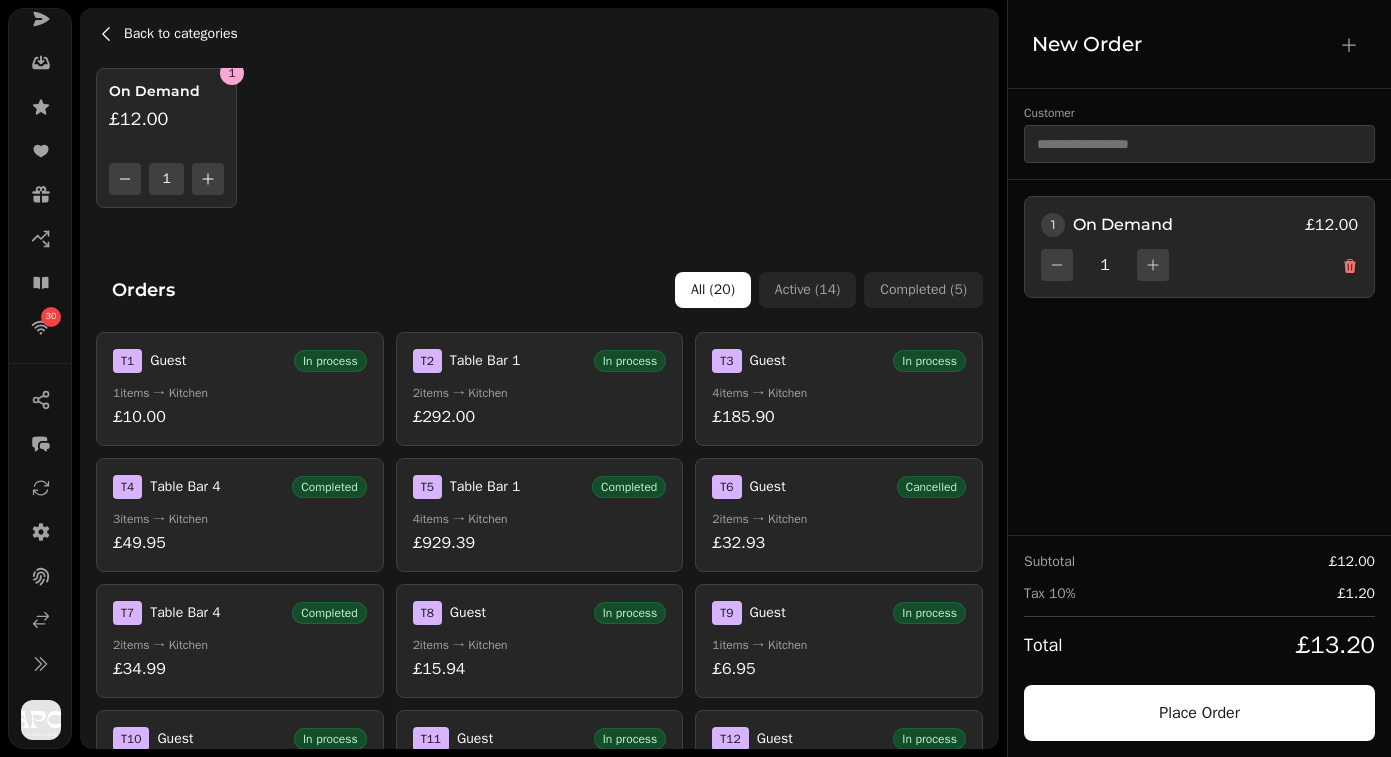 click on "Back to categories" at bounding box center (181, 34) 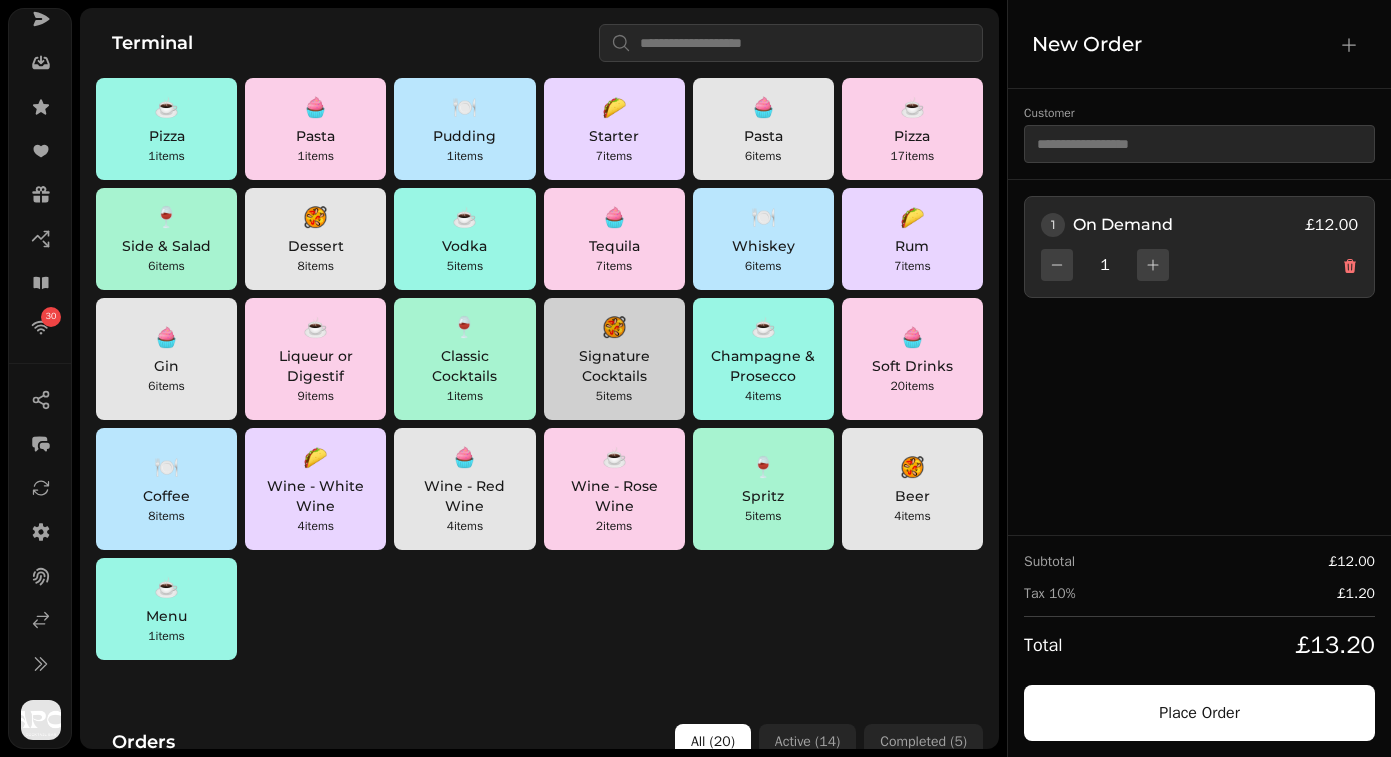 click on "Signature Cocktails" at bounding box center (614, 366) 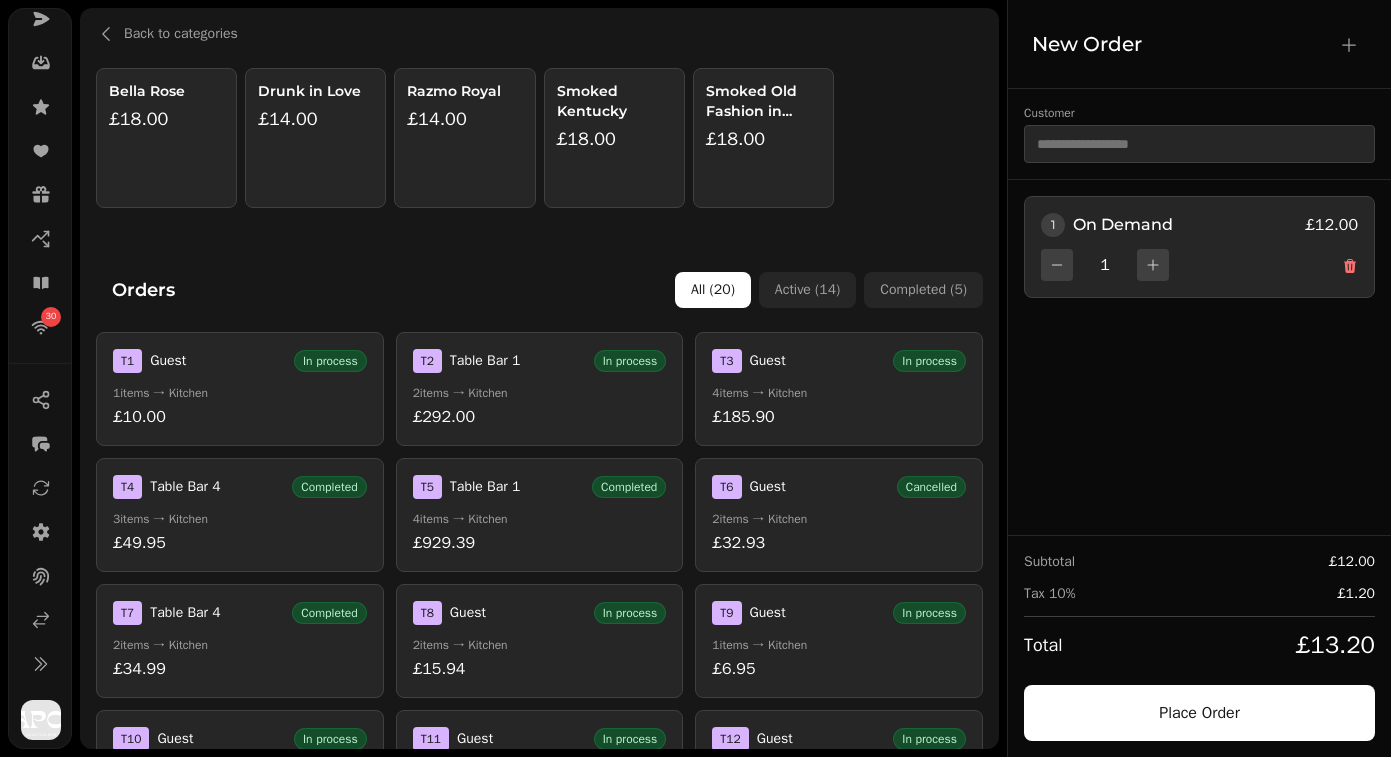 click on "£14.00" at bounding box center (464, 119) 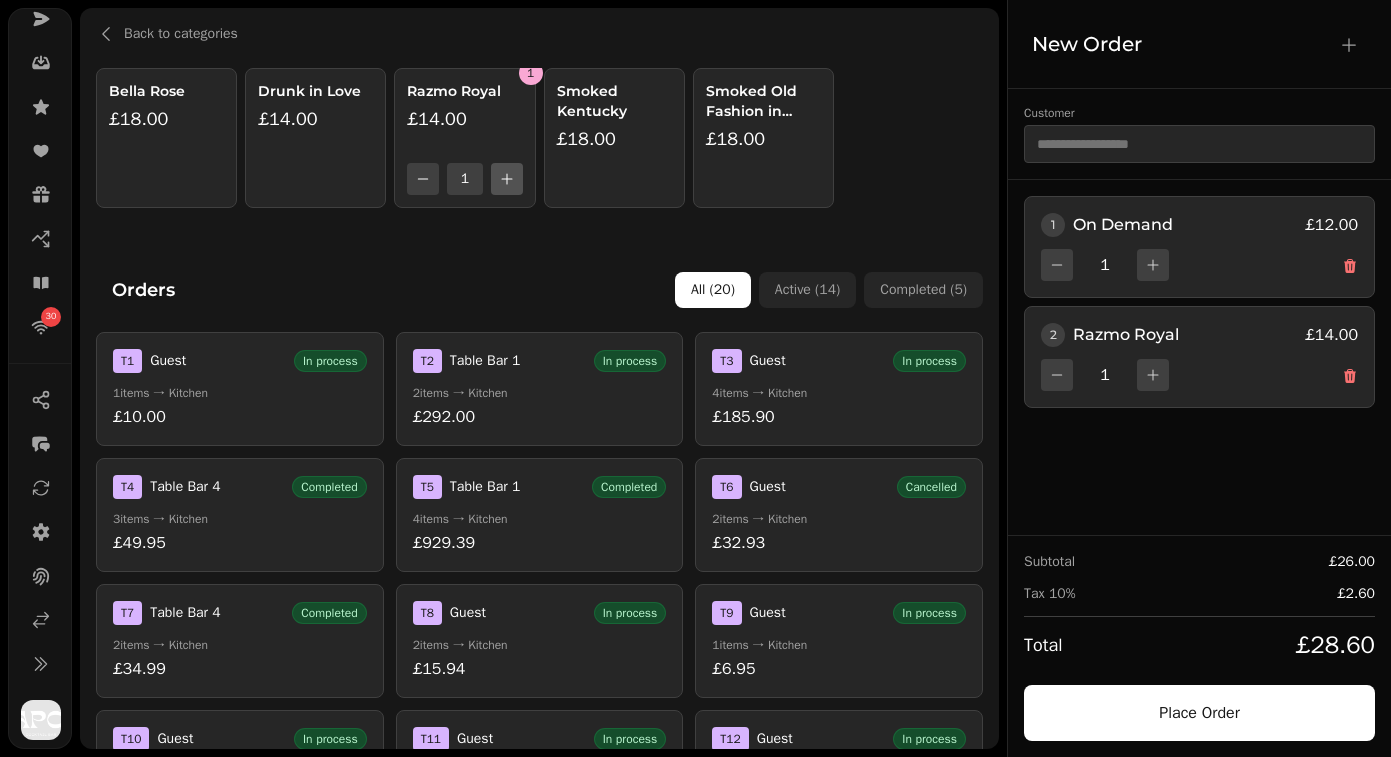 click 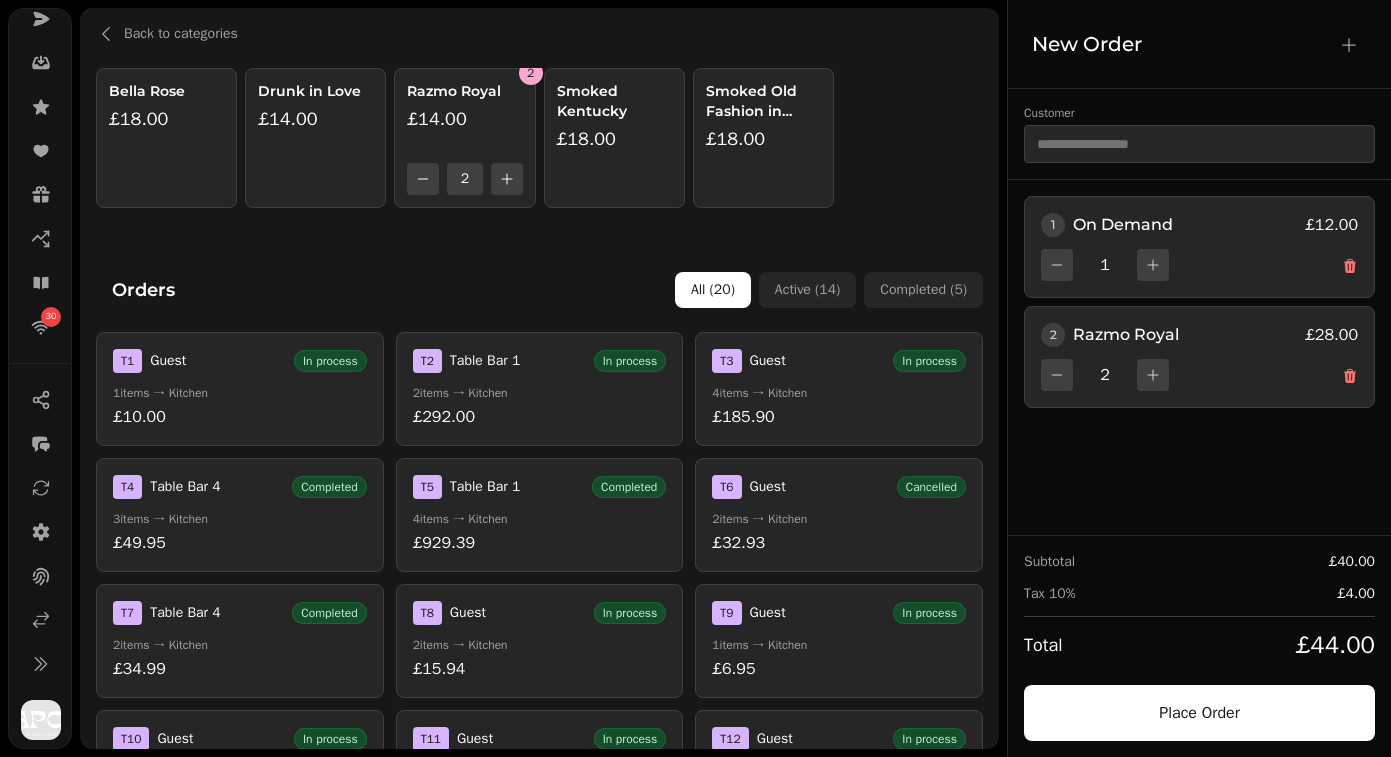 click on "£18.00" at bounding box center [614, 139] 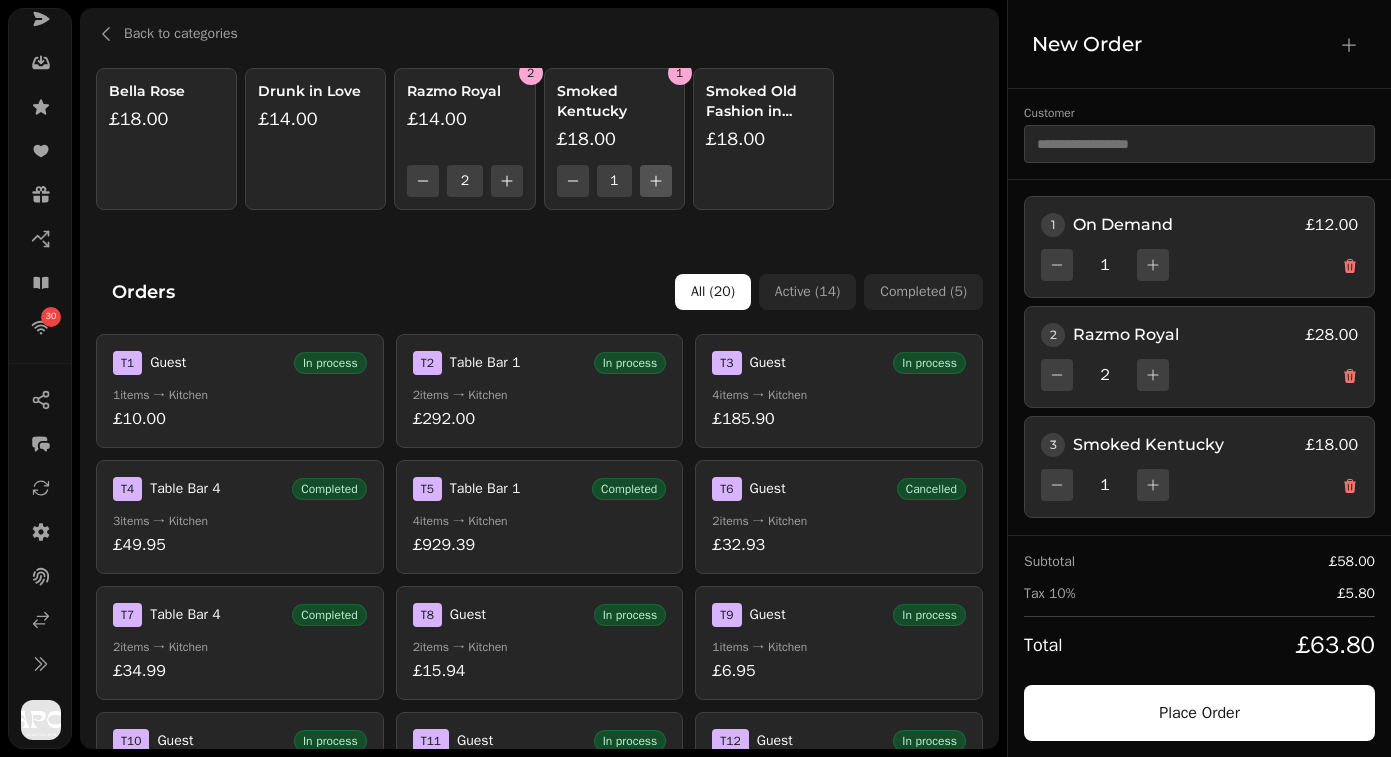 click 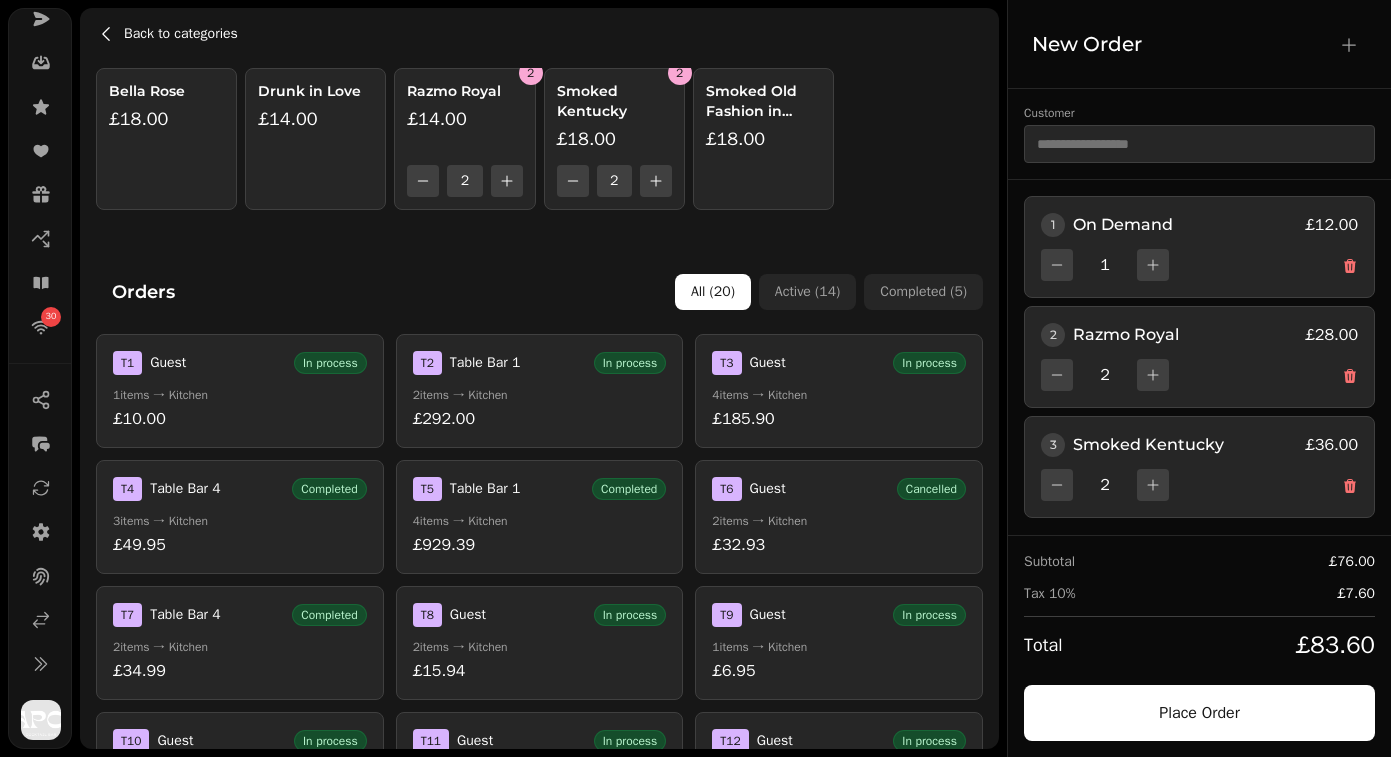 click on "Back to categories" at bounding box center [181, 34] 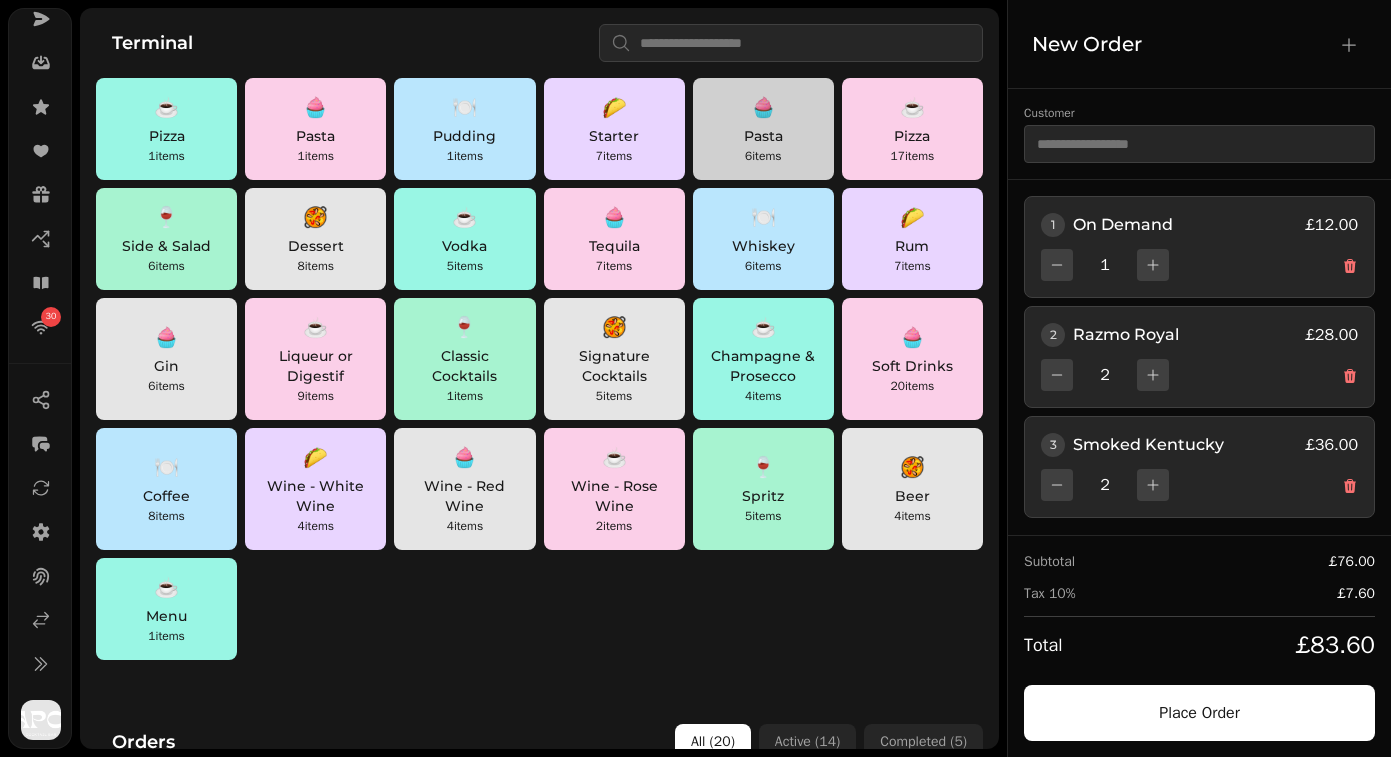click on "Pasta" at bounding box center [763, 136] 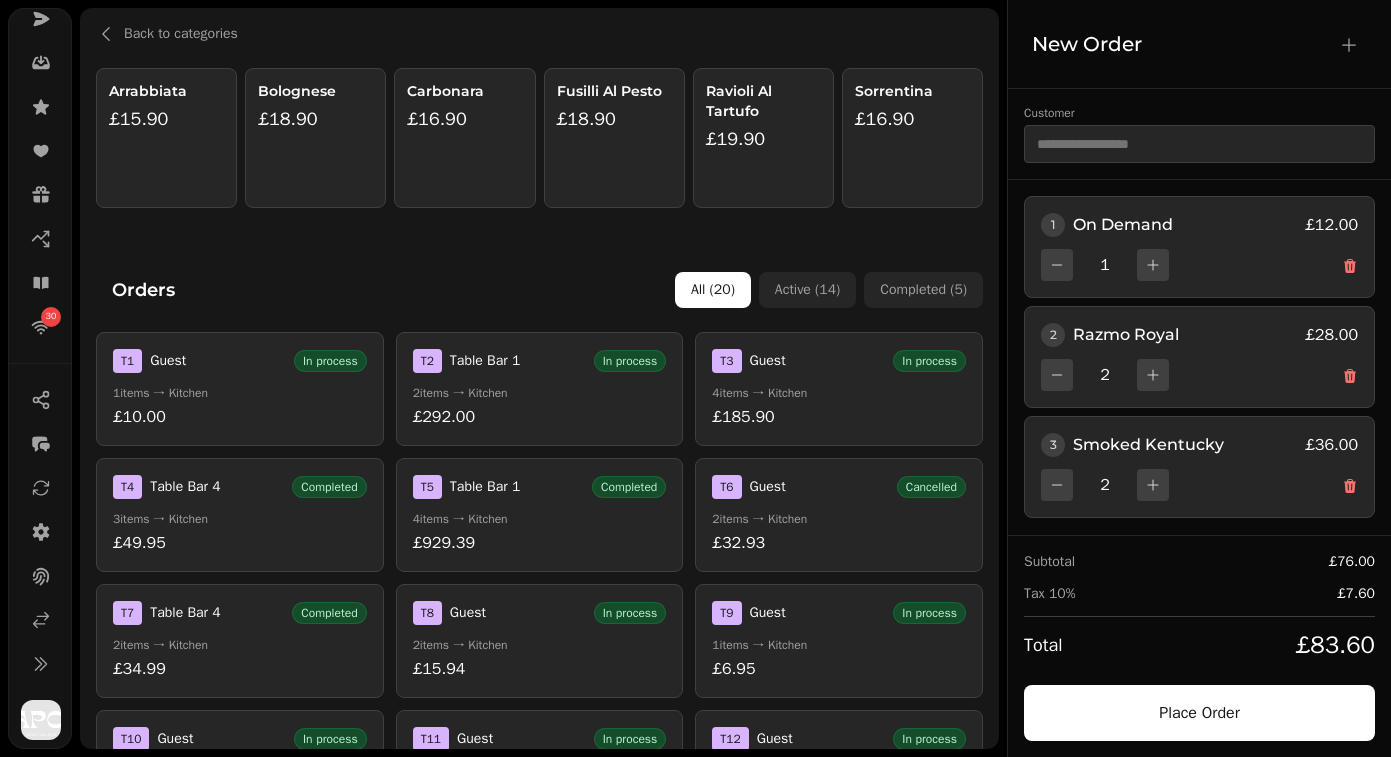 click on "£19.90" at bounding box center [763, 139] 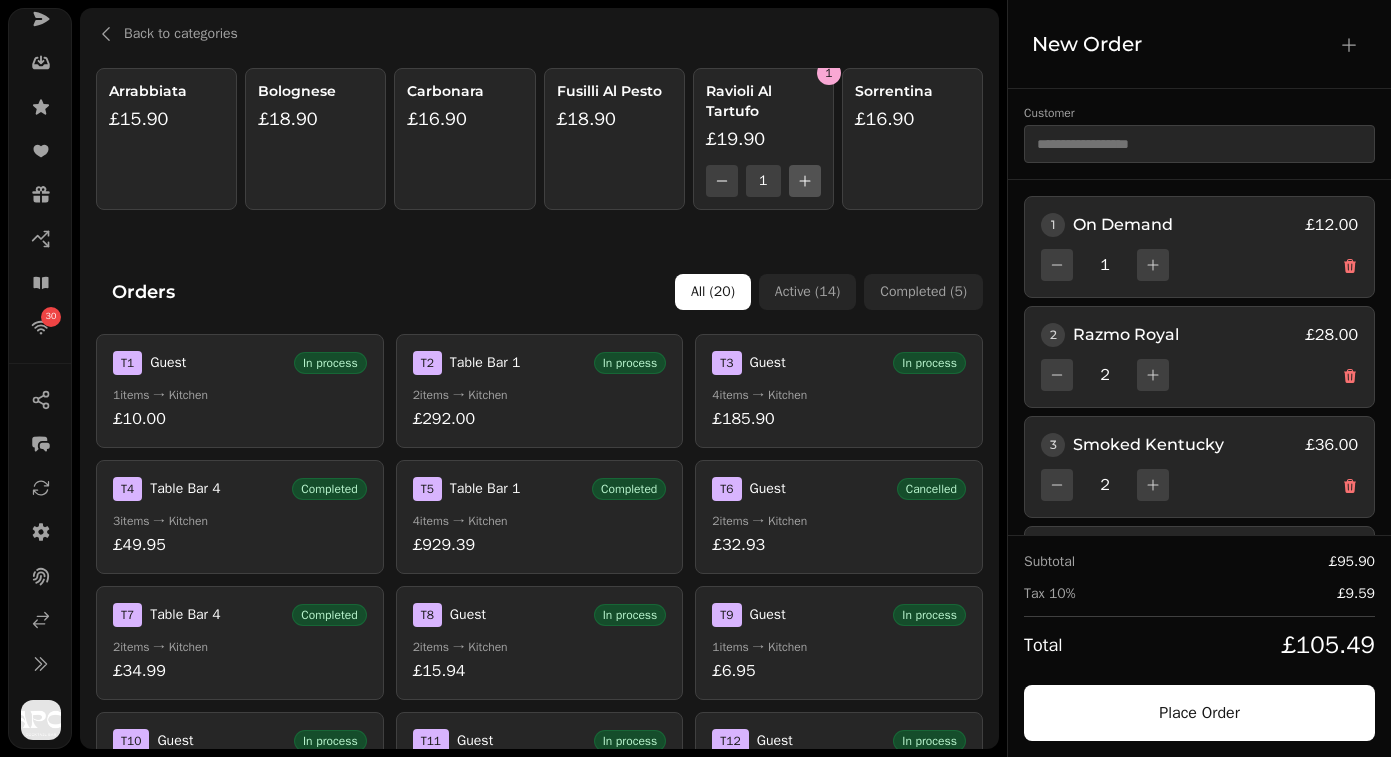 click at bounding box center (805, 181) 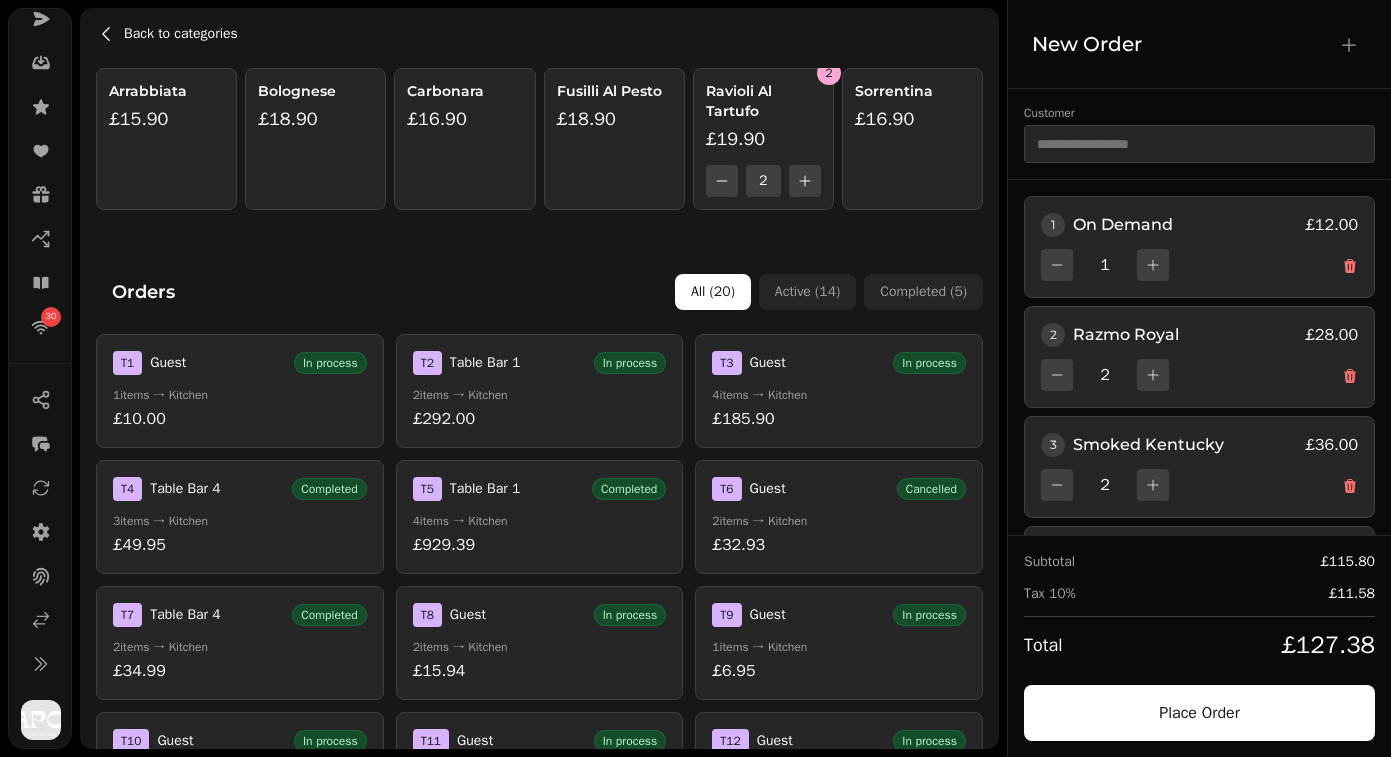 click on "Back to categories" at bounding box center [181, 34] 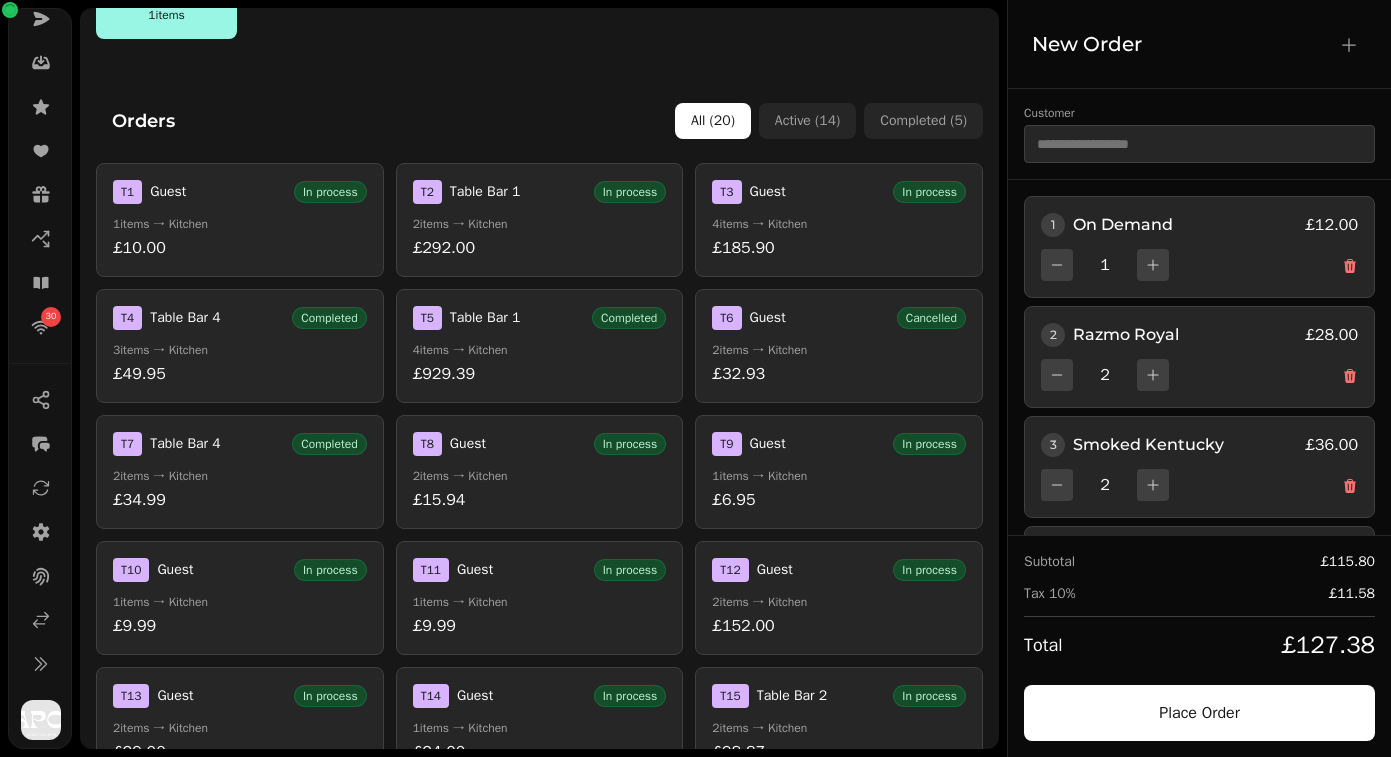 scroll, scrollTop: 573, scrollLeft: 0, axis: vertical 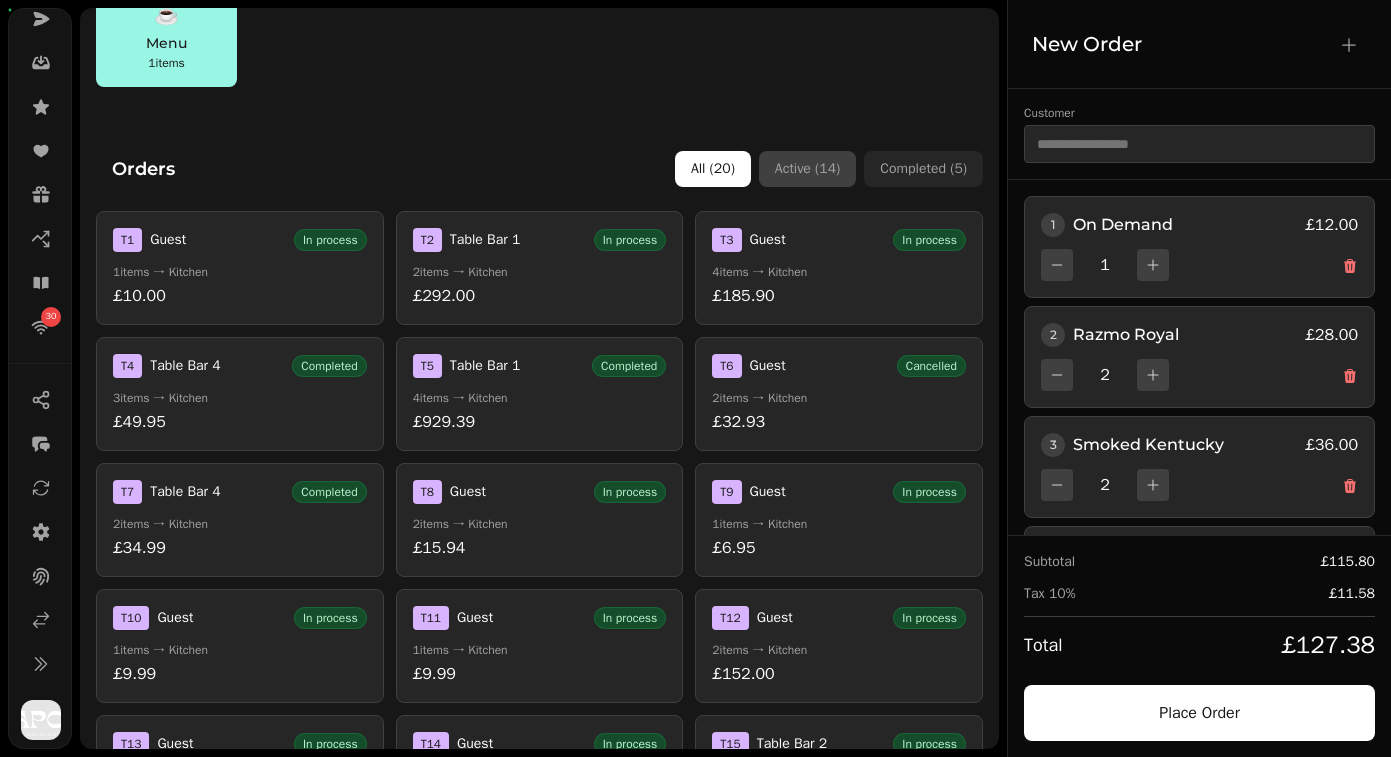 click on "Active ( 14 )" at bounding box center (807, 169) 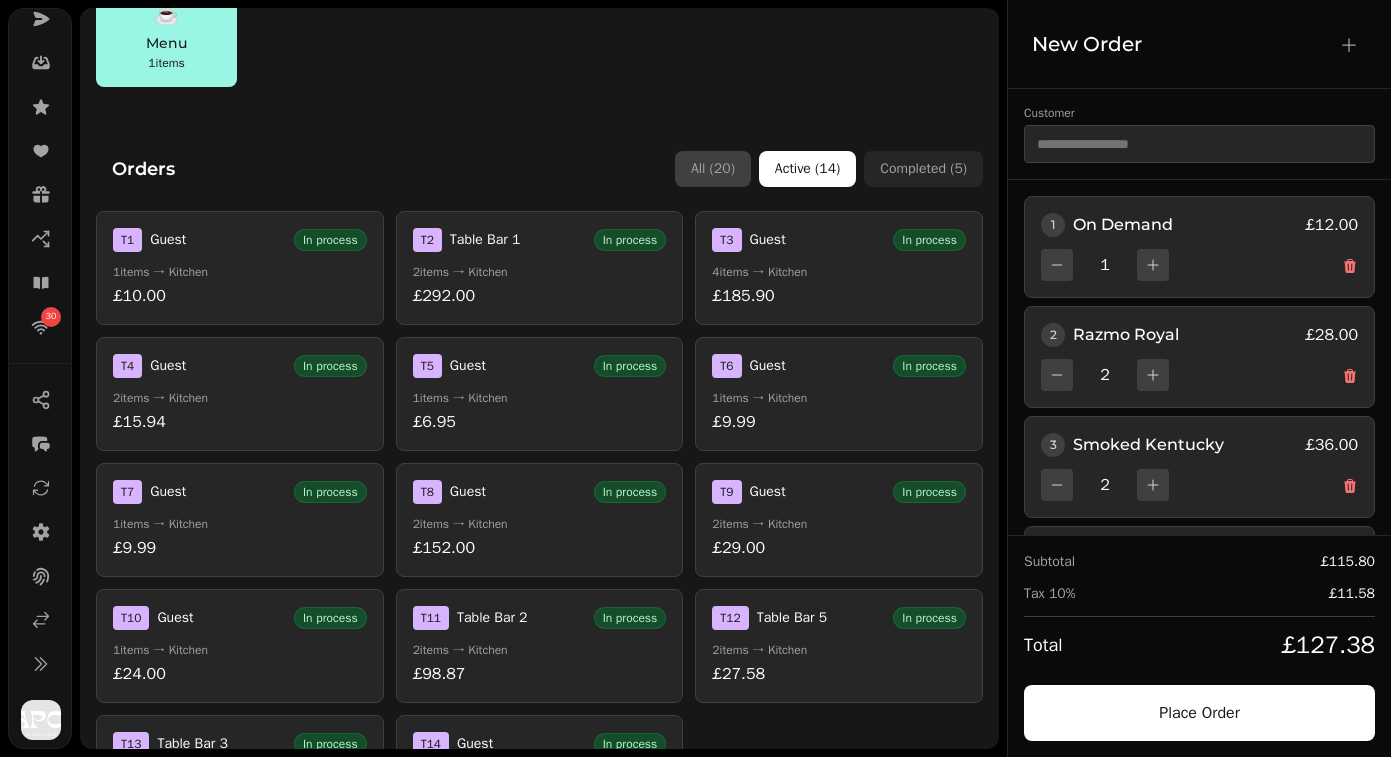 click on "All ( 20 )" at bounding box center (713, 169) 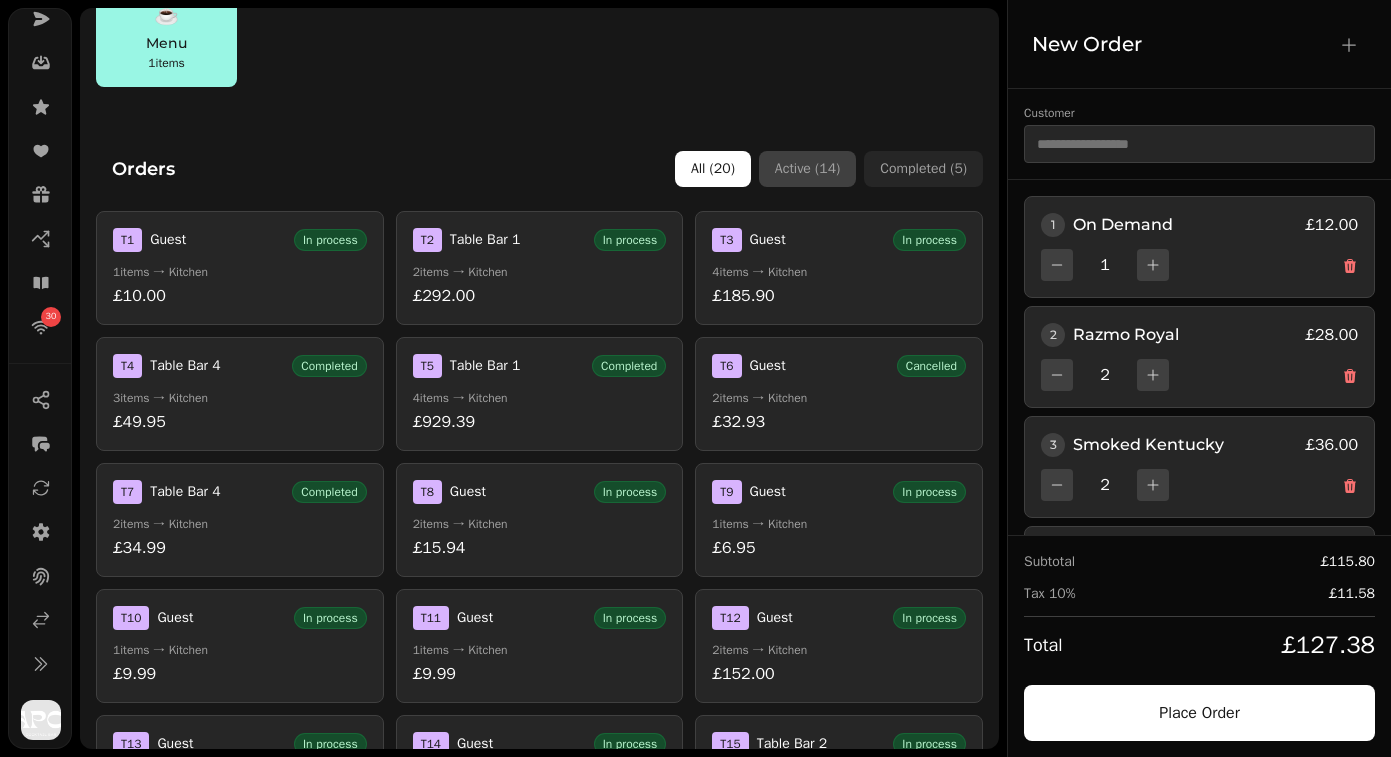 click on "Active ( 14 )" at bounding box center (807, 169) 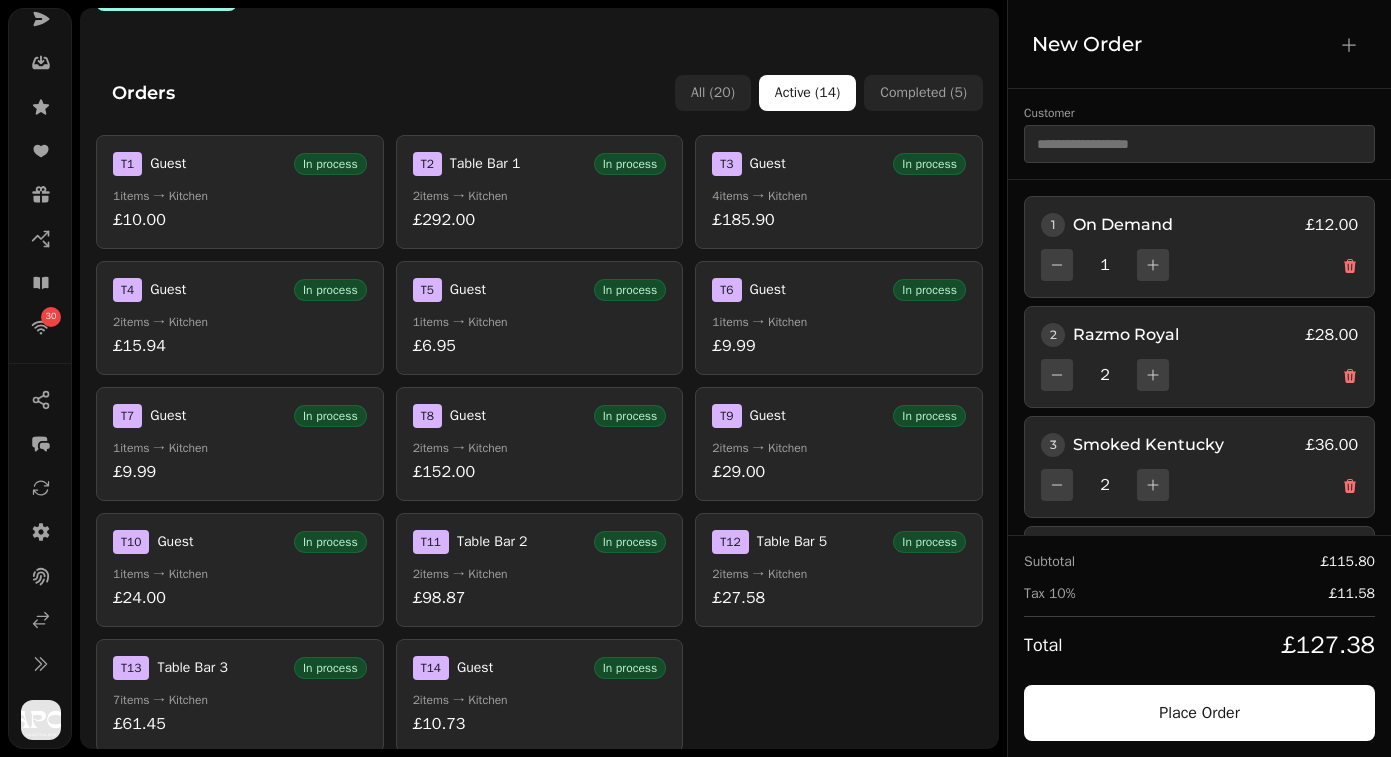 scroll, scrollTop: 669, scrollLeft: 0, axis: vertical 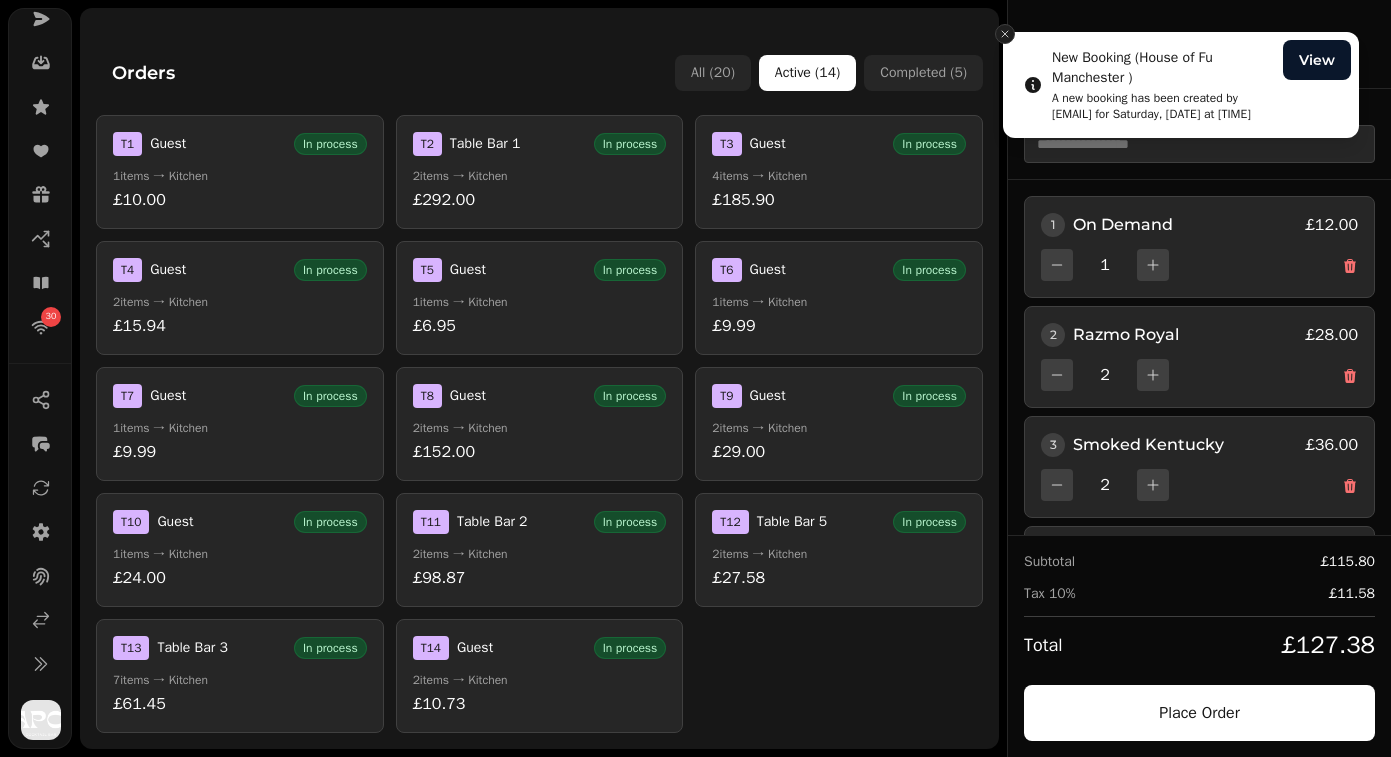 click 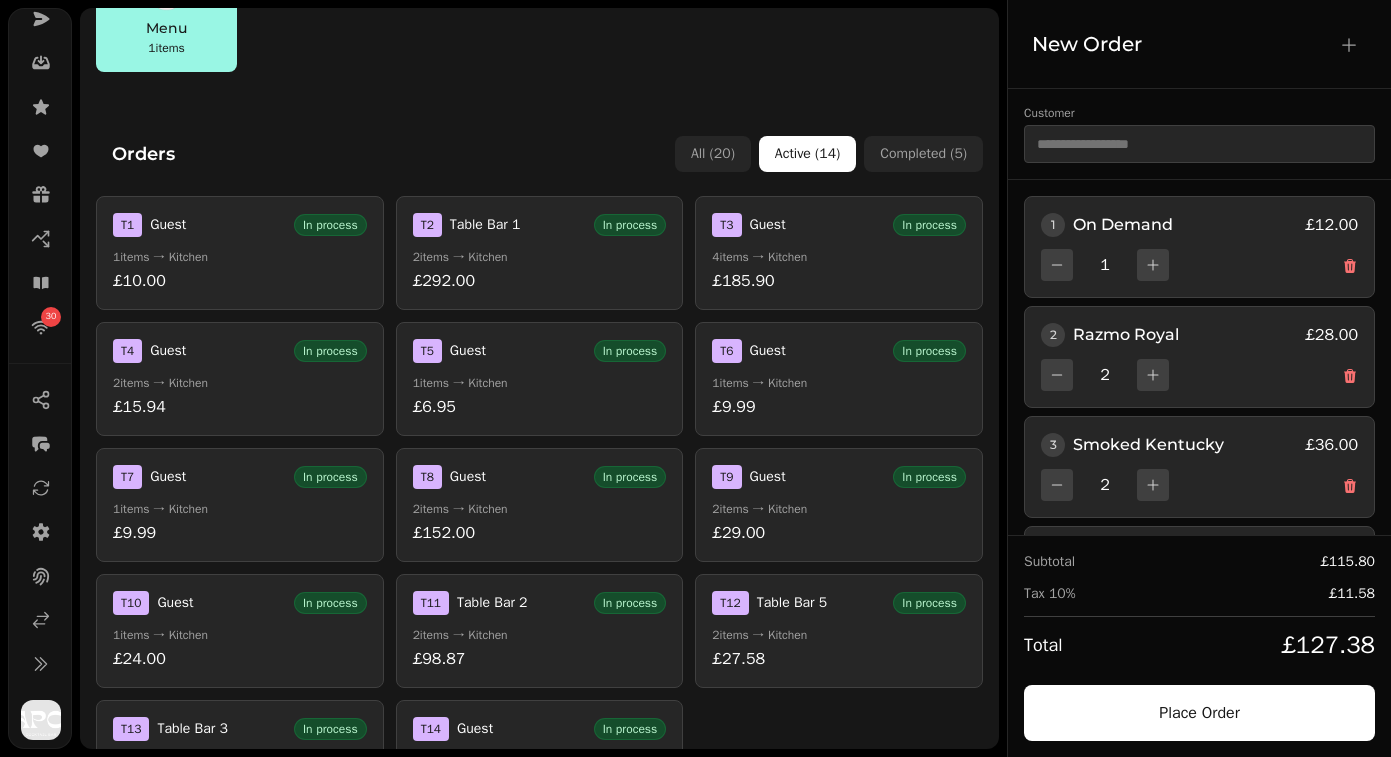 scroll, scrollTop: 668, scrollLeft: 0, axis: vertical 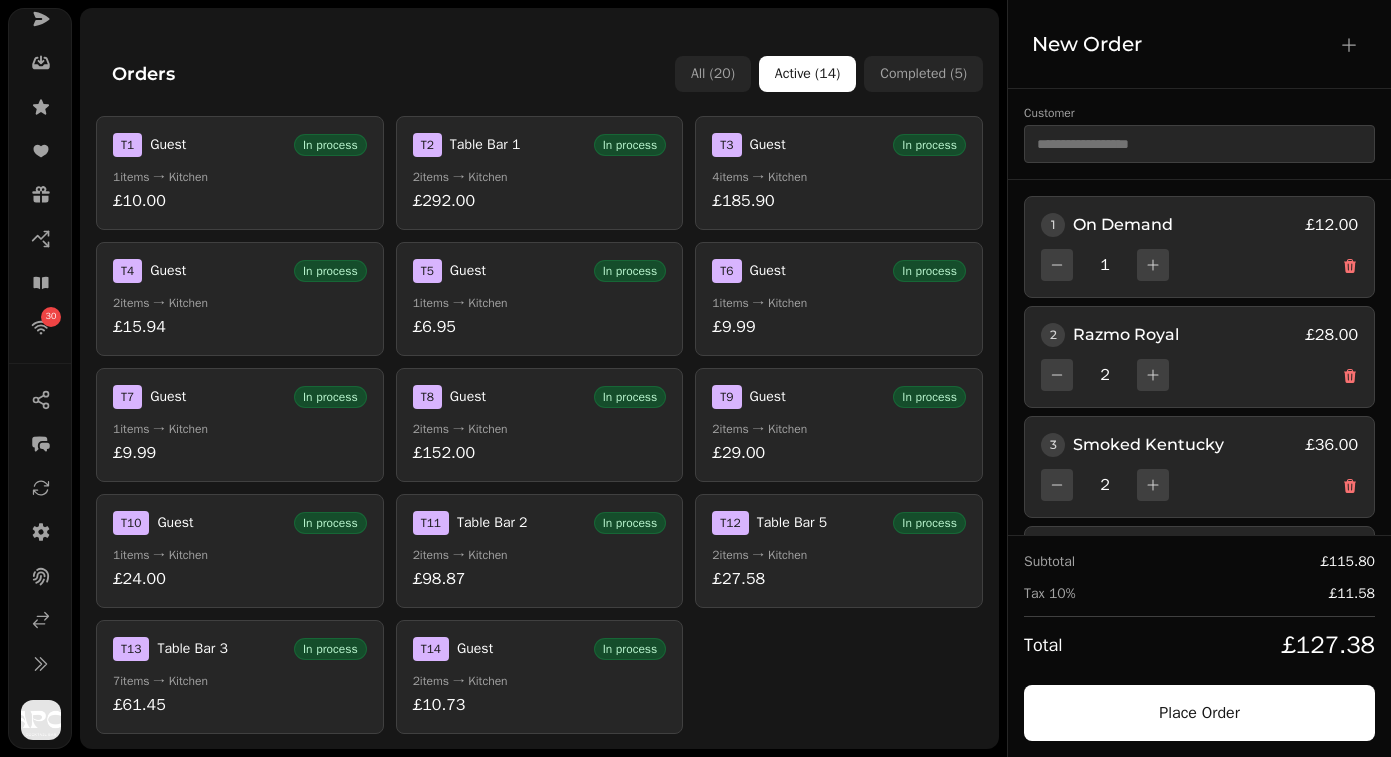 click on "T 2 Table Bar 1 In process 2  items → Kitchen £292.00" at bounding box center [540, 173] 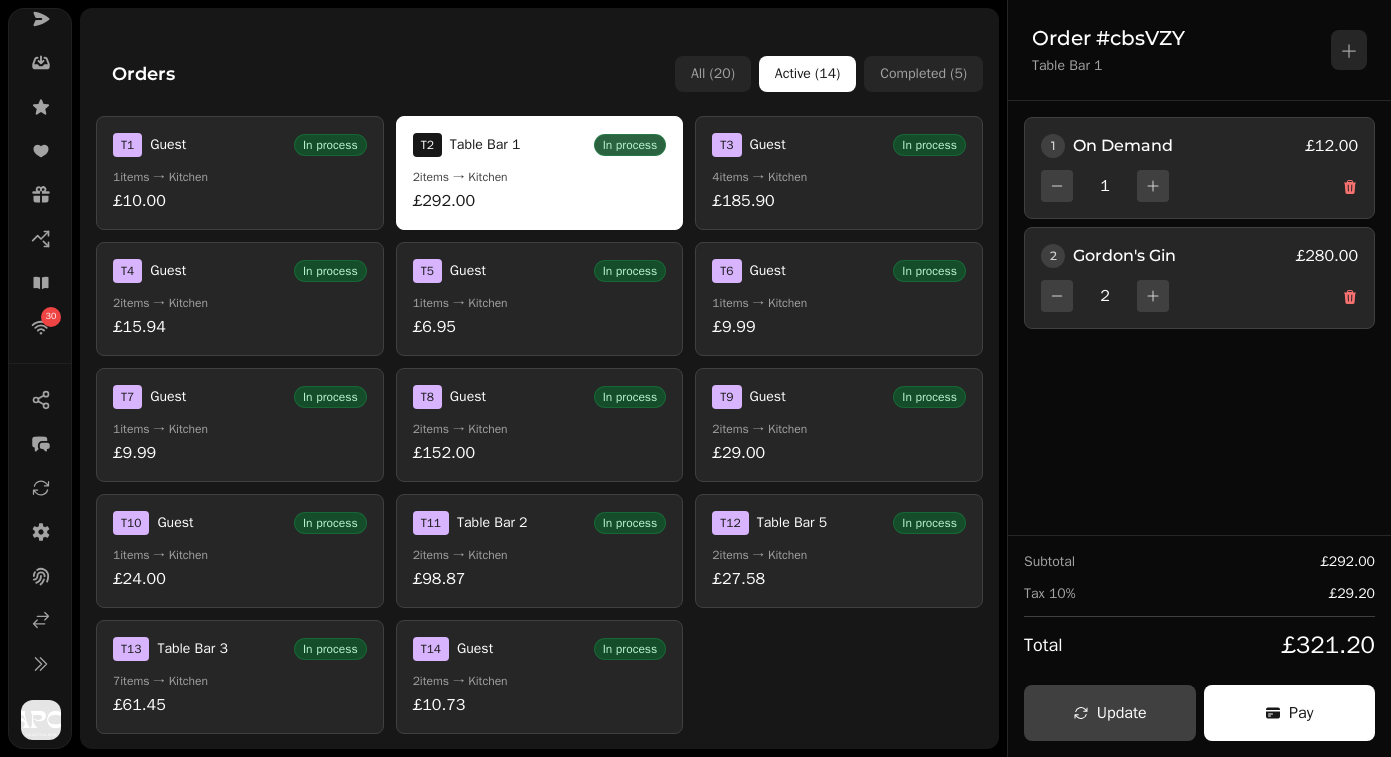 click on "4  items → Kitchen" at bounding box center (839, 177) 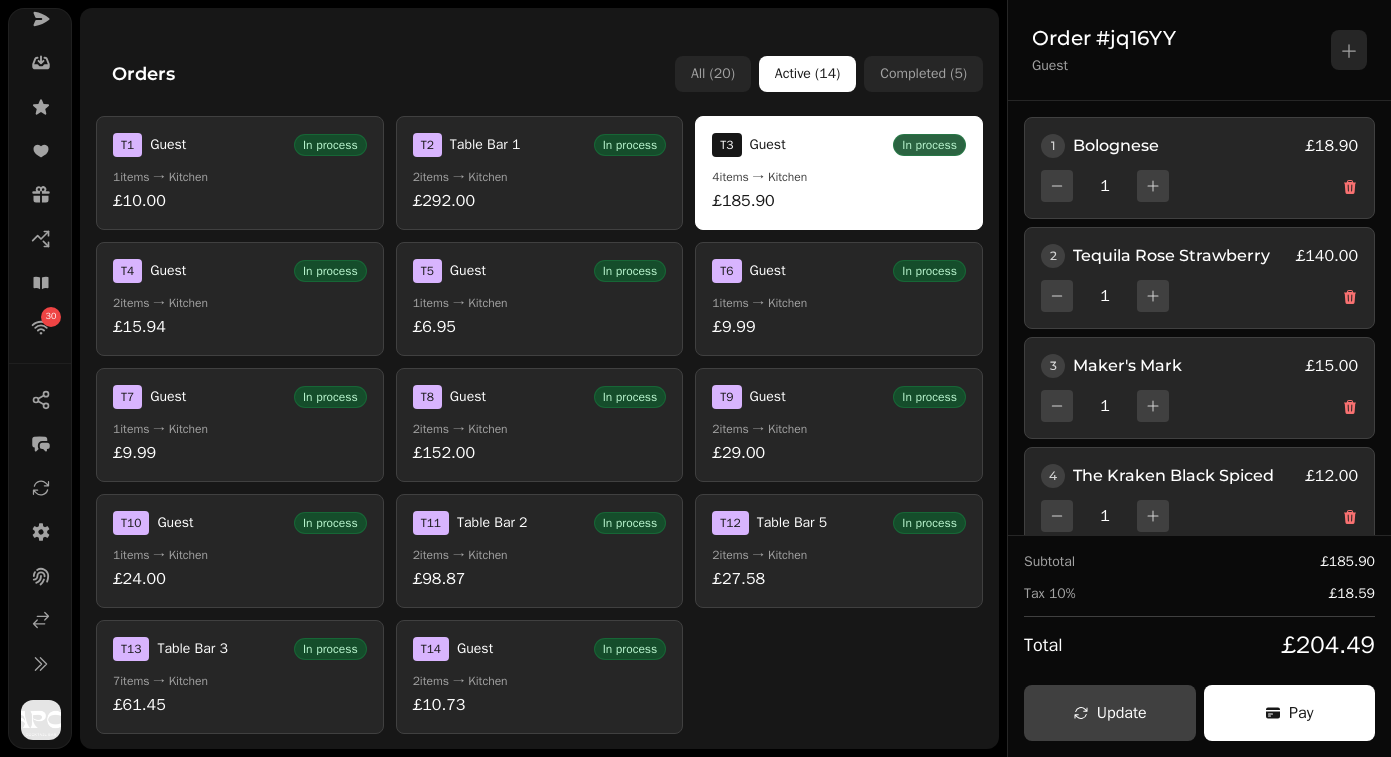 click on "1  items → Kitchen" at bounding box center (839, 303) 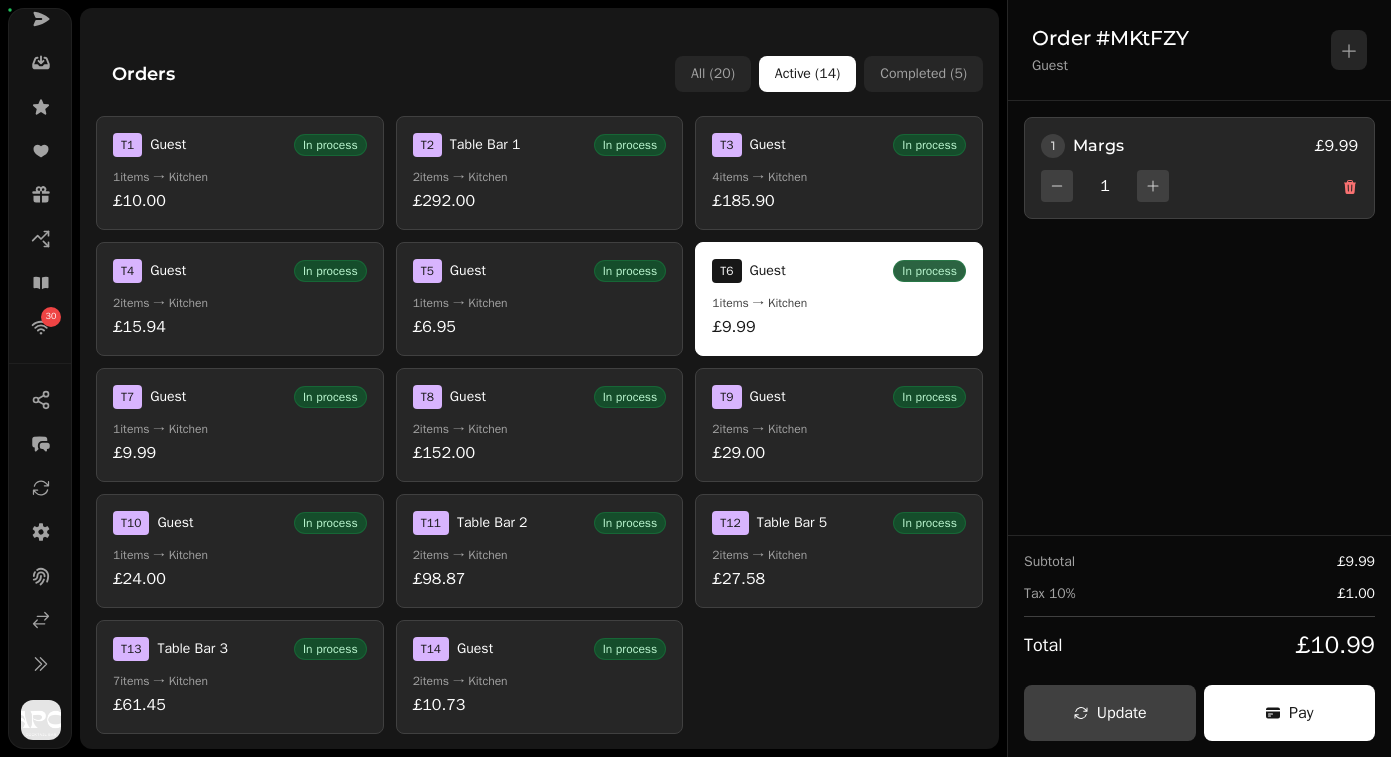 click on "2  items → Kitchen" at bounding box center (540, 177) 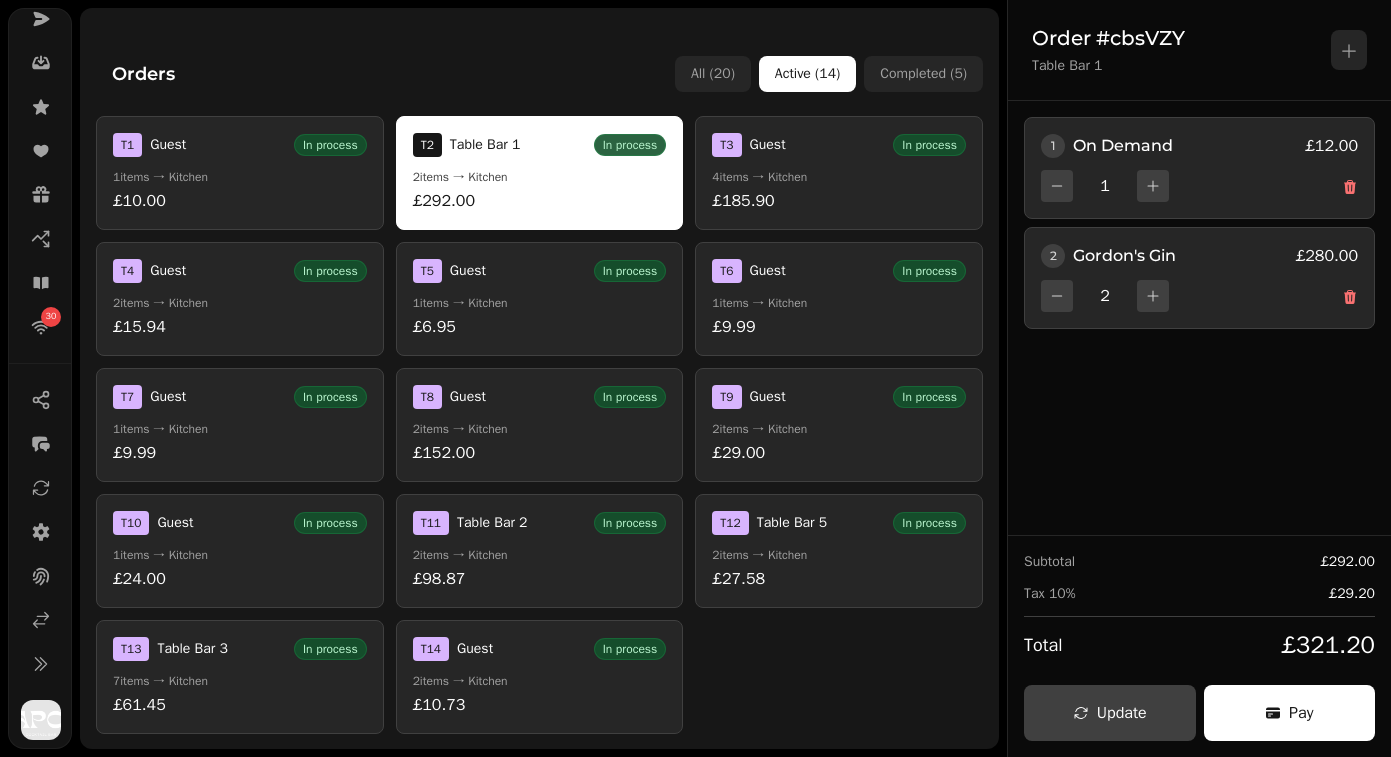 click on "T 3 Guest In process" at bounding box center [839, 145] 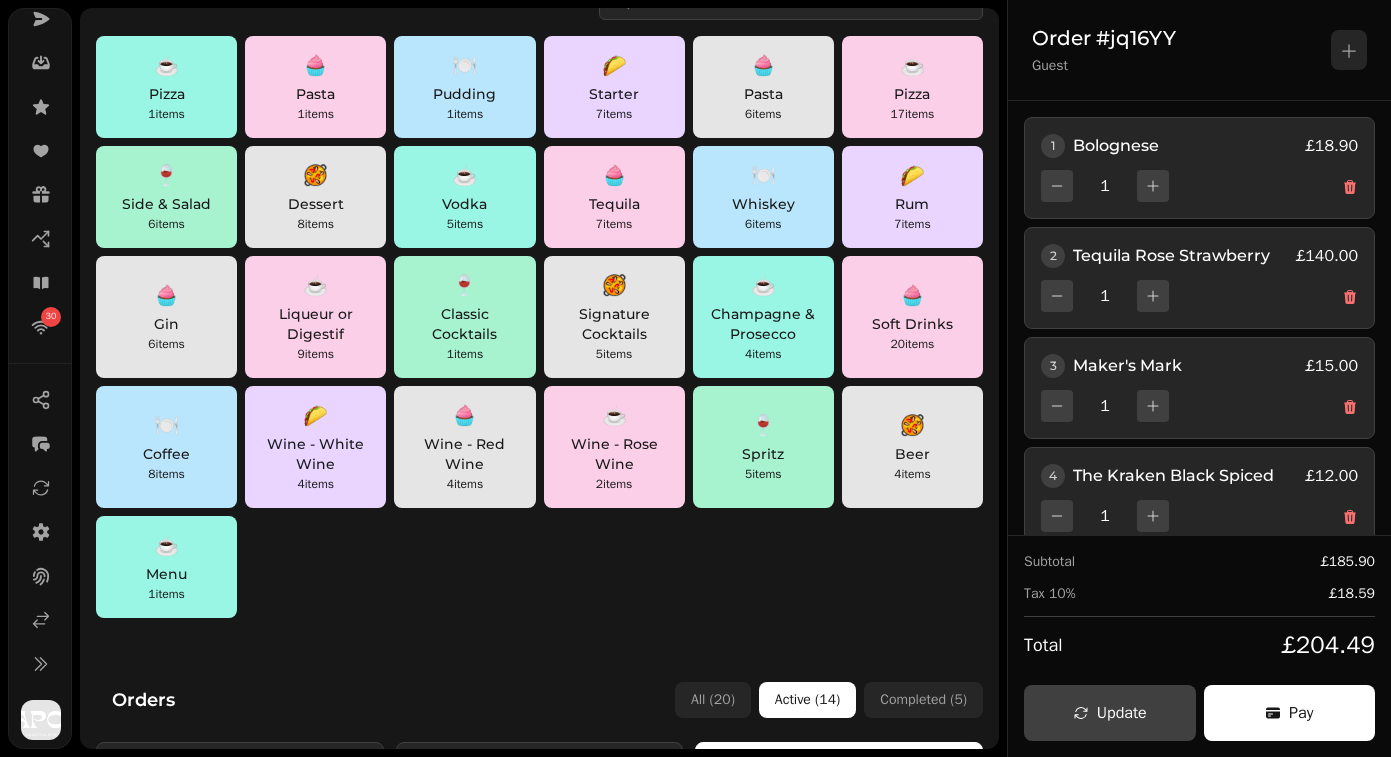 scroll, scrollTop: 0, scrollLeft: 0, axis: both 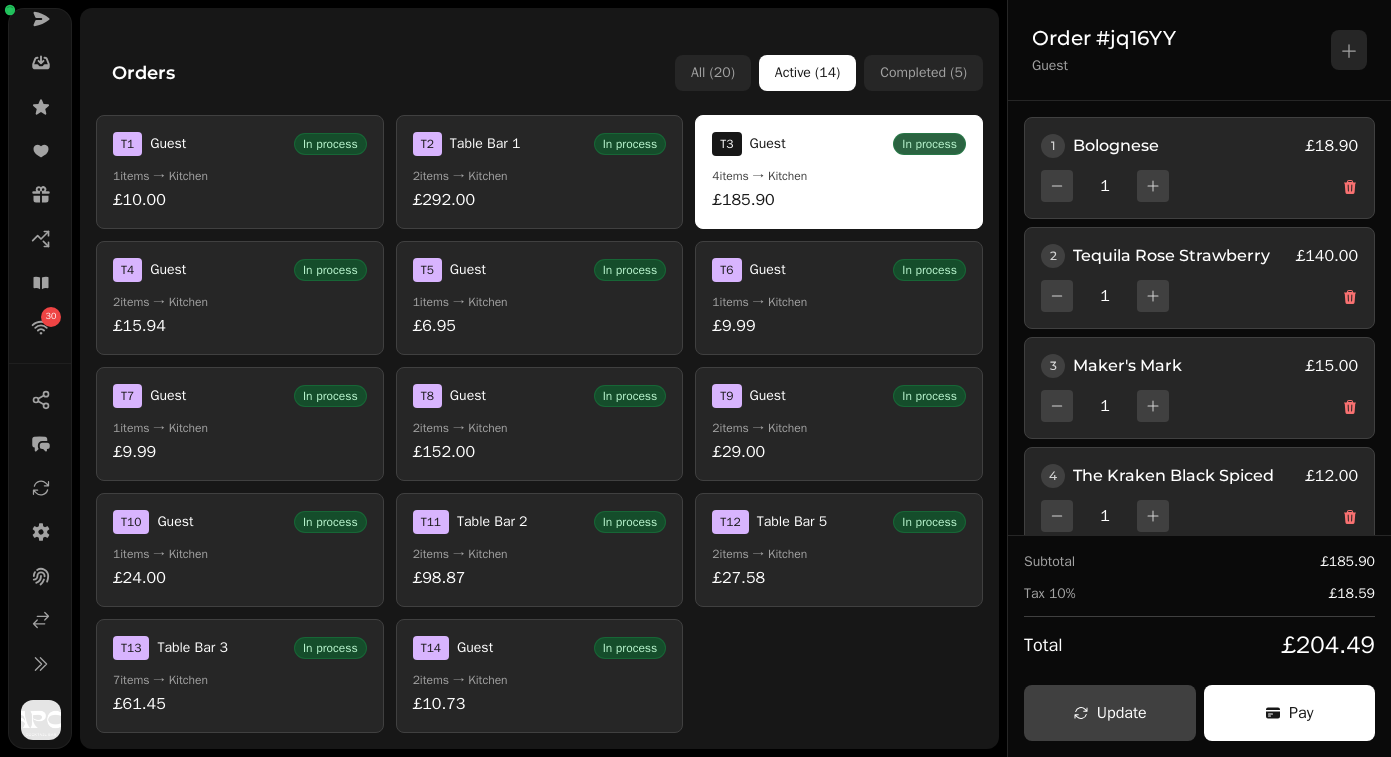 click on "T 6 Guest In process 1  items → Kitchen £9.99" at bounding box center (839, 298) 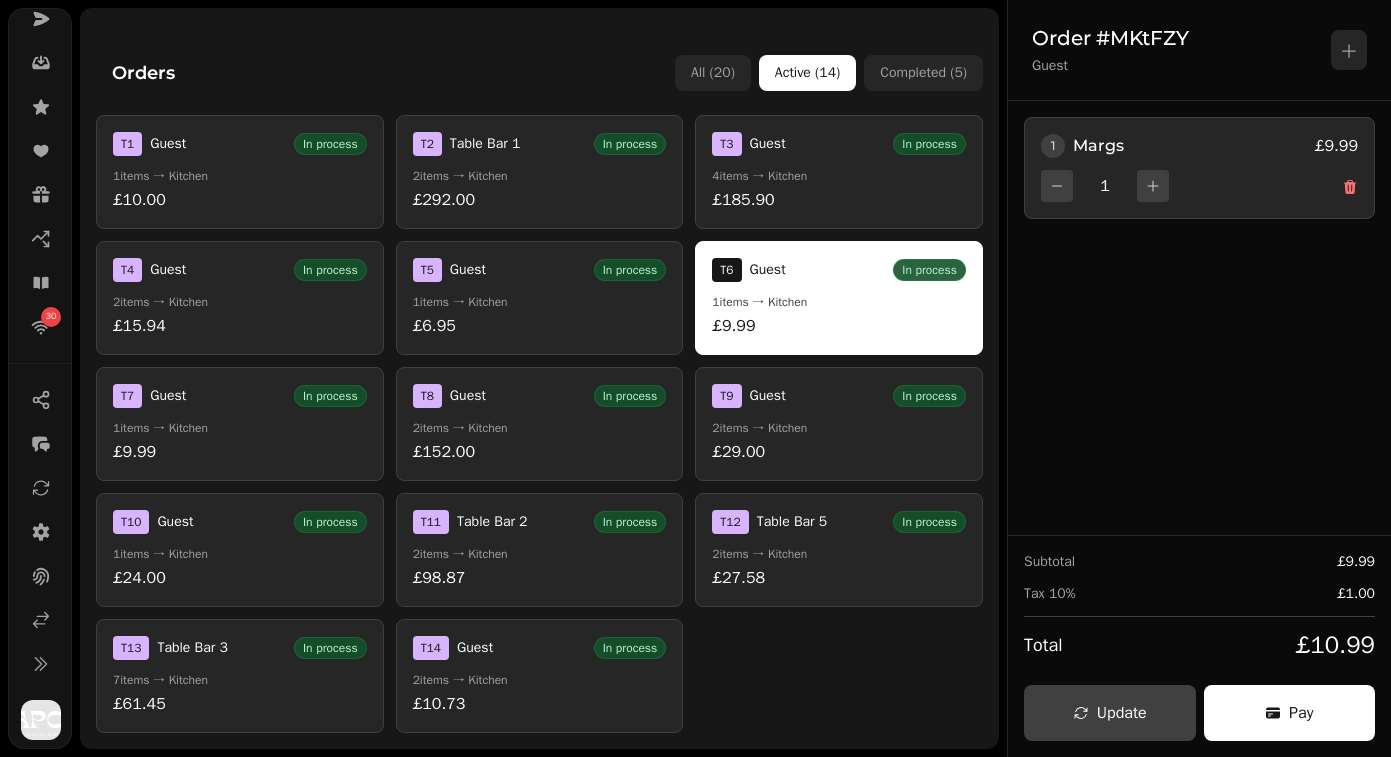 click on "T 2 Table Bar 1 In process 2  items → Kitchen £292.00" at bounding box center (540, 172) 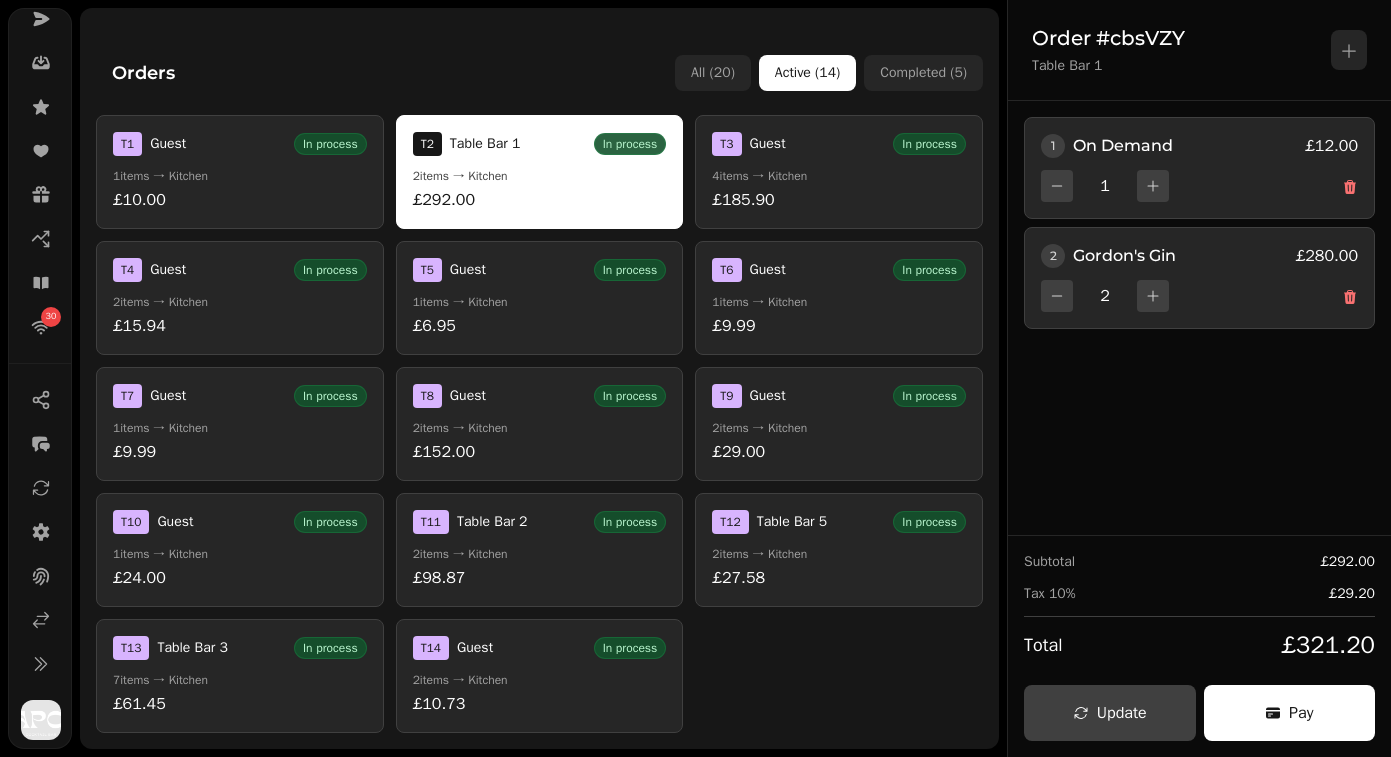 click on "1  items → Kitchen" at bounding box center (240, 176) 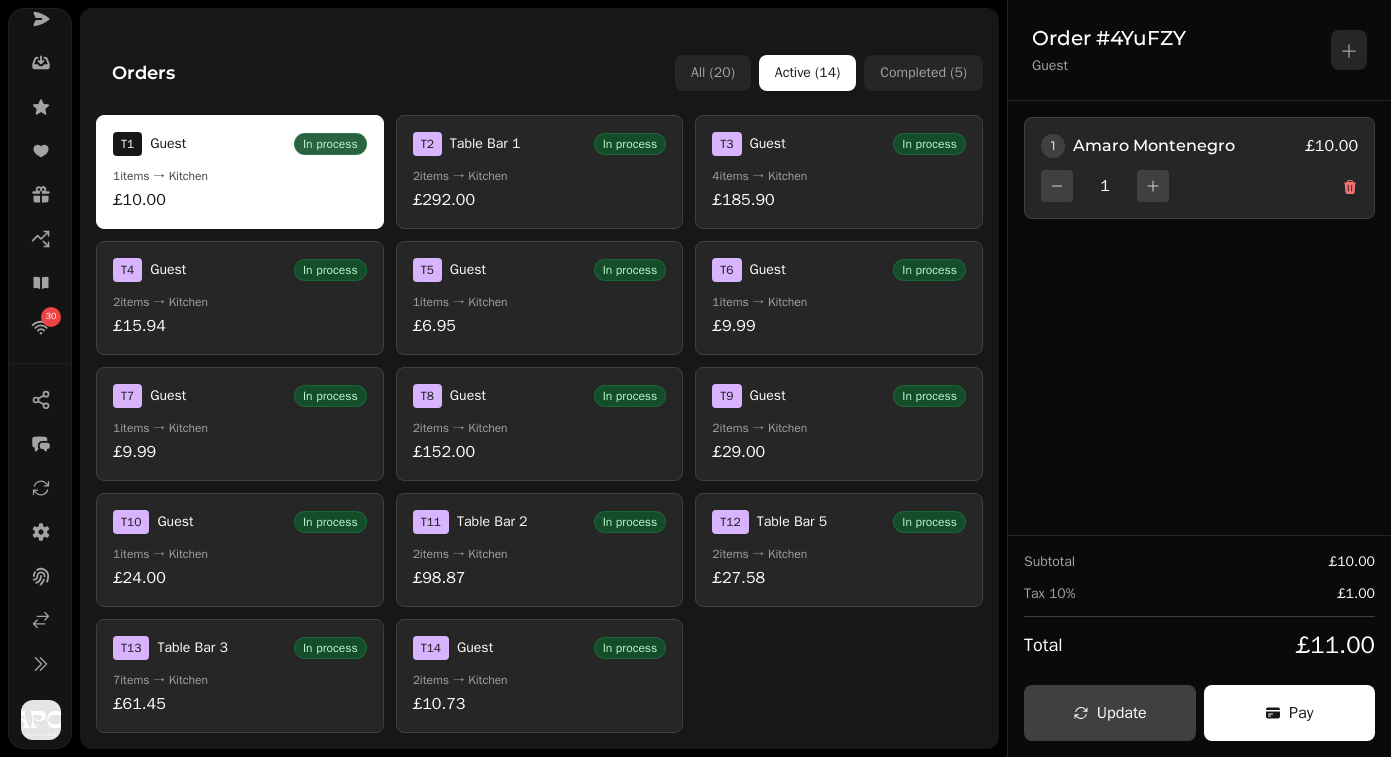 click on "£292.00" at bounding box center [540, 200] 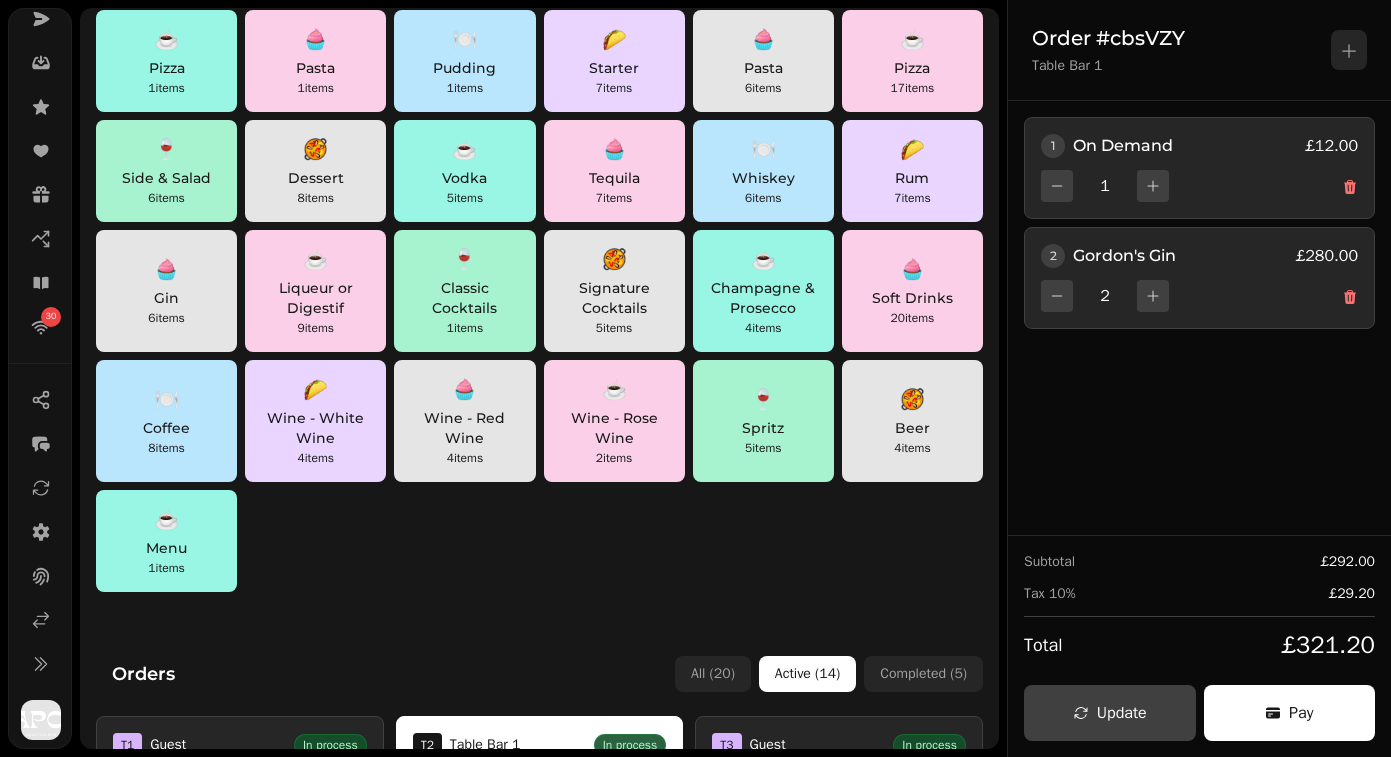 scroll, scrollTop: 0, scrollLeft: 0, axis: both 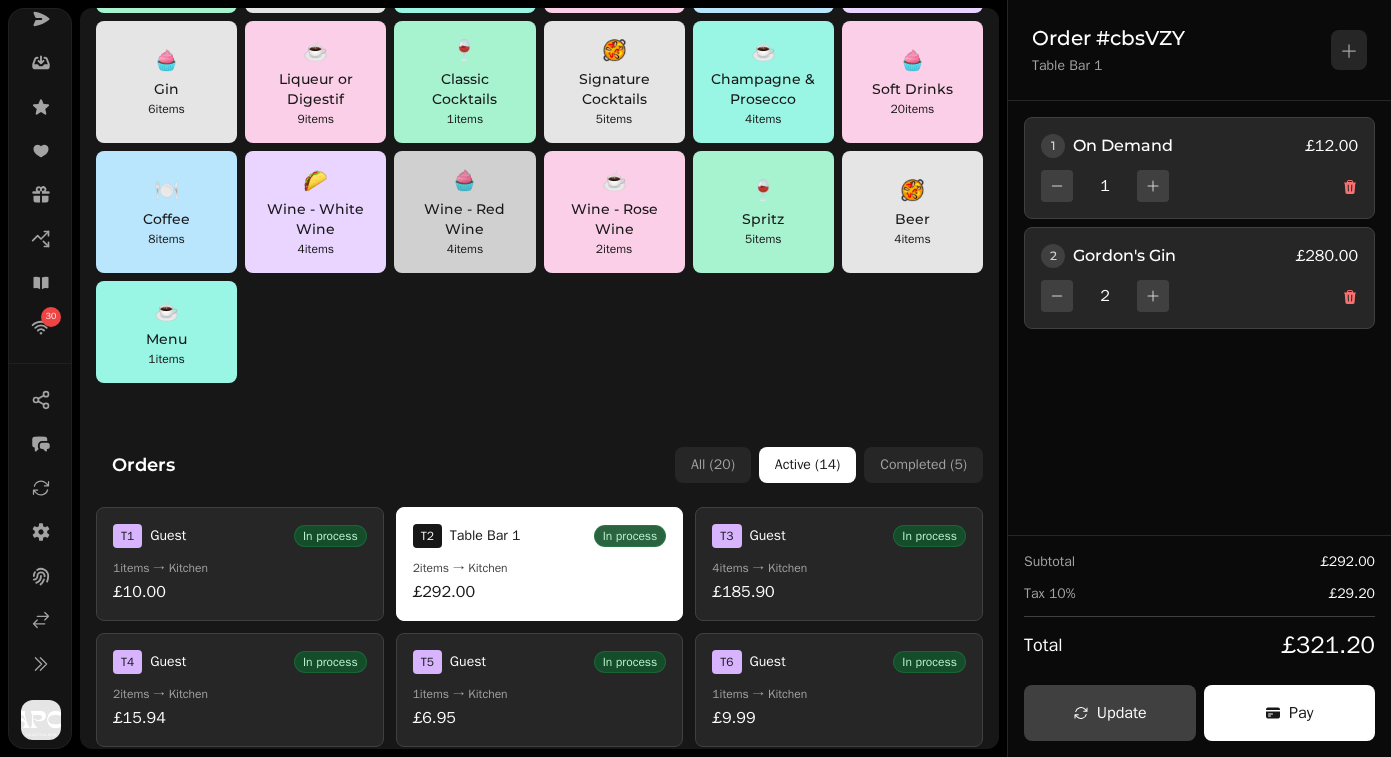 click on "4  items" at bounding box center (464, 249) 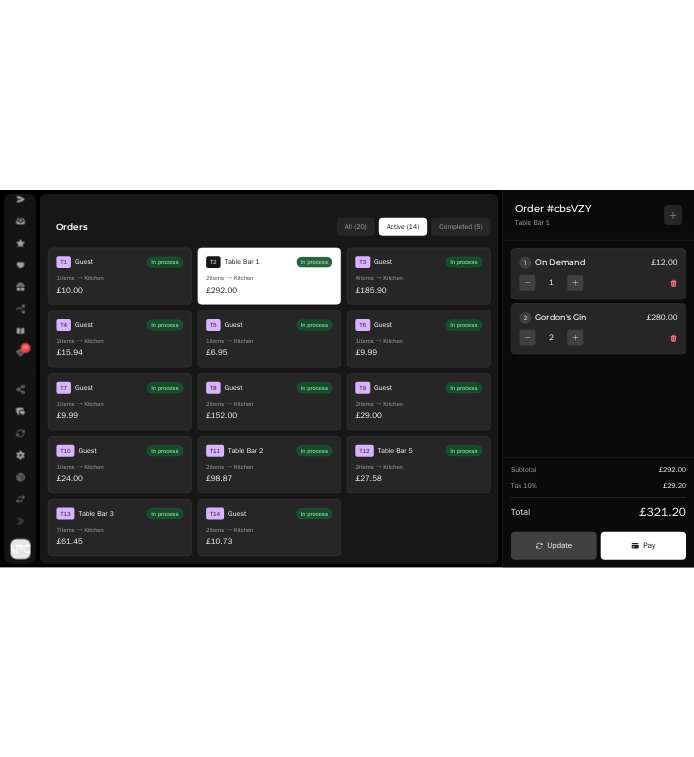scroll, scrollTop: 0, scrollLeft: 0, axis: both 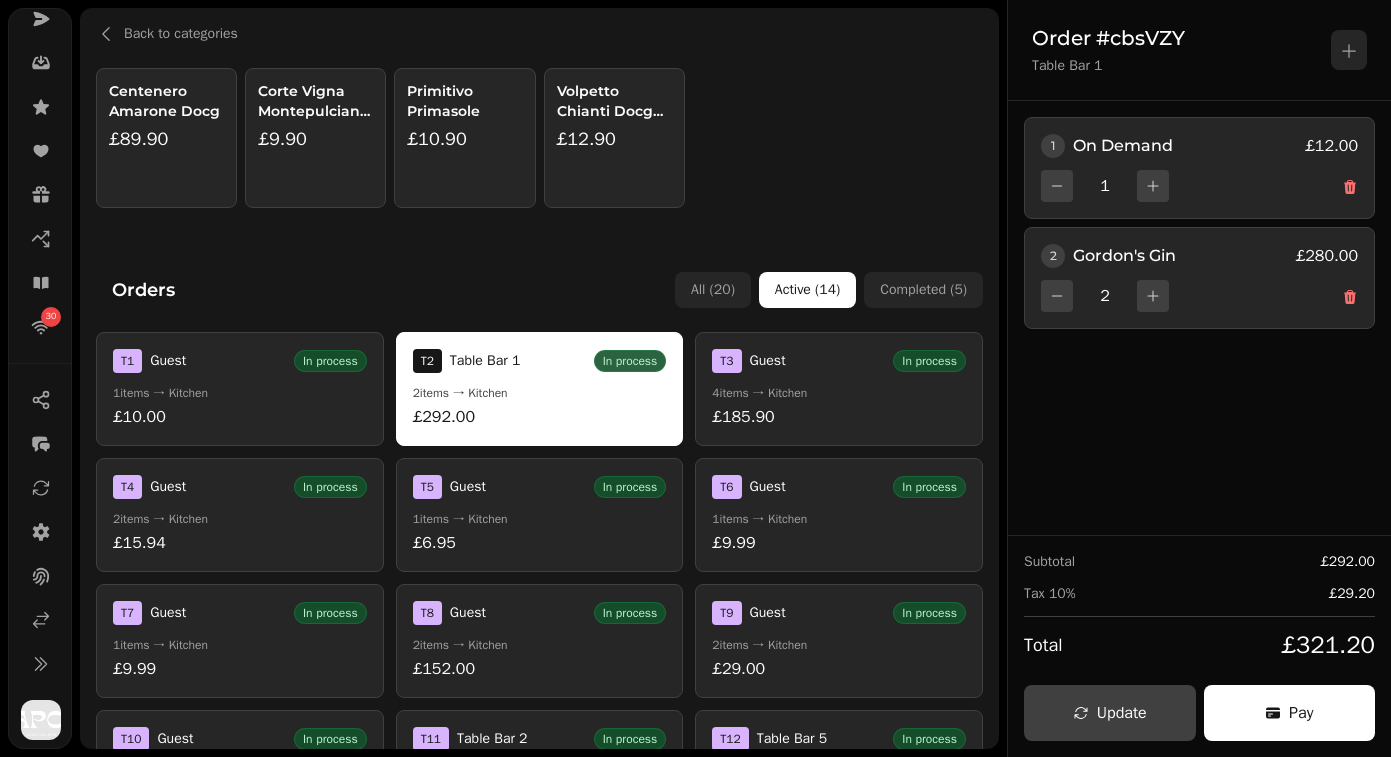 click on "£89.90" at bounding box center (166, 139) 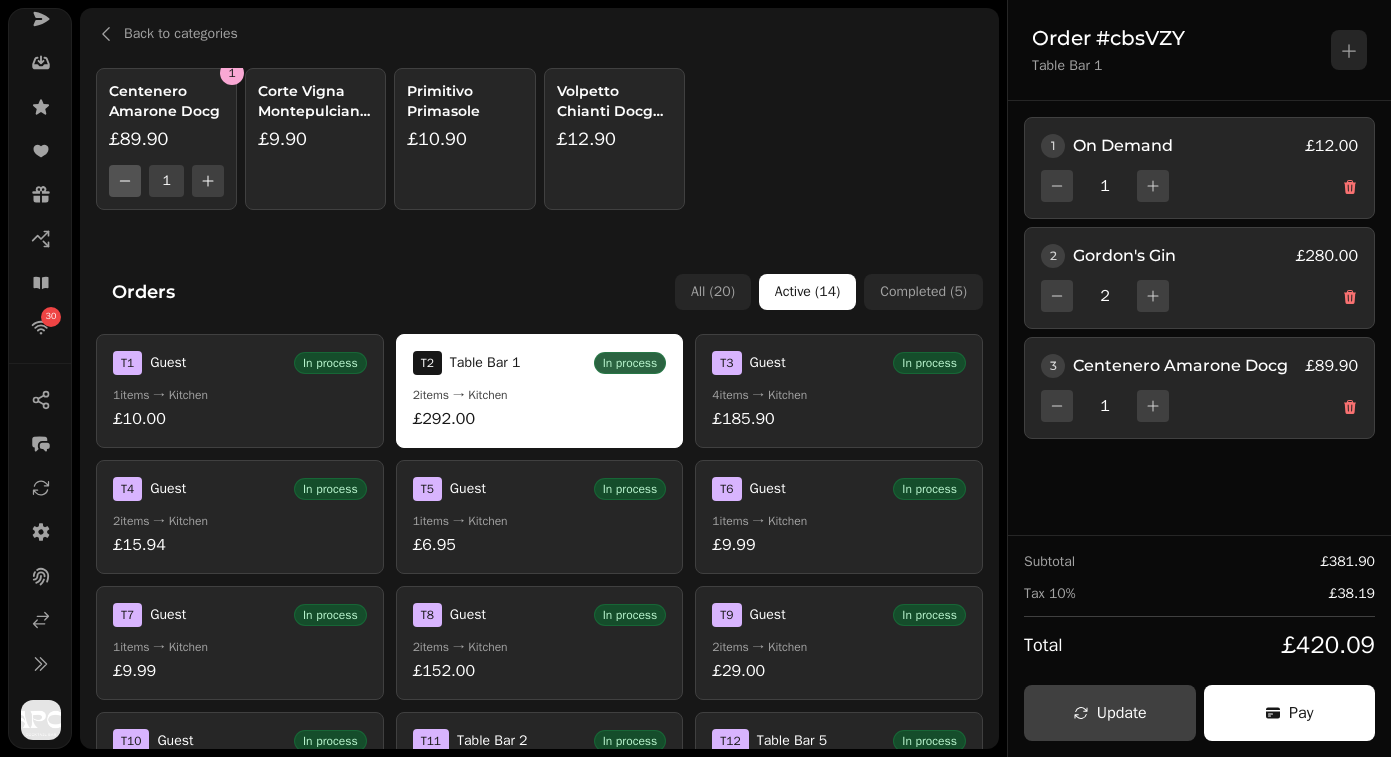 click at bounding box center [125, 181] 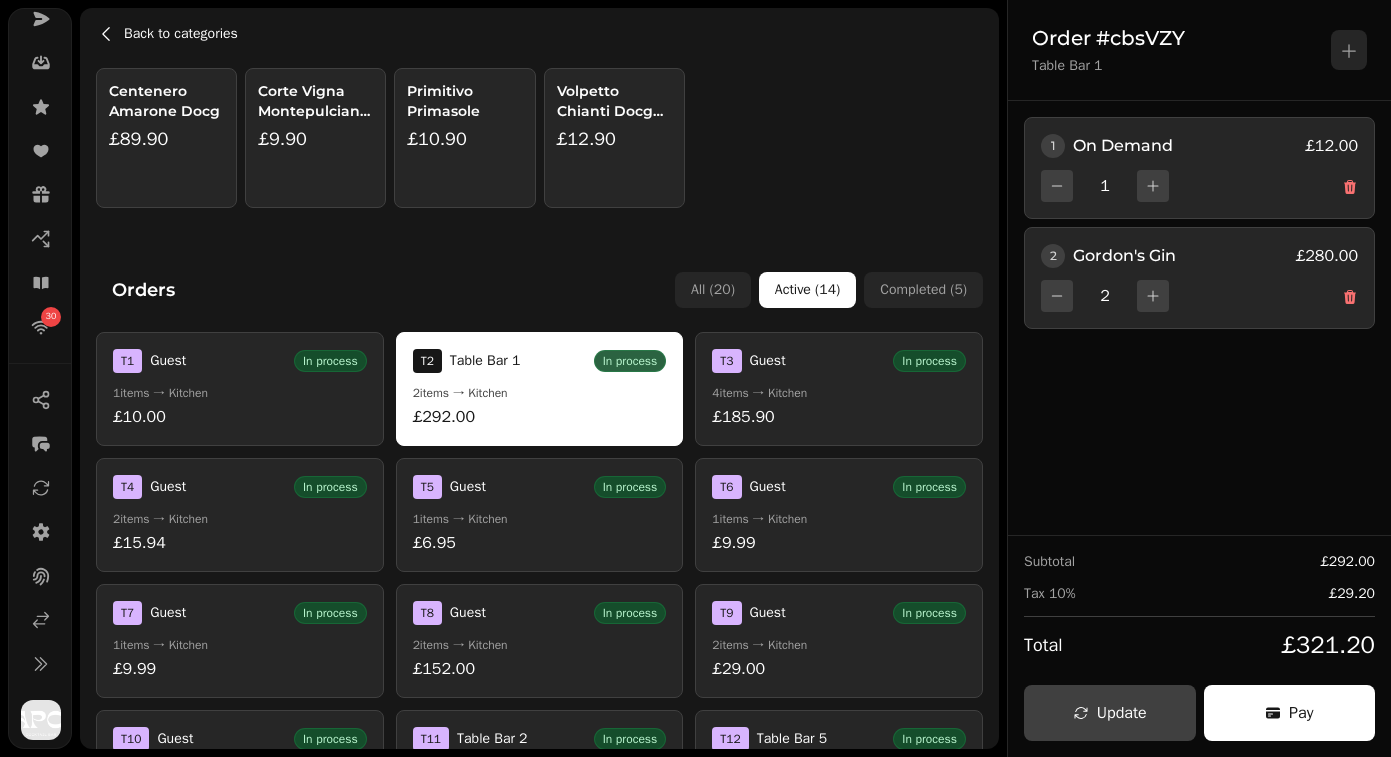 click on "Back to categories" at bounding box center (181, 34) 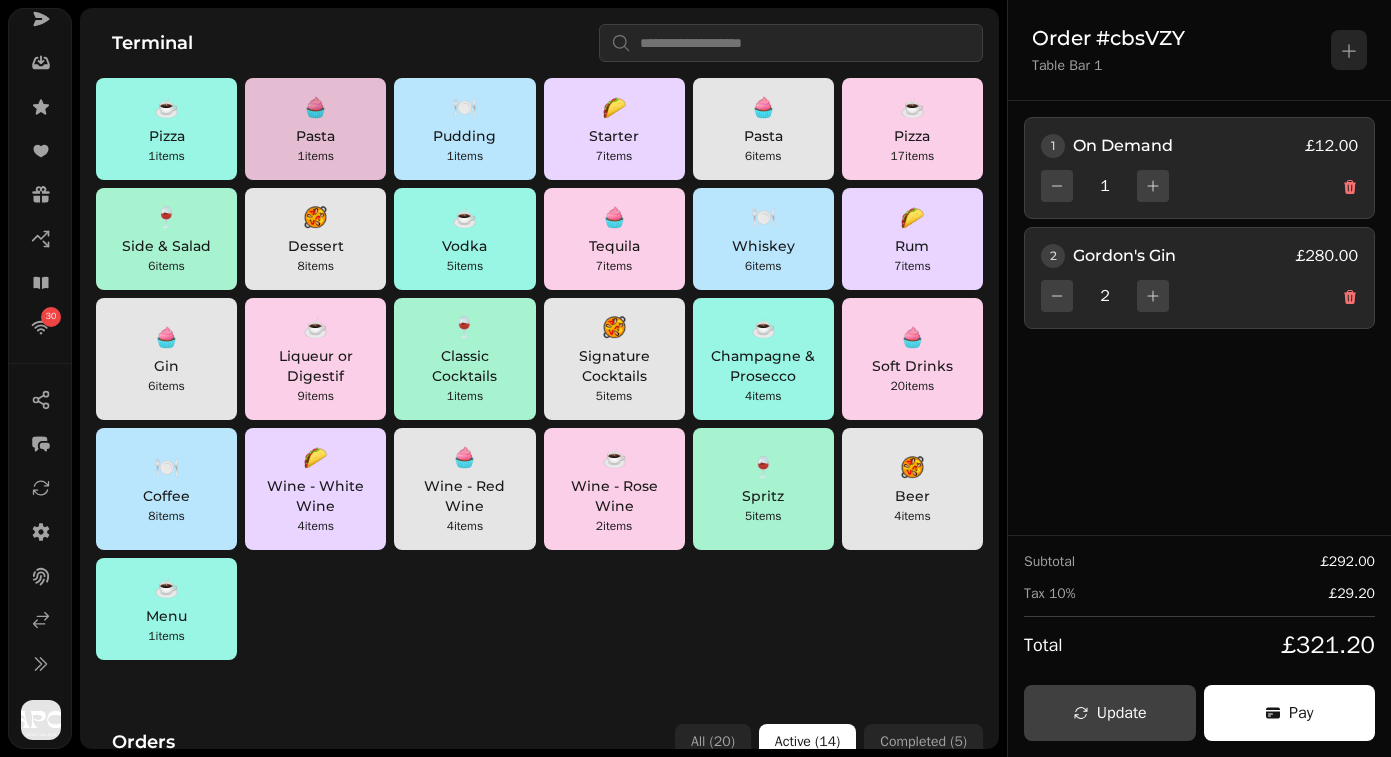 click on "1  items" at bounding box center (315, 156) 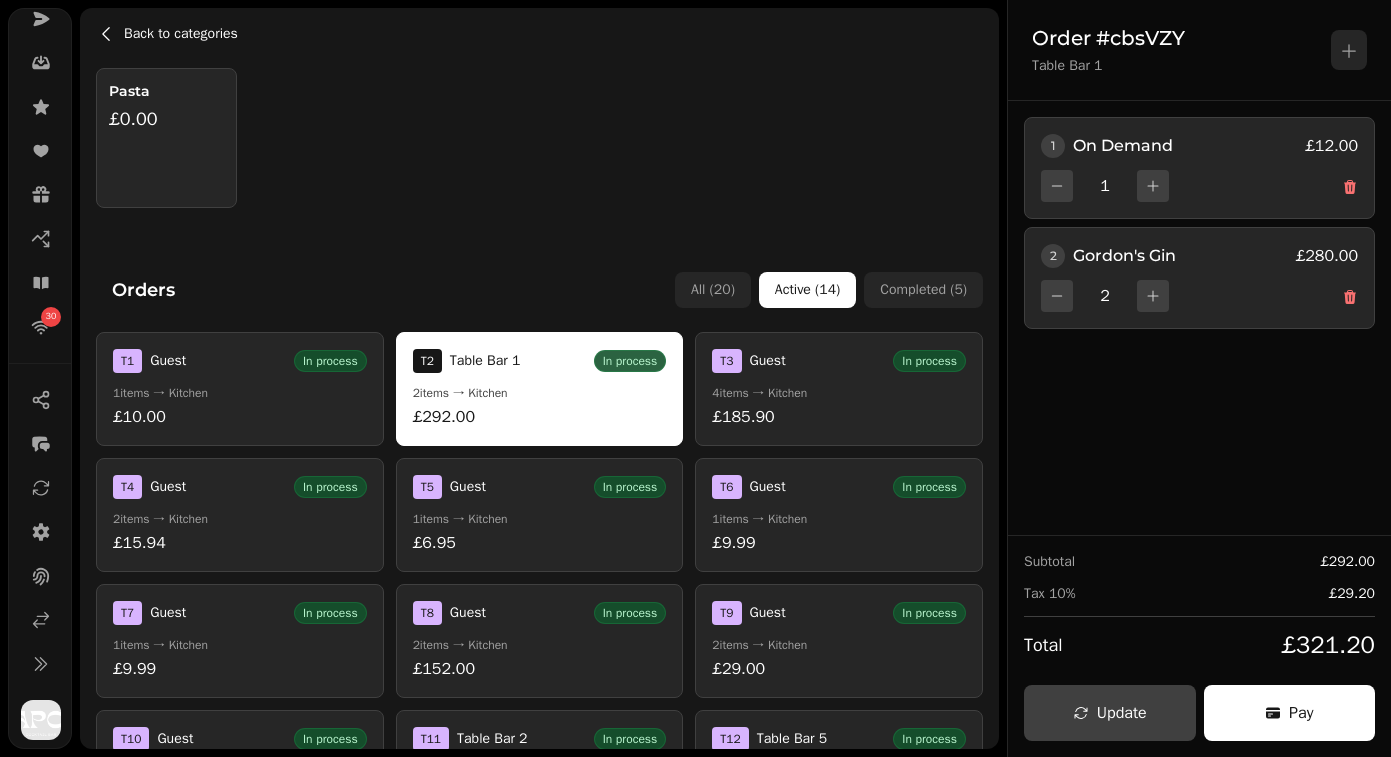 click on "Back to categories" at bounding box center [181, 34] 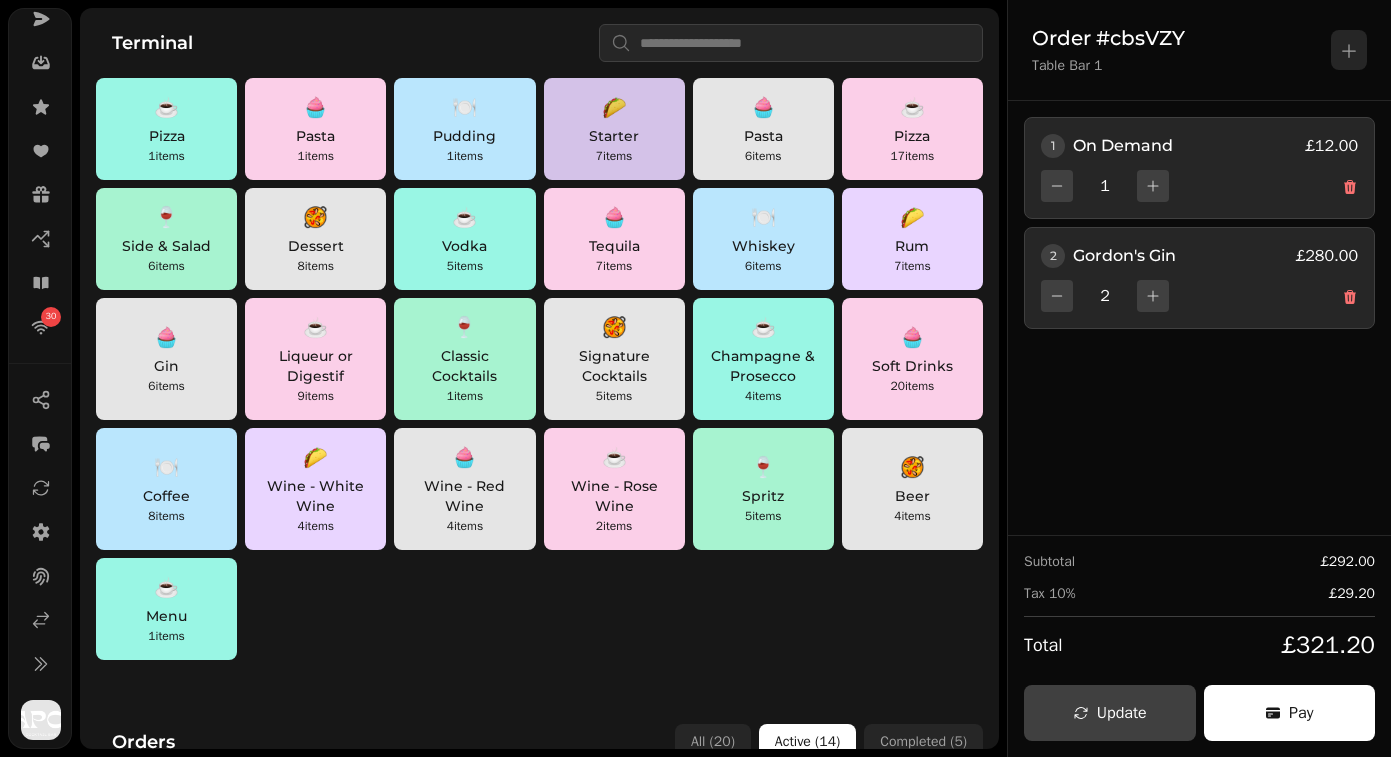 click on "7  items" at bounding box center [614, 156] 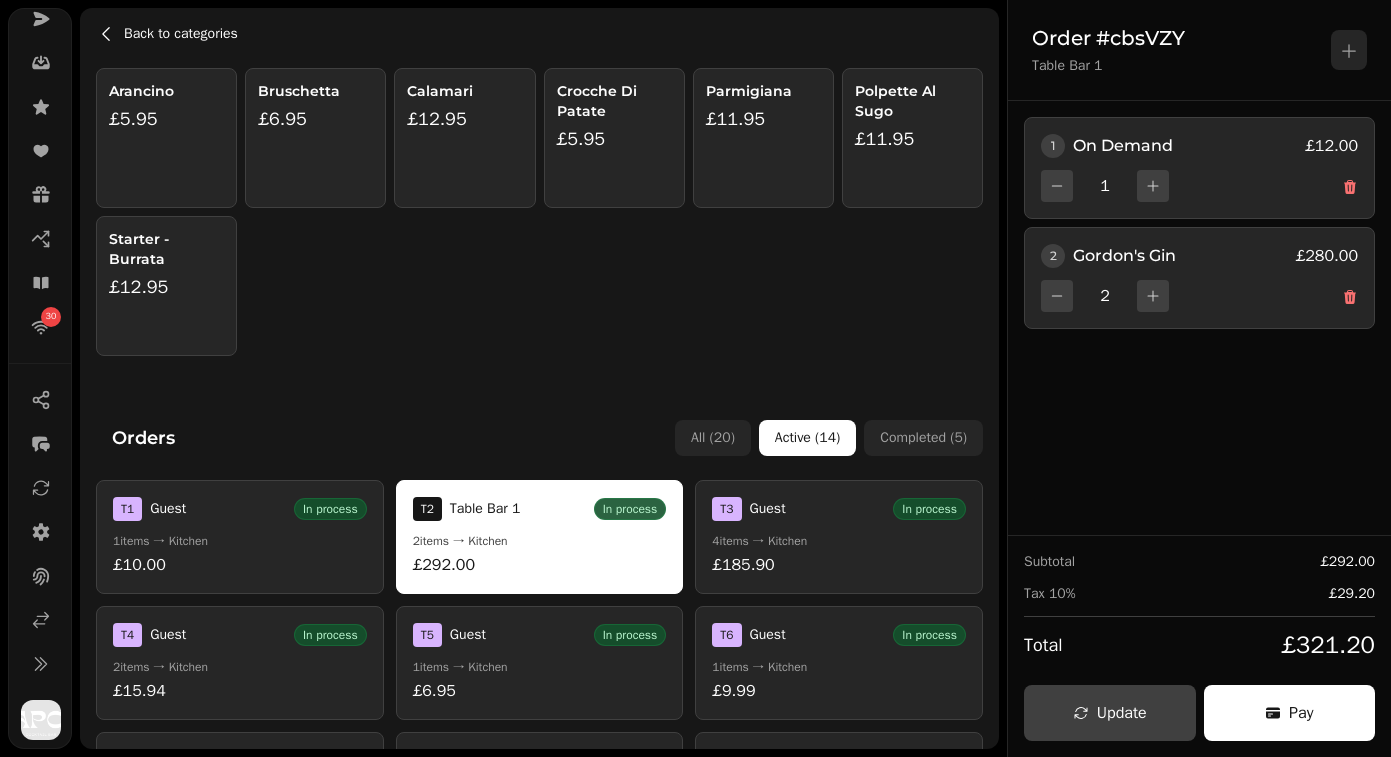 click on "Back to categories" at bounding box center (181, 34) 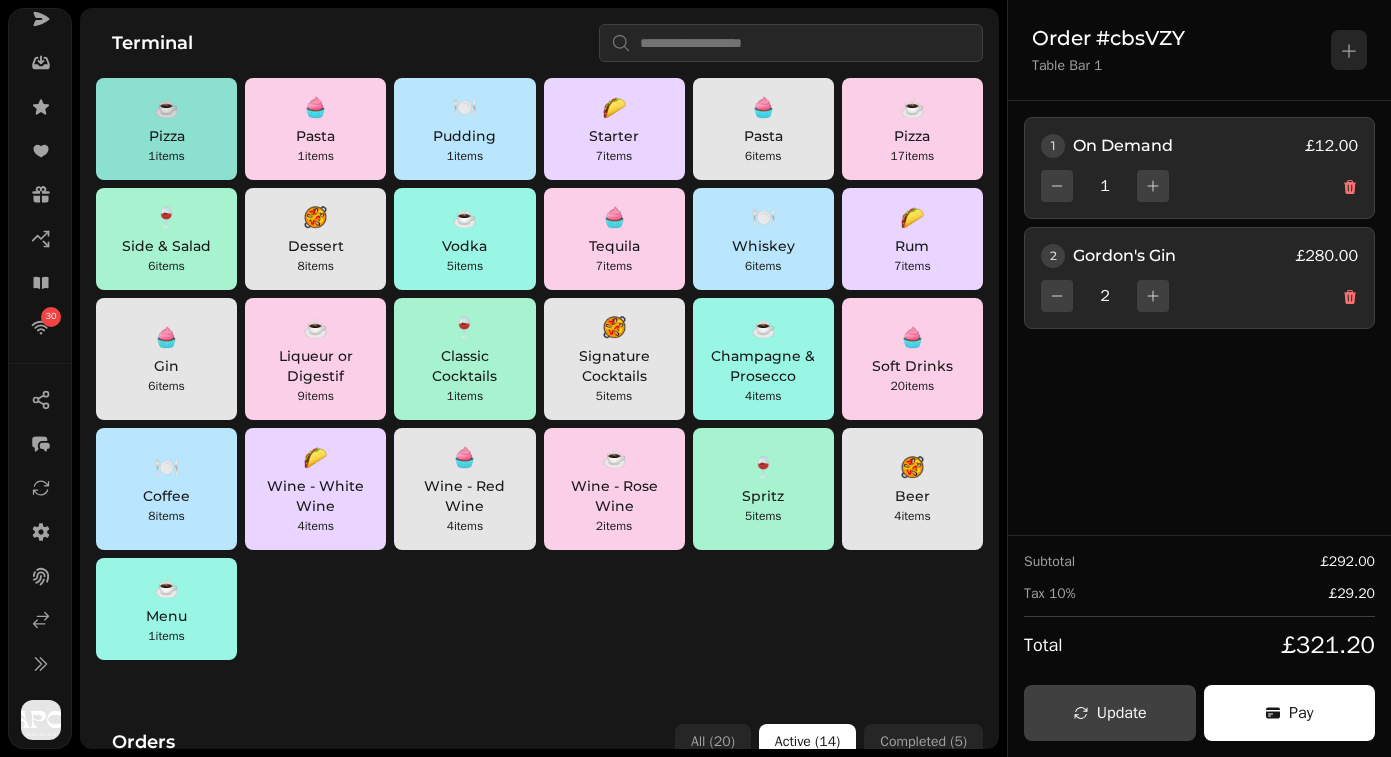 click on "☕ Pizza 1  items" at bounding box center (166, 129) 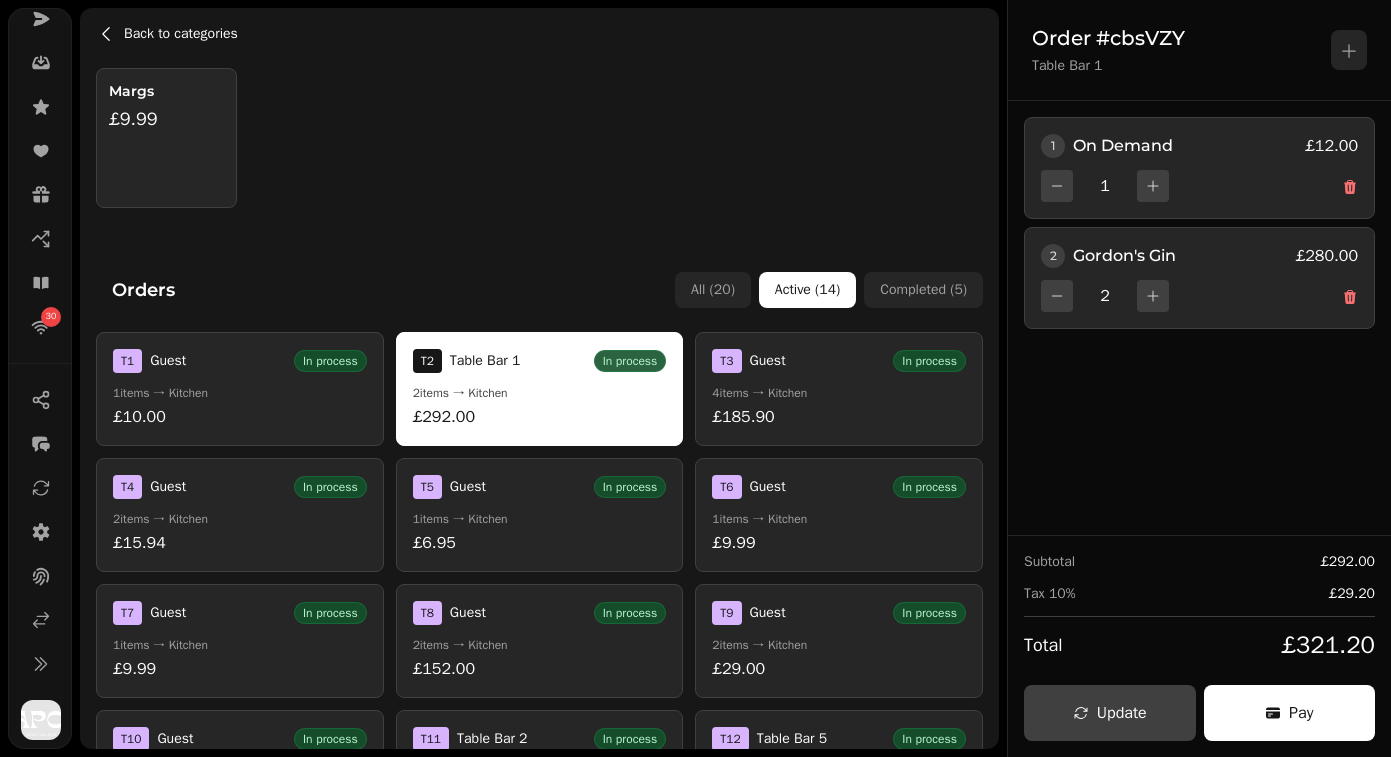 click on "Back to categories" at bounding box center (181, 34) 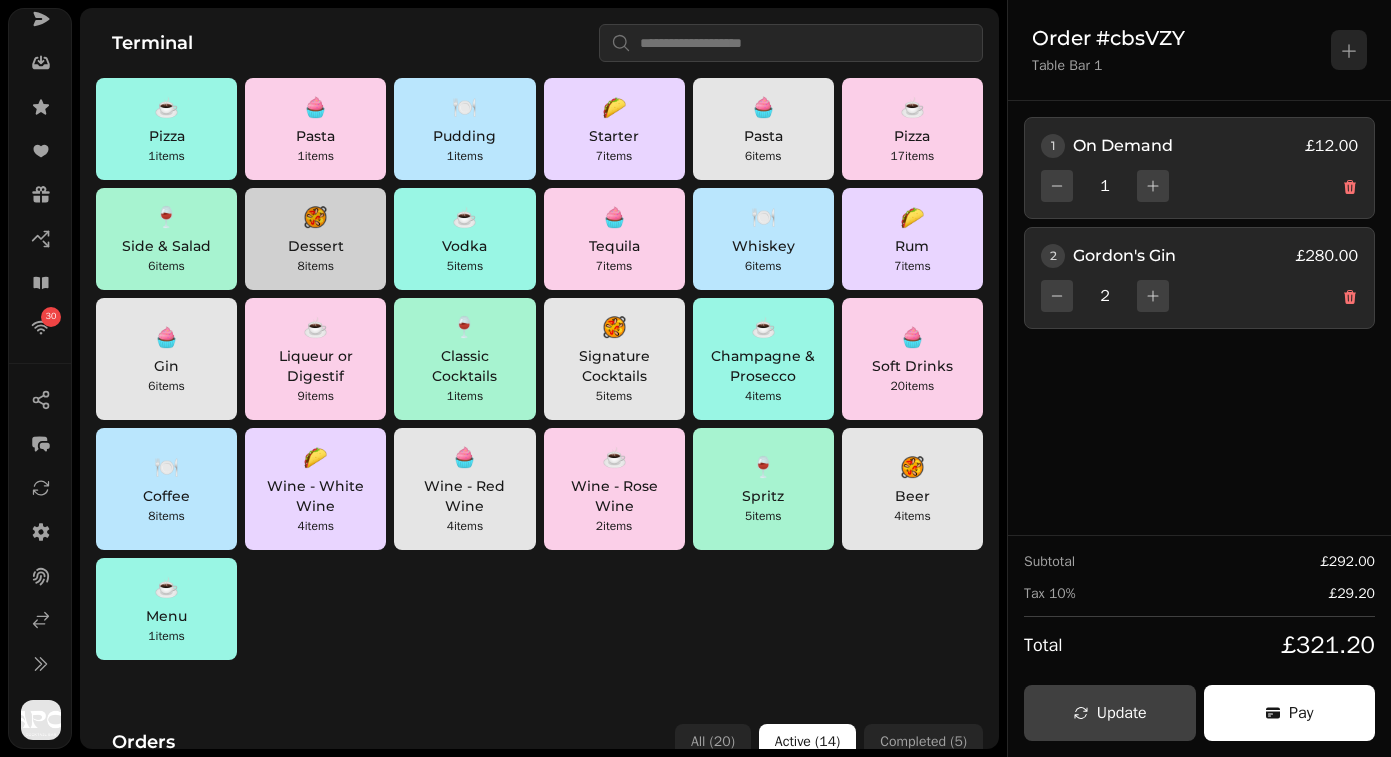 click on "Dessert" at bounding box center (315, 246) 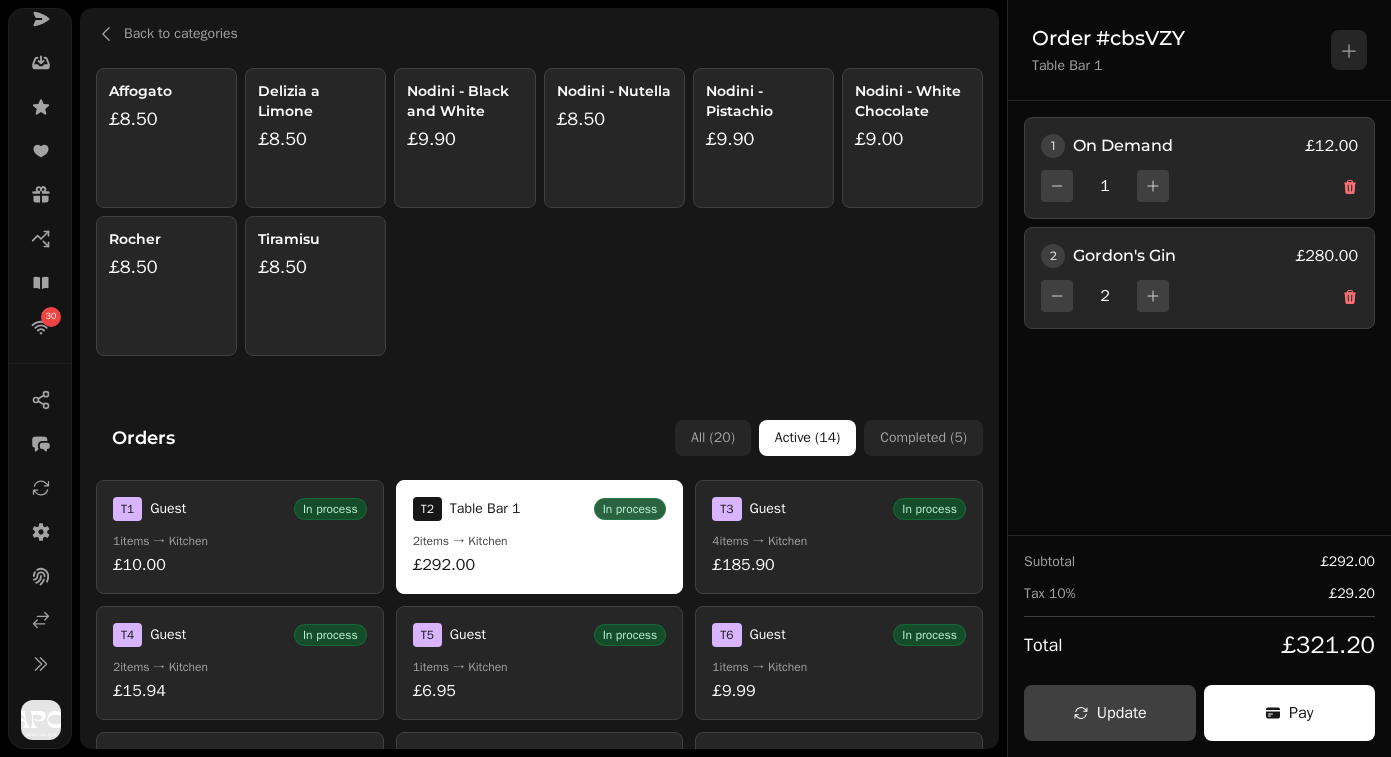 click on "Back to categories Affogato £8.50 Delizia a Limone £8.50 Nodini - Black and White £9.90 Nodini - Nutella £8.50 Nodini - Pistachio £9.90 Nodini - White Chocolate £9.00 Rocher £8.50 Tiramisu £8.50 Orders All ( 20 ) Active ( 14 ) Completed ( 5 ) T 1 Guest In process 1  items → Kitchen £10.00 T 2 Table Bar 1 In process 2  items → Kitchen £292.00 T 3 Guest In process 4  items → Kitchen £185.90 T 4 Guest In process 2  items → Kitchen £15.94 T 5 Guest In process 1  items → Kitchen £6.95 T 6 Guest In process 1  items → Kitchen £9.99 T 7 Guest In process 1  items → Kitchen £9.99 T 8 Guest In process 2  items → Kitchen £152.00 T 9 Guest In process 2  items → Kitchen £29.00 T 10 Guest In process 1  items → Kitchen £24.00 T 11 Table Bar 2 In process 2  items → Kitchen £98.87 T 12 Table Bar 5 In process 2  items → Kitchen £27.58 T 13 Table Bar 3 In process 7  items → Kitchen £61.45 T 14 Guest In process 2  items → Kitchen £10.73" at bounding box center (539, 378) 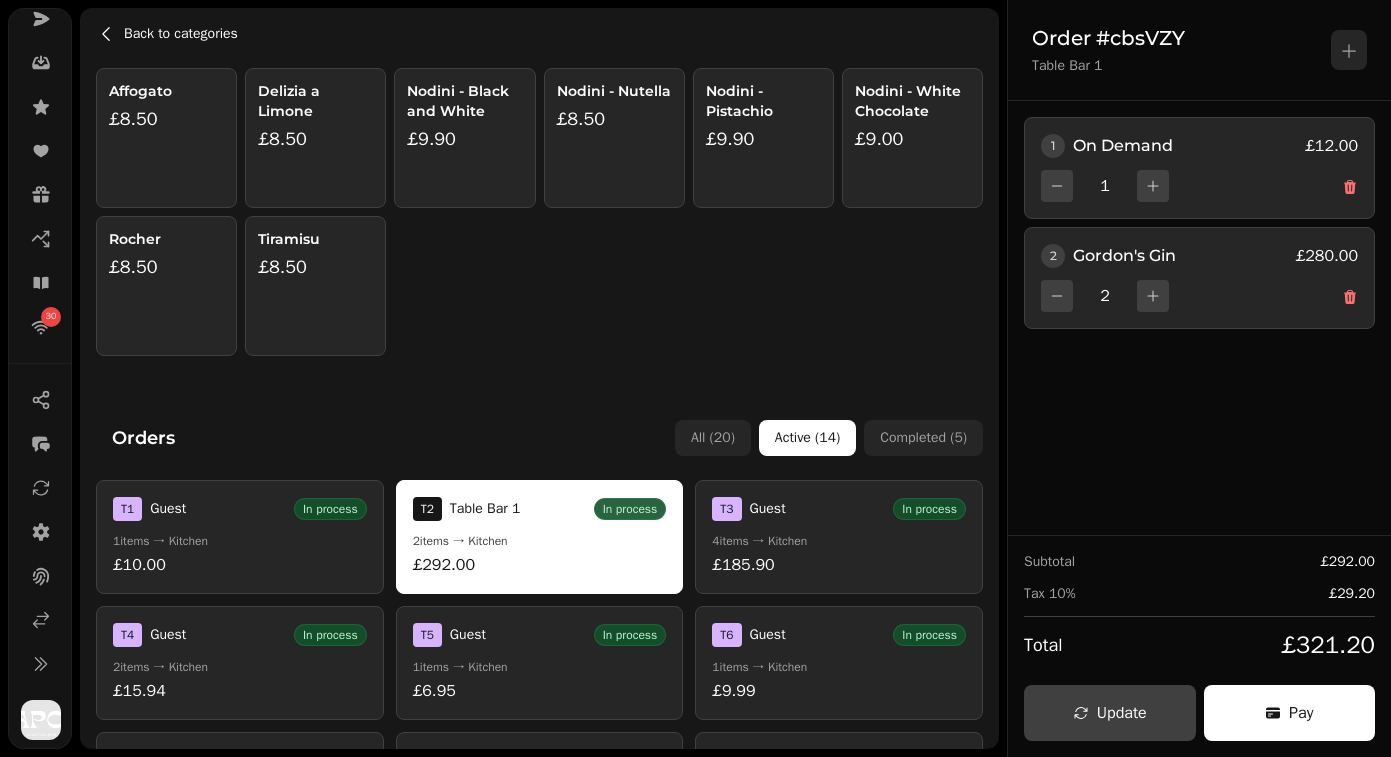 click on "Back to categories" at bounding box center (181, 34) 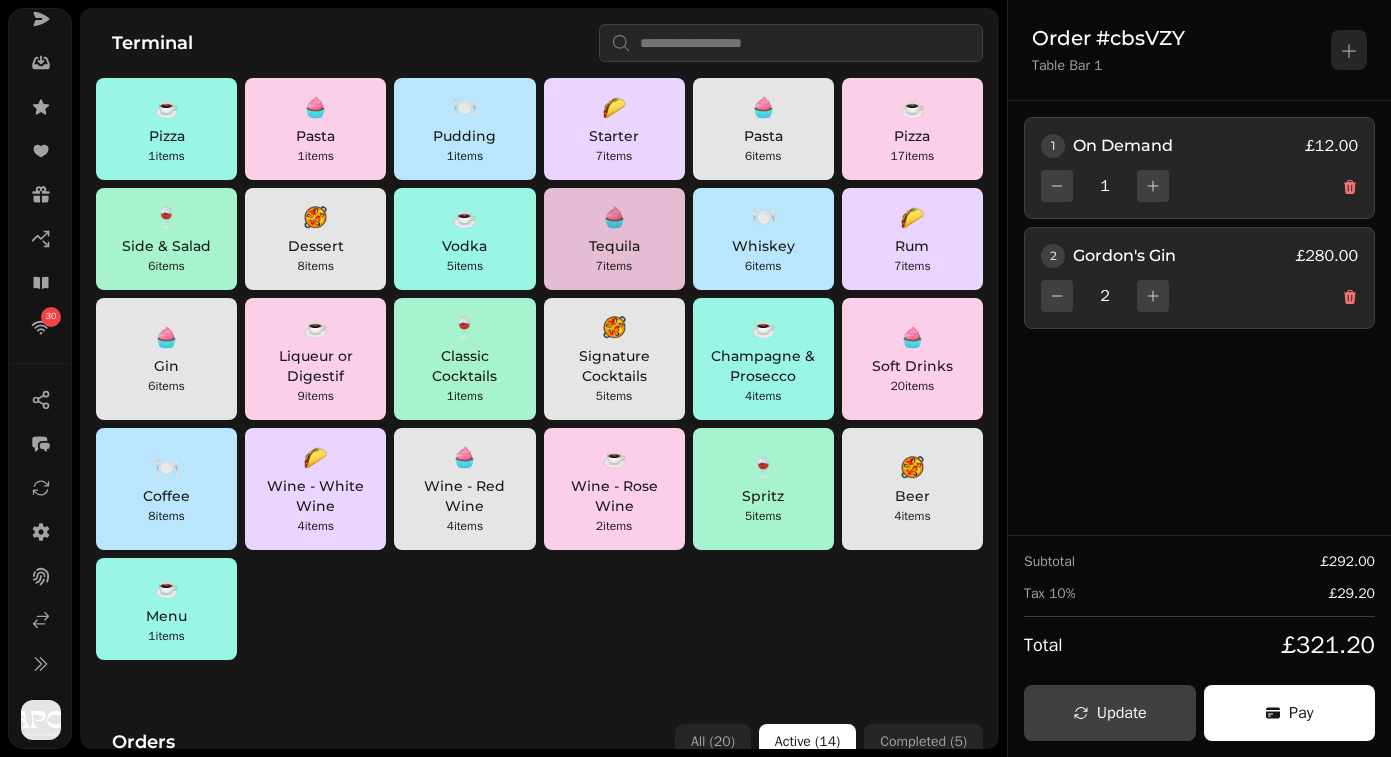 click on "Tequila" at bounding box center [614, 246] 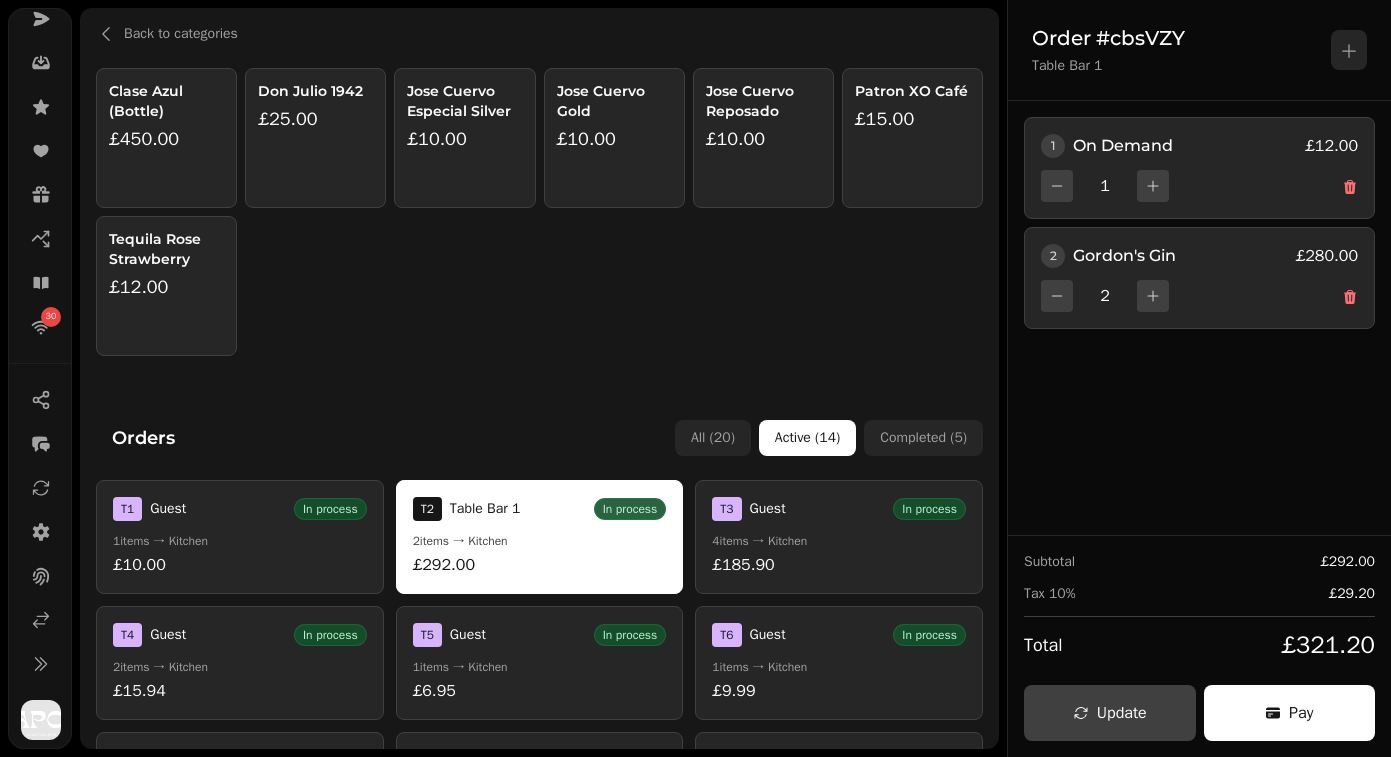 click on "Back to categories Clase Azul (Bottle) £450.00 Don Julio 1942 £25.00 Jose Cuervo Especial Silver £10.00 Jose Cuervo Gold £10.00 Jose Cuervo Reposado £10.00 Patron XO Café £15.00 Tequila Rose Strawberry £12.00" at bounding box center (539, 190) 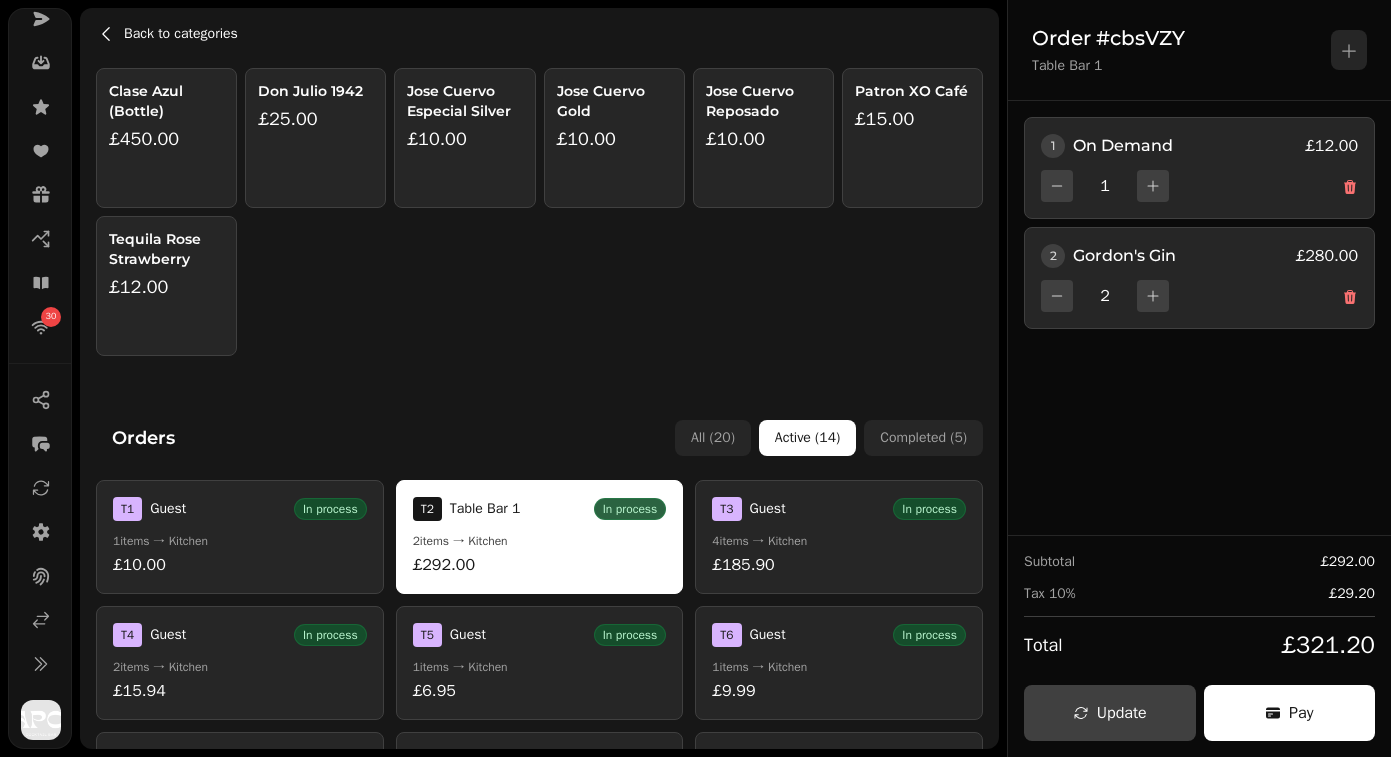 click on "Back to categories" at bounding box center [181, 34] 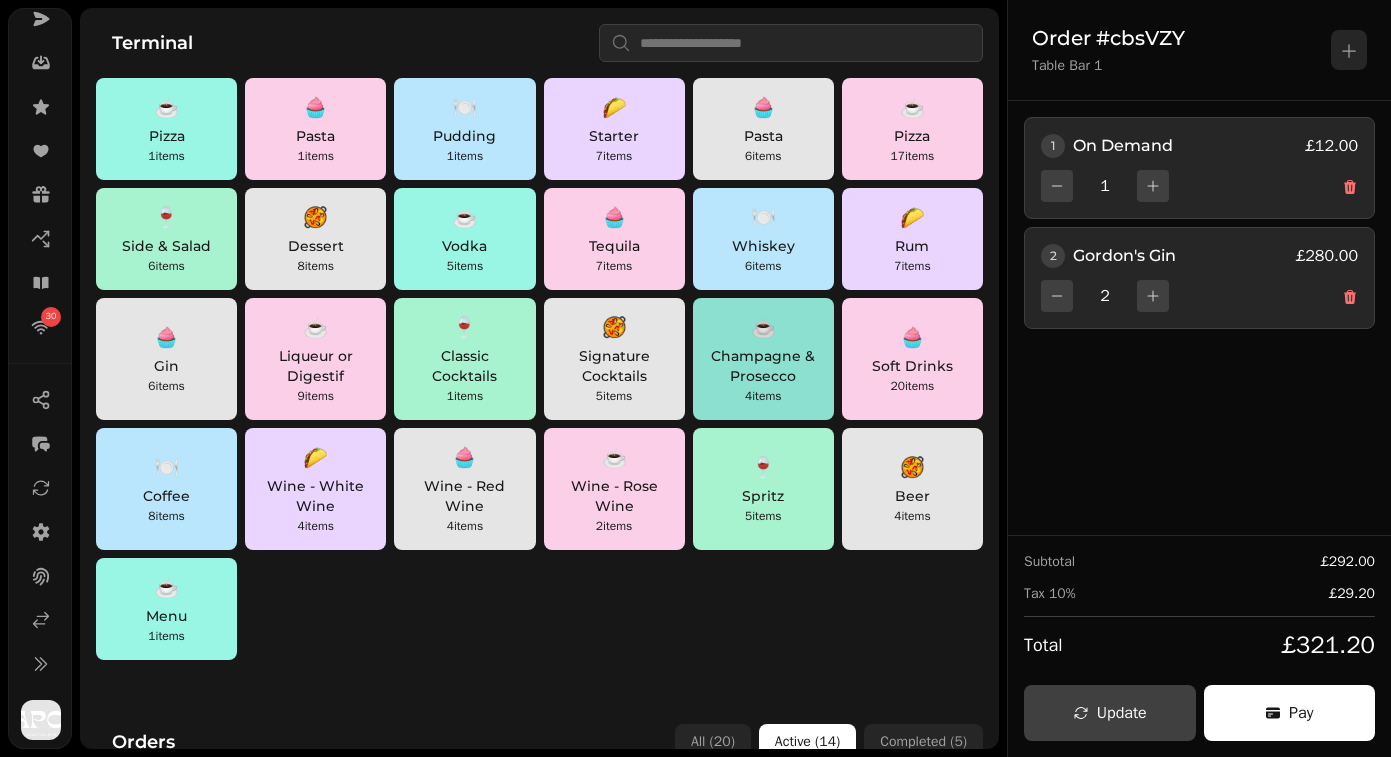 click on "Champagne & Prosecco" at bounding box center (763, 366) 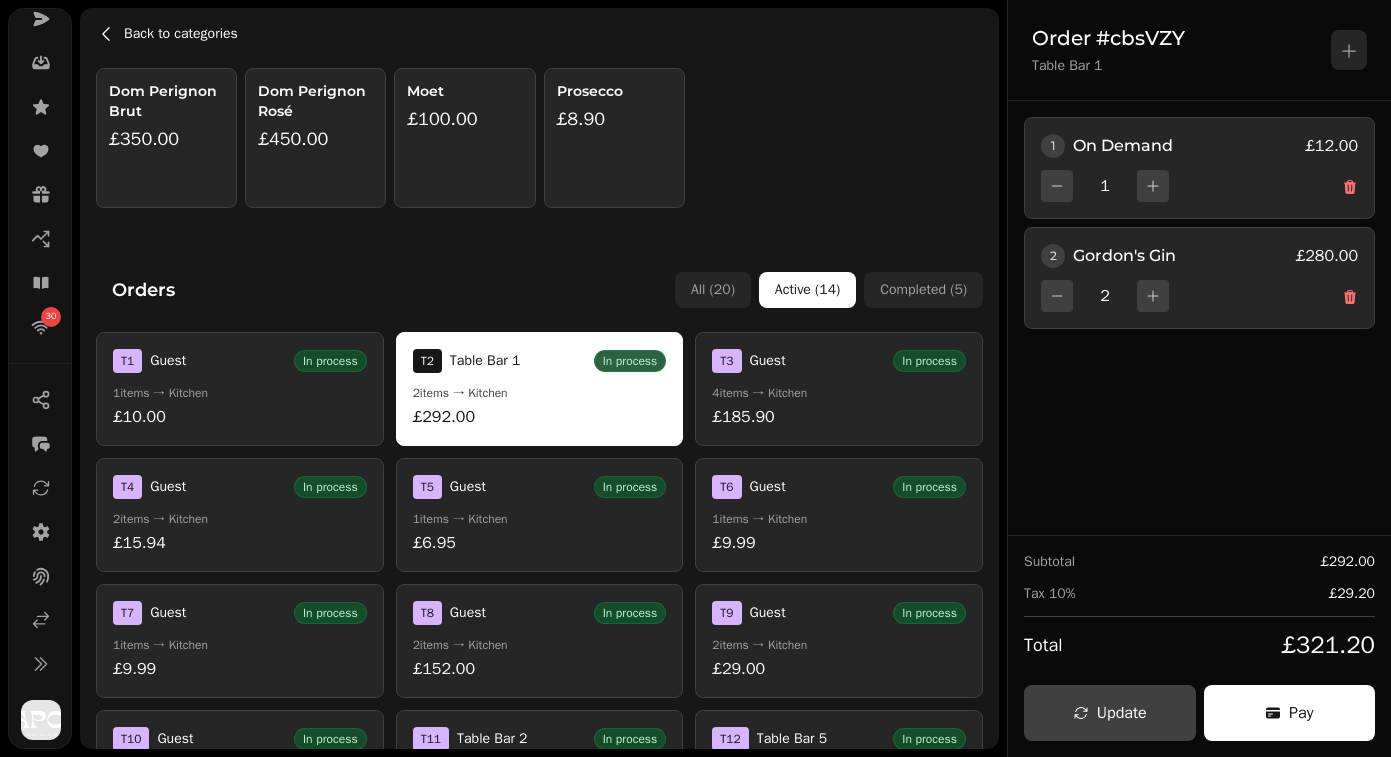 click on "Back to categories" at bounding box center [181, 34] 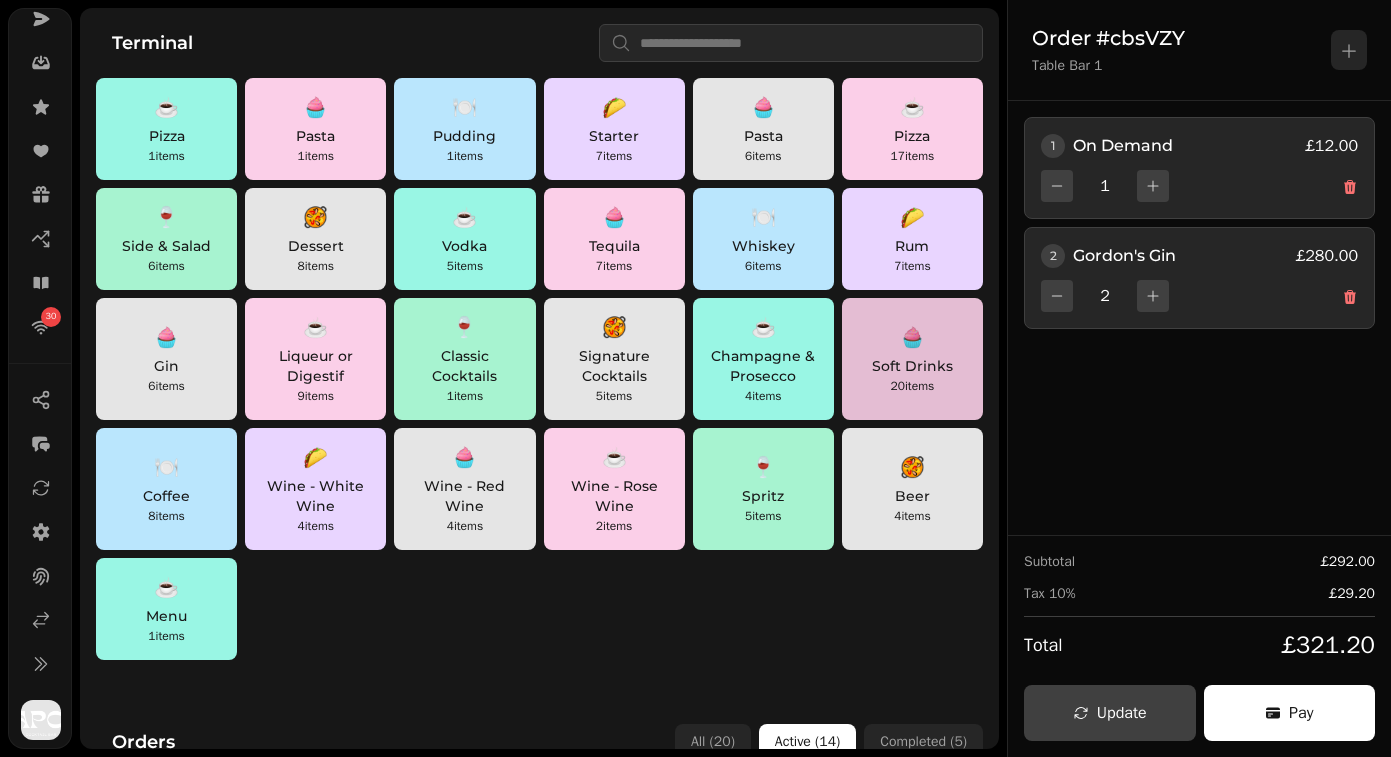 click on "Soft Drinks" at bounding box center (912, 366) 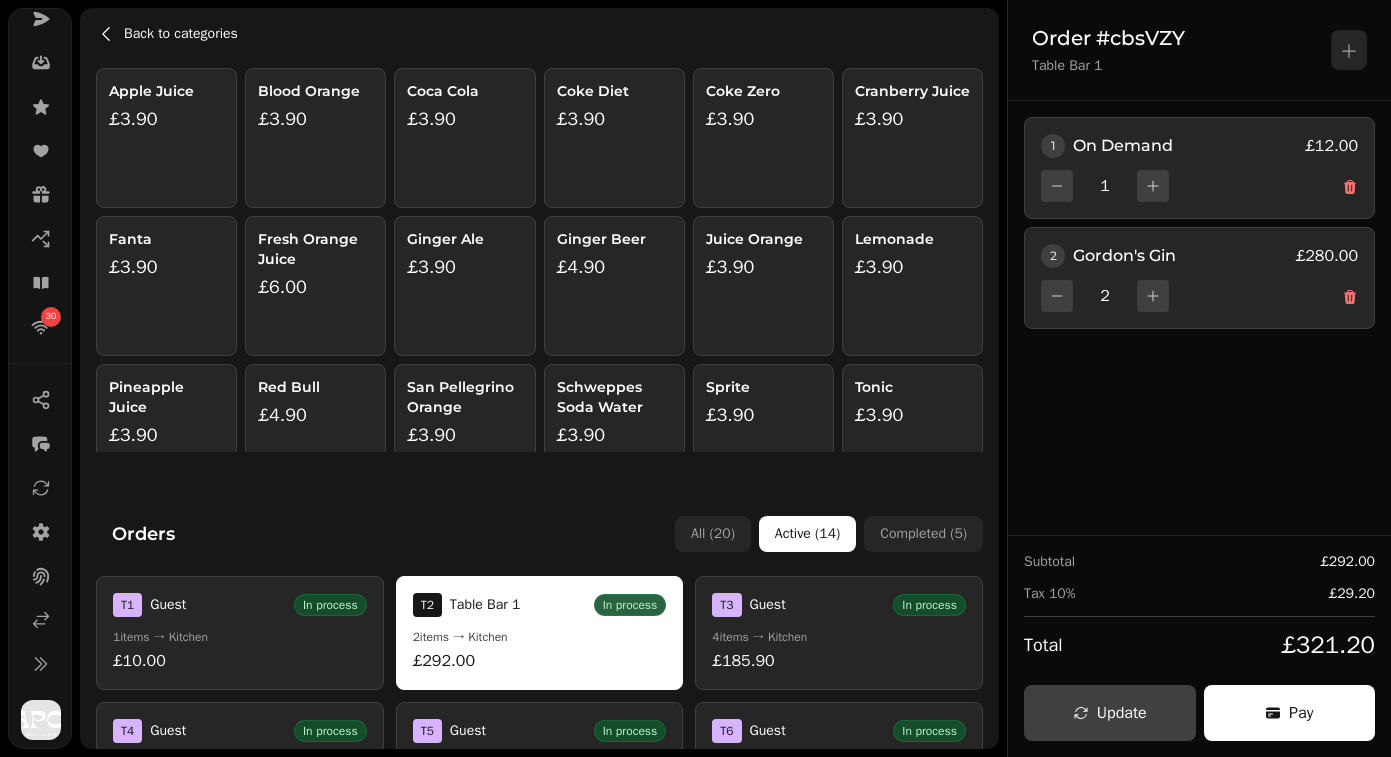 click on "Back to categories" at bounding box center (181, 34) 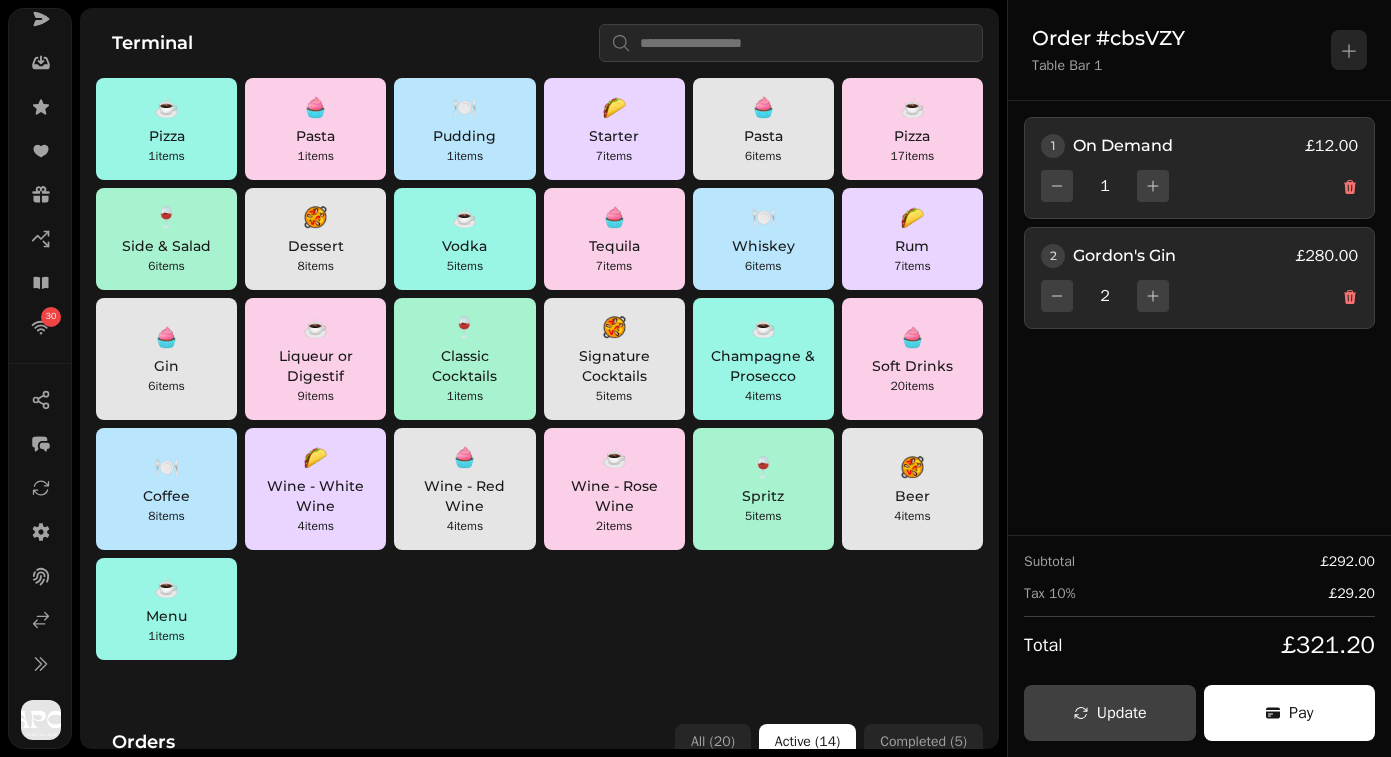 click on "☕ Pizza 1  items 🧁 Pasta 1  items 🍽️ Pudding 1  items 🌮 Starter 7  items 🧁 Pasta 6  items ☕ Pizza 17  items 🍷 Side & Salad 6  items 🥘 Dessert 8  items ☕ Vodka 5  items 🧁 Tequila 7  items 🍽️ Whiskey 6  items 🌮 Rum 7  items 🧁 Gin 6  items ☕ Liqueur or Digestif 9  items 🍷 Classic Cocktails 1  items 🥘 Signature Cocktails 5  items ☕ Champagne & Prosecco 4  items 🧁 Soft Drinks 20  items 🍽️ Coffee 8  items 🌮 Wine - White Wine 4  items 🧁 Wine - Red Wine 4  items ☕ Wine - Rose Wine 2  items 🍷 Spritz 5  items 🥘 Beer 4  items ☕ Menu 1  items" at bounding box center (539, 369) 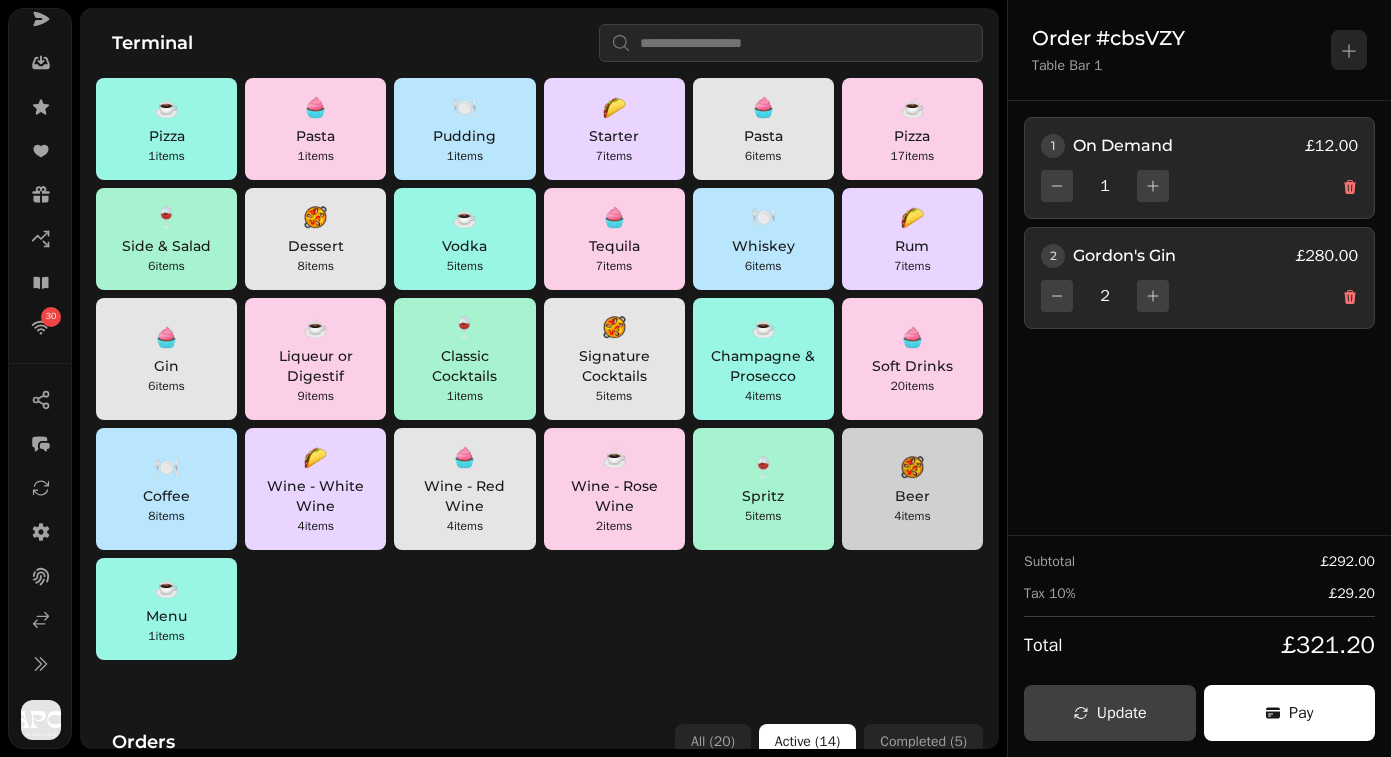 click on "🥘 Beer 4  items" at bounding box center [912, 489] 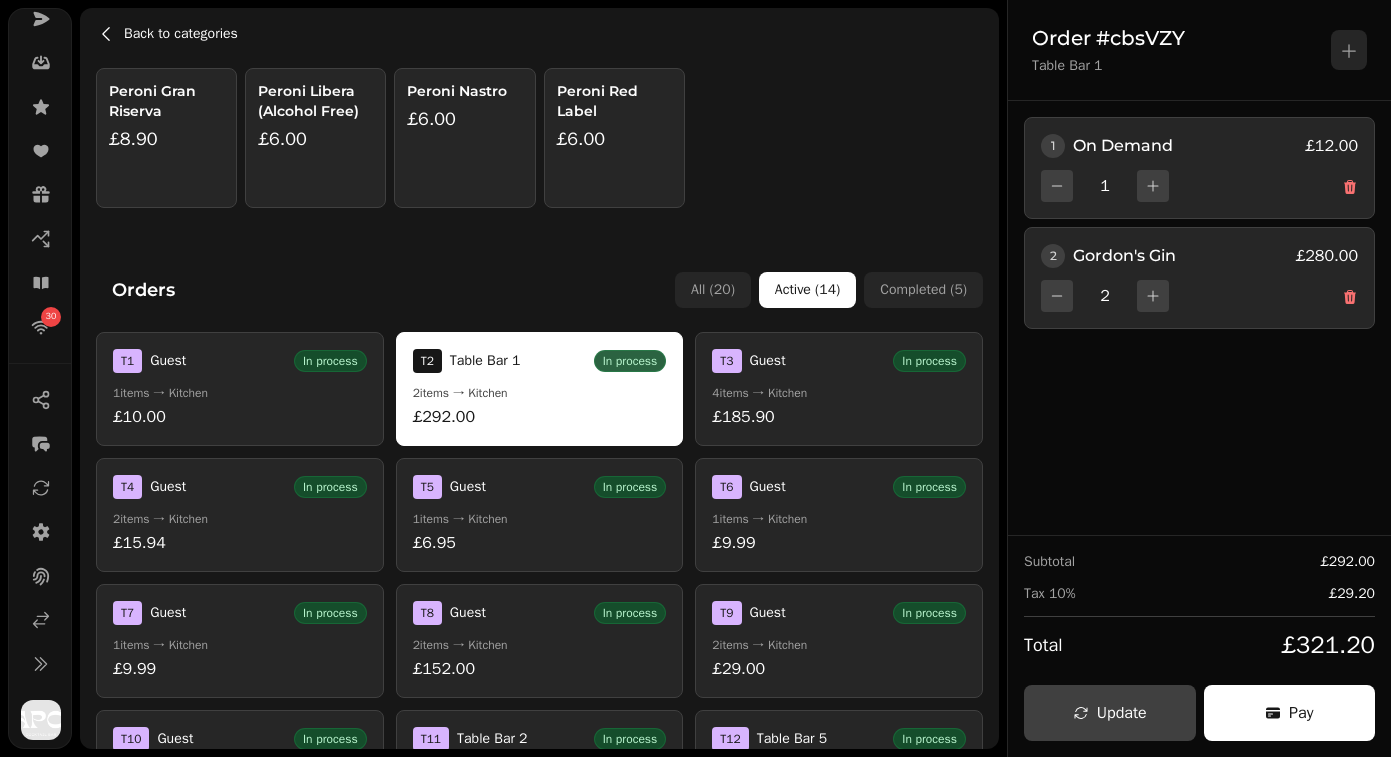click on "Back to categories" at bounding box center (181, 34) 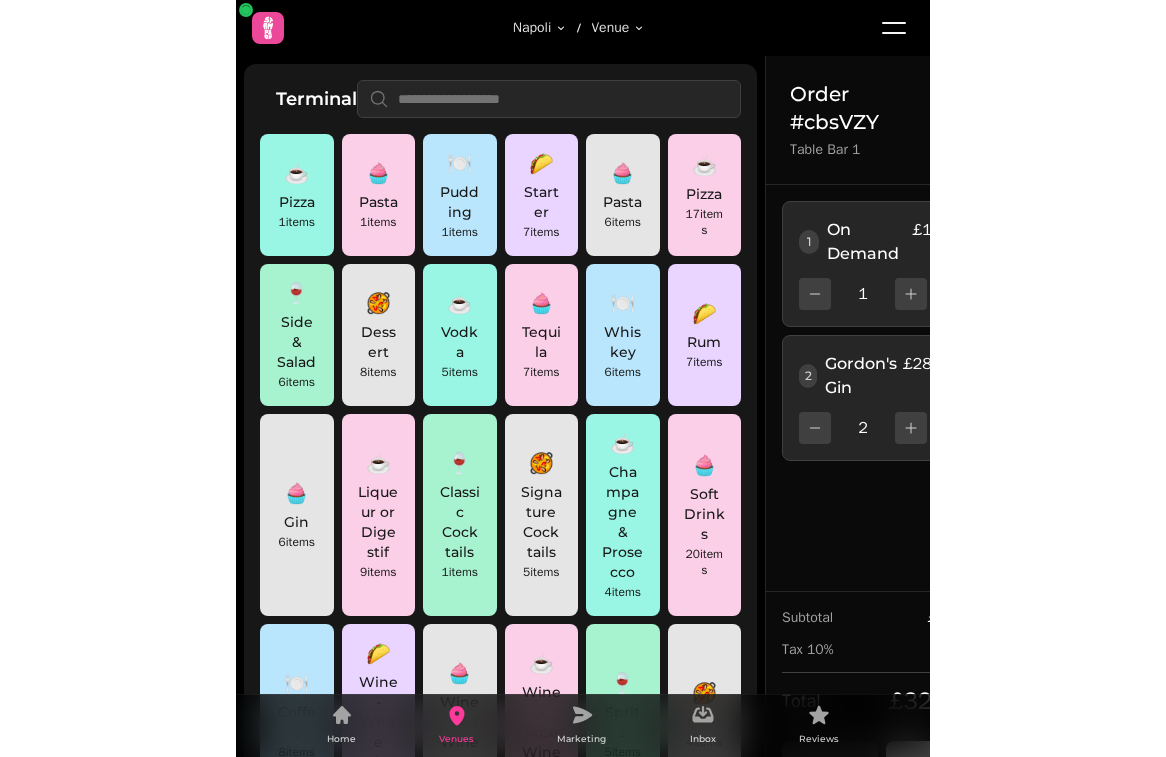 scroll, scrollTop: 178, scrollLeft: 0, axis: vertical 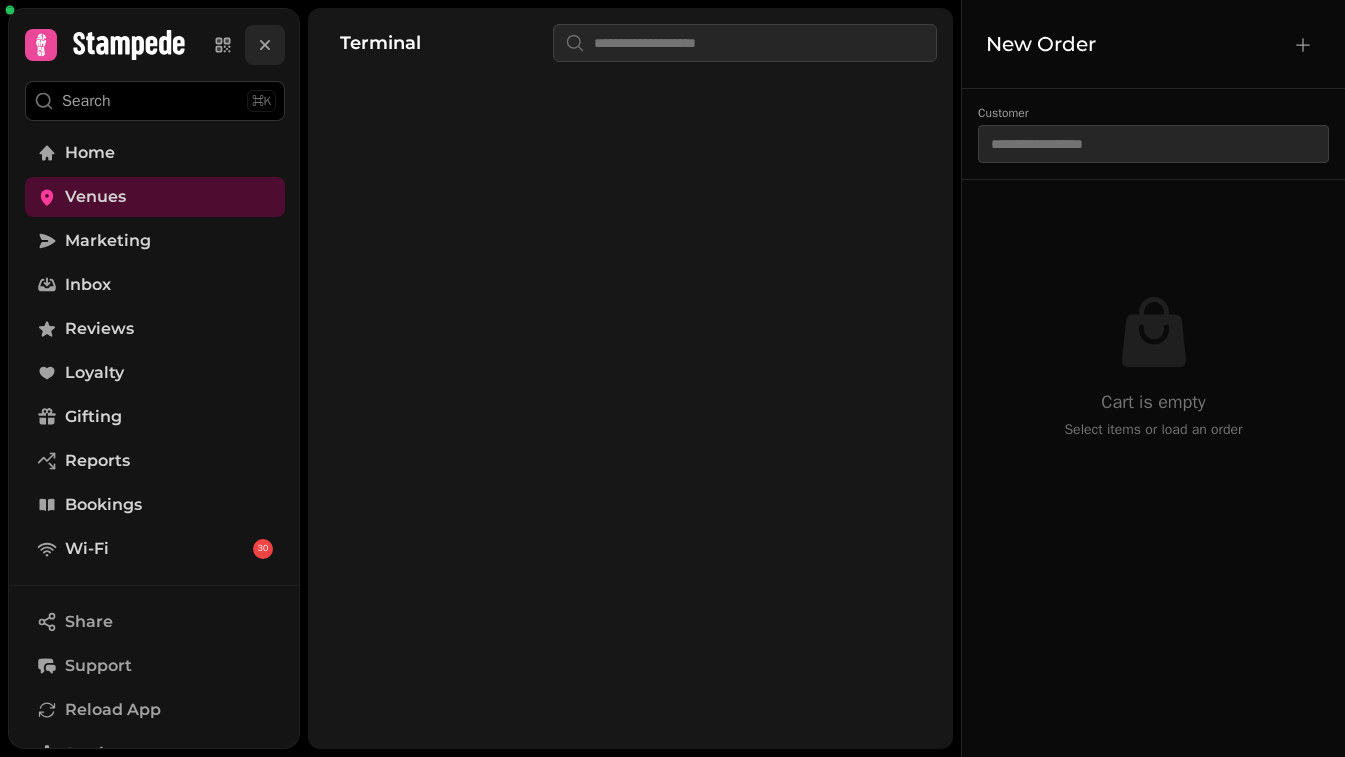 click 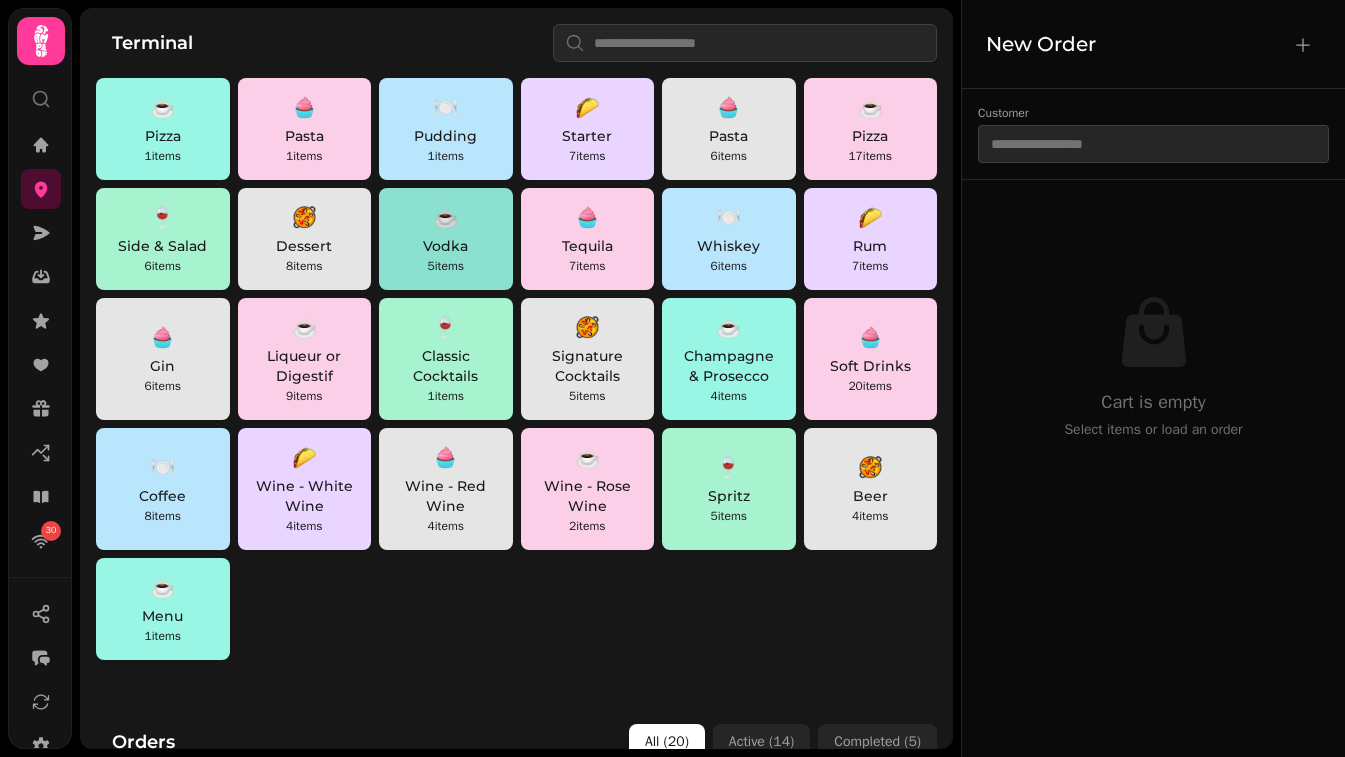 click on "Vodka" at bounding box center [446, 246] 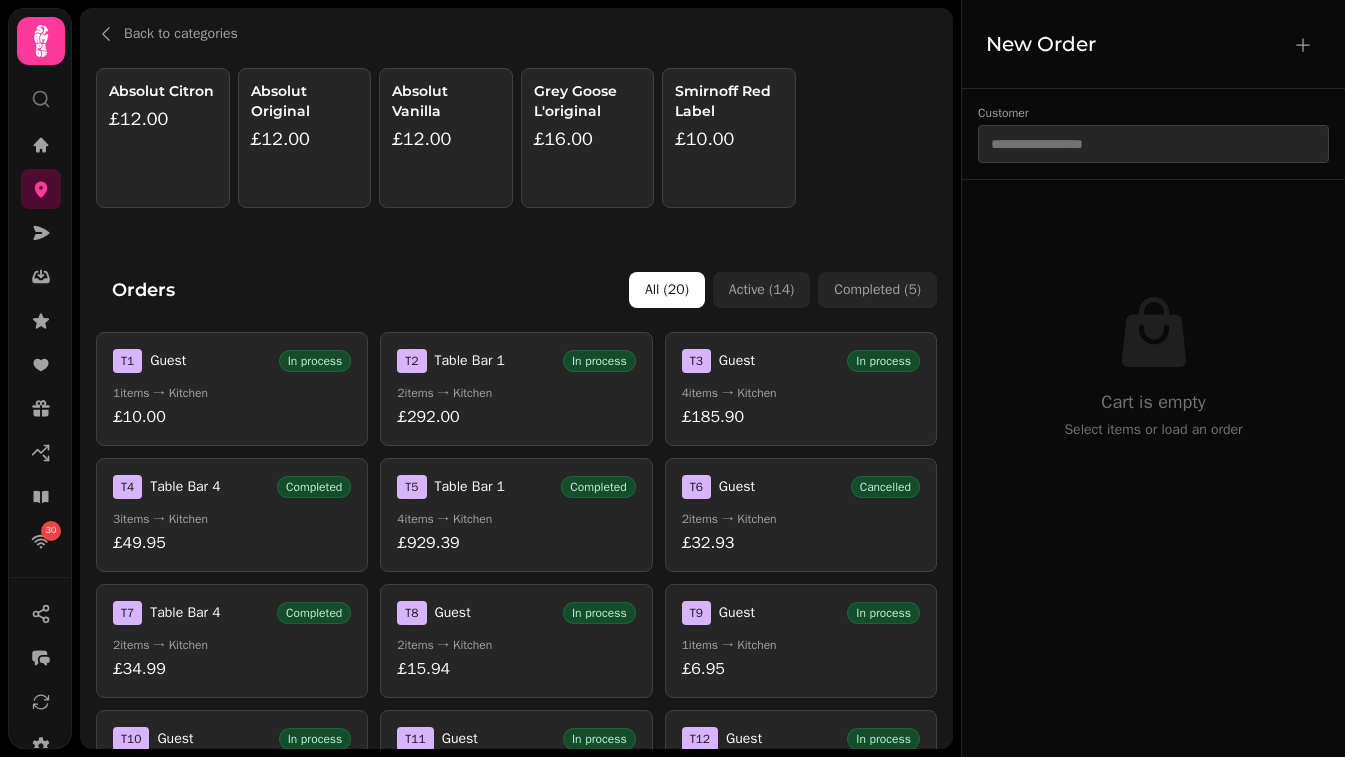 click on "Table Bar 1" at bounding box center (470, 361) 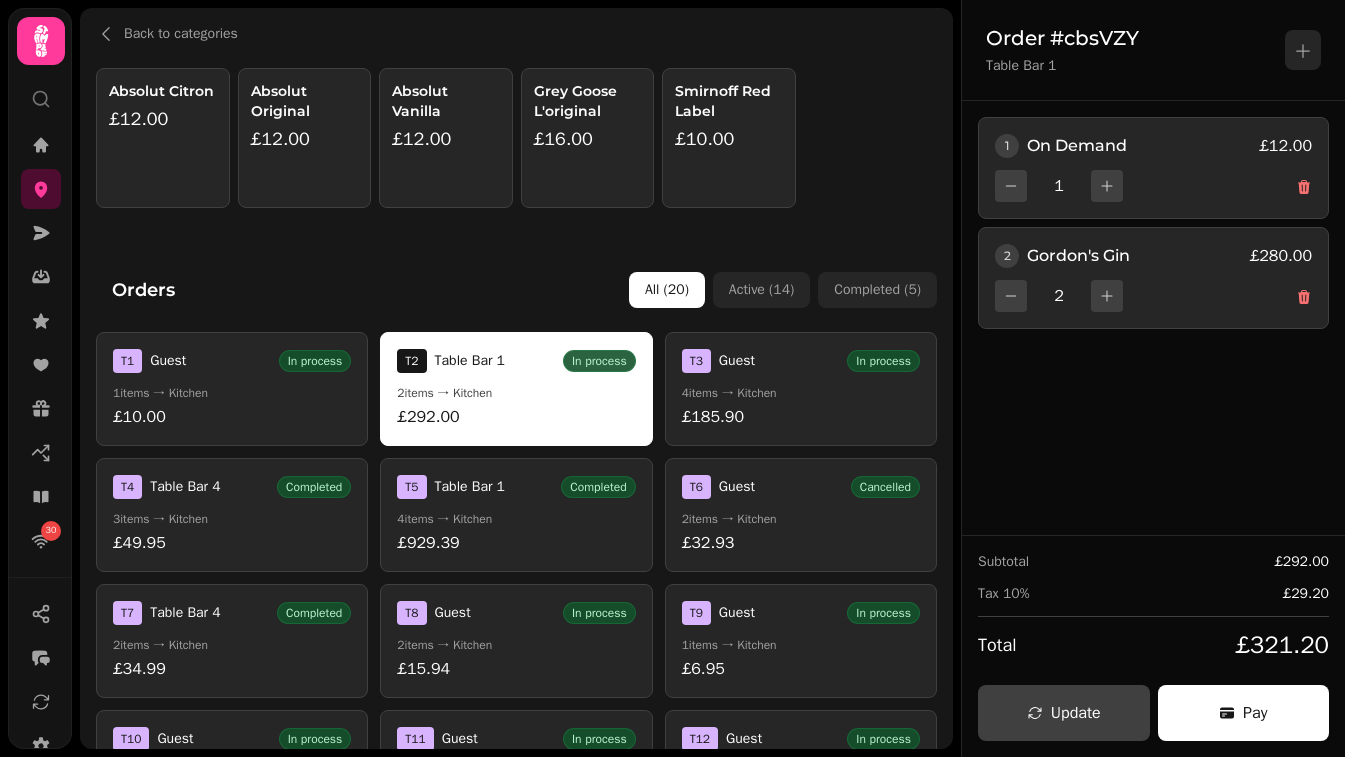 click on "T 3 Guest In process 4  items → Kitchen £185.90" at bounding box center (801, 389) 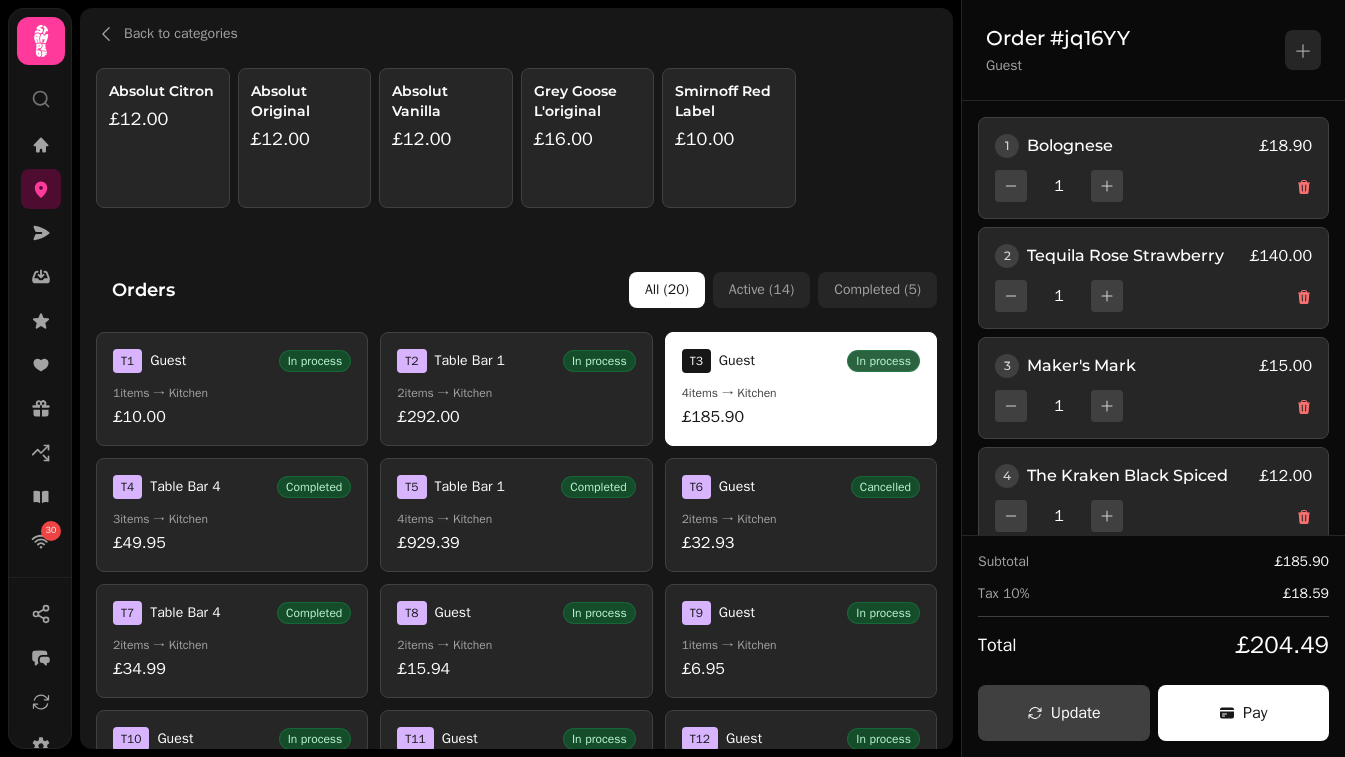 click on "£10.00" at bounding box center [729, 139] 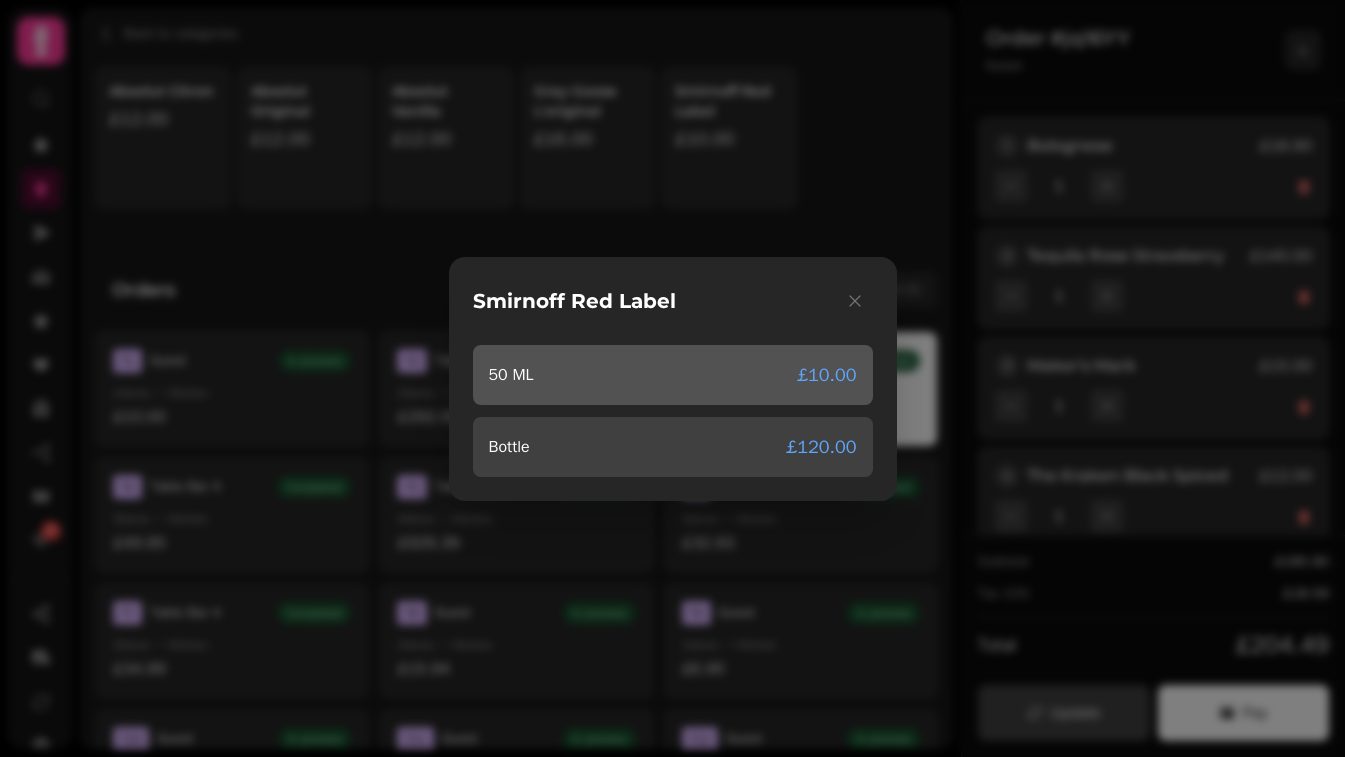 click on "50 ML £10.00" at bounding box center (673, 375) 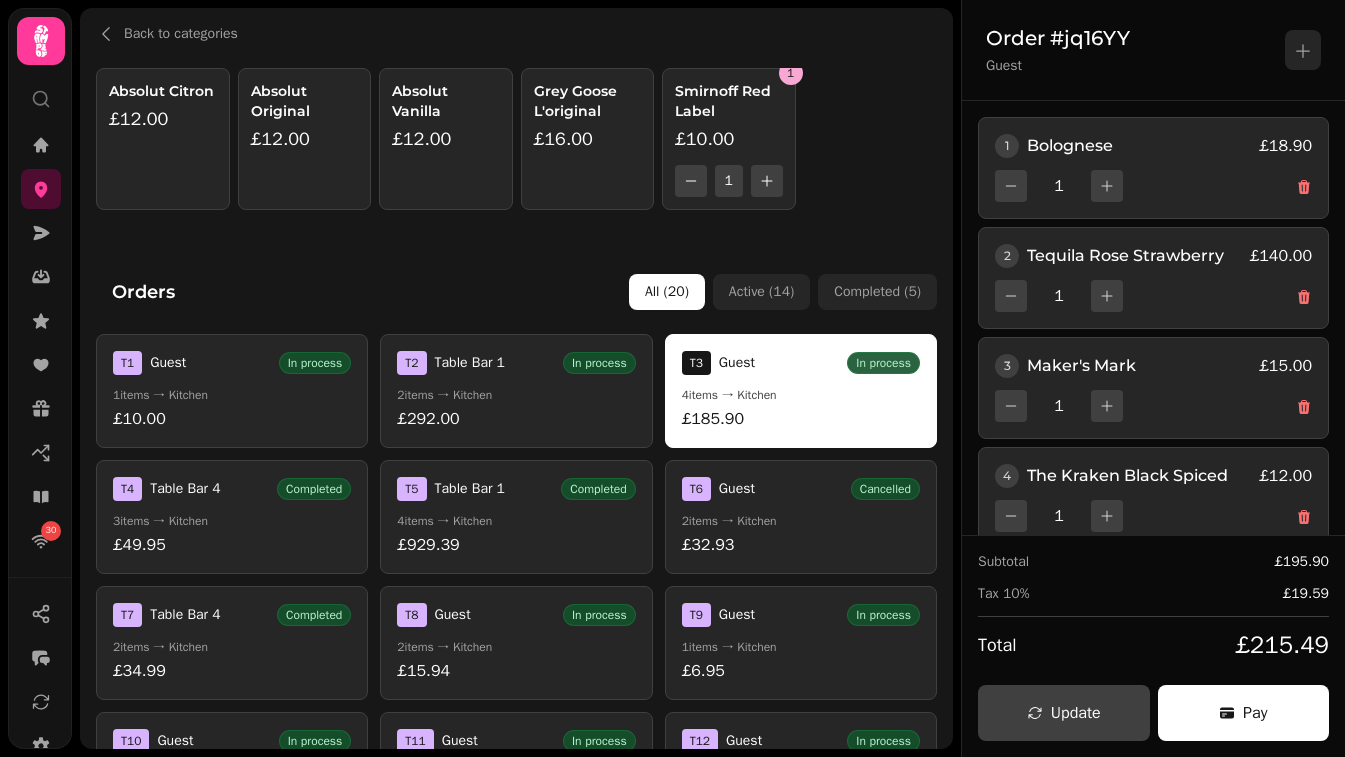 click on "£16.00" at bounding box center (588, 139) 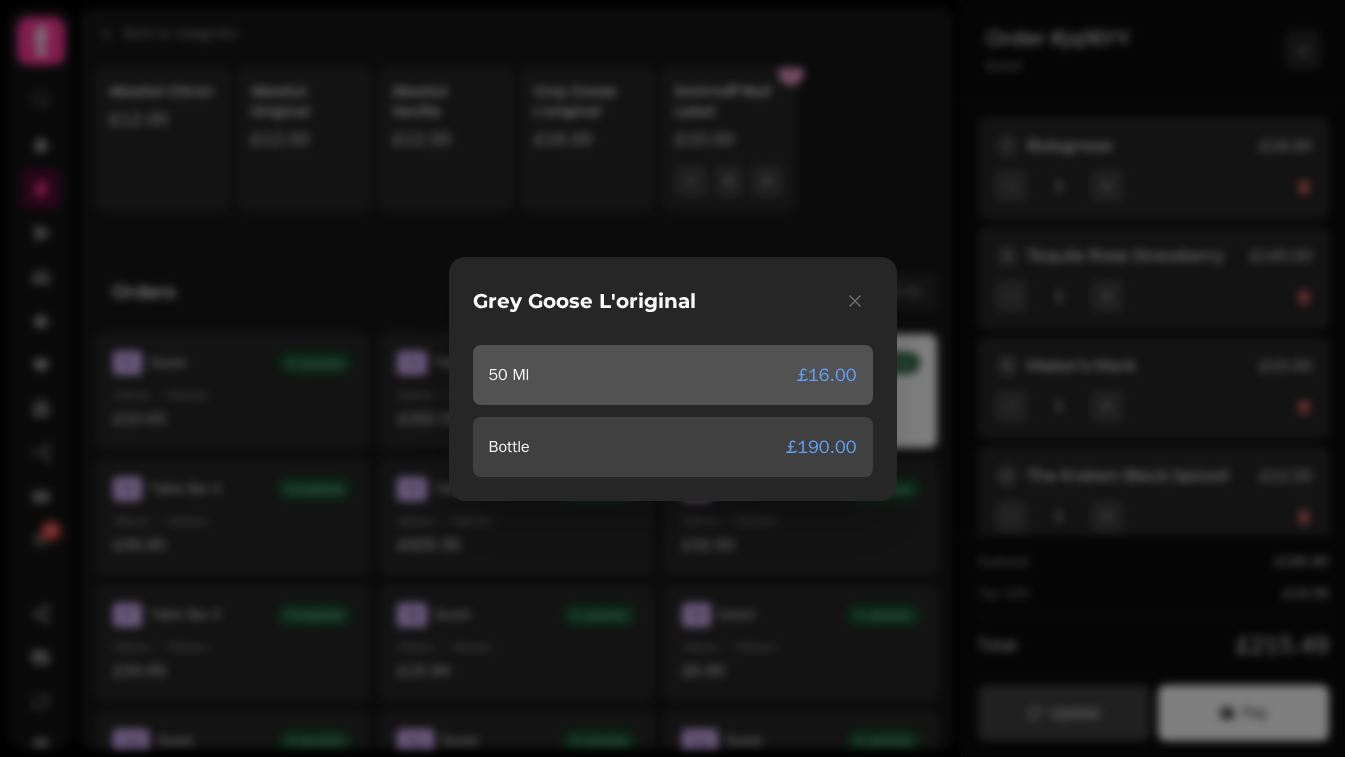 click on "50 Ml £16.00" at bounding box center [673, 375] 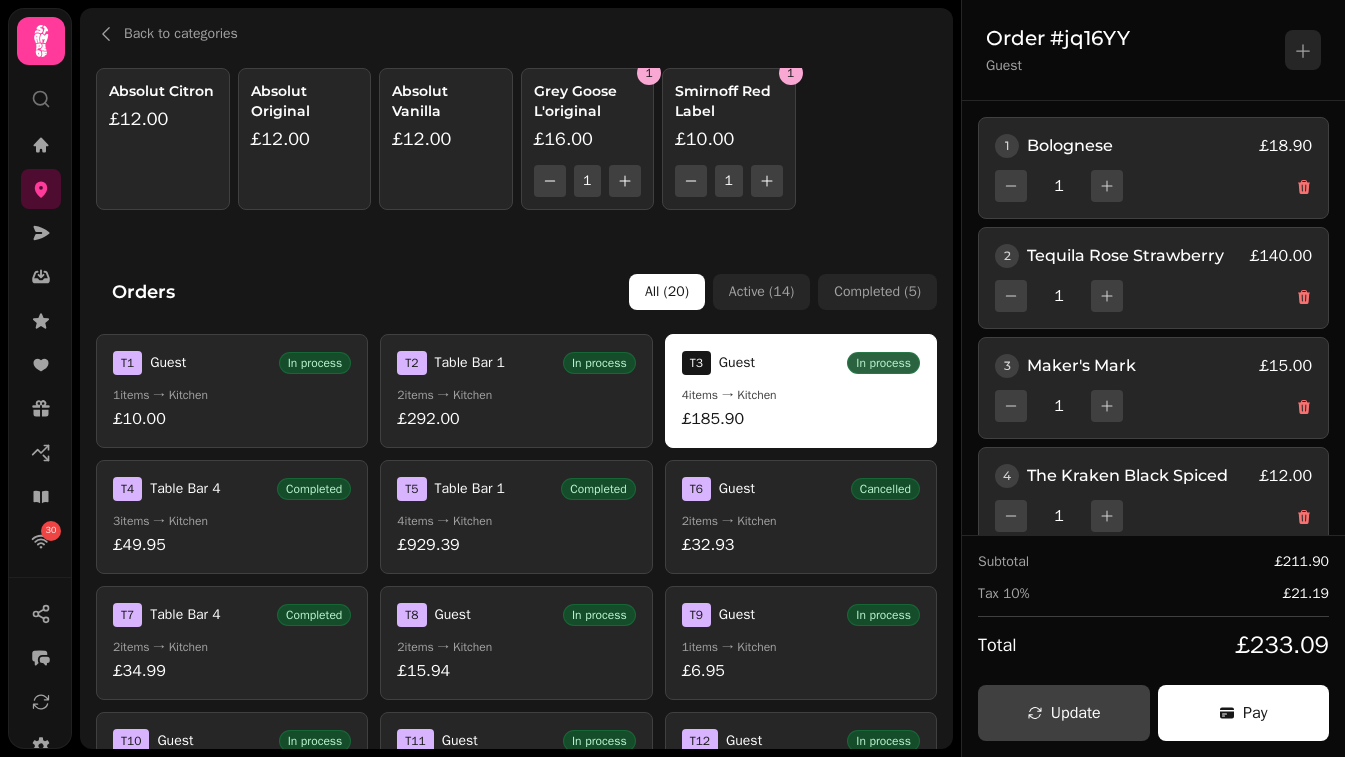 click on "£12.00" at bounding box center (446, 139) 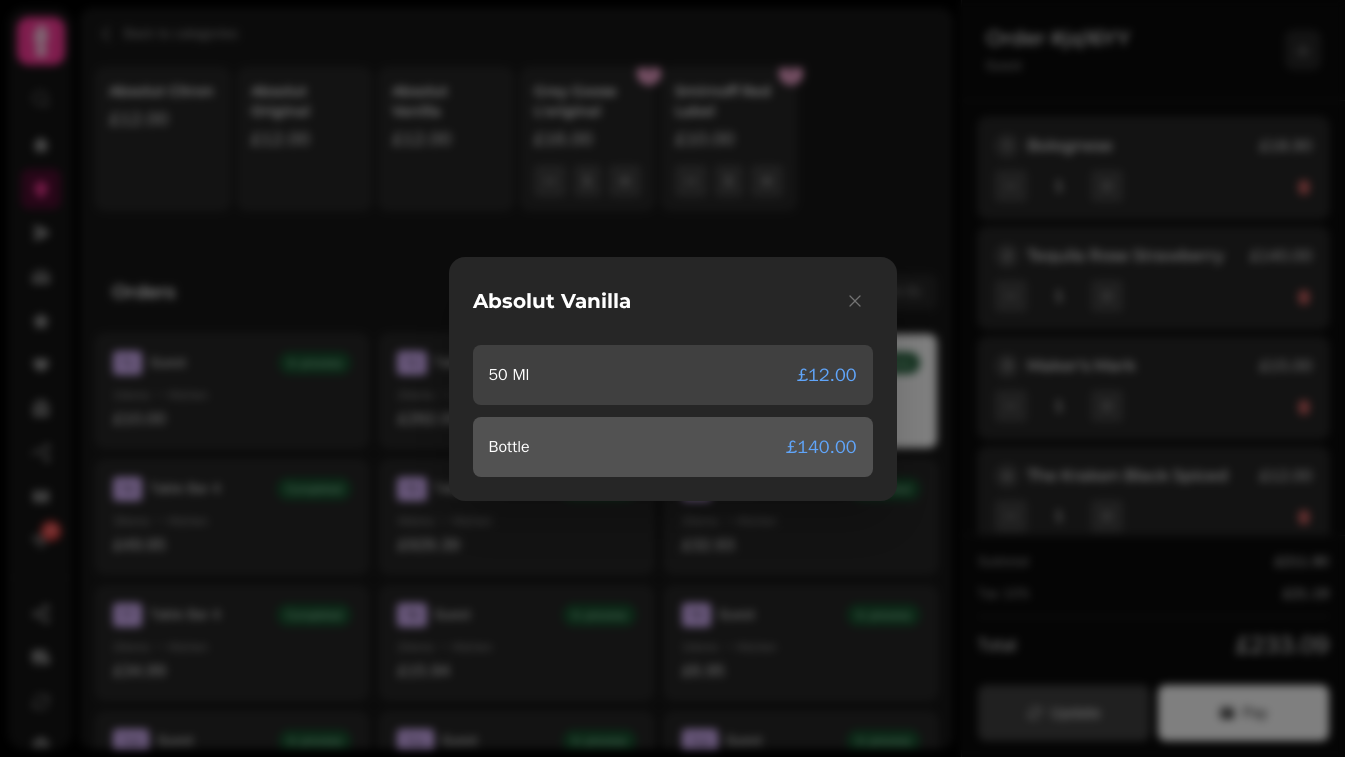 click on "Bottle £140.00" at bounding box center (673, 447) 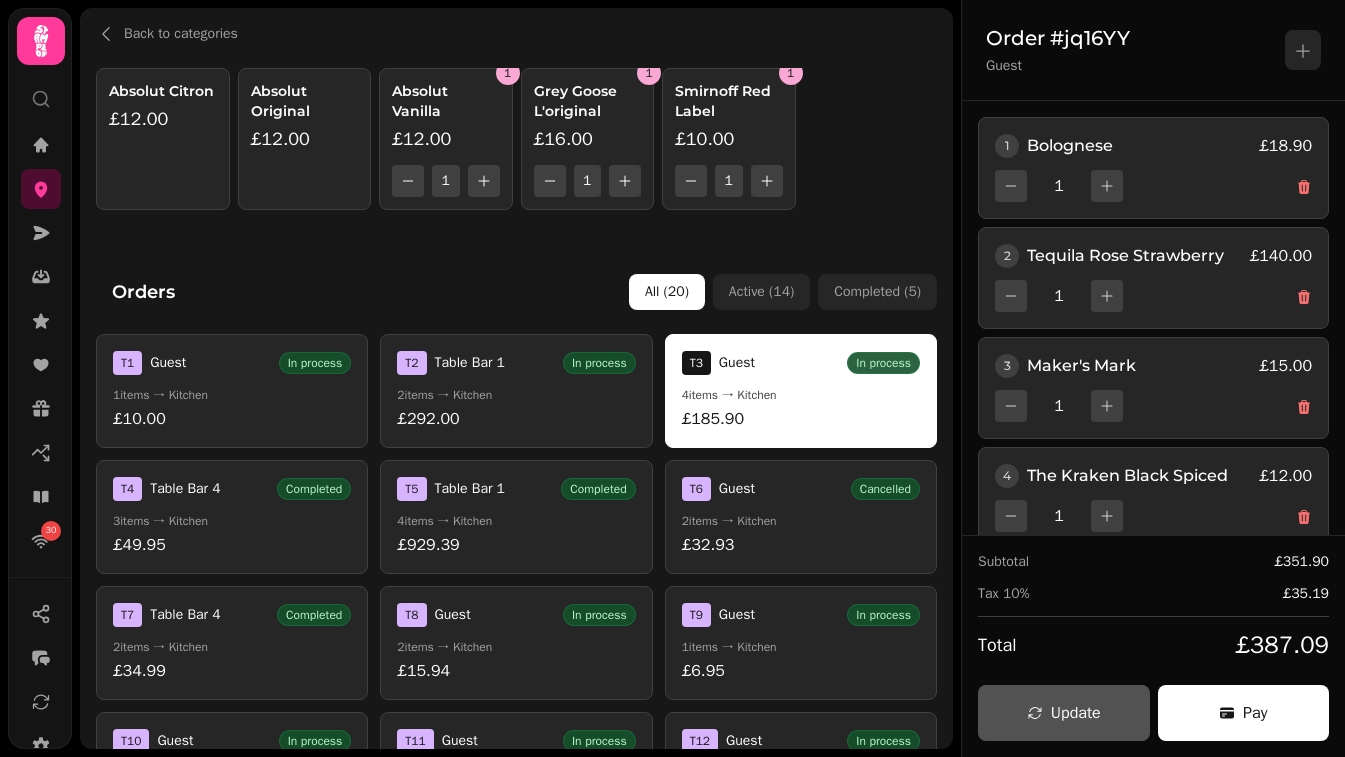 click on "Update" at bounding box center [1064, 713] 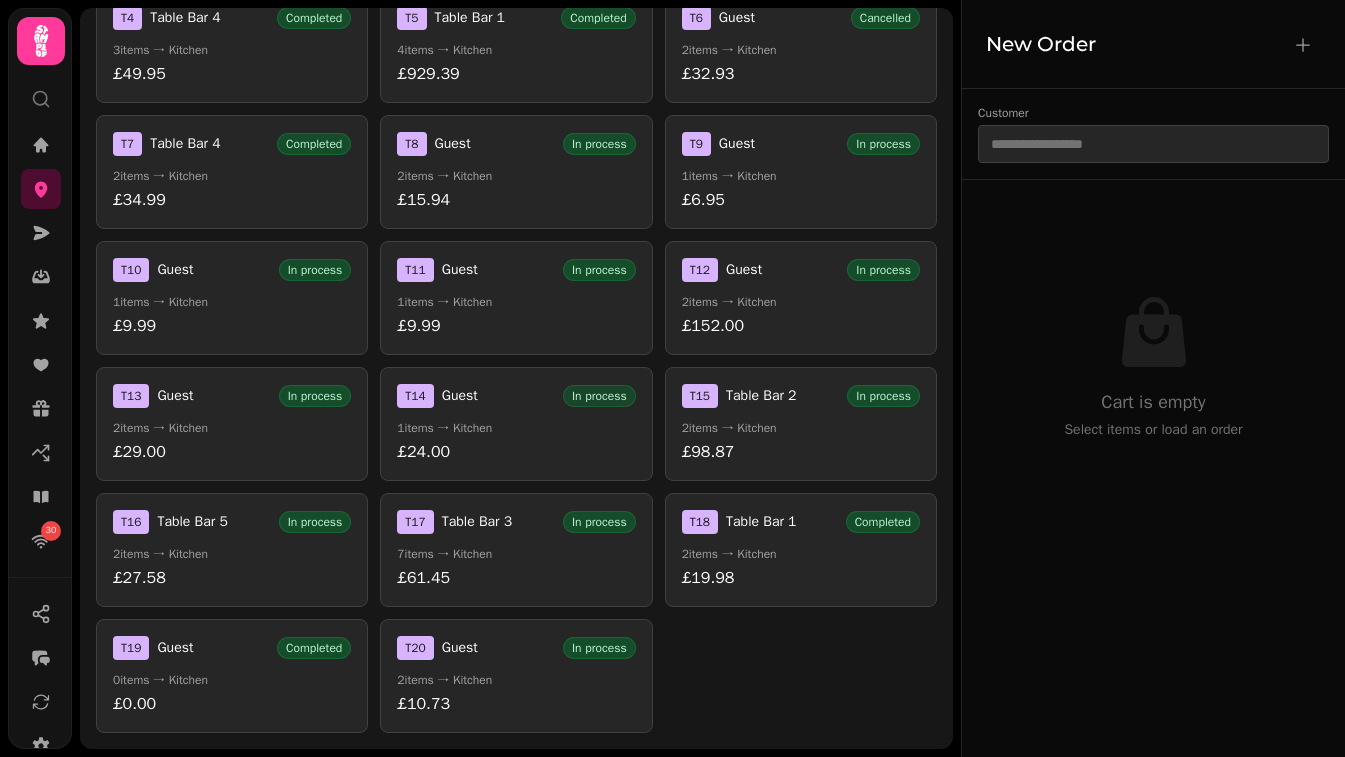 scroll, scrollTop: 0, scrollLeft: 0, axis: both 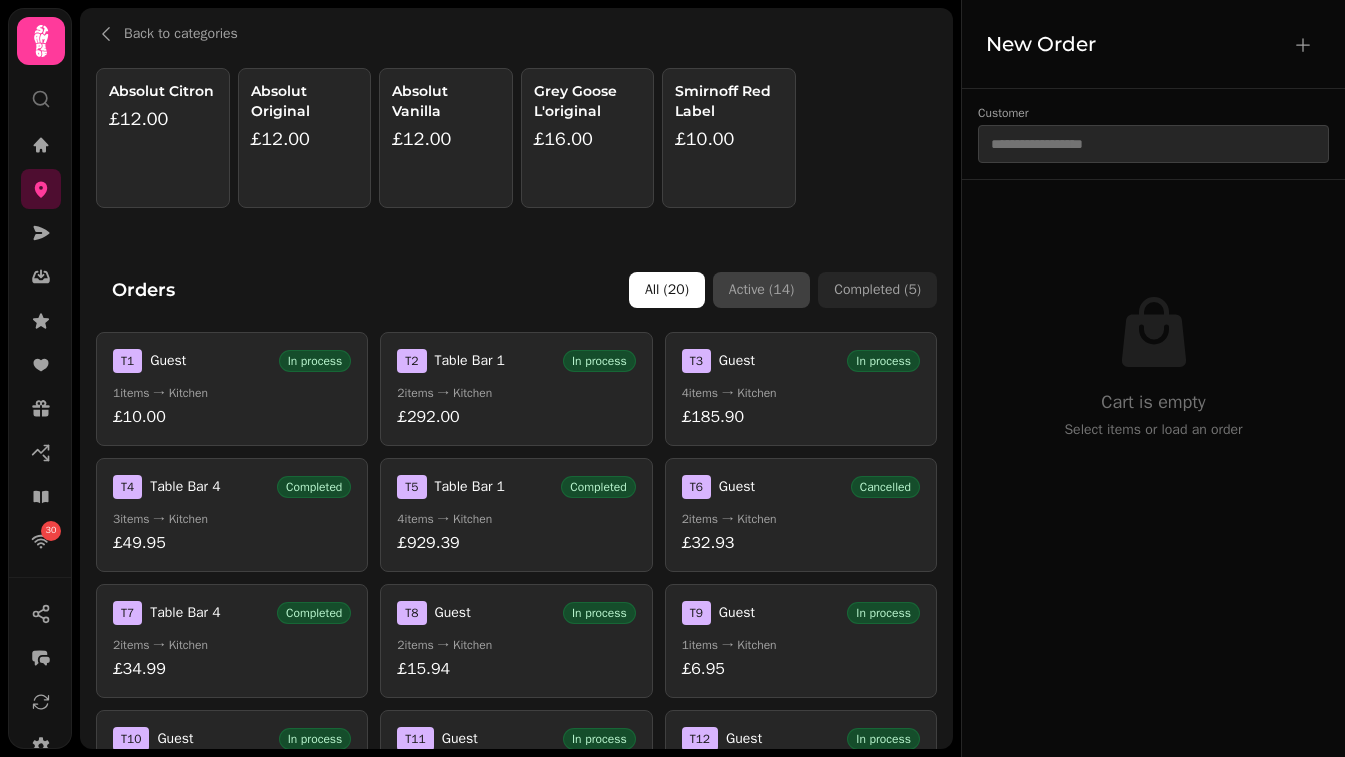 click on "Active ( 14 )" at bounding box center (761, 290) 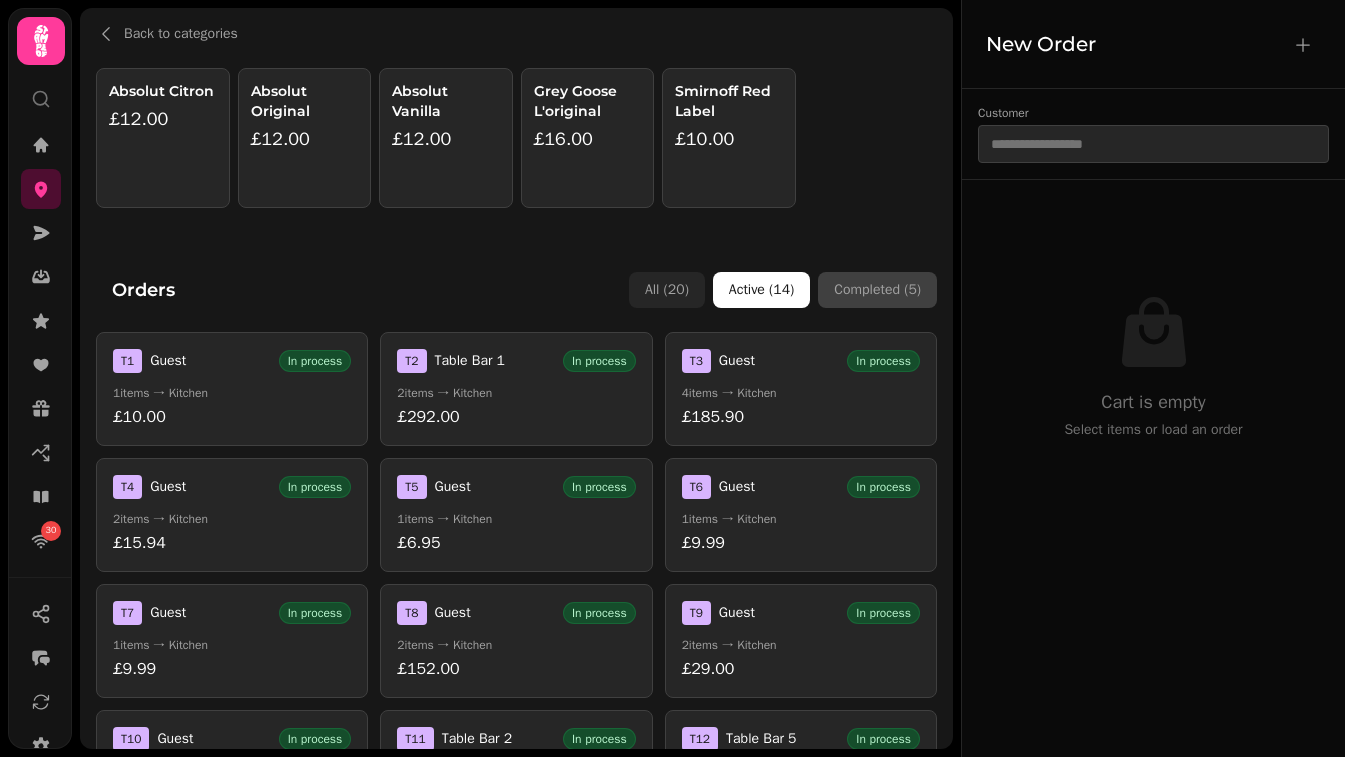 click on "Completed ( 5 )" at bounding box center [877, 290] 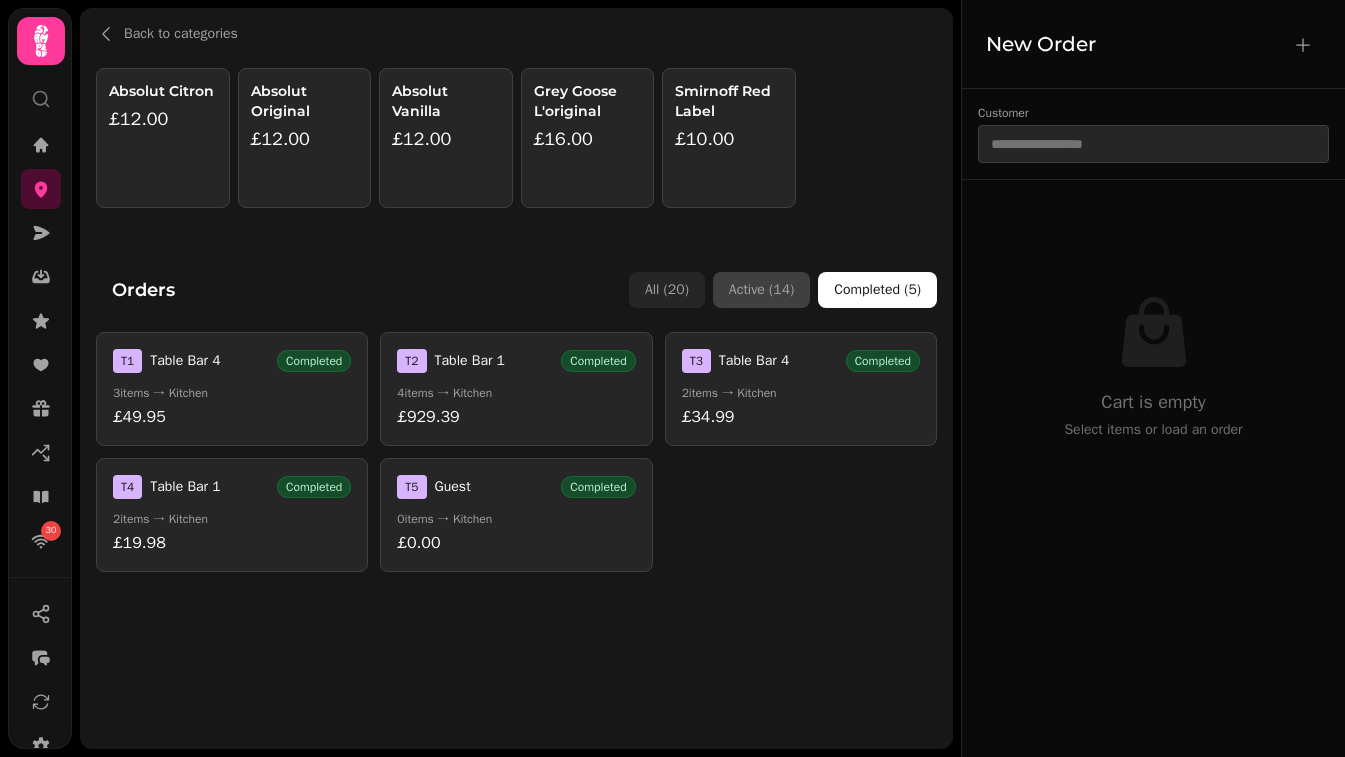 click on "Active ( 14 )" at bounding box center (761, 290) 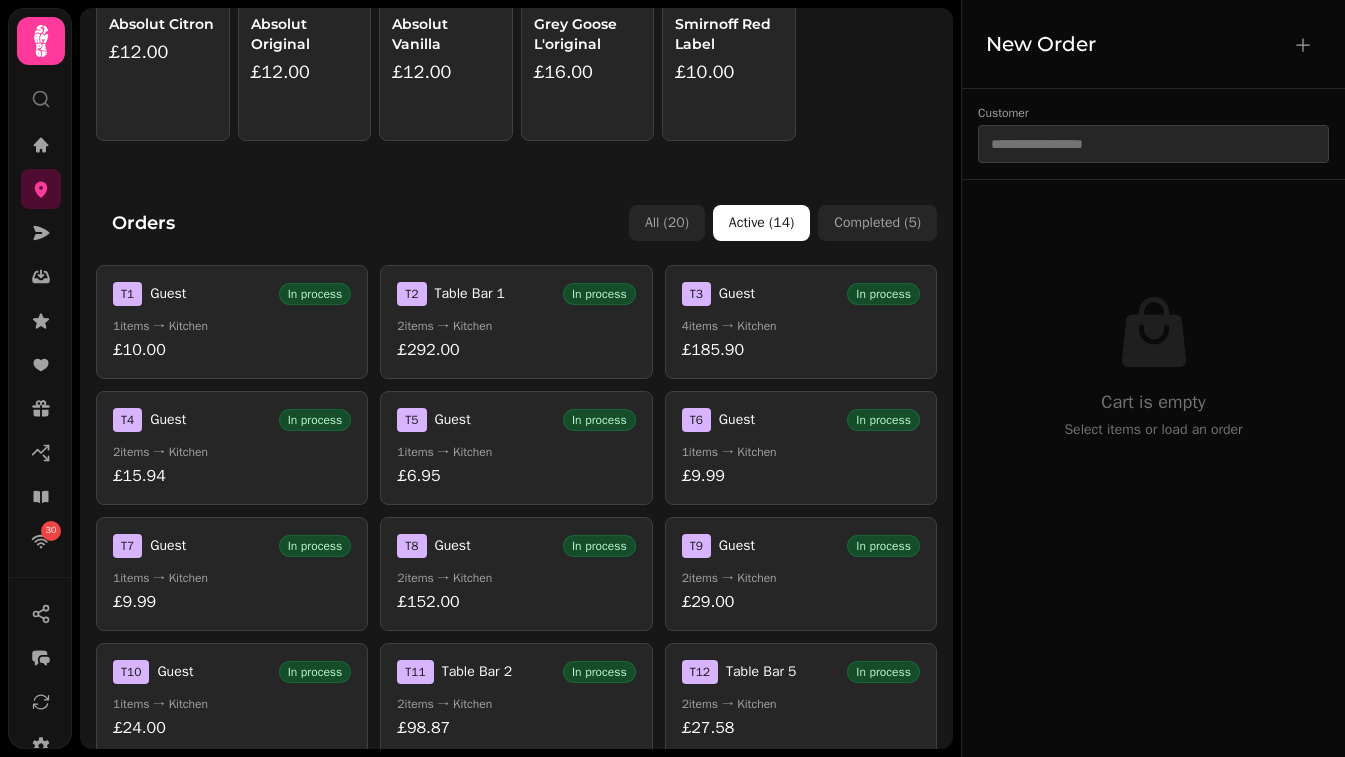 scroll, scrollTop: 217, scrollLeft: 0, axis: vertical 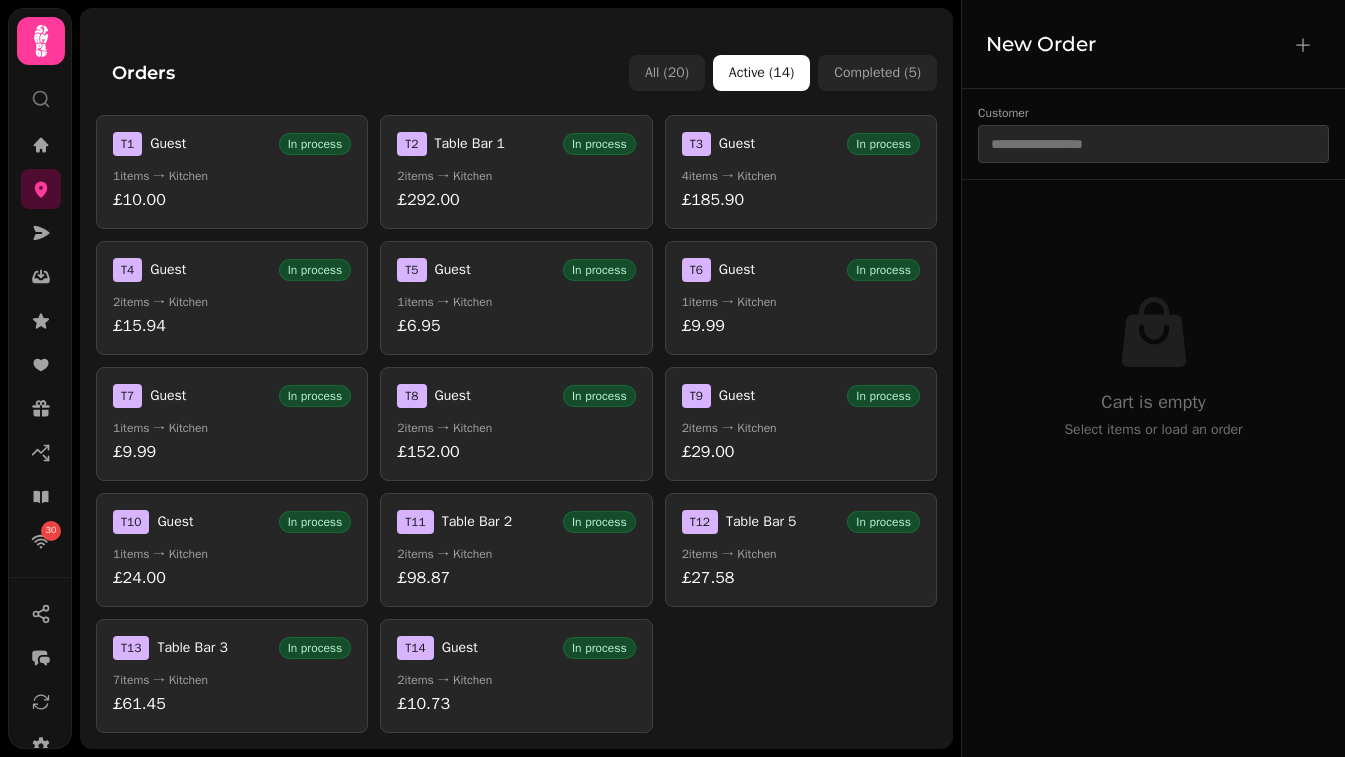 type 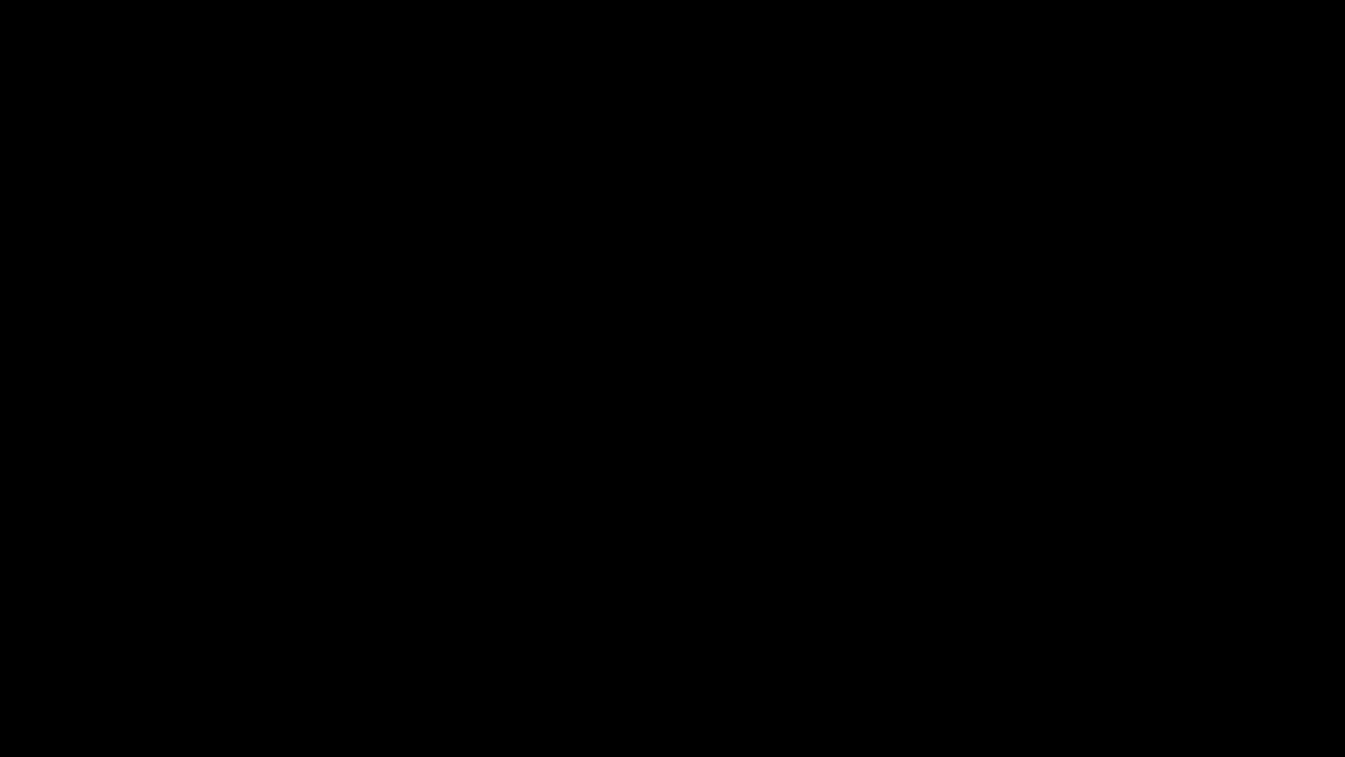 scroll, scrollTop: 0, scrollLeft: 0, axis: both 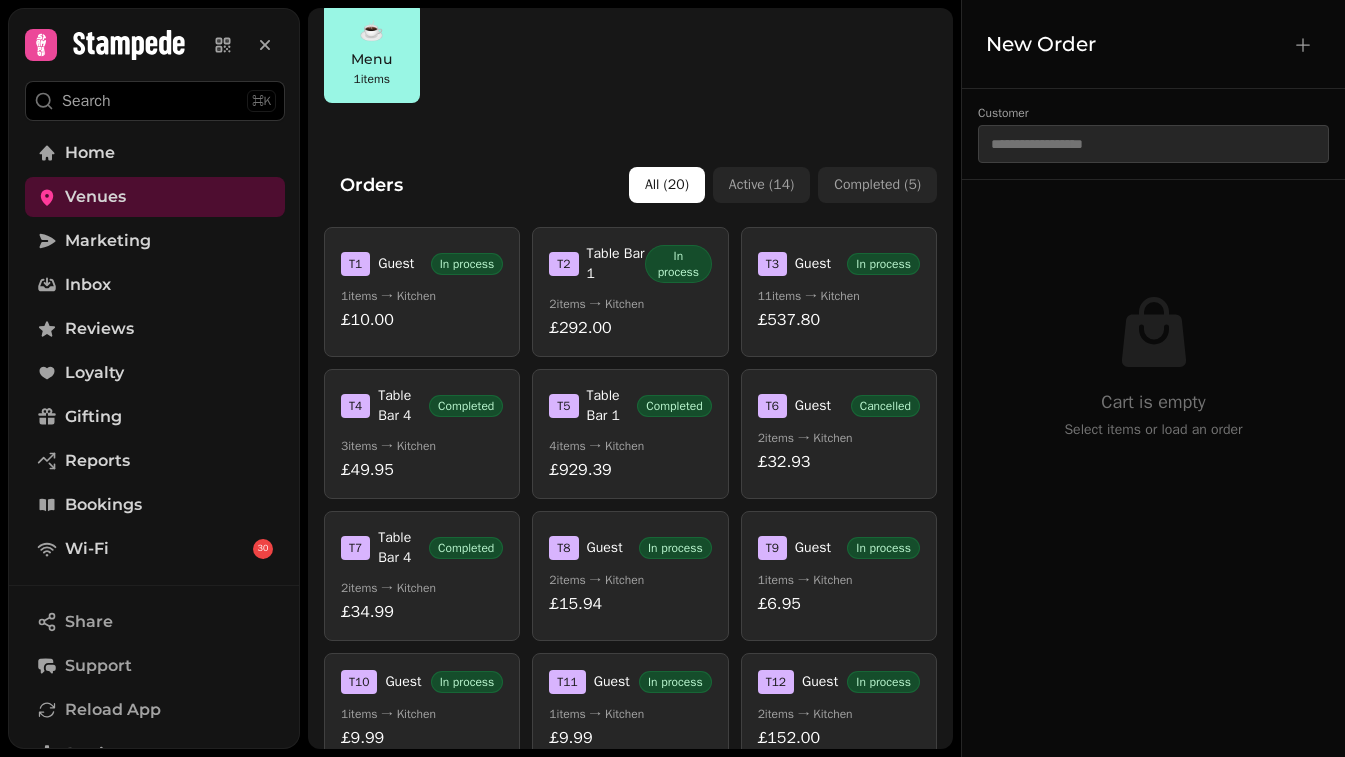 click on "T 5 Table Bar 1 Completed 4  items → Kitchen £929.39" at bounding box center [630, 434] 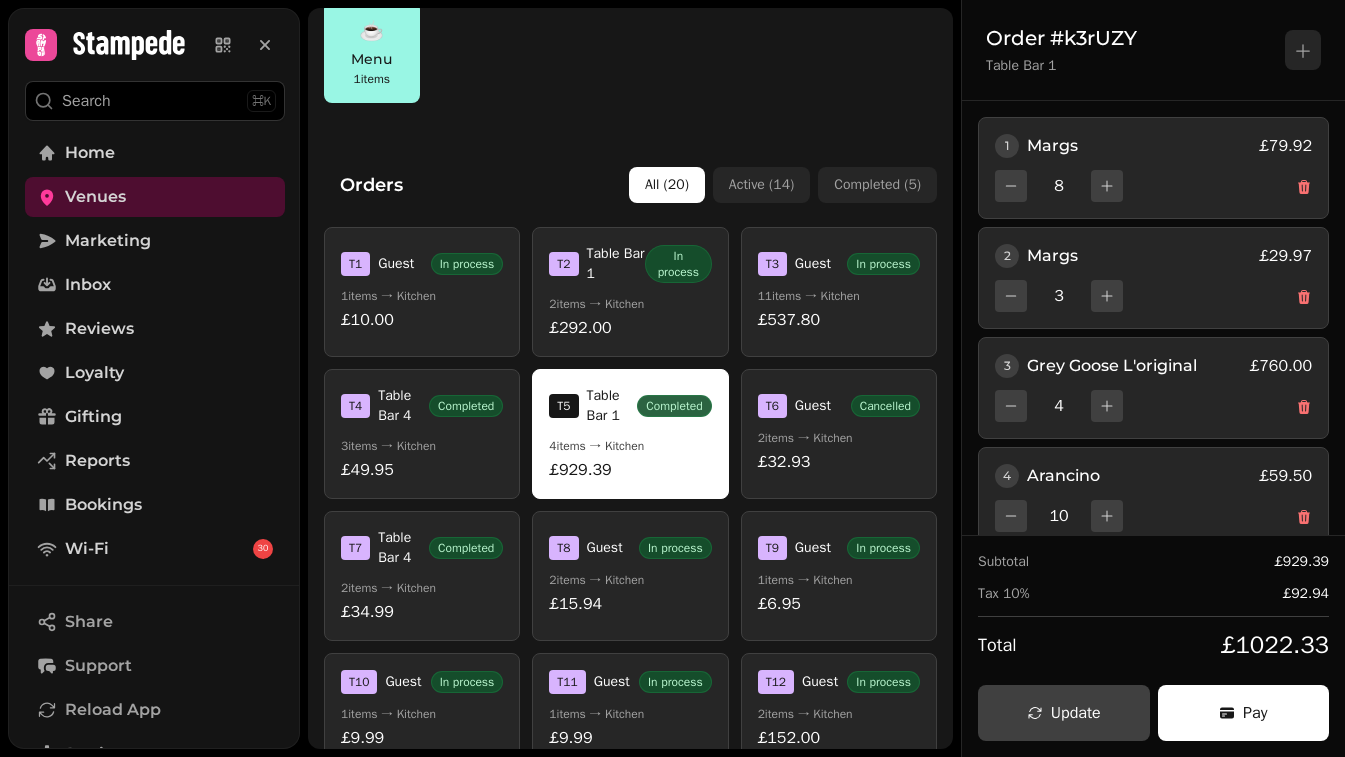 scroll, scrollTop: 30, scrollLeft: 0, axis: vertical 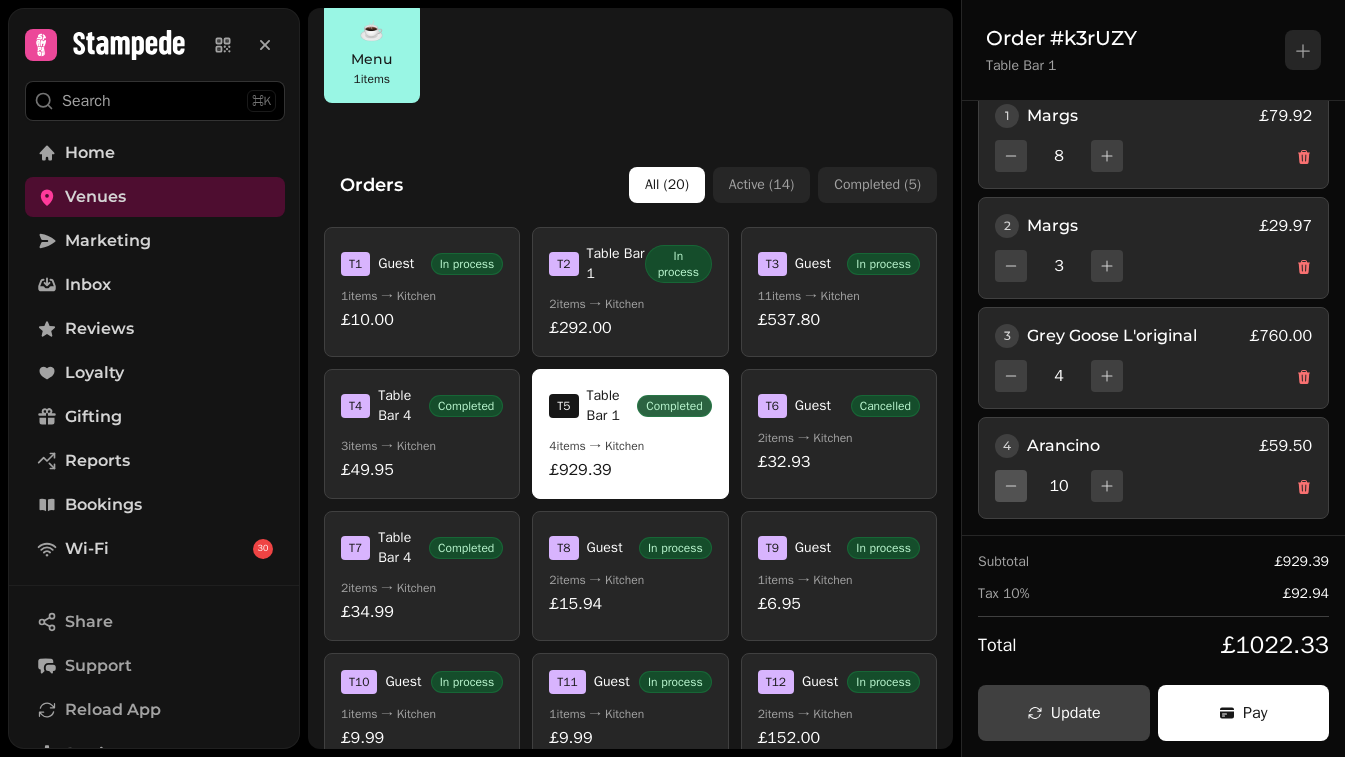 click at bounding box center (1011, 486) 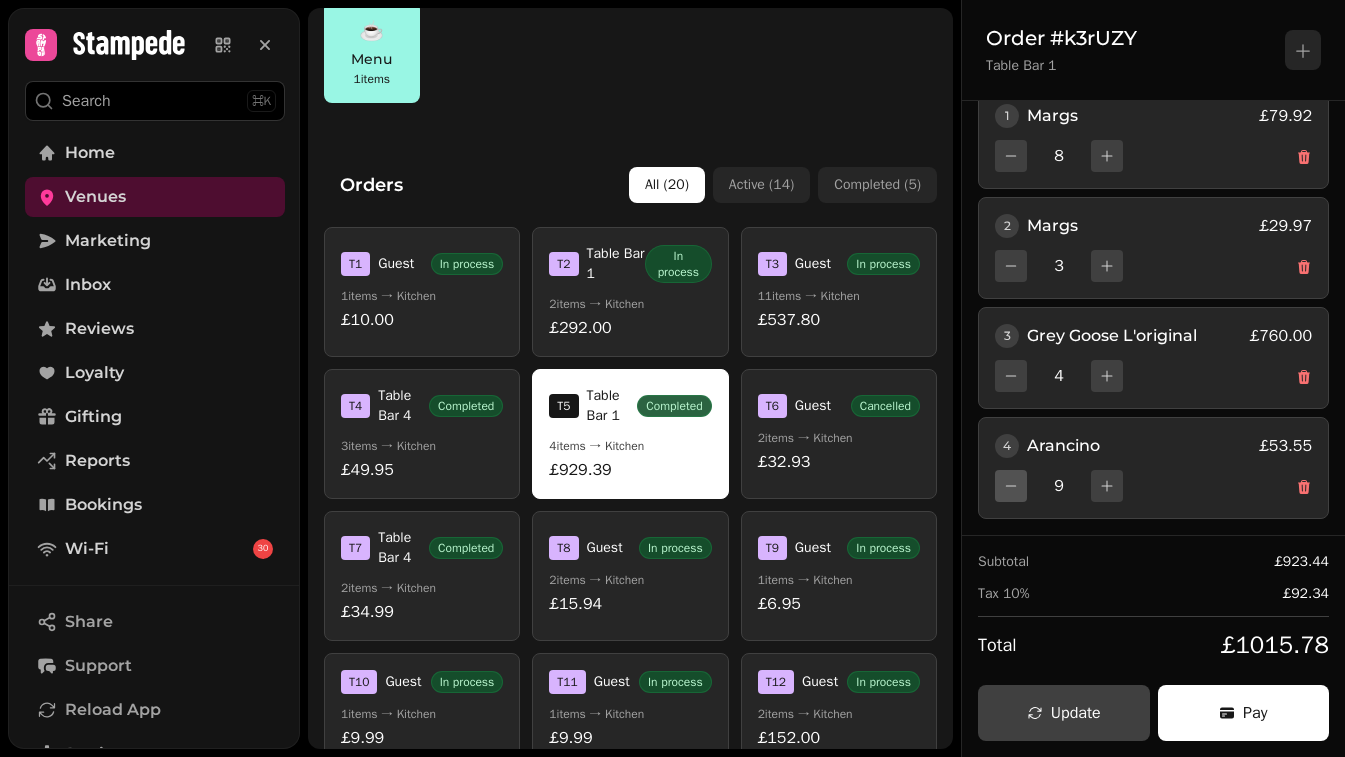 click at bounding box center (1011, 486) 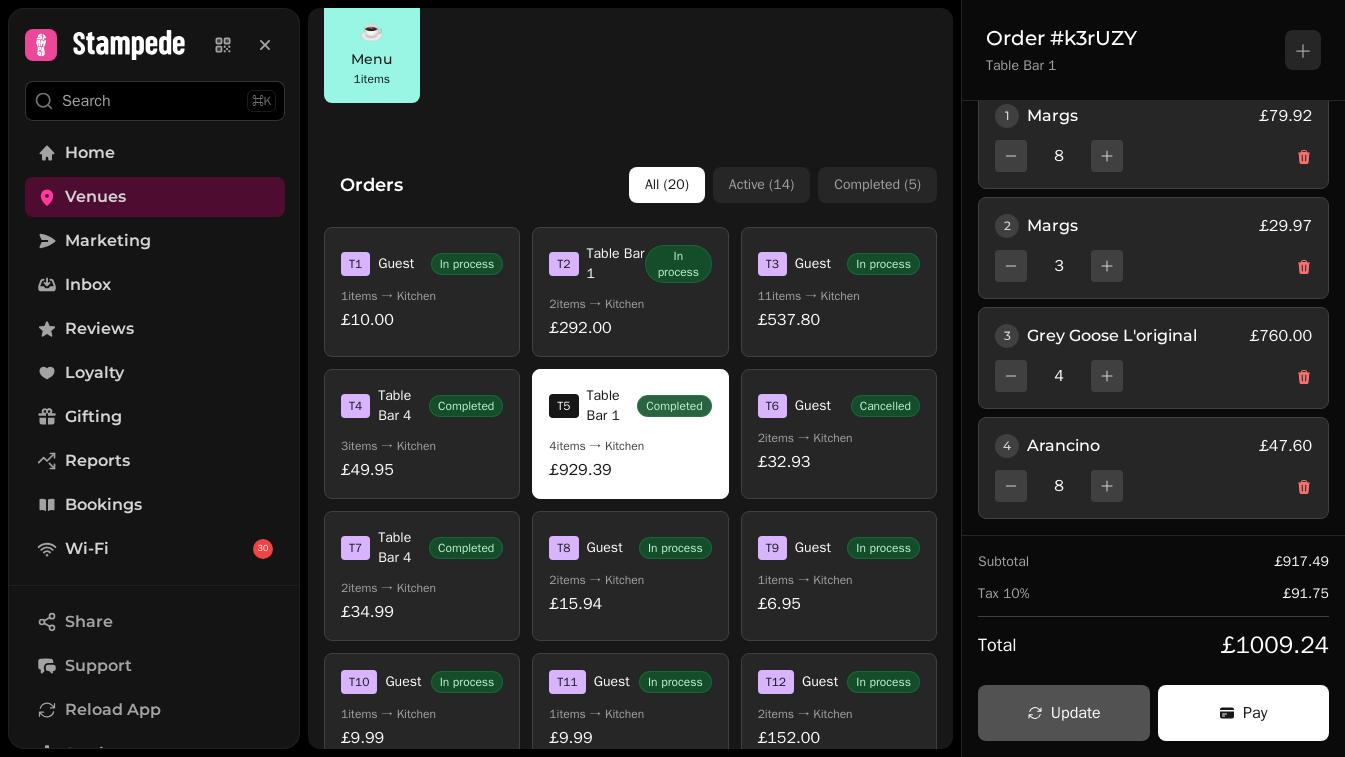 click on "Update" at bounding box center [1076, 713] 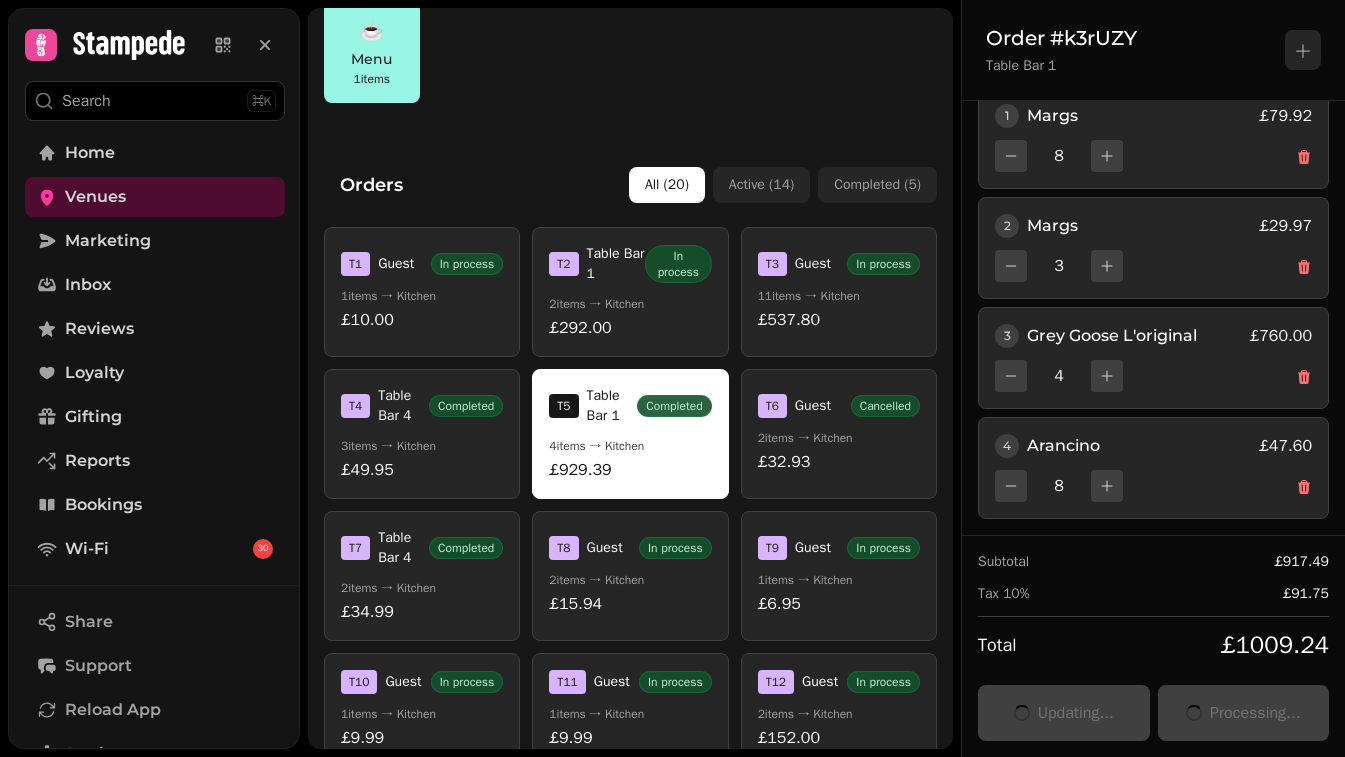 scroll, scrollTop: 0, scrollLeft: 0, axis: both 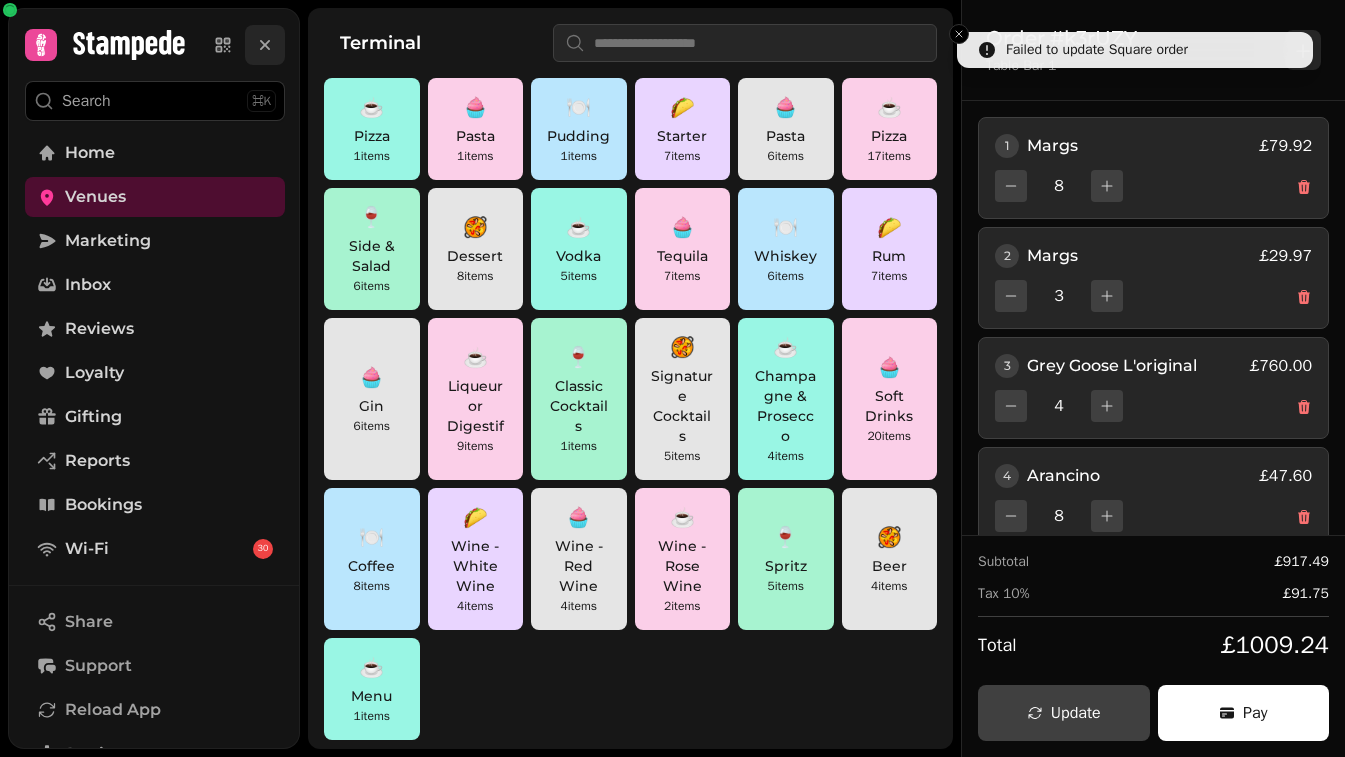 click 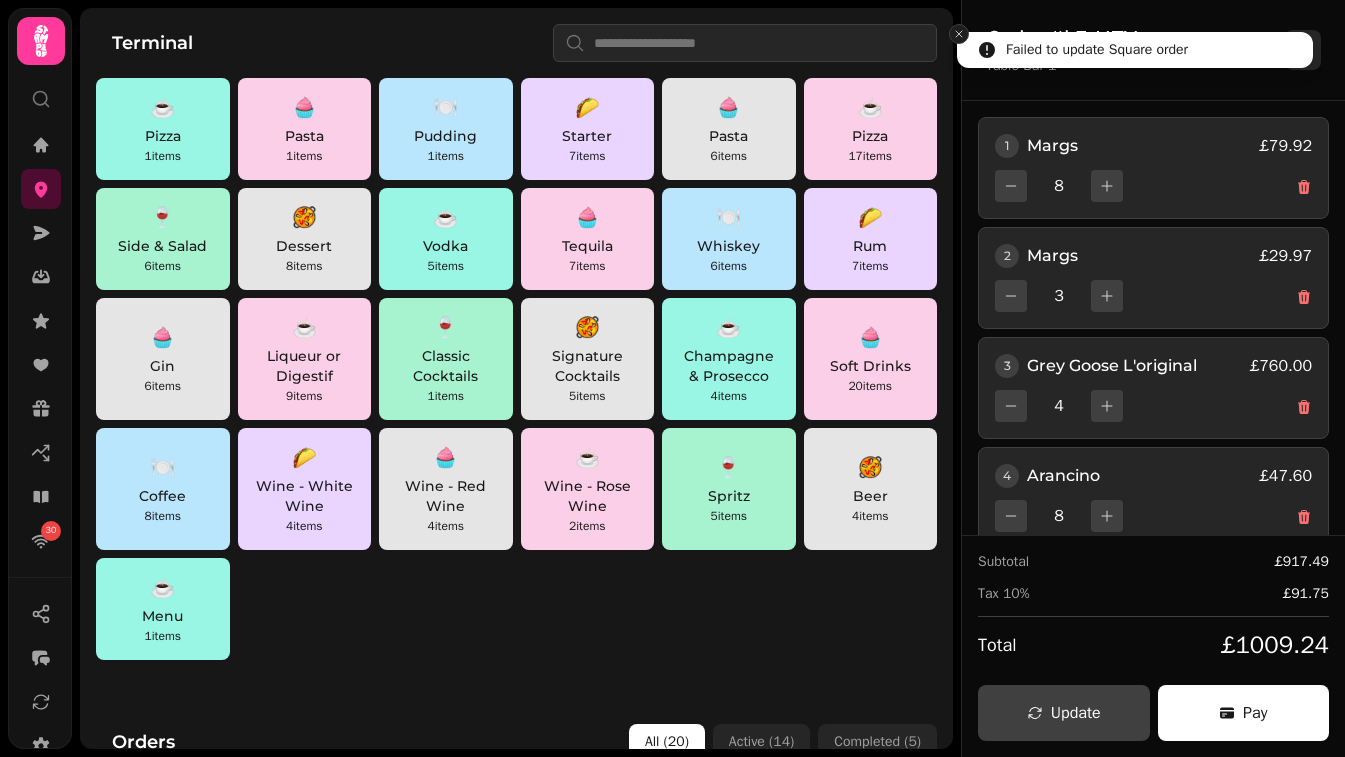 click 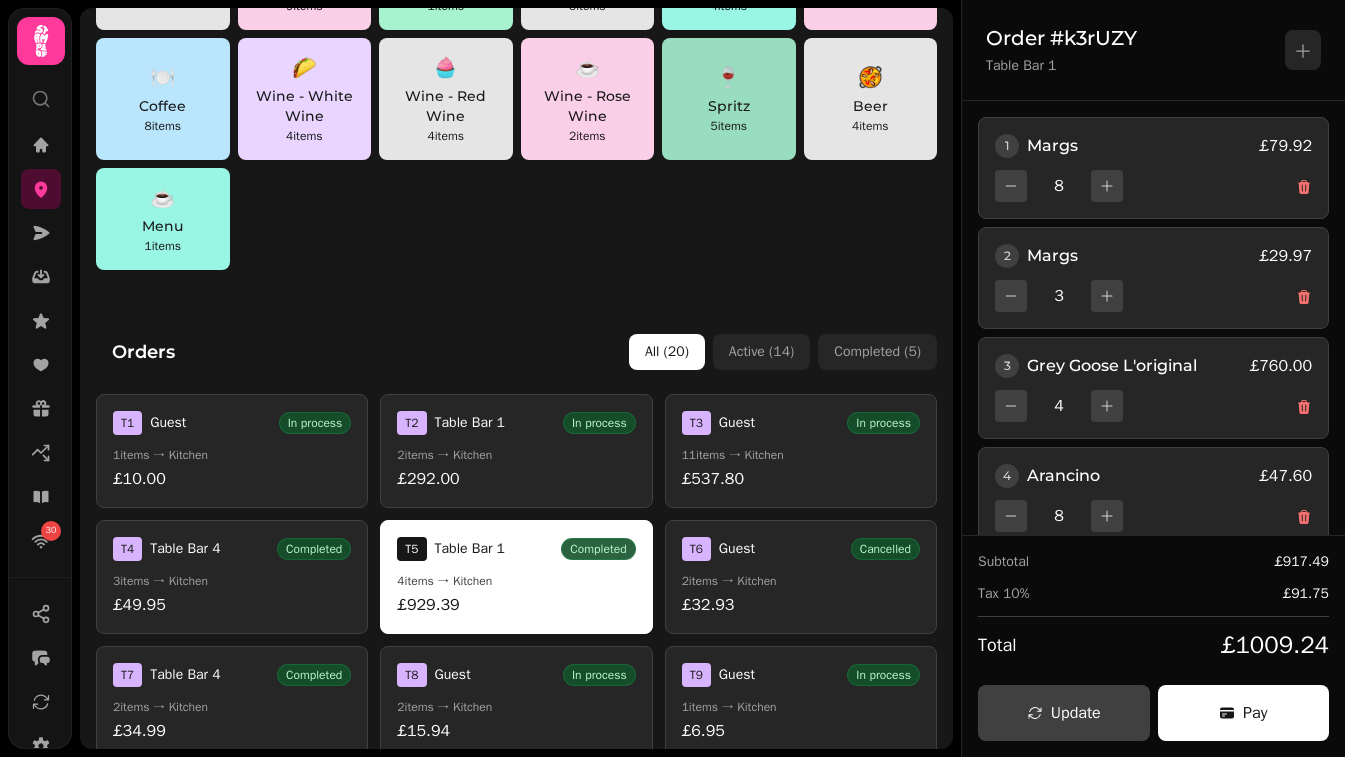 scroll, scrollTop: 359, scrollLeft: 0, axis: vertical 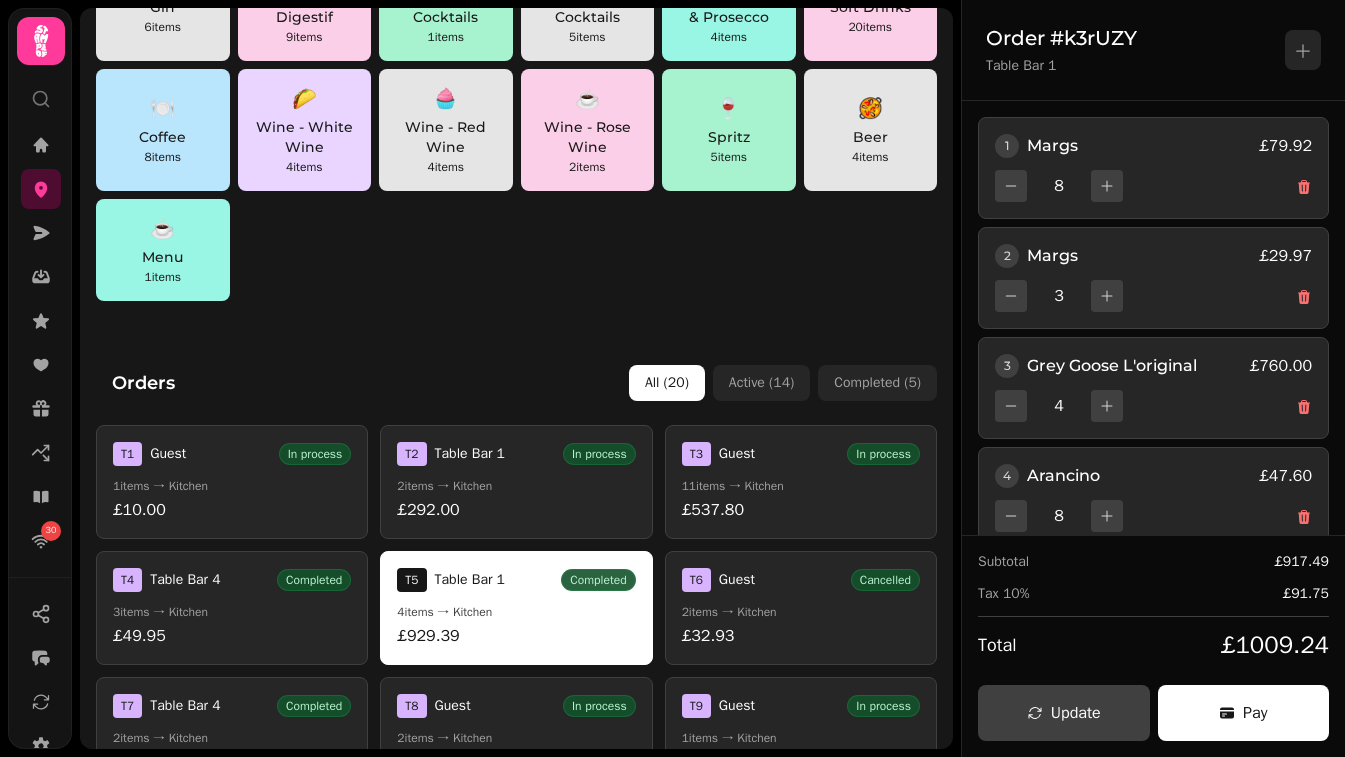 click on "T 3 Guest In process 11  items → Kitchen £537.80" at bounding box center (801, 482) 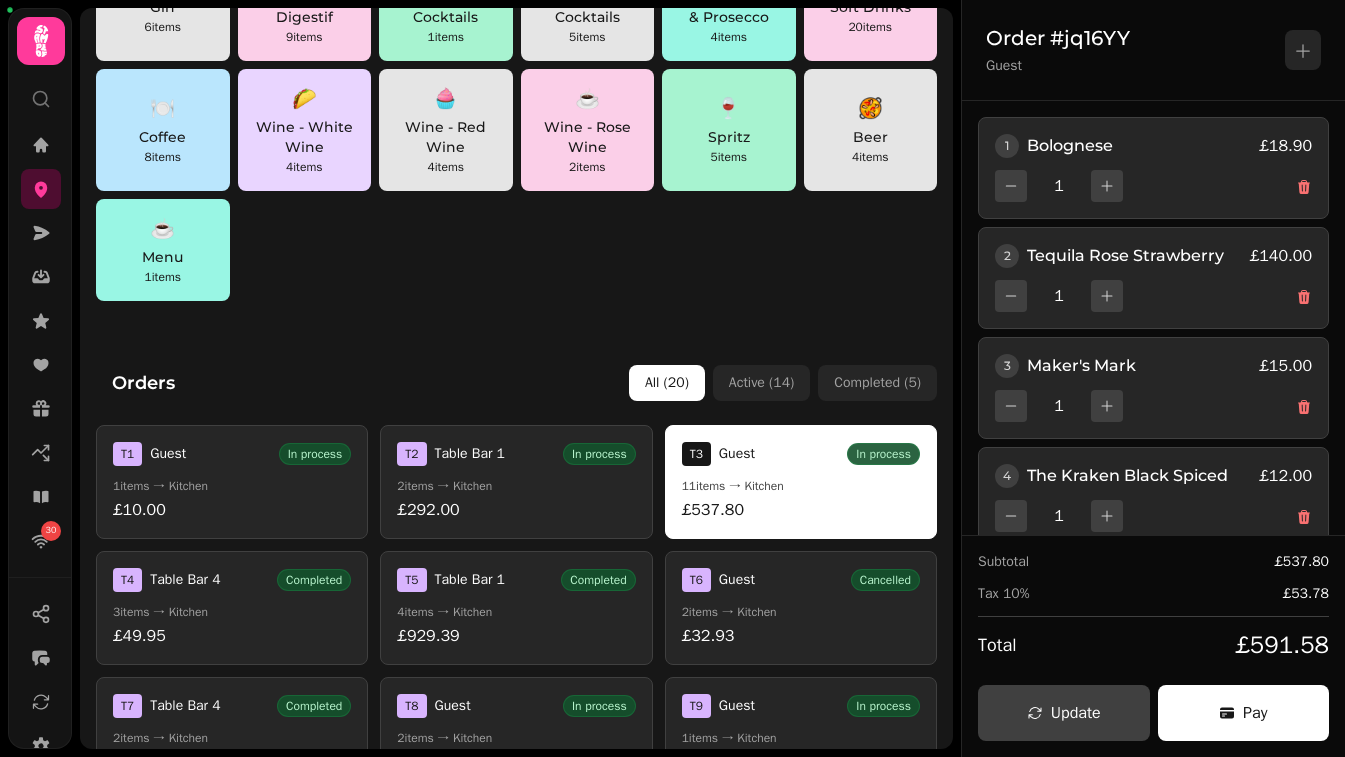 click on "2  items → Kitchen" at bounding box center (516, 486) 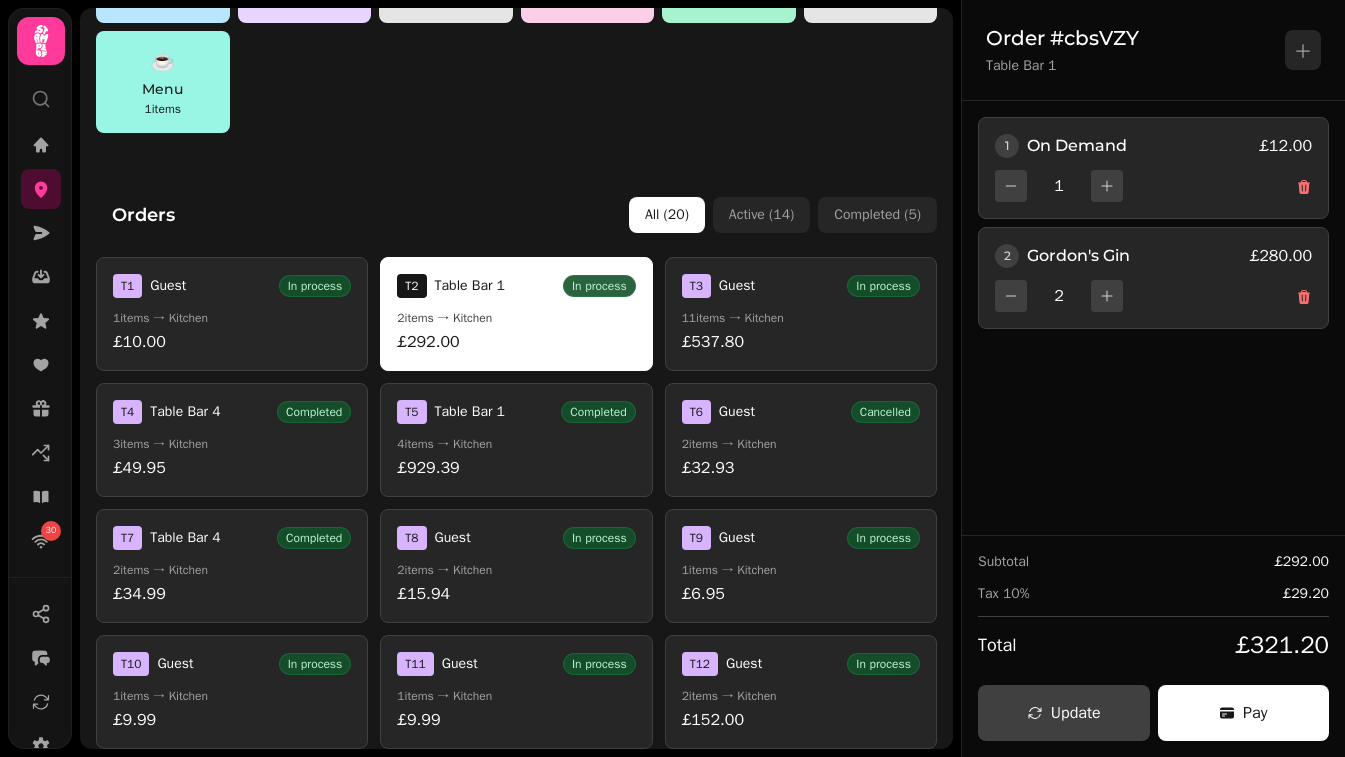 scroll, scrollTop: 537, scrollLeft: 0, axis: vertical 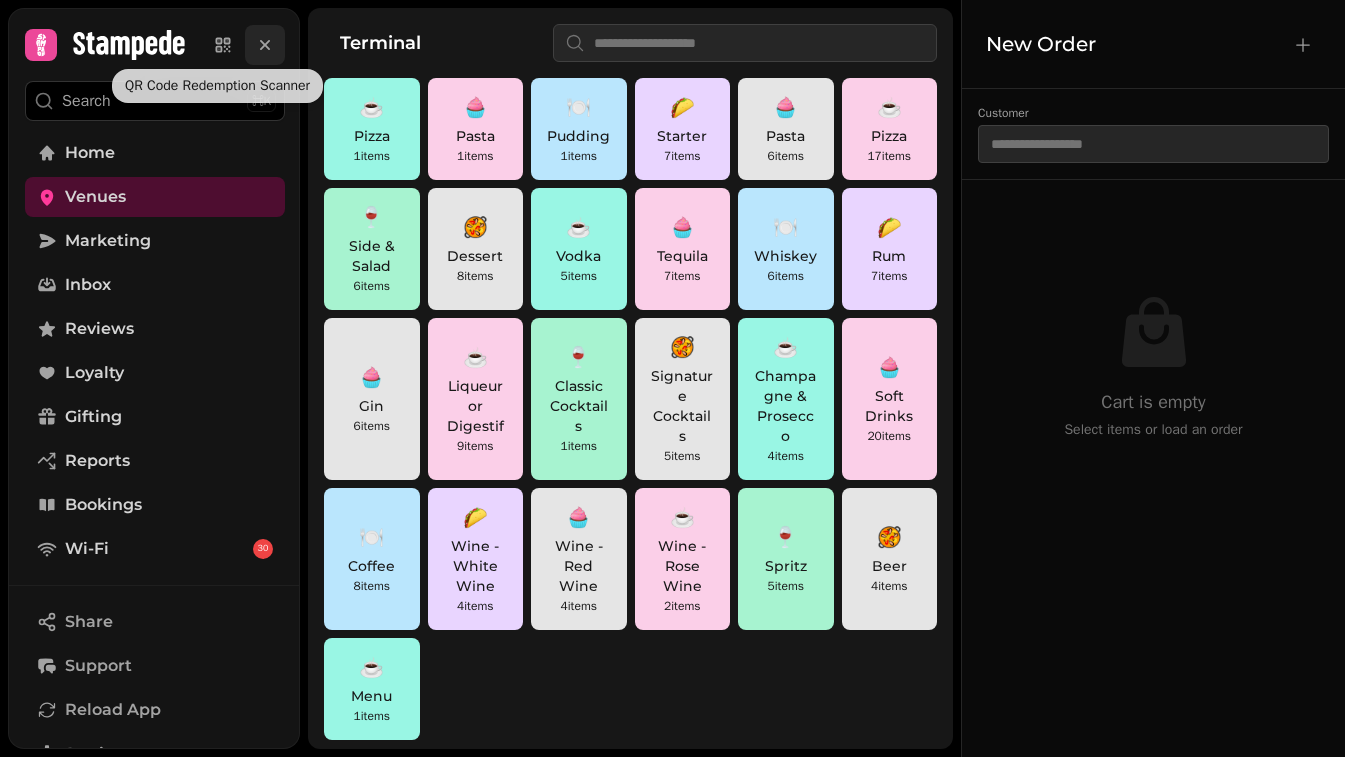 click 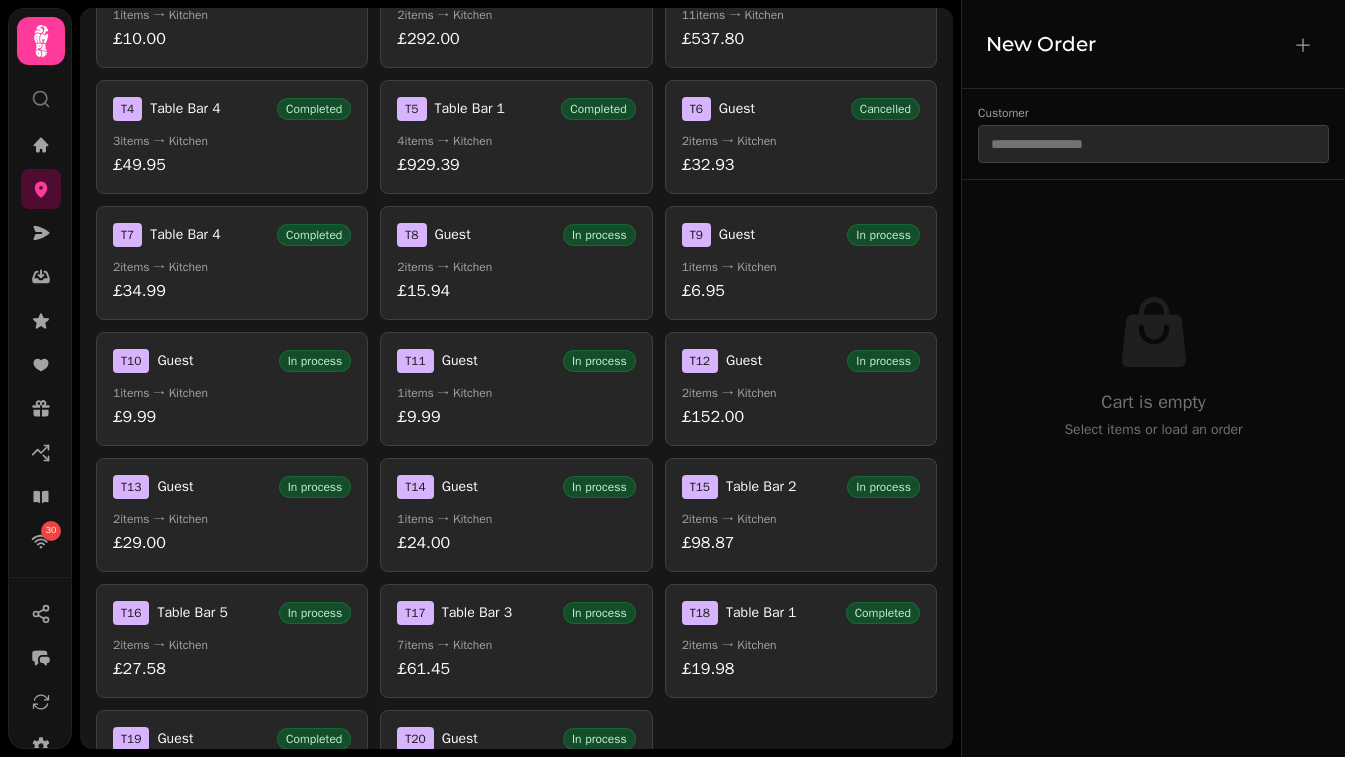scroll, scrollTop: 921, scrollLeft: 0, axis: vertical 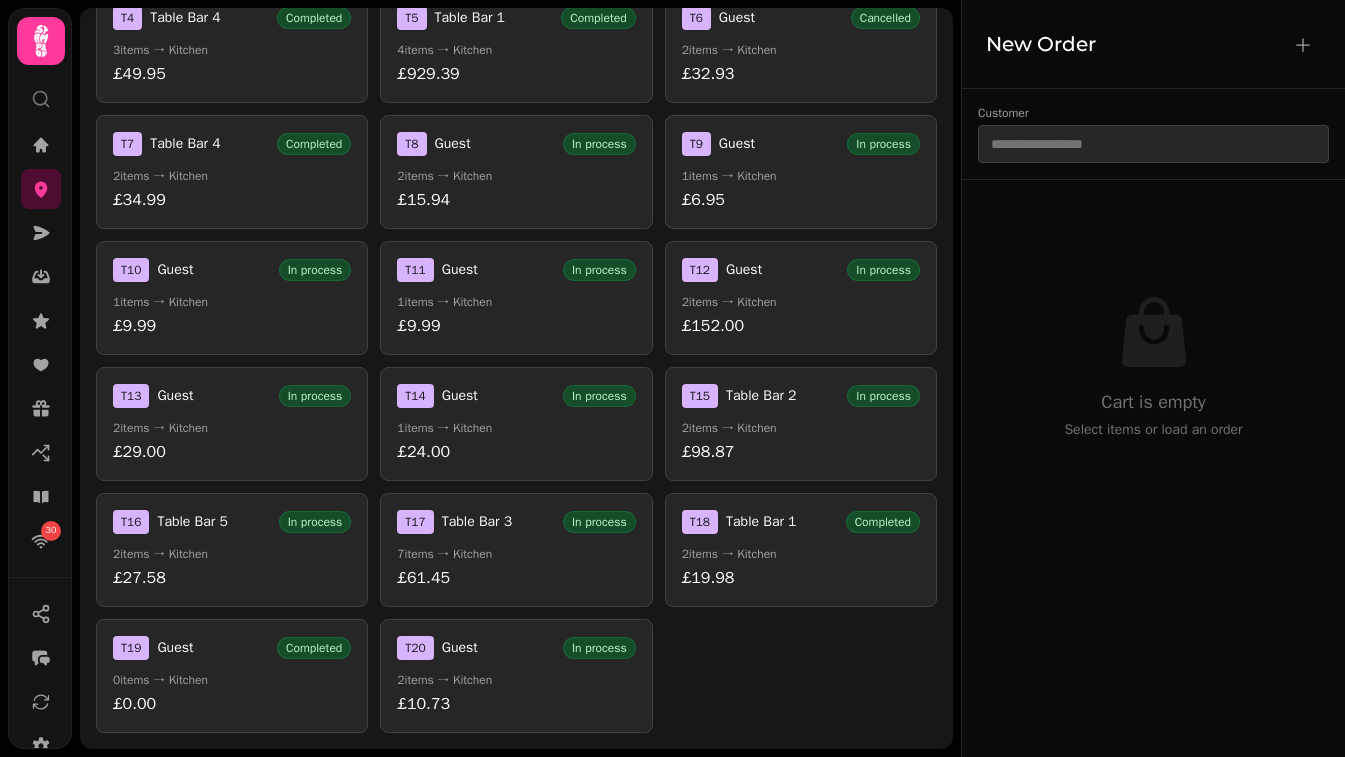 click on "£19.98" at bounding box center [801, 578] 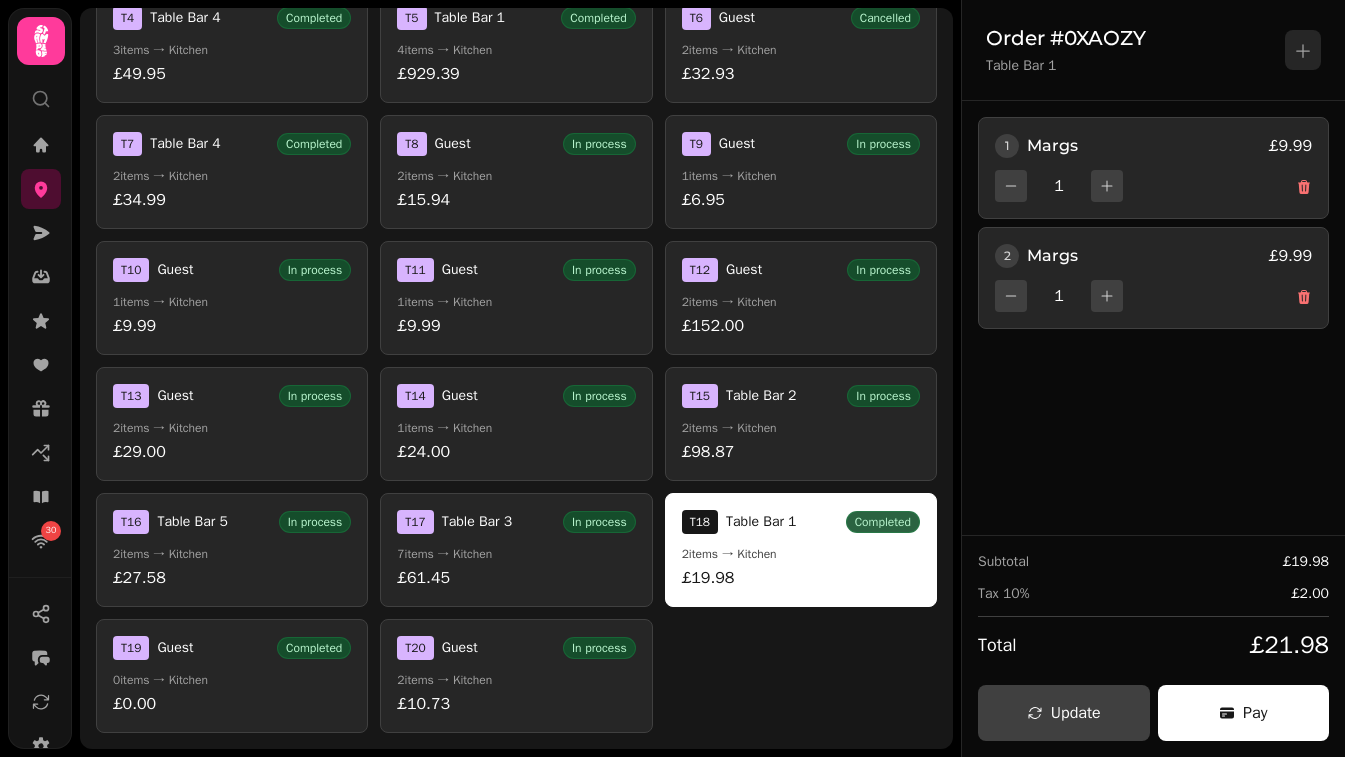 click on "7  items → Kitchen" at bounding box center [516, 554] 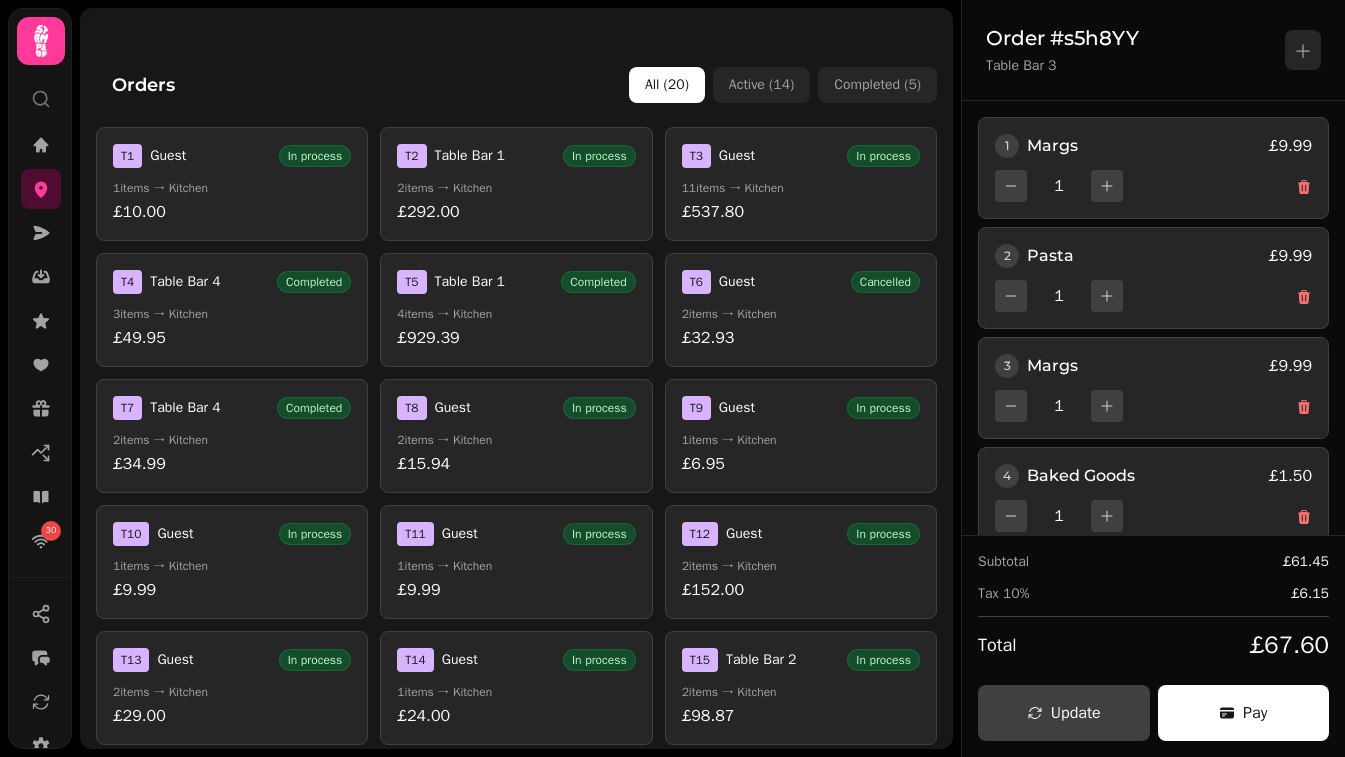 scroll, scrollTop: 655, scrollLeft: 0, axis: vertical 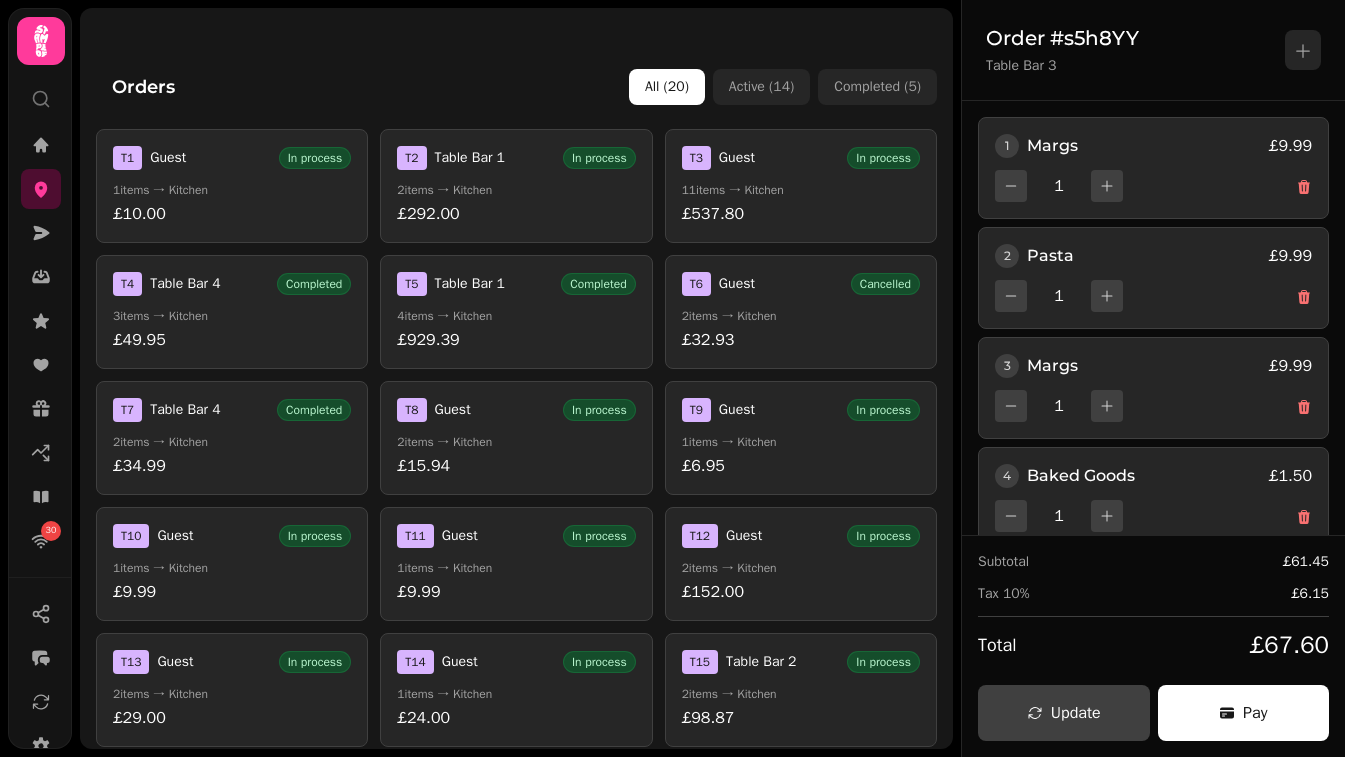 click on "Orders All ( 20 ) Active ( 14 ) Completed ( 5 )" at bounding box center (524, 87) 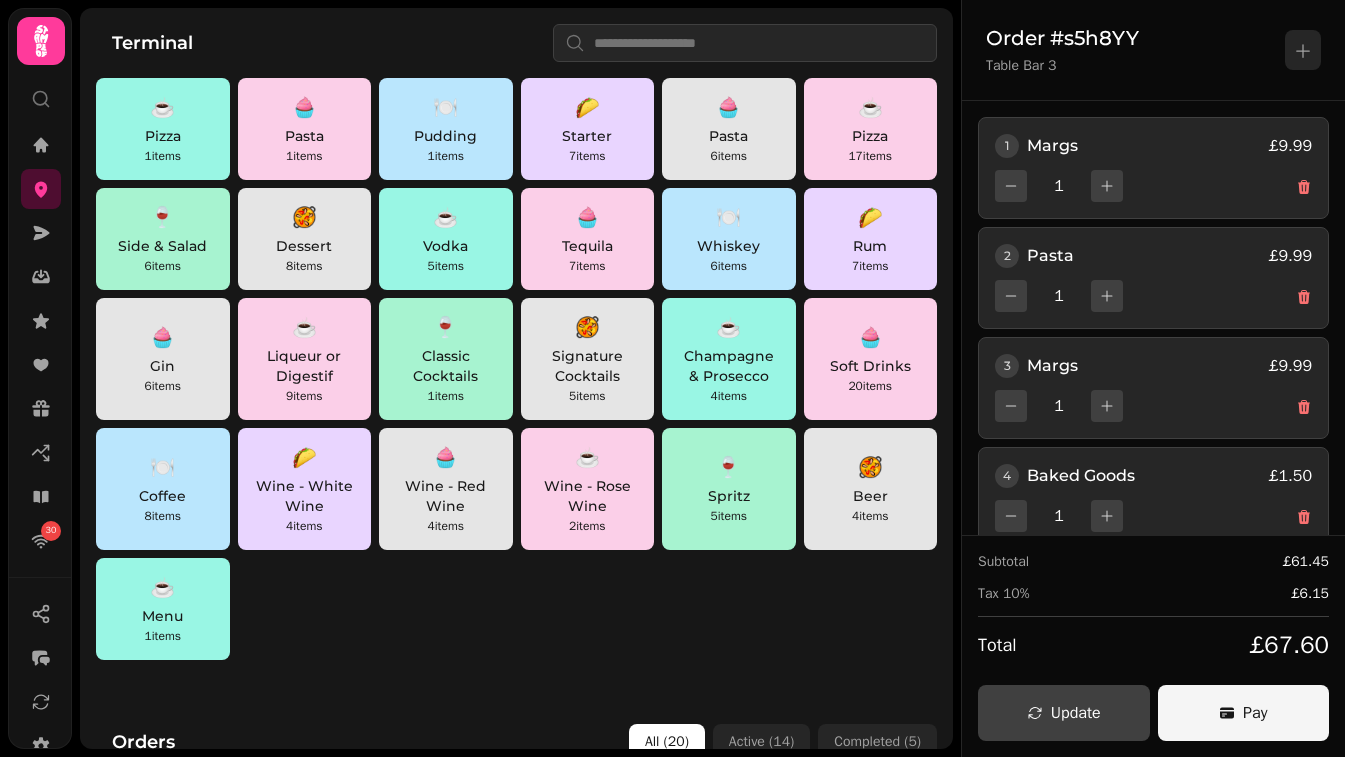 click on "Pay" at bounding box center (1244, 713) 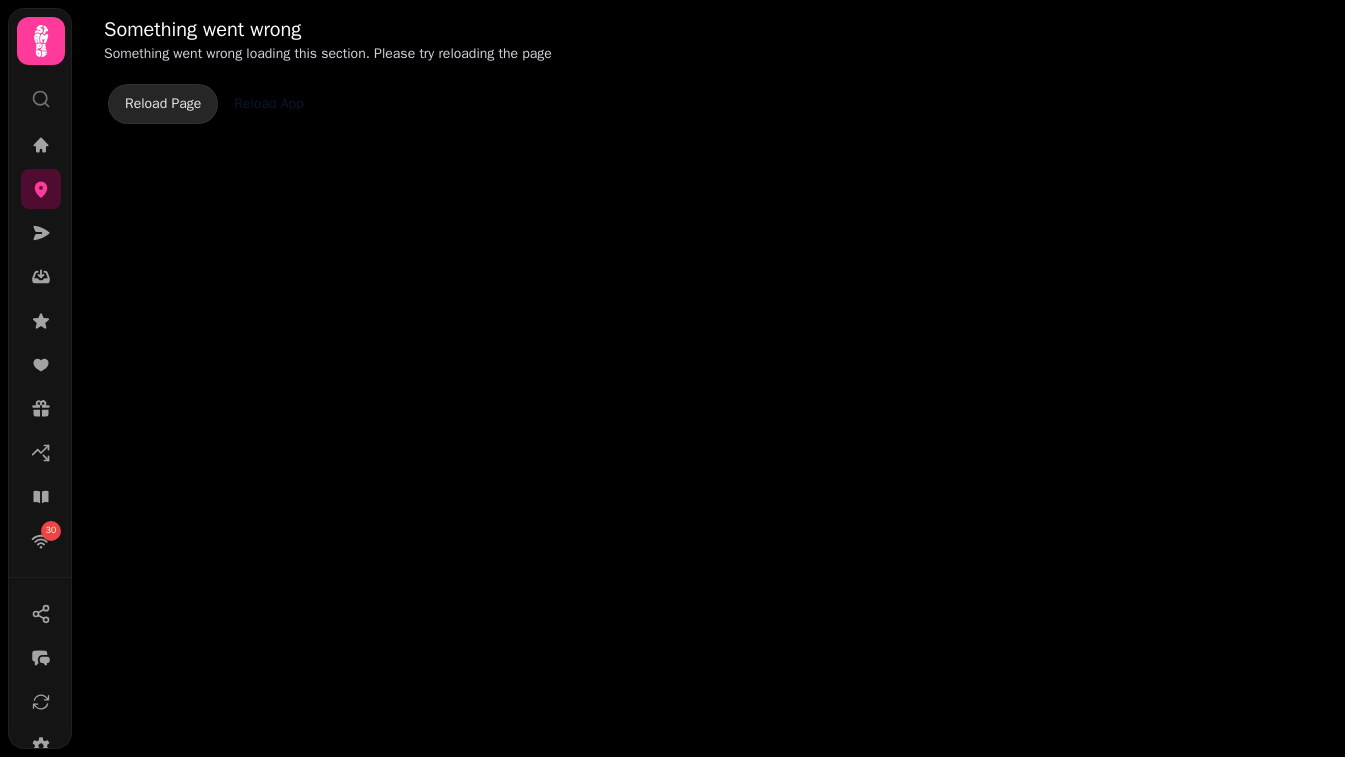 click on "Reload Page" at bounding box center (163, 104) 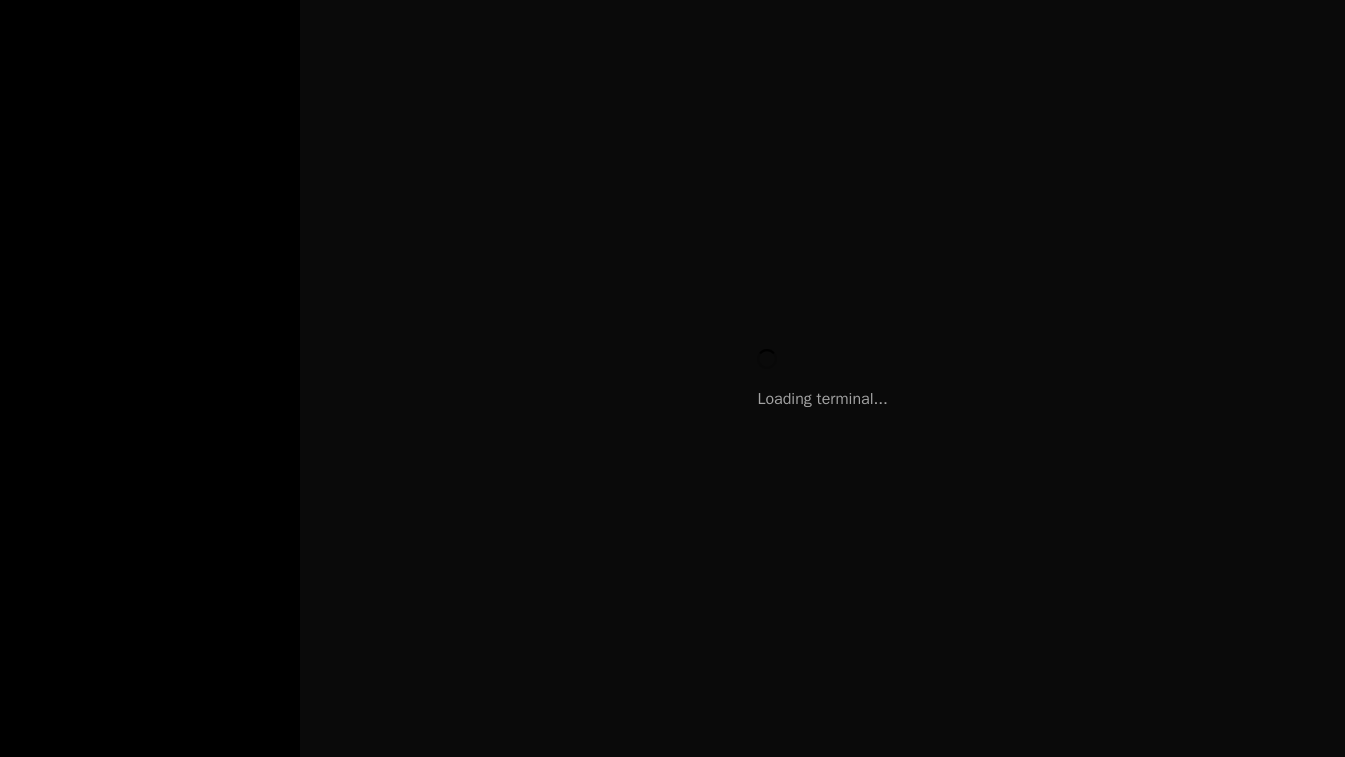 scroll, scrollTop: 0, scrollLeft: 0, axis: both 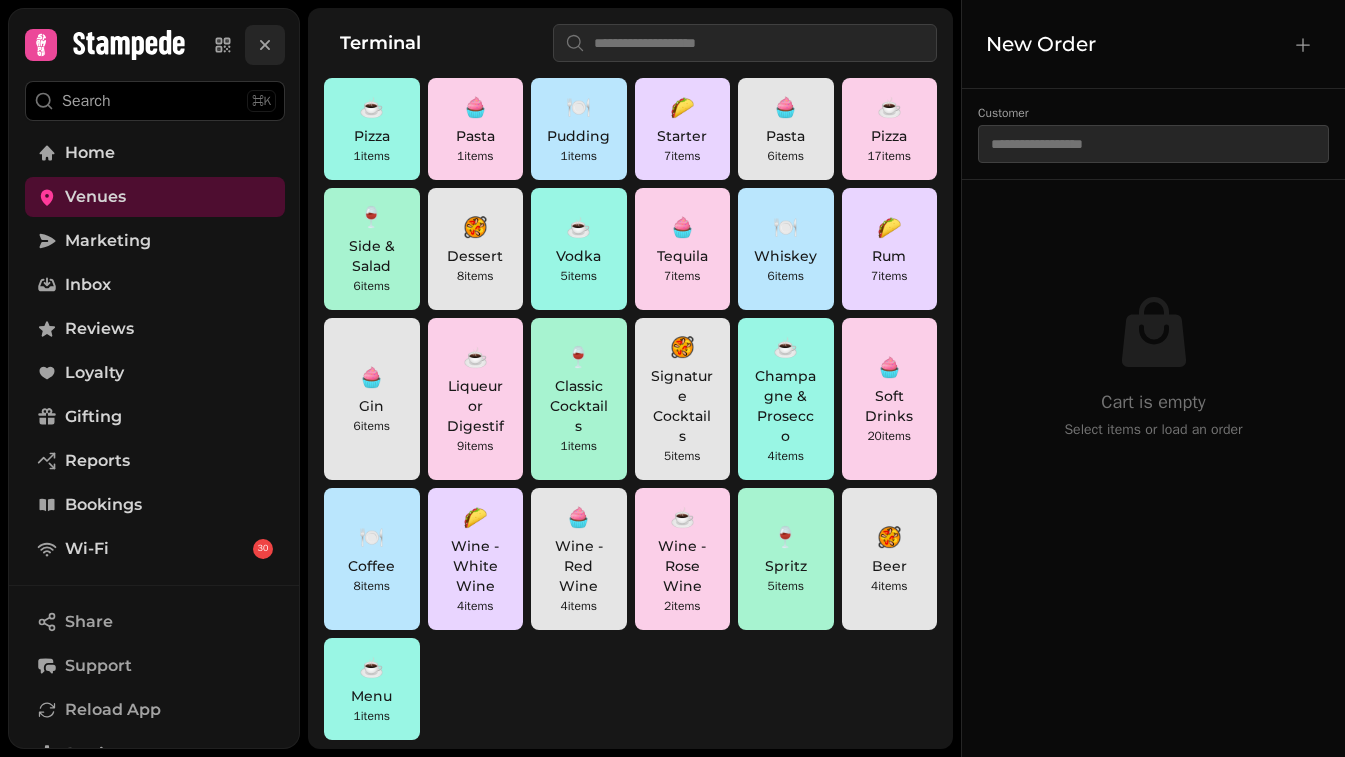 click 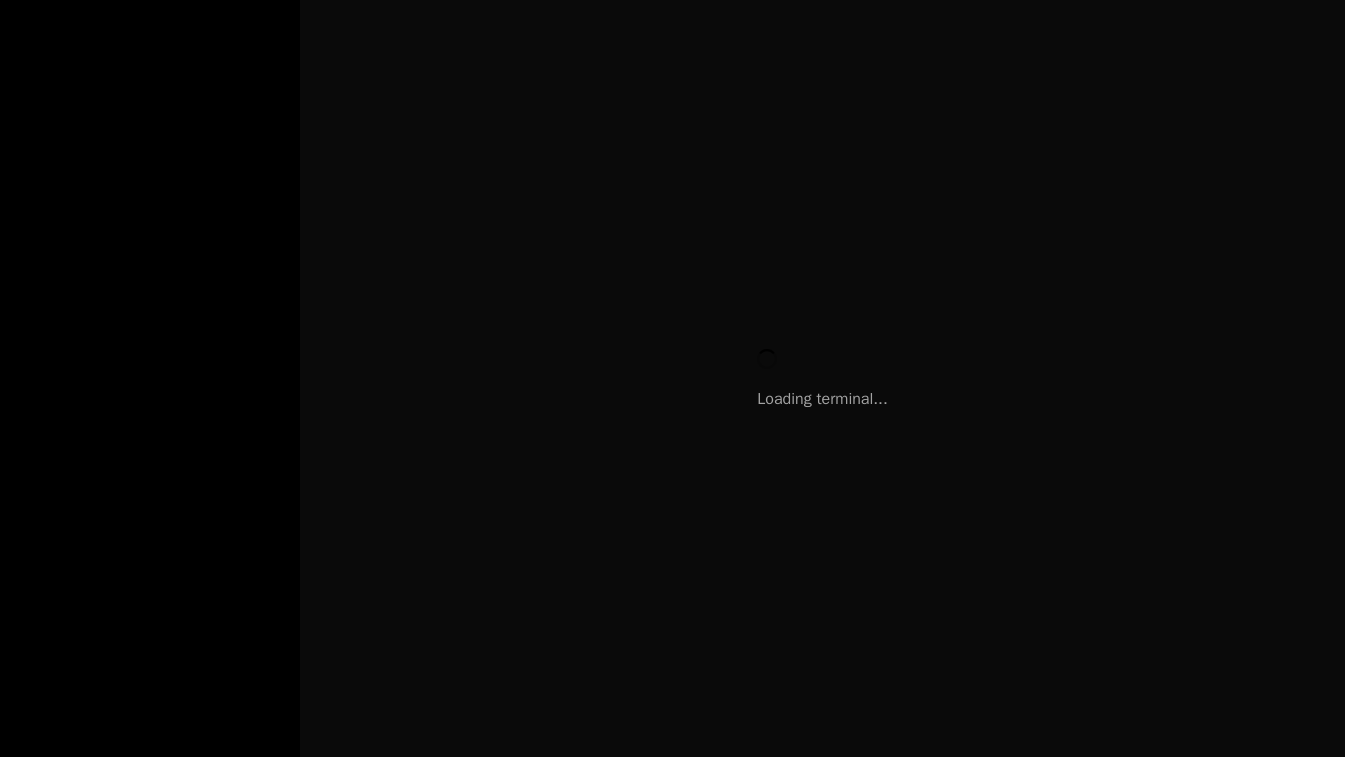 scroll, scrollTop: 0, scrollLeft: 0, axis: both 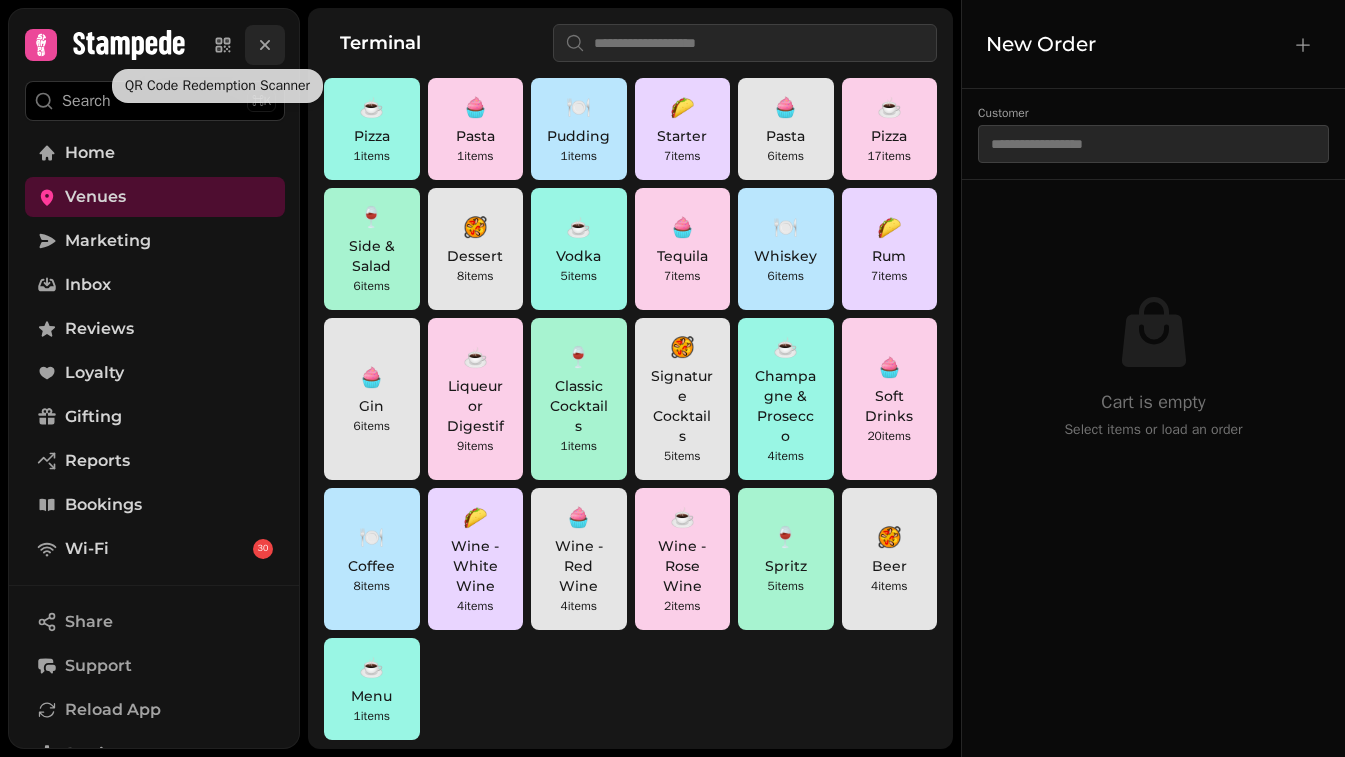 click 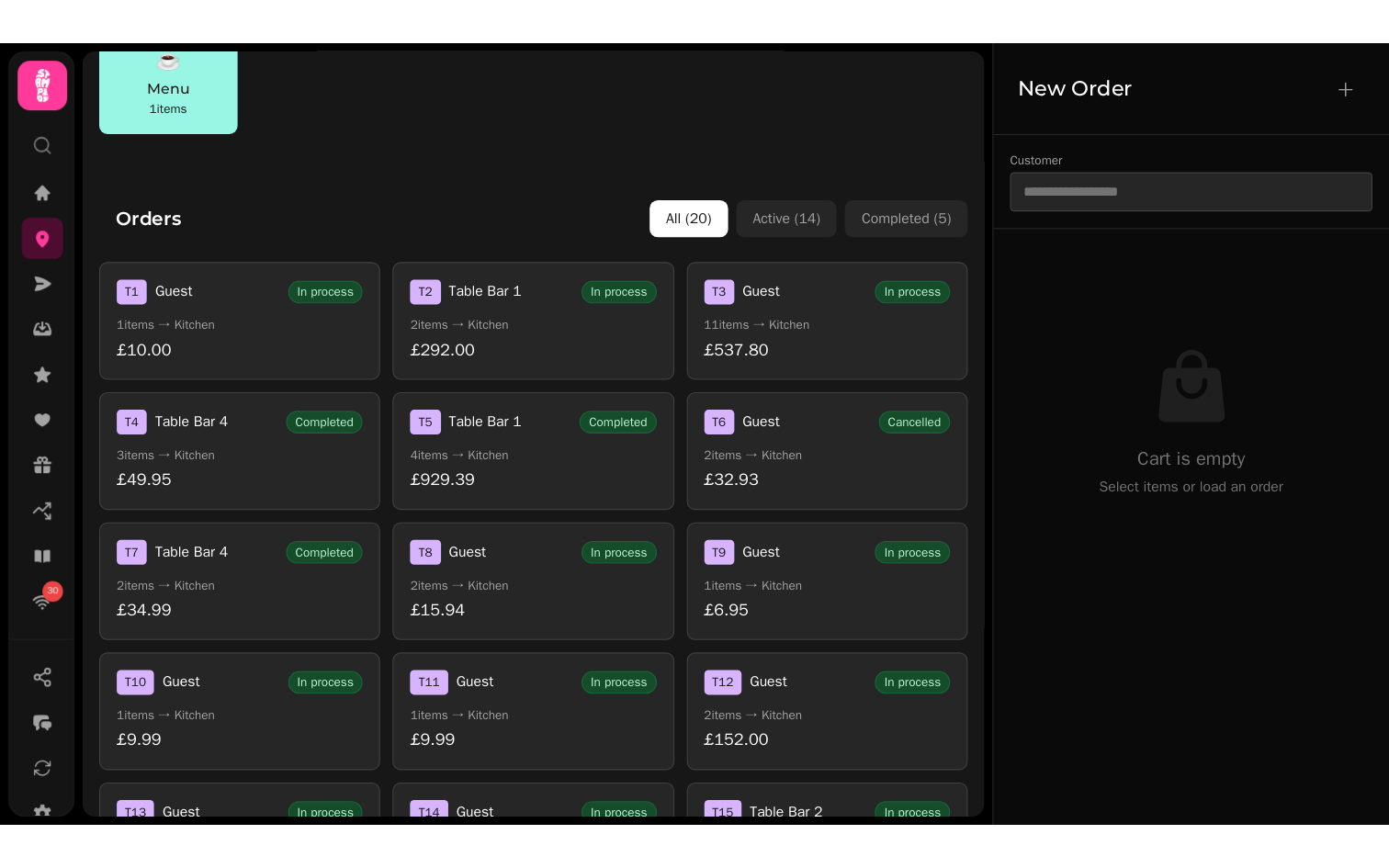 scroll, scrollTop: 513, scrollLeft: 0, axis: vertical 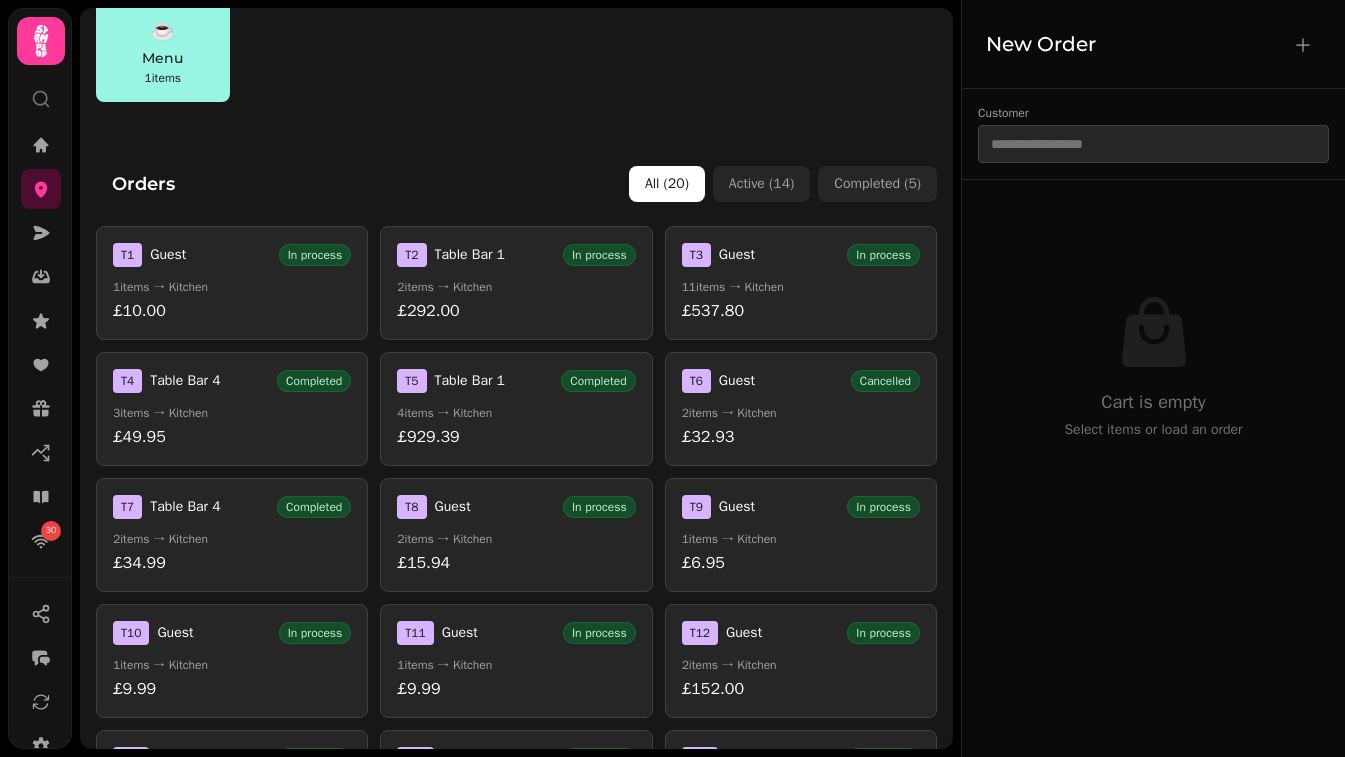 click on "T 2 Table Bar 1 In process 2  items → Kitchen £292.00" at bounding box center [516, 283] 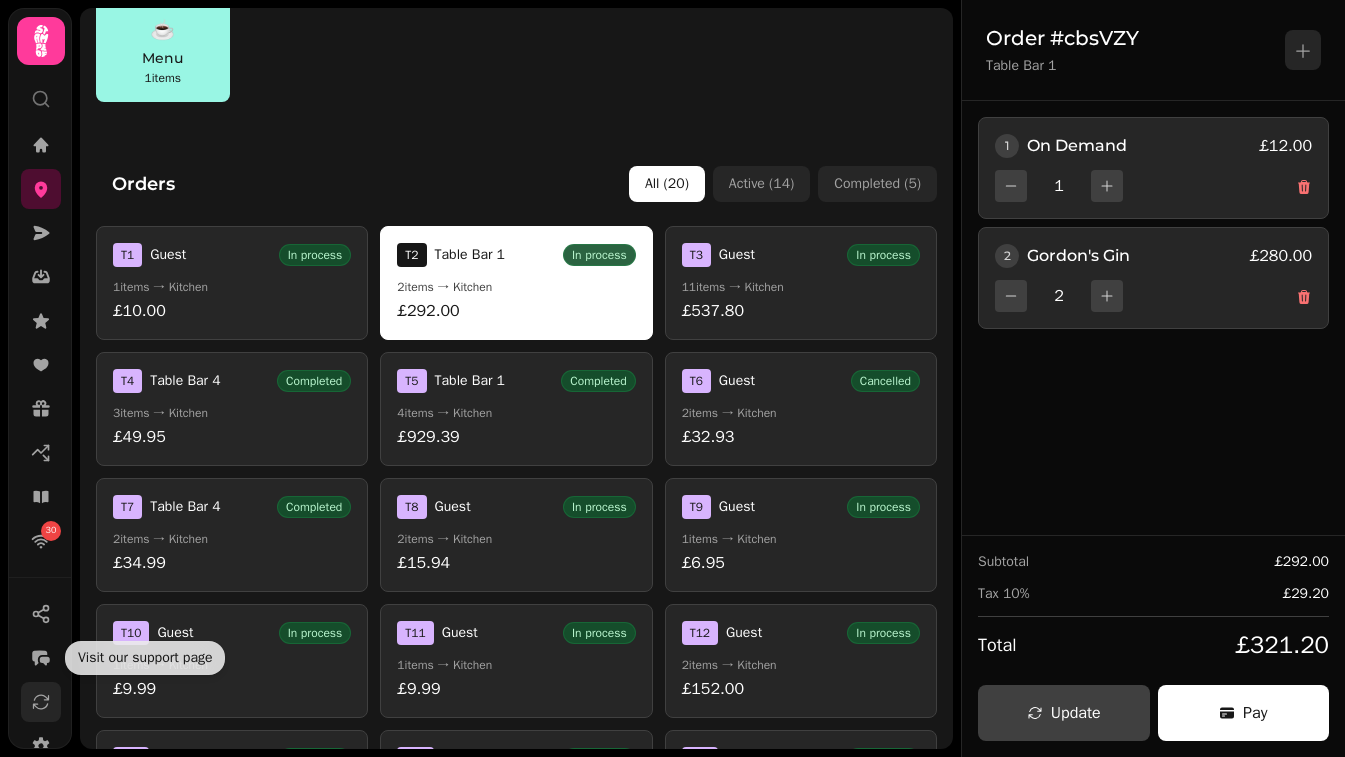 click 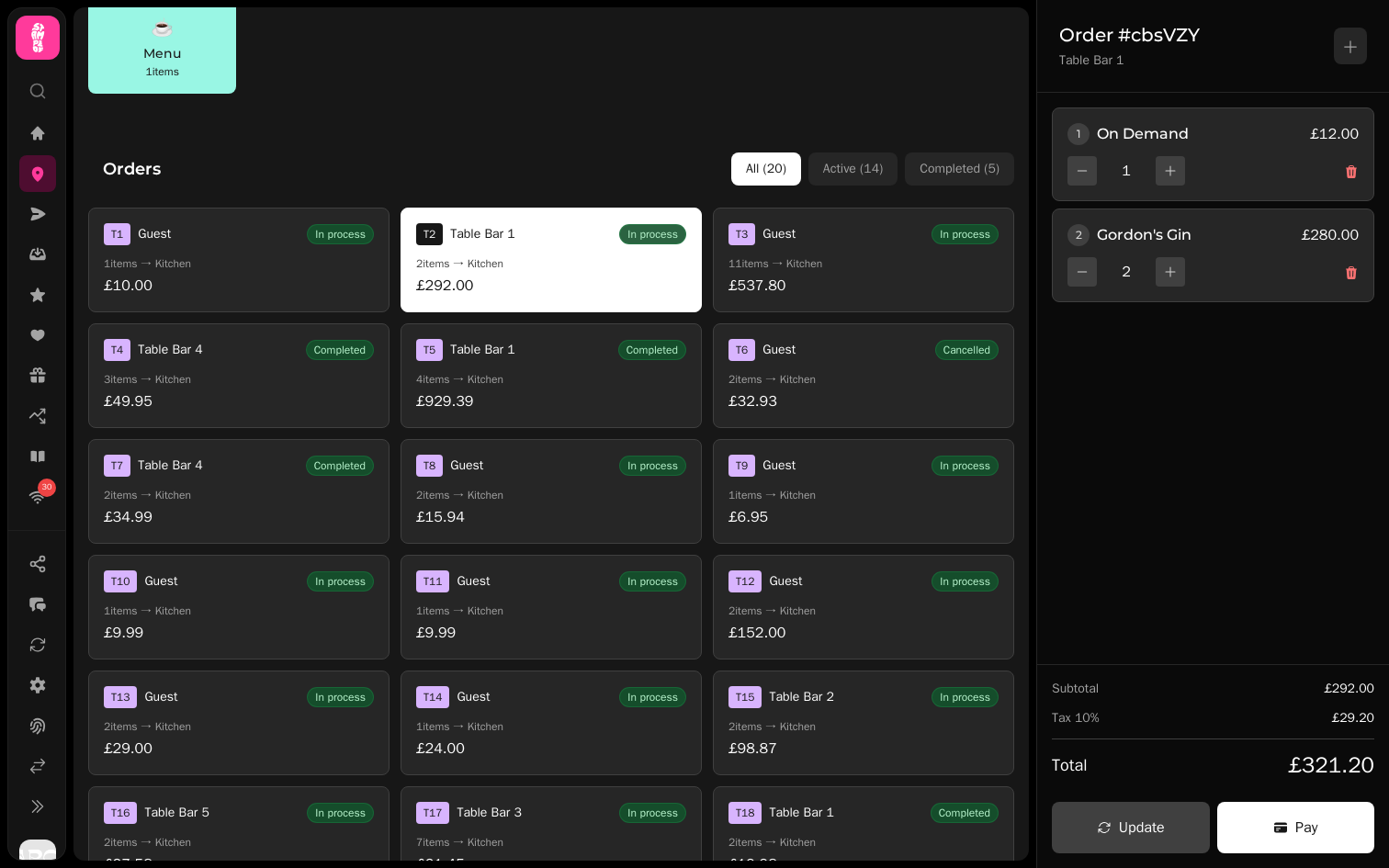 scroll, scrollTop: 0, scrollLeft: 0, axis: both 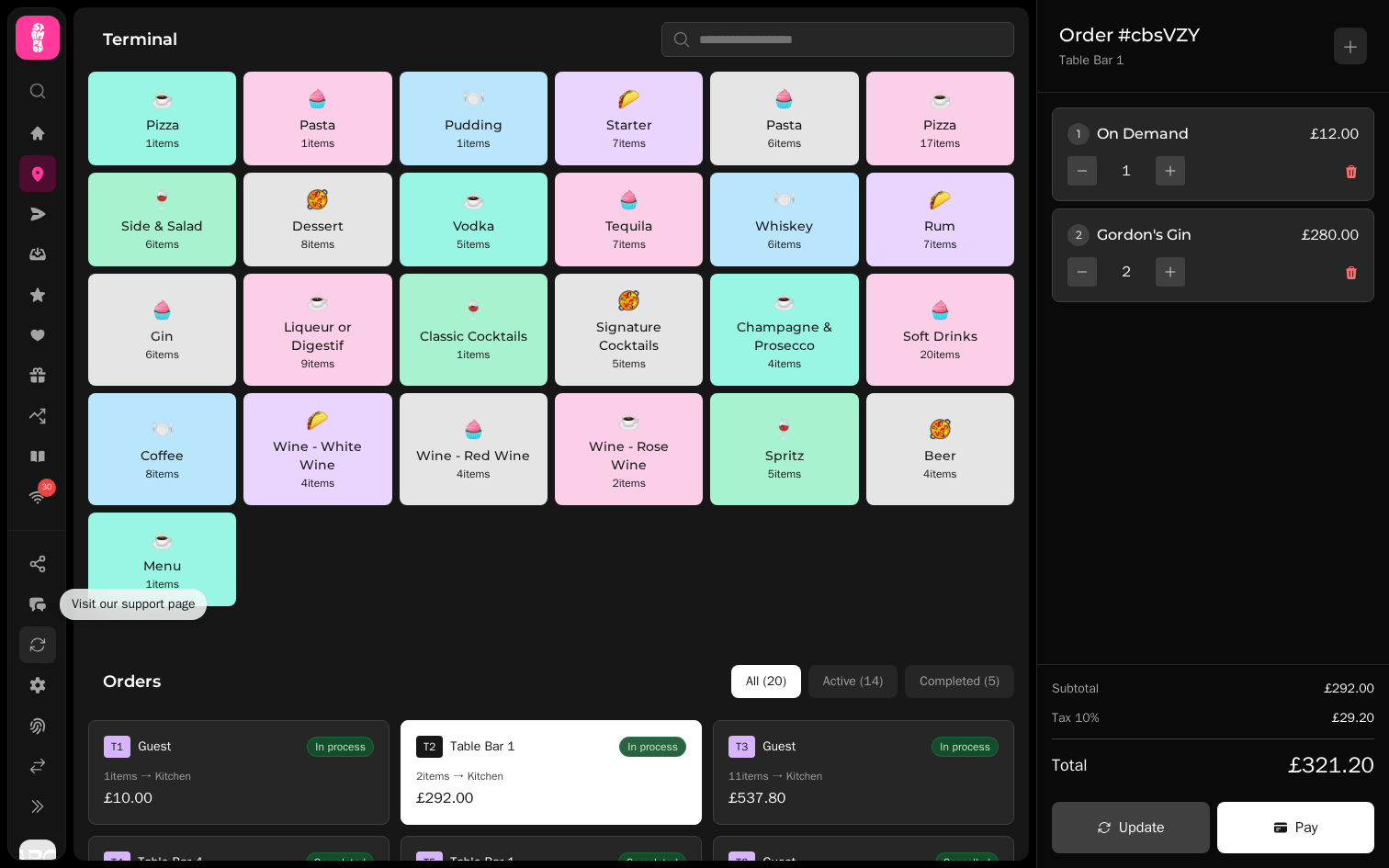 click 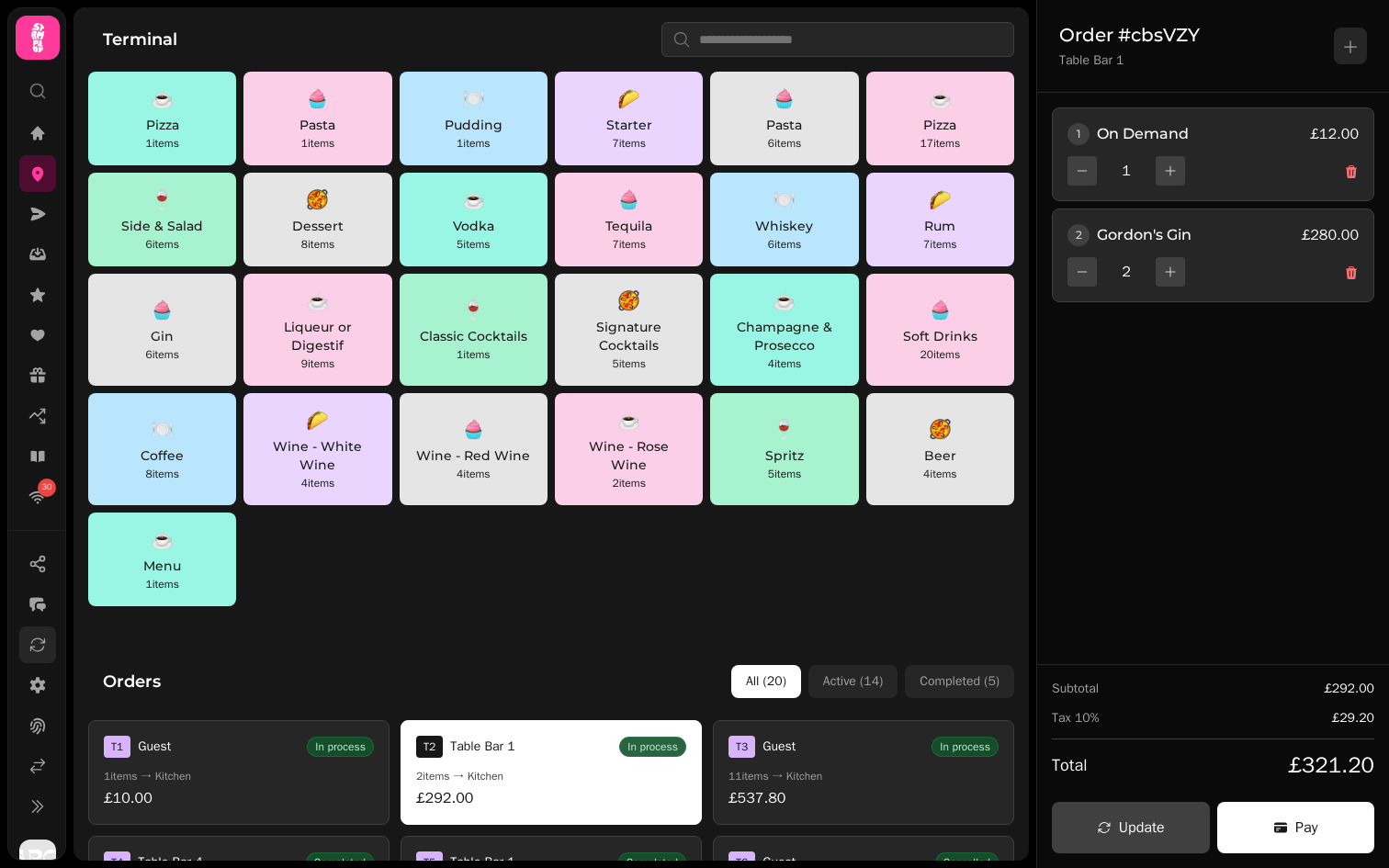 click 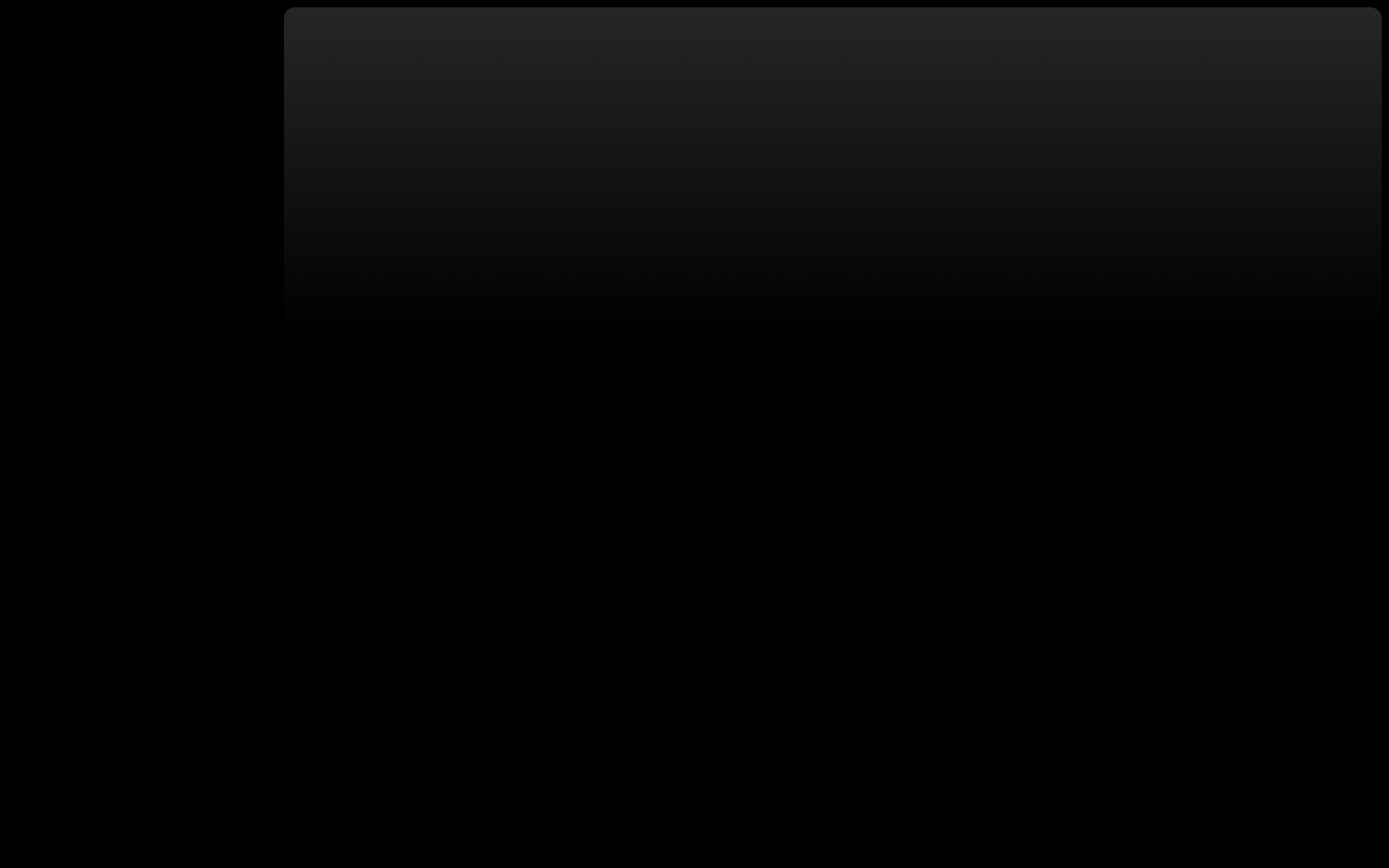 scroll, scrollTop: 0, scrollLeft: 0, axis: both 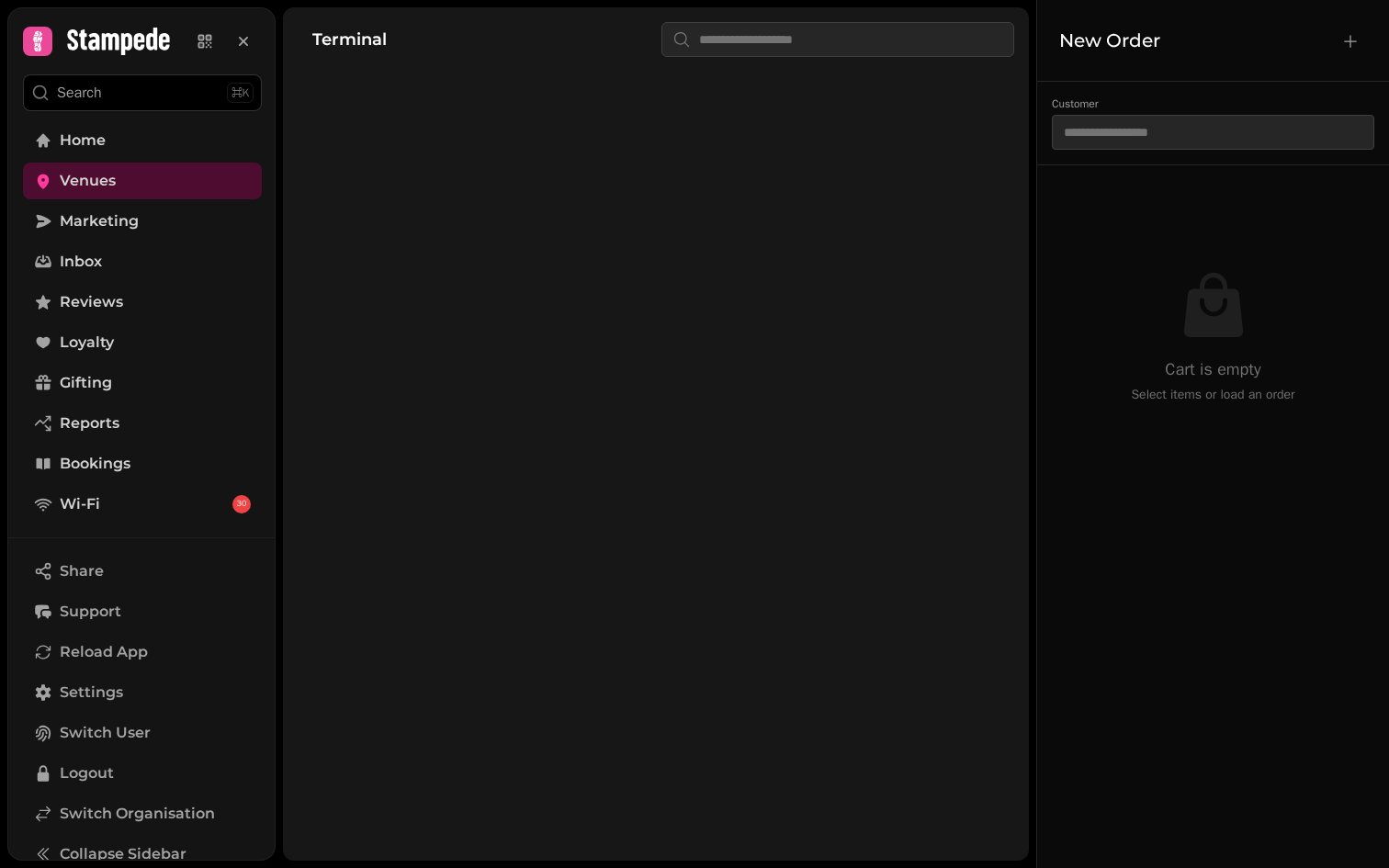 click 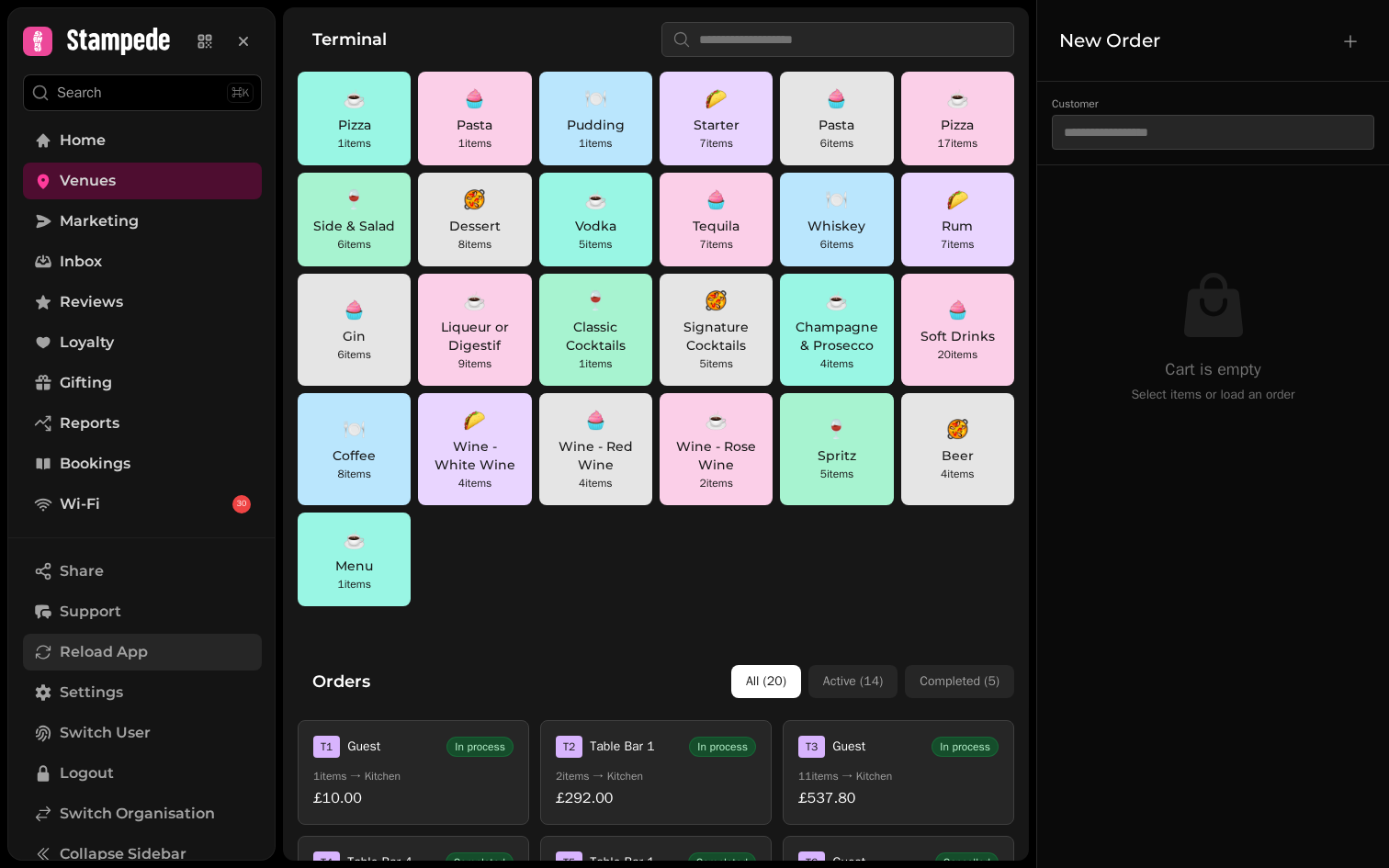 click 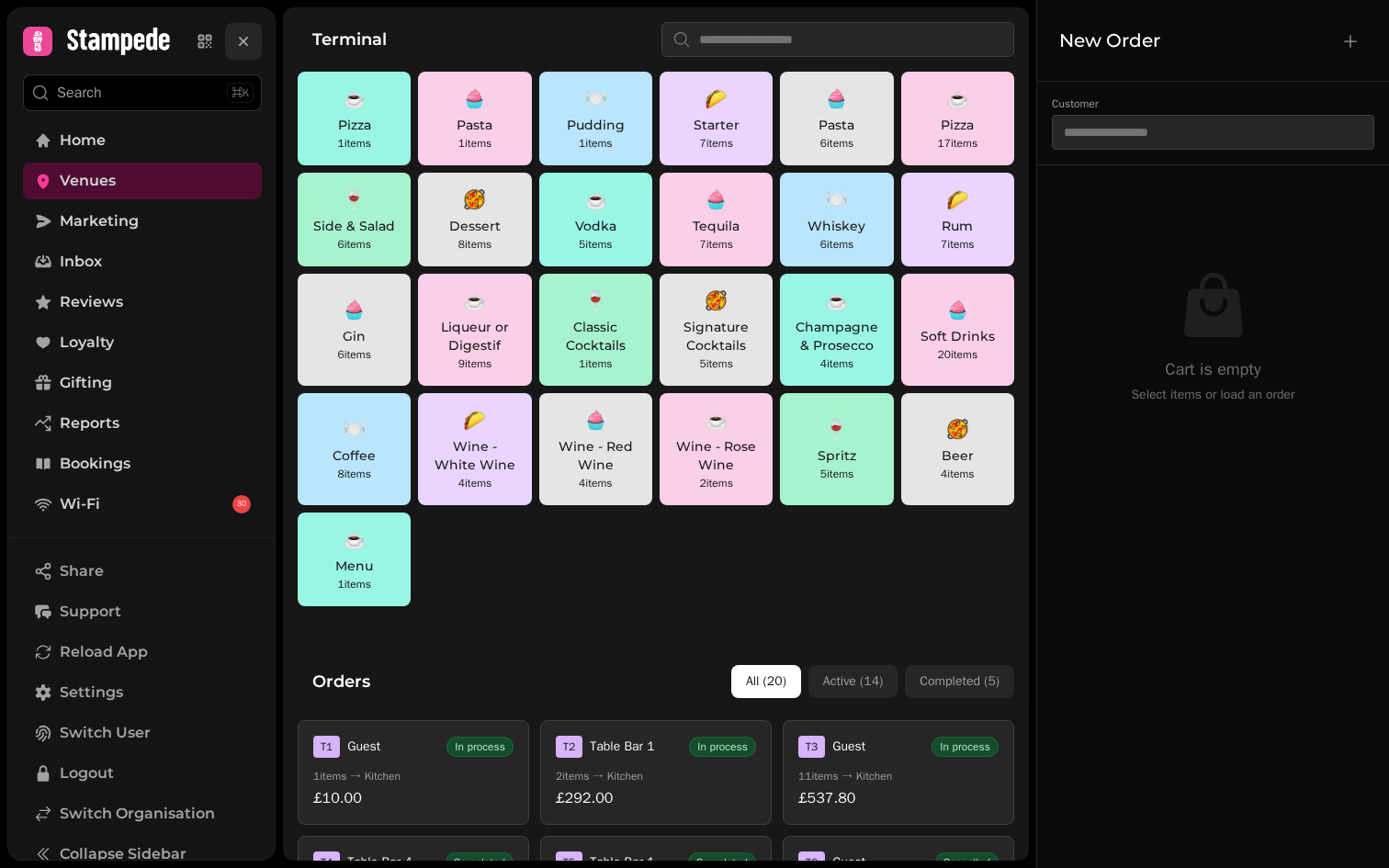 click 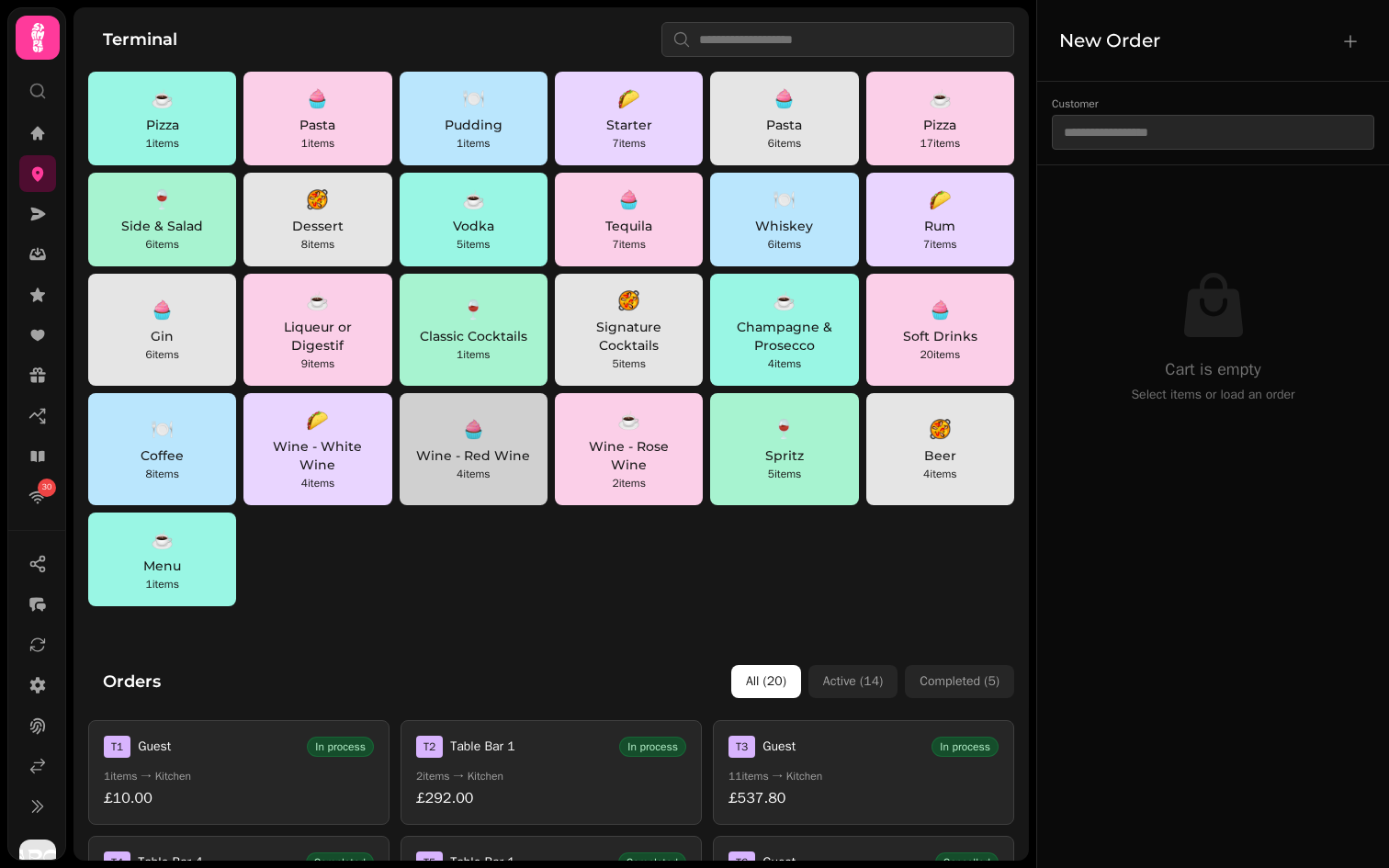 click on "🧁" at bounding box center (473, 430) 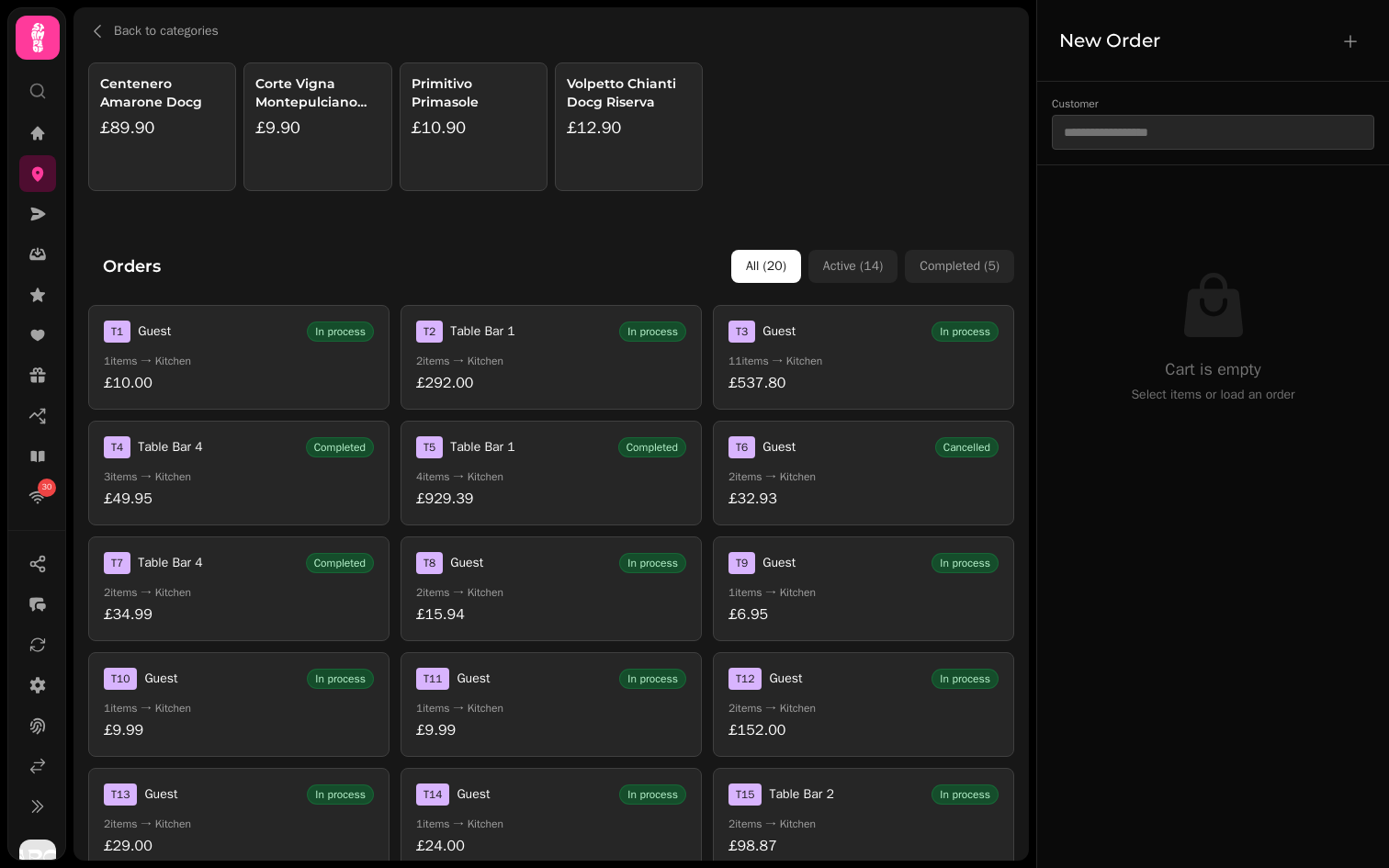 click on "Table Bar 1" at bounding box center [482, 332] 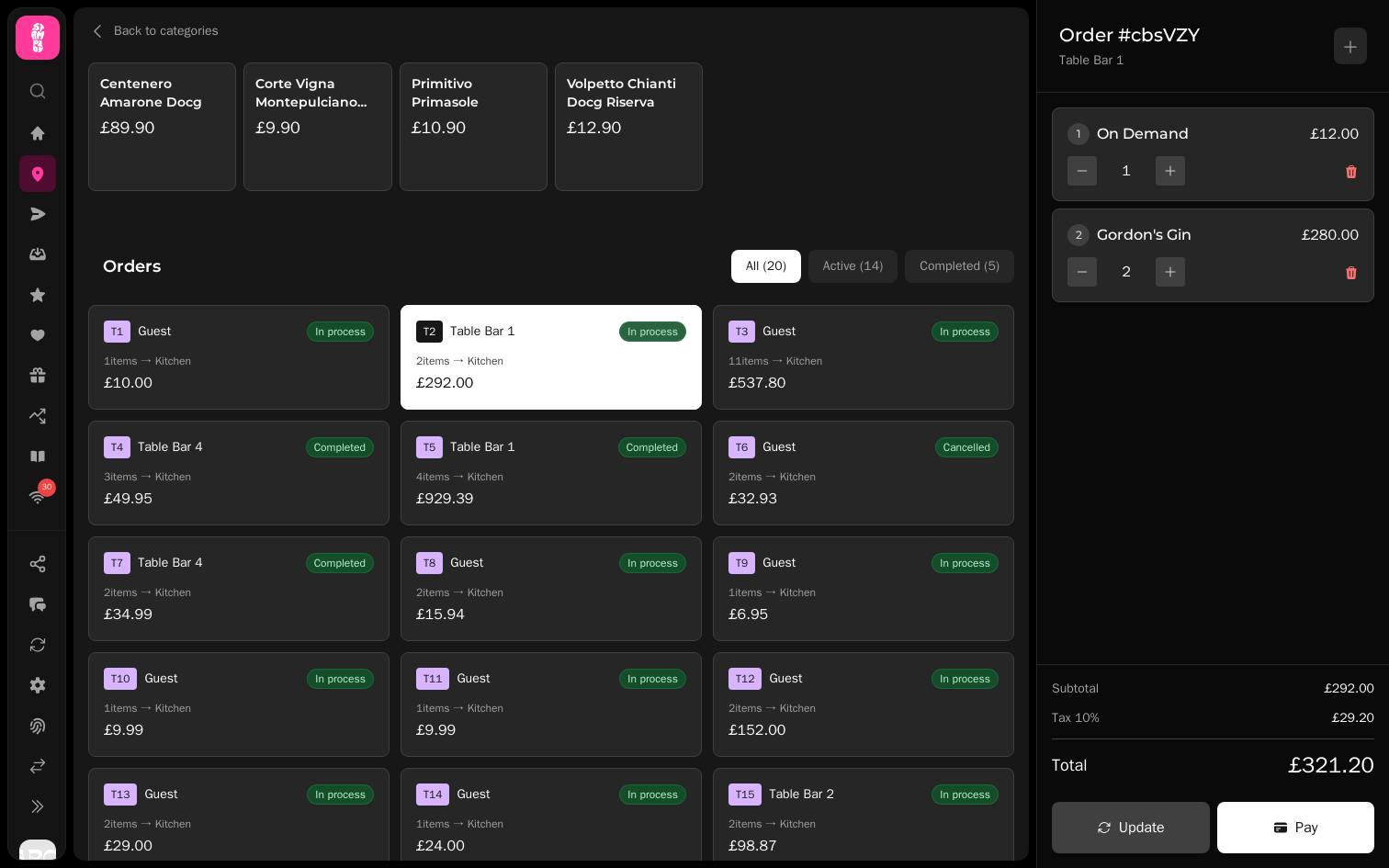 click on "£10.00" at bounding box center [239, 383] 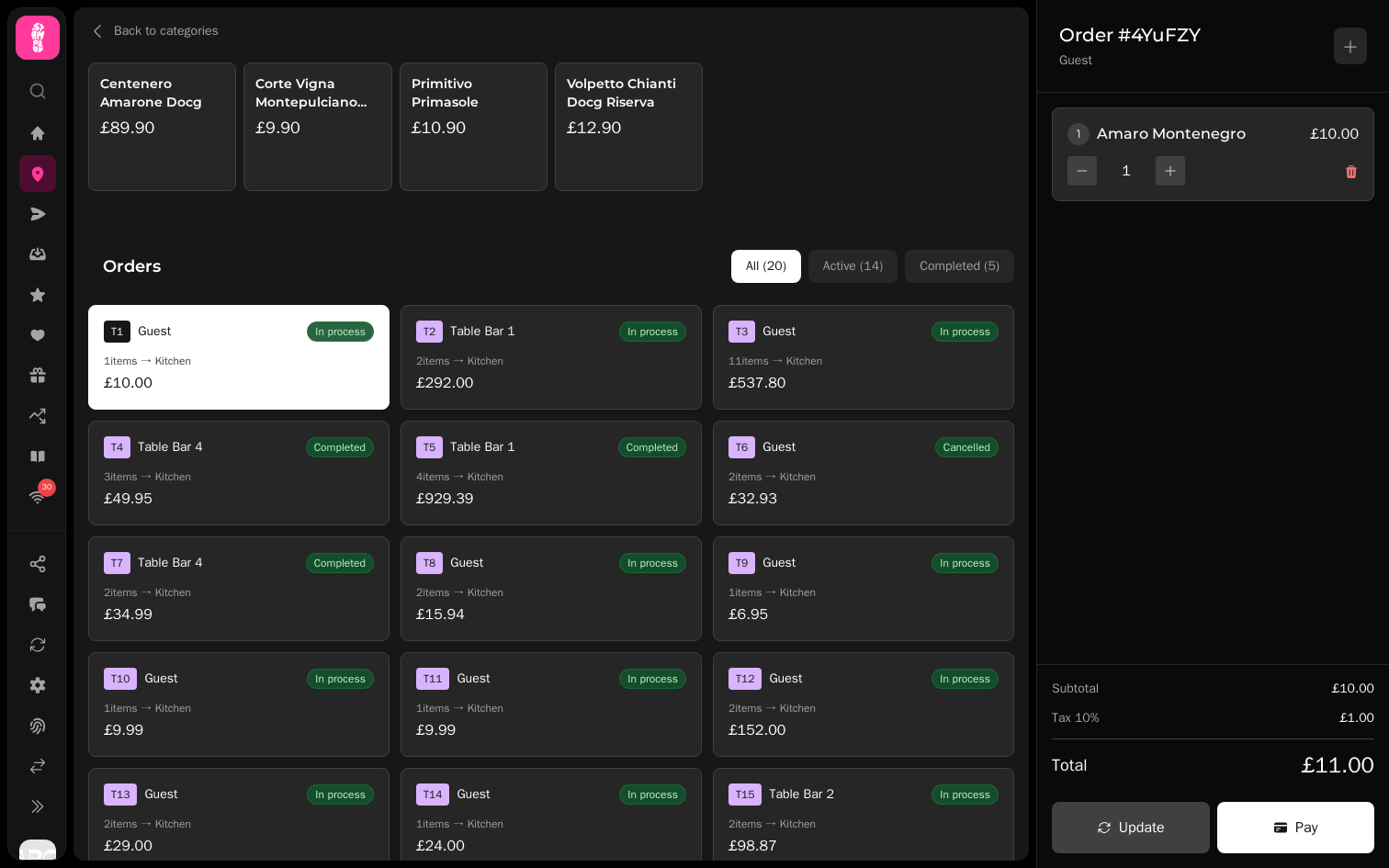 click on "T 2 Table Bar 1 In process 2  items → Kitchen £292.00" at bounding box center [551, 357] 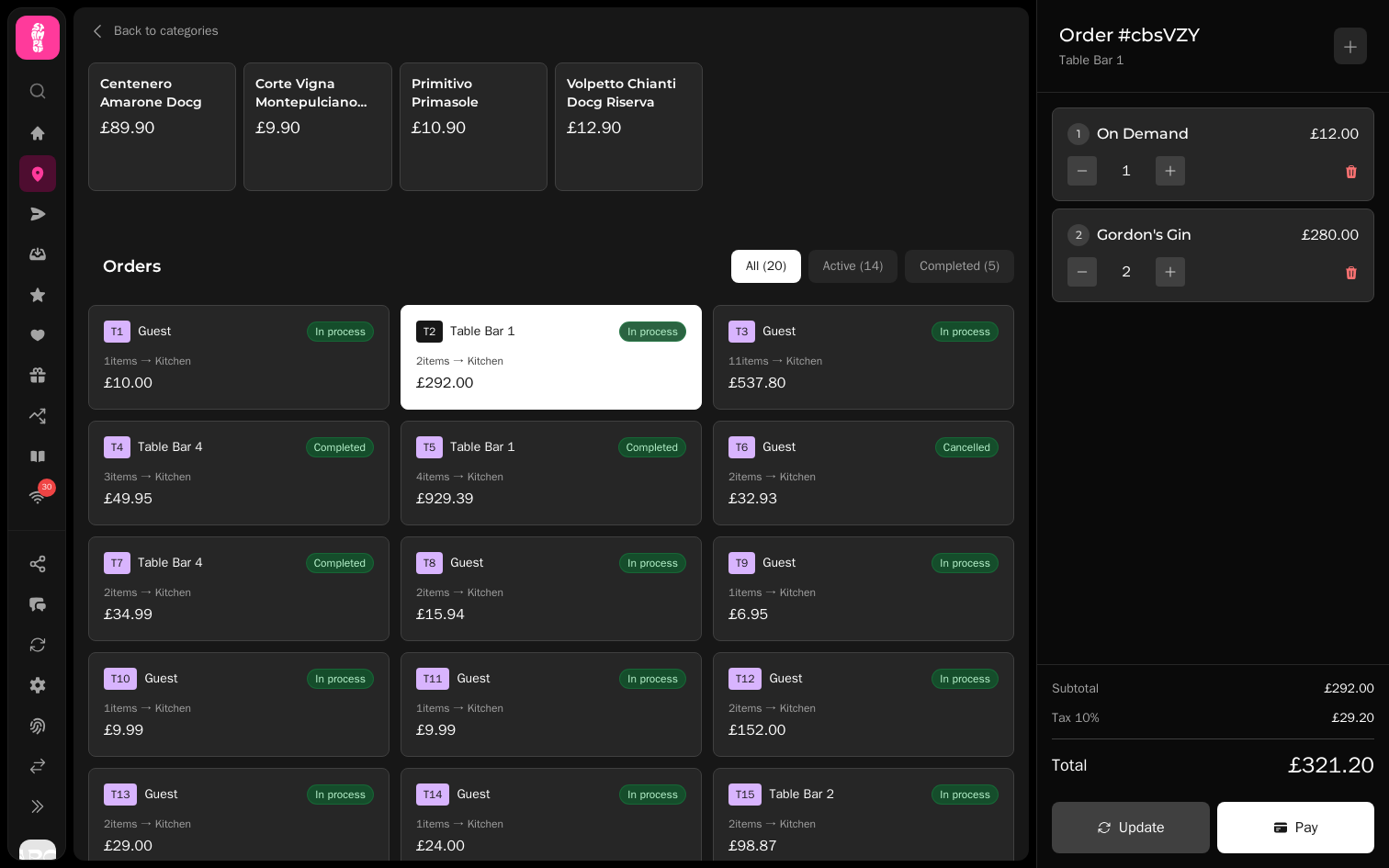 click on "£929.39" at bounding box center (551, 499) 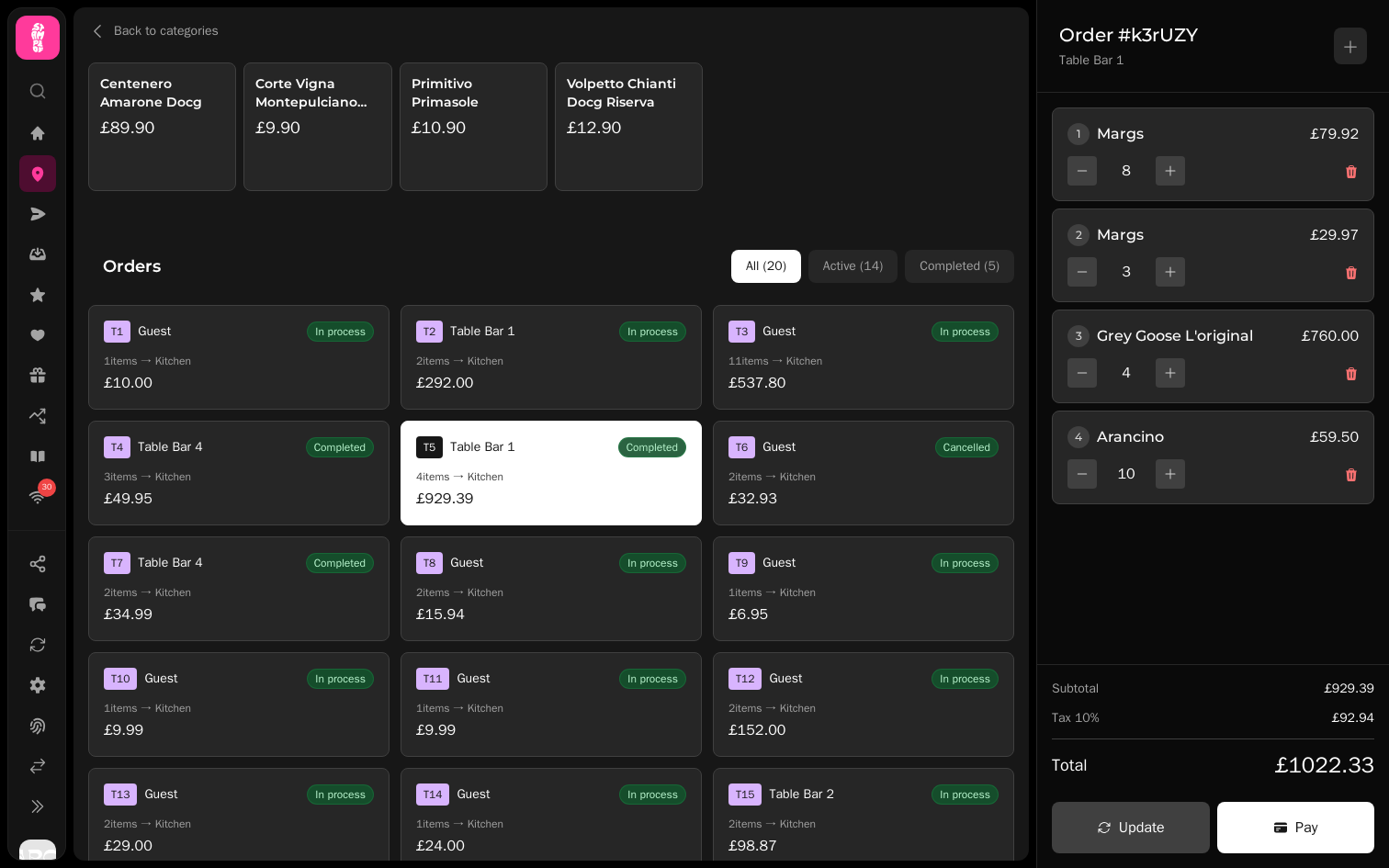 click on "T 2 Table Bar 1 In process 2  items → Kitchen £292.00" at bounding box center [551, 357] 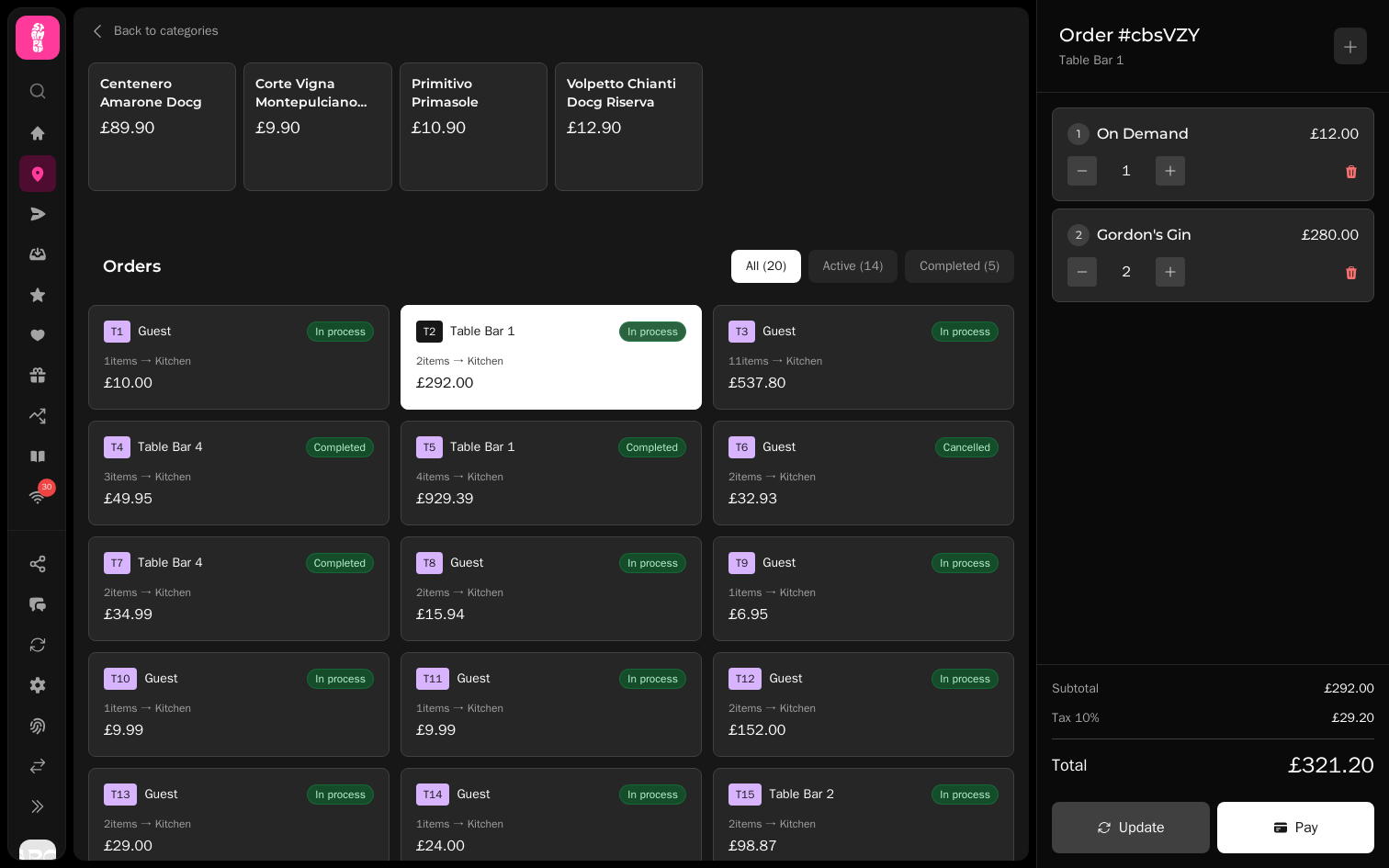 click on "£929.39" at bounding box center [551, 499] 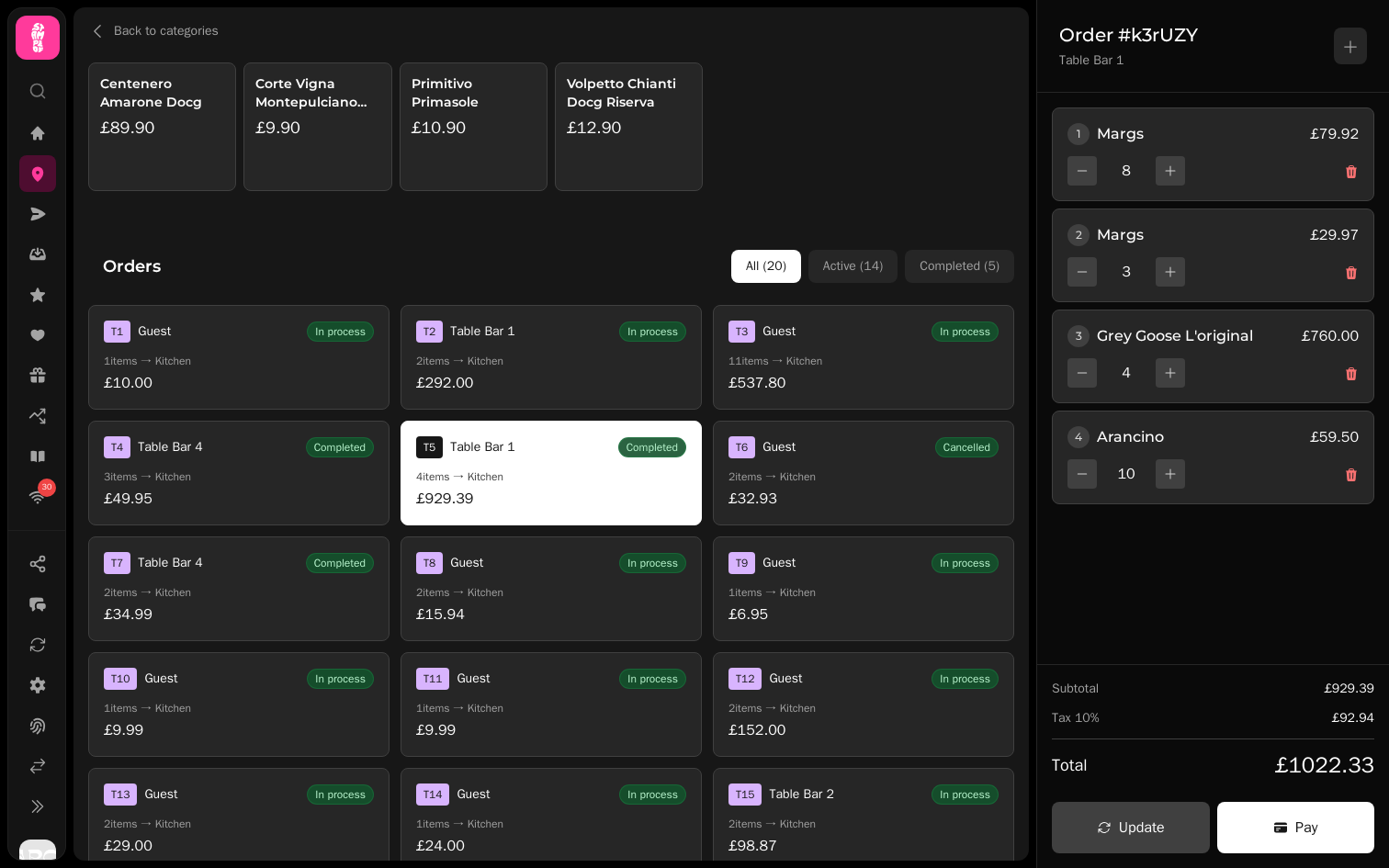 click on "2  items → Kitchen" at bounding box center [864, 477] 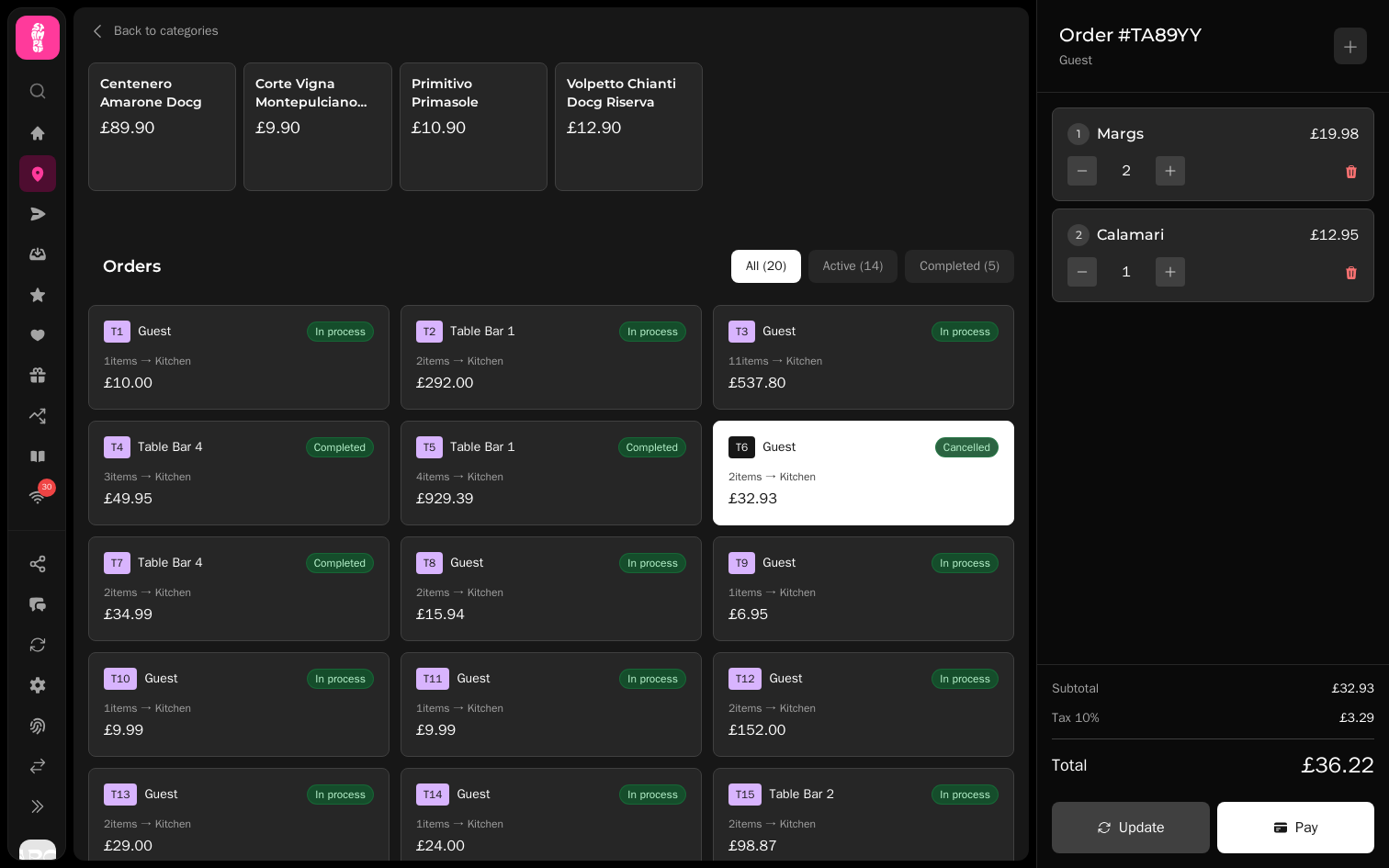 click on "4  items → Kitchen" at bounding box center (551, 477) 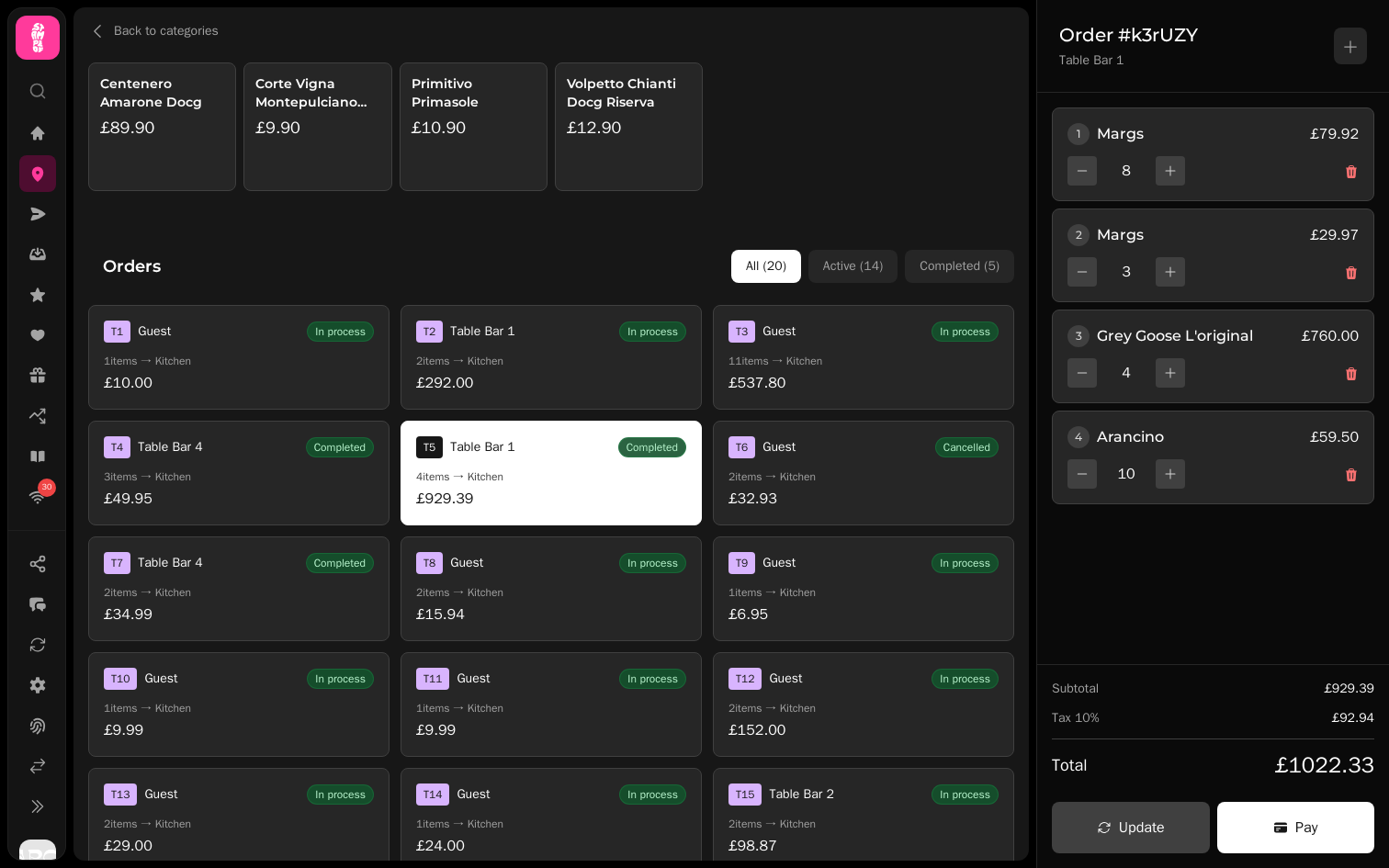 click on "2  items → Kitchen" at bounding box center [551, 361] 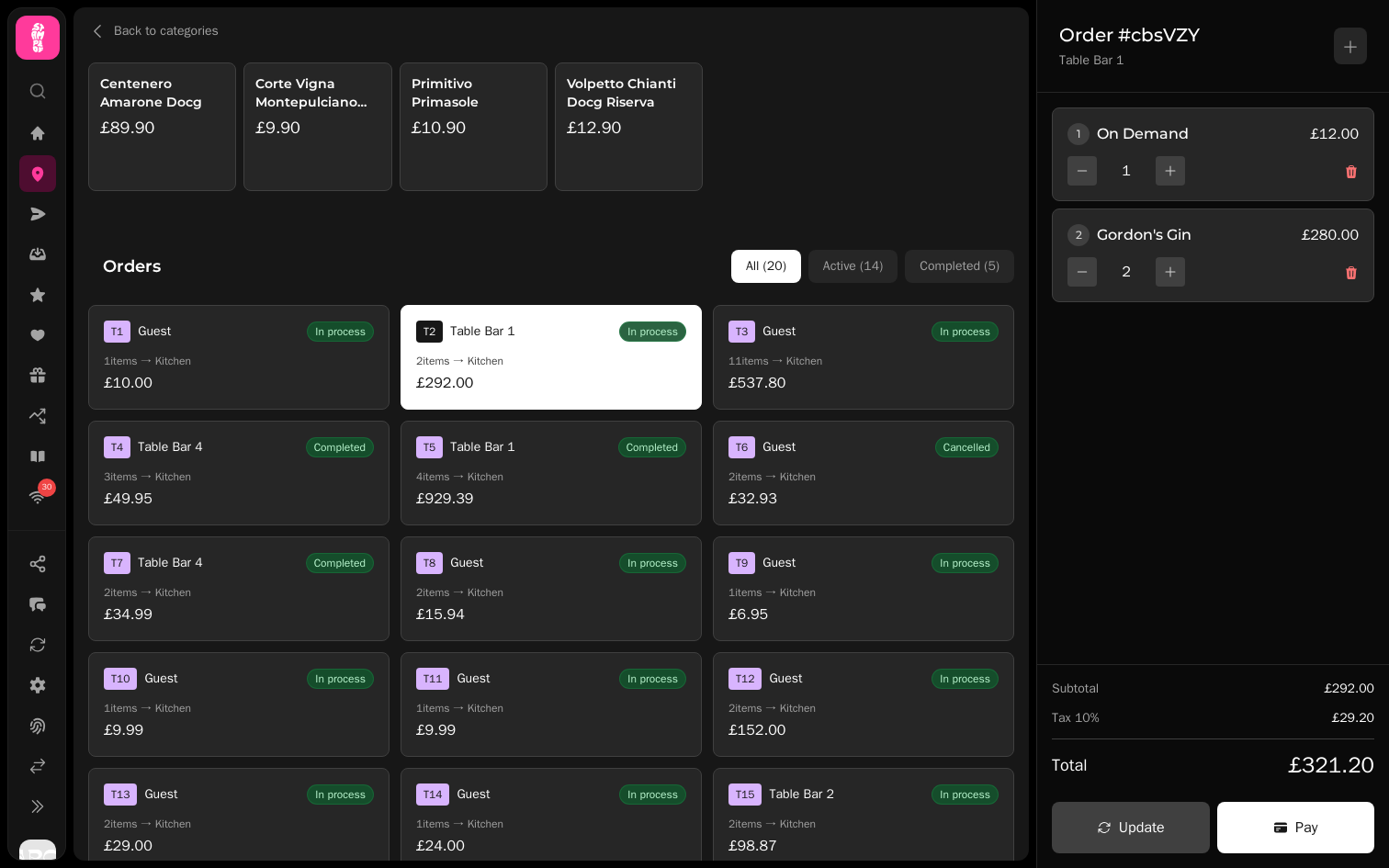 type 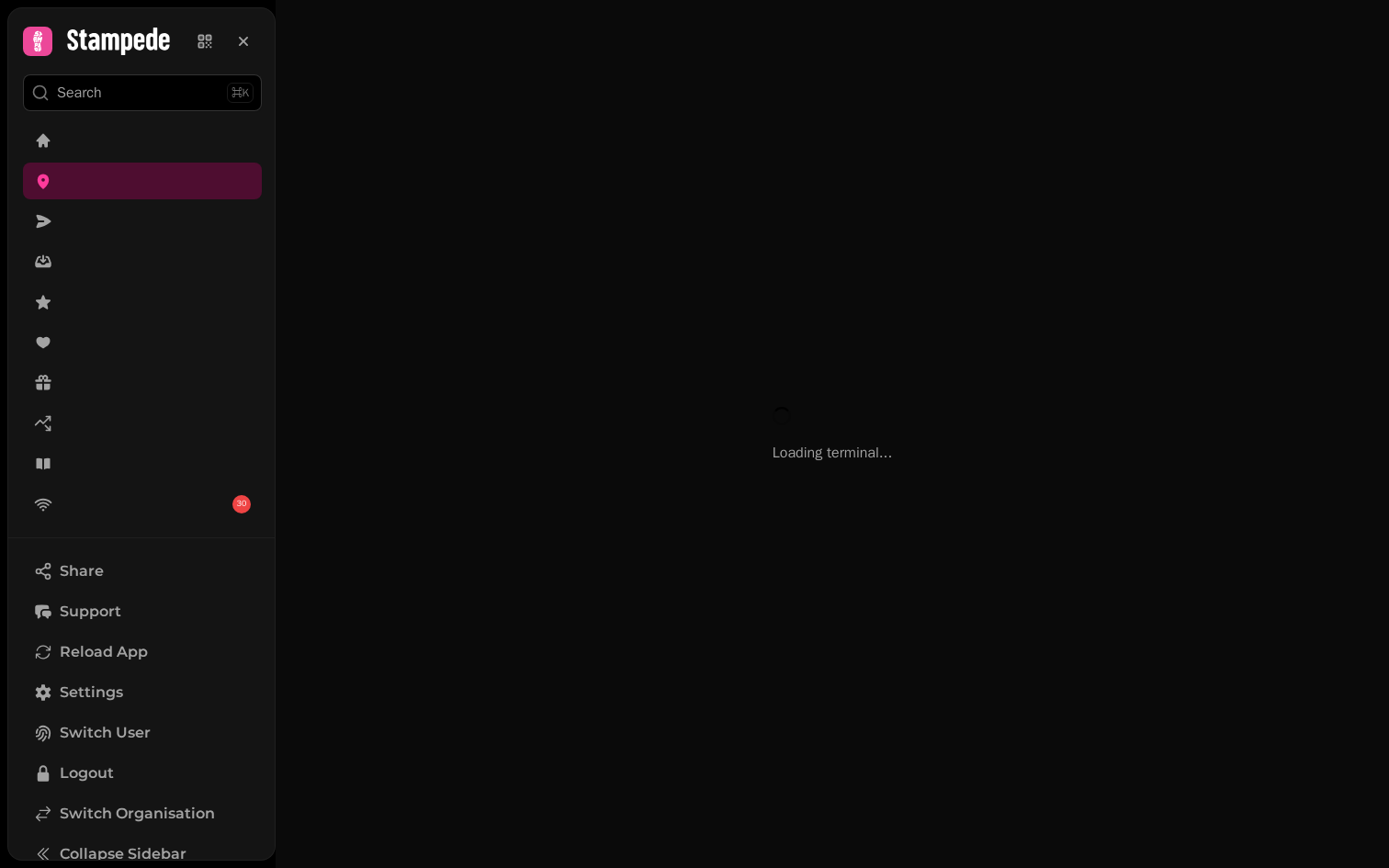 scroll, scrollTop: 0, scrollLeft: 0, axis: both 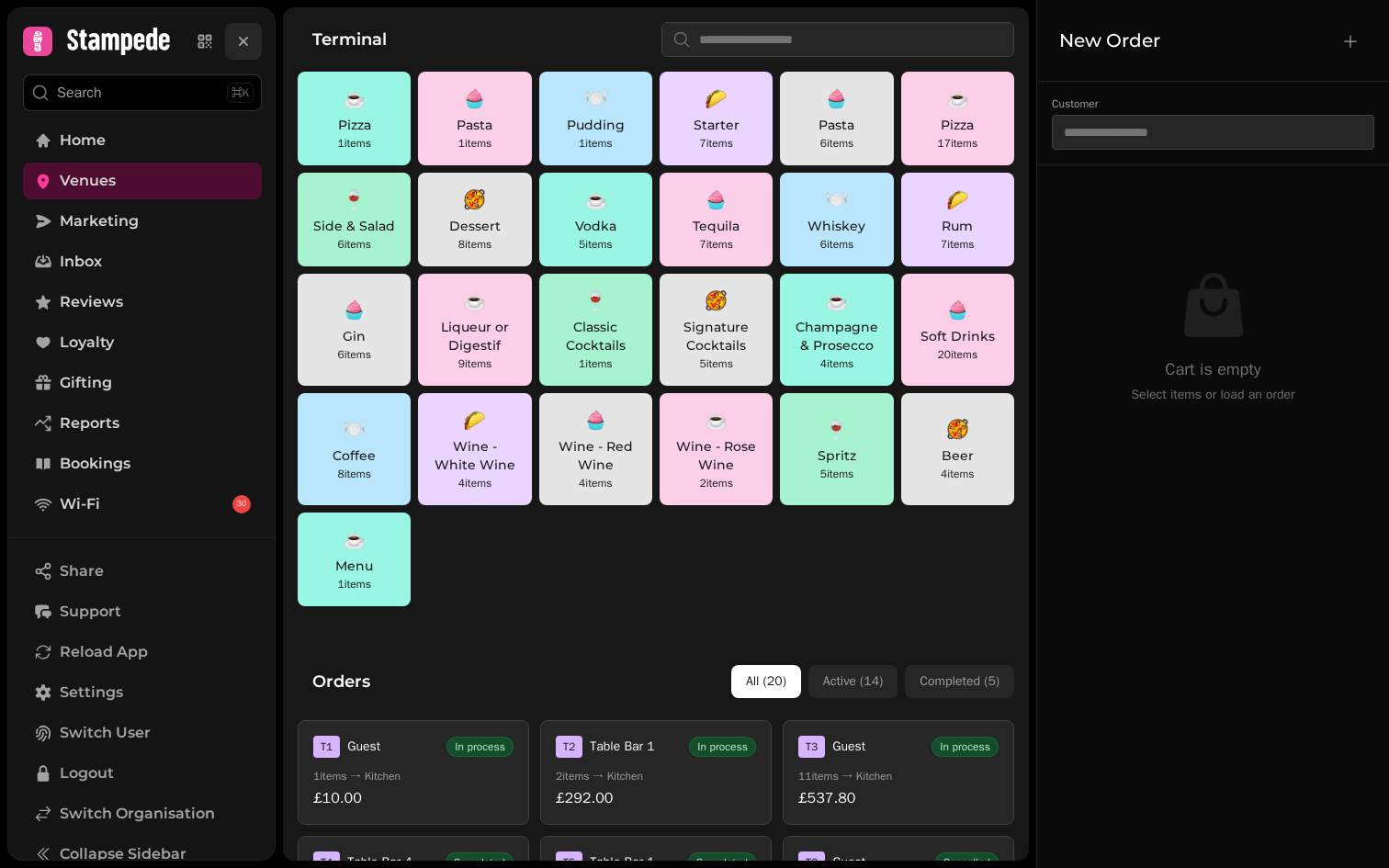 click 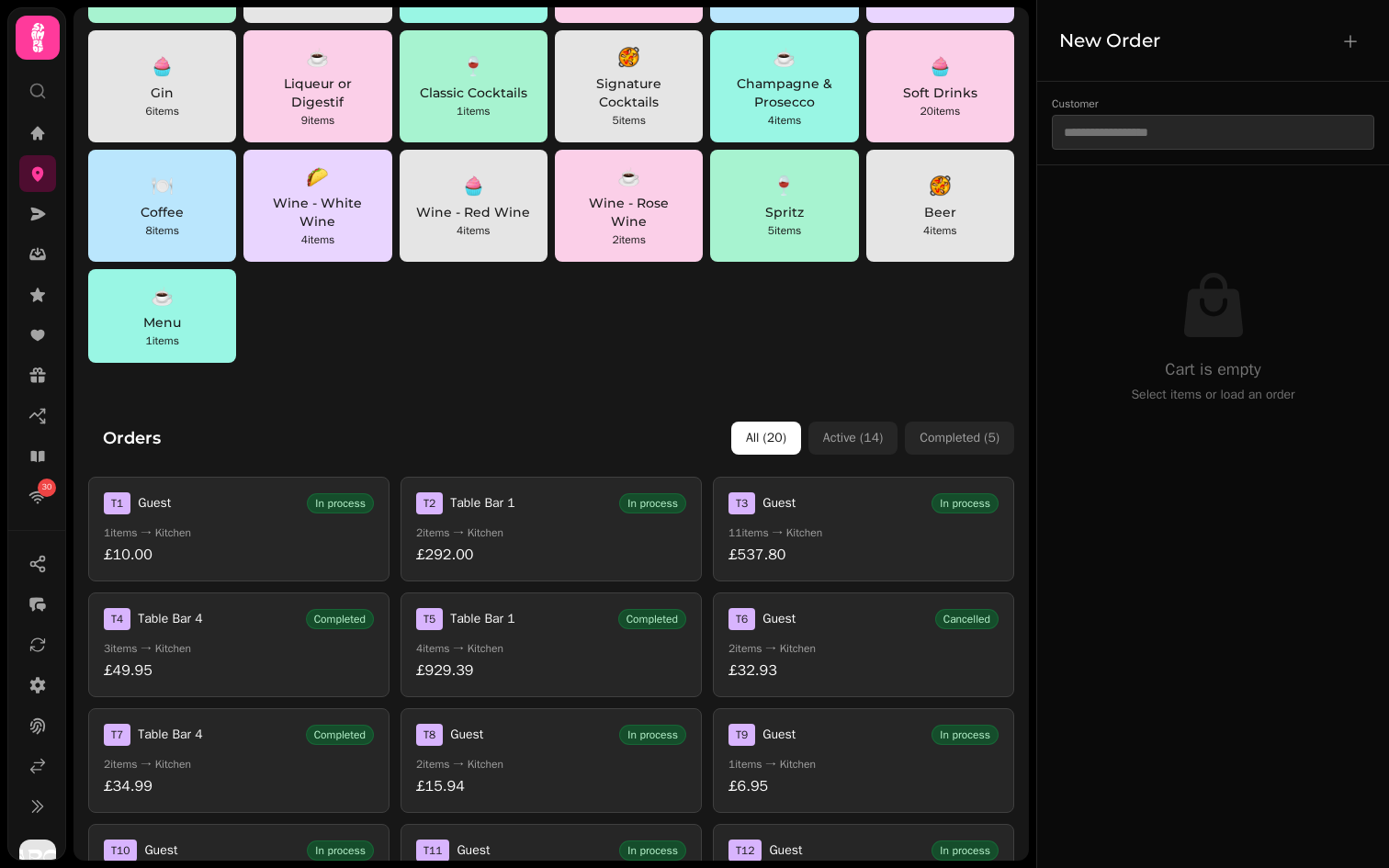 scroll, scrollTop: 246, scrollLeft: 0, axis: vertical 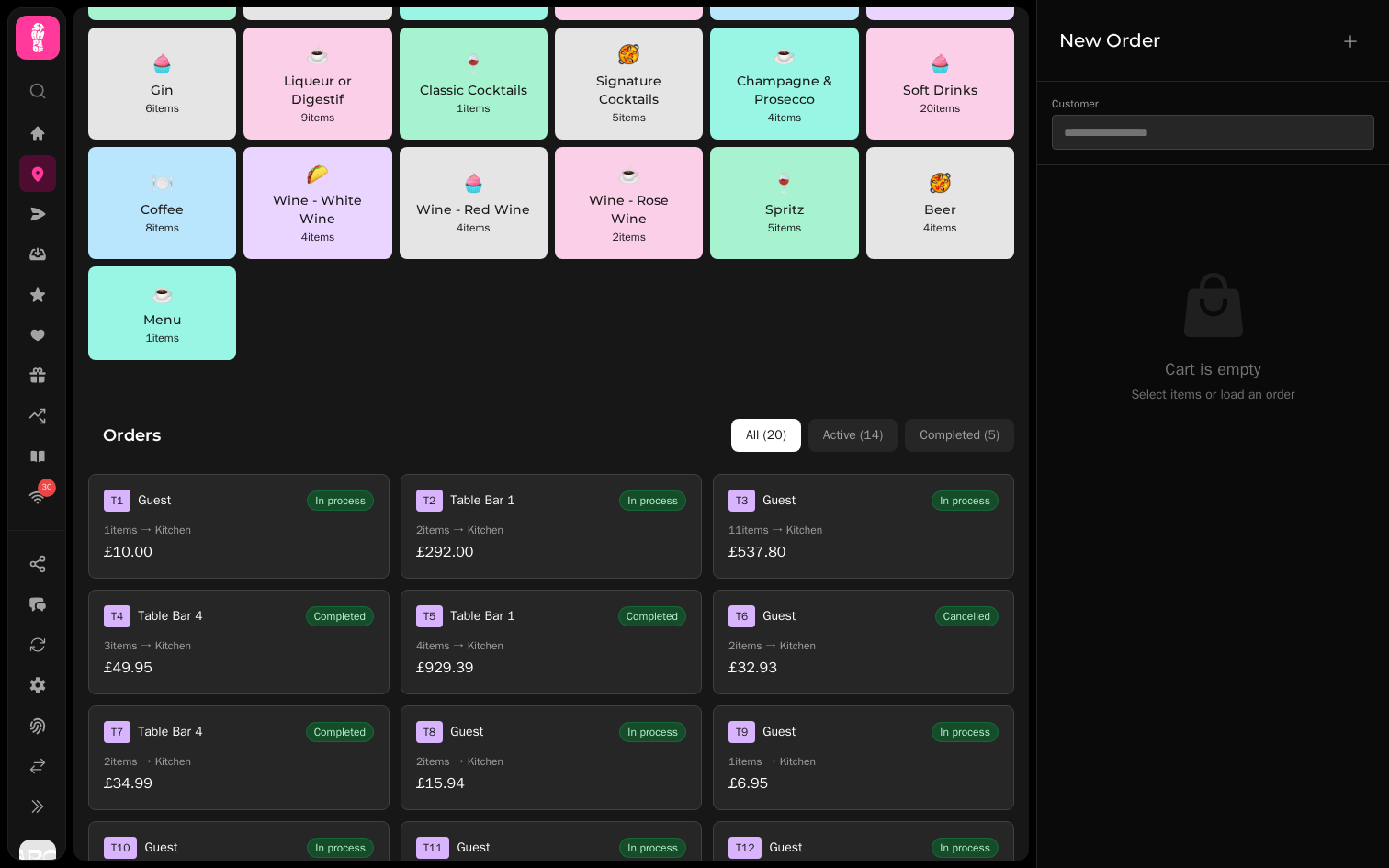 click on "£292.00" at bounding box center (551, 552) 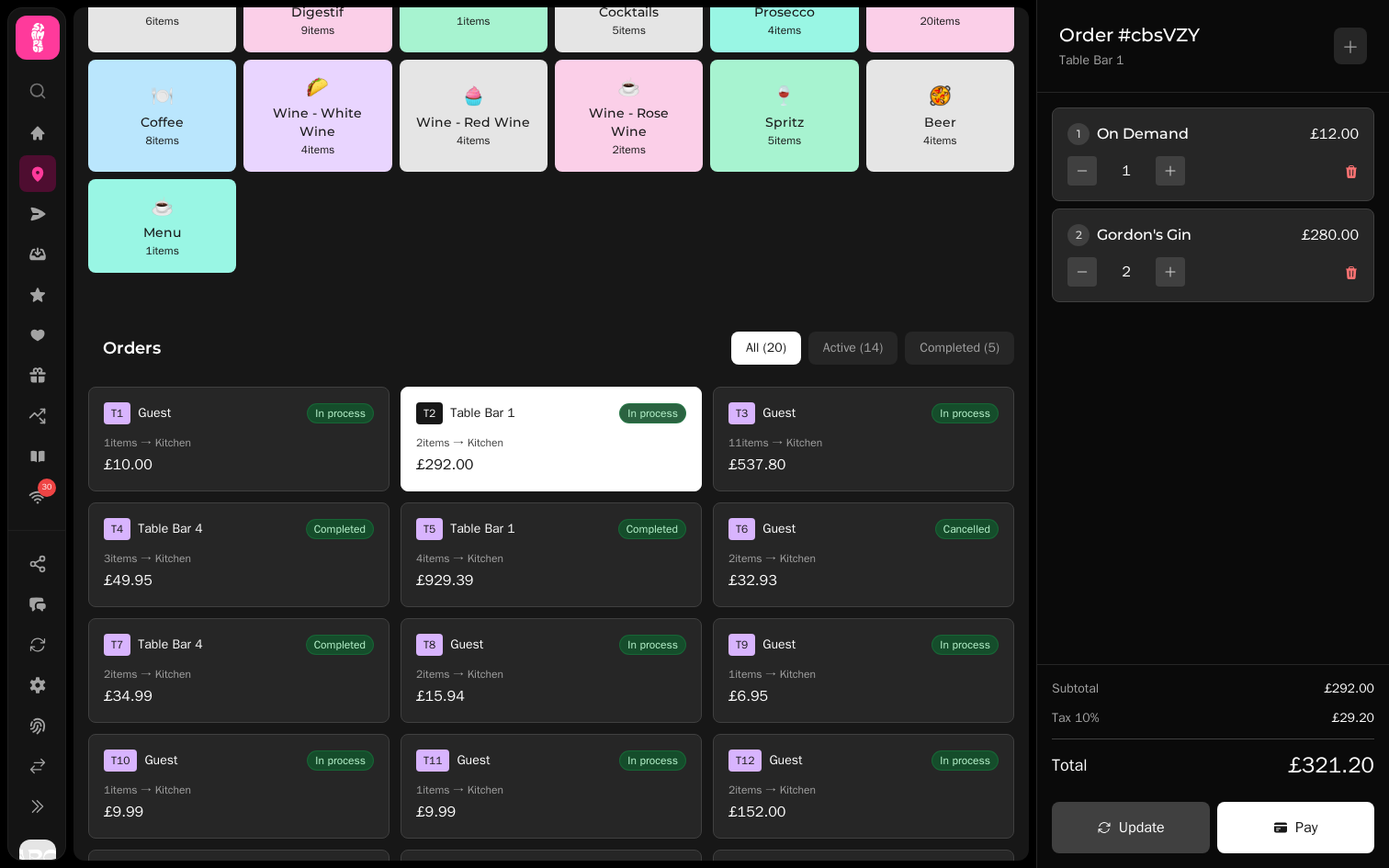 scroll, scrollTop: 375, scrollLeft: 0, axis: vertical 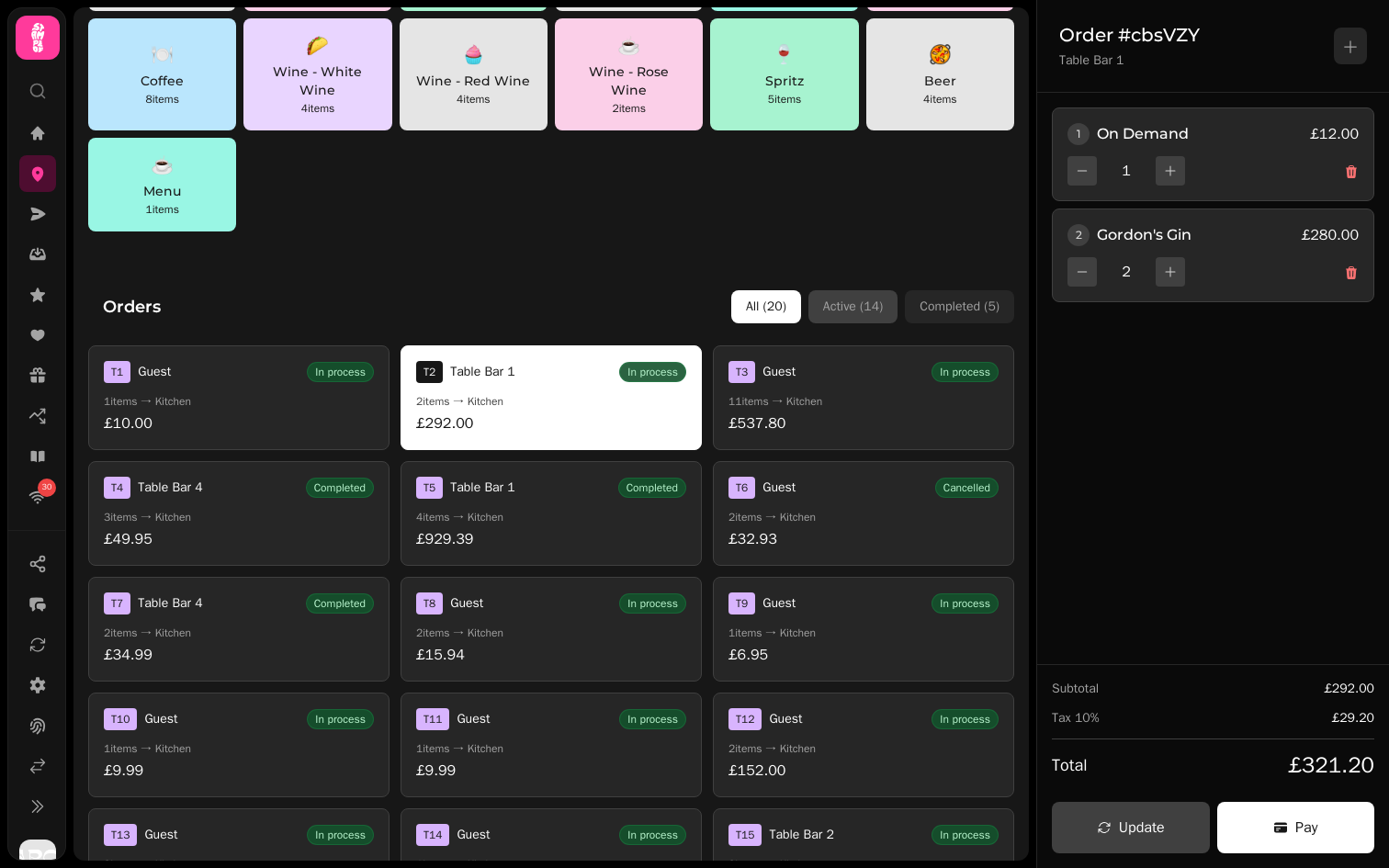 click on "Active ( 14 )" at bounding box center (853, 307) 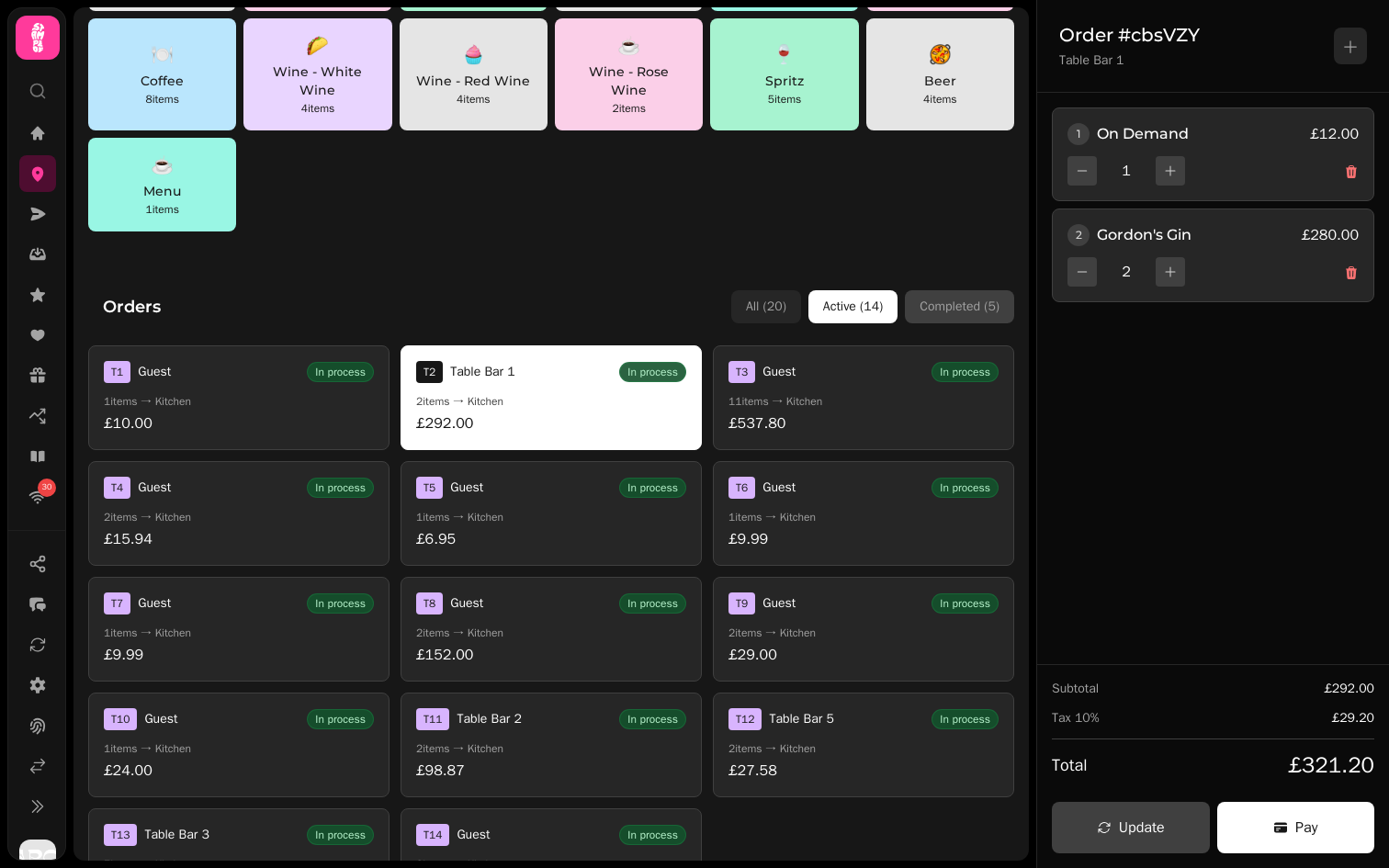 click on "Completed ( 5 )" at bounding box center (959, 307) 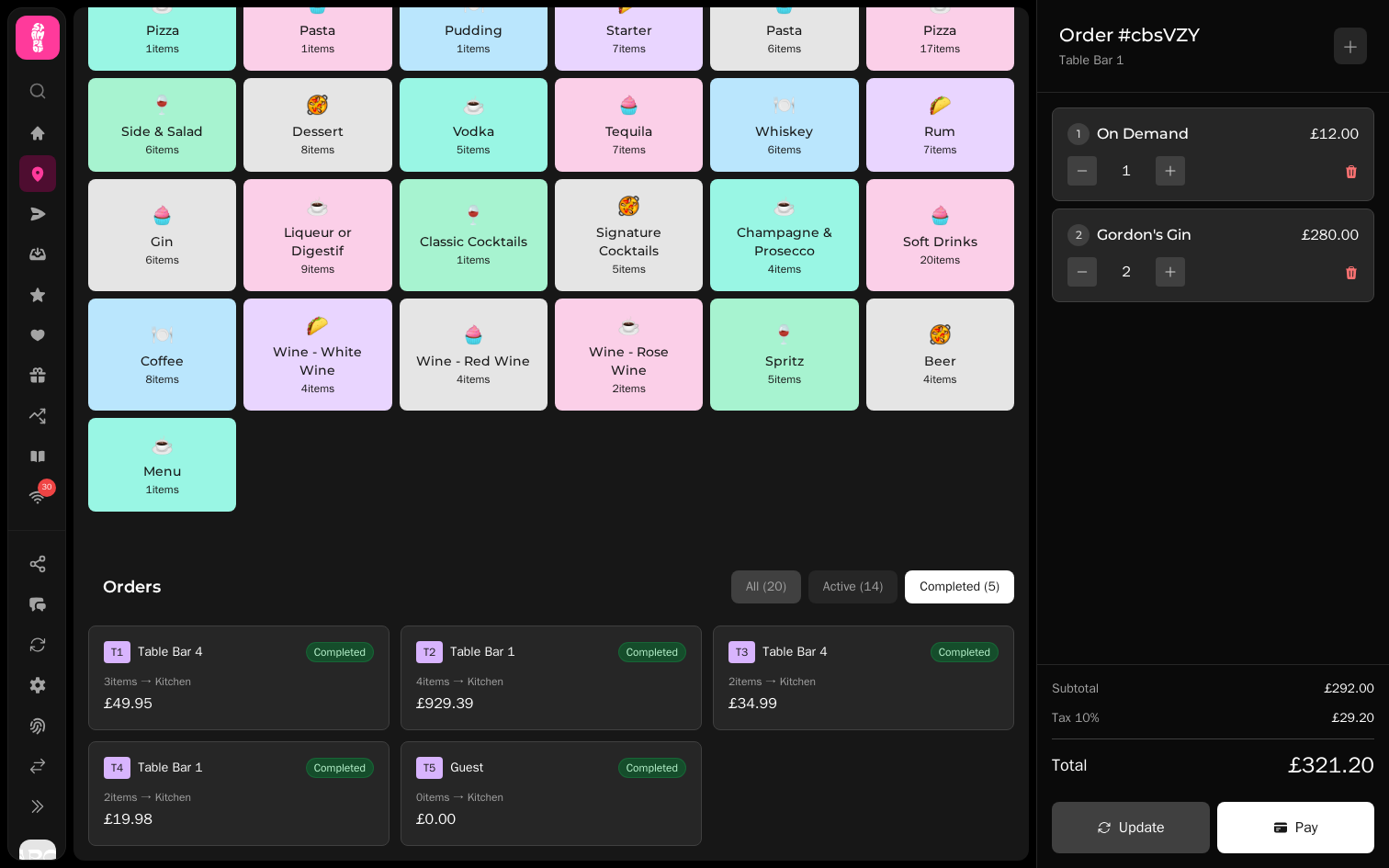 click on "All ( 20 )" at bounding box center [766, 587] 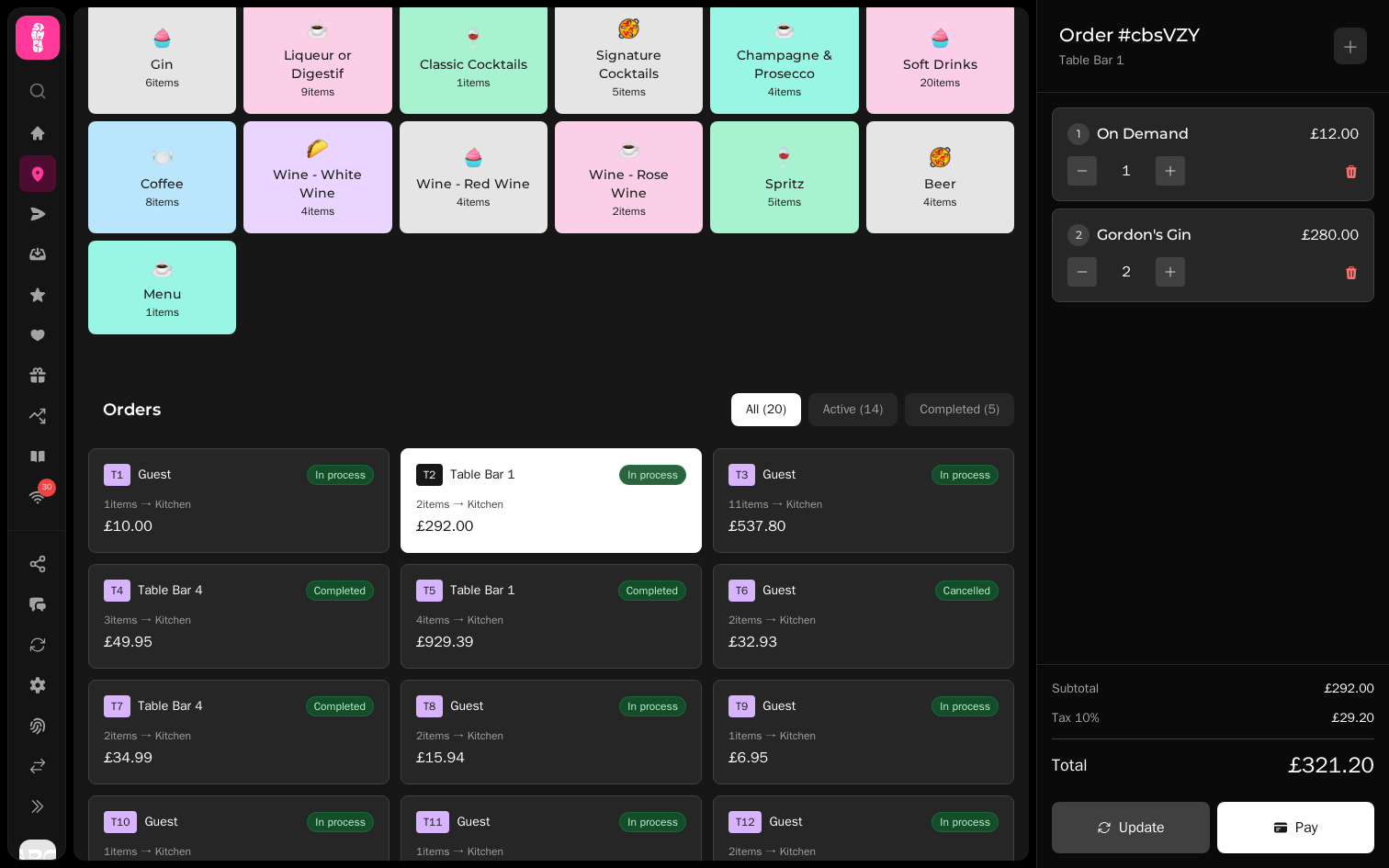 scroll, scrollTop: 305, scrollLeft: 0, axis: vertical 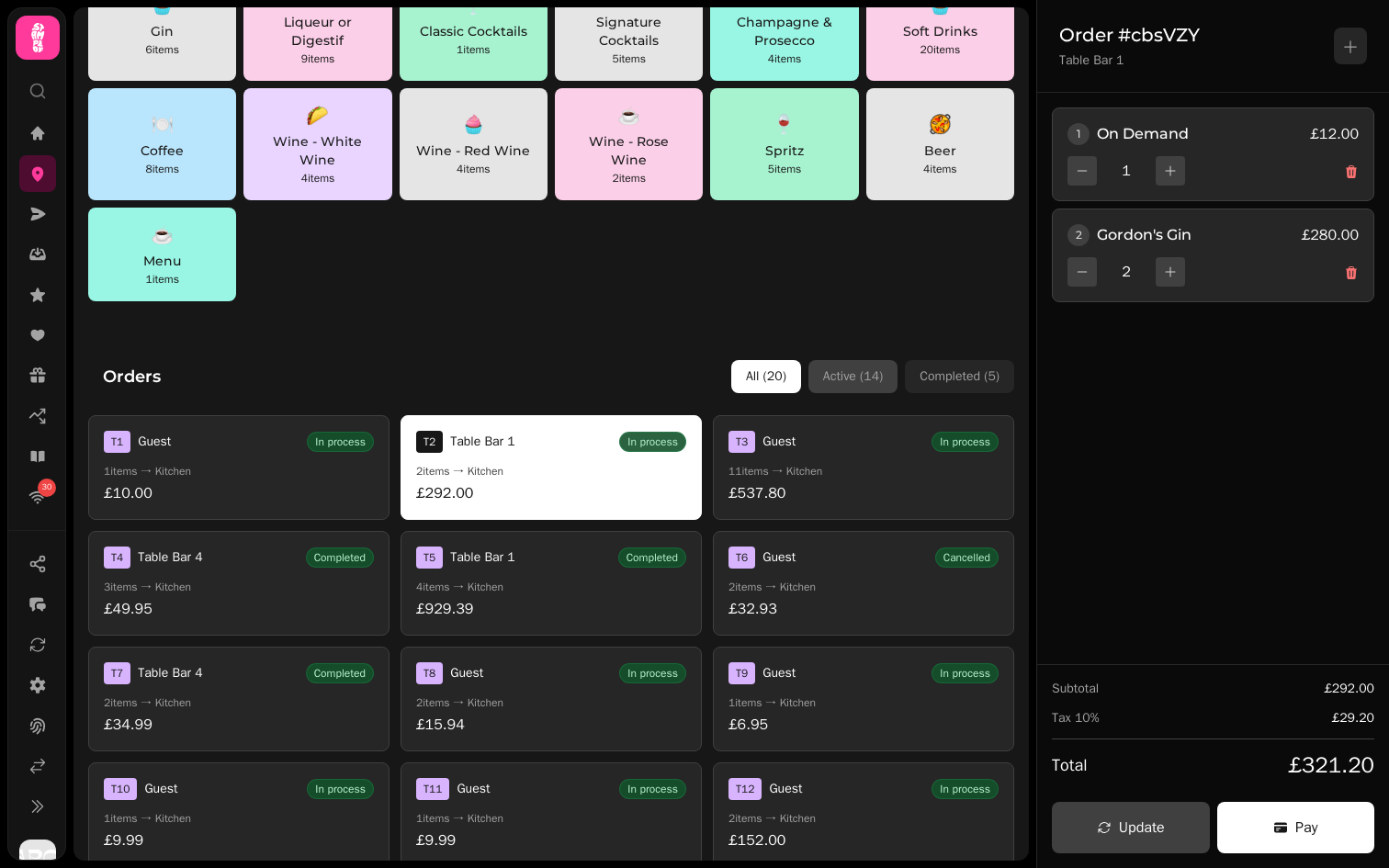 click on "Active ( 14 )" at bounding box center [853, 377] 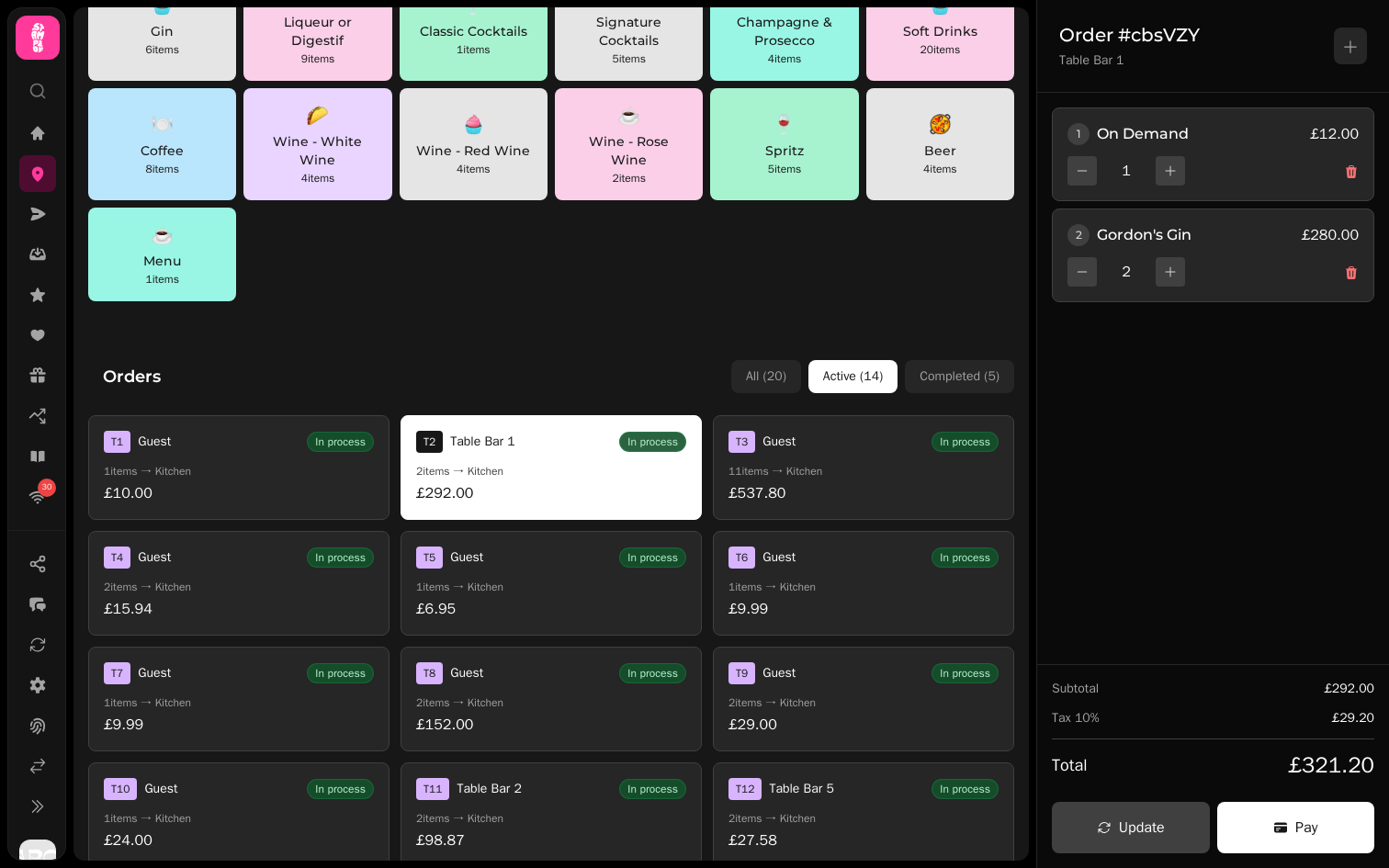 scroll, scrollTop: 442, scrollLeft: 0, axis: vertical 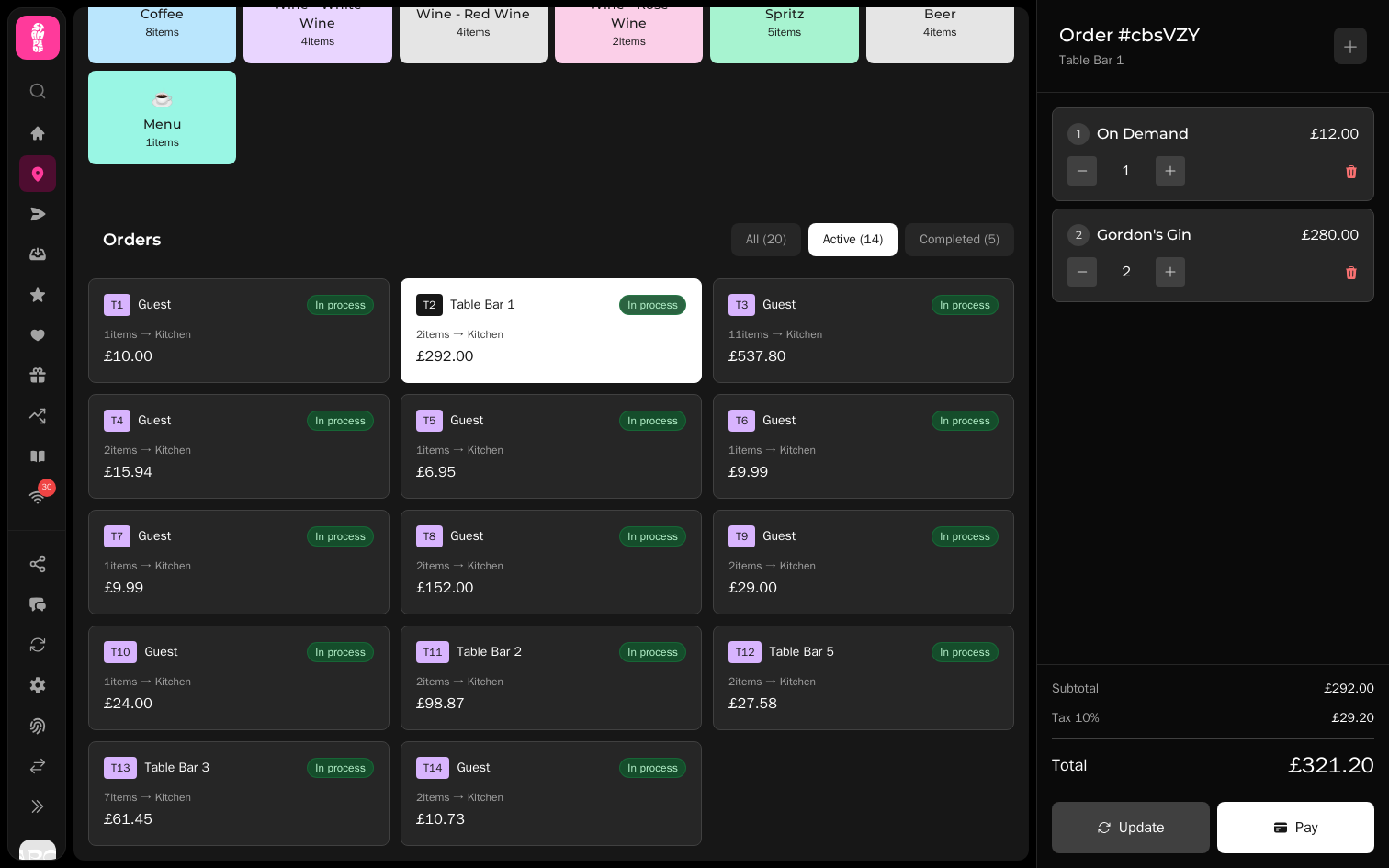 click on "Table Bar 5" at bounding box center (801, 652) 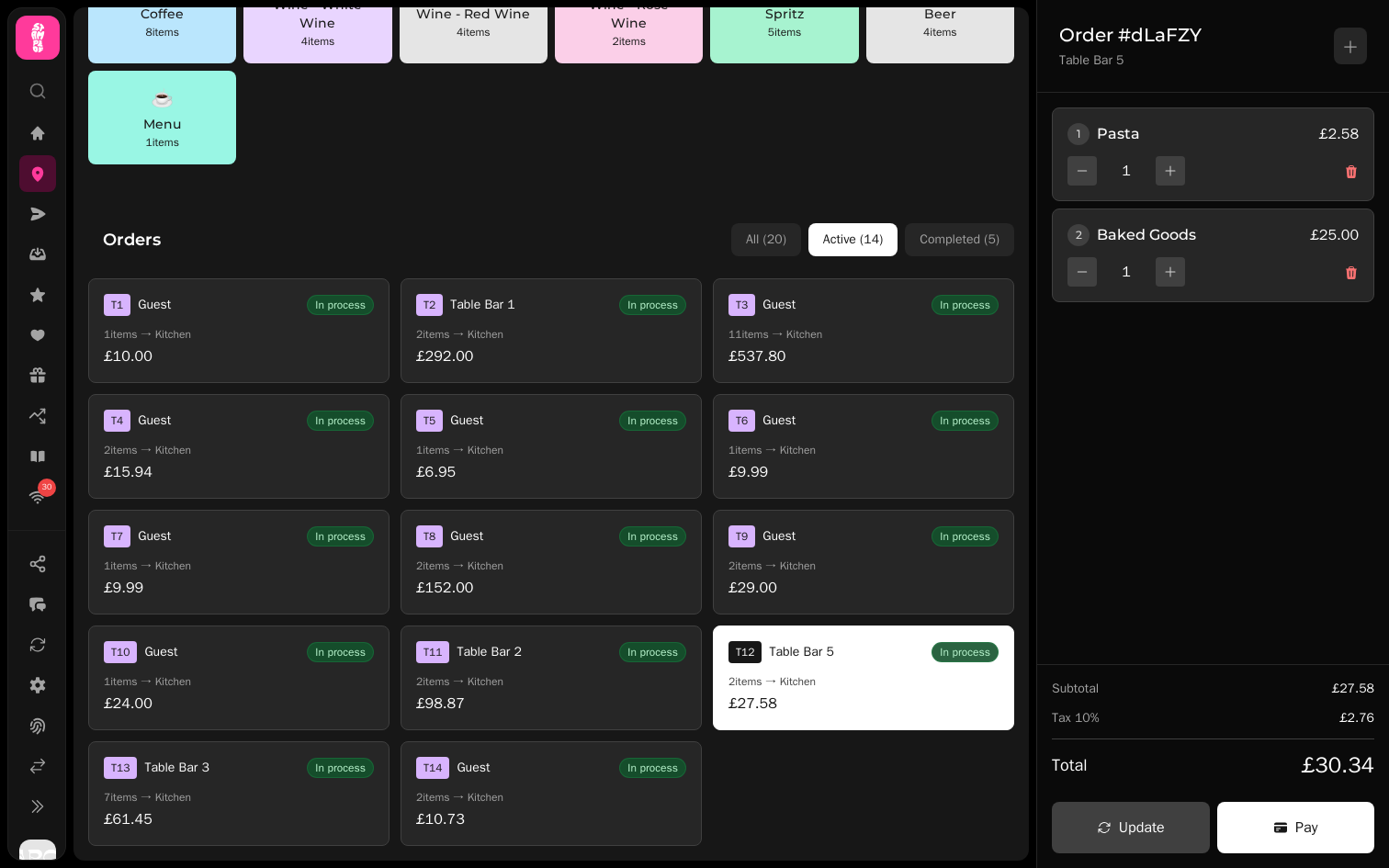 click on "2  items → Kitchen" at bounding box center (551, 682) 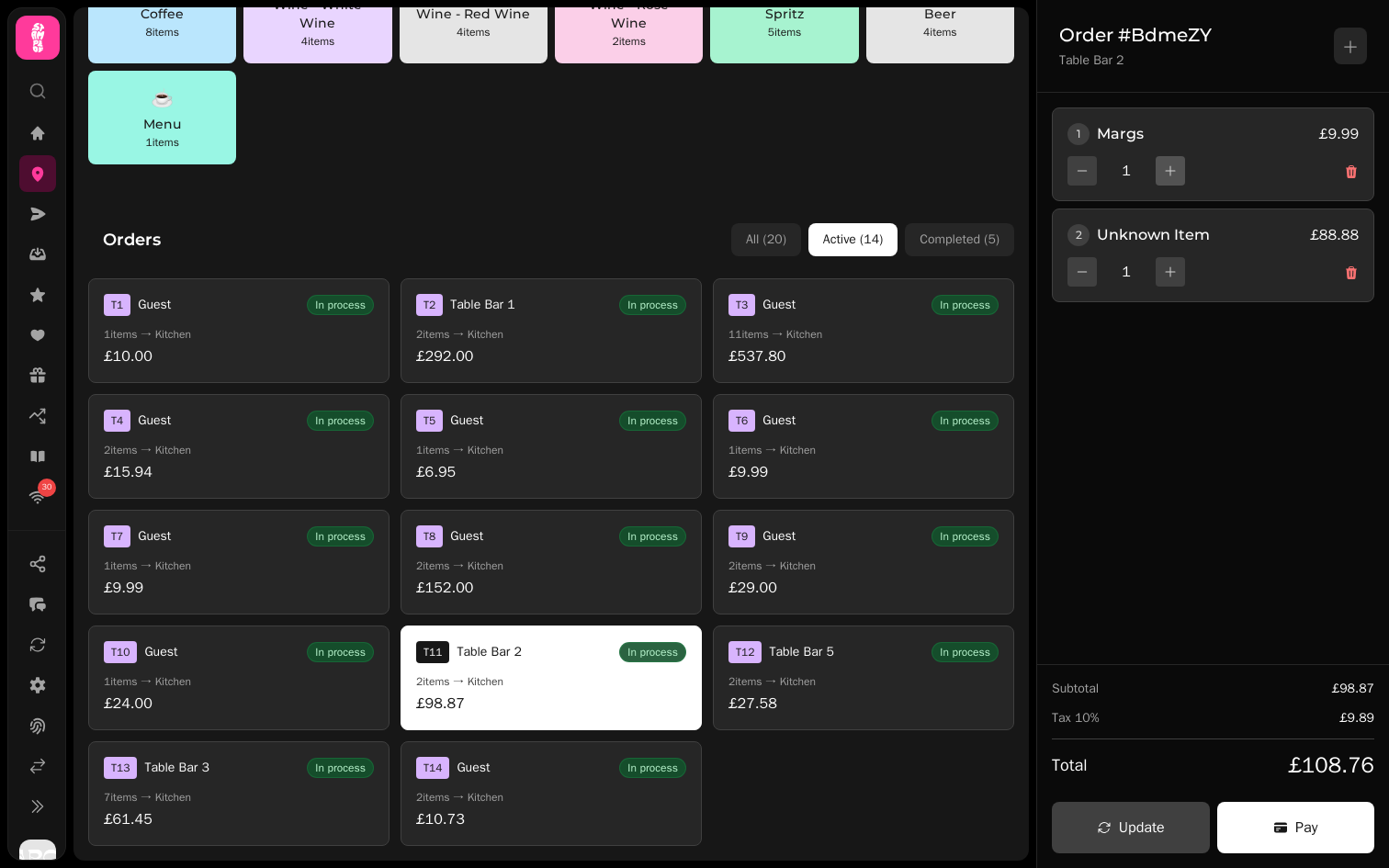 click at bounding box center (1170, 171) 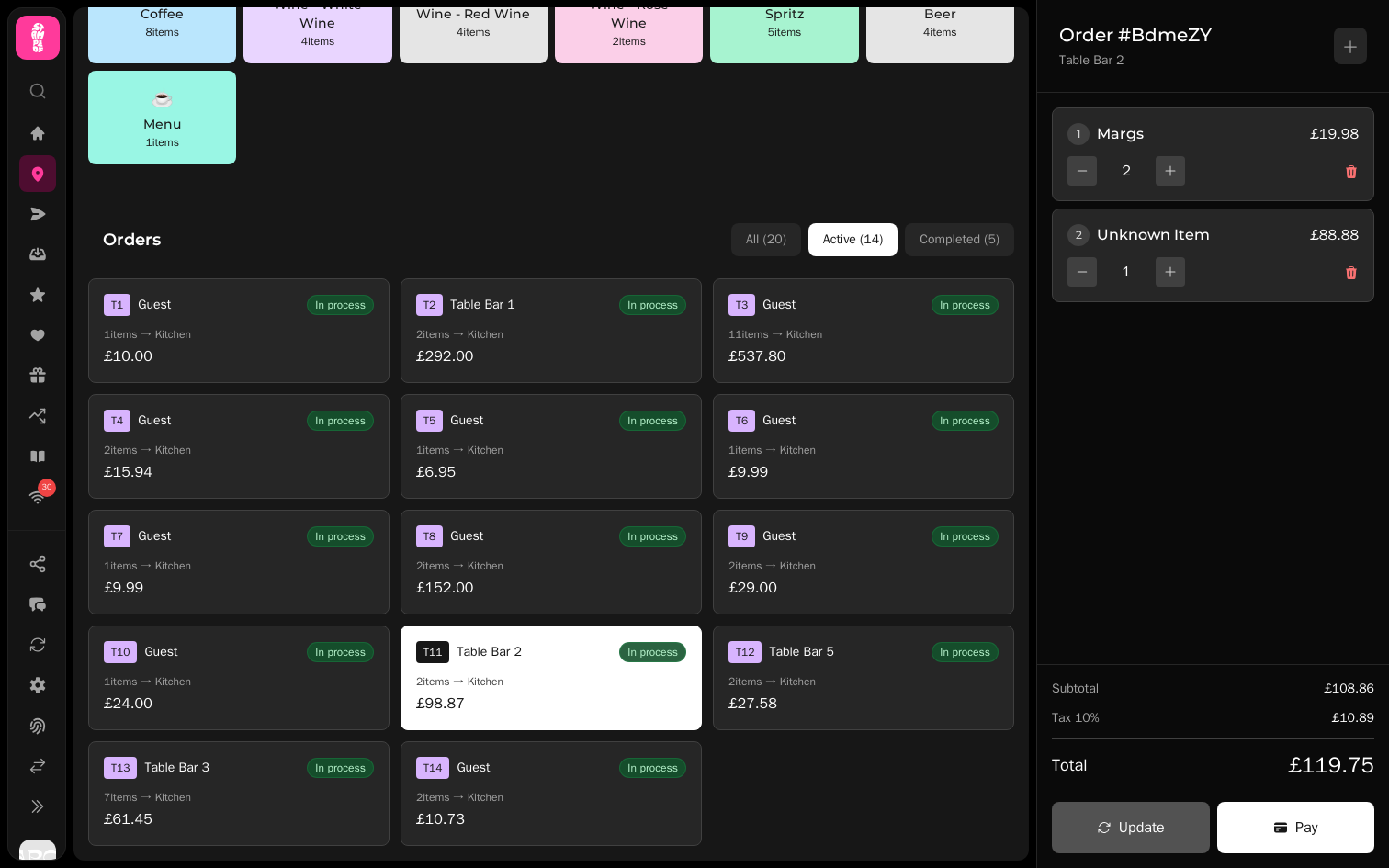 click on "Update" at bounding box center (1142, 828) 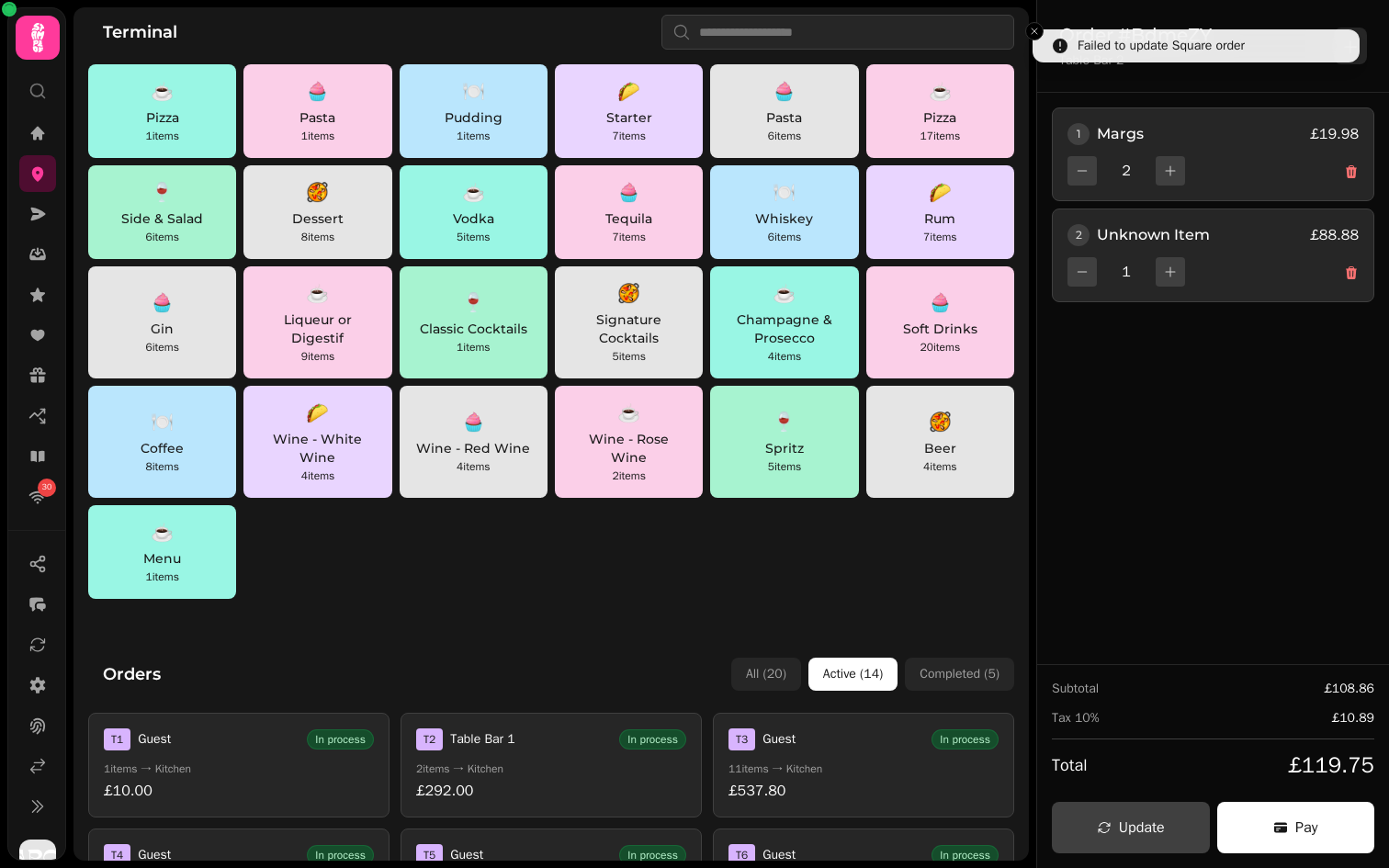 scroll, scrollTop: 0, scrollLeft: 0, axis: both 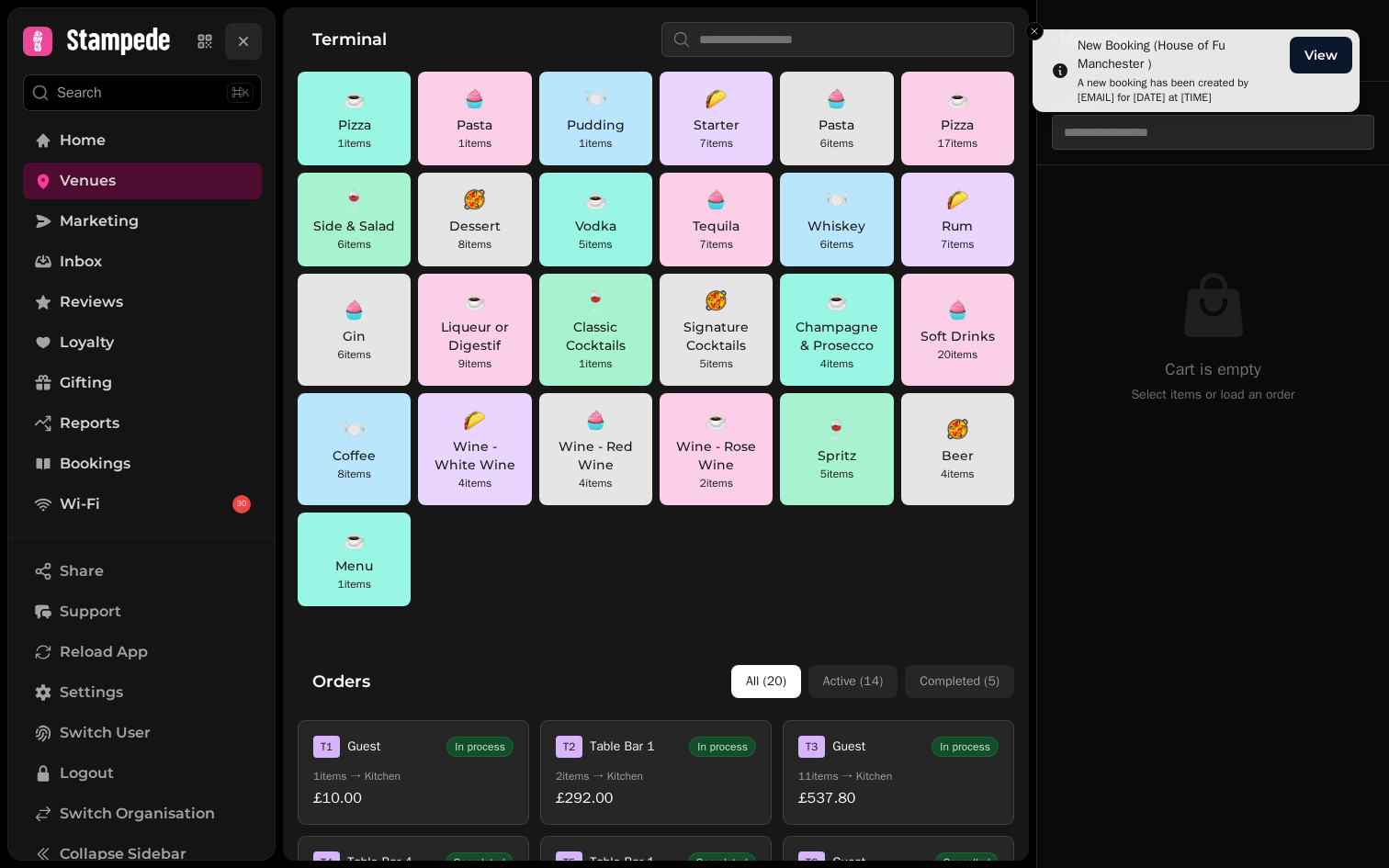 click 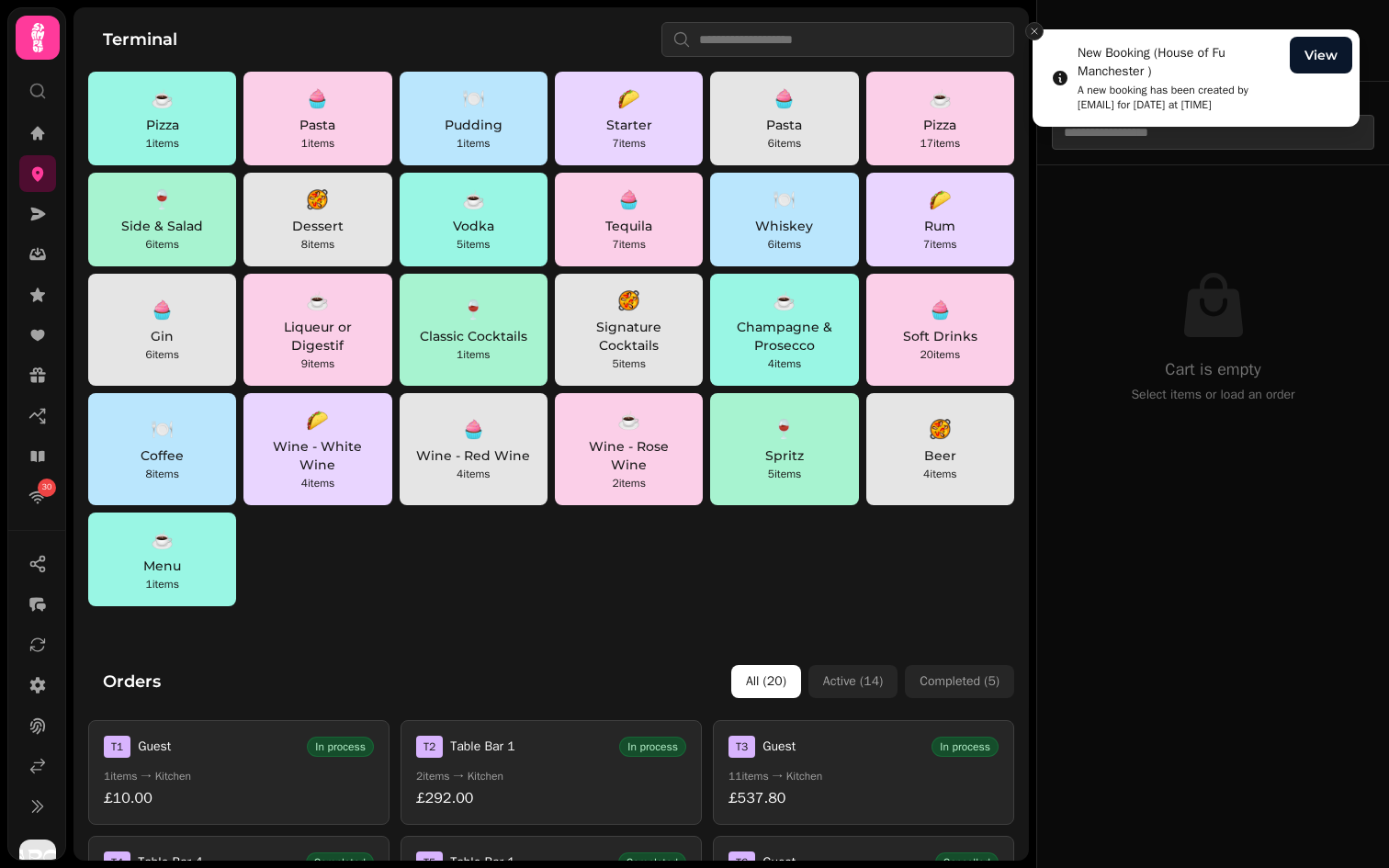 click 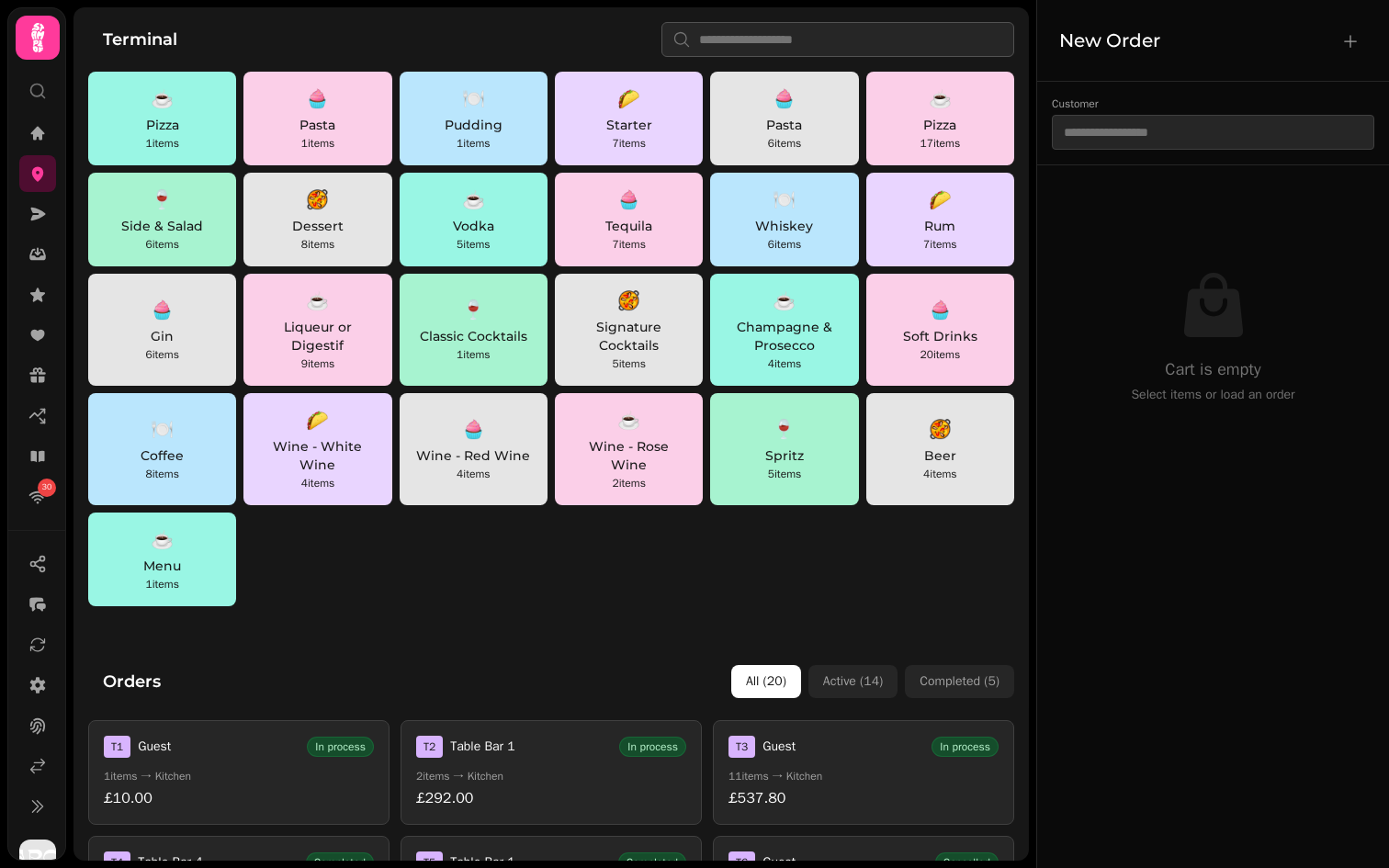 click at bounding box center [838, 39] 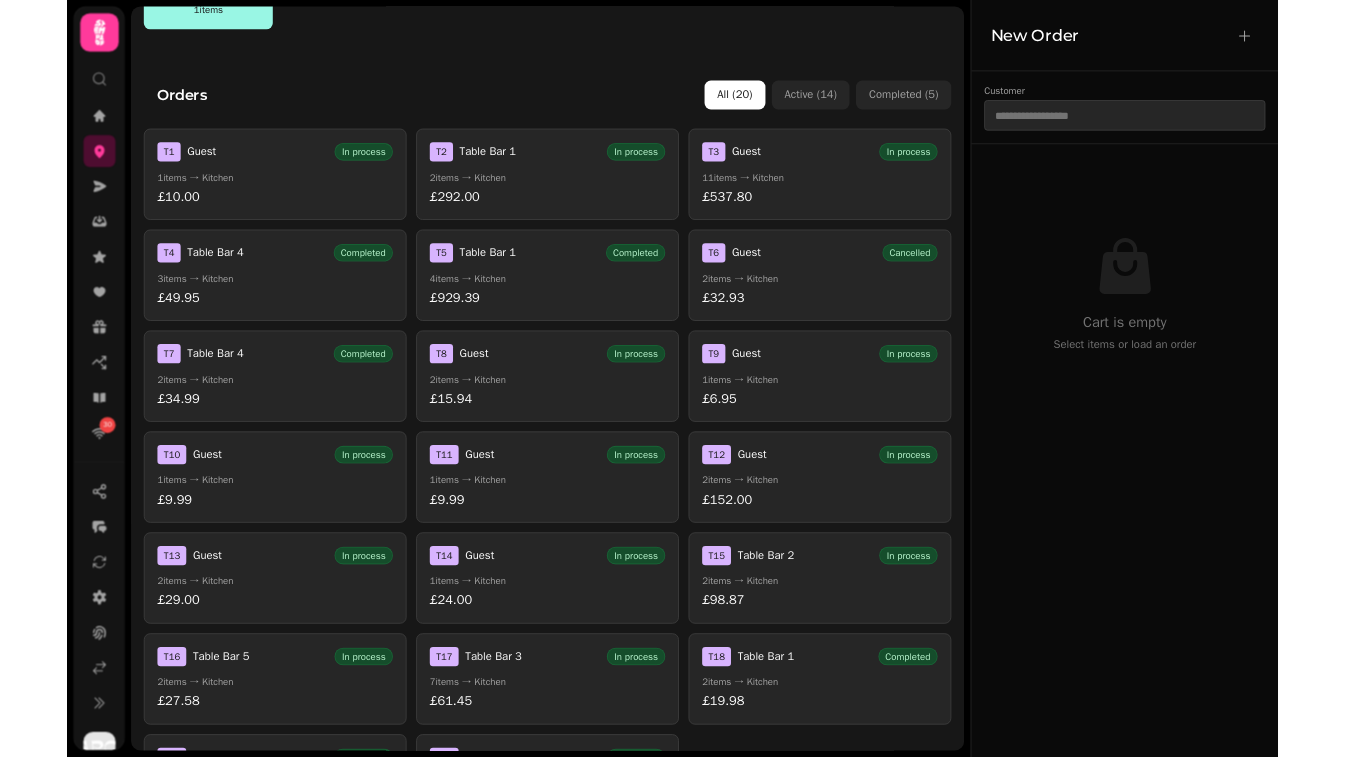scroll, scrollTop: 733, scrollLeft: 0, axis: vertical 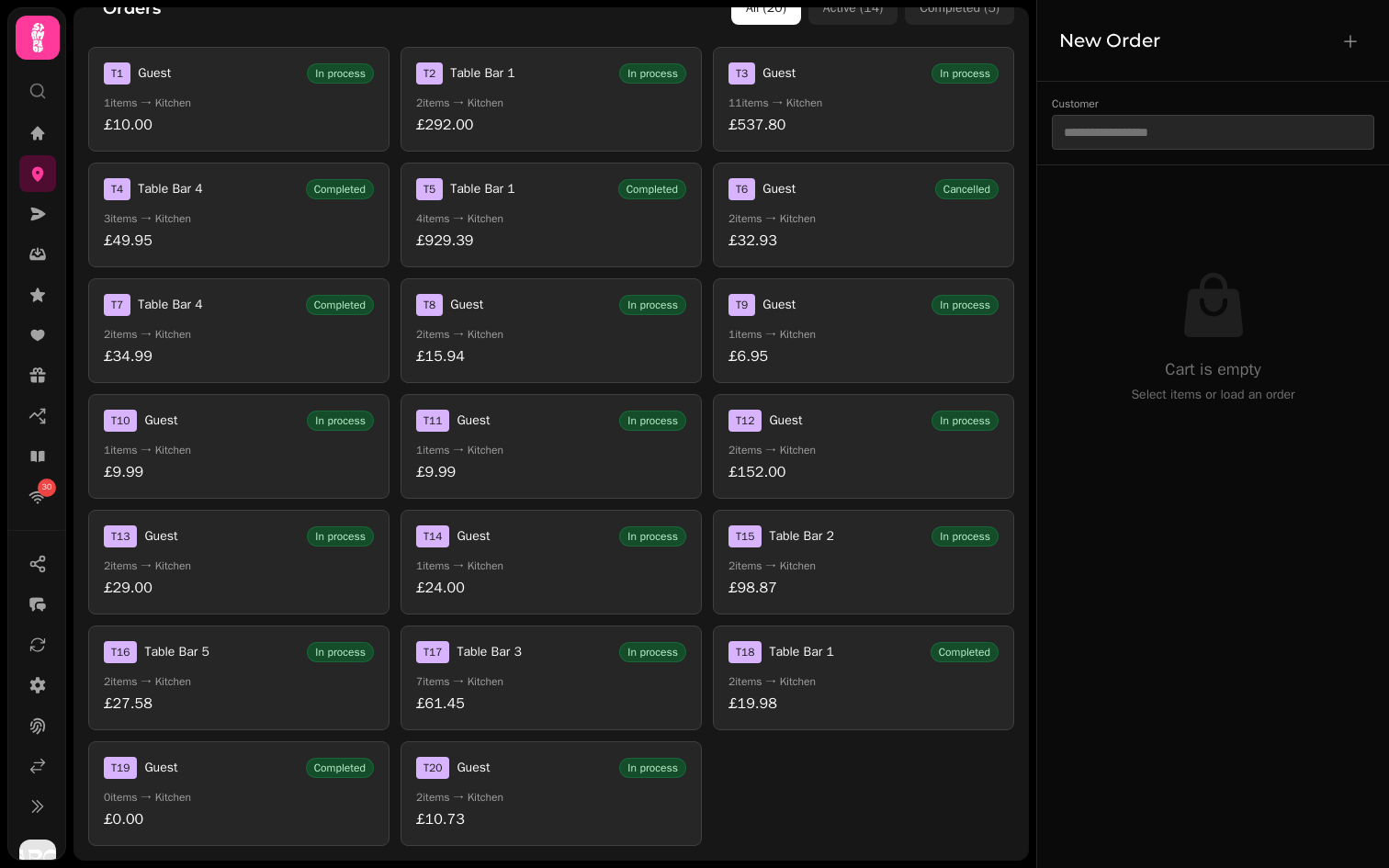 click on "Table Bar 3" at bounding box center [489, 652] 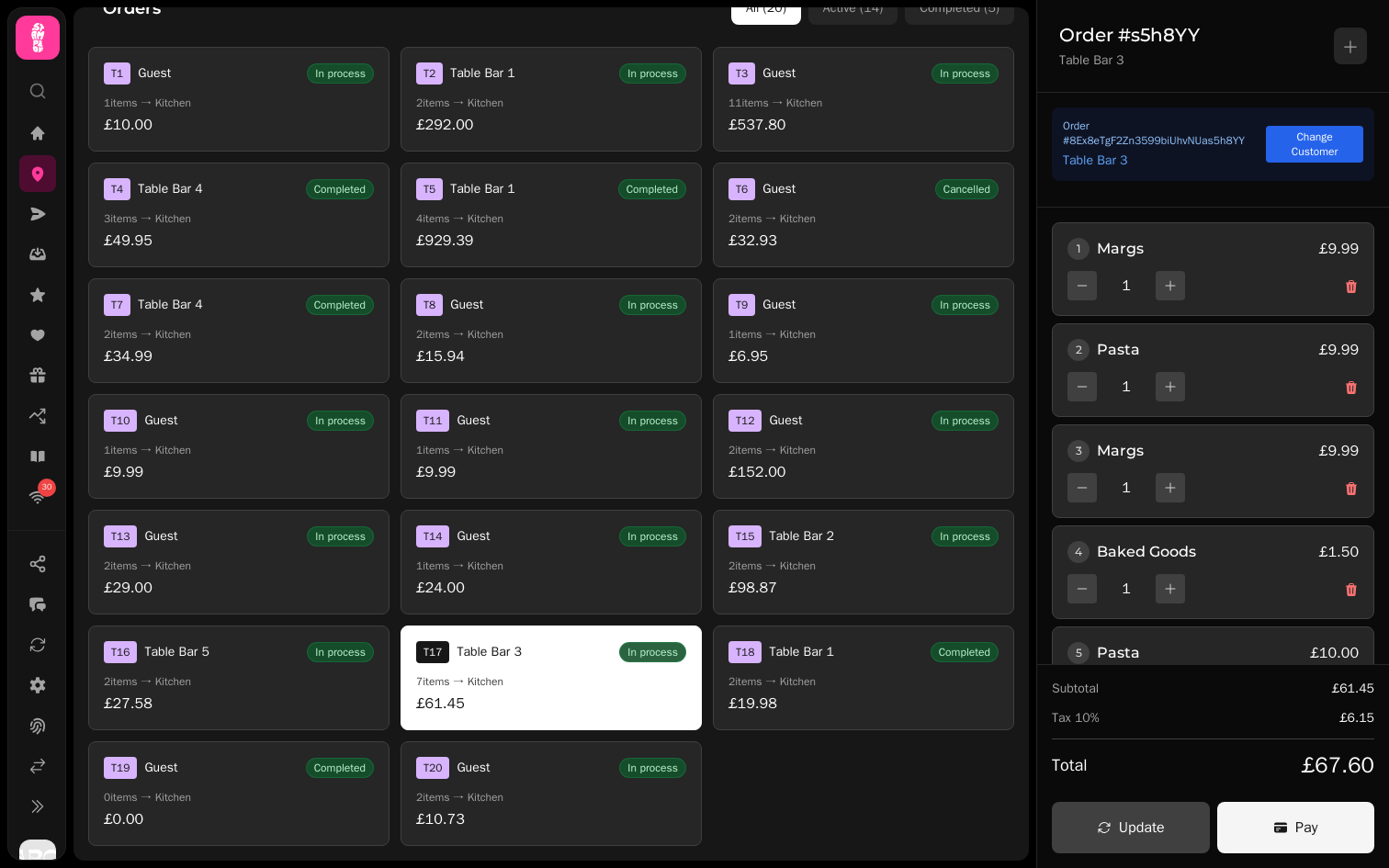 click on "Pay" at bounding box center (1306, 828) 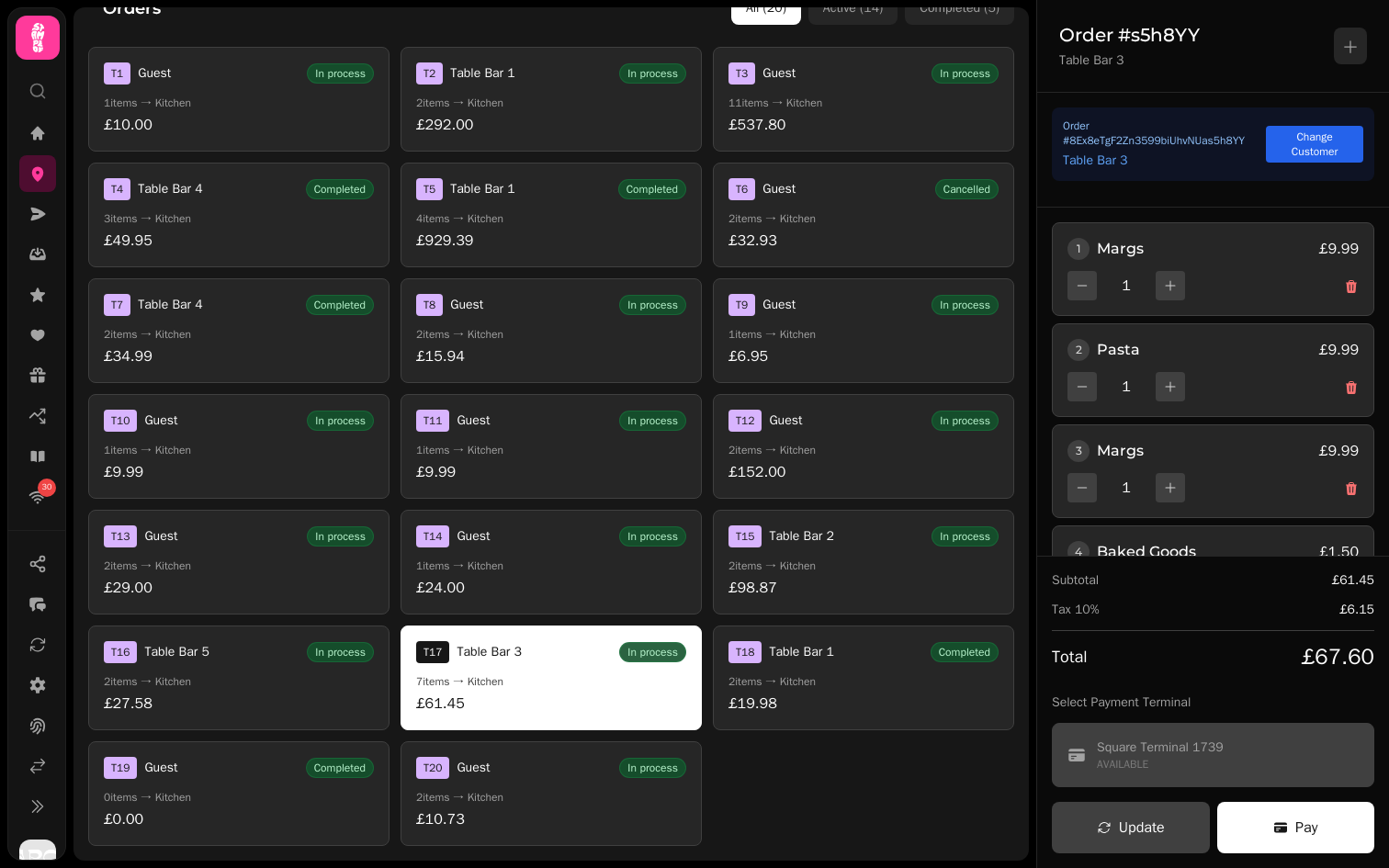click on "Square Terminal 1739" at bounding box center [1160, 748] 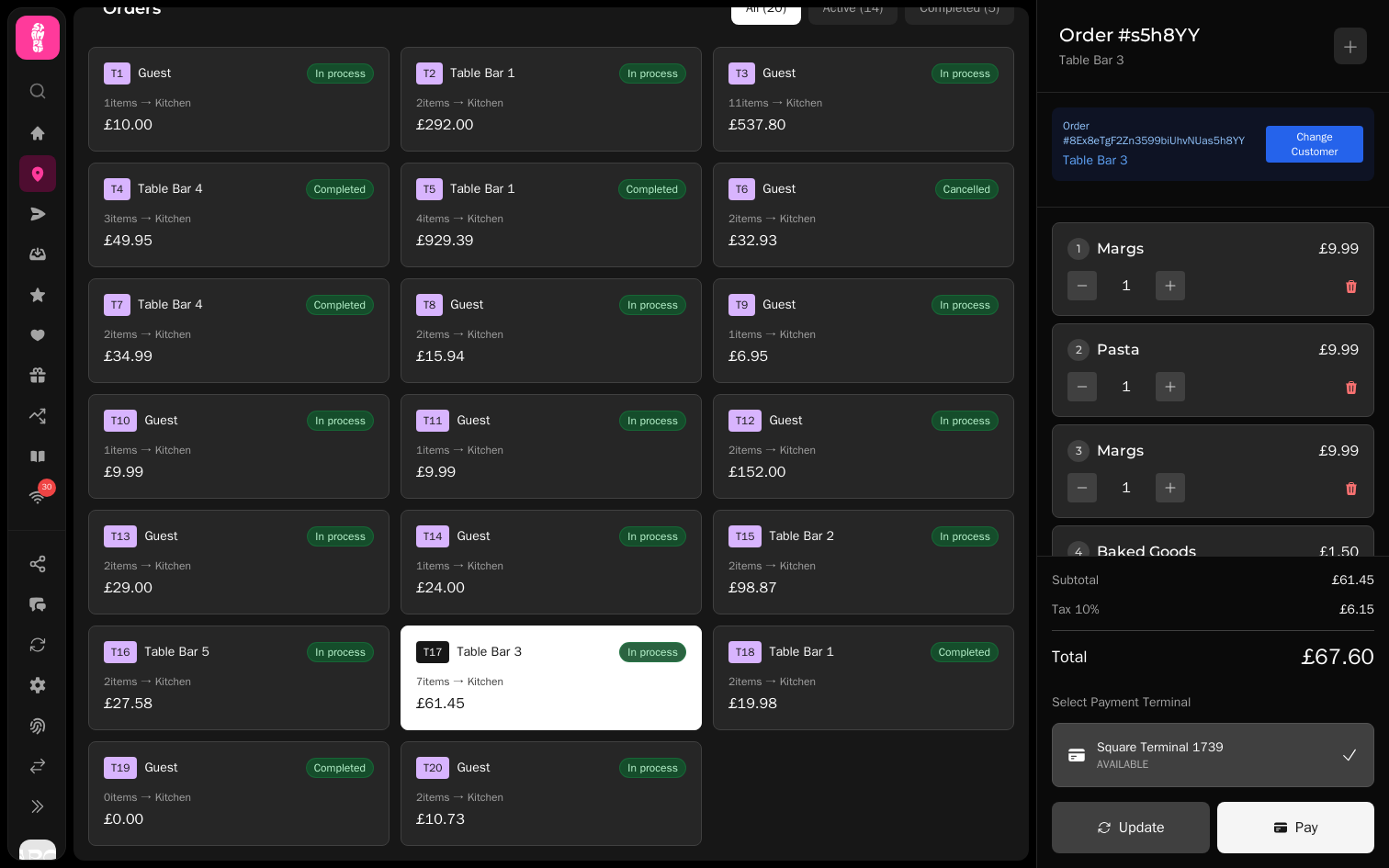 click on "Pay" at bounding box center [1296, 828] 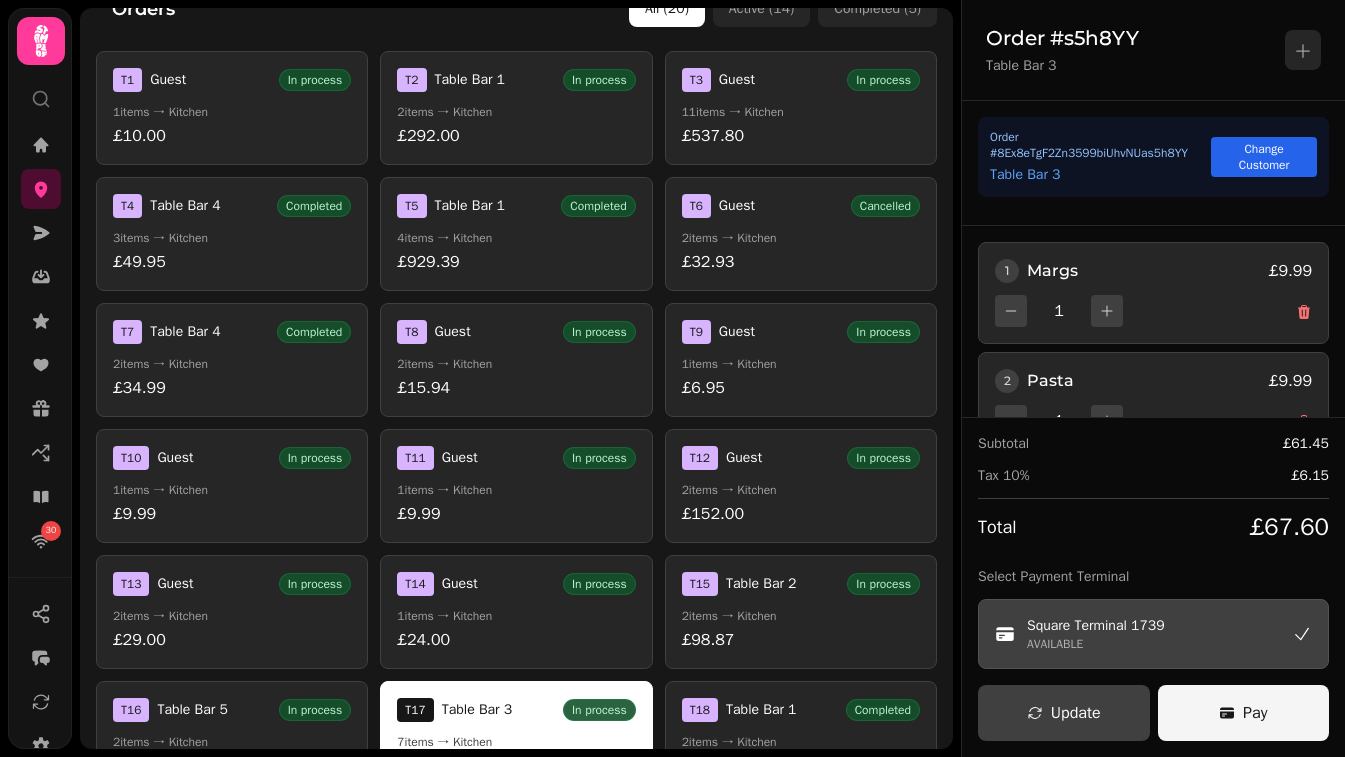 click on "Pay" at bounding box center [1244, 713] 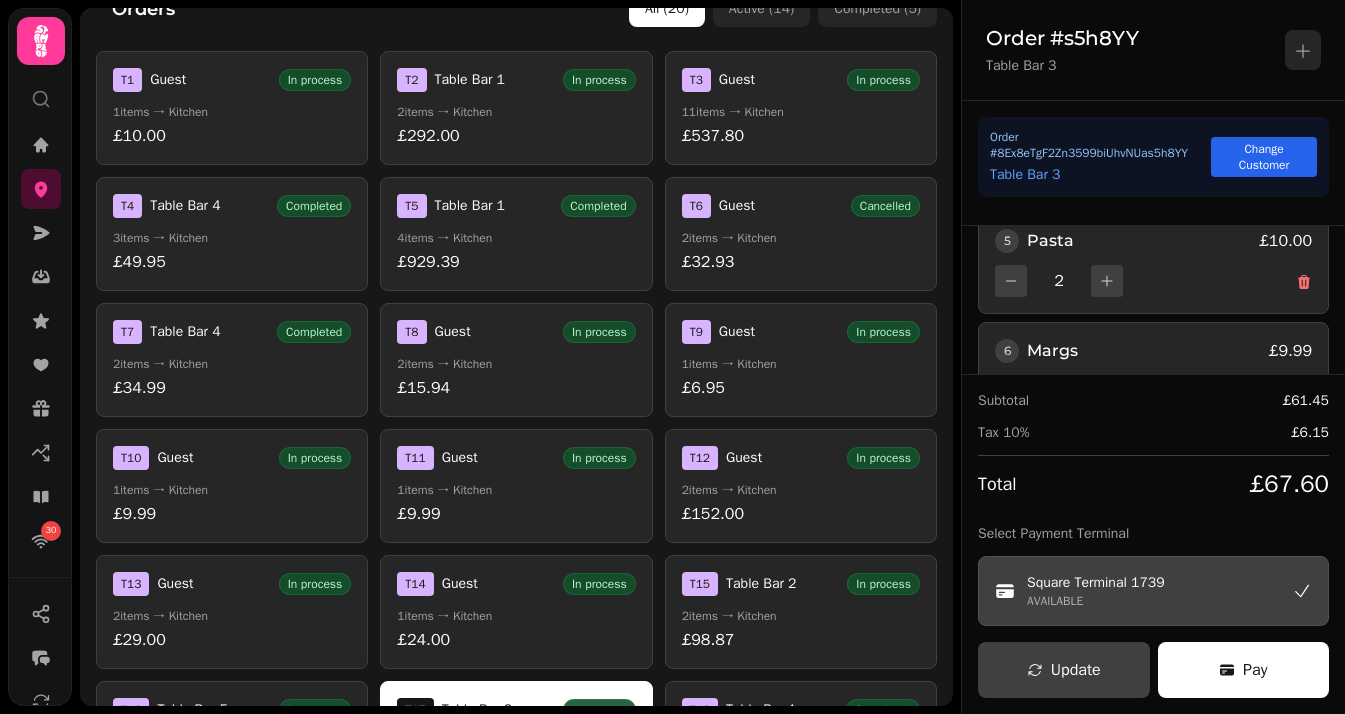 scroll, scrollTop: 646, scrollLeft: 0, axis: vertical 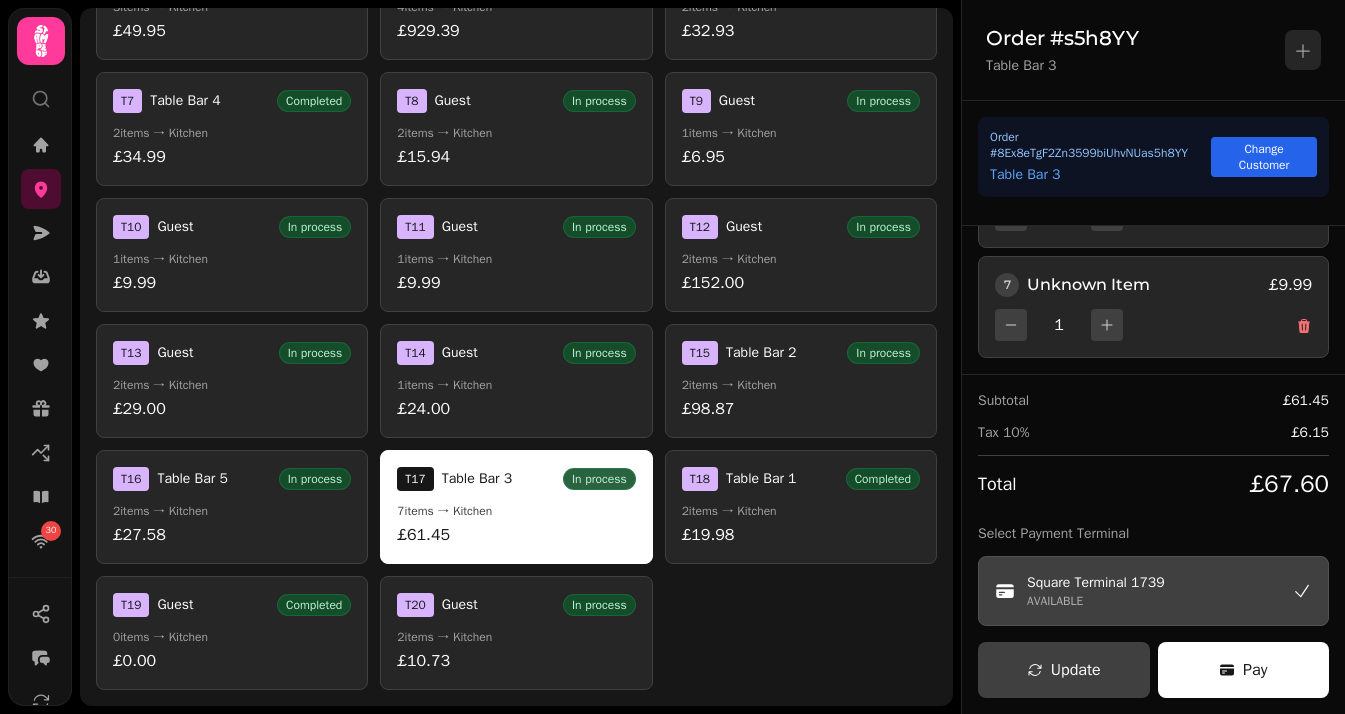 click on "£152.00" at bounding box center [801, 283] 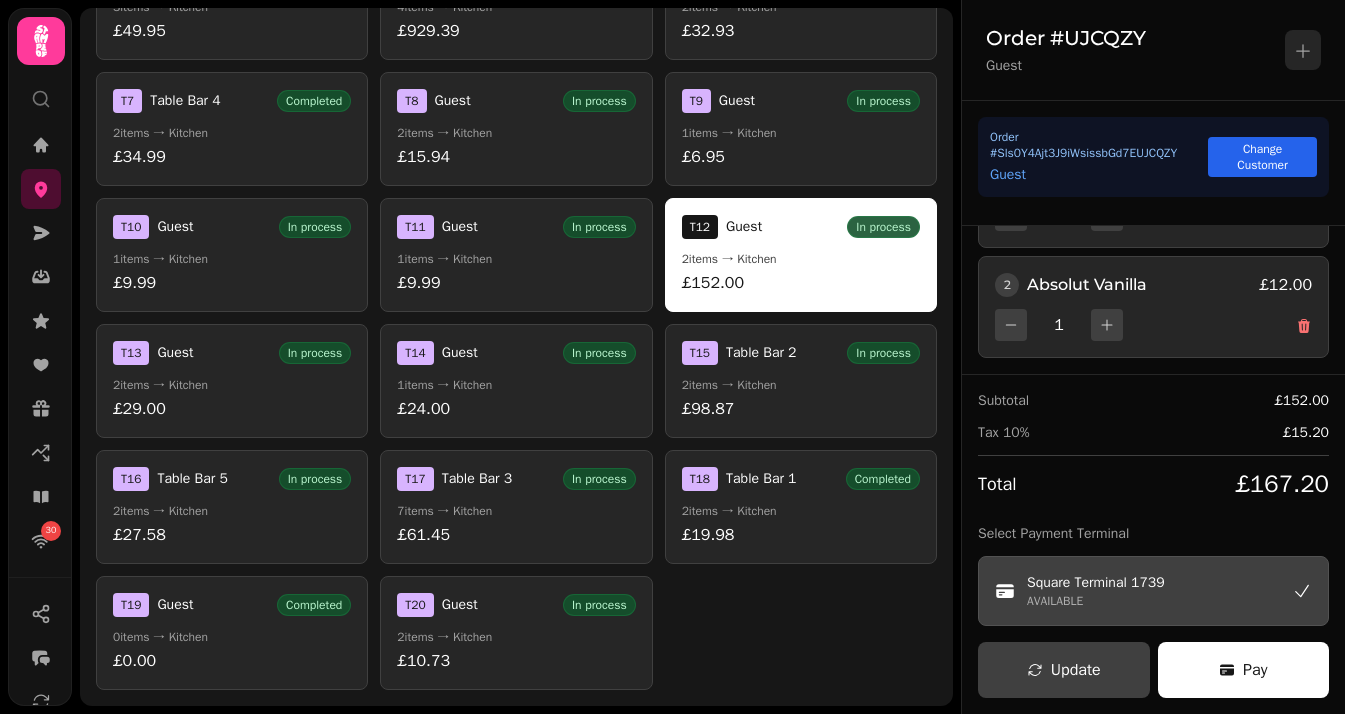 scroll, scrollTop: 0, scrollLeft: 0, axis: both 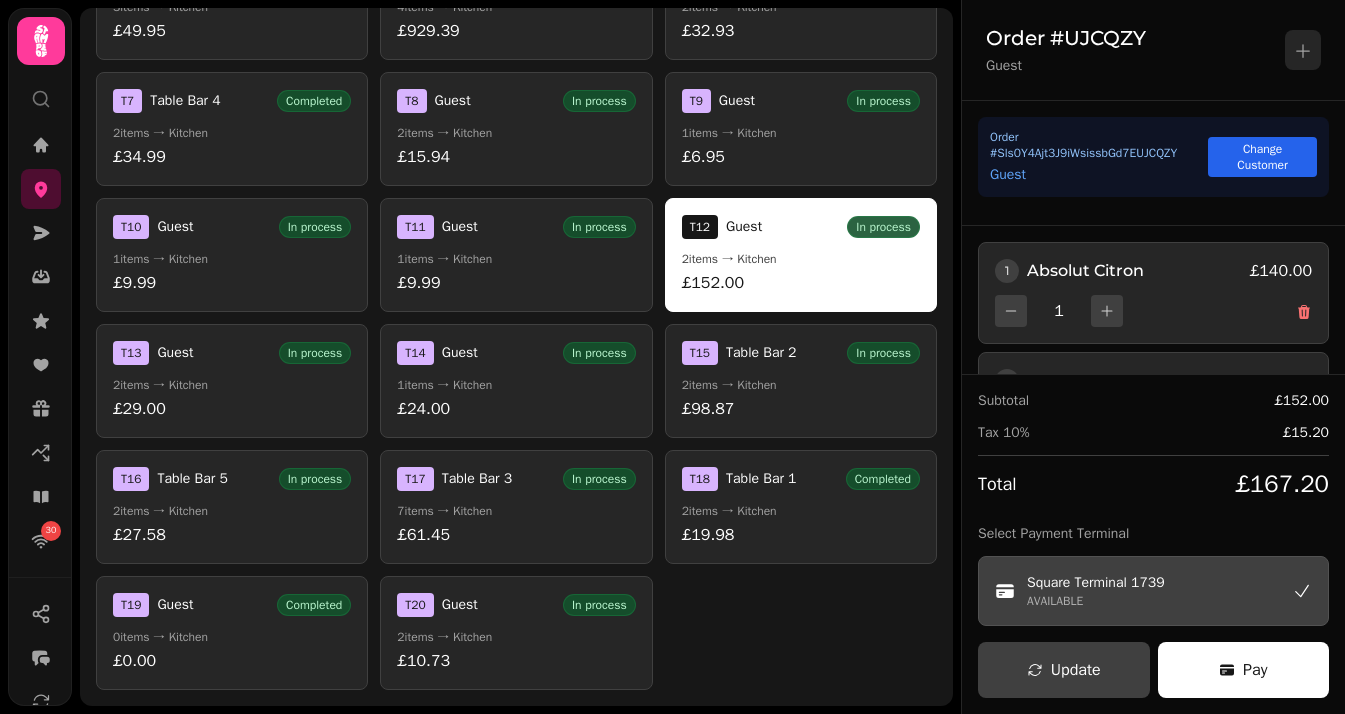 click on "T 20 Guest In process 2  items → Kitchen £10.73" at bounding box center (516, 633) 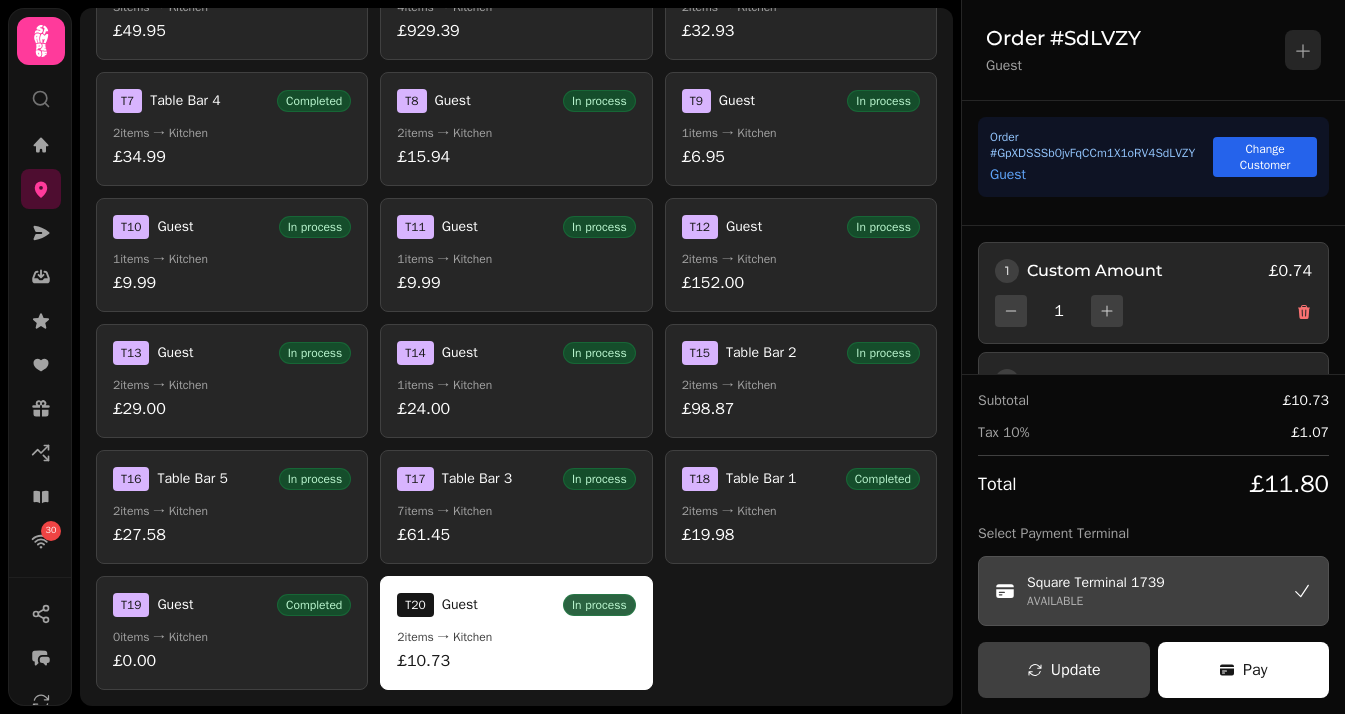 click on "£61.45" at bounding box center (516, 535) 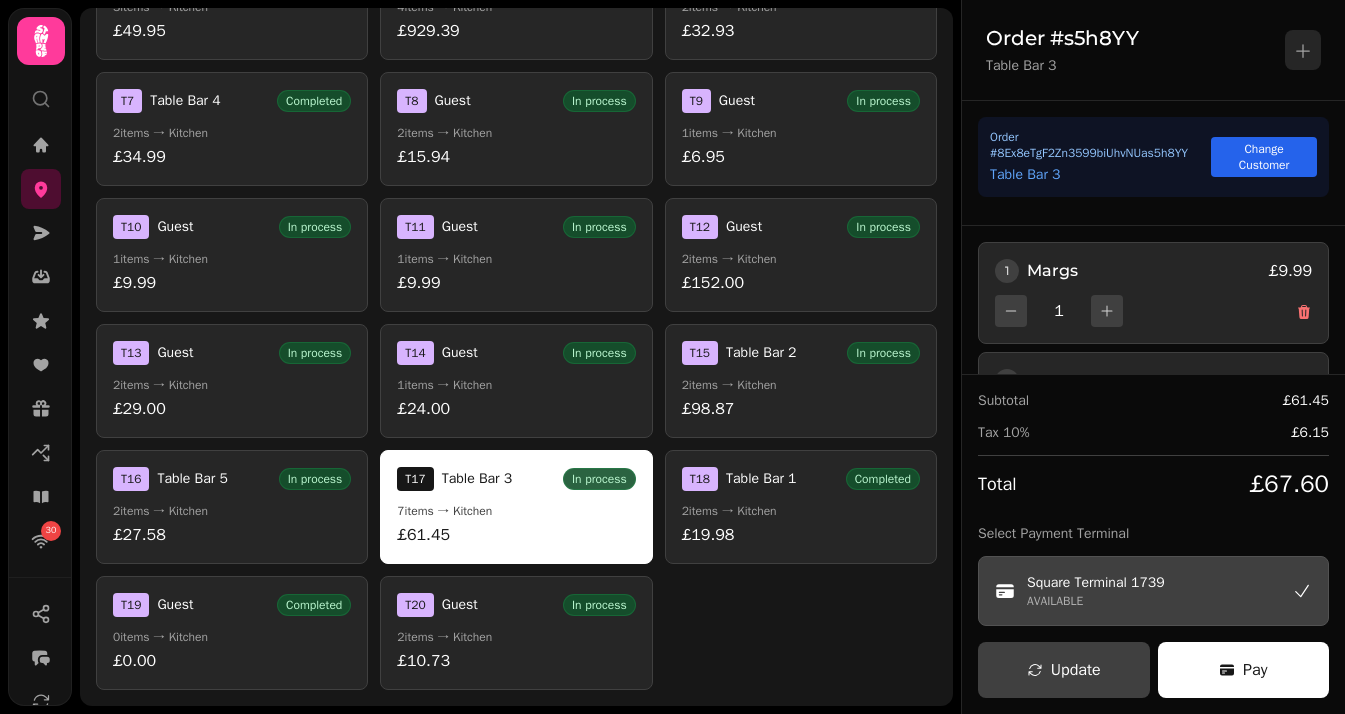 click on "2  items → Kitchen" at bounding box center (801, 511) 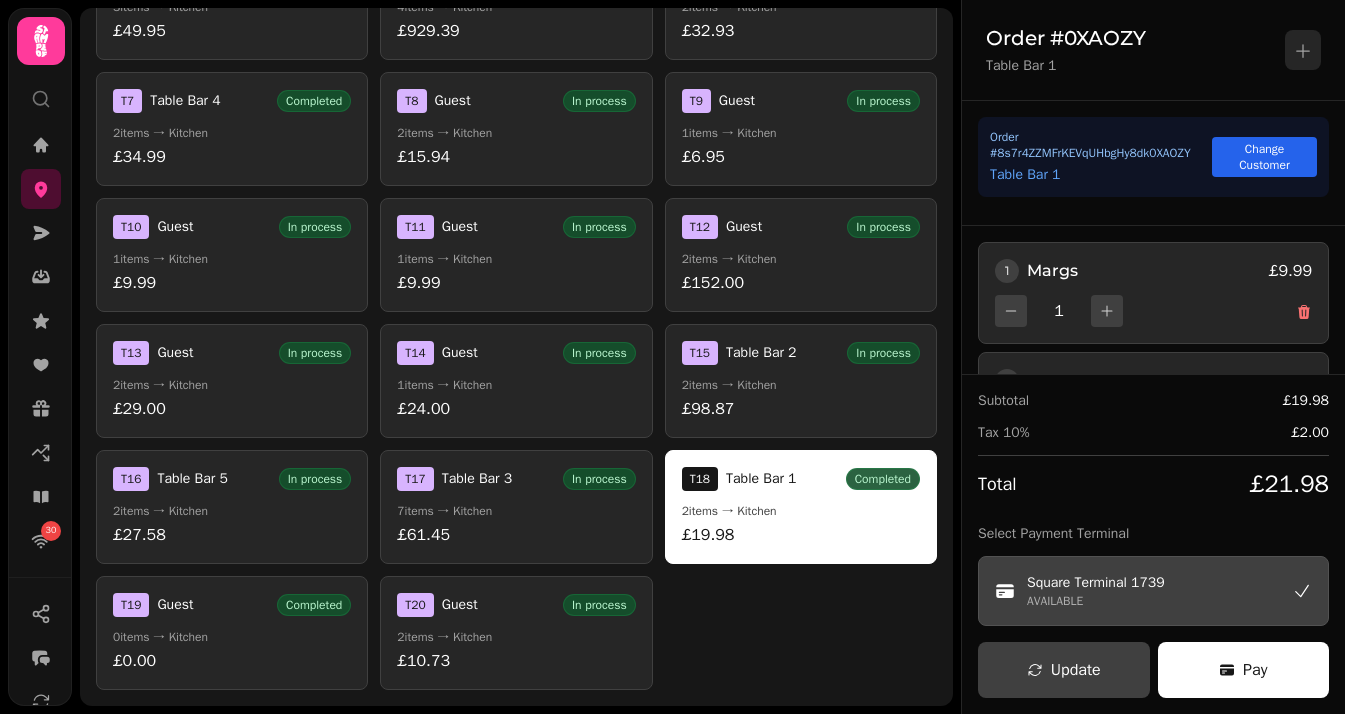 click on "£98.87" at bounding box center (801, 409) 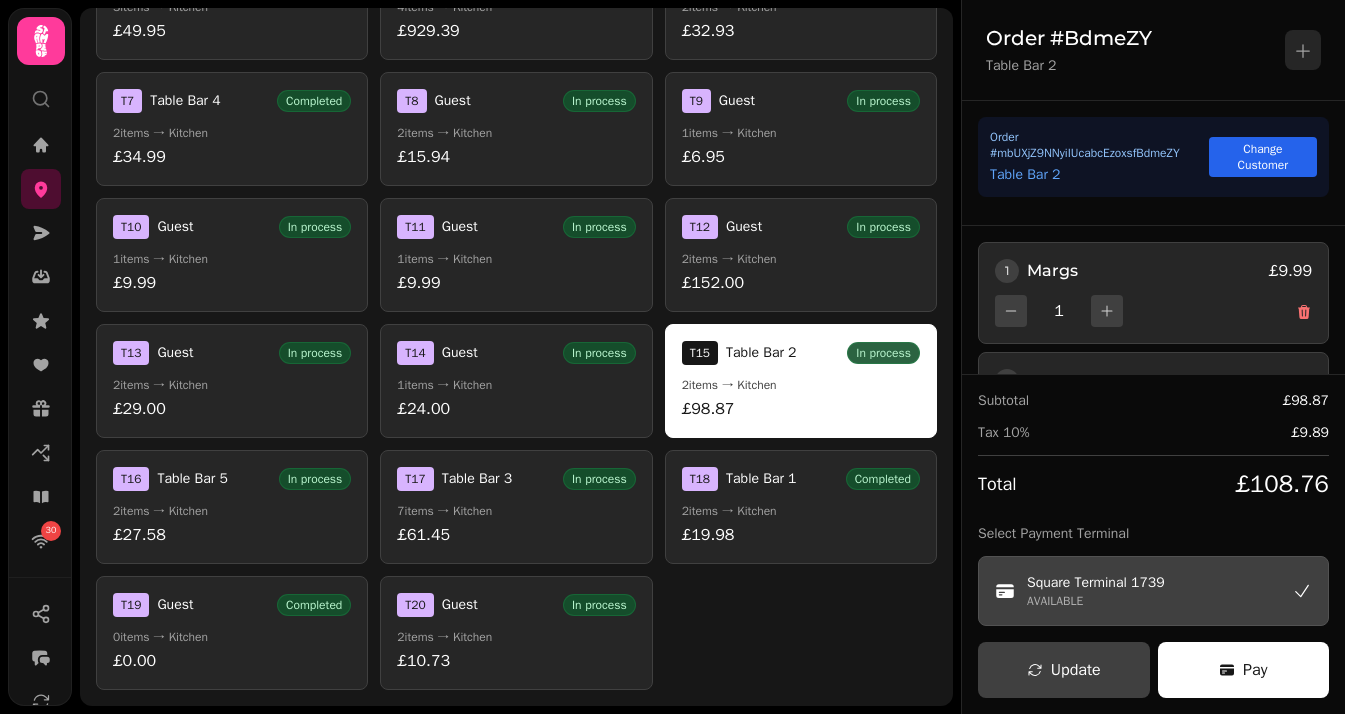 click on "1  items → Kitchen" at bounding box center [516, 385] 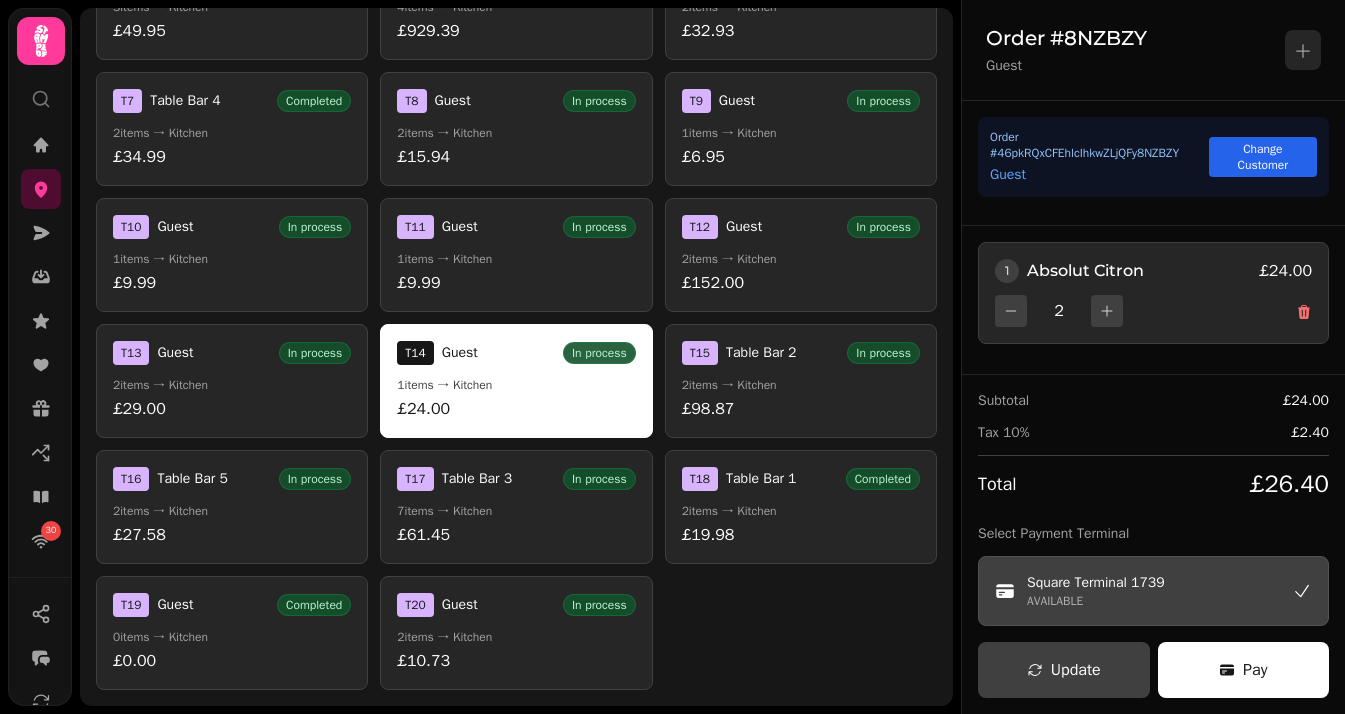 scroll, scrollTop: 856, scrollLeft: 0, axis: vertical 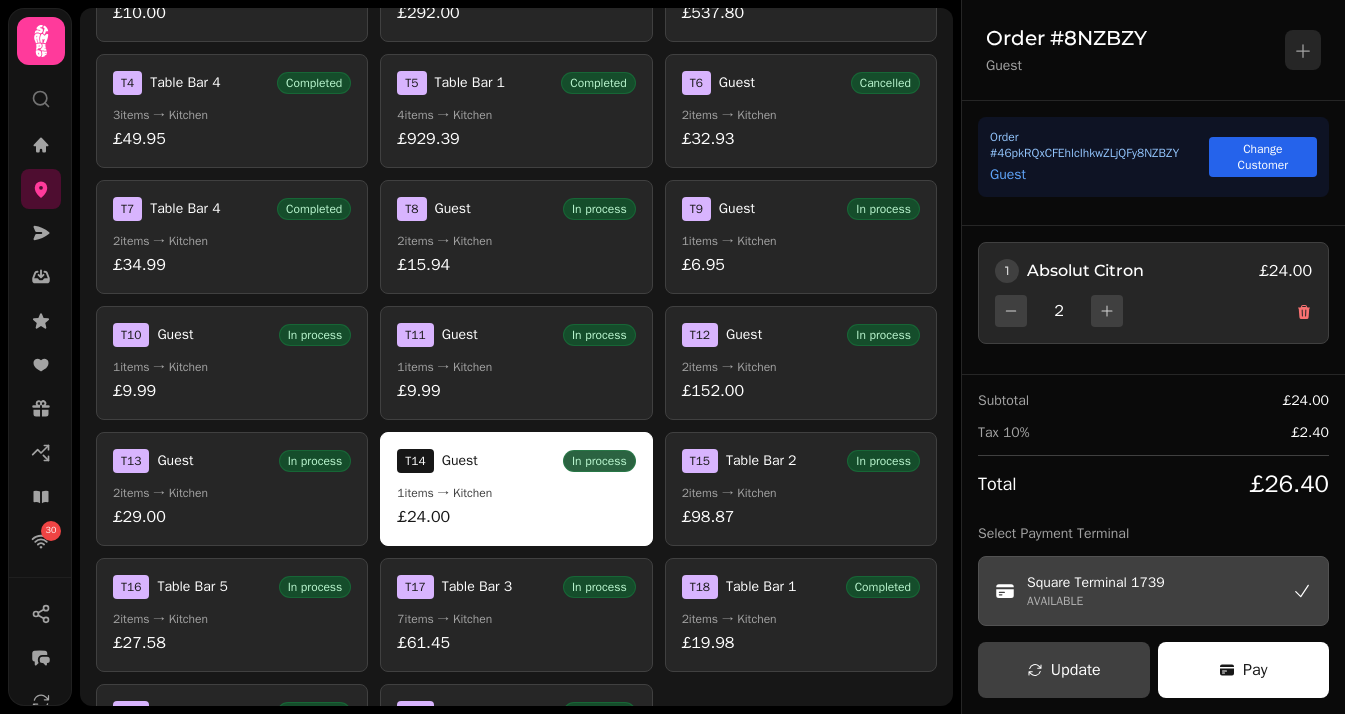 click on "£9.99" at bounding box center (516, 391) 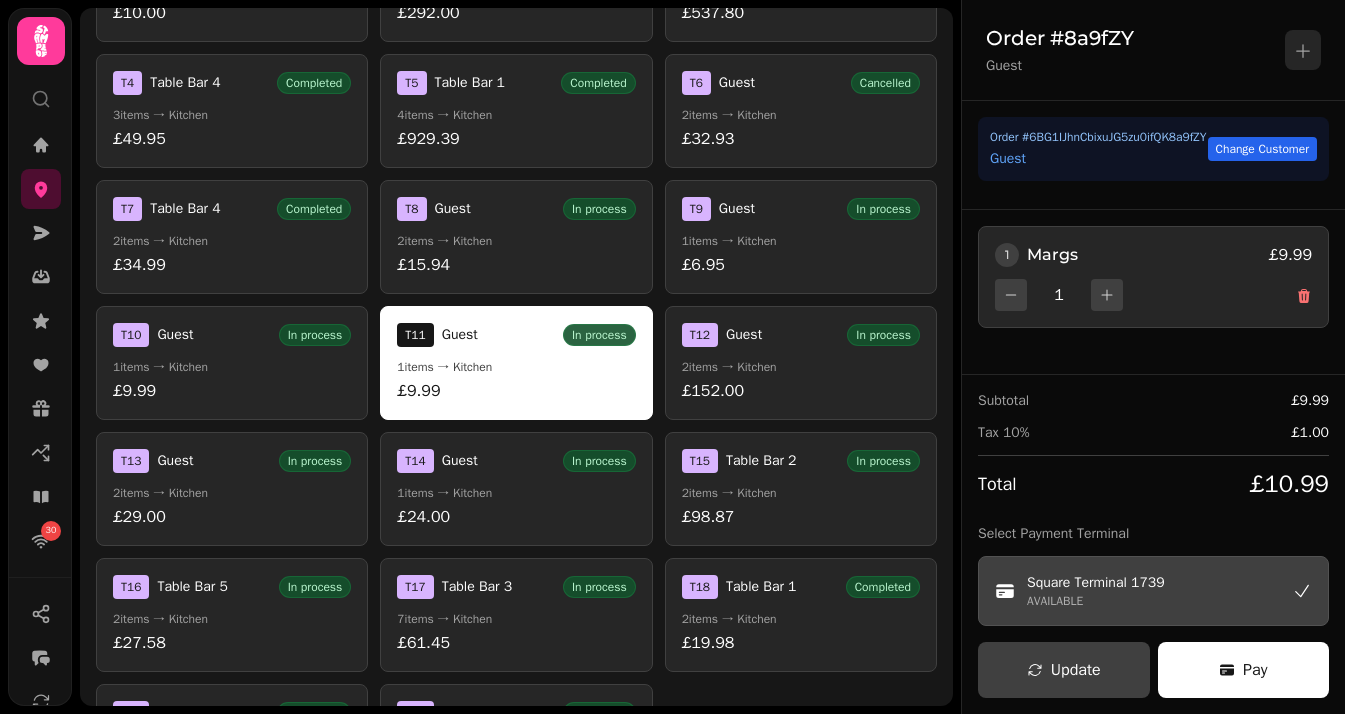 click on "T 8 Guest In process" at bounding box center (516, 209) 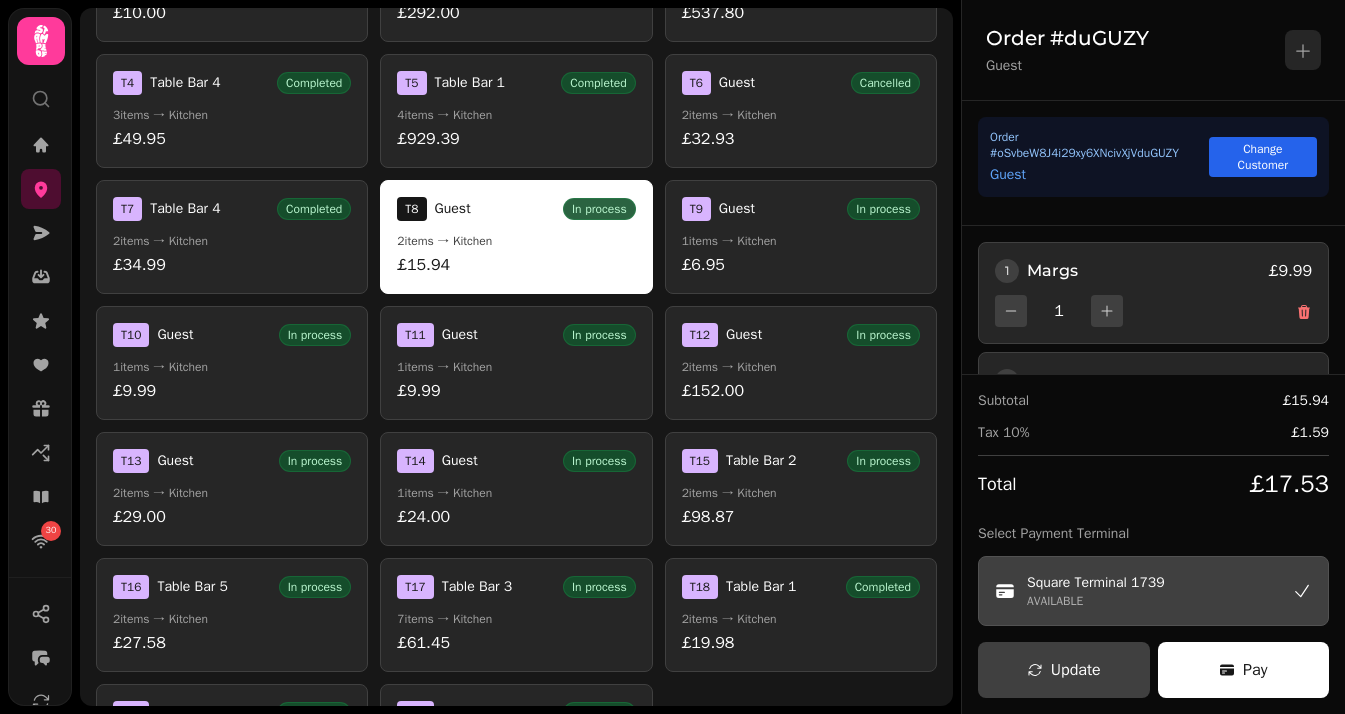 click on "T 5 Table Bar 1 Completed 4  items → Kitchen £929.39" at bounding box center (516, 111) 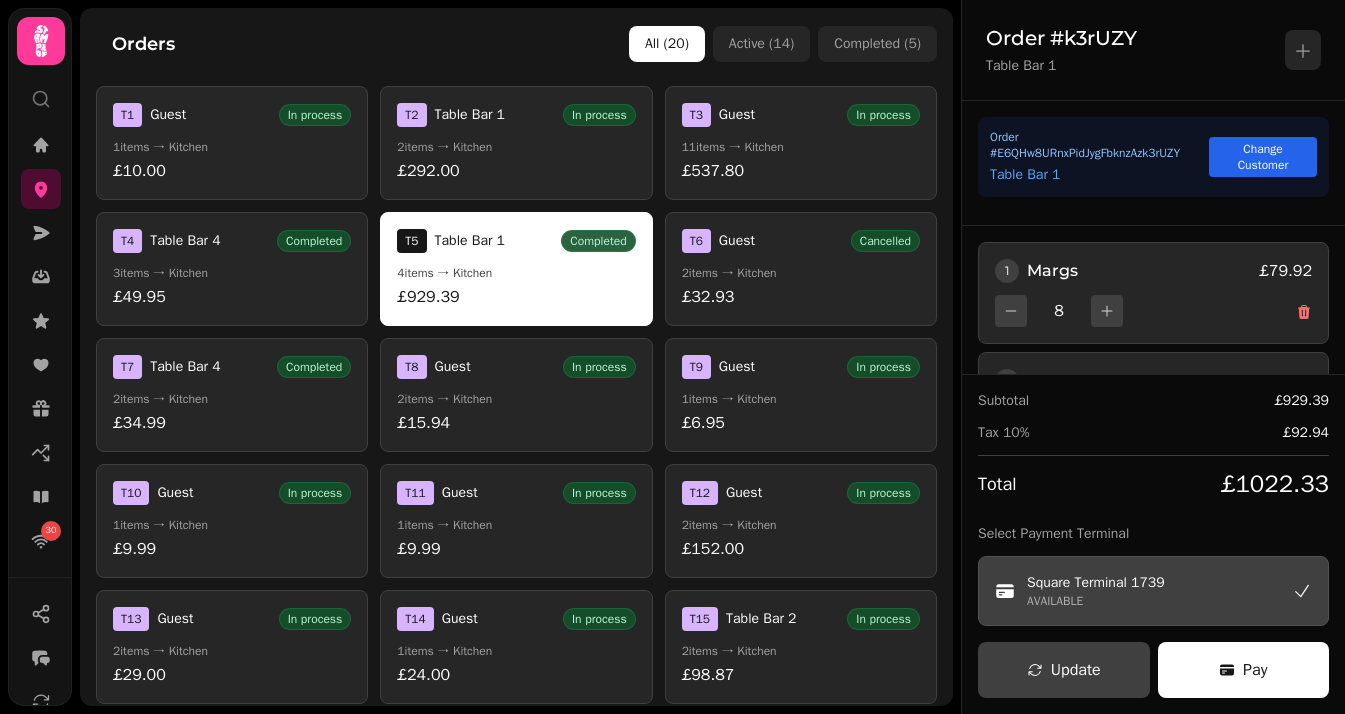 scroll, scrollTop: 696, scrollLeft: 0, axis: vertical 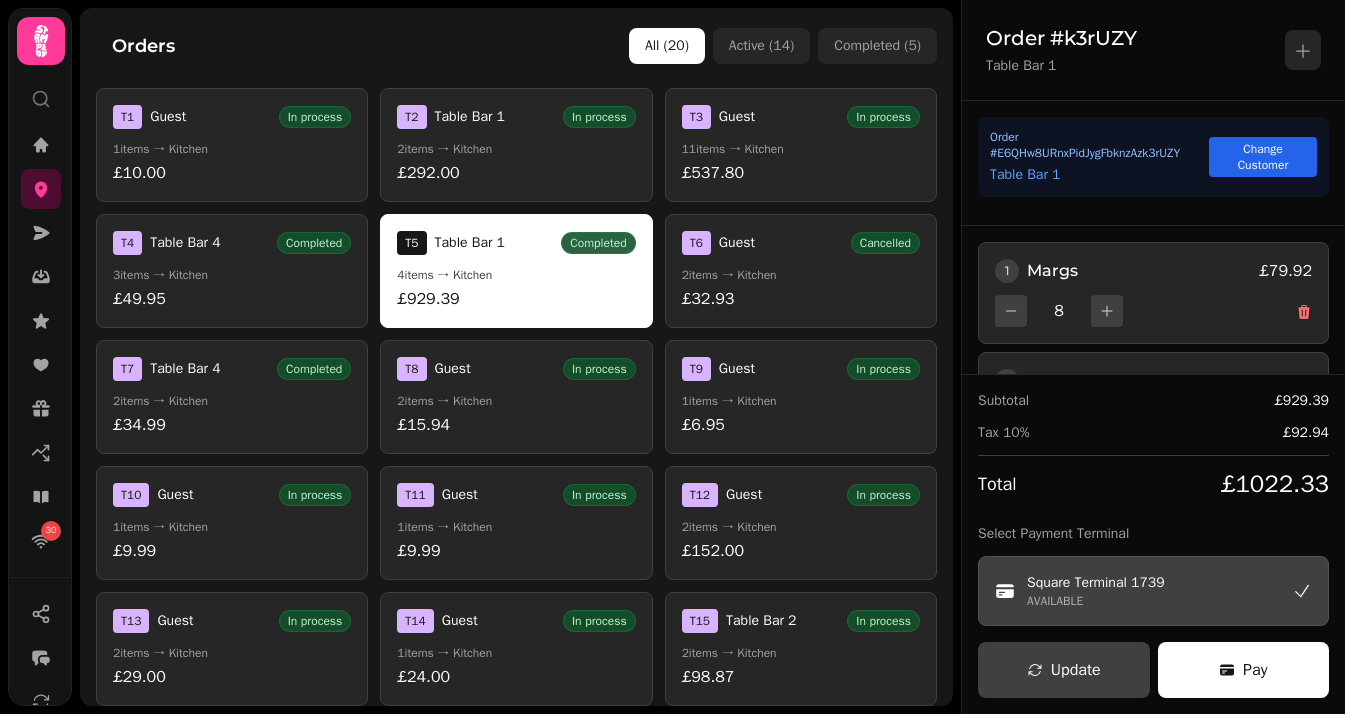 click on "£292.00" at bounding box center [516, 173] 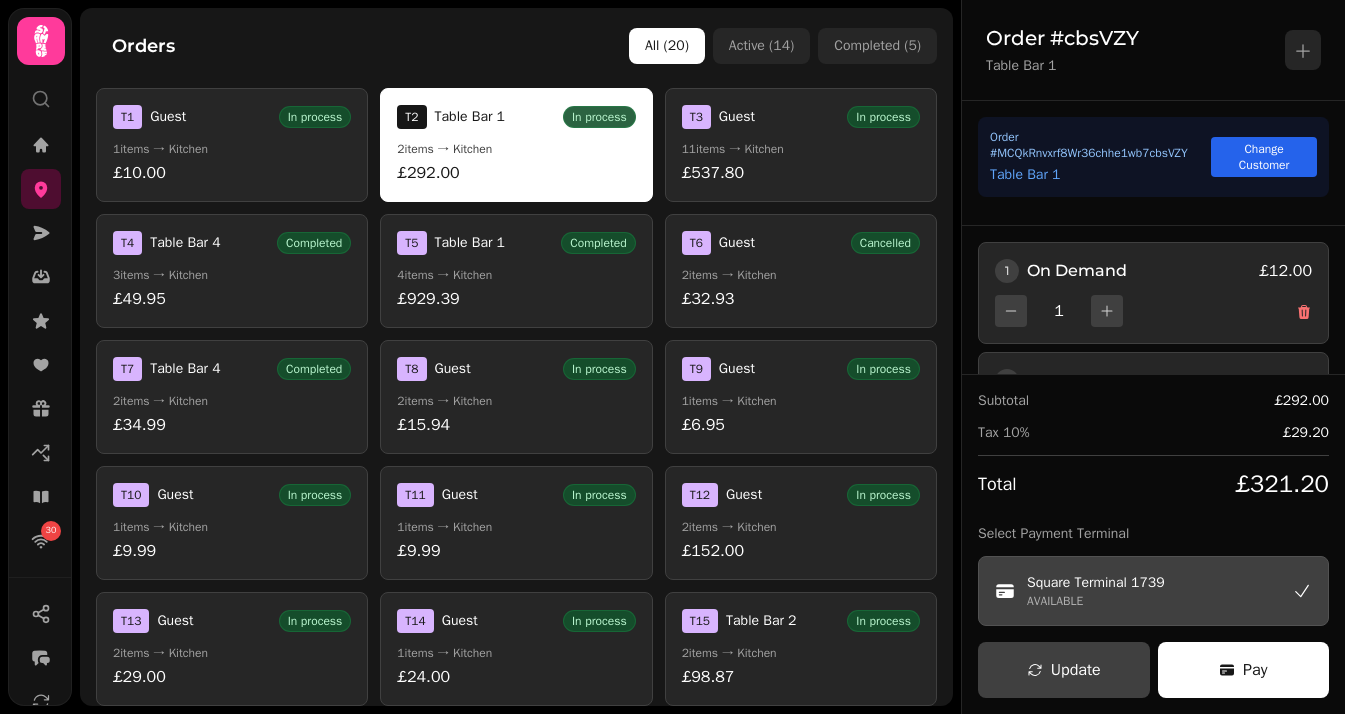 click on "1  items → Kitchen" at bounding box center (232, 149) 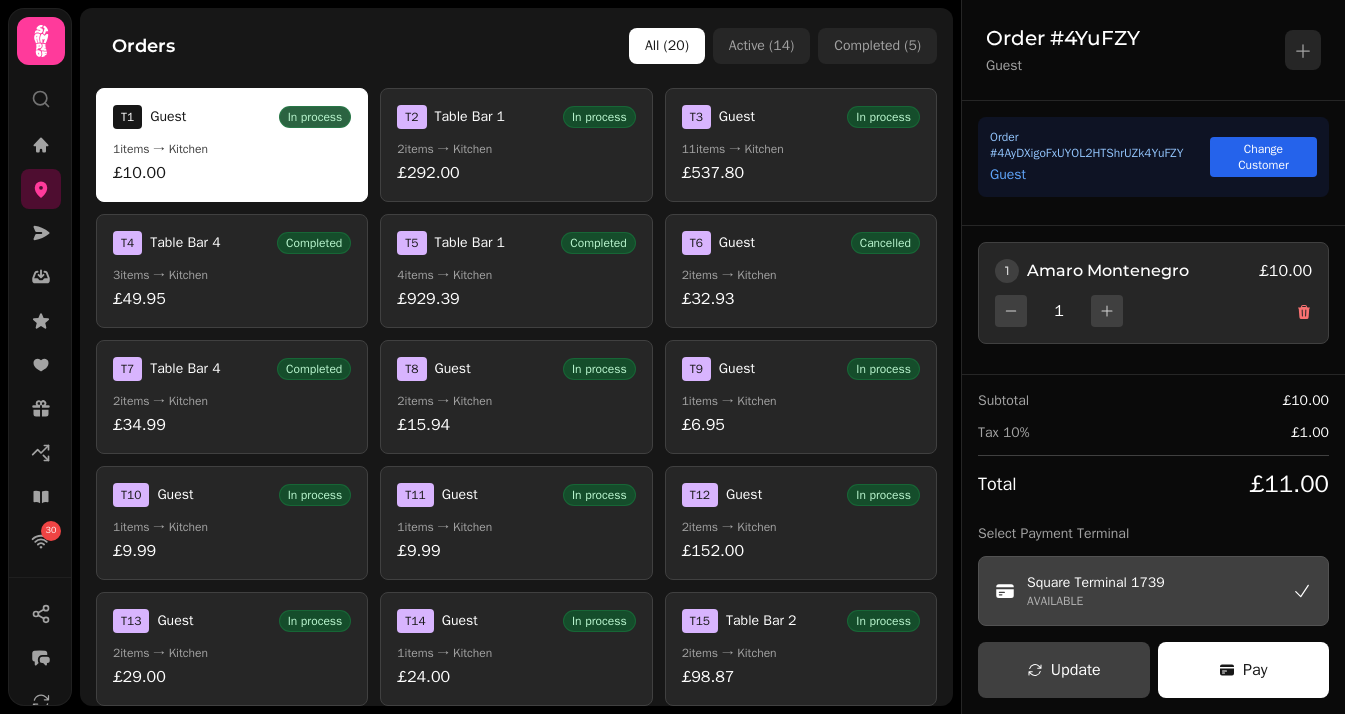 click on "£537.80" at bounding box center [801, 173] 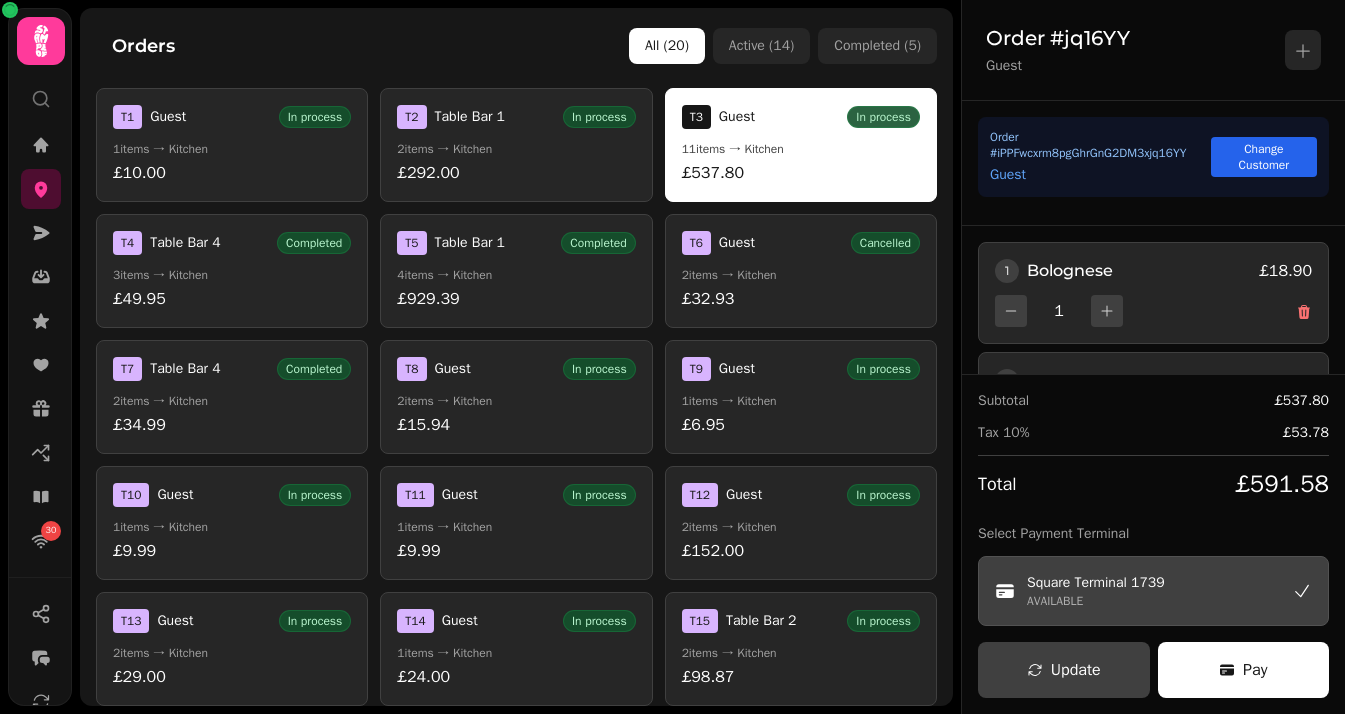 click on "£292.00" at bounding box center (516, 173) 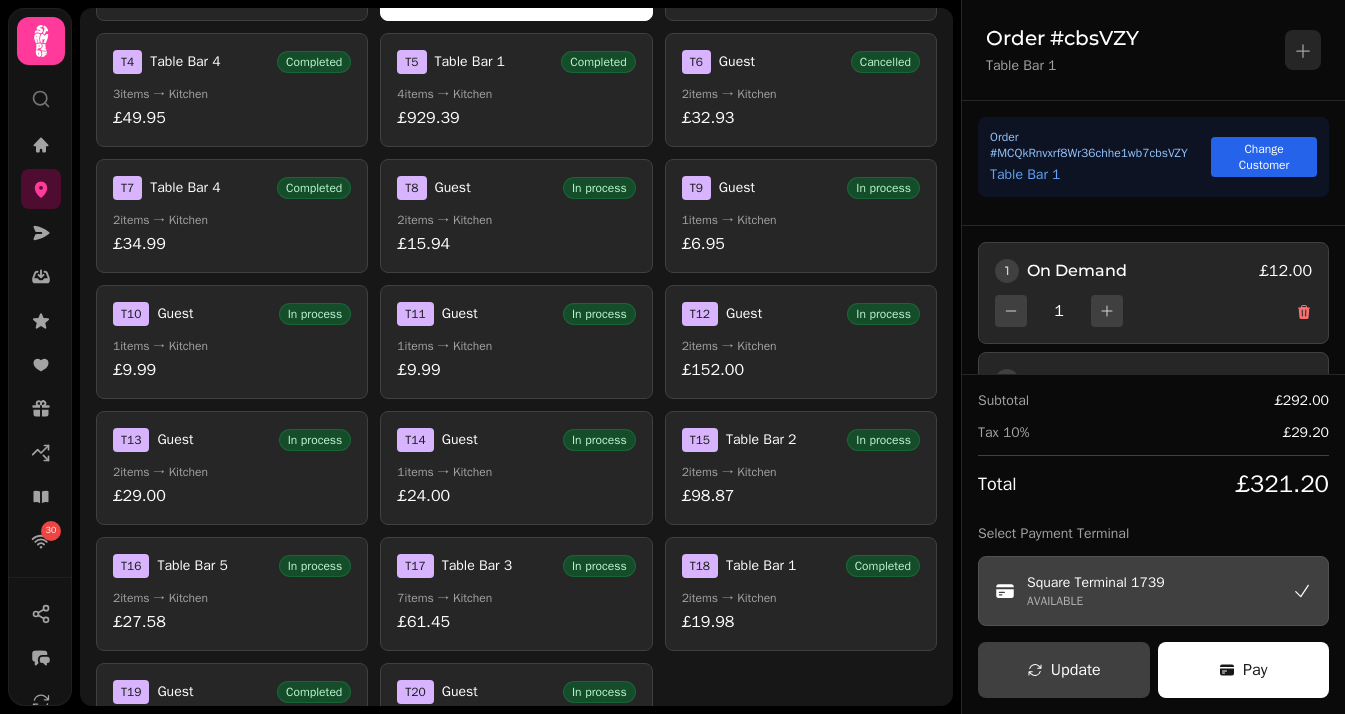 scroll, scrollTop: 840, scrollLeft: 0, axis: vertical 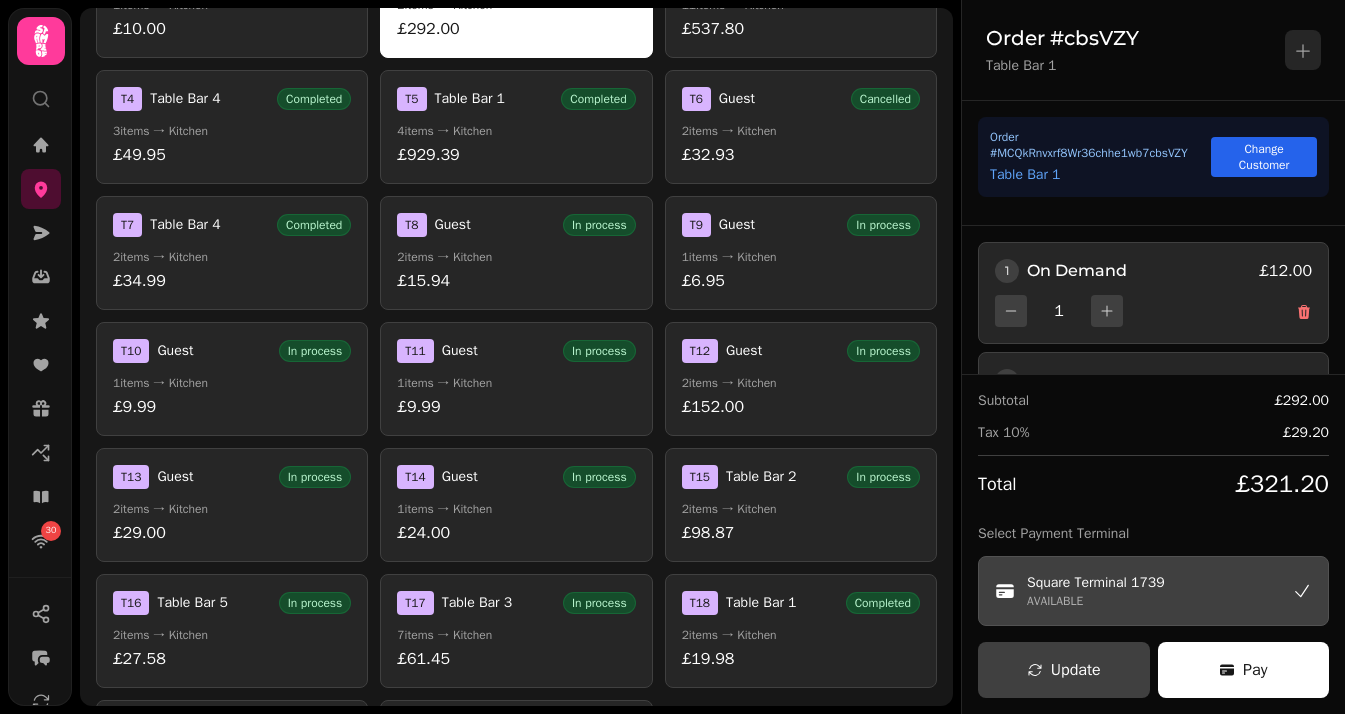 click on "£15.94" at bounding box center (516, 281) 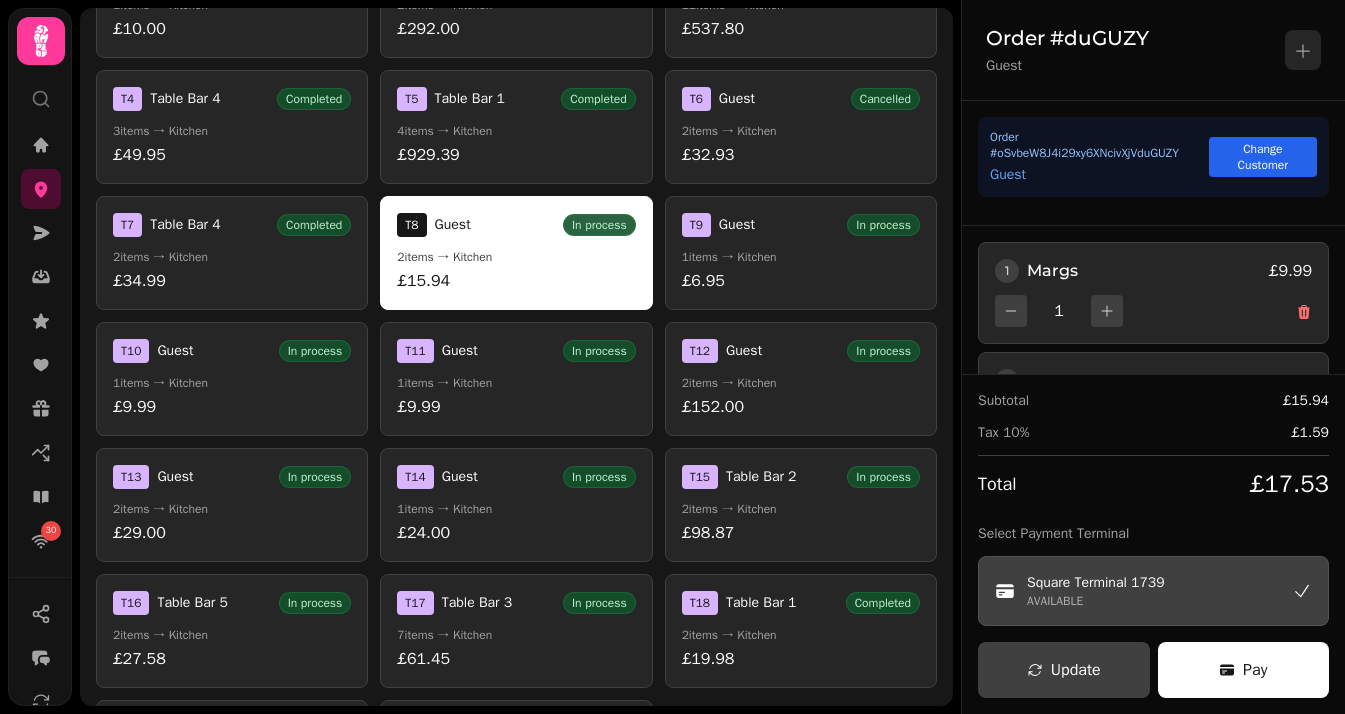 click on "T 1 Guest In process 1  items → Kitchen £10.00 T 2 Table Bar 1 In process 2  items → Kitchen £292.00 T 3 Guest In process 11  items → Kitchen £537.80 T 4 Table Bar 4 Completed 3  items → Kitchen £49.95 T 5 Table Bar 1 Completed 4  items → Kitchen £929.39 T 6 Guest Cancelled 2  items → Kitchen £32.93 T 7 Table Bar 4 Completed 2  items → Kitchen £34.99 T 8 Guest In process 2  items → Kitchen £15.94 T 9 Guest In process 1  items → Kitchen £6.95 T 10 Guest In process 1  items → Kitchen £9.99 T 11 Guest In process 1  items → Kitchen £9.99 T 12 Guest In process 2  items → Kitchen £152.00 T 13 Guest In process 2  items → Kitchen £29.00 T 14 Guest In process 1  items → Kitchen £24.00 T 15 Table Bar 2 In process 2  items → Kitchen £98.87 T 16 Table Bar 5 In process 2  items → Kitchen £27.58 T 17 Table Bar 3 In process 7  items → Kitchen £61.45 T 18 Table Bar 1 Completed 2  items → Kitchen £19.98 T 19 Guest Completed 0  items → Kitchen £0.00 T 20 Guest In process" at bounding box center [516, 379] 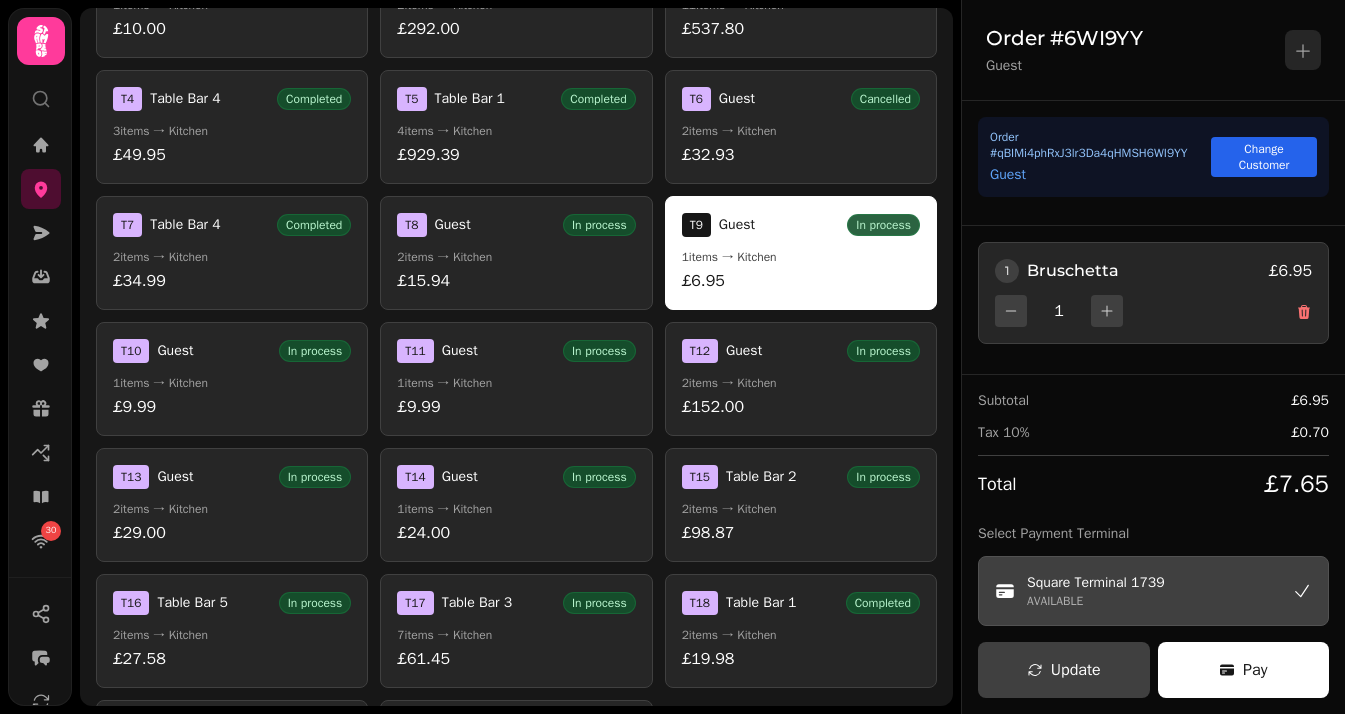 click on "£32.93" at bounding box center [801, 155] 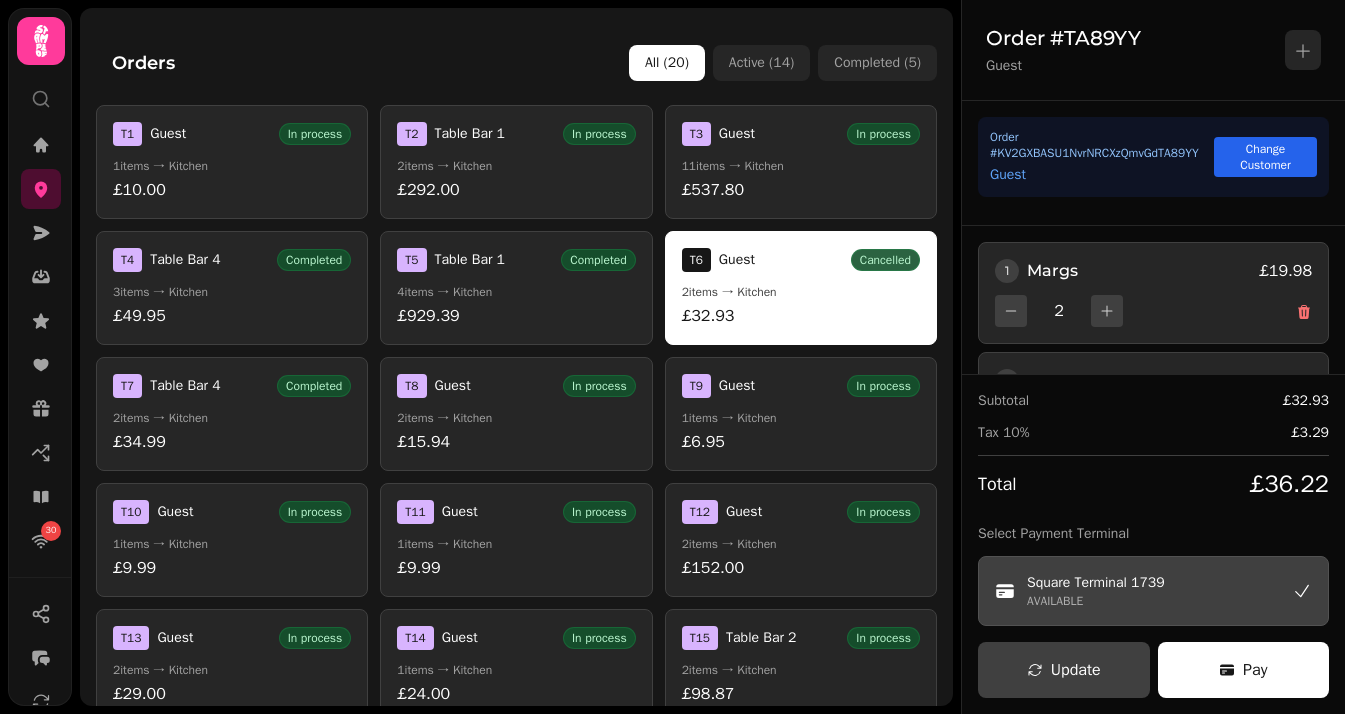 scroll, scrollTop: 672, scrollLeft: 0, axis: vertical 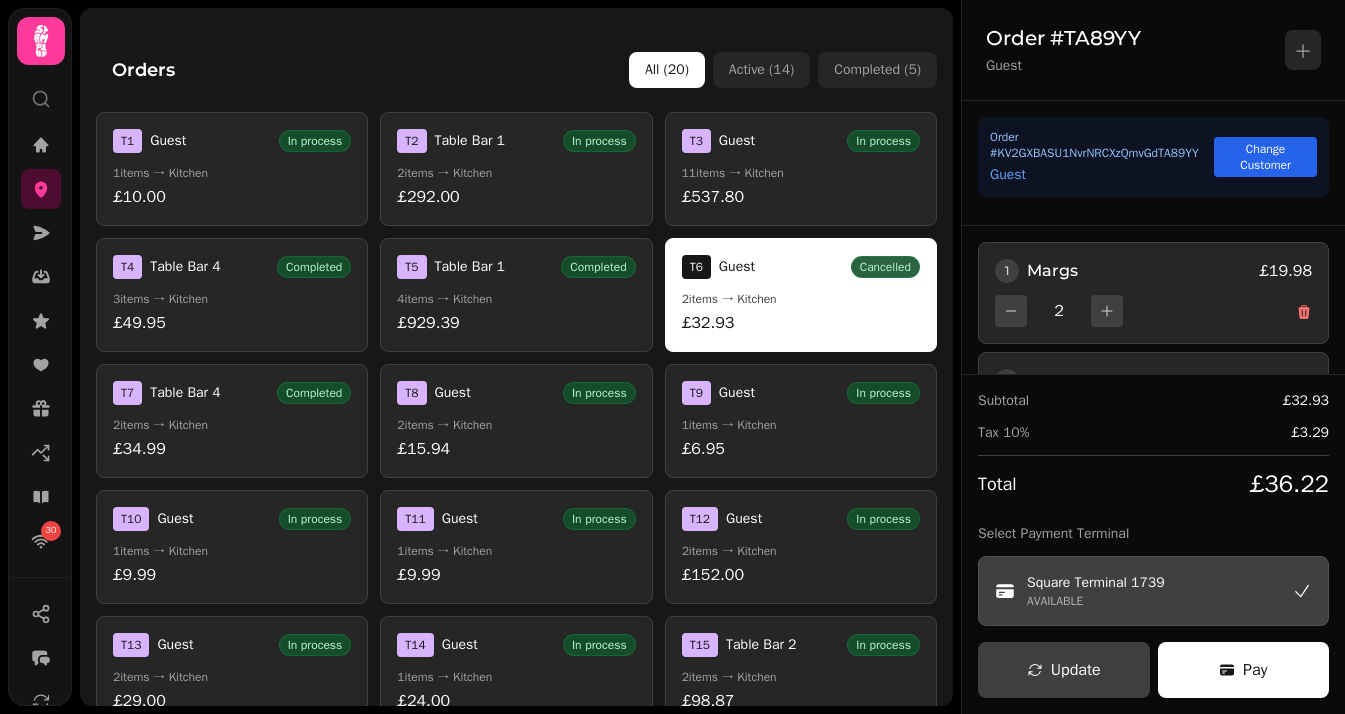 click on "T 3 Guest In process 11  items → Kitchen £537.80" at bounding box center (801, 169) 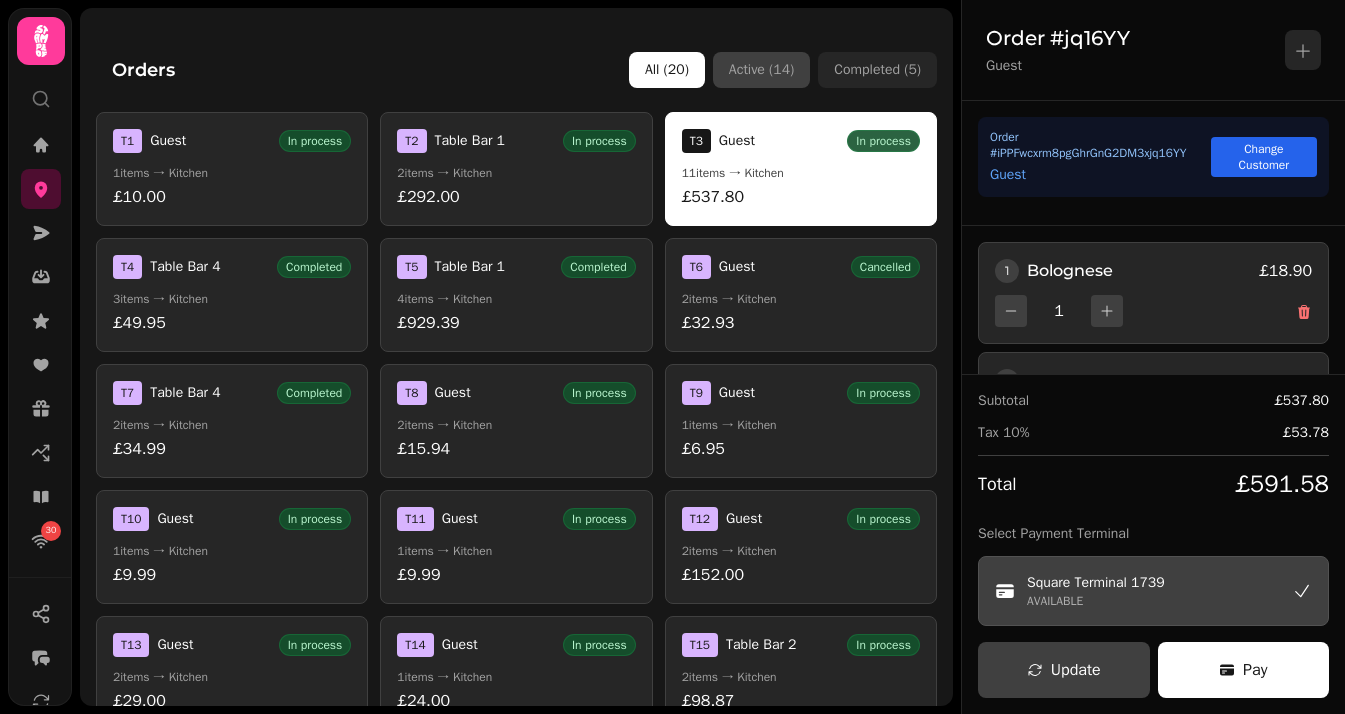 click on "Active ( 14 )" at bounding box center [761, 70] 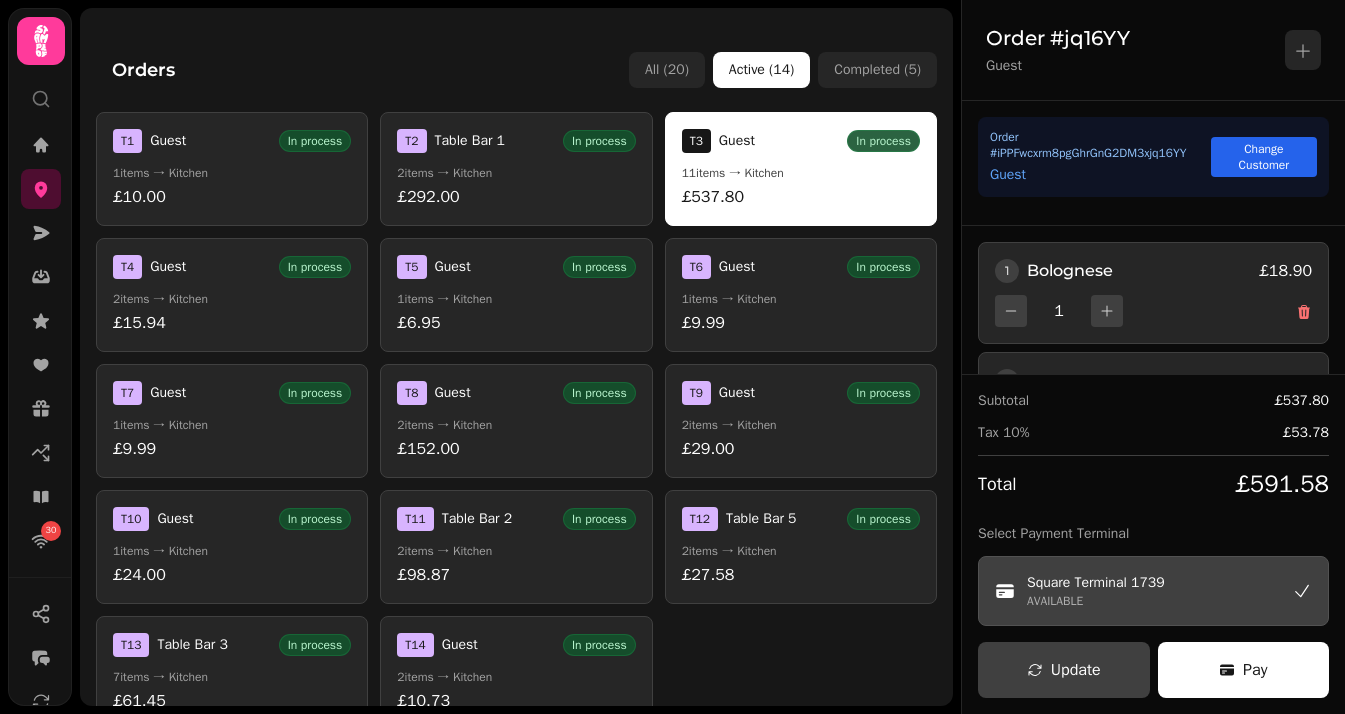 click on "T 2 Table Bar 1 In process" at bounding box center (516, 141) 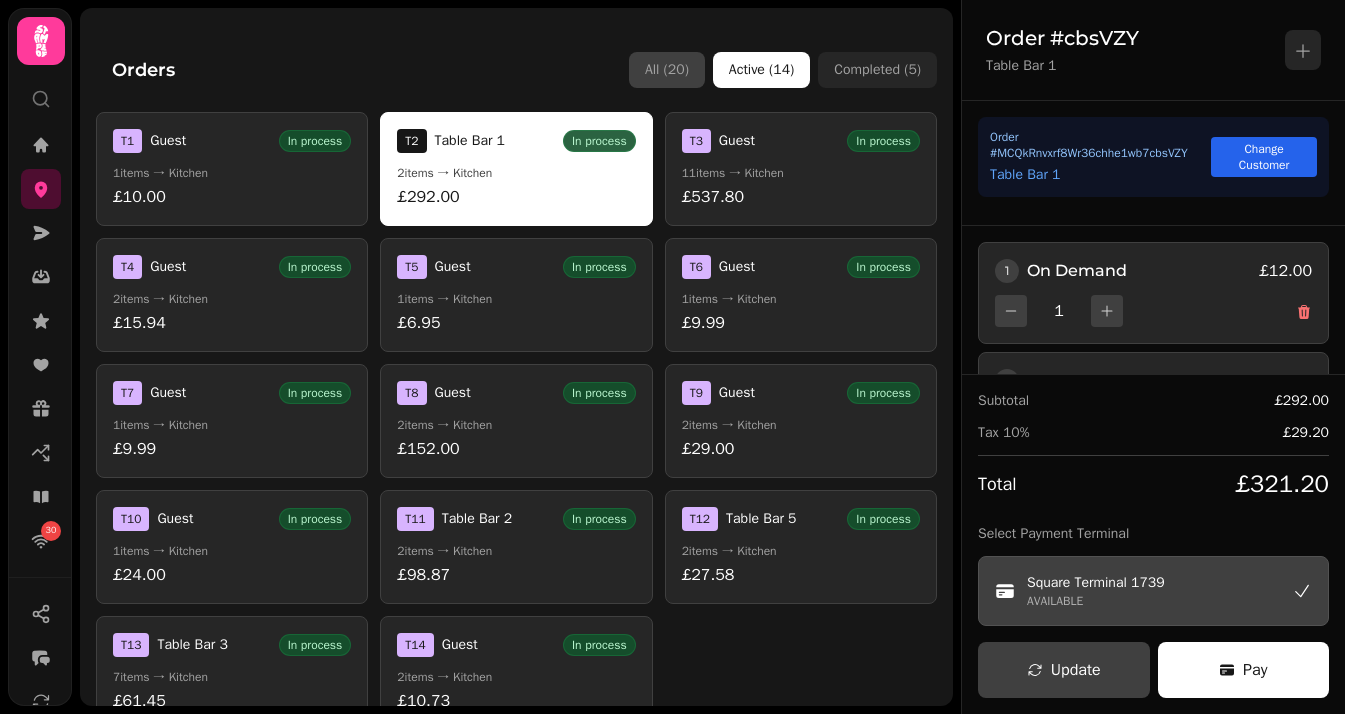 click on "All ( 20 )" at bounding box center [667, 70] 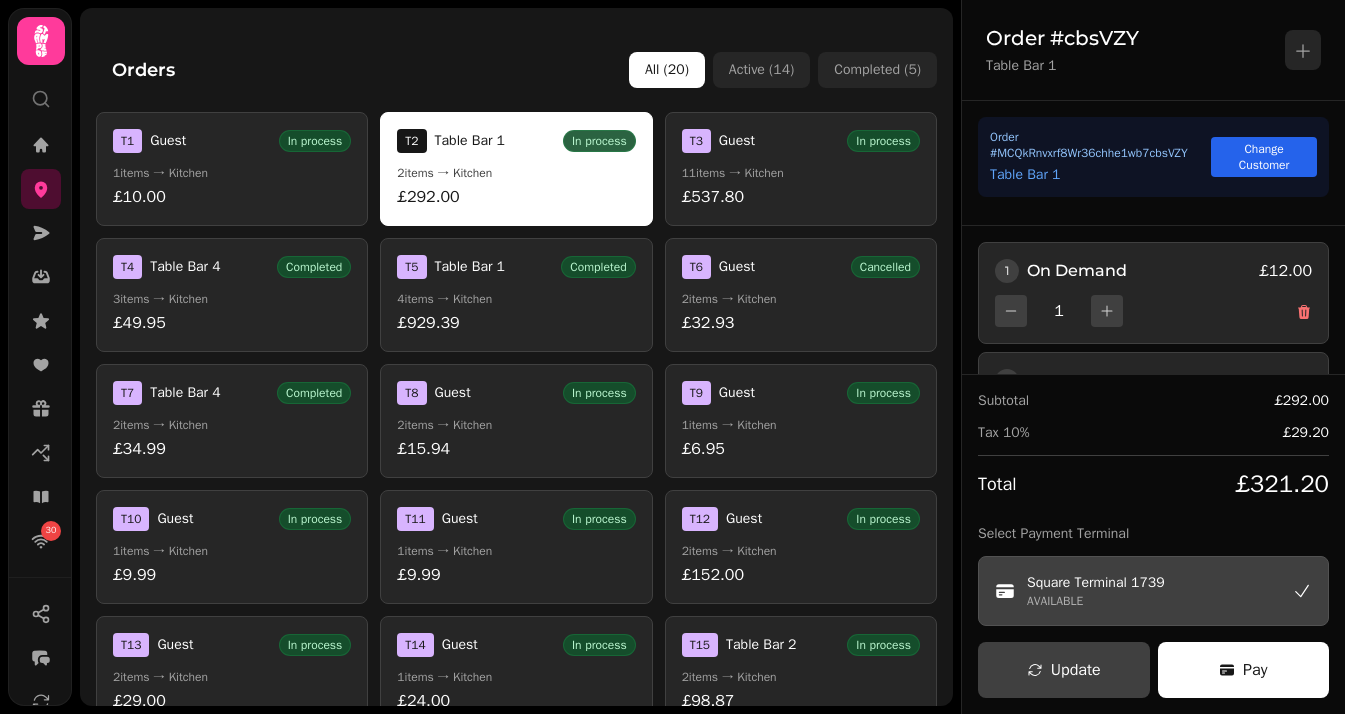 click on "T 1 Guest In process" at bounding box center (232, 141) 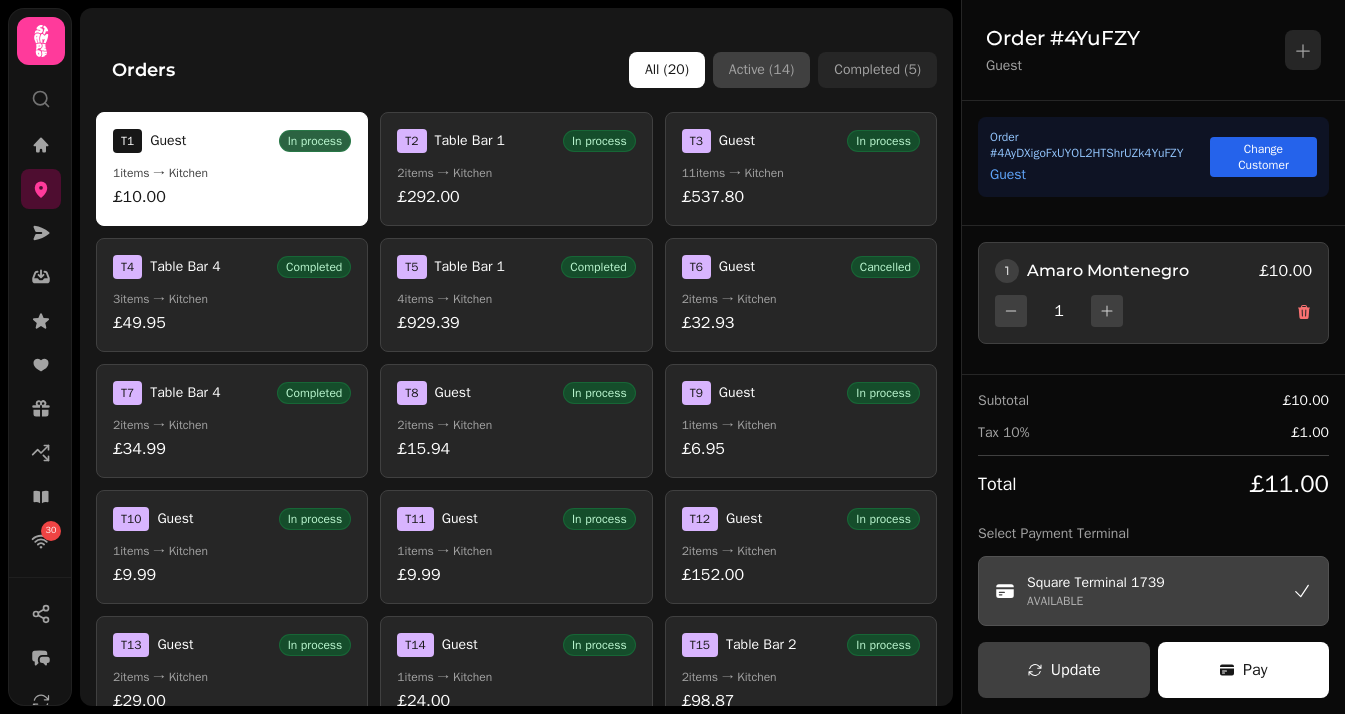 click on "Active ( 14 )" at bounding box center [761, 70] 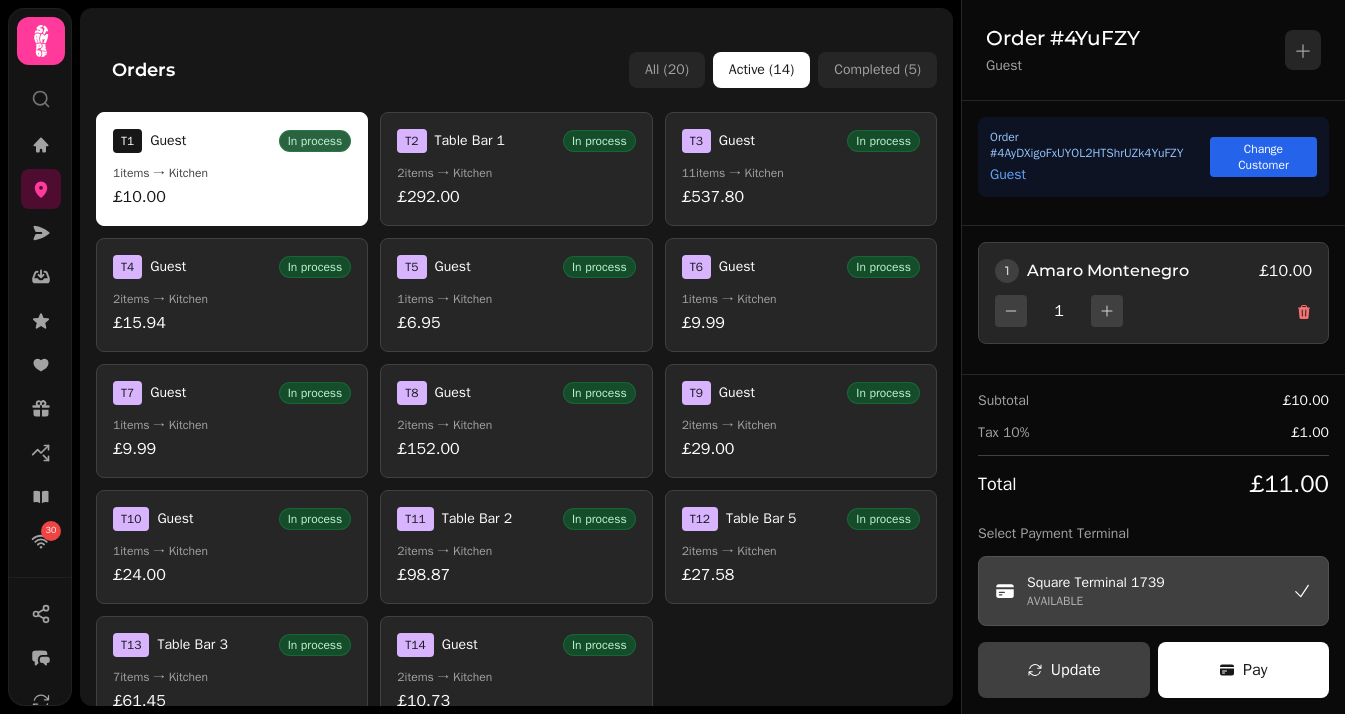 click on "T 2 Table Bar 1 In process" at bounding box center (516, 141) 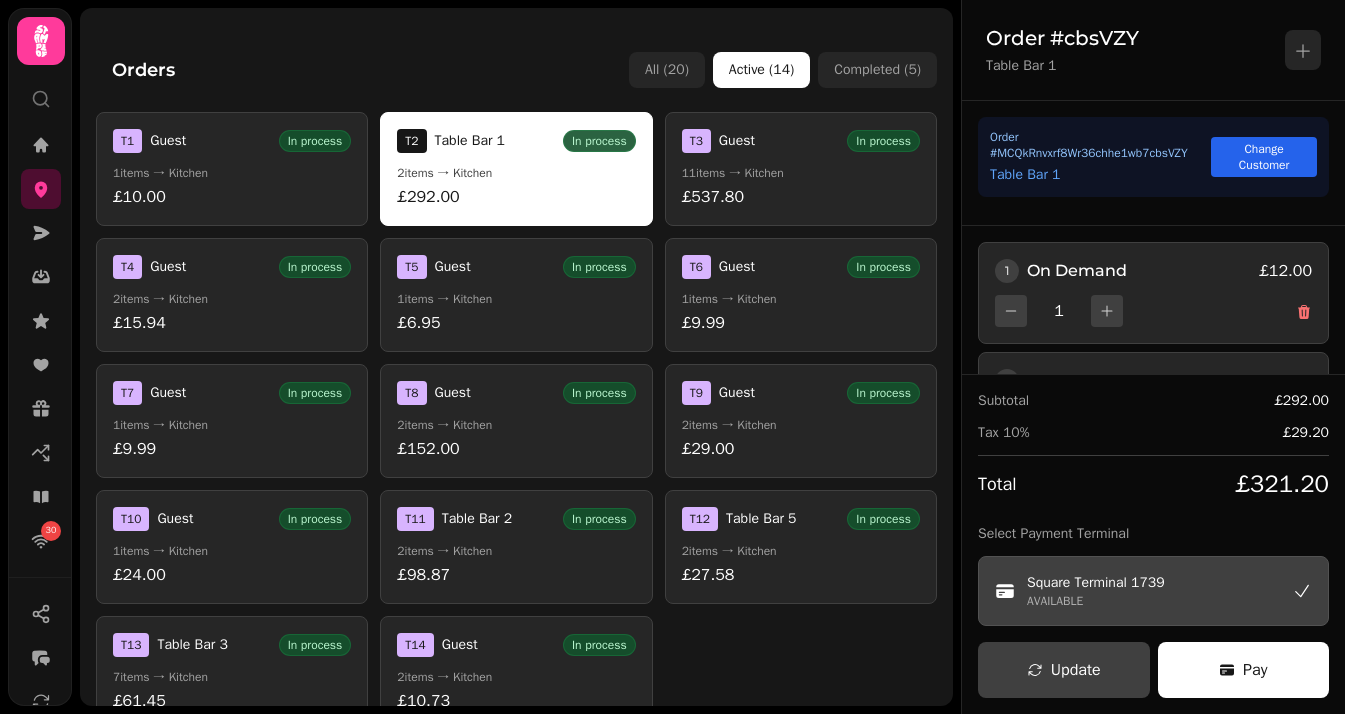 click on "£321.20" at bounding box center (1282, 484) 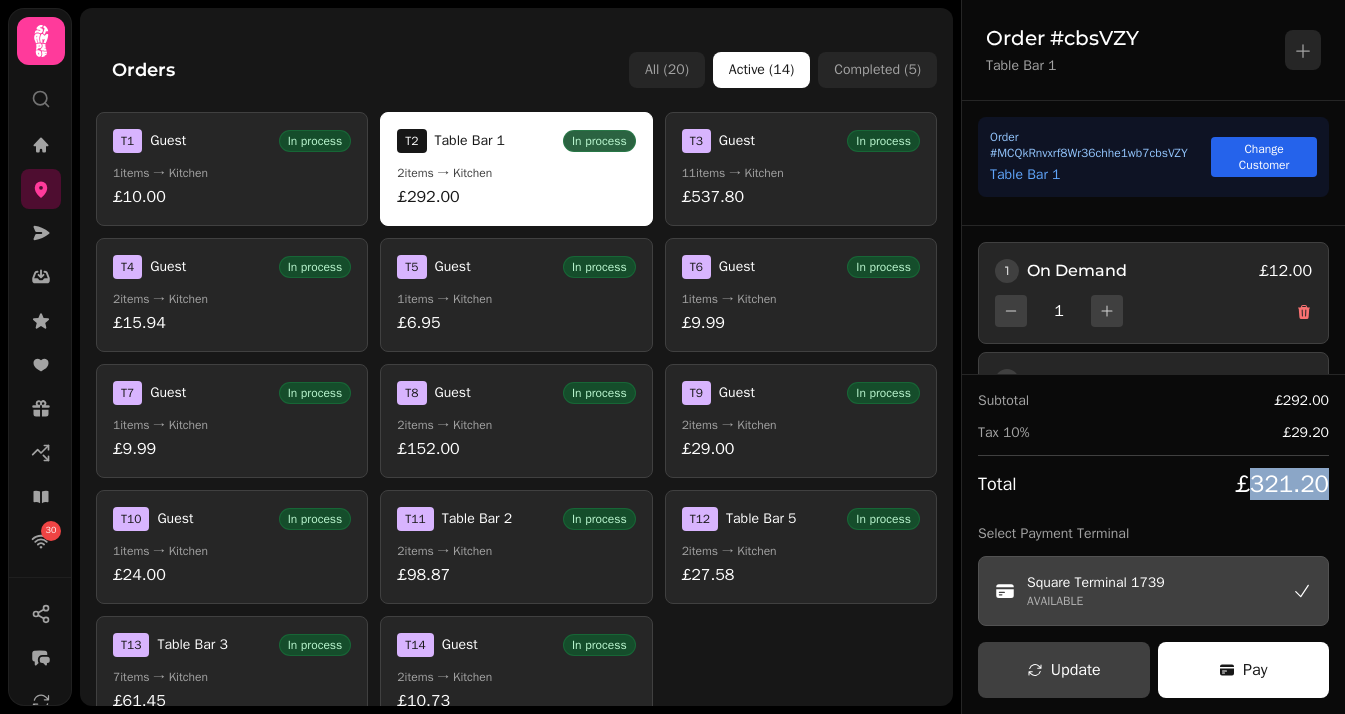 click on "£321.20" at bounding box center [1282, 484] 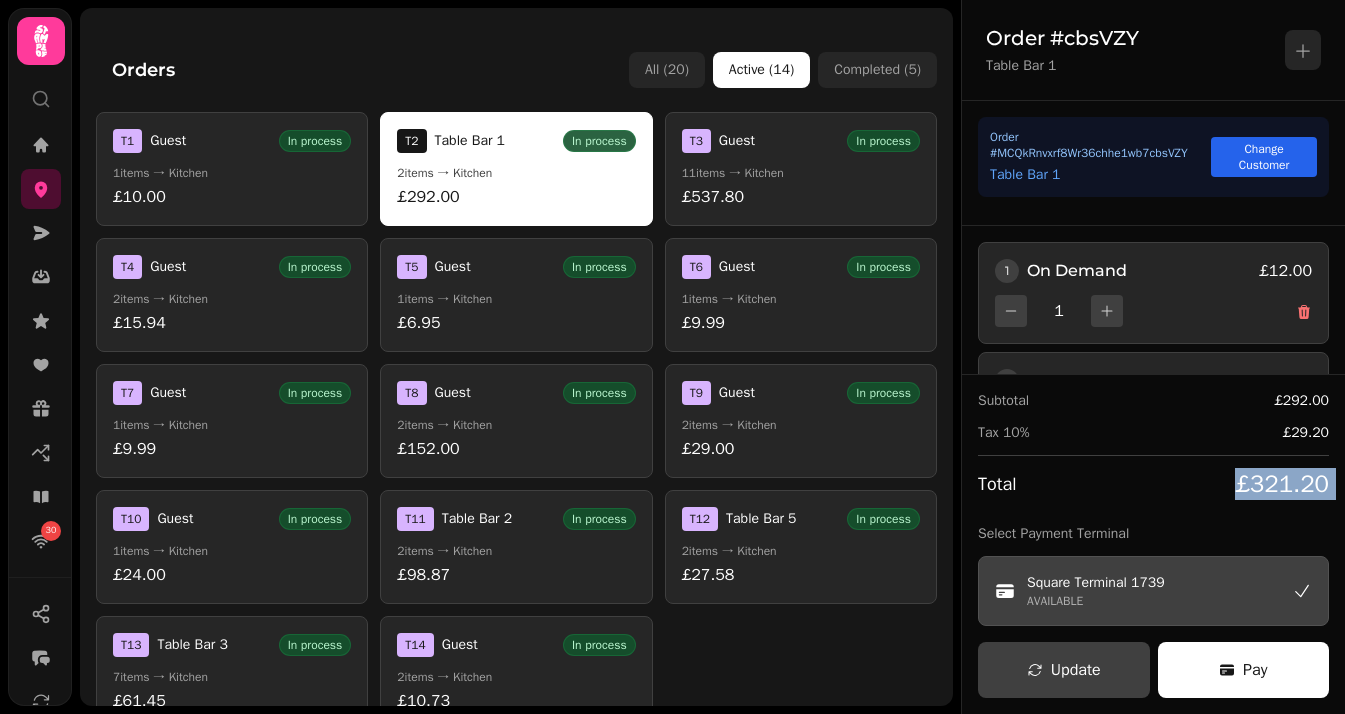 click on "£321.20" at bounding box center [1282, 484] 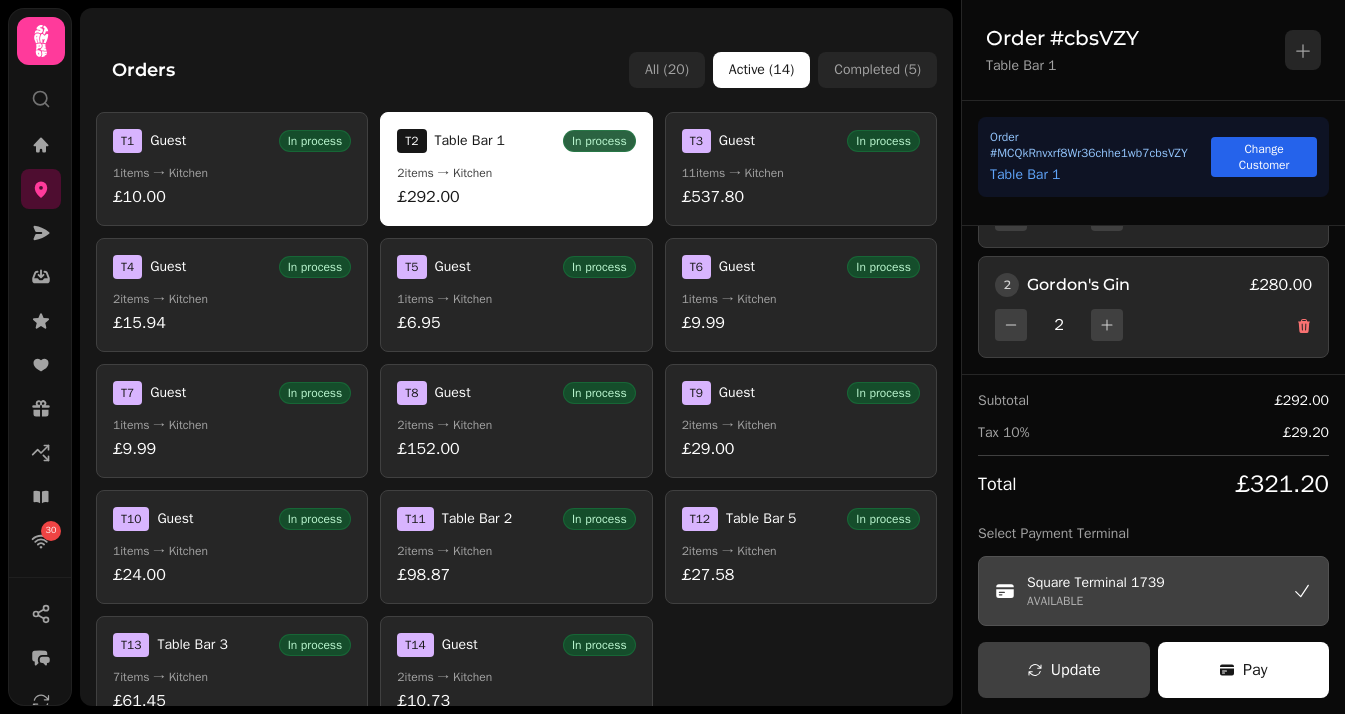 scroll, scrollTop: 0, scrollLeft: 0, axis: both 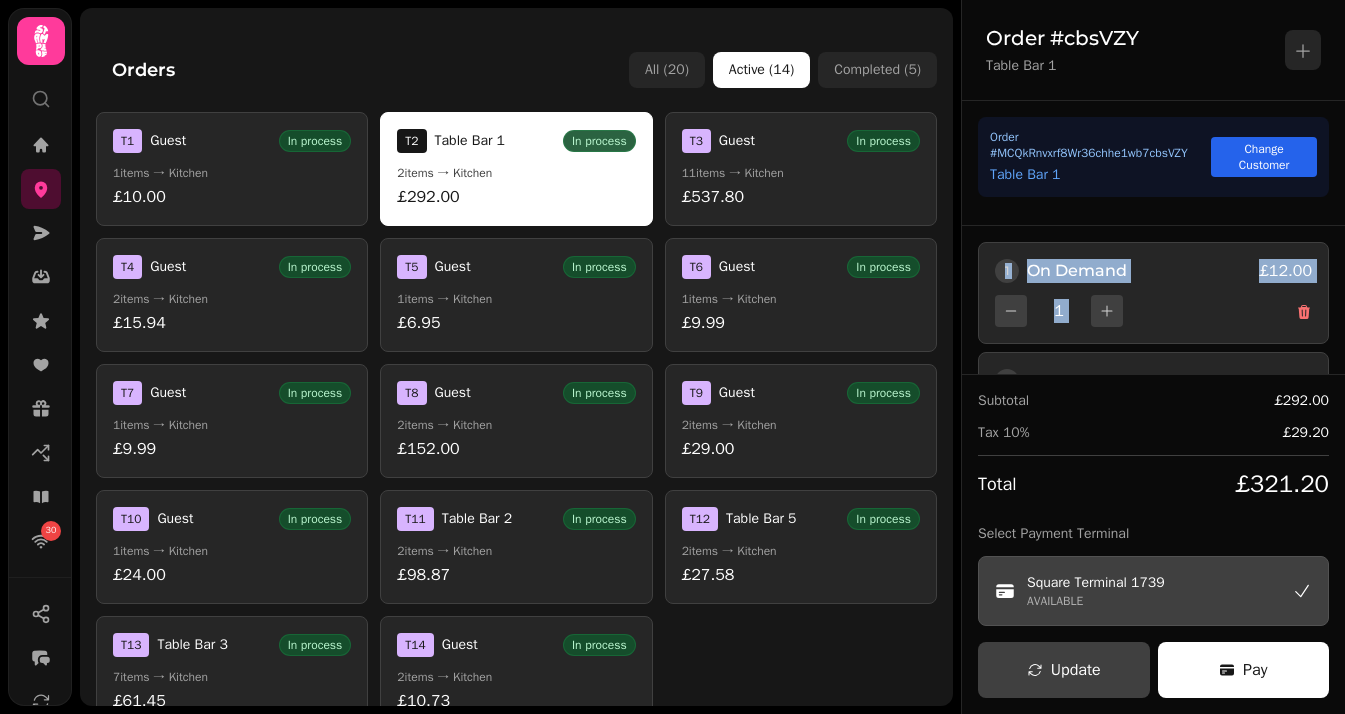 drag, startPoint x: 1140, startPoint y: 307, endPoint x: 1001, endPoint y: 236, distance: 156.08331 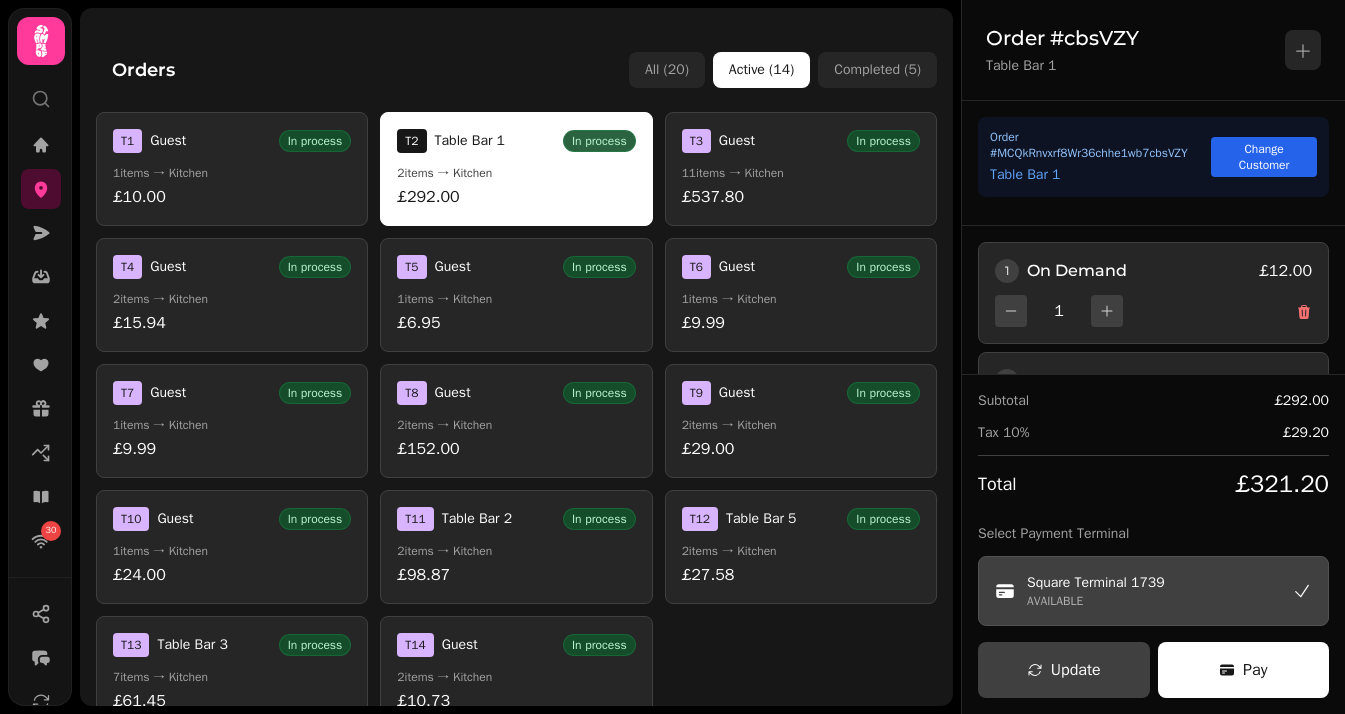 click on "1 On Demand" at bounding box center (1061, 271) 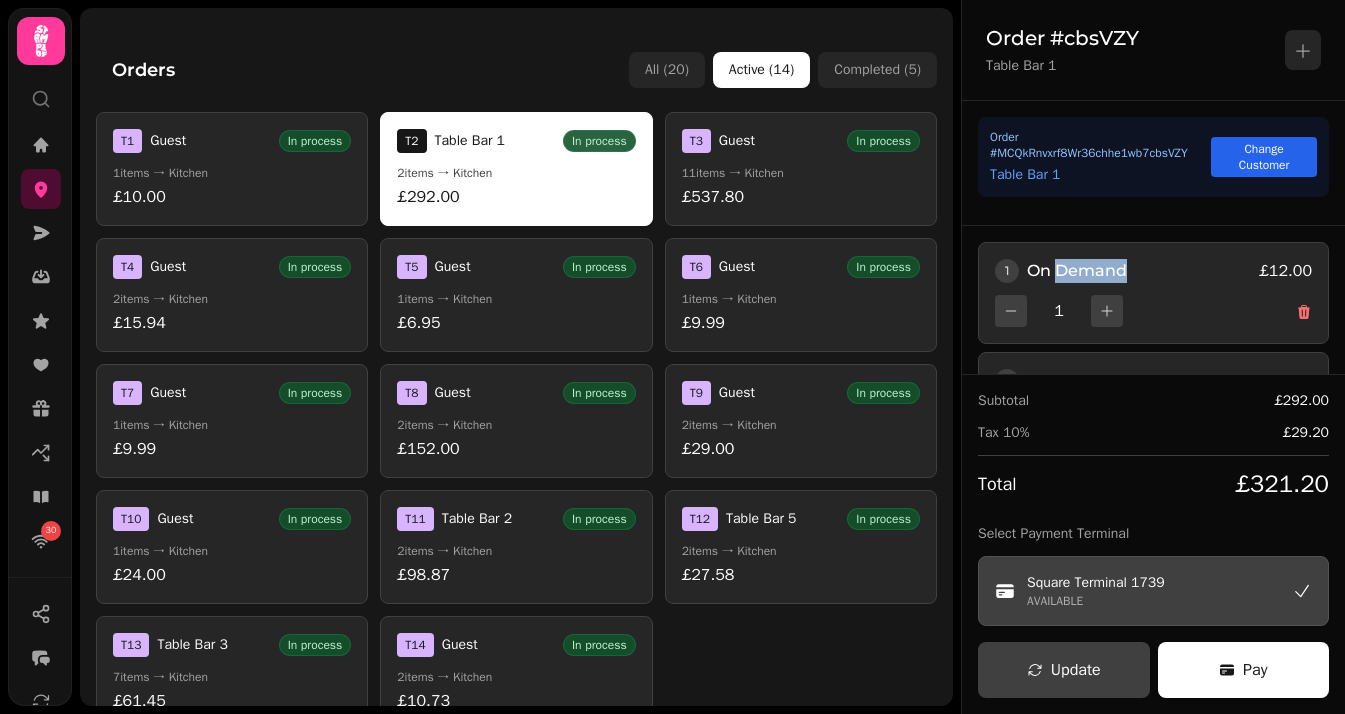 click on "1 On Demand" at bounding box center (1061, 271) 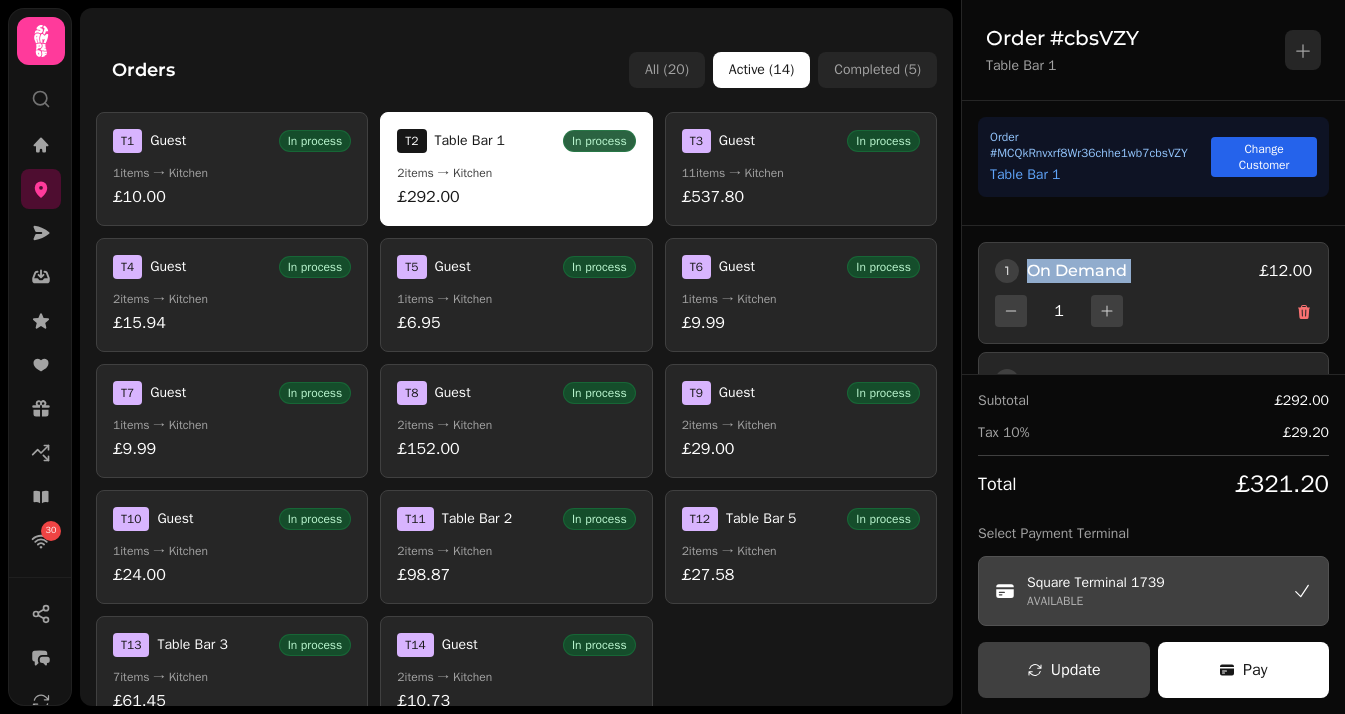 click on "1 On Demand" at bounding box center [1061, 271] 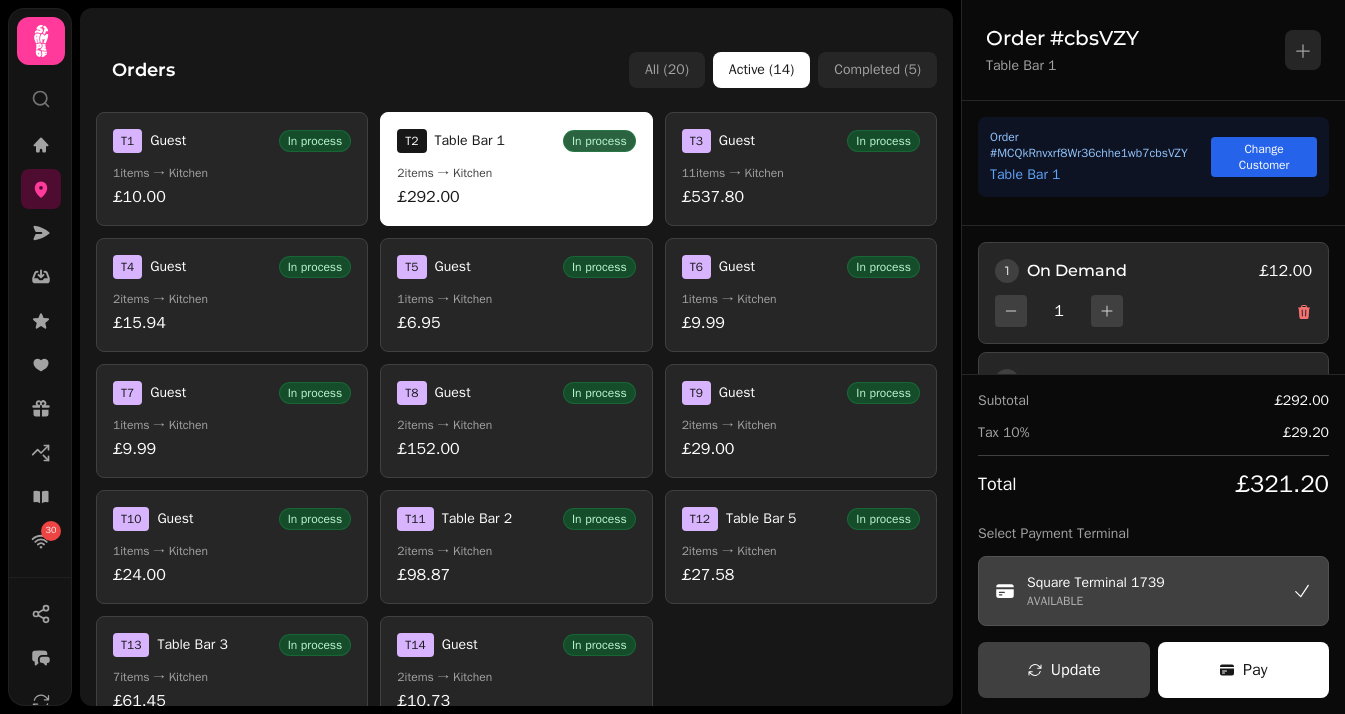 click on "1 On Demand" at bounding box center (1061, 271) 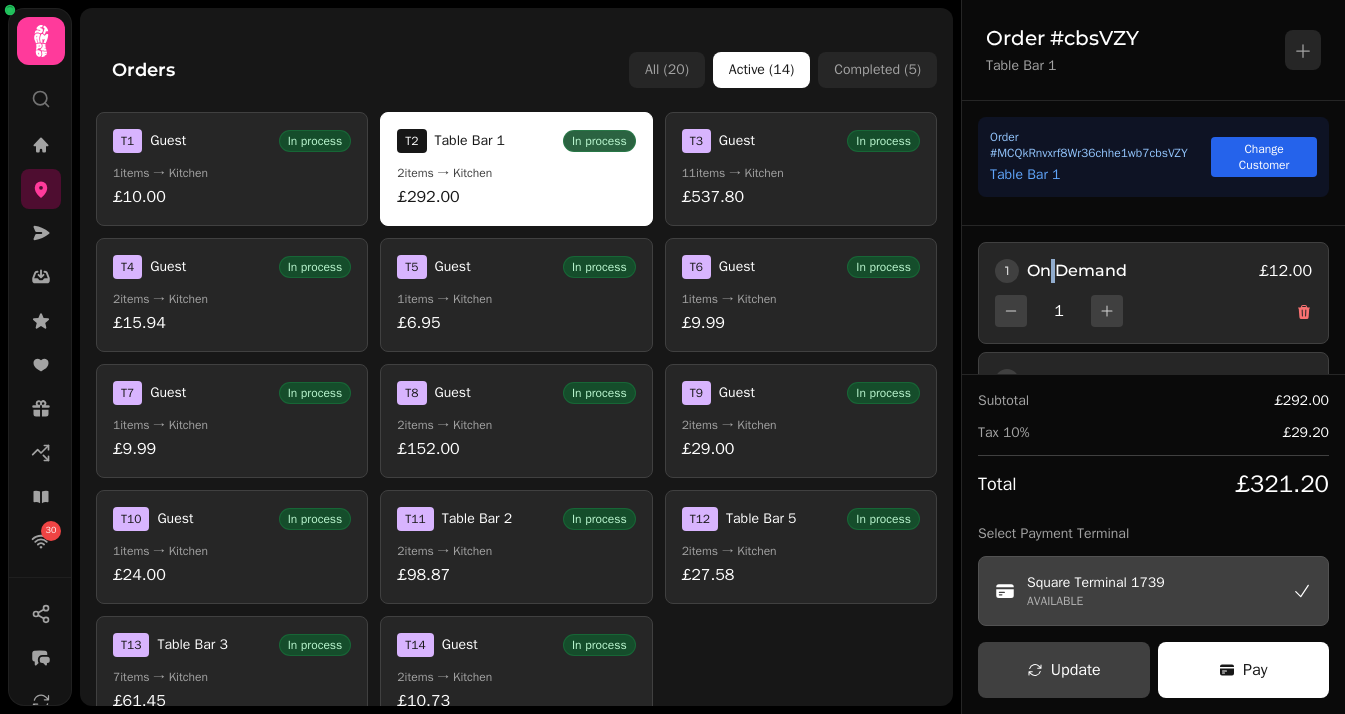 click on "1 On Demand" at bounding box center (1061, 271) 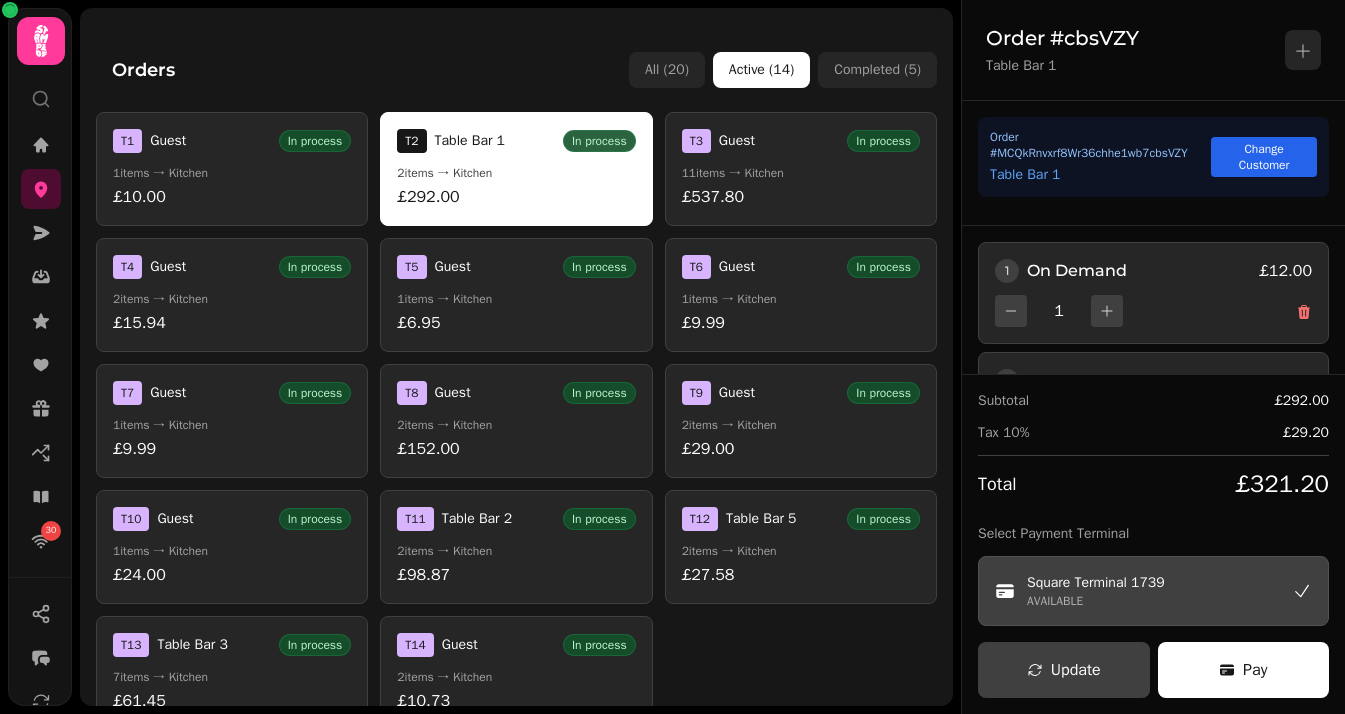 click on "1 On Demand" at bounding box center [1061, 271] 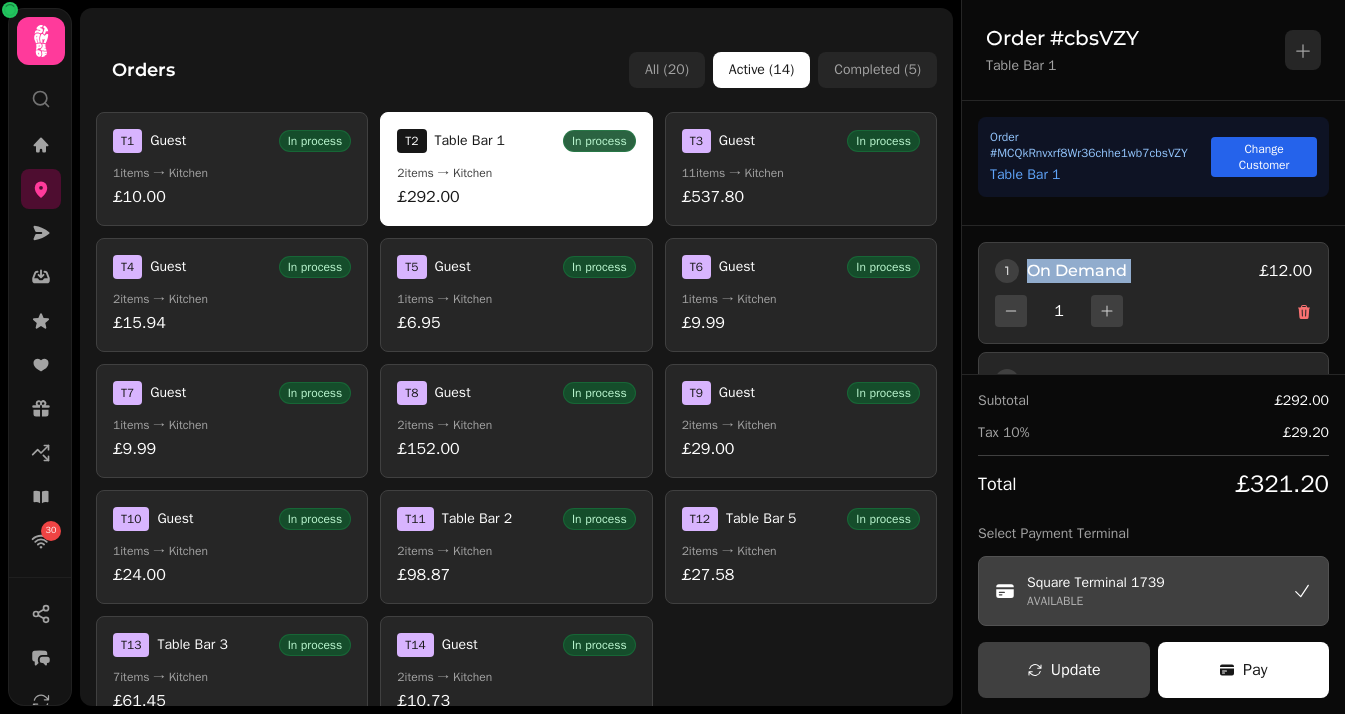 click on "1 On Demand" at bounding box center (1061, 271) 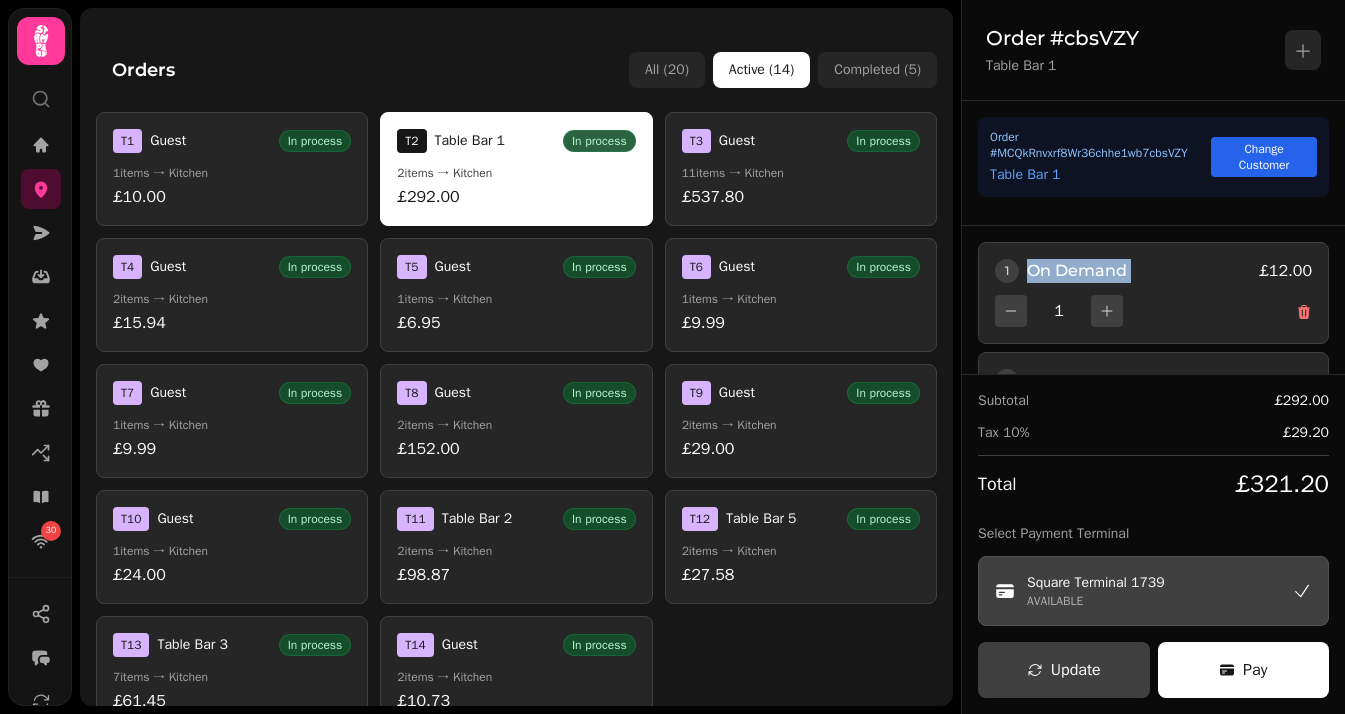 click on "1 On Demand" at bounding box center [1061, 271] 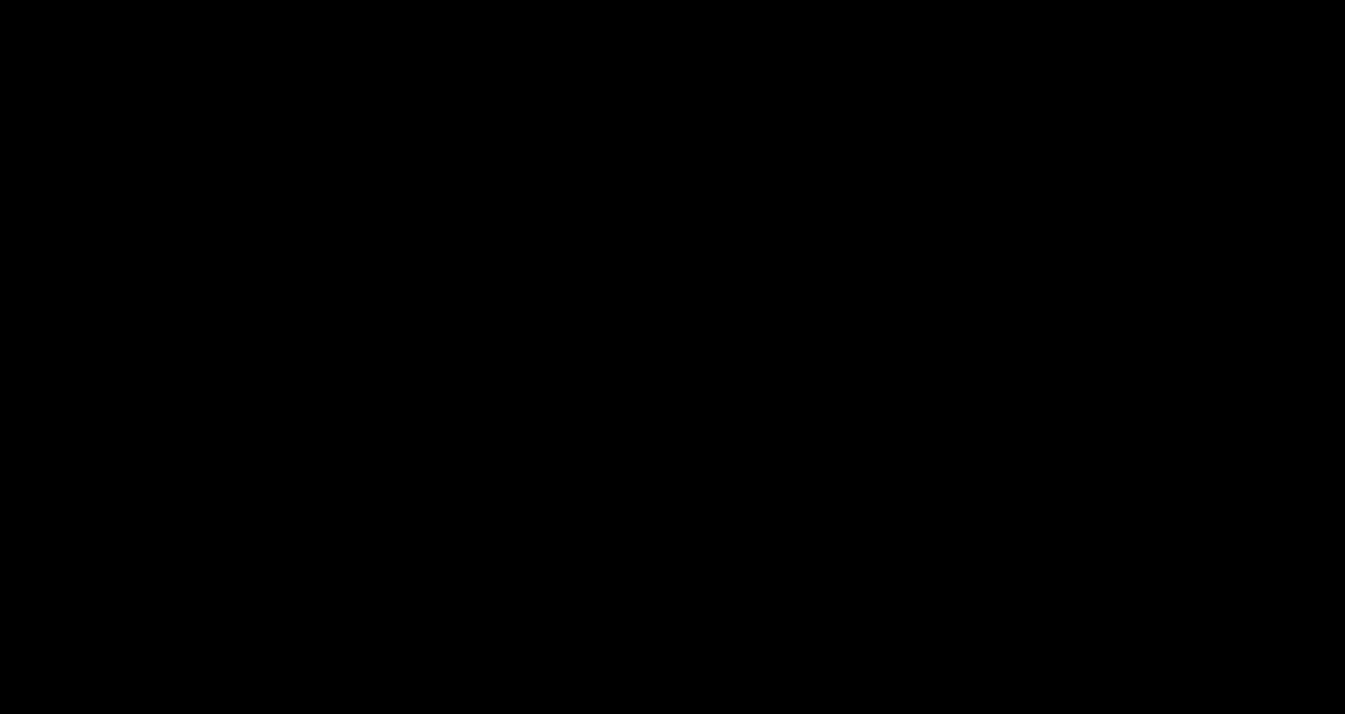 scroll, scrollTop: 0, scrollLeft: 0, axis: both 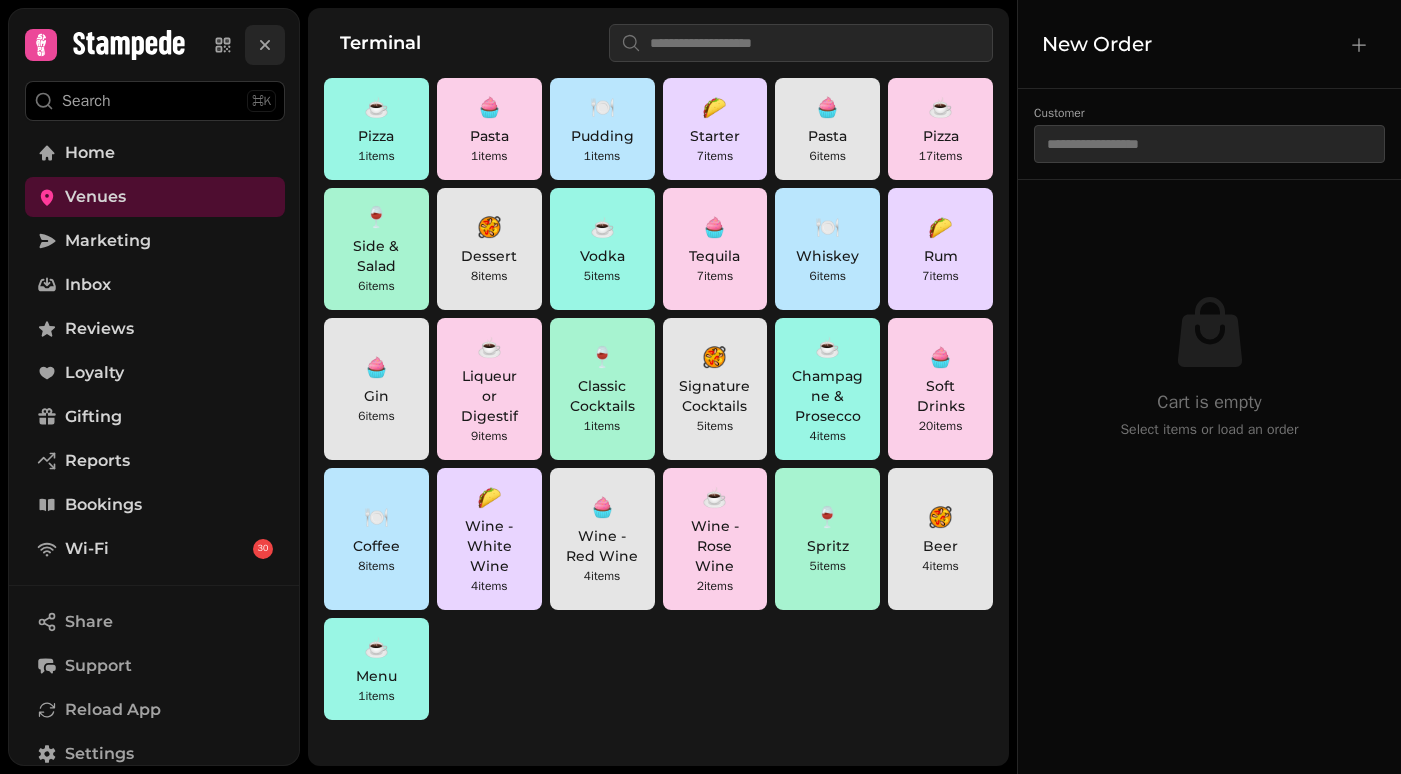 click 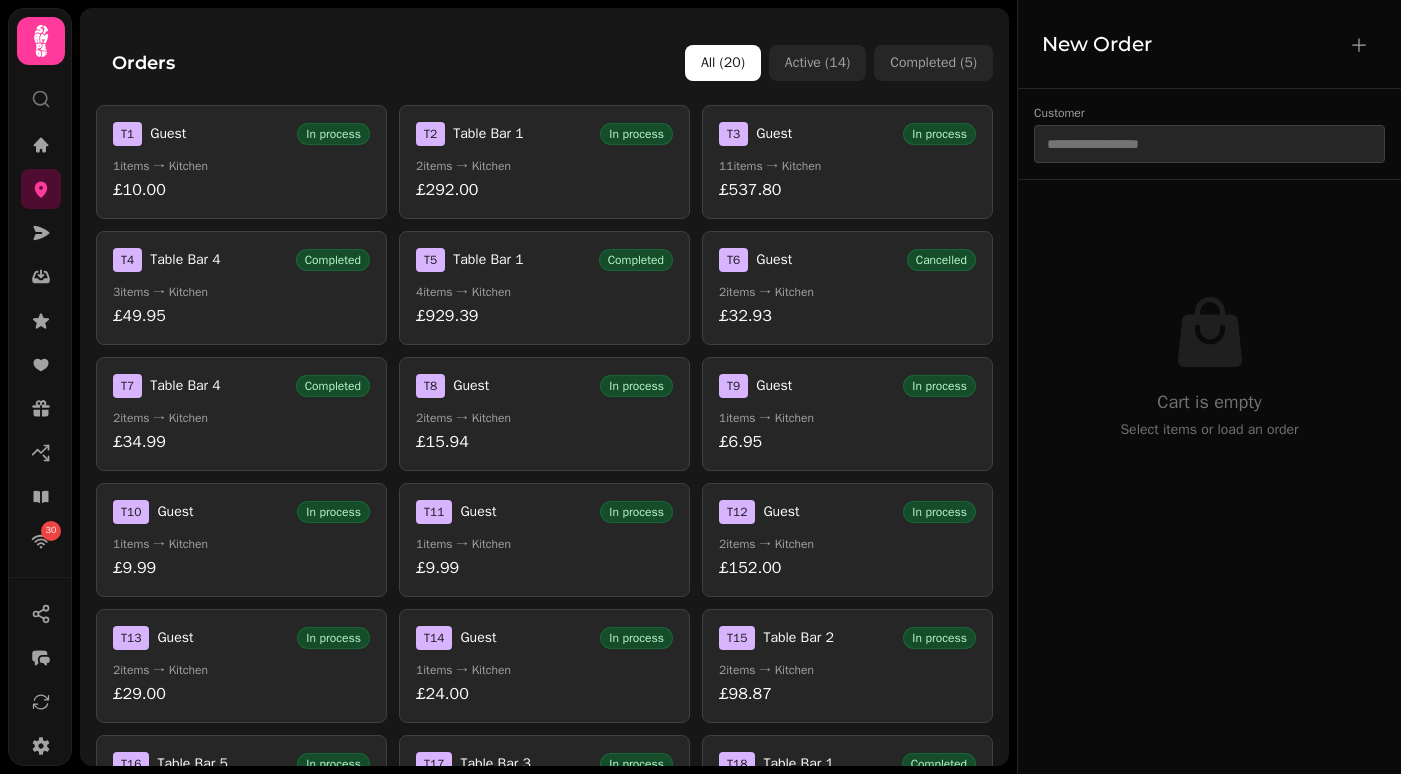 scroll, scrollTop: 735, scrollLeft: 0, axis: vertical 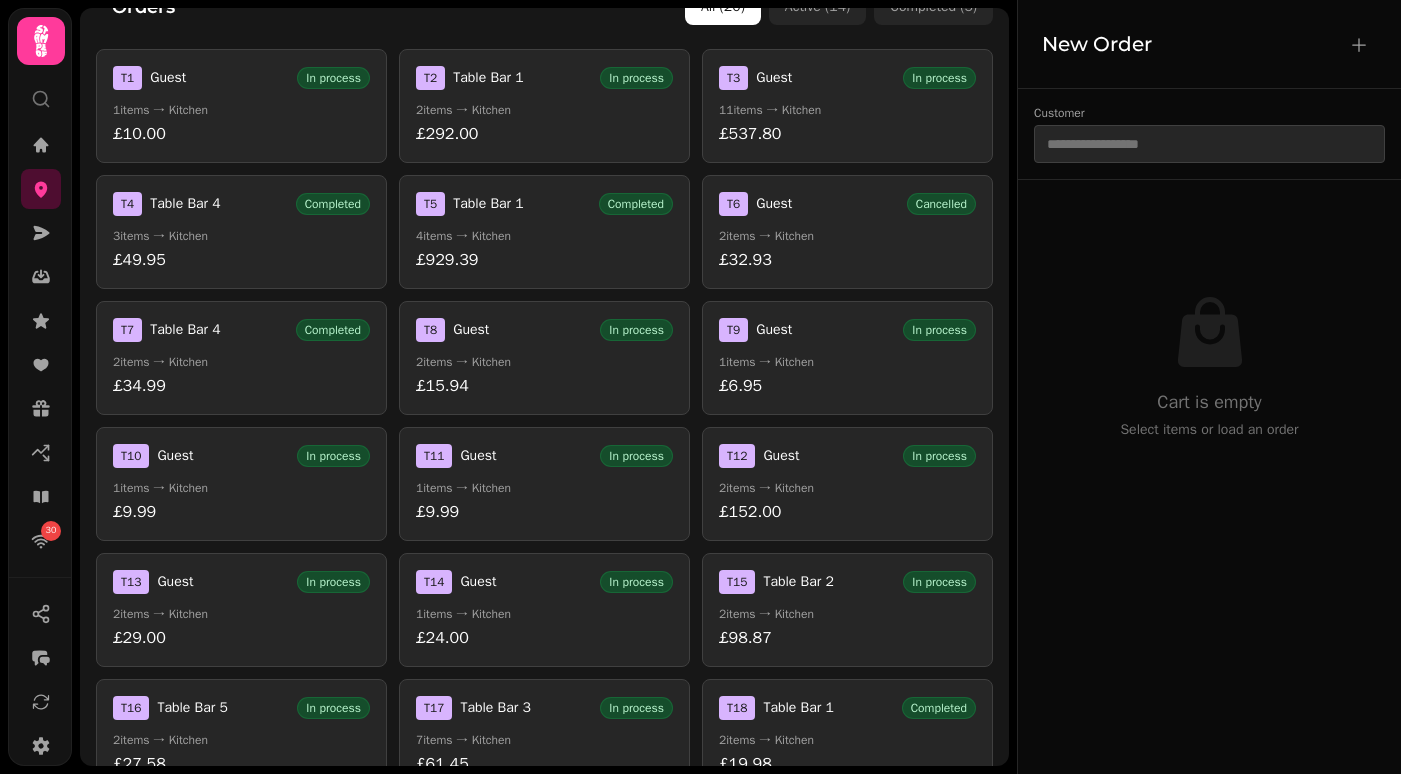 click on "2  items → Kitchen" at bounding box center [544, 362] 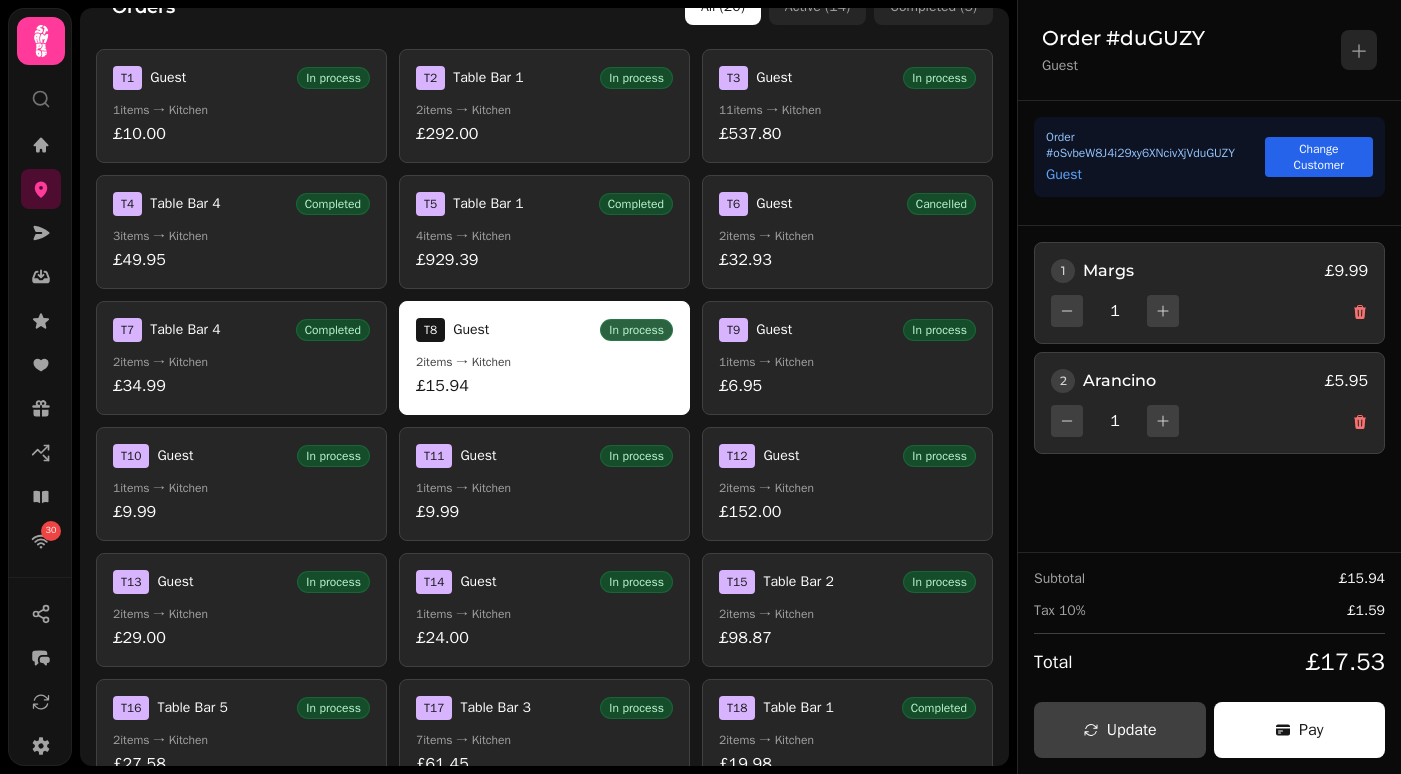 click on "T 11 Guest In process 1  items → Kitchen £9.99" at bounding box center (544, 484) 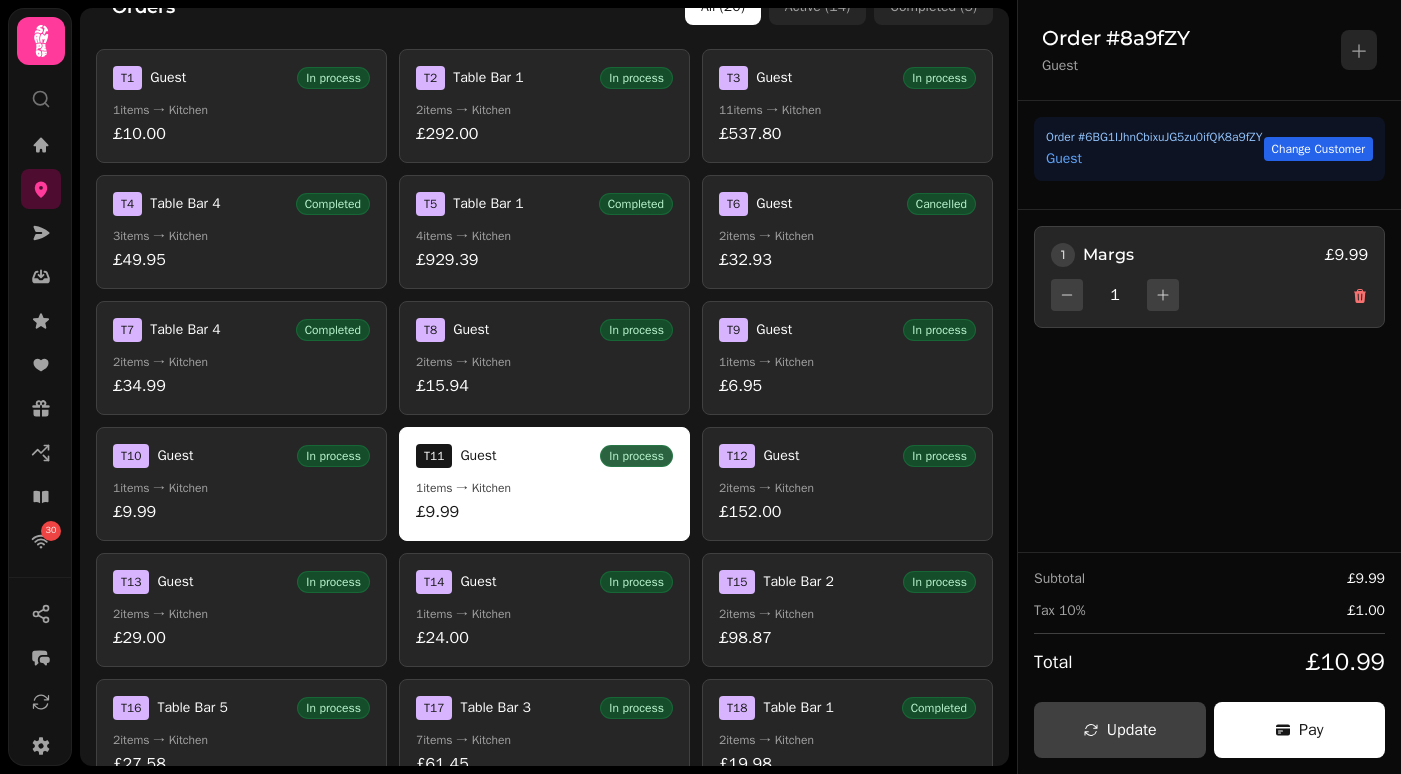 click on "1  items → Kitchen" at bounding box center [544, 614] 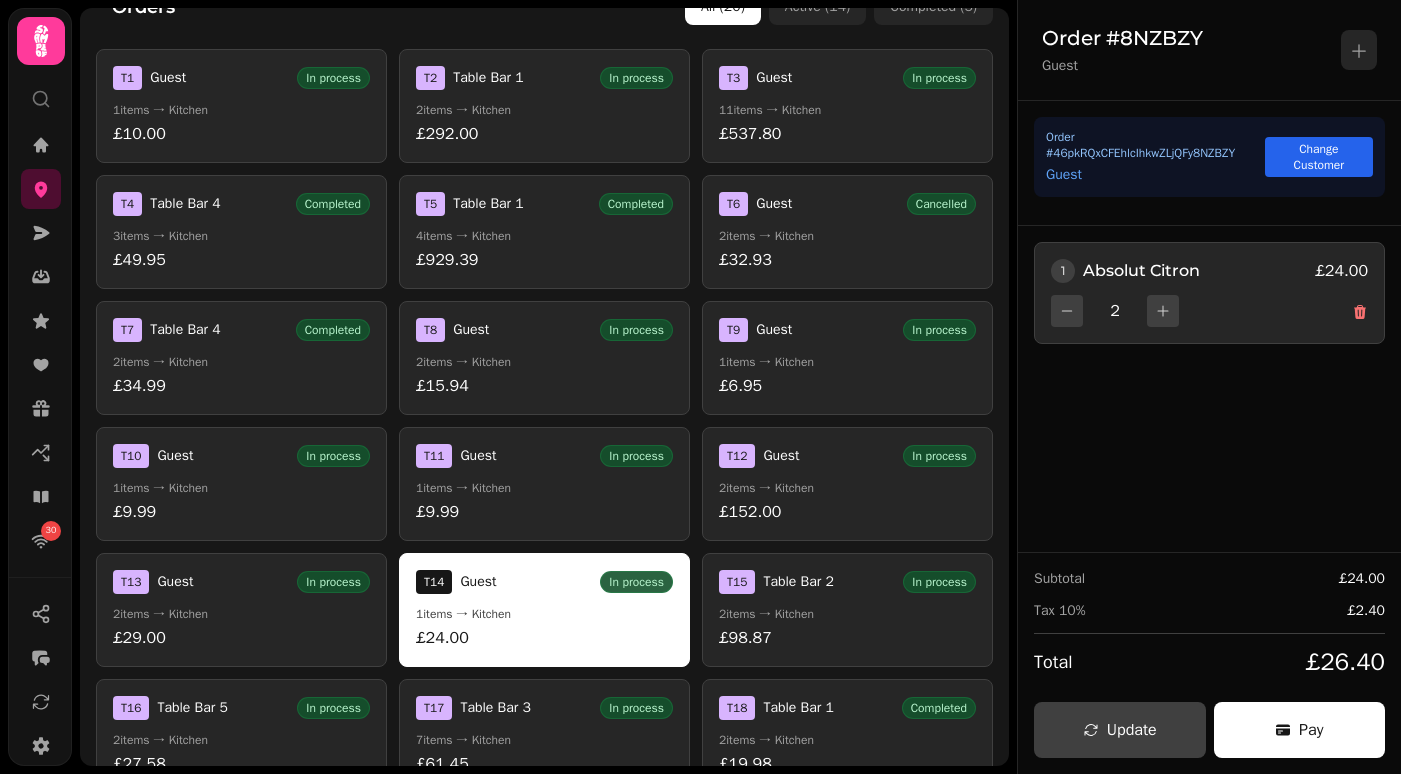 click on "7  items → Kitchen" at bounding box center [544, 740] 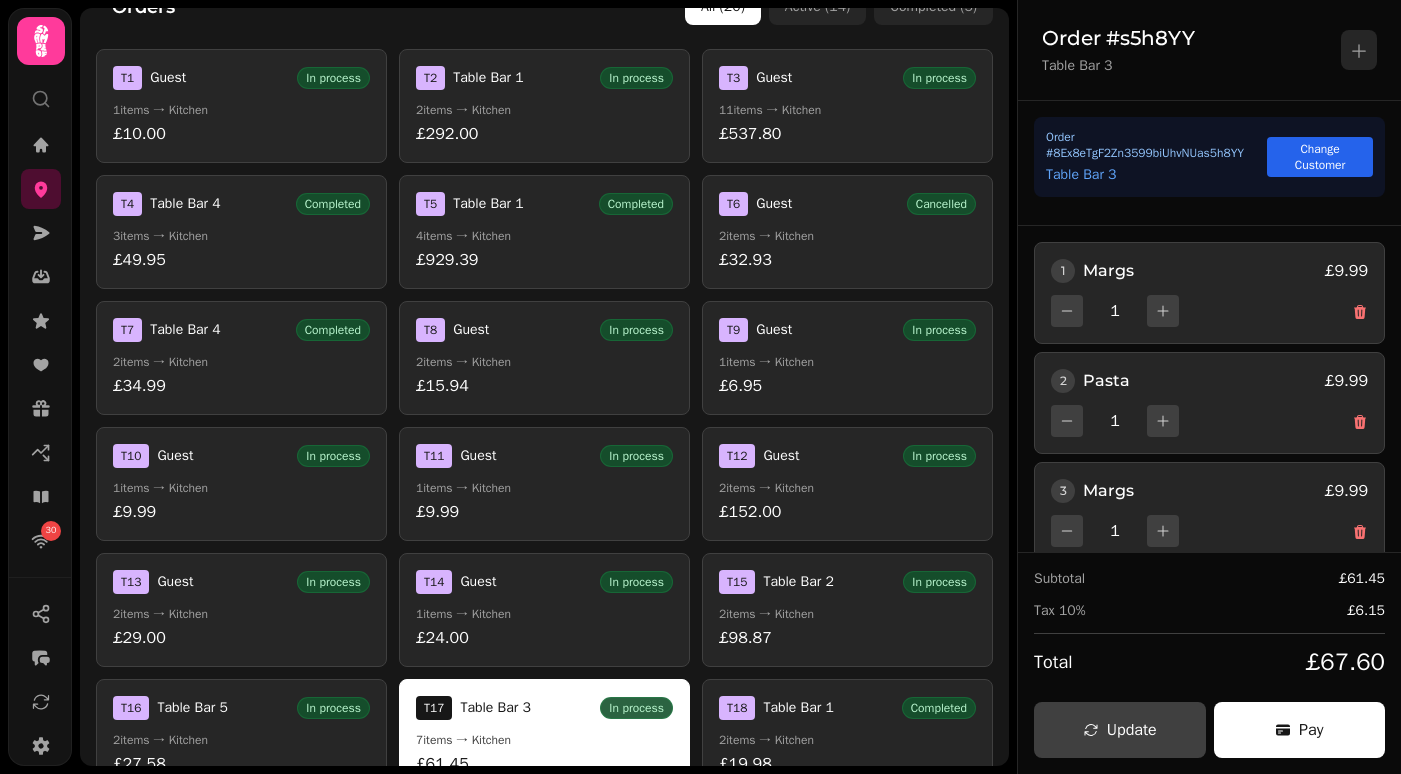 scroll, scrollTop: 904, scrollLeft: 0, axis: vertical 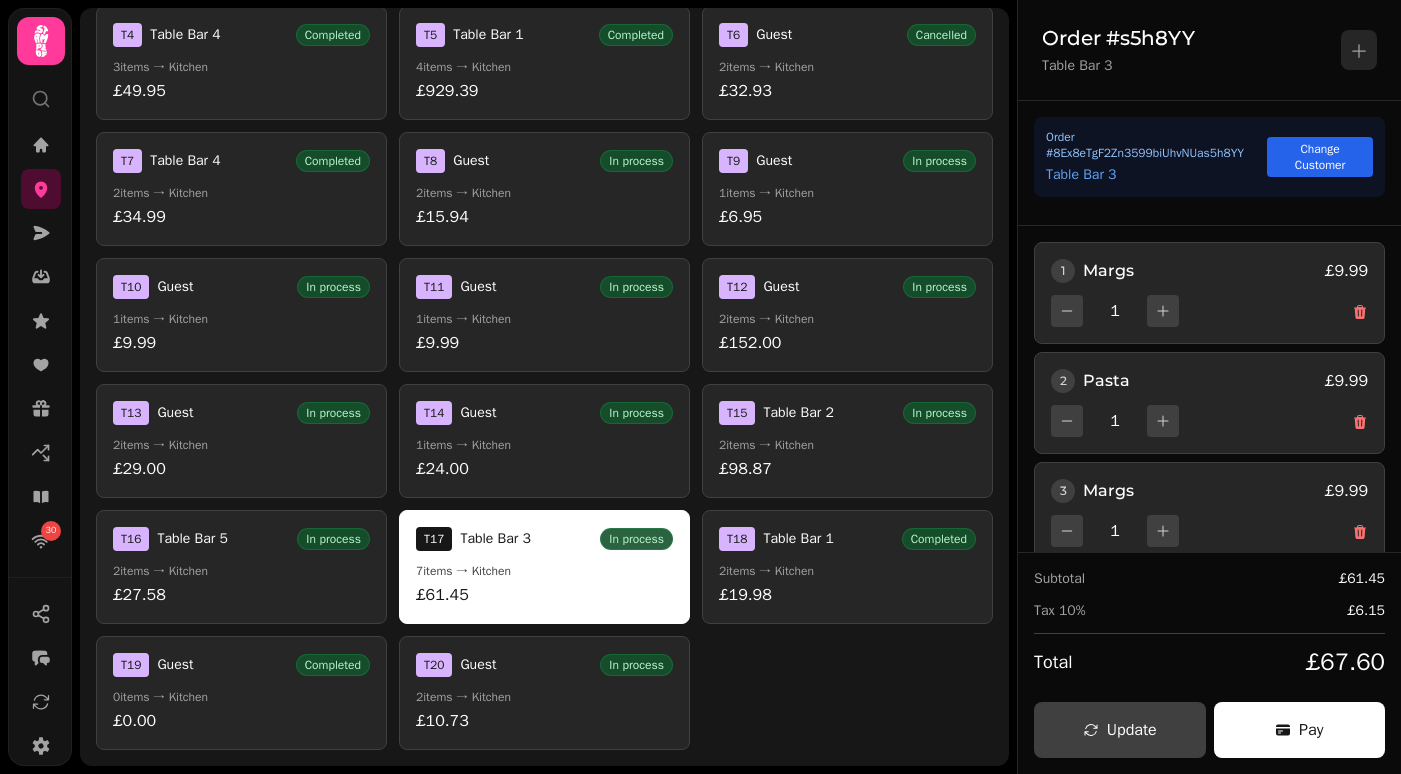 click on "T 18 Table Bar 1 Completed" at bounding box center [847, 539] 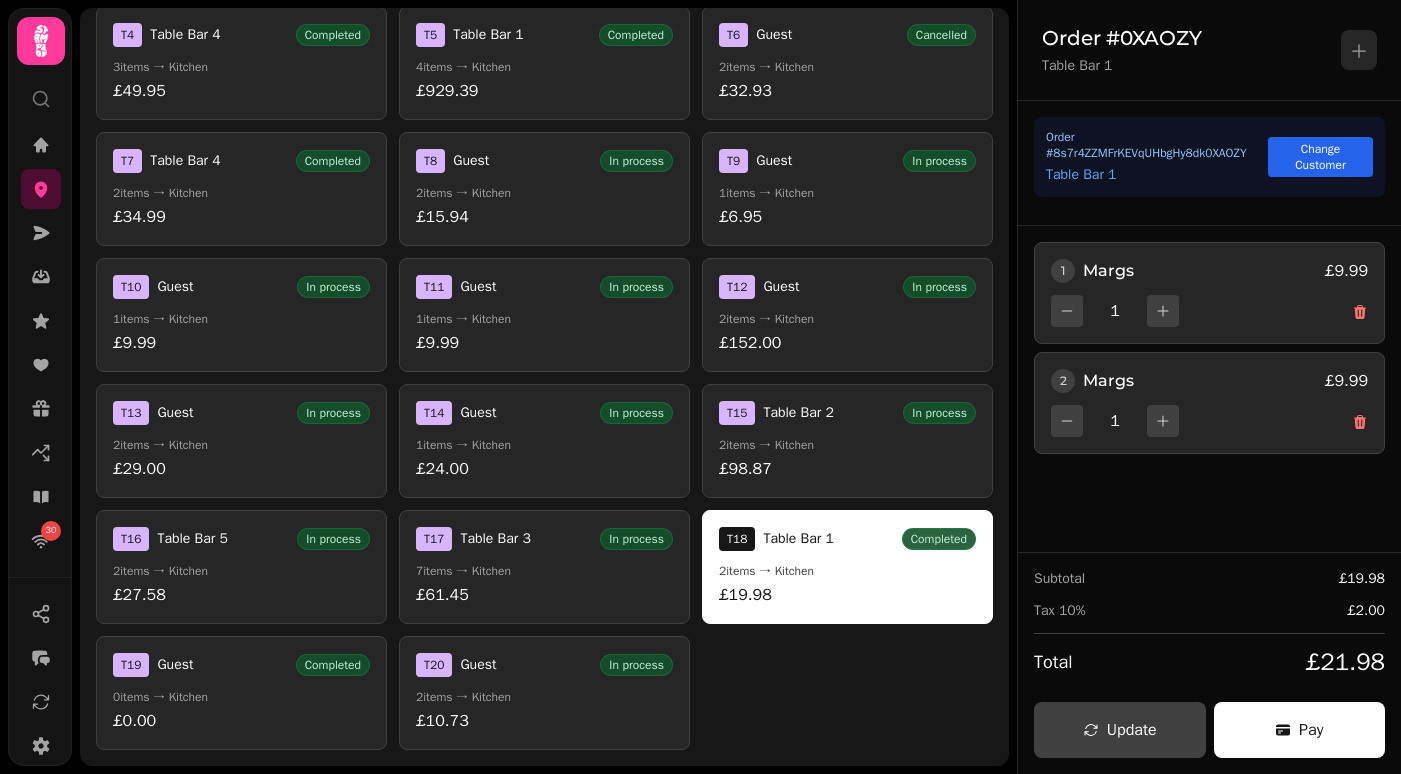 click on "T 17 Table Bar 3 In process 7  items → Kitchen £61.45" at bounding box center (544, 567) 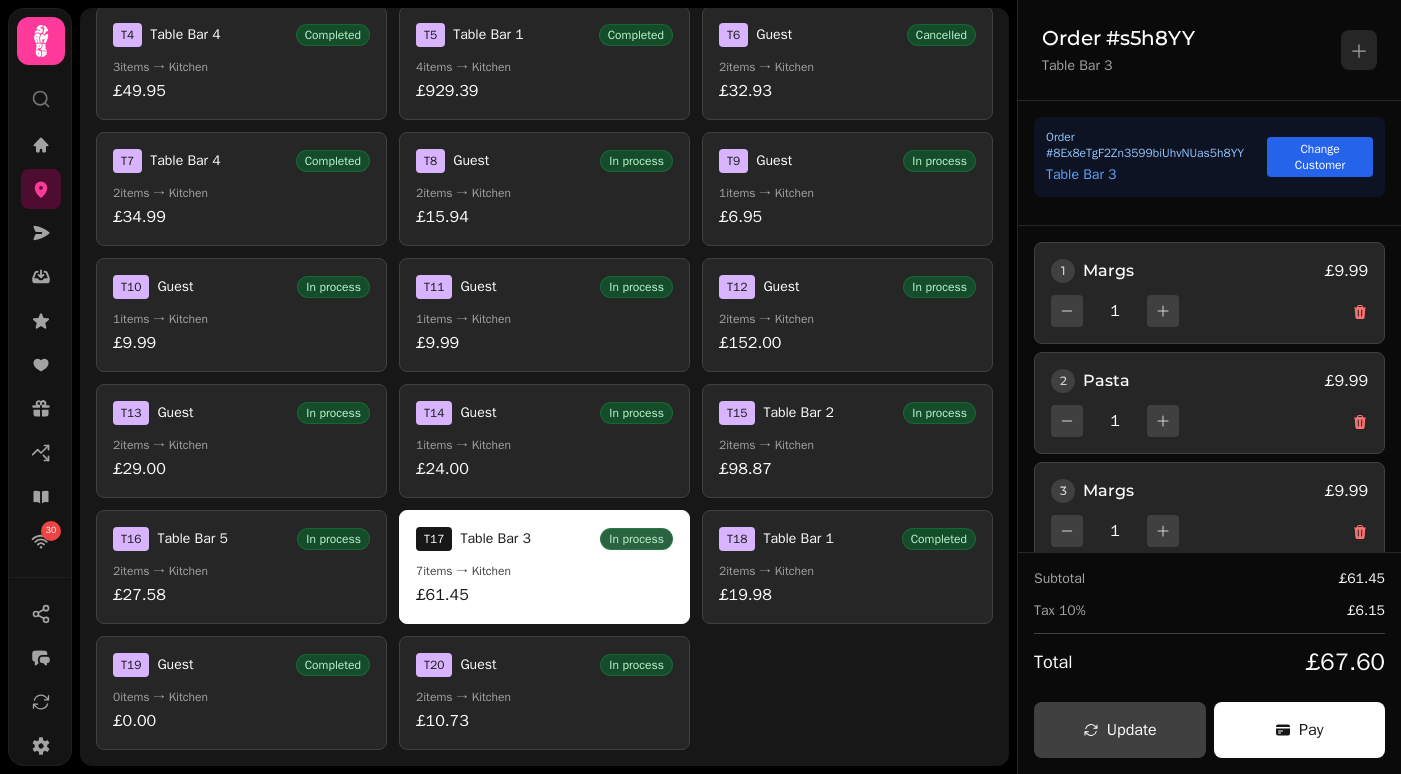 click on "T 16 Table Bar 5 In process 2  items → Kitchen £27.58" at bounding box center (241, 567) 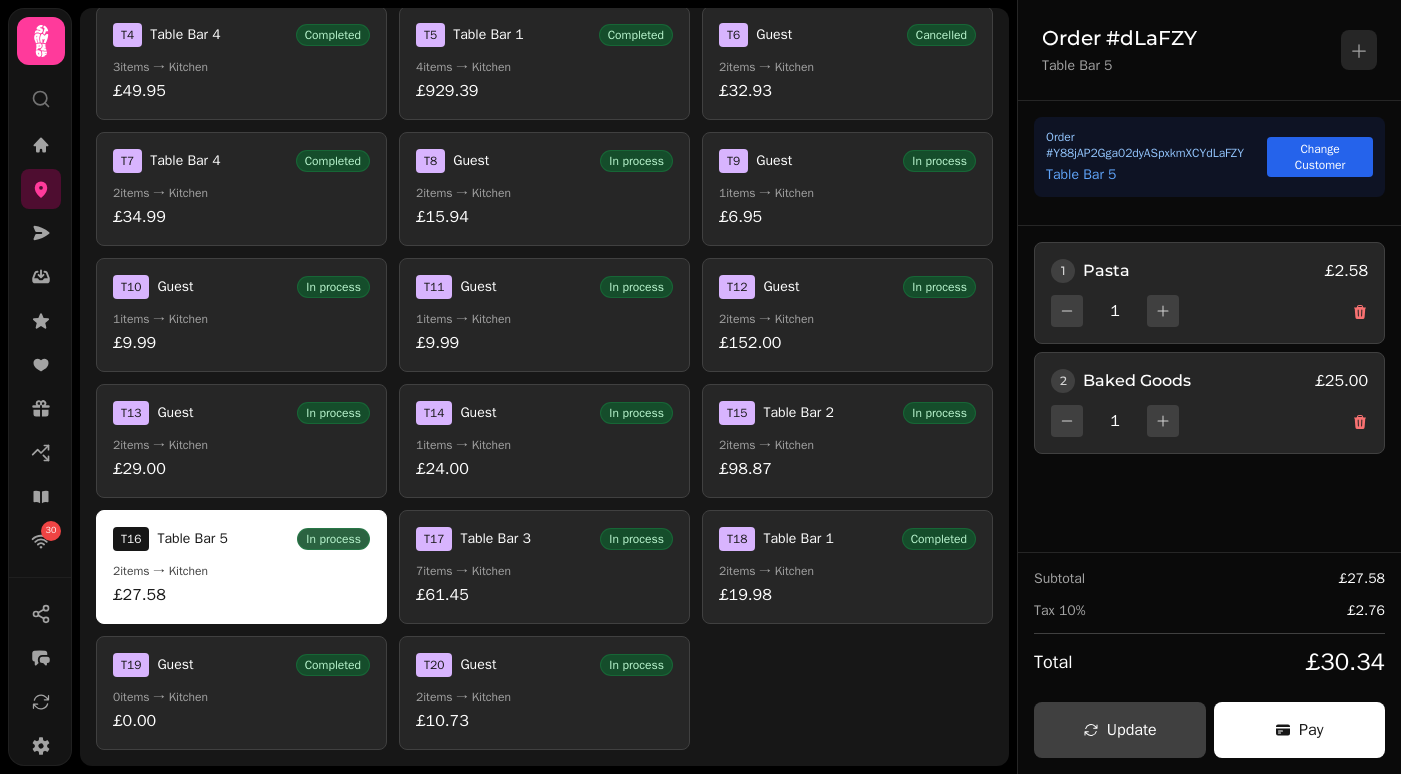 click on "T 15 Table Bar 2 In process 2  items → Kitchen £98.87" at bounding box center [847, 441] 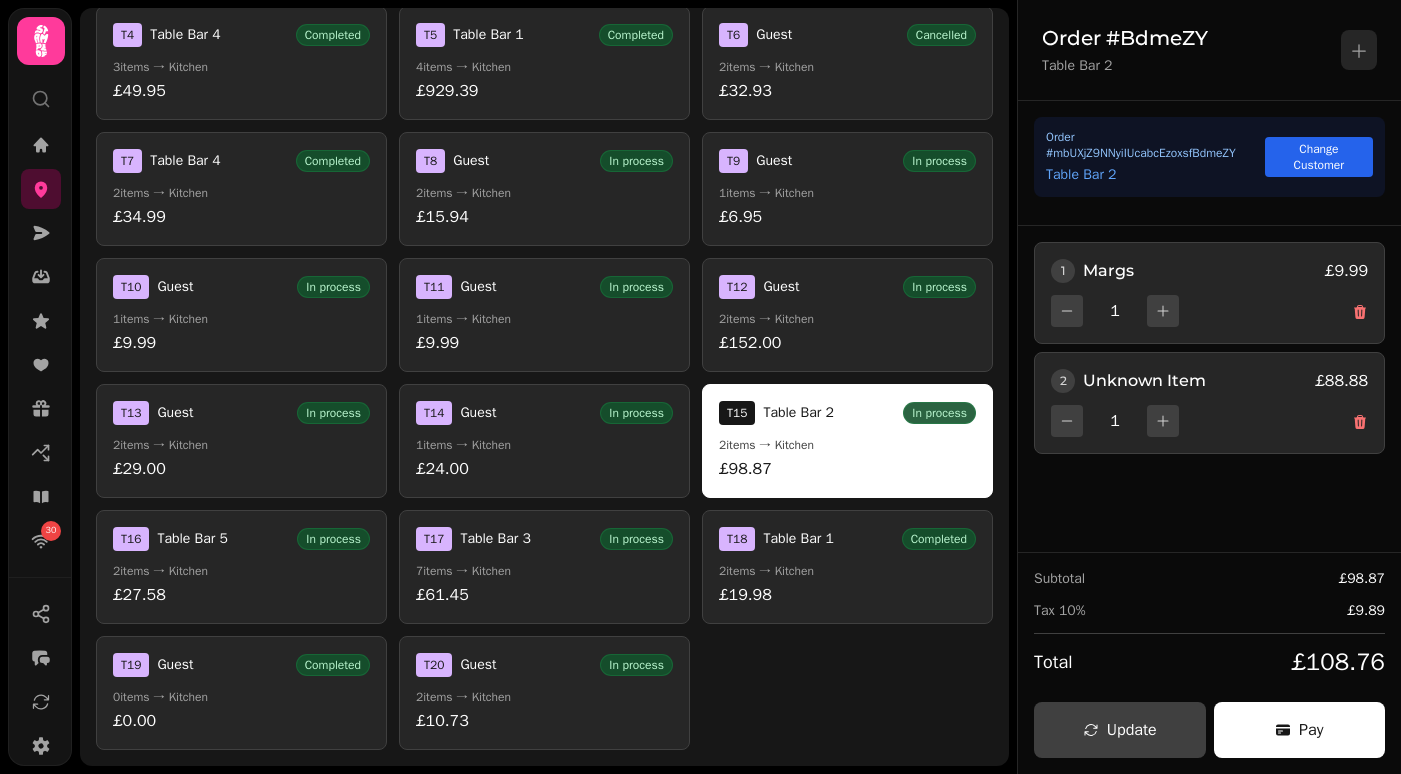 click on "T 12 Guest In process 2  items → Kitchen £152.00" at bounding box center (847, 315) 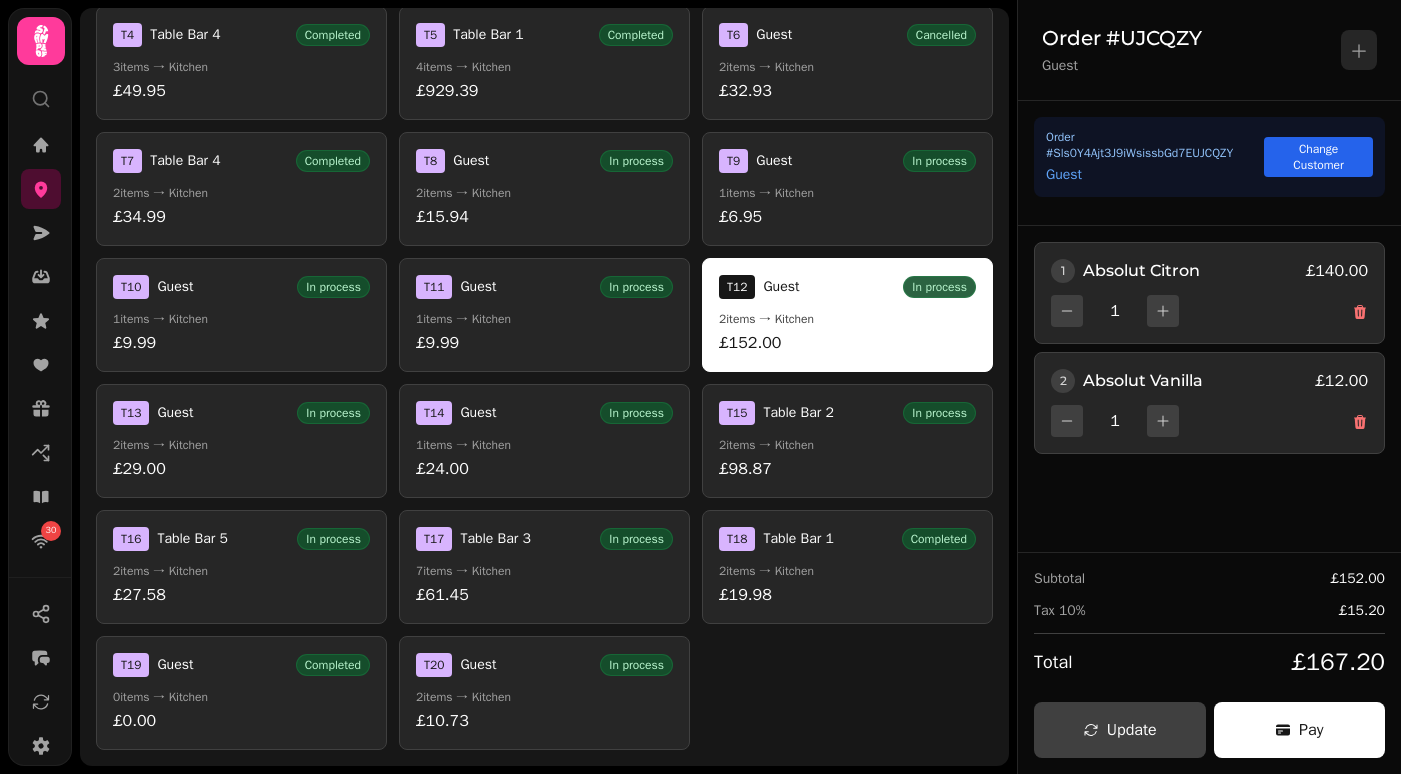 click on "T 11 Guest In process" at bounding box center (544, 287) 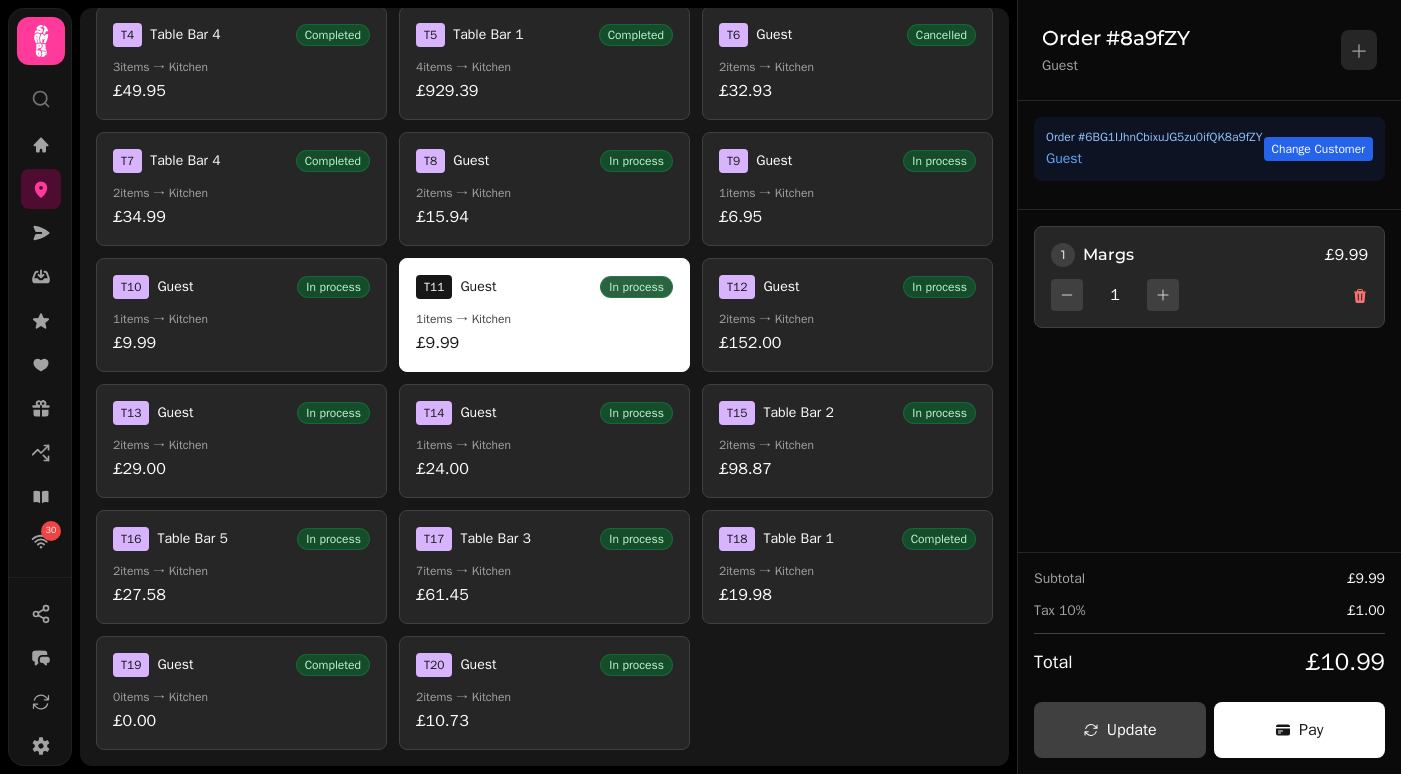 click on "Table Bar 2" at bounding box center (798, 413) 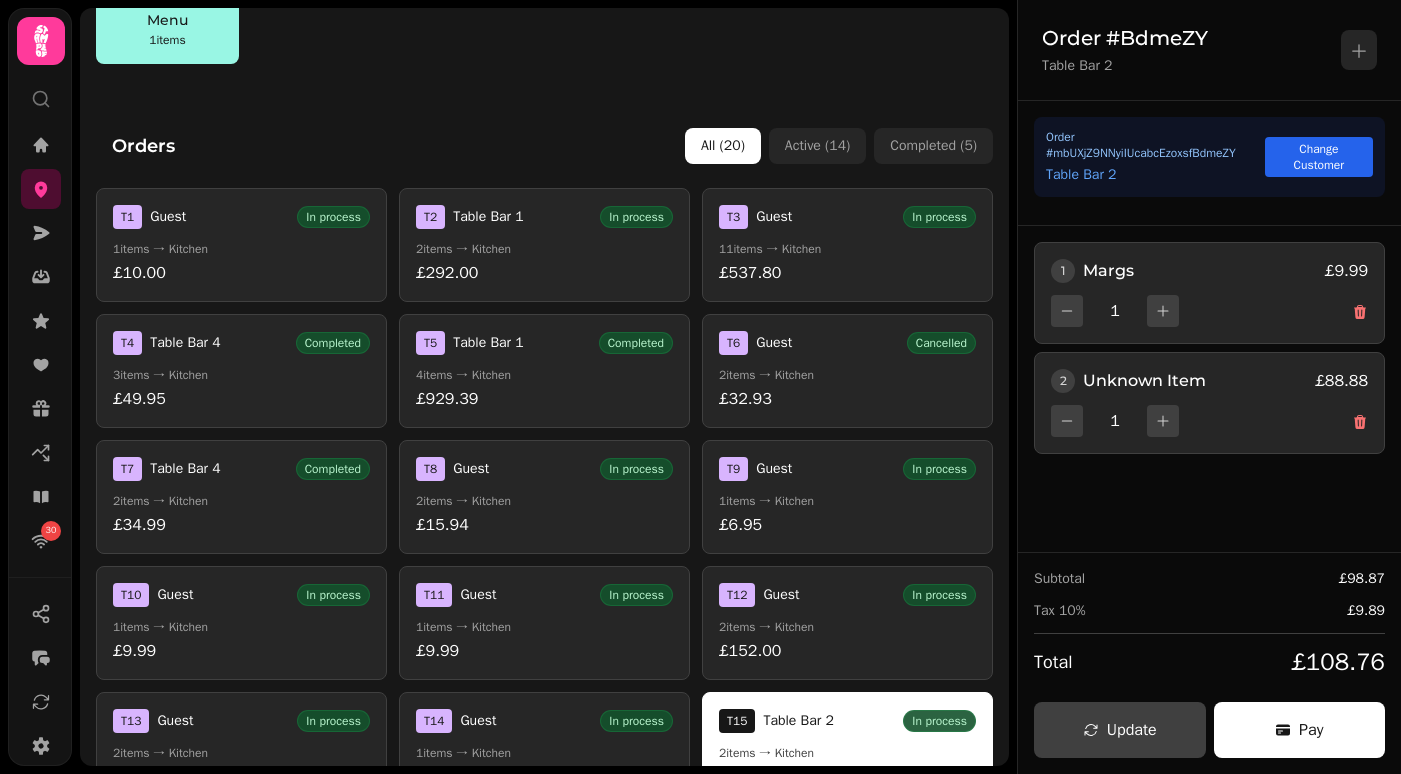 scroll, scrollTop: 904, scrollLeft: 0, axis: vertical 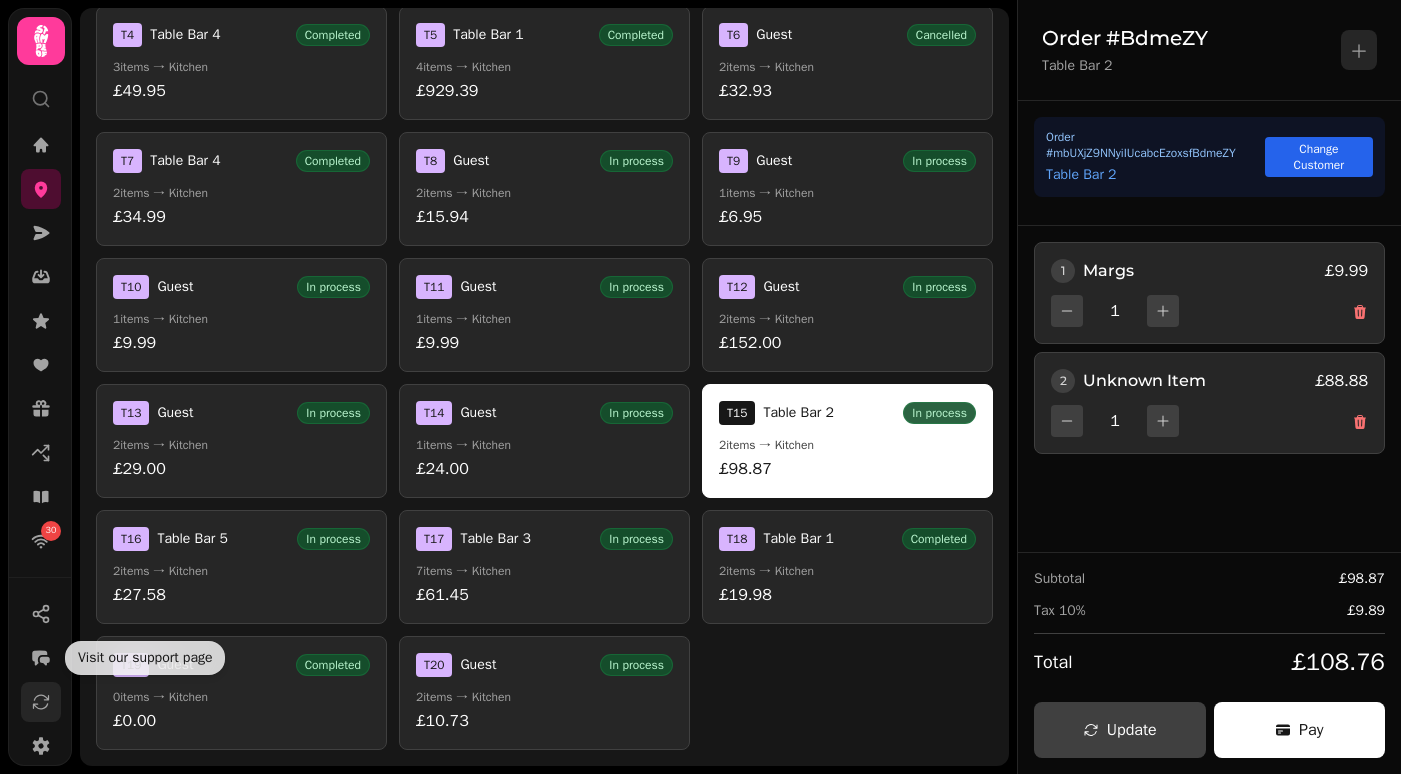 click 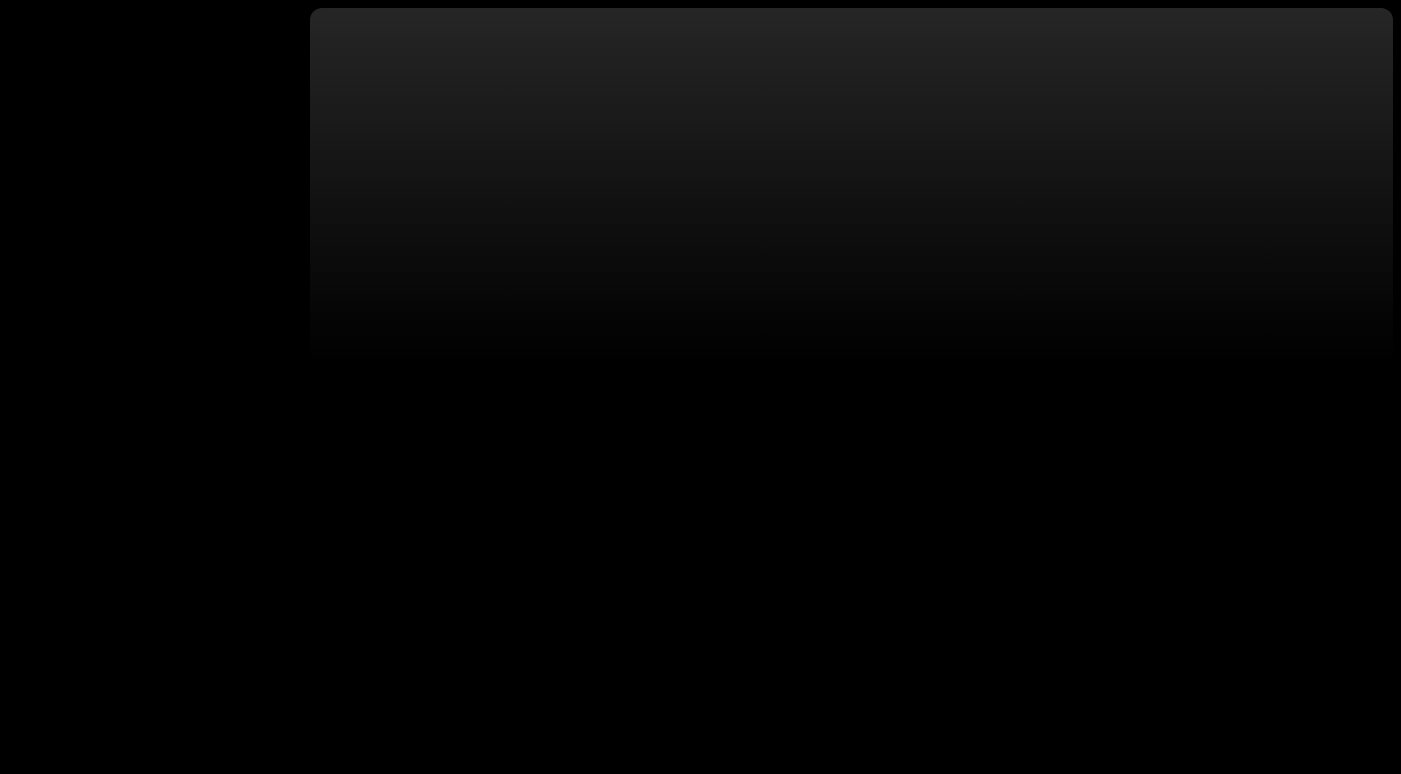 scroll, scrollTop: 0, scrollLeft: 0, axis: both 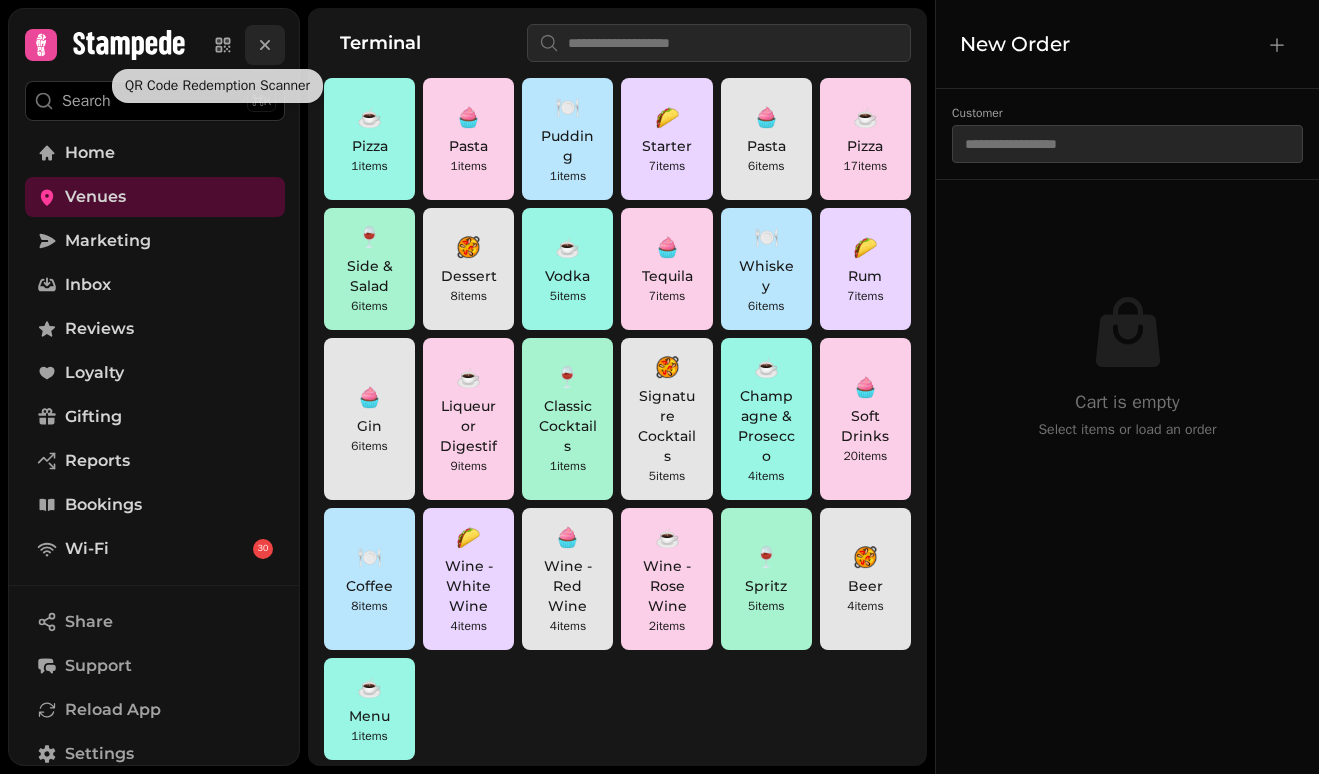 click 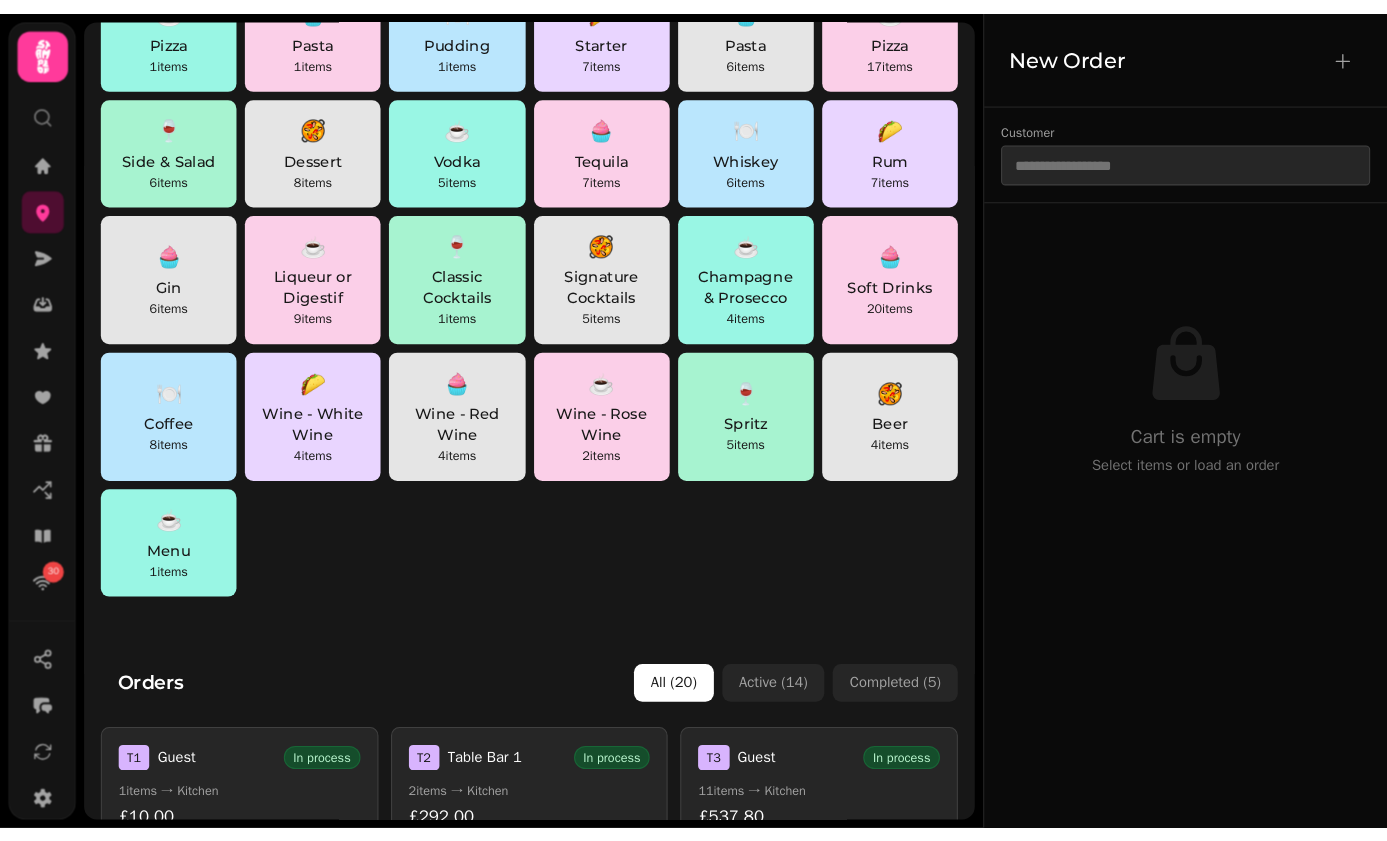 scroll, scrollTop: 124, scrollLeft: 0, axis: vertical 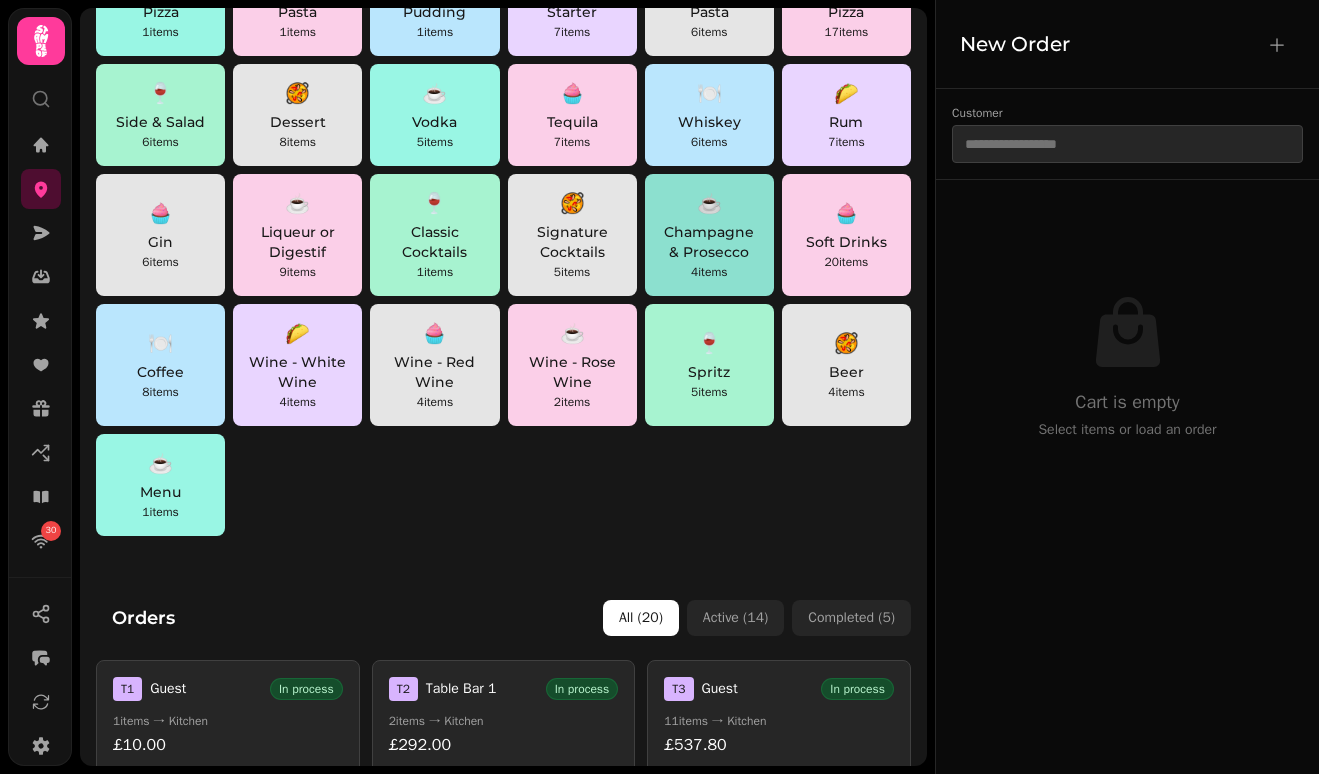 click on "Champagne & Prosecco" at bounding box center (709, 242) 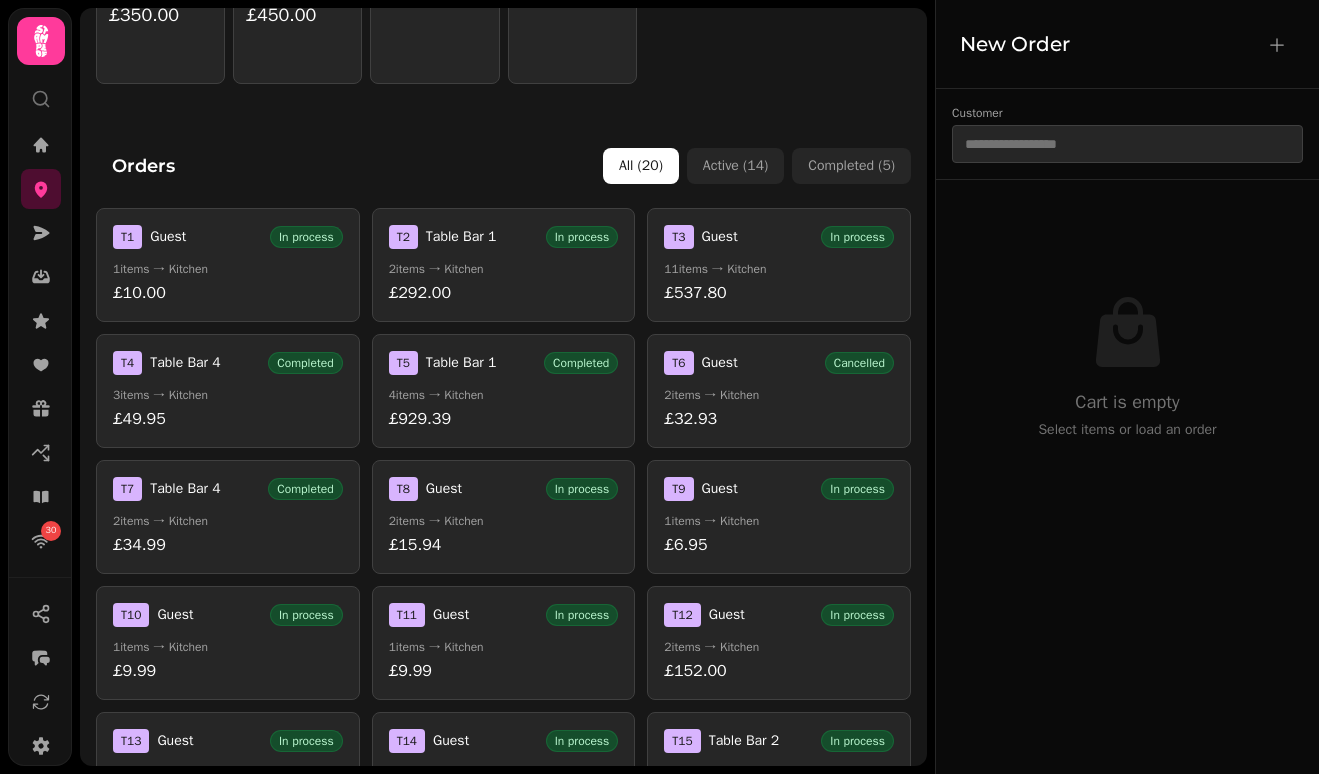 click on "T 2 Table Bar 1 In process 2  items → Kitchen £292.00" at bounding box center [504, 265] 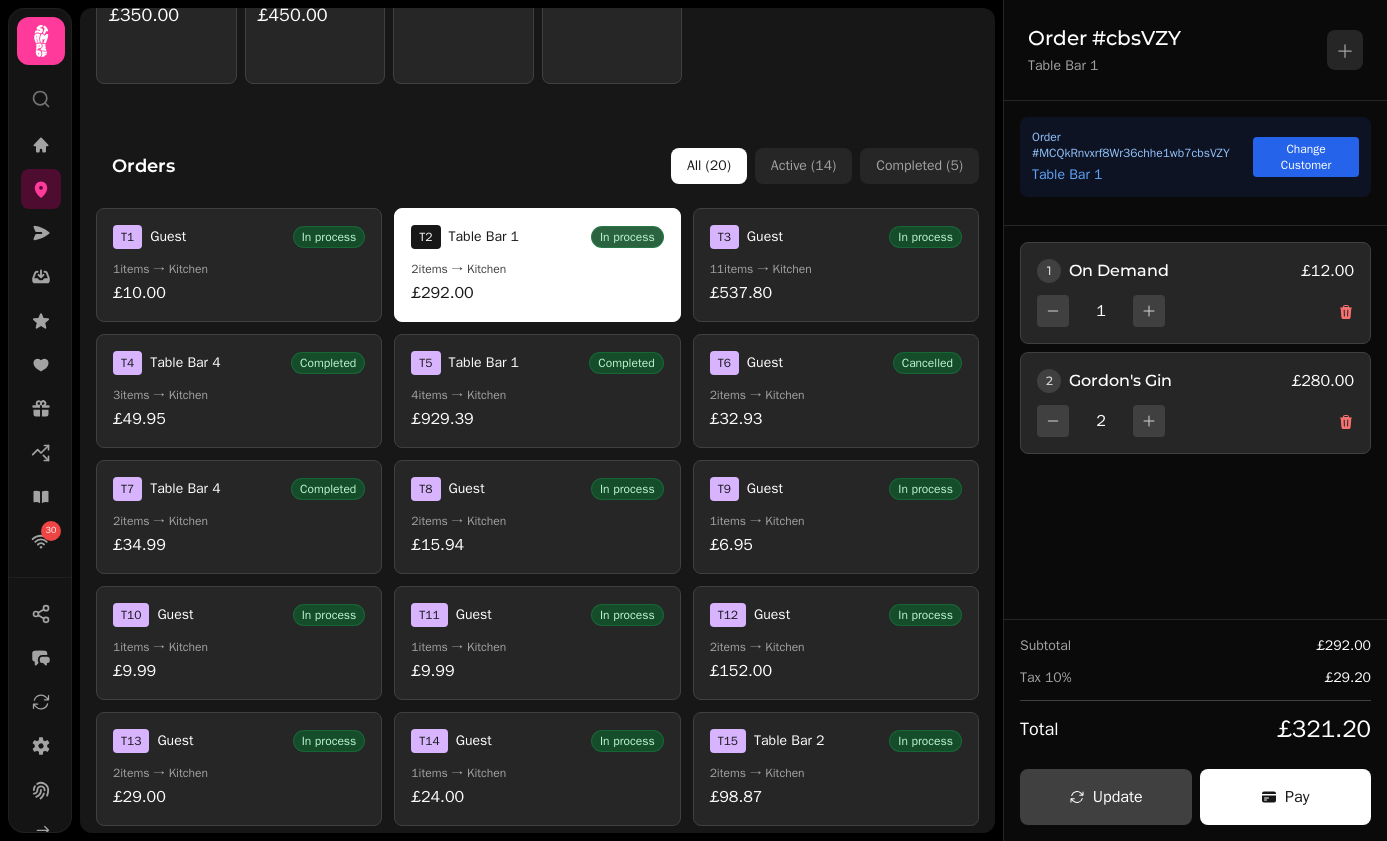scroll, scrollTop: 0, scrollLeft: 0, axis: both 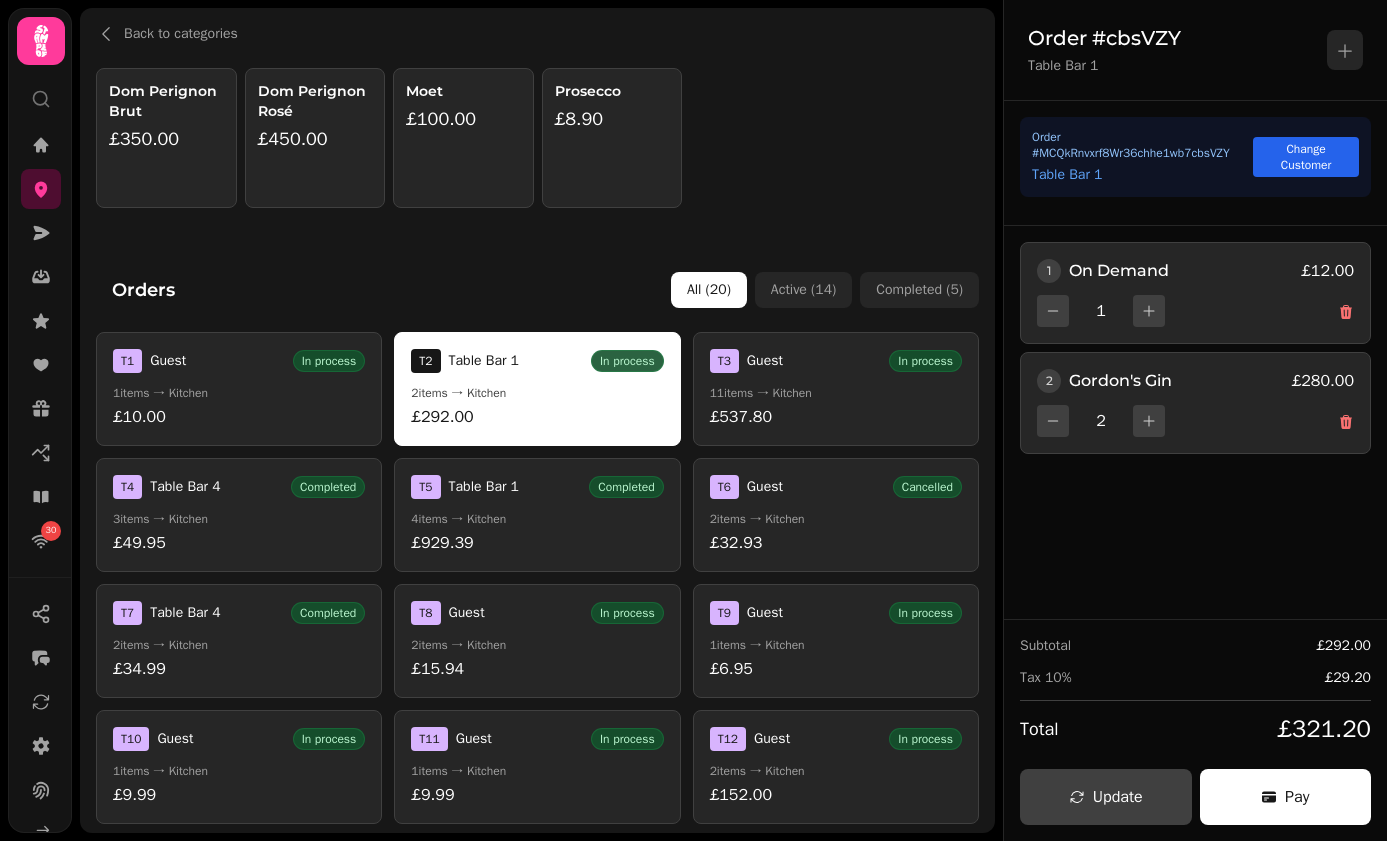click on "T 3 Guest In process 11  items → Kitchen £537.80" at bounding box center (836, 389) 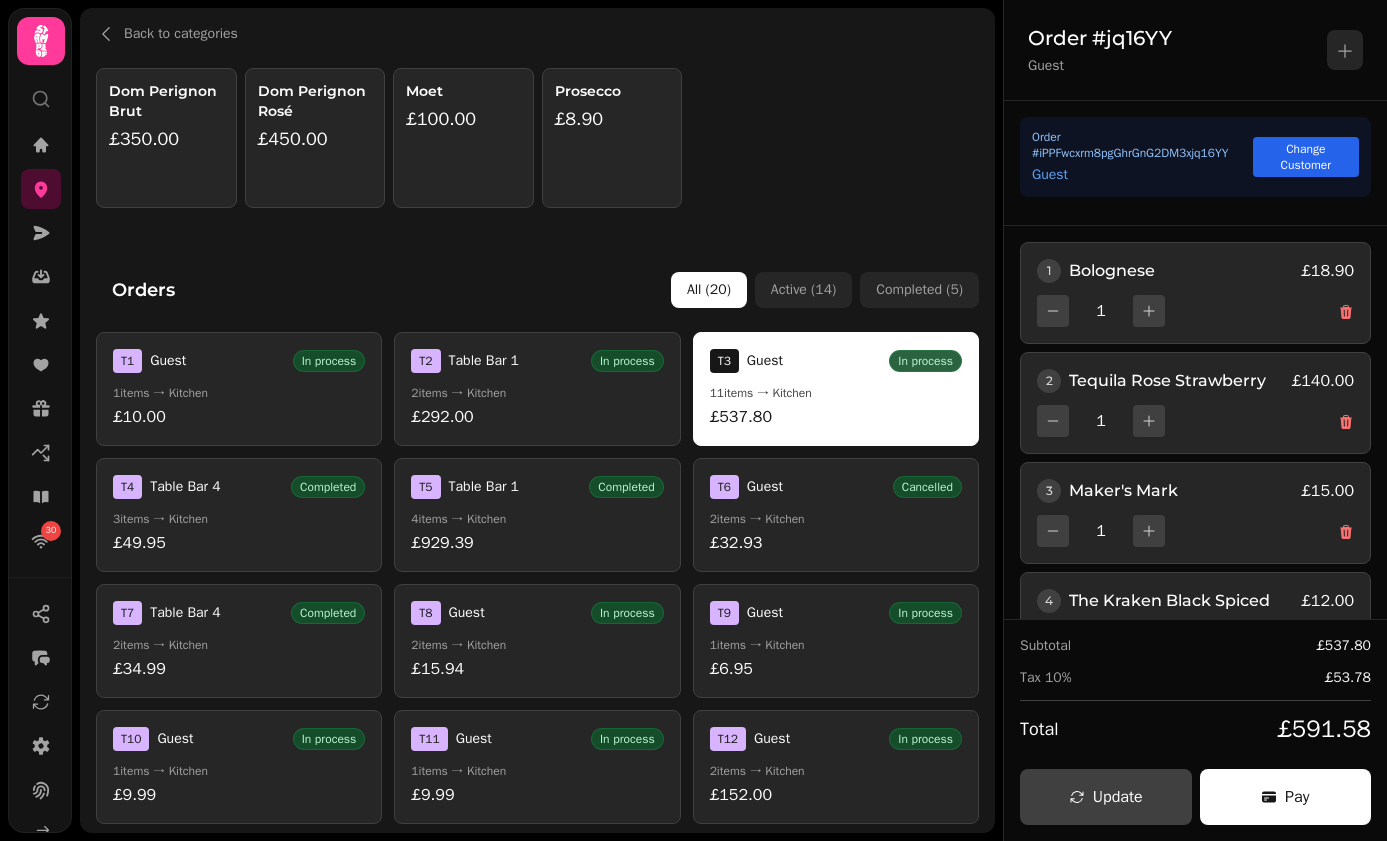click on "T 2 Table Bar 1 In process" at bounding box center (537, 361) 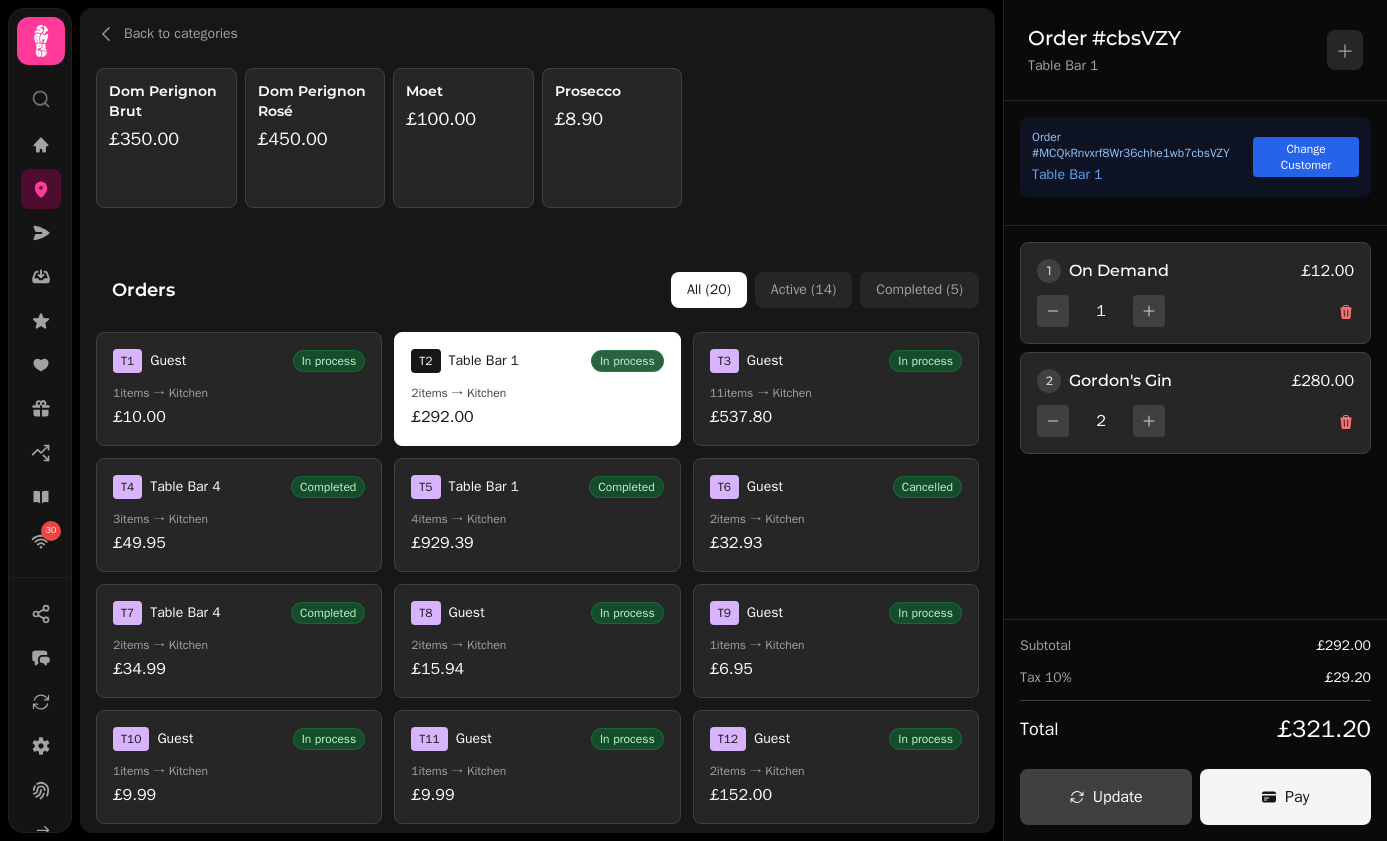 click on "Pay" at bounding box center [1286, 797] 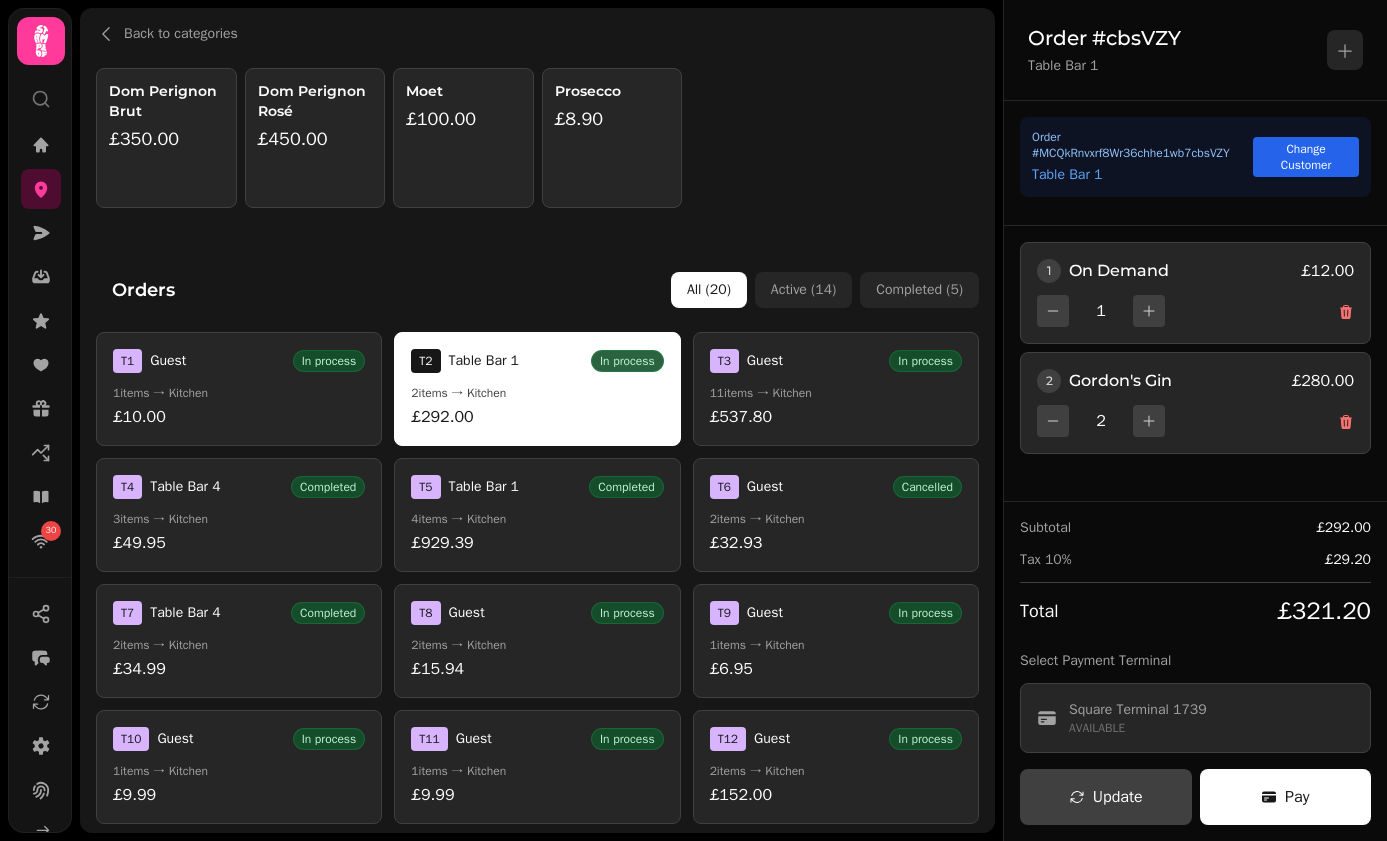 click on "T 3 Guest In process 11  items → Kitchen £537.80" at bounding box center [836, 389] 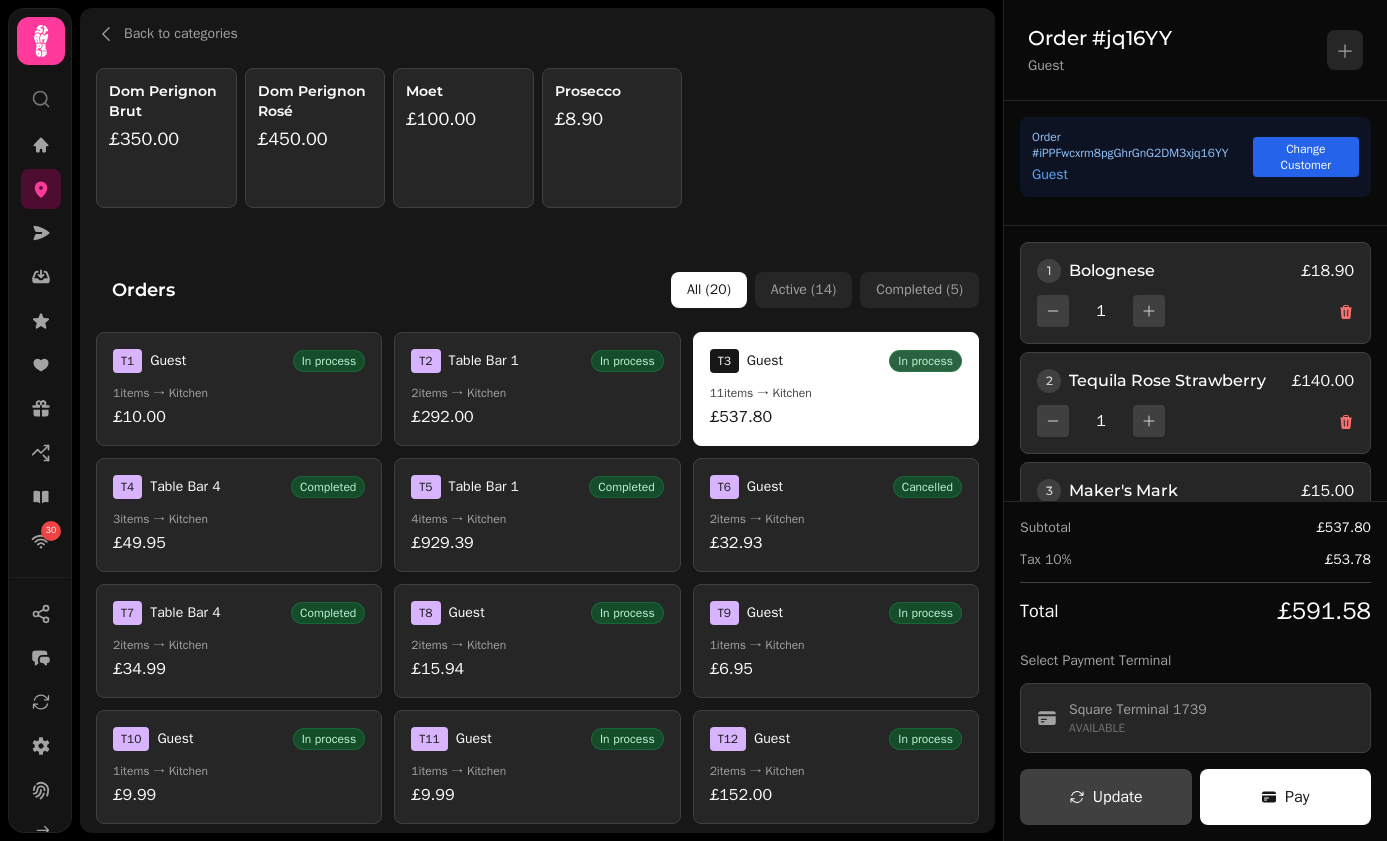 click on "2  items → Kitchen" at bounding box center [537, 393] 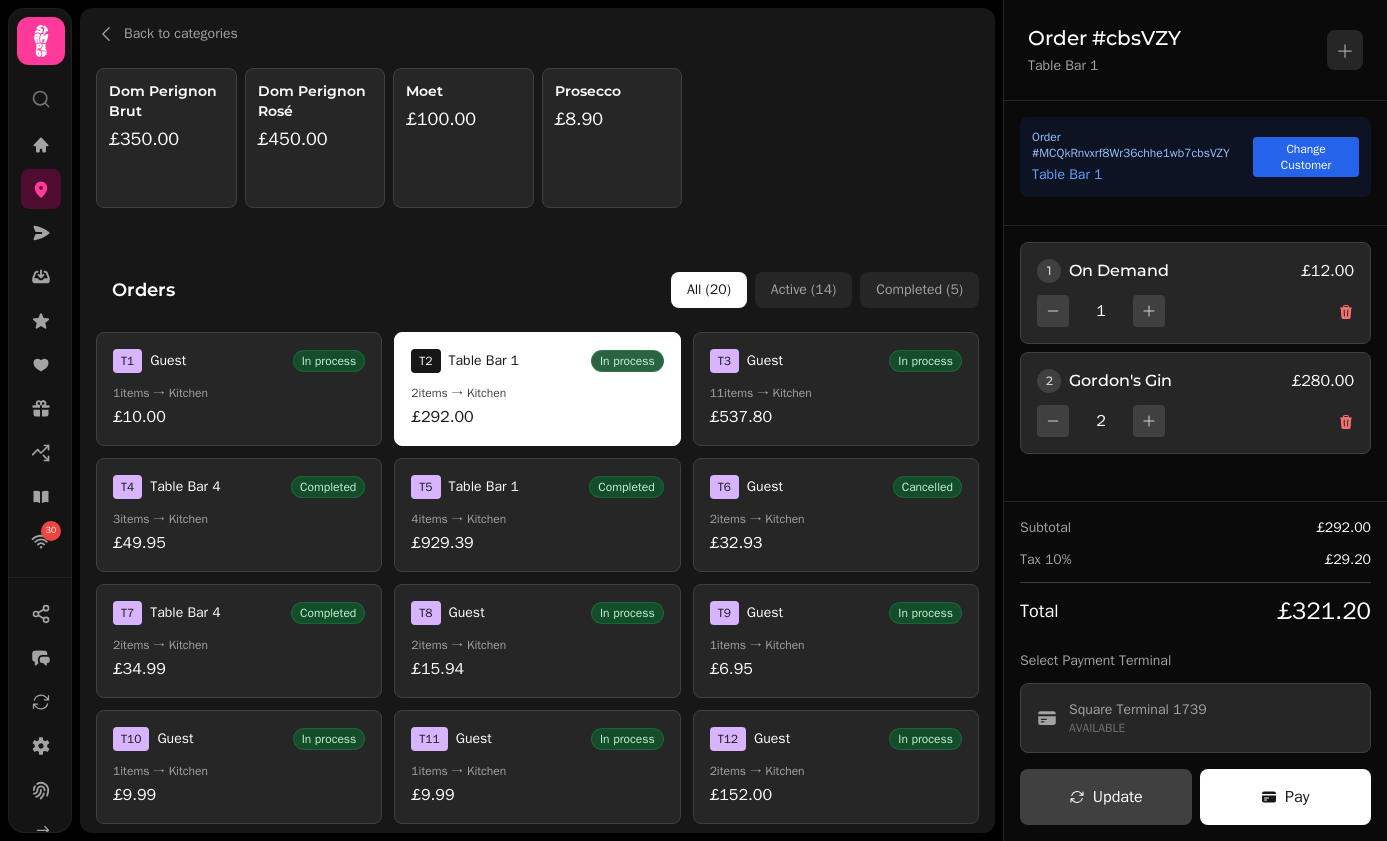 click on "Select Payment Terminal" at bounding box center [1195, 661] 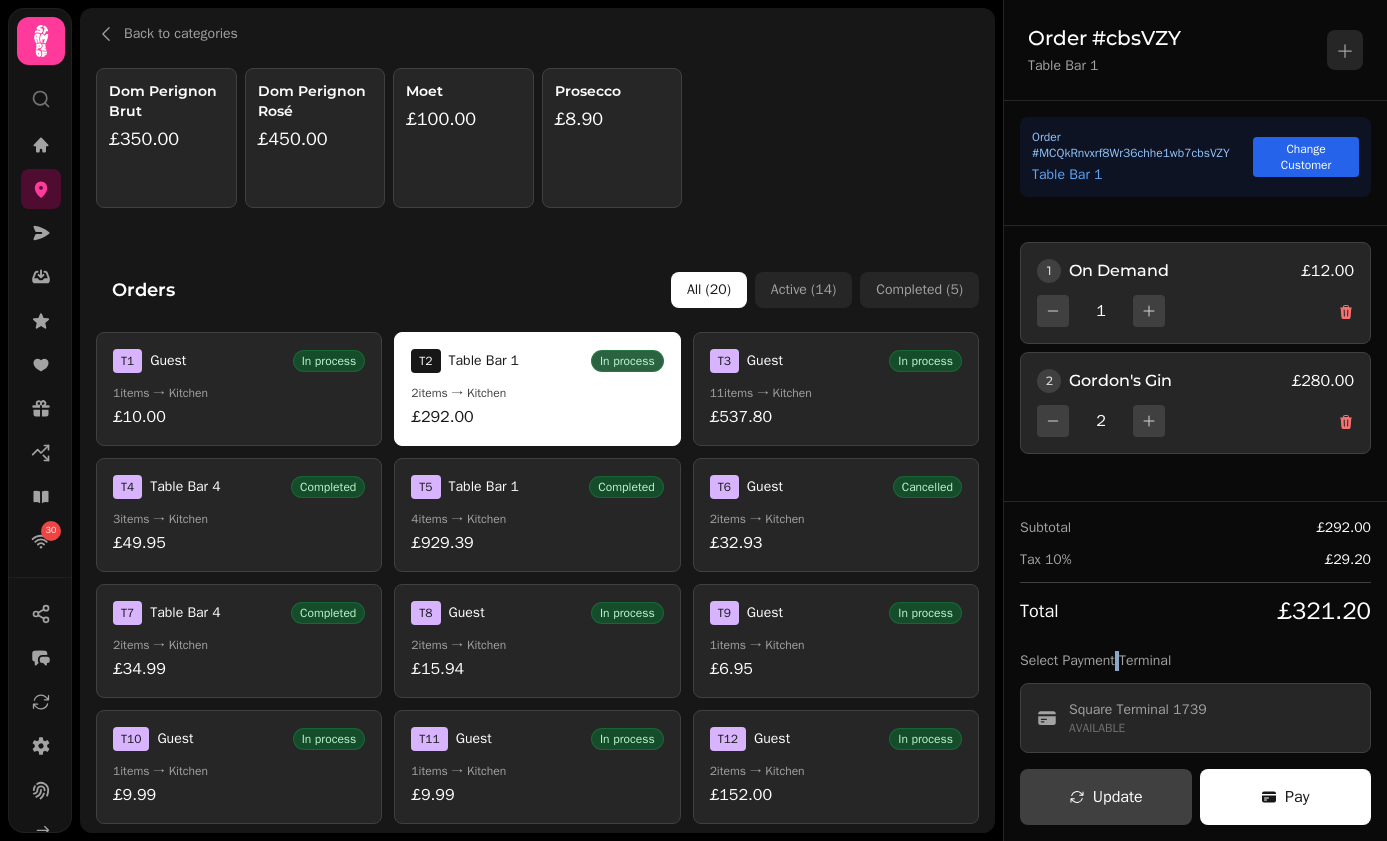 click on "Select Payment Terminal" at bounding box center [1195, 661] 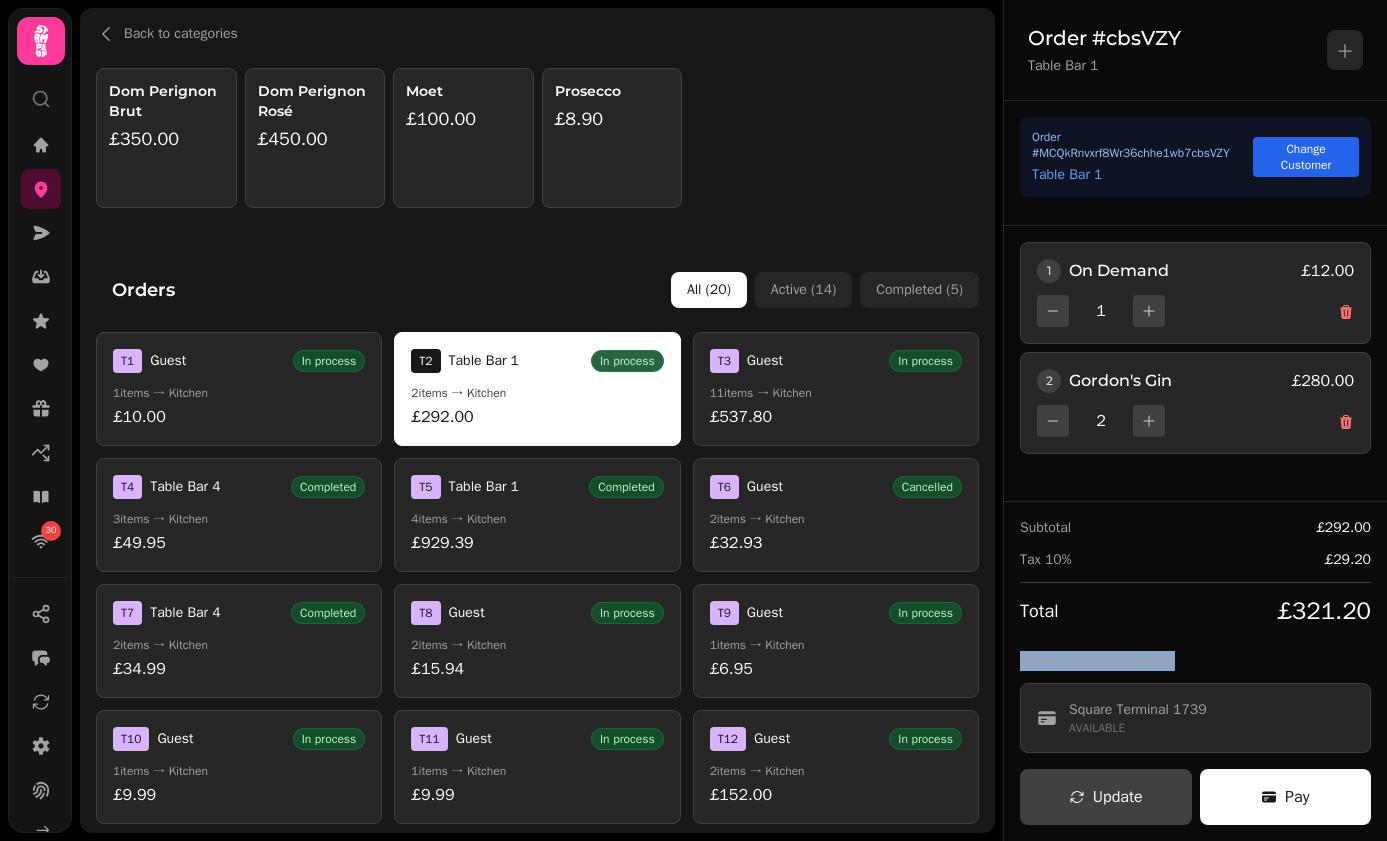 click on "Select Payment Terminal" at bounding box center (1195, 661) 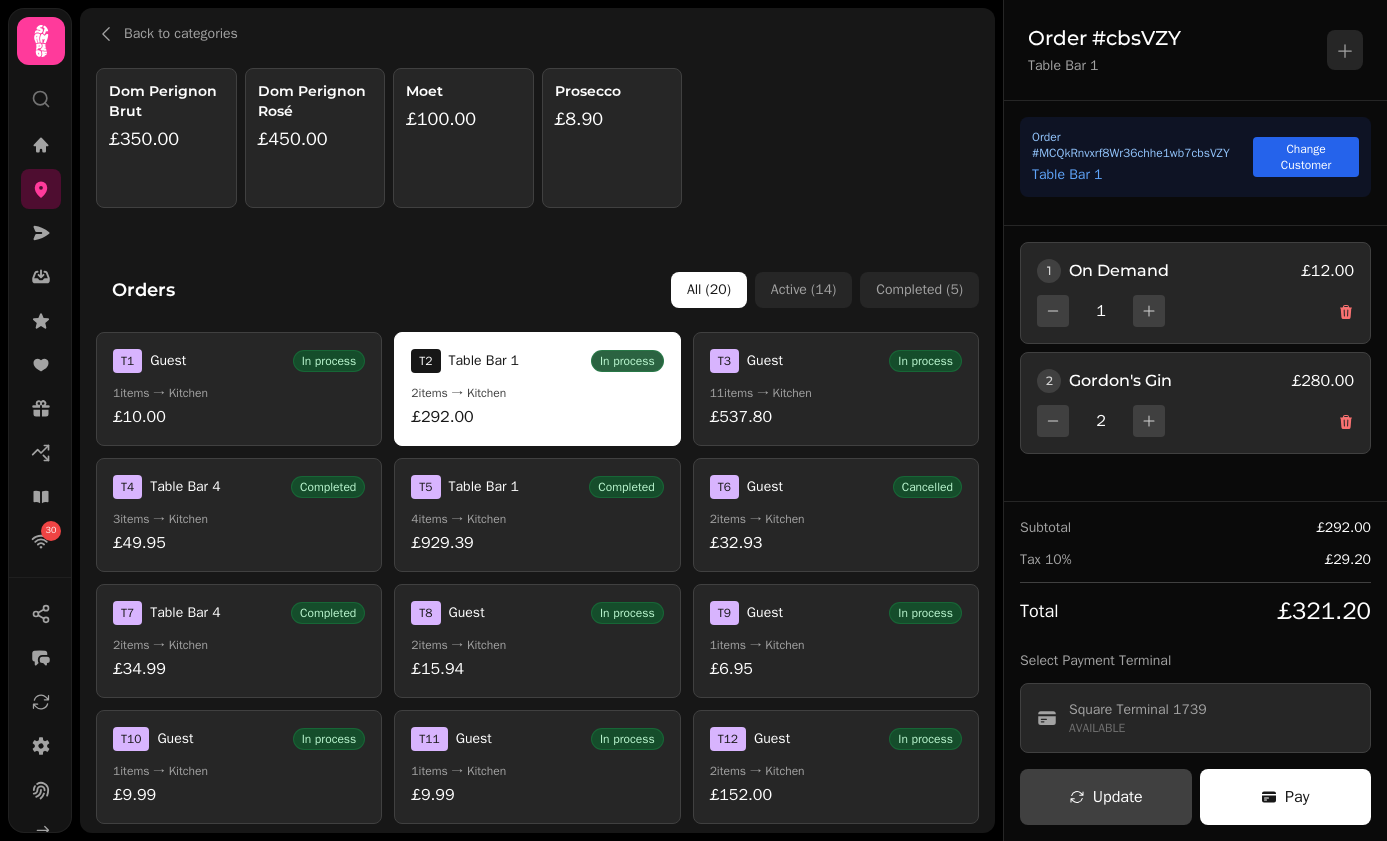 click on "Select Payment Terminal" at bounding box center (1195, 661) 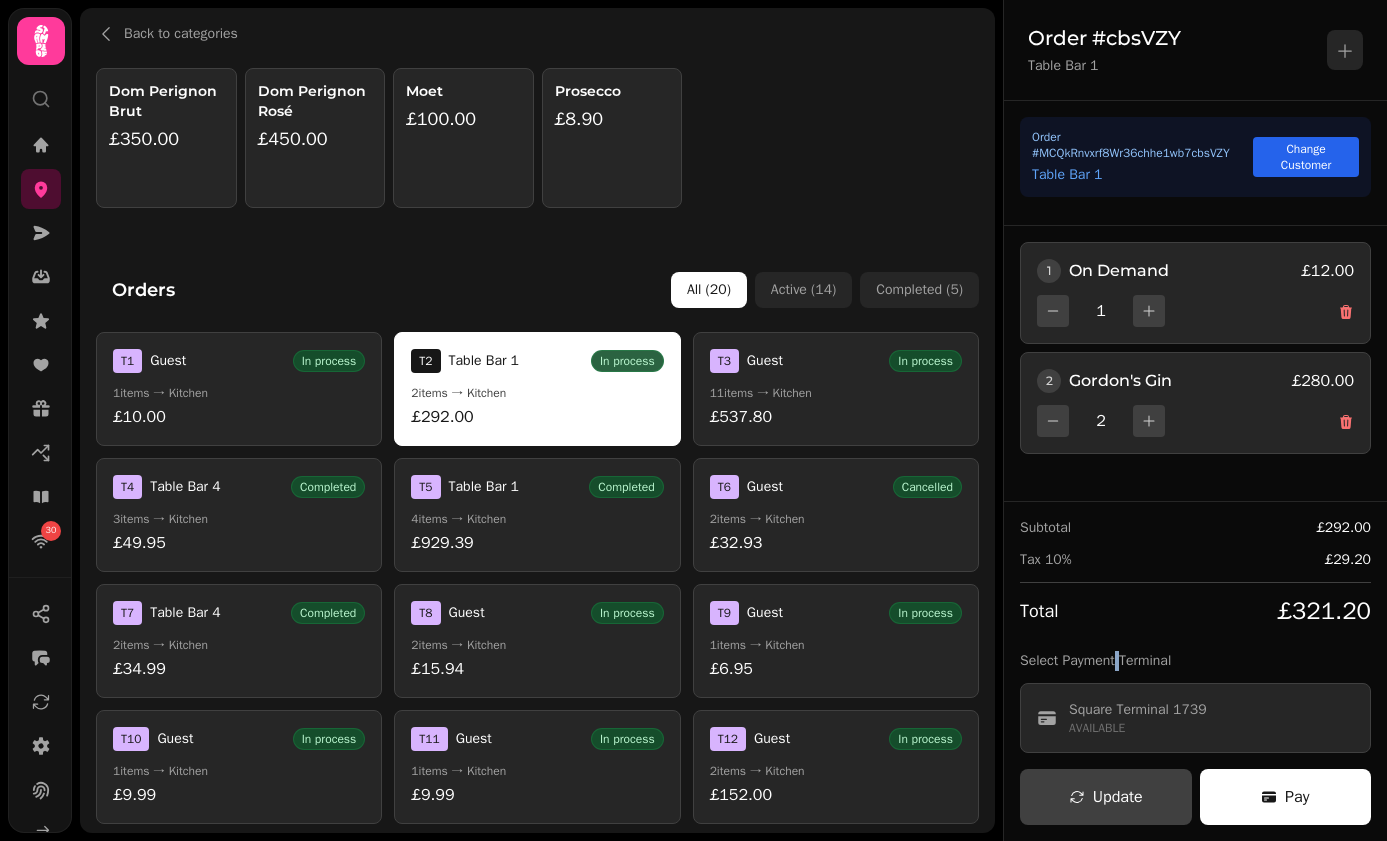 click on "Select Payment Terminal" at bounding box center [1195, 661] 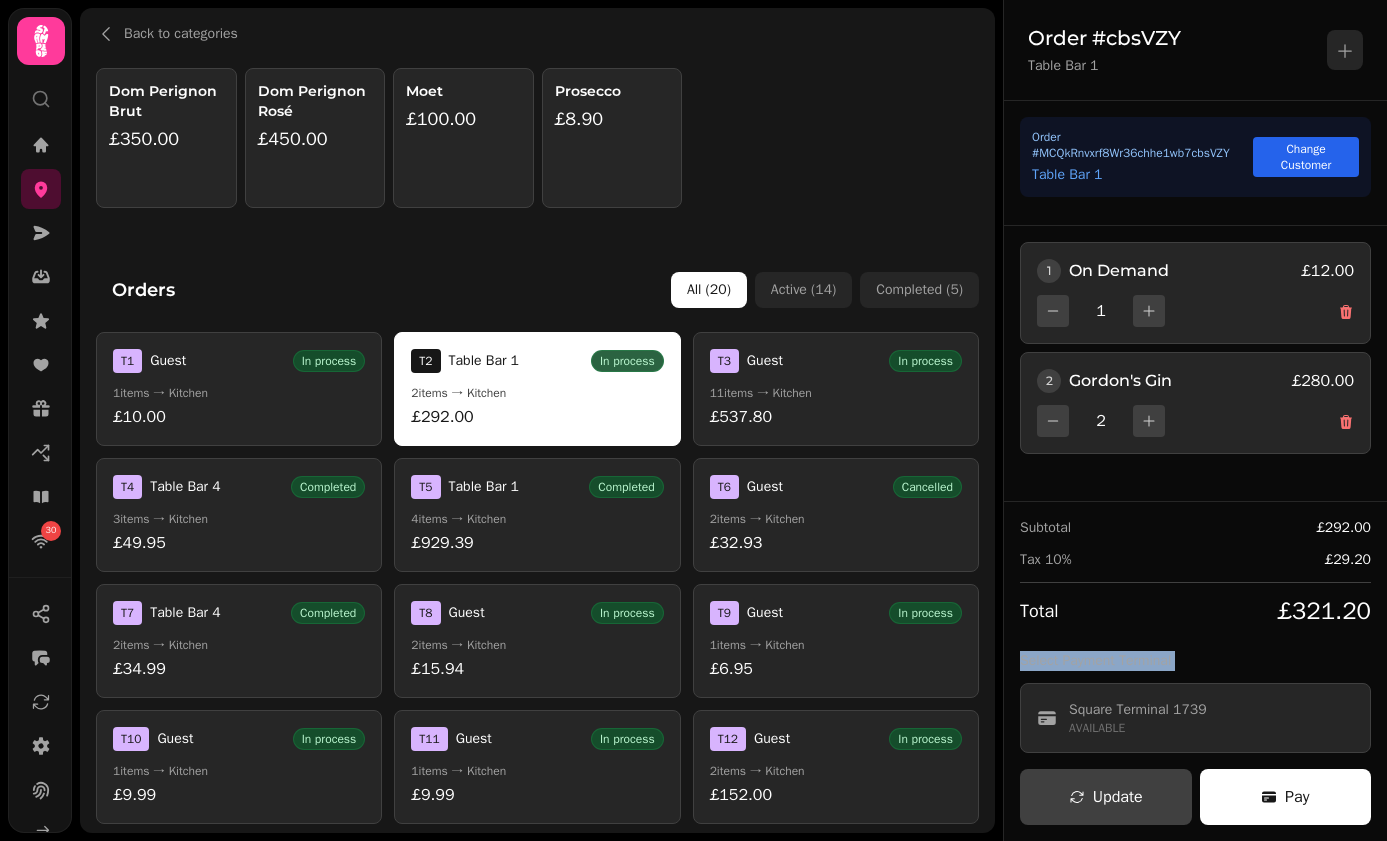 click on "Select Payment Terminal" at bounding box center [1195, 661] 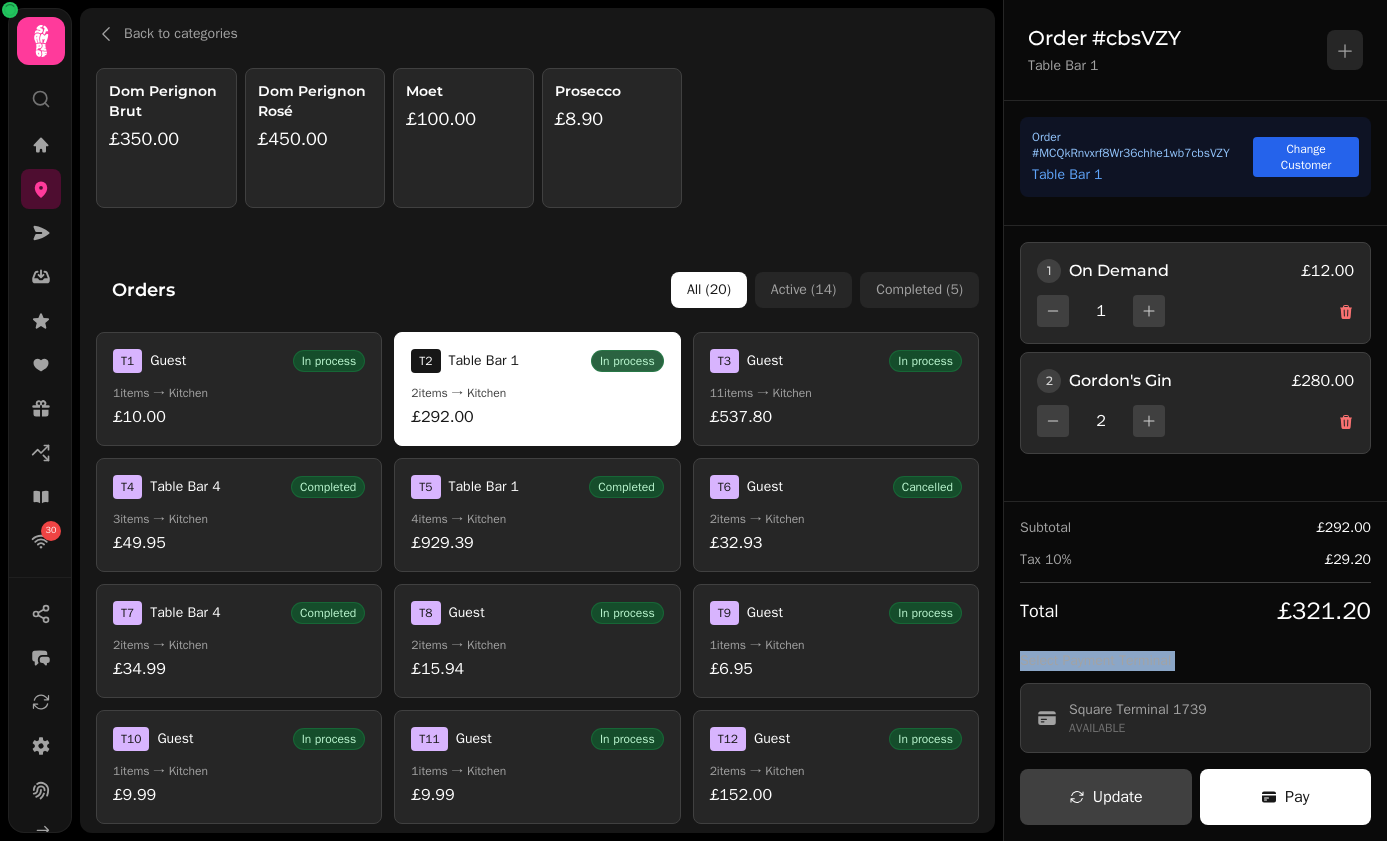click on "Select Payment Terminal" at bounding box center [1195, 661] 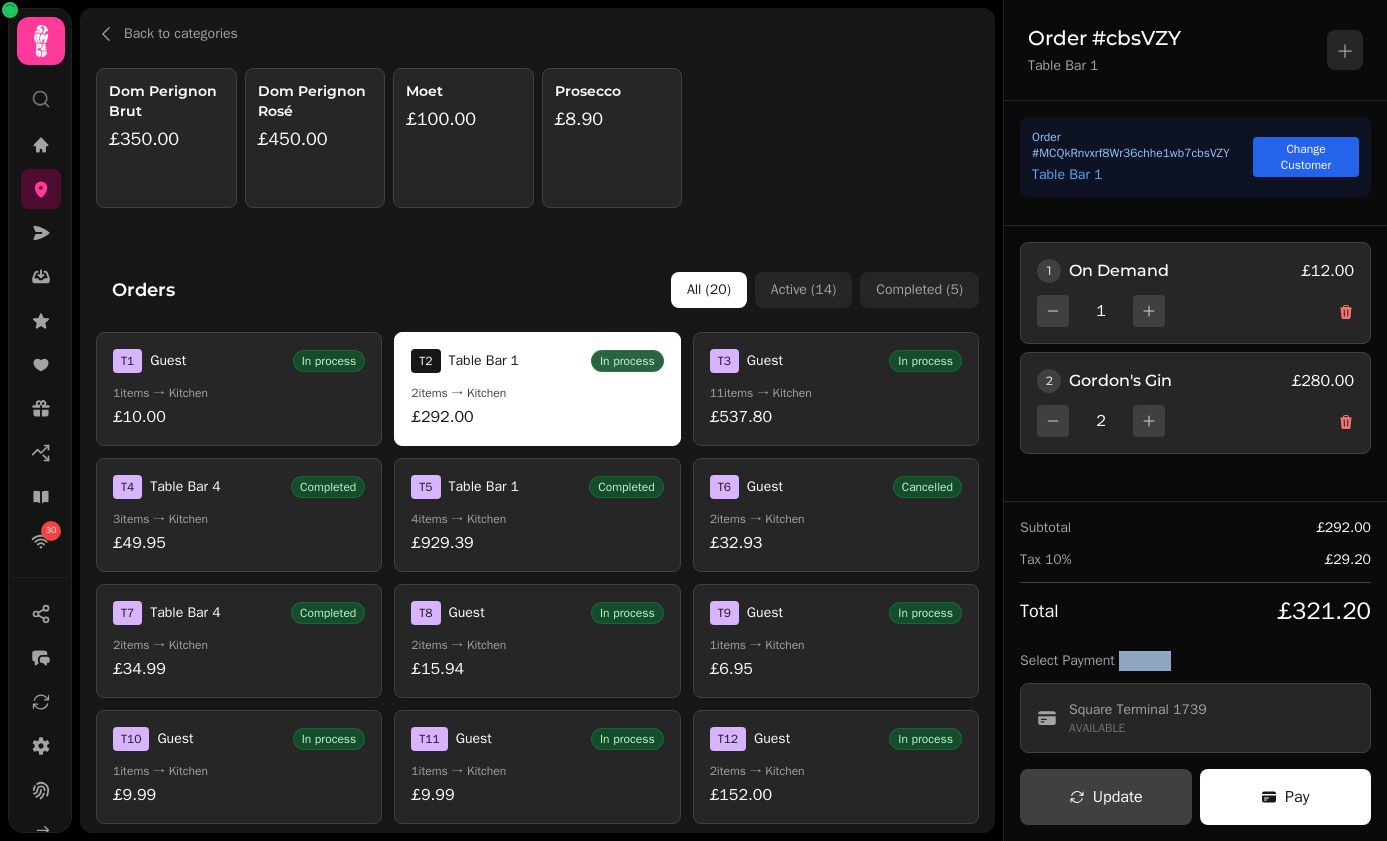 click on "Select Payment Terminal" at bounding box center [1195, 661] 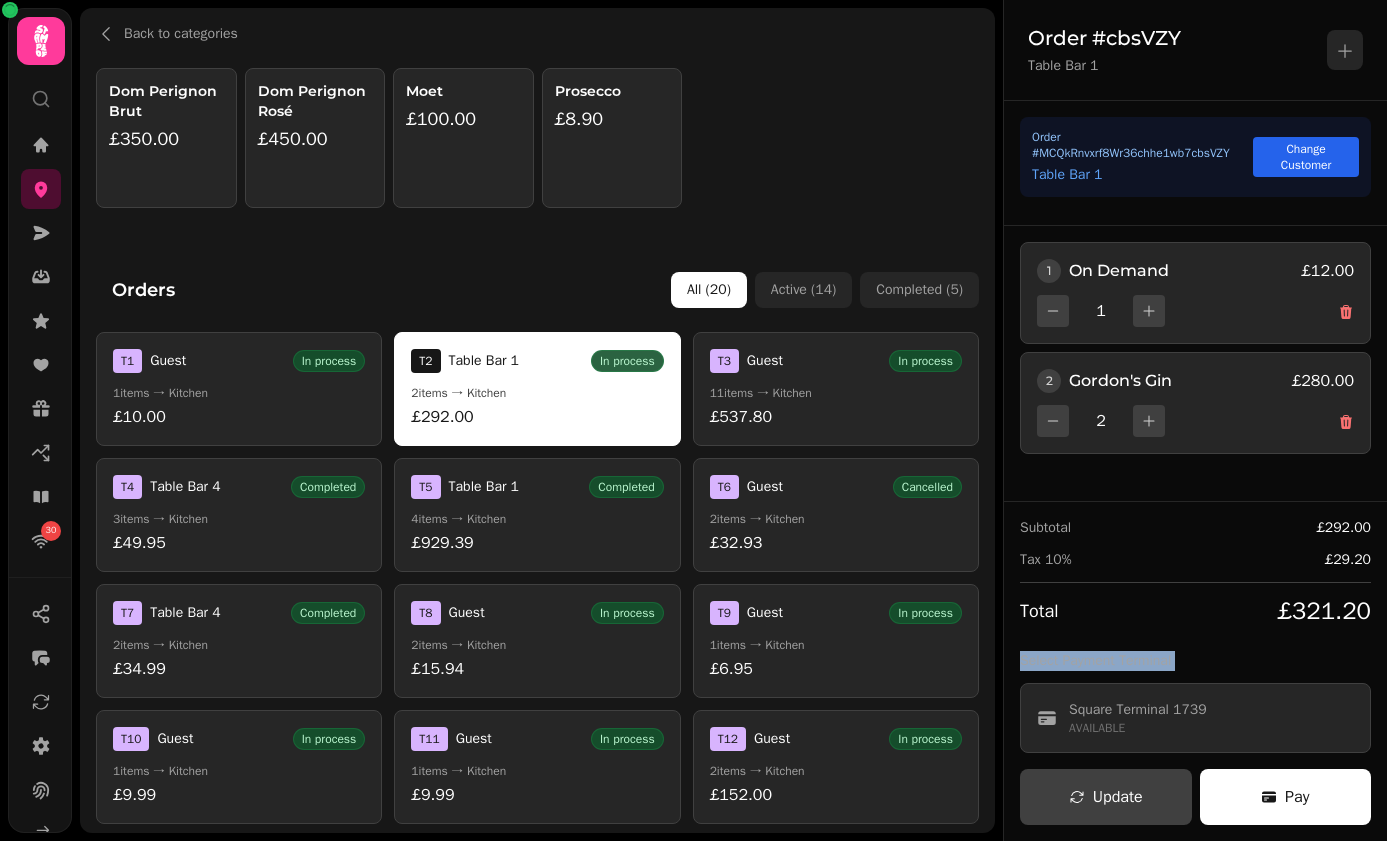 click on "Select Payment Terminal" at bounding box center [1195, 661] 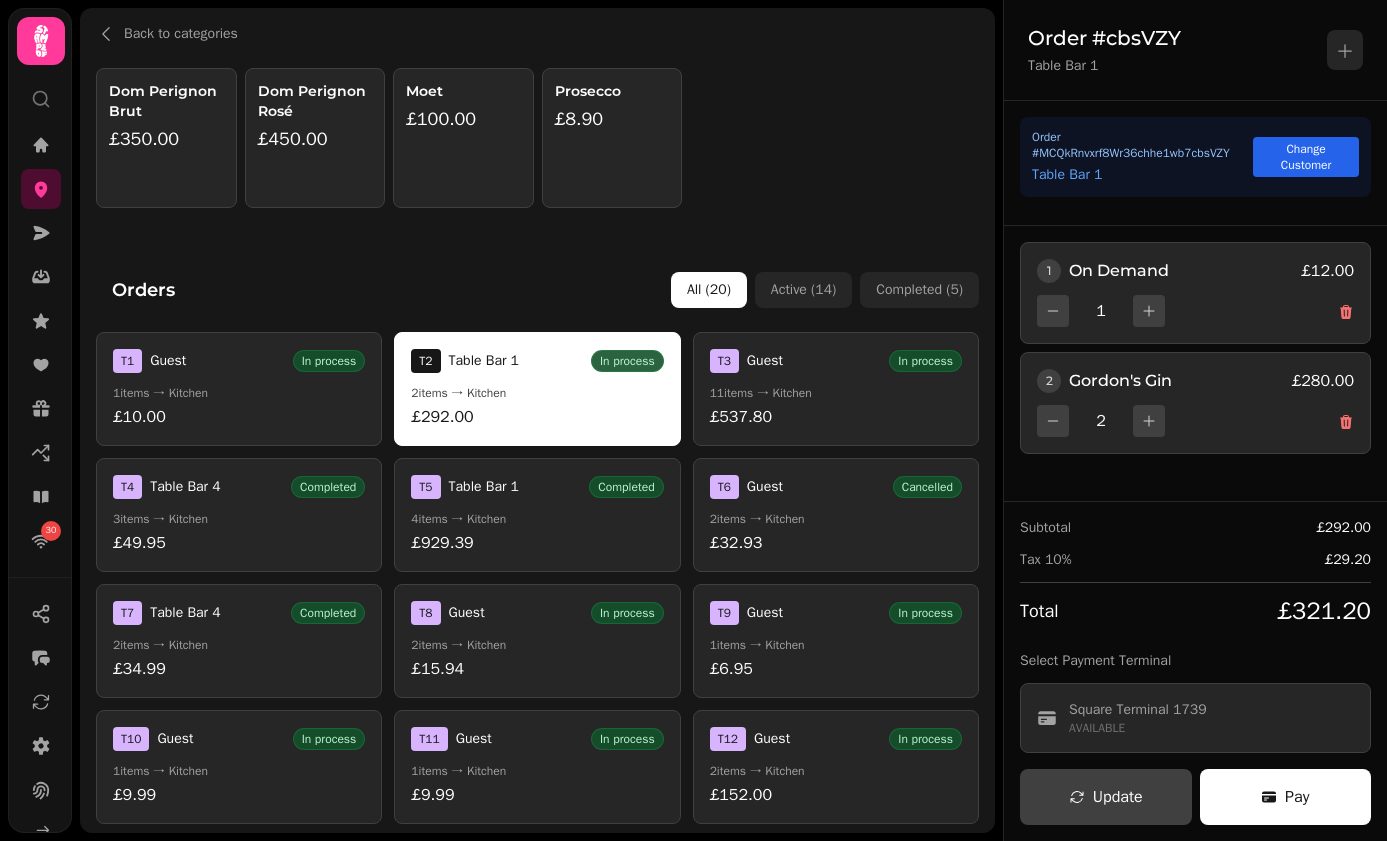 click on "Select Payment Terminal" at bounding box center [1195, 661] 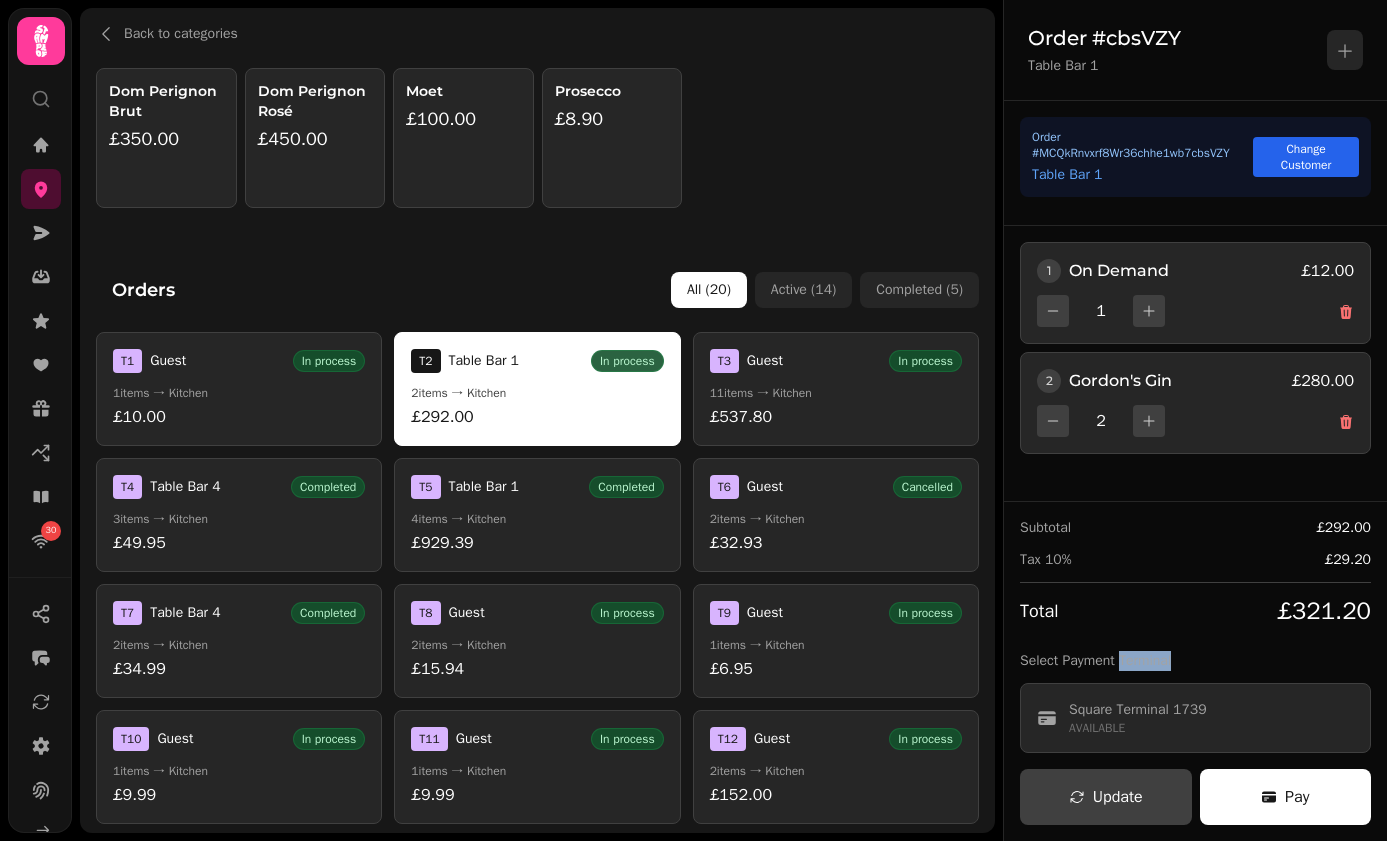 click on "Select Payment Terminal" at bounding box center [1195, 661] 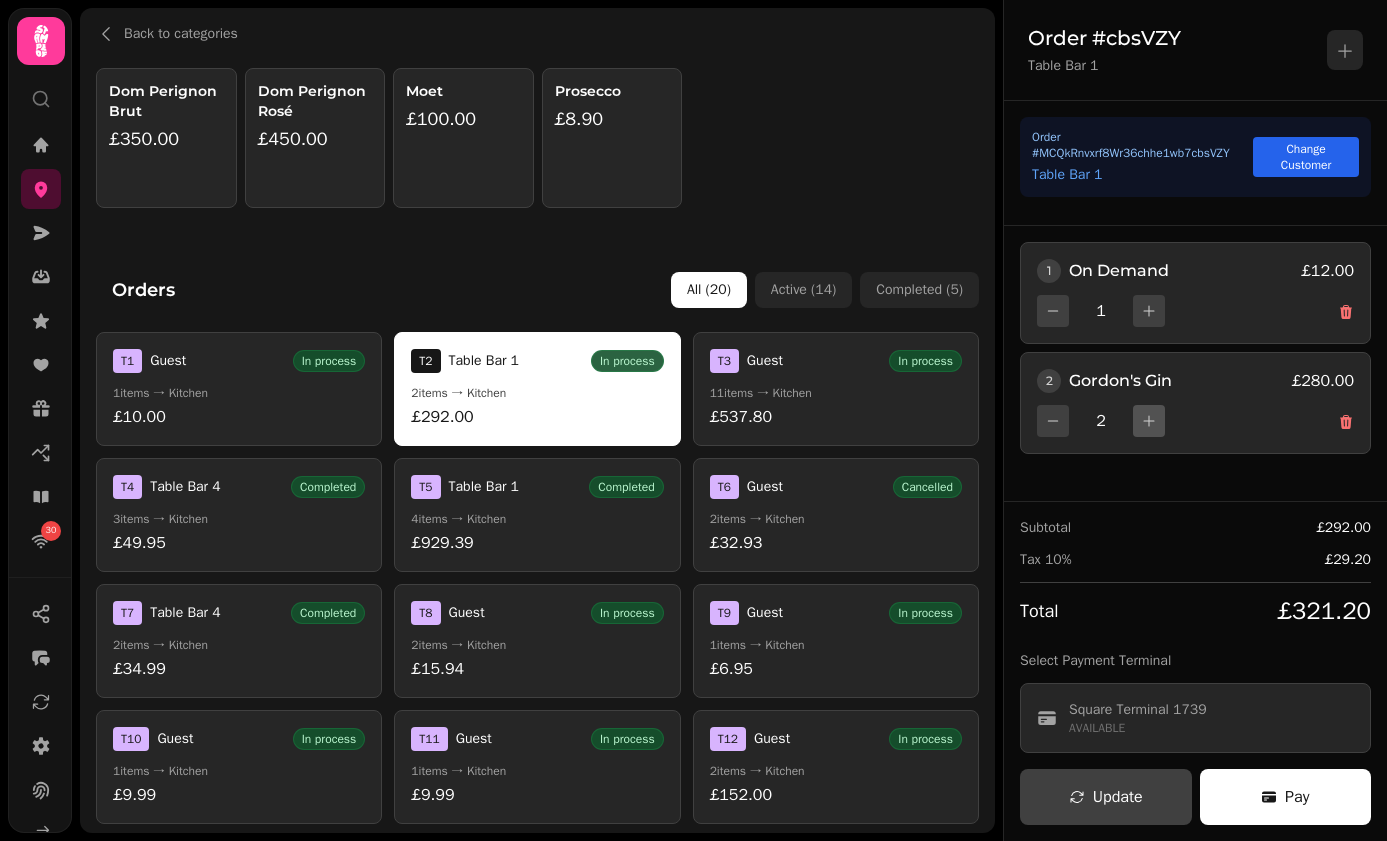 click at bounding box center (1149, 421) 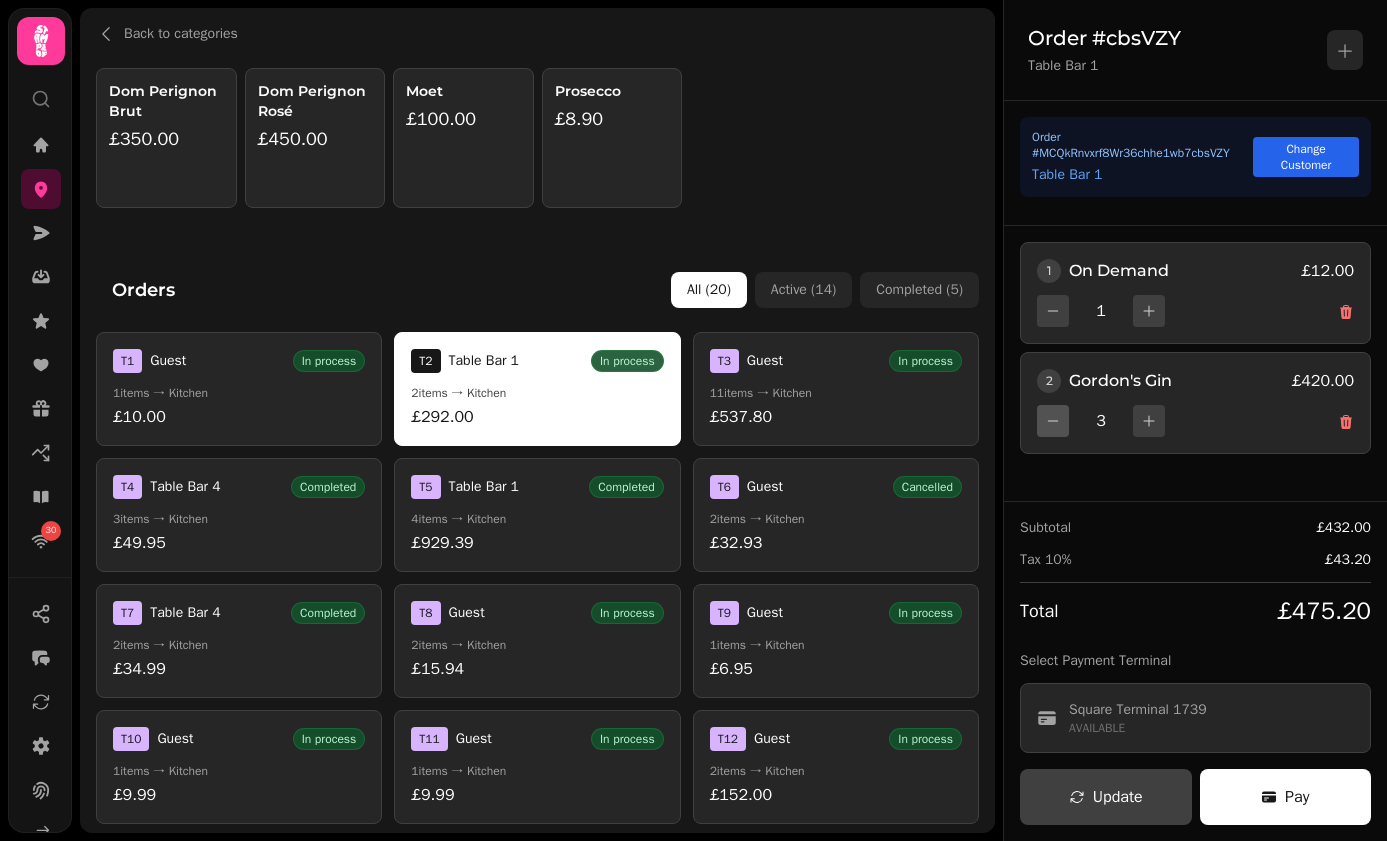 click 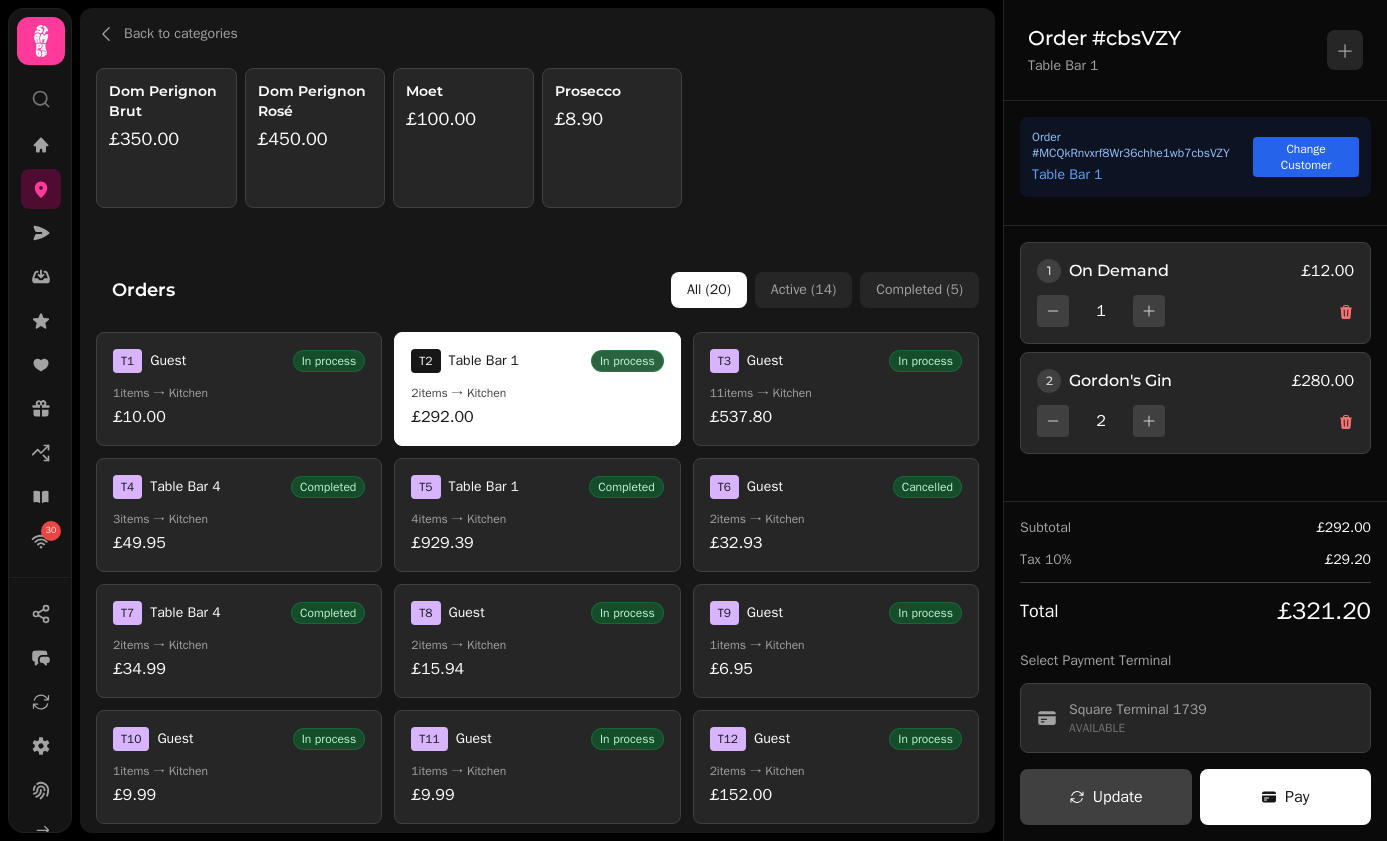 click on "T 3 Guest In process 11  items → Kitchen £537.80" at bounding box center [836, 389] 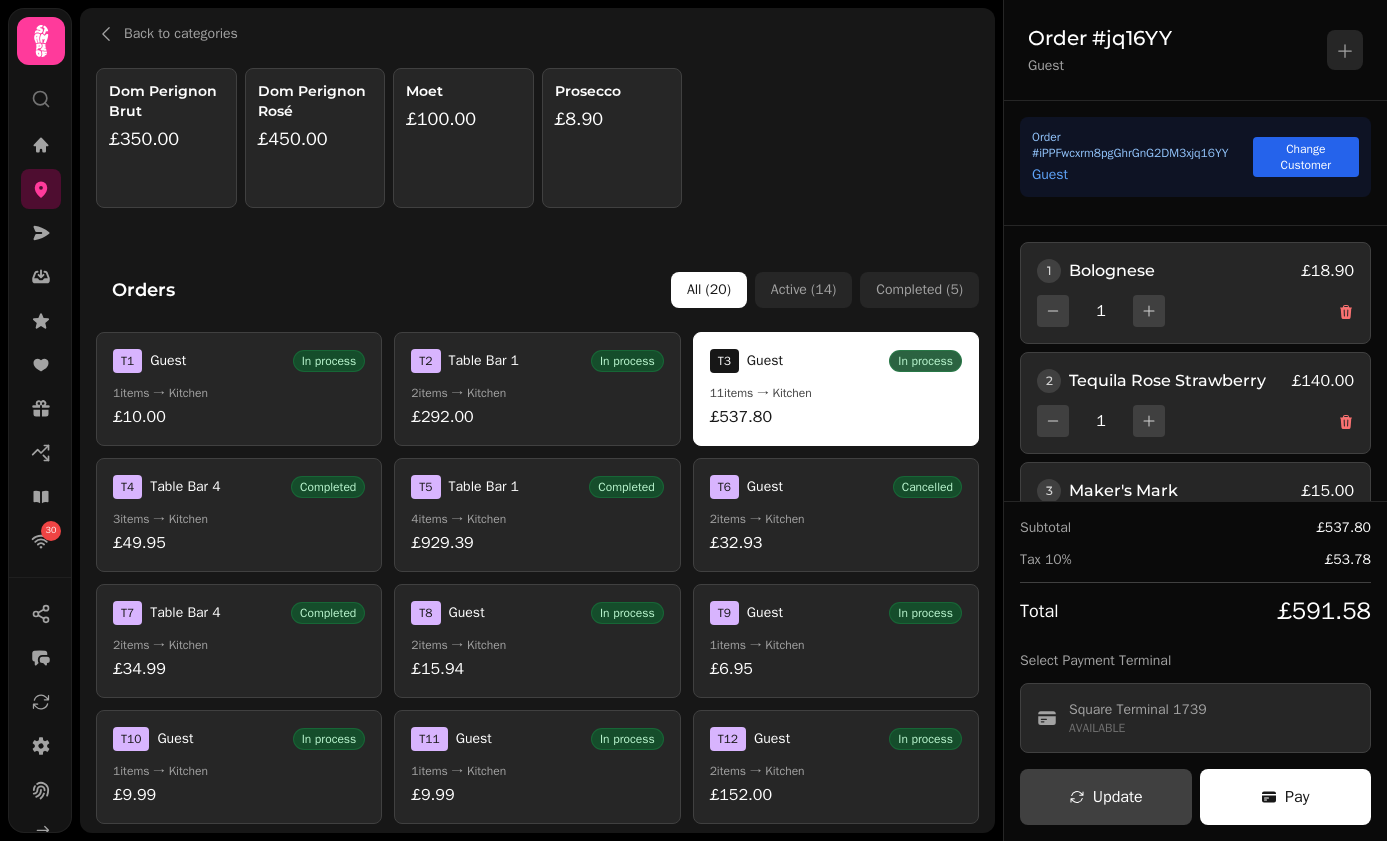 click on "T 6 Guest Cancelled 2  items → Kitchen £32.93" at bounding box center [836, 515] 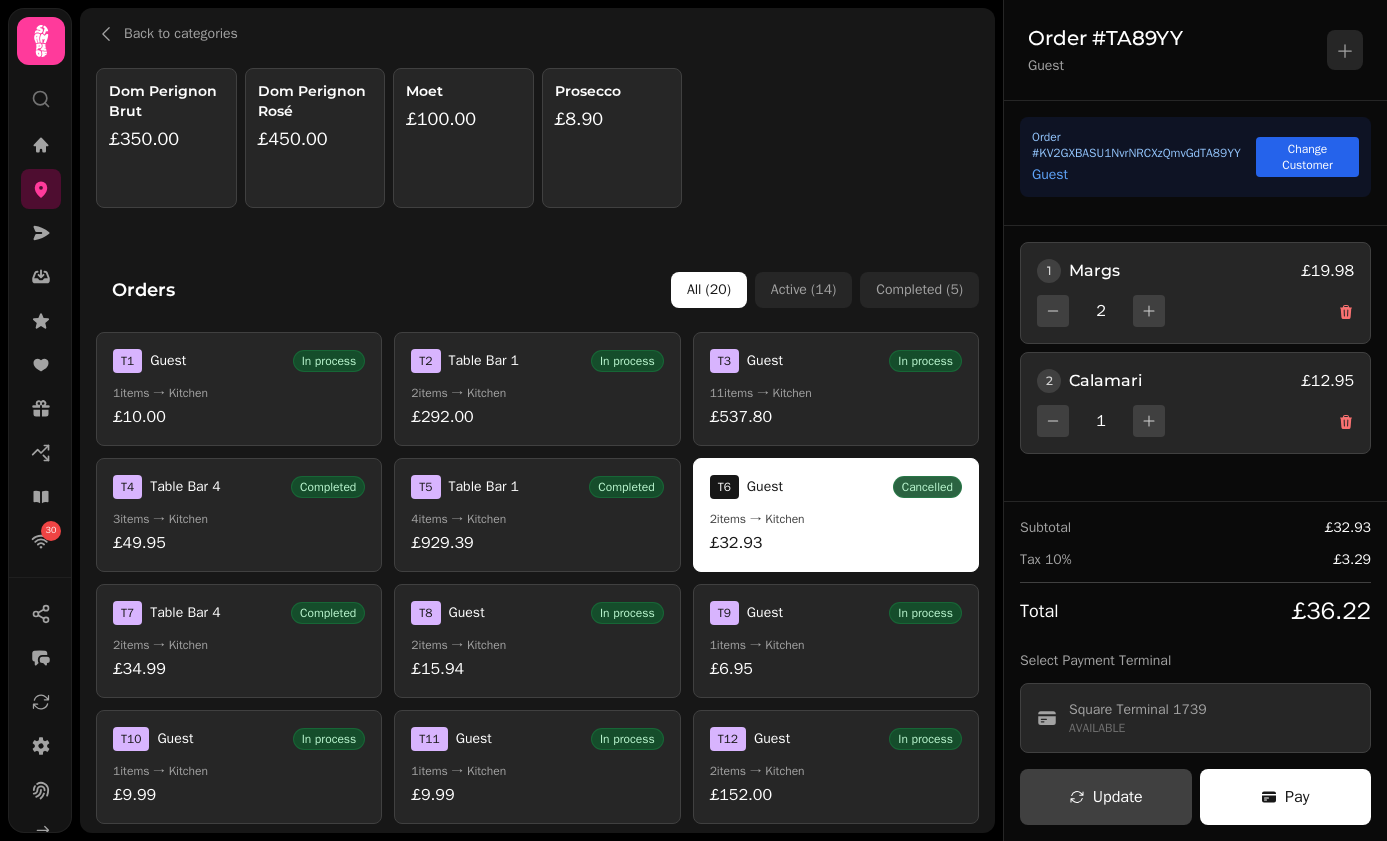 click on "11  items → Kitchen" at bounding box center [836, 393] 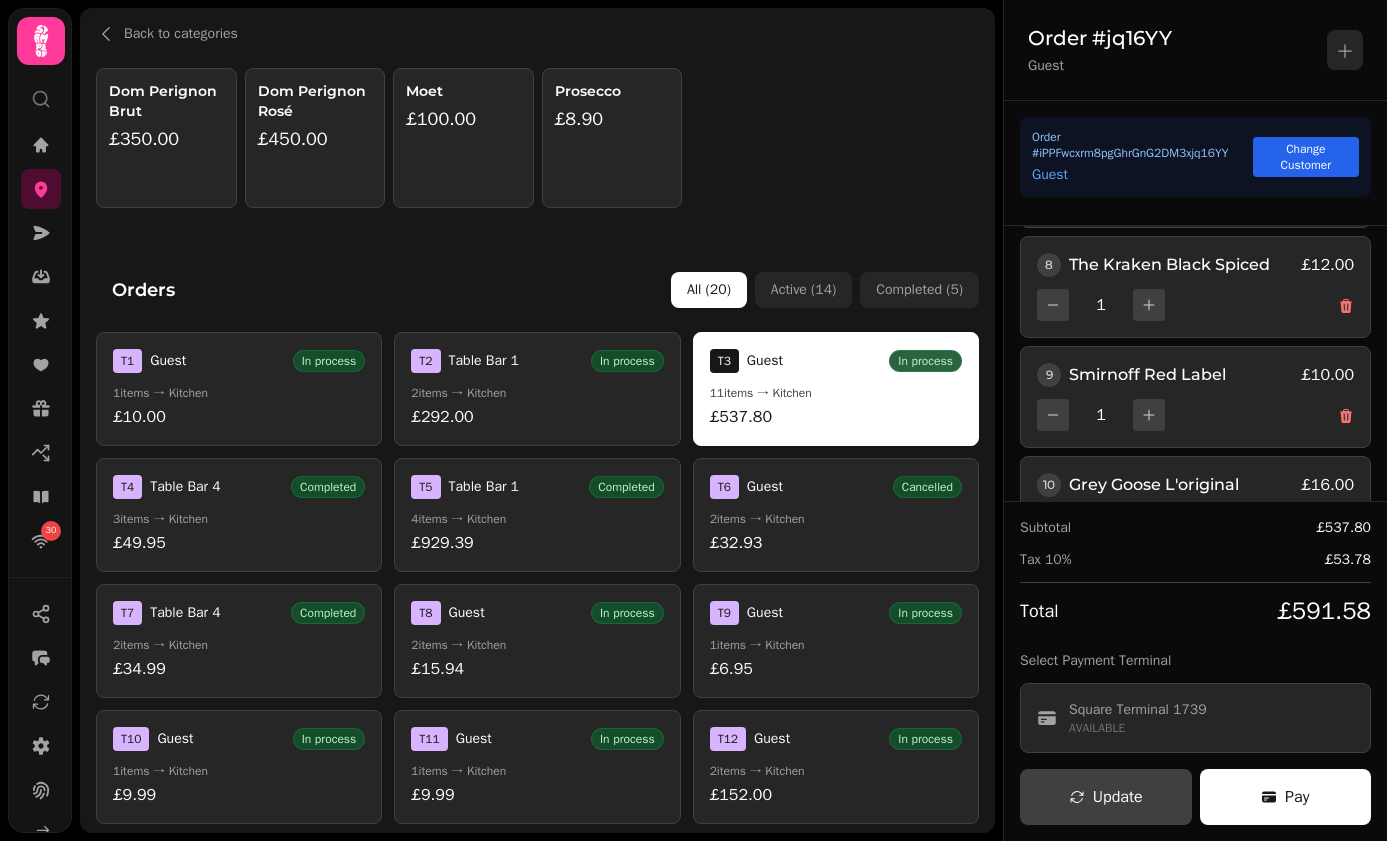 scroll, scrollTop: 0, scrollLeft: 0, axis: both 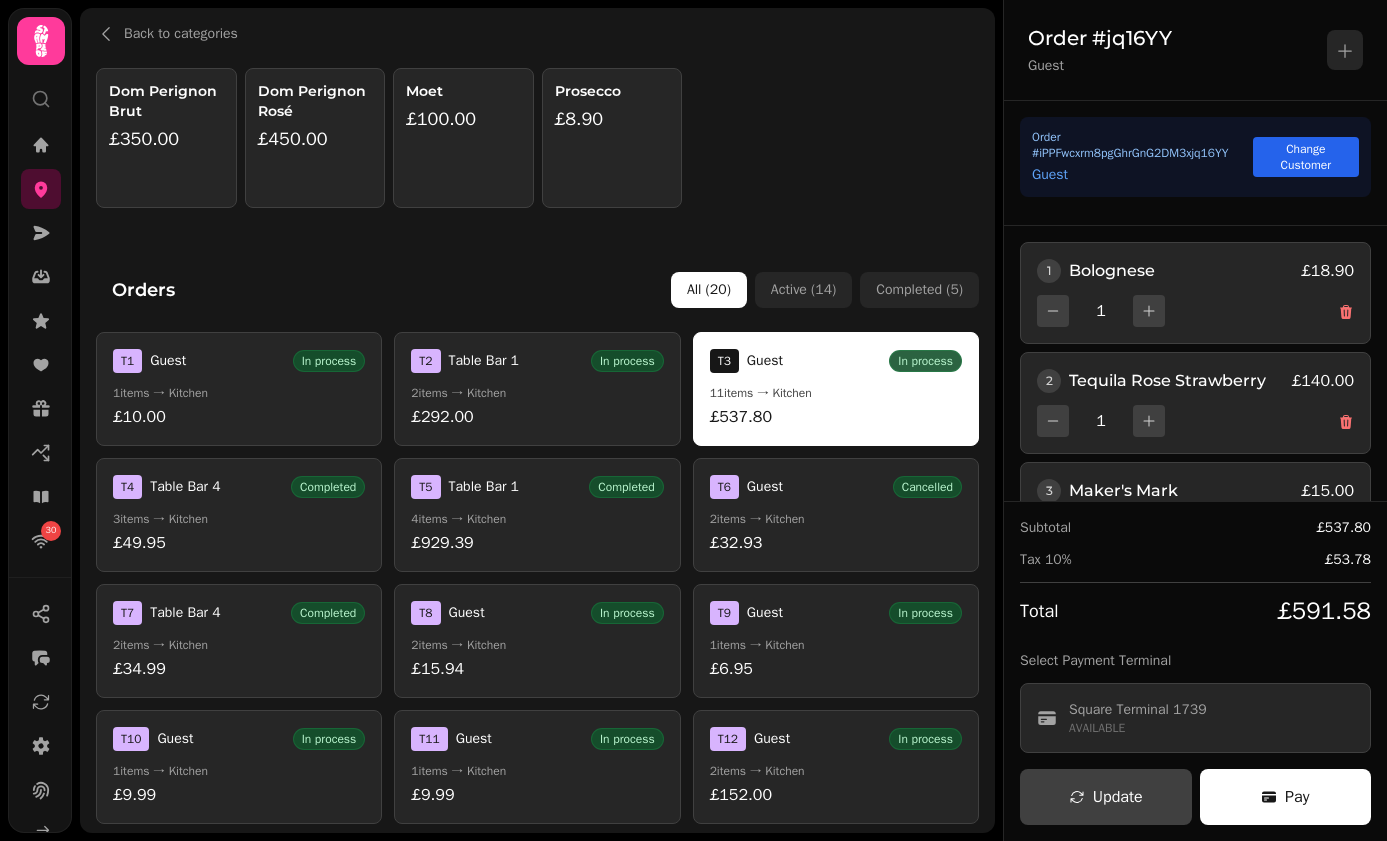click on "T 2 Table Bar 1 In process 2  items → Kitchen £292.00" at bounding box center (537, 389) 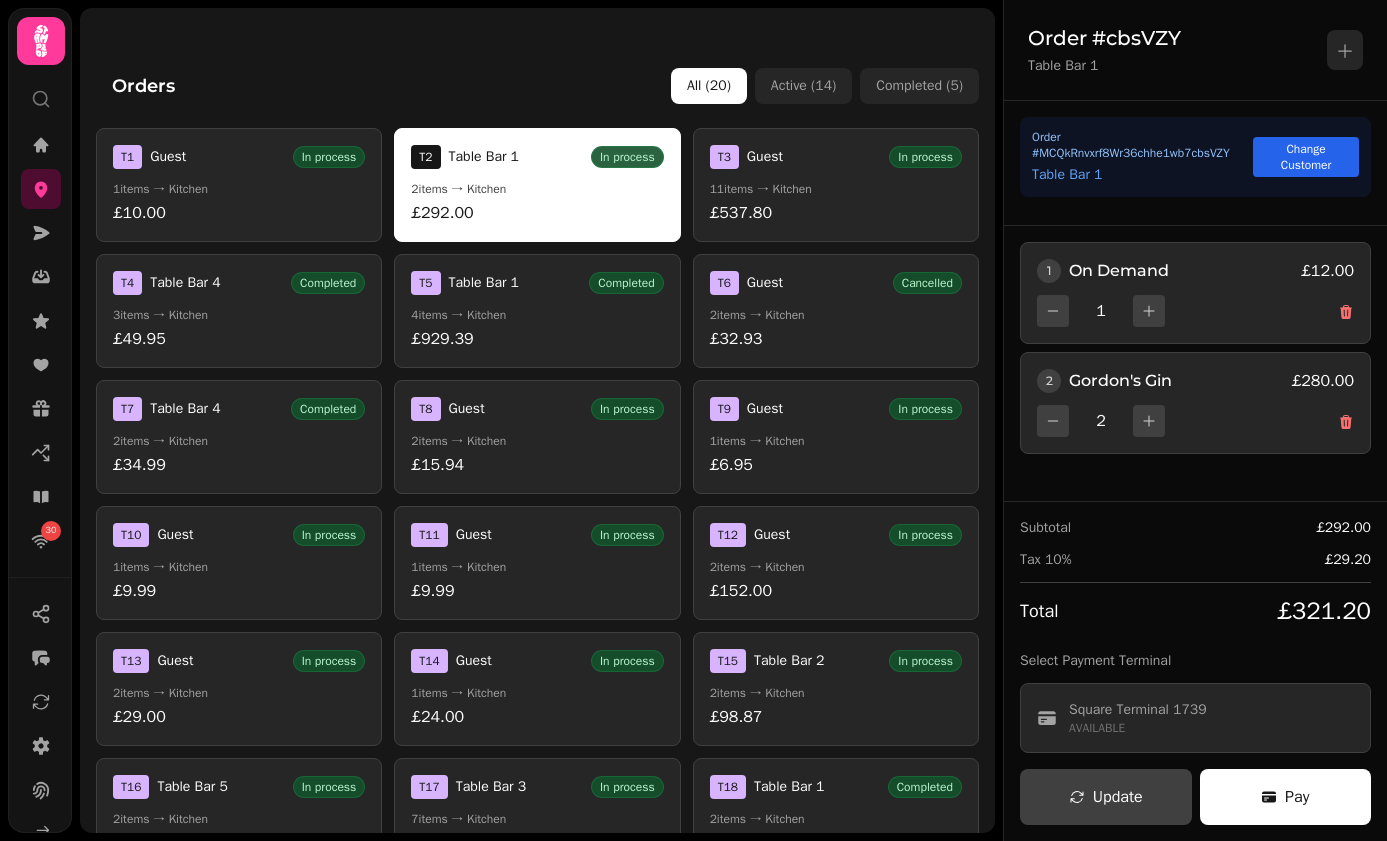 scroll, scrollTop: 0, scrollLeft: 0, axis: both 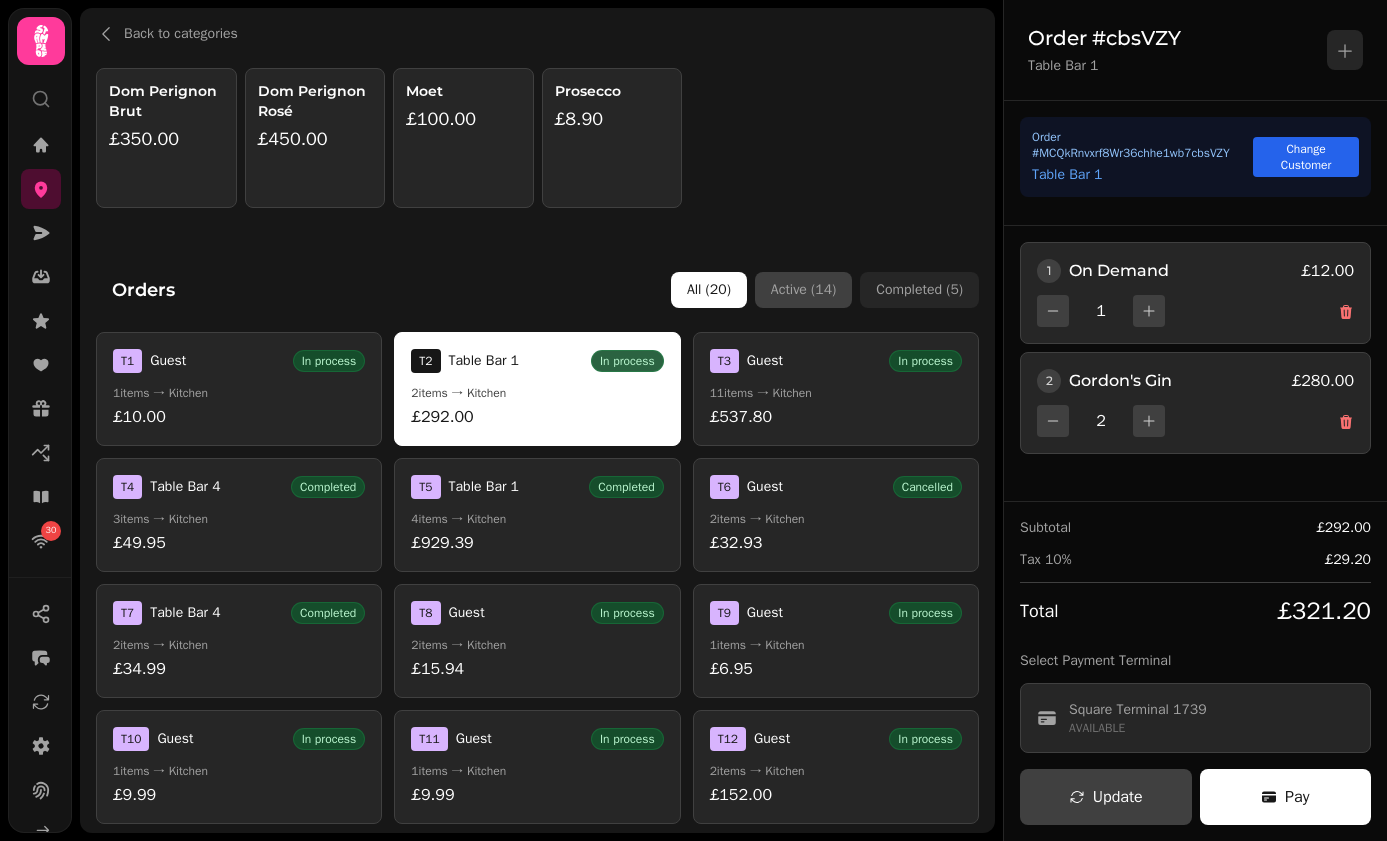 click on "Active ( 14 )" at bounding box center [803, 290] 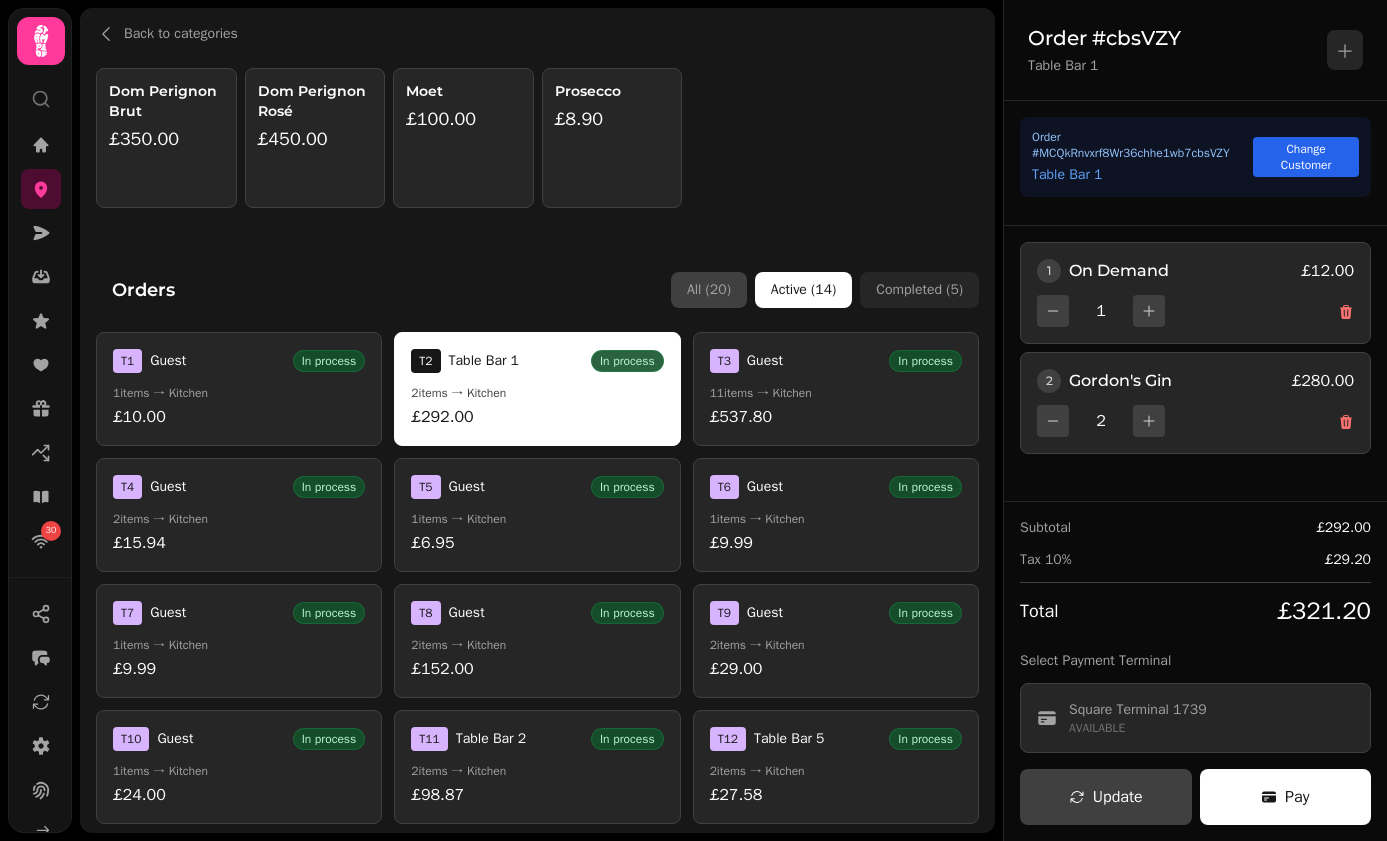 click on "All ( 20 )" at bounding box center [709, 290] 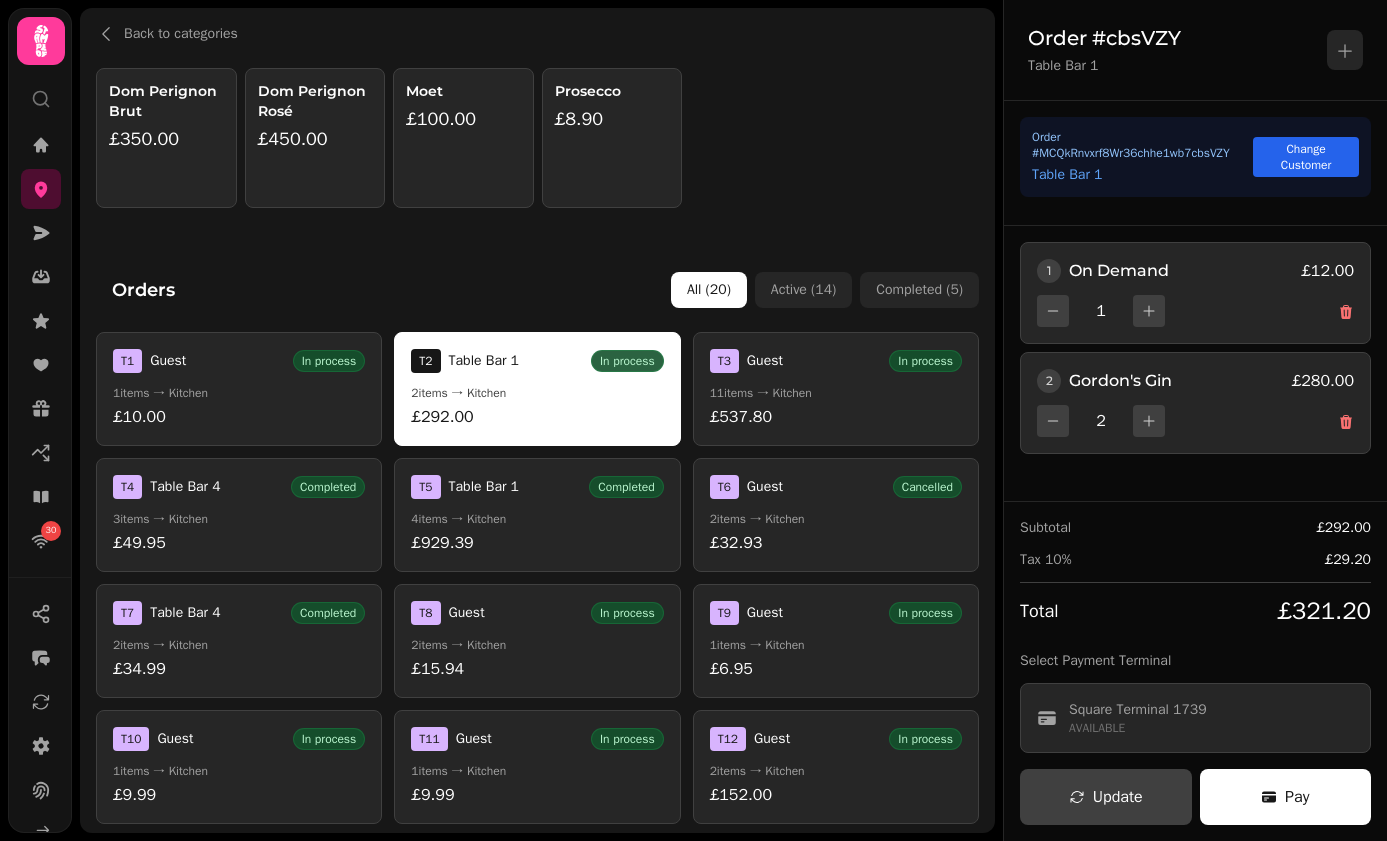 click on "1  items → Kitchen" at bounding box center (239, 393) 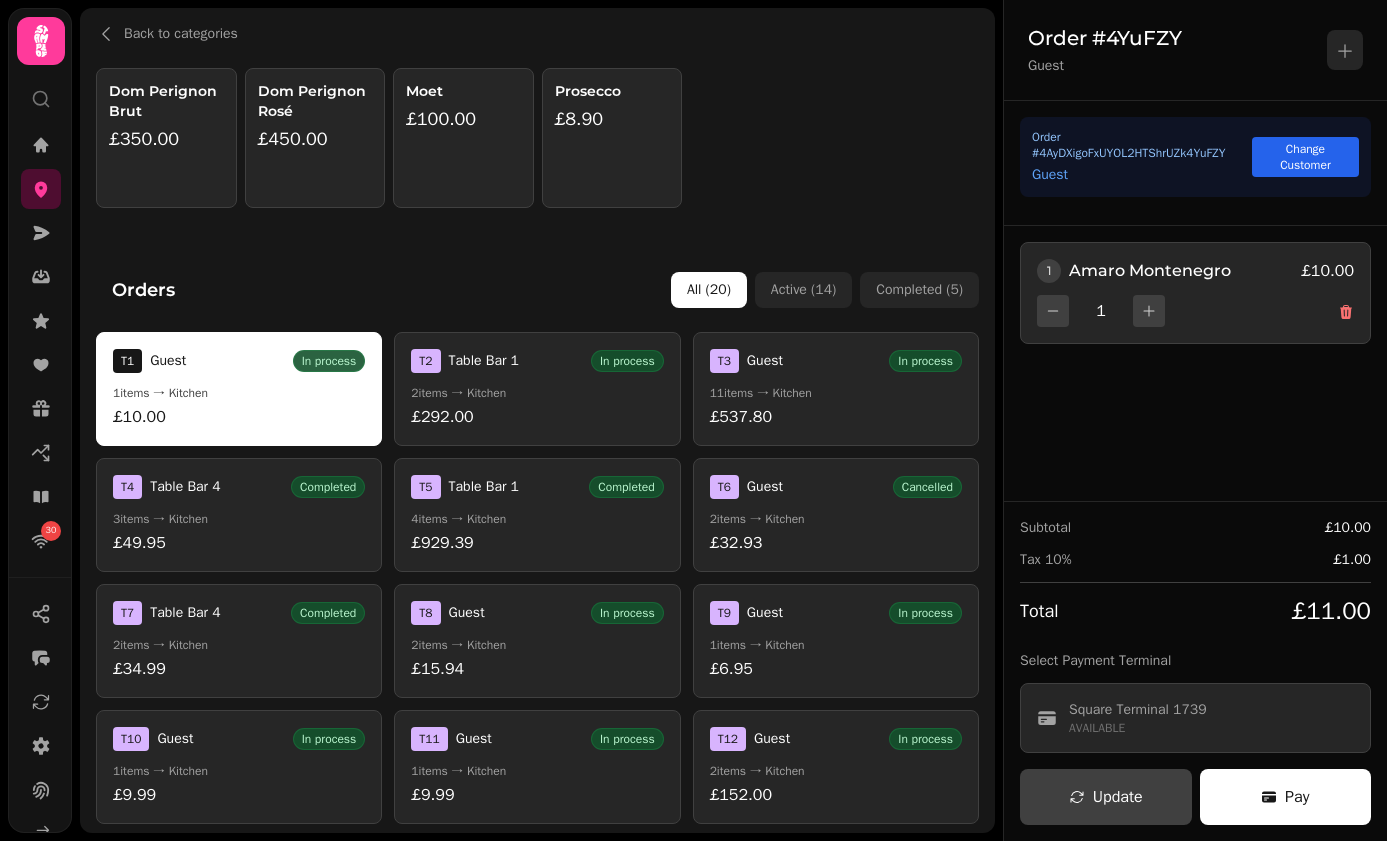 click on "£292.00" at bounding box center (537, 417) 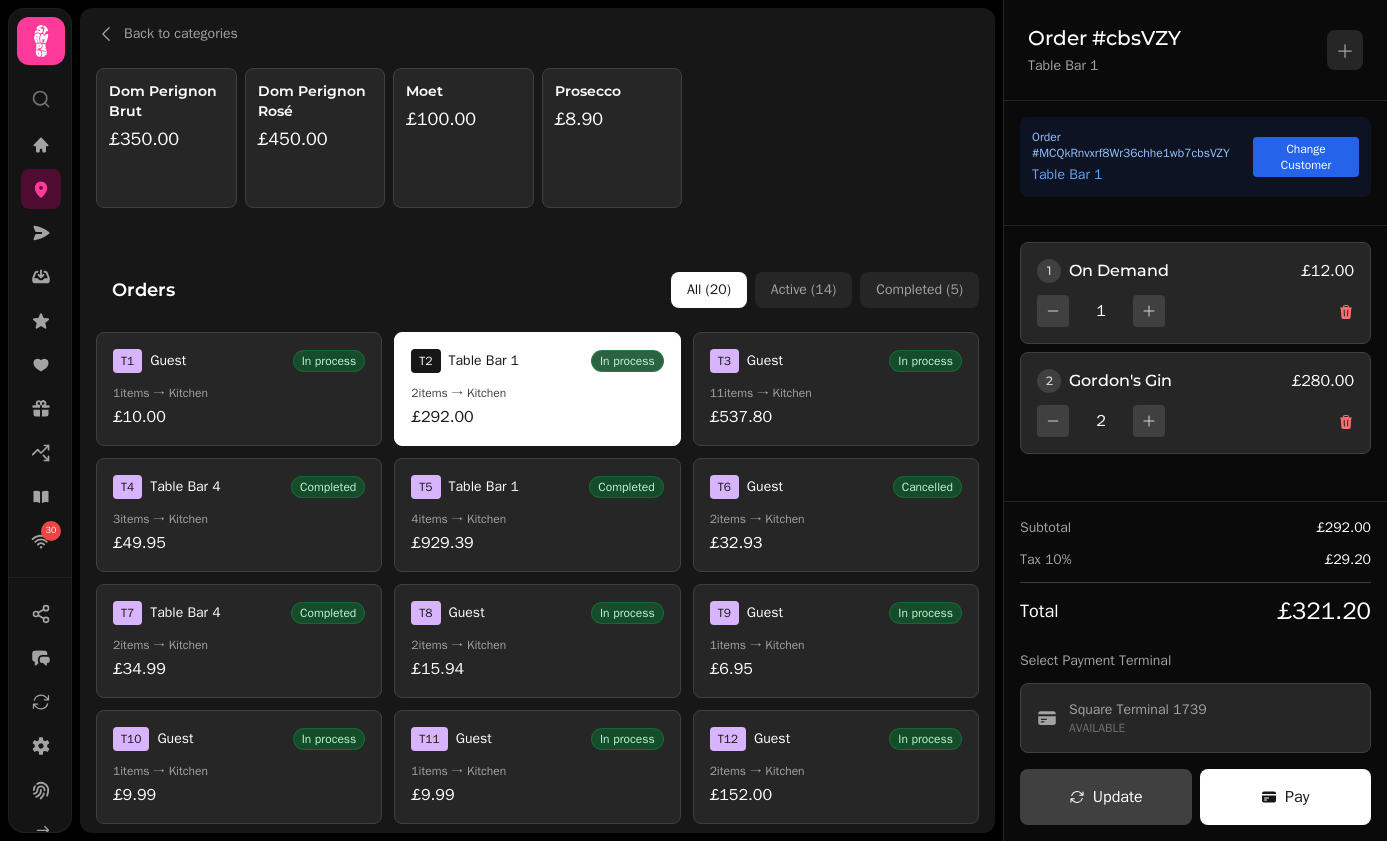 scroll, scrollTop: 385, scrollLeft: 0, axis: vertical 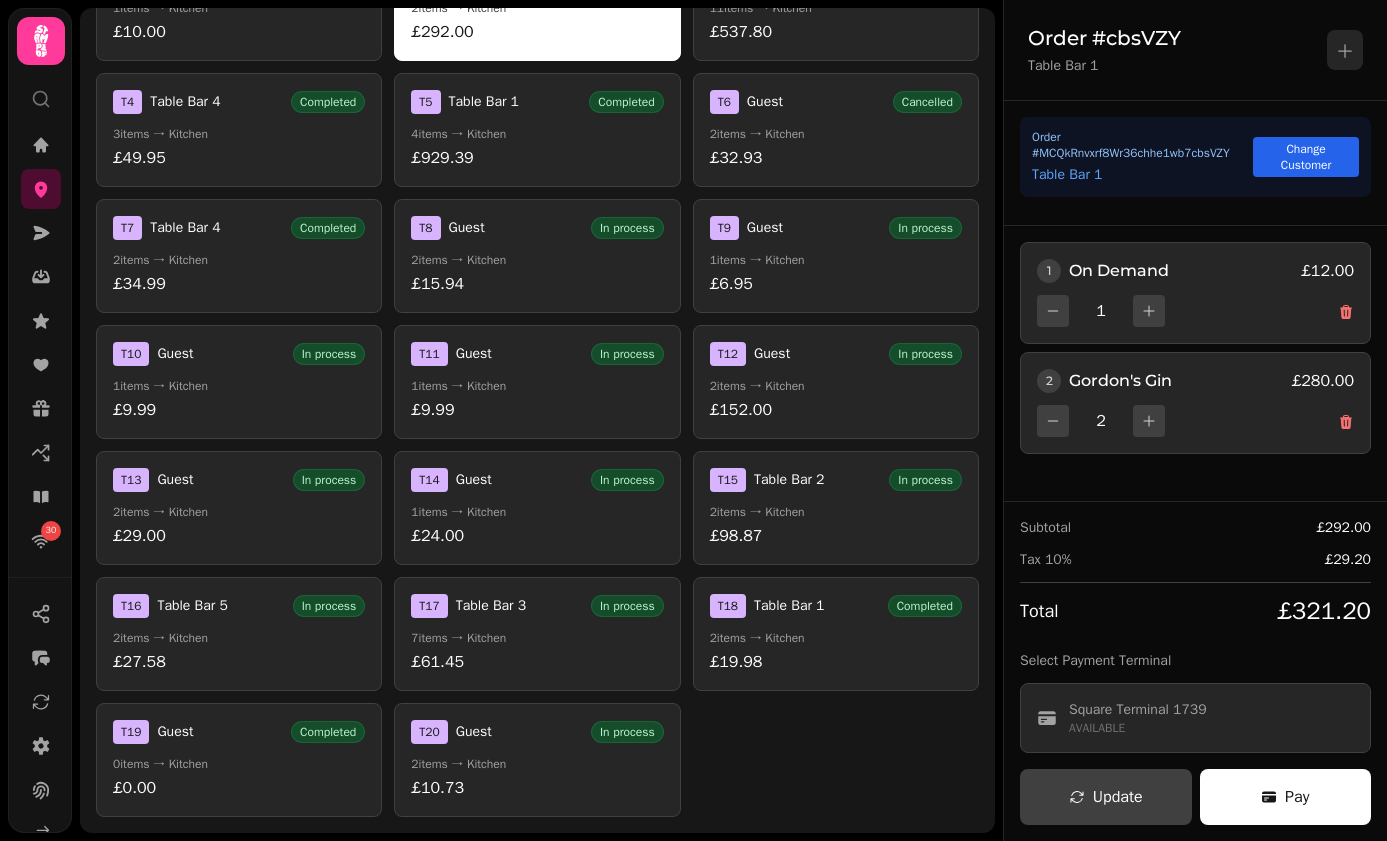 click on "T 18 Table Bar 1 Completed 2  items → Kitchen £19.98" at bounding box center [836, 634] 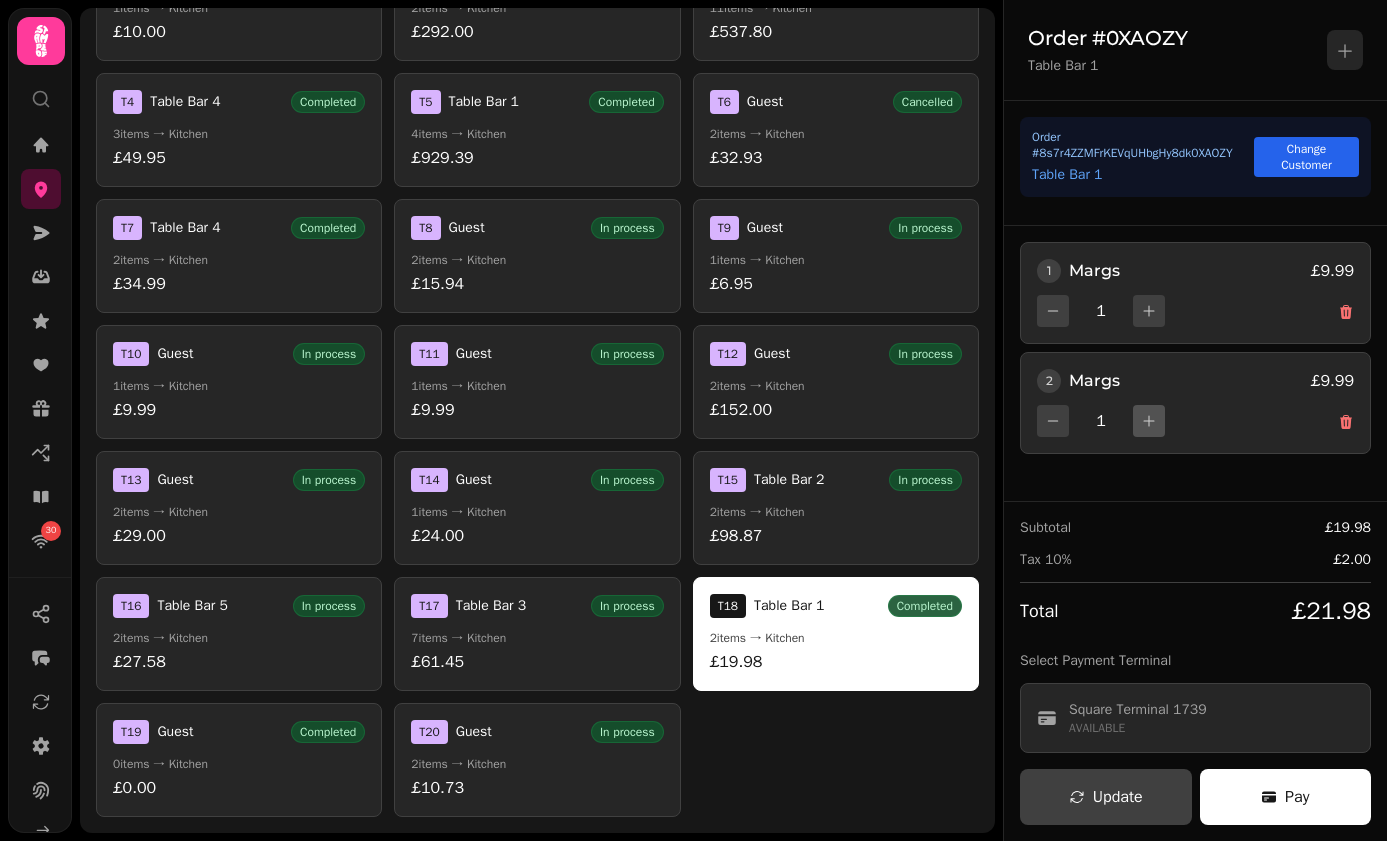 click at bounding box center [1149, 421] 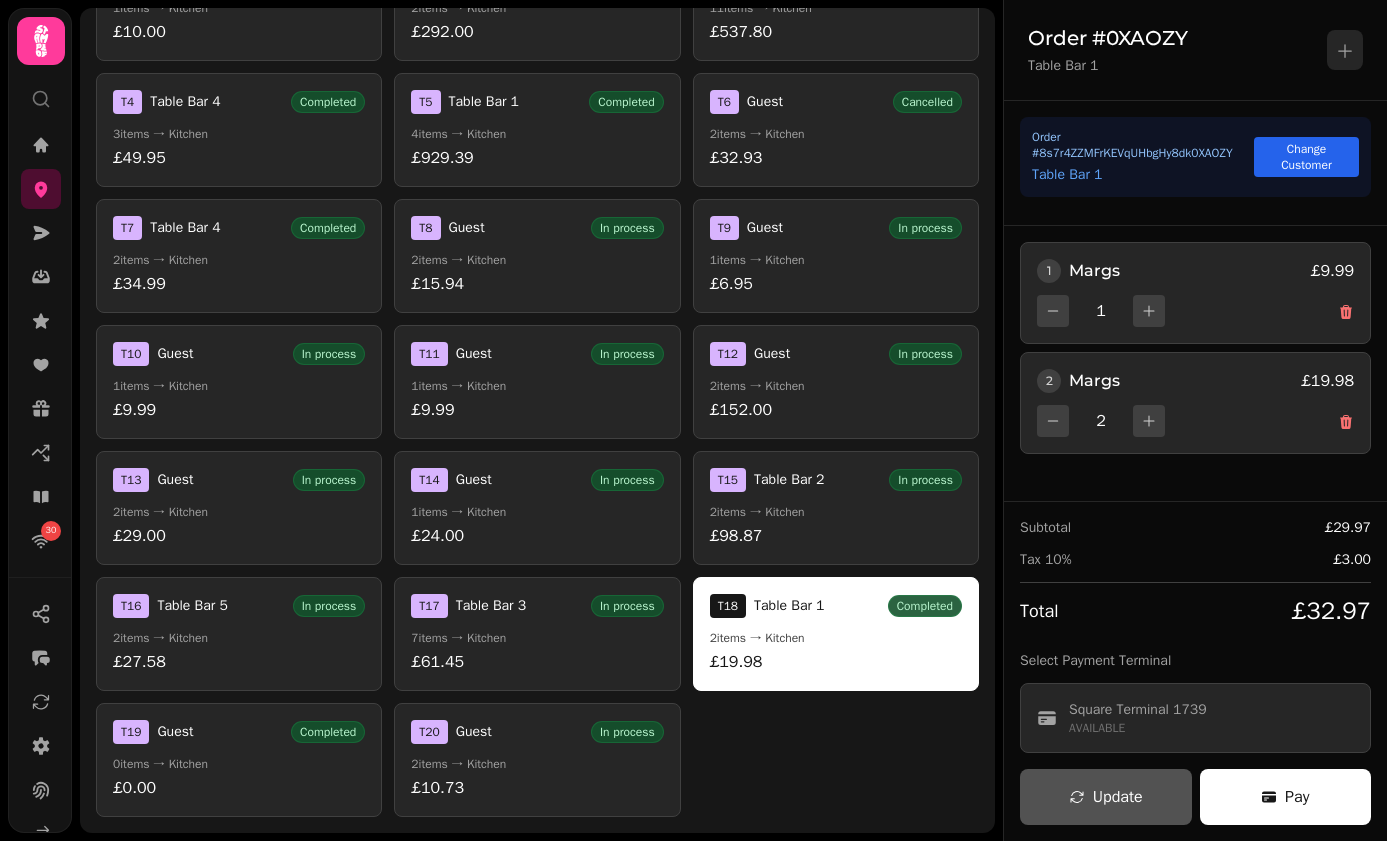 click on "Update" at bounding box center (1106, 797) 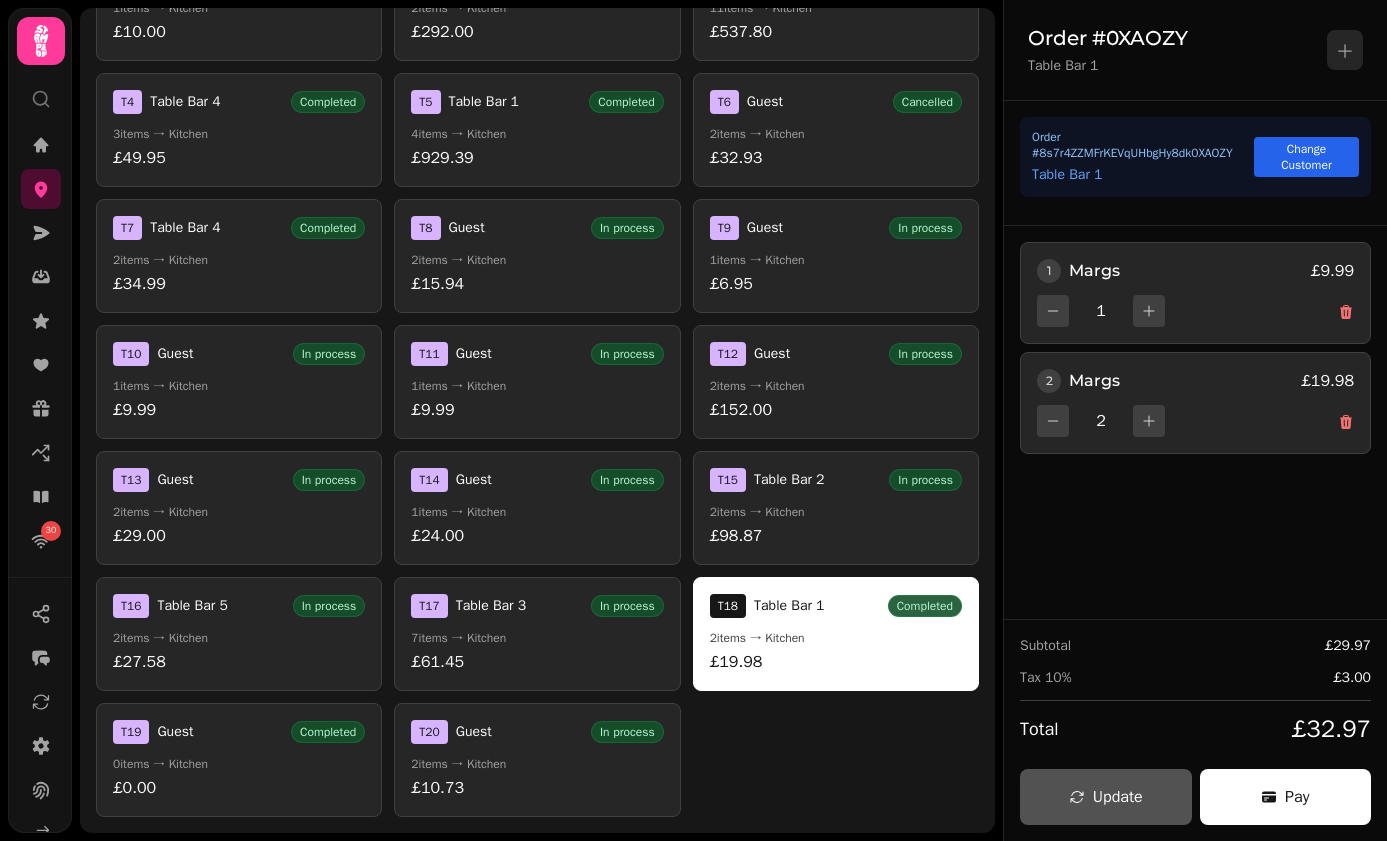 click on "Update" at bounding box center [1118, 797] 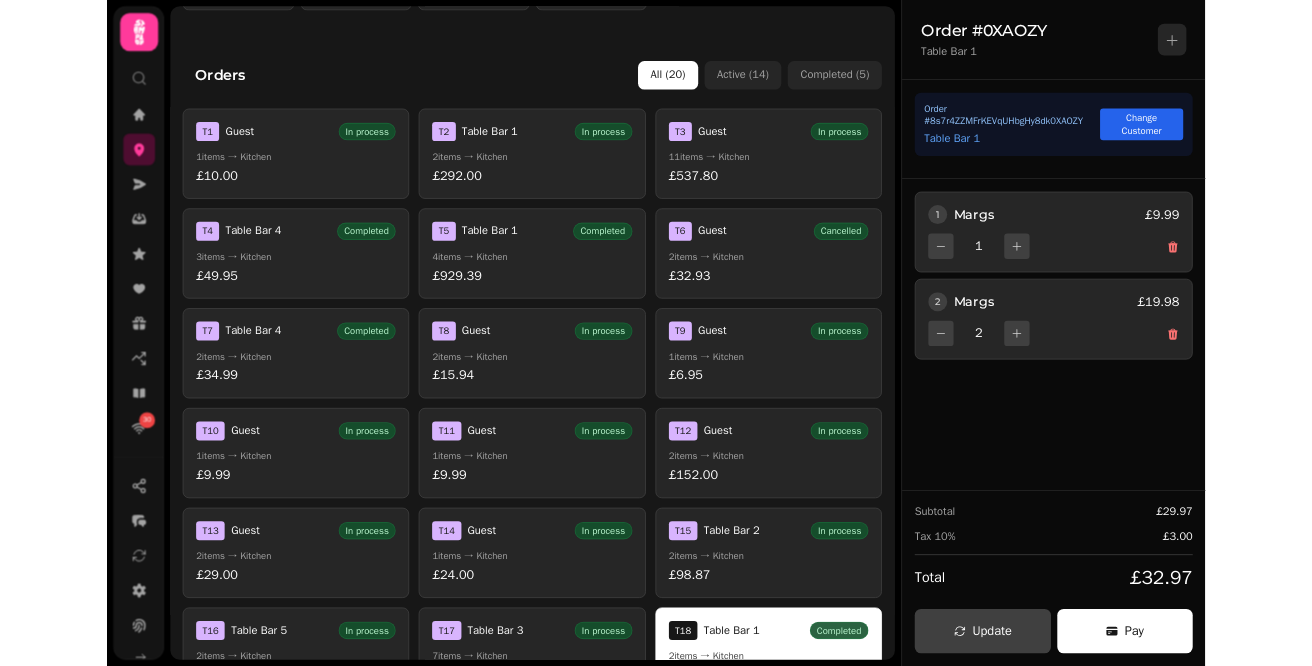 scroll, scrollTop: 0, scrollLeft: 0, axis: both 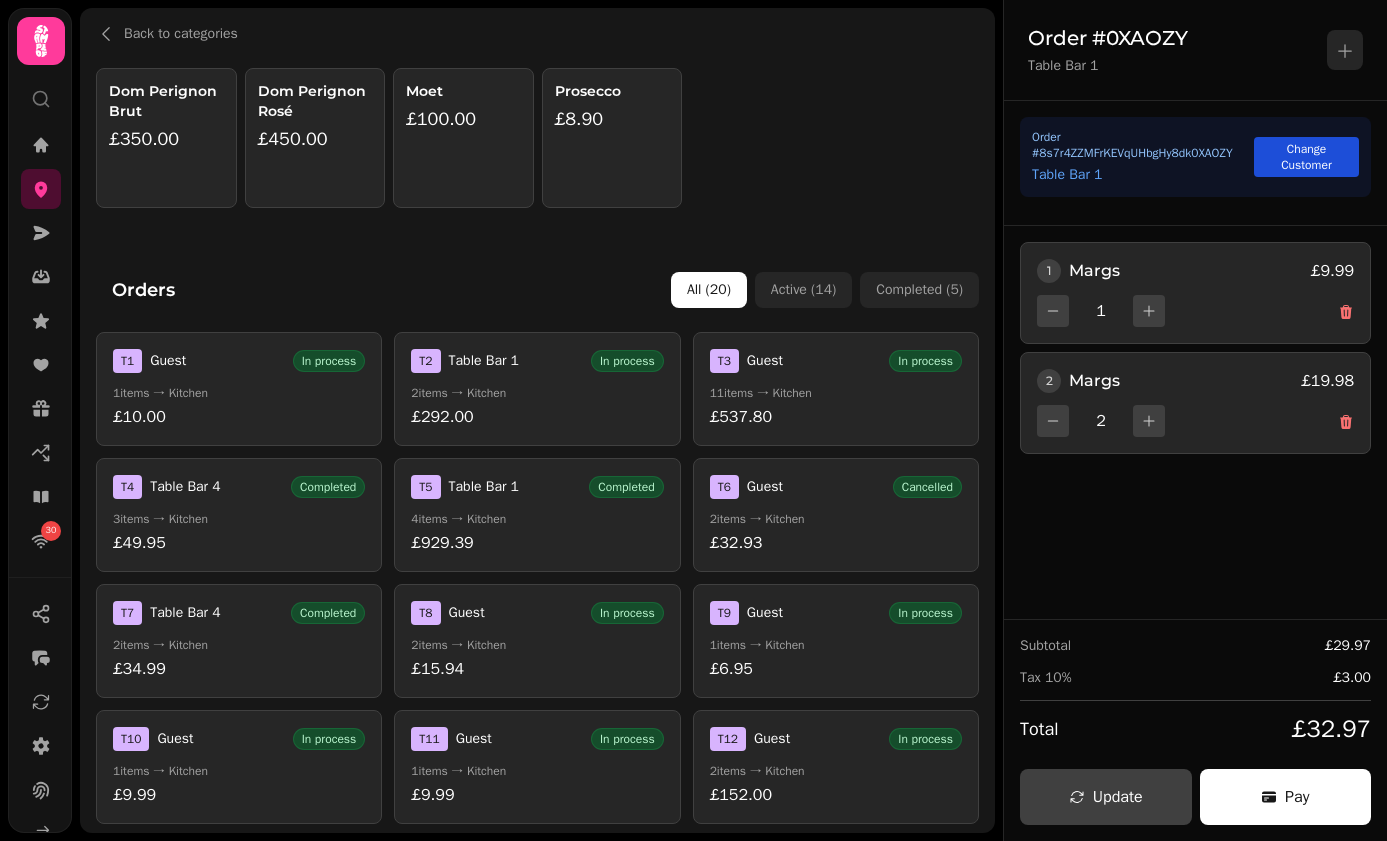 click on "Change Customer" at bounding box center [1306, 157] 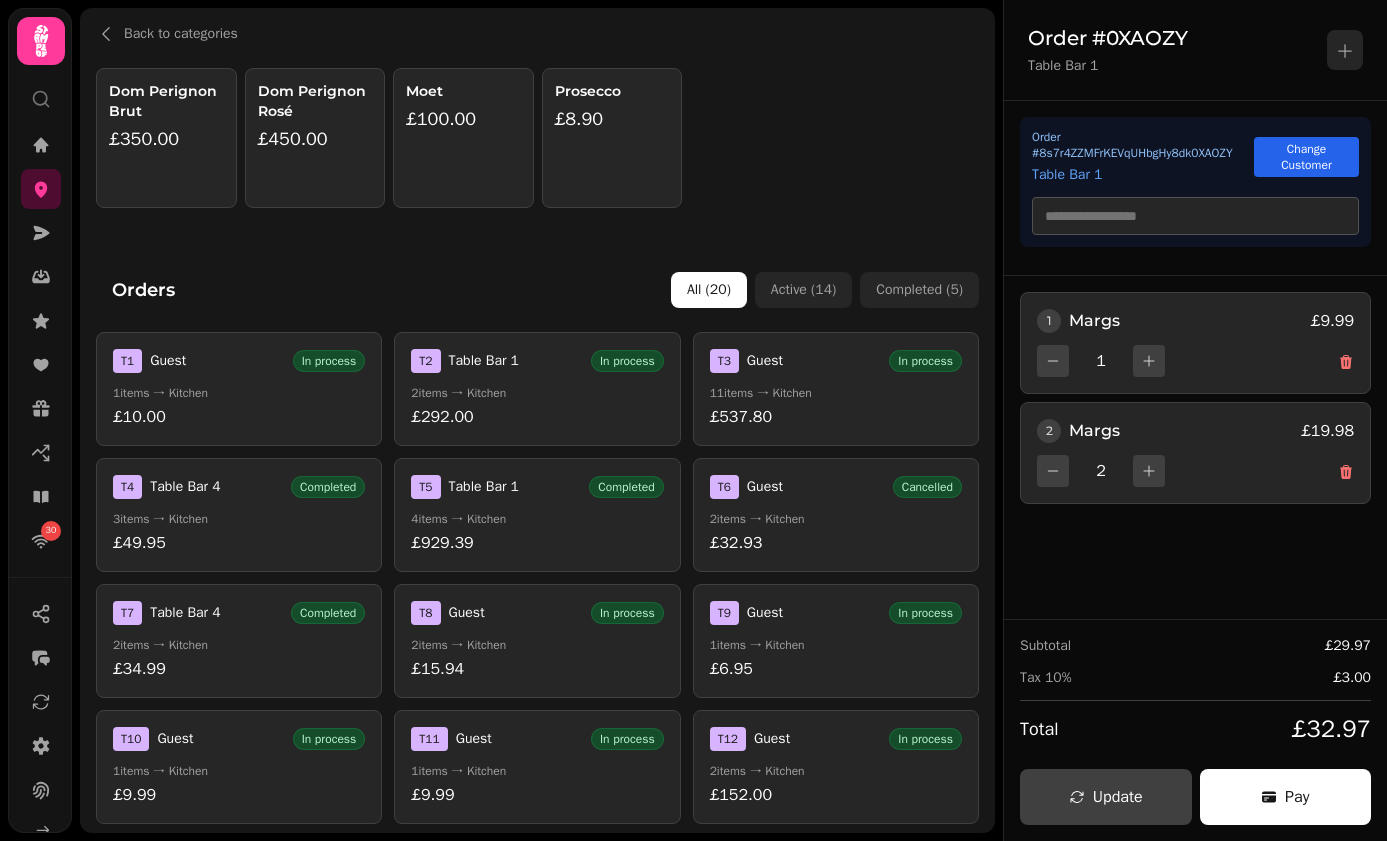 click at bounding box center [1195, 216] 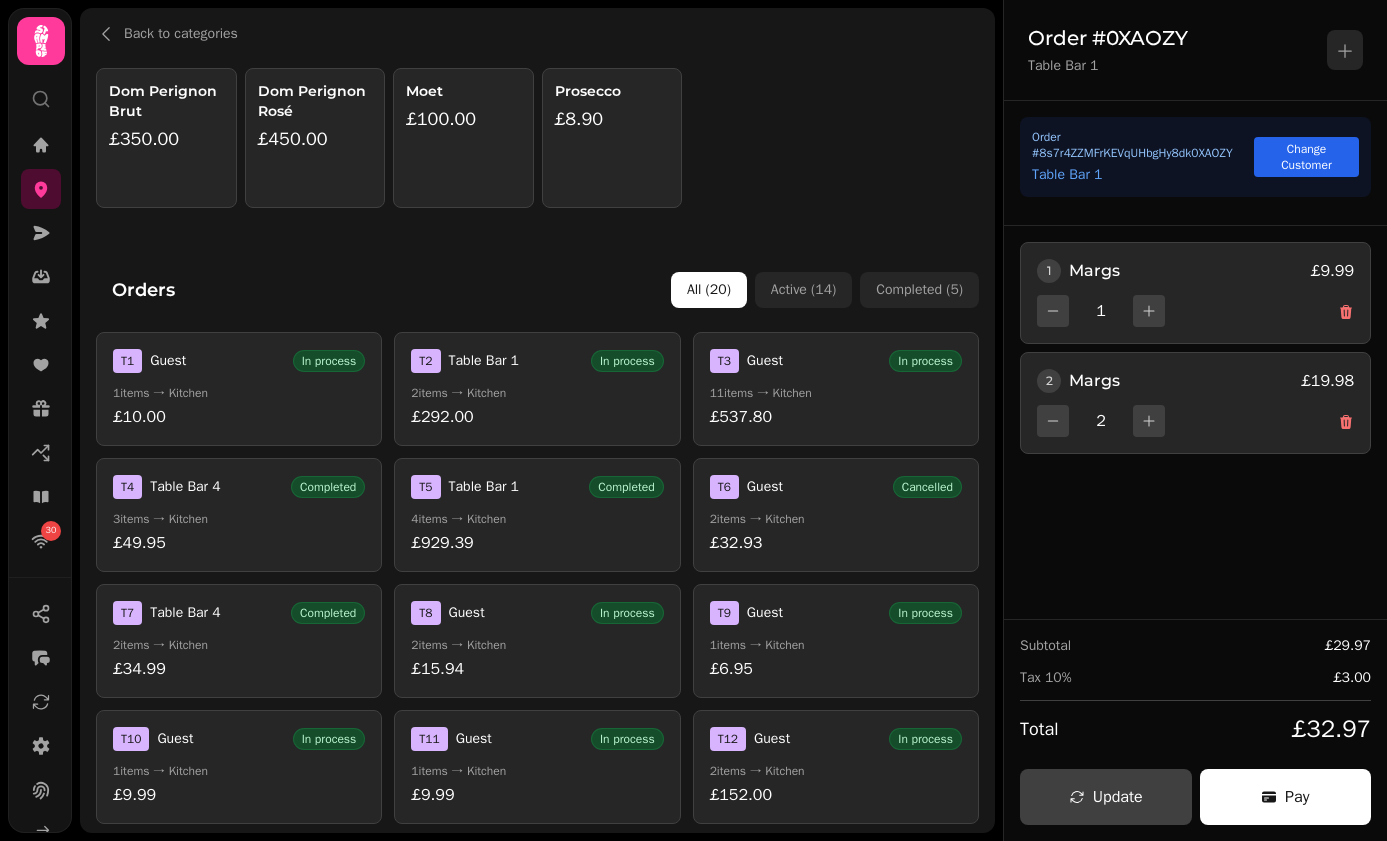 click on "Order # 8s7r4ZZMFrKEVqUHbgHy8dk0XAOZY" at bounding box center (1143, 145) 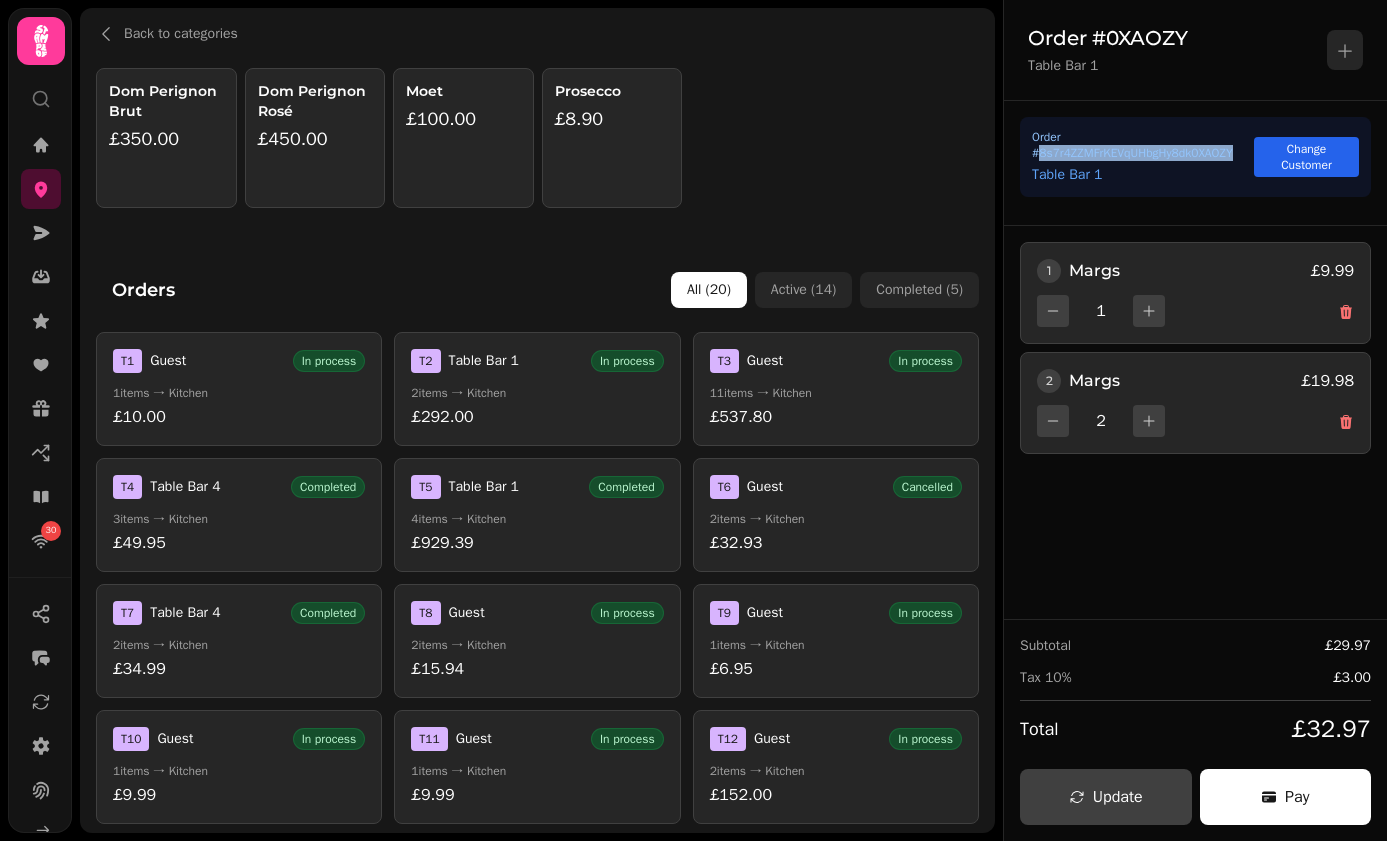click on "Order # 8s7r4ZZMFrKEVqUHbgHy8dk0XAOZY" at bounding box center [1143, 145] 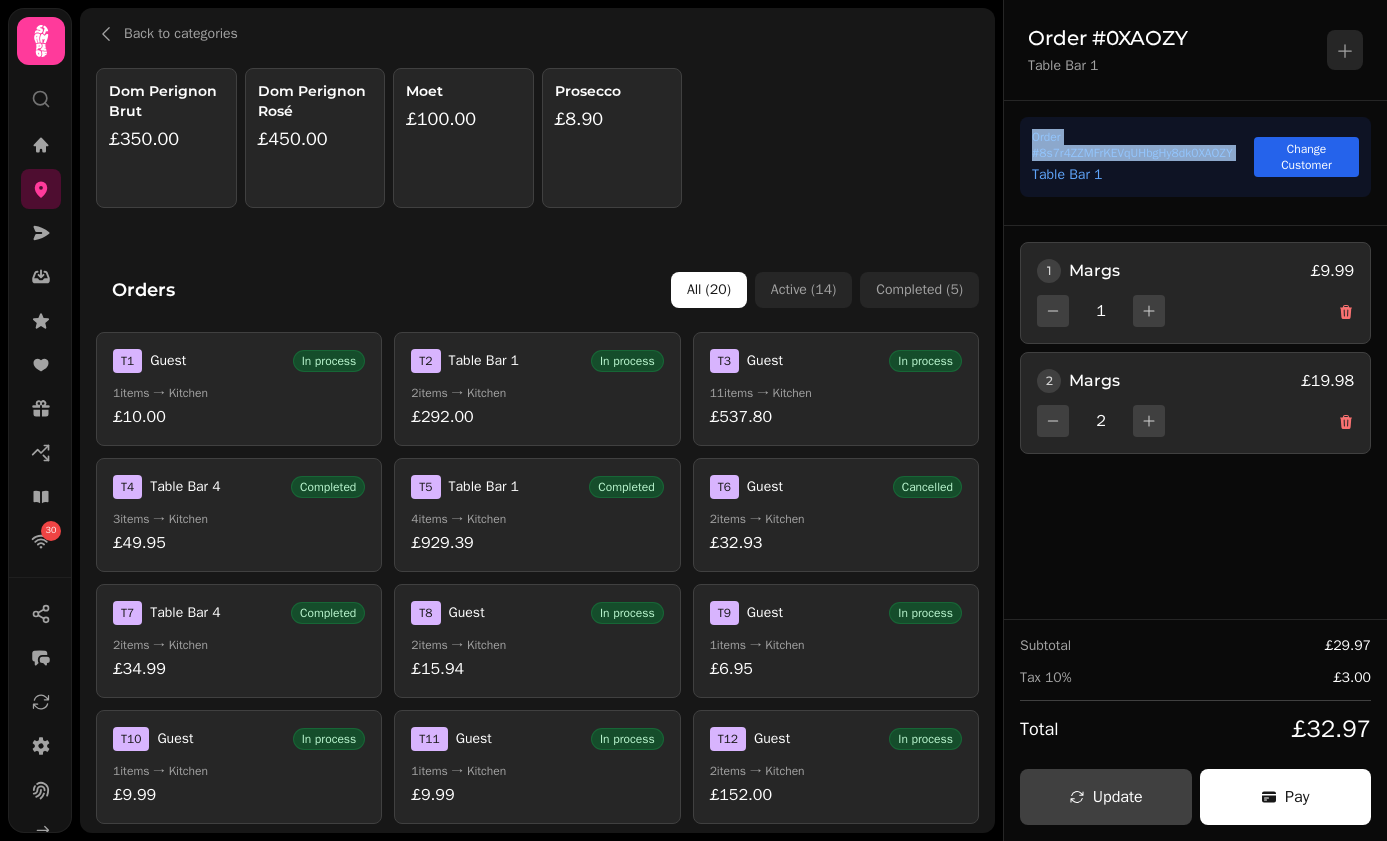 click on "Order # 8s7r4ZZMFrKEVqUHbgHy8dk0XAOZY" at bounding box center (1143, 145) 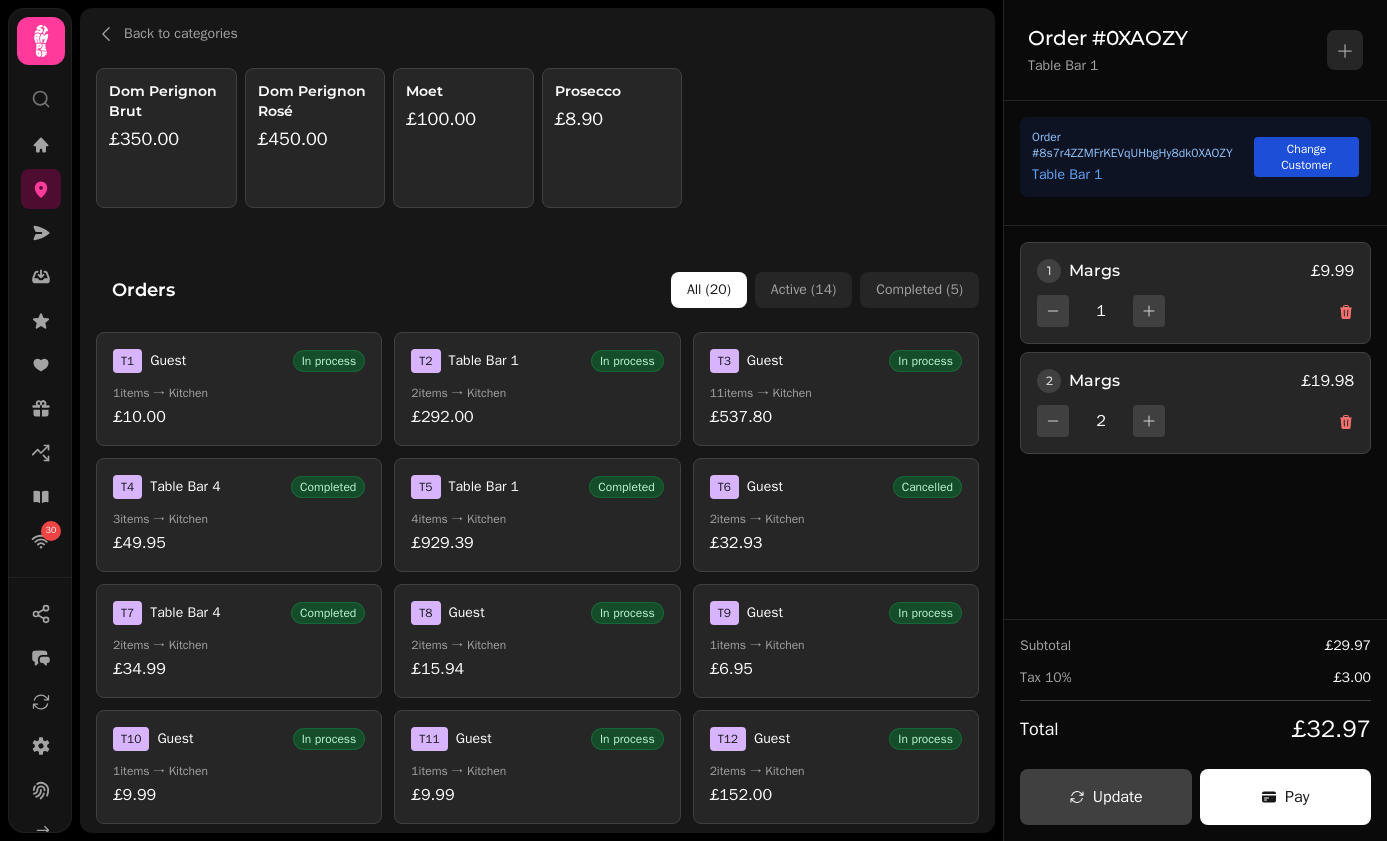 click on "Change Customer" at bounding box center [1306, 157] 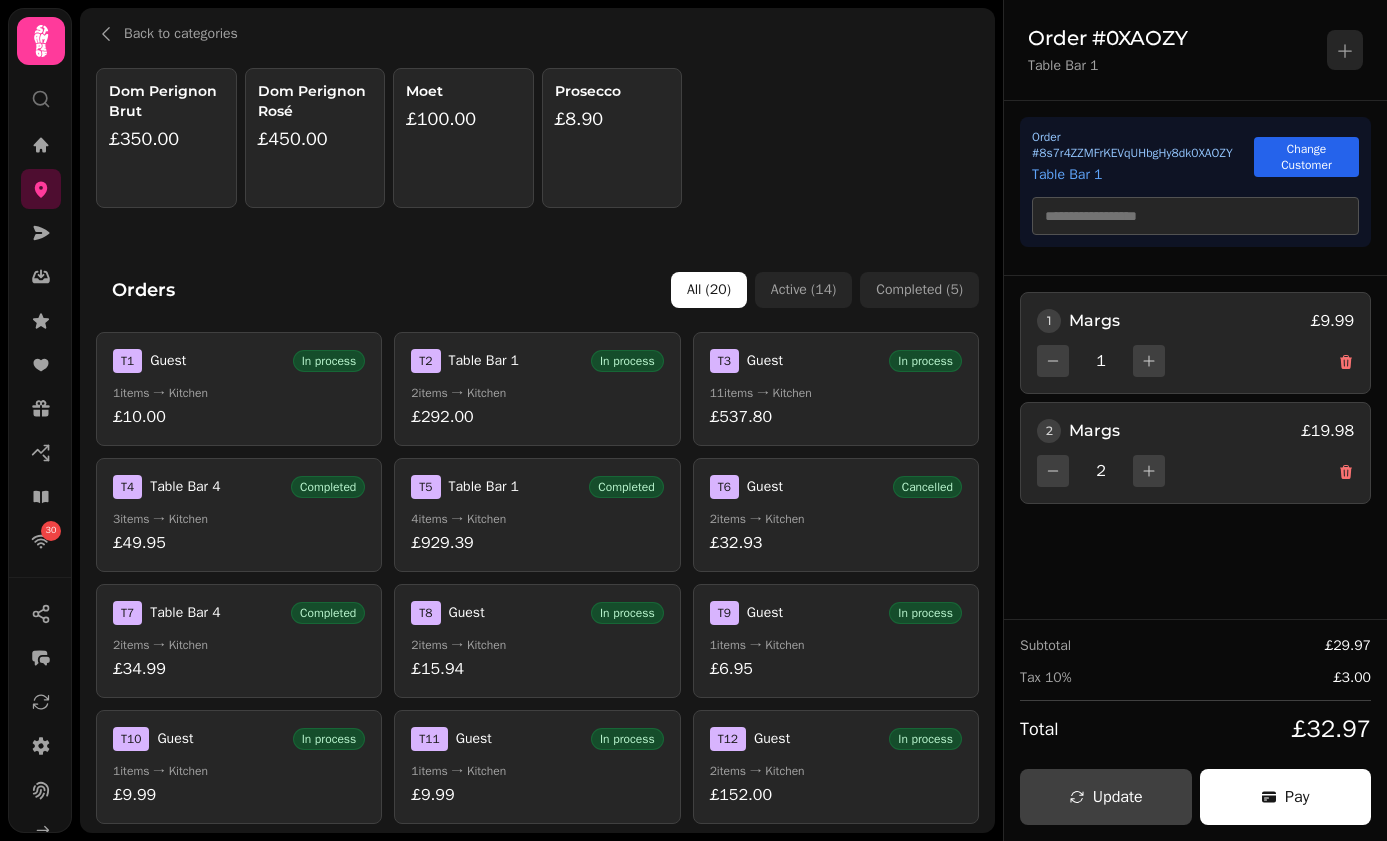 click at bounding box center (1195, 216) 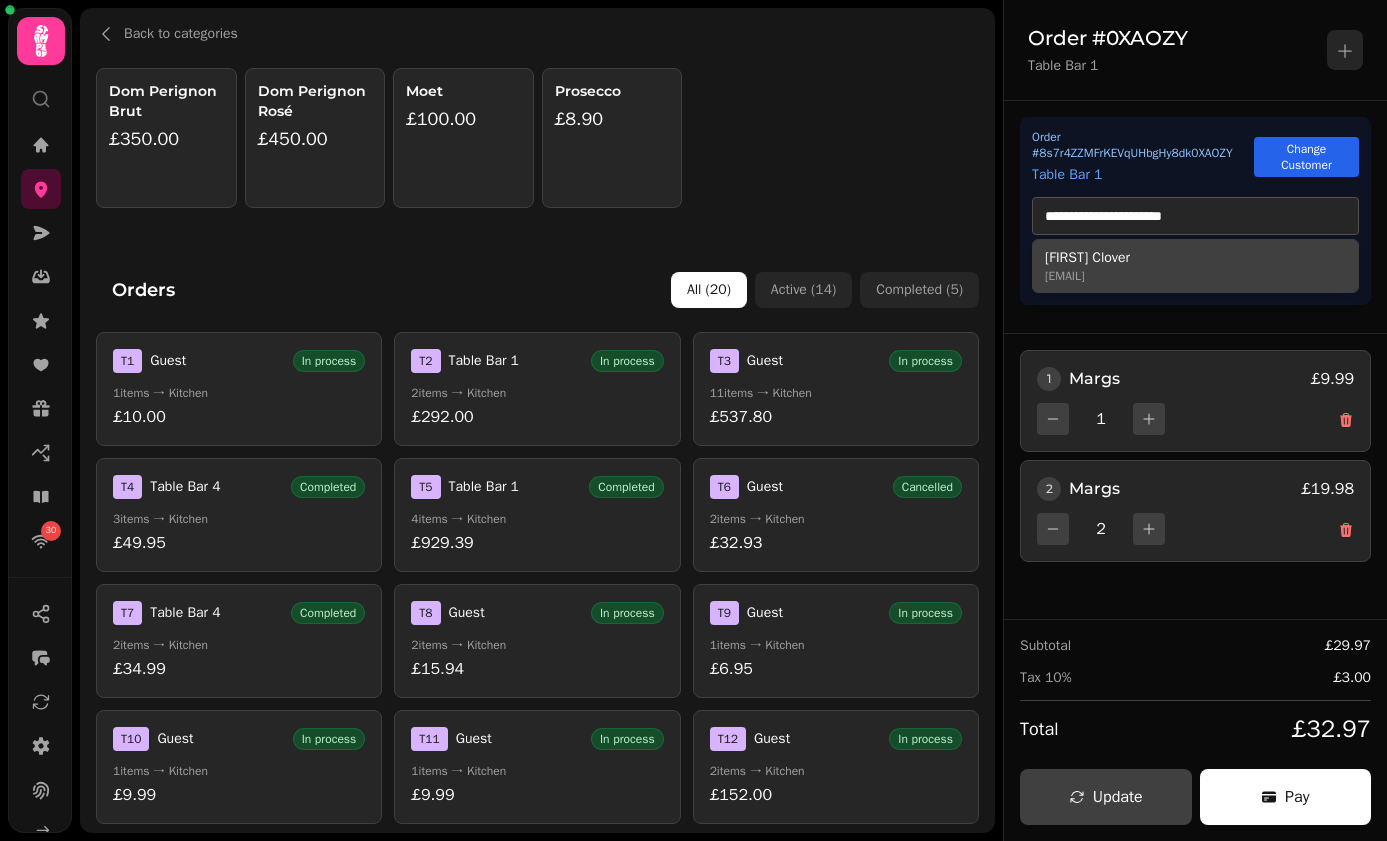 type on "**********" 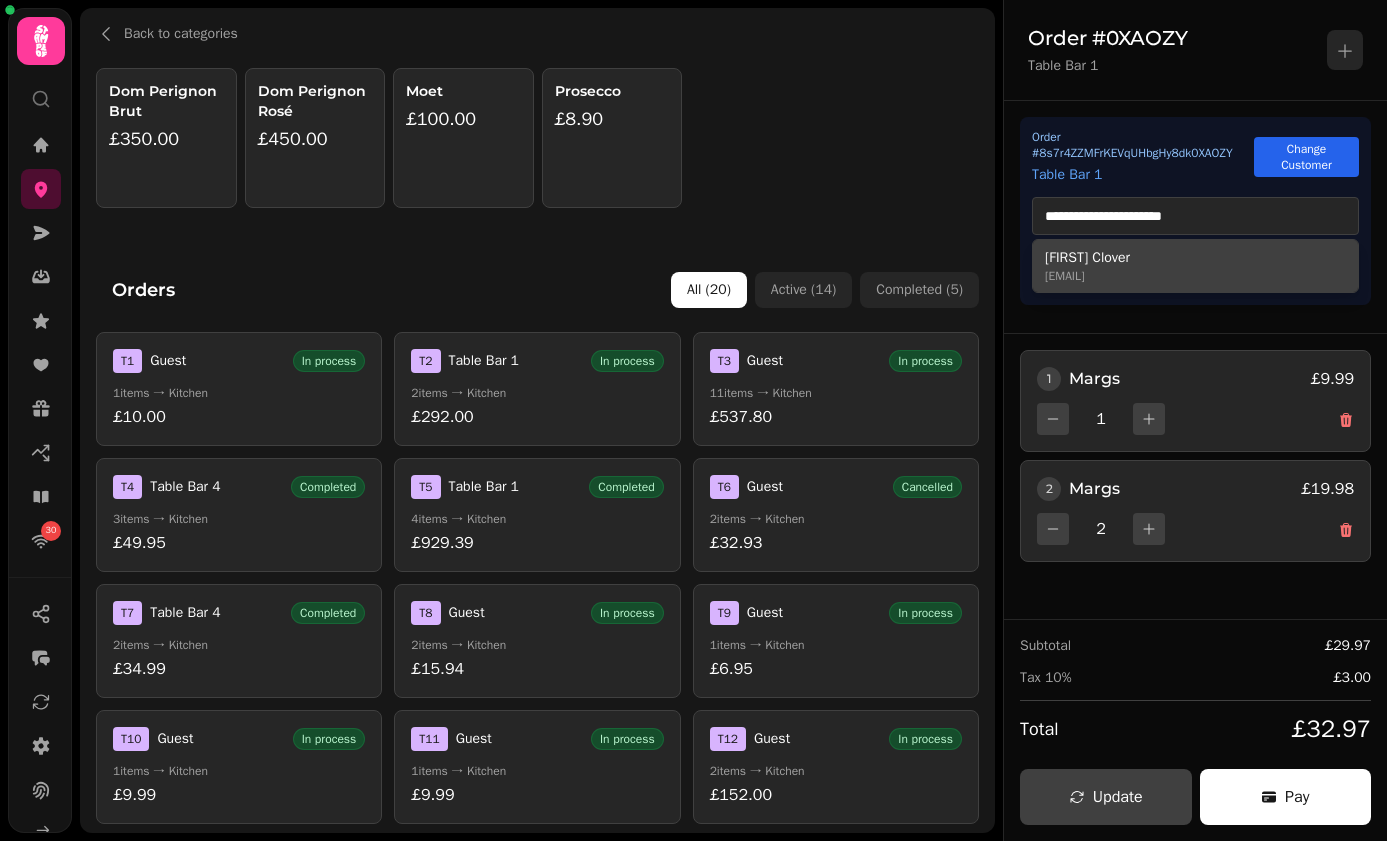 click on "Patrick   Clover" at bounding box center [1195, 258] 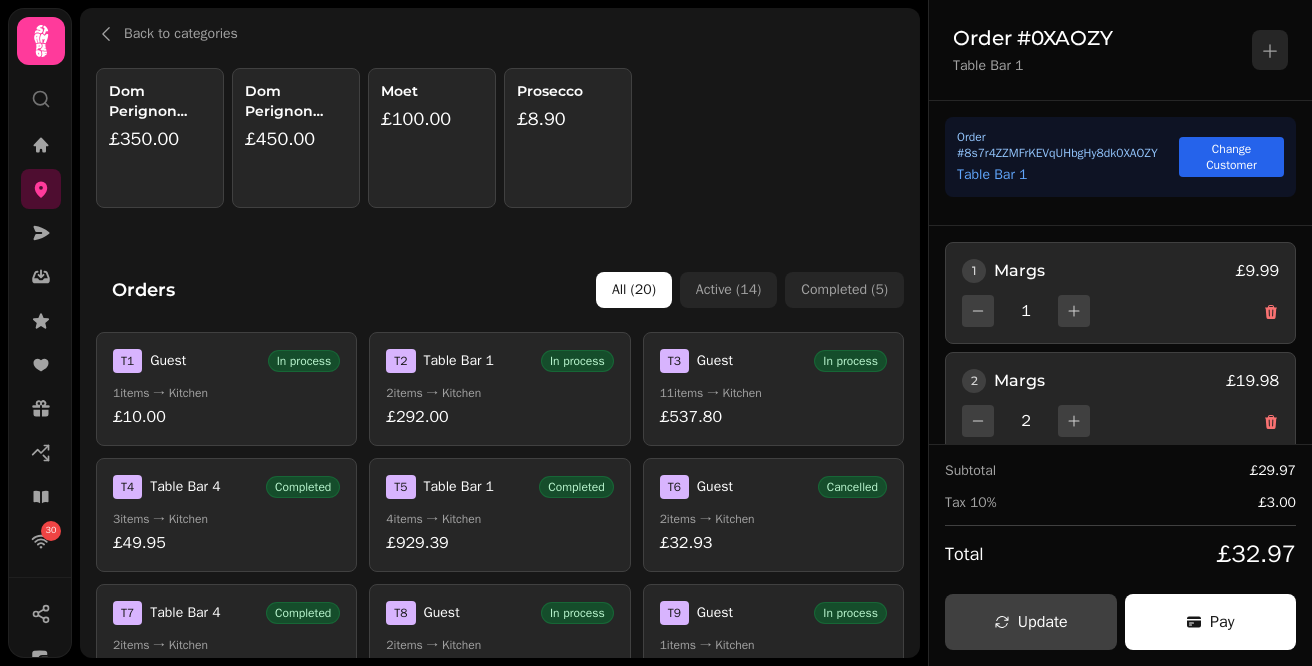 click on "Prosecco £8.90" at bounding box center (568, 138) 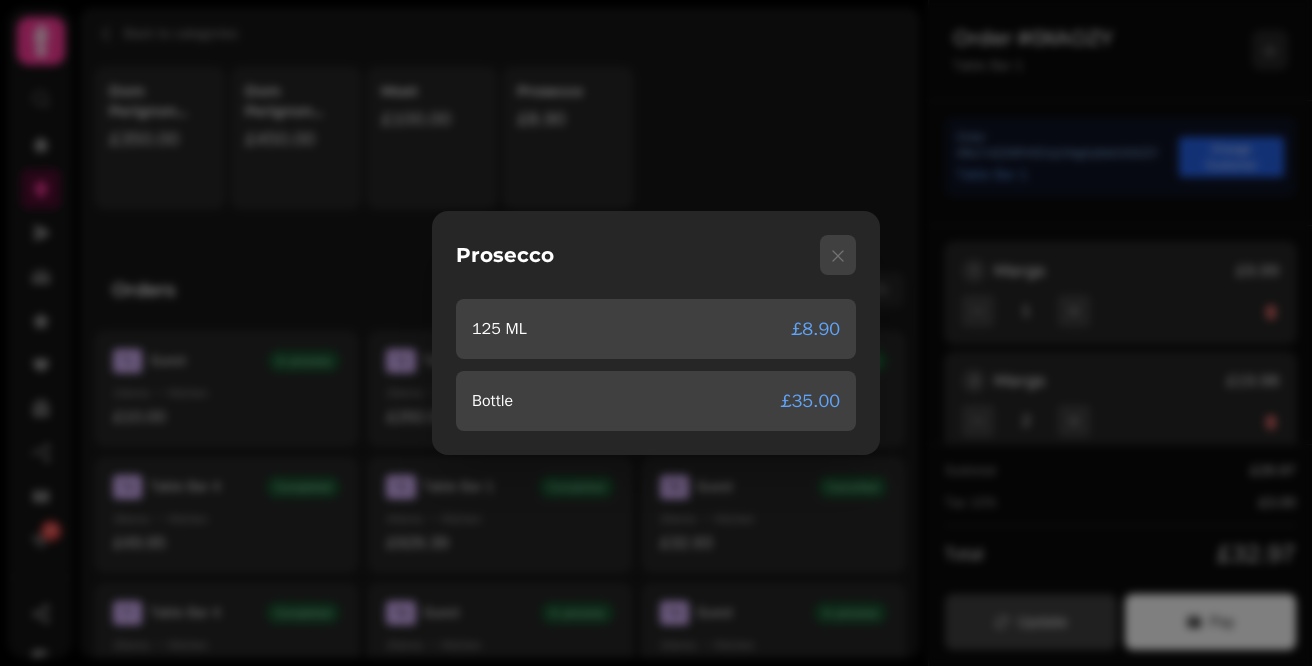 click 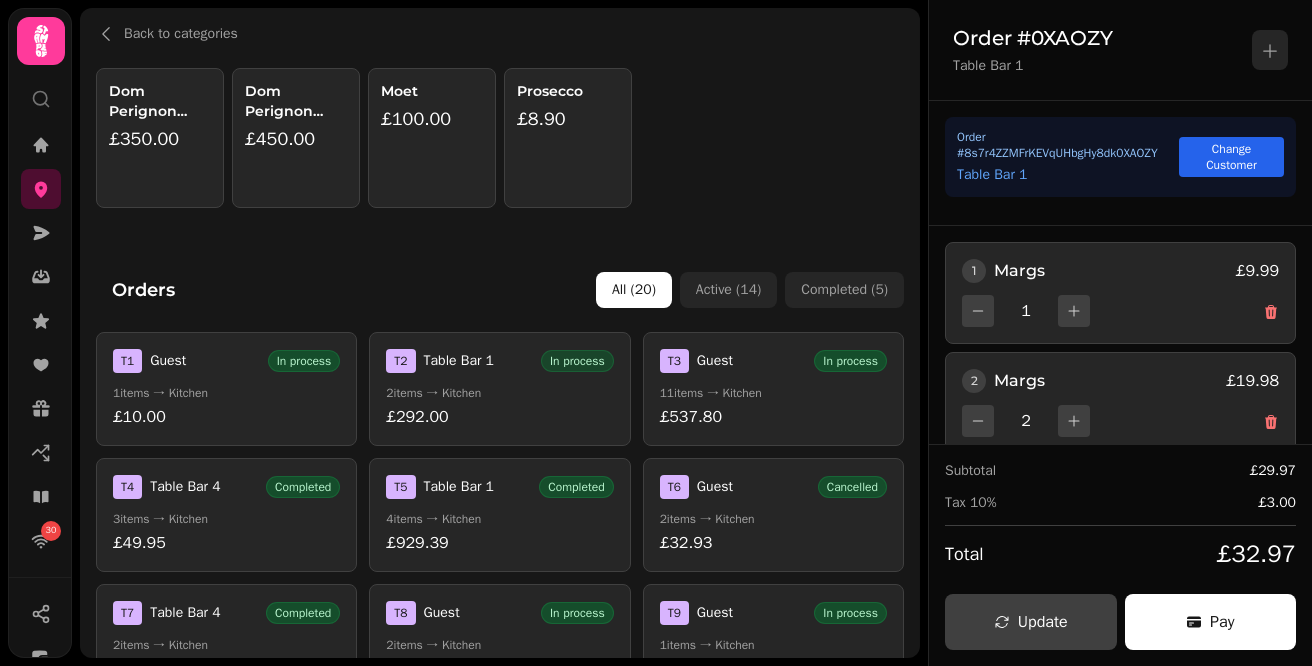 click on "In process" at bounding box center (577, 361) 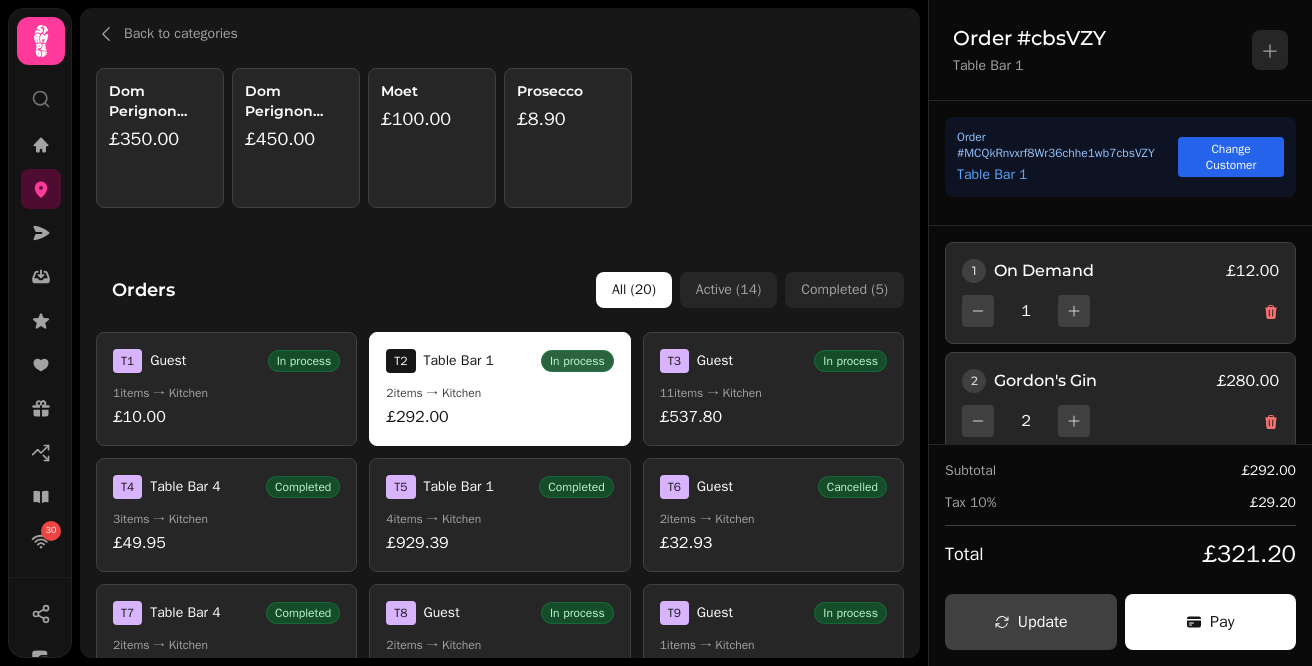 click on "11  items → Kitchen" at bounding box center [773, 393] 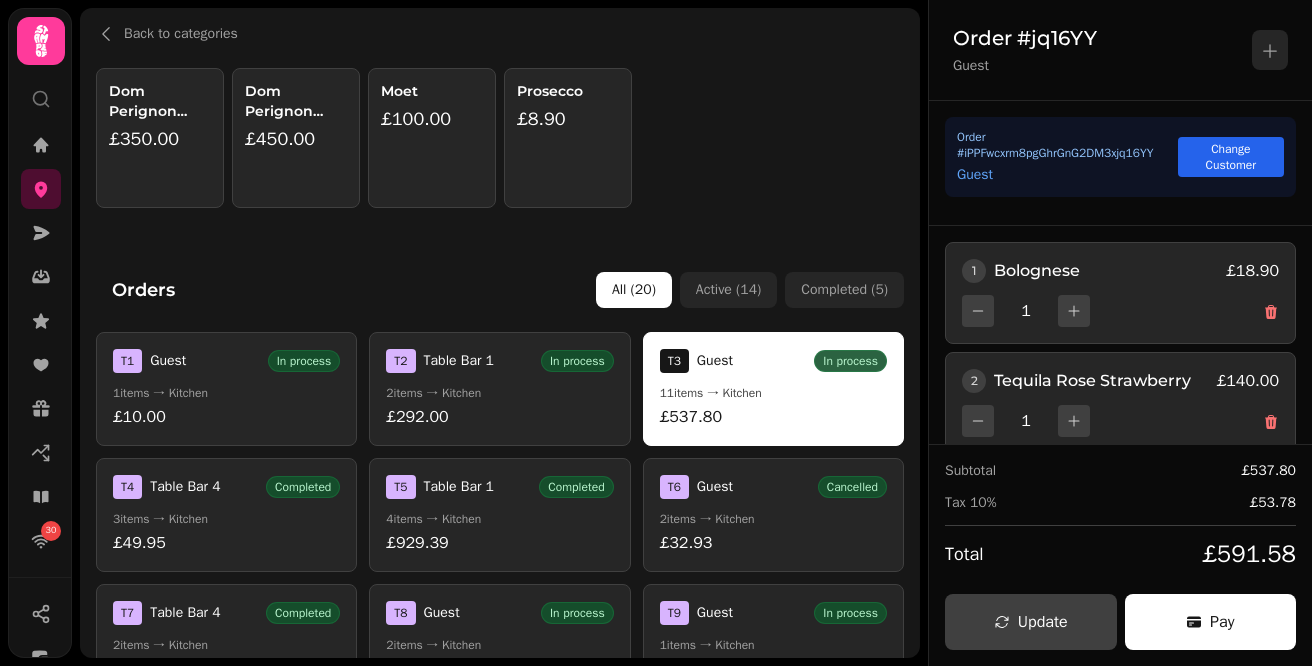 click on "£292.00" at bounding box center [499, 417] 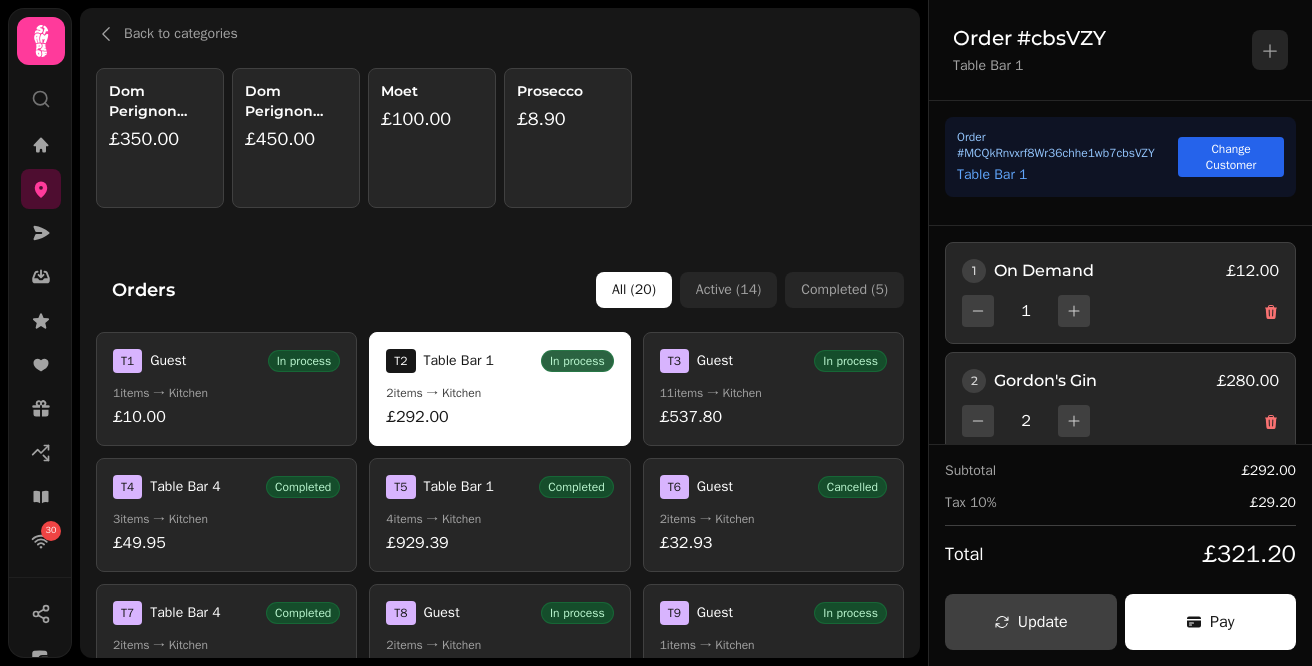 click on "£10.00" at bounding box center (226, 417) 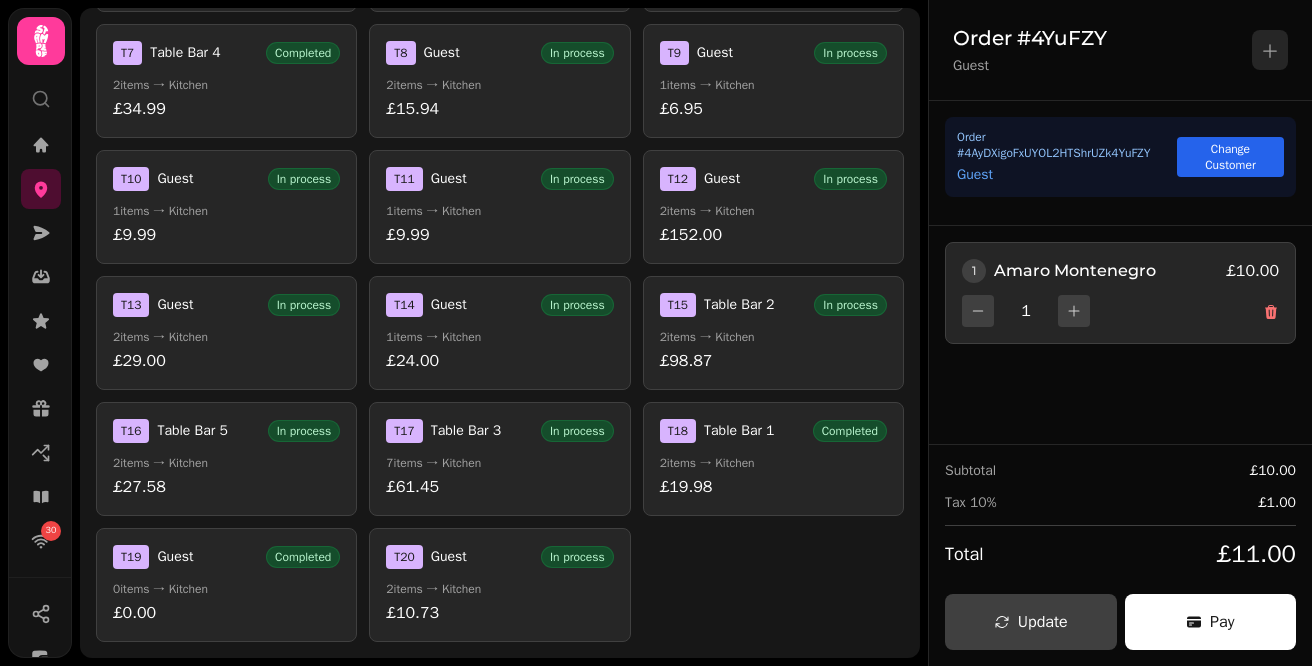 scroll, scrollTop: 0, scrollLeft: 0, axis: both 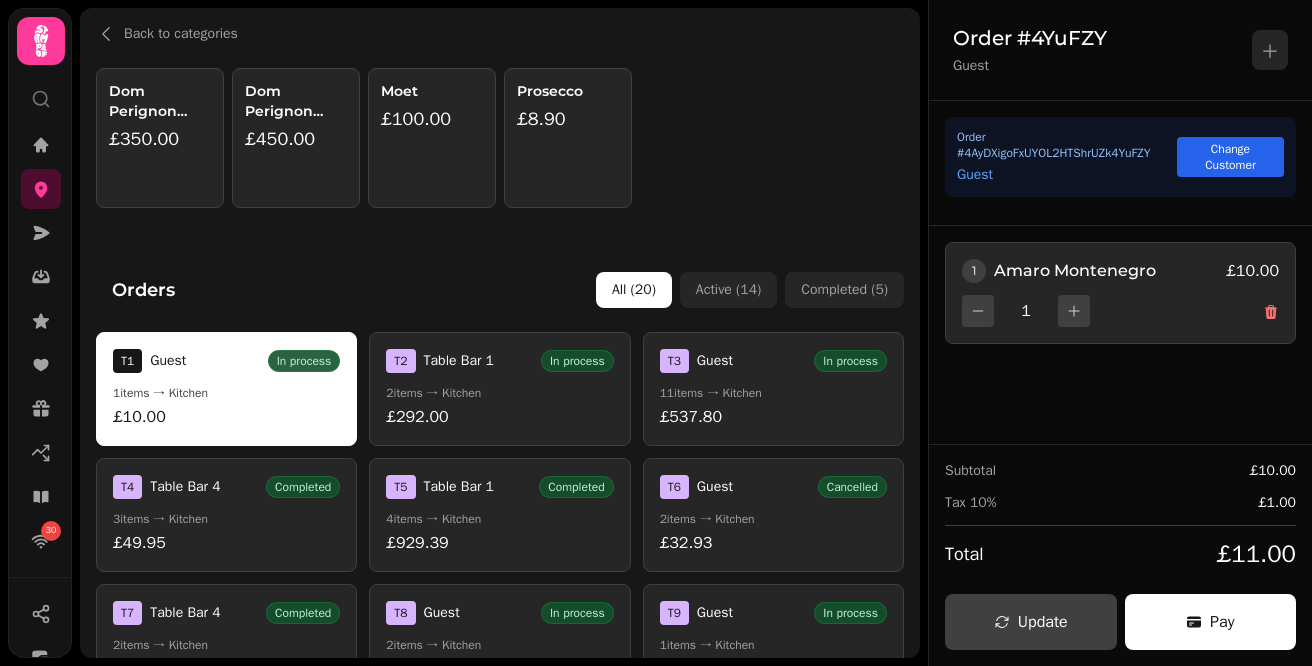 click on "£292.00" at bounding box center [499, 417] 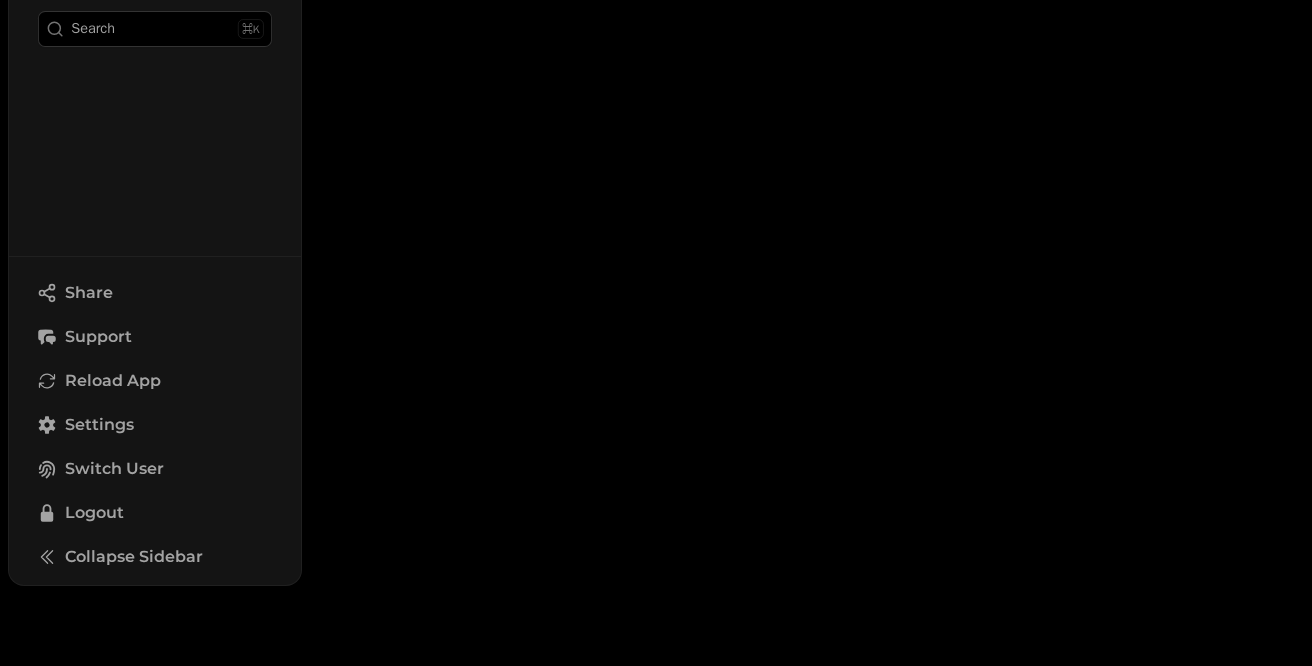 scroll, scrollTop: 0, scrollLeft: 0, axis: both 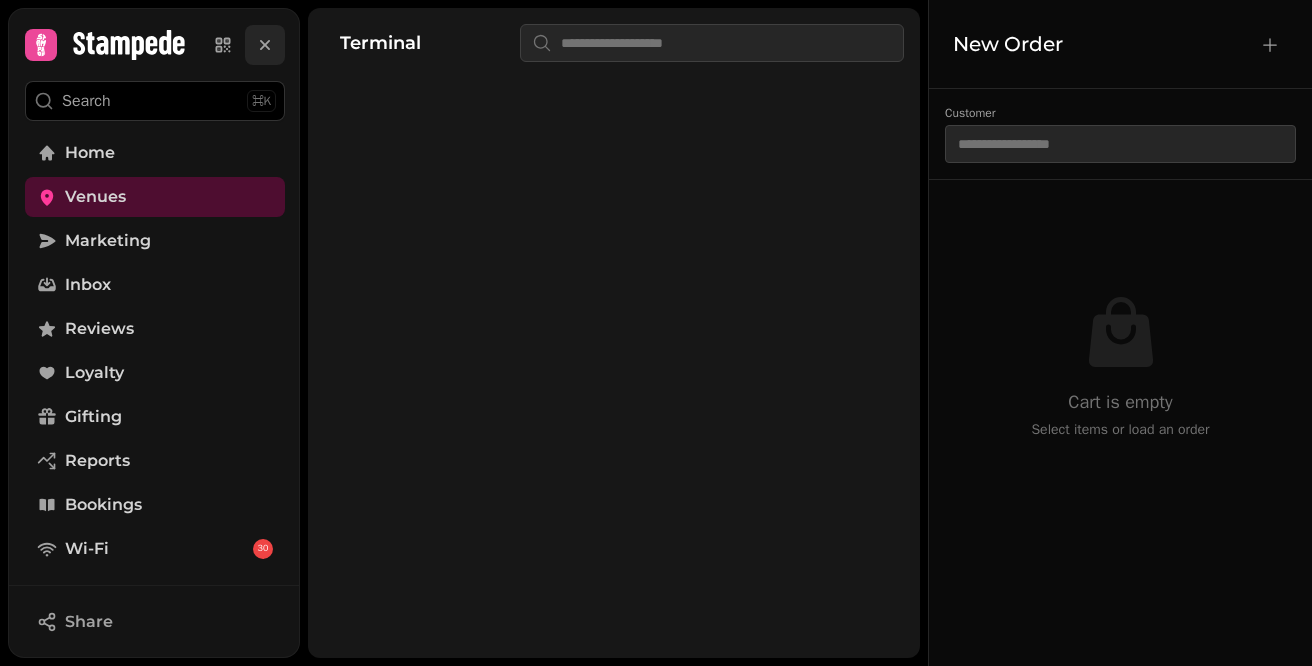 click at bounding box center [265, 45] 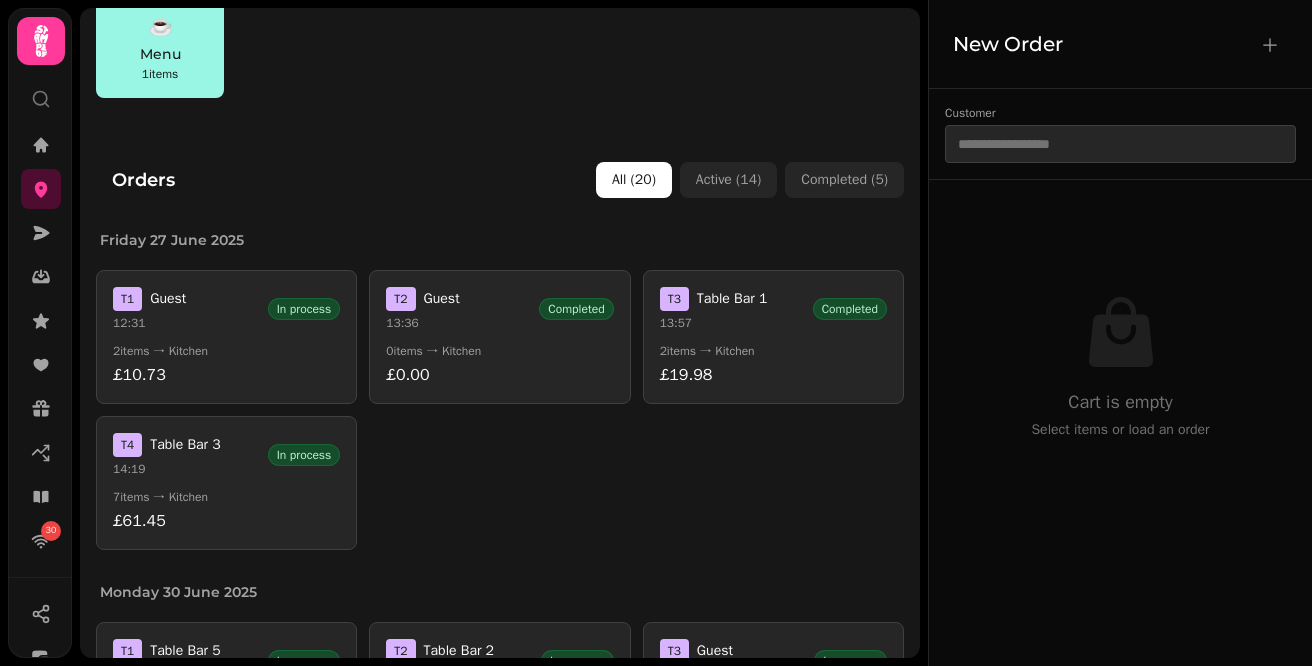 scroll, scrollTop: 731, scrollLeft: 0, axis: vertical 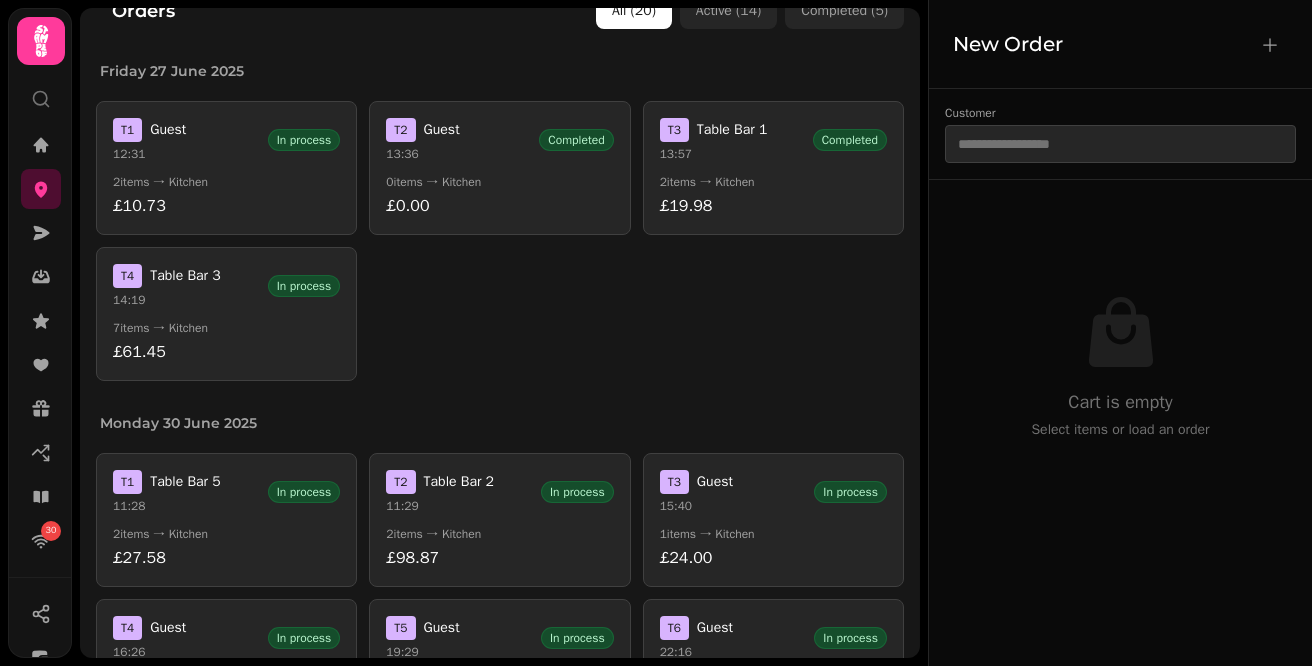 click on "£10.73" at bounding box center (226, 206) 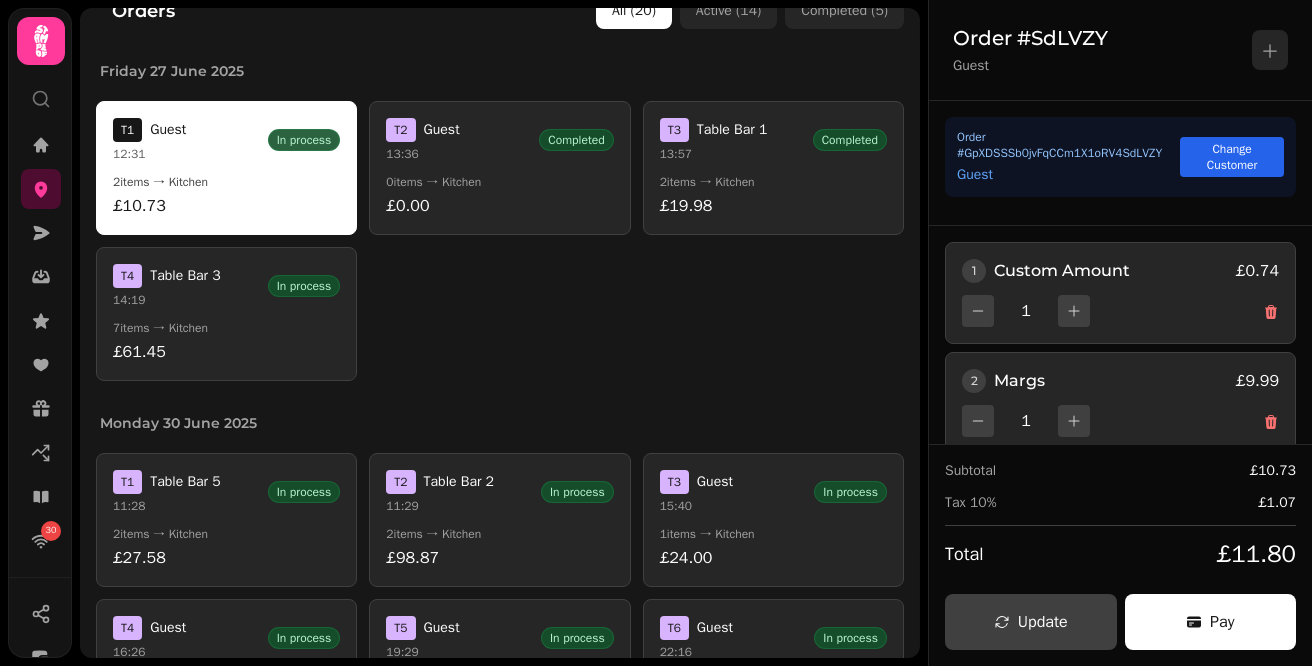 click on "T 4 Table Bar 3 14:19 In process" at bounding box center [226, 286] 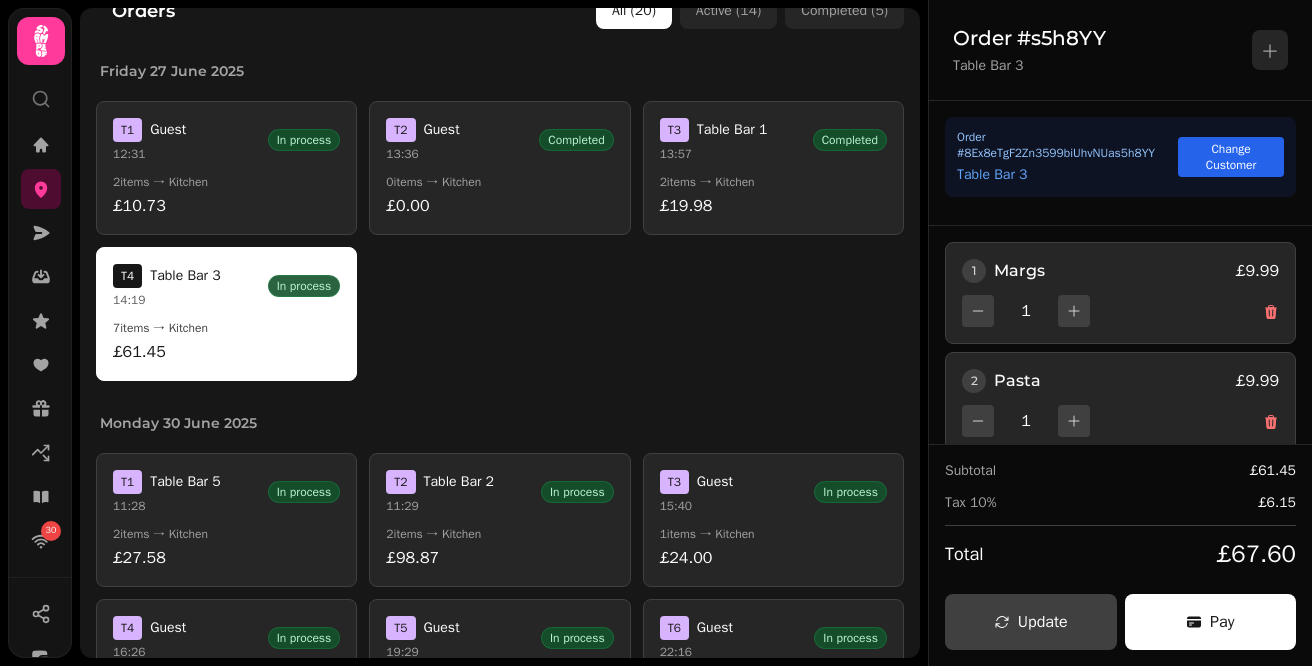click on "£10.73" at bounding box center [226, 206] 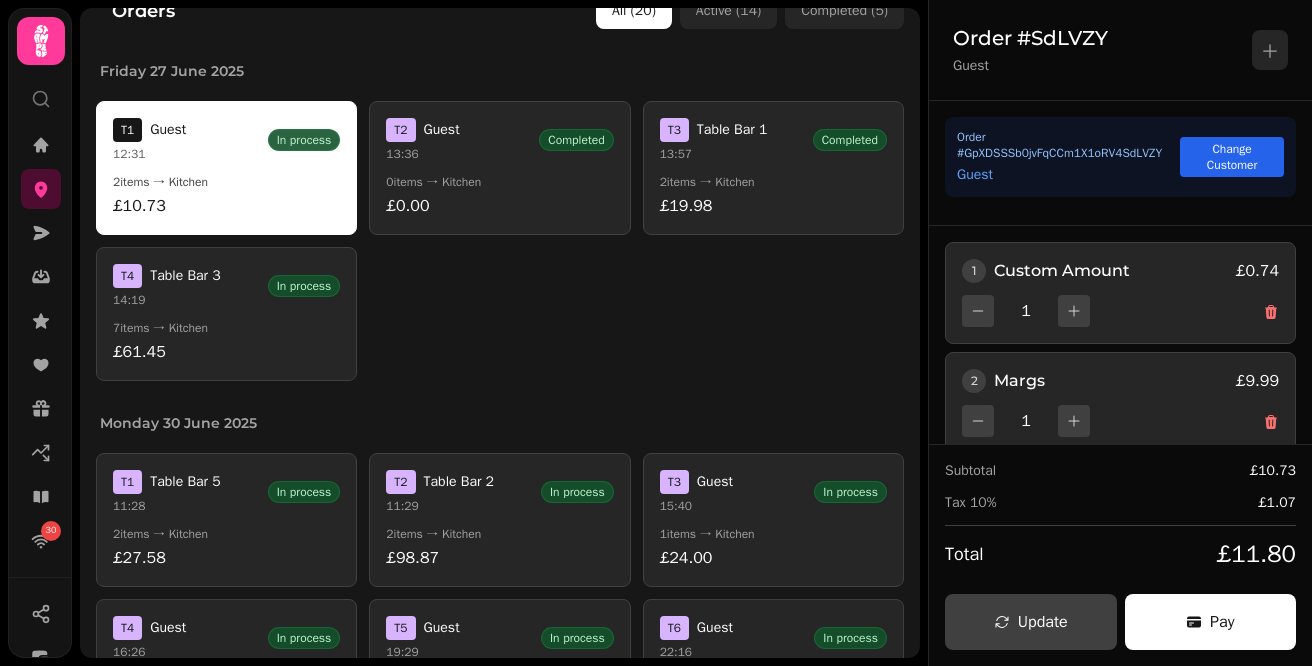 scroll, scrollTop: 26, scrollLeft: 0, axis: vertical 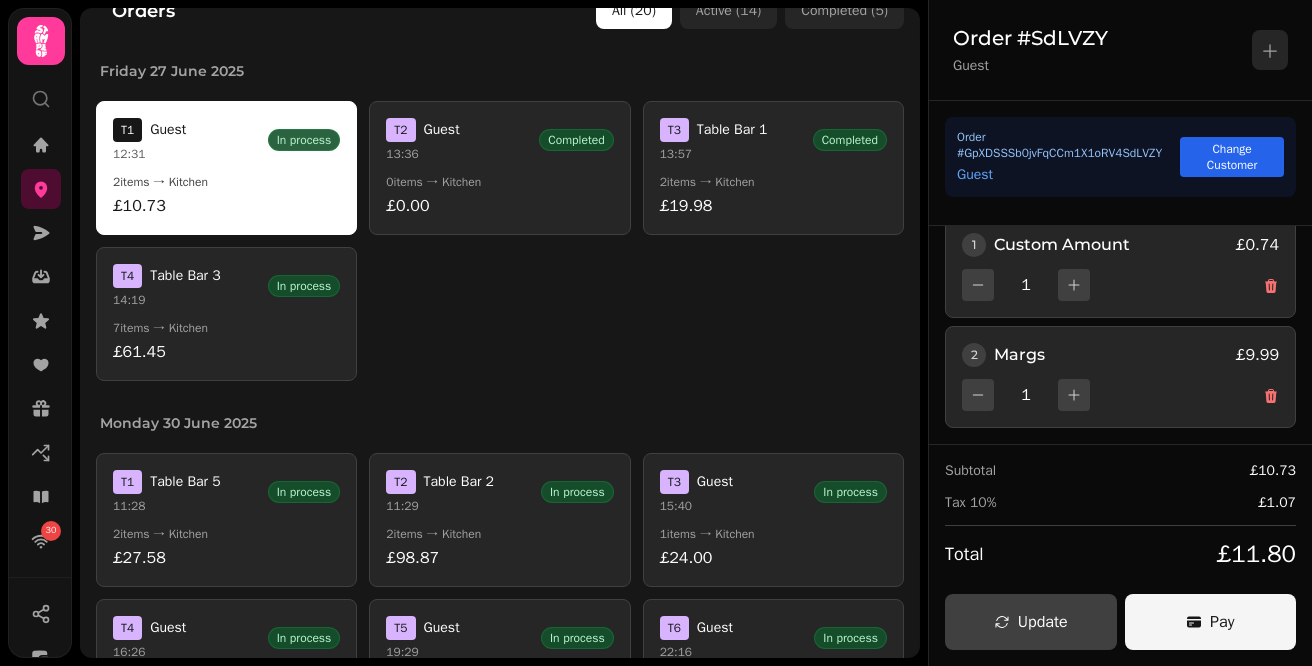 click on "Pay" at bounding box center (1211, 622) 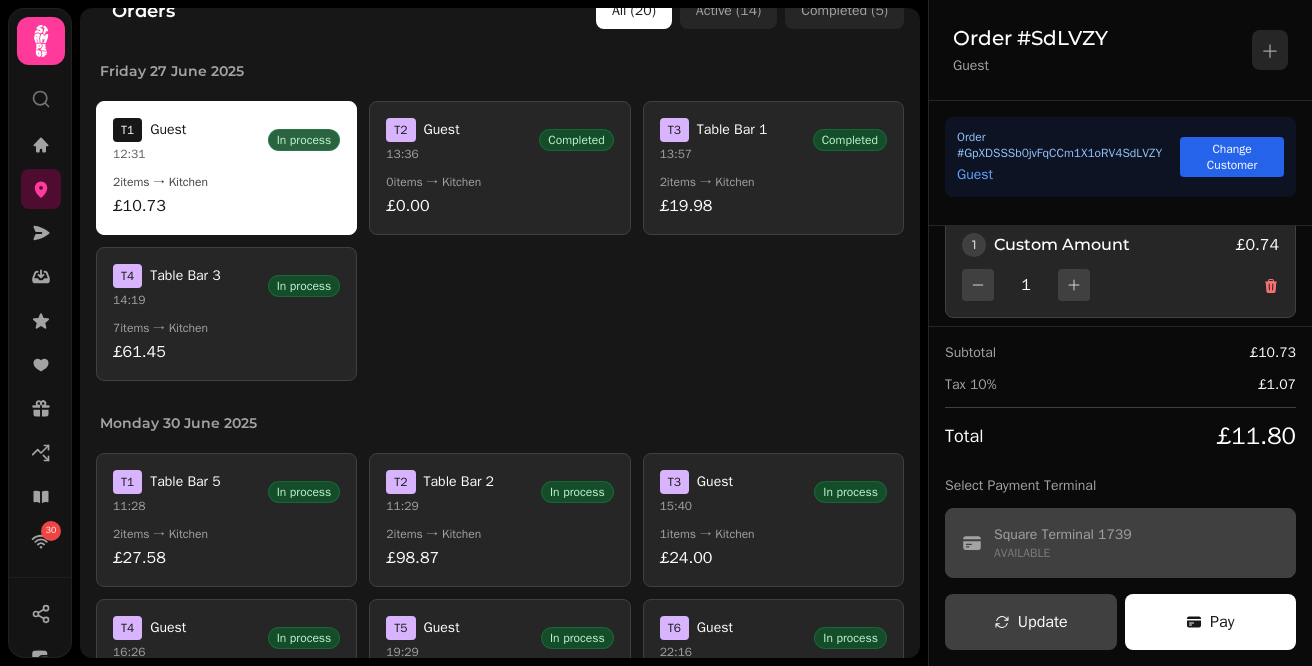 click on "Square Terminal 1739" at bounding box center [1063, 535] 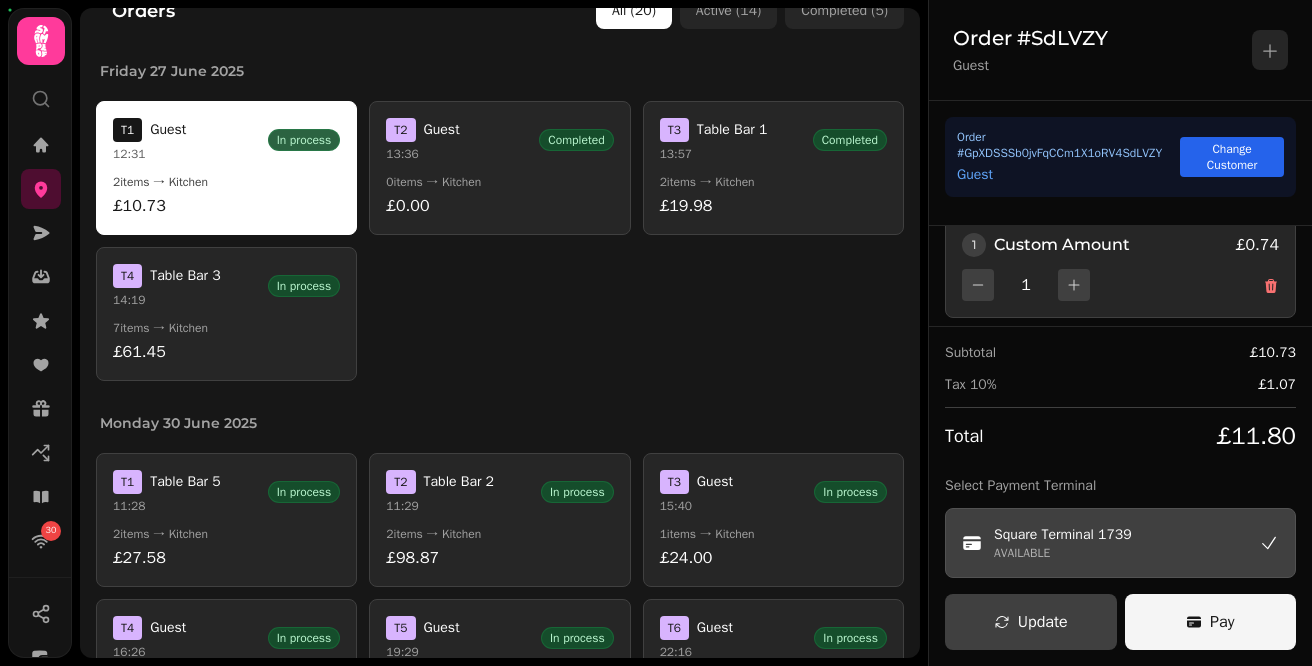 click on "Pay" at bounding box center (1211, 622) 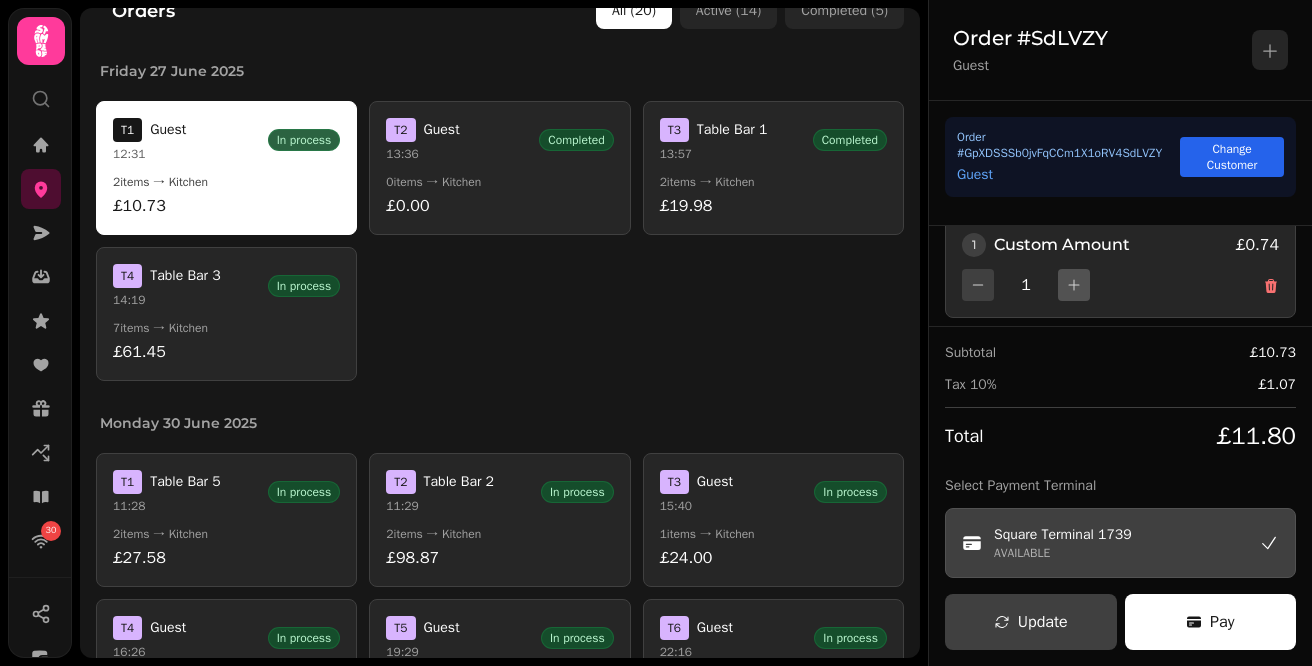click 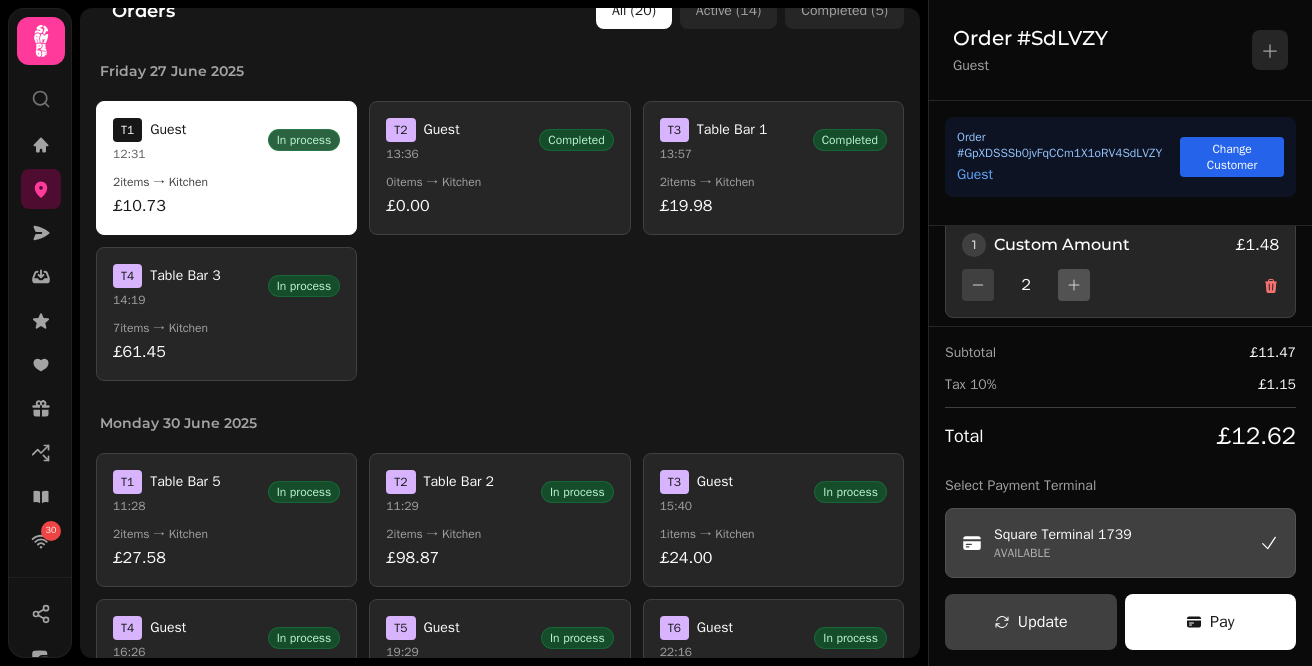 scroll, scrollTop: 0, scrollLeft: 0, axis: both 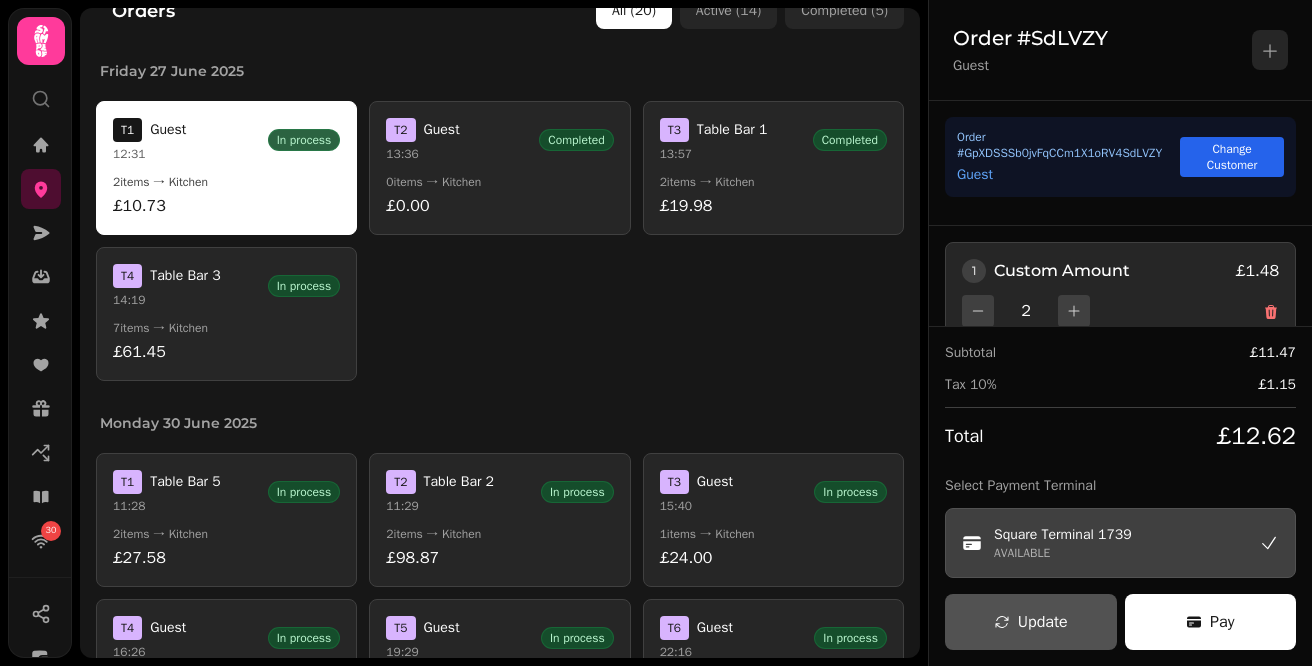 click on "Update" at bounding box center (1031, 622) 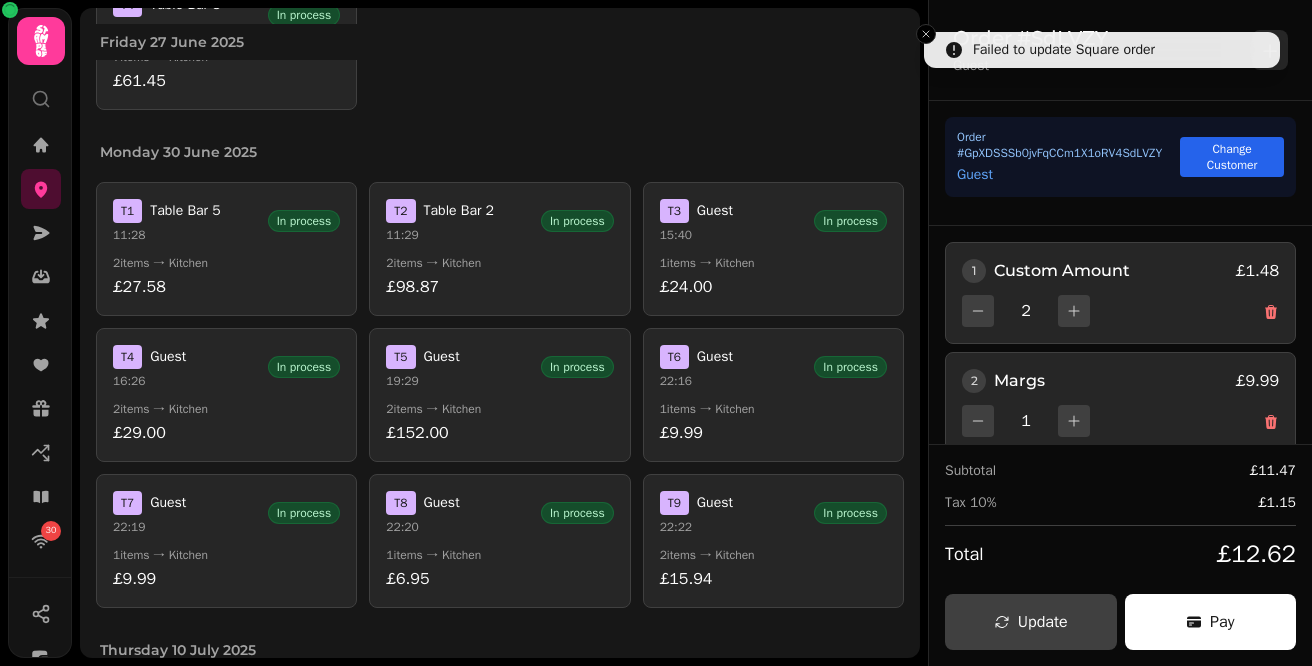 scroll, scrollTop: 1034, scrollLeft: 0, axis: vertical 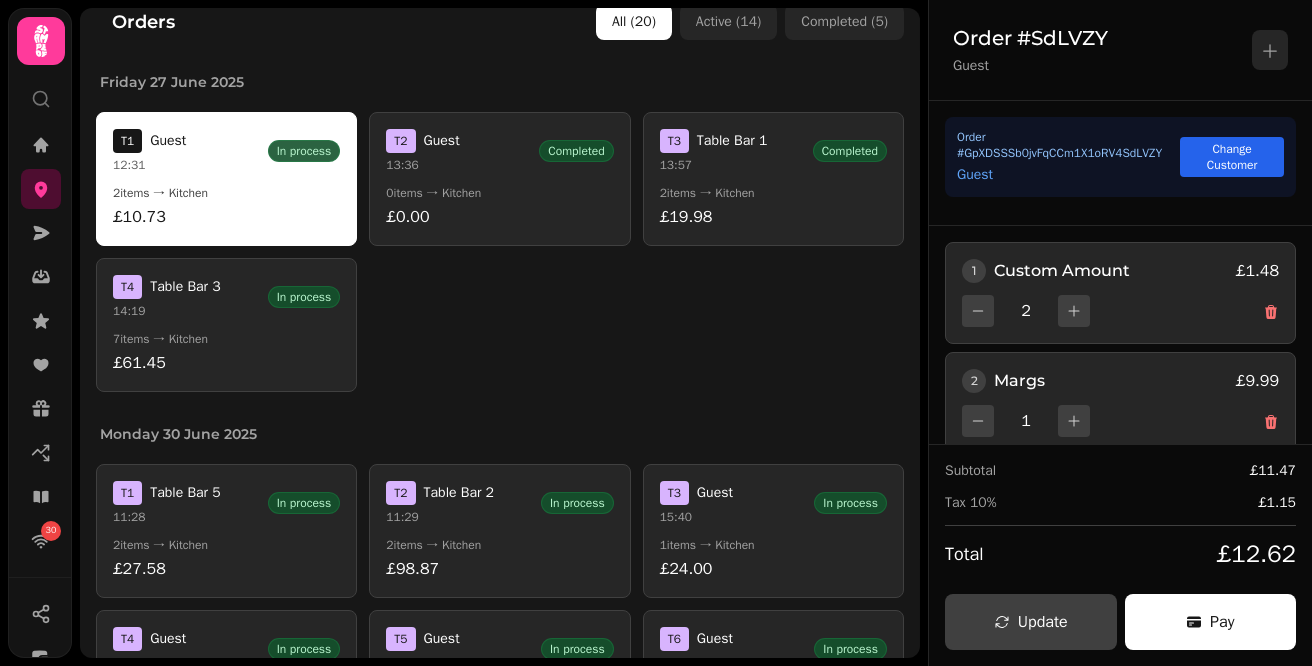 click on "0  items → Kitchen" at bounding box center (499, 193) 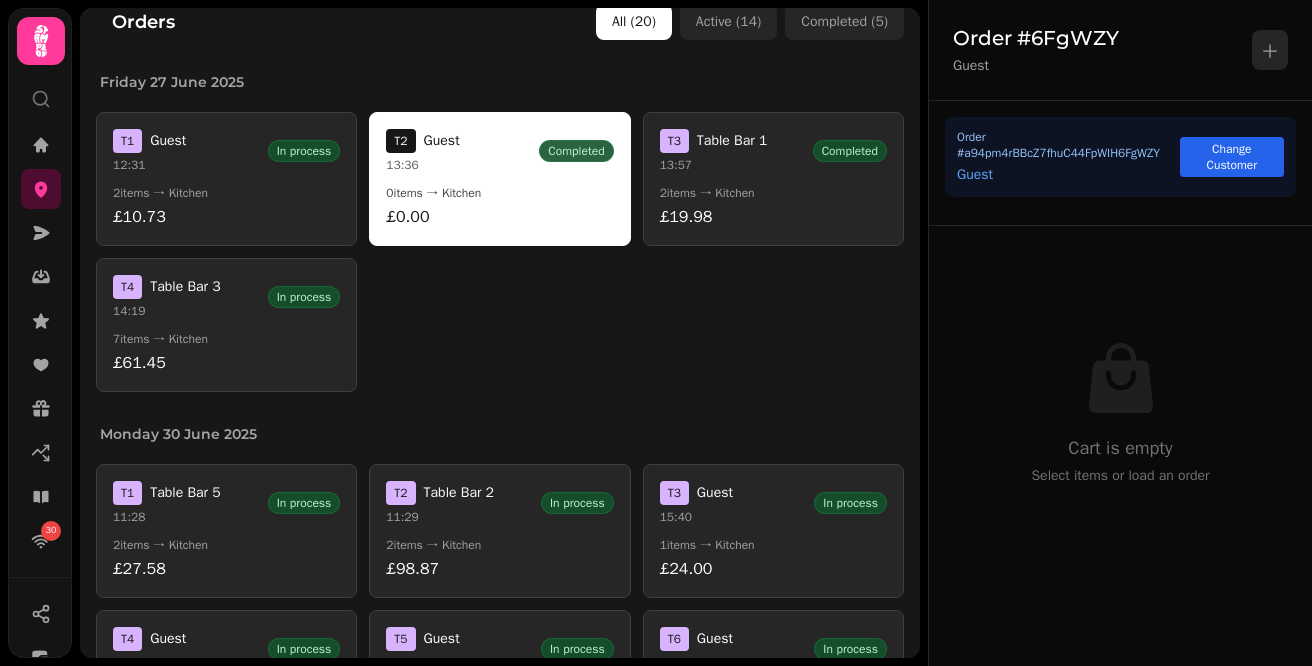 click on "£19.98" at bounding box center [773, 217] 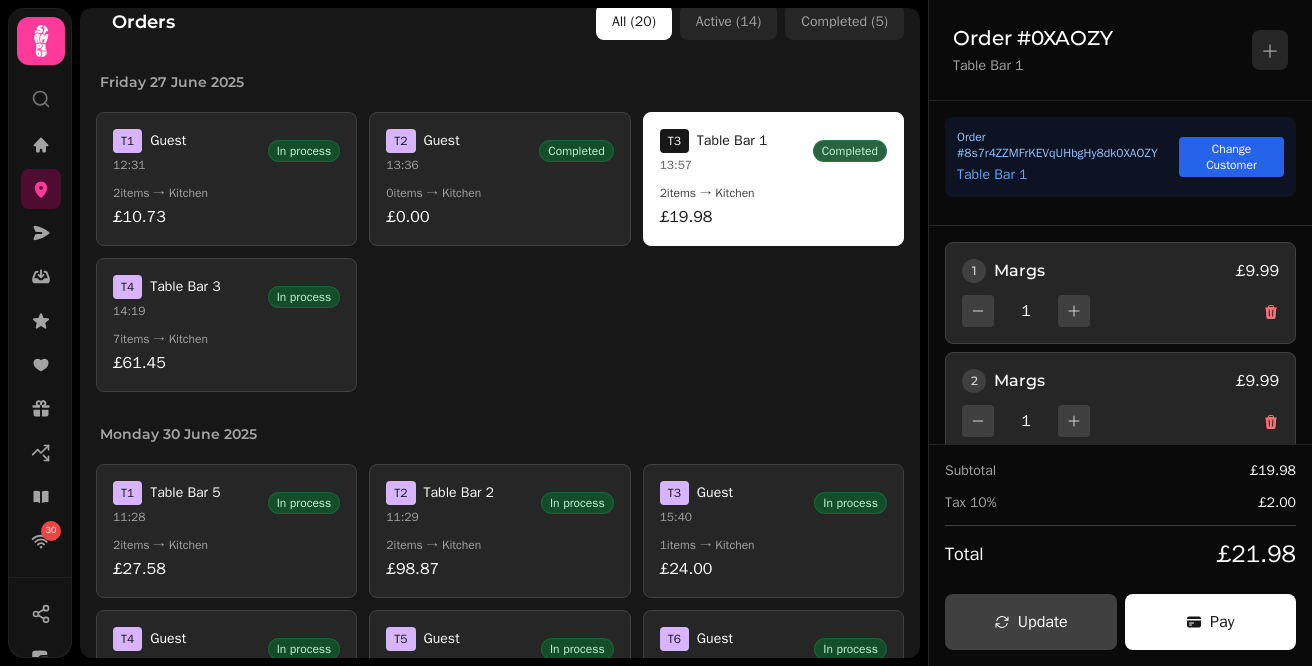 click on "£10.73" at bounding box center [226, 217] 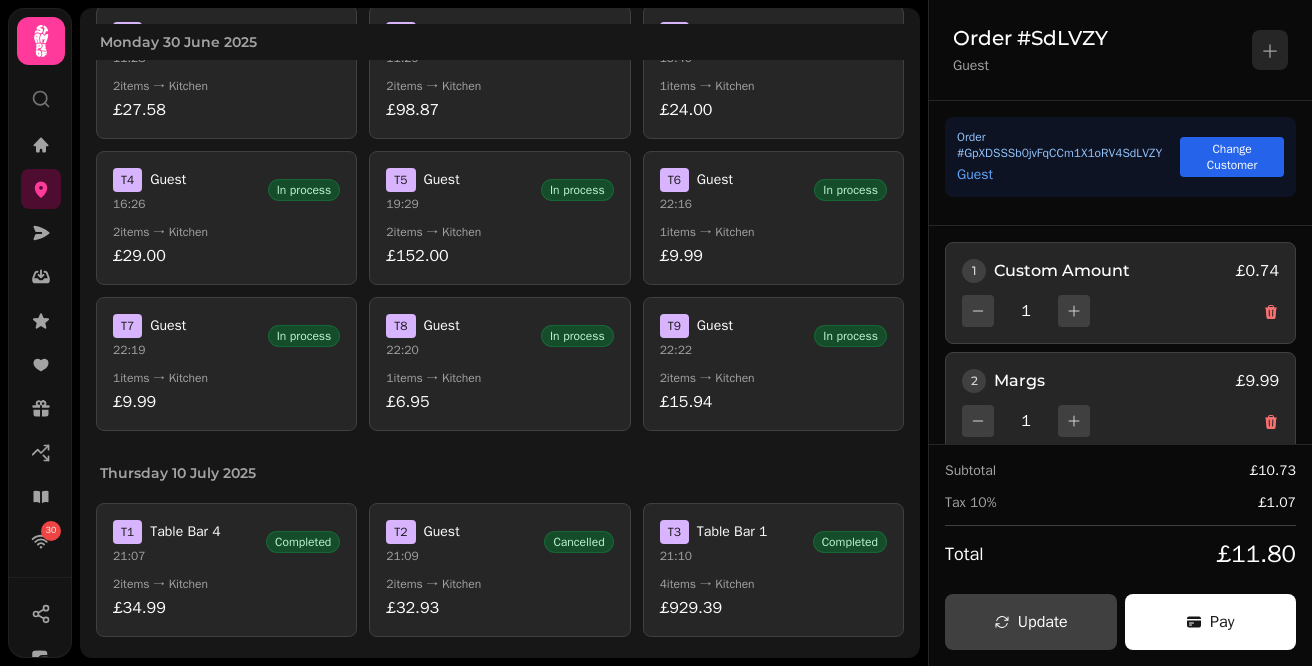 scroll, scrollTop: 1792, scrollLeft: 0, axis: vertical 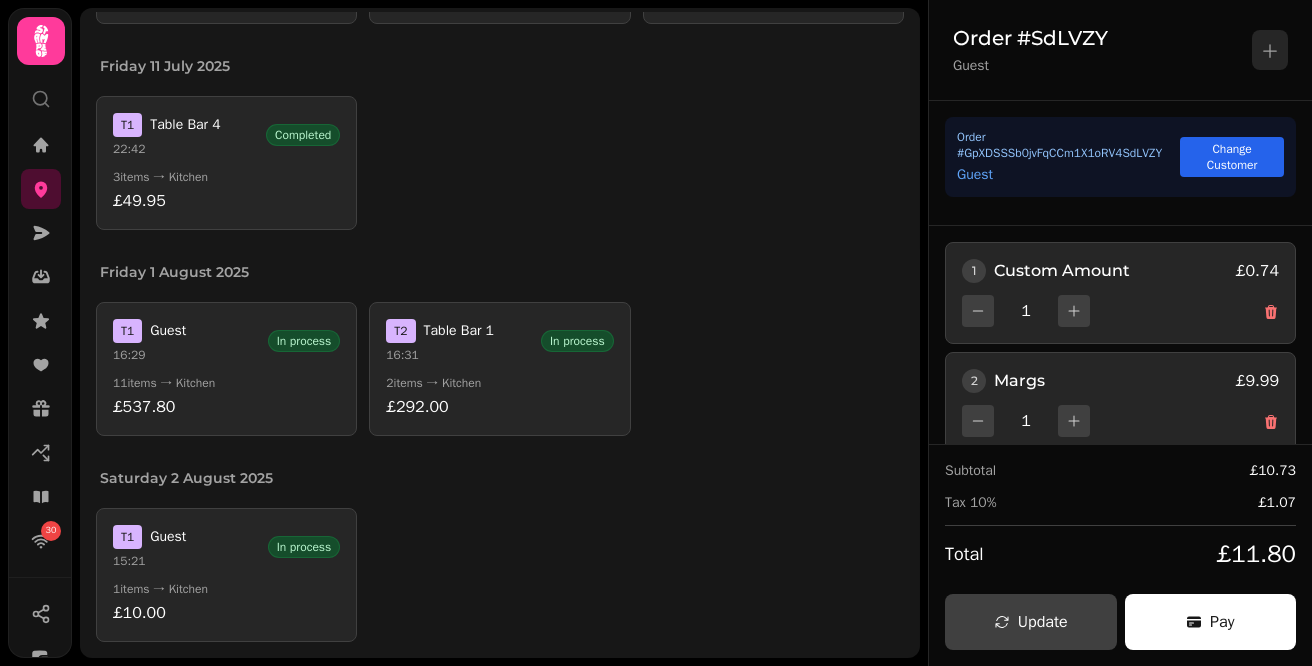 click on "T 1 Guest 15:21 In process" at bounding box center (226, 547) 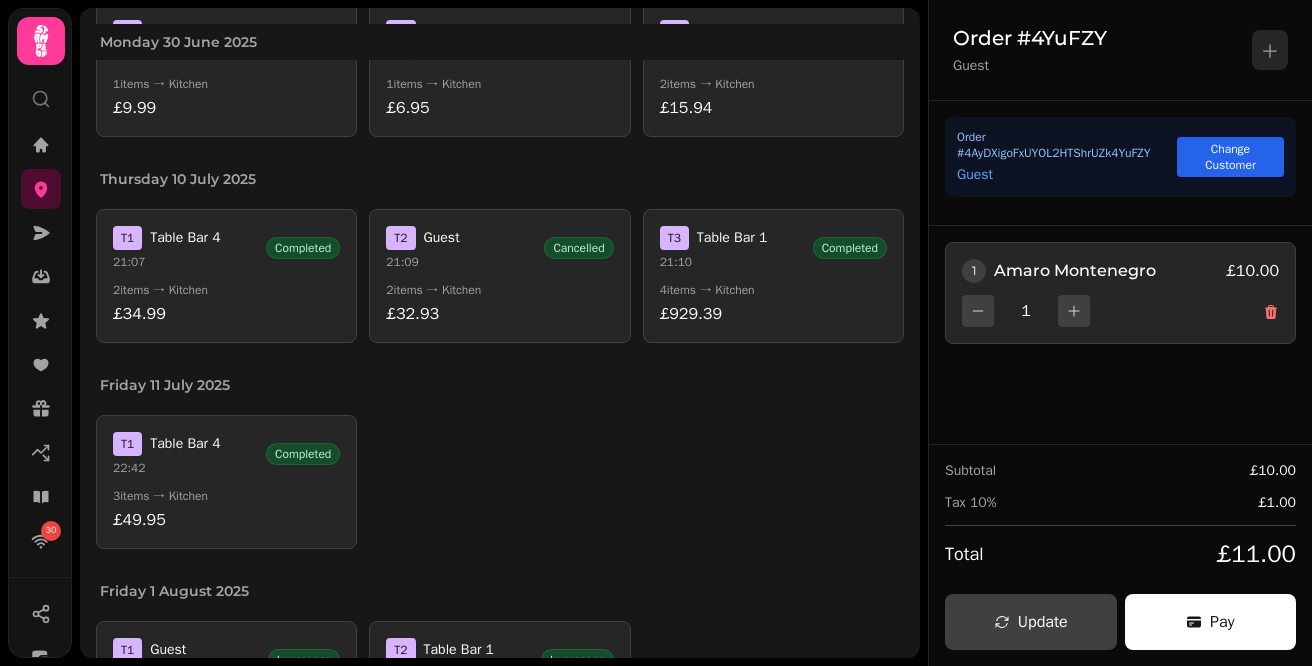 scroll, scrollTop: 1792, scrollLeft: 0, axis: vertical 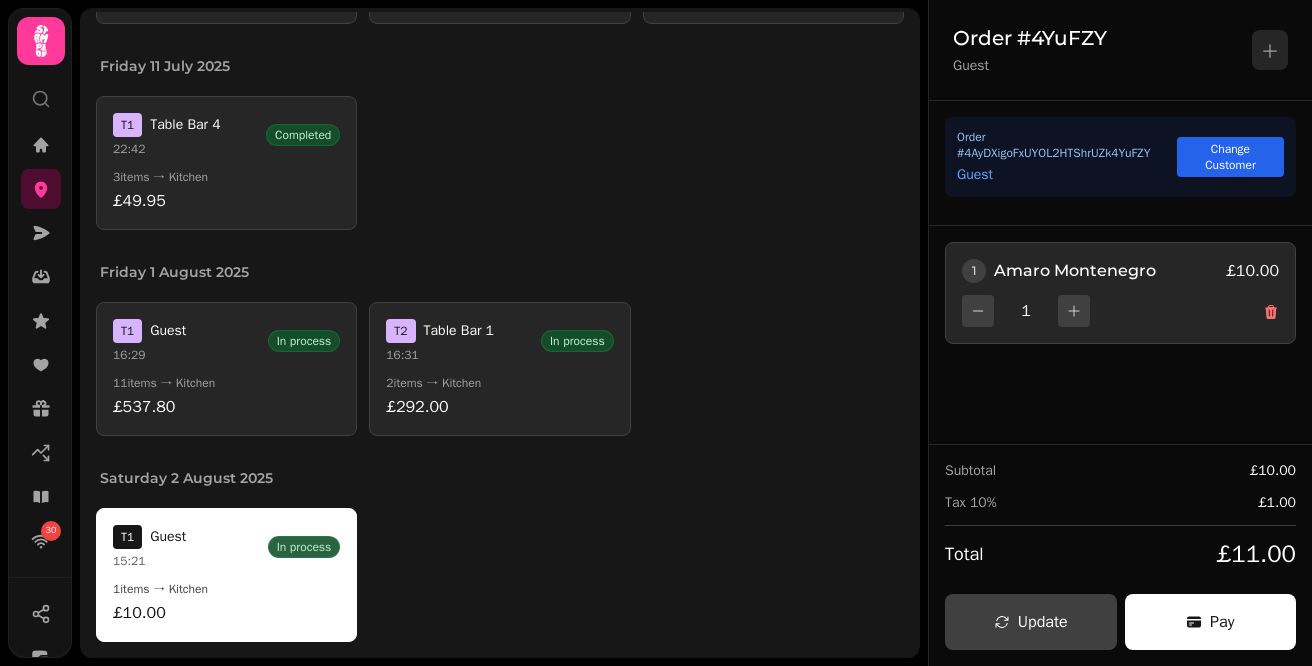 click on "11  items → Kitchen" at bounding box center [226, 383] 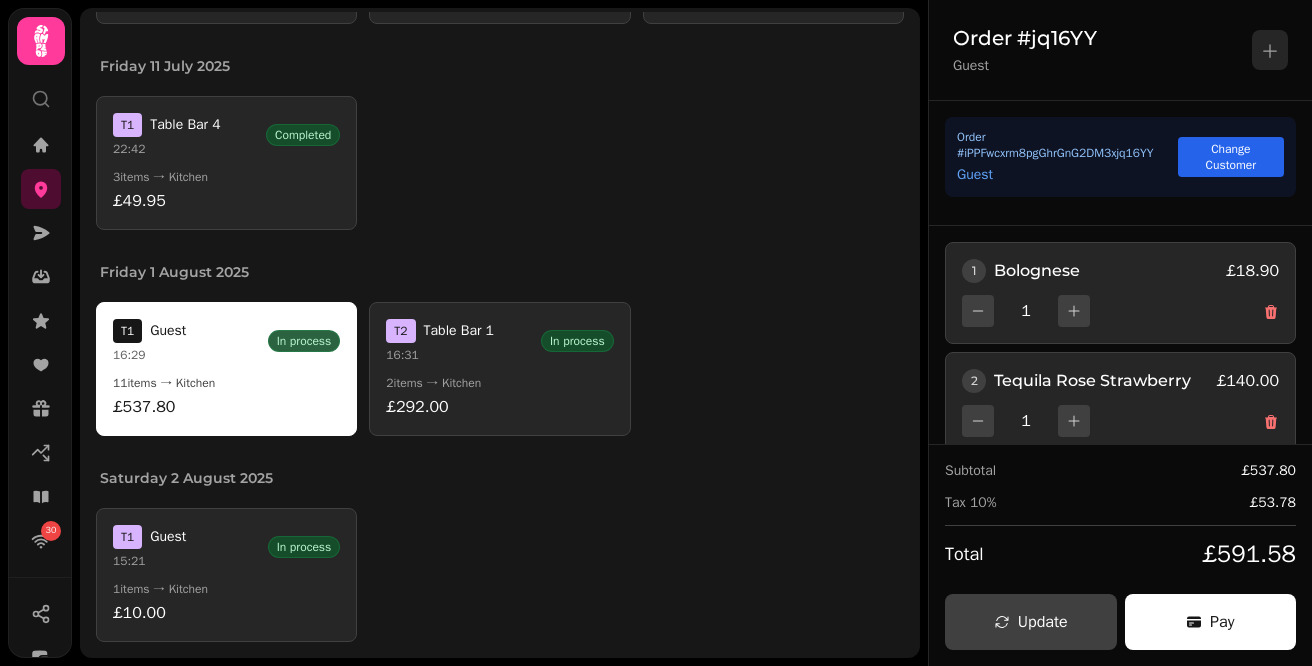 click on "2  items → Kitchen" at bounding box center [499, 383] 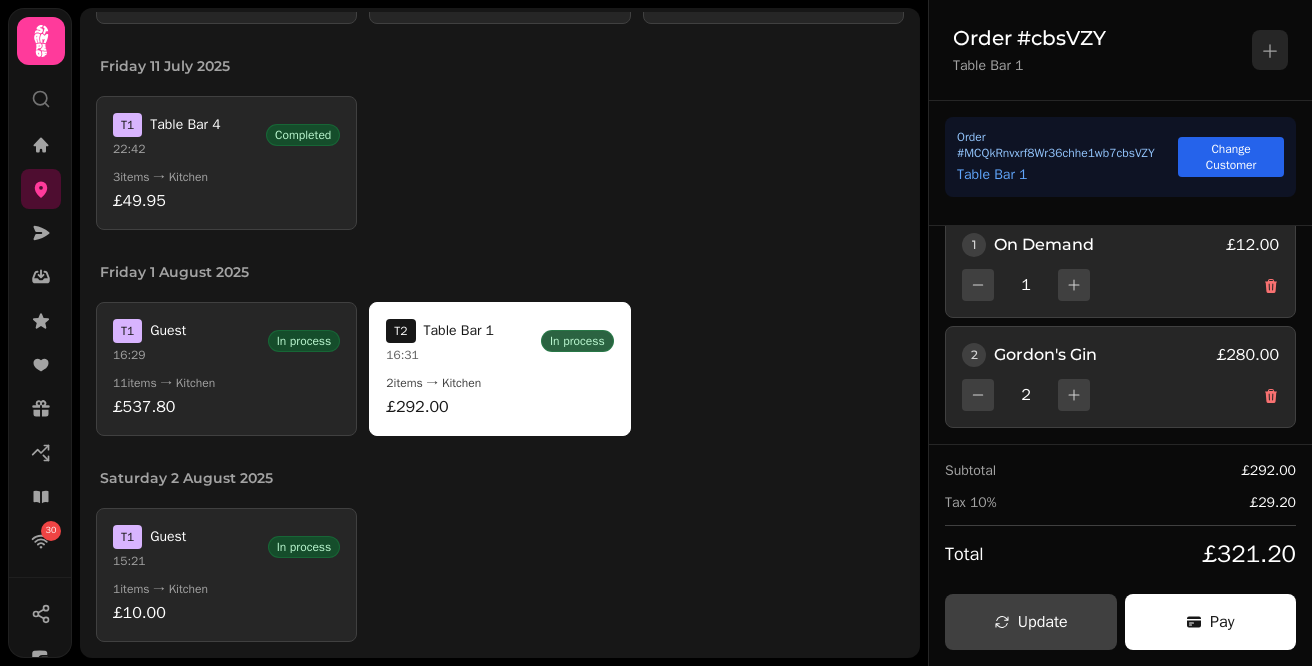 scroll, scrollTop: 0, scrollLeft: 0, axis: both 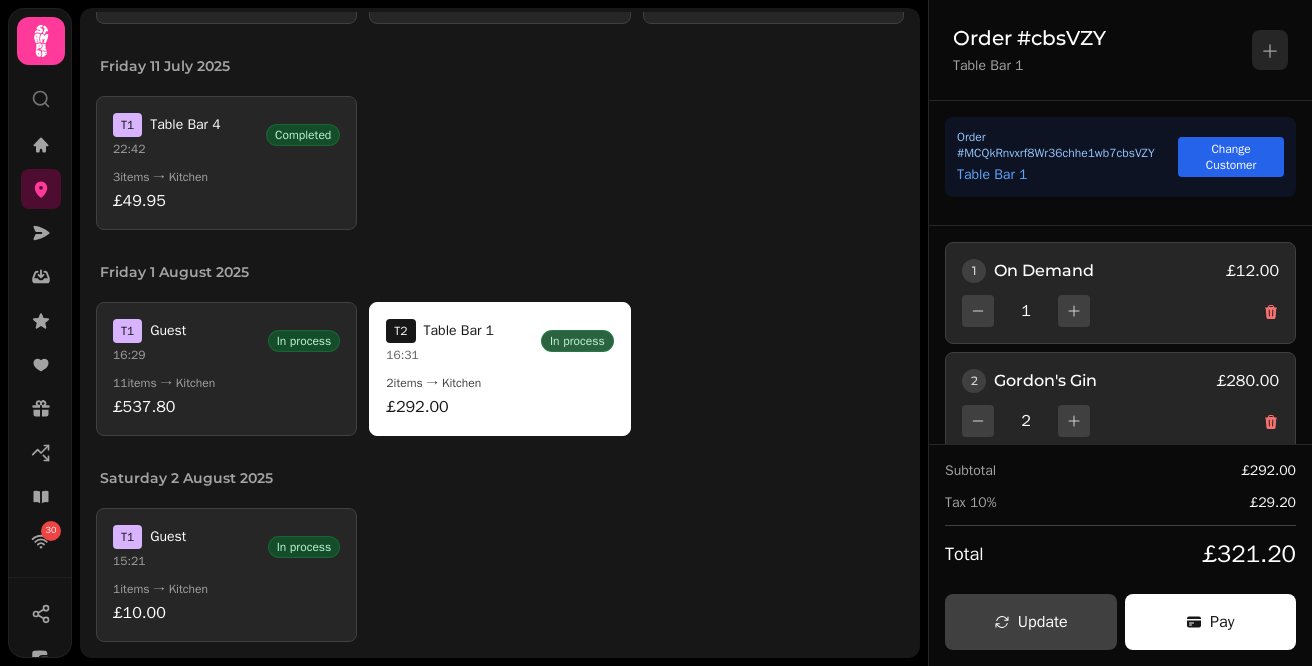 click on "11  items → Kitchen" at bounding box center (226, 383) 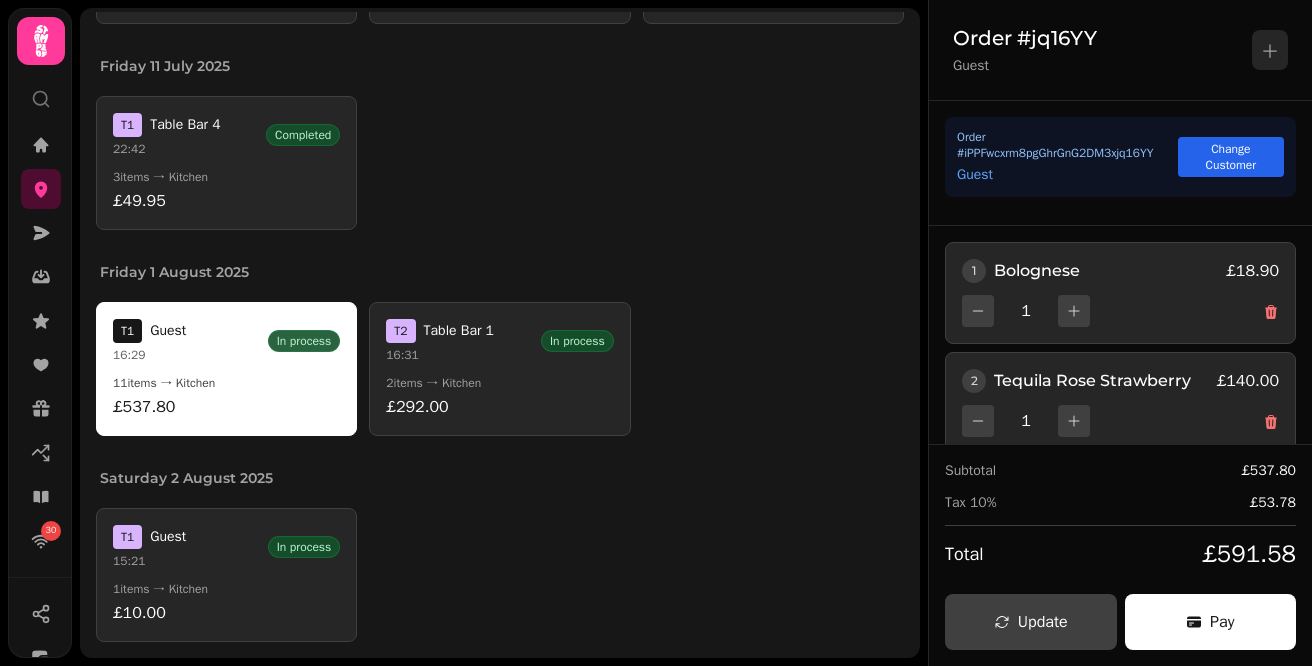 click on "T 1 Guest 15:21 In process" at bounding box center (226, 547) 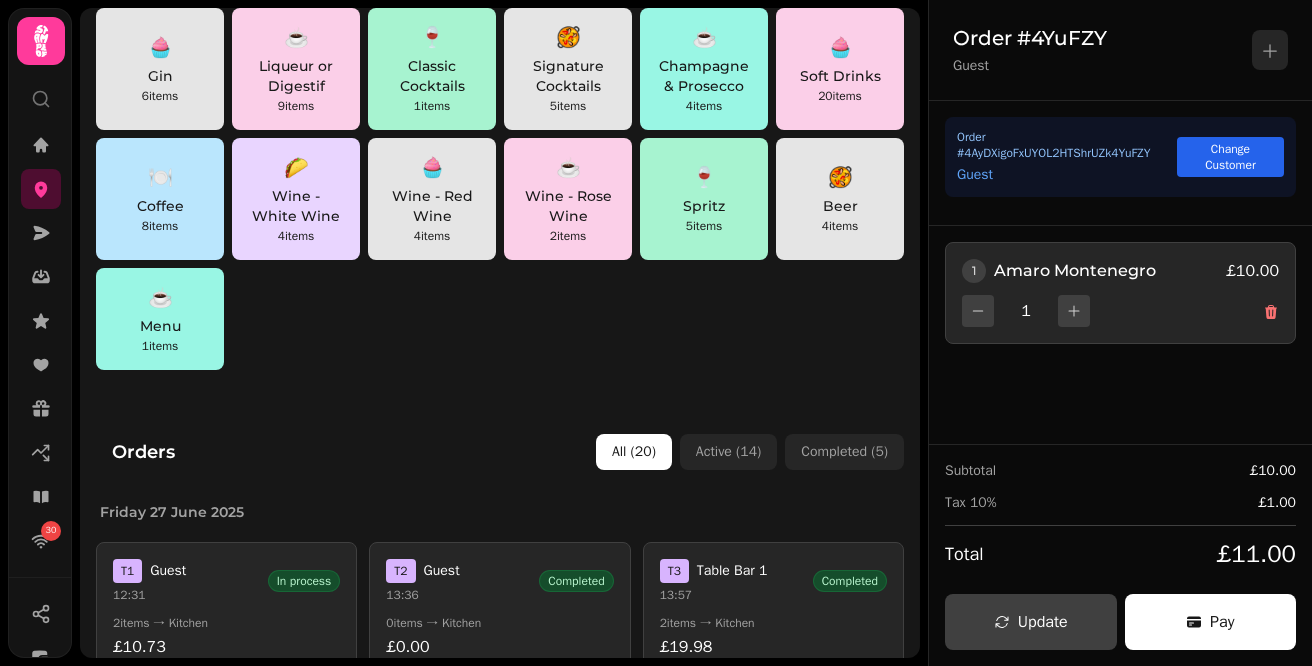 scroll, scrollTop: 0, scrollLeft: 0, axis: both 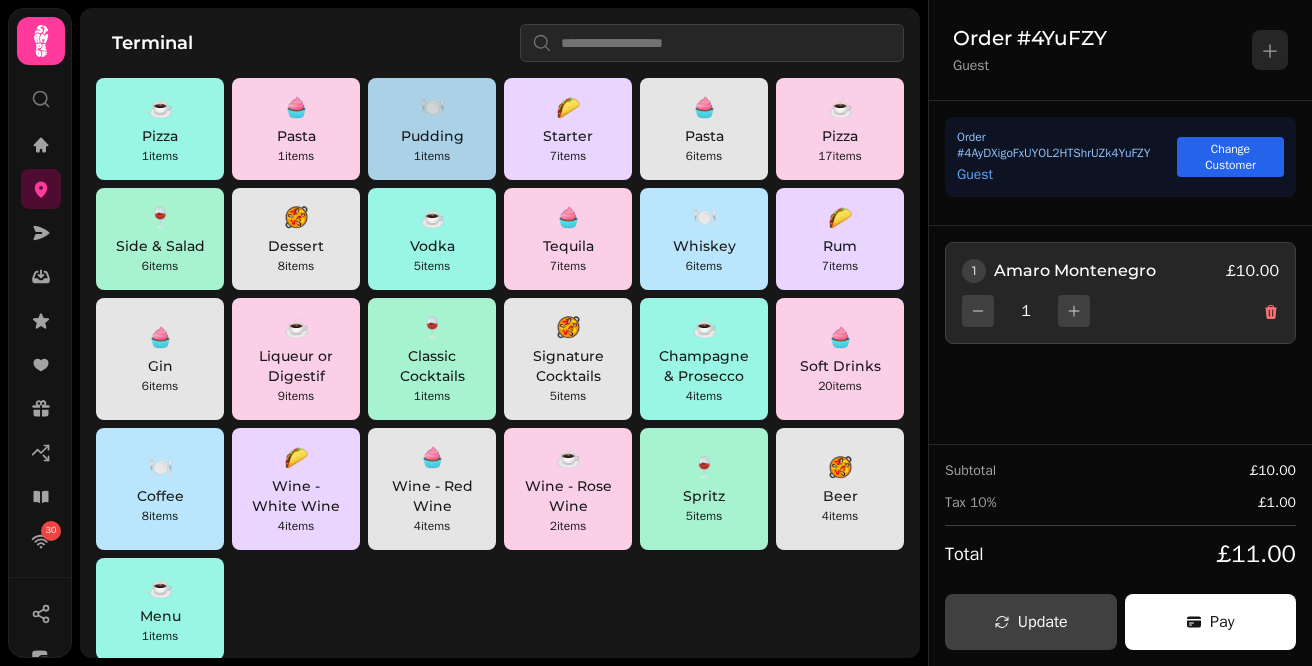 click on "1  items" at bounding box center [432, 156] 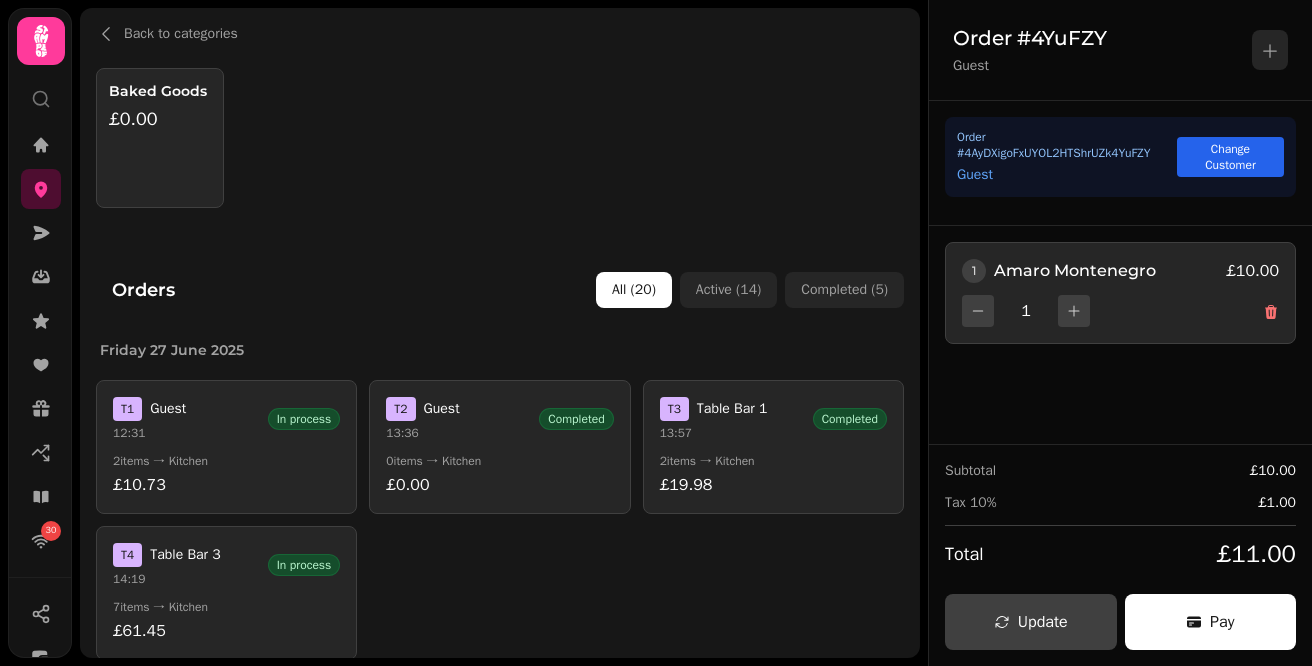 click on "Baked Goods £0.00" at bounding box center [160, 138] 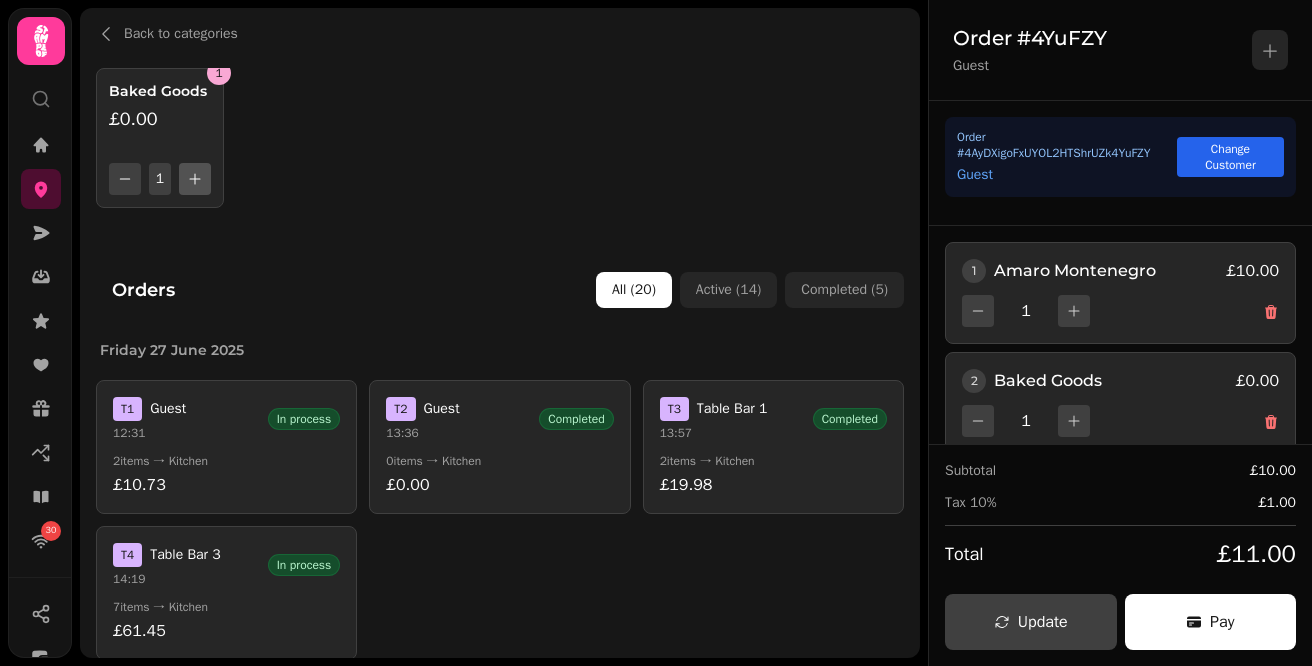 click at bounding box center [195, 179] 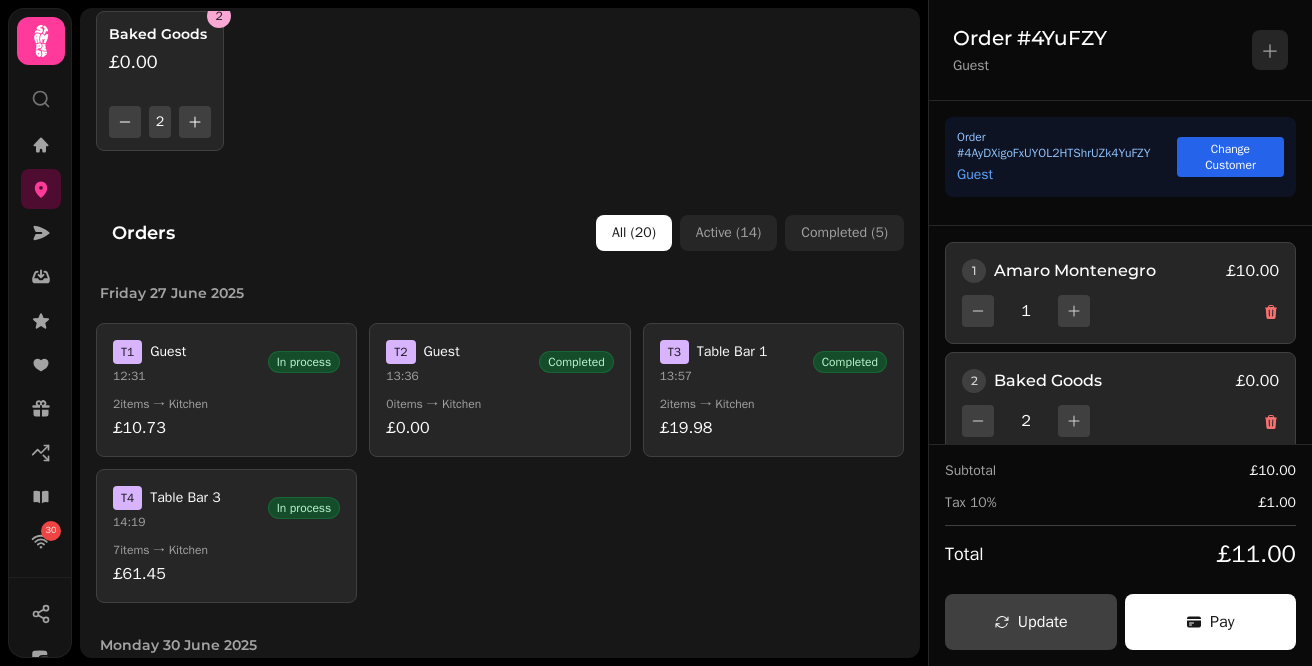 scroll, scrollTop: 0, scrollLeft: 0, axis: both 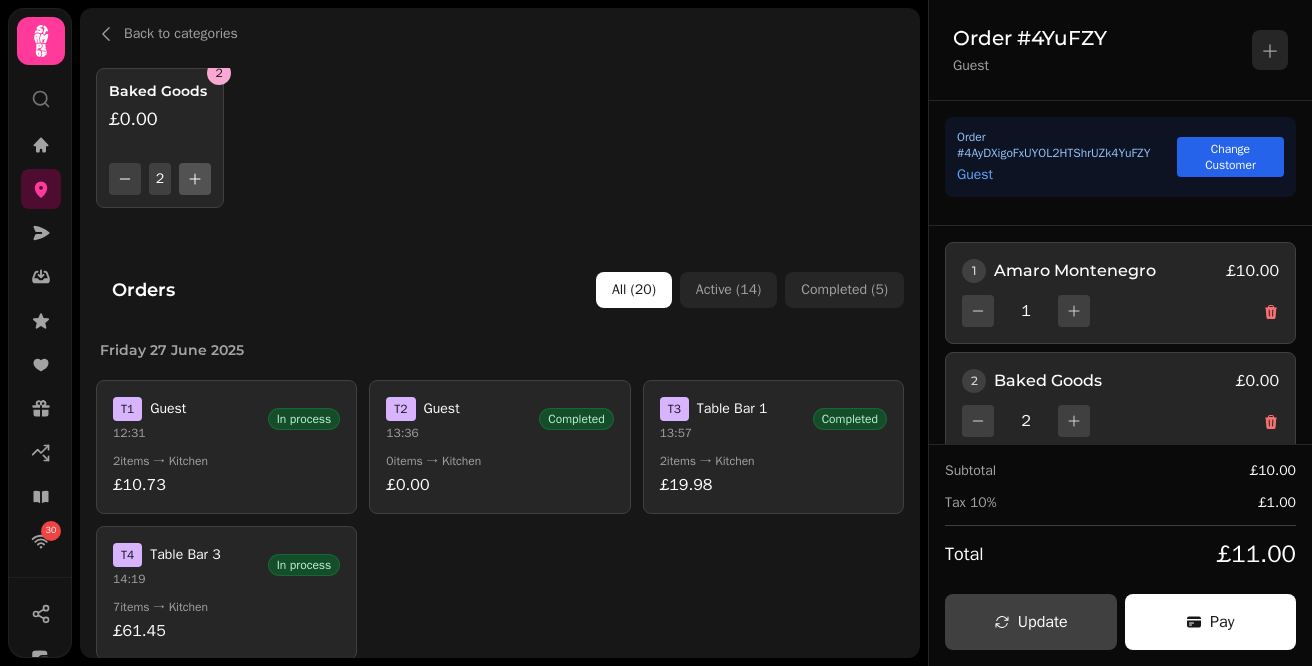 click 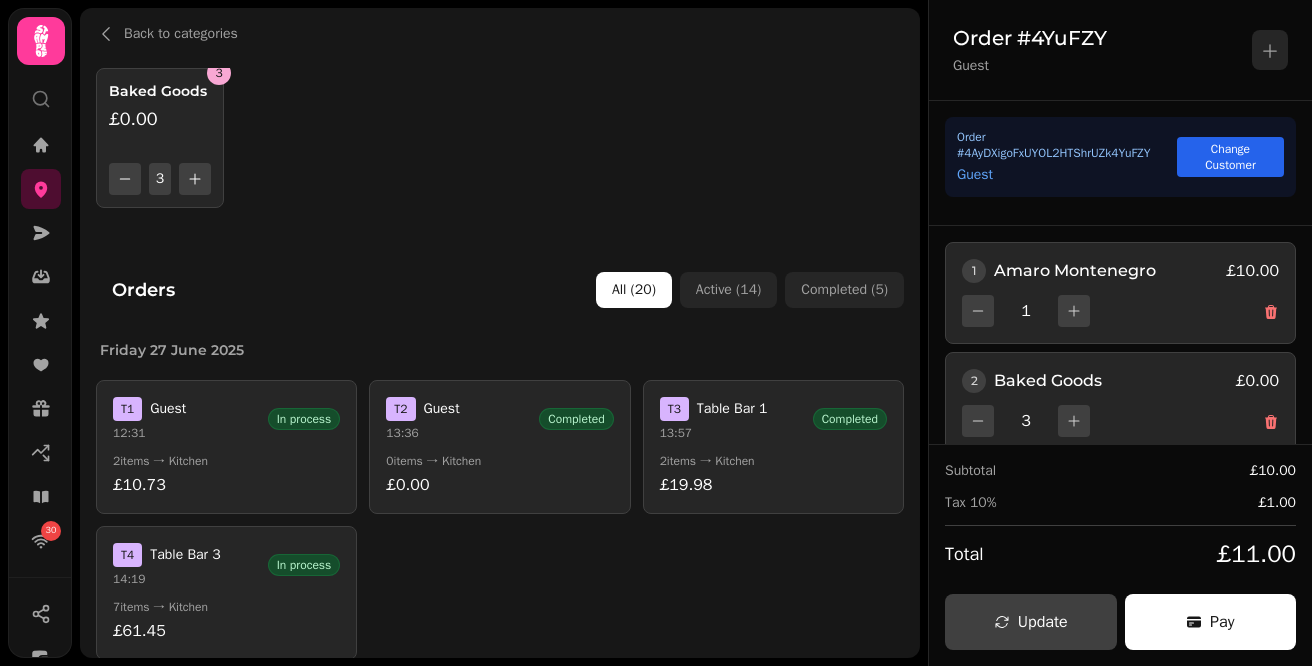 scroll, scrollTop: 26, scrollLeft: 0, axis: vertical 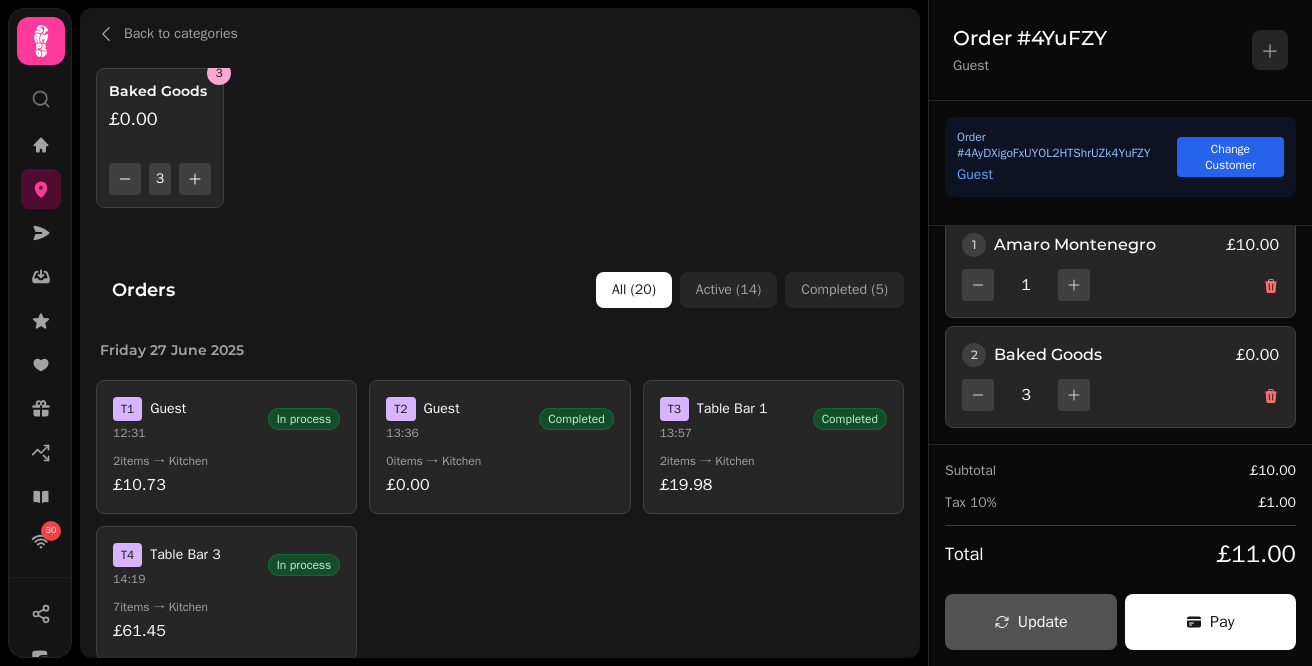 click on "Update" at bounding box center (1031, 622) 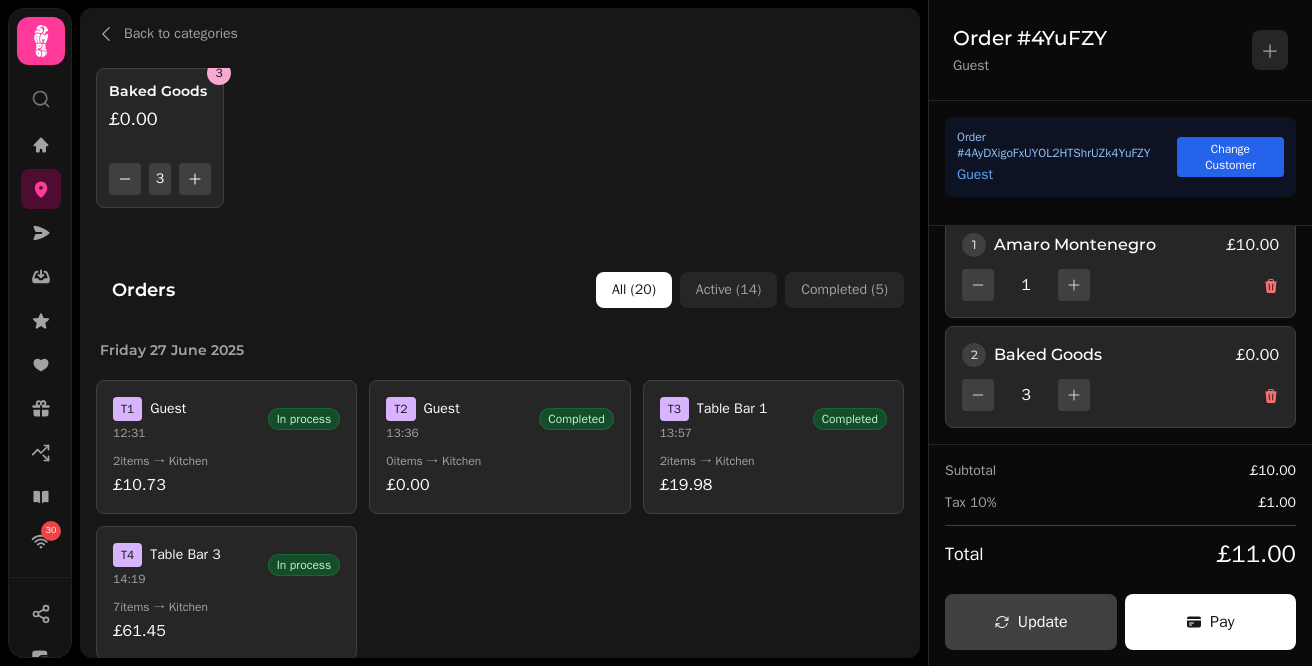 click on "Total £11.00" at bounding box center [1120, 554] 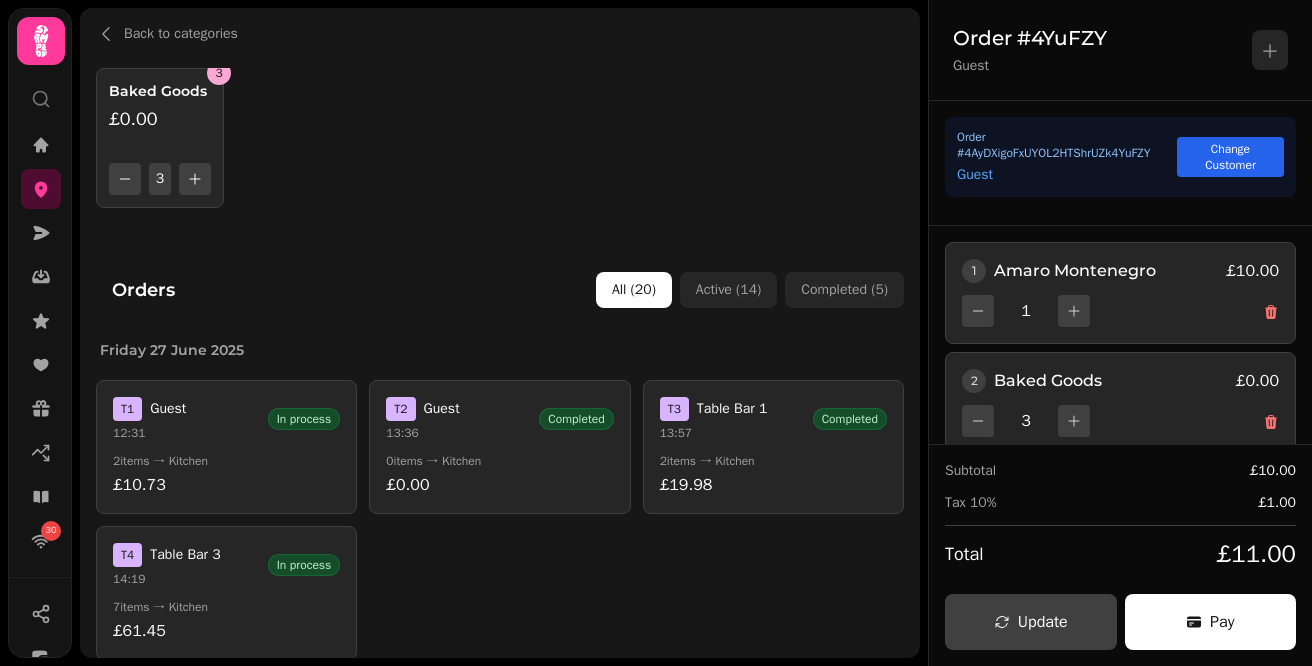 click on "Order # 4AyDXigoFxUYOL2HTShrUZk4YuFZY" at bounding box center (1067, 145) 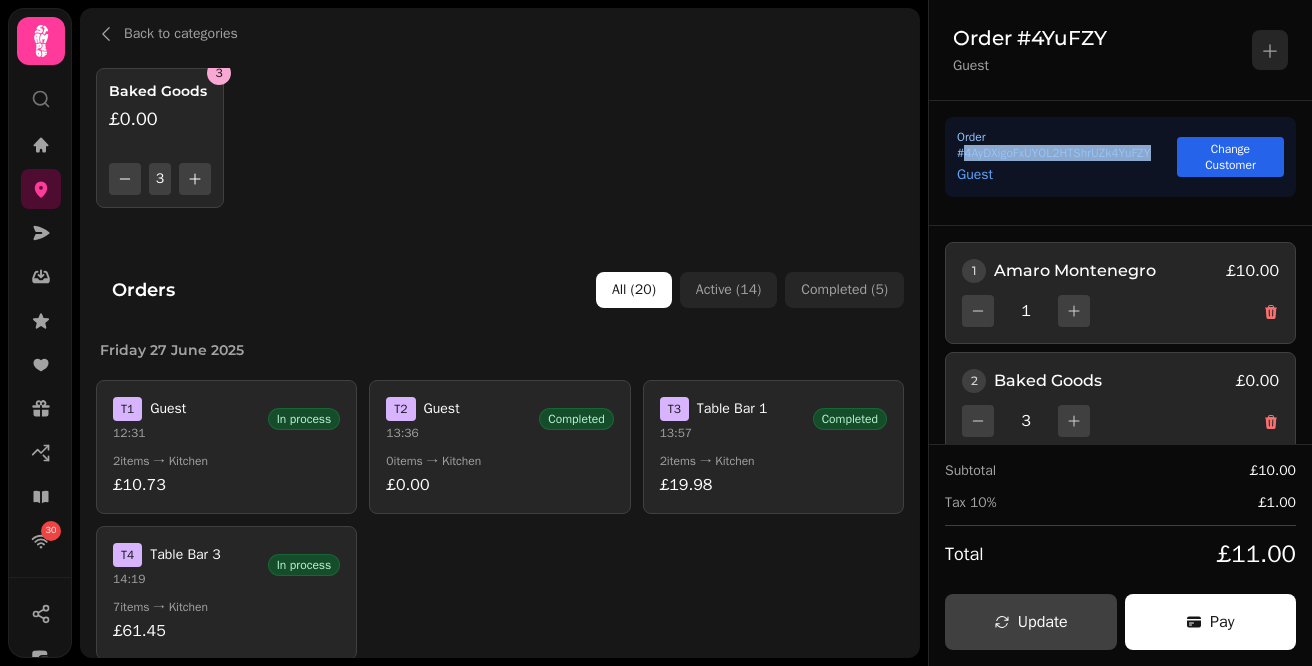 click on "Order # 4AyDXigoFxUYOL2HTShrUZk4YuFZY" at bounding box center (1067, 145) 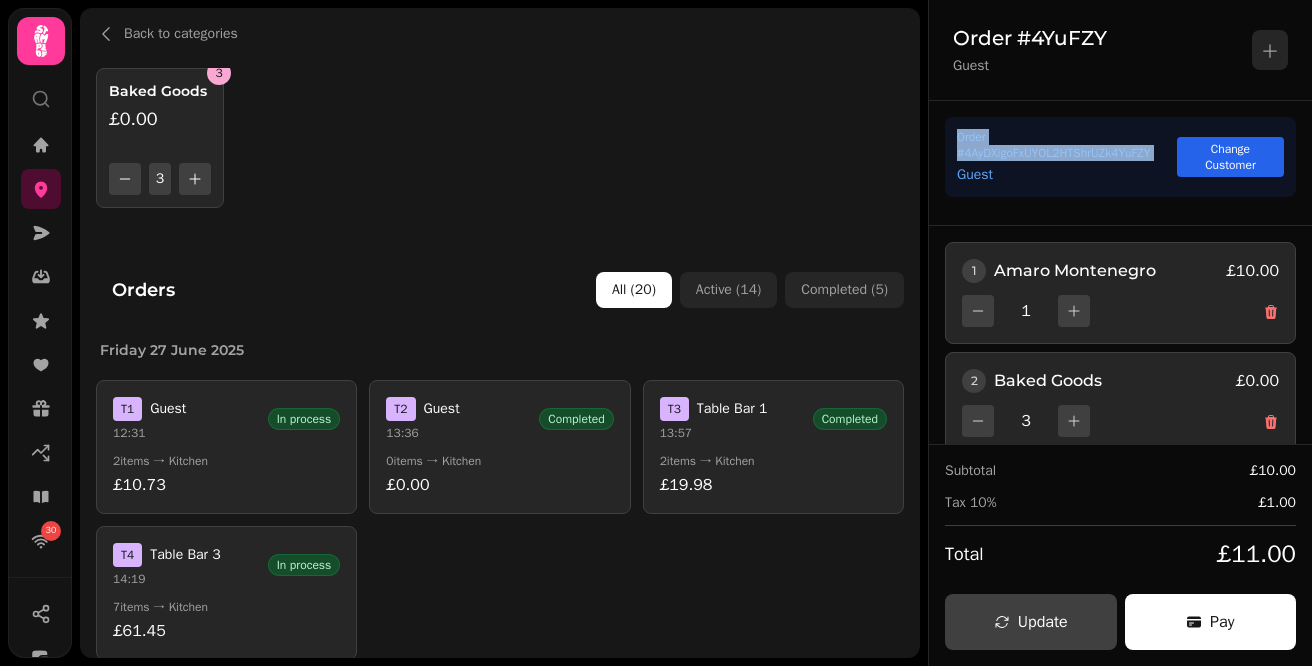 click on "Order # 4AyDXigoFxUYOL2HTShrUZk4YuFZY" at bounding box center (1067, 145) 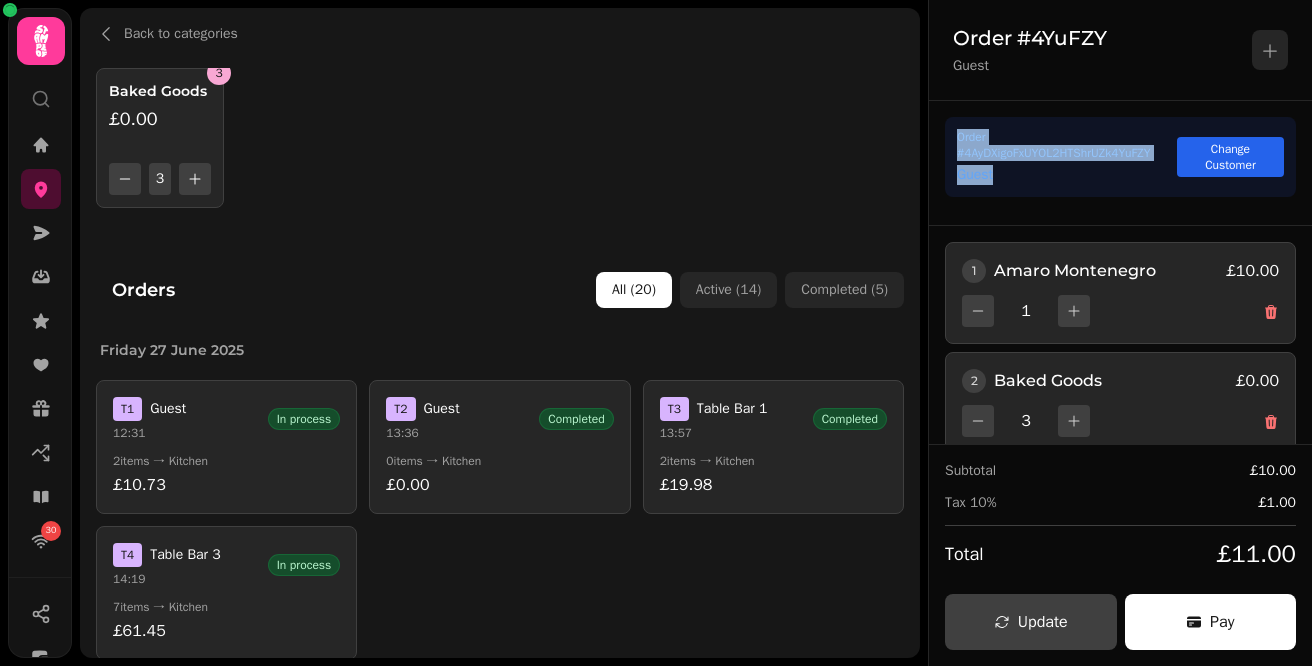 drag, startPoint x: 1020, startPoint y: 173, endPoint x: 948, endPoint y: 134, distance: 81.88406 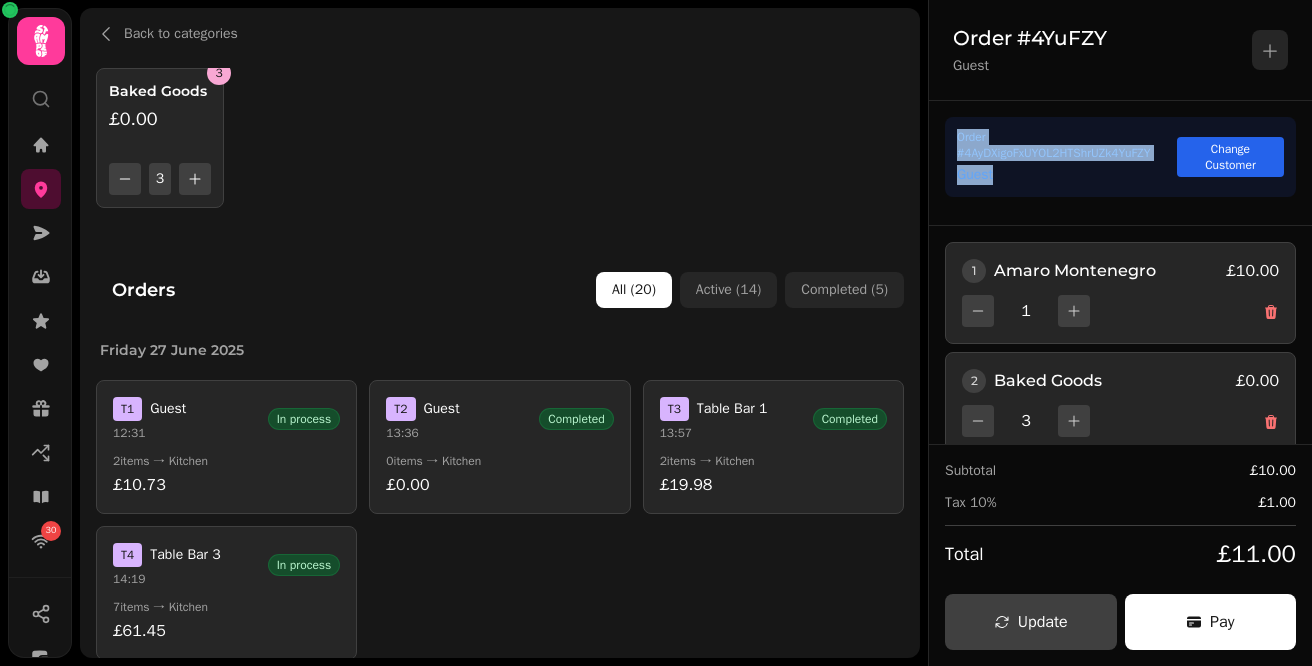 click on "Order # 4AyDXigoFxUYOL2HTShrUZk4YuFZY" at bounding box center (1067, 145) 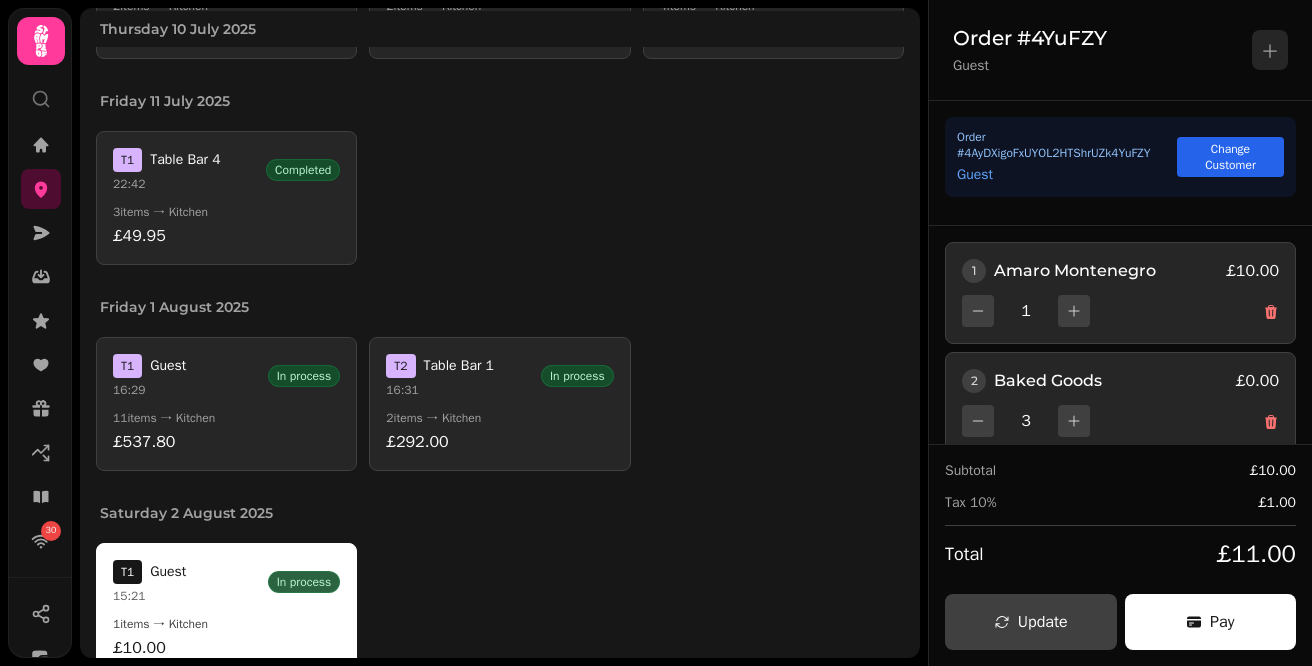 scroll, scrollTop: 1340, scrollLeft: 0, axis: vertical 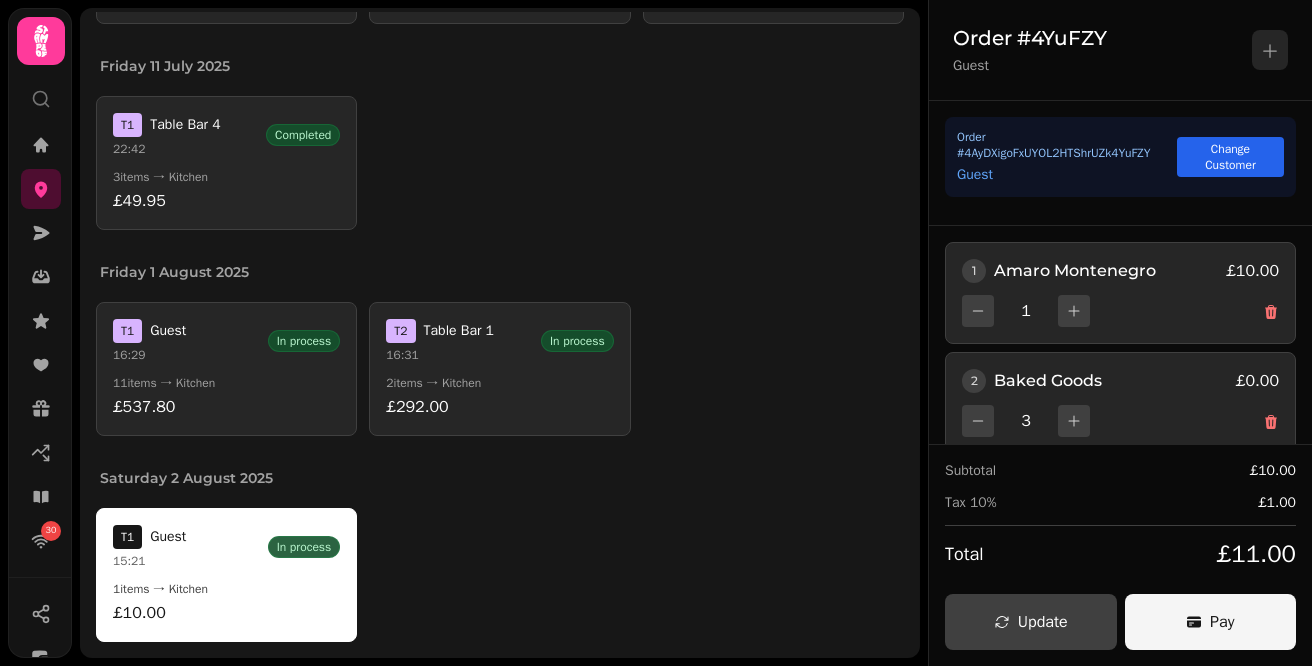 click on "Pay" at bounding box center (1211, 622) 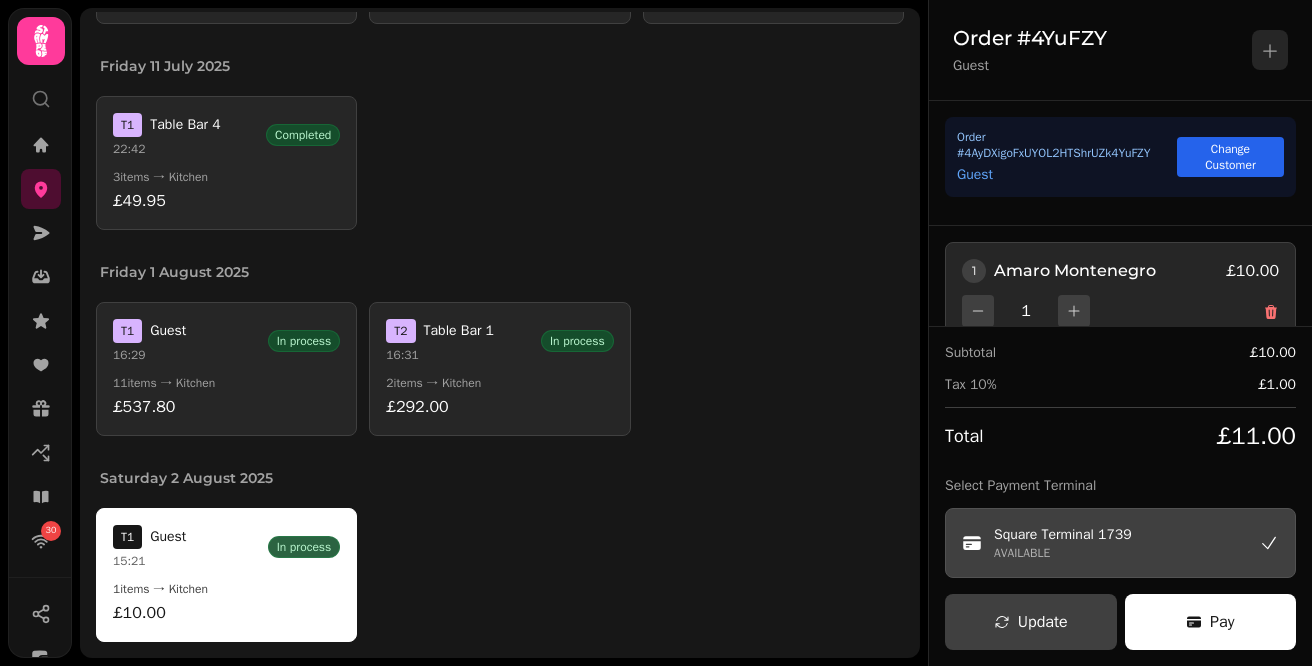 click on "Square Terminal 1739 AVAILABLE" at bounding box center (1120, 543) 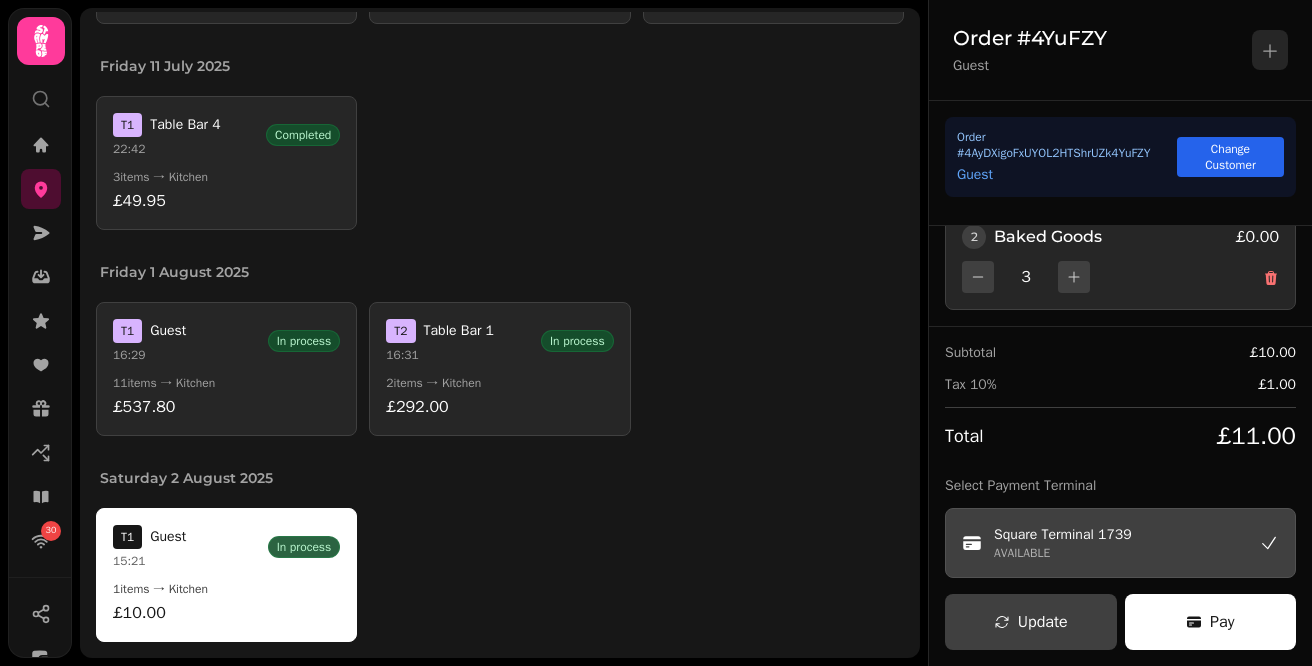 scroll, scrollTop: 0, scrollLeft: 0, axis: both 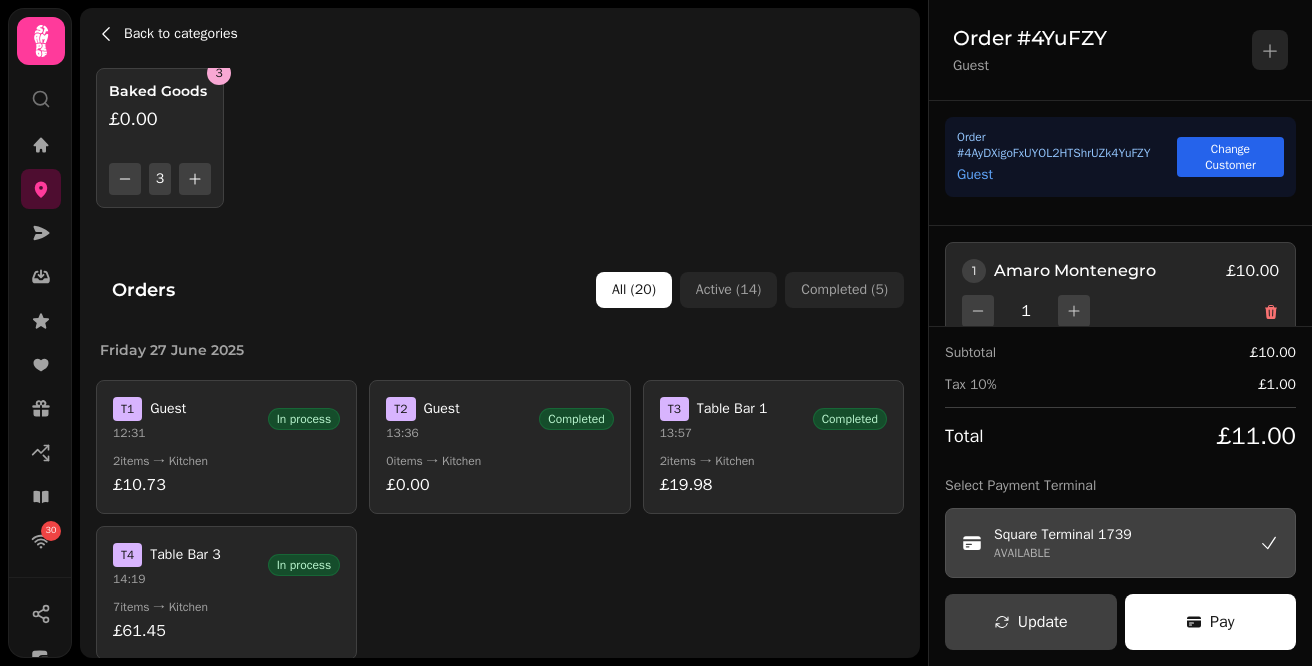 click on "Back to categories" at bounding box center [181, 34] 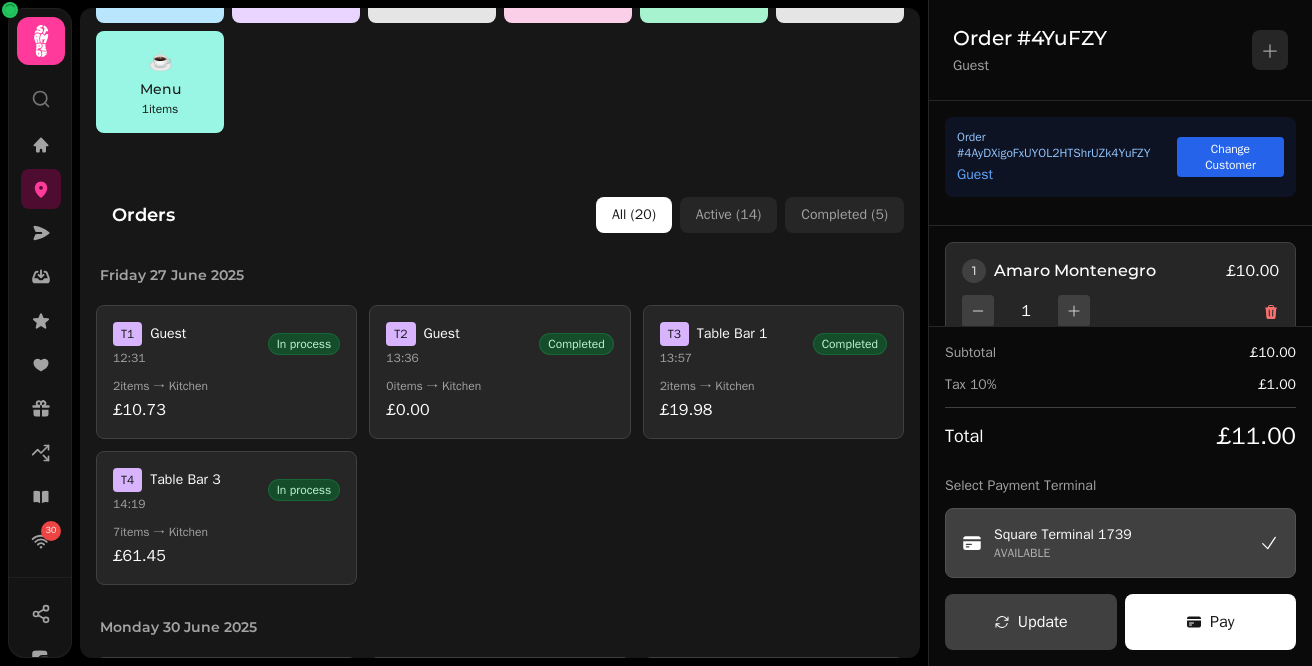 scroll, scrollTop: 539, scrollLeft: 0, axis: vertical 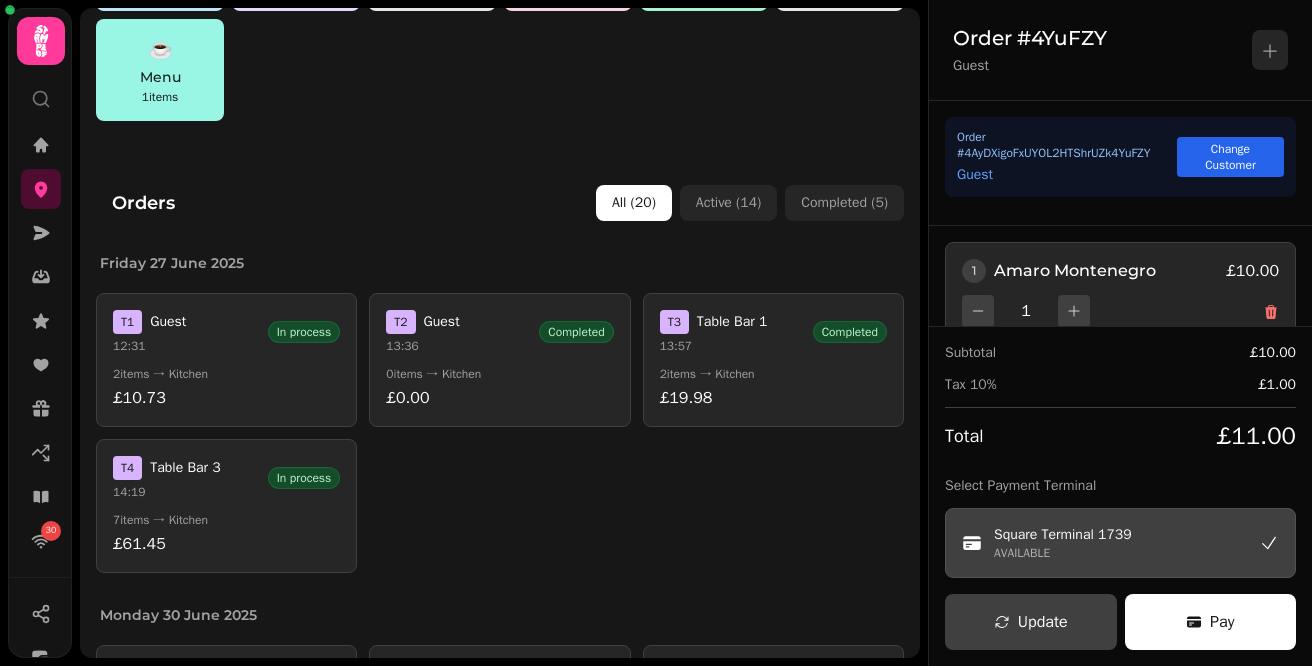 click on "T 1 Guest 12:31 In process" at bounding box center (226, 332) 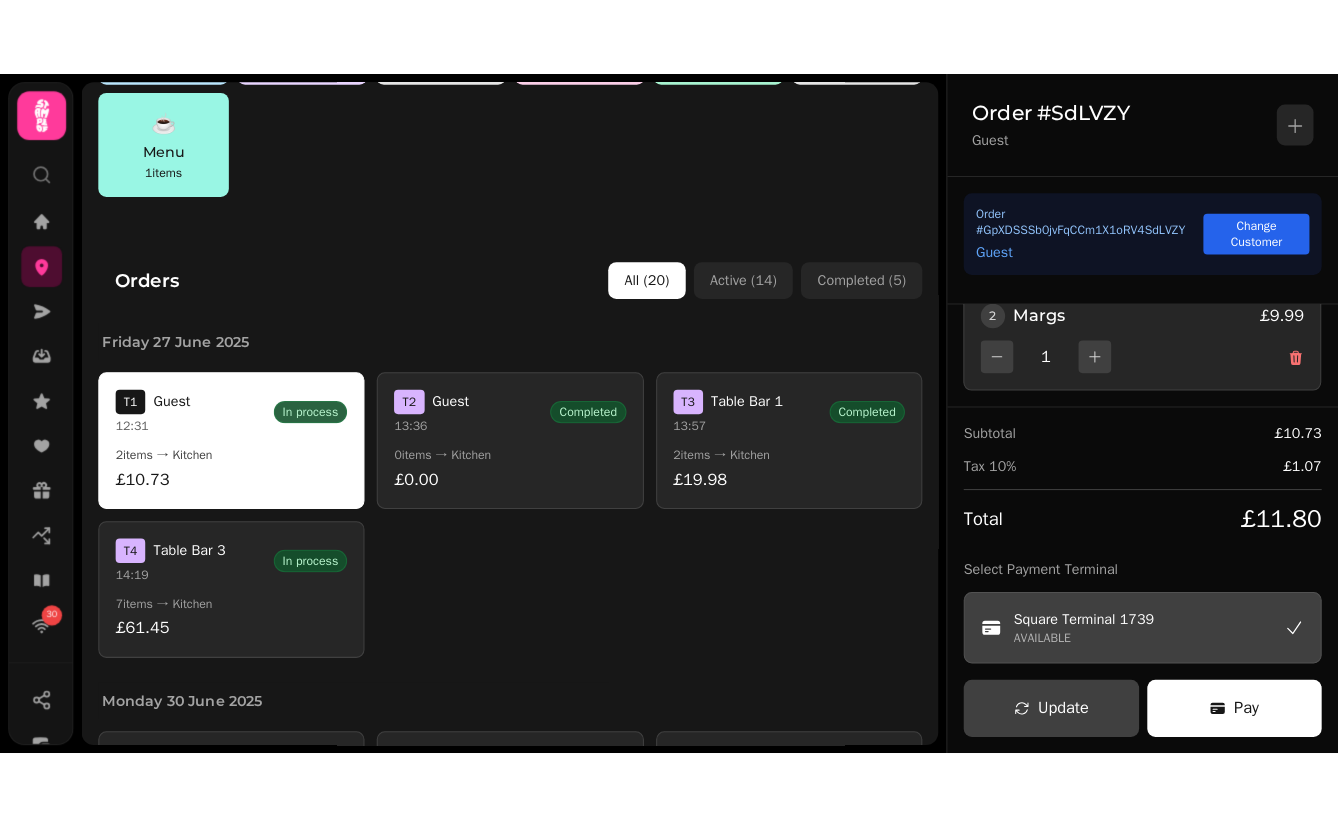 scroll, scrollTop: 0, scrollLeft: 0, axis: both 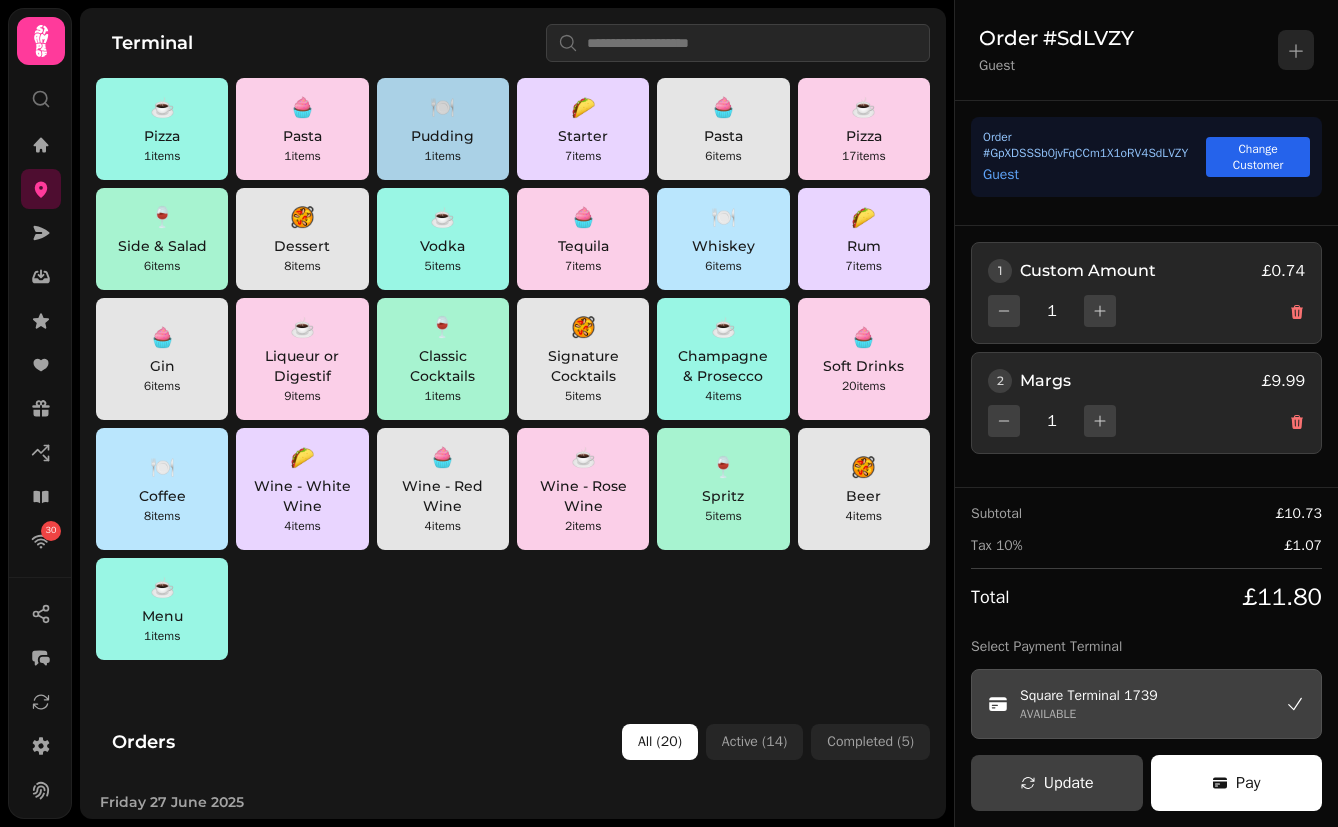 click on "🍽️" at bounding box center (443, 108) 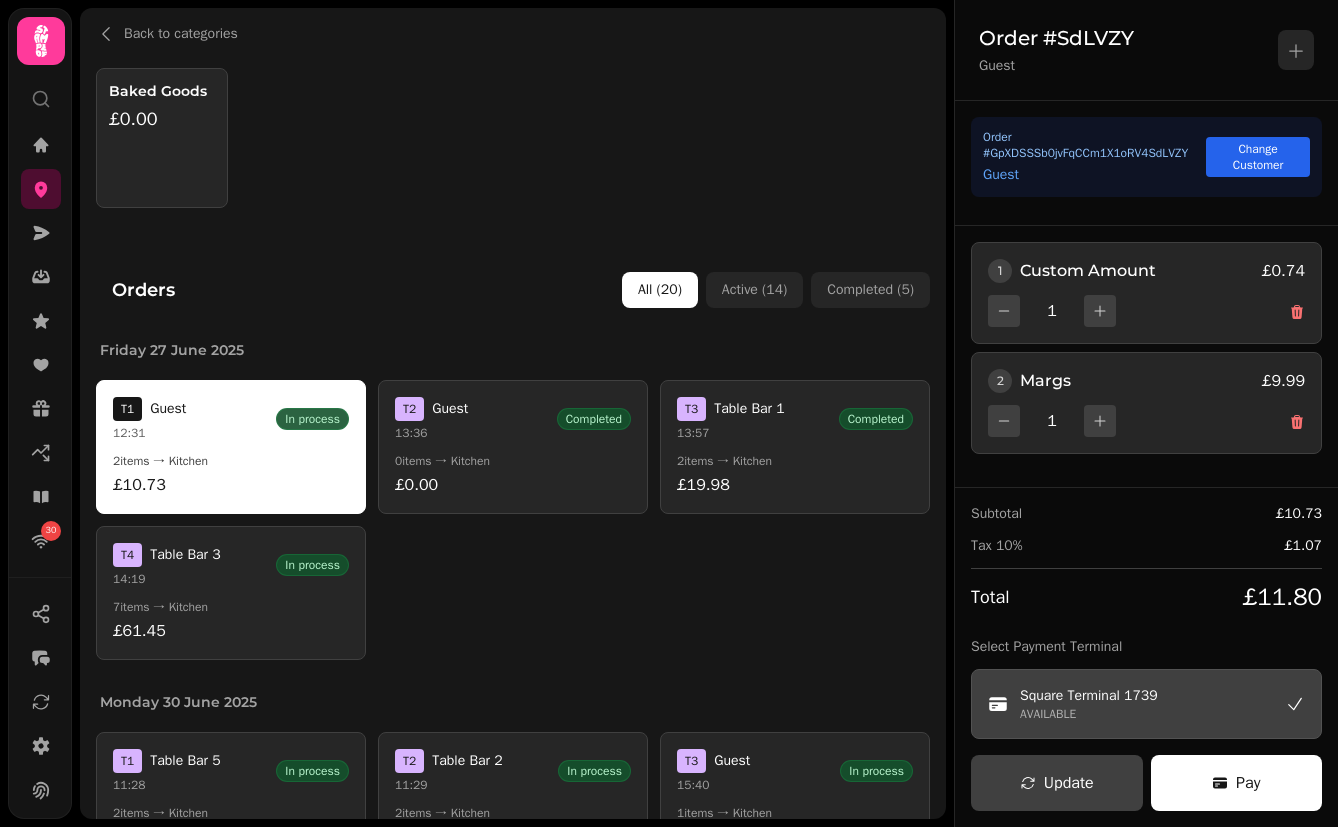 click on "Baked Goods £0.00" at bounding box center [162, 138] 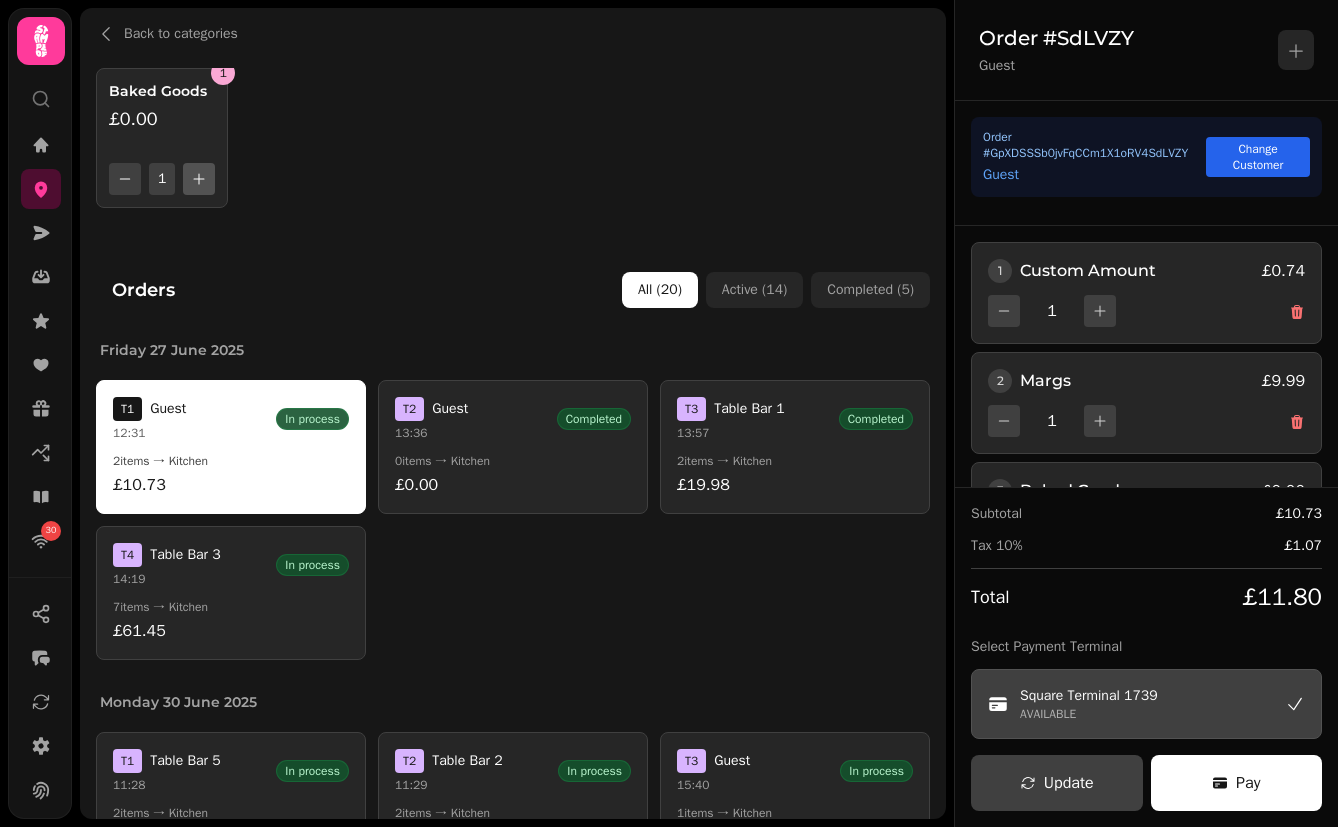click 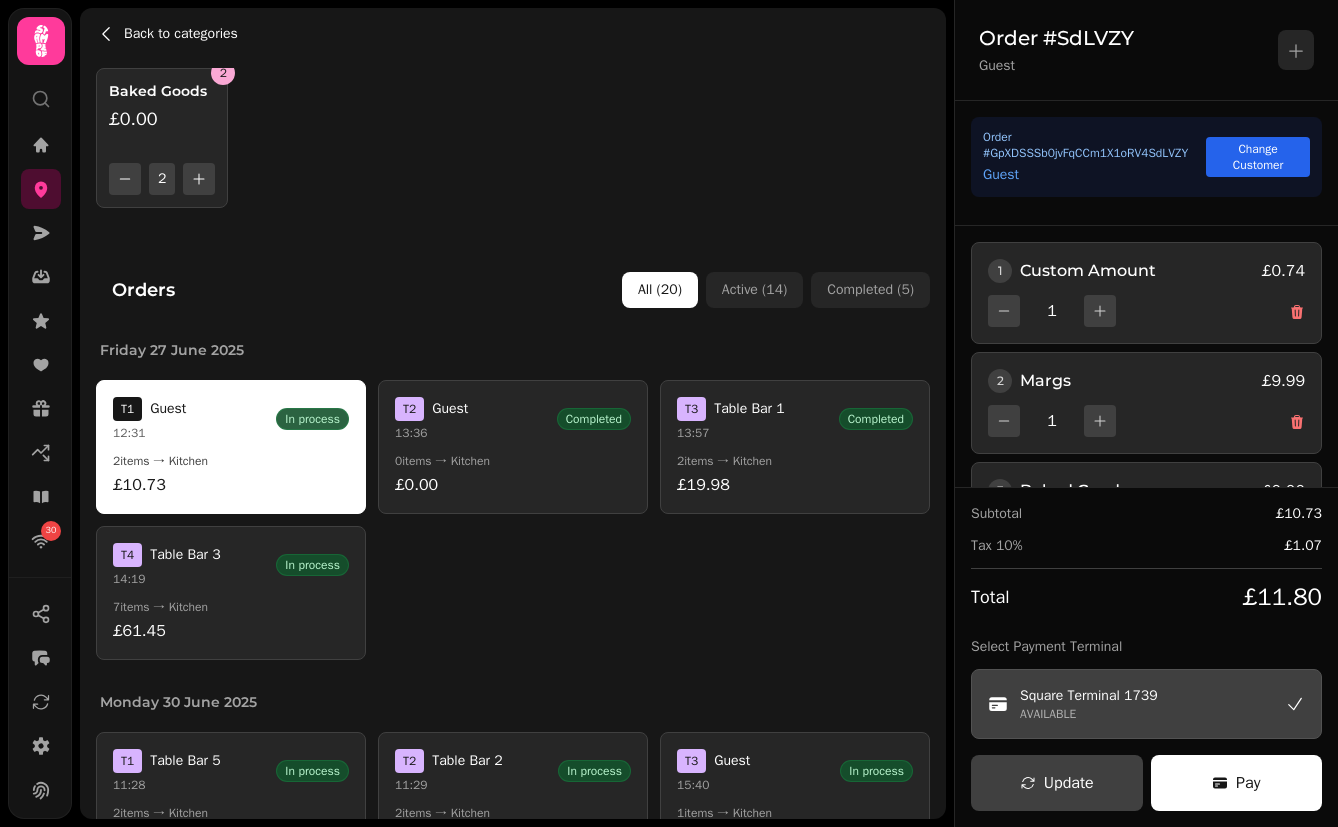 click on "Back to categories" at bounding box center (181, 34) 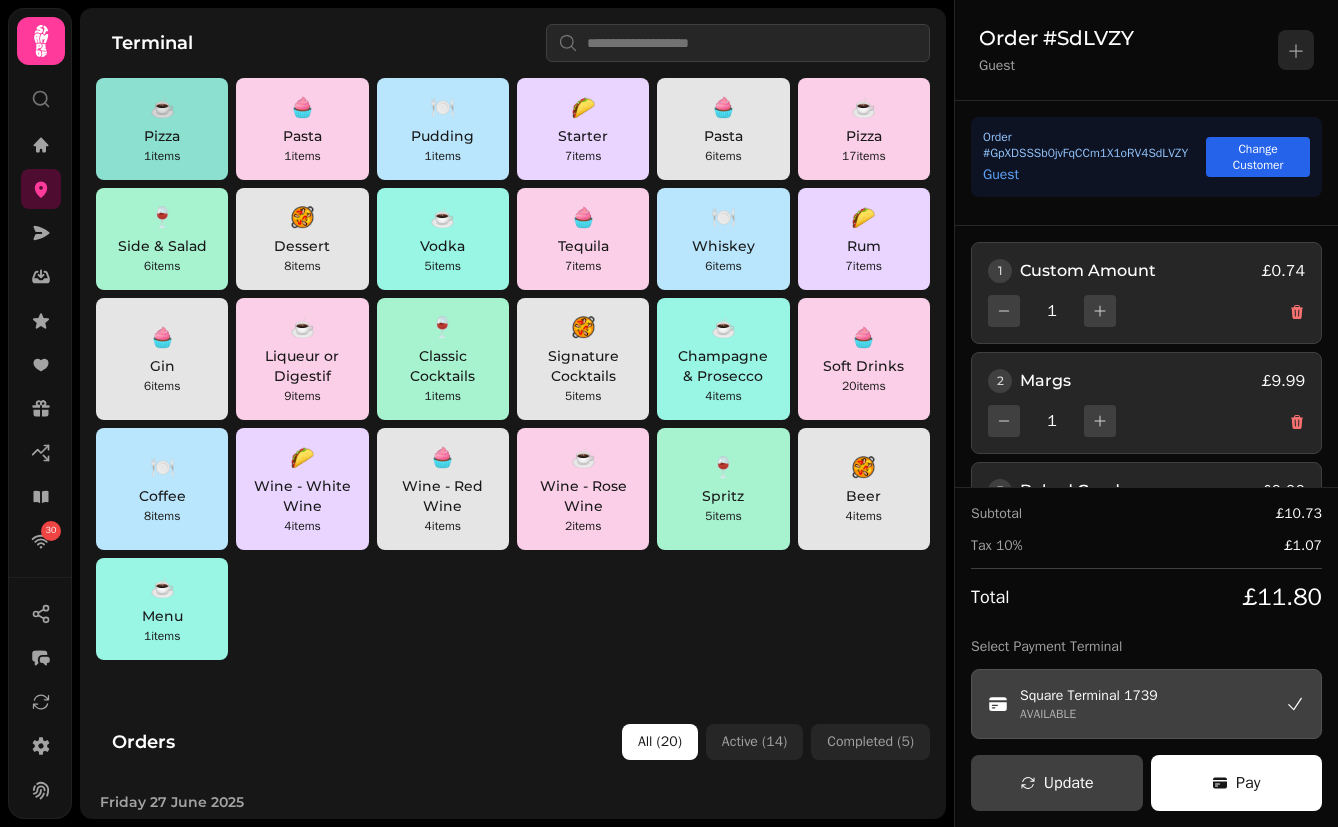 click on "Pizza" at bounding box center [162, 136] 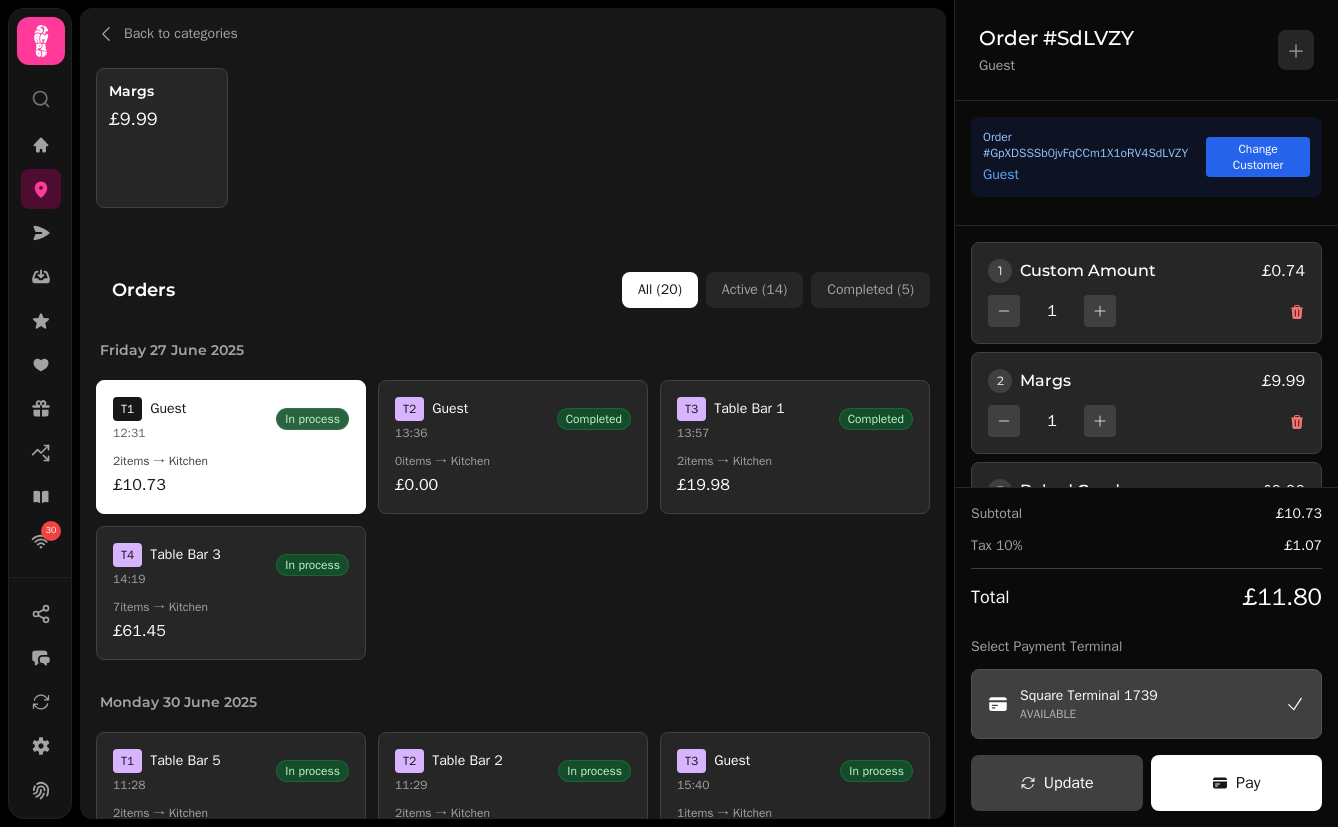 click on "T 2 Guest 13:36 Completed 0  items → Kitchen £0.00" at bounding box center (513, 447) 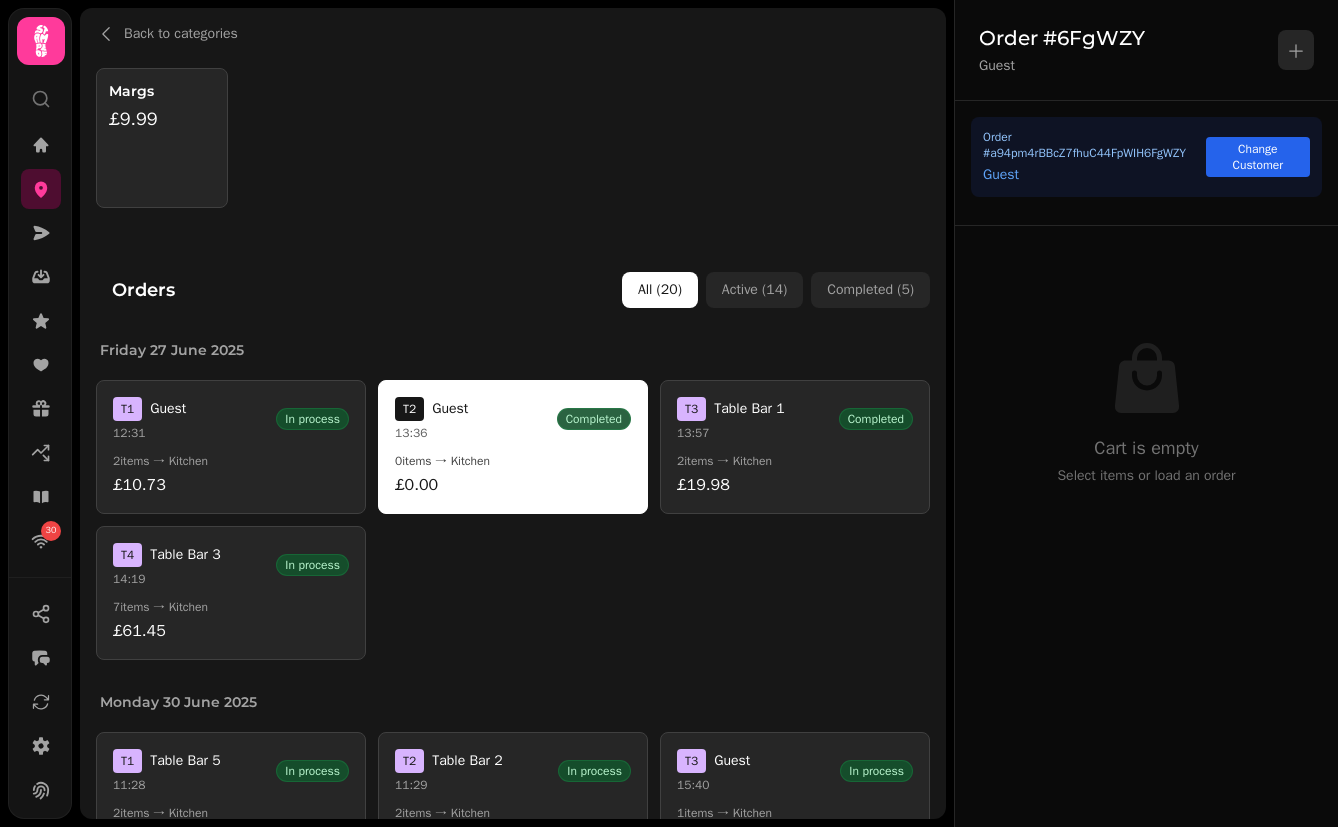 click on "T 3 Table Bar 1 13:57" at bounding box center [731, 419] 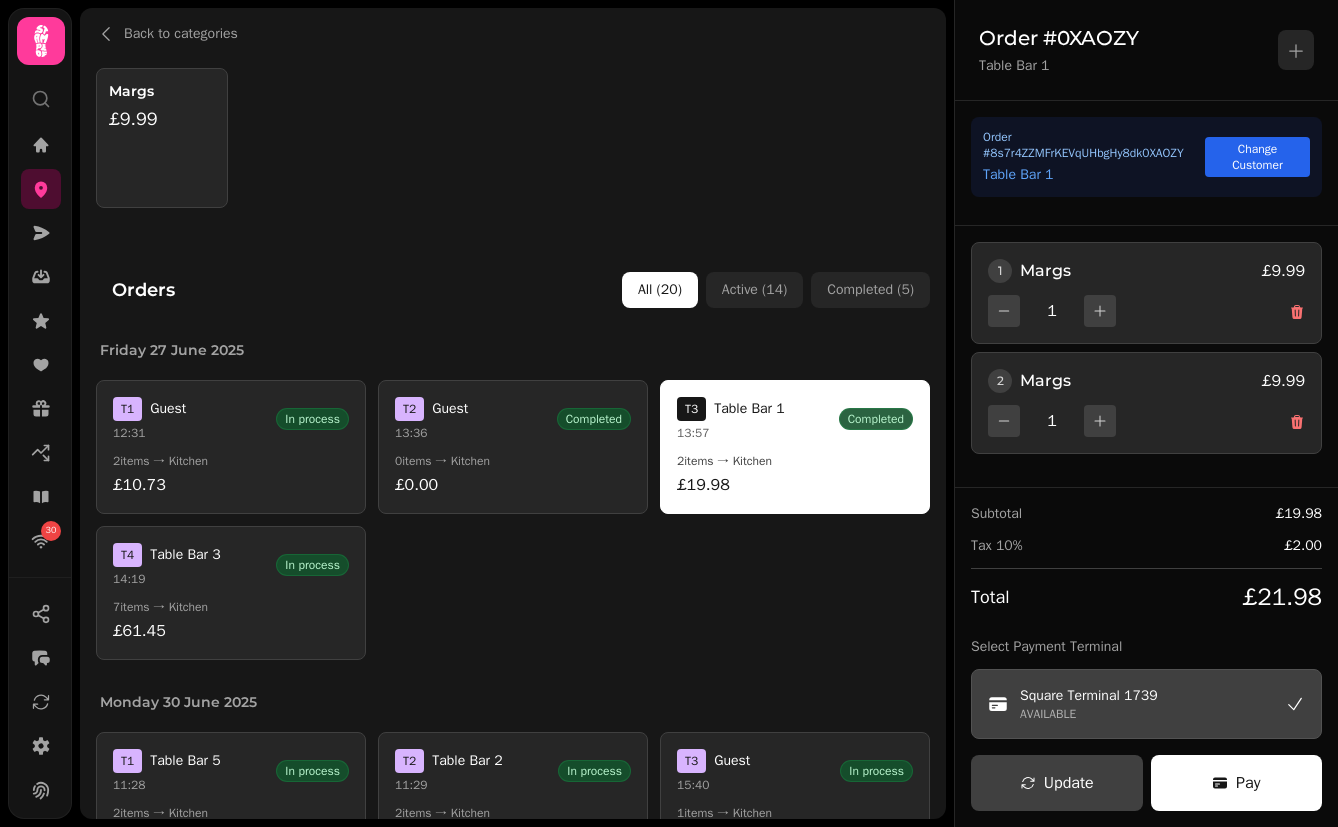 click on "T 2 Guest 13:36 Completed" at bounding box center [513, 419] 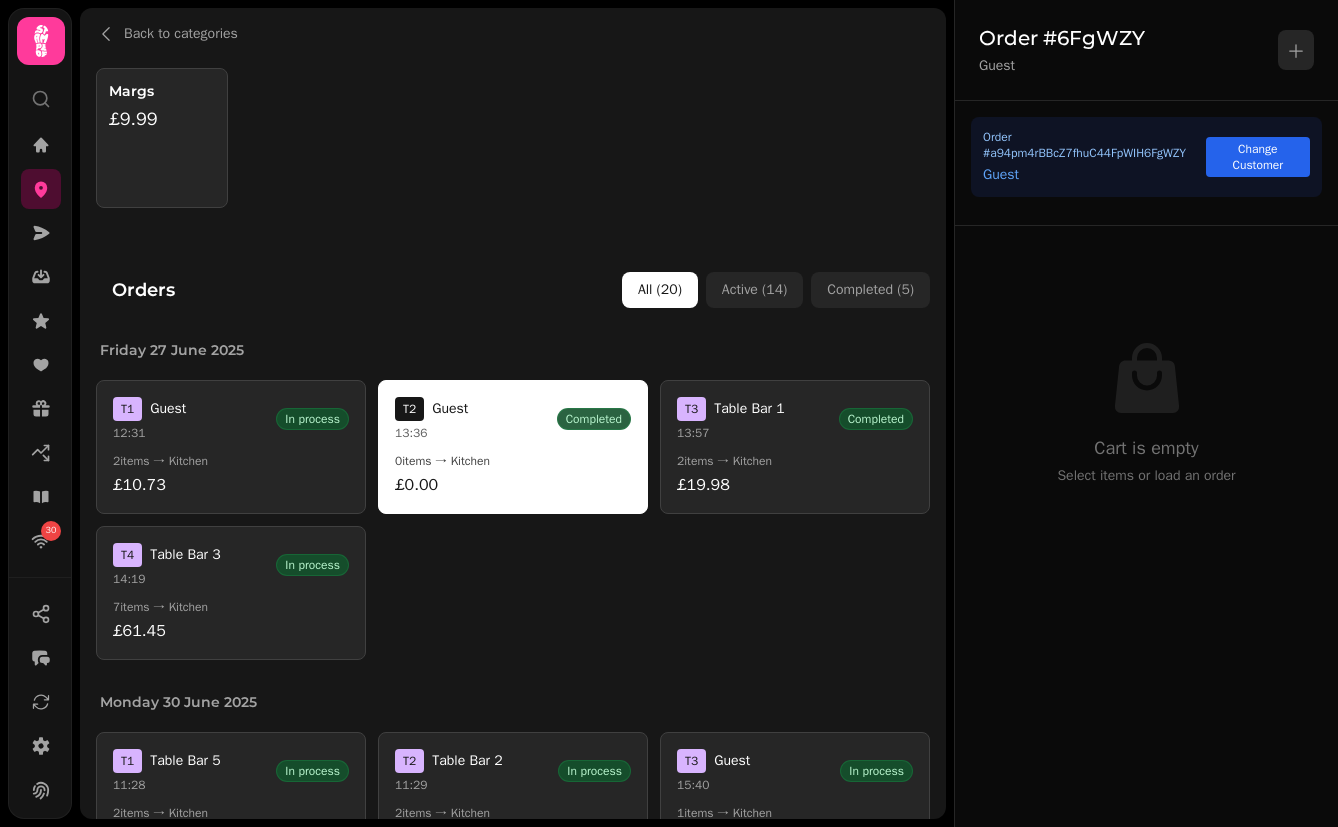 click on "2  items → Kitchen" at bounding box center (231, 461) 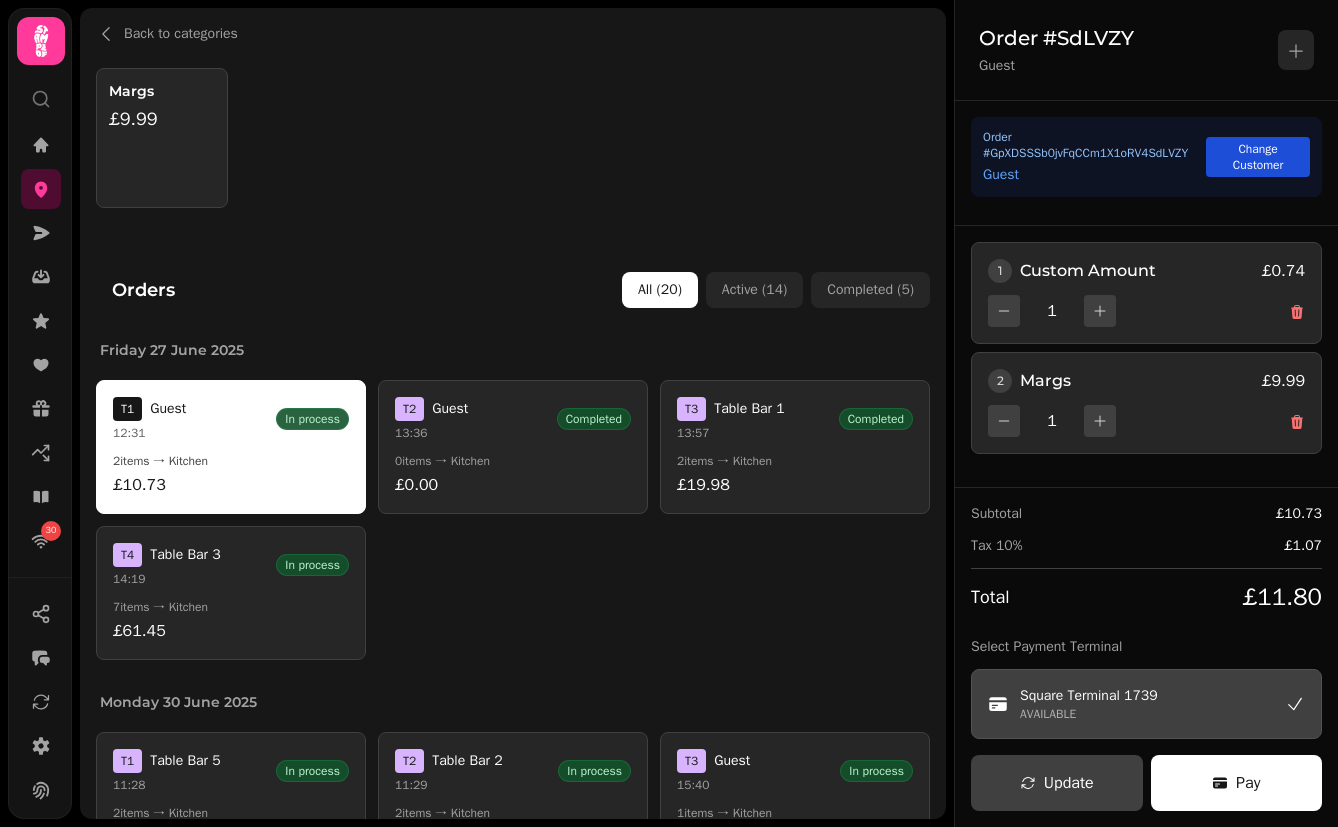 click on "Change Customer" at bounding box center (1258, 157) 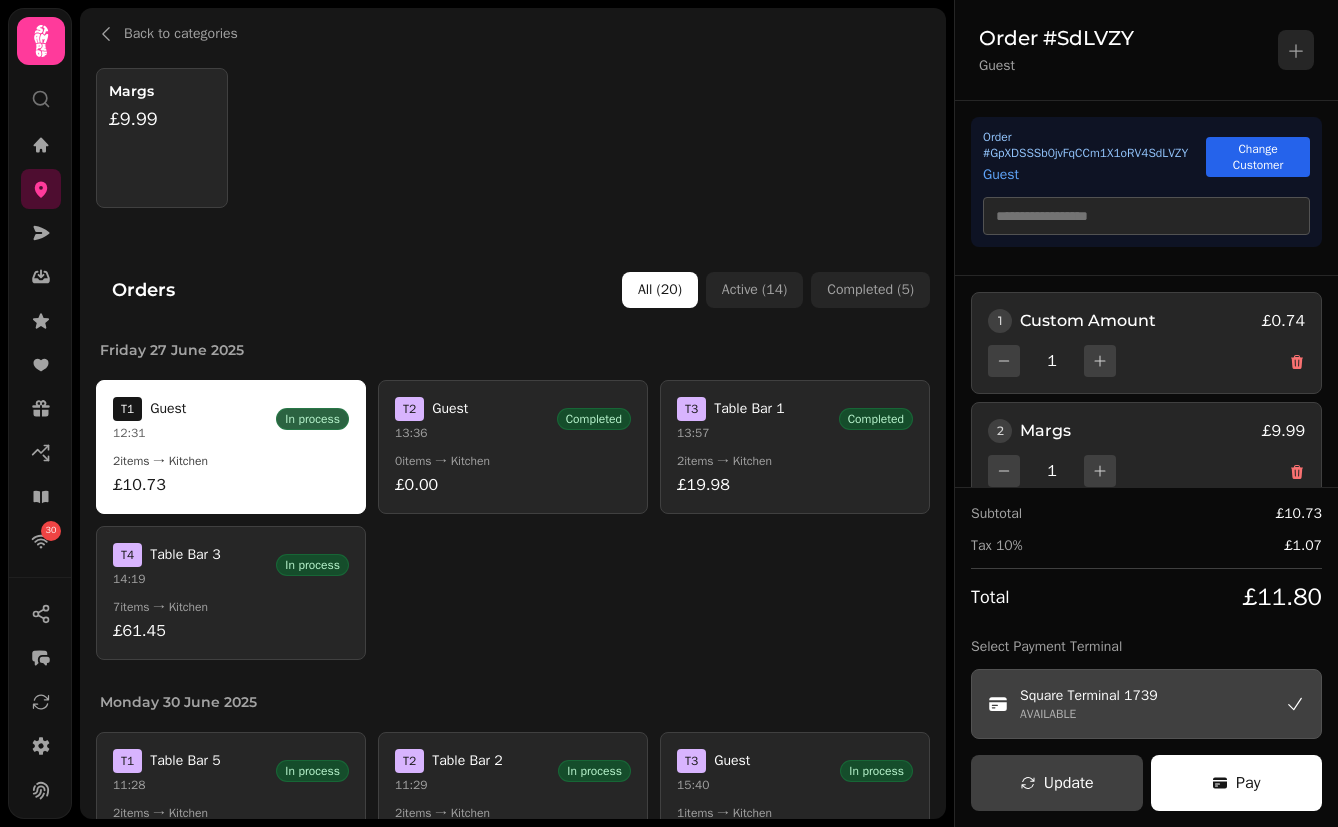 click at bounding box center (1146, 216) 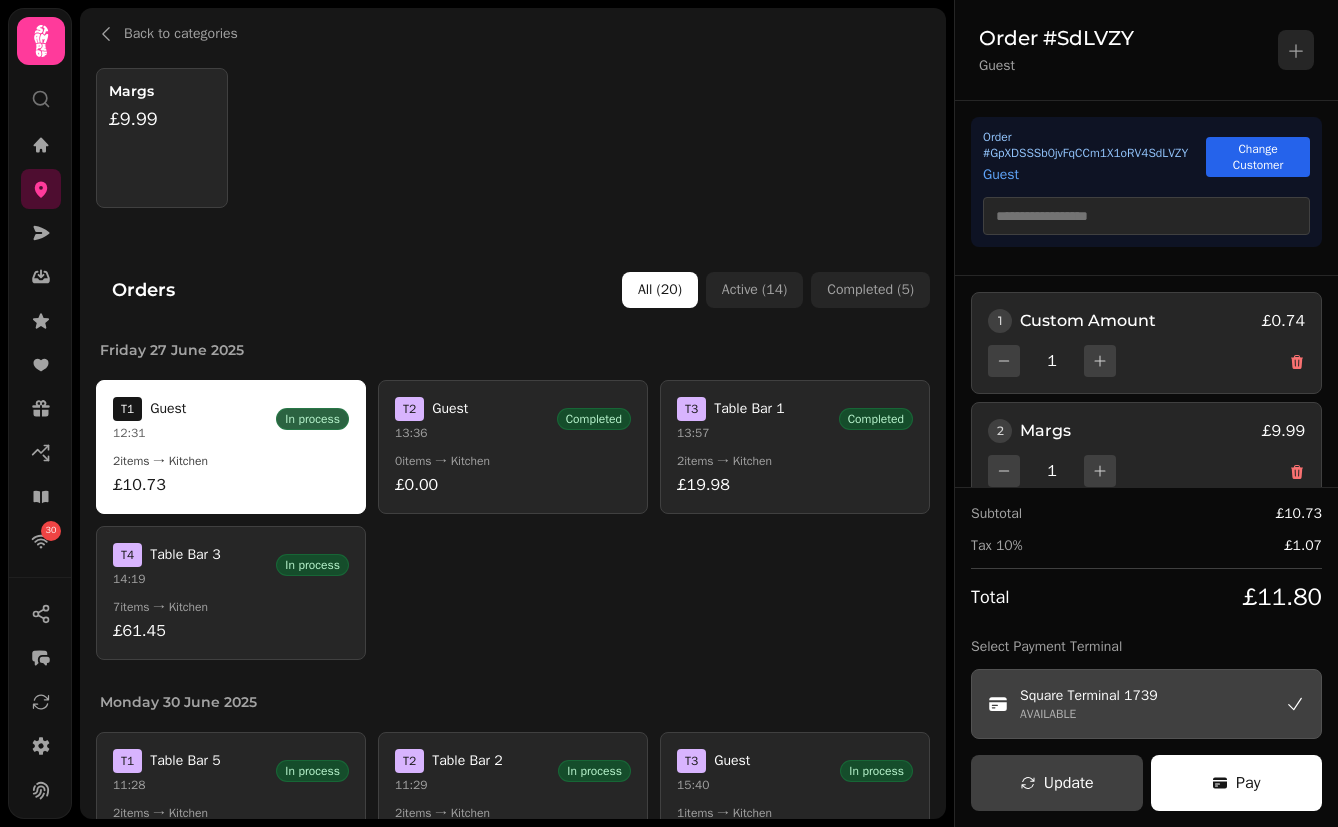 click on "2 Margs £9.99 1" at bounding box center (1146, 453) 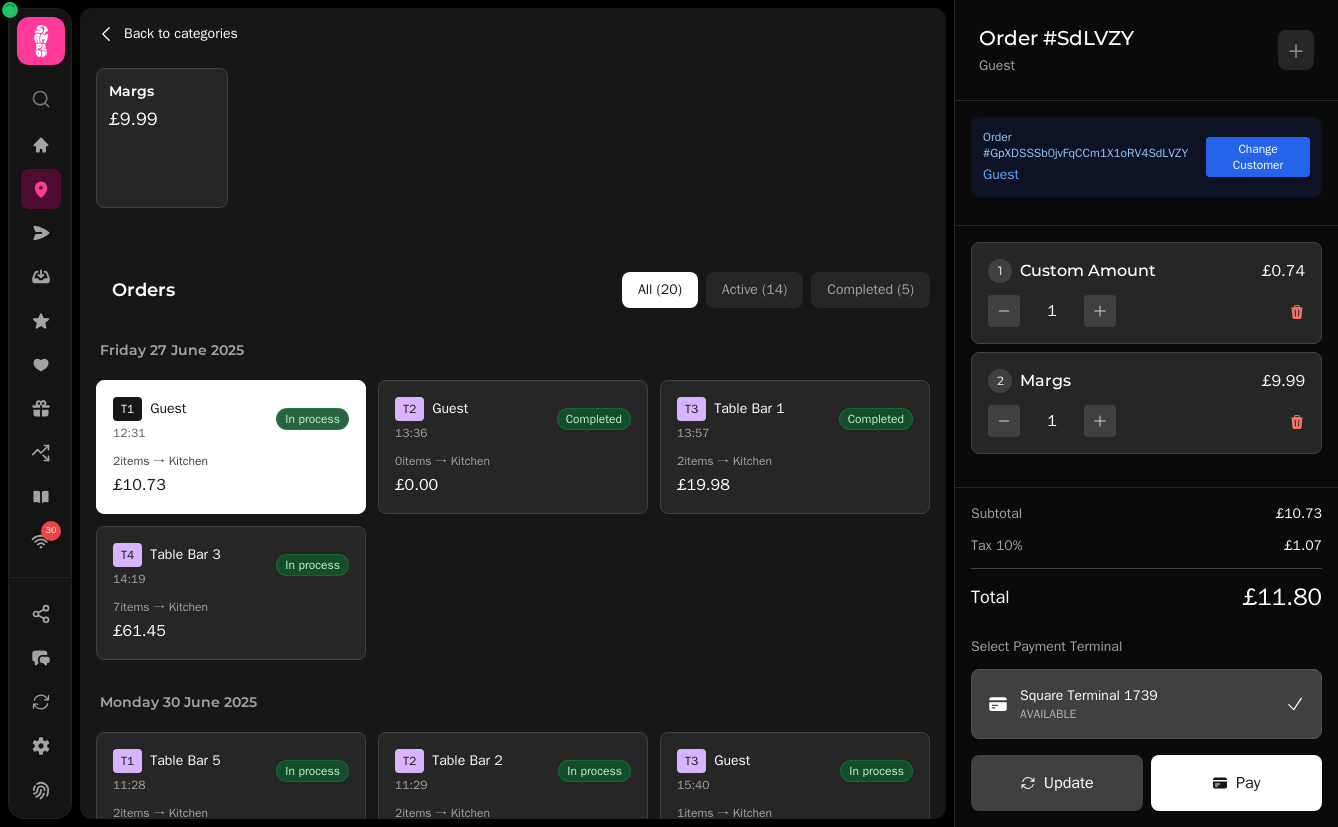 click on "Back to categories" at bounding box center (181, 34) 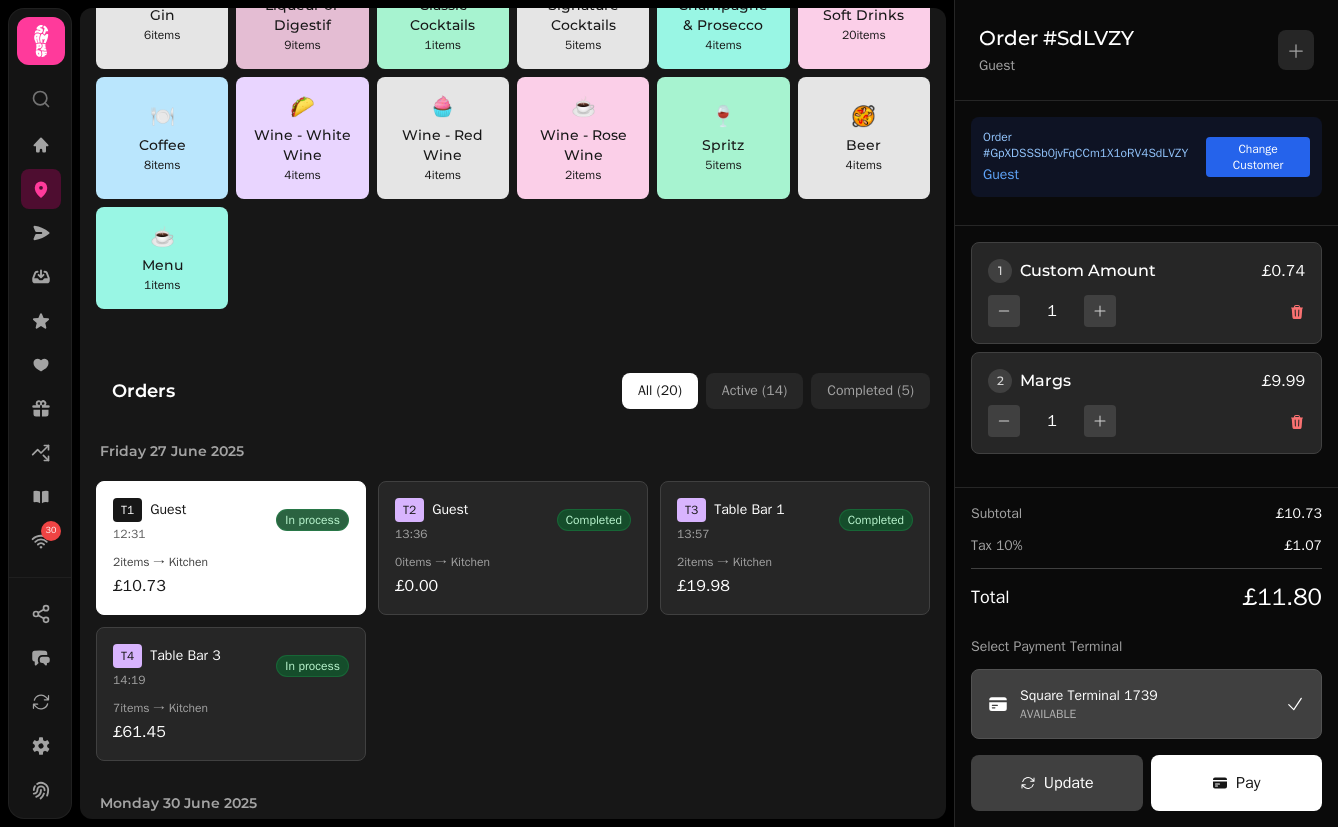 scroll, scrollTop: 0, scrollLeft: 0, axis: both 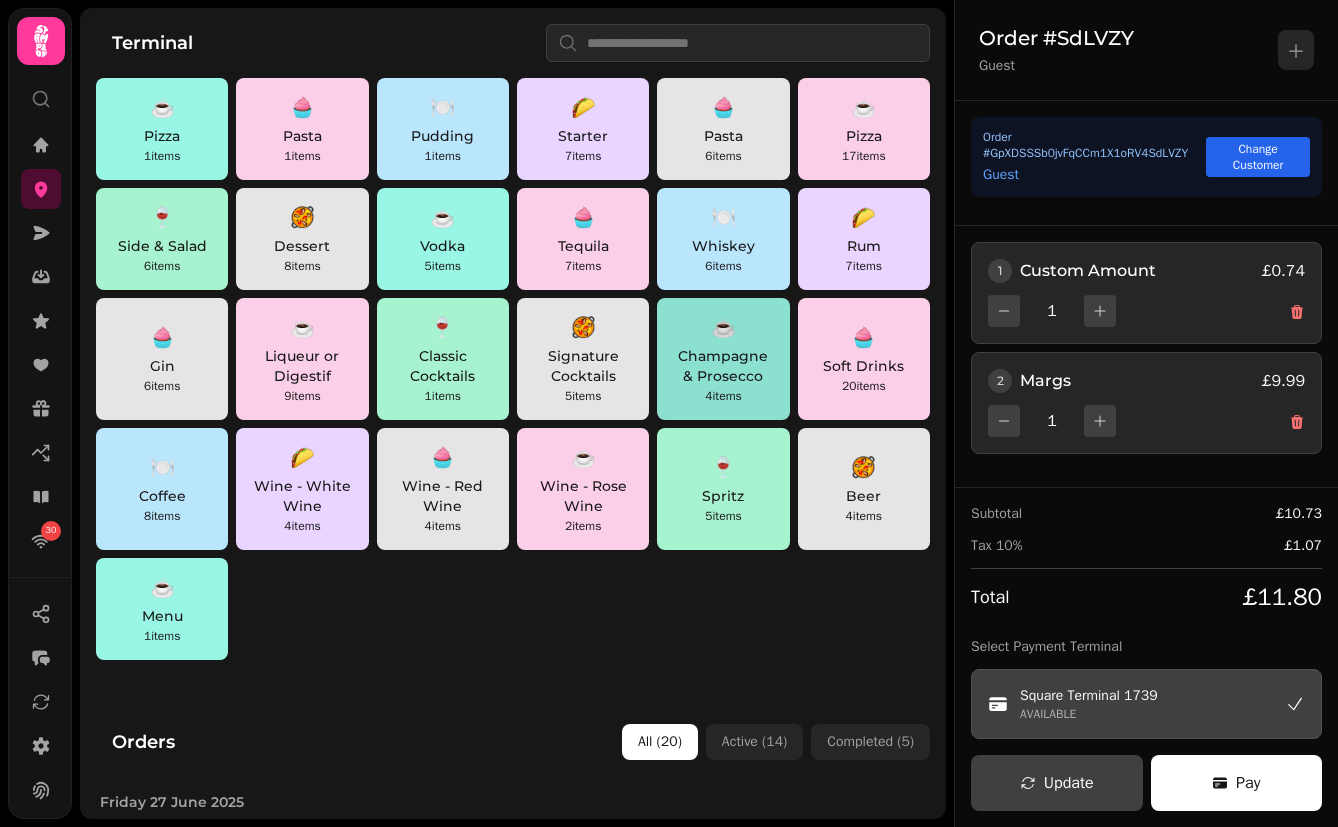 click on "☕" at bounding box center (723, 328) 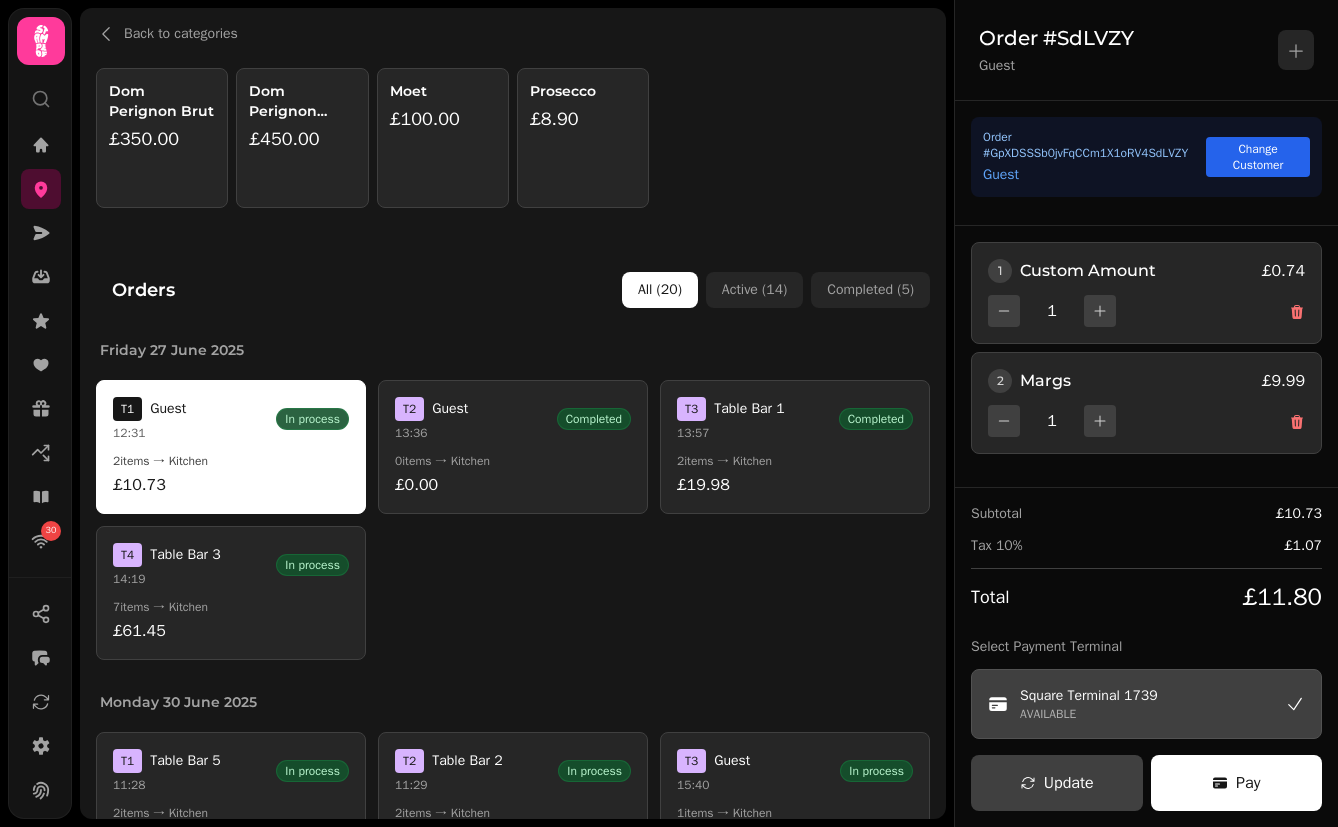 click on "Prosecco £8.90" at bounding box center (583, 138) 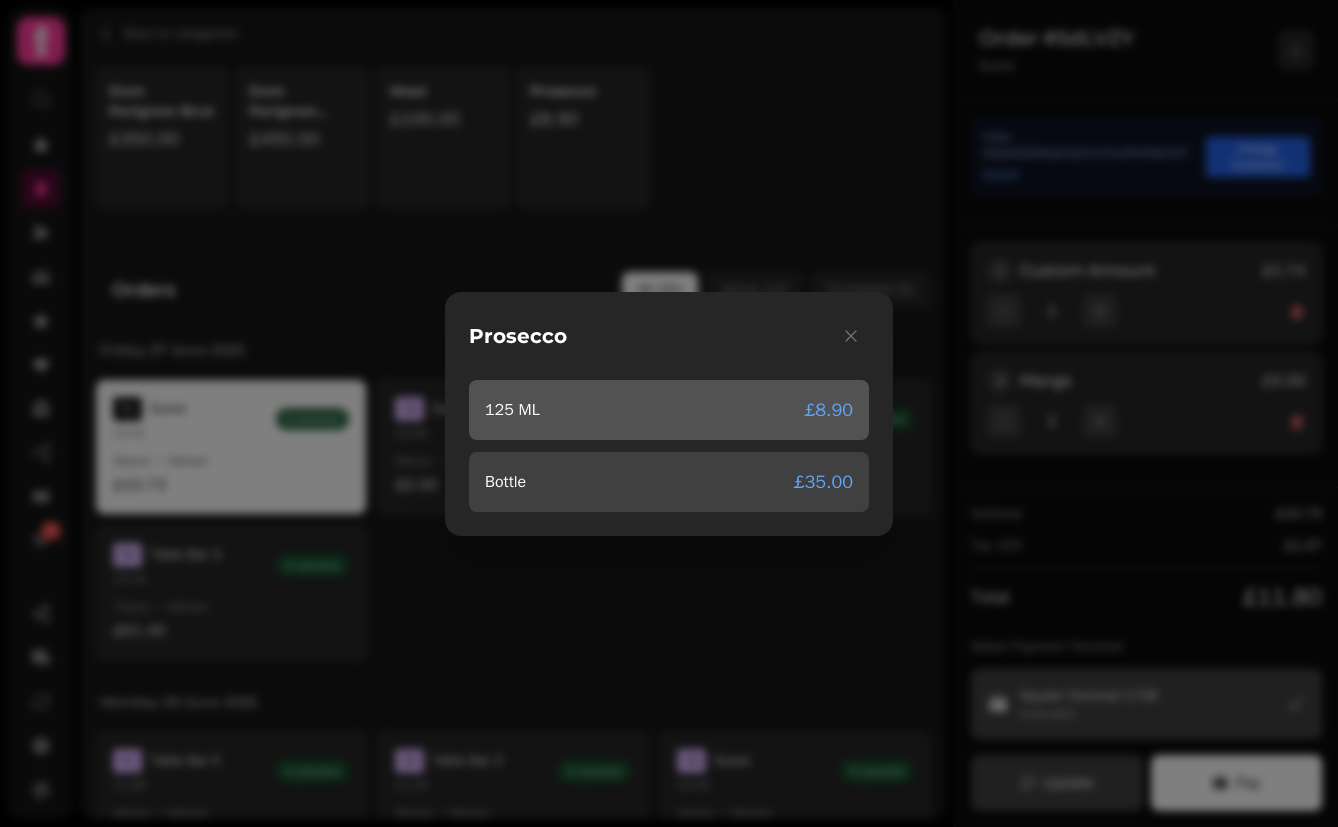 click on "125 ML £8.90" at bounding box center [669, 410] 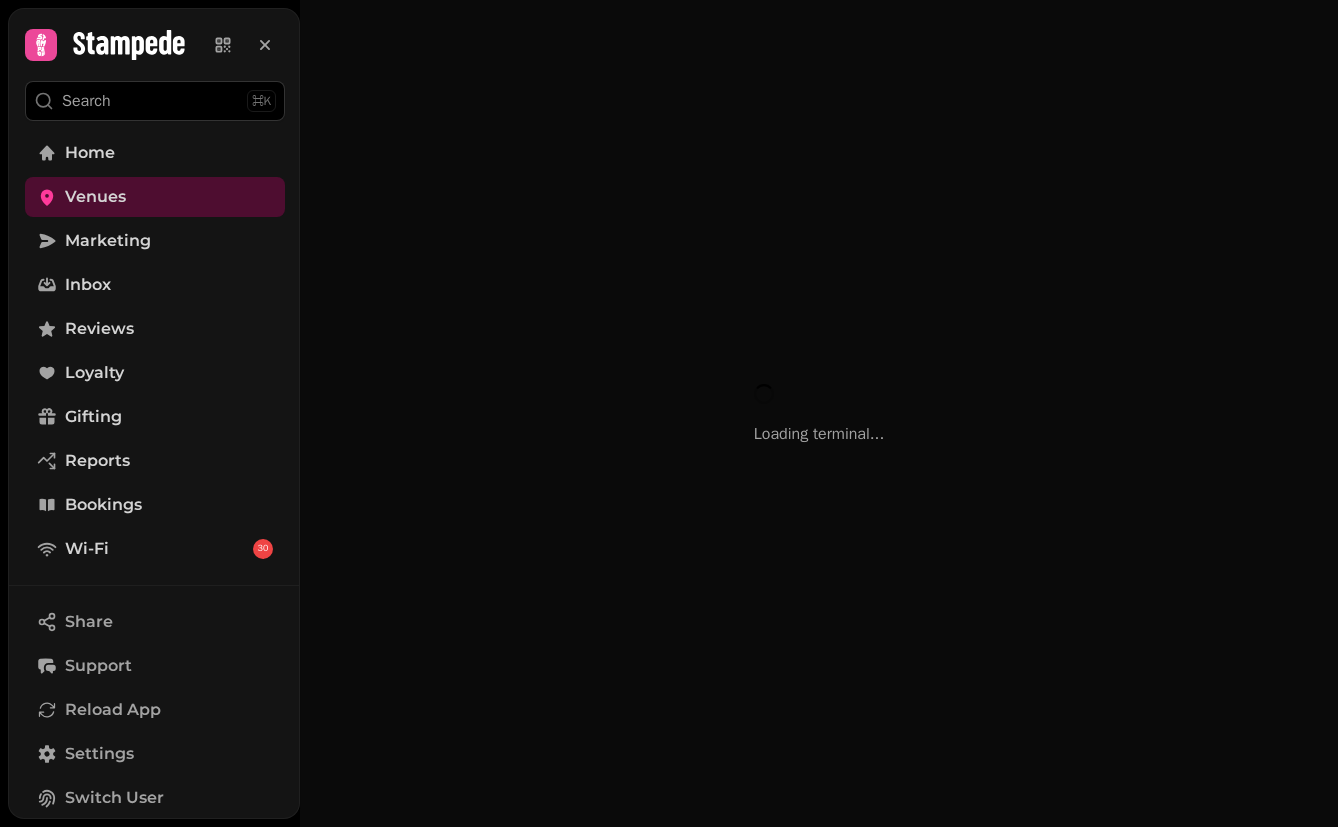 scroll, scrollTop: 0, scrollLeft: 0, axis: both 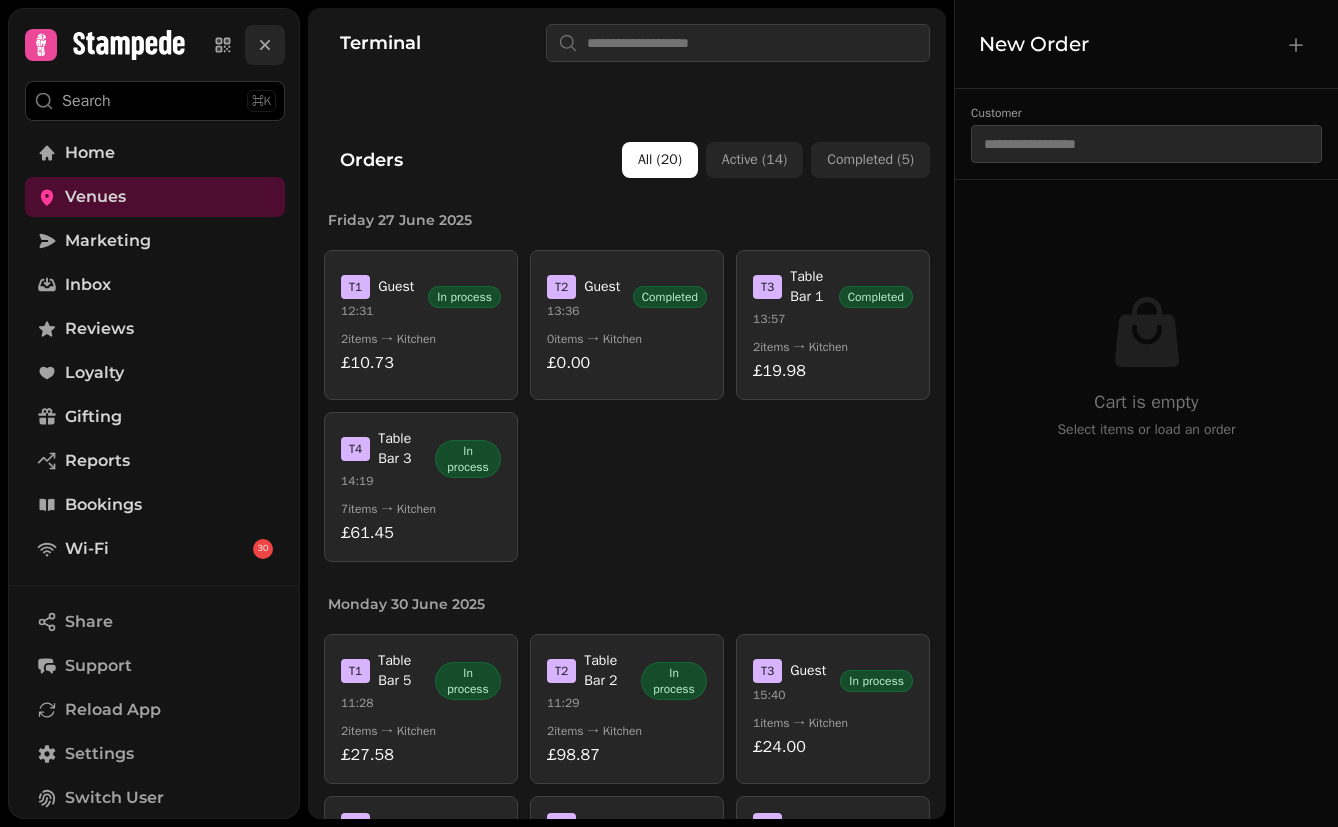 click at bounding box center (265, 45) 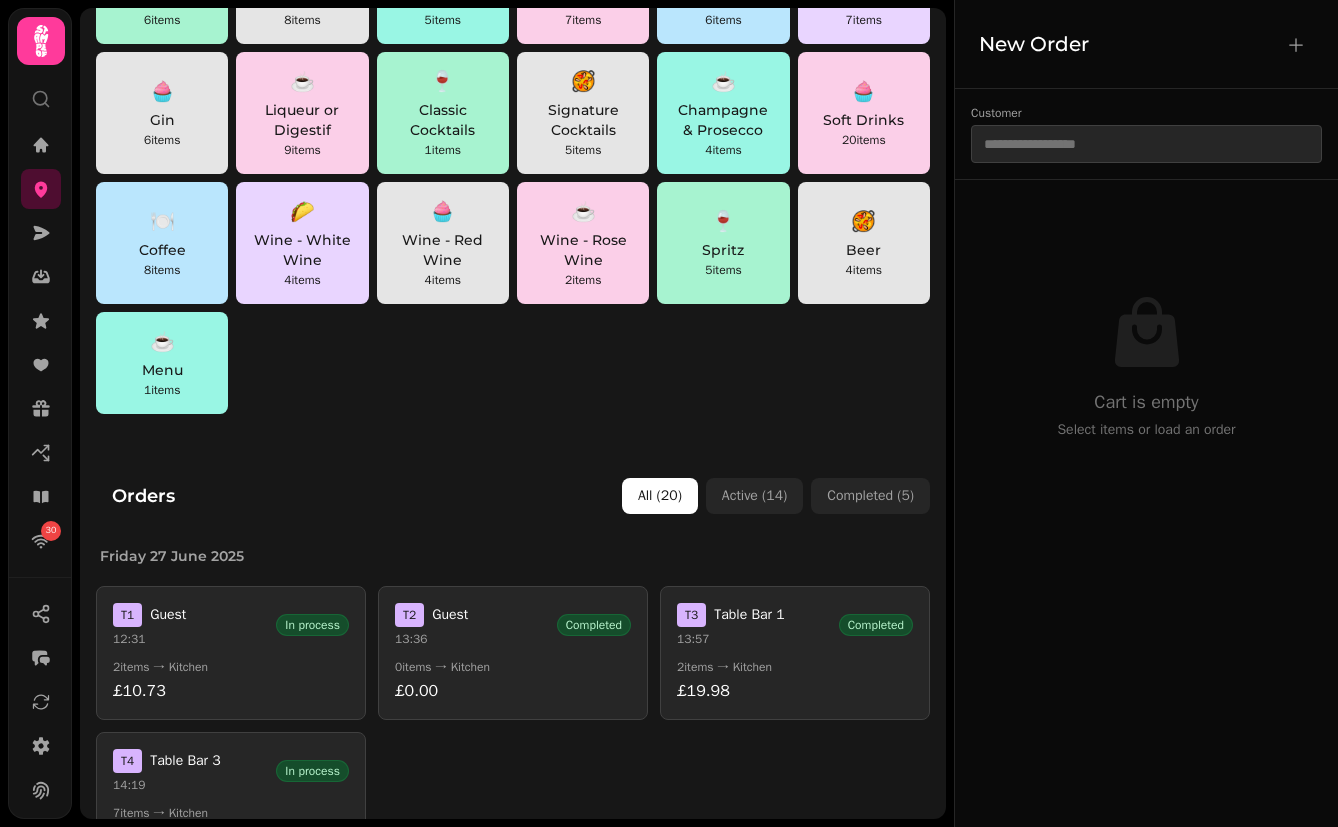 scroll, scrollTop: 251, scrollLeft: 0, axis: vertical 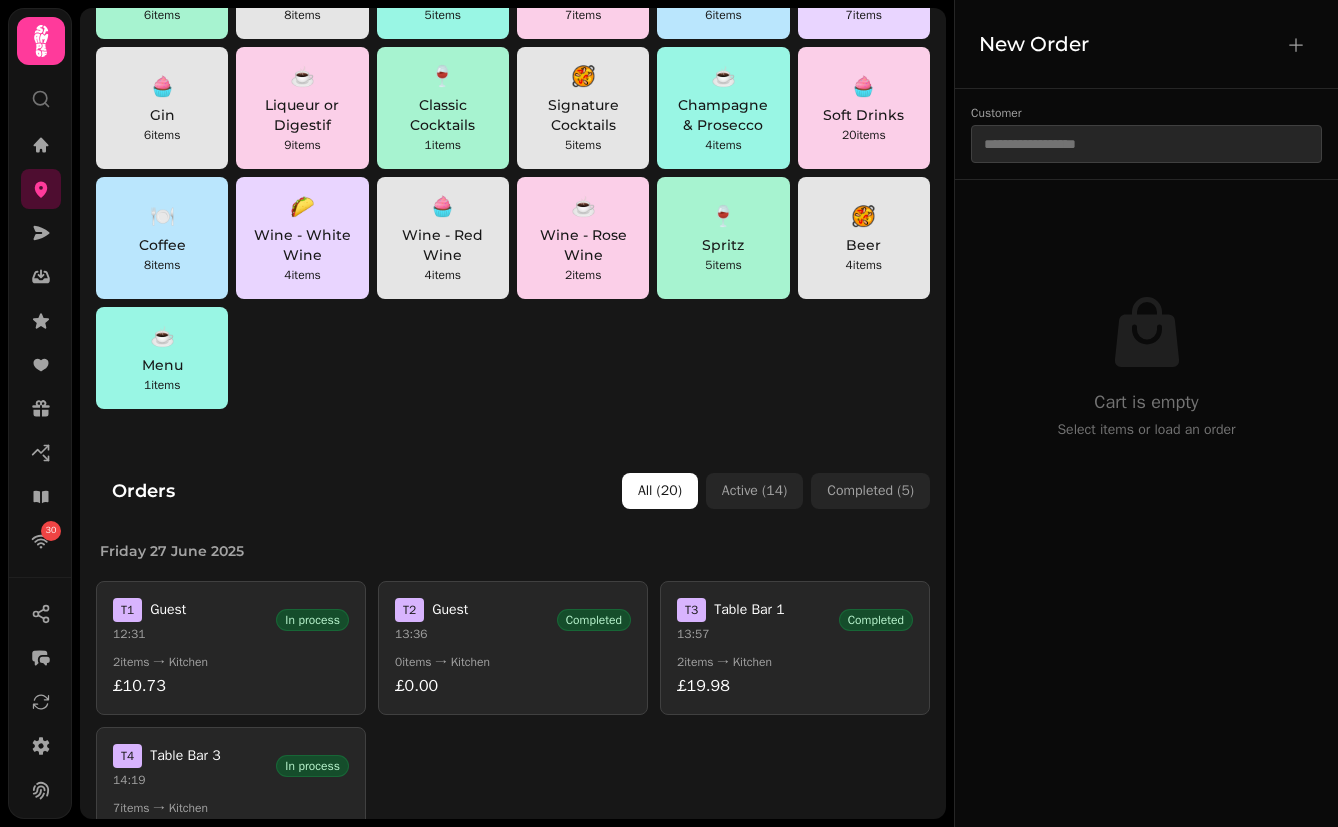 click on "T 1 Guest 12:31 In process 2  items → Kitchen £10.73" at bounding box center [231, 648] 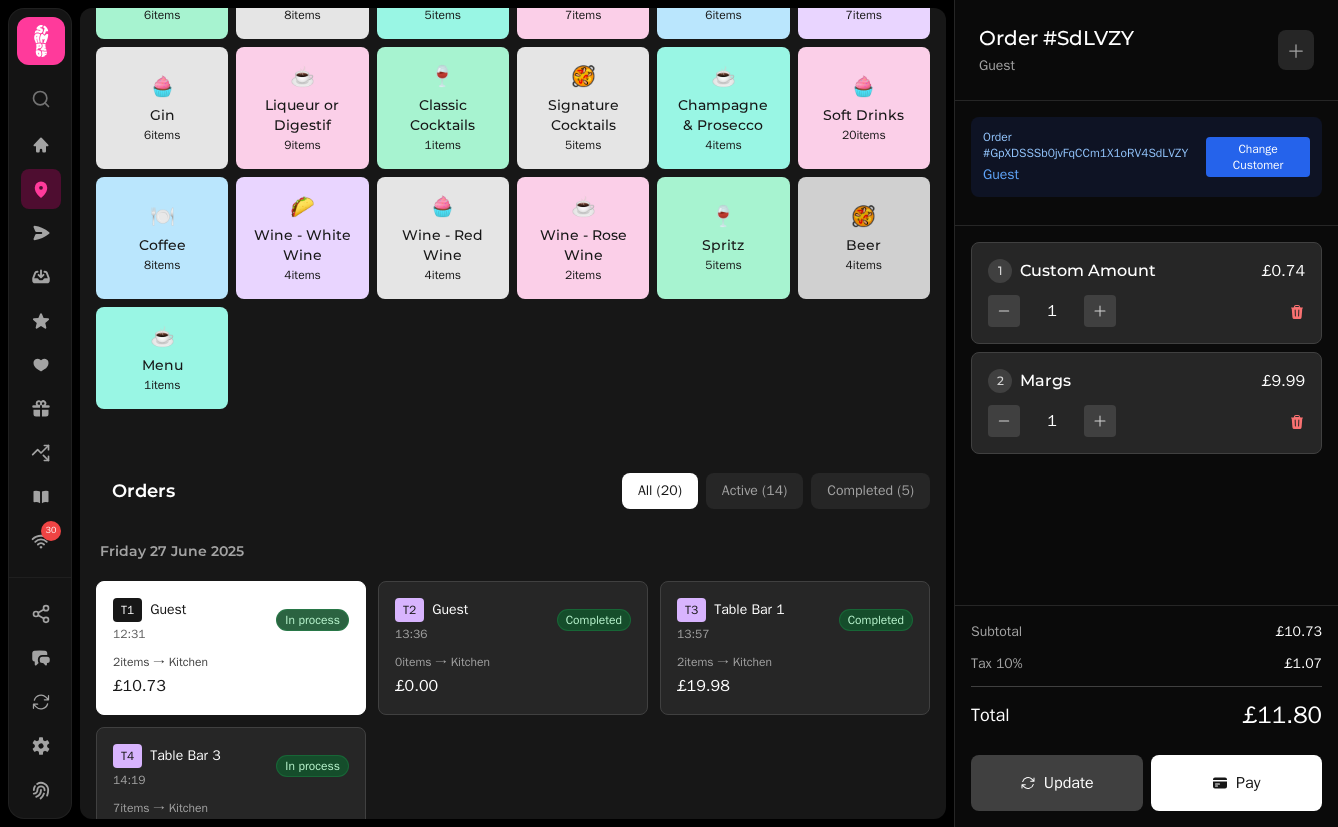 click on "🥘 Beer 4  items" at bounding box center [864, 238] 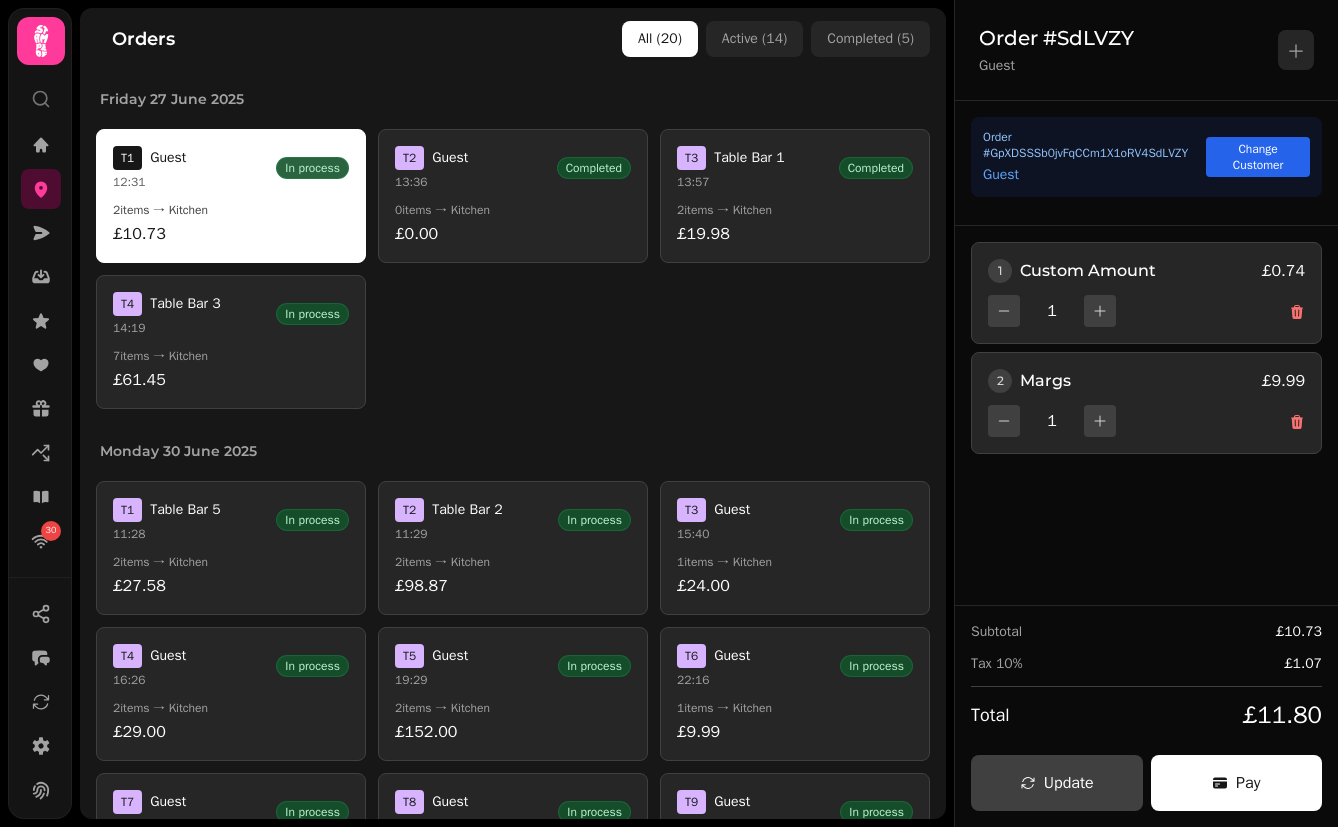 click on "0  items → Kitchen" at bounding box center [513, 210] 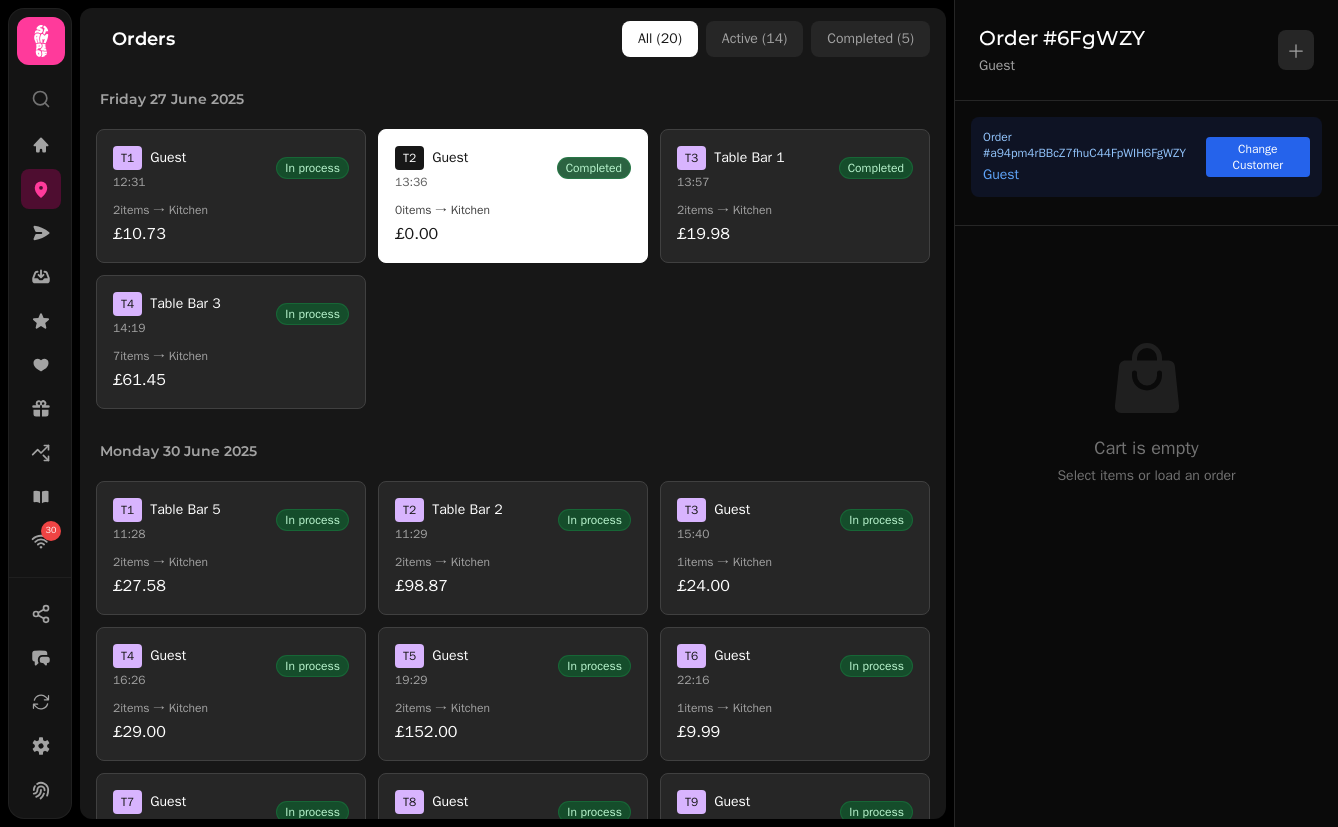 scroll, scrollTop: 0, scrollLeft: 0, axis: both 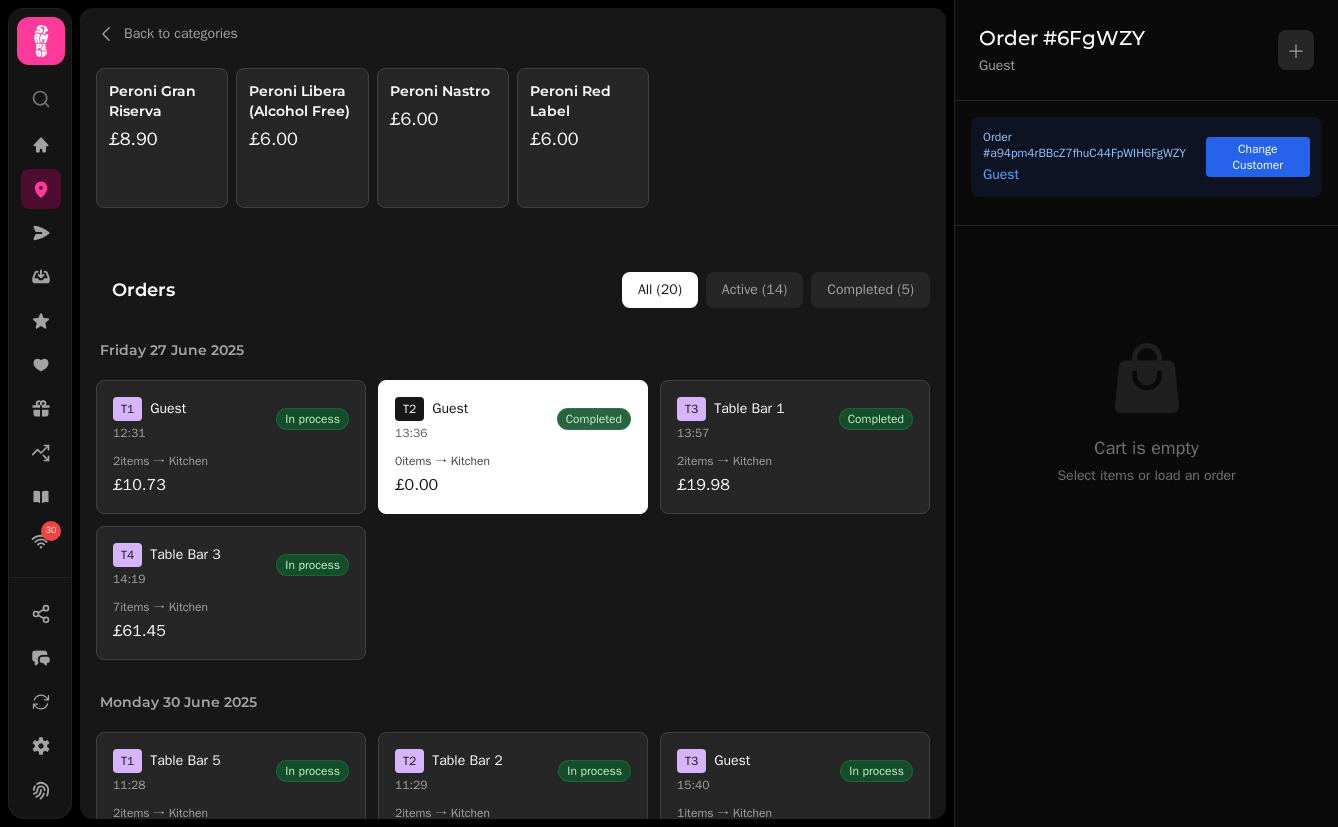 click on "Peroni Nastro £6.00" at bounding box center (443, 138) 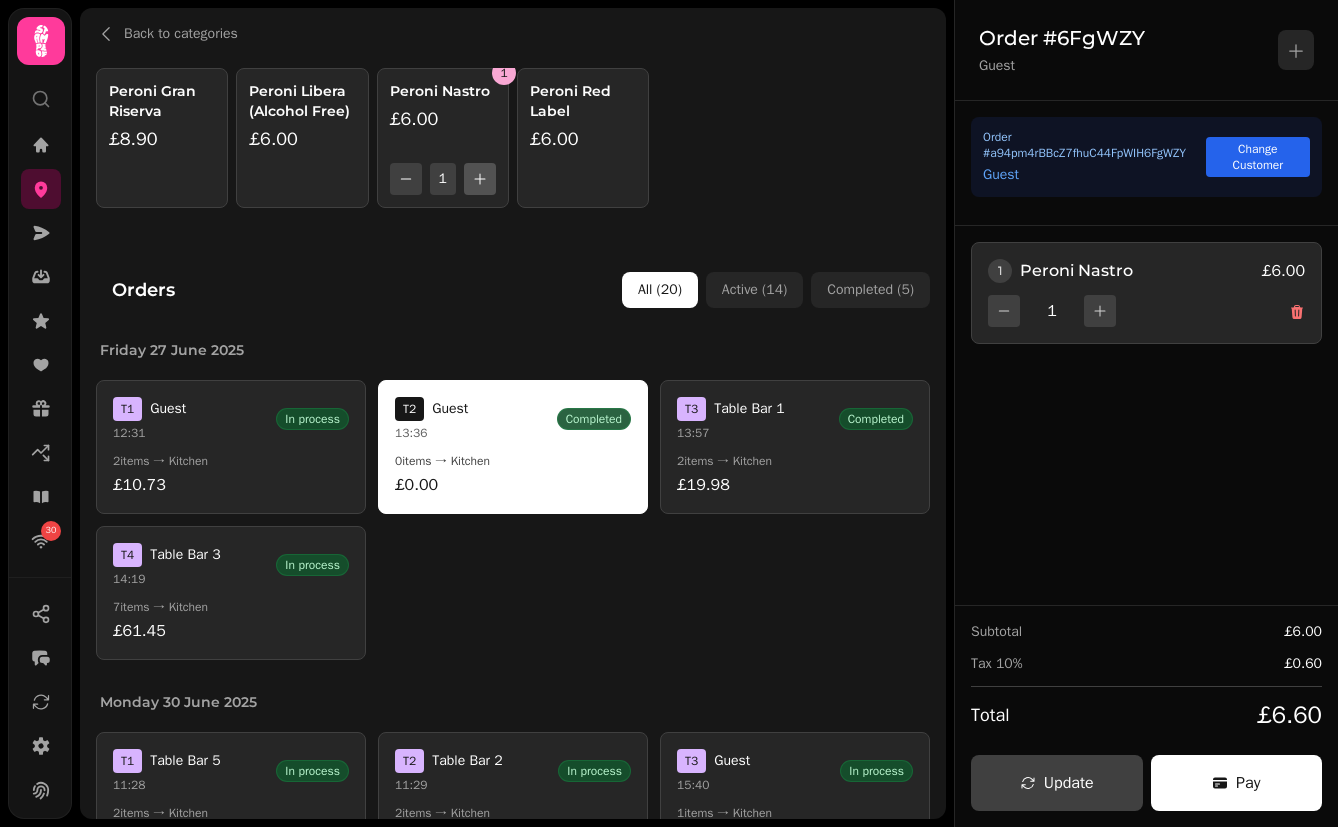 click 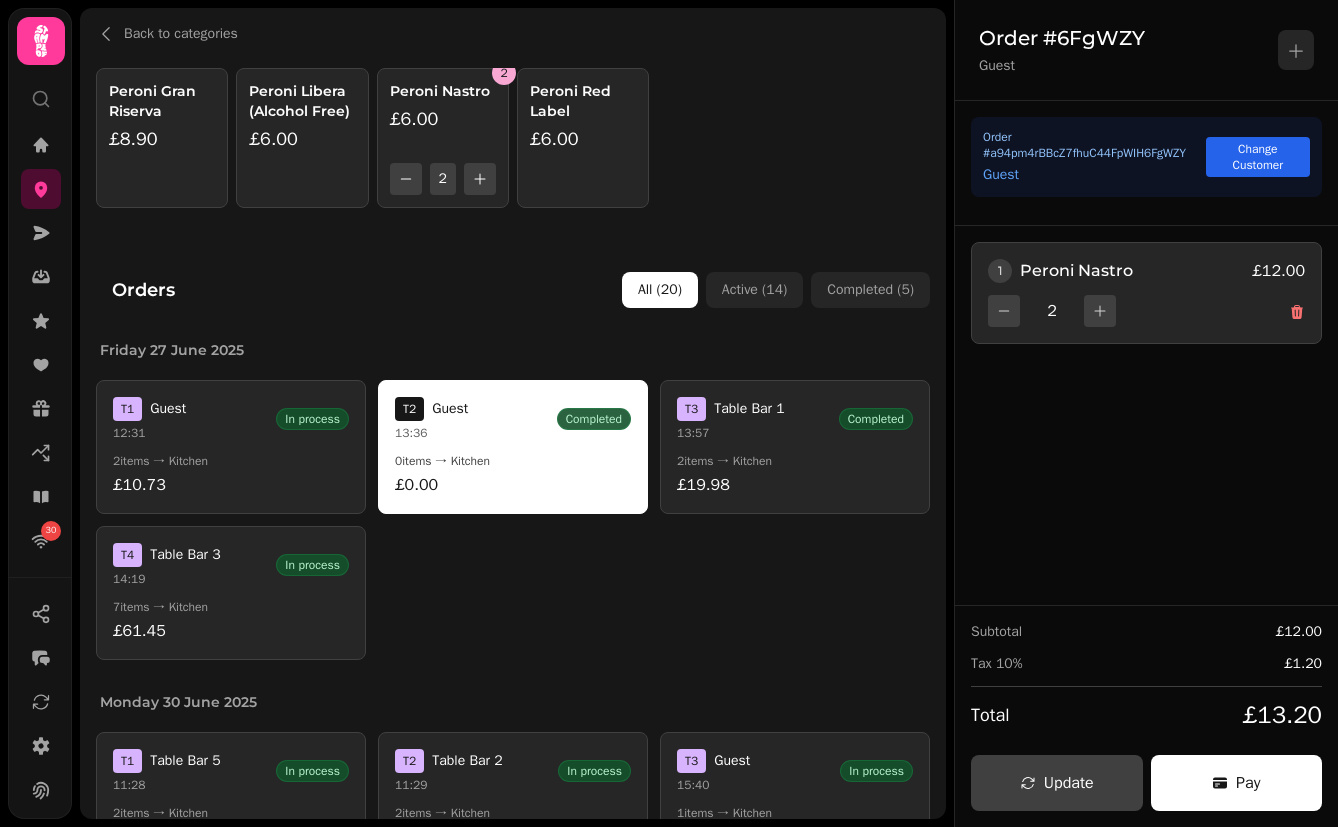 click on "£6.00" at bounding box center (583, 139) 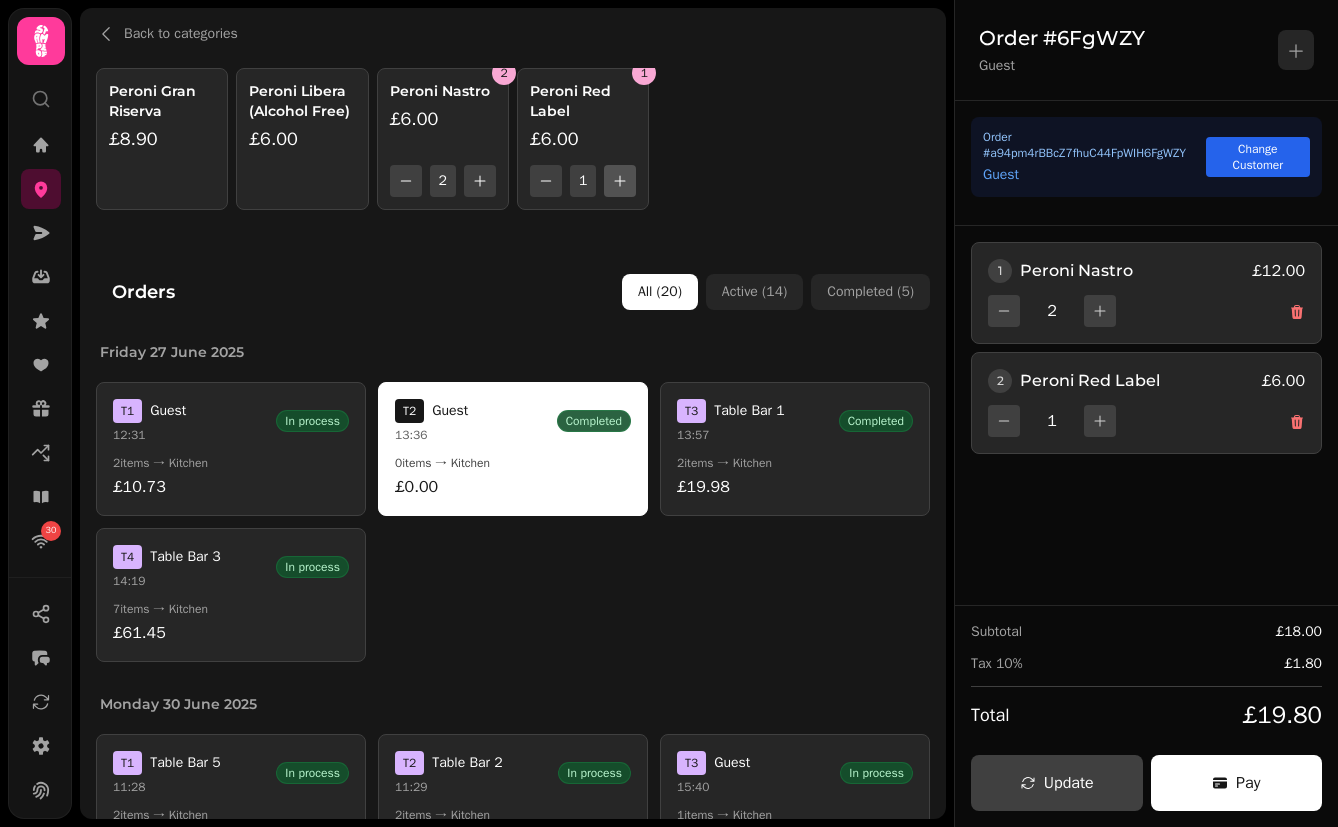 click 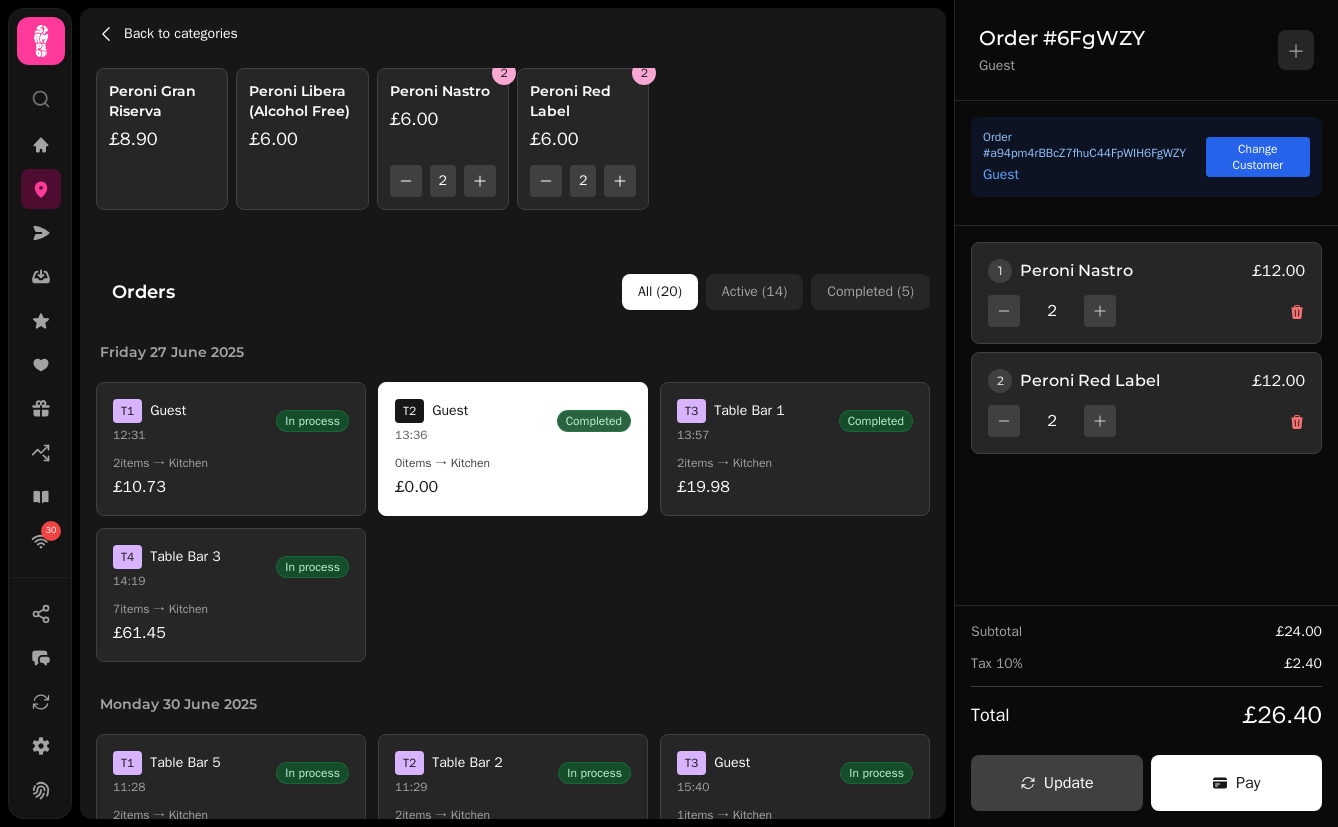click on "Back to categories" at bounding box center [181, 34] 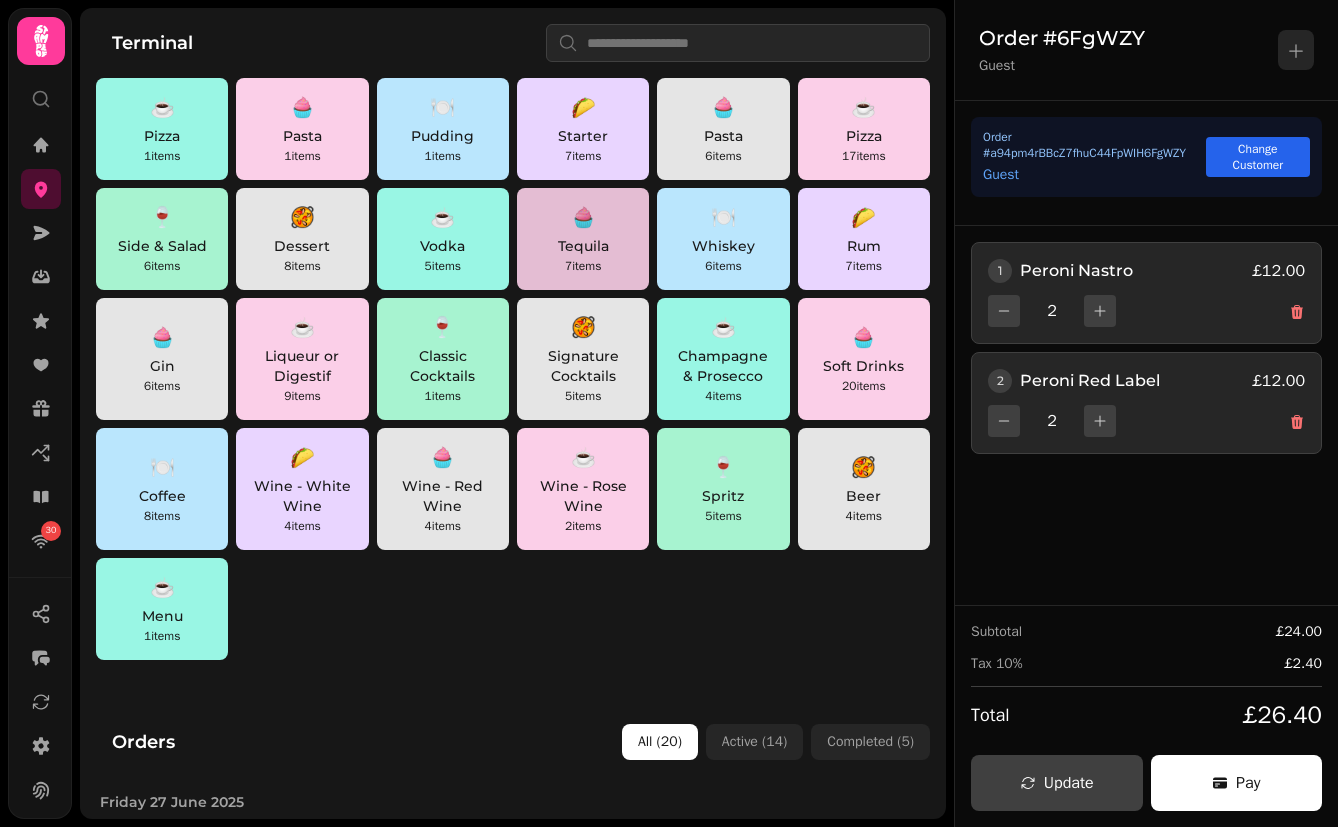 click on "🧁" at bounding box center [583, 218] 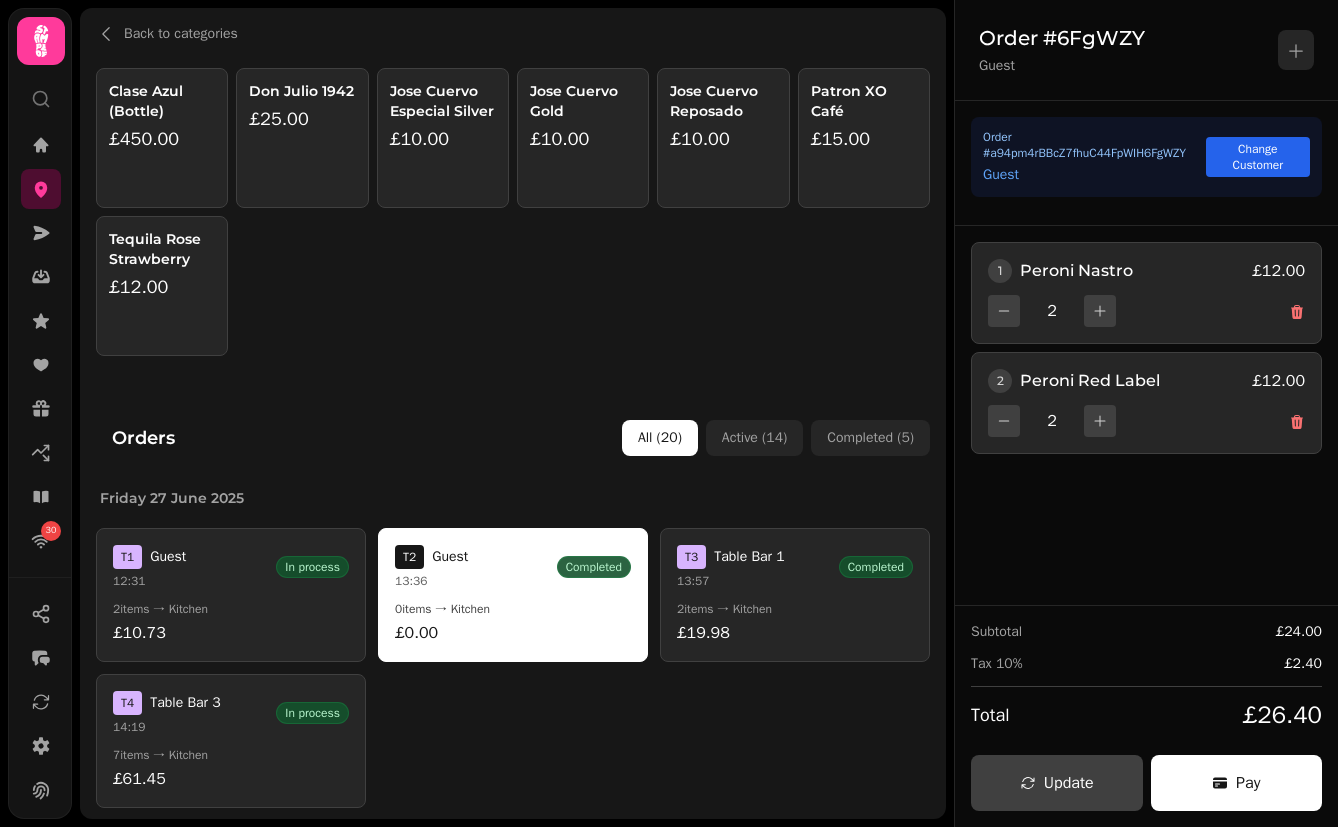 click on "Jose Cuervo Gold £10.00" at bounding box center (583, 138) 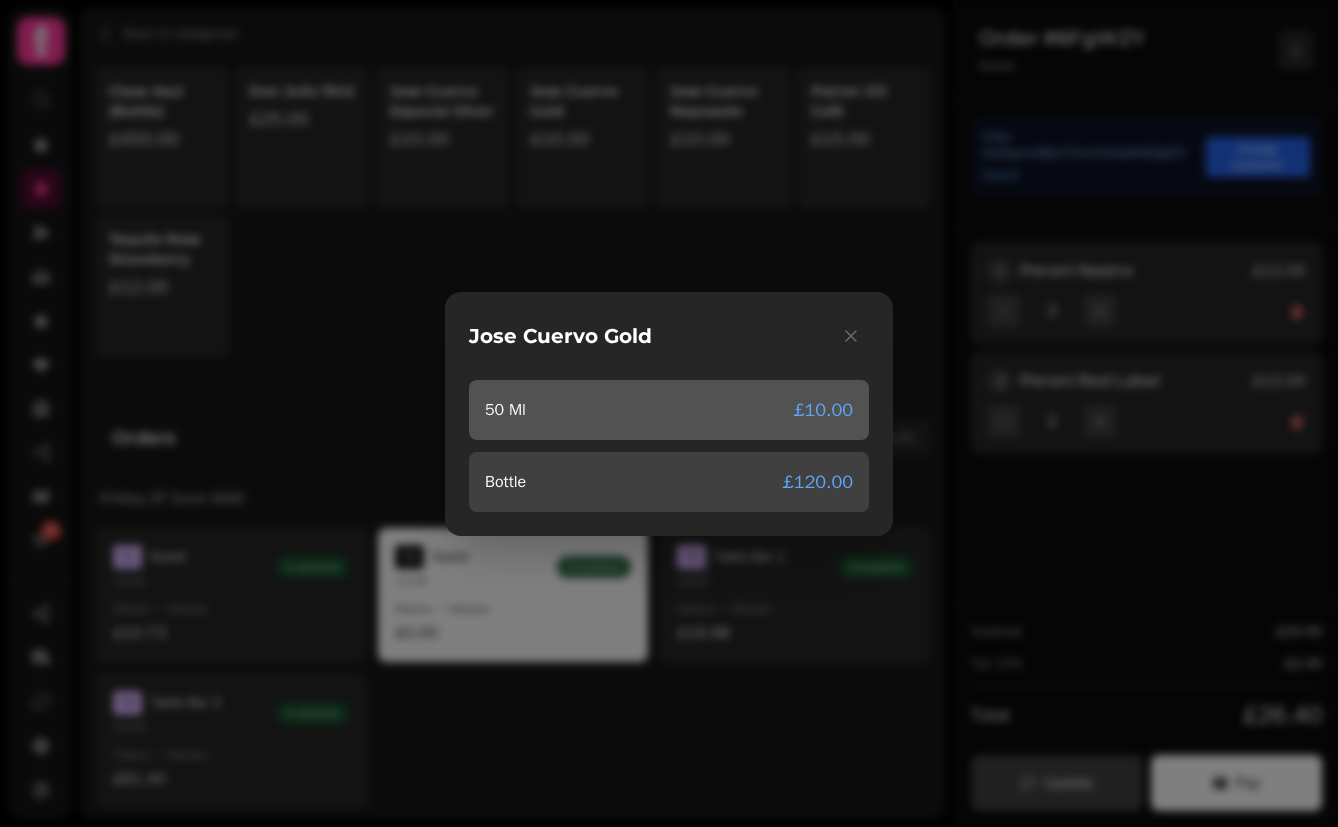 click on "50 Ml £10.00" at bounding box center (669, 410) 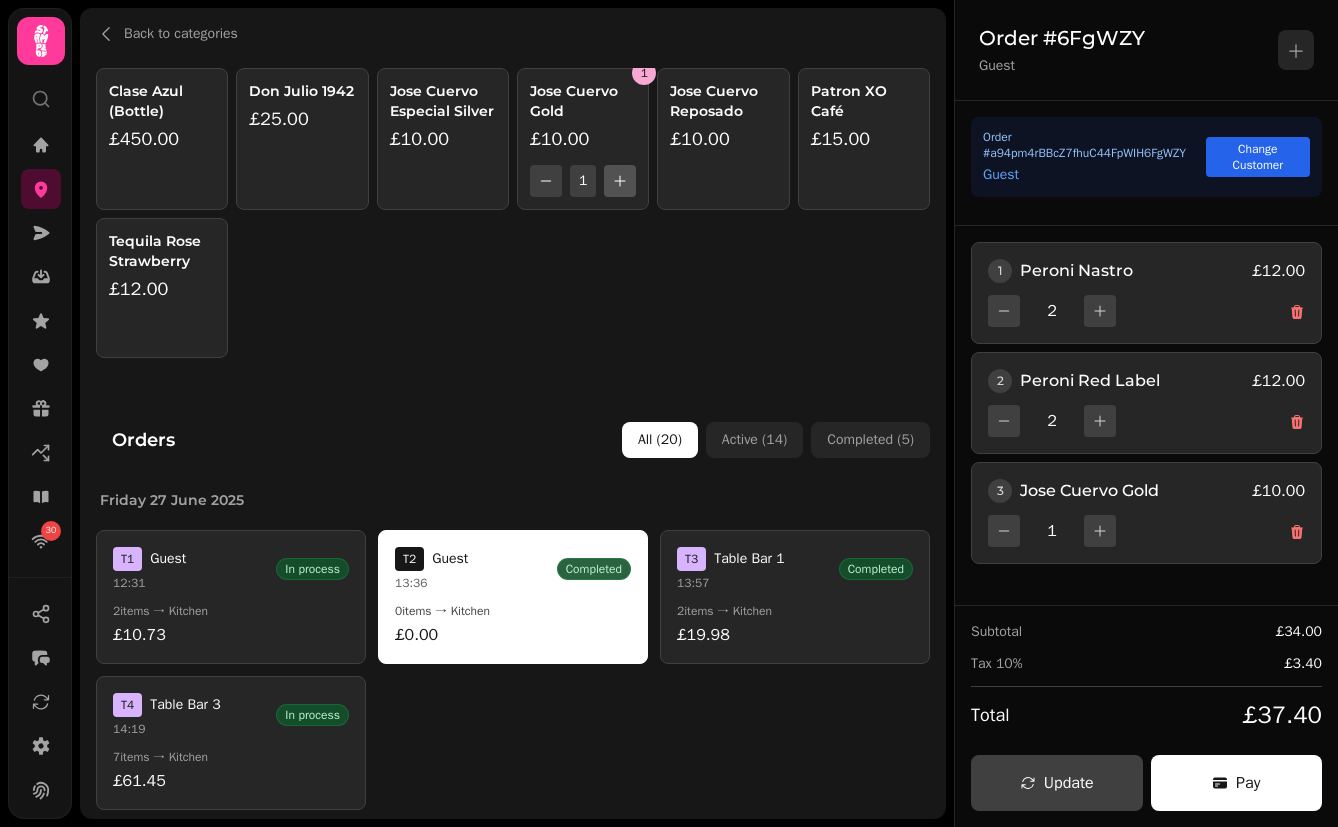 click 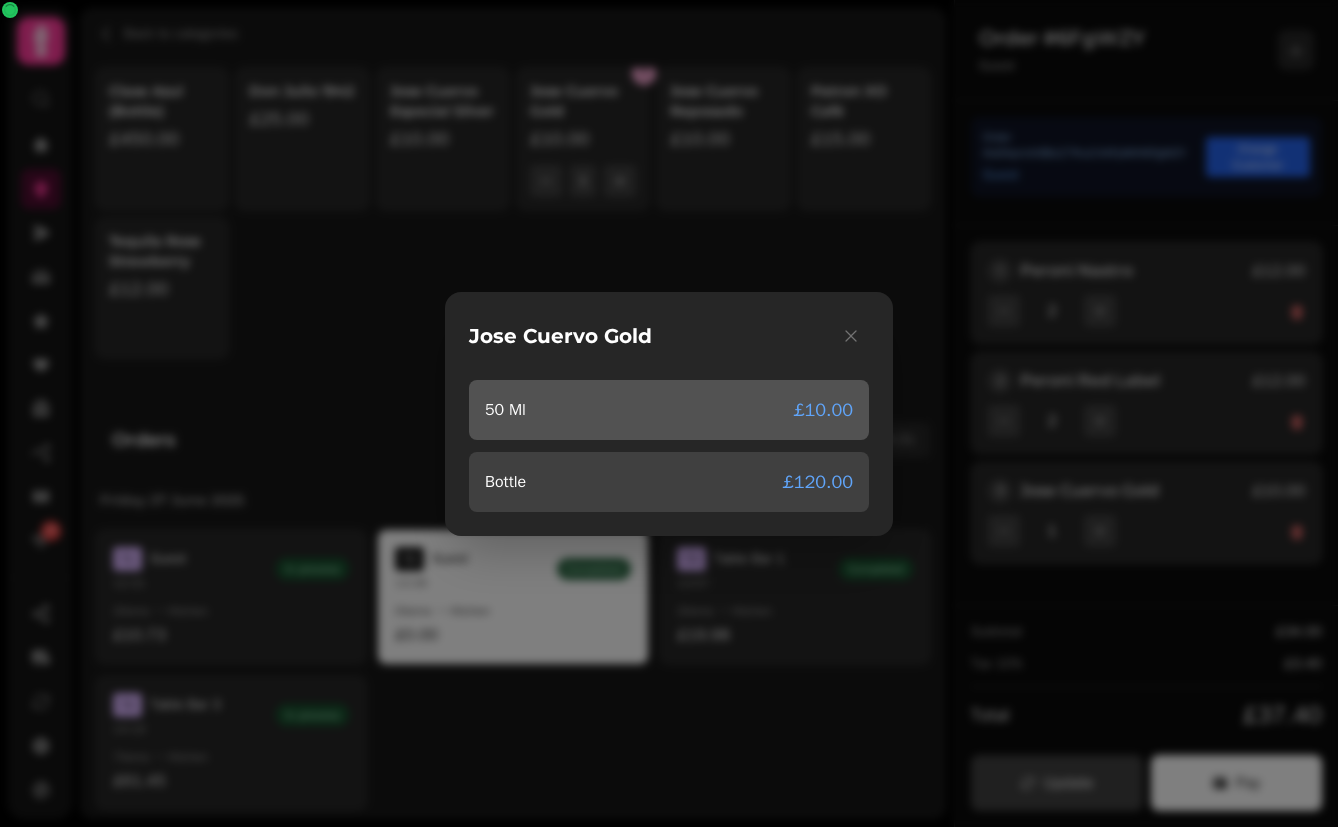 click on "50 Ml £10.00" at bounding box center (669, 410) 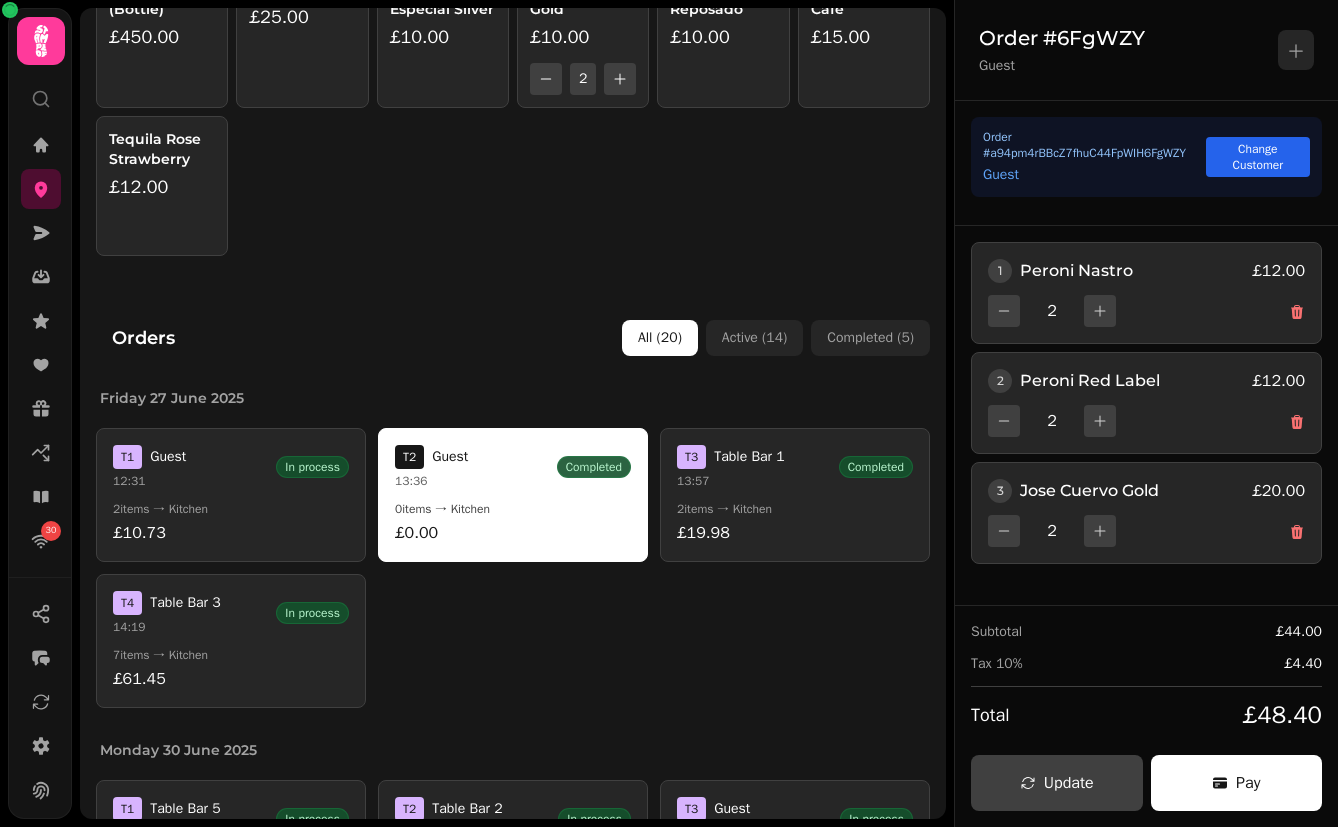 scroll, scrollTop: 0, scrollLeft: 0, axis: both 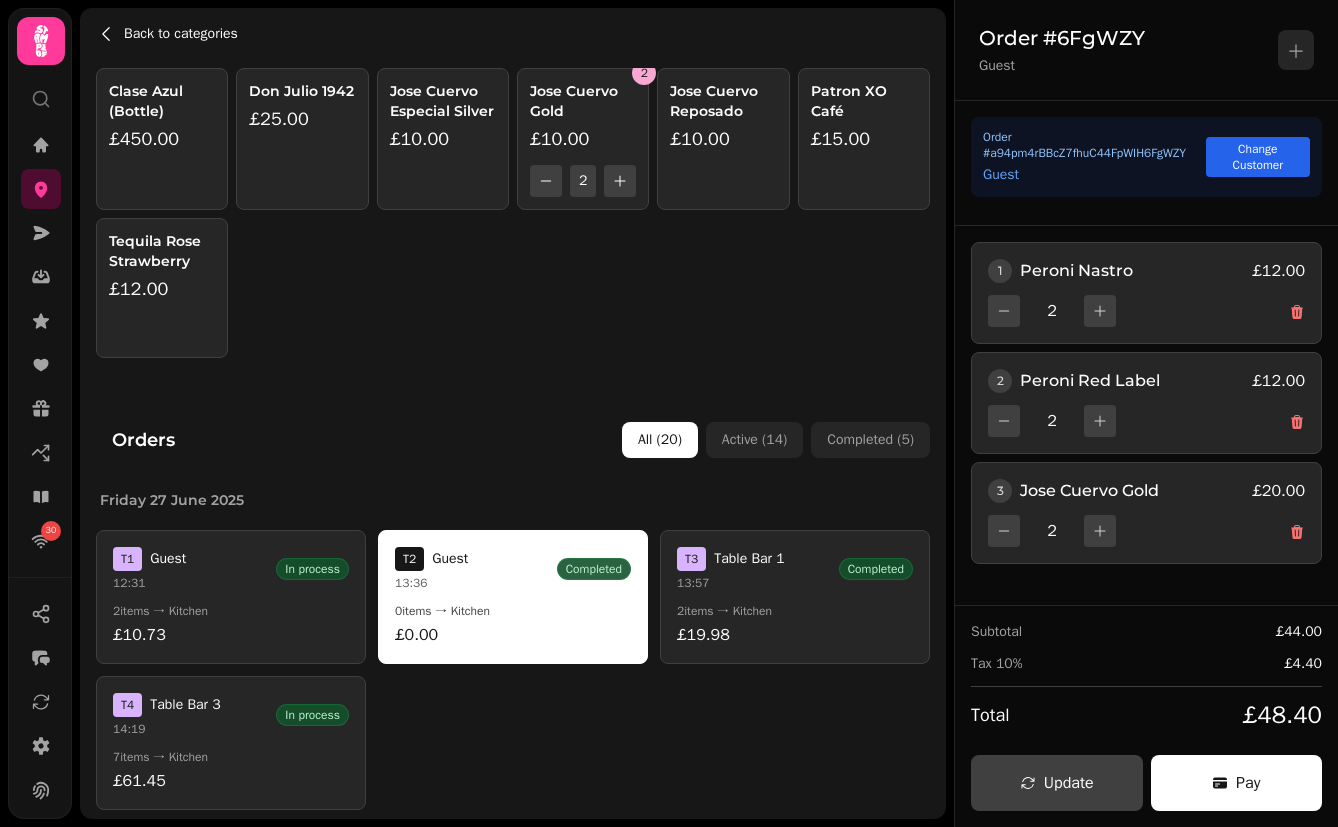 click on "Back to categories" at bounding box center [181, 34] 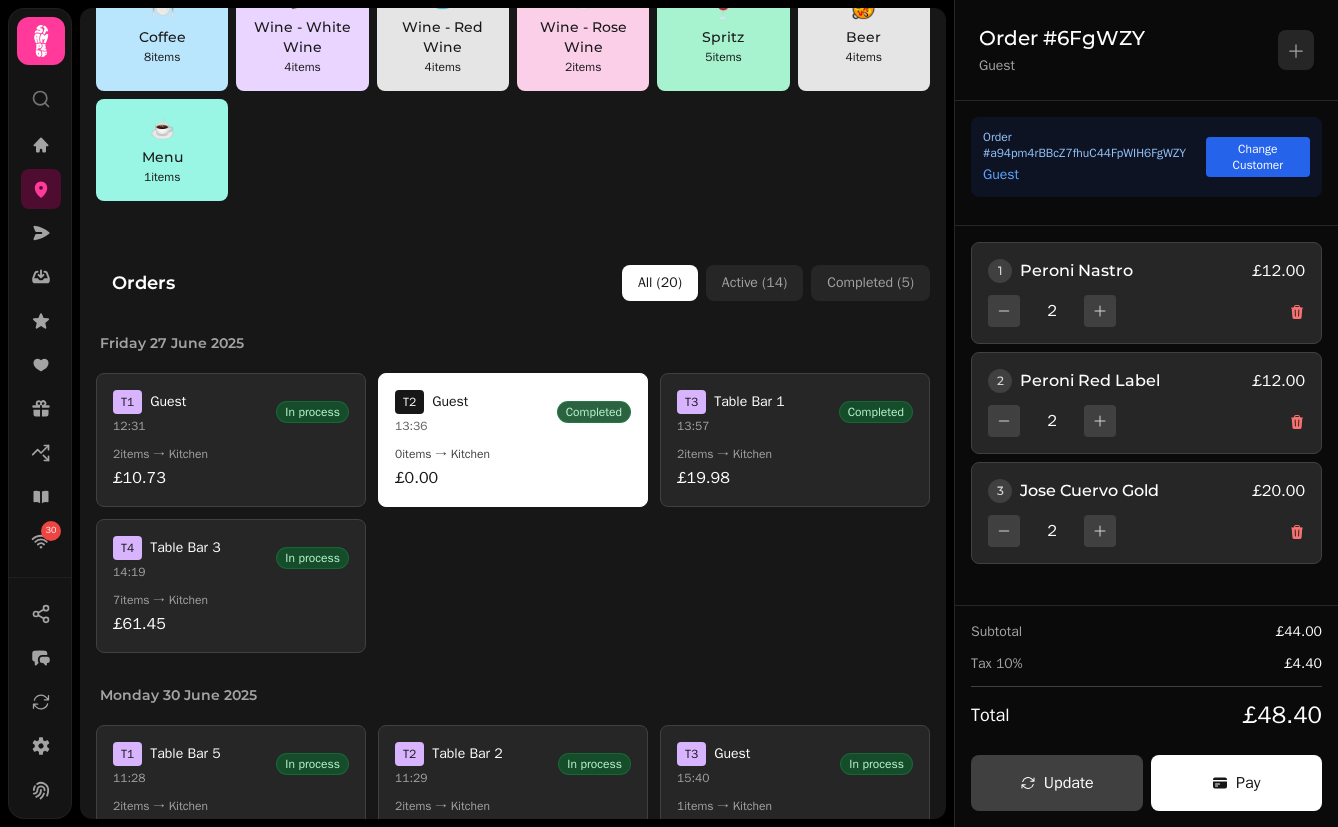 scroll, scrollTop: 580, scrollLeft: 0, axis: vertical 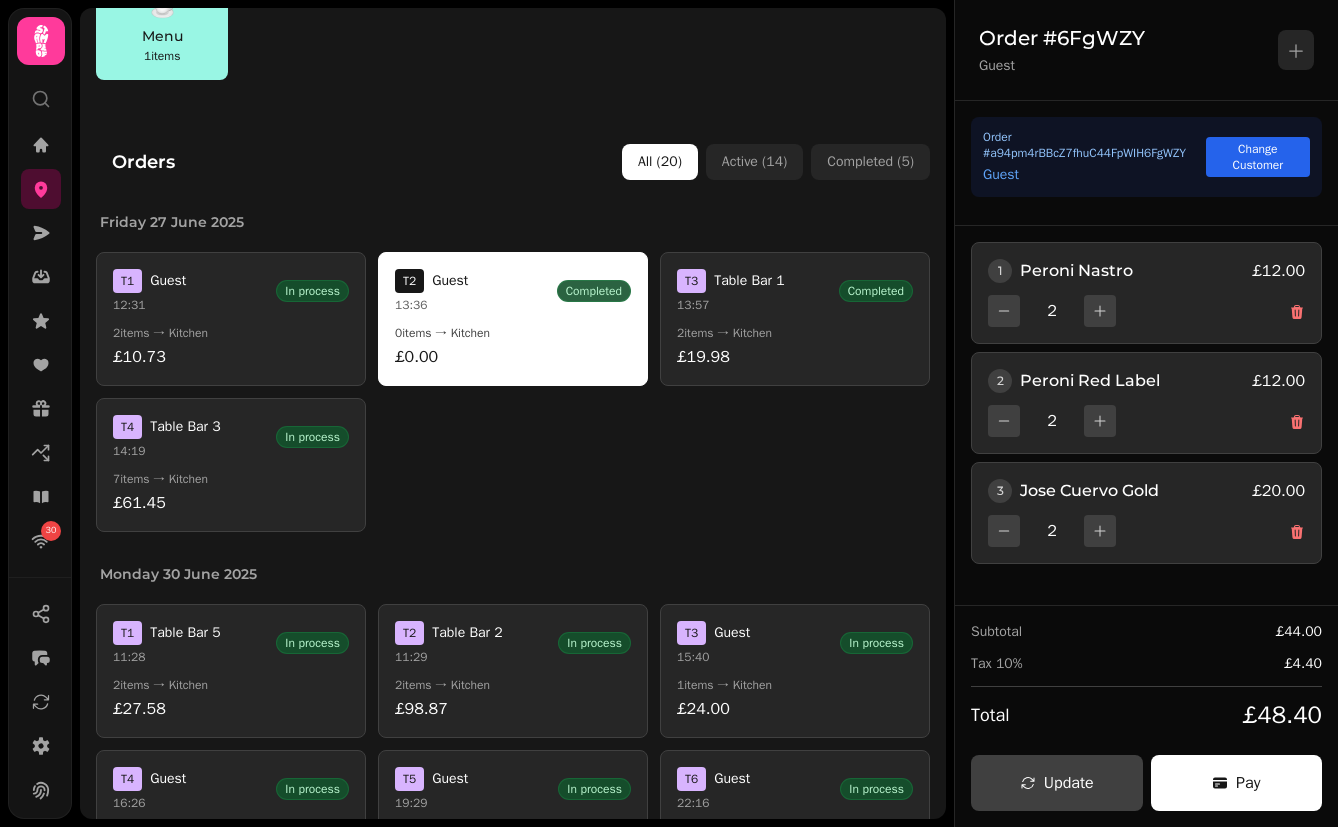 click on "T 1 Guest 12:31 In process" at bounding box center (231, 291) 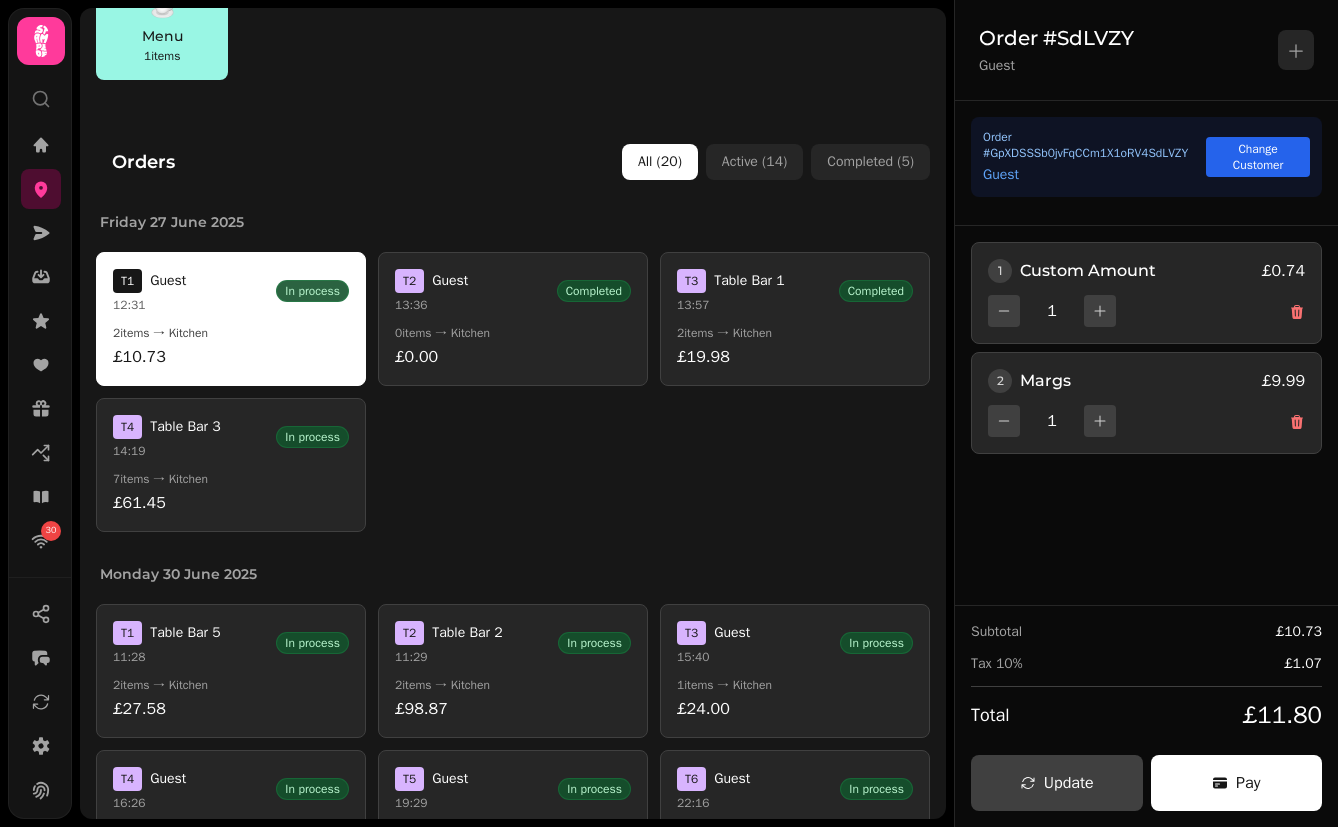 click on "T 2" at bounding box center [409, 281] 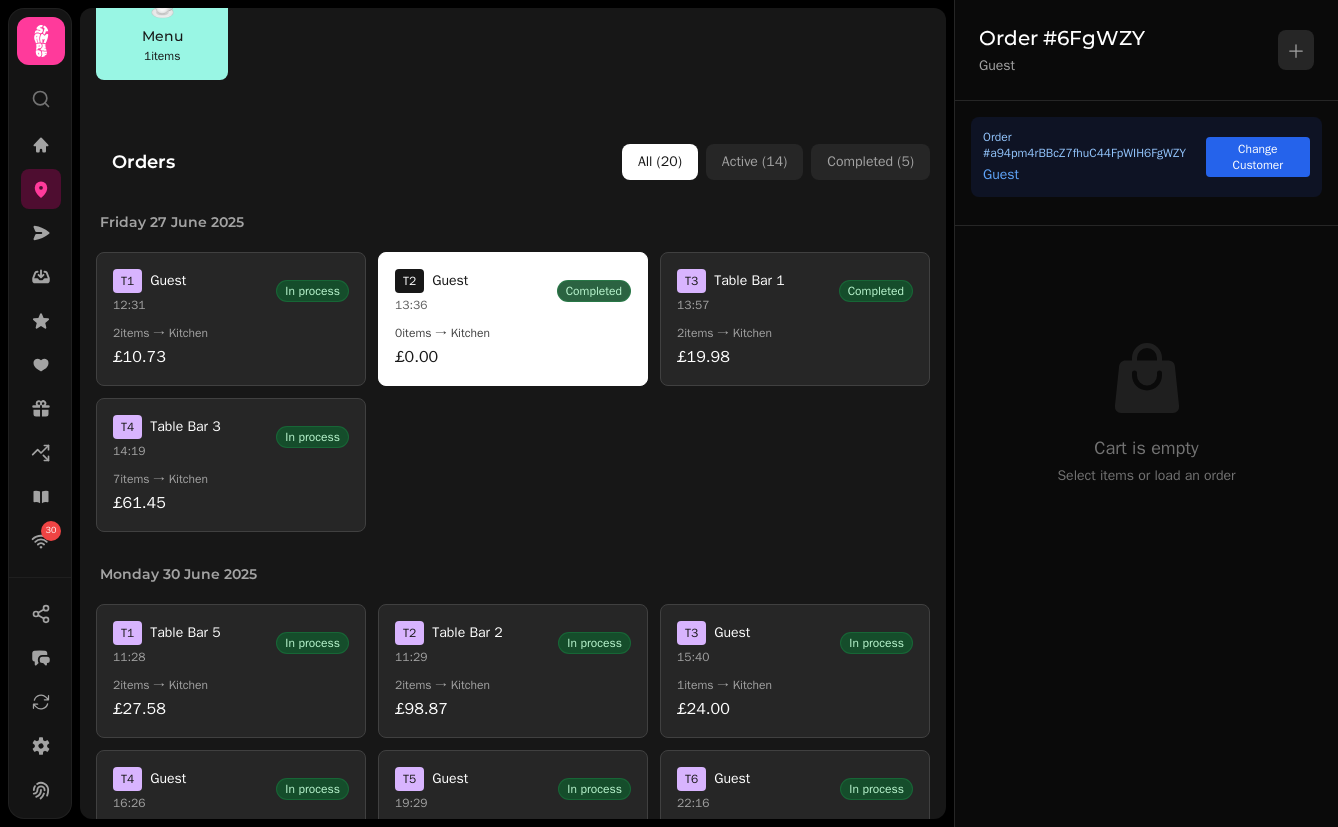 click on "T 3 Table Bar 1 13:57 Completed 2  items → Kitchen £19.98" at bounding box center [795, 319] 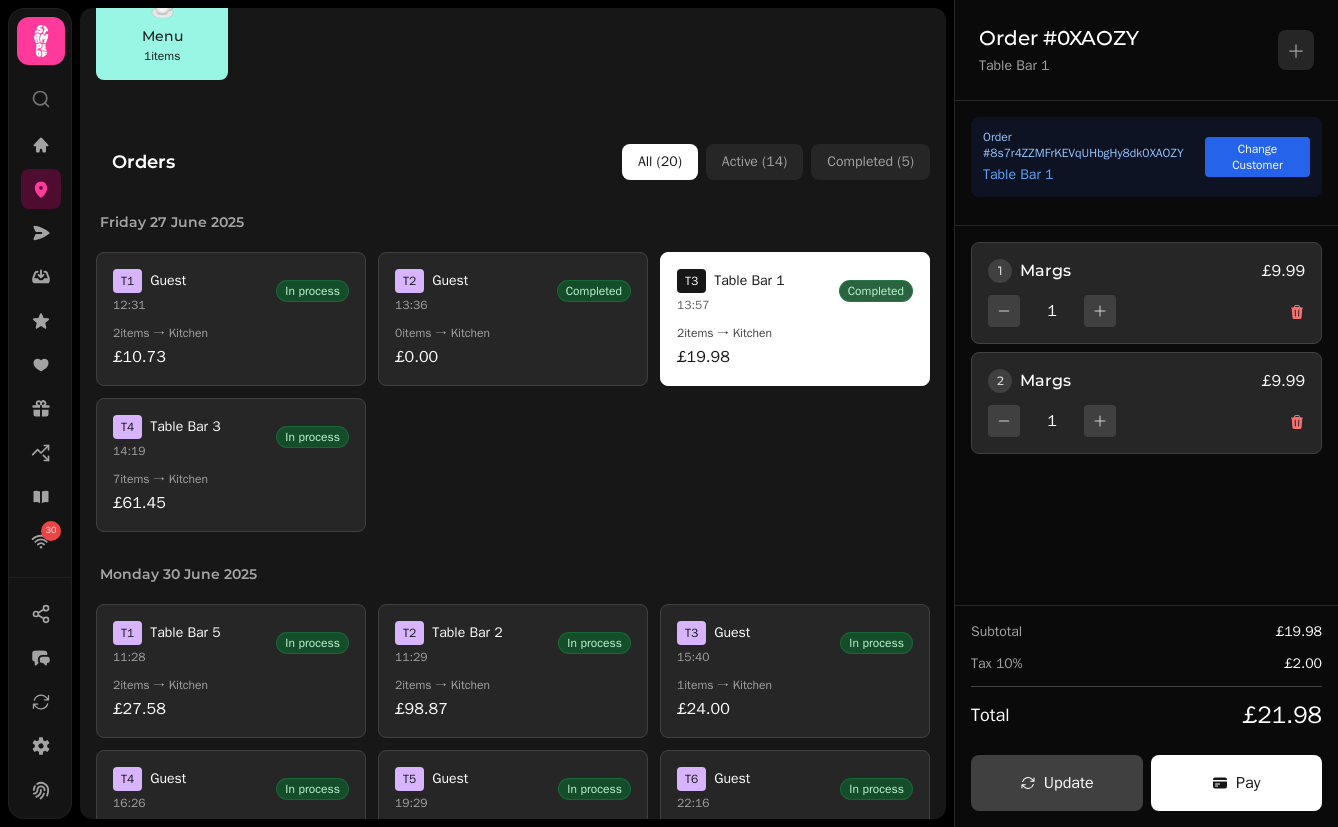 click on "£0.00" at bounding box center [513, 357] 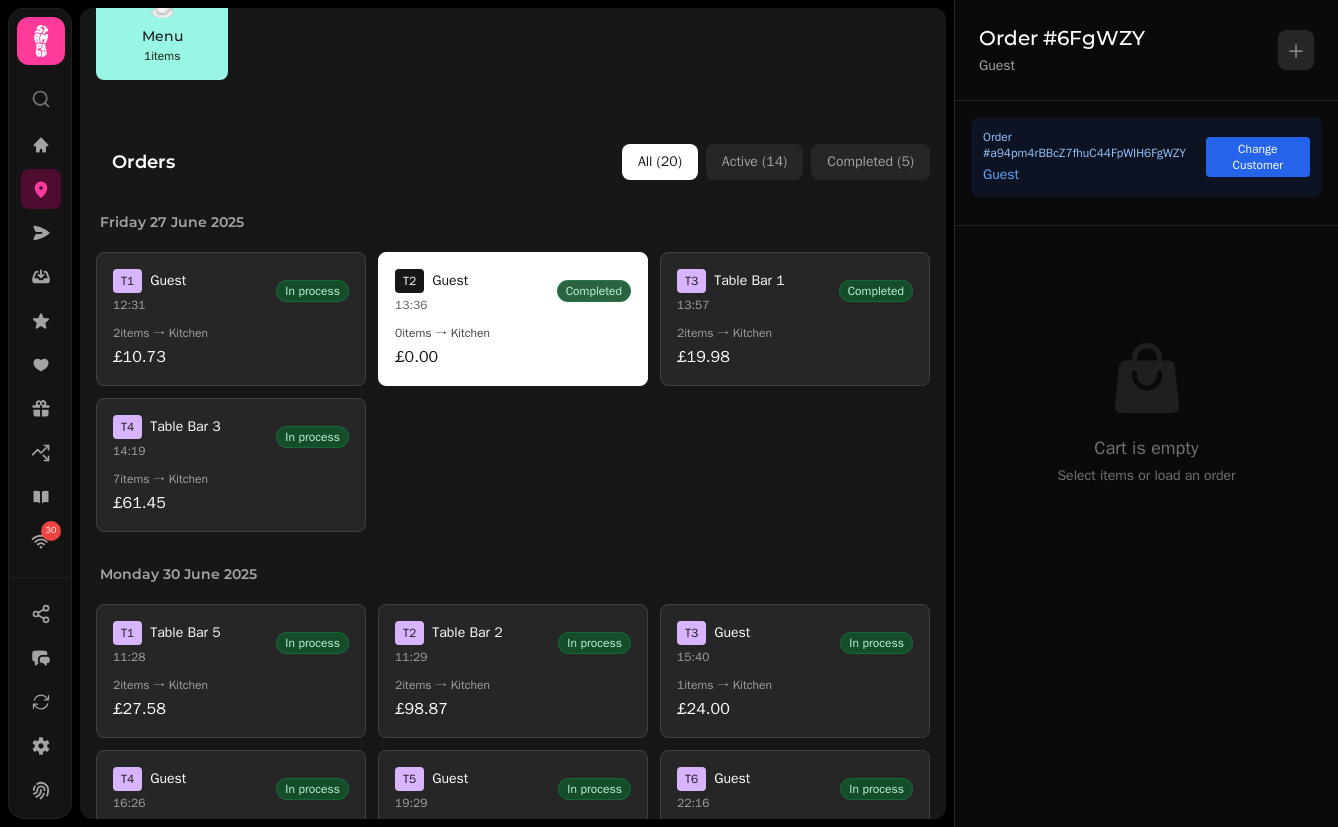 click on "£10.73" at bounding box center [231, 357] 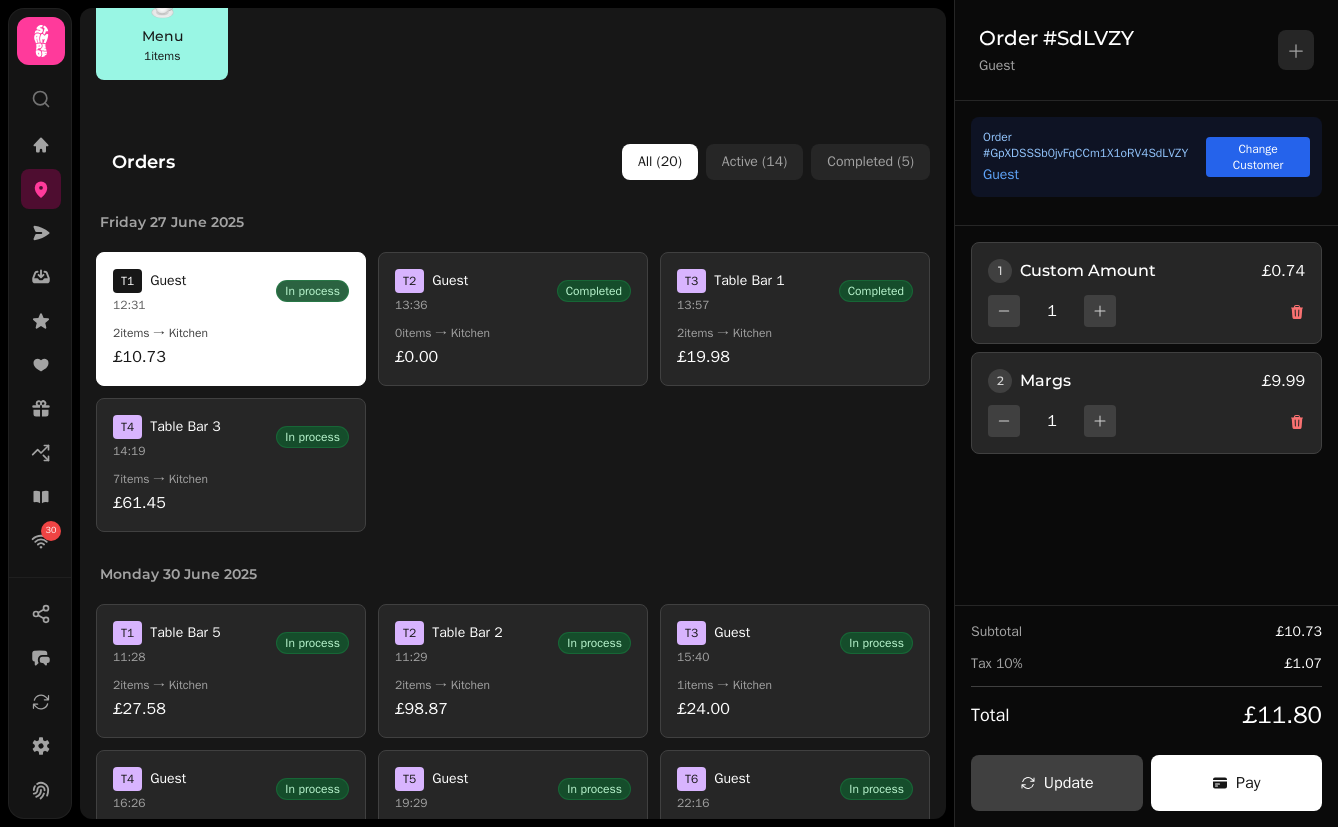 click on "£0.00" at bounding box center [513, 357] 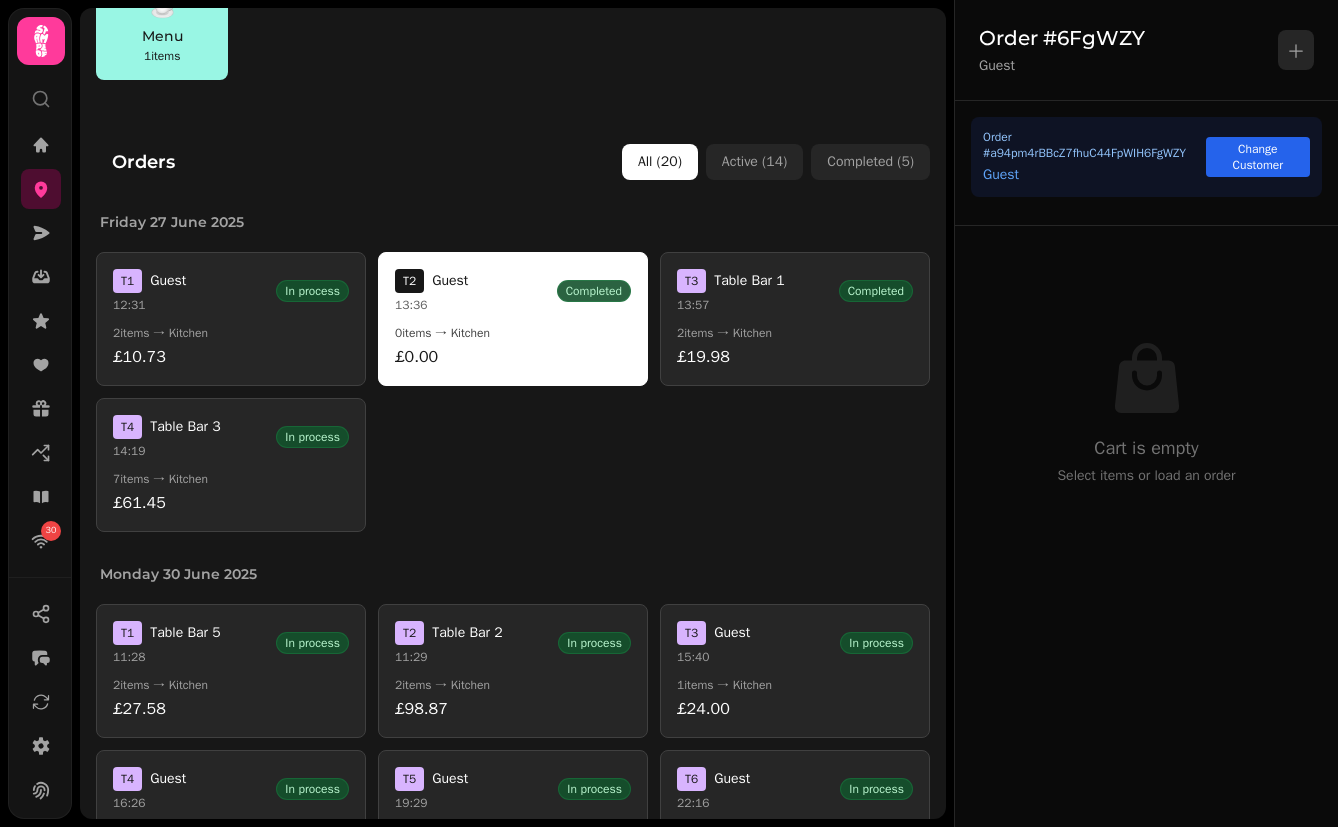 click on "T 1 Guest 12:31 In process 2  items → Kitchen £10.73" at bounding box center (231, 319) 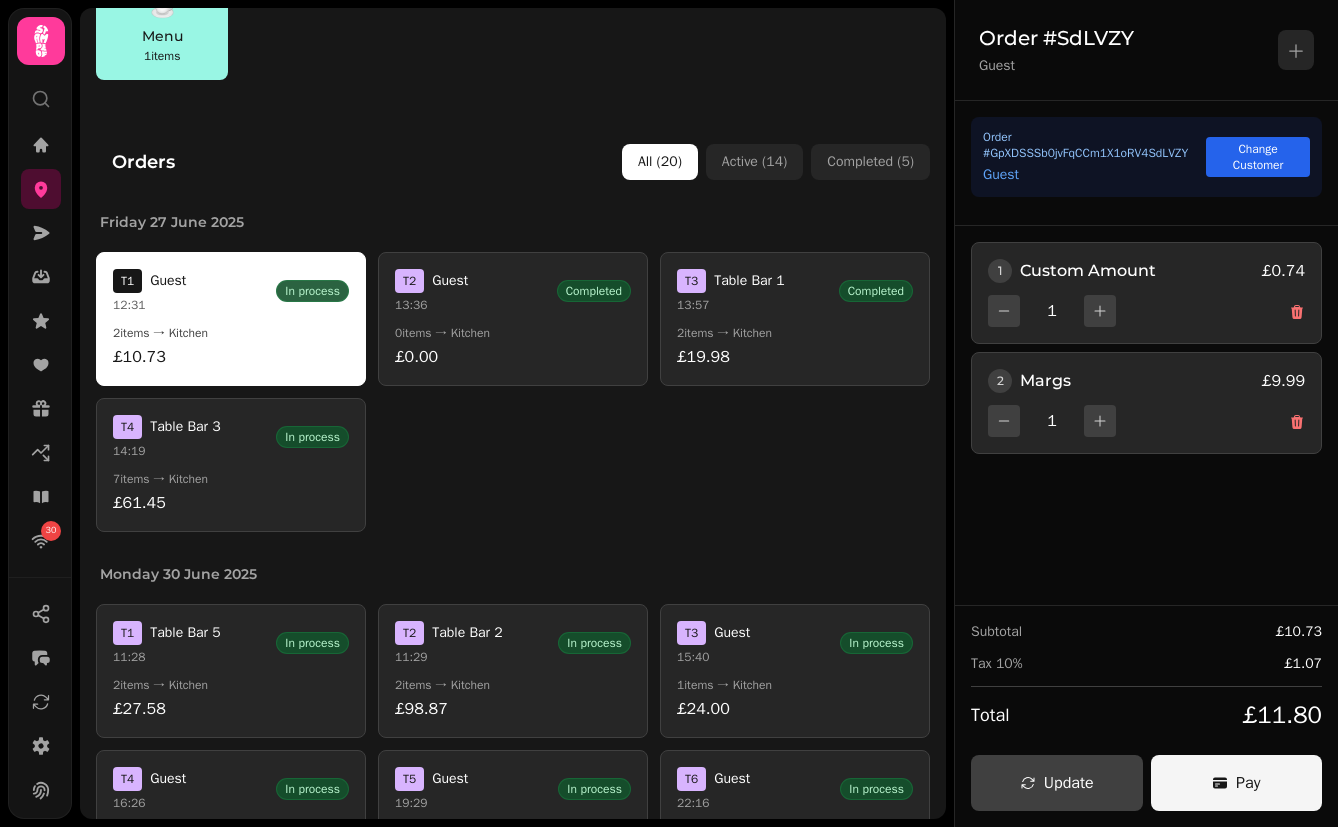 click on "Pay" at bounding box center [1248, 783] 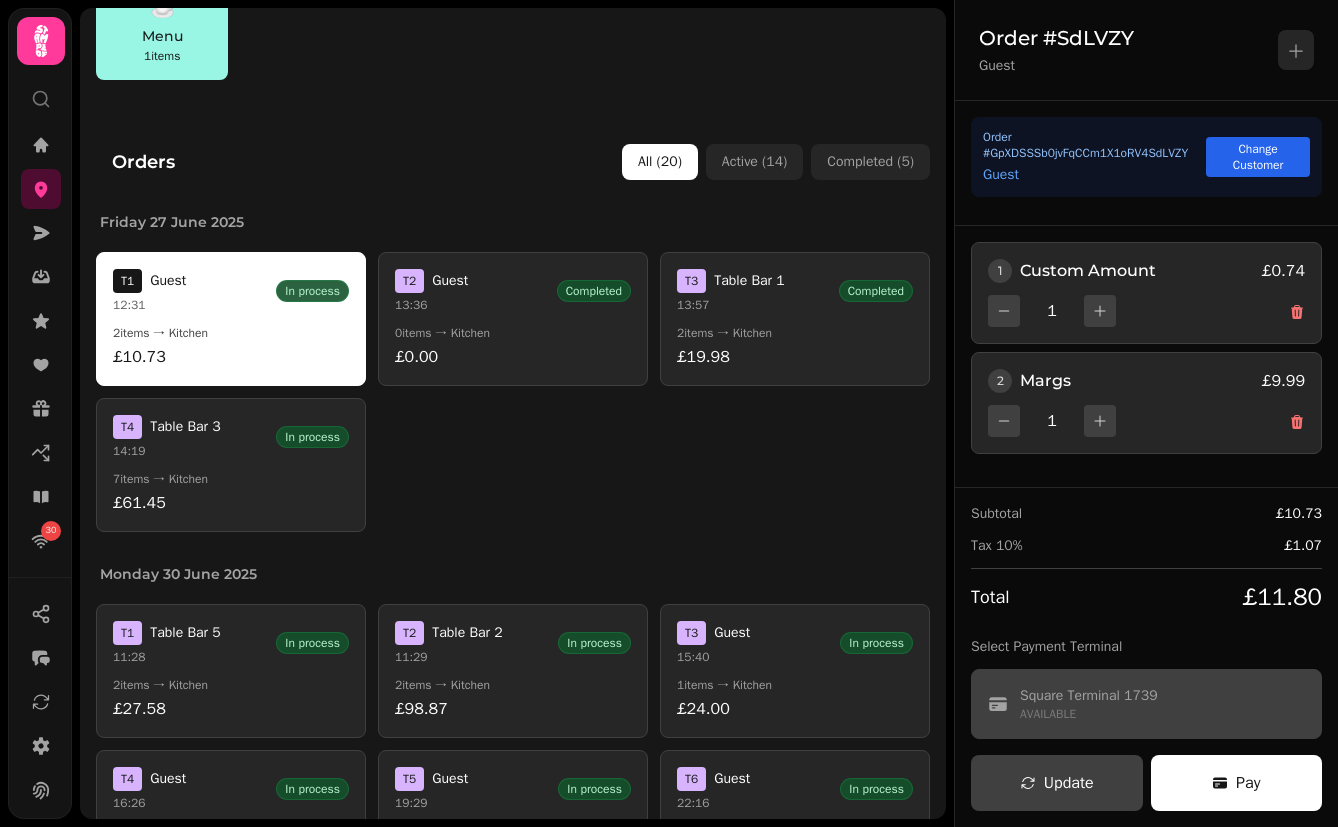 click on "Square Terminal 1739 AVAILABLE" at bounding box center (1146, 704) 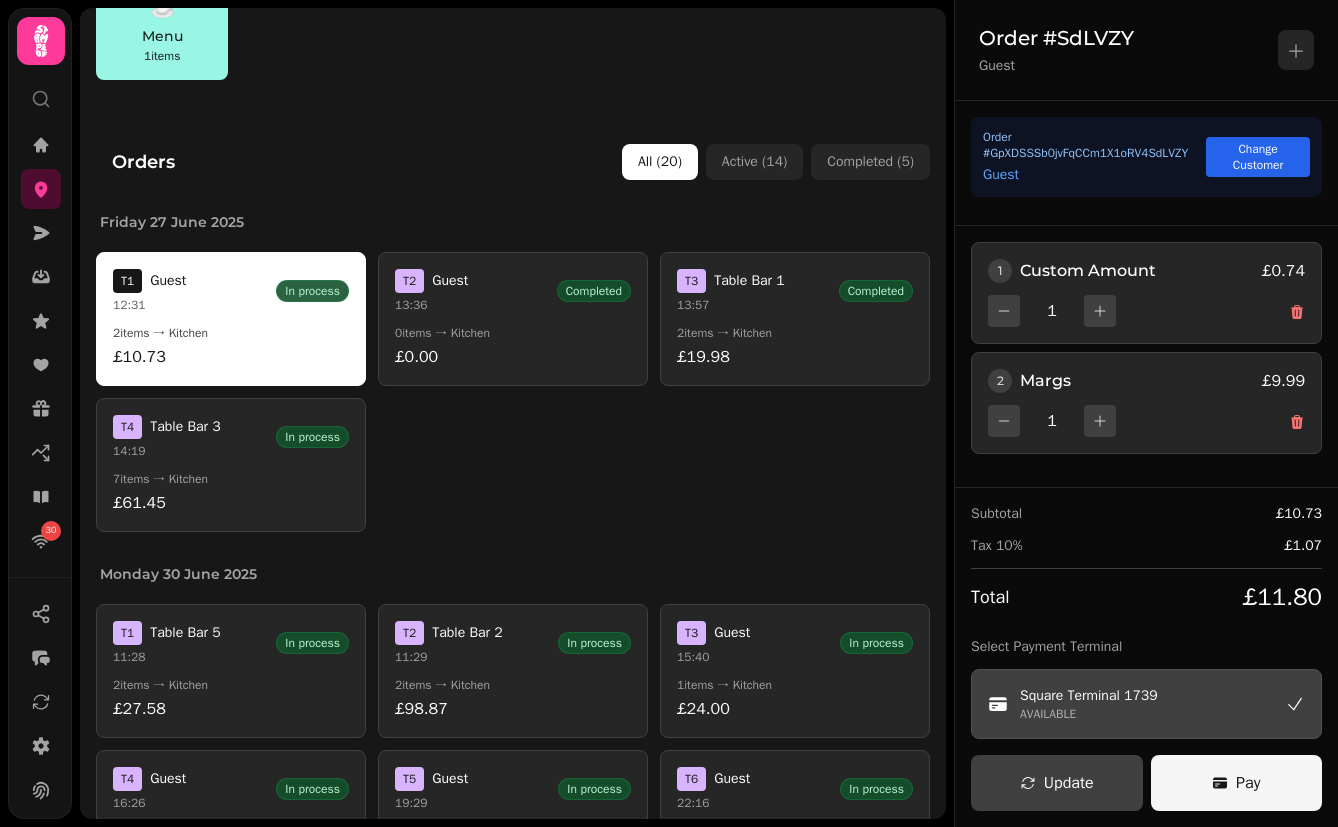 click on "Pay" at bounding box center (1237, 783) 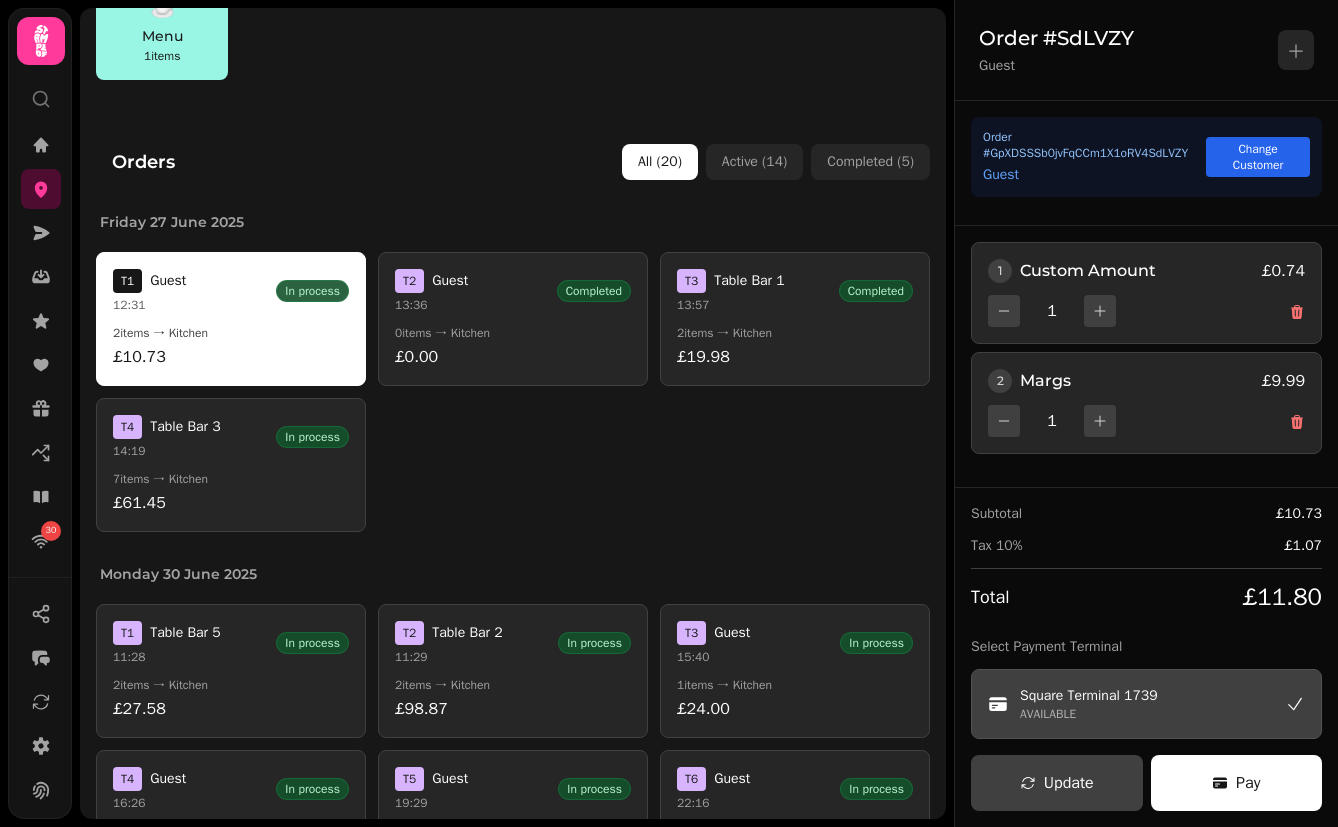 click on "2  items → Kitchen" at bounding box center (795, 333) 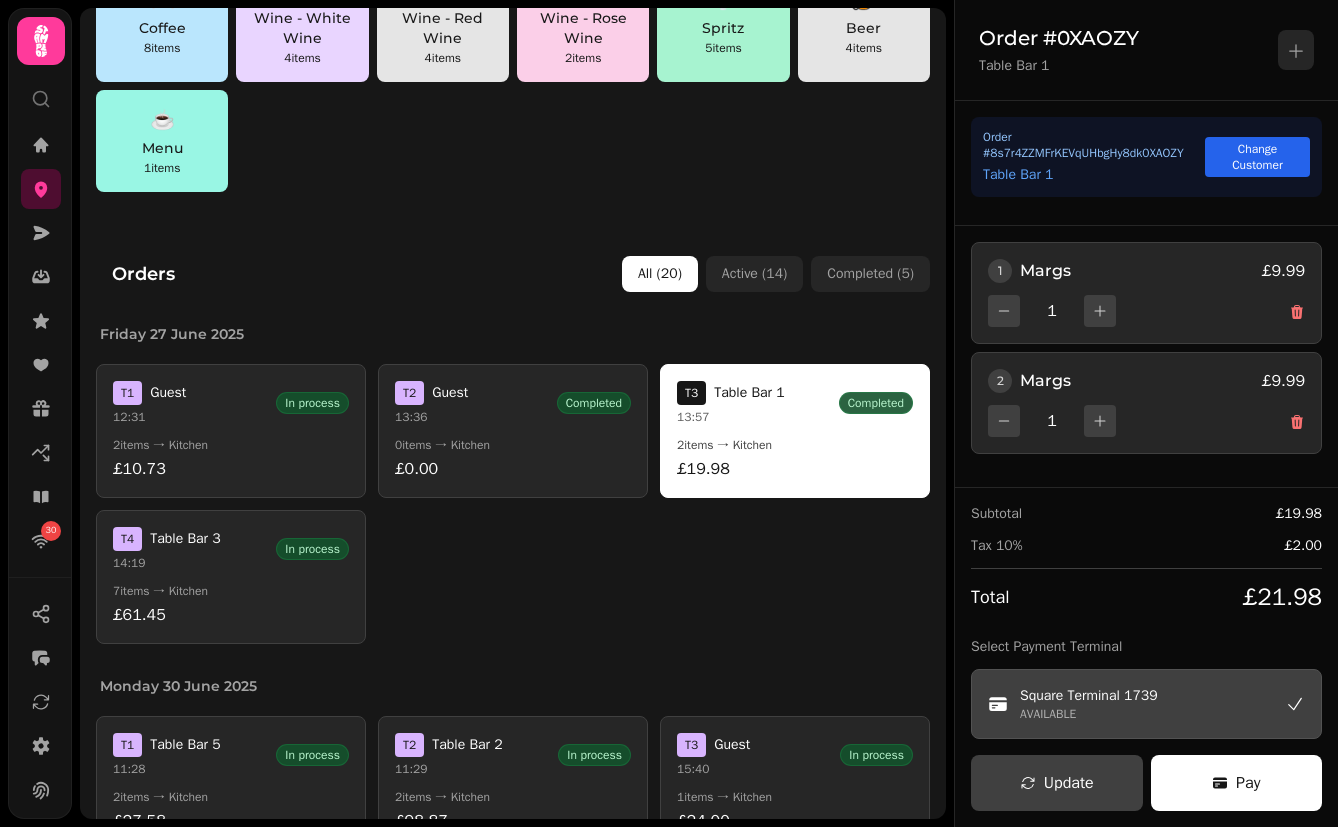 scroll, scrollTop: 459, scrollLeft: 0, axis: vertical 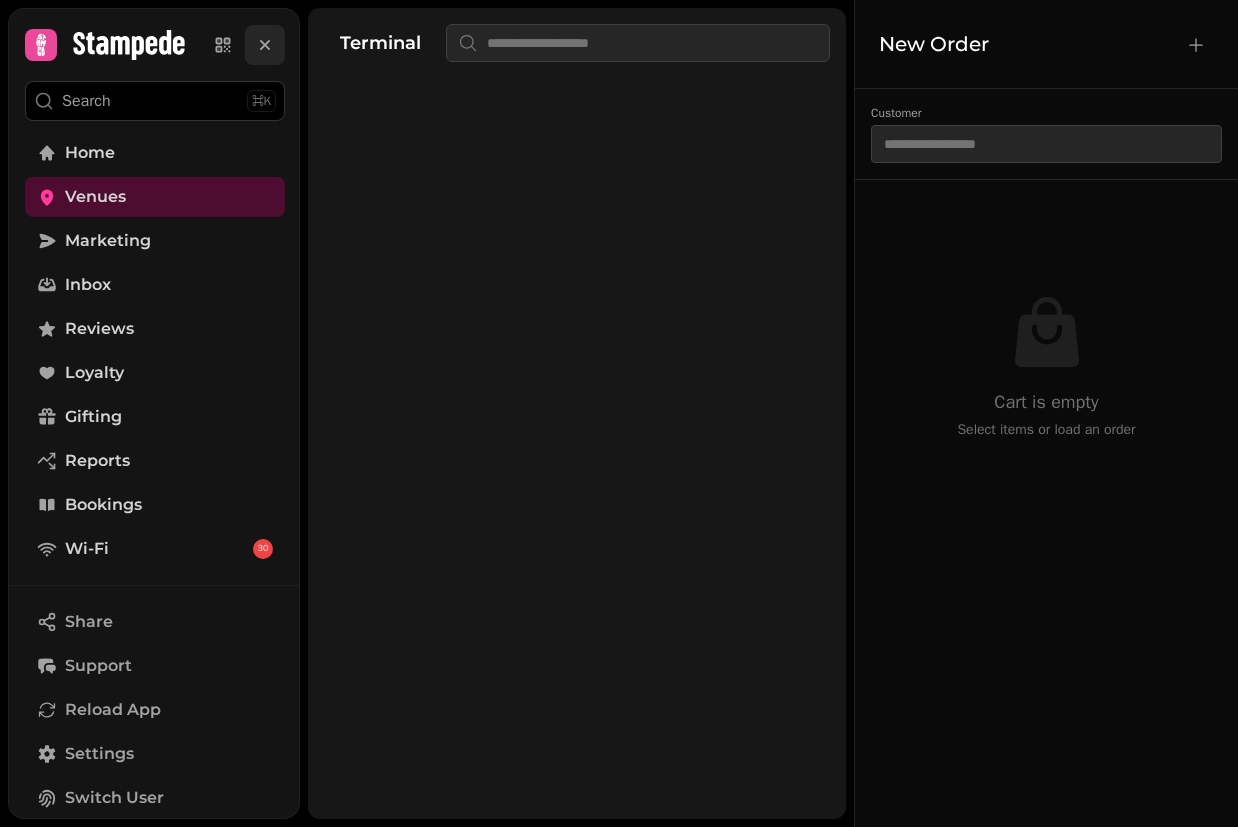 click at bounding box center (265, 45) 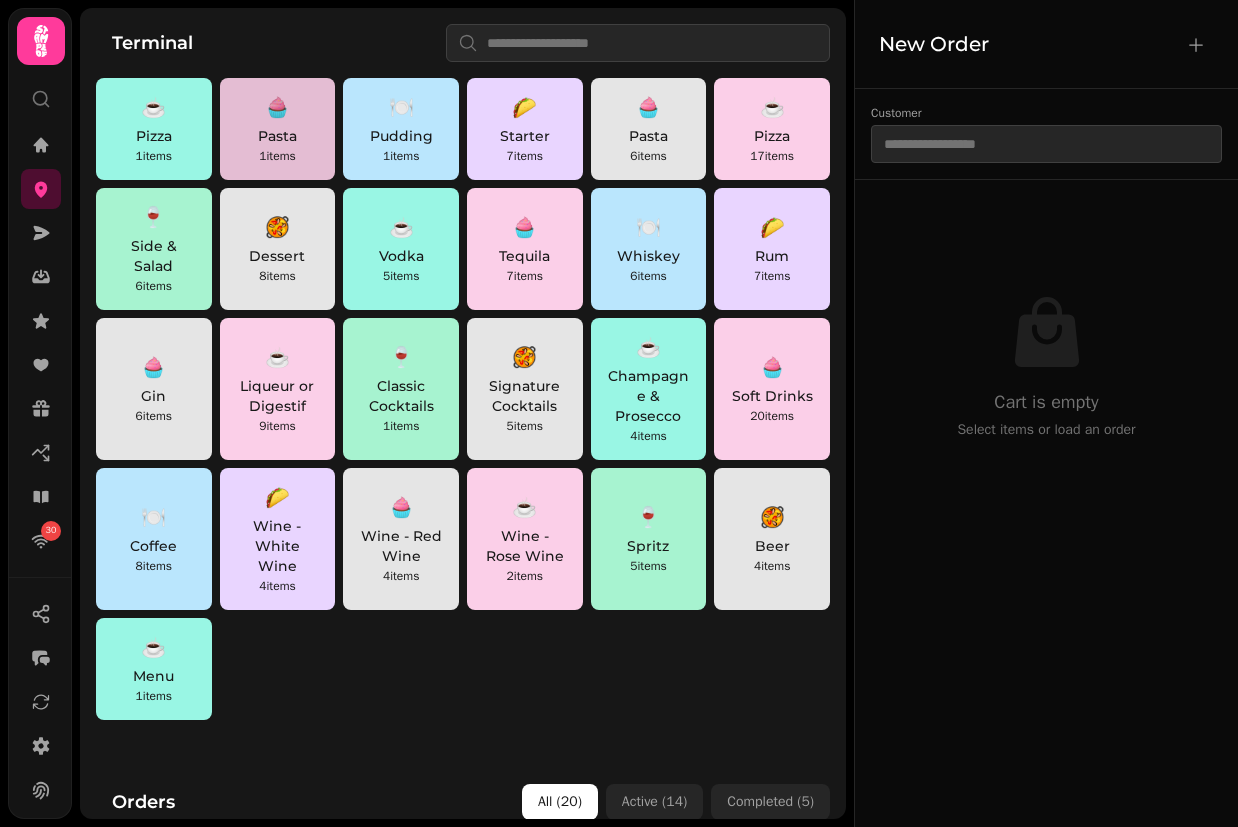 click on "🧁 Pasta 1  items" at bounding box center [278, 129] 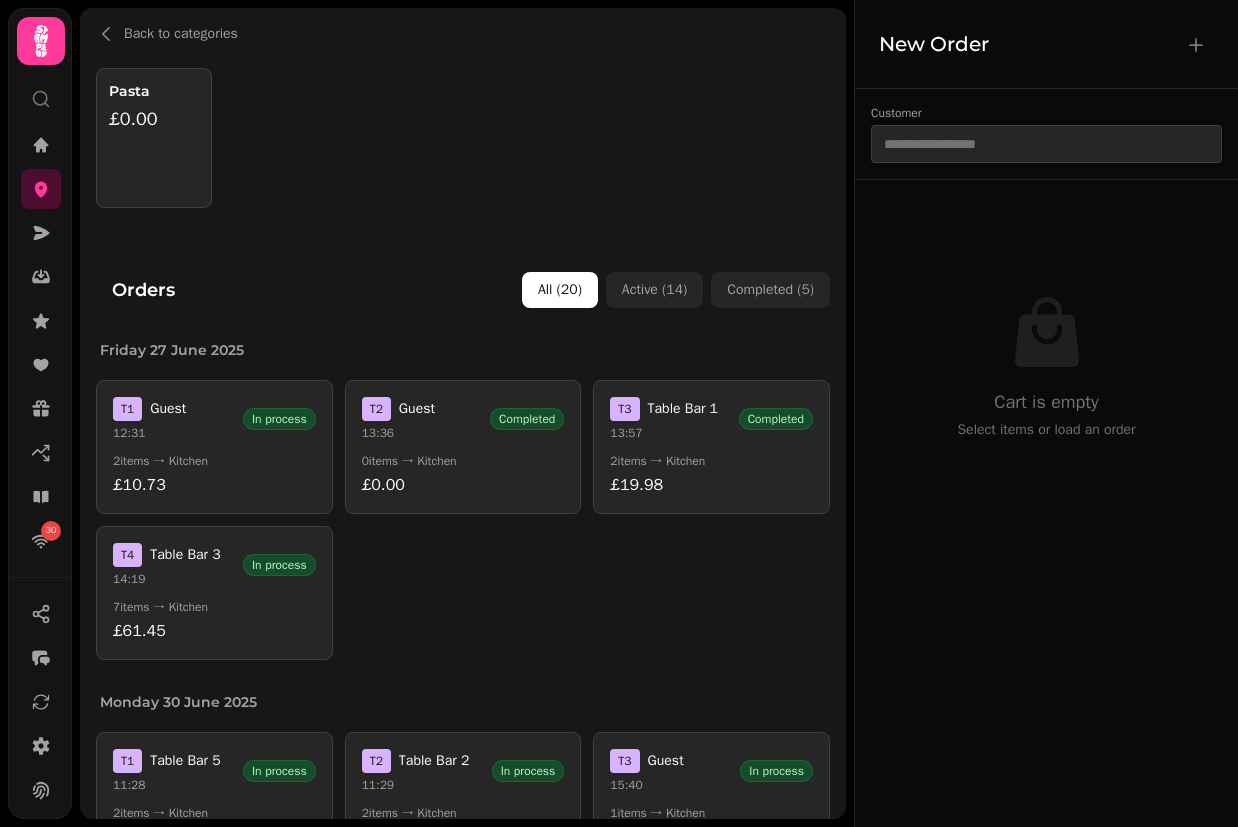 click on "2  items → Kitchen" at bounding box center [214, 461] 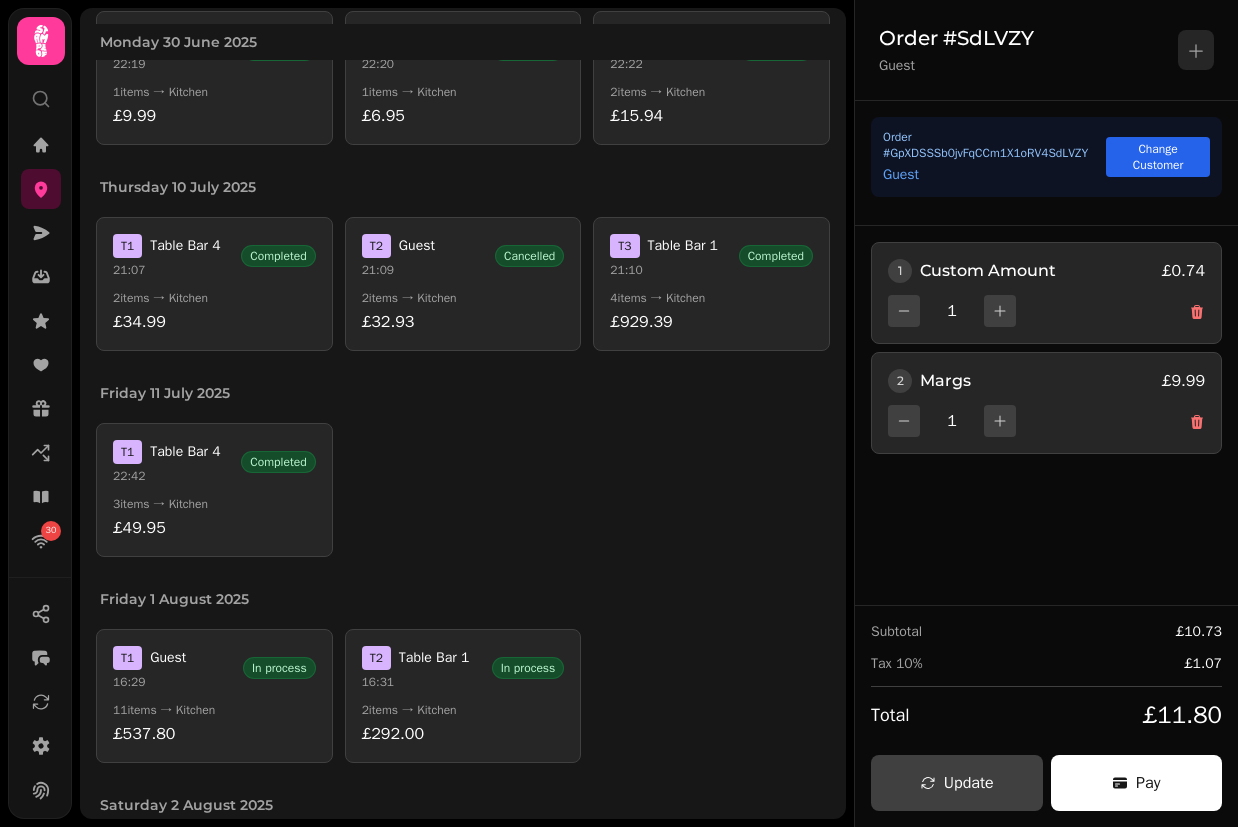 scroll, scrollTop: 1179, scrollLeft: 0, axis: vertical 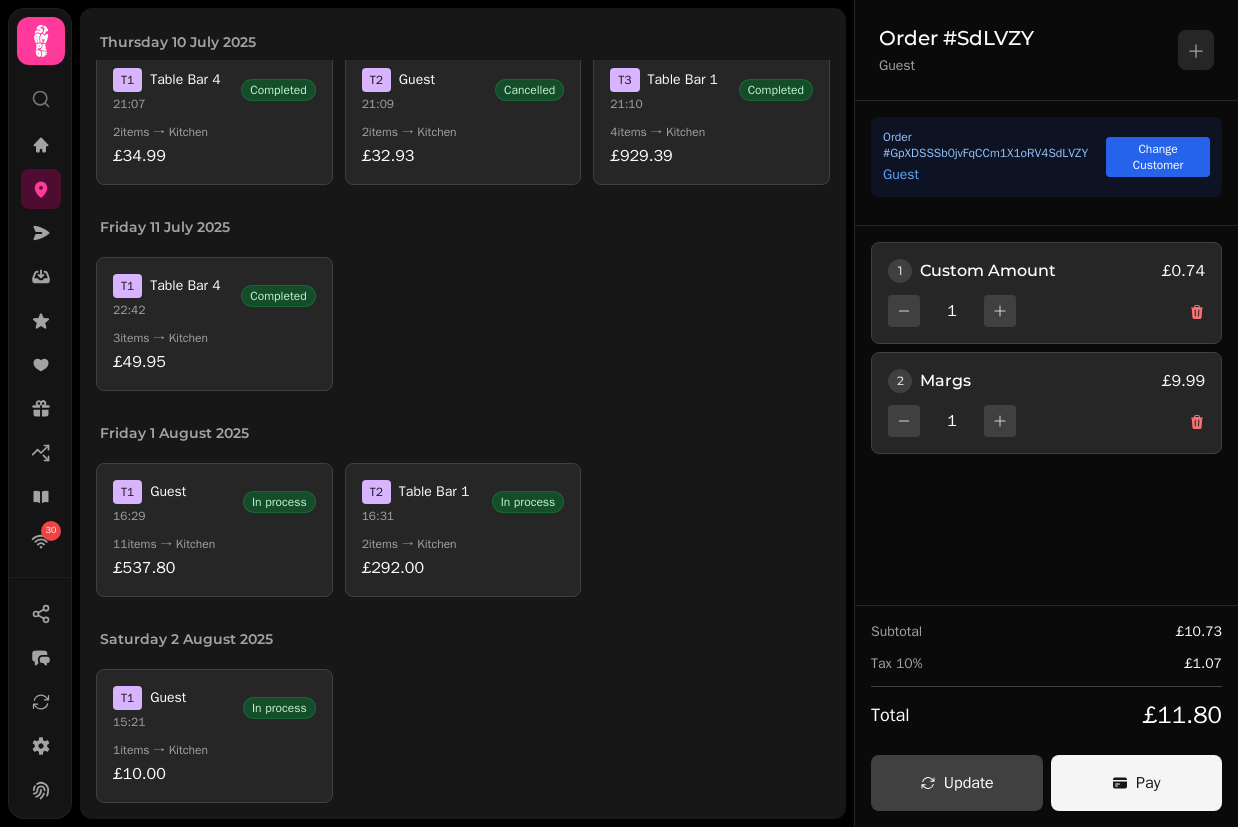 click on "Pay" at bounding box center [1137, 783] 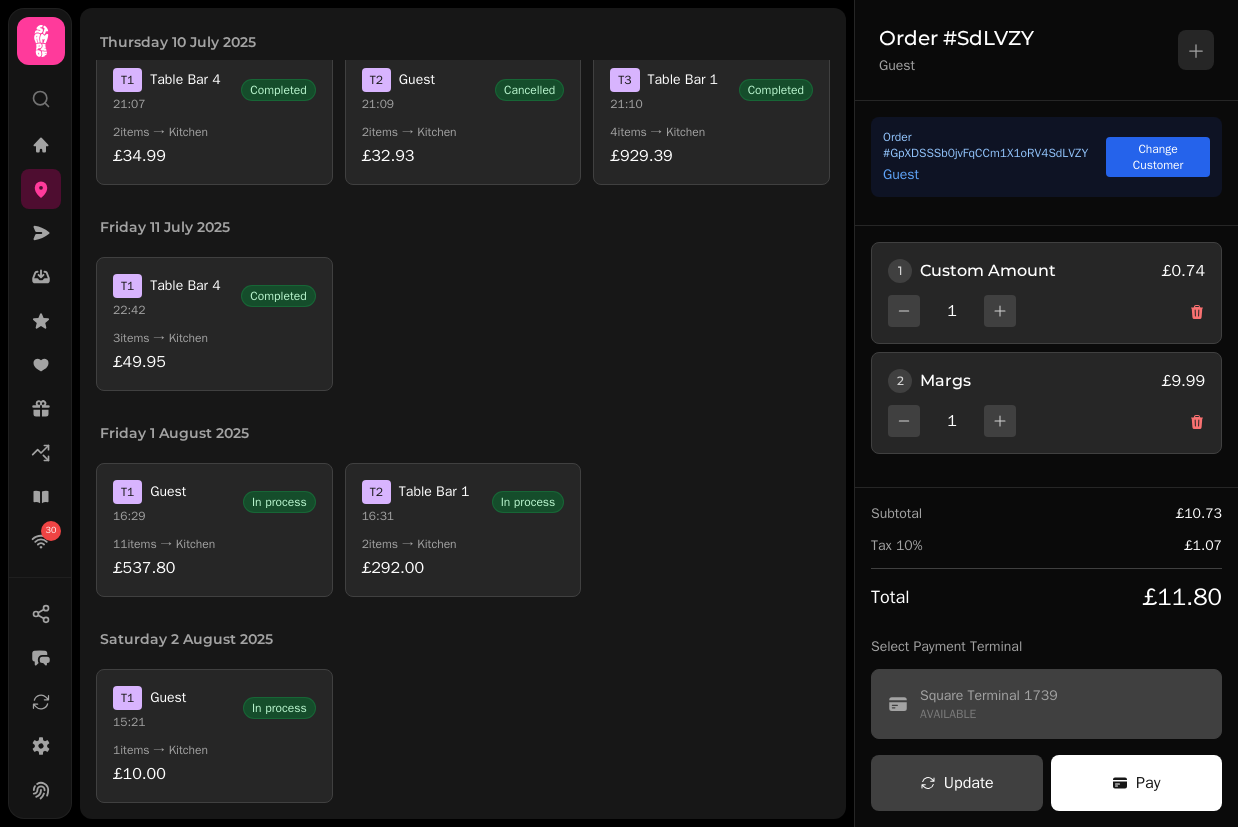 click on "Square Terminal 1739 AVAILABLE" at bounding box center (1046, 704) 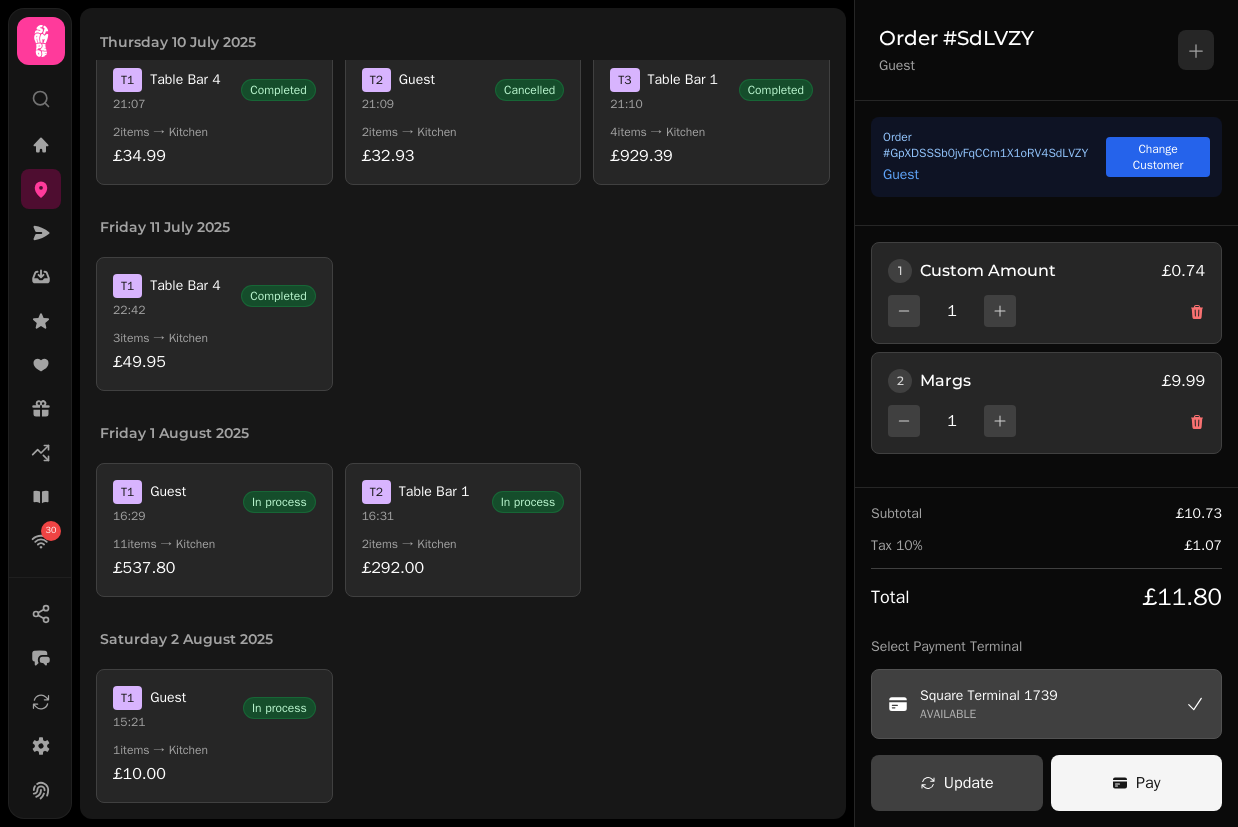 click on "Pay" at bounding box center (1137, 783) 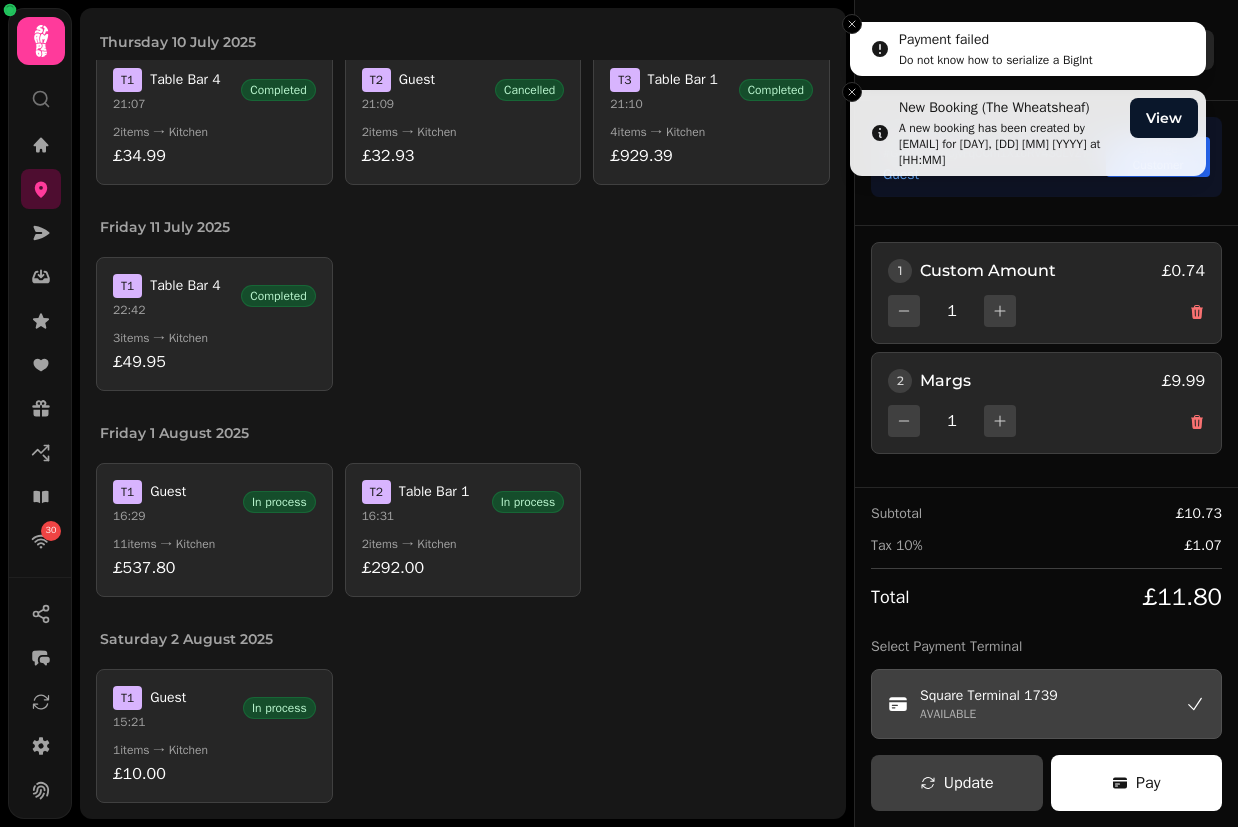 click on "Payment failed Do not know how to serialize a BigInt" at bounding box center [1028, 49] 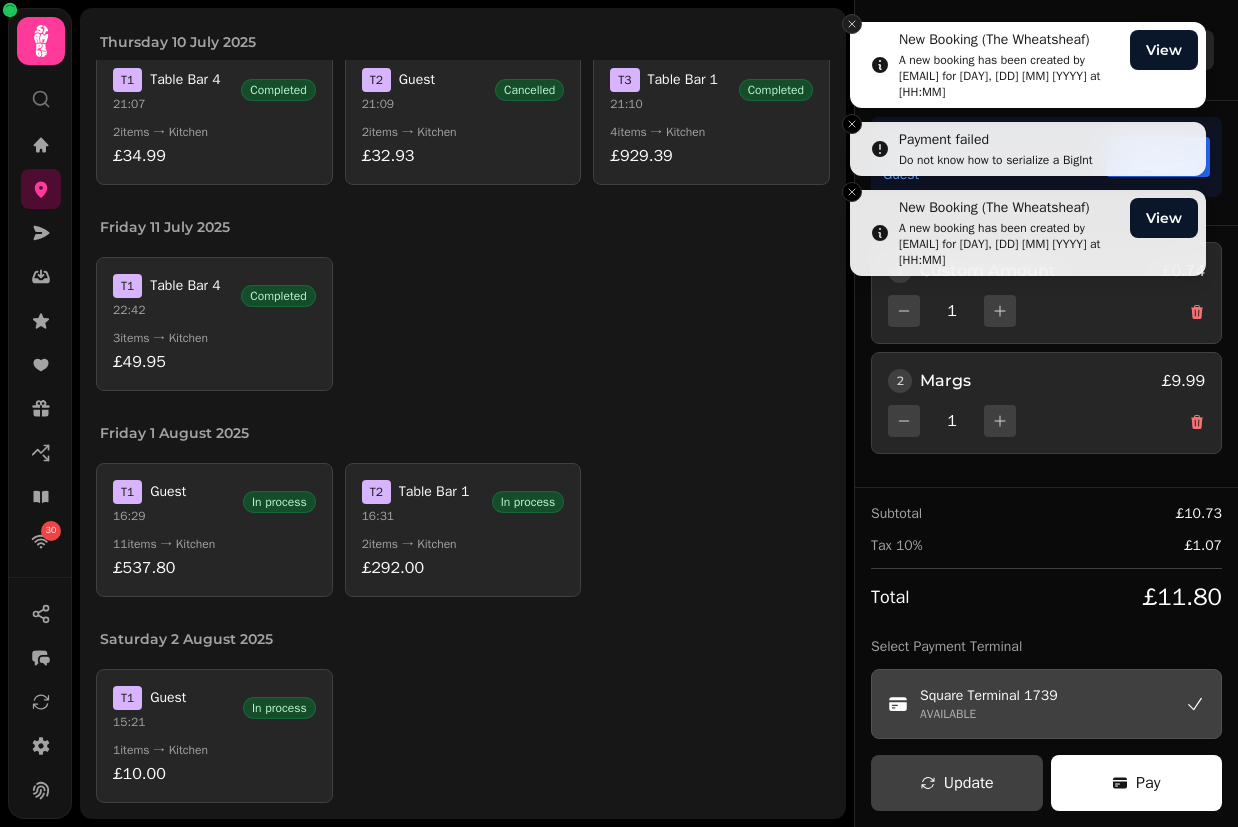 click 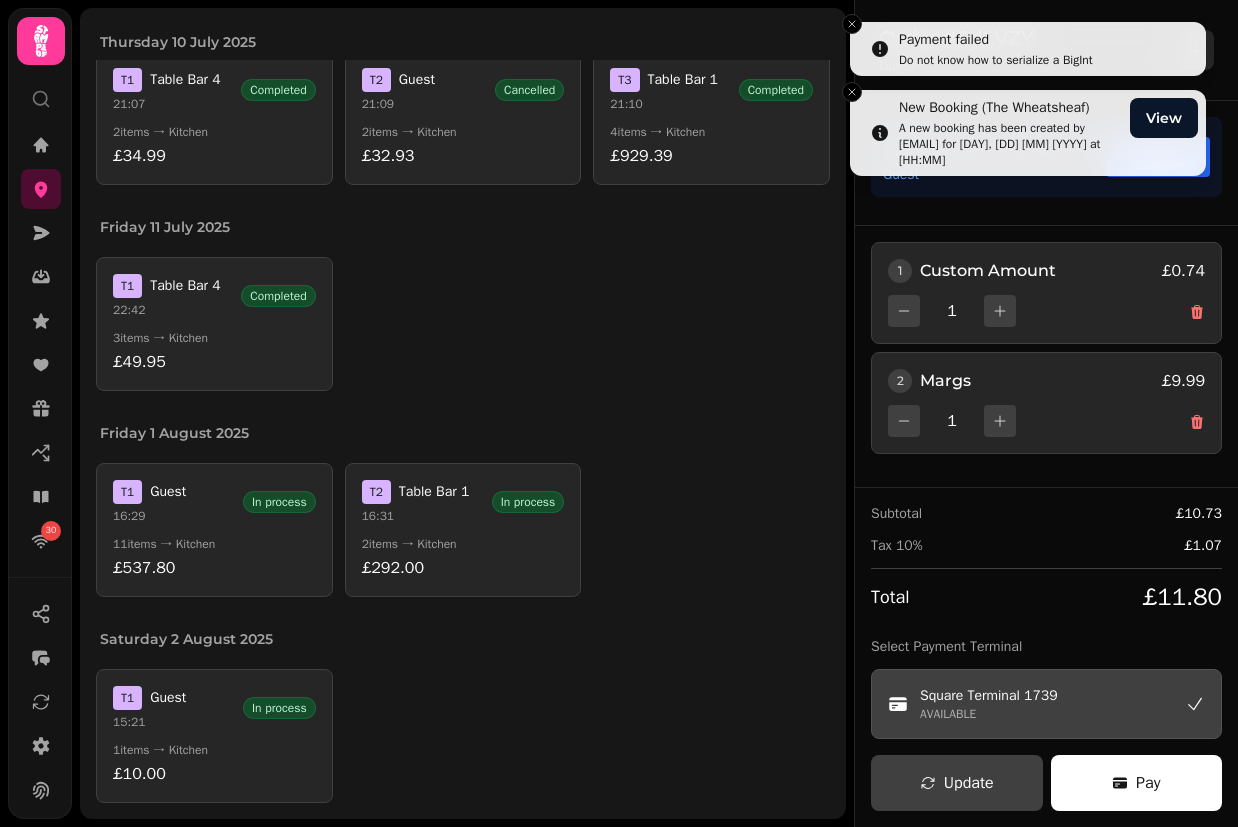 click 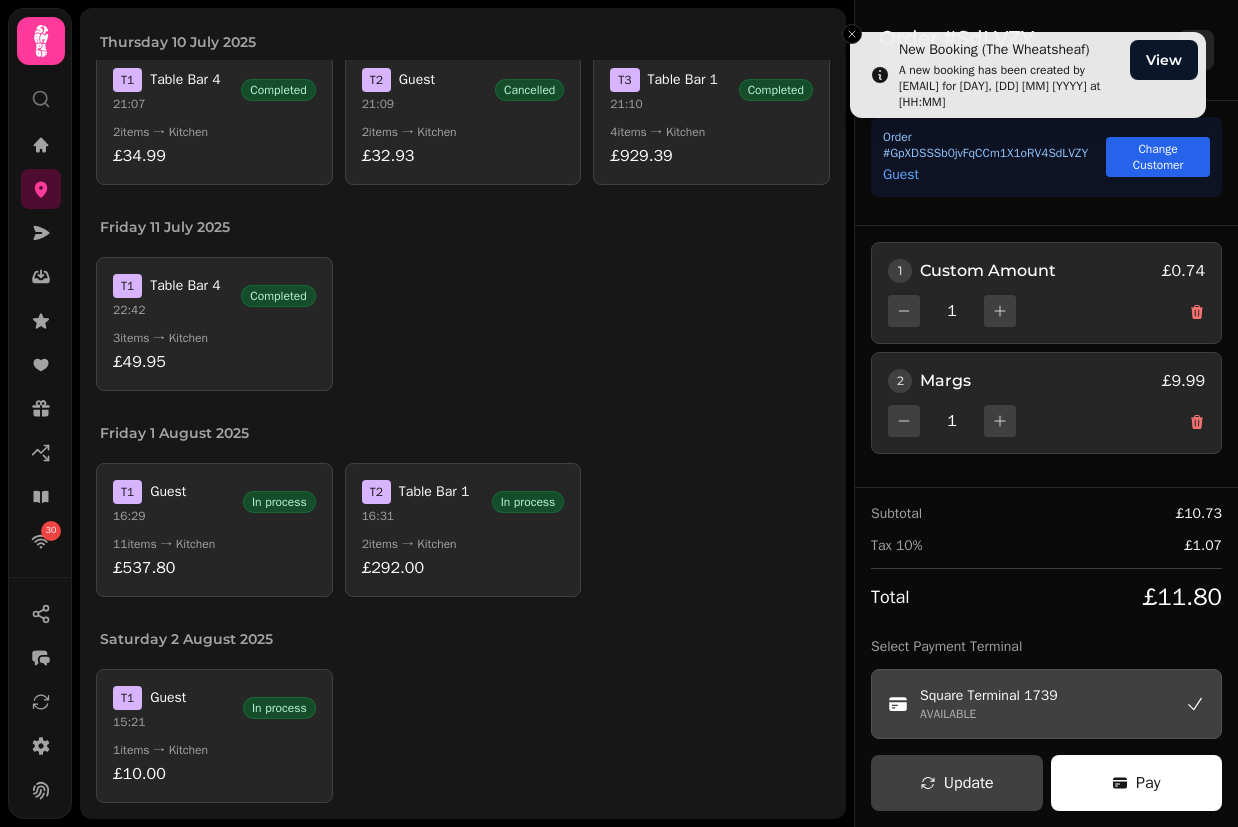 click 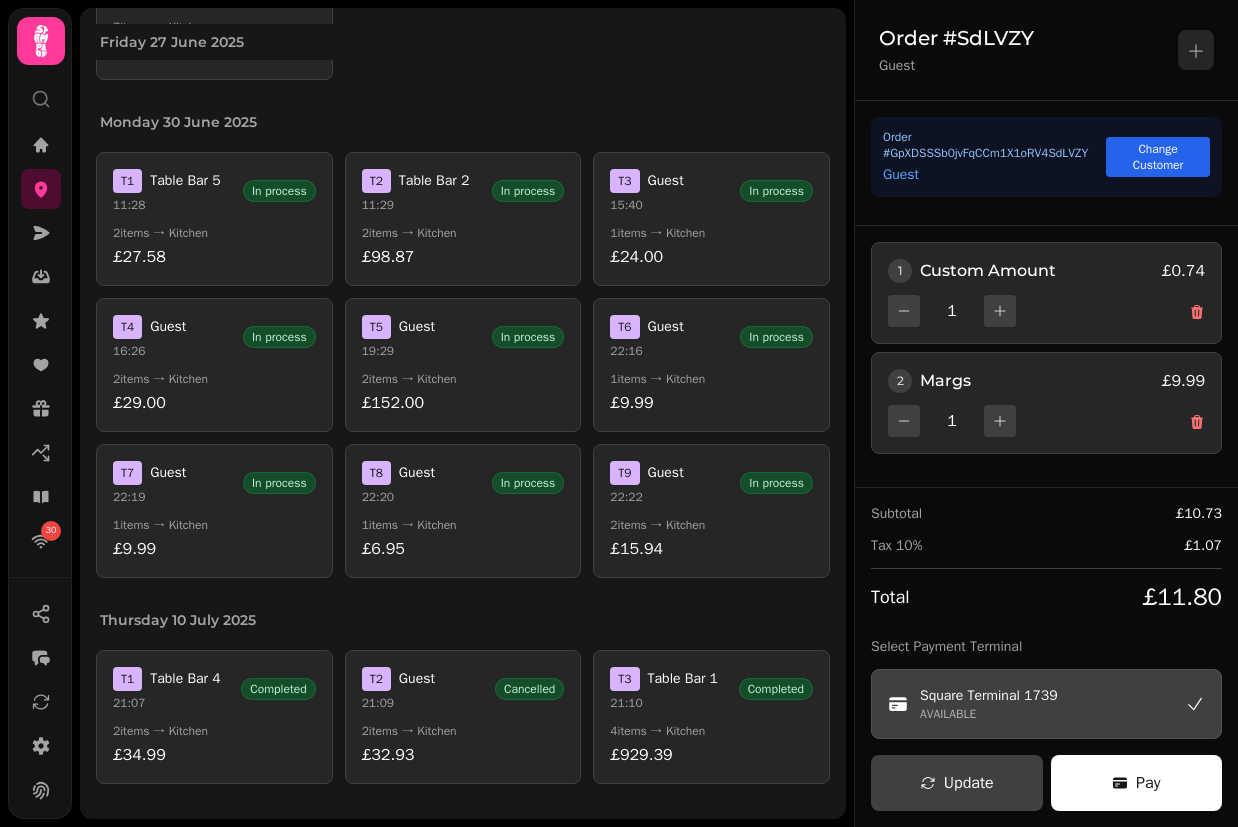 scroll, scrollTop: 0, scrollLeft: 0, axis: both 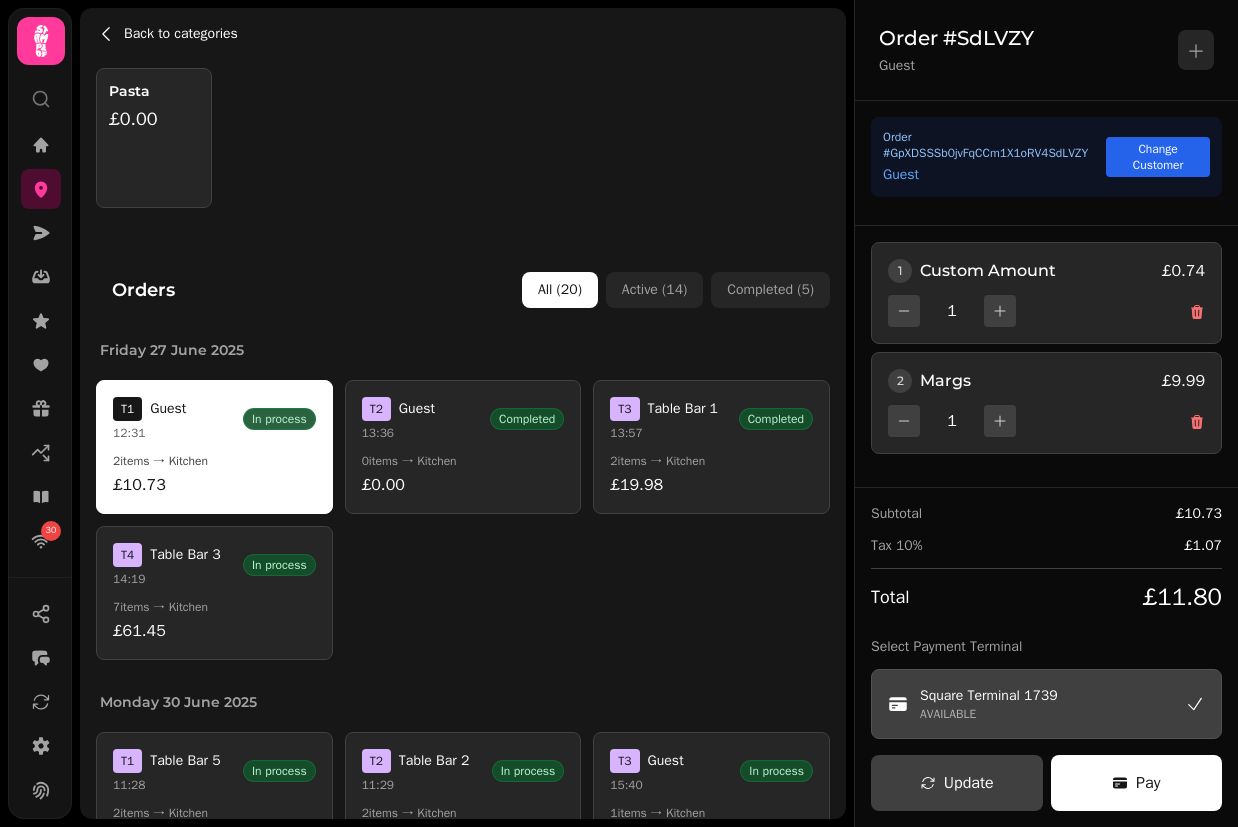 click on "Back to categories" at bounding box center (181, 34) 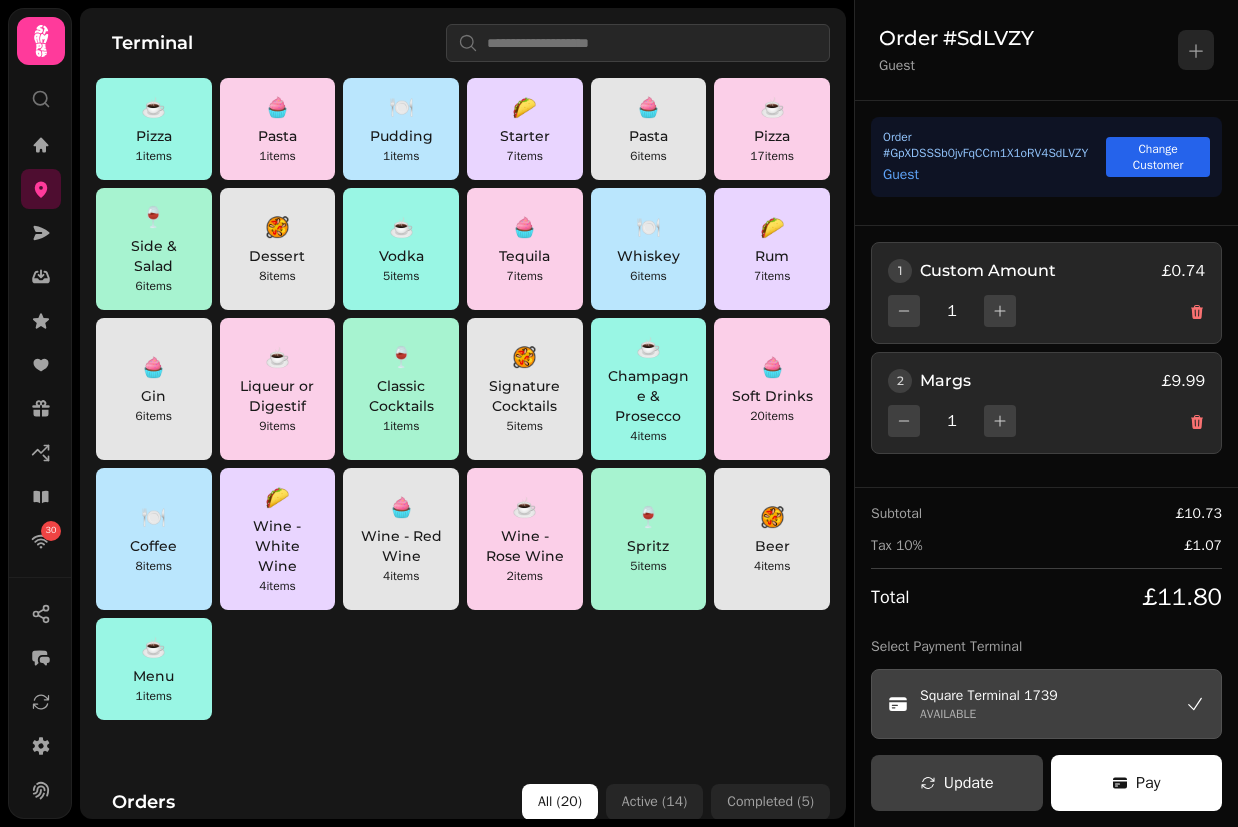 click on "Square Terminal 1739 AVAILABLE" at bounding box center [1046, 704] 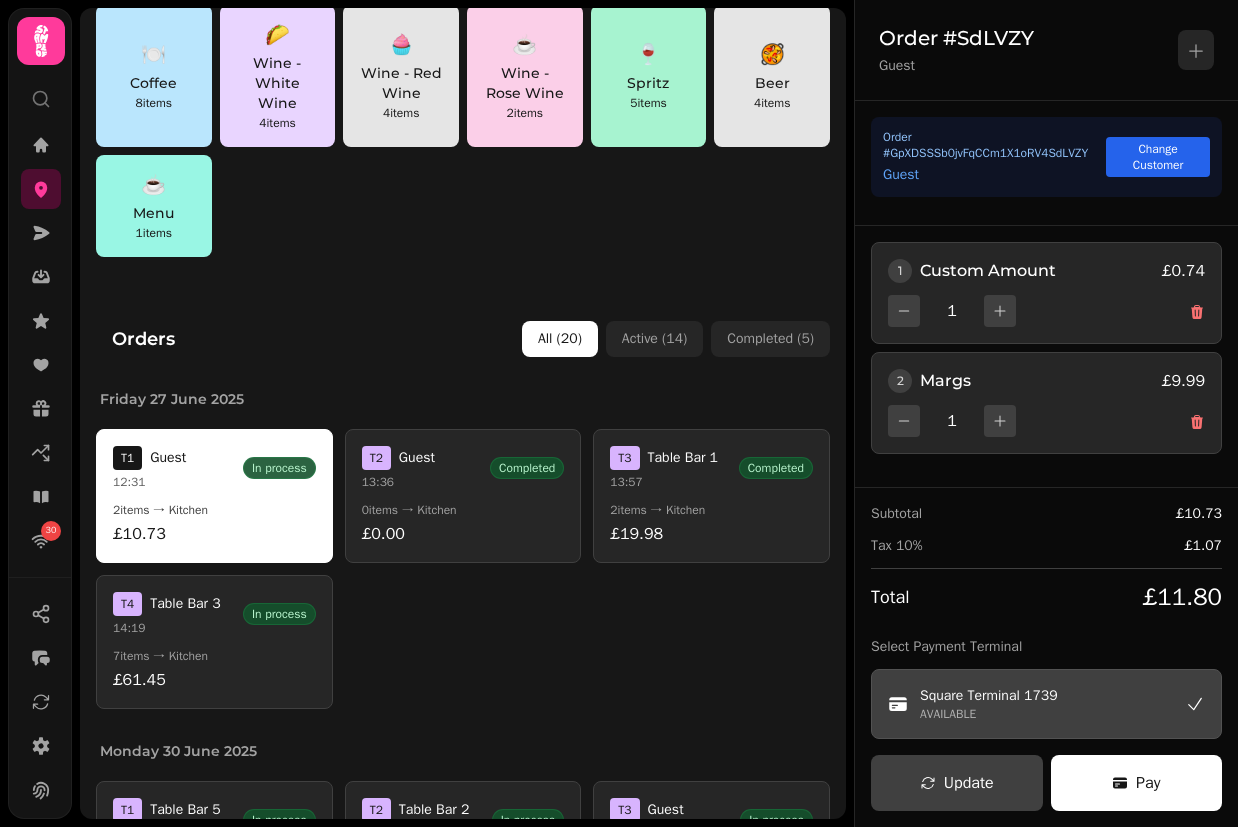 scroll, scrollTop: 640, scrollLeft: 0, axis: vertical 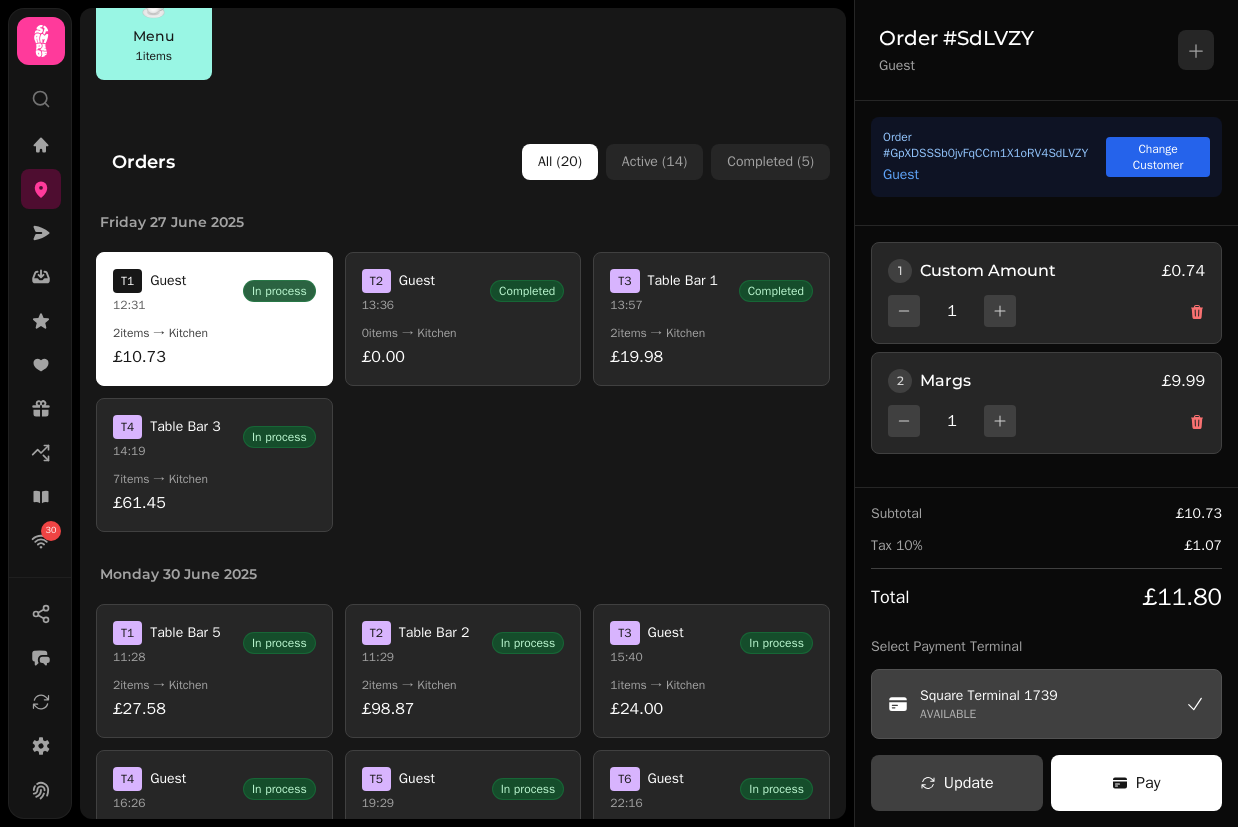 click on "13:36" at bounding box center (398, 305) 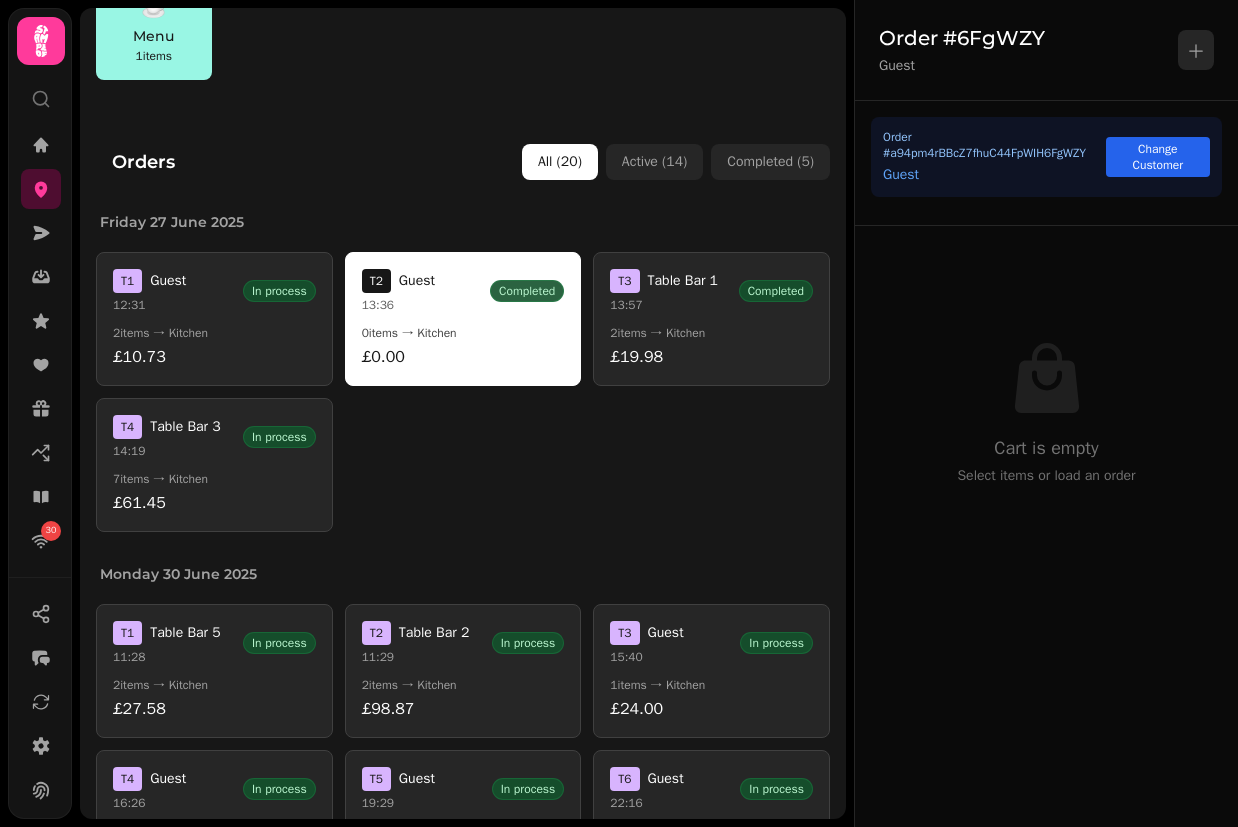 click on "T 1 Guest 12:31 In process" at bounding box center (214, 291) 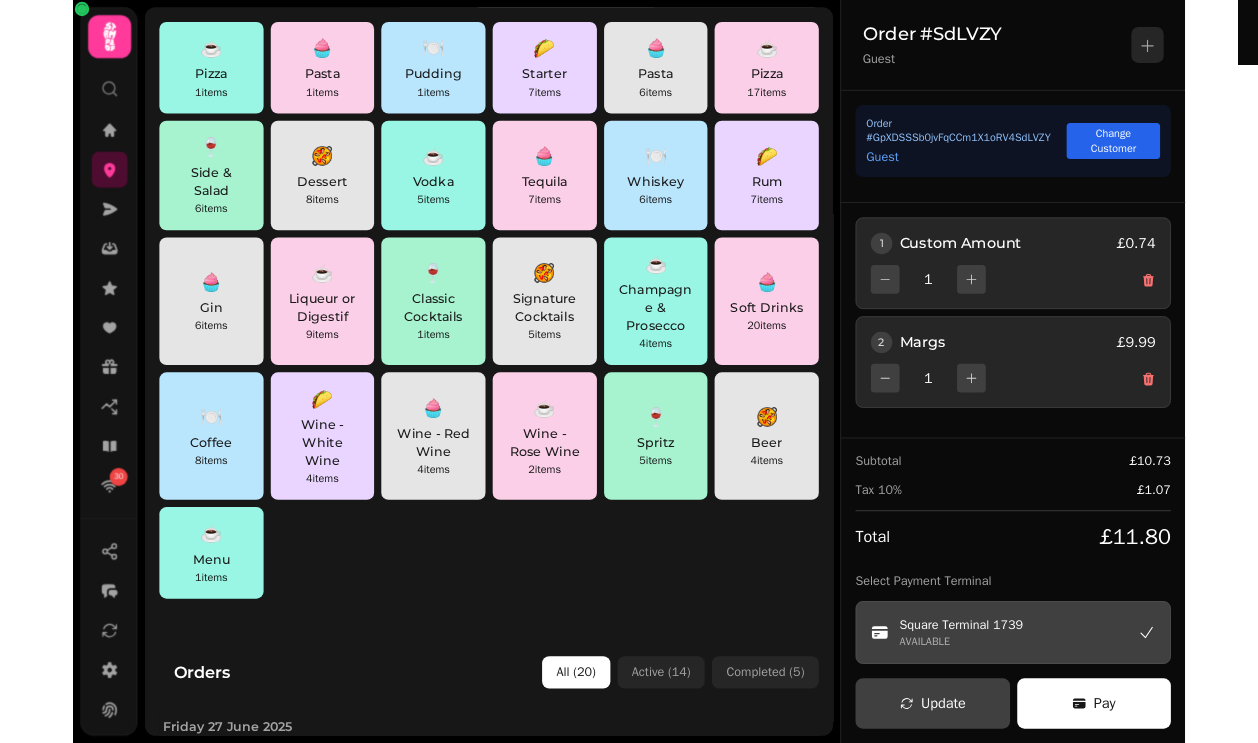 scroll, scrollTop: 0, scrollLeft: 0, axis: both 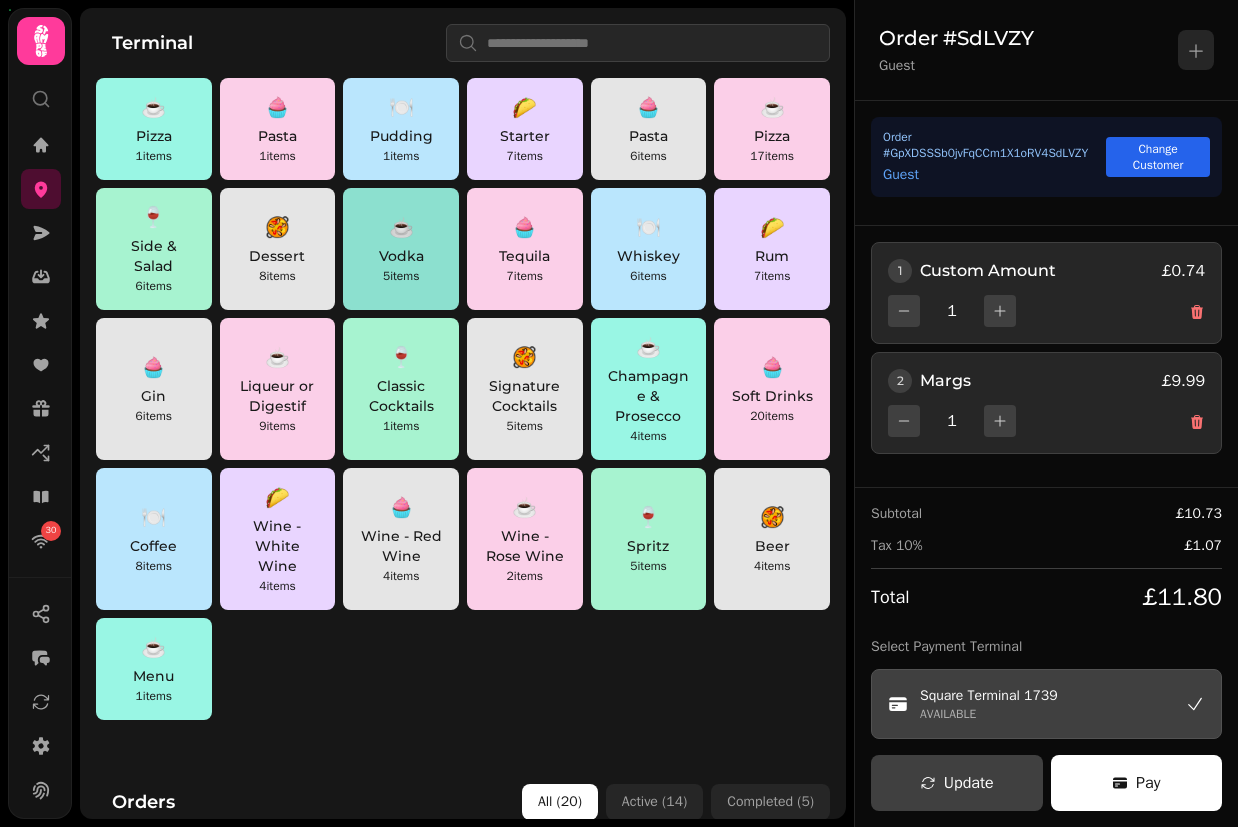 click on "5  items" at bounding box center (401, 276) 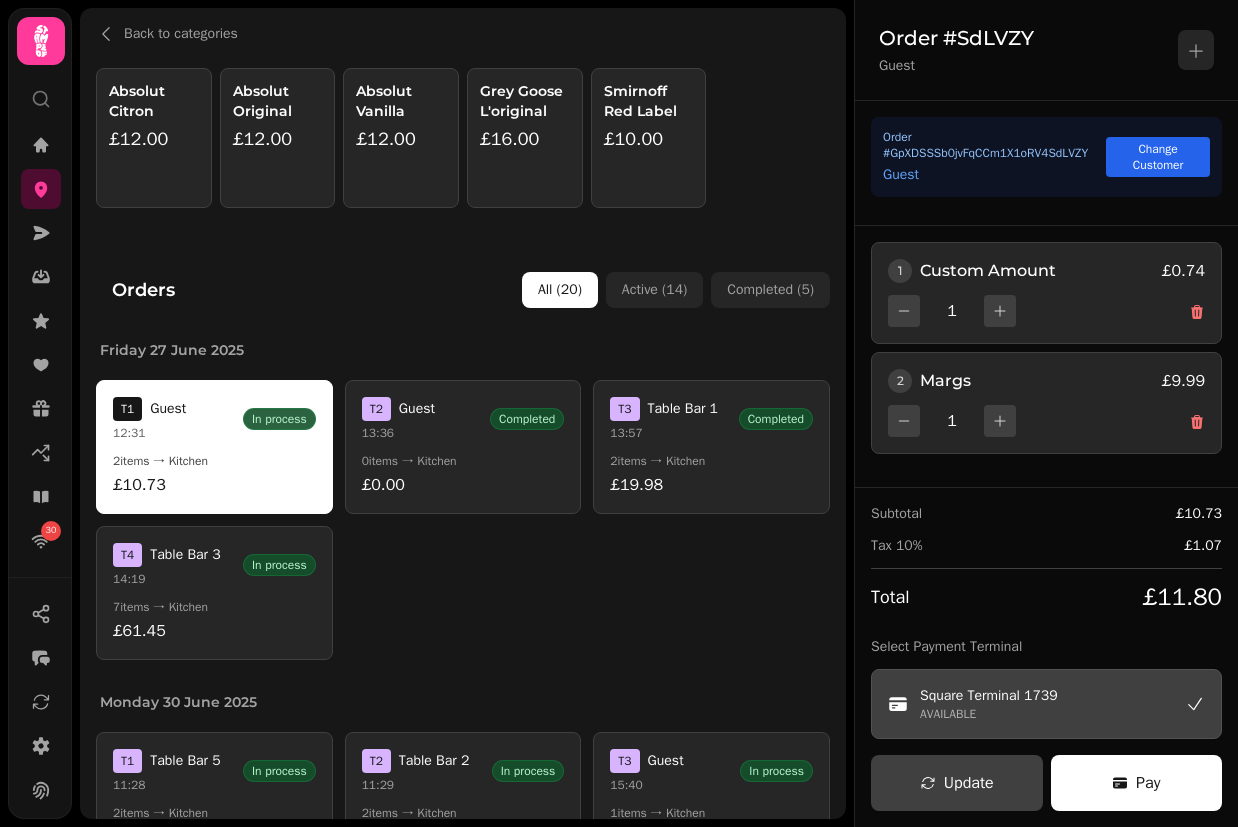 click on "£12.00" at bounding box center [401, 139] 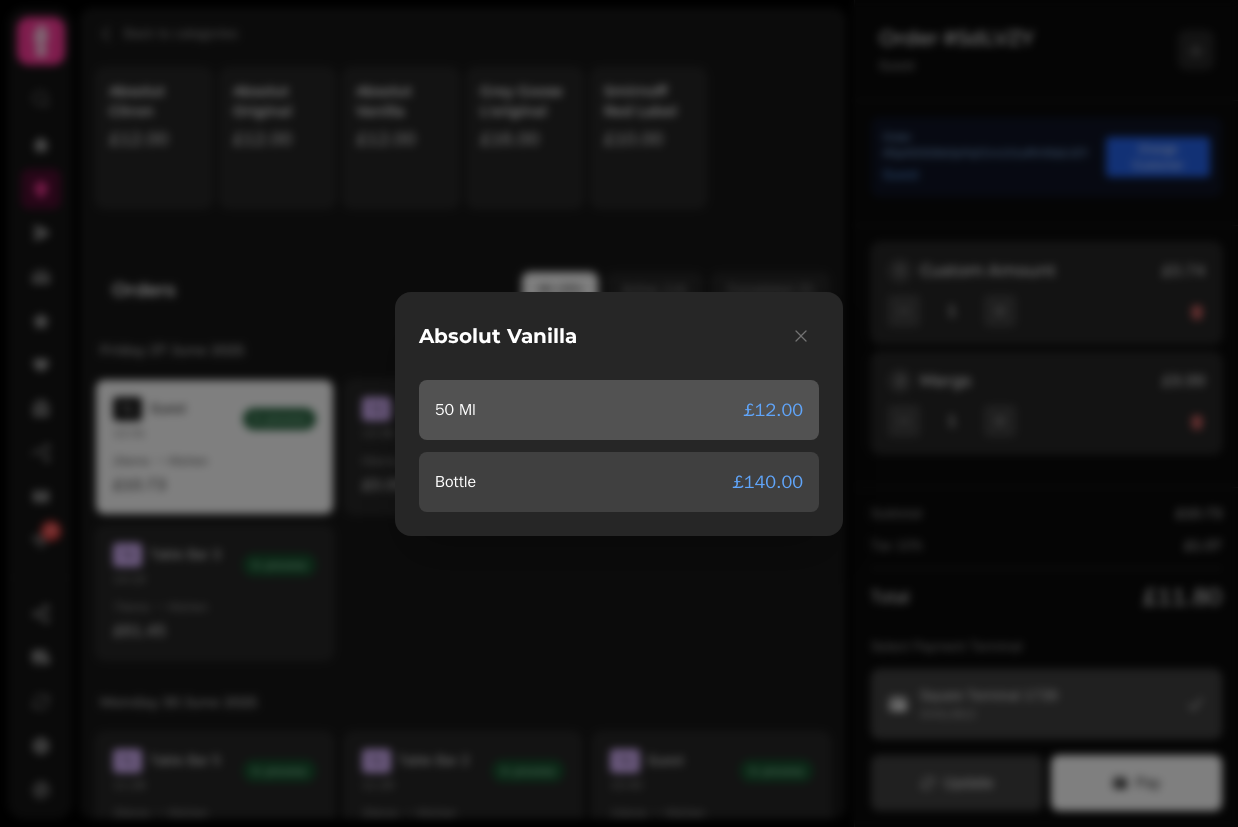 click on "50 Ml £12.00" at bounding box center [619, 410] 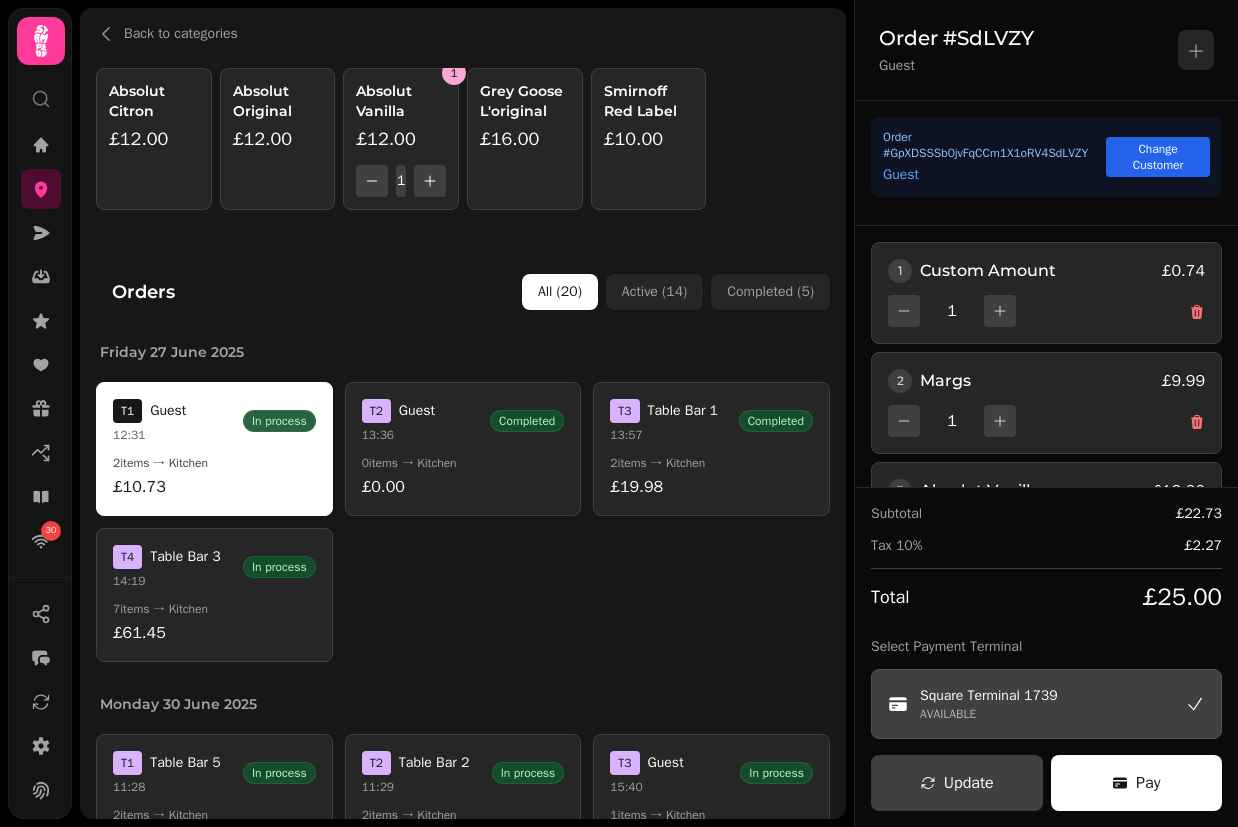 click on "Absolut Original £12.00" at bounding box center [278, 139] 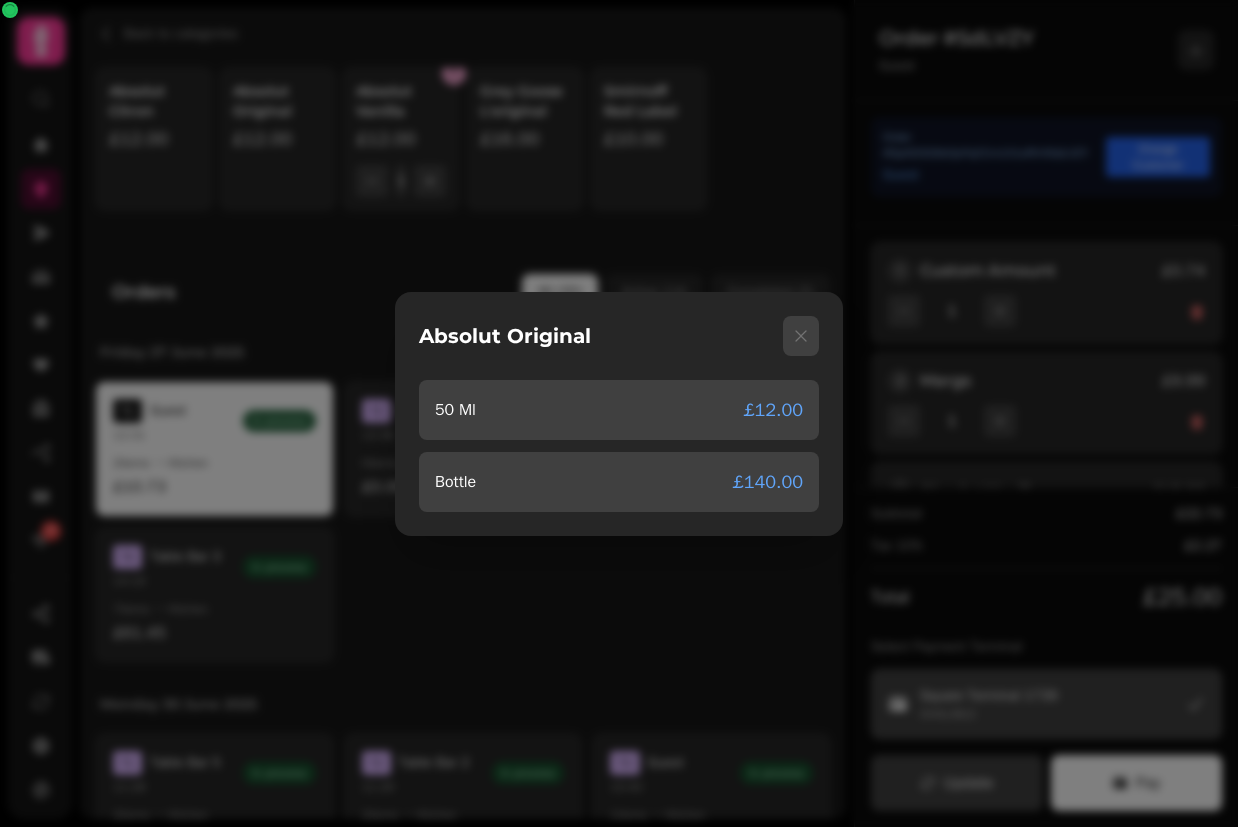click 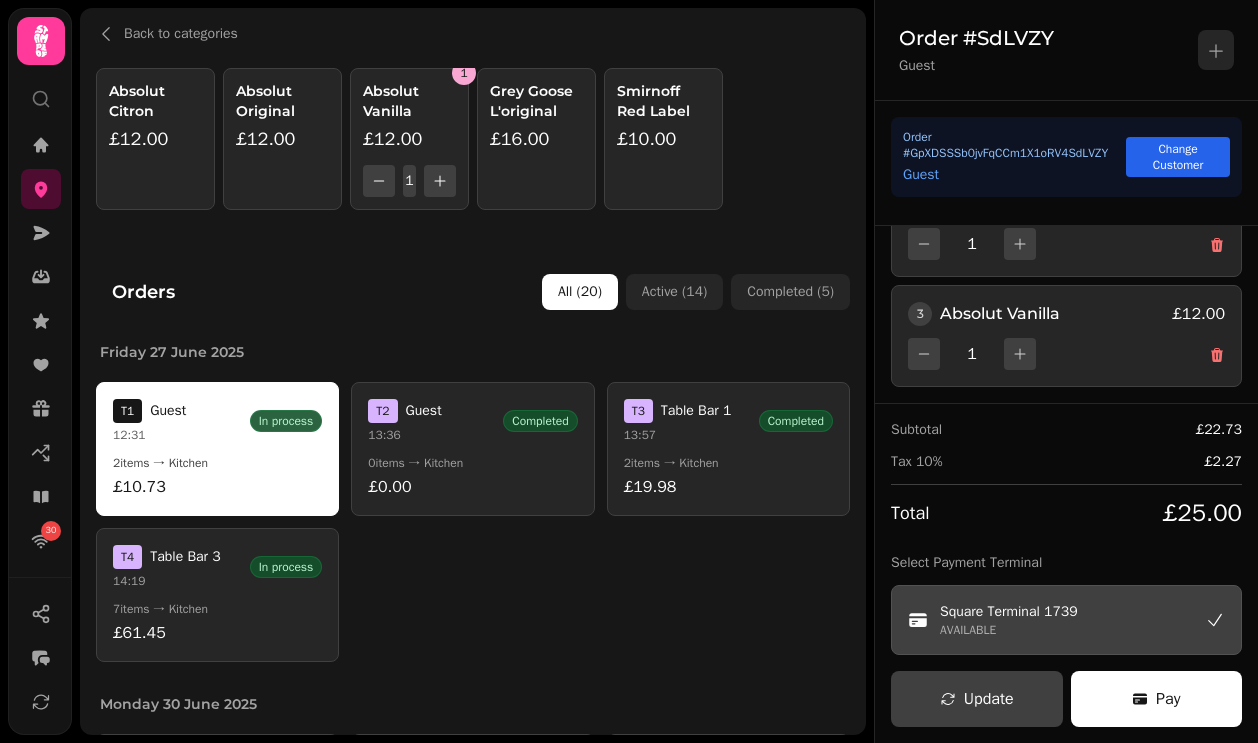 scroll, scrollTop: 0, scrollLeft: 0, axis: both 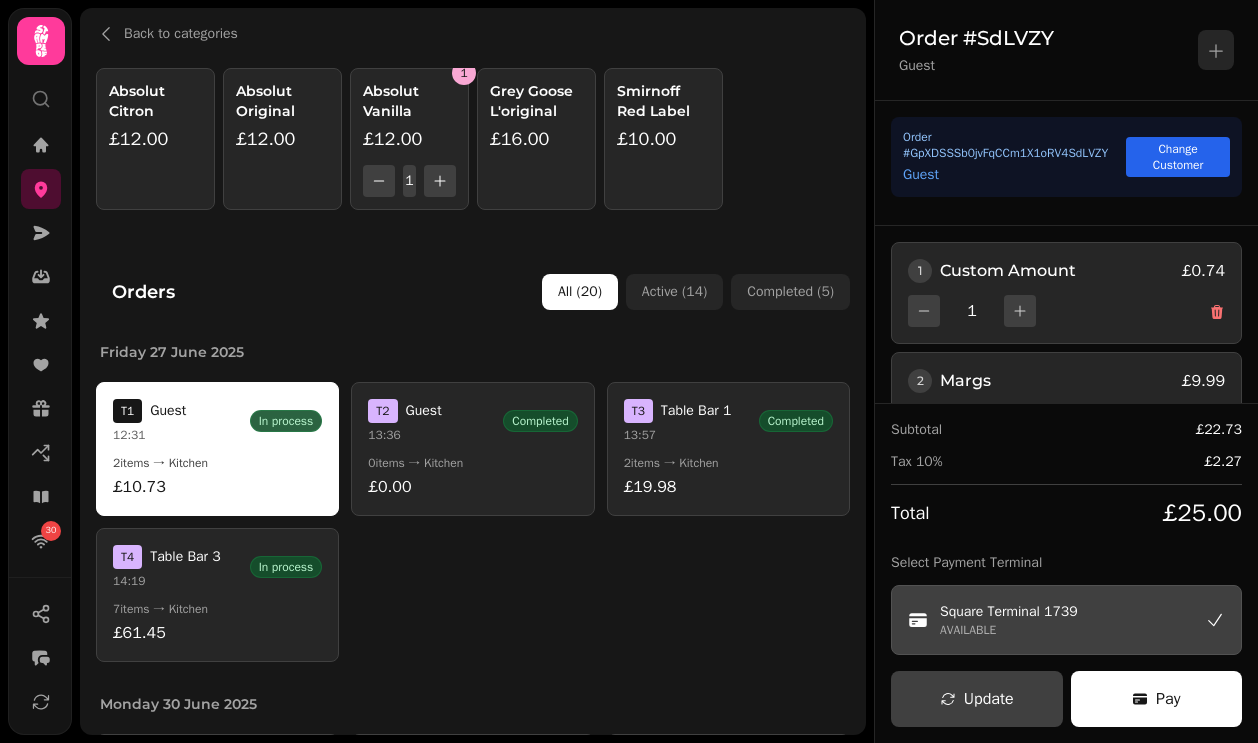click on "£16.00" at bounding box center (536, 139) 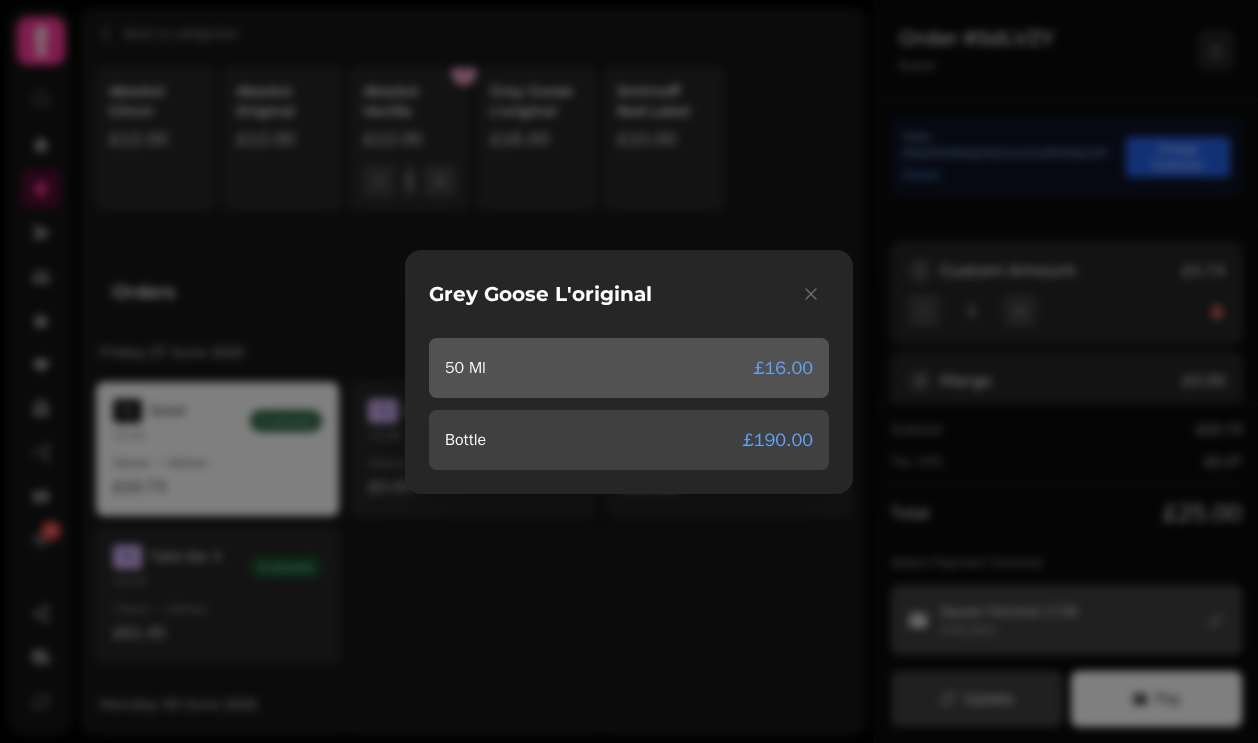 click on "50 Ml £16.00" at bounding box center [629, 368] 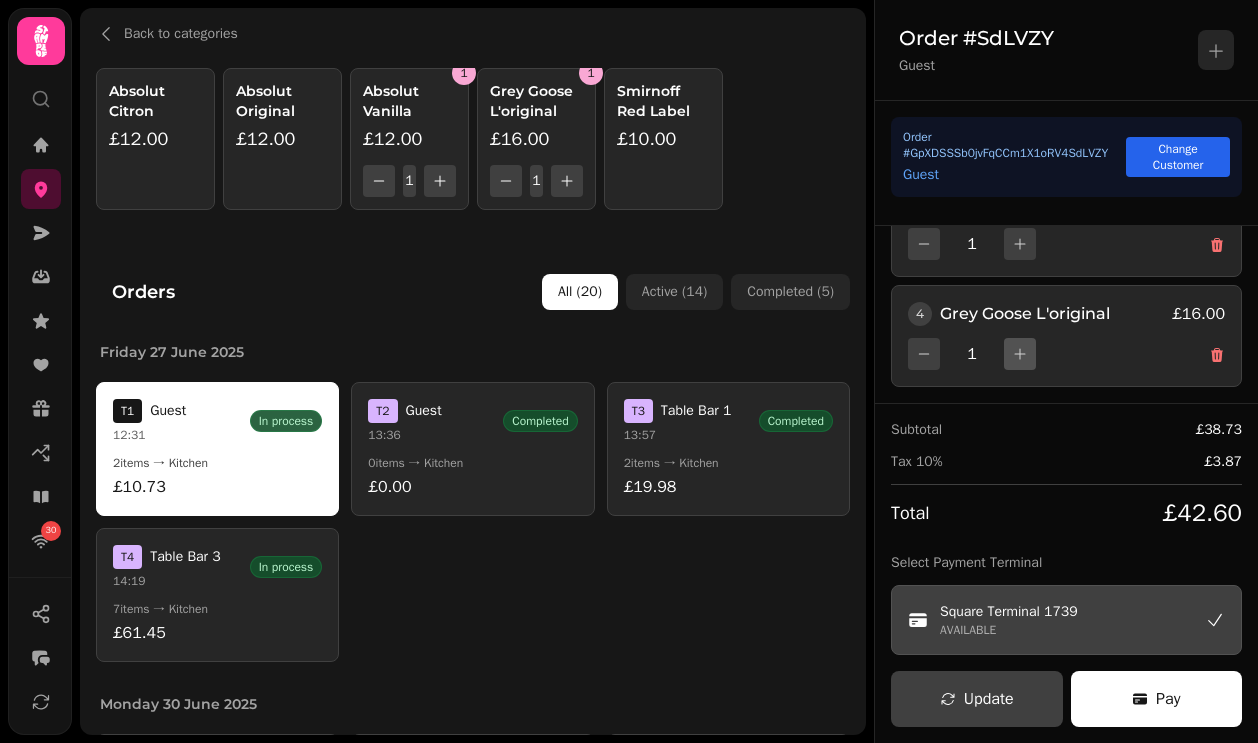 scroll, scrollTop: 0, scrollLeft: 0, axis: both 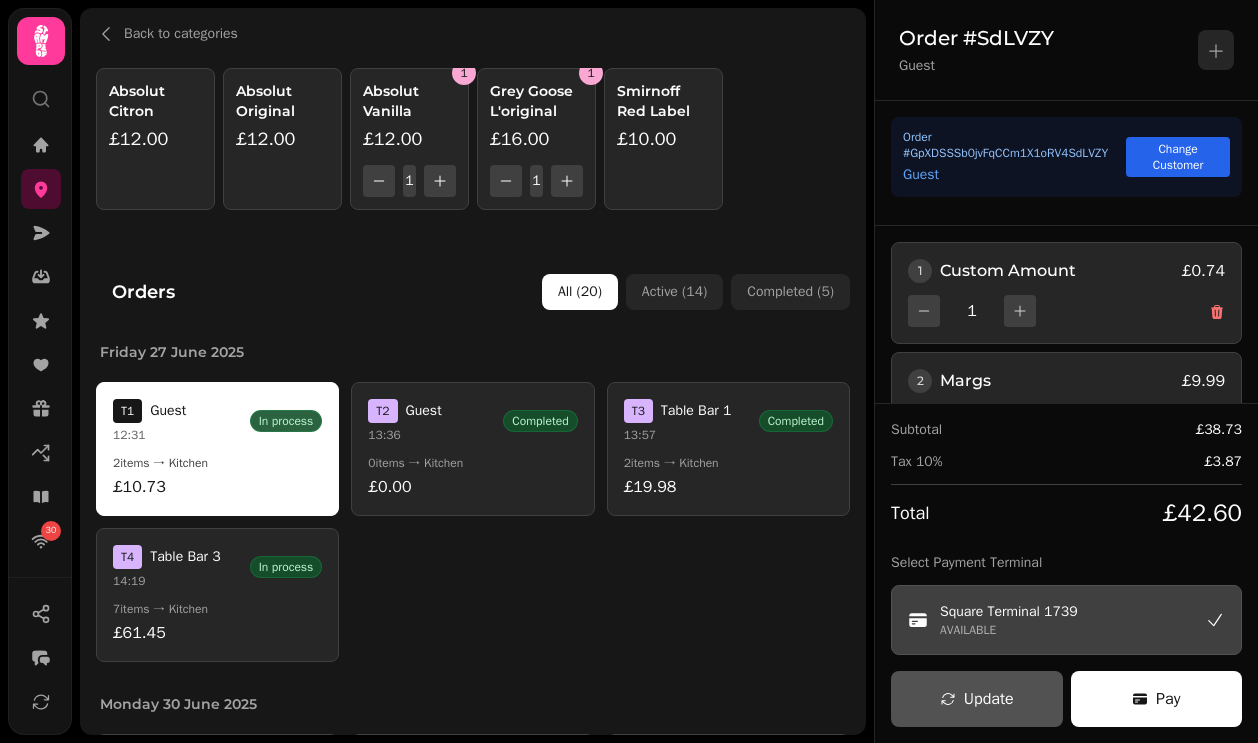 click on "Update" at bounding box center [989, 699] 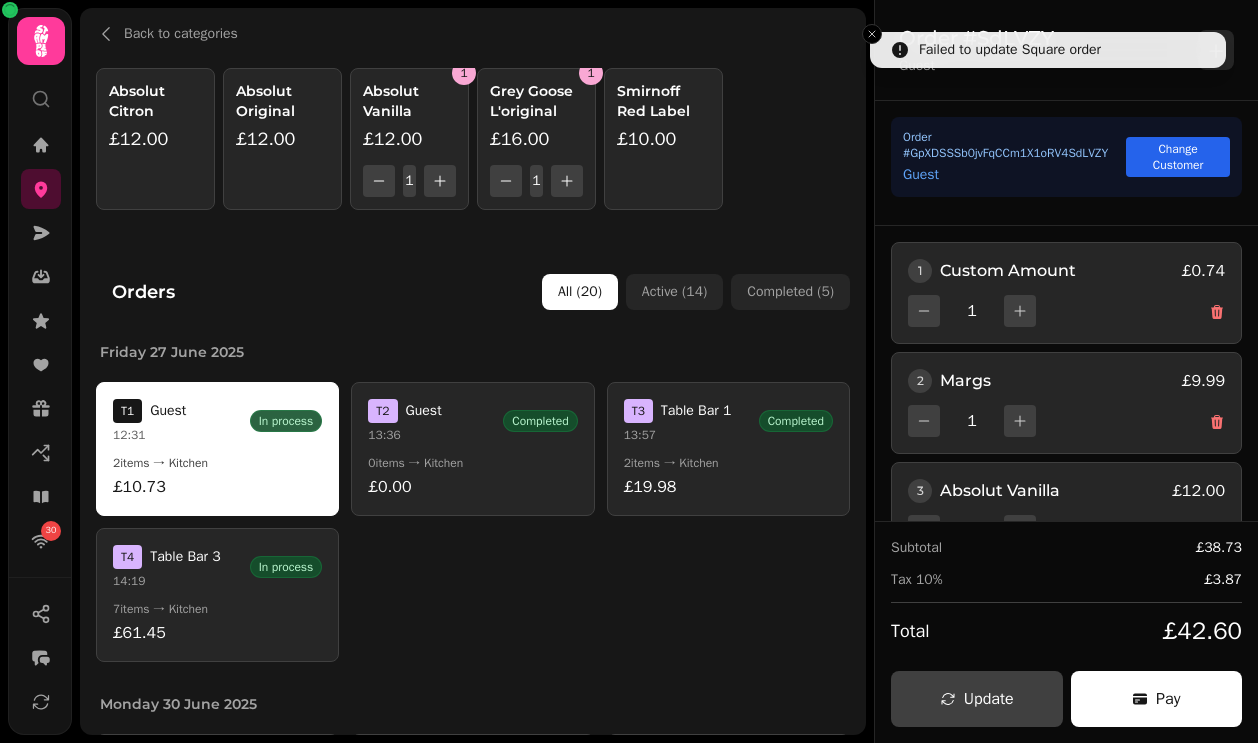 scroll, scrollTop: 169, scrollLeft: 0, axis: vertical 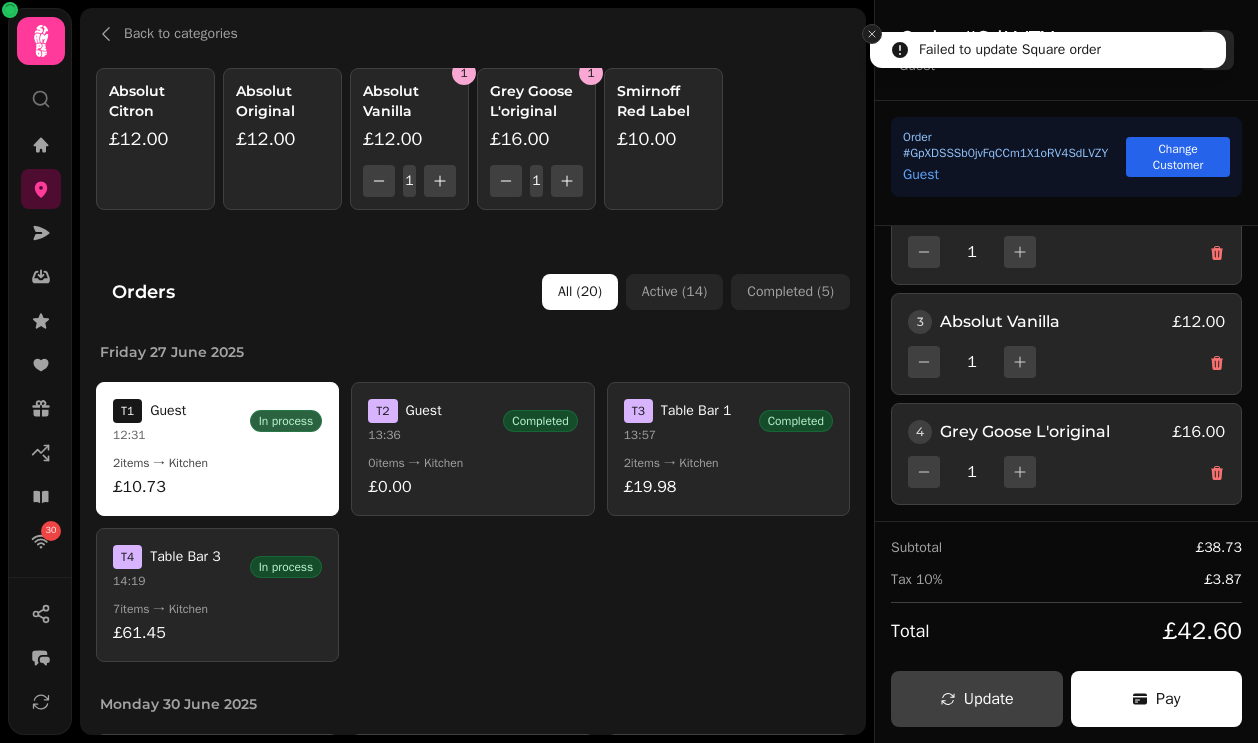 click 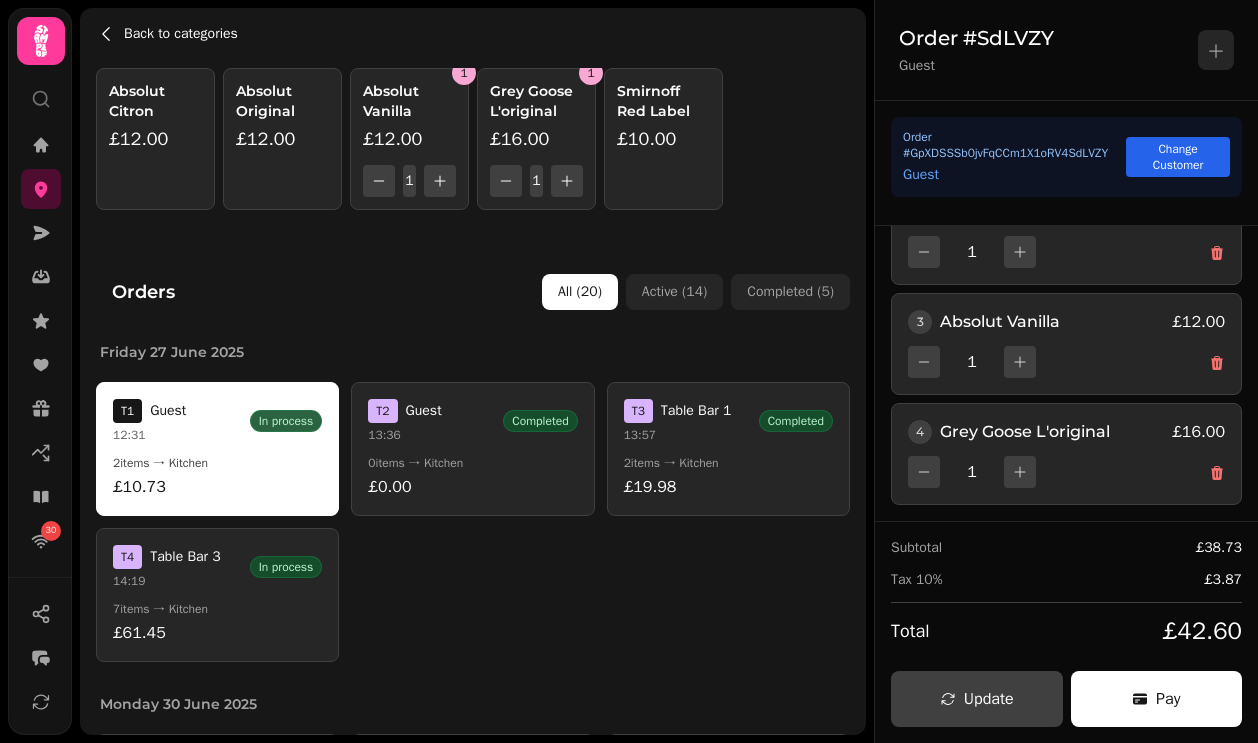 click on "Back to categories" at bounding box center (181, 34) 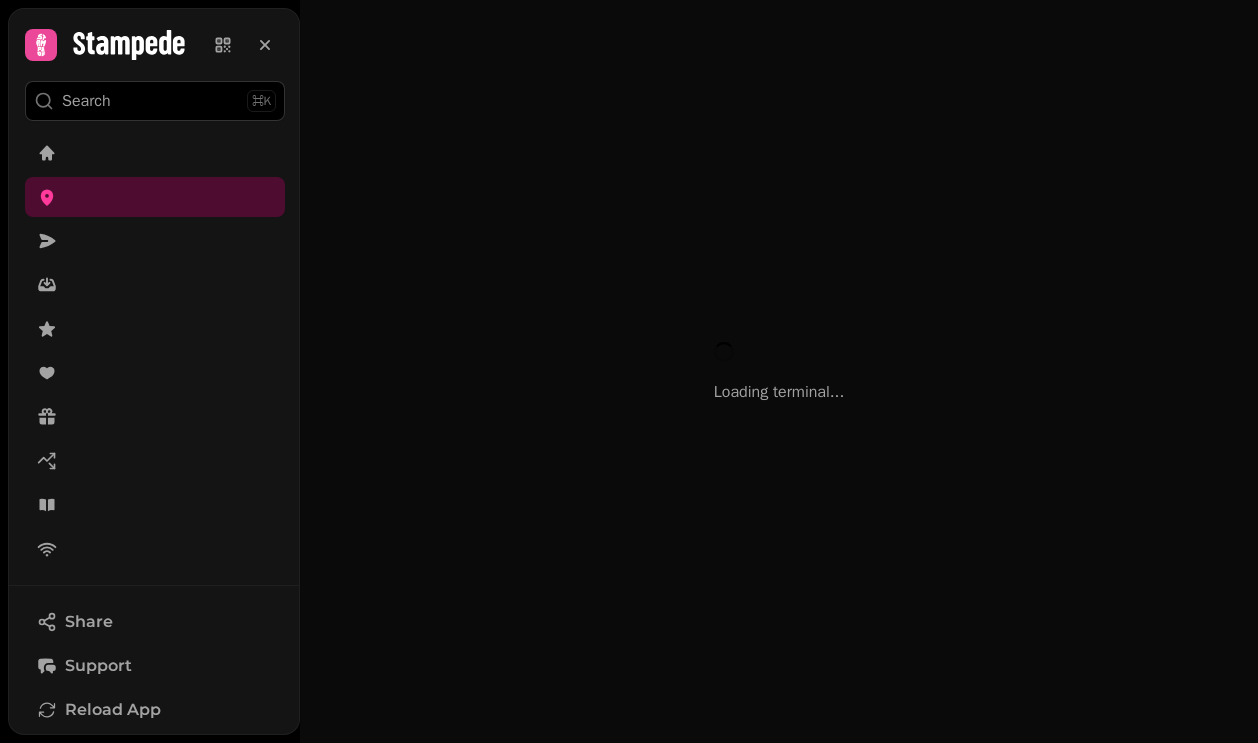 scroll, scrollTop: 0, scrollLeft: 0, axis: both 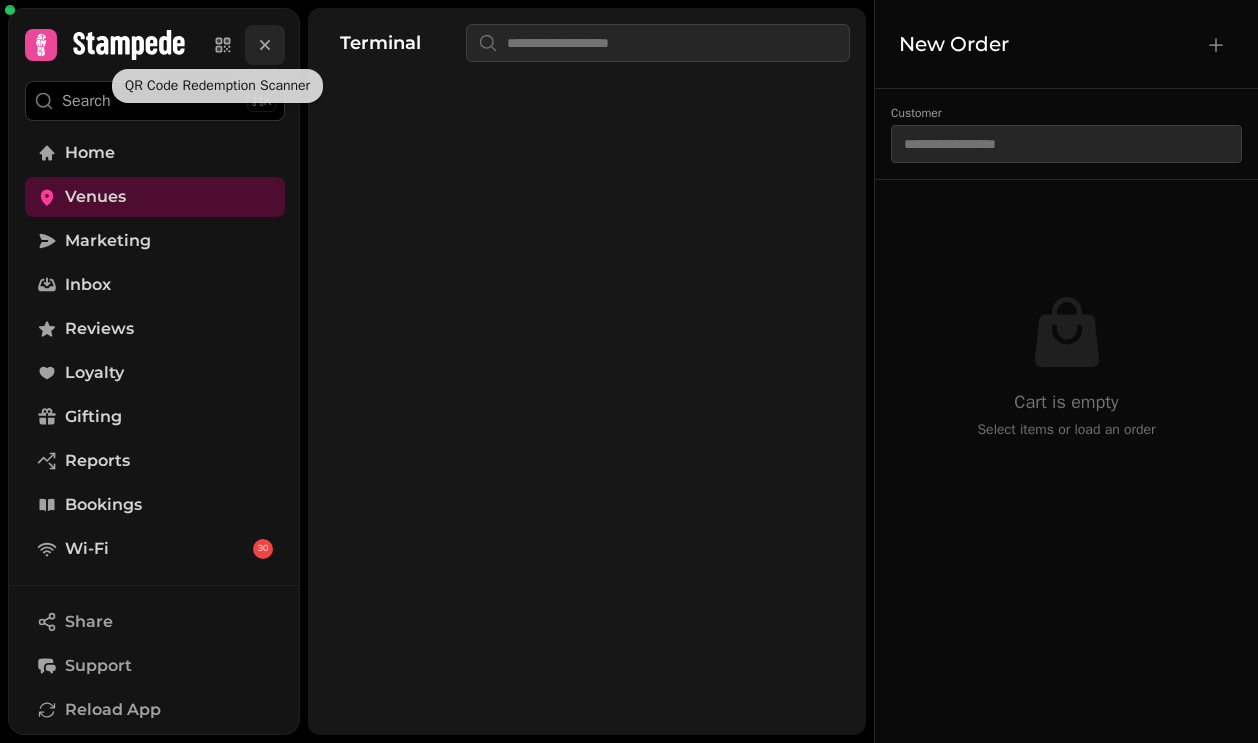 click 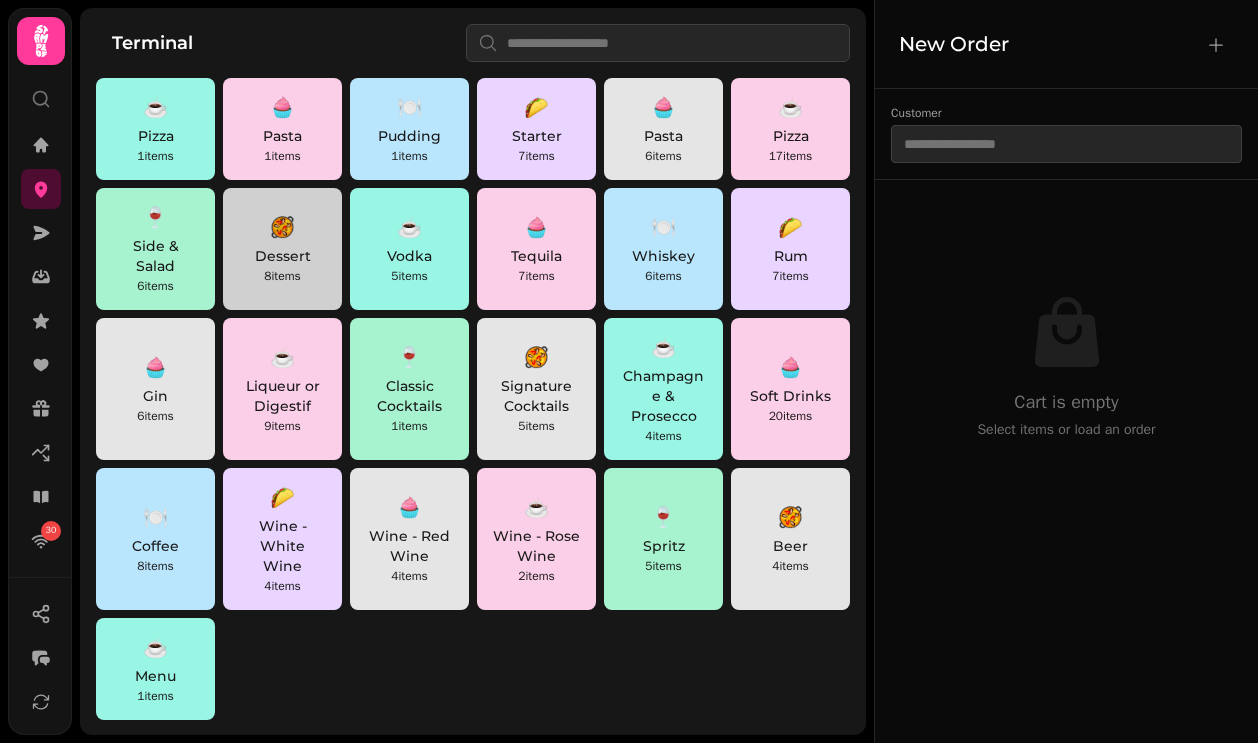 click on "8  items" at bounding box center (282, 276) 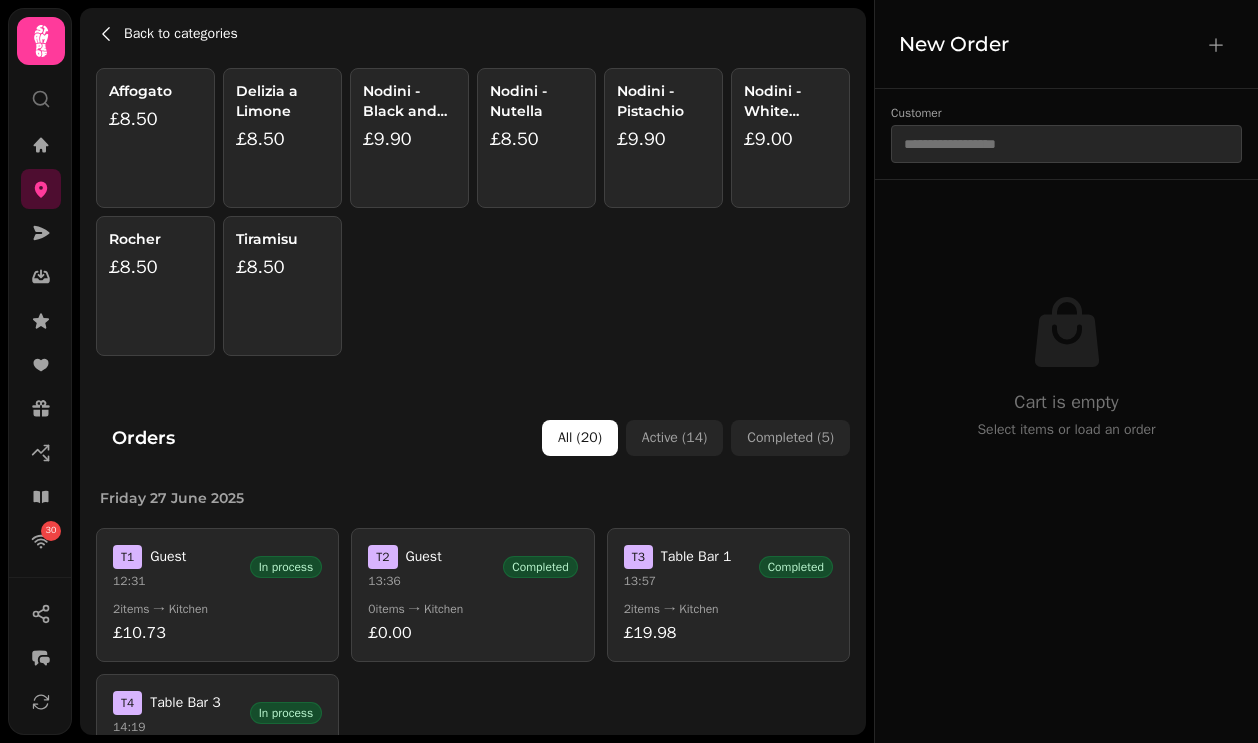 click on "Back to categories" at bounding box center [181, 34] 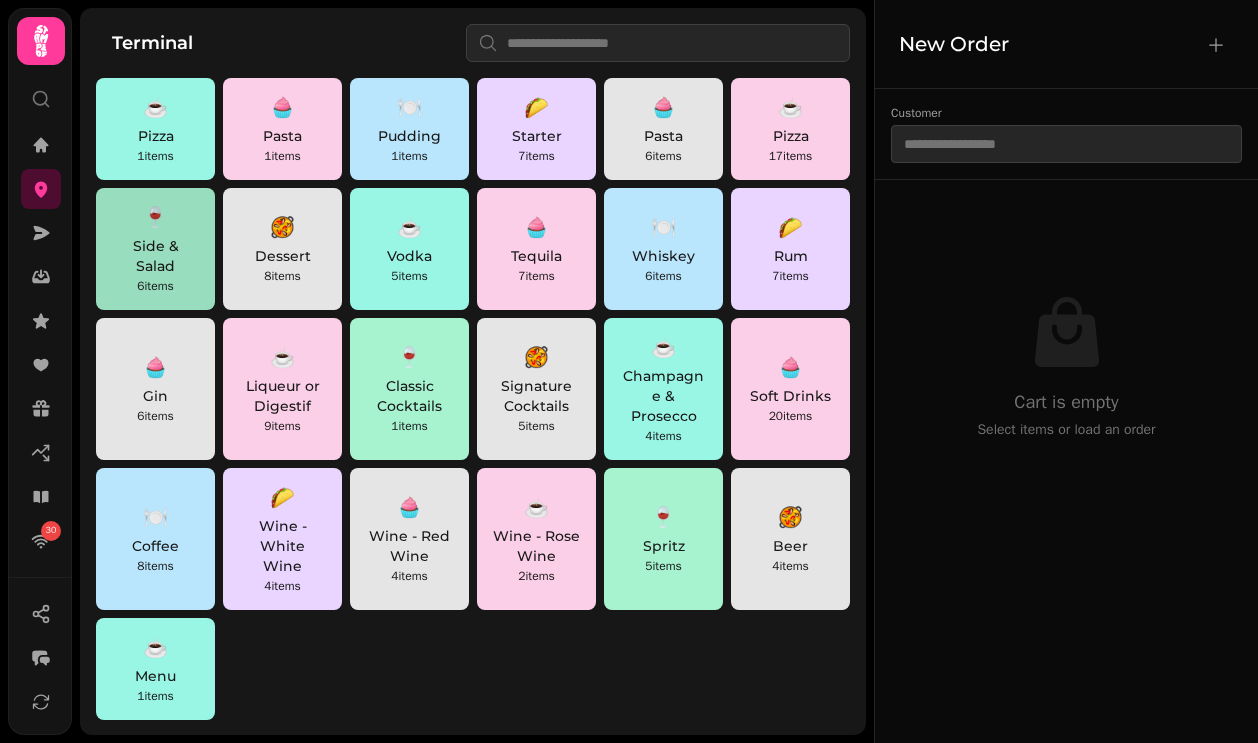 click on "🍷" at bounding box center (155, 218) 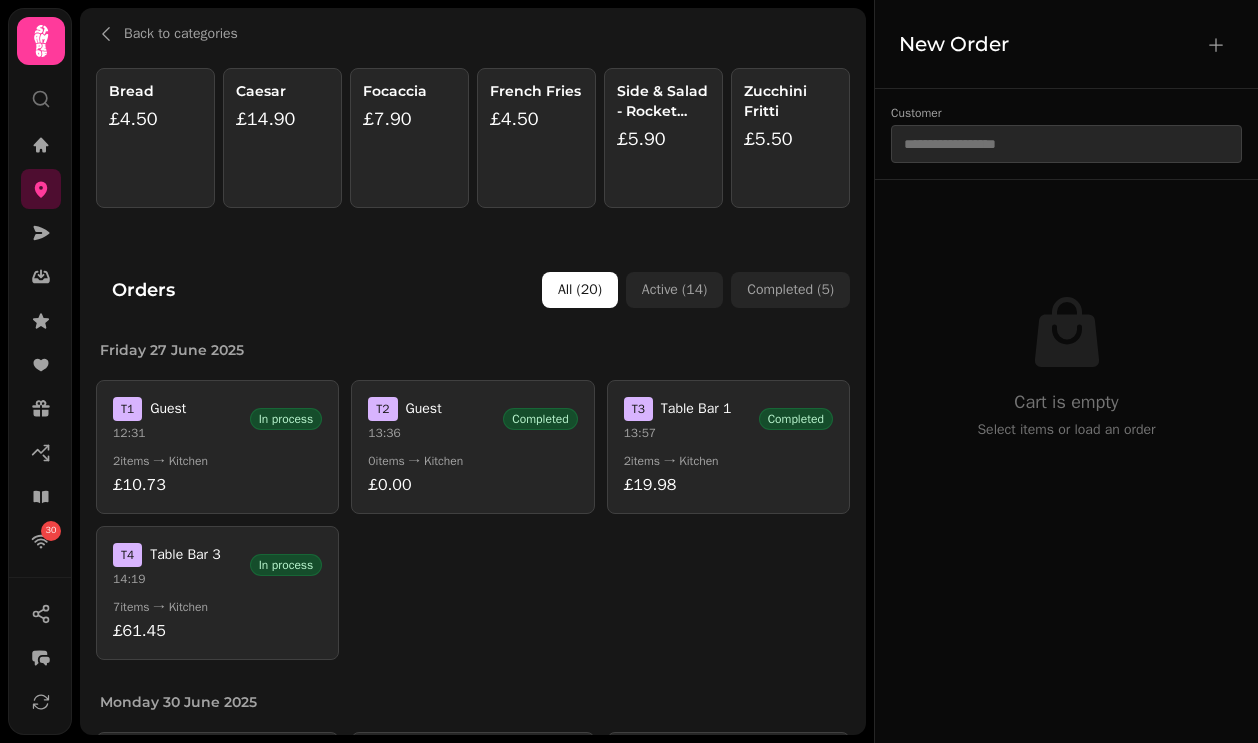 click on "Back to categories Bread £4.50 Caesar £14.90 Focaccia £7.90 French Fries £4.50 Side & Salad - Rocket Salad £5.90 Zucchini Fritti £5.50 Orders All ( 20 ) Active ( 14 ) Completed ( 5 ) Friday [DATE] T 1 Guest [TIME] In process 2 items → Kitchen £10.73 T 2 Guest [TIME] Completed 0 items → Kitchen £0.00 T 3 Table Bar 1 [TIME] Completed 2 items → Kitchen £19.98 T 4 Table Bar 3 [TIME] In process 7 items → Kitchen £61.45 Monday [DATE] T 1 Table Bar 5 [TIME] In process 2 items → Kitchen £27.58 T 2 Table Bar 2 [TIME] In process 2 items → Kitchen £98.87 T 3 Guest [TIME] In process 1 items → Kitchen £24.00 T 4 Guest [TIME] In process 2 items → Kitchen £29.00 T 5 Guest [TIME] In process 2 items → Kitchen £152.00 T 6 Guest [TIME] In process 1 items → Kitchen £9.99 T 7 Guest [TIME] In process 1 items → Kitchen £9.99 T 8 Guest [TIME] In process 1 items → Kitchen £6.95 T 9 Guest [TIME] In process 2 items → Kitchen £15.94 Thursday [DATE] T 1 Table Bar 4 [TIME] 2 T" at bounding box center [473, 371] 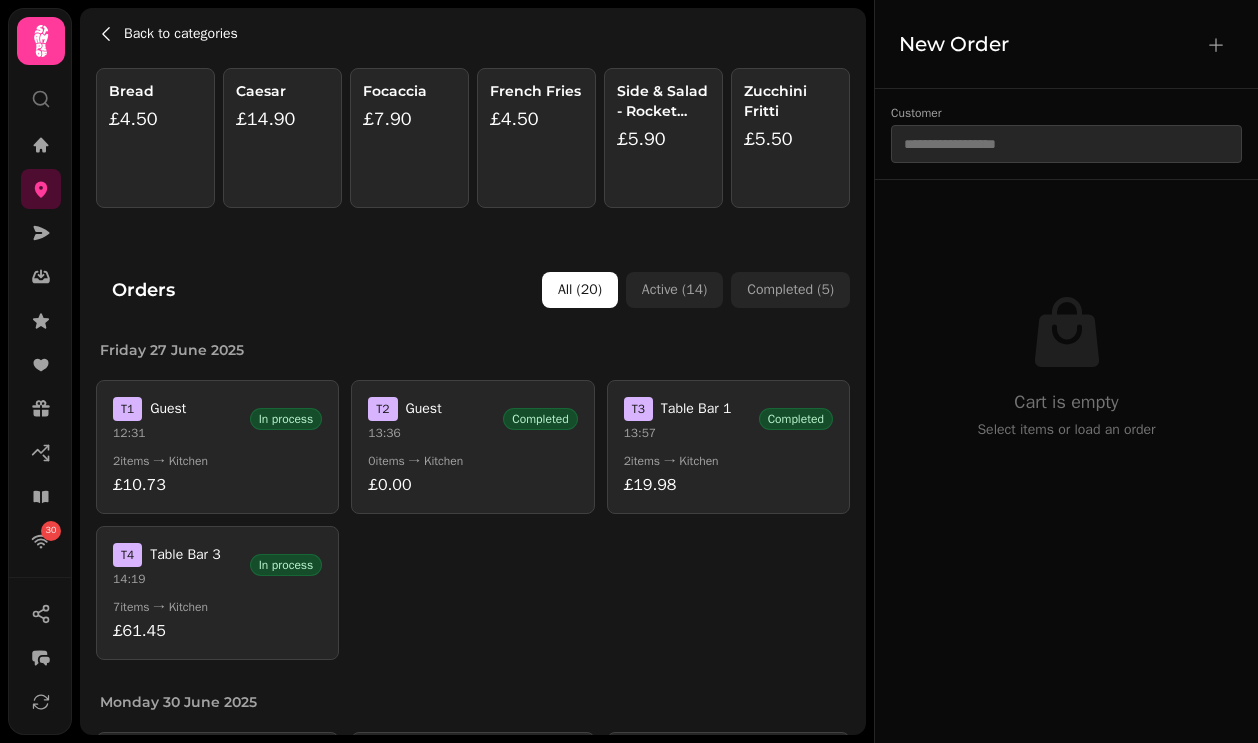 click on "Back to categories" at bounding box center [181, 34] 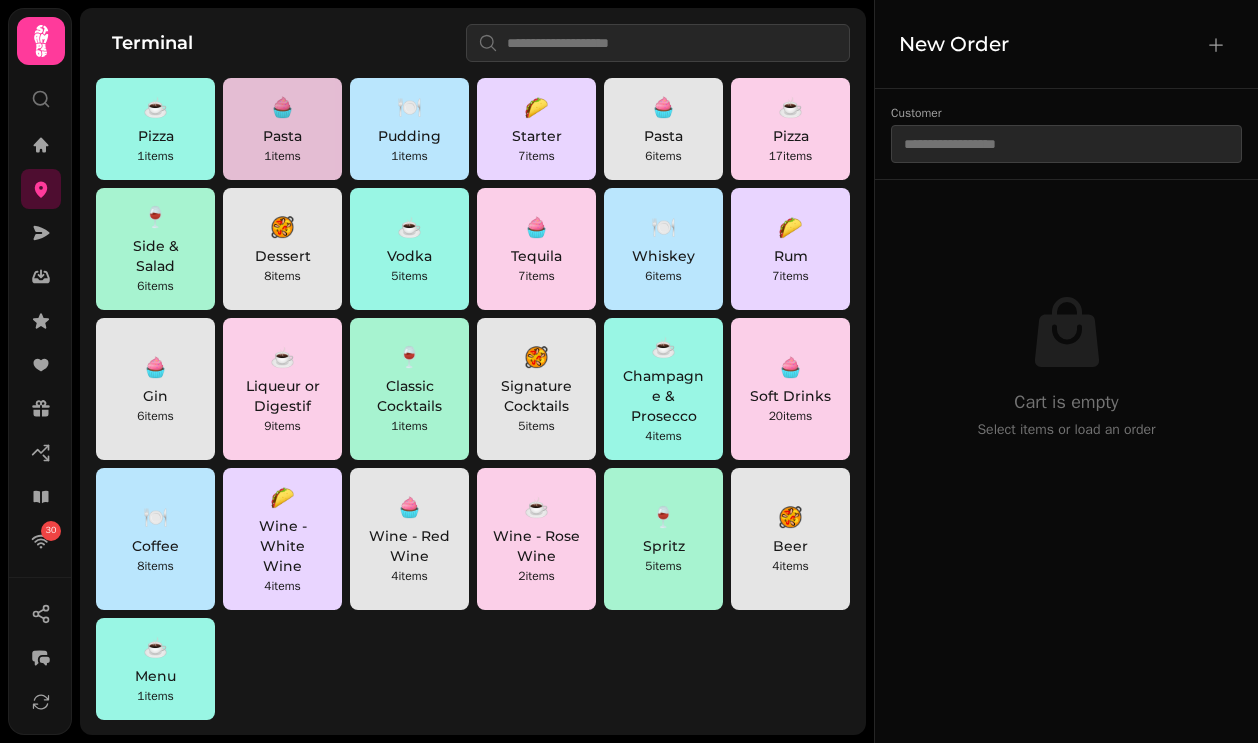 click on "🧁 Pasta 1  items" at bounding box center (282, 129) 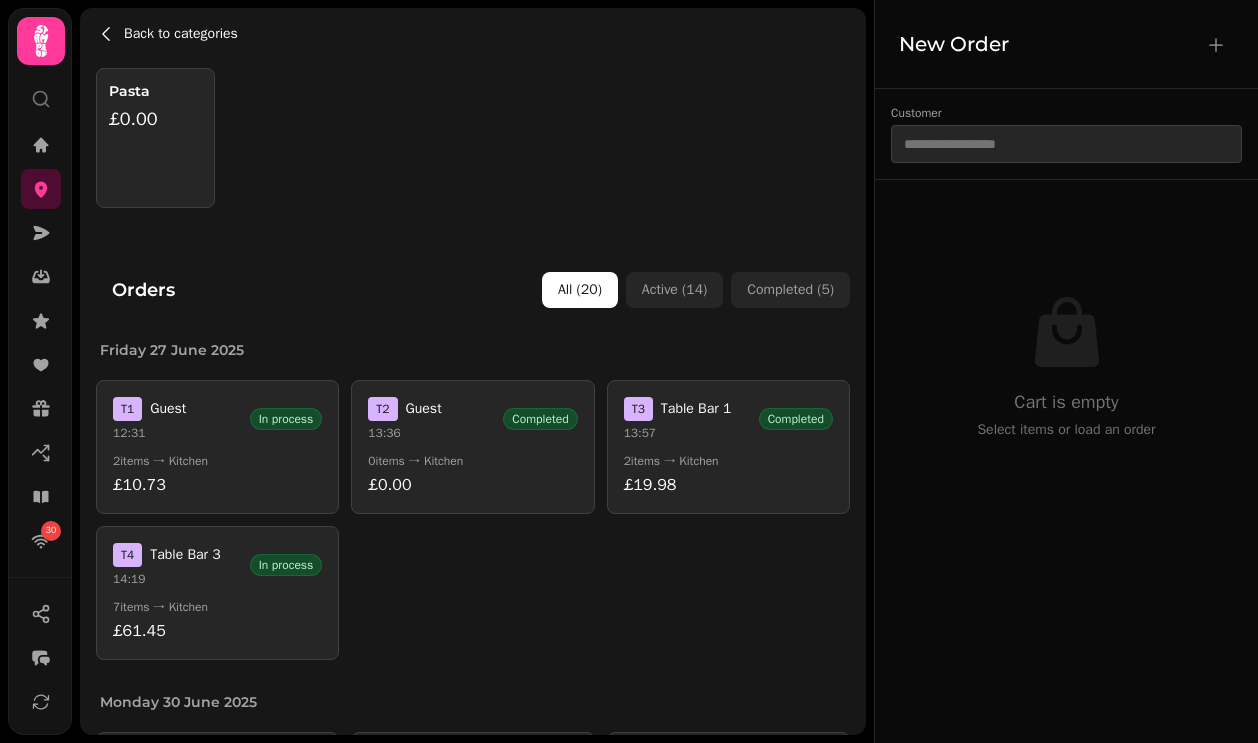 click on "Back to categories" at bounding box center [181, 34] 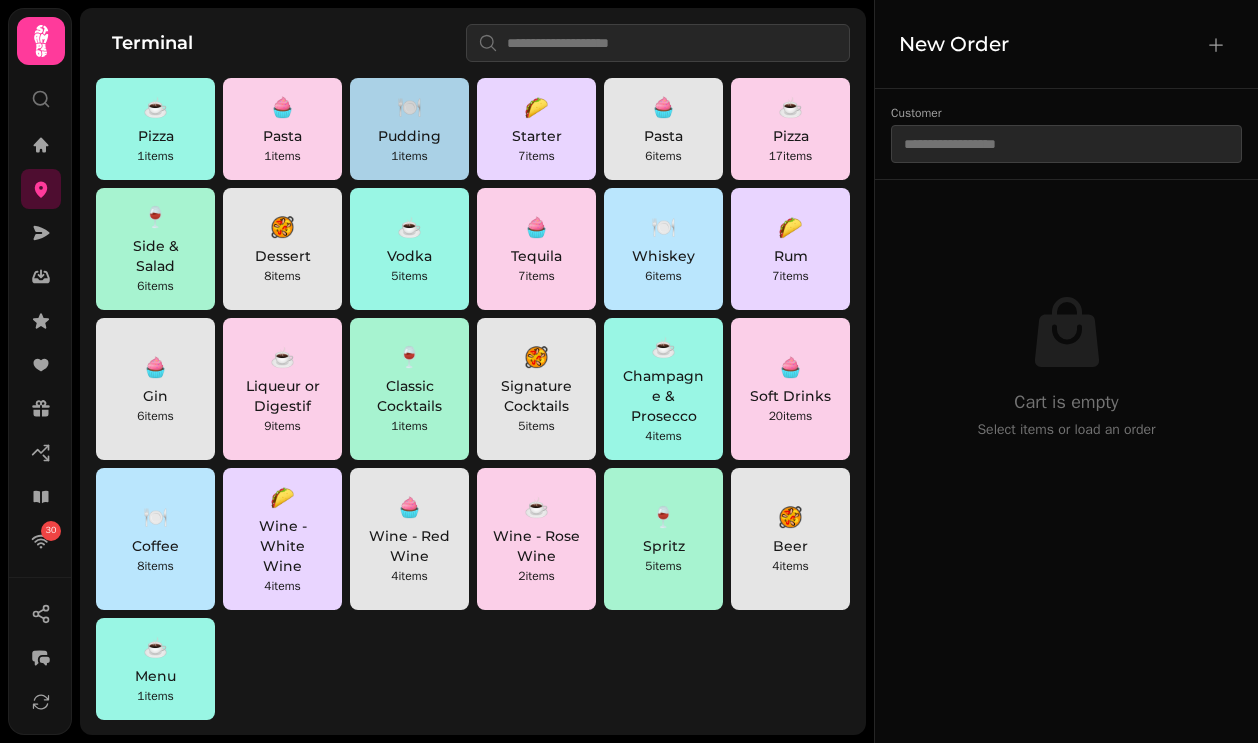 click on "🍽️ Pudding 1  items" at bounding box center (409, 129) 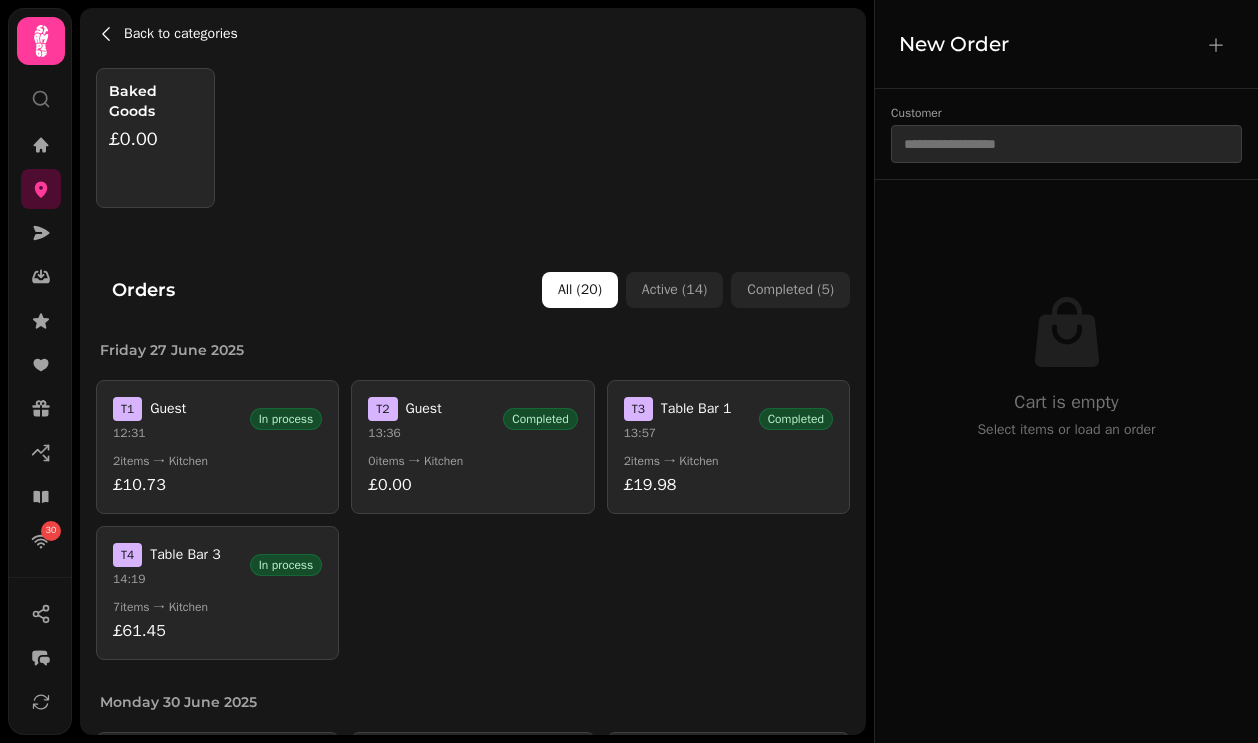 click on "Back to categories" at bounding box center (181, 34) 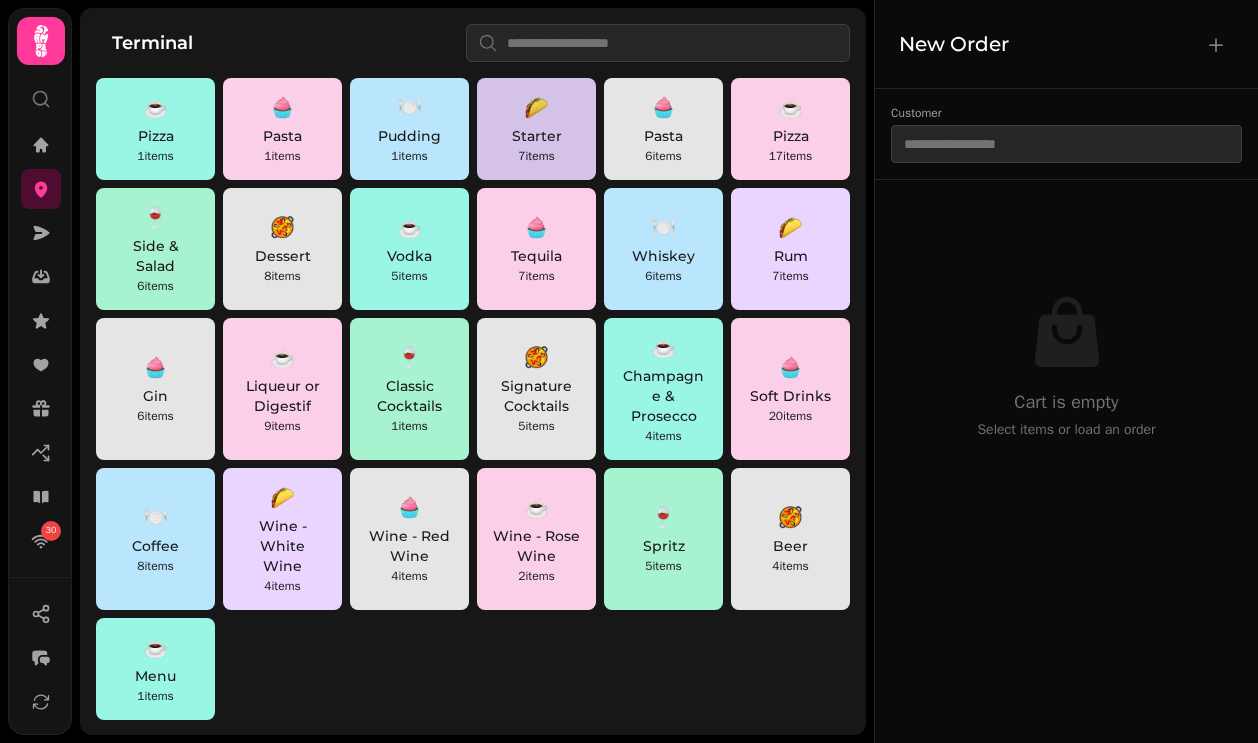 click on "🌮 Starter 7  items" at bounding box center [536, 129] 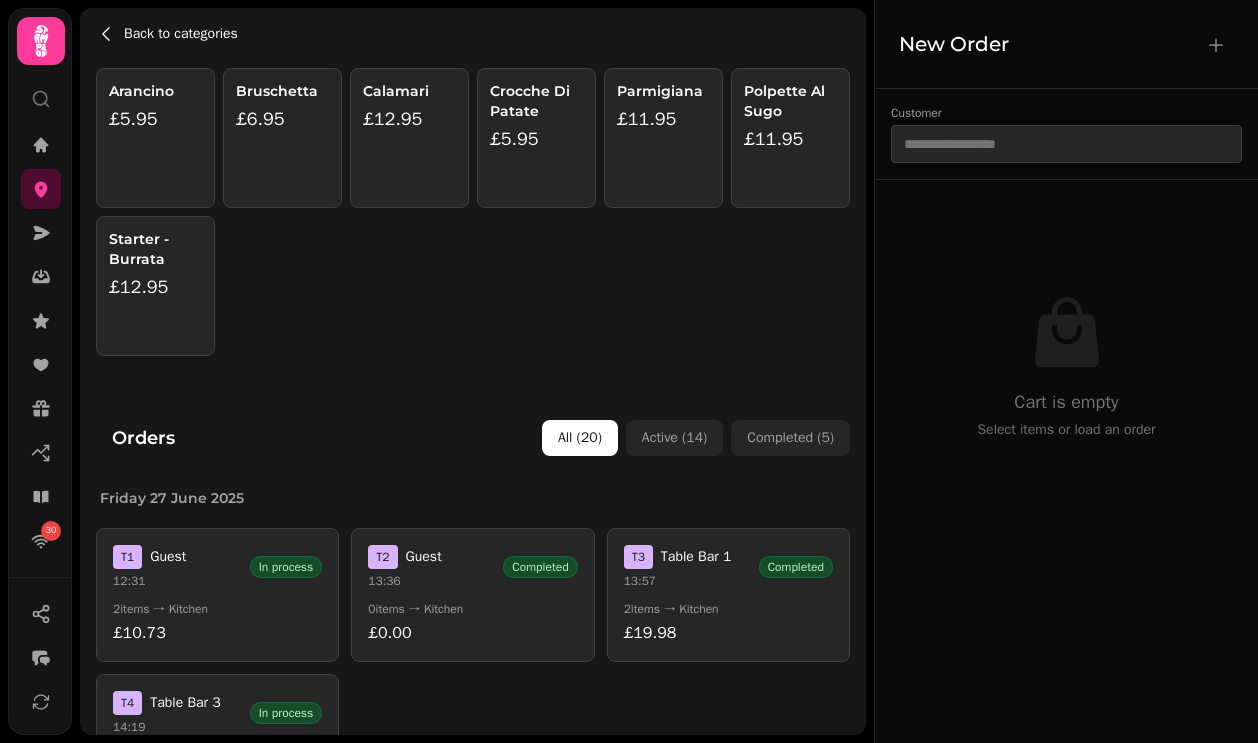 click on "Back to categories" at bounding box center (181, 34) 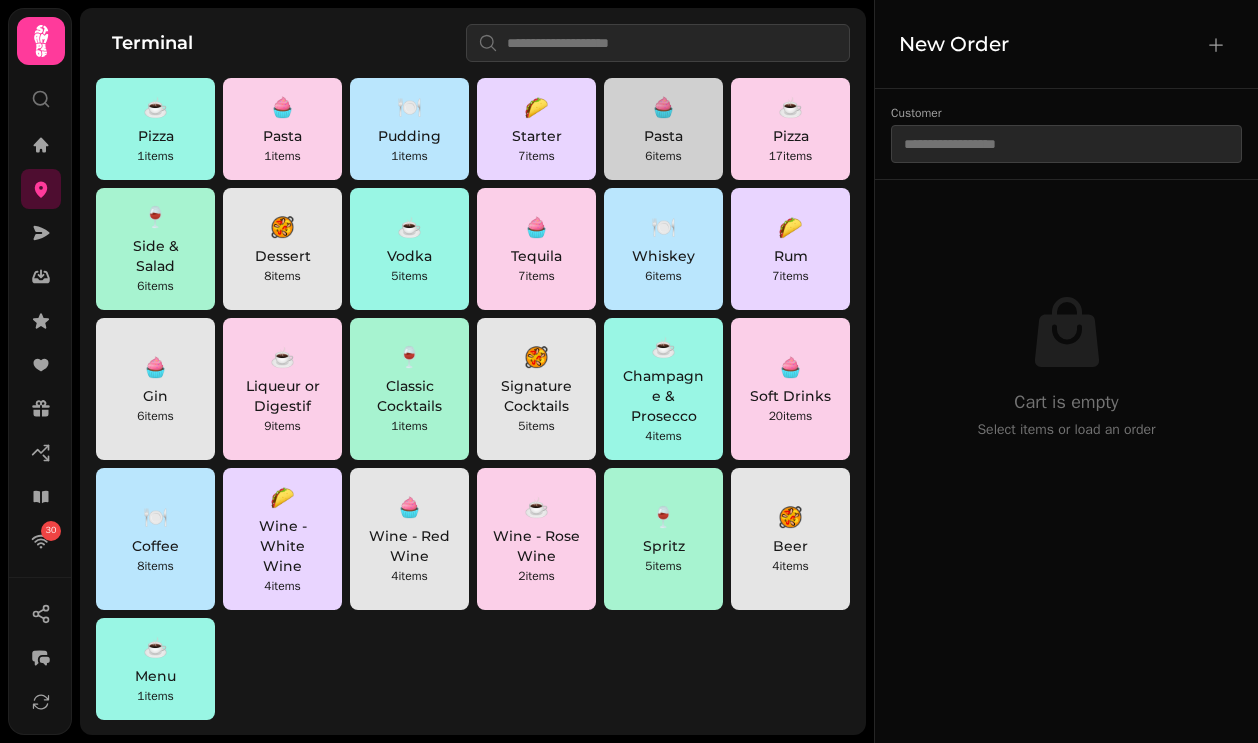 click on "Pasta" at bounding box center (663, 136) 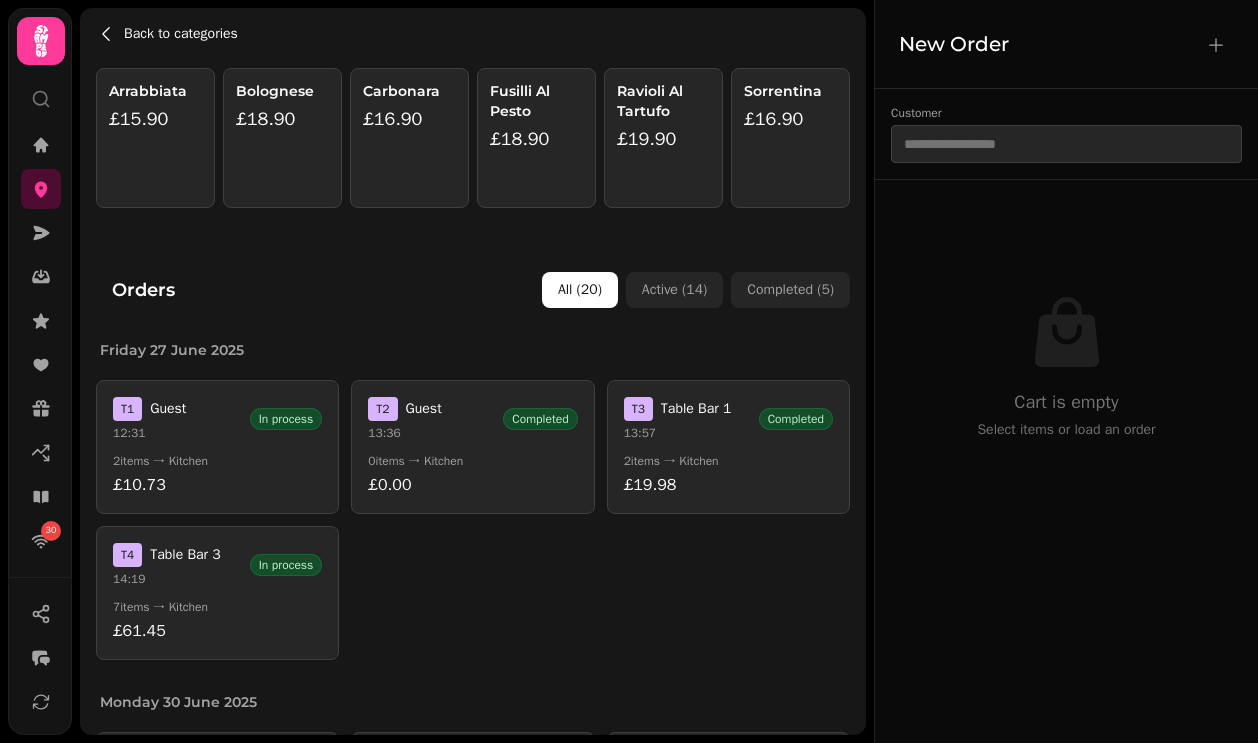 click on "Back to categories" at bounding box center (181, 34) 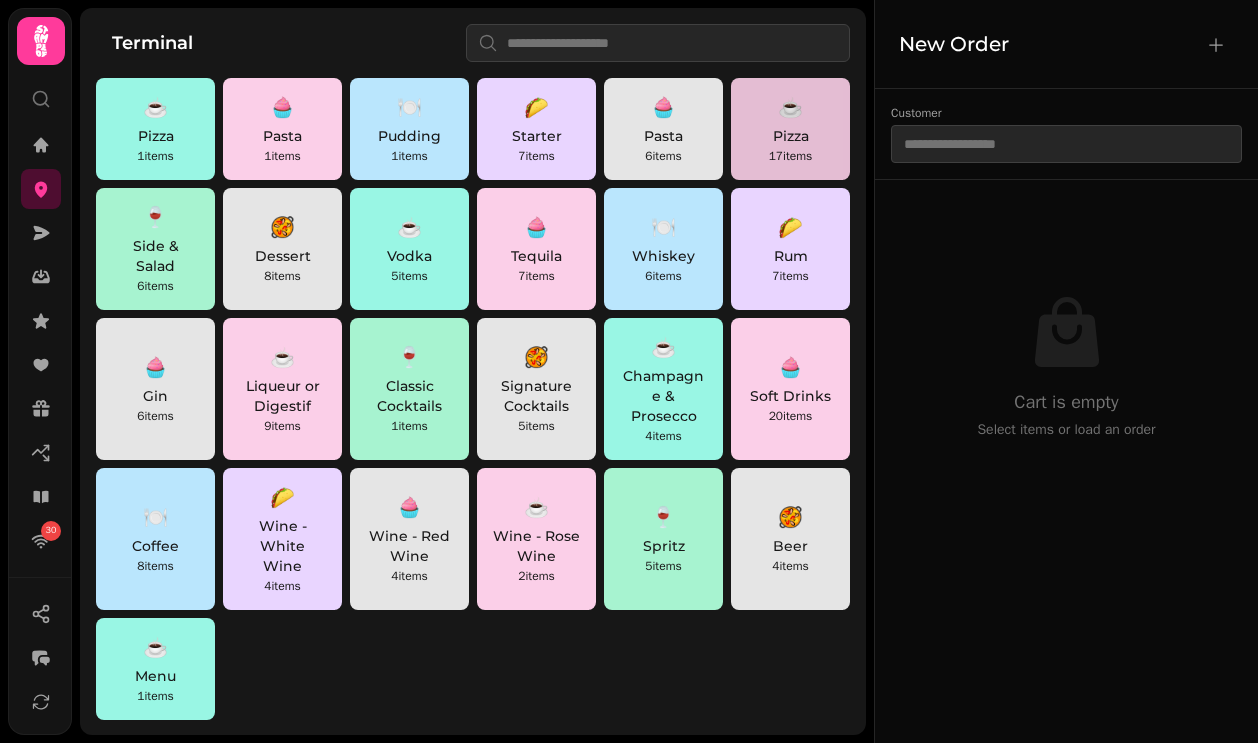 click on "☕ Pizza 17  items" at bounding box center (790, 129) 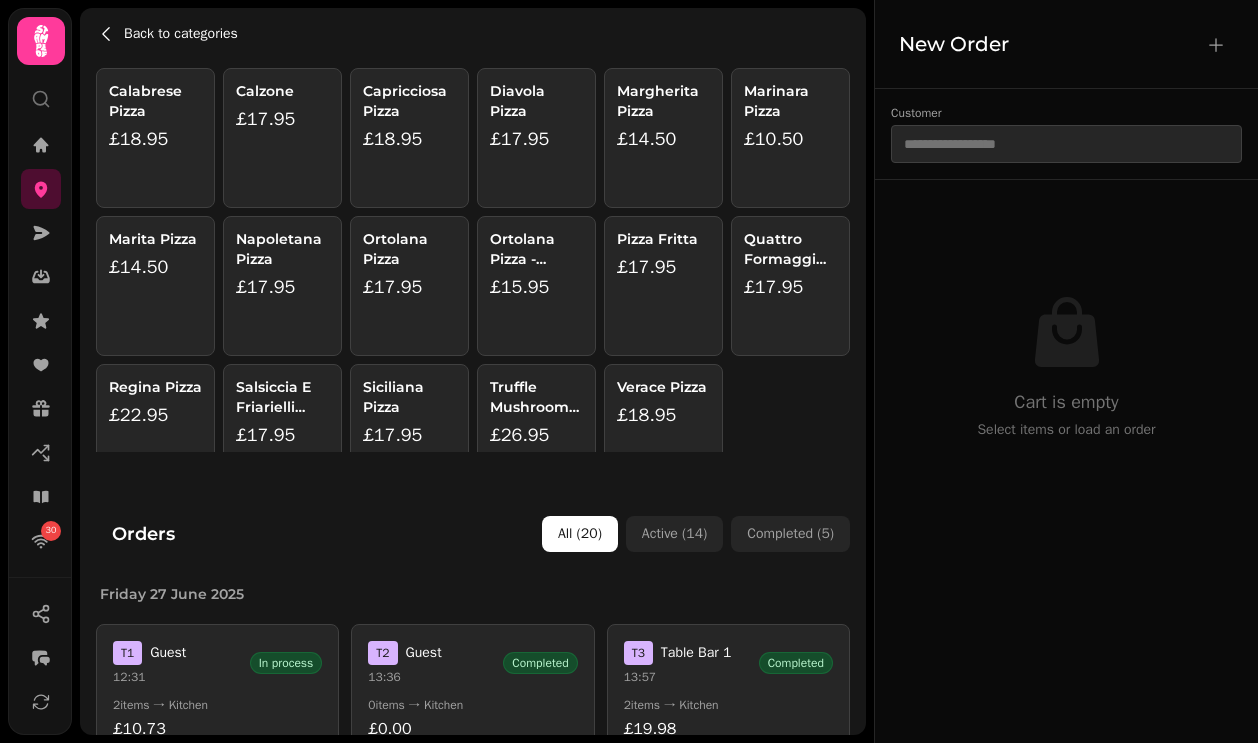 click on "Back to categories" at bounding box center (181, 34) 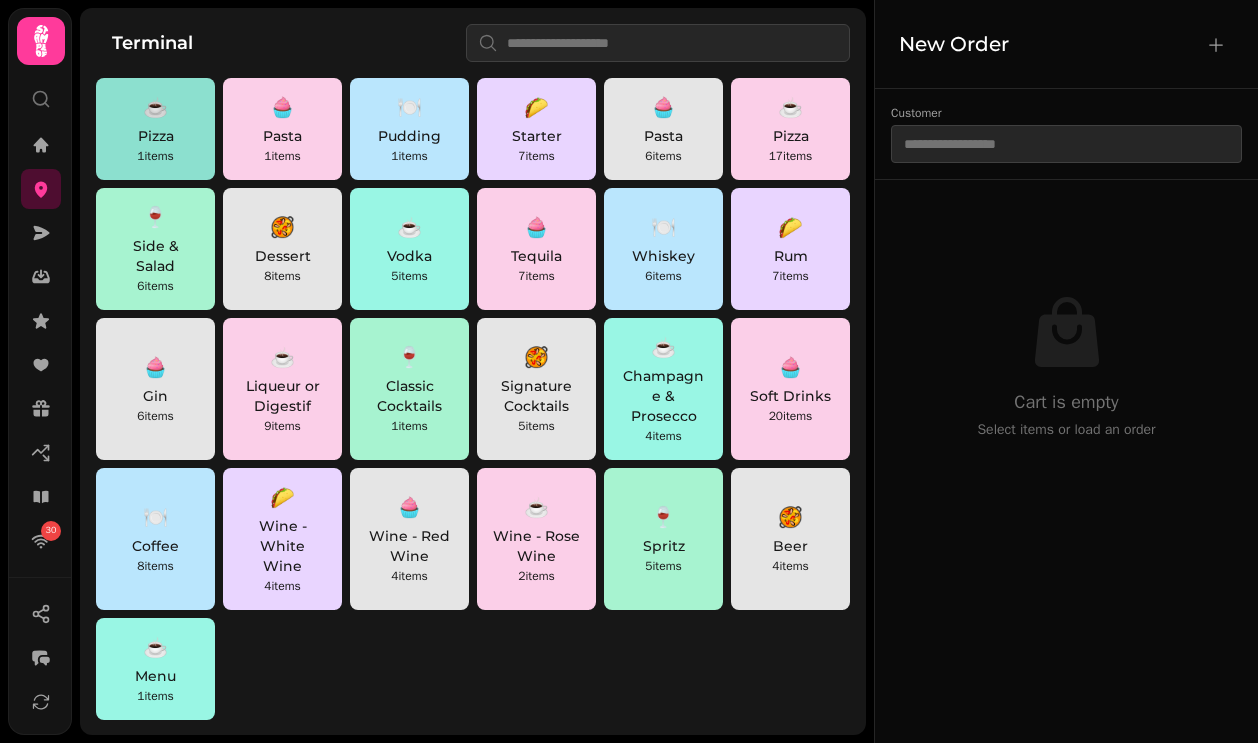 click on "Pizza" at bounding box center (155, 136) 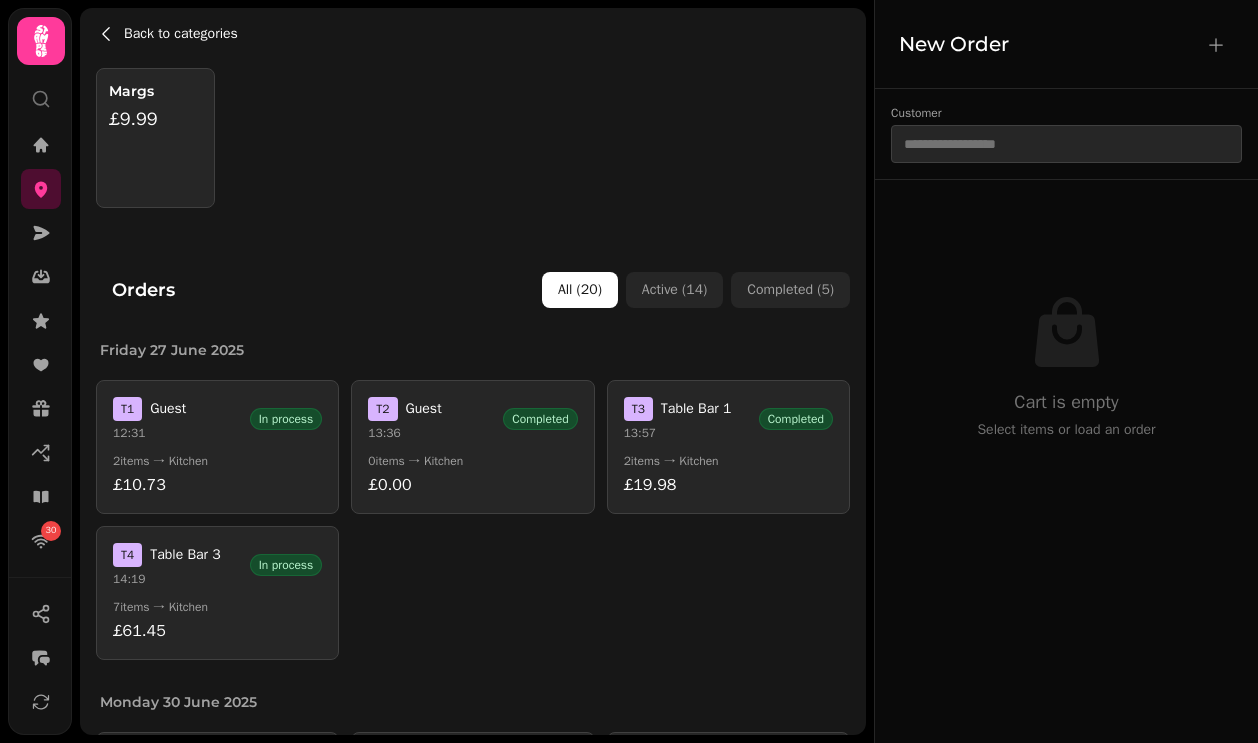 click on "Back to categories" at bounding box center [181, 34] 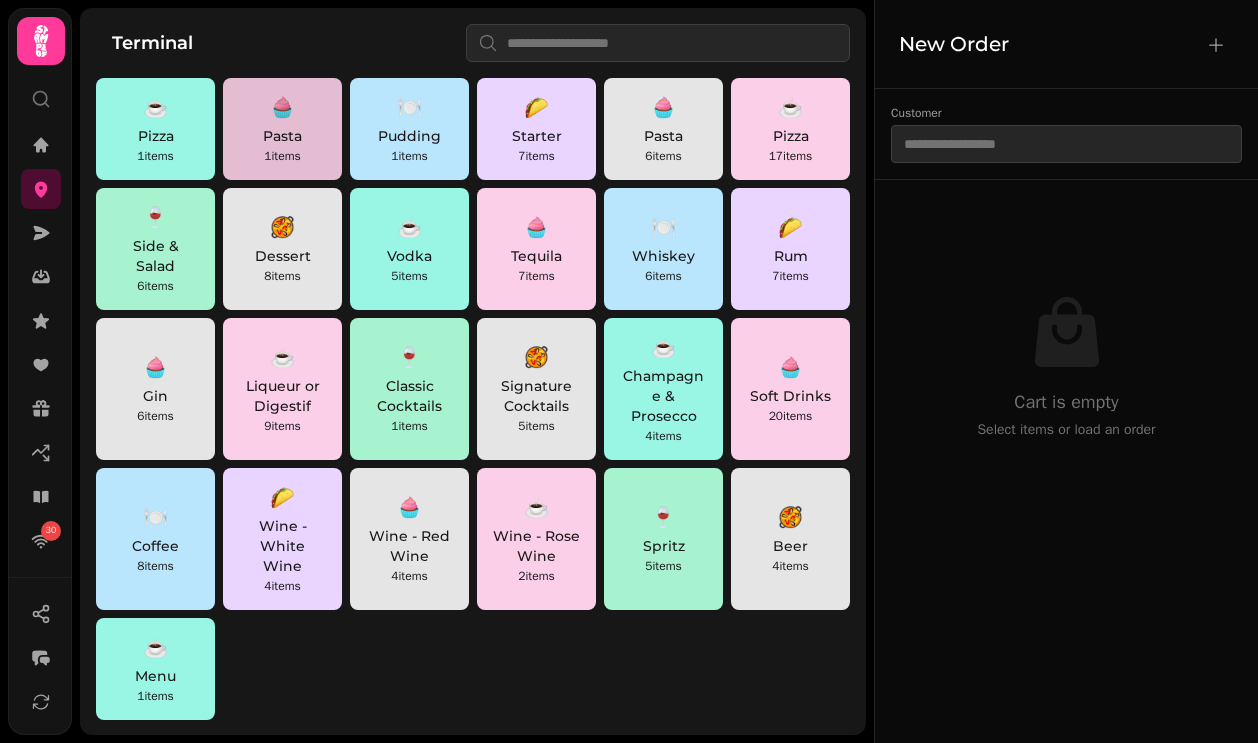 click on "🧁" at bounding box center (282, 108) 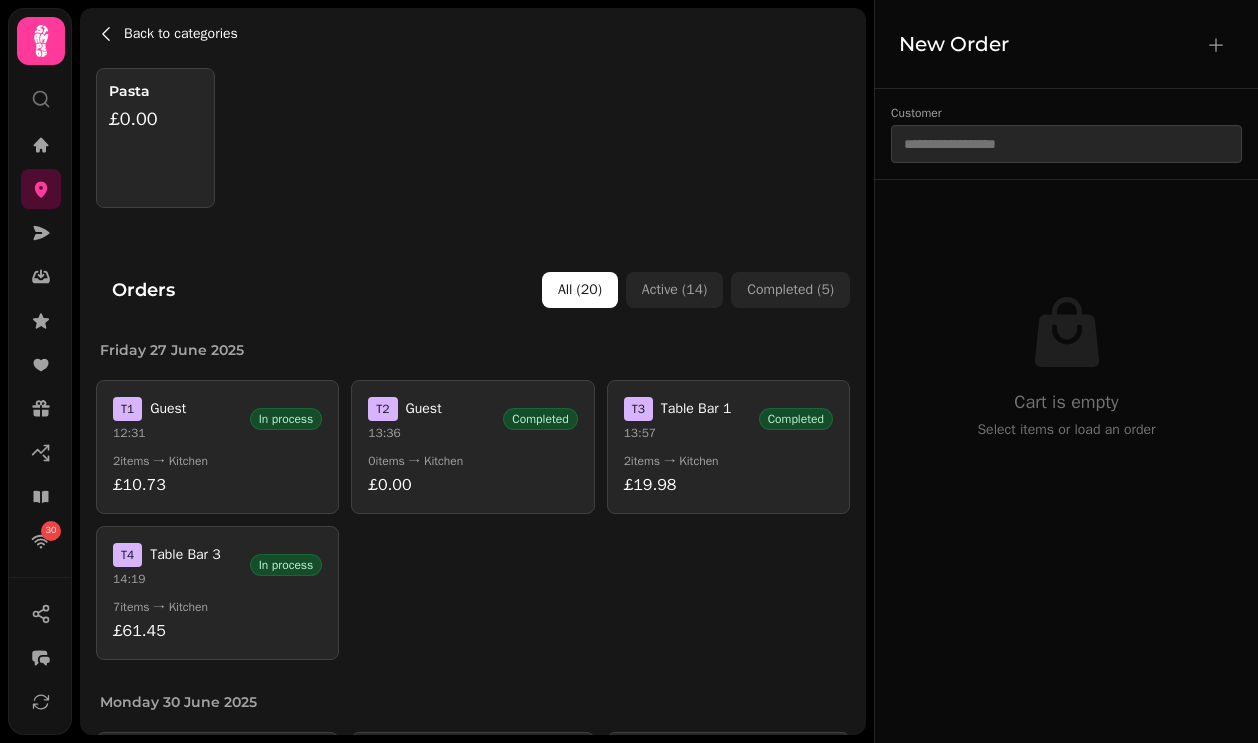 click on "Back to categories" at bounding box center (181, 34) 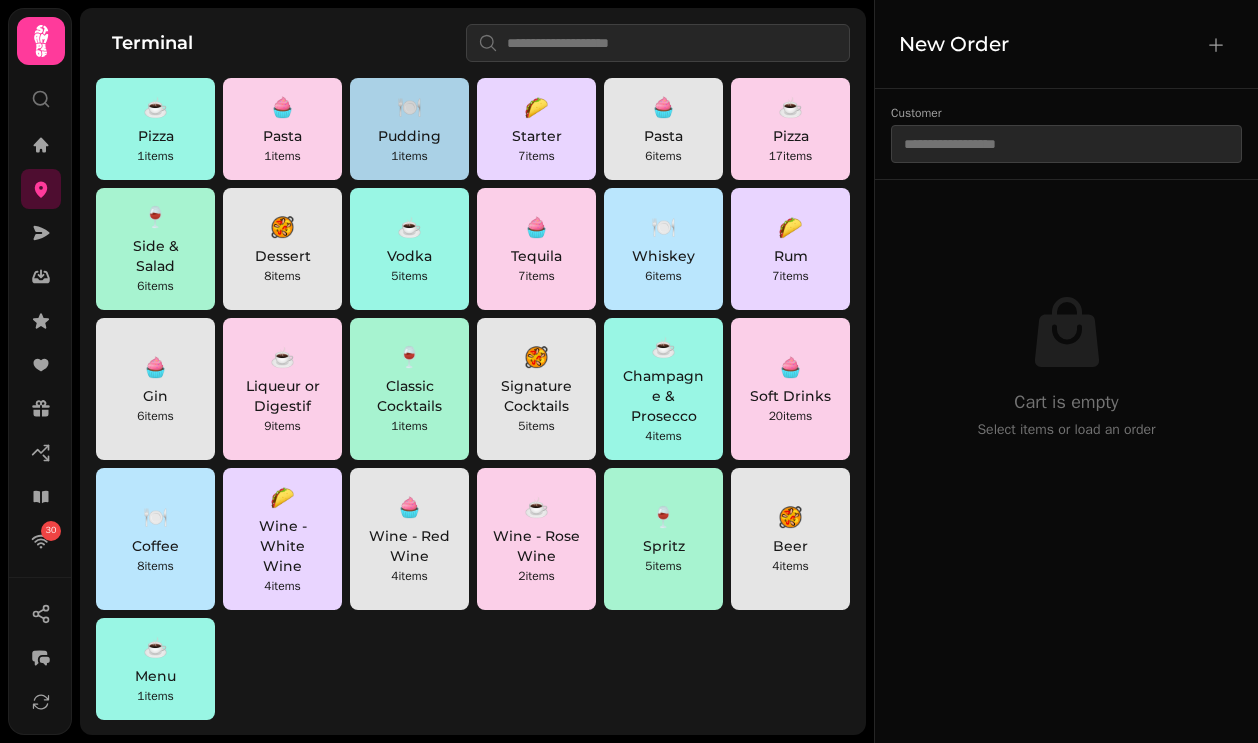 click on "Pudding" at bounding box center [409, 136] 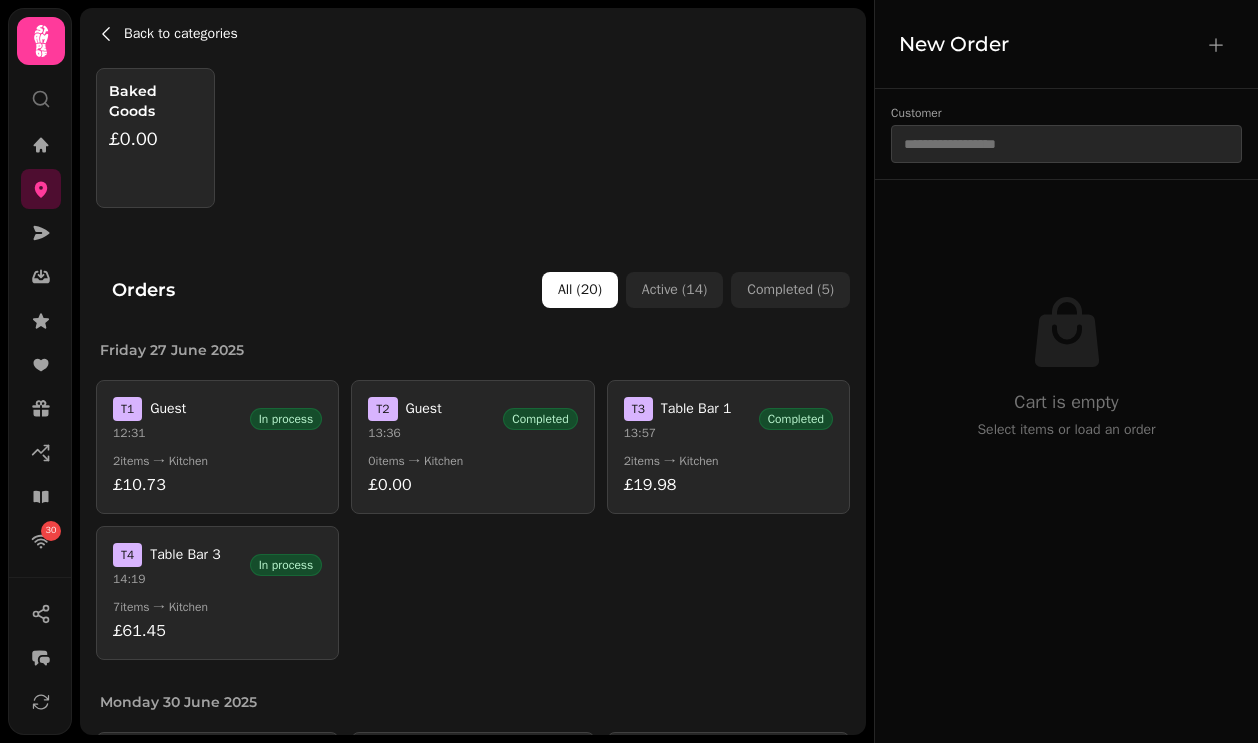 click on "Back to categories" at bounding box center [181, 34] 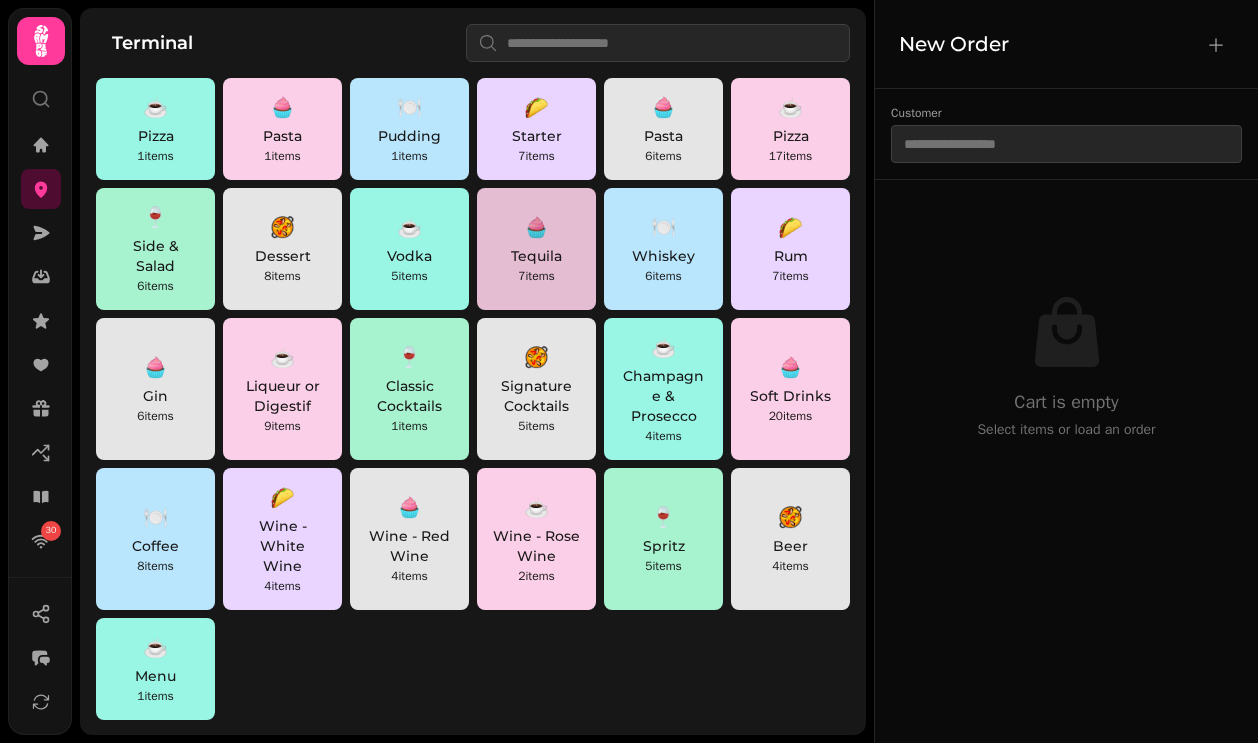 click on "🧁" at bounding box center [536, 228] 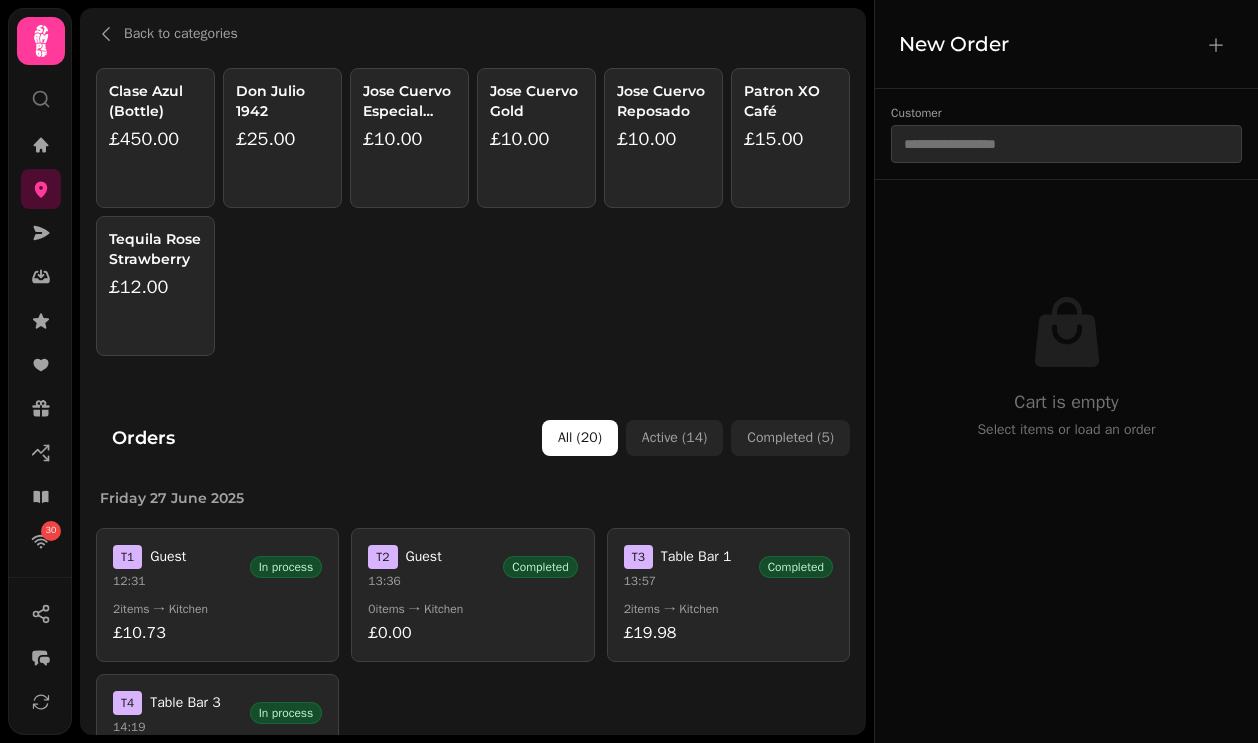 click on "Jose Cuervo Gold £10.00" at bounding box center (536, 138) 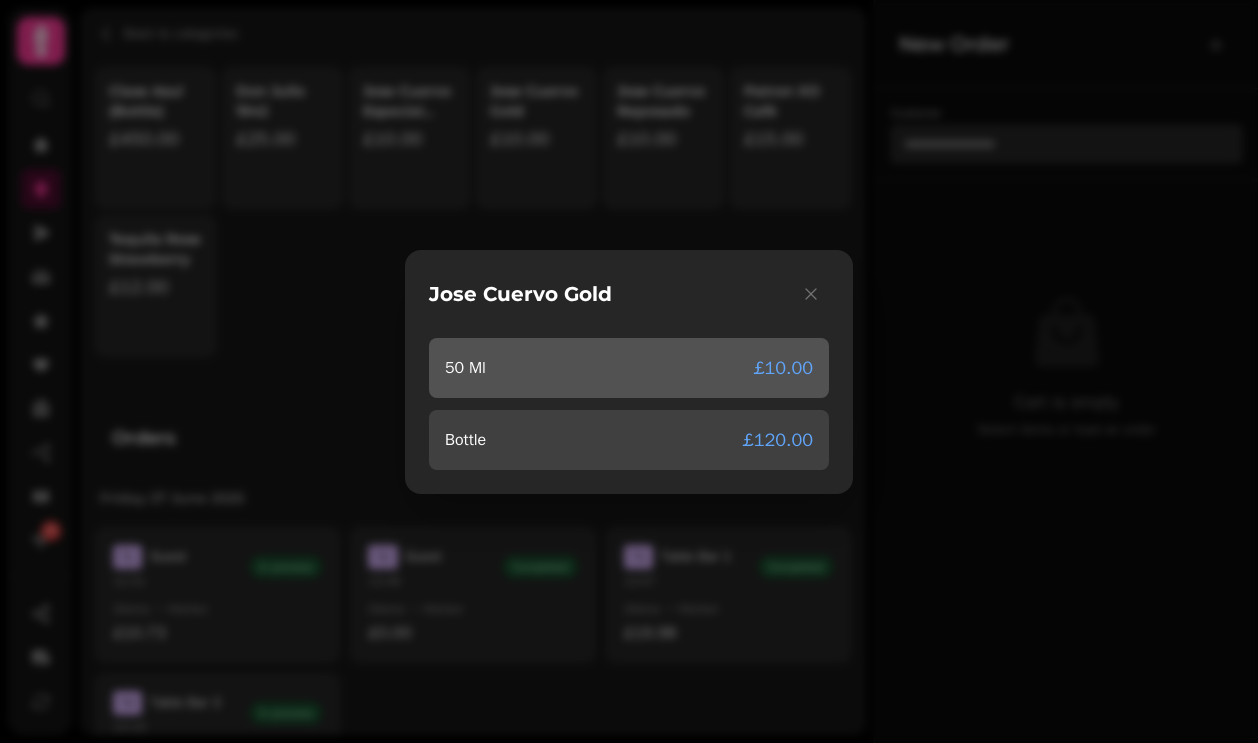 click on "50 Ml £10.00" at bounding box center (629, 368) 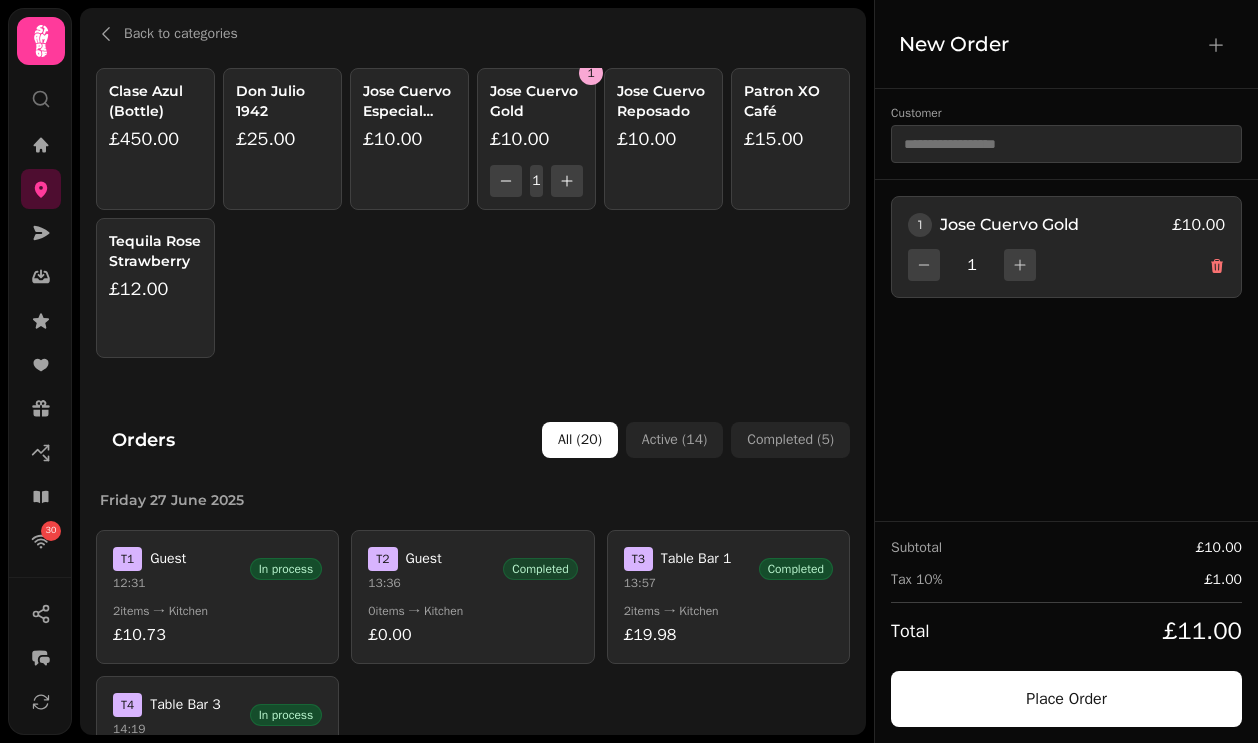 click on "Completed" at bounding box center (540, 569) 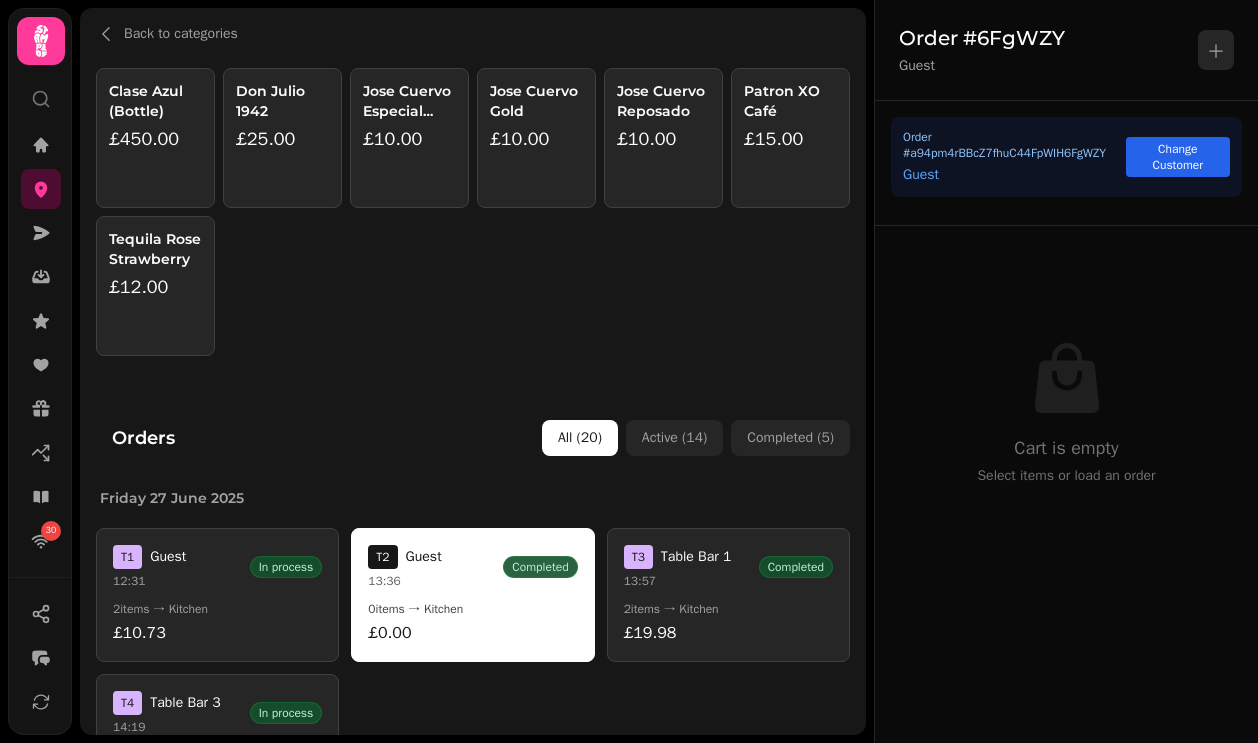 click on "Clase Azul (Bottle) £450.00 Don Julio 1942 £25.00 Jose Cuervo Especial Silver £10.00 Jose Cuervo Gold £10.00 Jose Cuervo Reposado £10.00 Patron XO Café £15.00 Tequila Rose Strawberry £12.00" at bounding box center (473, 212) 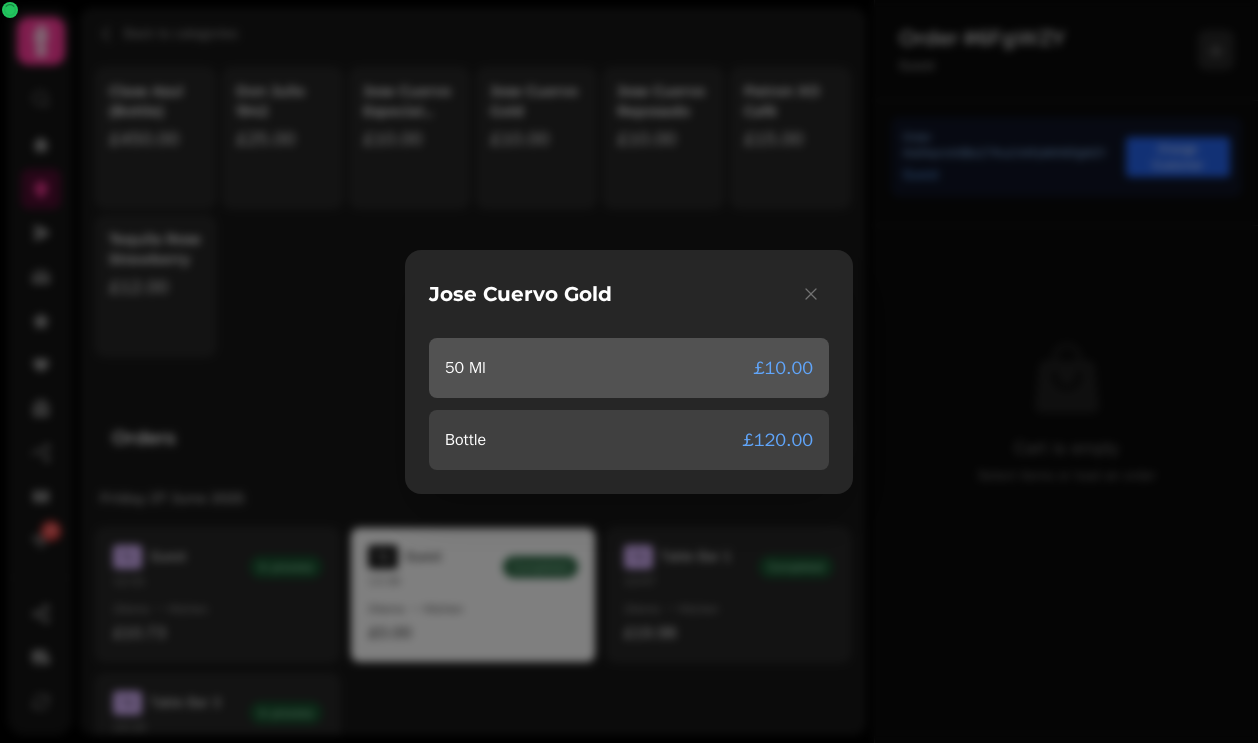 click on "50 Ml £10.00" at bounding box center [629, 368] 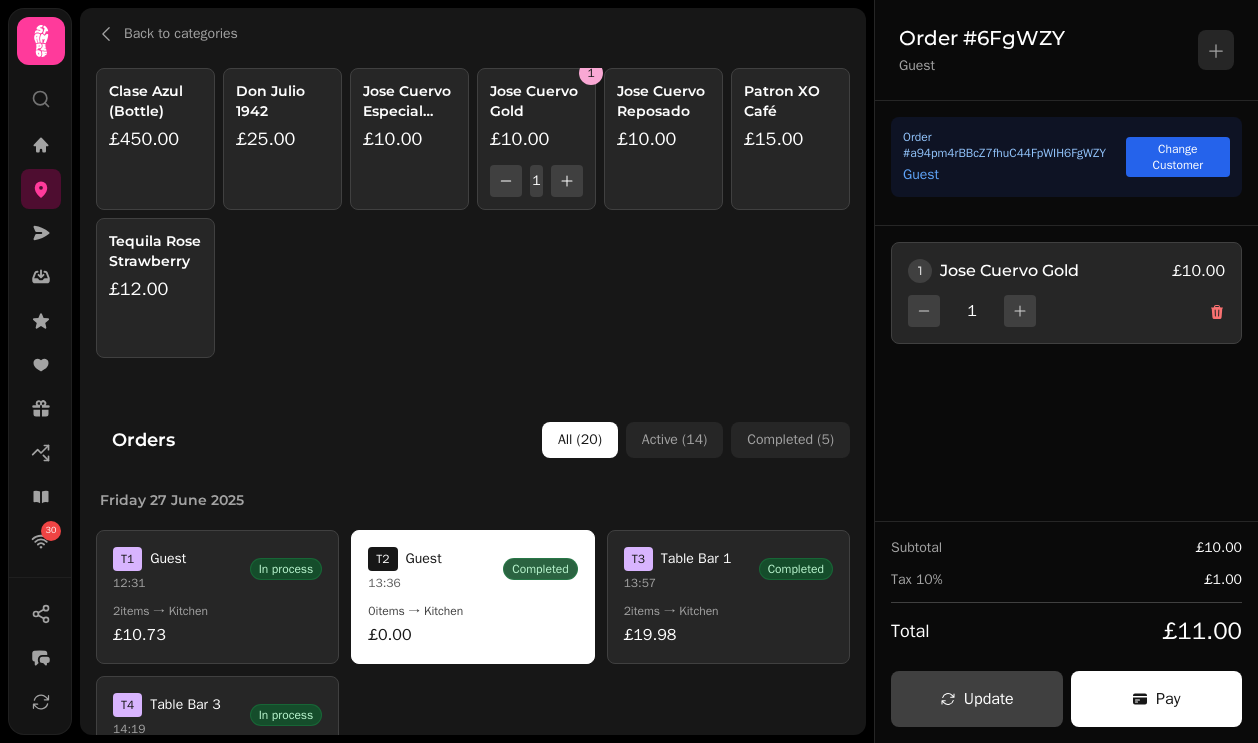 scroll, scrollTop: 228, scrollLeft: 0, axis: vertical 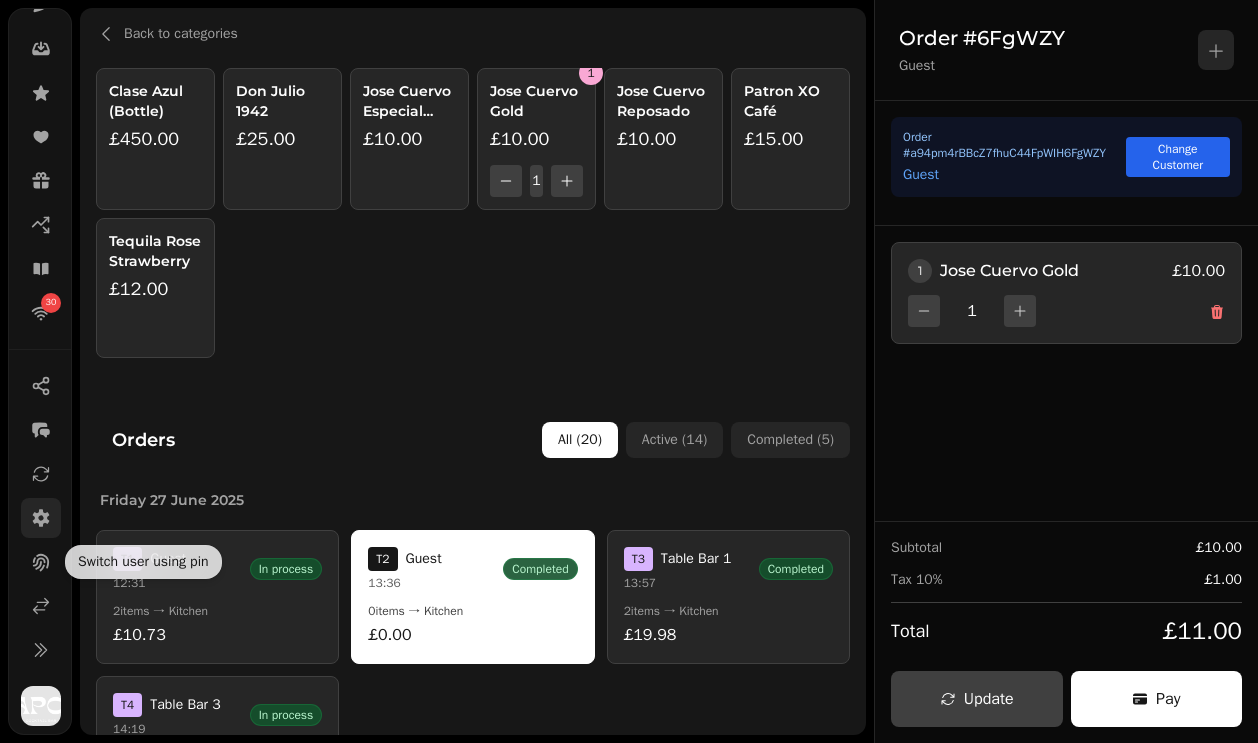 click 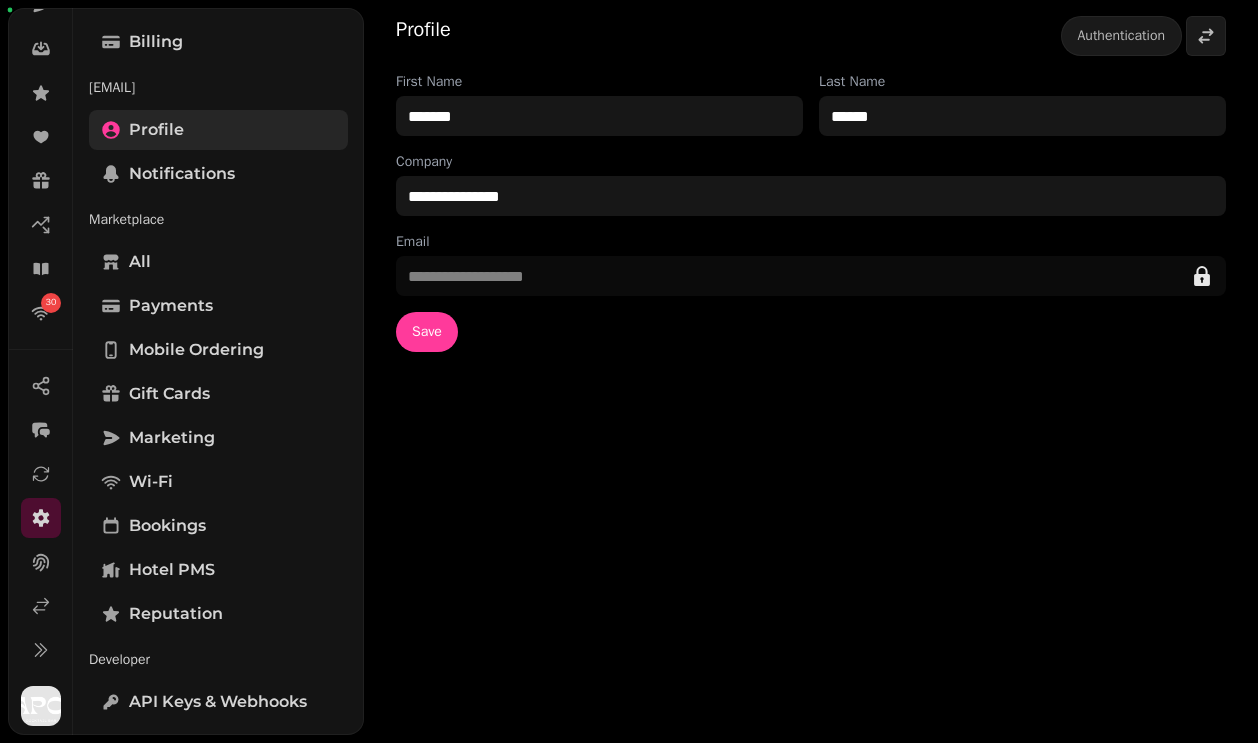 scroll, scrollTop: 456, scrollLeft: 0, axis: vertical 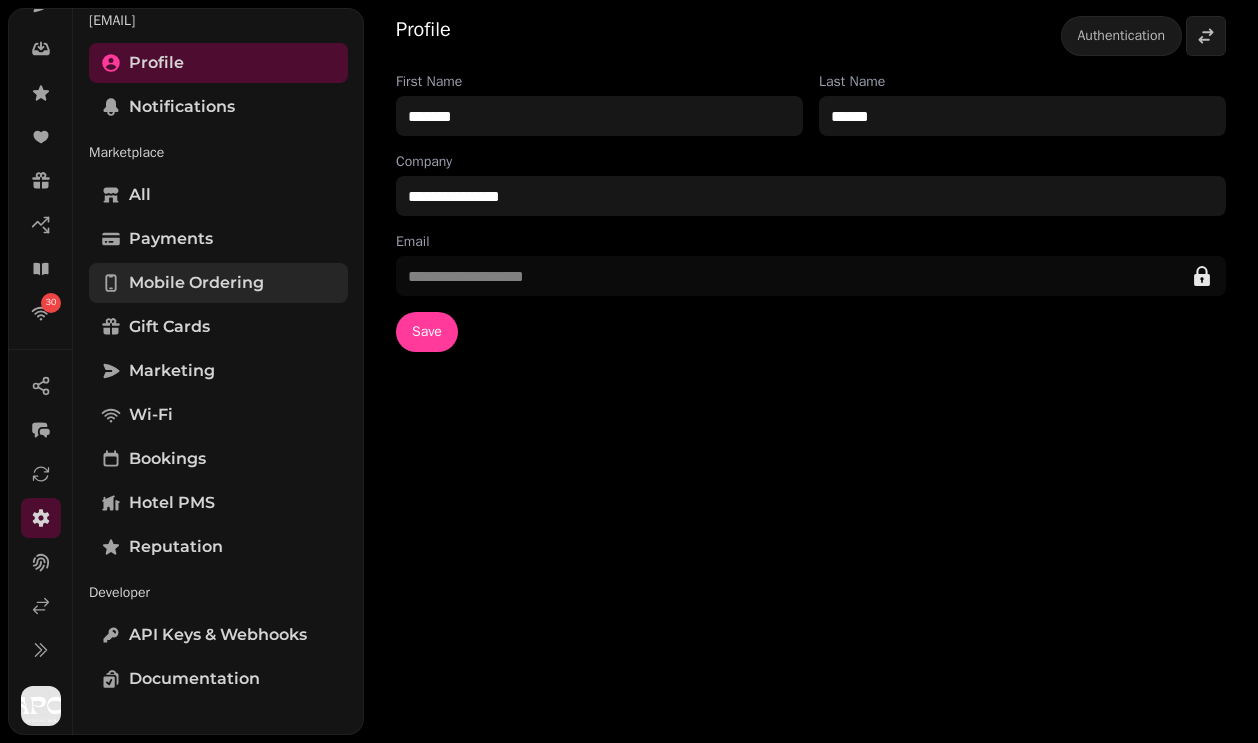 click on "Mobile ordering" at bounding box center (196, 283) 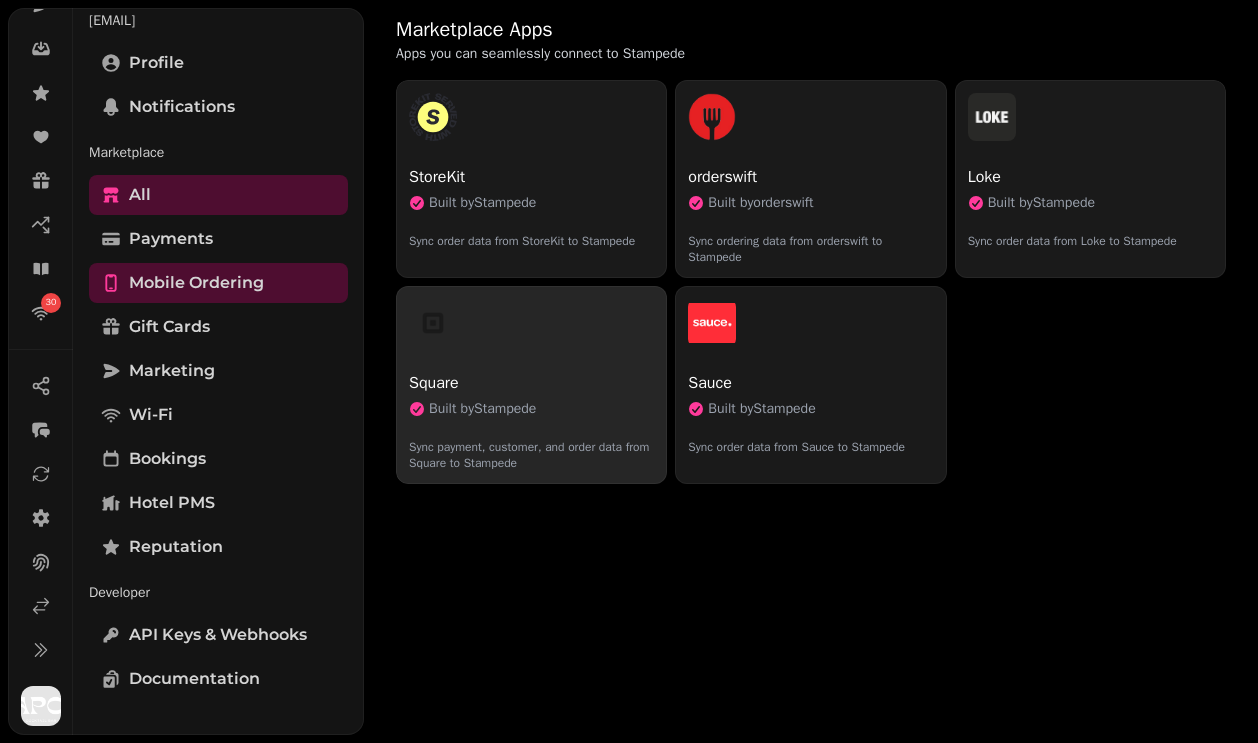 click on "Square" at bounding box center [531, 383] 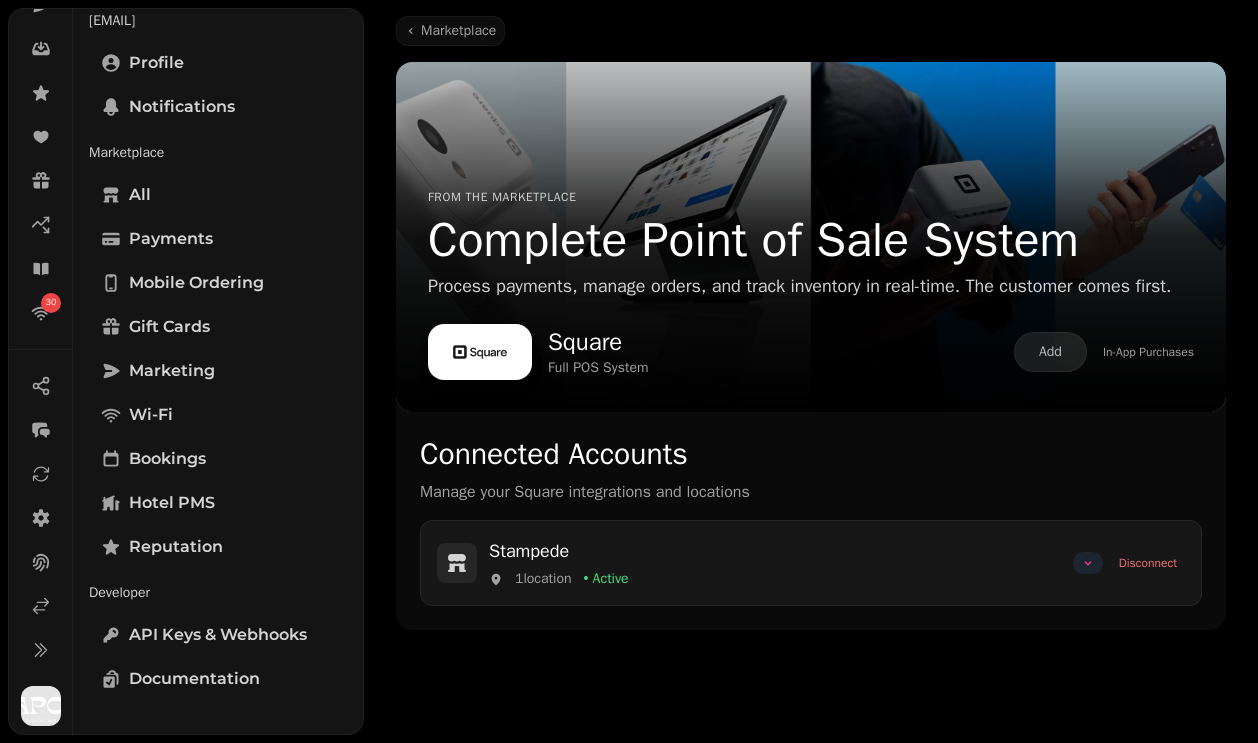 click 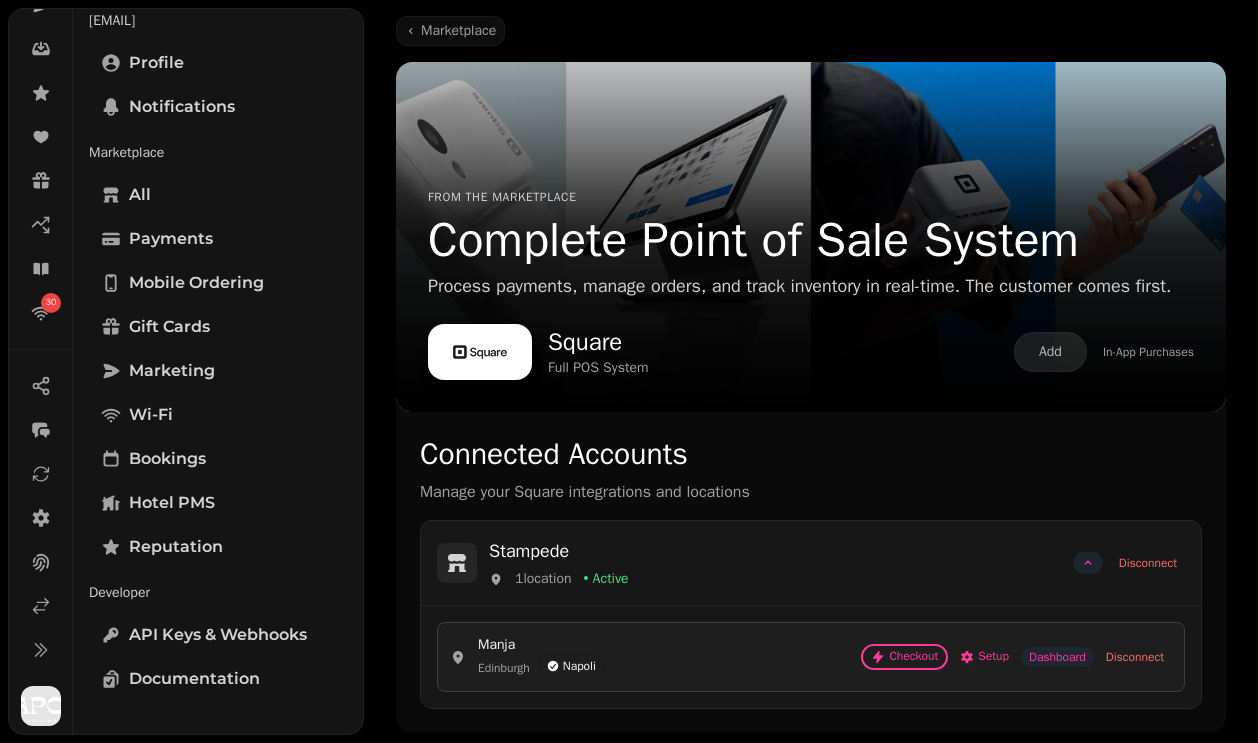 click on "Dashboard" at bounding box center (1057, 657) 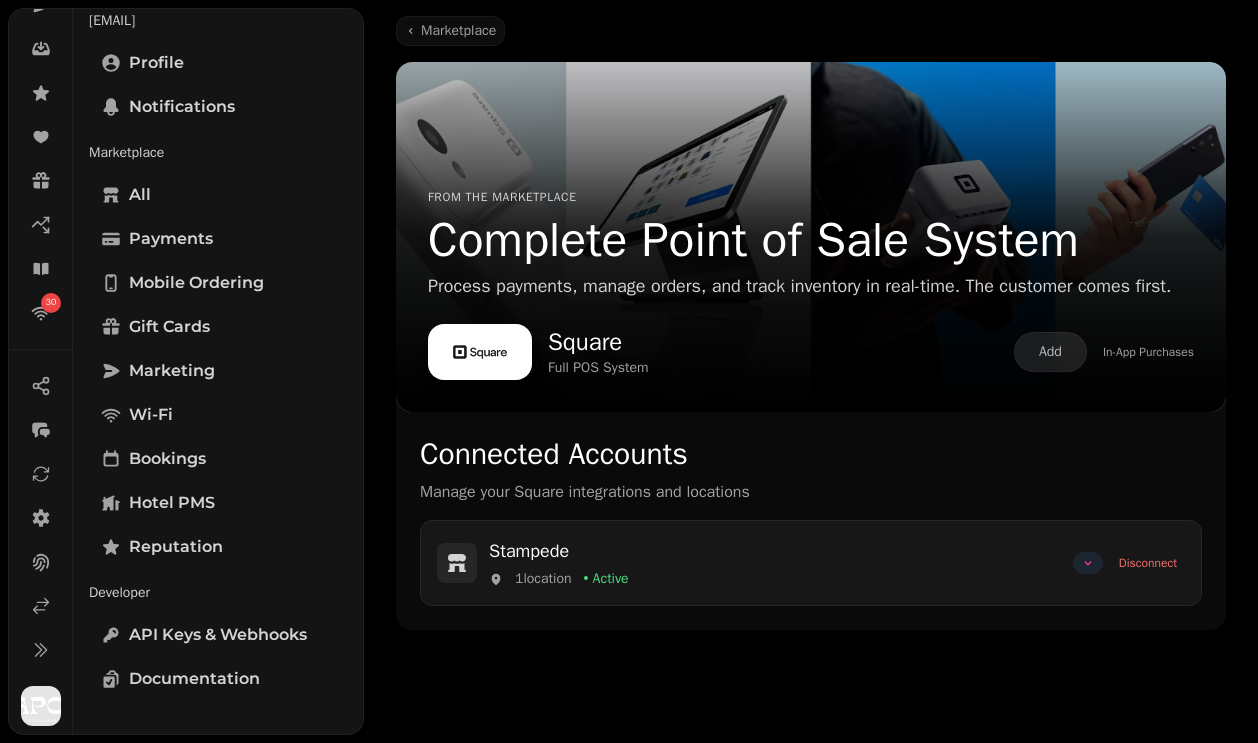 click 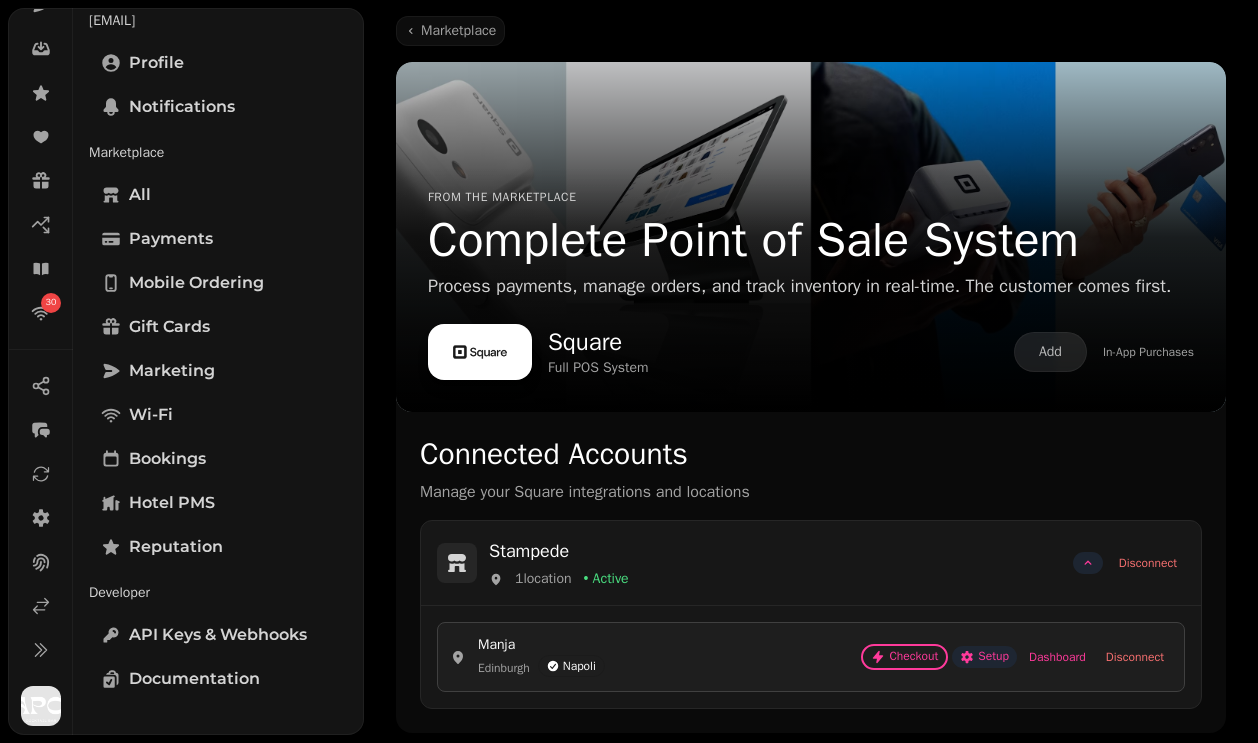 click 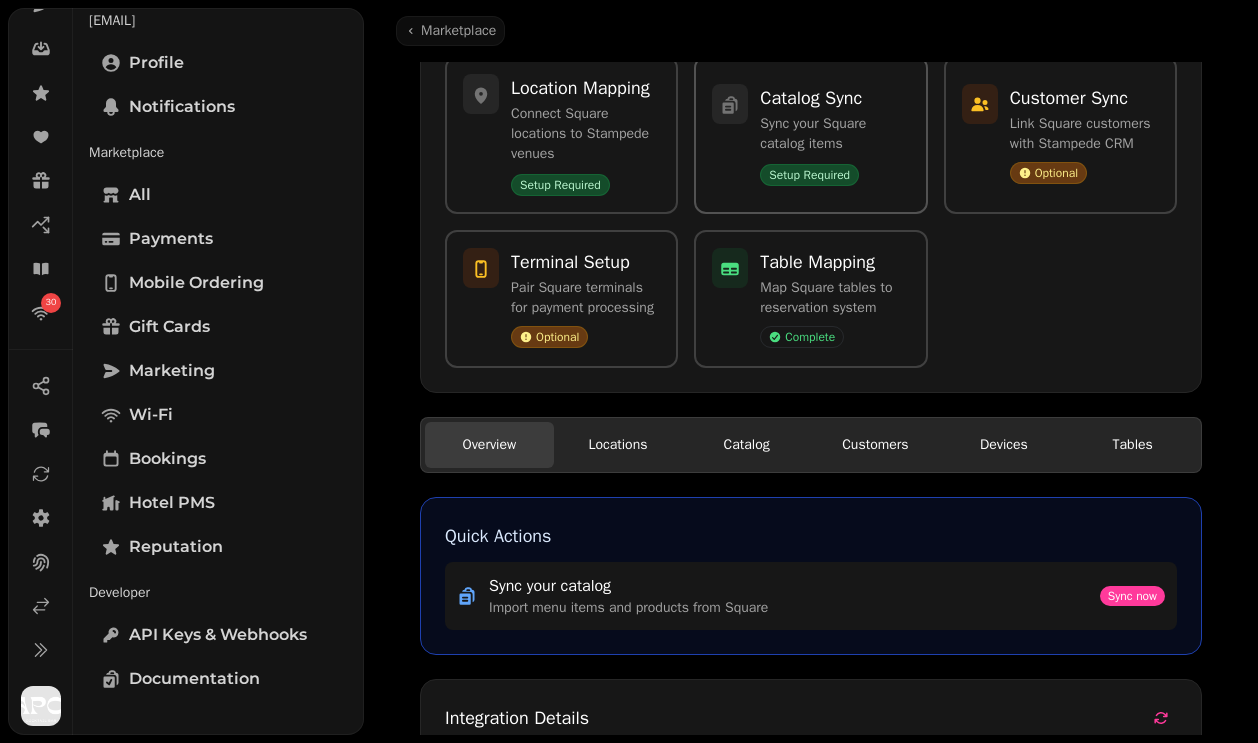 click on "Sync your Square catalog items" at bounding box center [834, 134] 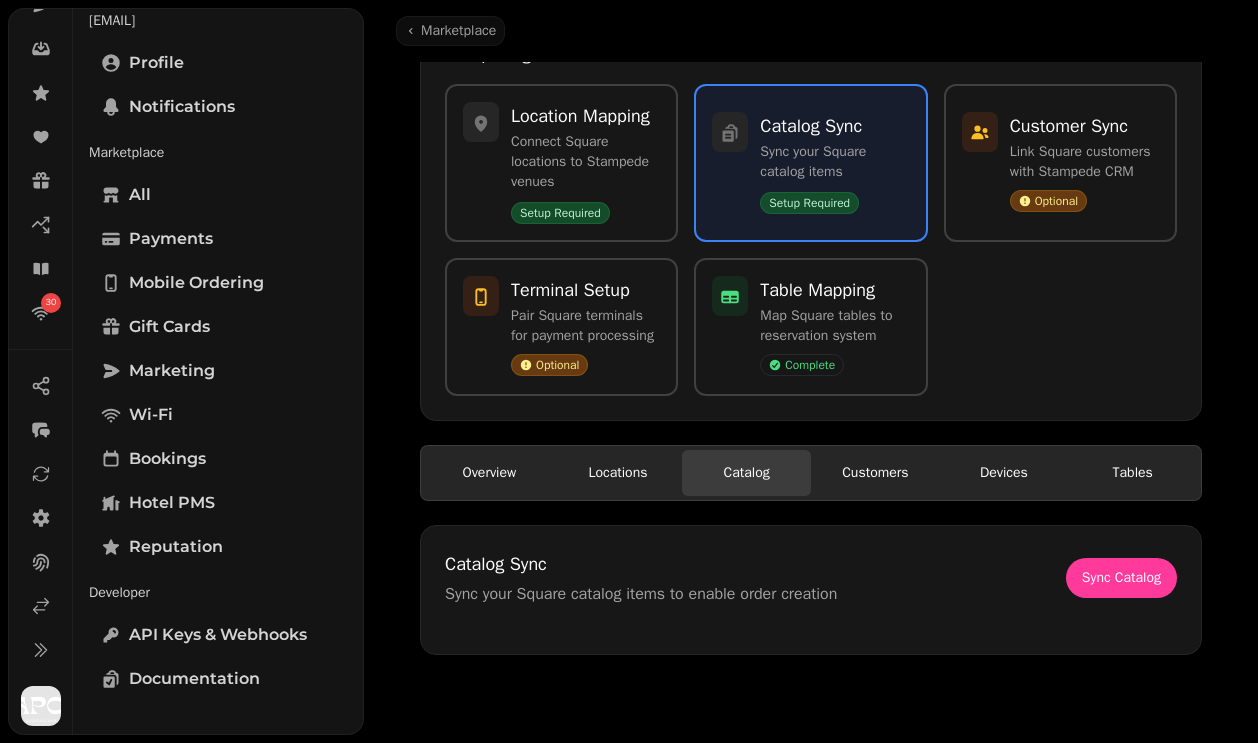 scroll, scrollTop: 175, scrollLeft: 0, axis: vertical 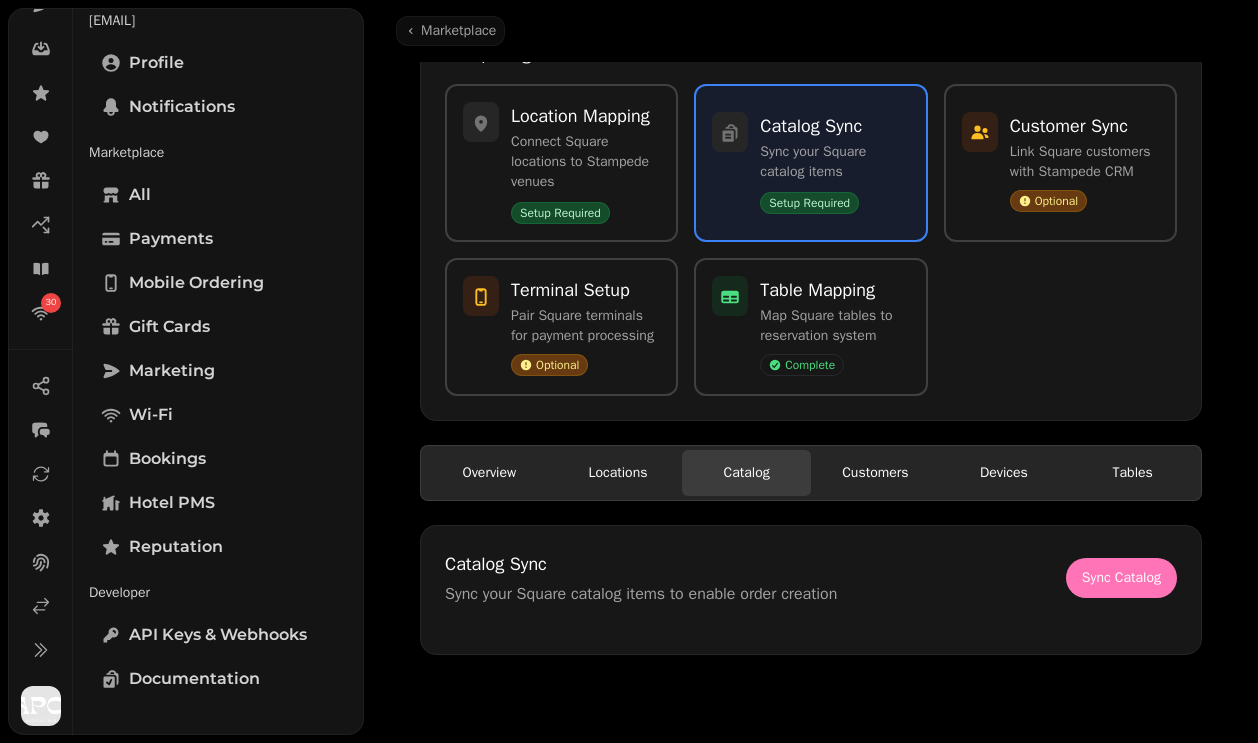 click on "Sync Catalog" at bounding box center (1121, 578) 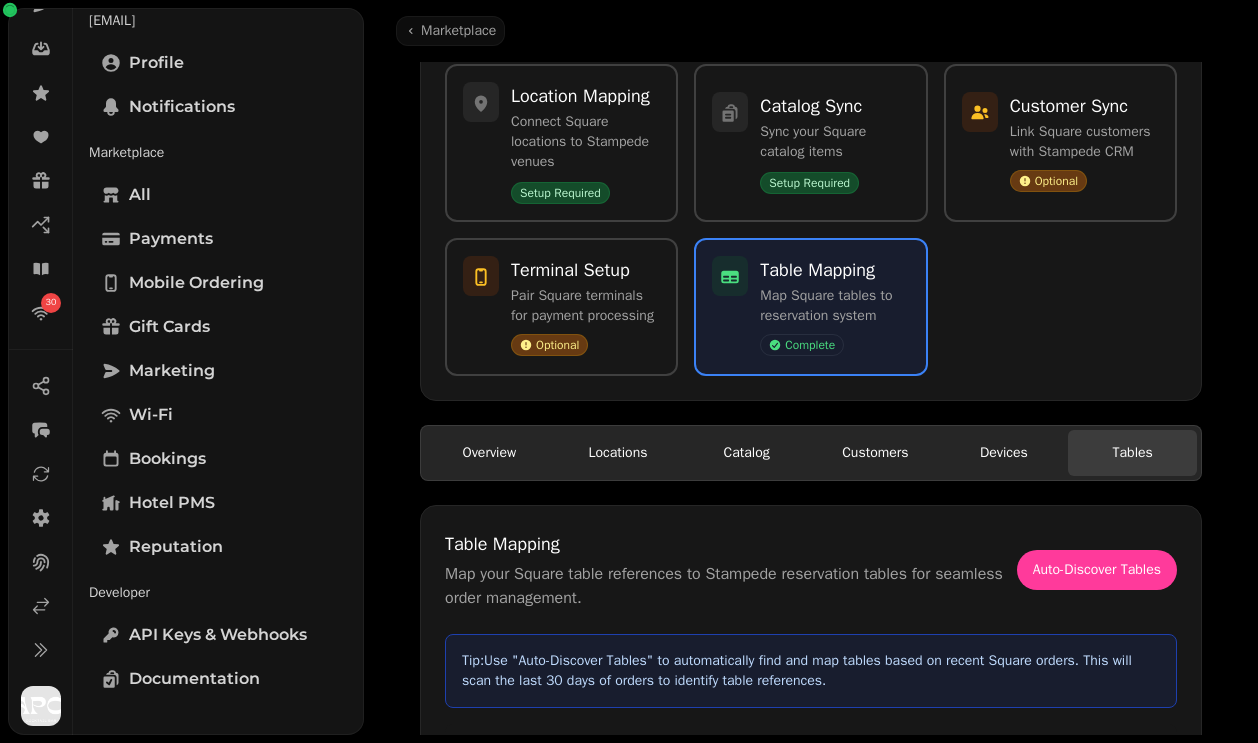 click on "Tables" at bounding box center (1132, 453) 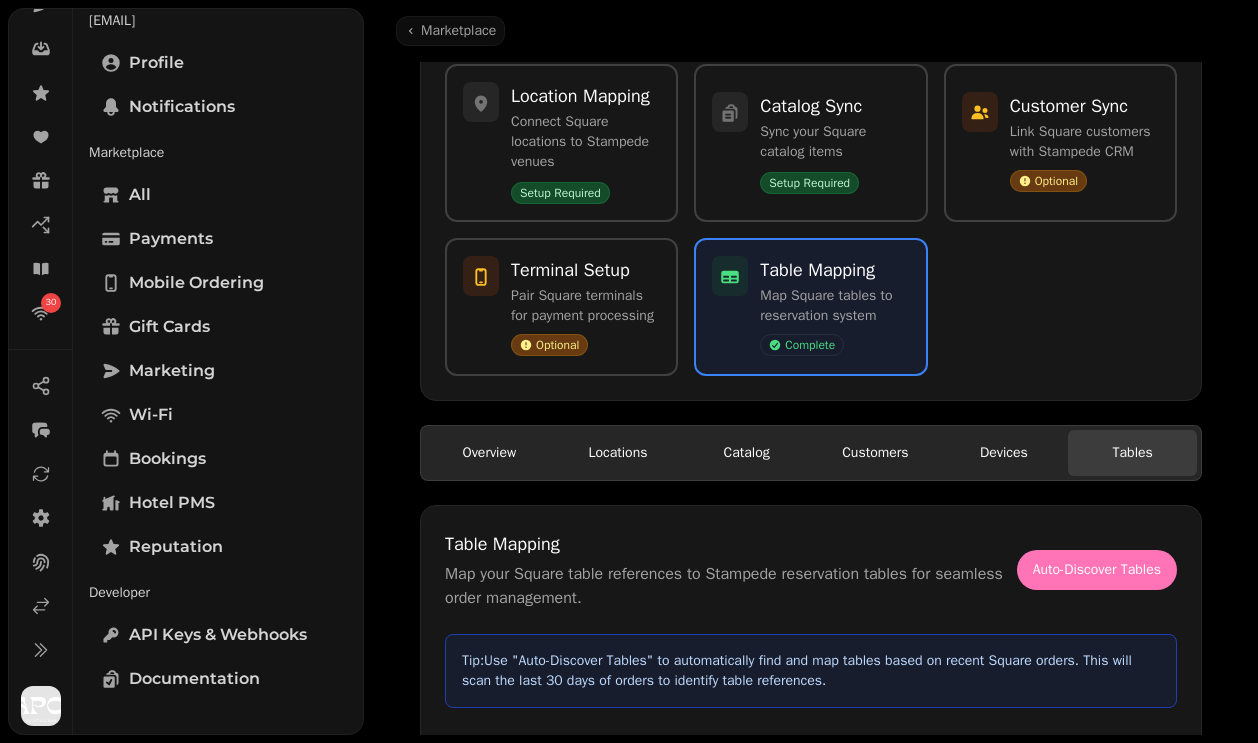 click on "Auto-Discover Tables" at bounding box center [1097, 570] 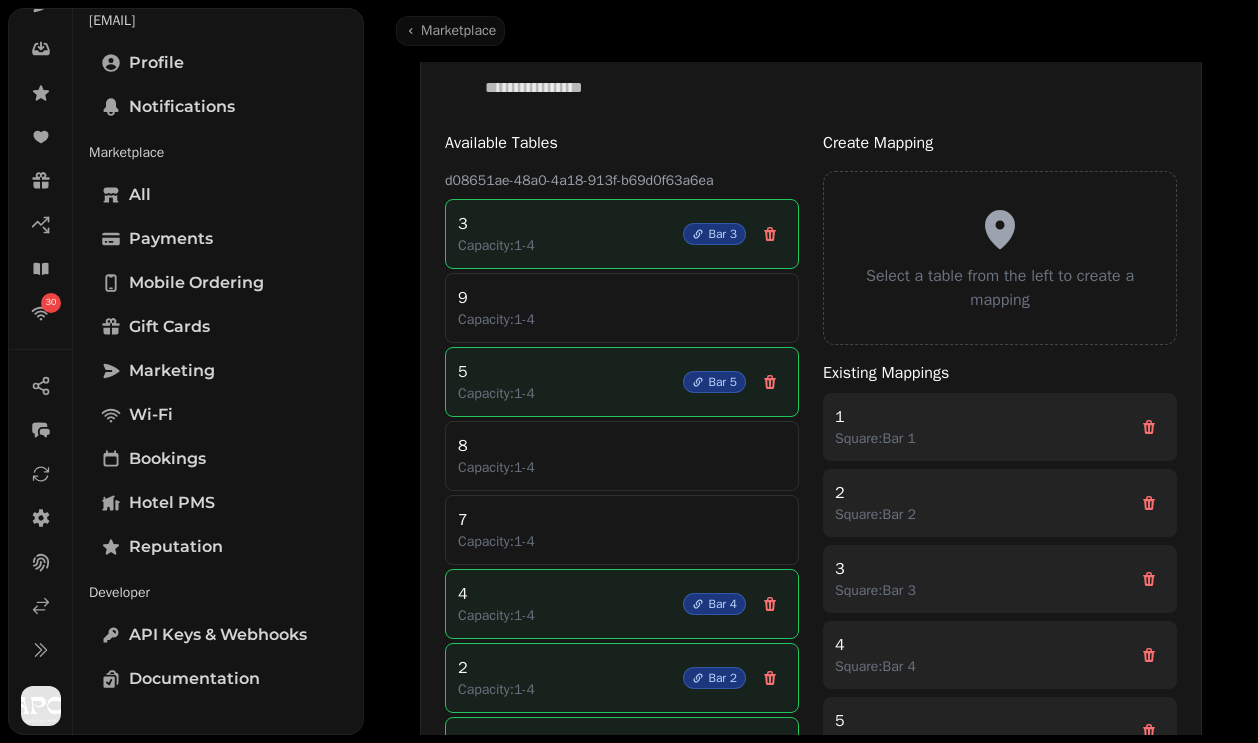 scroll, scrollTop: 797, scrollLeft: 0, axis: vertical 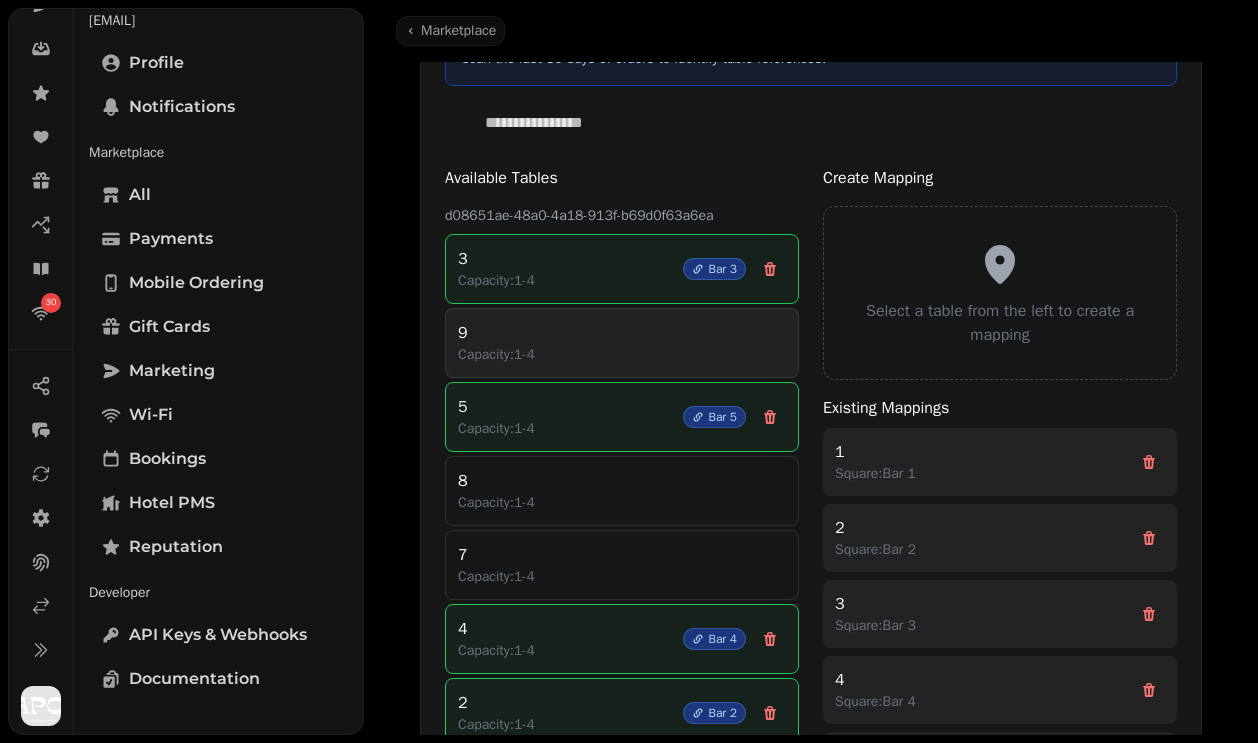 click on "9 Capacity:  1 - 4" at bounding box center [622, 343] 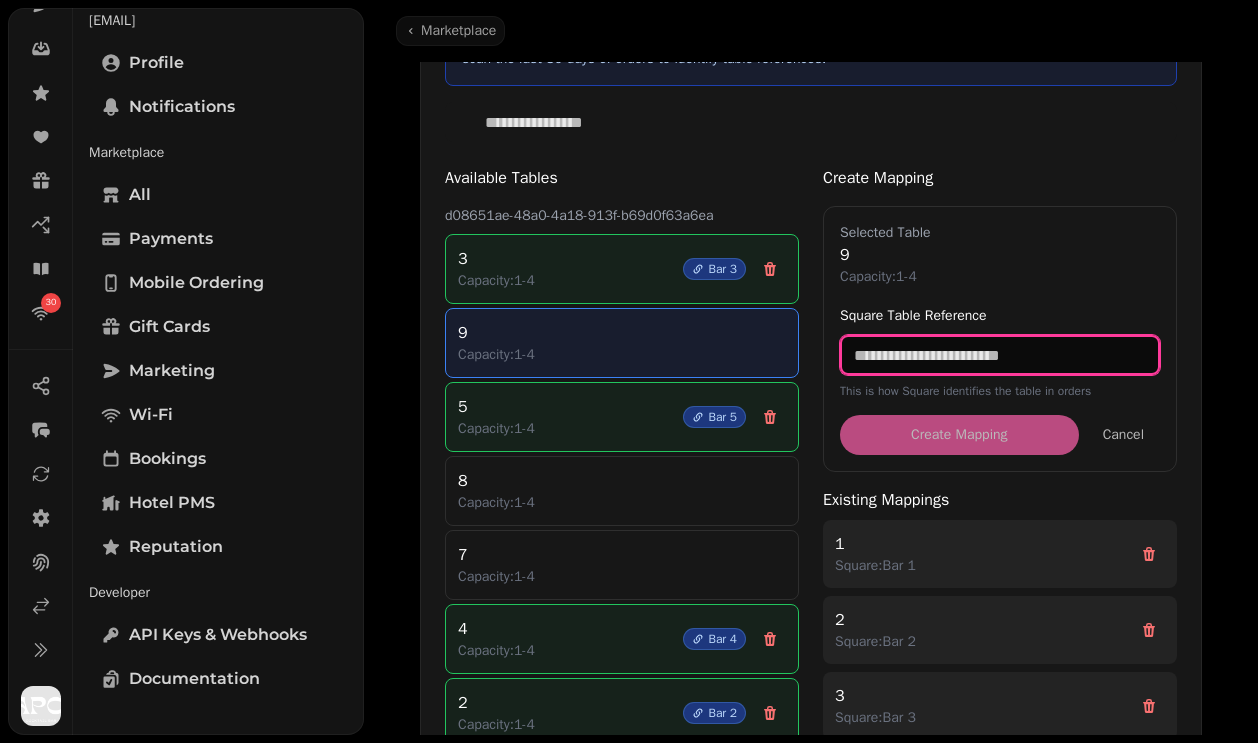 click at bounding box center (1000, 355) 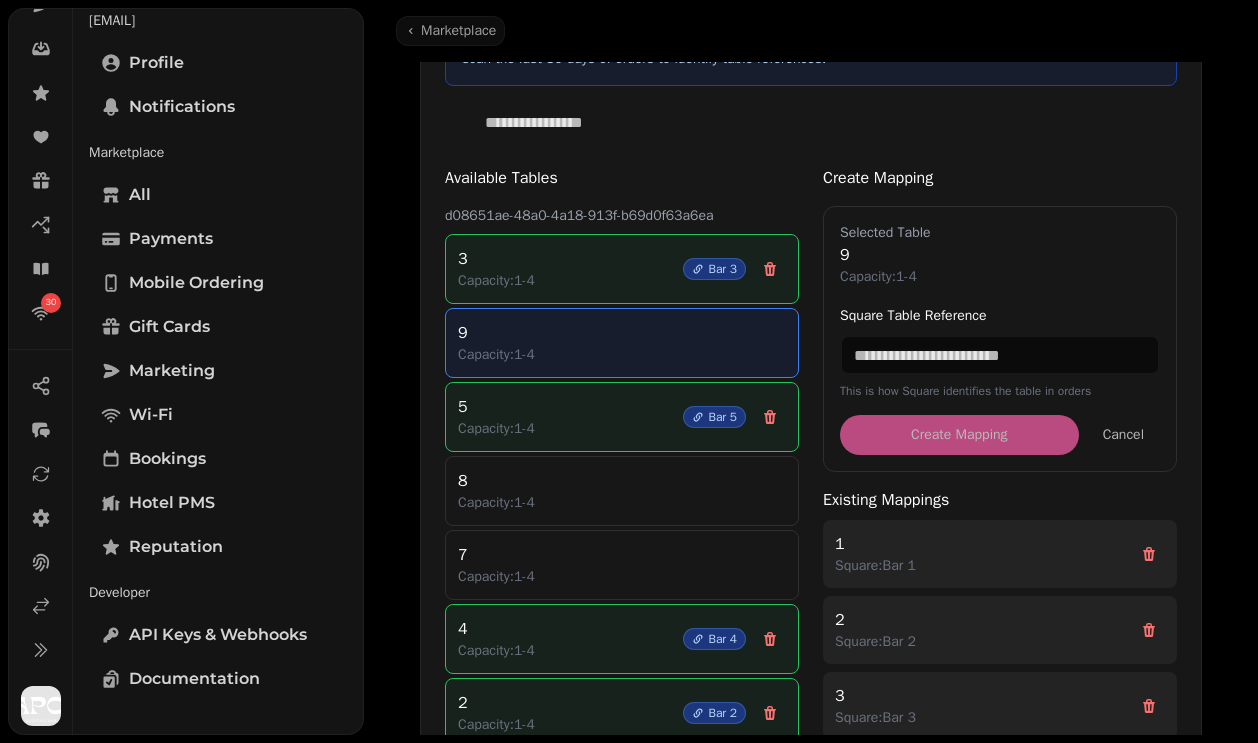 click on "9" at bounding box center [1000, 255] 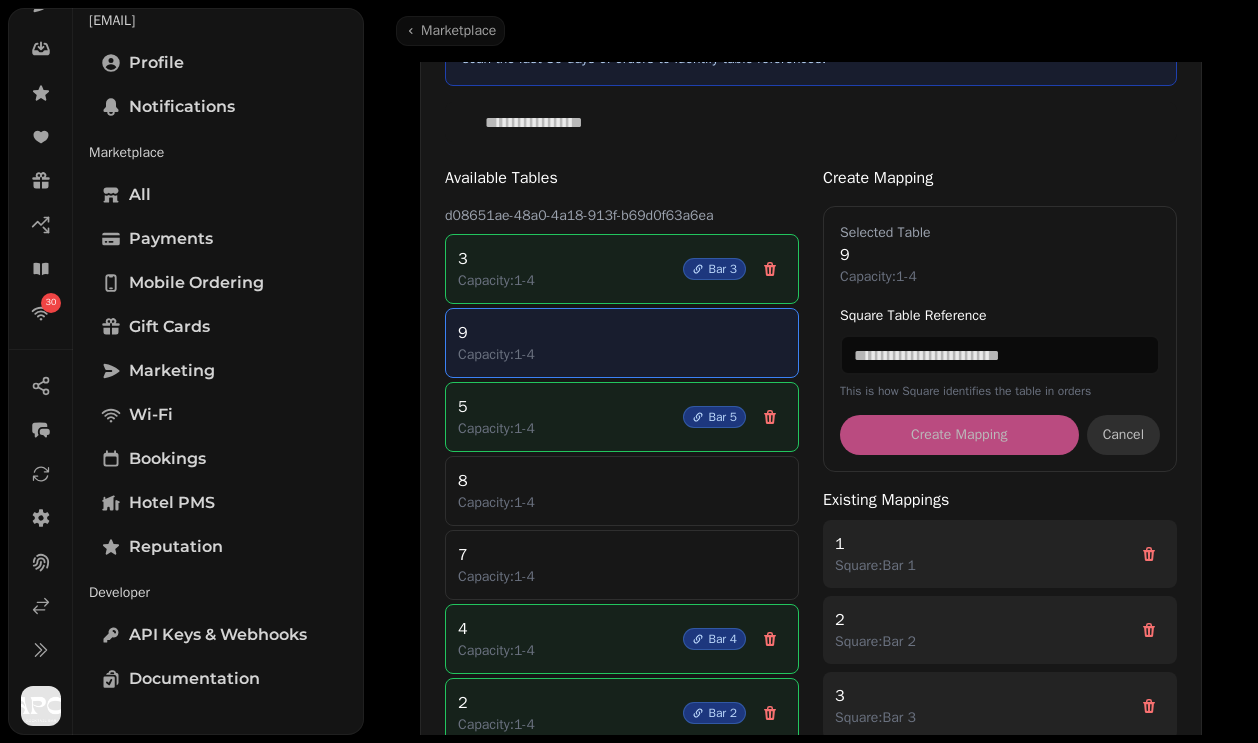 click on "Cancel" at bounding box center [1123, 435] 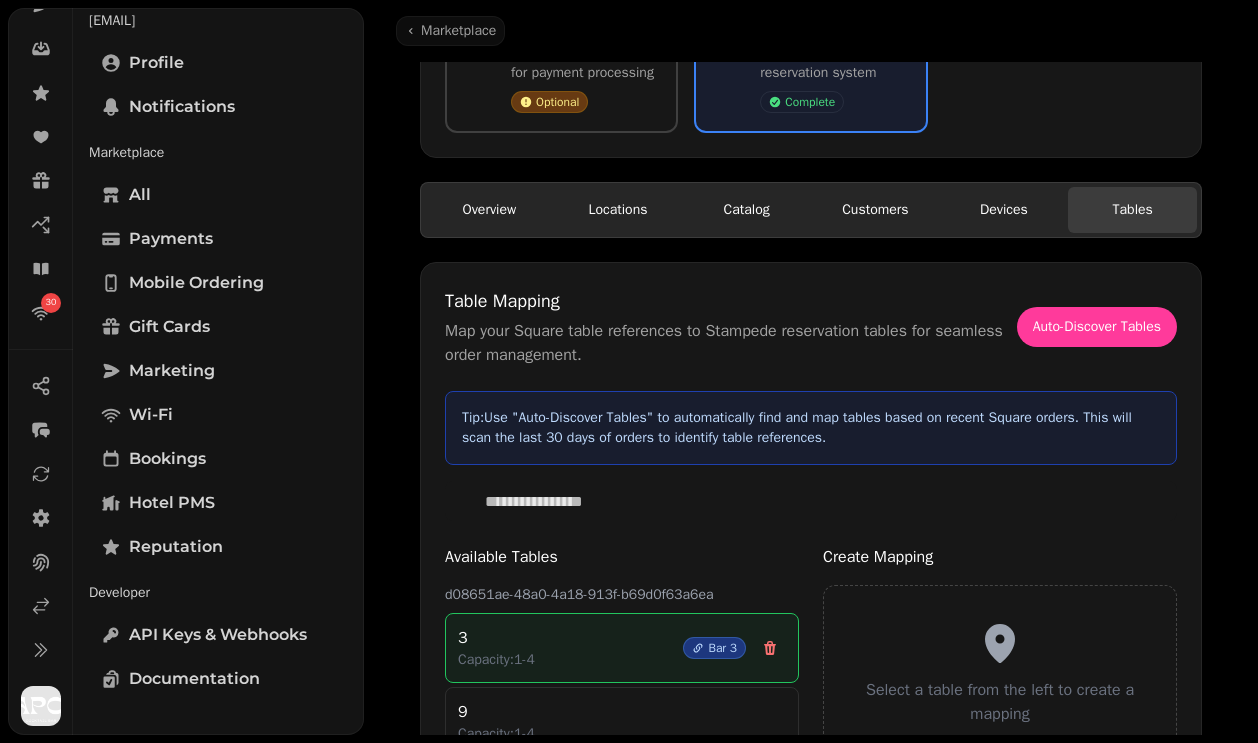 scroll, scrollTop: 322, scrollLeft: 0, axis: vertical 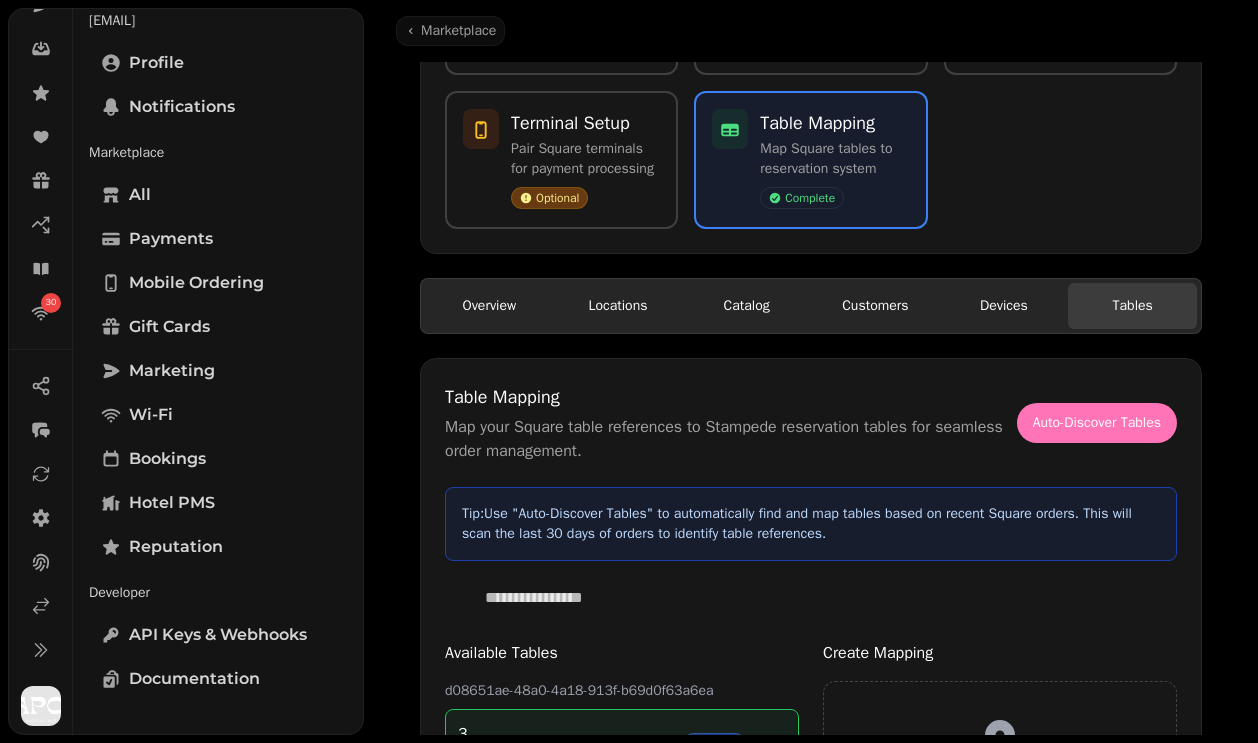 click on "Auto-Discover Tables" at bounding box center (1097, 423) 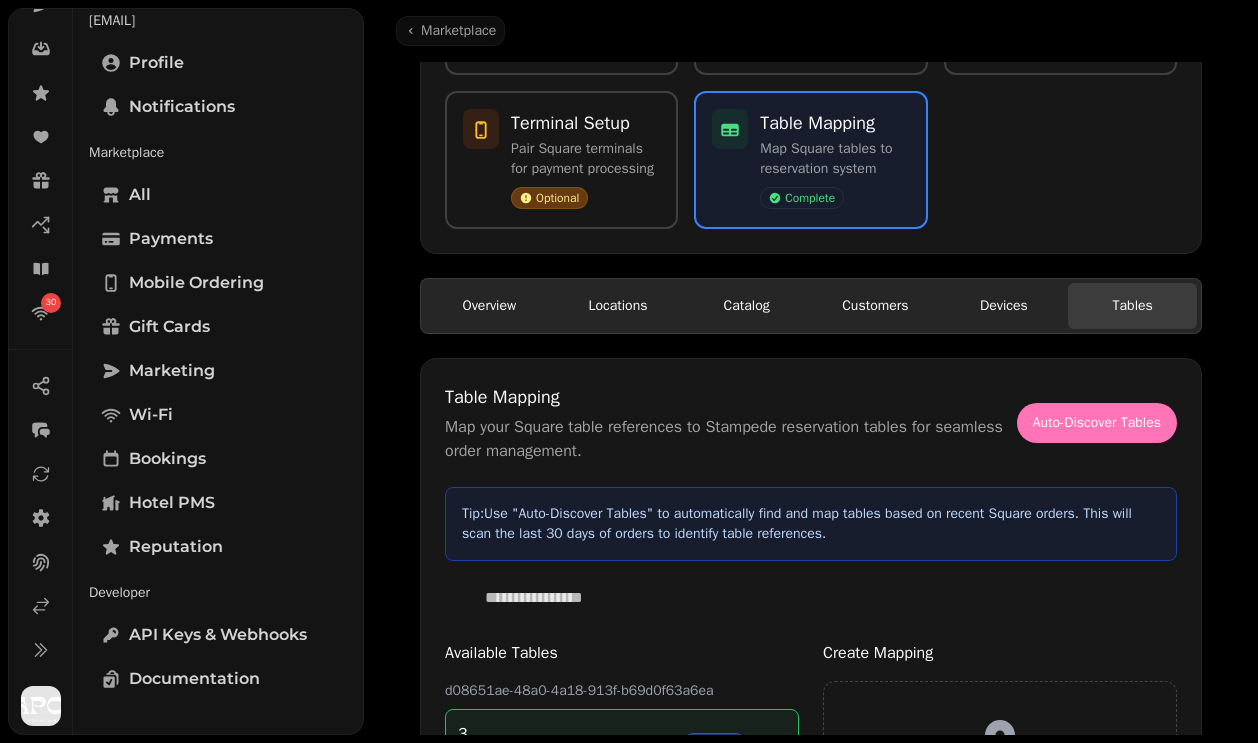 click on "Auto-Discover Tables" at bounding box center (1097, 423) 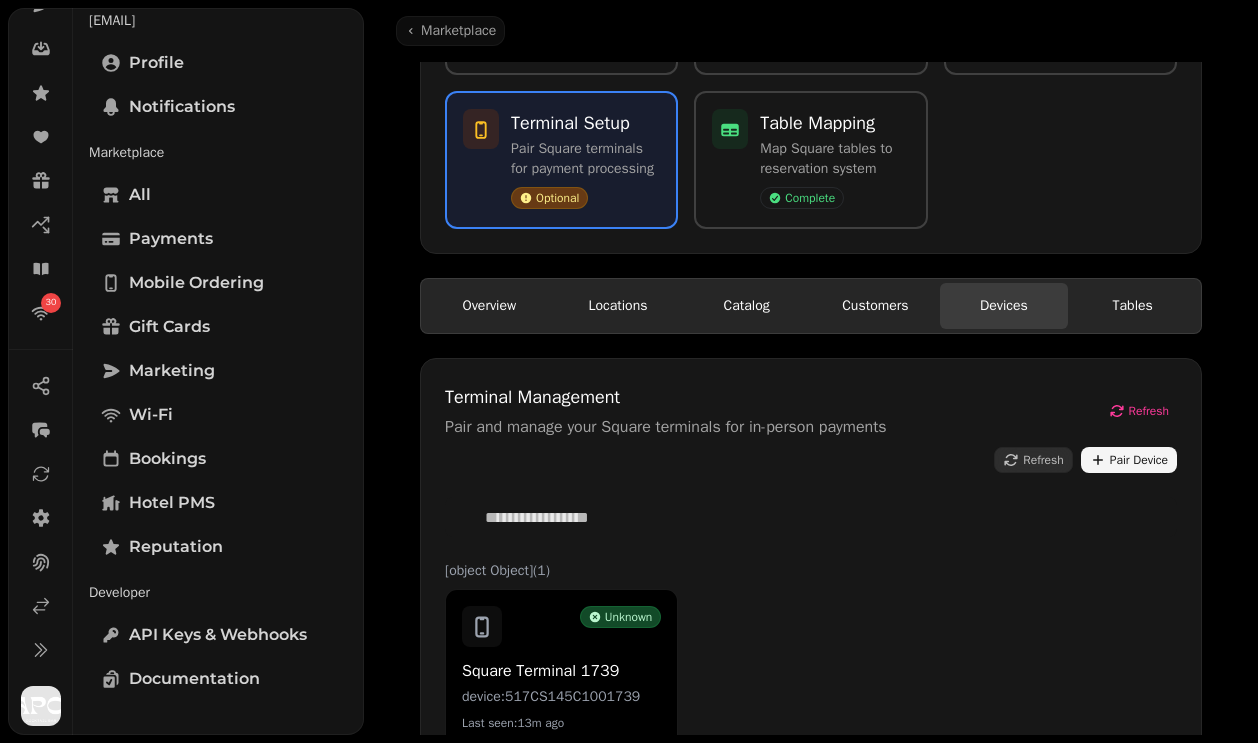 click on "Devices" at bounding box center (1004, 306) 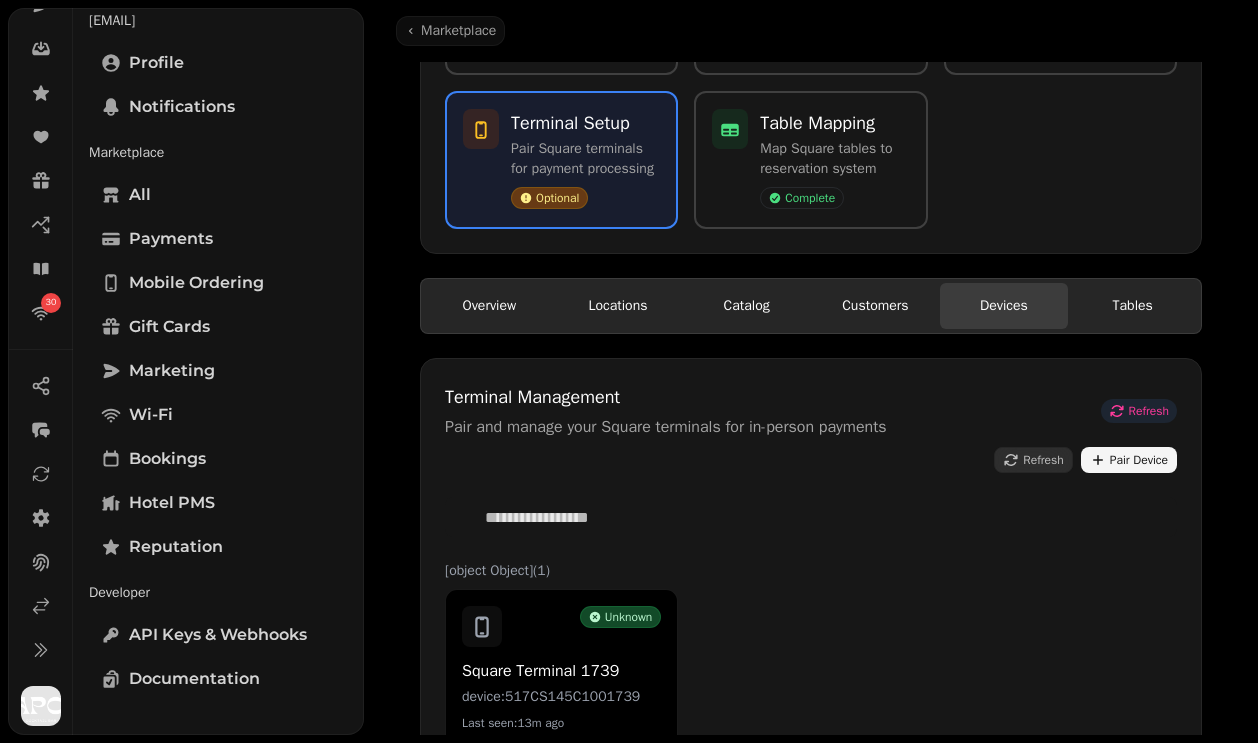 click on "Refresh" at bounding box center (1139, 411) 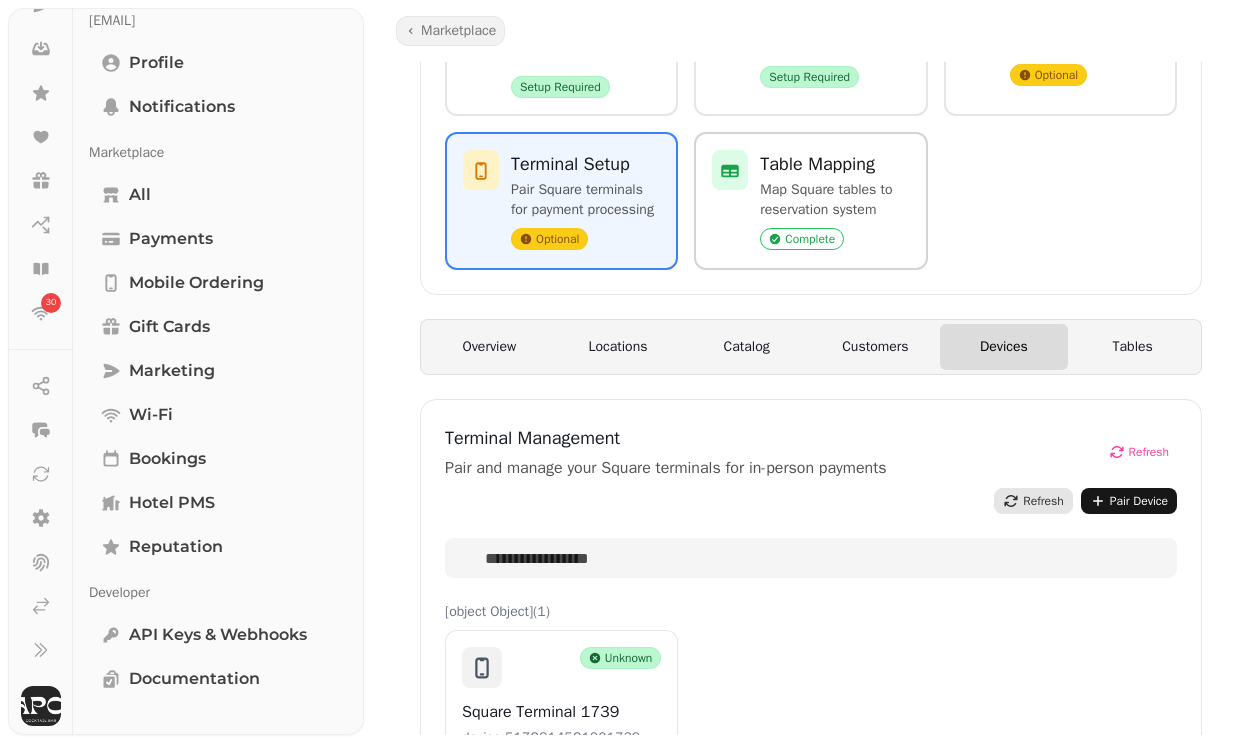 scroll, scrollTop: 260, scrollLeft: 0, axis: vertical 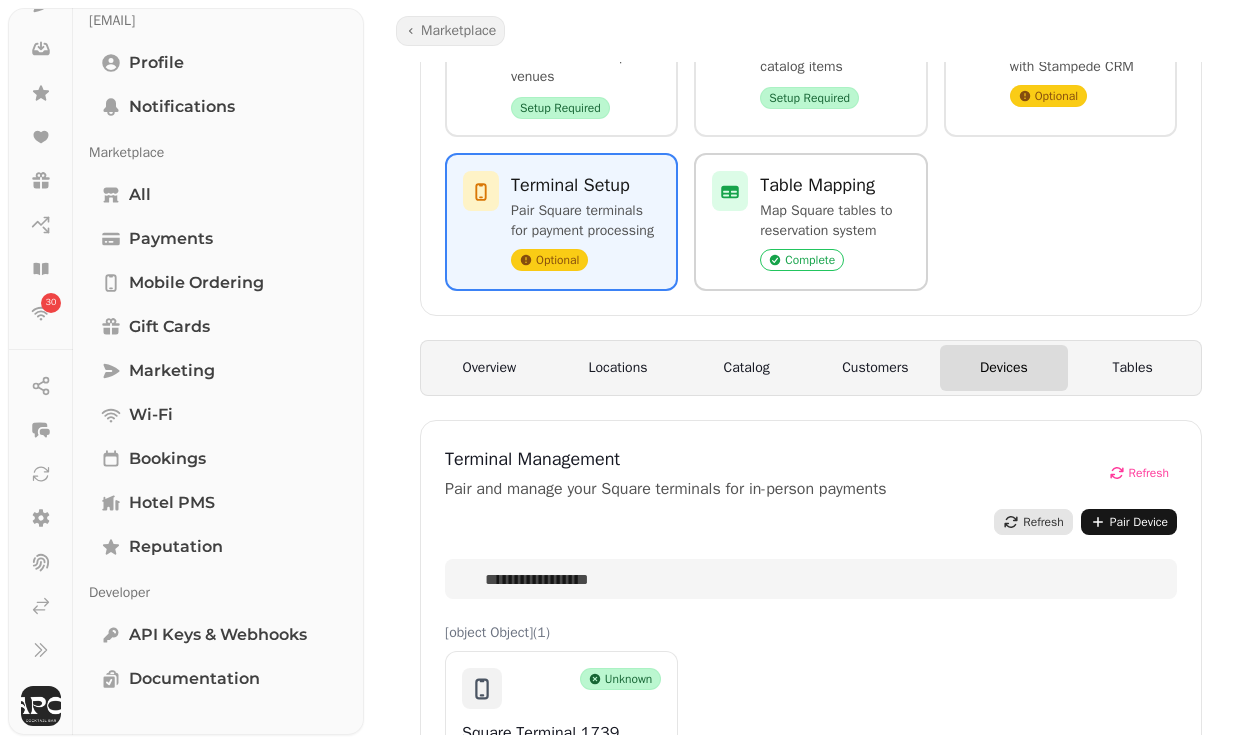 click on "Map Square tables to reservation system" at bounding box center [834, 221] 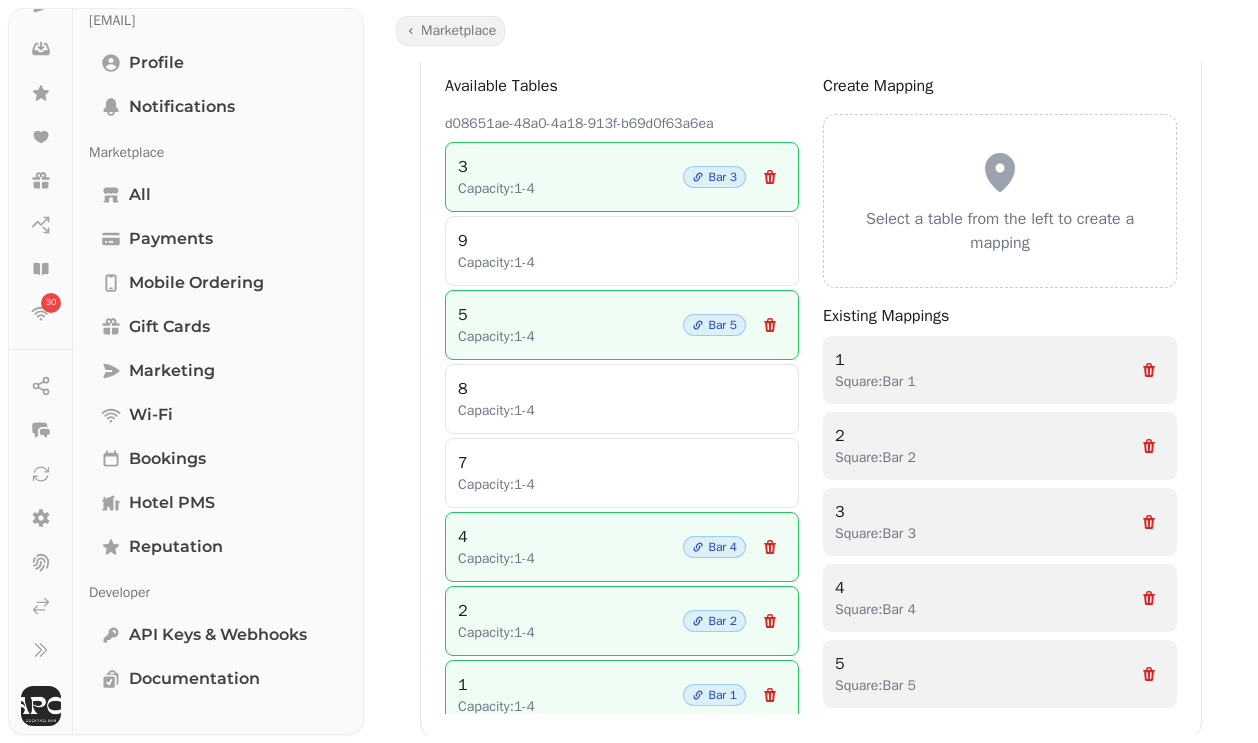 scroll, scrollTop: 993, scrollLeft: 0, axis: vertical 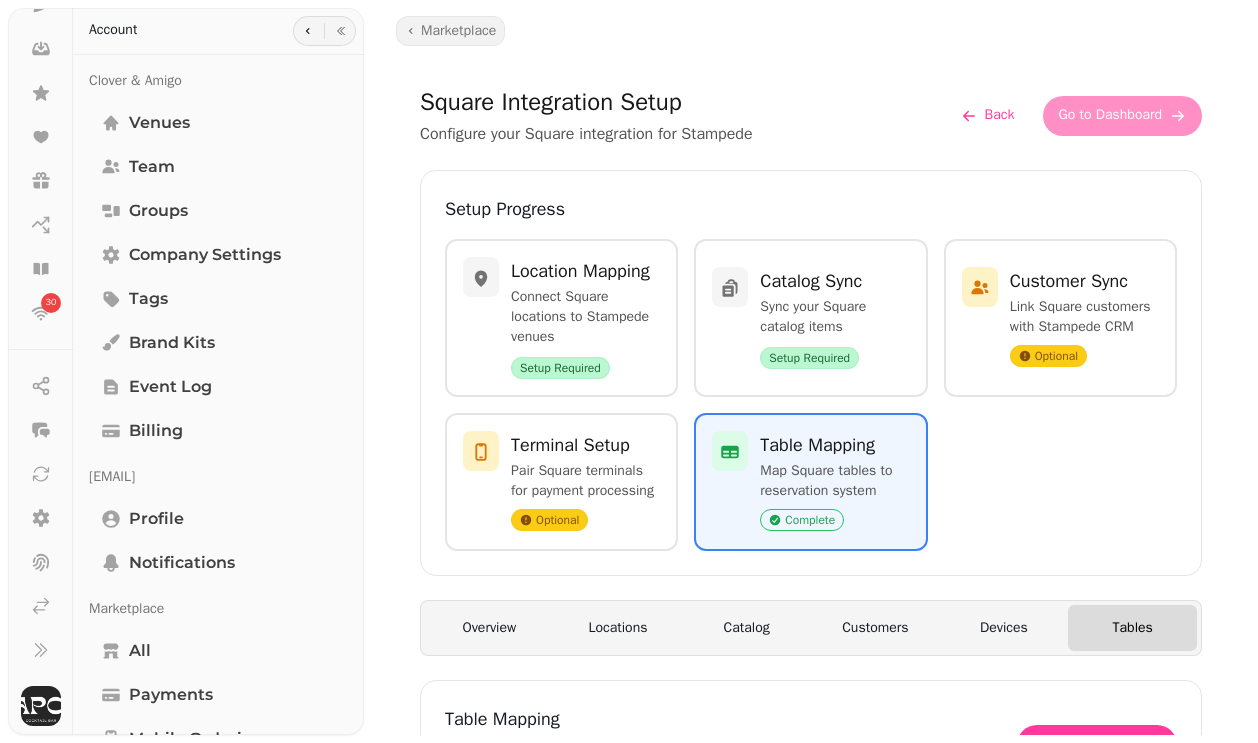 click on "Locations" at bounding box center (618, 628) 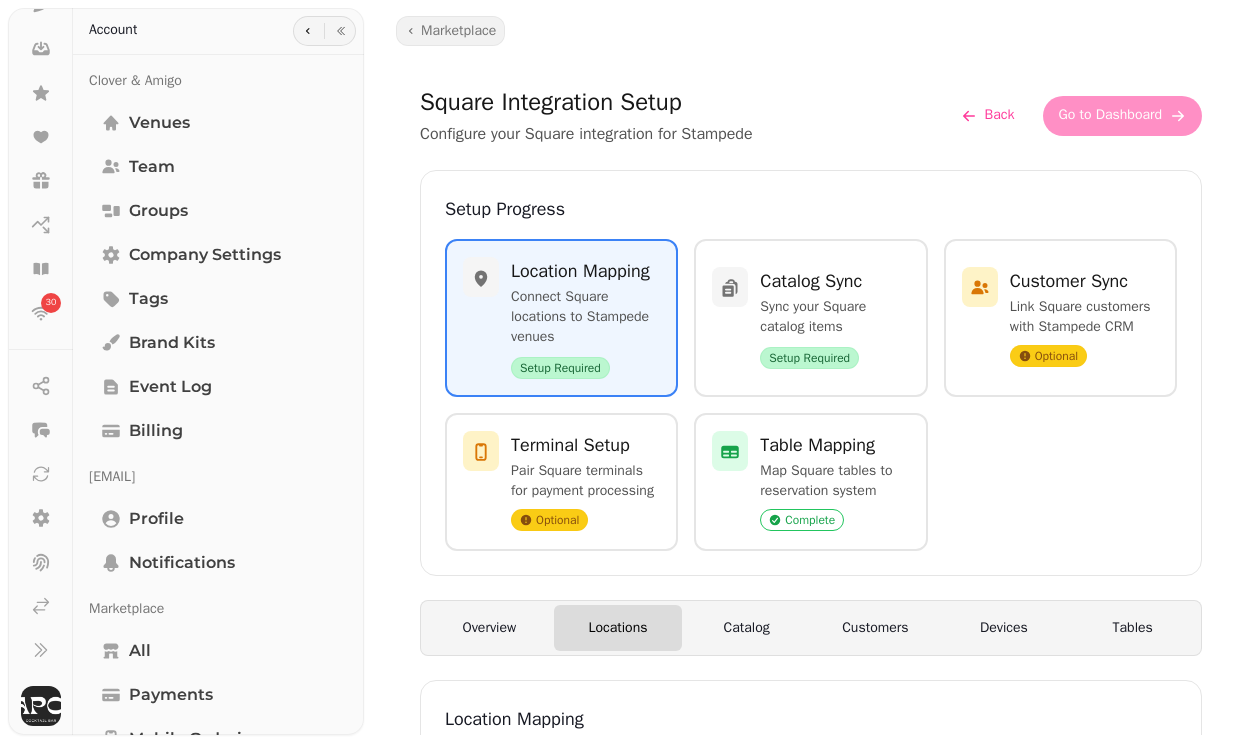 scroll, scrollTop: 313, scrollLeft: 0, axis: vertical 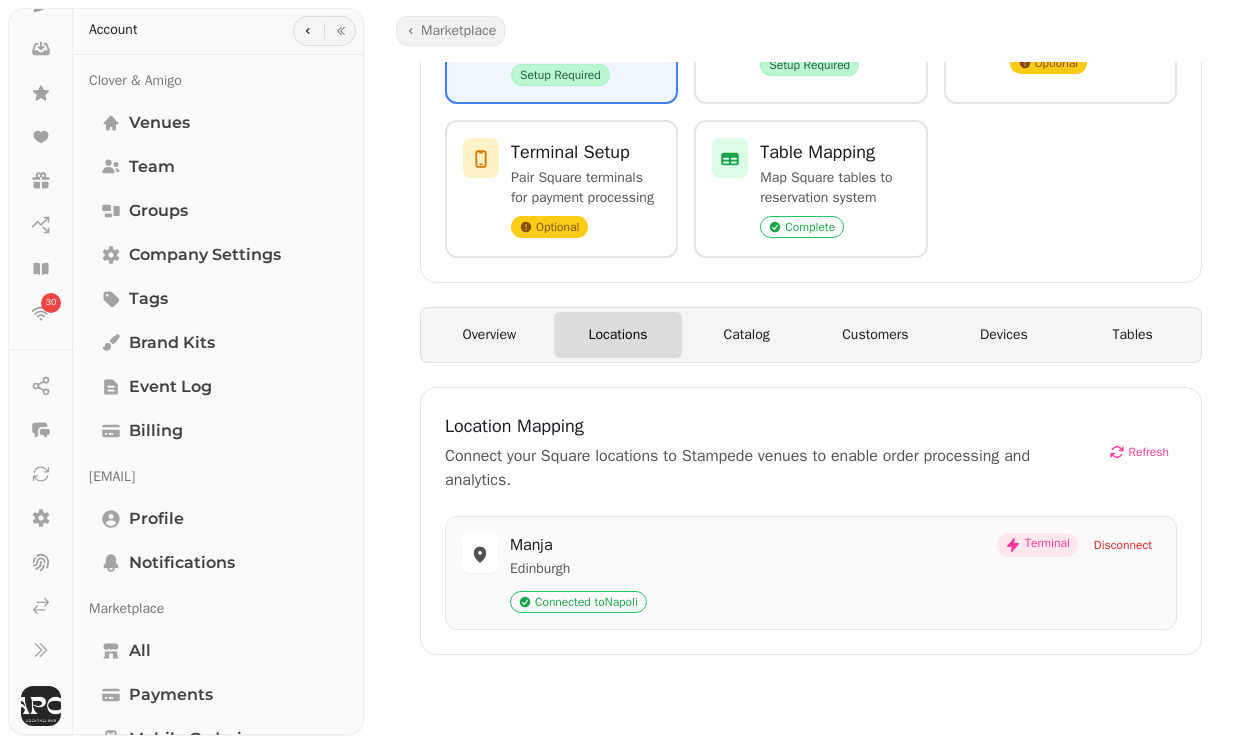 click on "Terminal" at bounding box center [1037, 545] 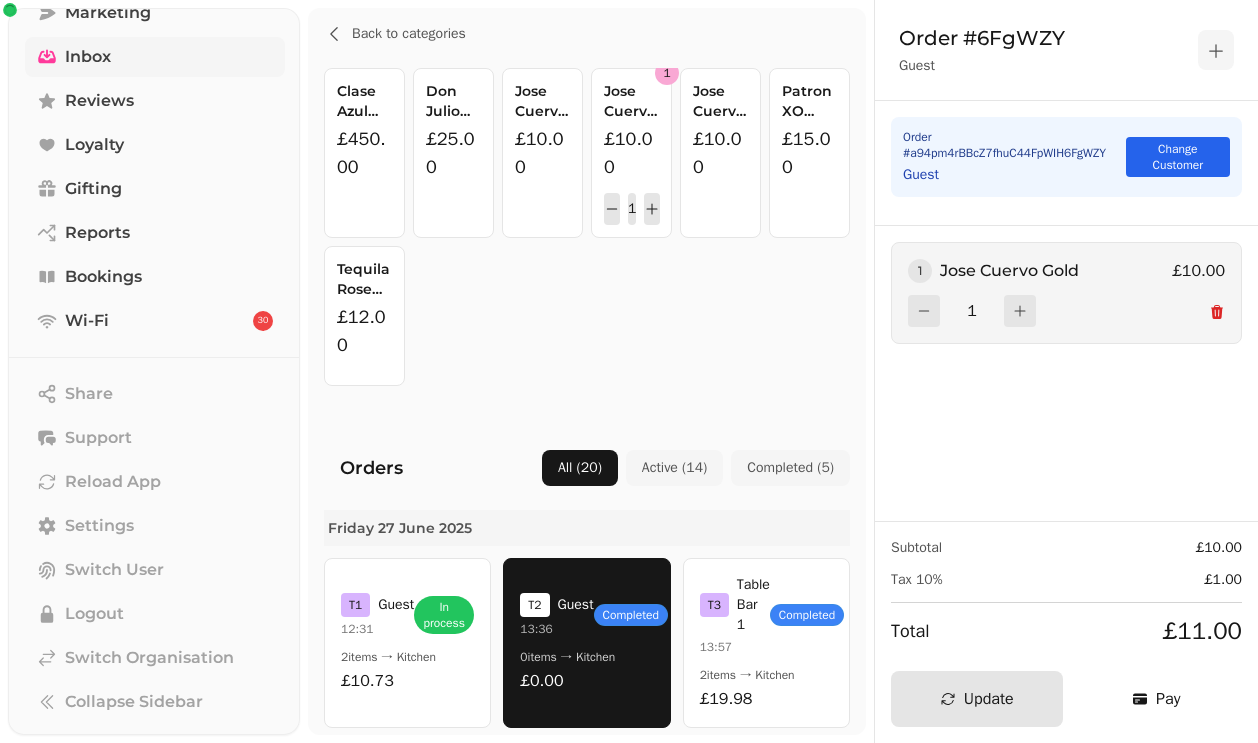 scroll, scrollTop: 0, scrollLeft: 0, axis: both 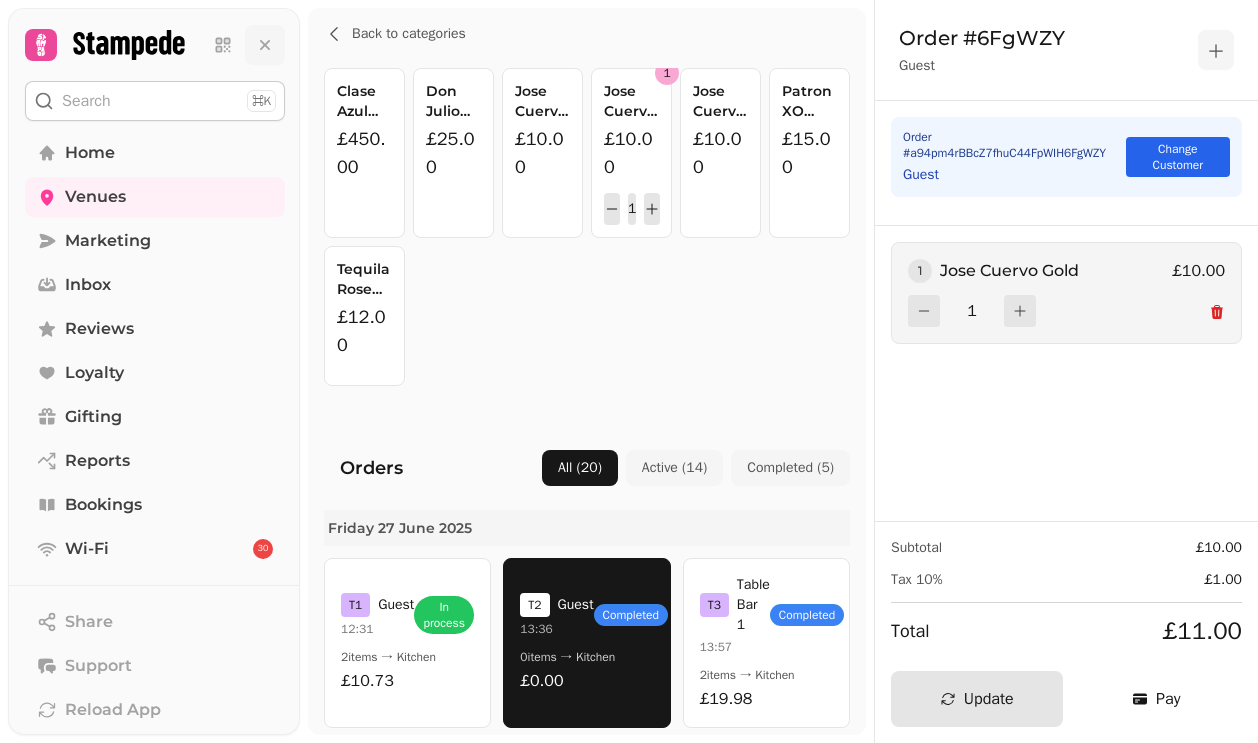click 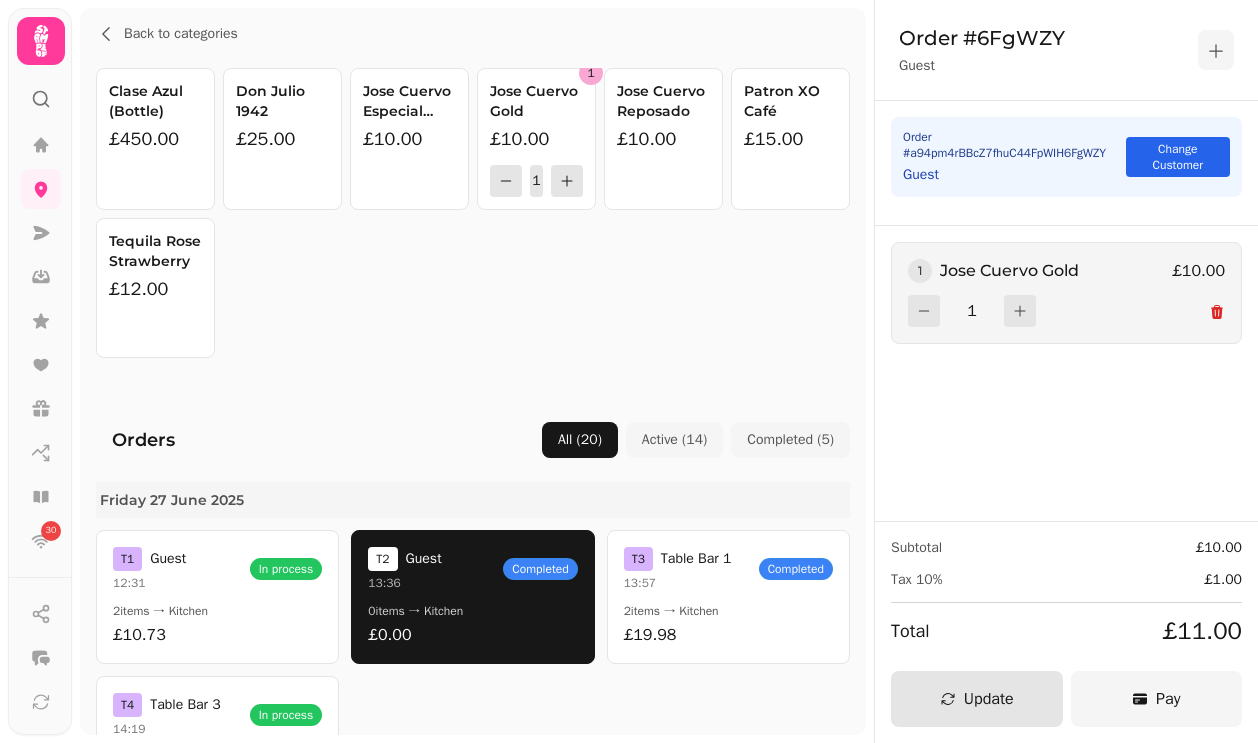 click on "Pay" at bounding box center [1157, 699] 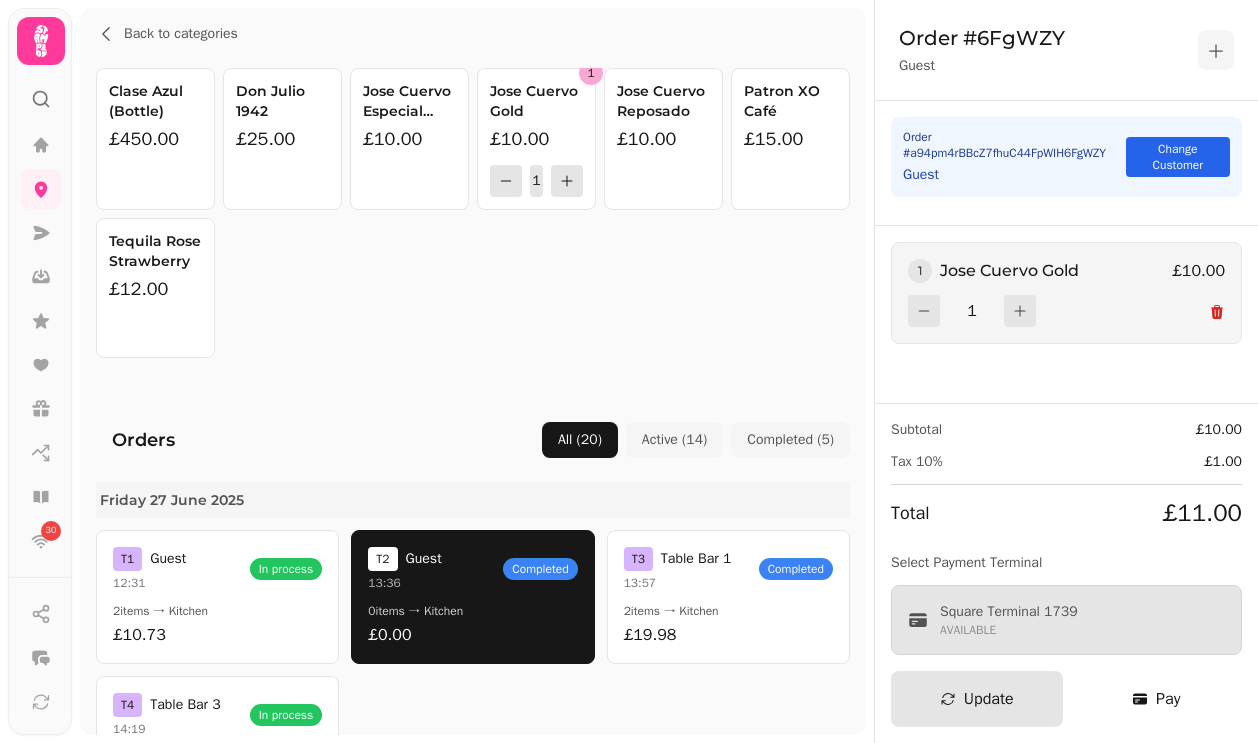 click on "Square Terminal 1739 AVAILABLE" at bounding box center [1066, 620] 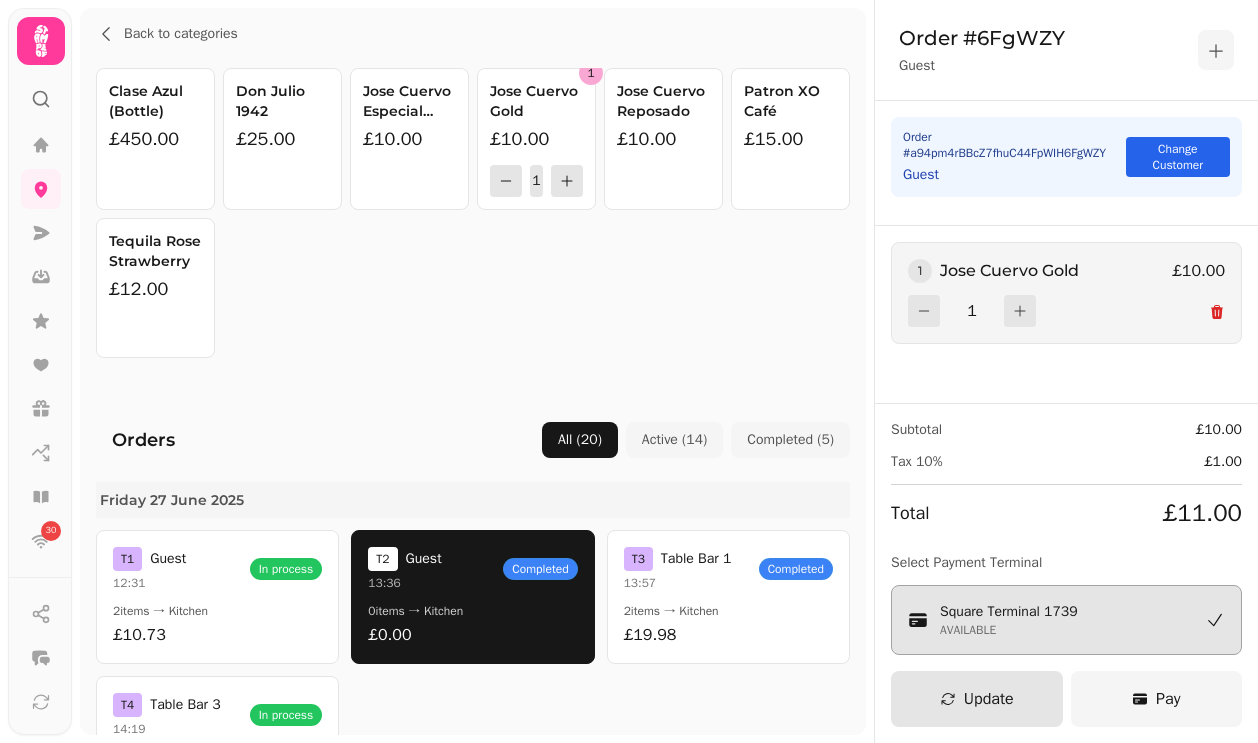 click on "Pay" at bounding box center (1157, 699) 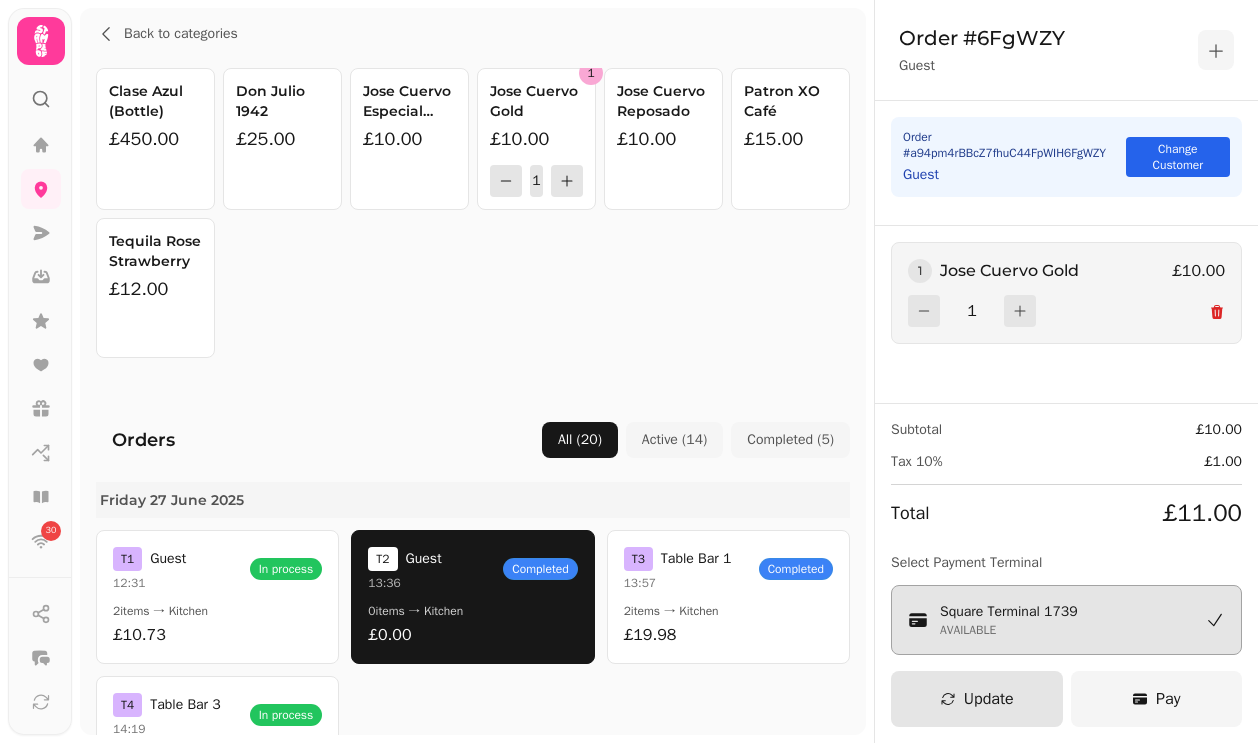 click on "Pay" at bounding box center [1168, 699] 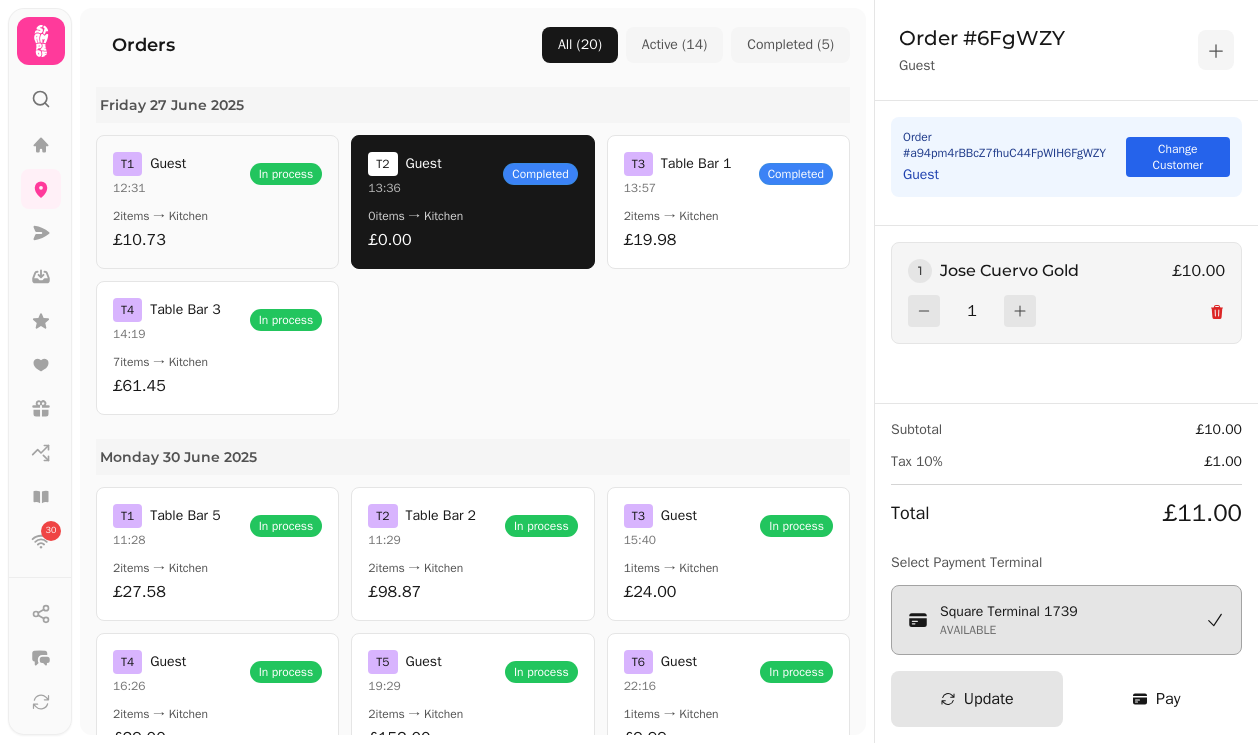 click on "T 1 Guest 12:31 In process 2  items → Kitchen £10.73" at bounding box center [217, 202] 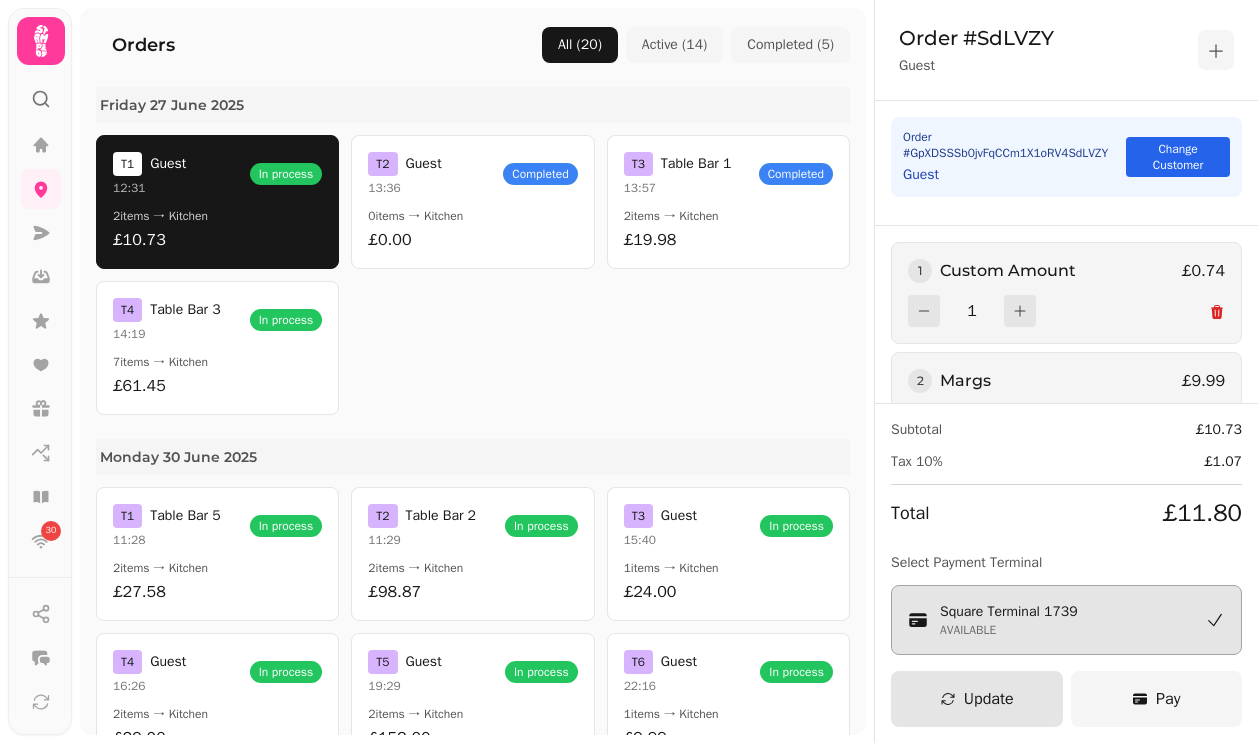 click on "Pay" at bounding box center [1168, 699] 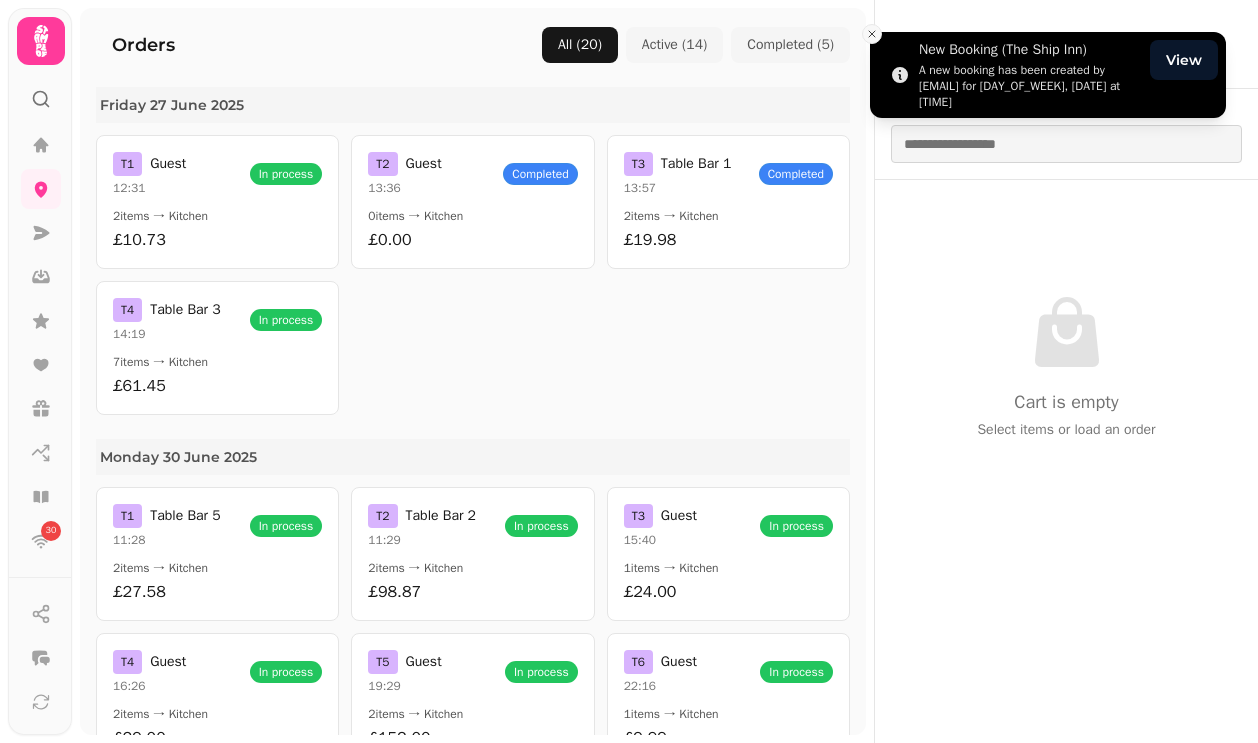 click 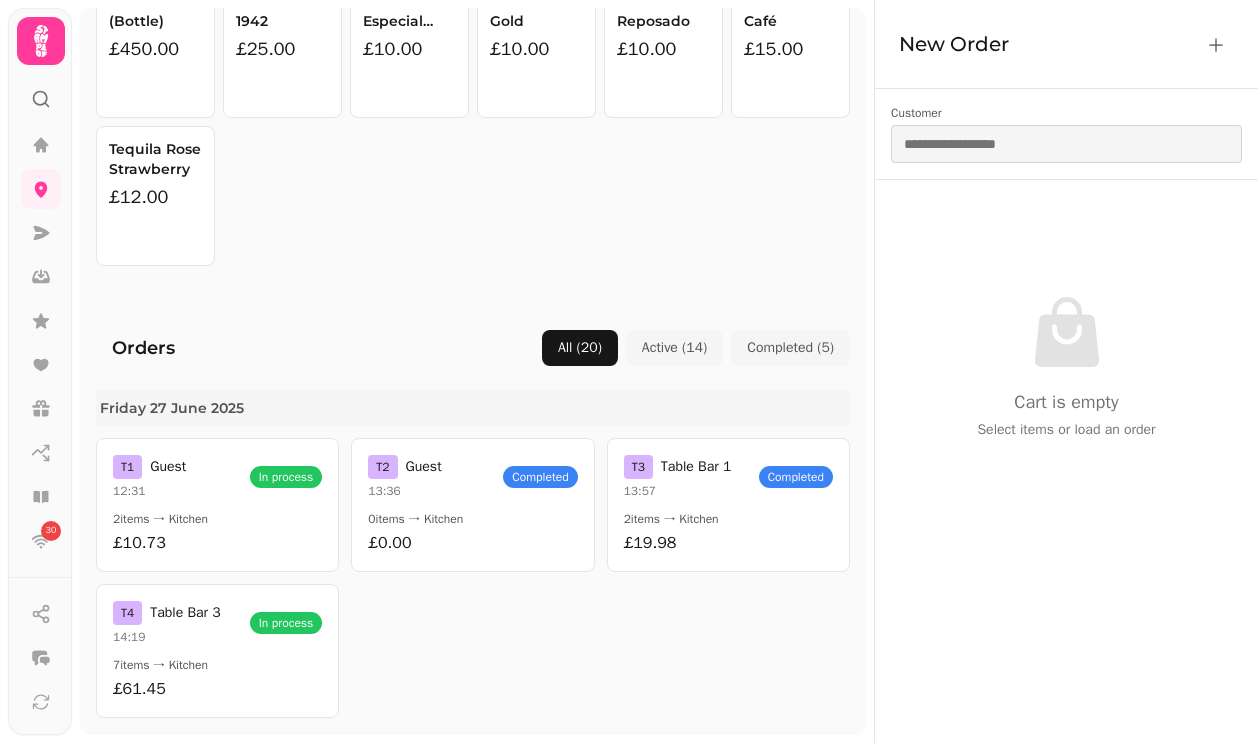 scroll, scrollTop: 0, scrollLeft: 0, axis: both 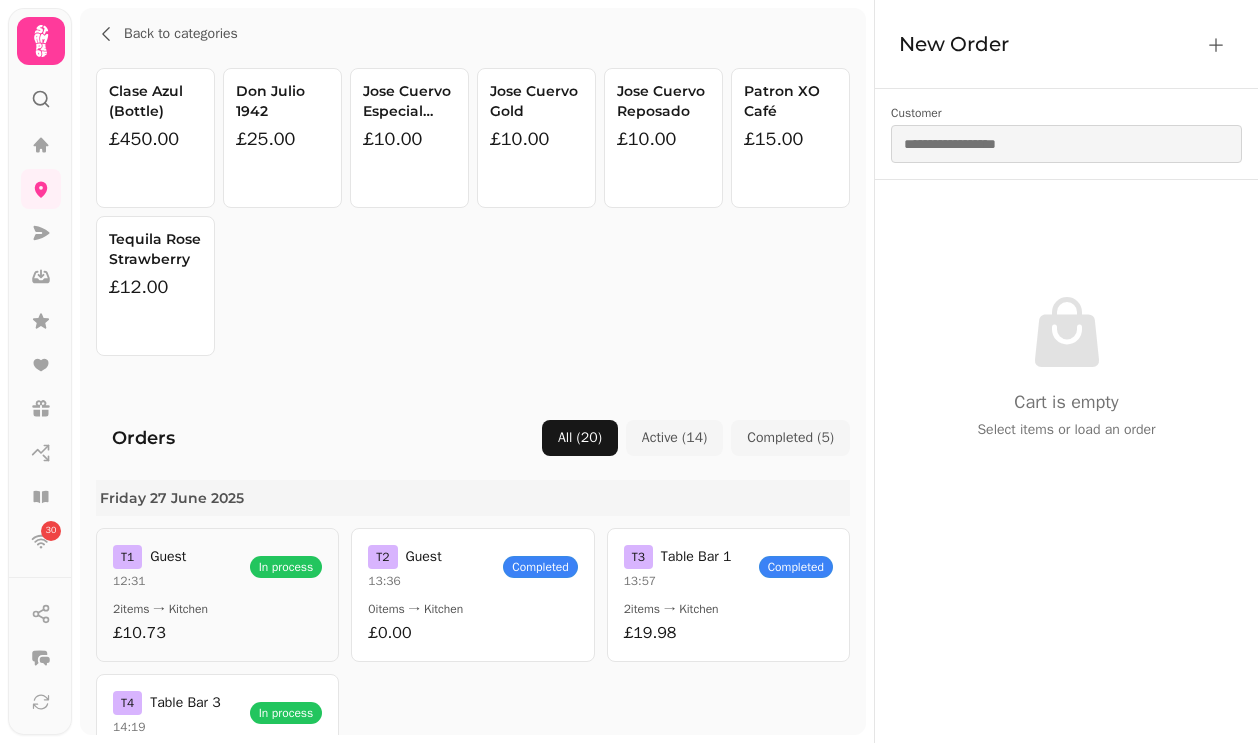 click on "£10.73" at bounding box center [217, 633] 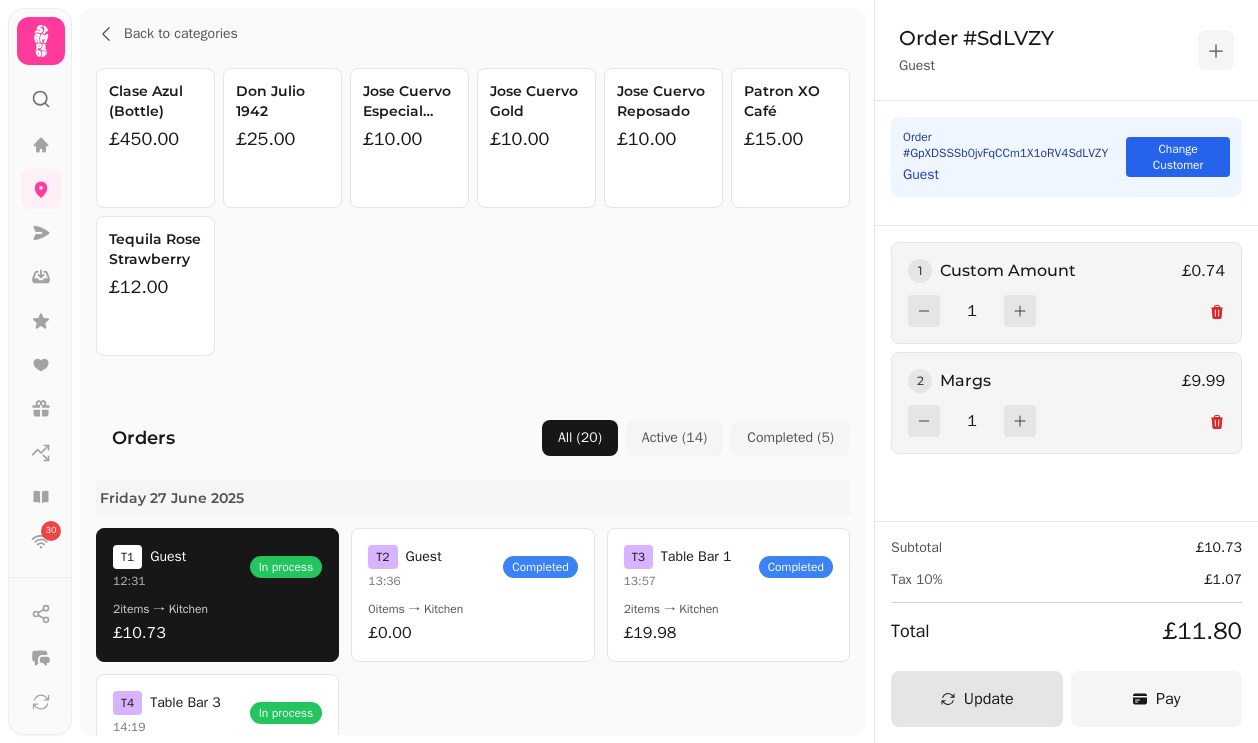 click on "Pay" at bounding box center [1157, 699] 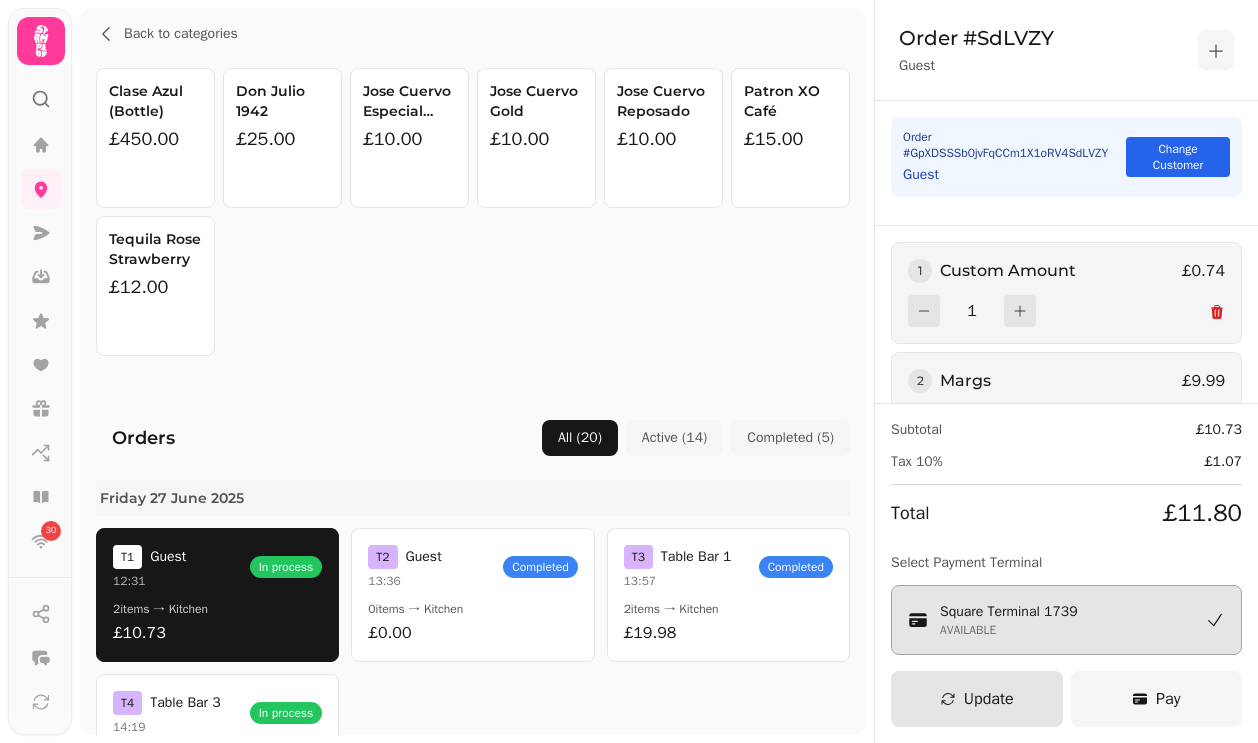 click on "Pay" at bounding box center [1157, 699] 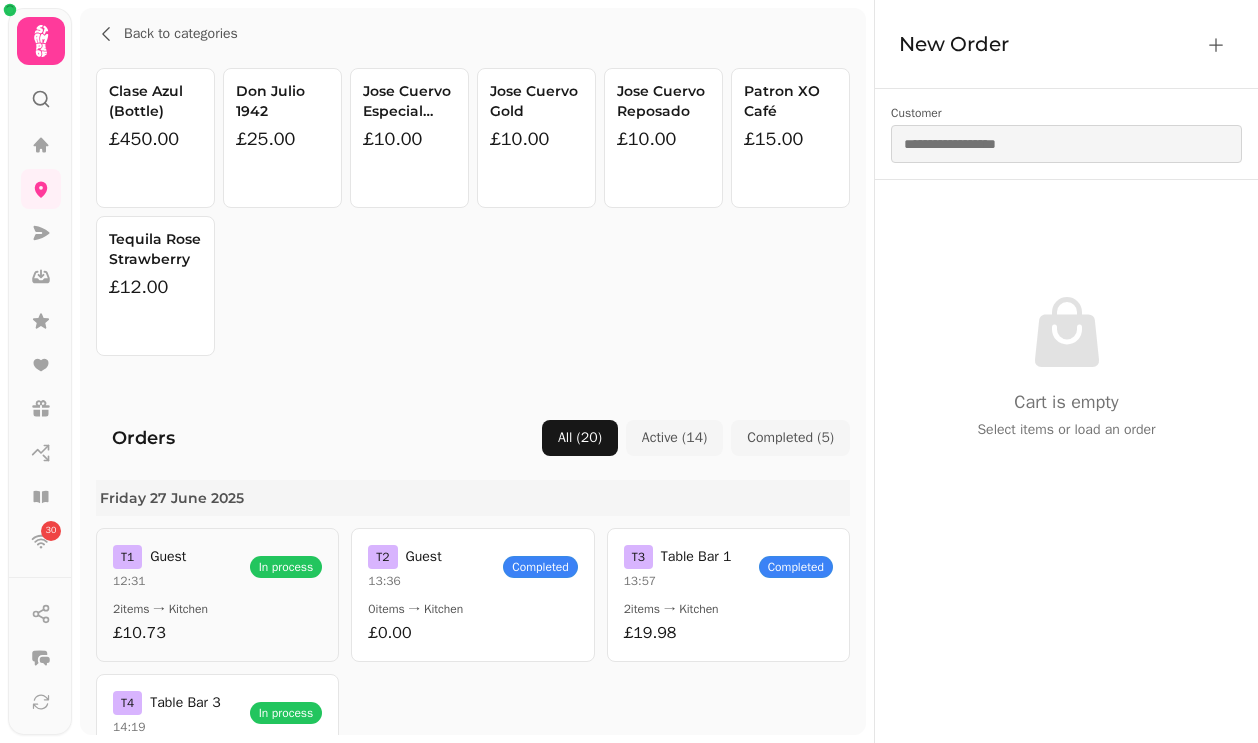 click on "£10.73" at bounding box center [217, 633] 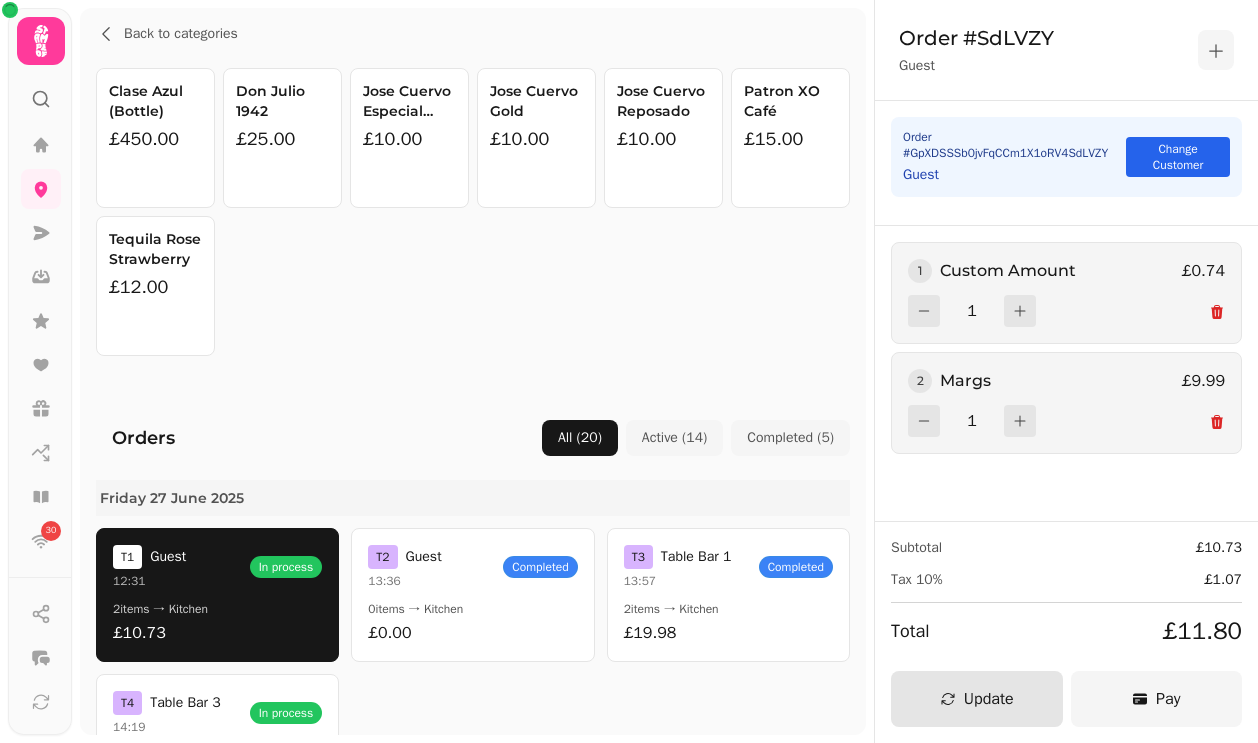 click on "Pay" at bounding box center (1157, 699) 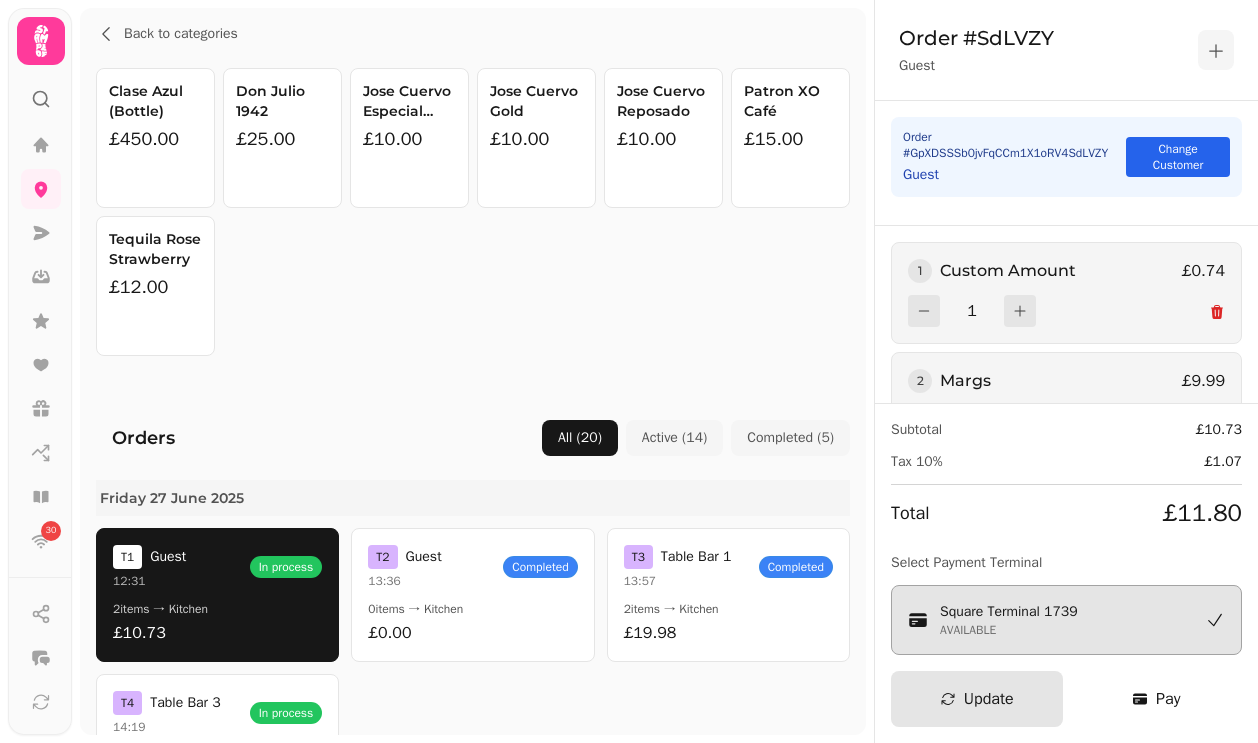 click on "AVAILABLE" at bounding box center [1009, 630] 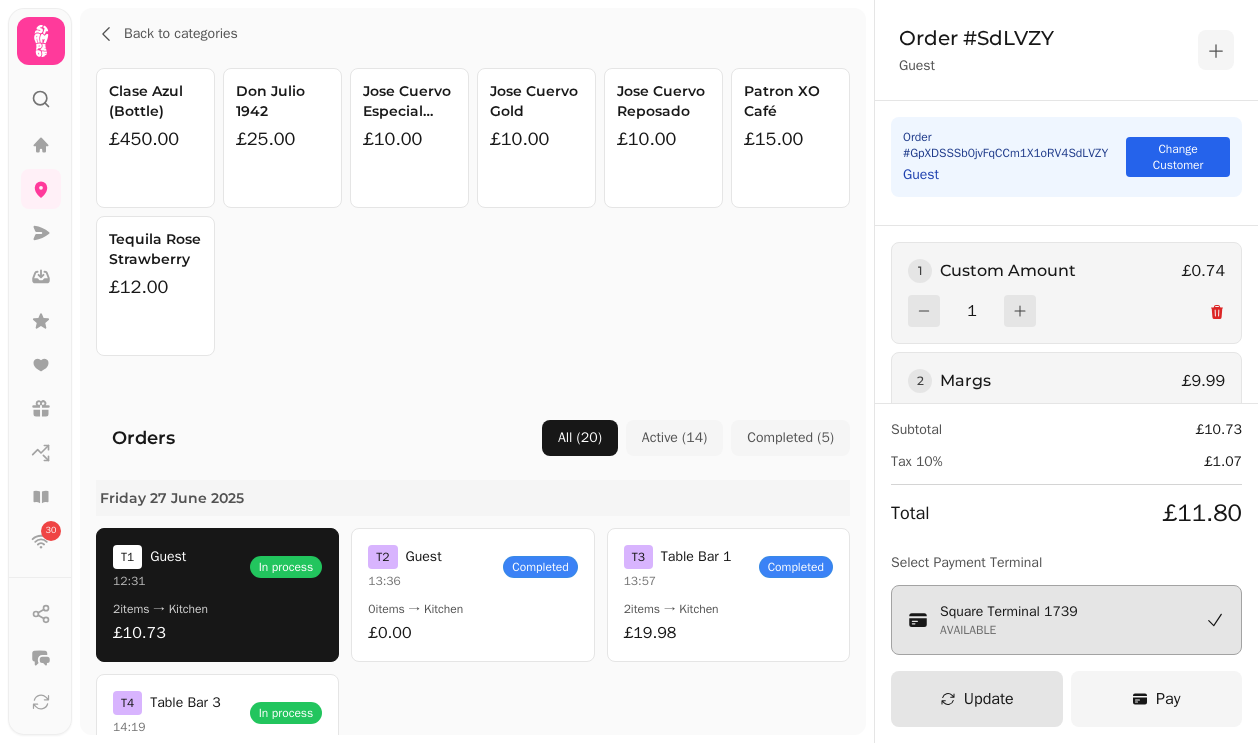 click on "Pay" at bounding box center (1157, 699) 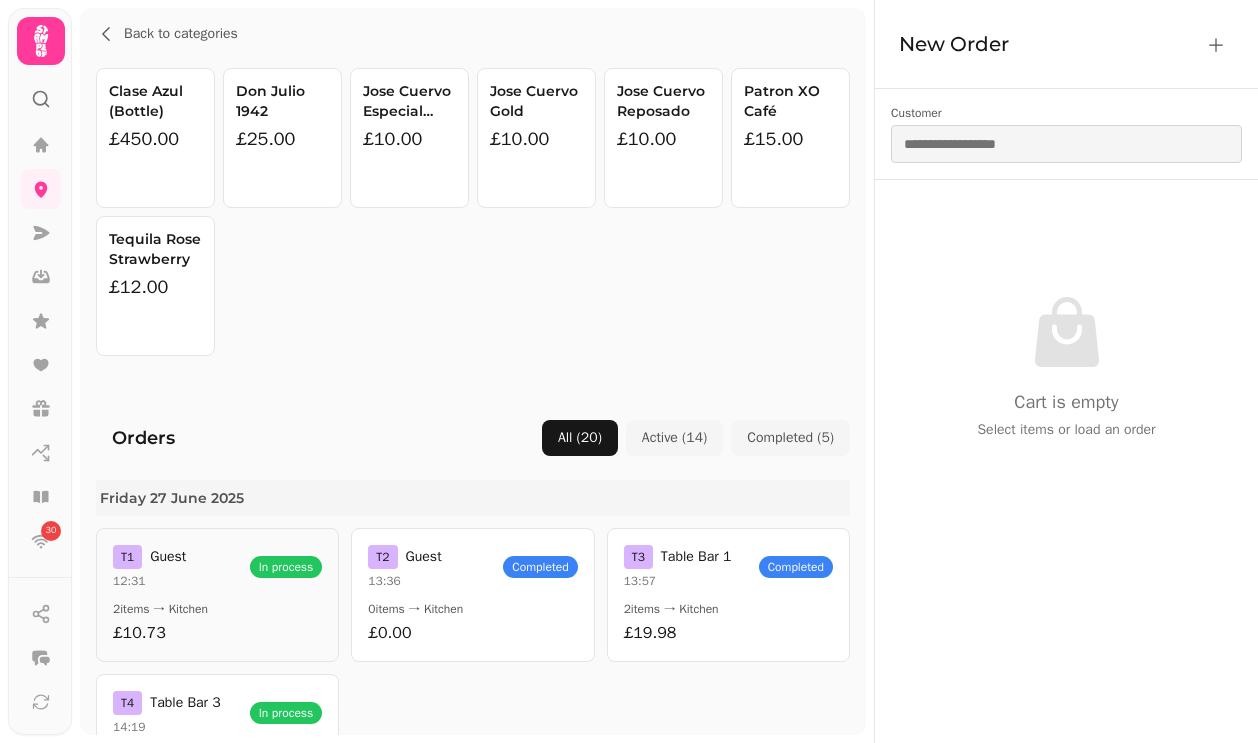click on "2  items → Kitchen" at bounding box center [217, 609] 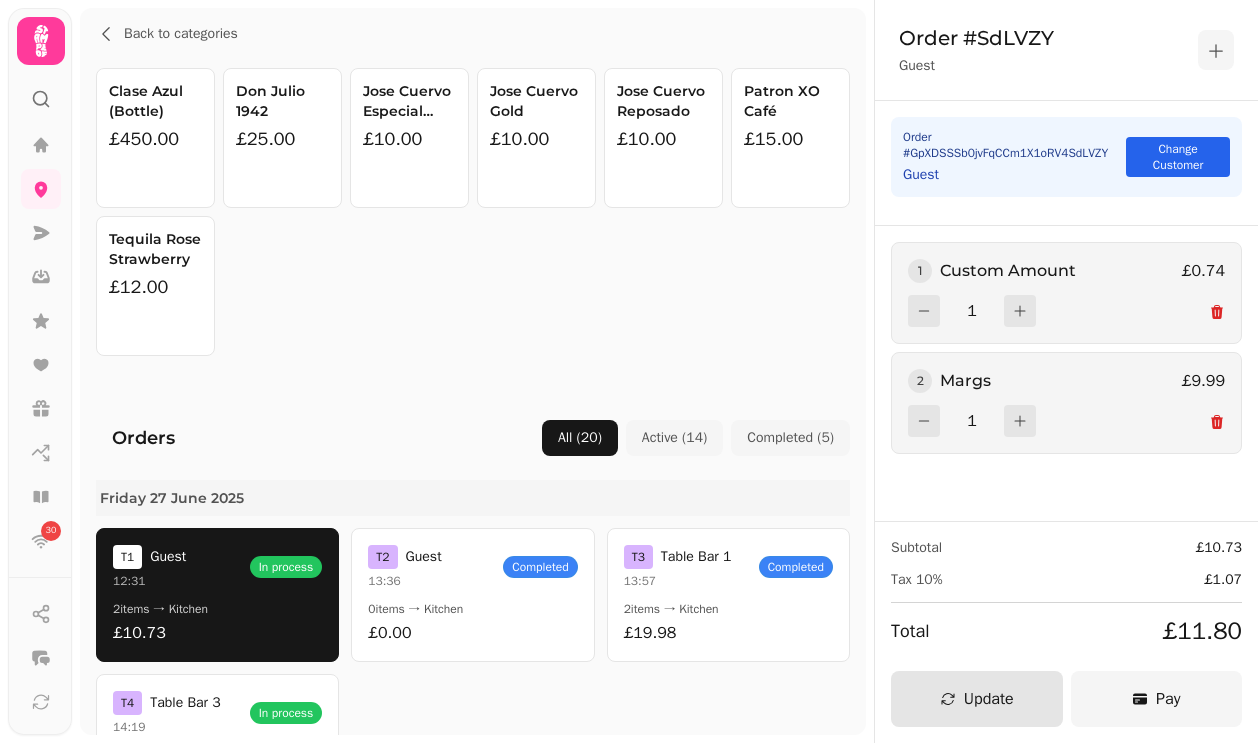 click on "Pay" at bounding box center [1157, 699] 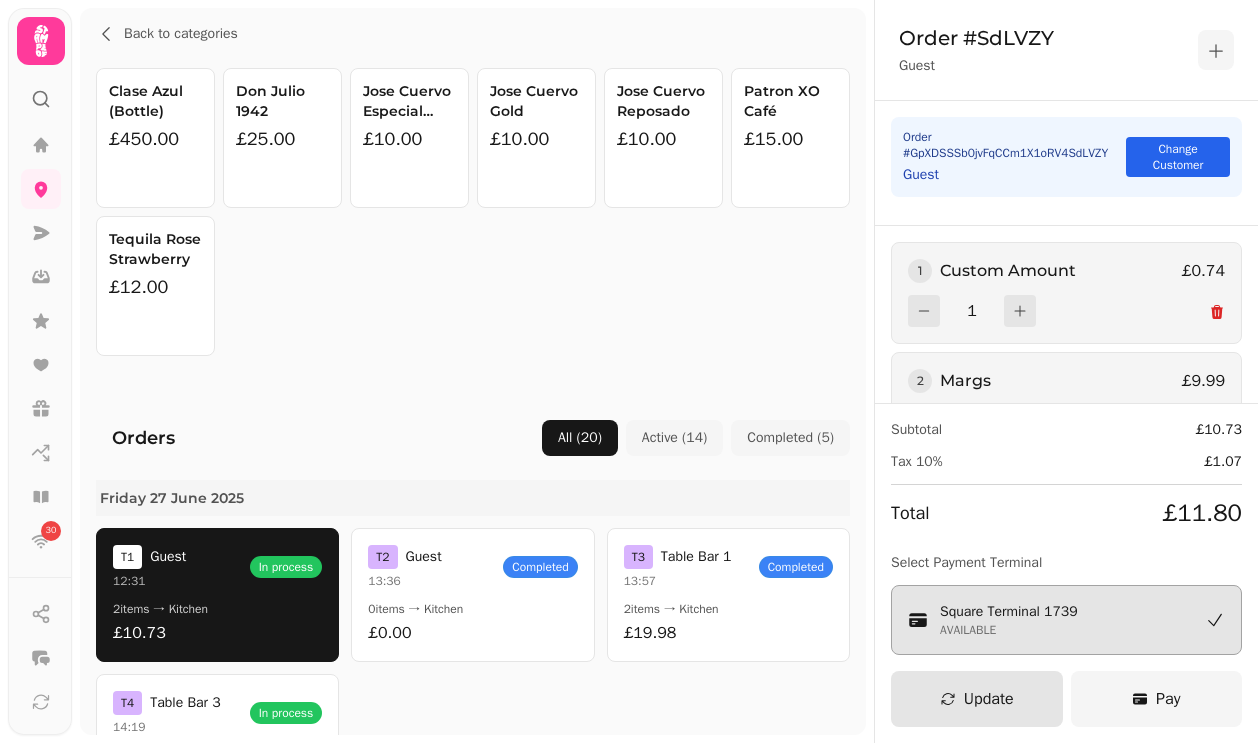 click on "Pay" at bounding box center (1157, 699) 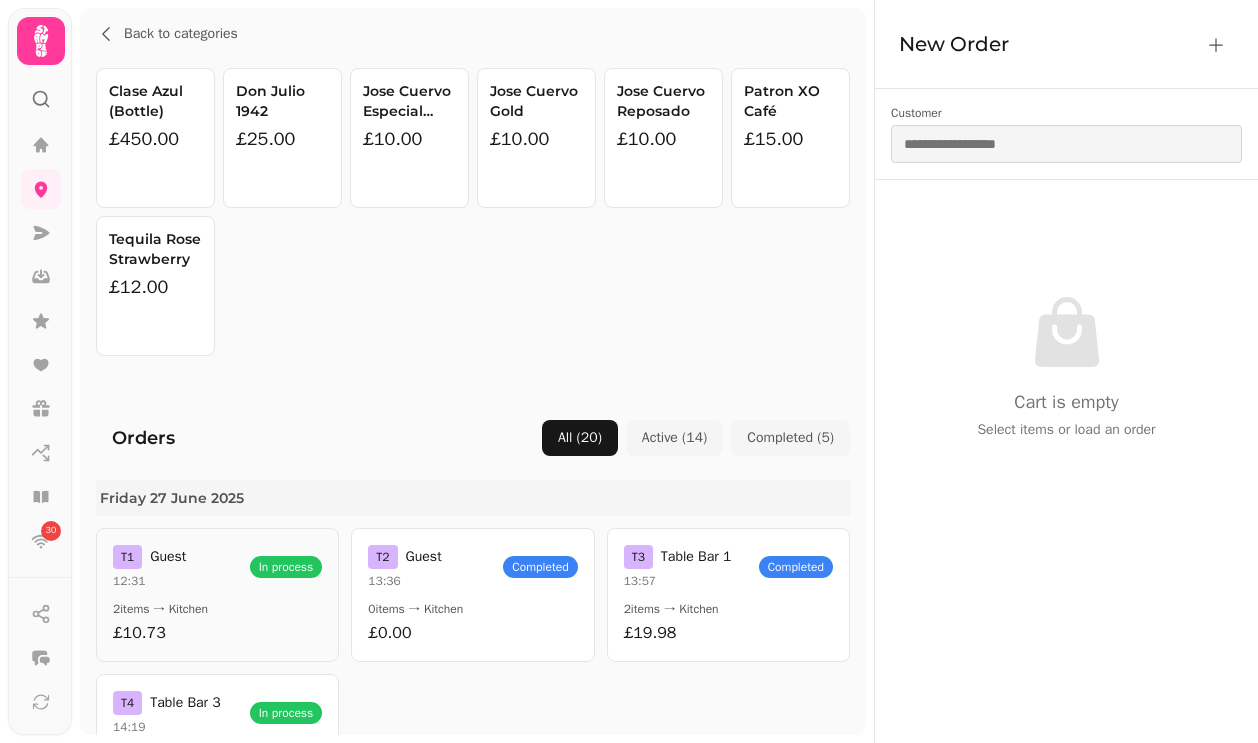click on "T 1 Guest 12:31 In process 2  items → Kitchen £10.73" at bounding box center (217, 595) 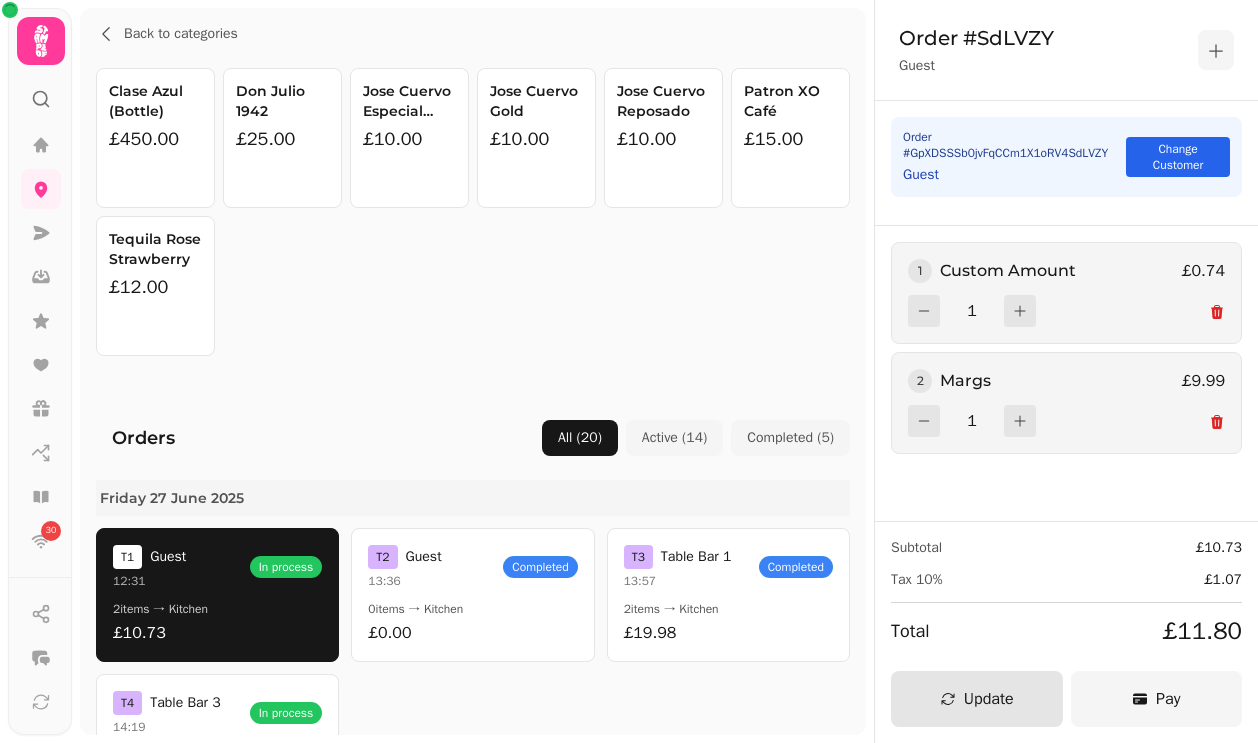 click on "Pay" at bounding box center [1157, 699] 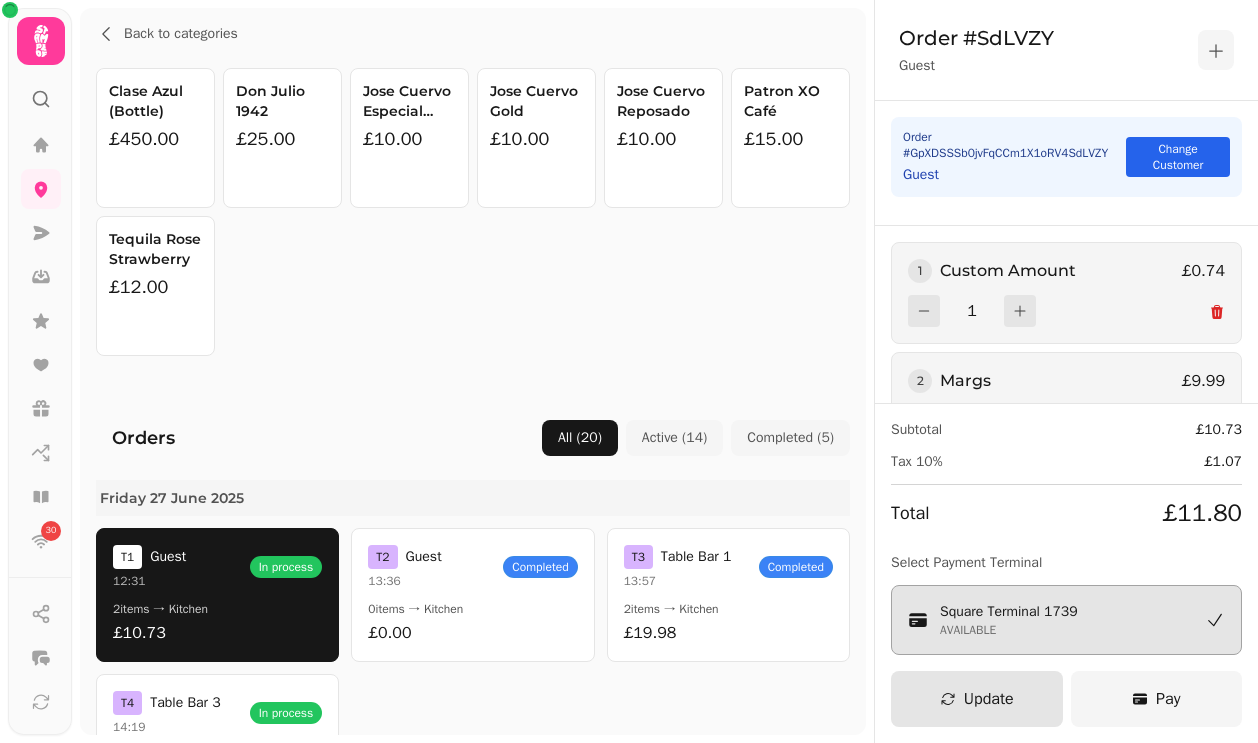 click on "Pay" at bounding box center (1157, 699) 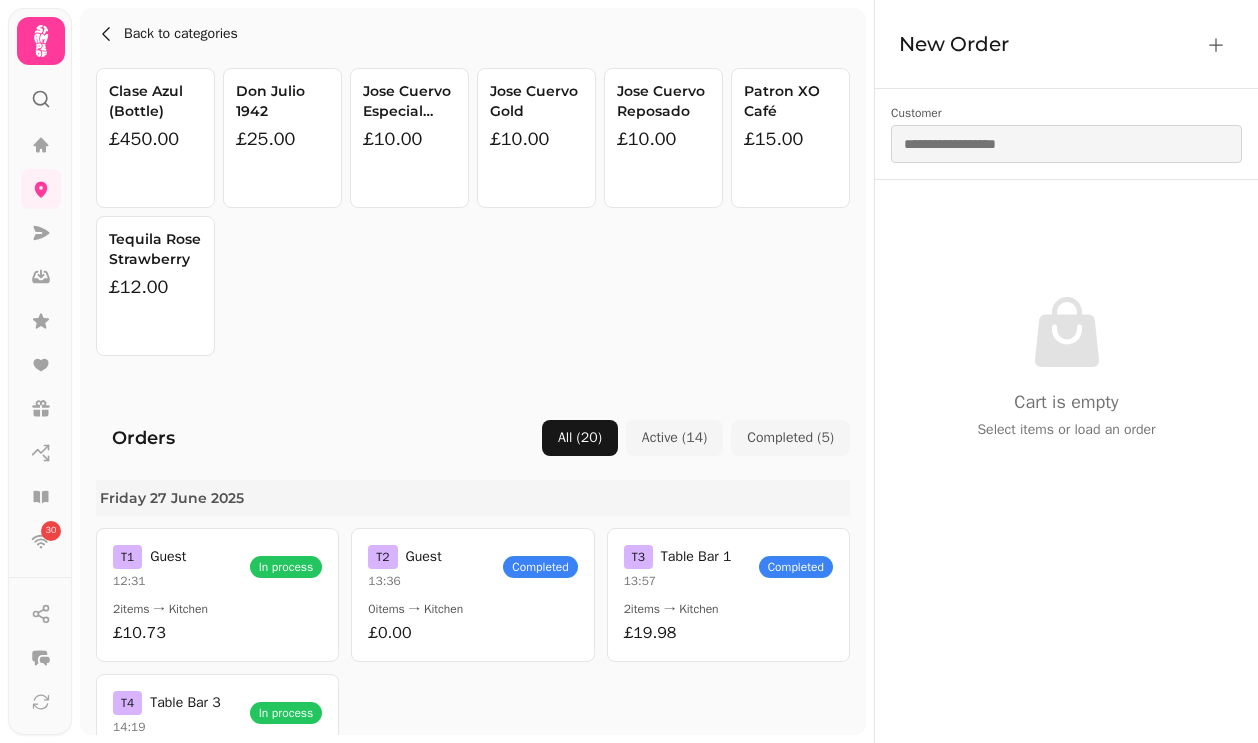 click on "Back to categories" at bounding box center (181, 34) 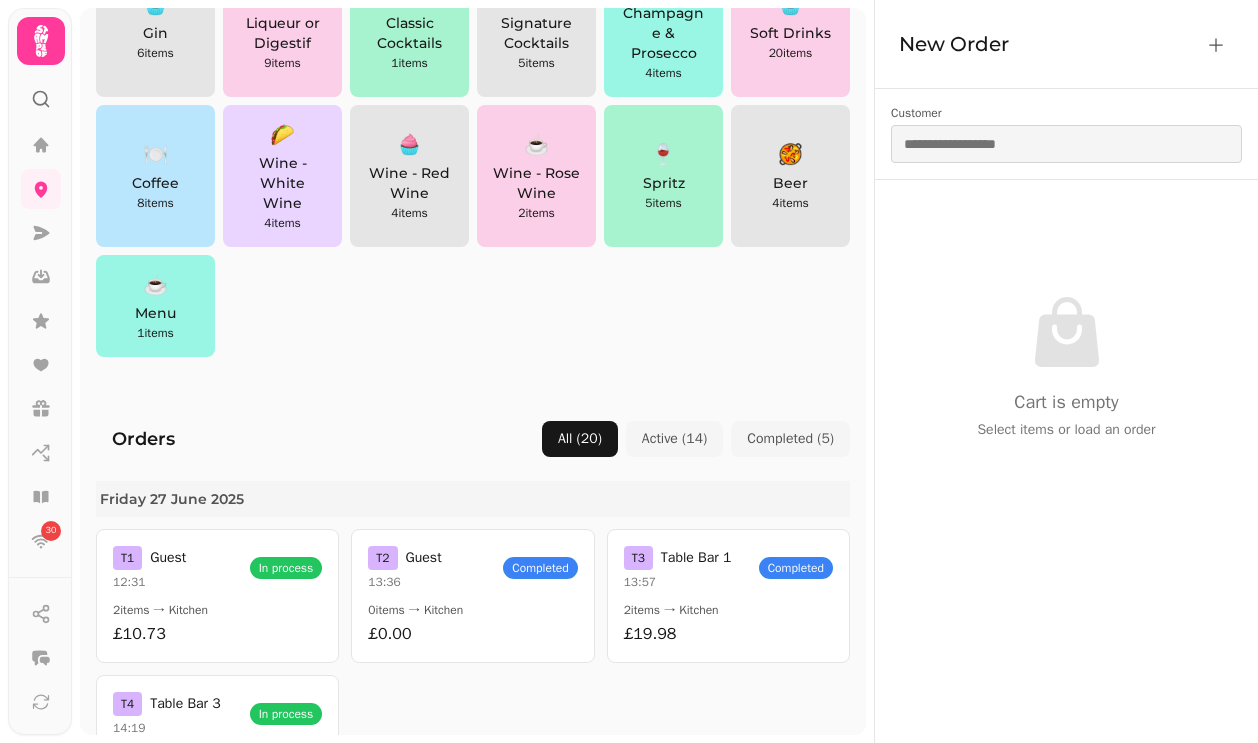 scroll, scrollTop: 362, scrollLeft: 0, axis: vertical 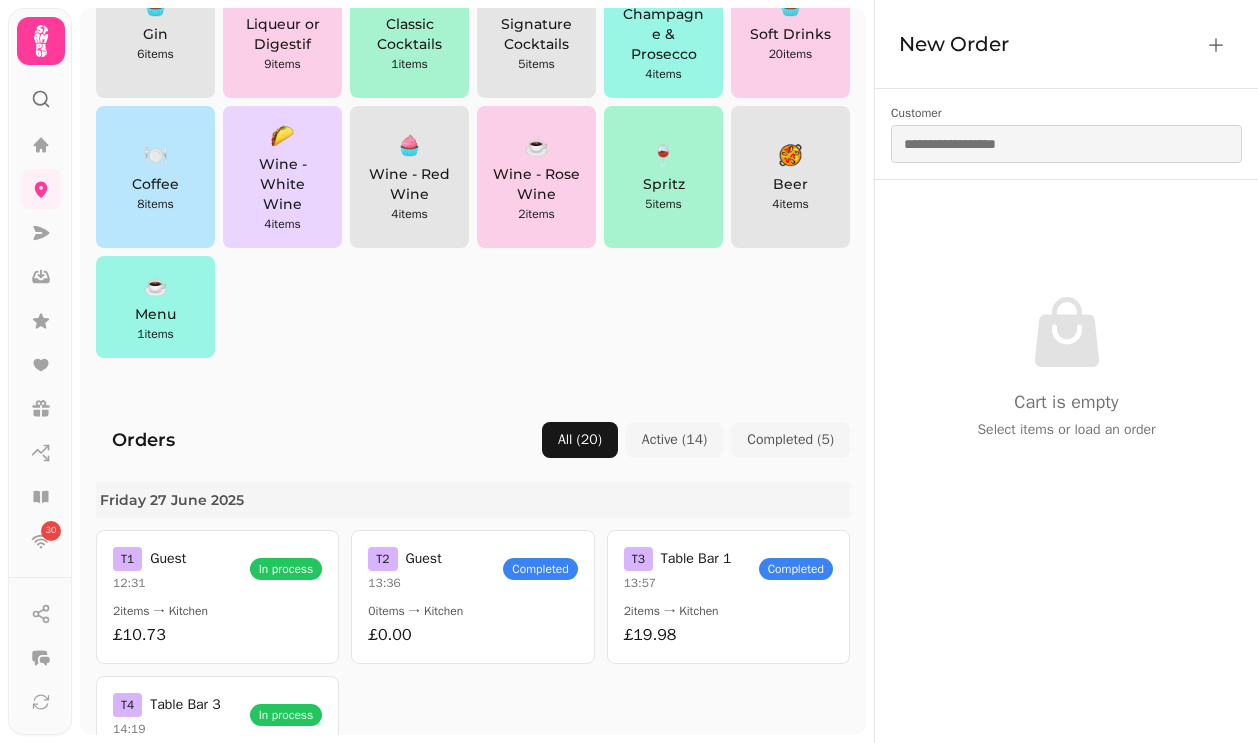 click on "Orders All ( 20 ) Active ( 14 ) Completed ( 5 ) Friday 27 June 2025 T 1 Guest 12:31 In process 2  items → Kitchen £10.73 T 2 Guest 13:36 Completed 0  items → Kitchen £0.00 T 3 Table Bar 1 13:57 Completed 2  items → Kitchen £19.98 T 4 Table Bar 3 14:19 In process 7  items → Kitchen £61.45 Monday 30 June 2025 T 1 Table Bar 5 11:28 In process 2  items → Kitchen £27.58 T 2 Table Bar 2 11:29 In process 2  items → Kitchen £98.87 T 3 Guest 15:40 In process 1  items → Kitchen £24.00 T 4 Guest 16:26 In process 2  items → Kitchen £29.00 T 5 Guest 19:29 In process 2  items → Kitchen £152.00 T 6 Guest 22:16 In process 1  items → Kitchen £9.99 T 7 Guest 22:19 In process 1  items → Kitchen £9.99 T 8 Guest 22:20 In process 1  items → Kitchen £6.95 T 9 Guest 22:22 In process 2  items → Kitchen £15.94 Thursday 10 July 2025 T 1 Table Bar 4 21:07 Completed 2  items → Kitchen £34.99 T 2 Guest 21:09 Cancelled 2  items → Kitchen £32.93 T 3 Table Bar 1 21:10 Completed 4 £929.39 T 1 3 T" at bounding box center [473, 1261] 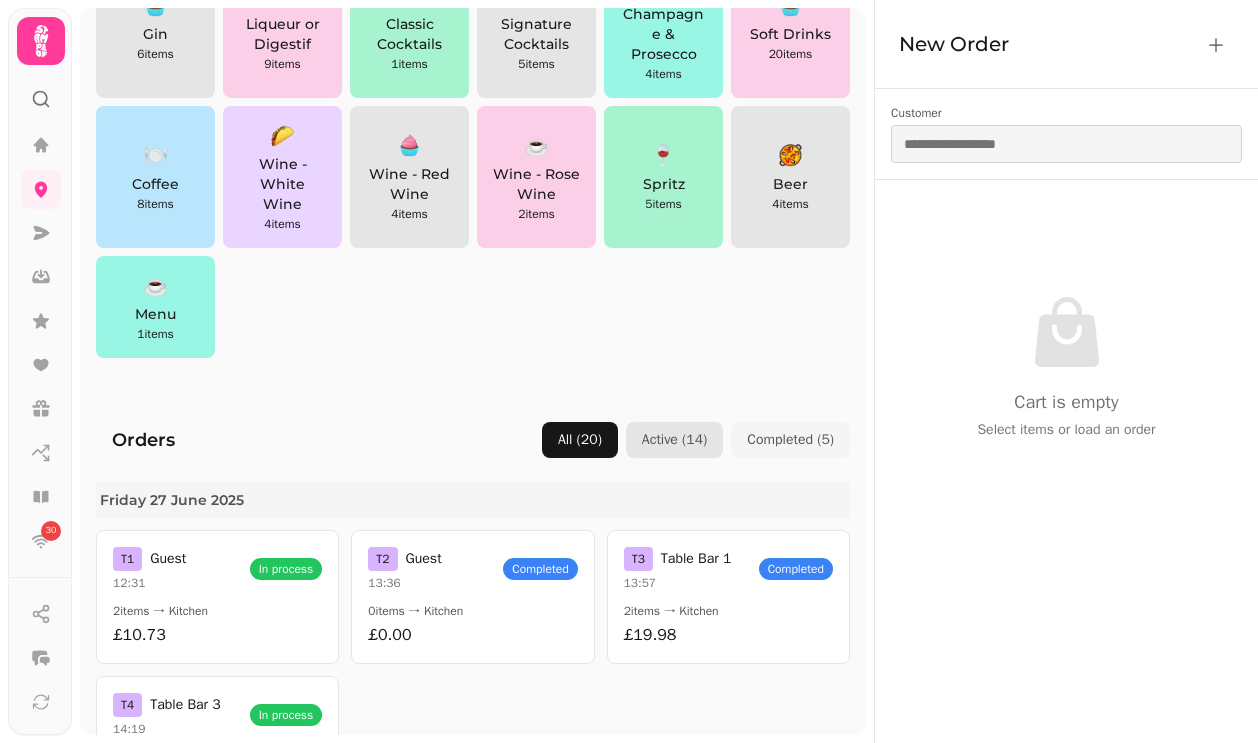 click on "Active ( 14 )" at bounding box center (674, 440) 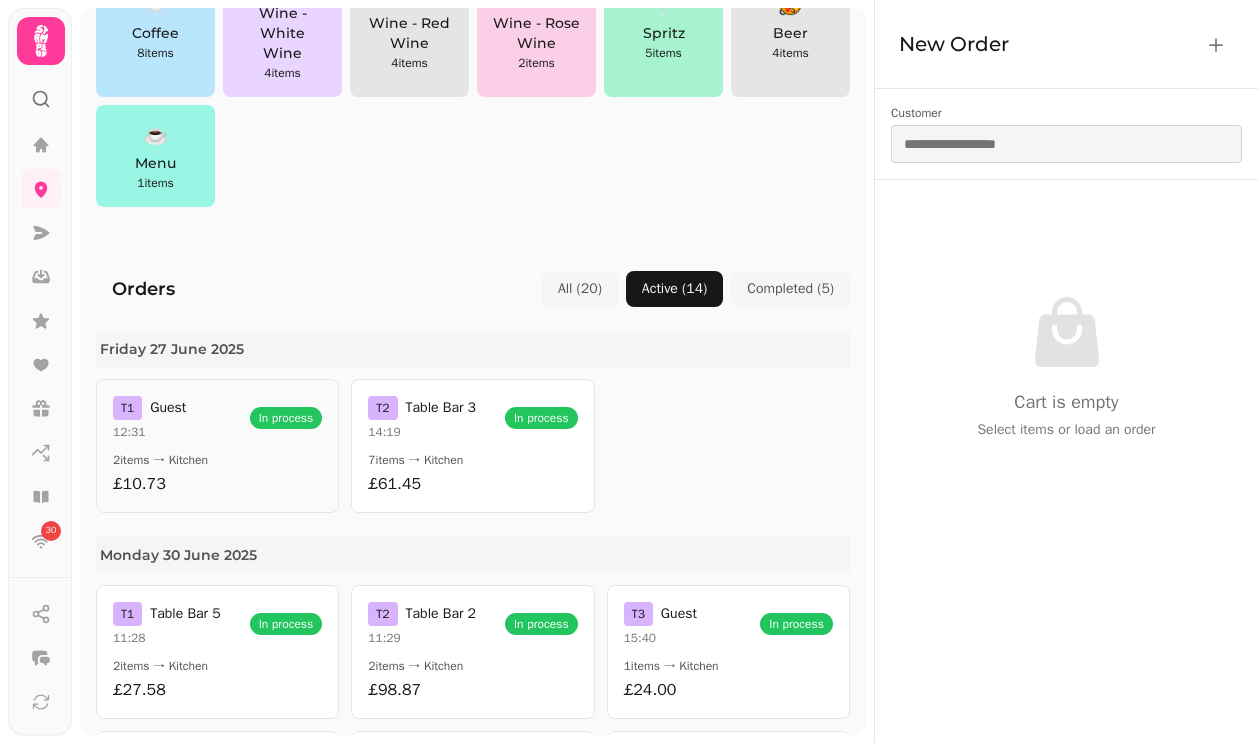 scroll, scrollTop: 516, scrollLeft: 0, axis: vertical 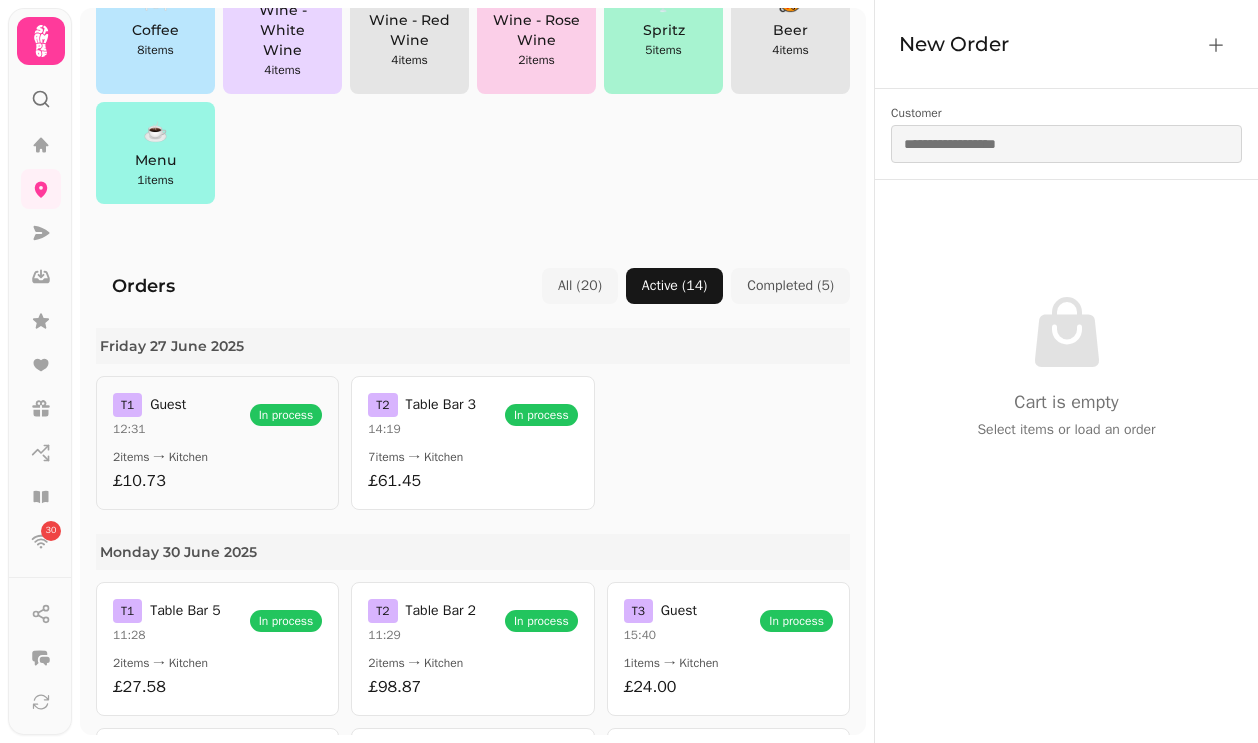 click on "2  items → Kitchen" at bounding box center (217, 457) 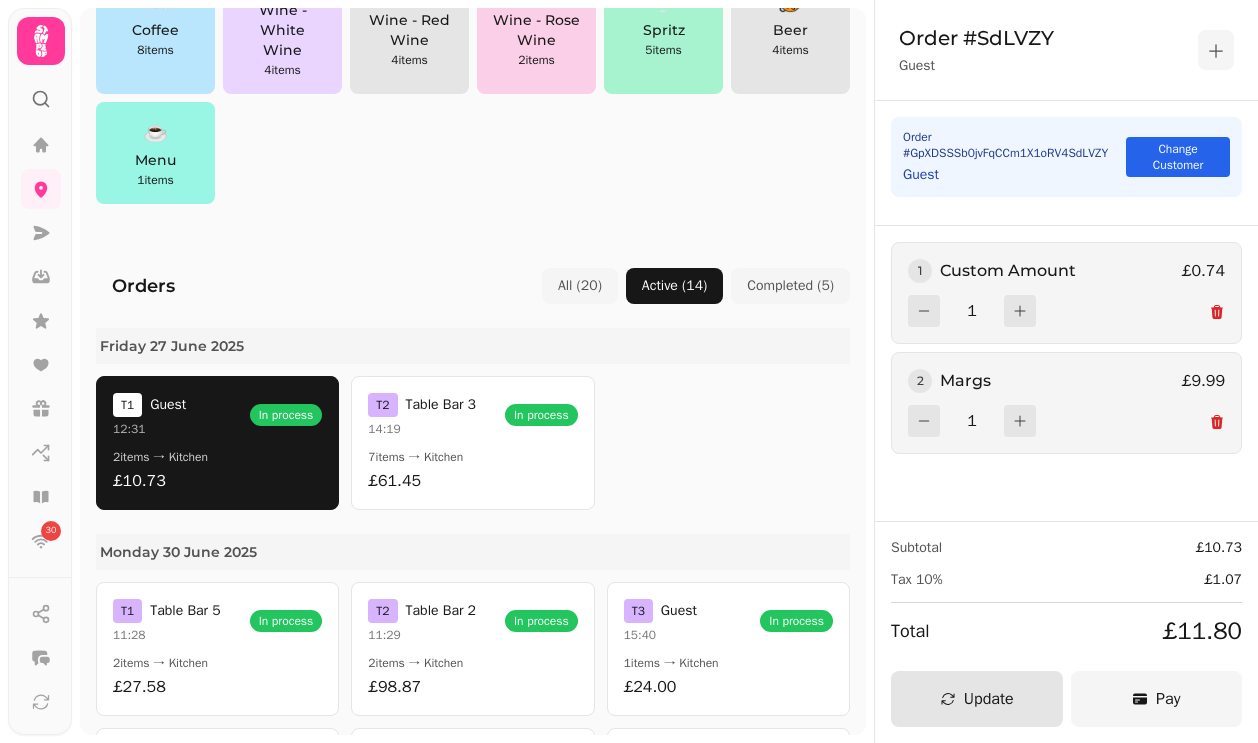 click on "Pay" at bounding box center [1157, 699] 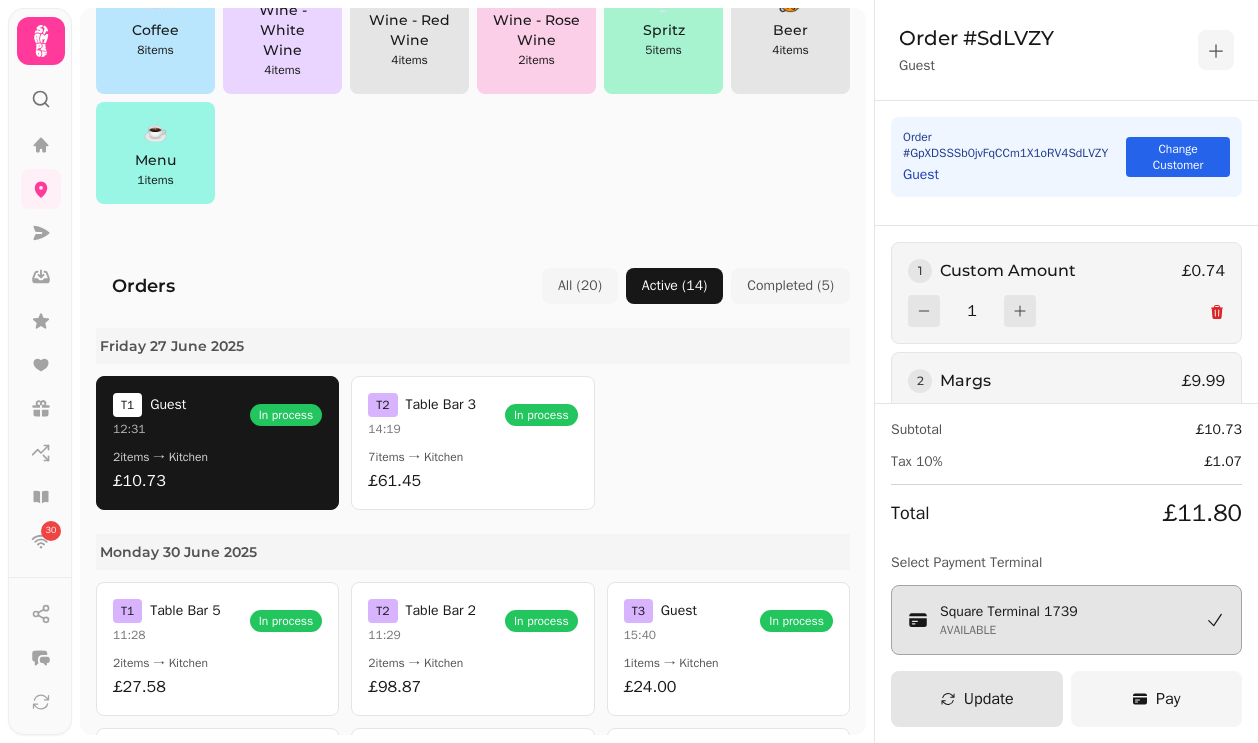 click on "Pay" at bounding box center [1157, 699] 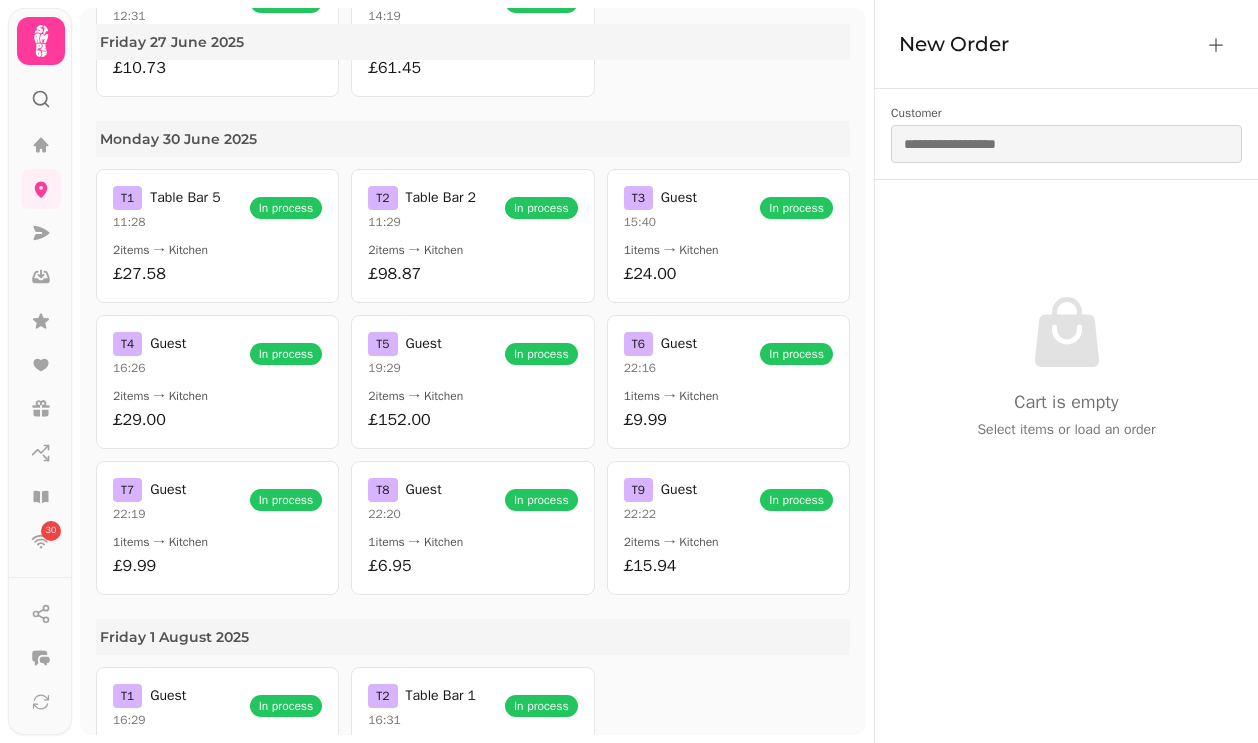 scroll, scrollTop: 1177, scrollLeft: 0, axis: vertical 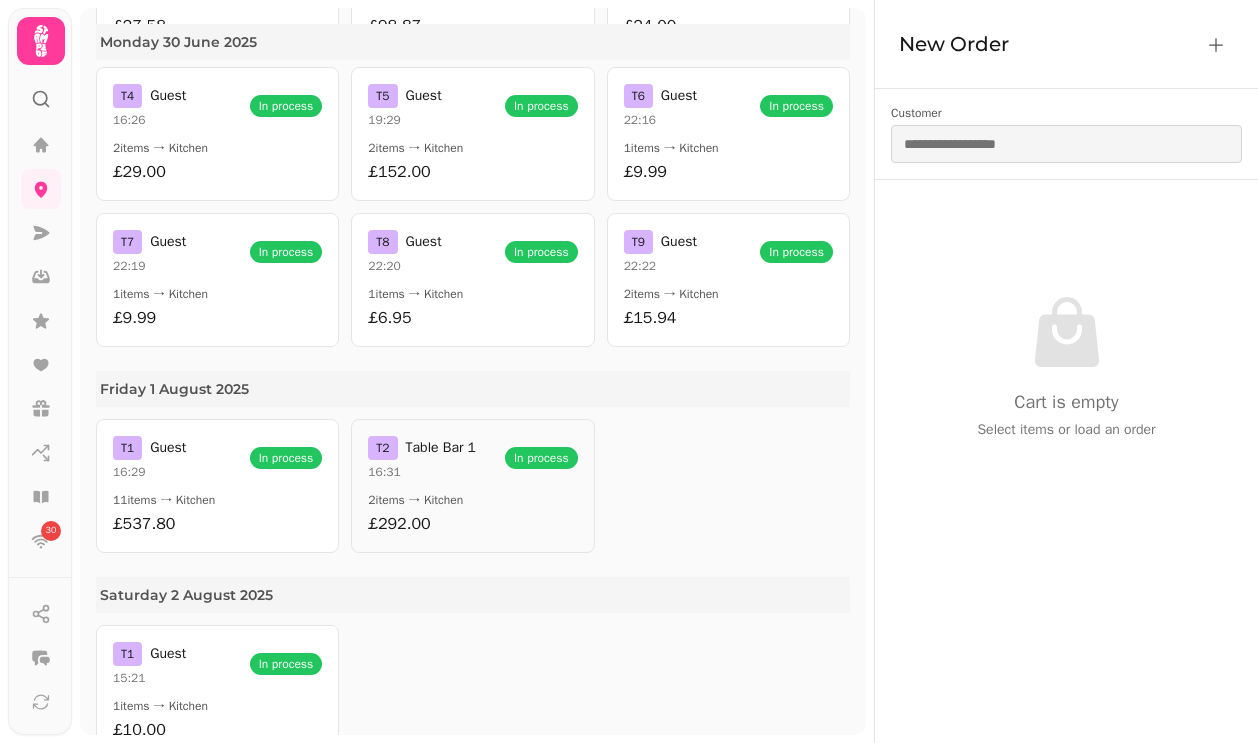 click on "2  items → Kitchen" at bounding box center (472, 500) 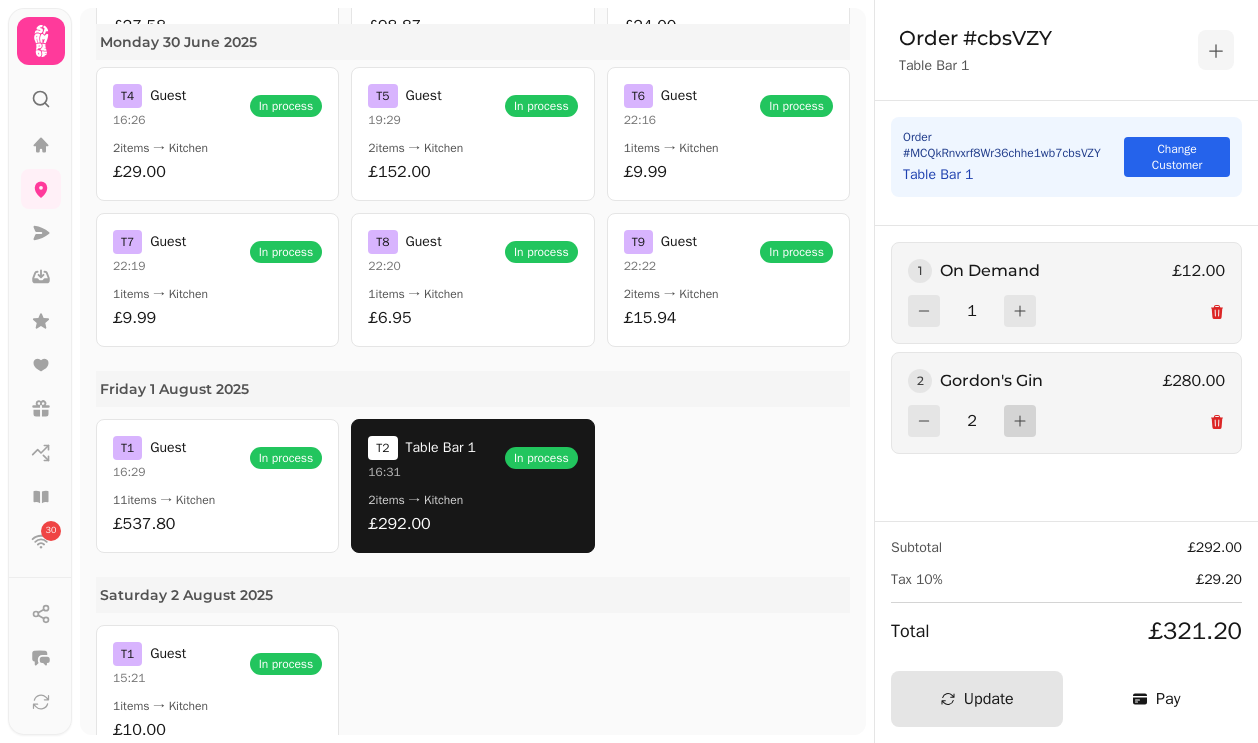 click 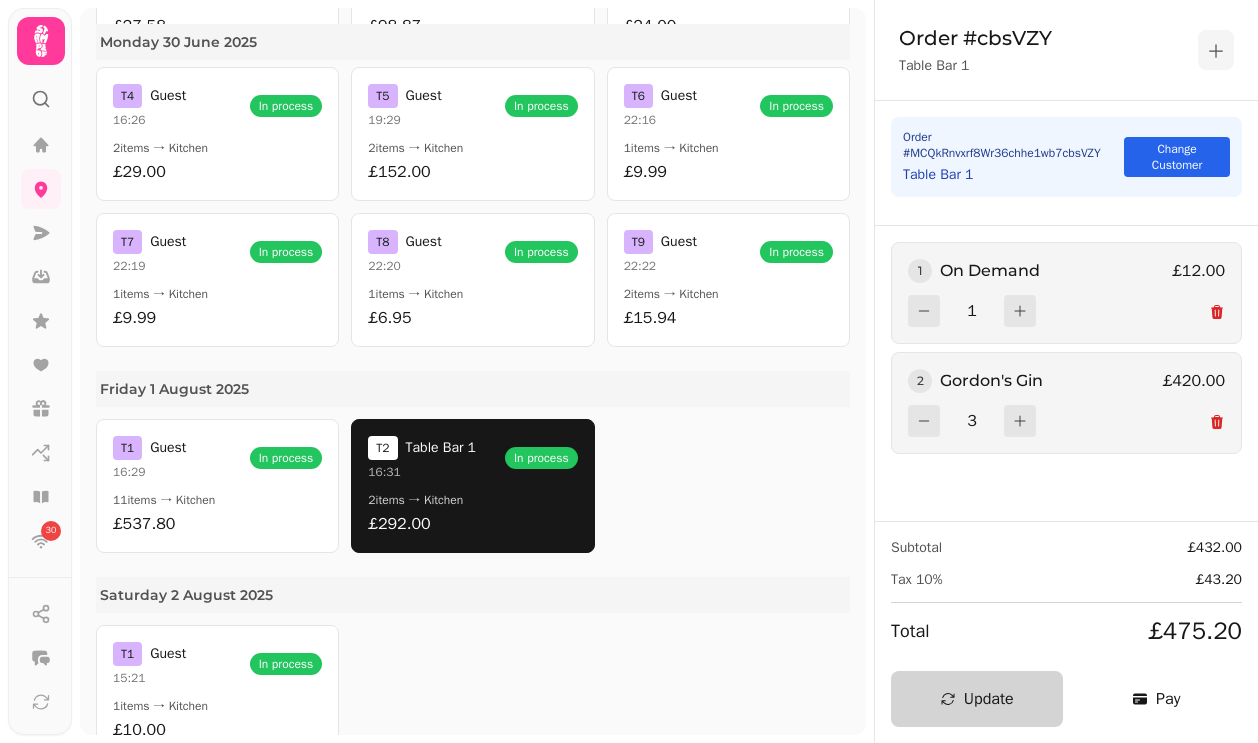 click on "Update" at bounding box center [989, 699] 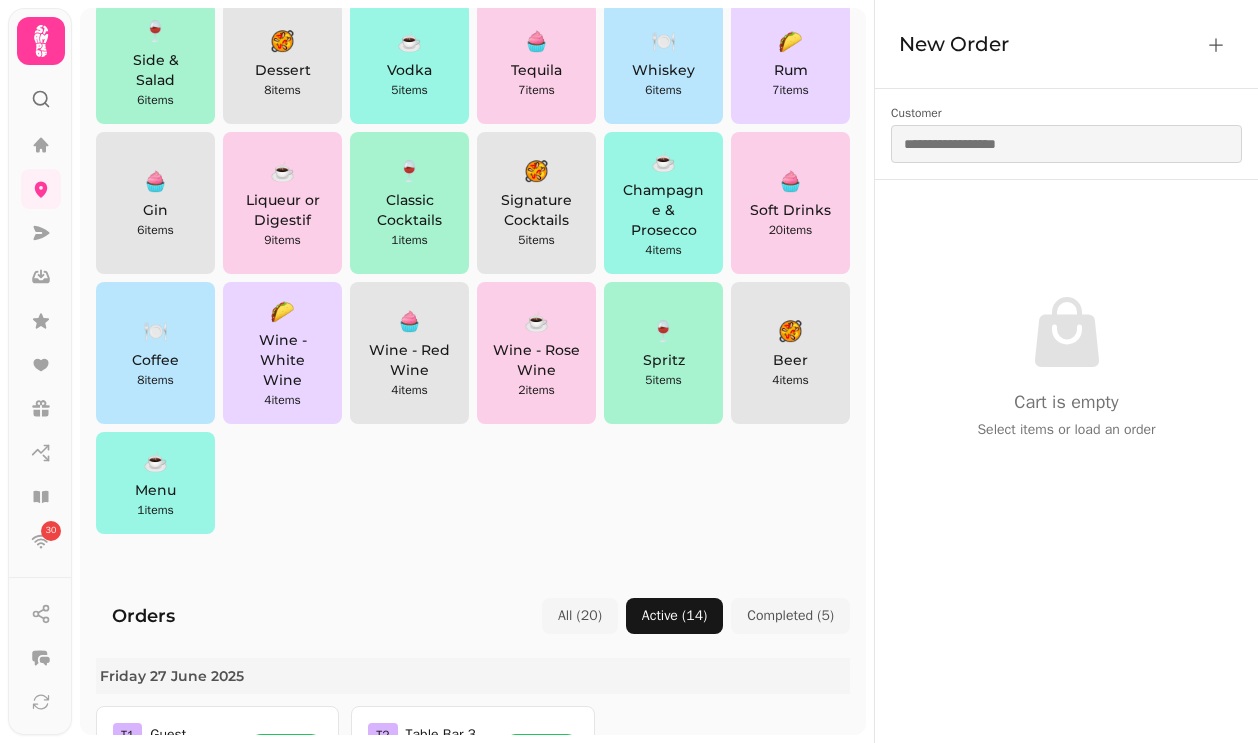 scroll, scrollTop: 0, scrollLeft: 0, axis: both 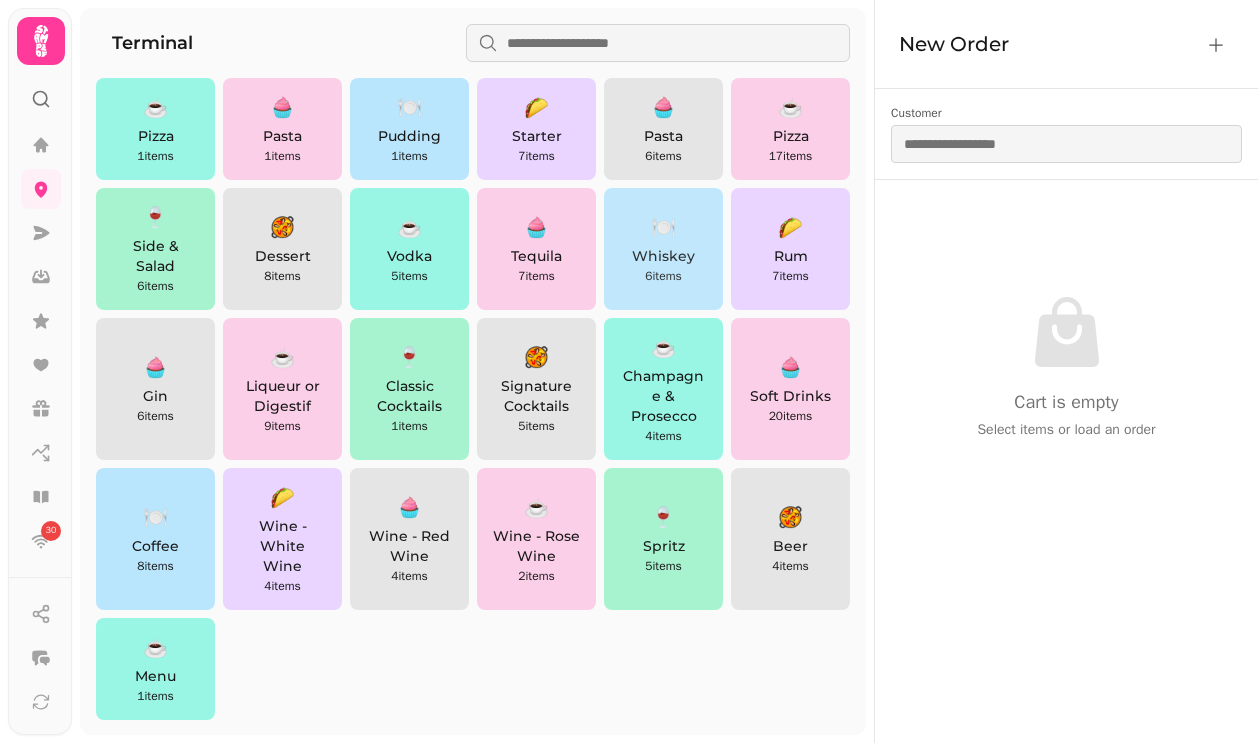 click on "🍽️" at bounding box center [663, 228] 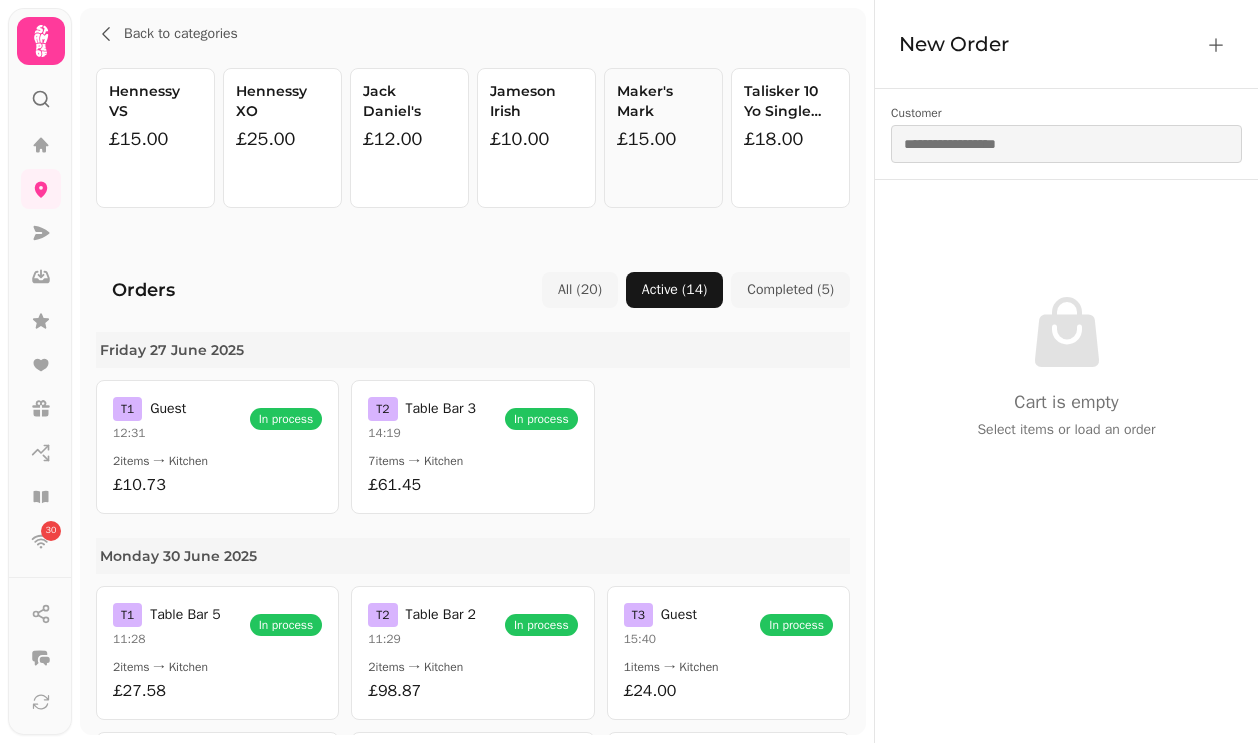 click on "£15.00" at bounding box center (663, 139) 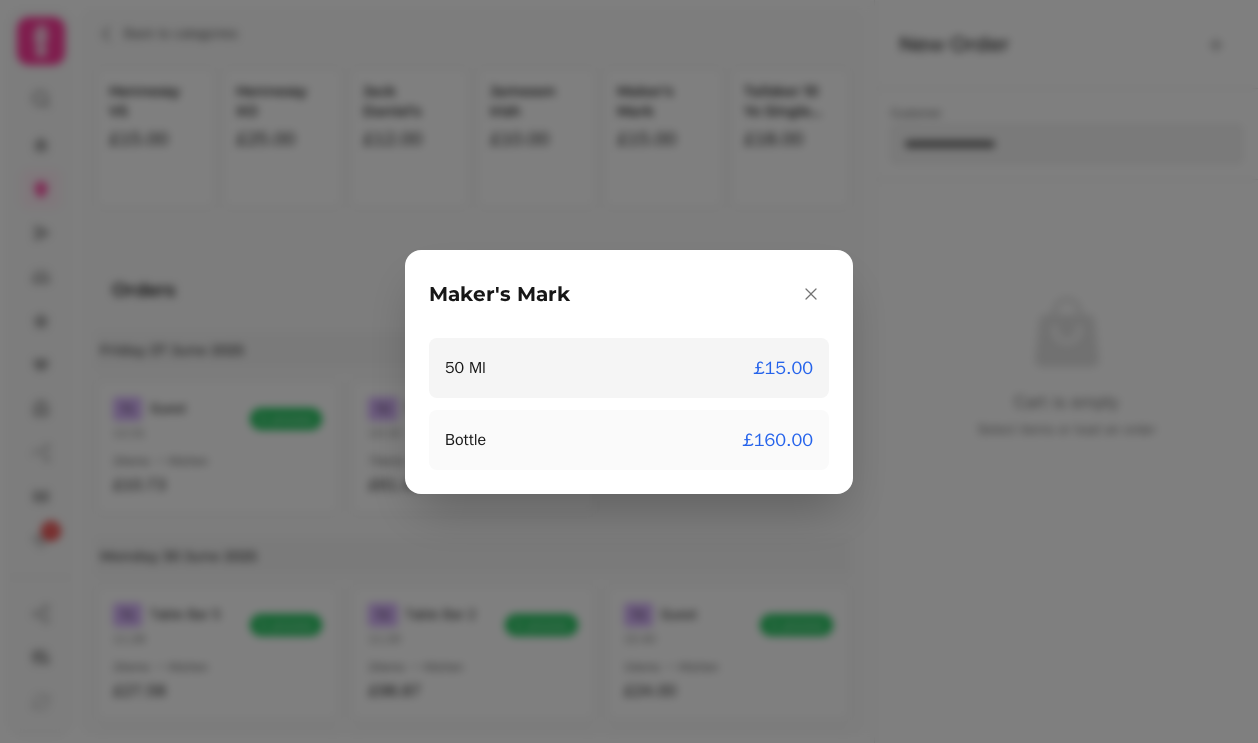 click on "50 Ml £15.00" at bounding box center (629, 368) 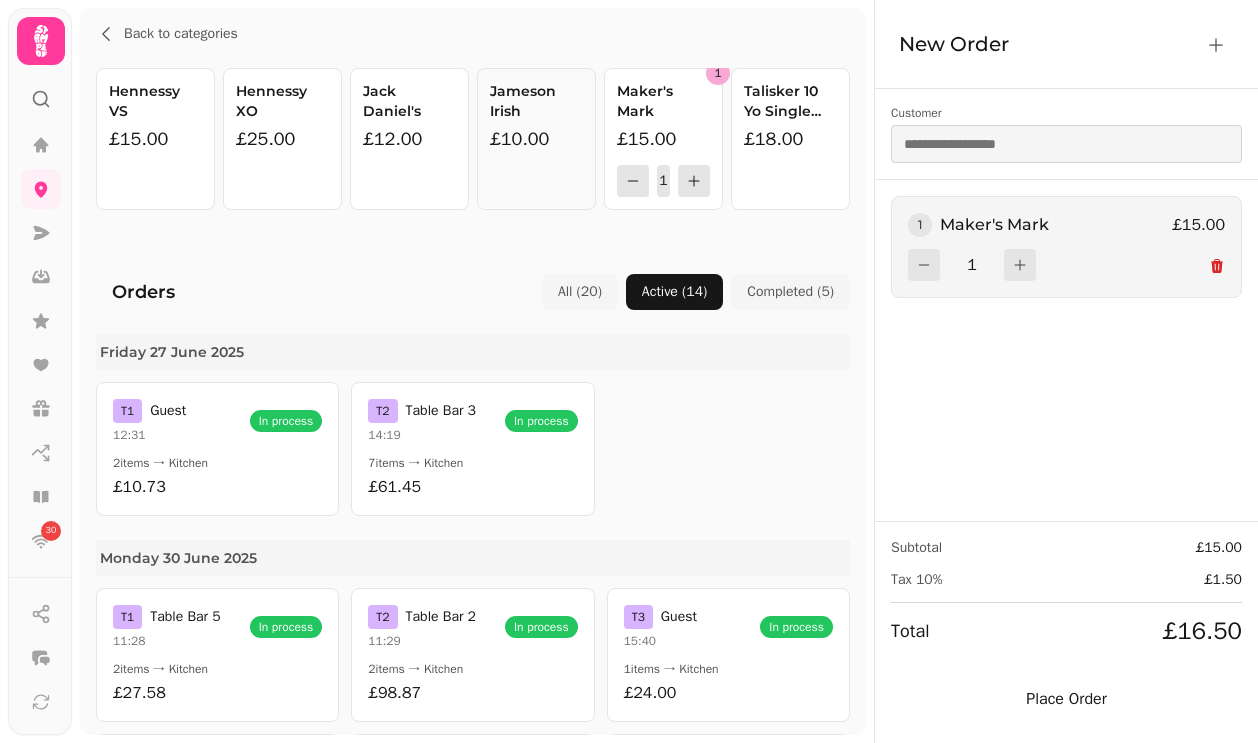 click on "£10.00" at bounding box center [536, 139] 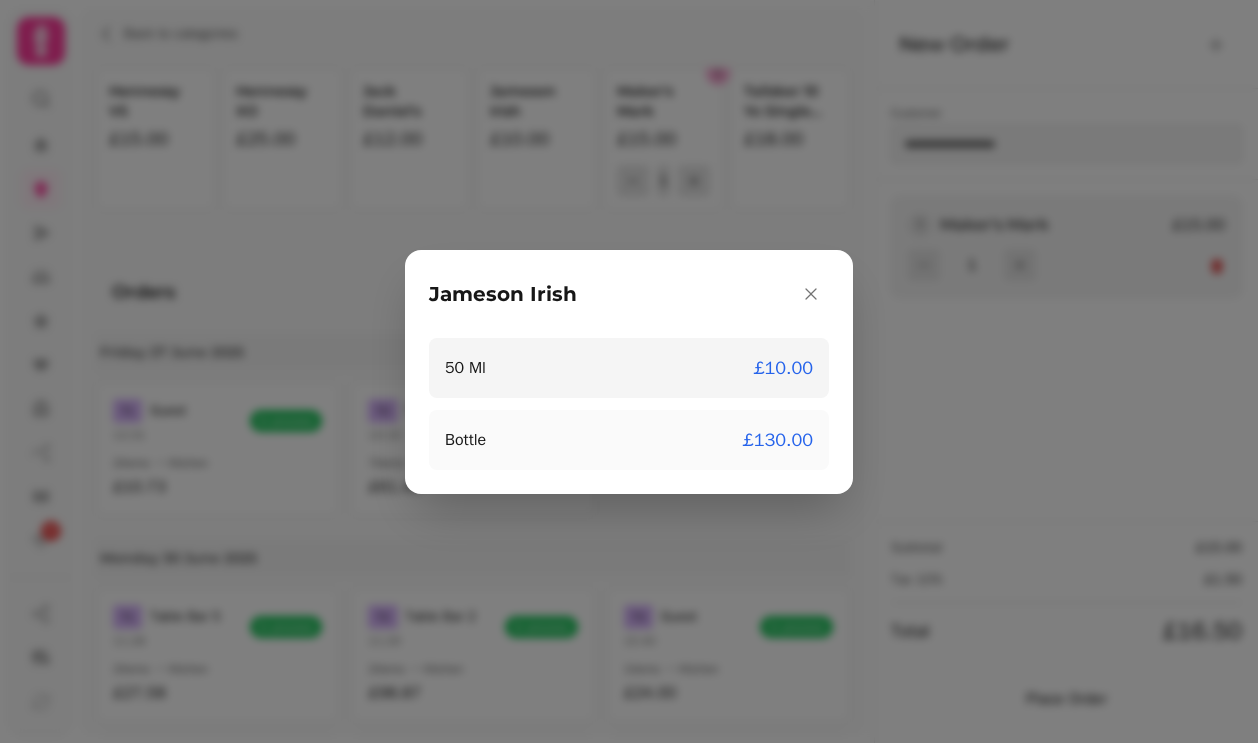 click on "50 Ml £10.00" at bounding box center (629, 368) 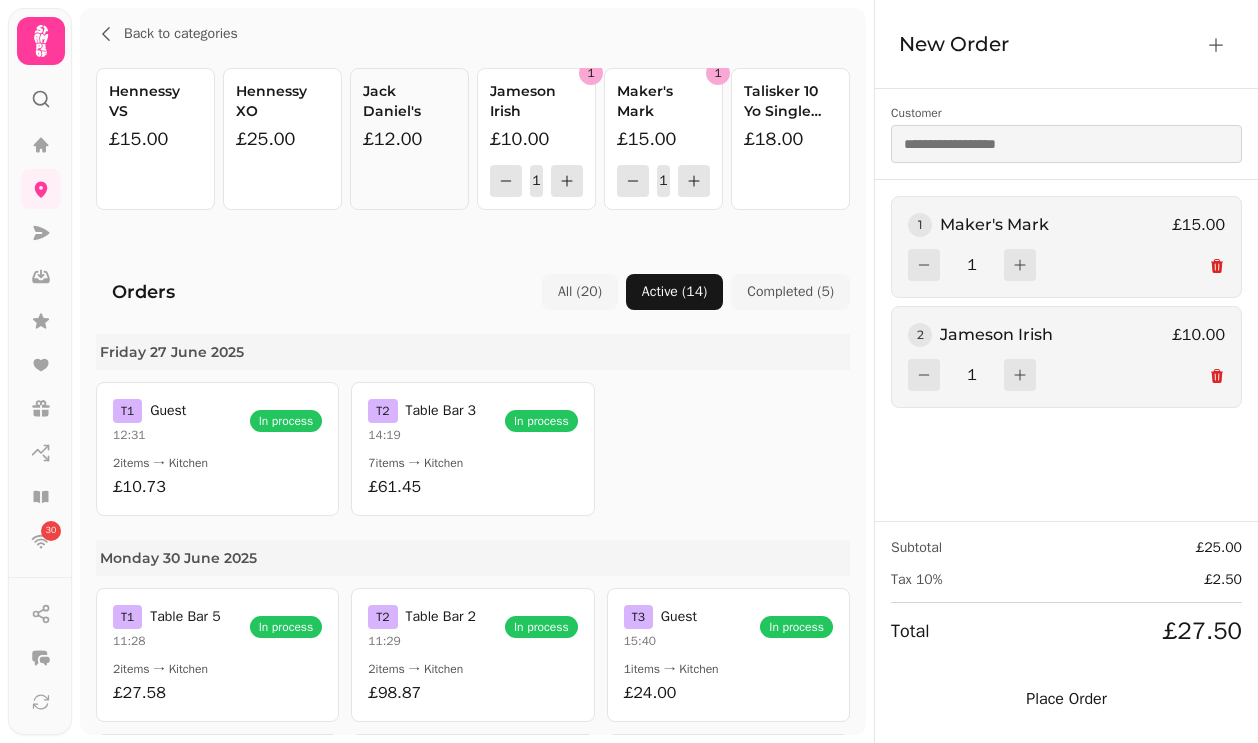 click on "Jack Daniel's £12.00" at bounding box center (409, 139) 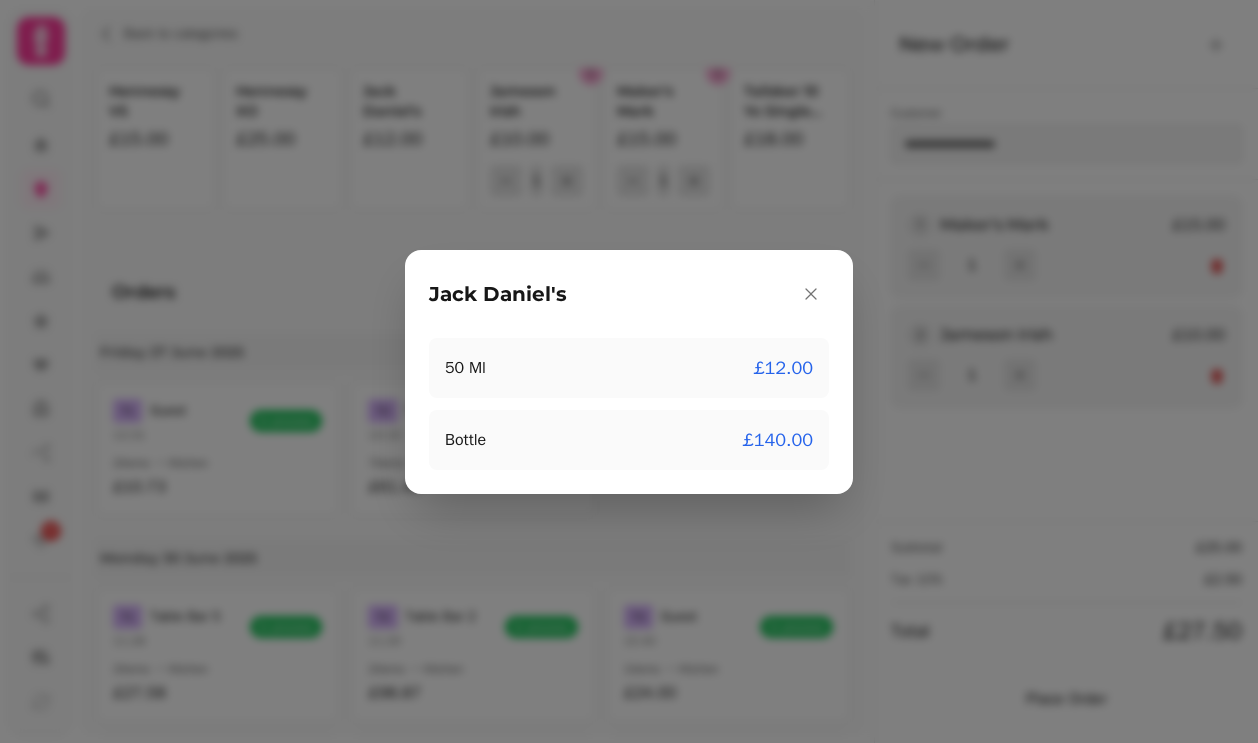 click on "Jack Daniel's 50 Ml £12.00 Bottle £140.00" at bounding box center [629, 372] 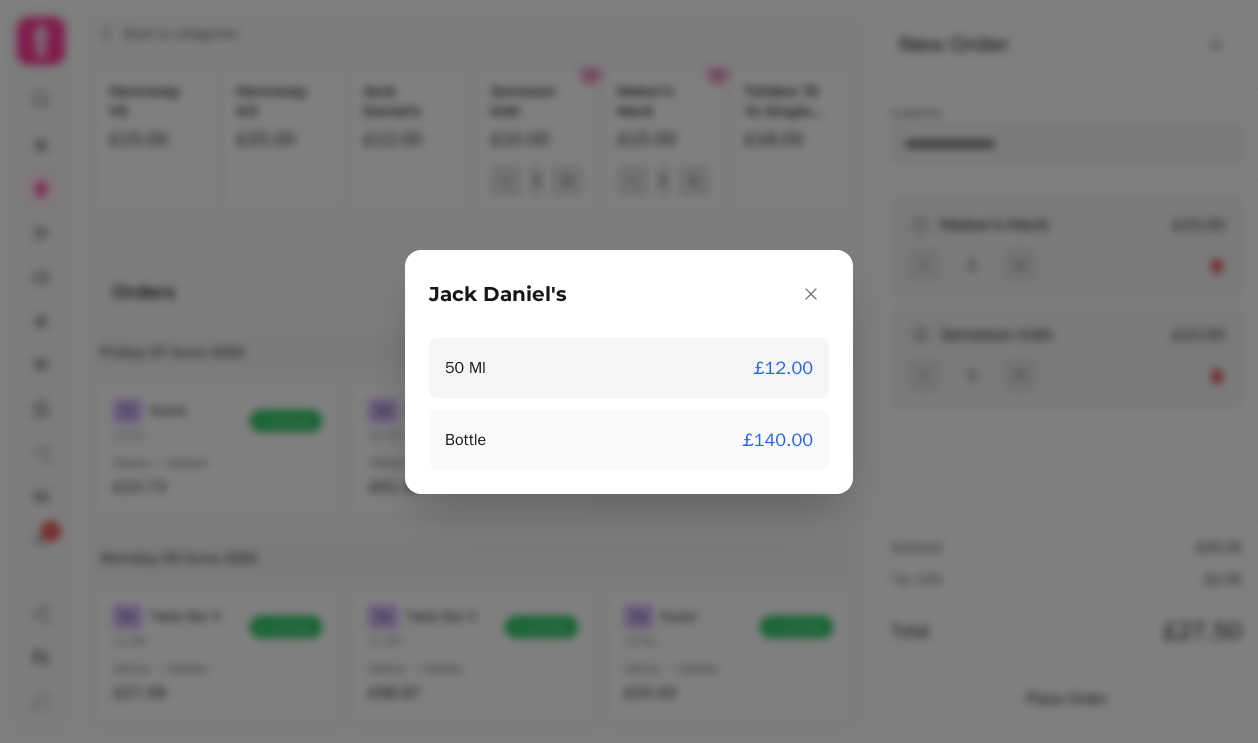 click on "50 Ml £12.00" at bounding box center (629, 368) 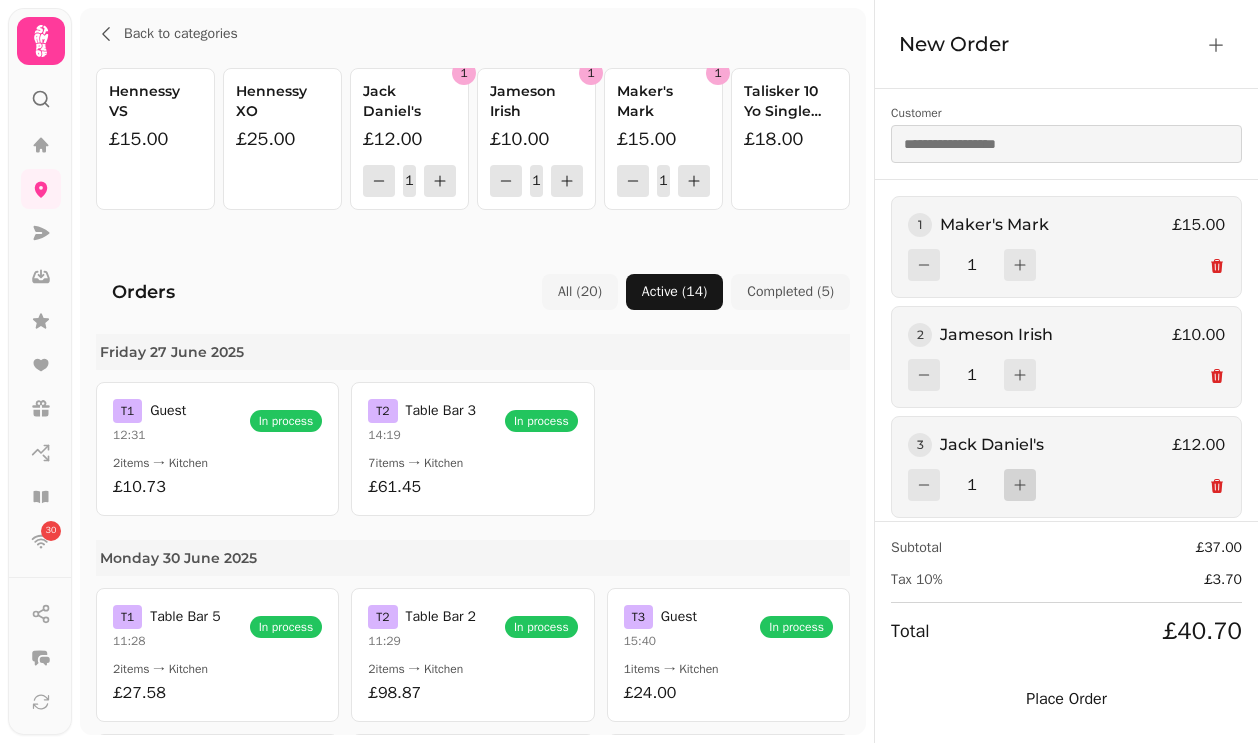 click 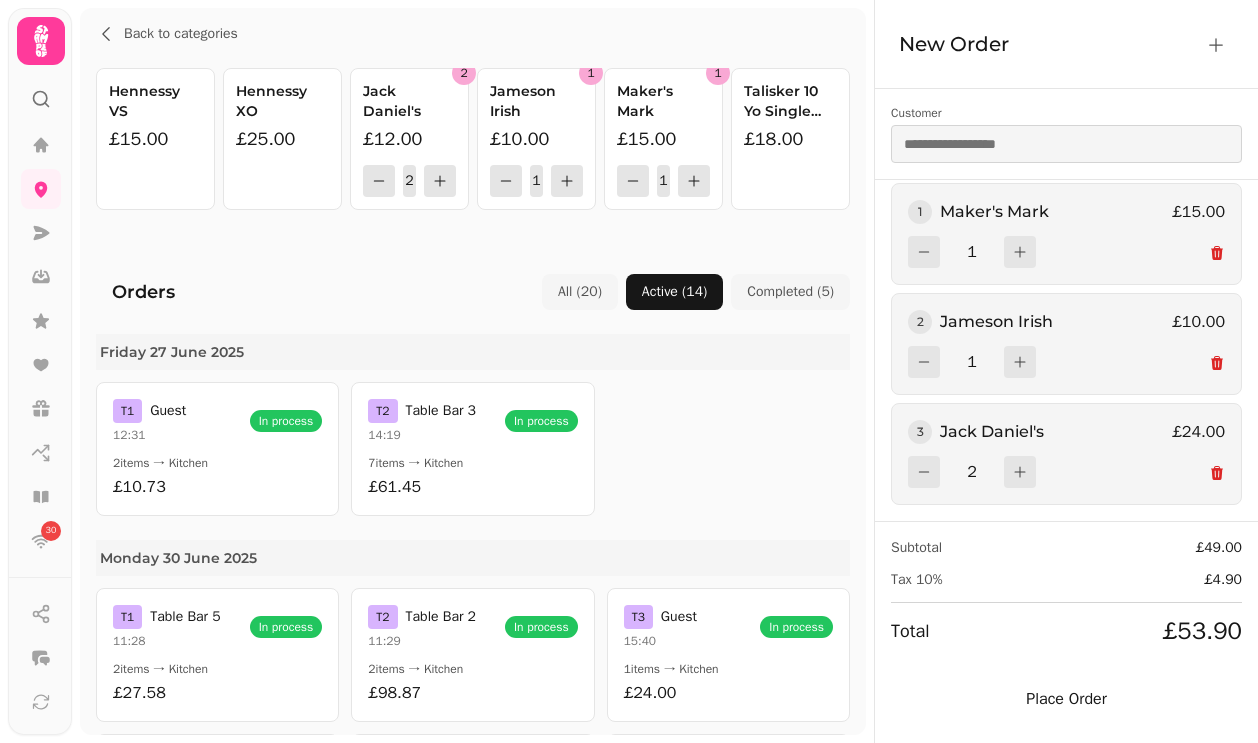 scroll, scrollTop: 0, scrollLeft: 0, axis: both 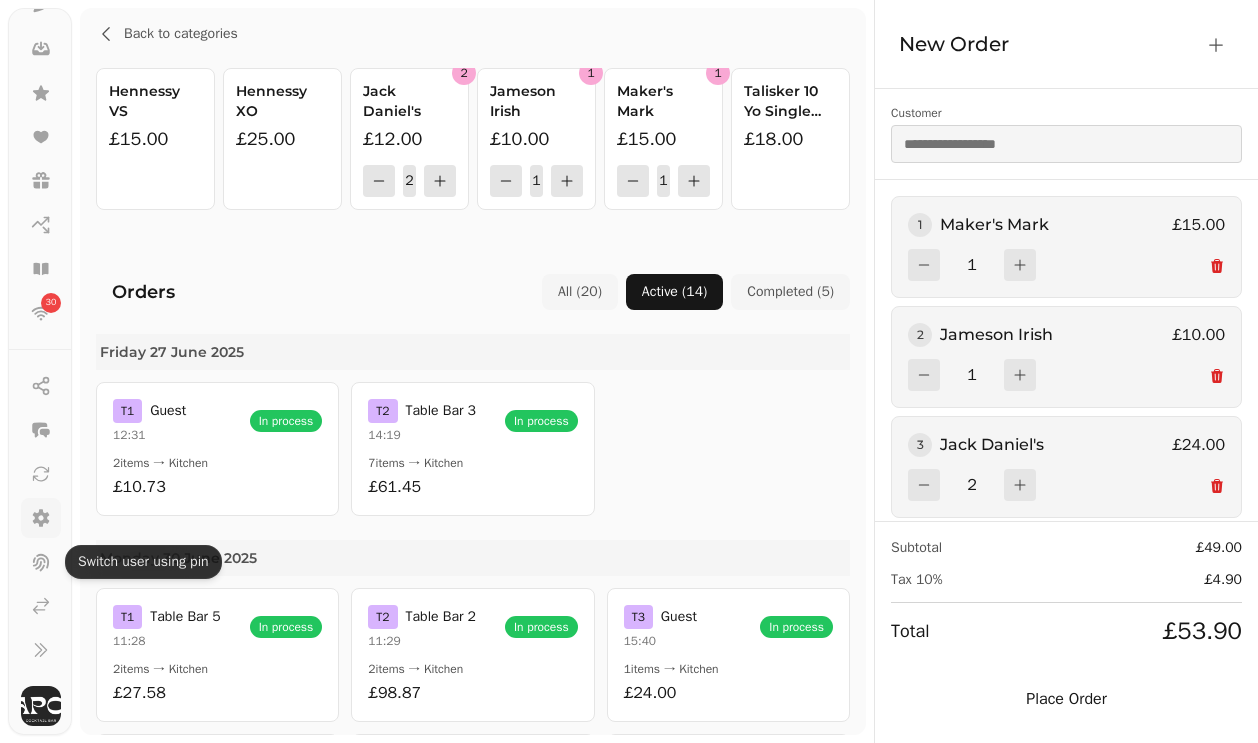 click 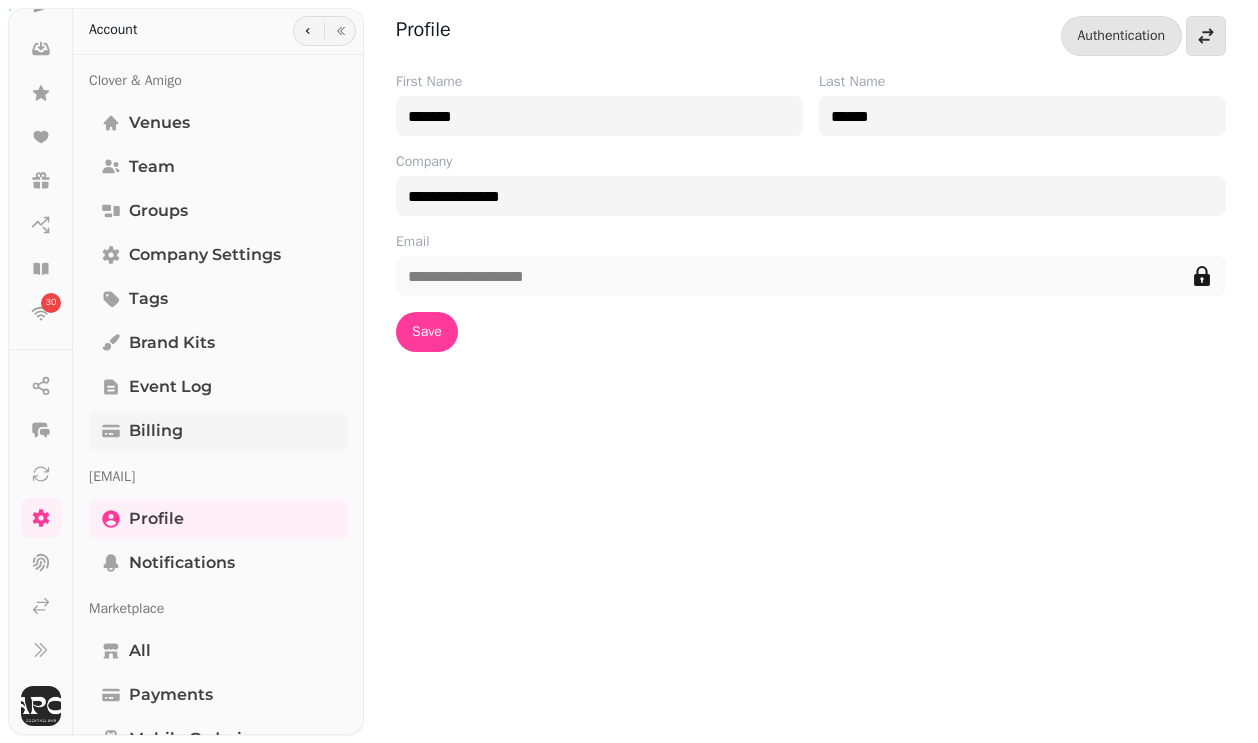 scroll, scrollTop: 456, scrollLeft: 0, axis: vertical 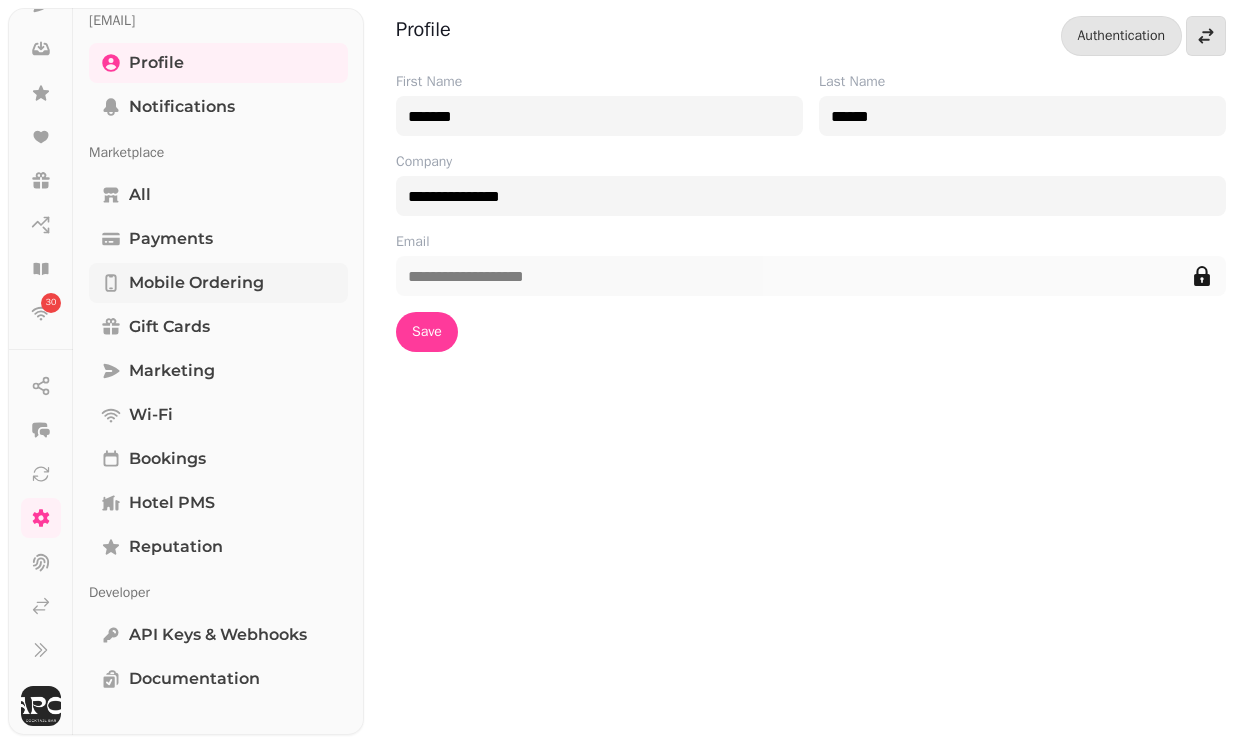 click on "Mobile ordering" at bounding box center [218, 283] 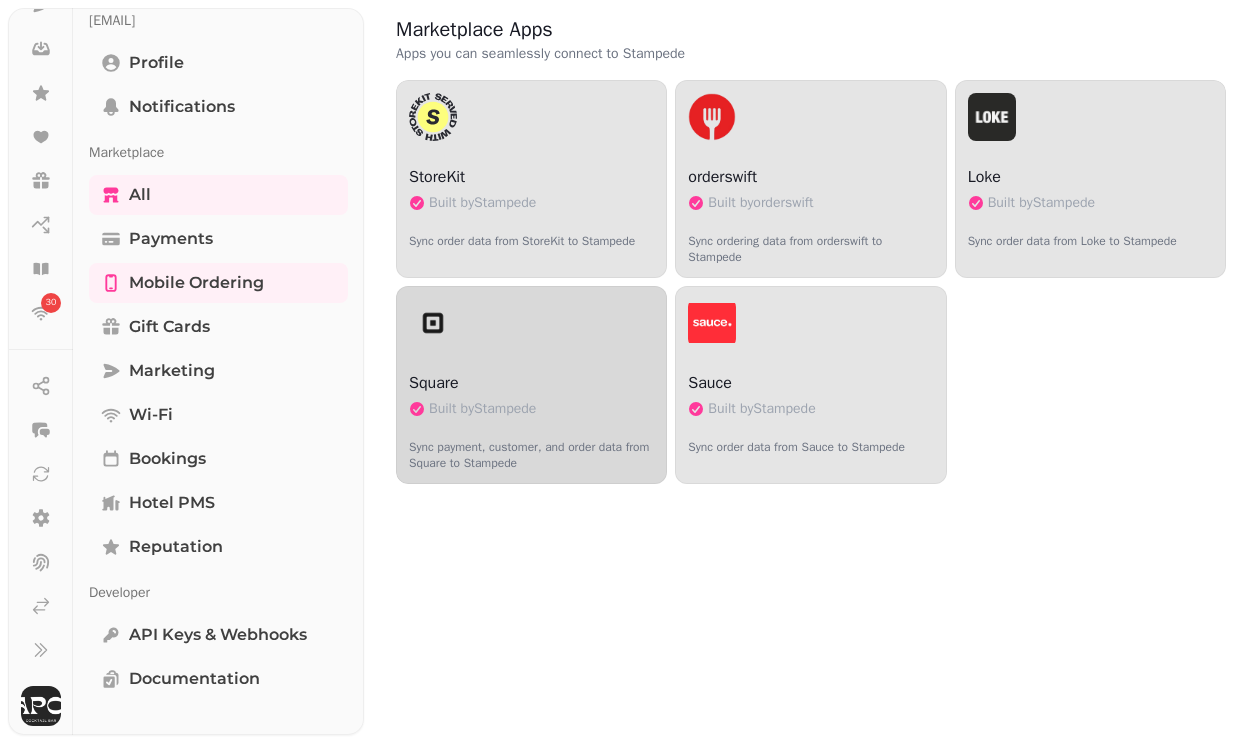 click at bounding box center [531, 323] 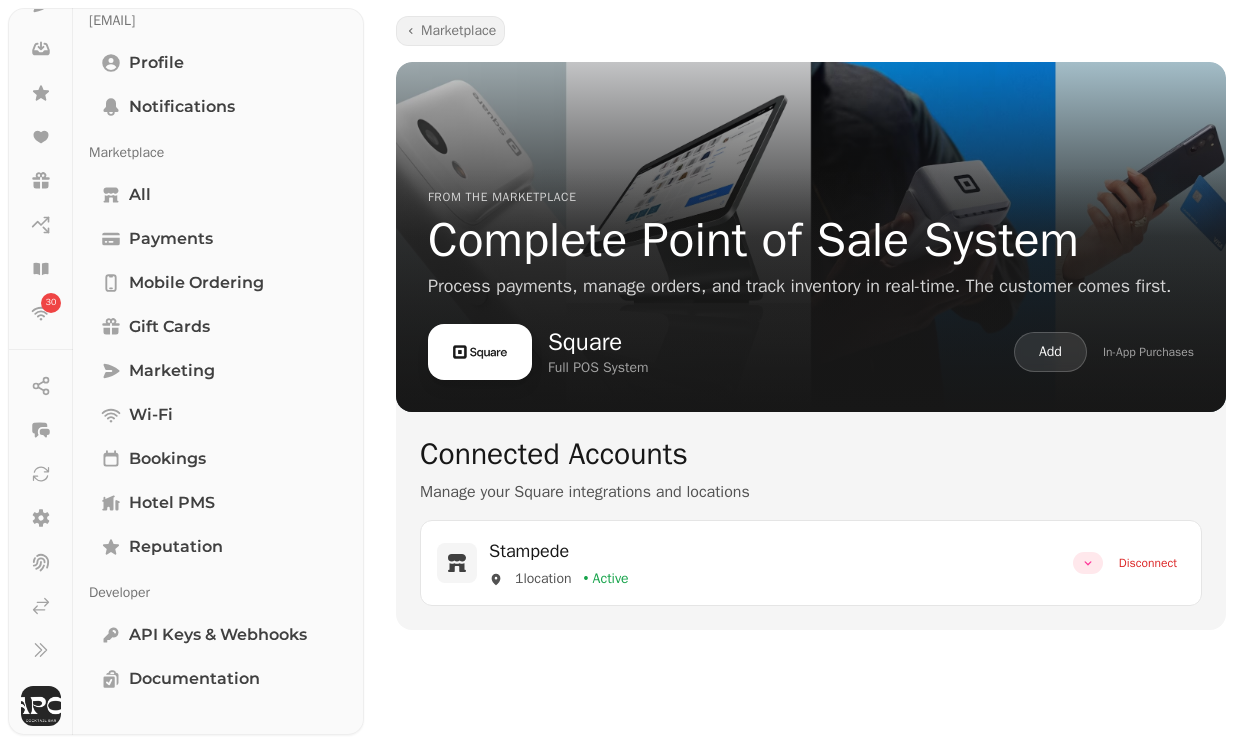 click 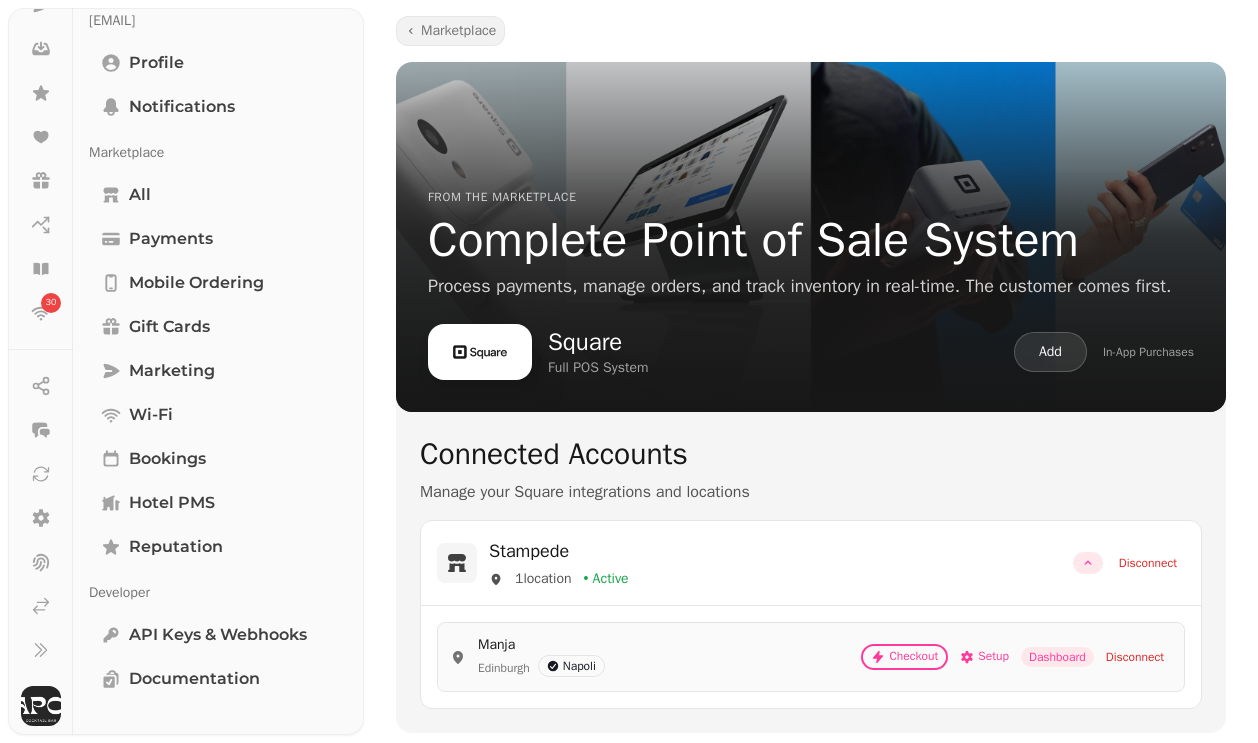 click on "Dashboard" at bounding box center (1057, 657) 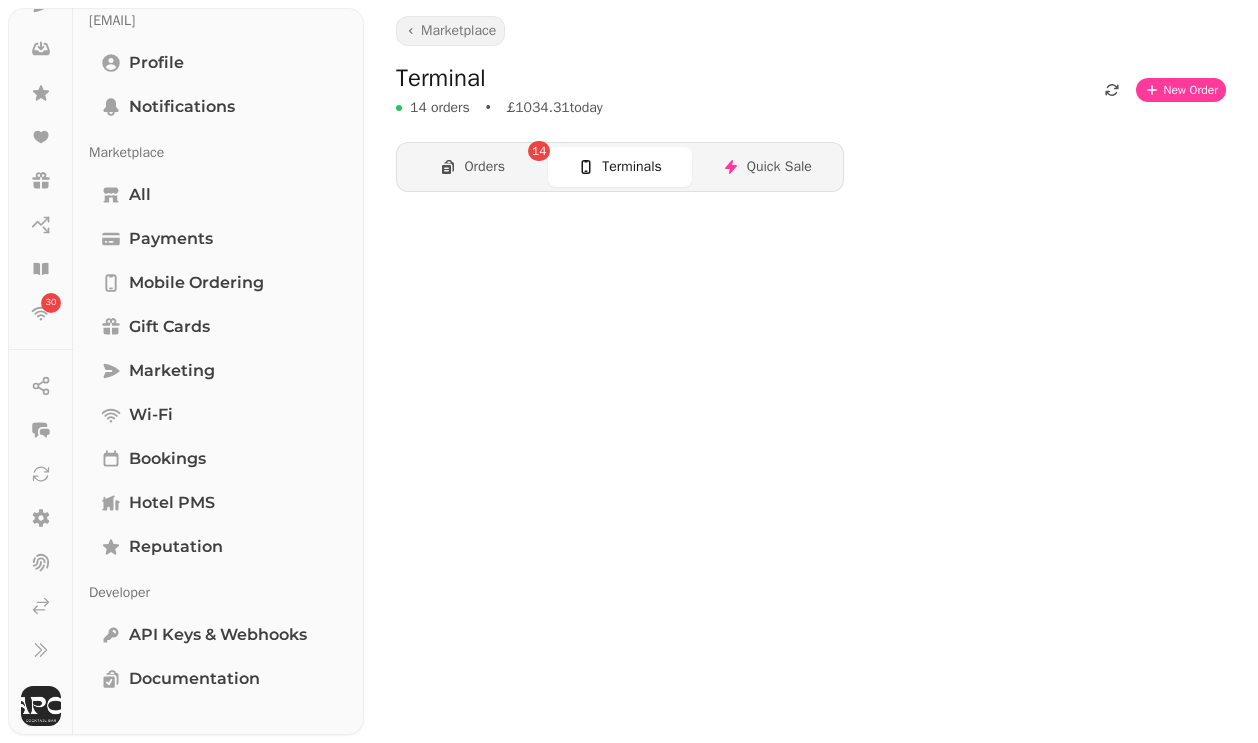 click on "Terminals" at bounding box center [619, 167] 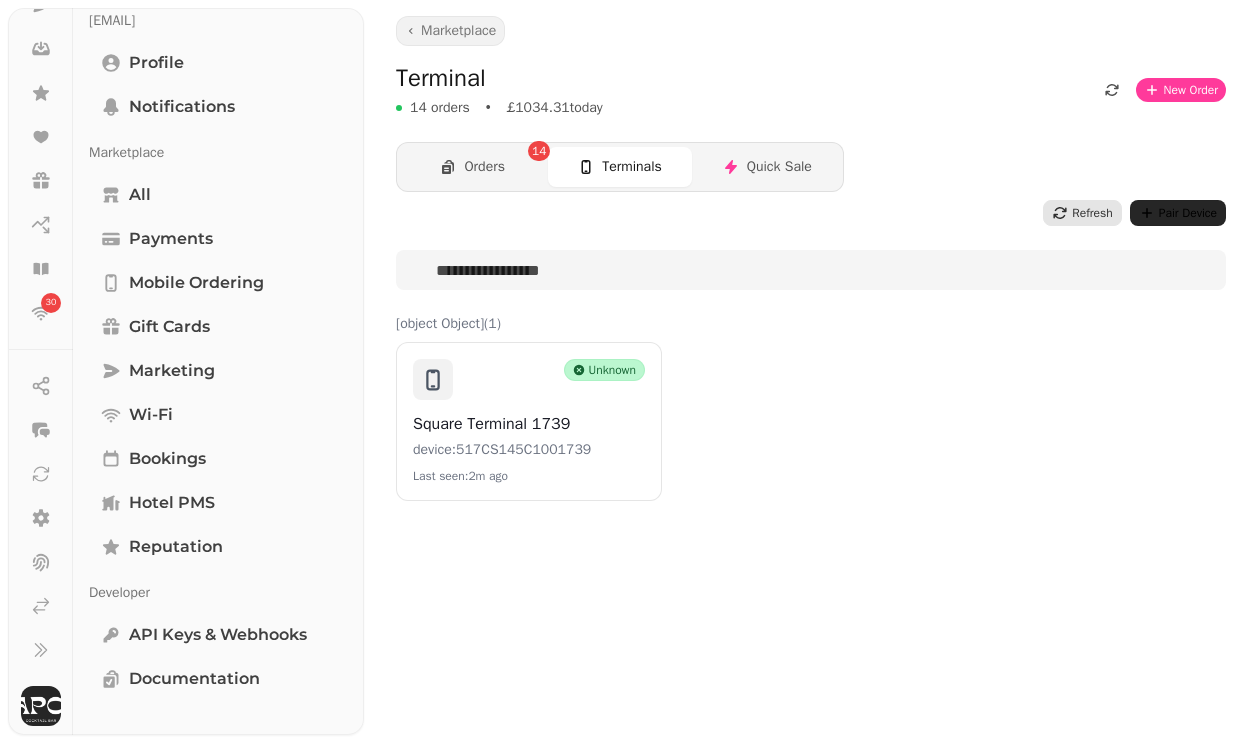 click on "Pair Device" at bounding box center [1178, 213] 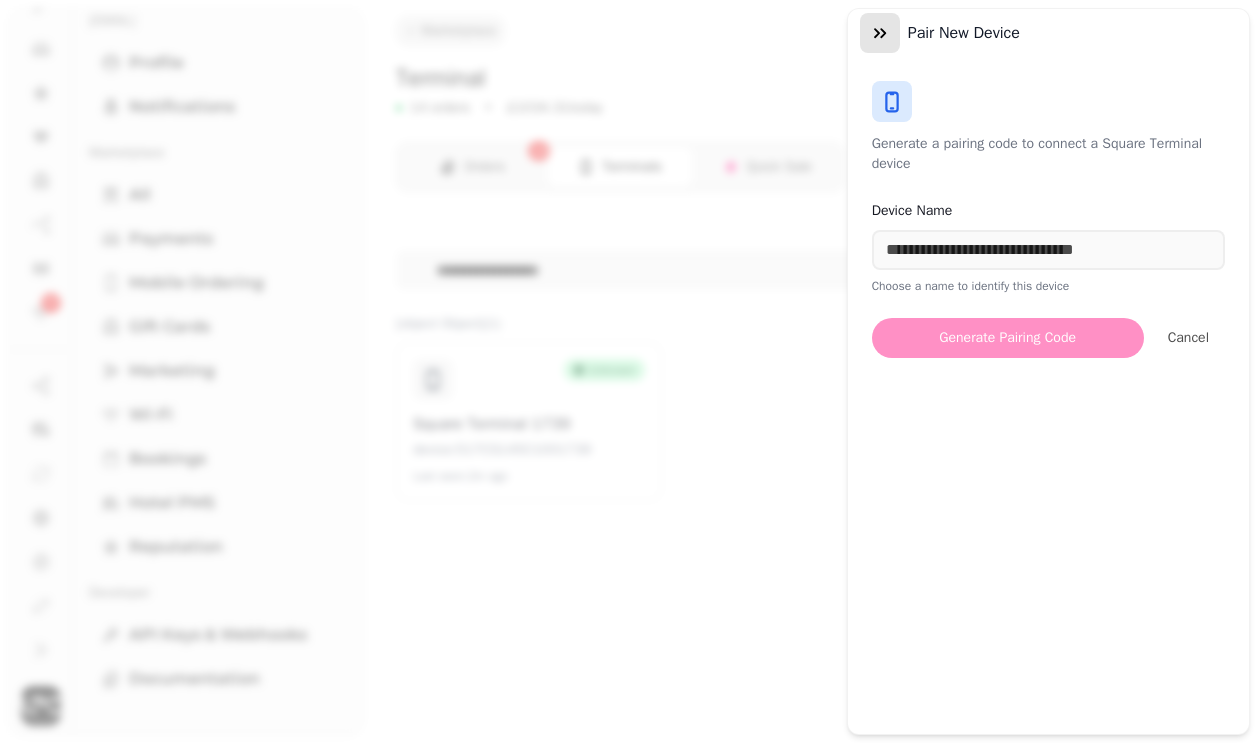 click 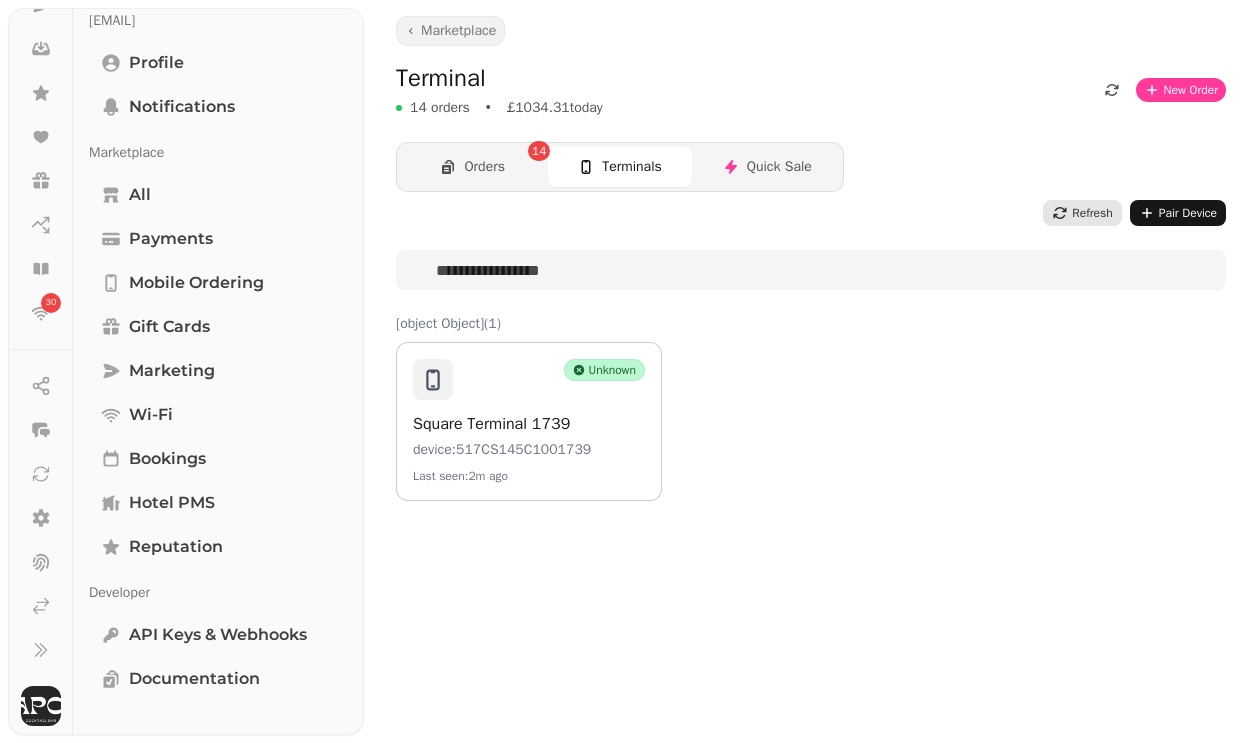click on "Unknown" at bounding box center [529, 379] 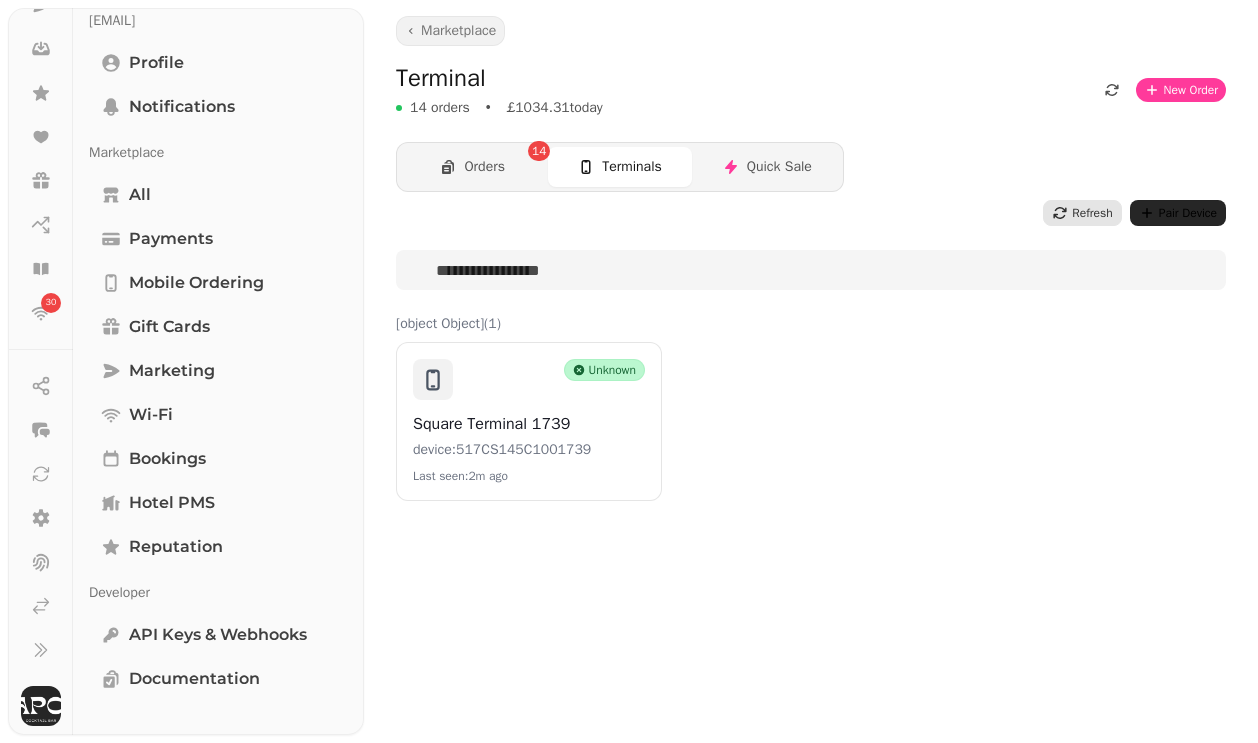 click 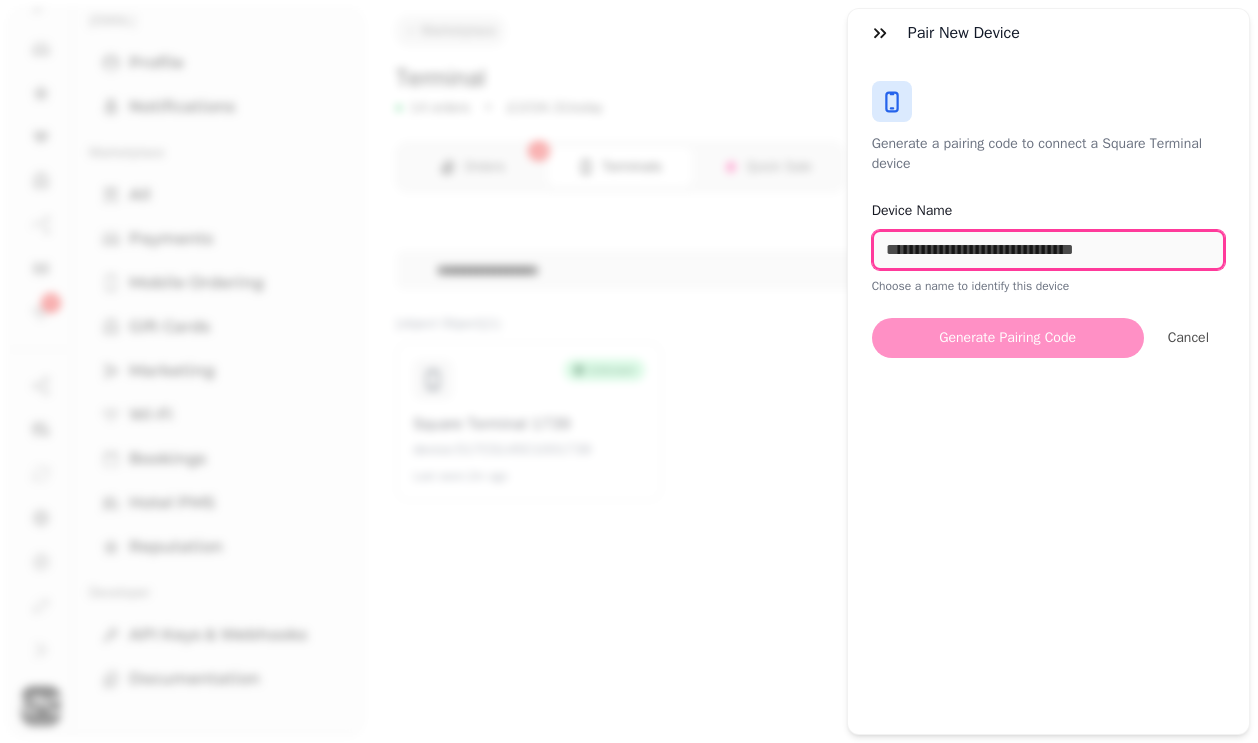 click at bounding box center (1048, 250) 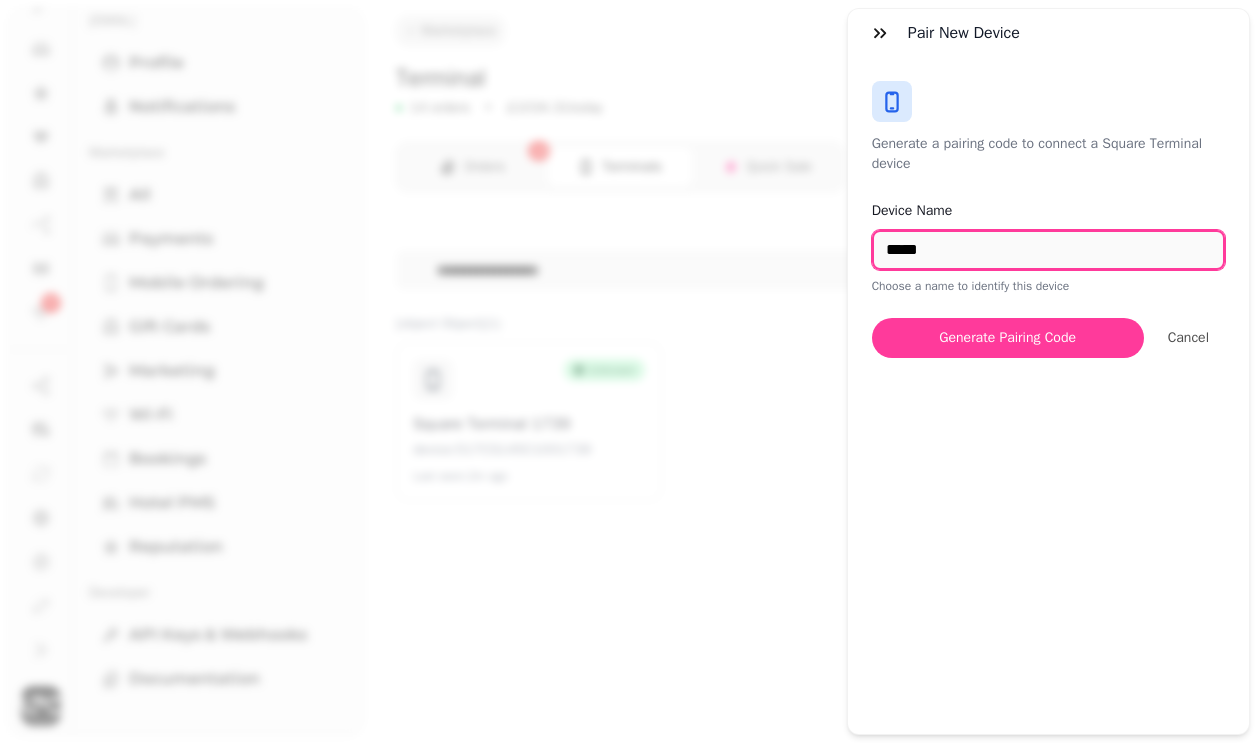 type on "*****" 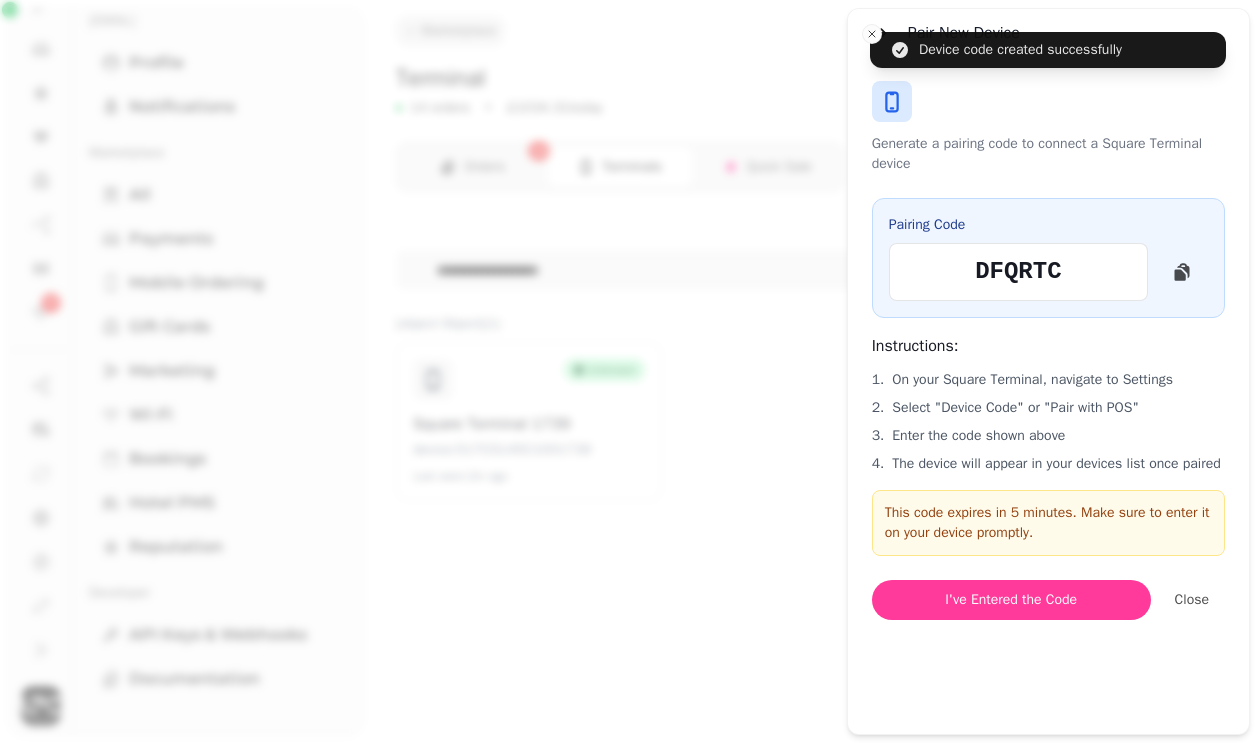 click on "DFQRTC" at bounding box center [1018, 272] 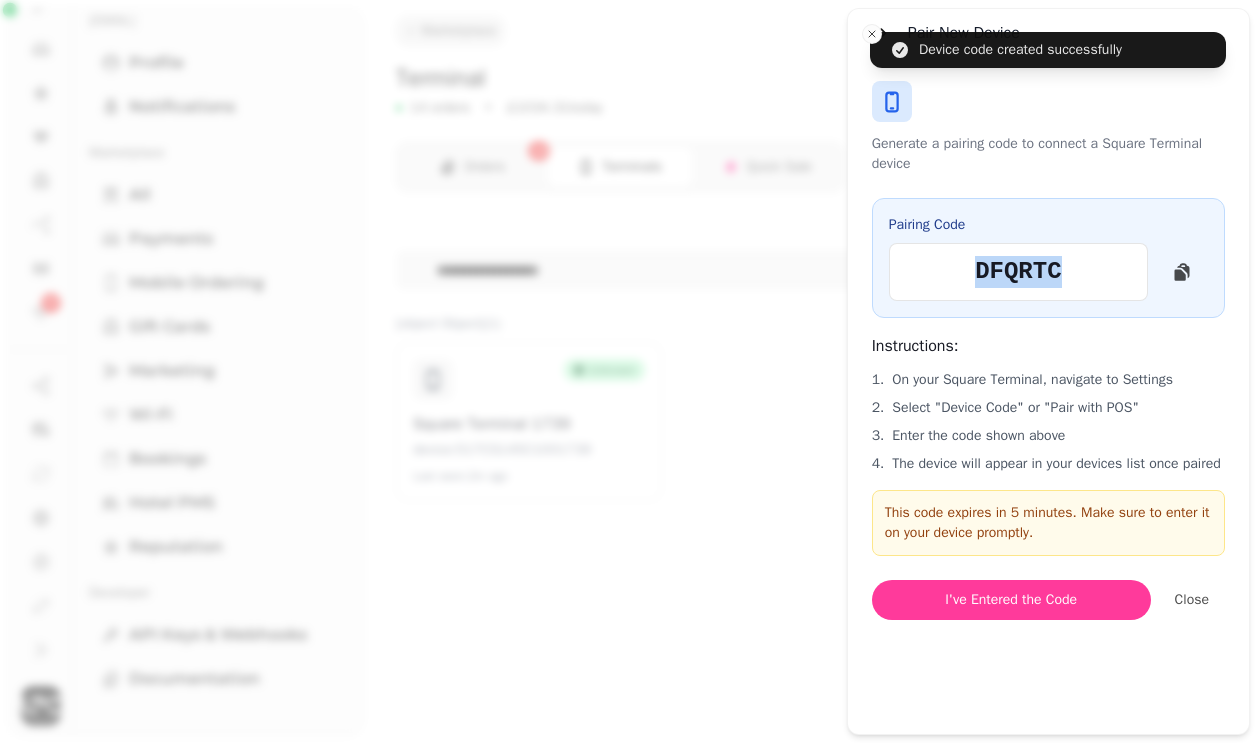 click on "DFQRTC" at bounding box center [1018, 272] 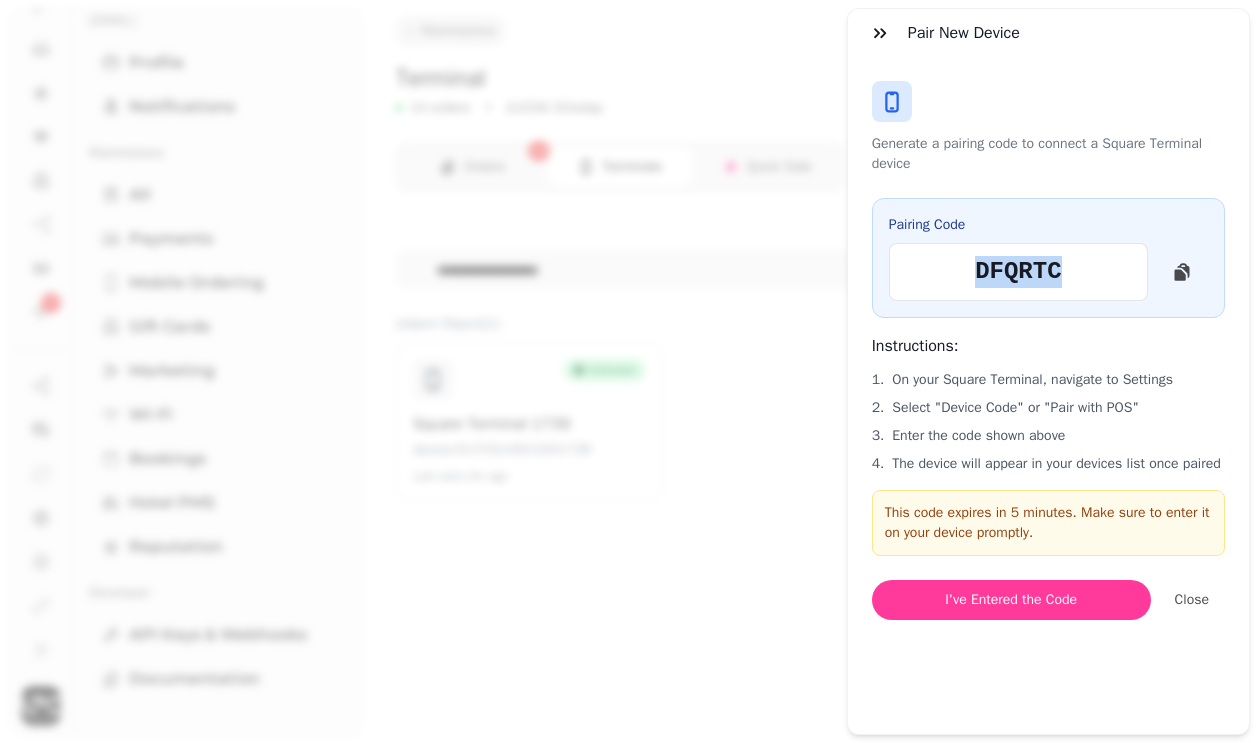 click on "2. Select "Device Code" or "Pair with POS"" at bounding box center [1048, 408] 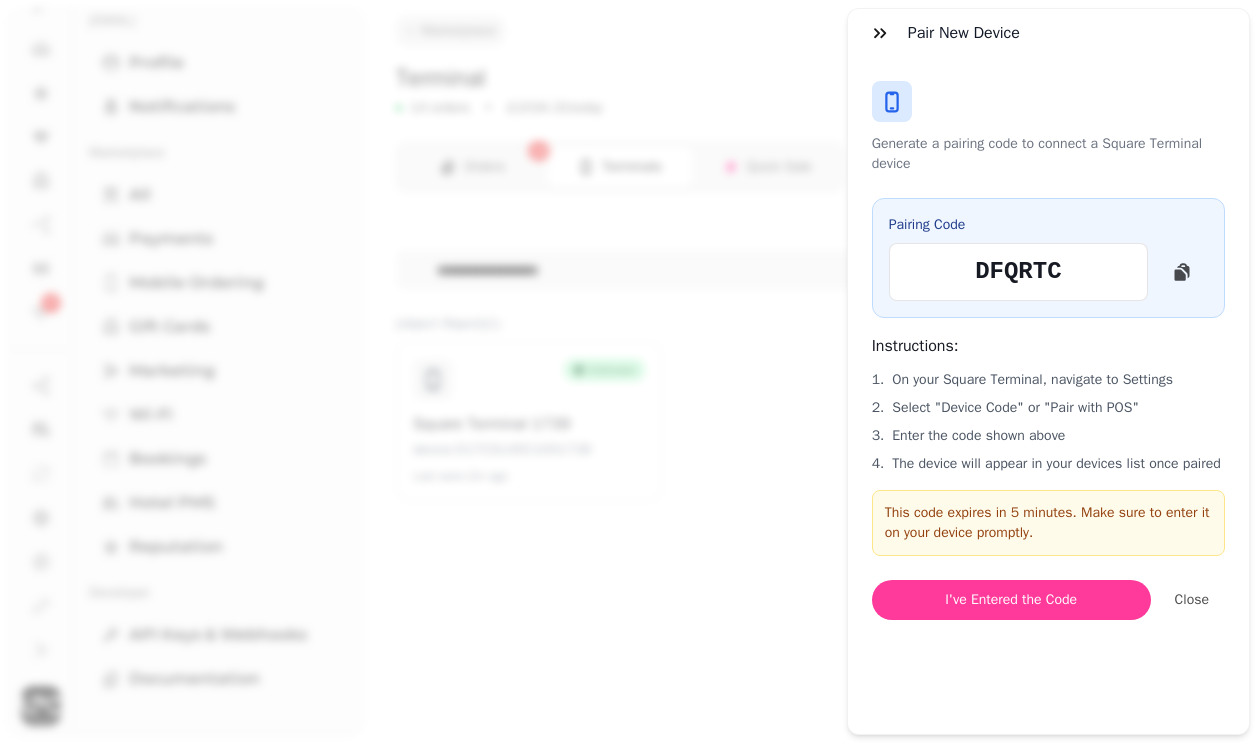 click on "2. Select "Device Code" or "Pair with POS"" at bounding box center (1048, 408) 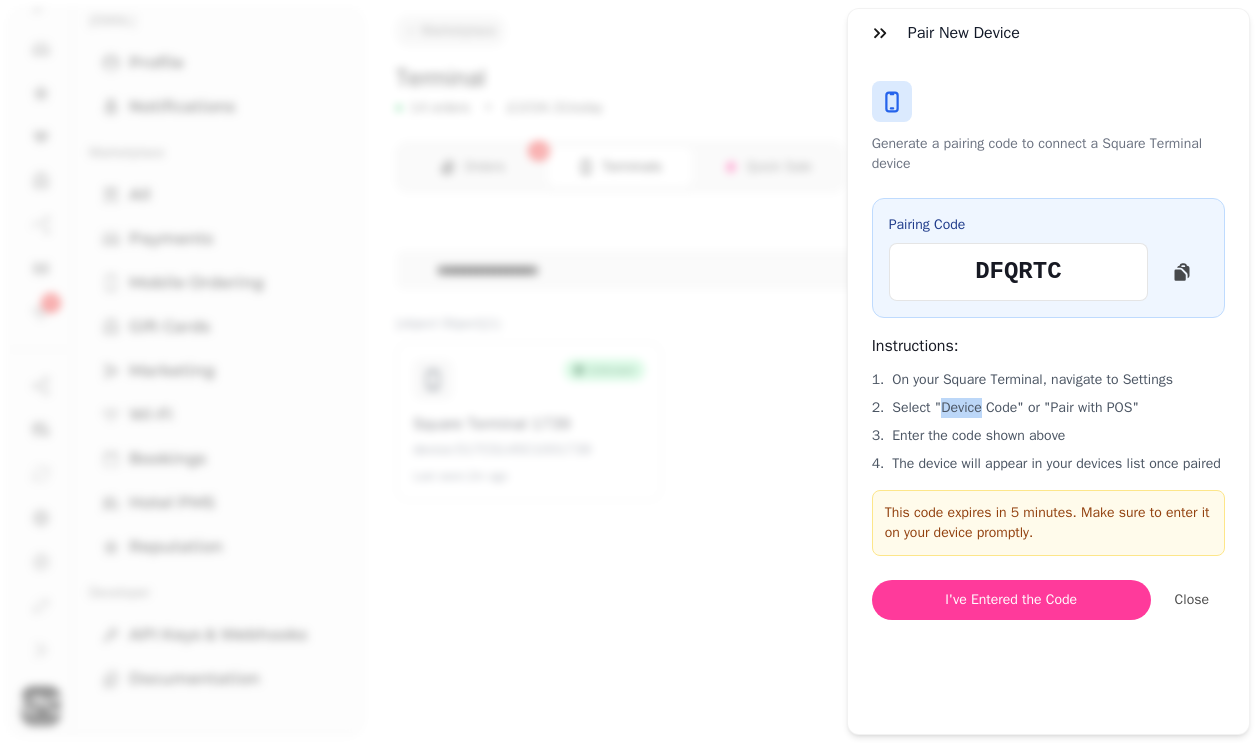 click on "2. Select "Device Code" or "Pair with POS"" at bounding box center [1048, 408] 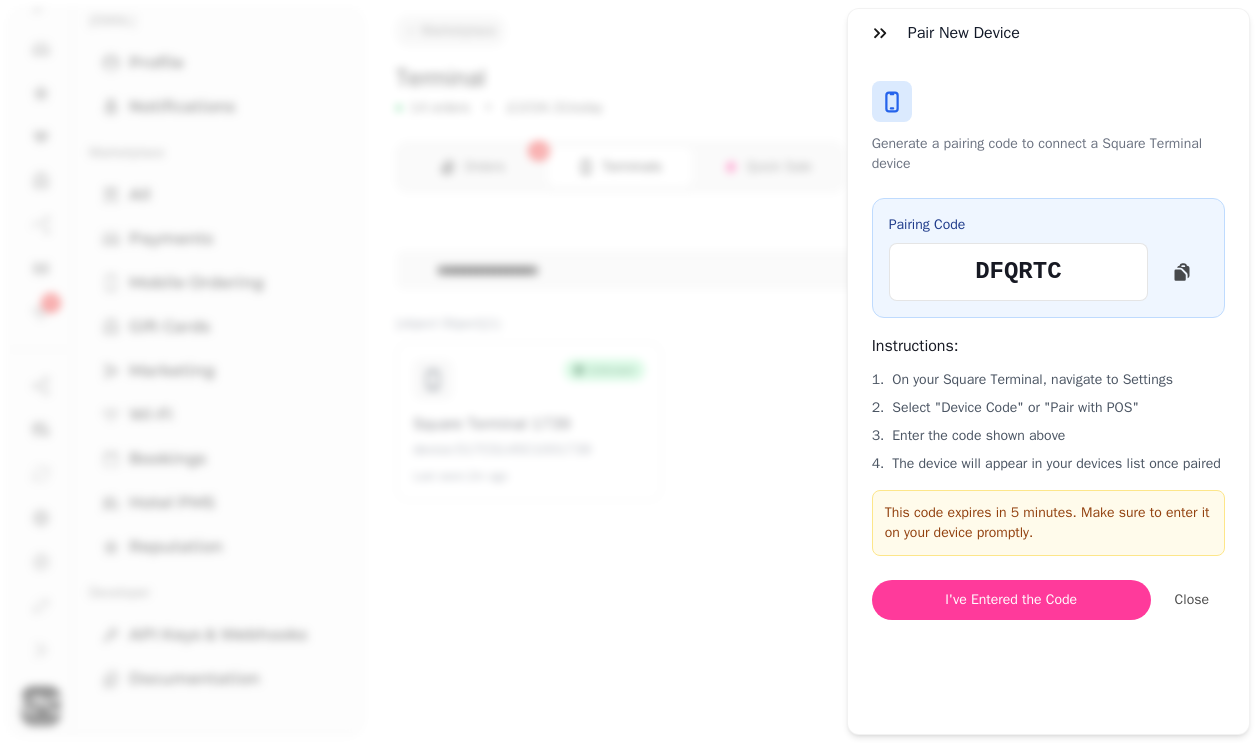 click on "Generate a pairing code to connect a Square Terminal device" at bounding box center (1048, 154) 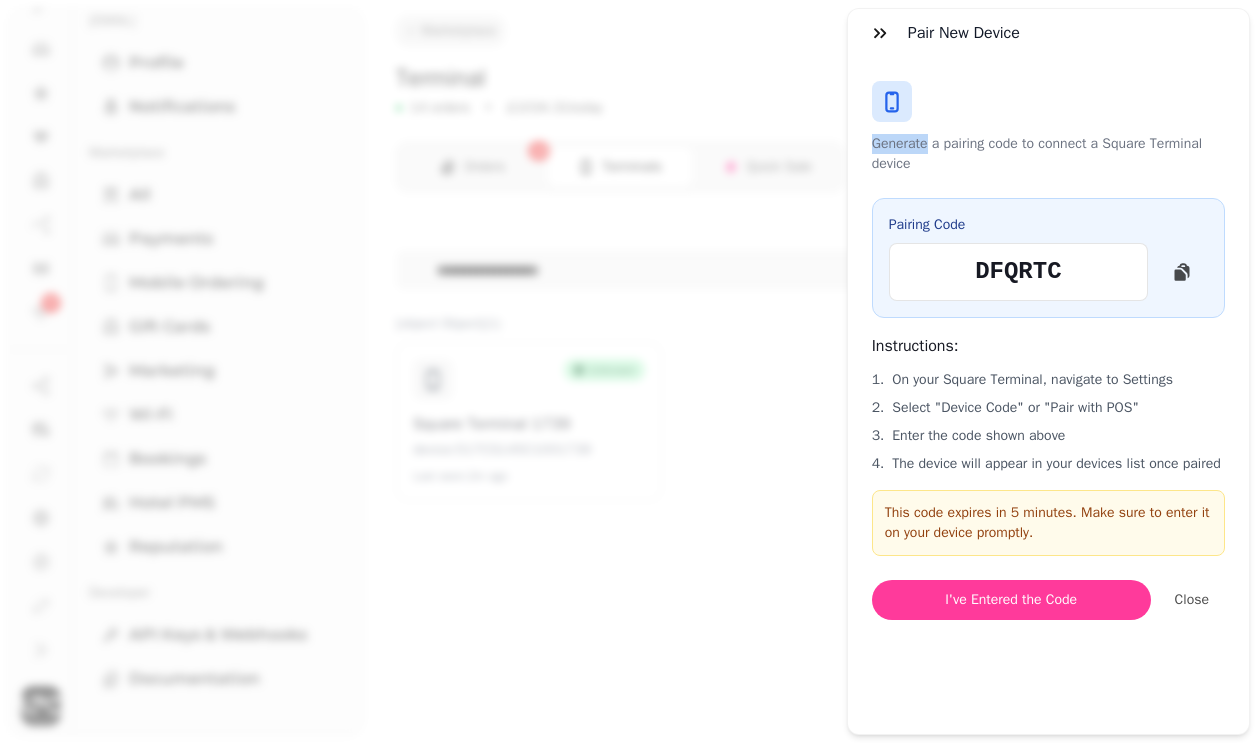 click on "Generate a pairing code to connect a Square Terminal device" at bounding box center (1048, 154) 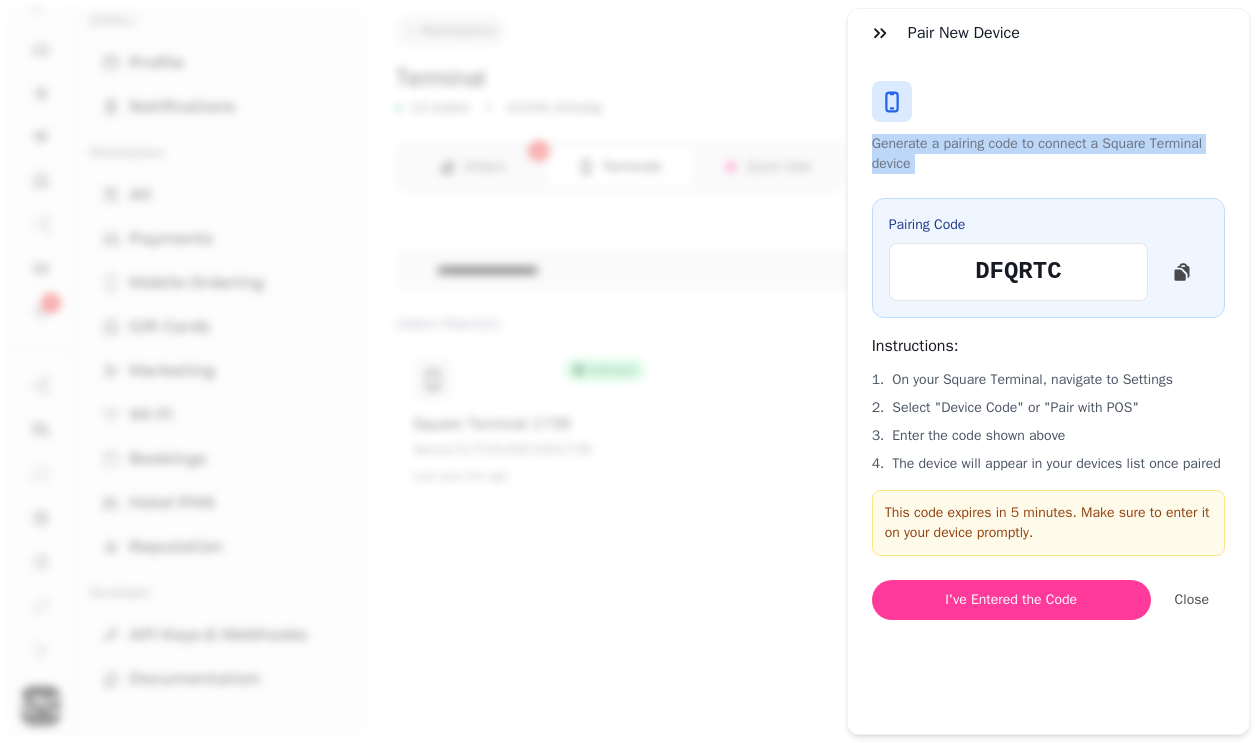 click on "Generate a pairing code to connect a Square Terminal device" at bounding box center [1048, 154] 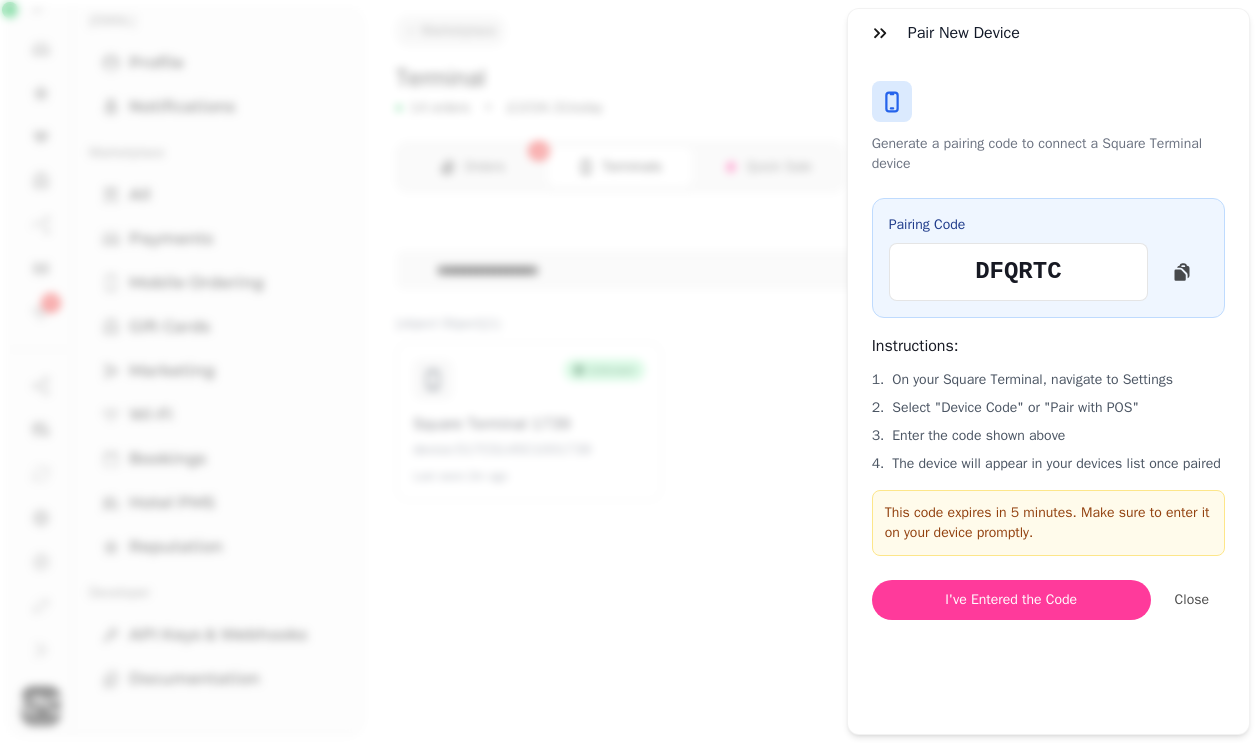click on "1. On your Square Terminal, navigate to Settings" at bounding box center [1048, 380] 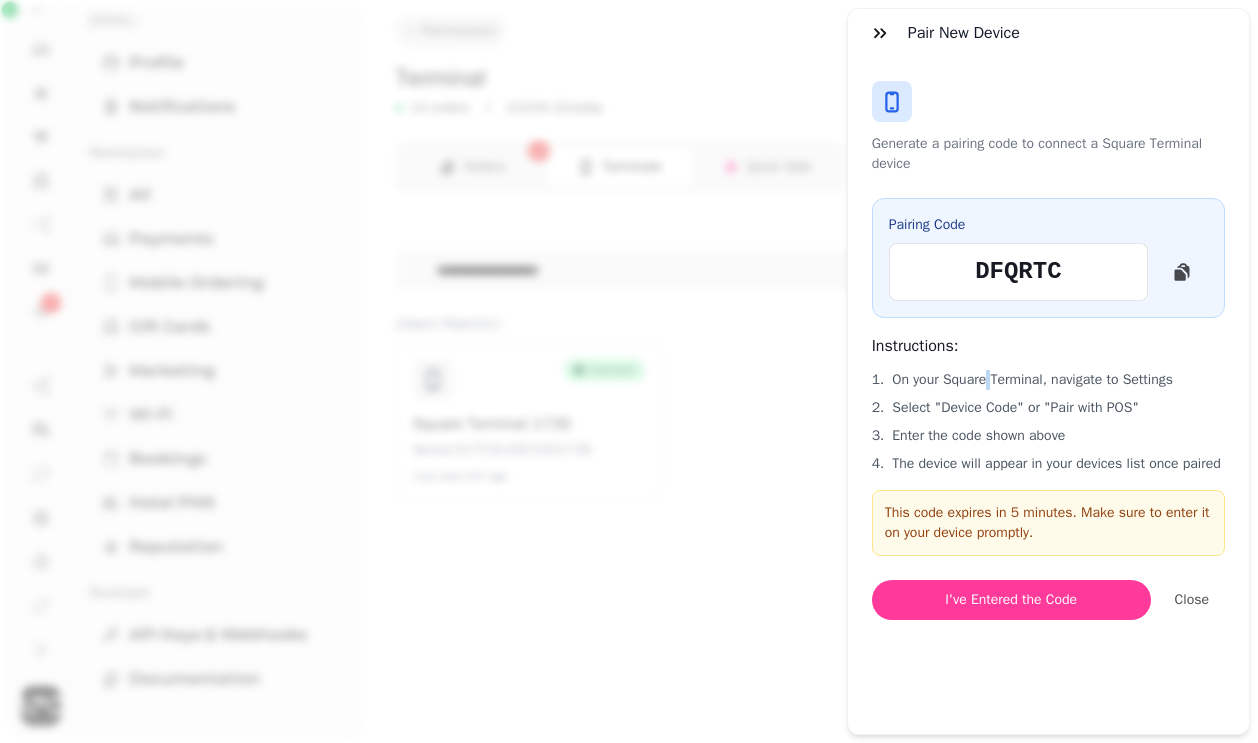 click on "1. On your Square Terminal, navigate to Settings" at bounding box center (1048, 380) 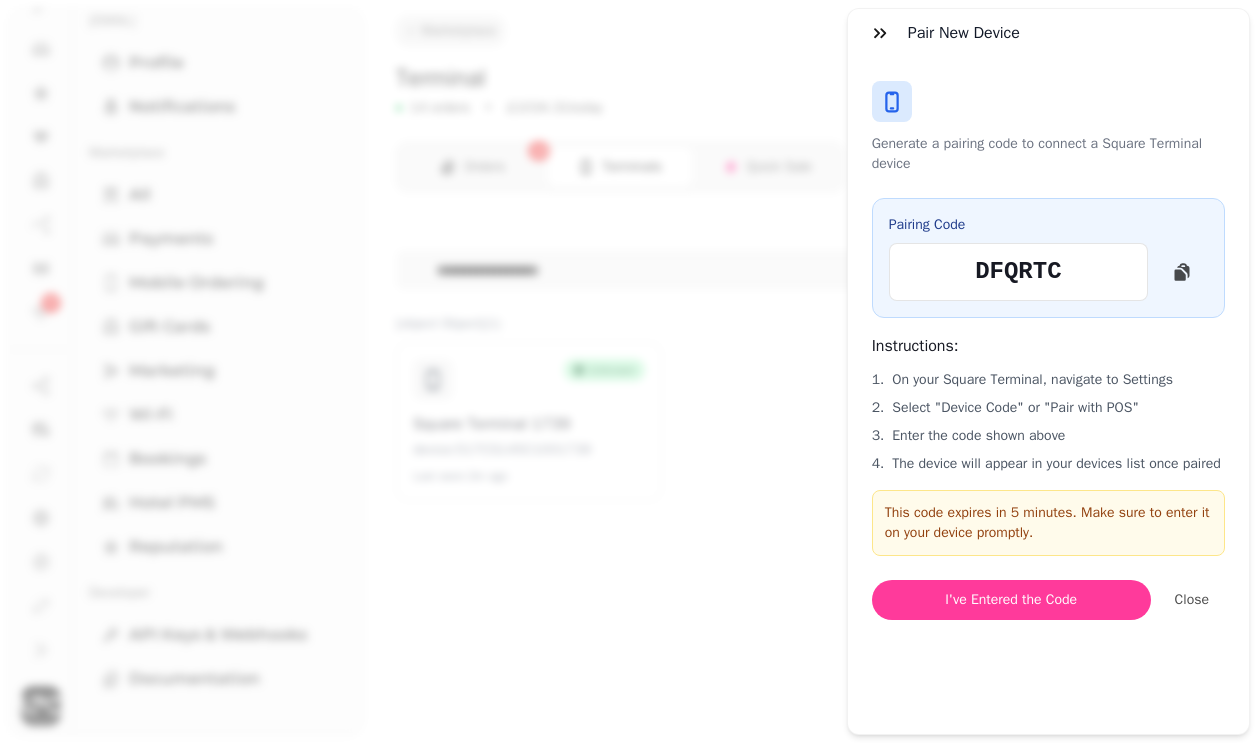 click on "2. Select "Device Code" or "Pair with POS"" at bounding box center (1048, 408) 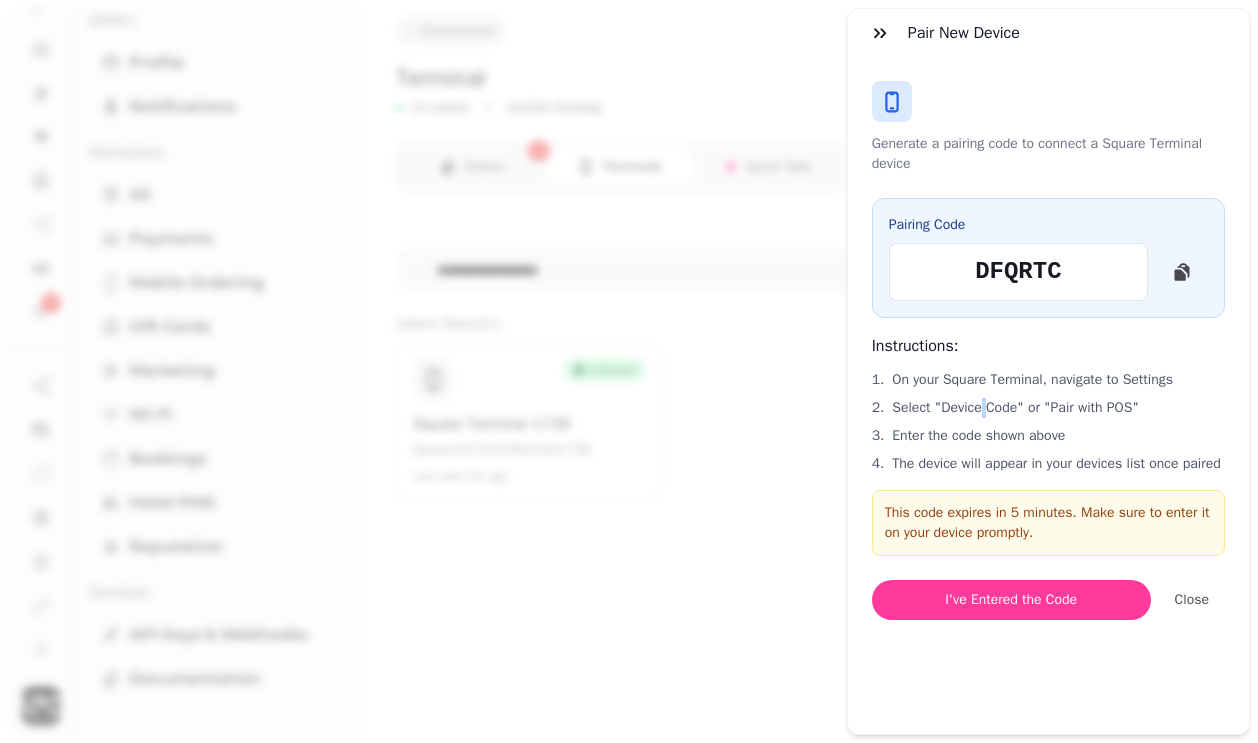 click on "2. Select "Device Code" or "Pair with POS"" at bounding box center (1048, 408) 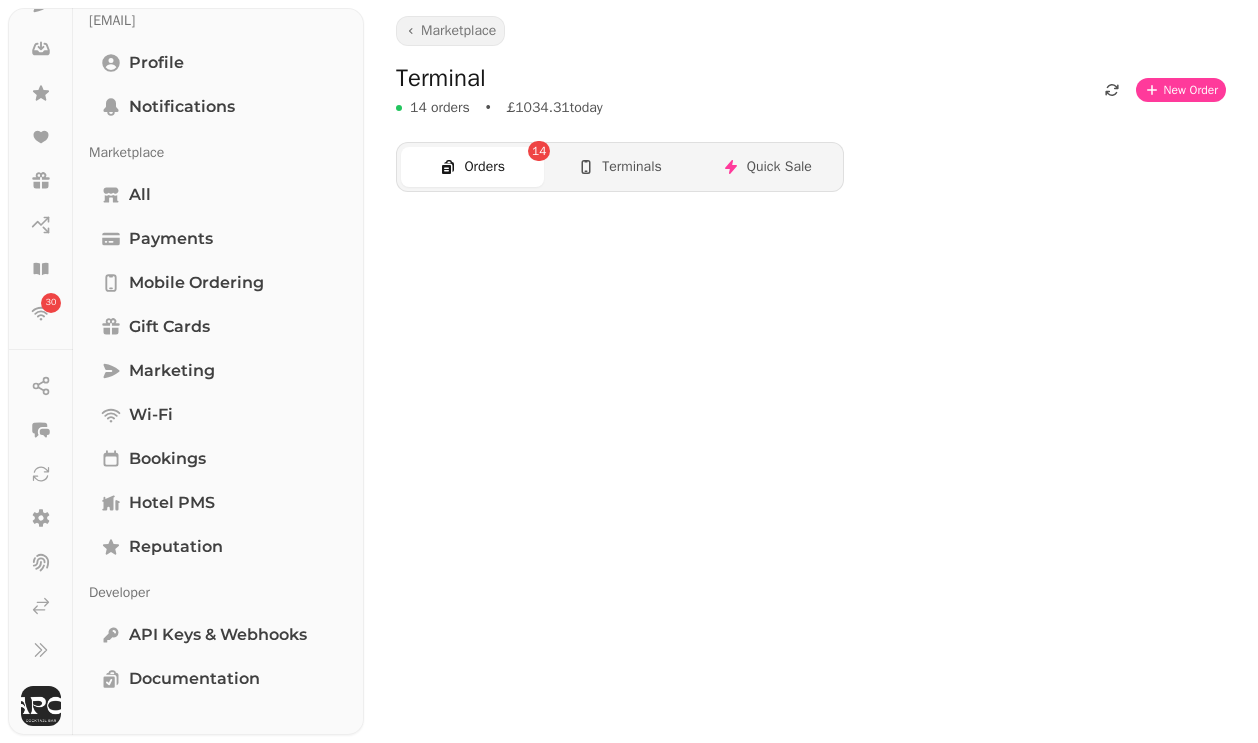 click on "Orders 14" at bounding box center [472, 167] 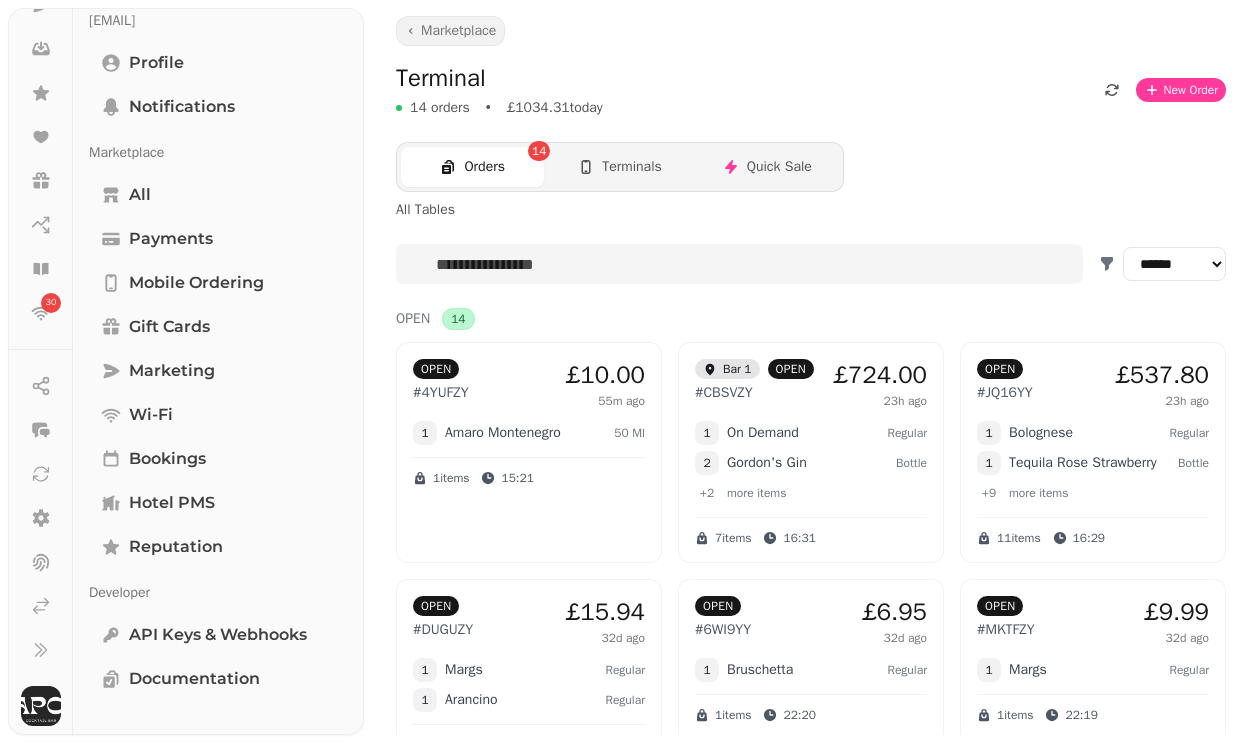 click 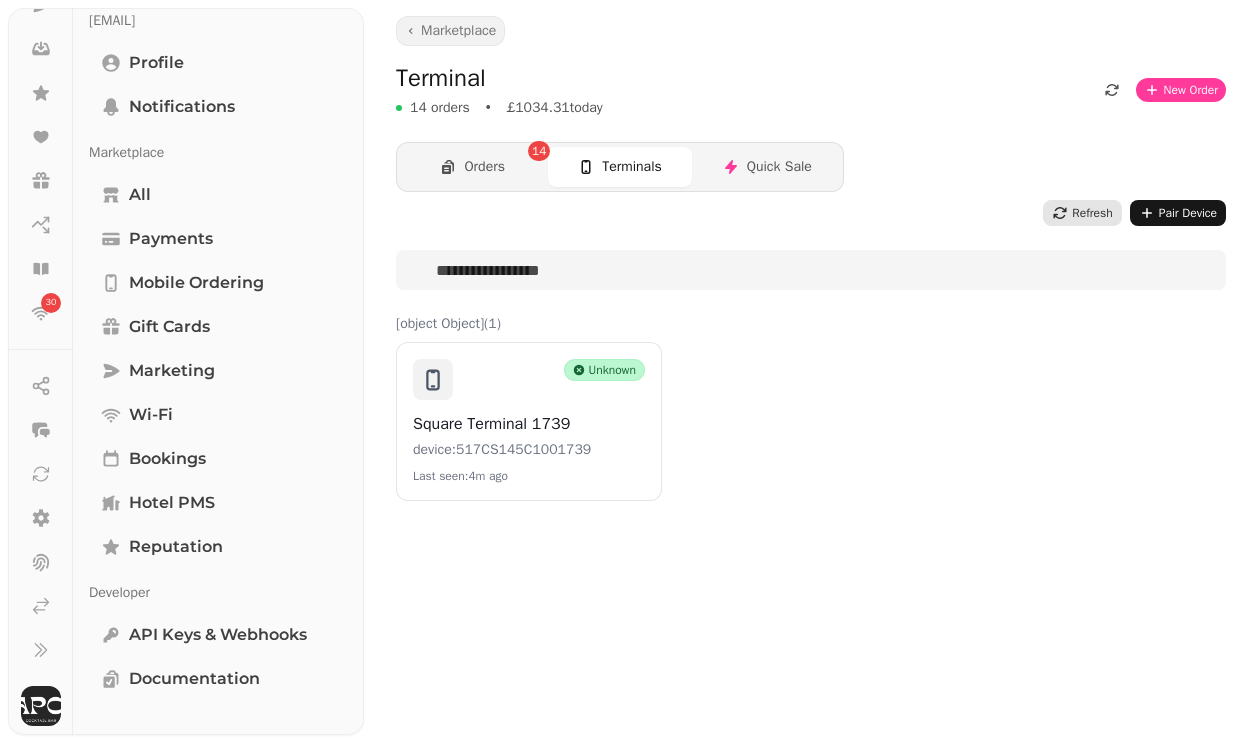 click on "Orders 14" at bounding box center [472, 167] 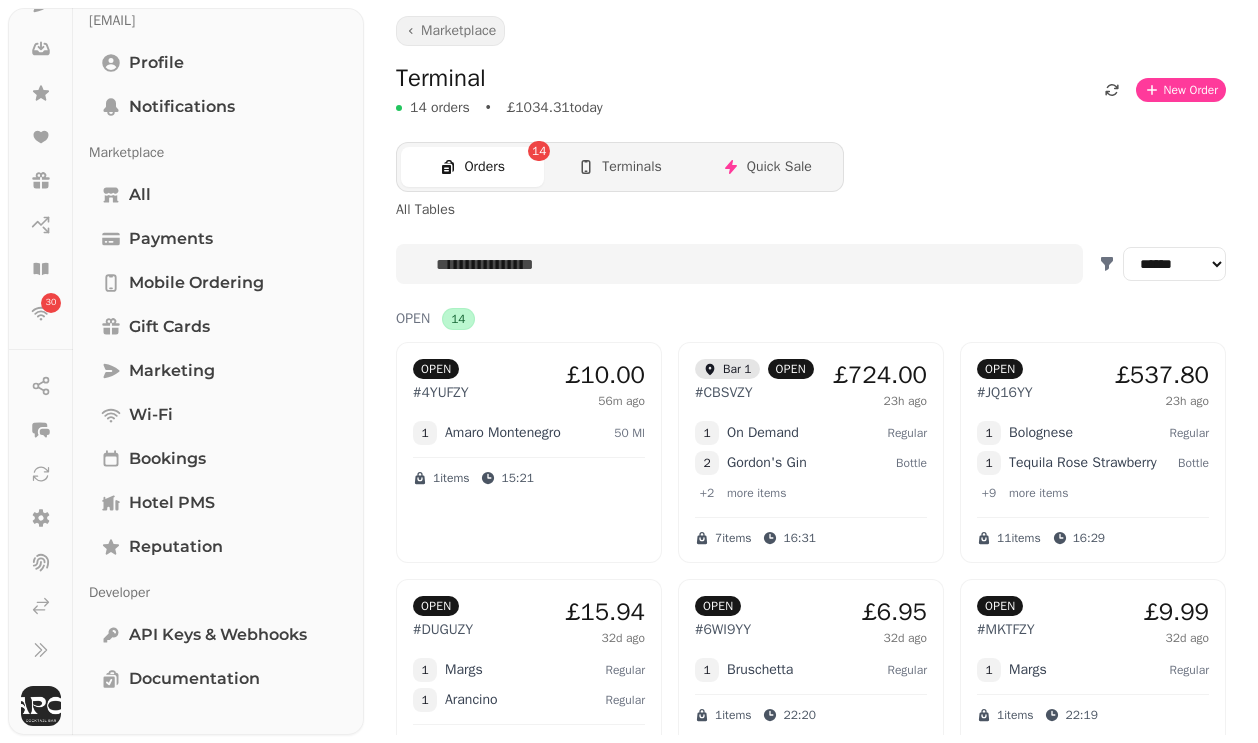 click on "# CBSVZY" at bounding box center [764, 393] 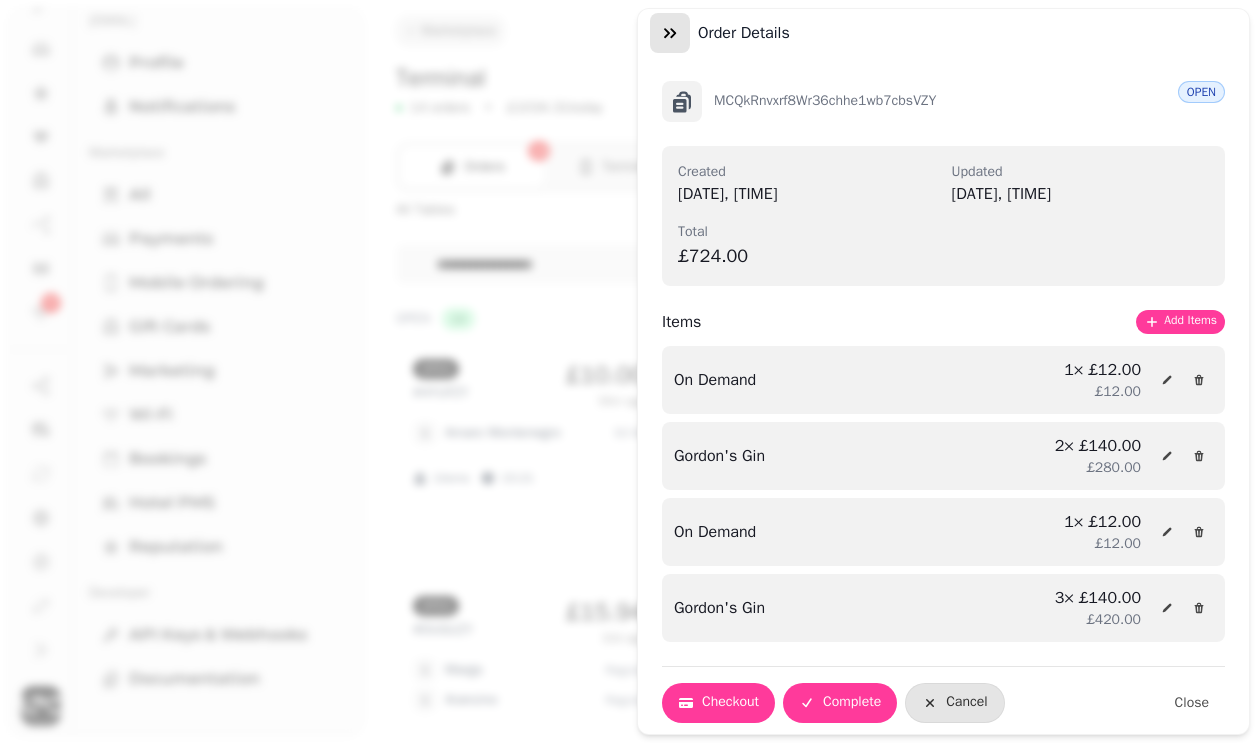 click 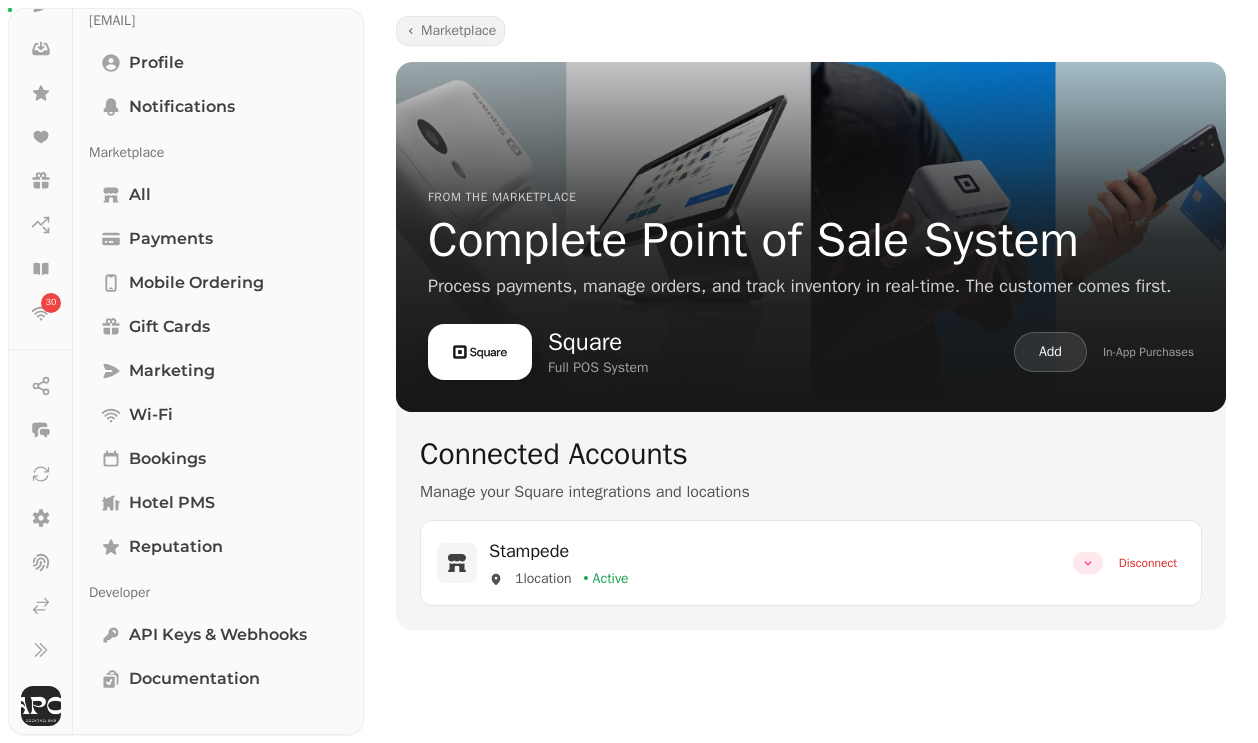 click 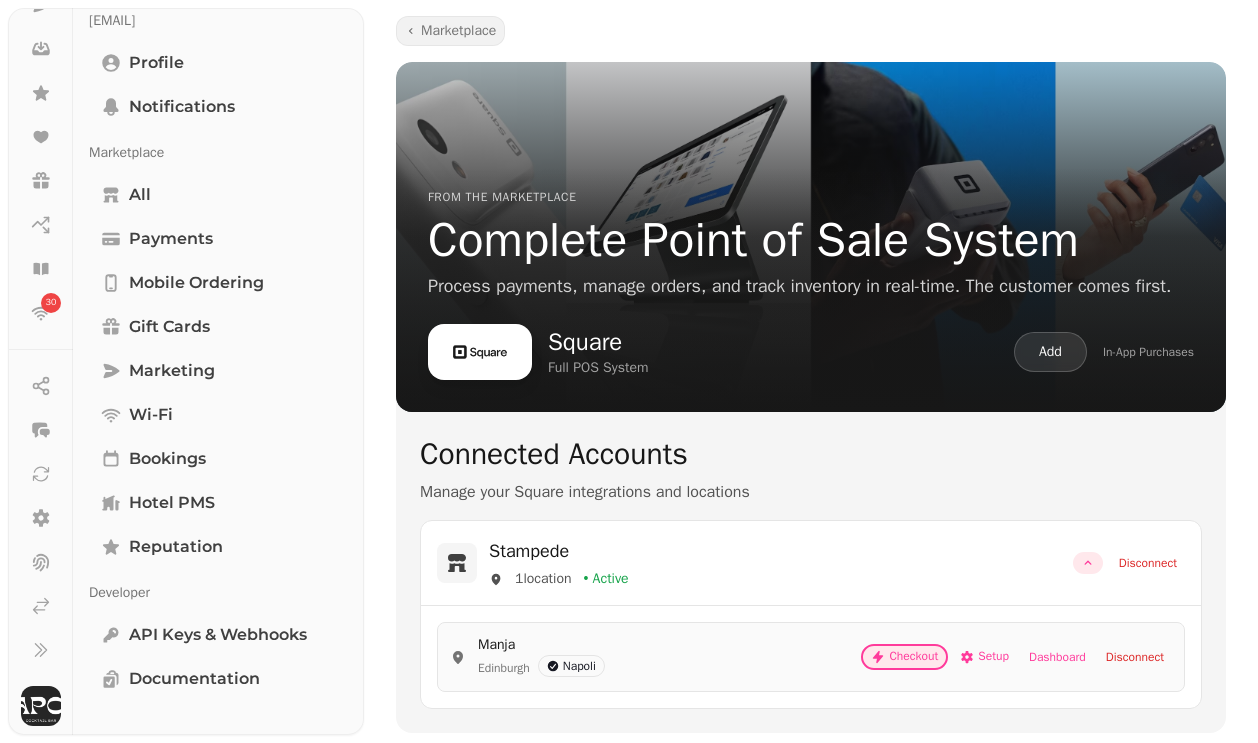 click on "Checkout" at bounding box center [904, 657] 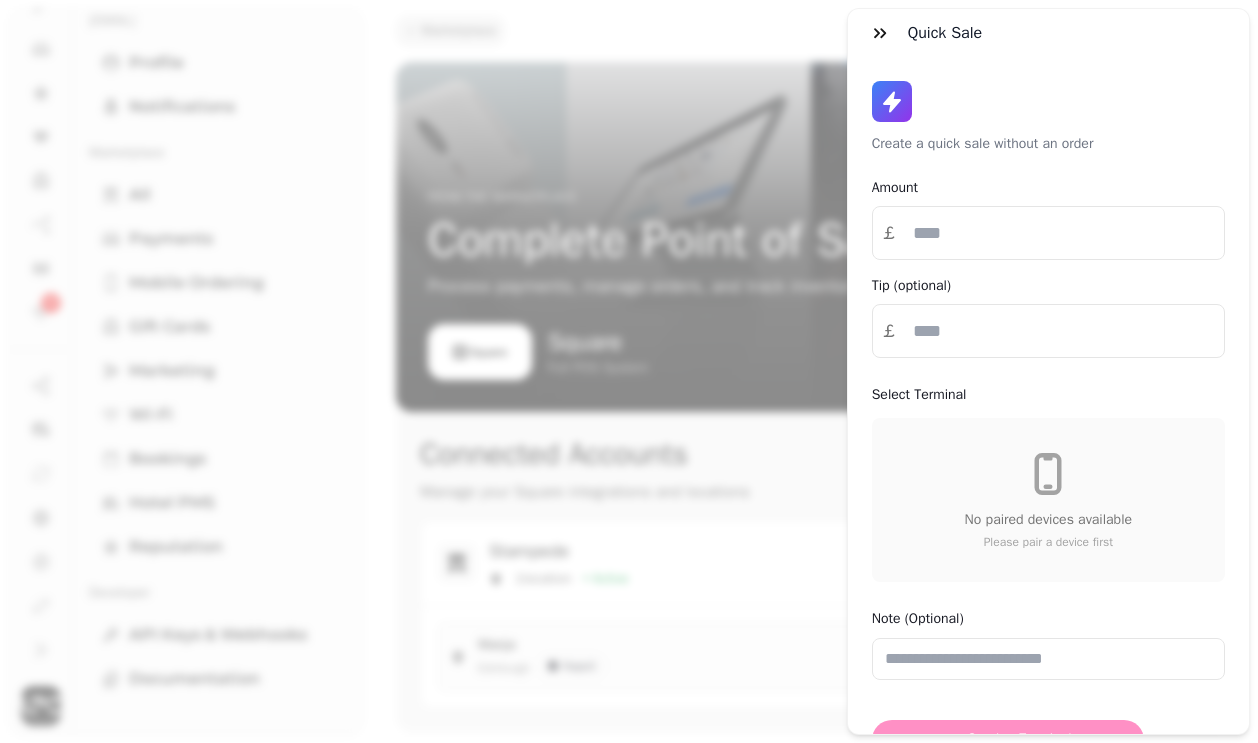 scroll, scrollTop: 51, scrollLeft: 0, axis: vertical 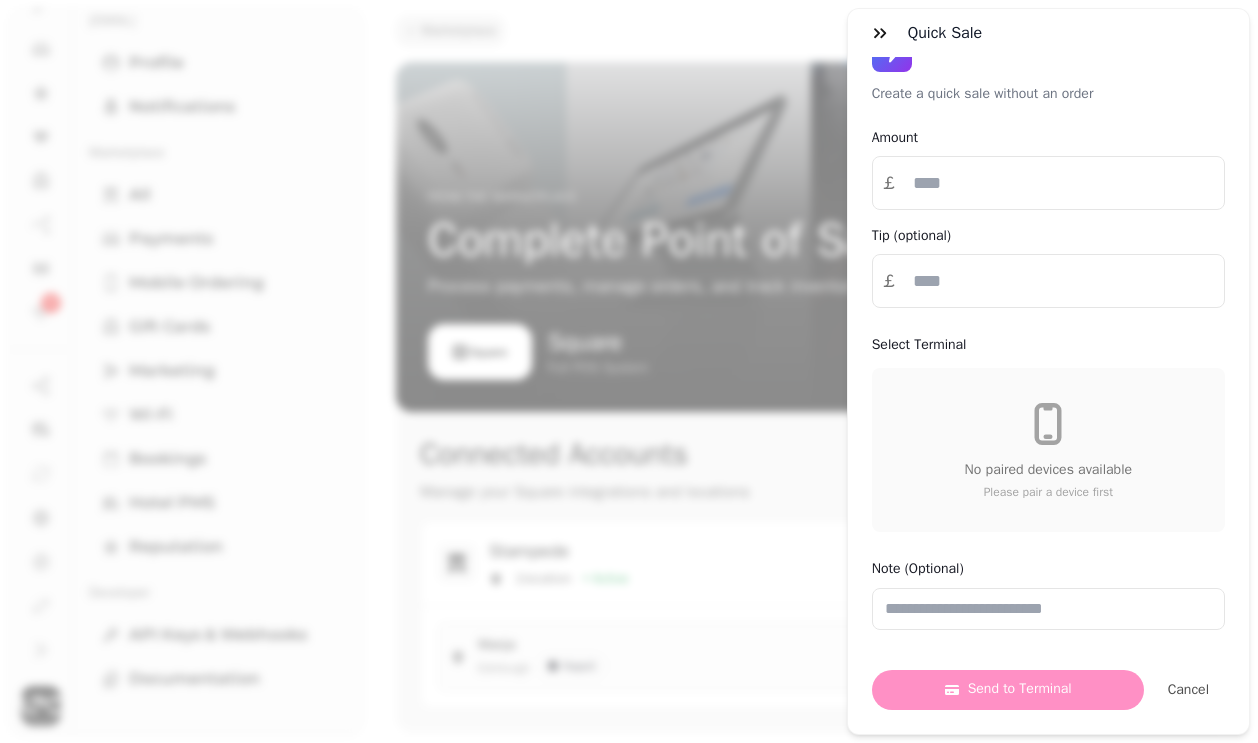 click on "No paired devices available Please pair a device first" at bounding box center [1048, 450] 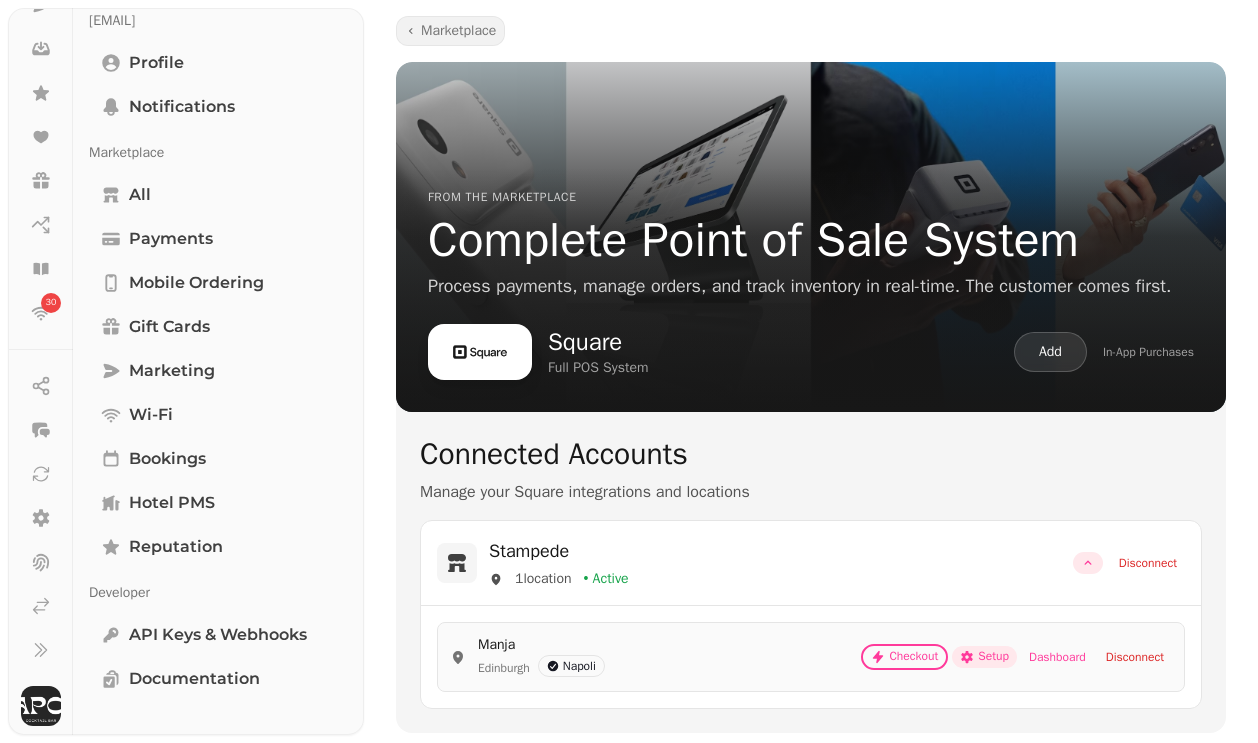click on "Setup" at bounding box center (984, 657) 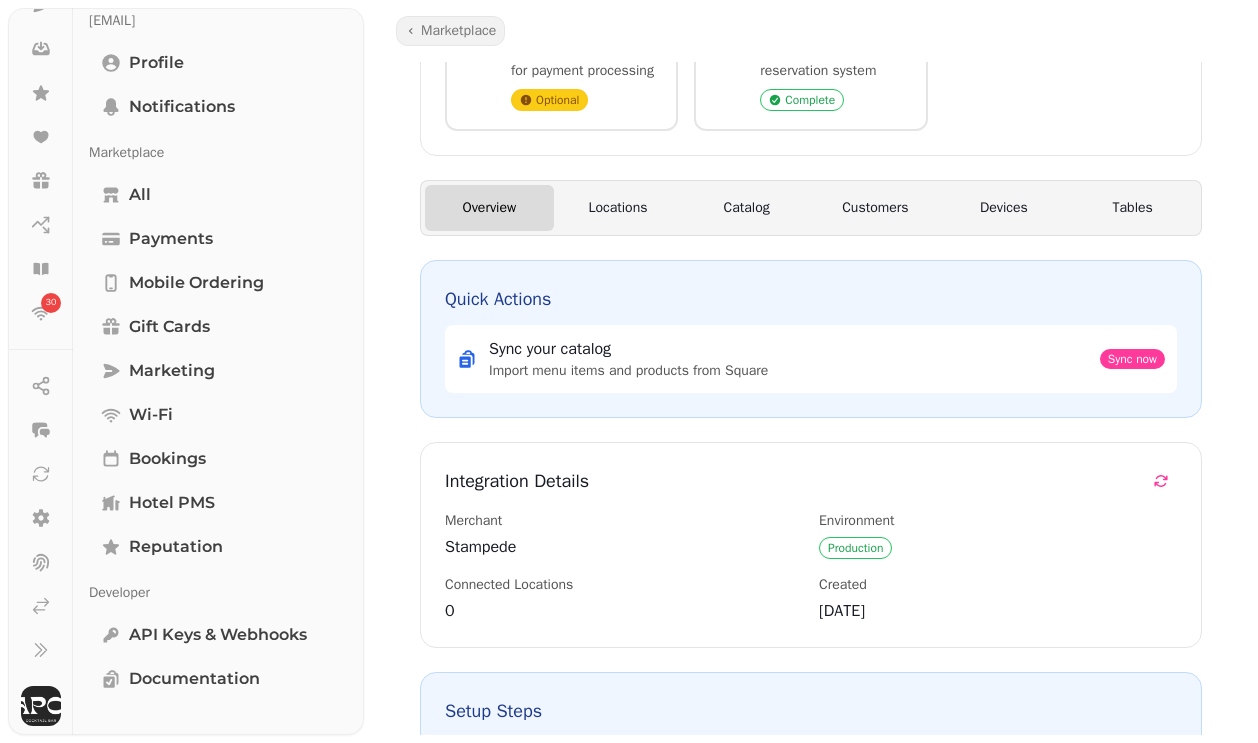 scroll, scrollTop: 150, scrollLeft: 0, axis: vertical 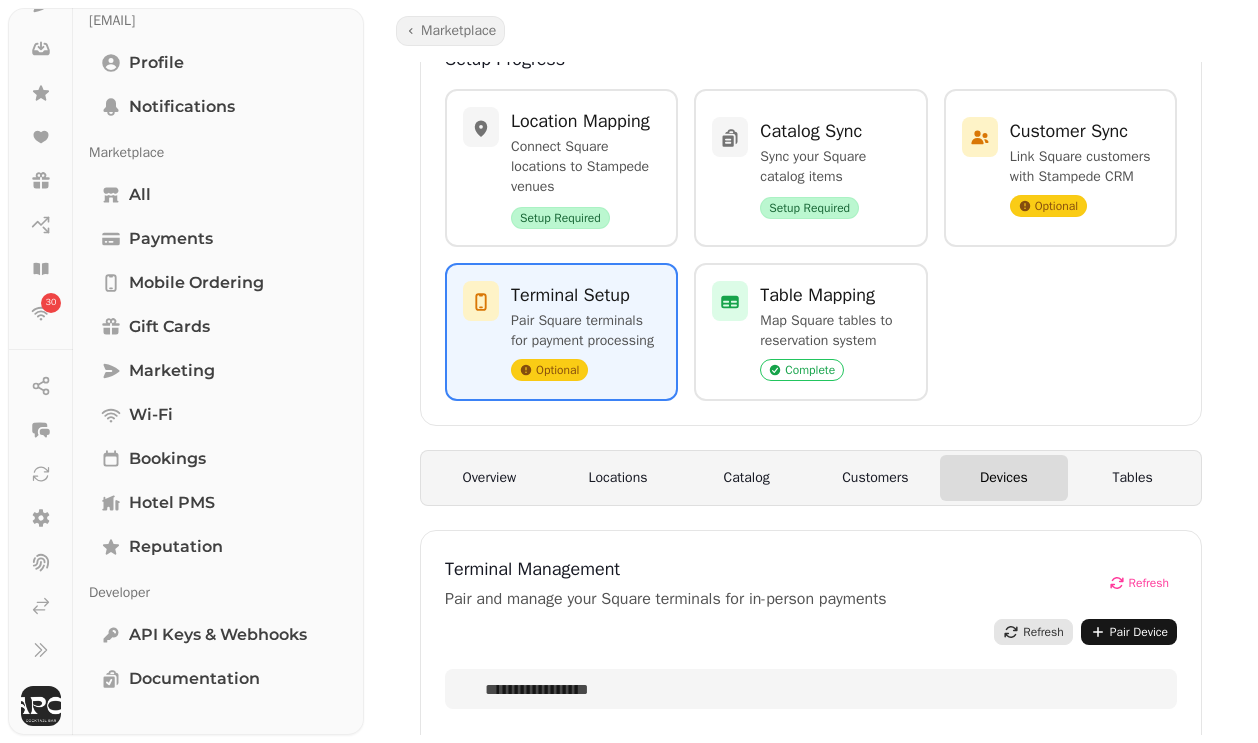 click on "Devices" at bounding box center [1004, 478] 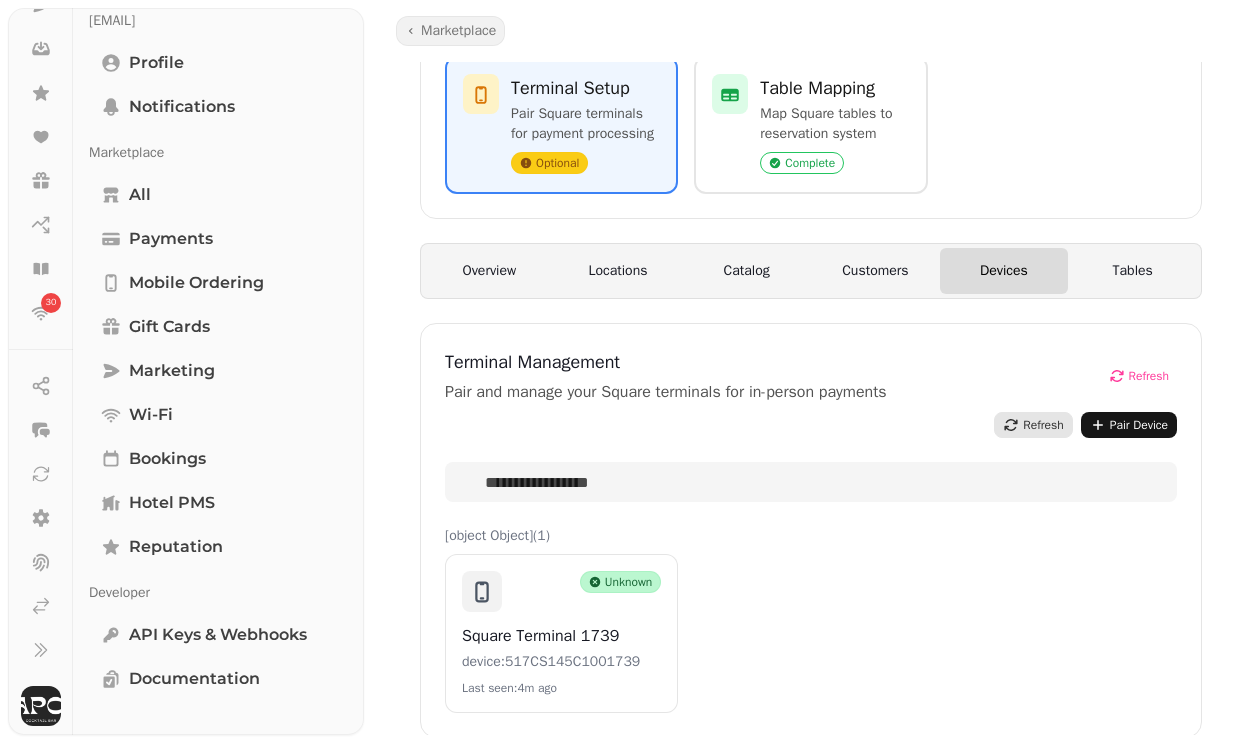 scroll, scrollTop: 373, scrollLeft: 0, axis: vertical 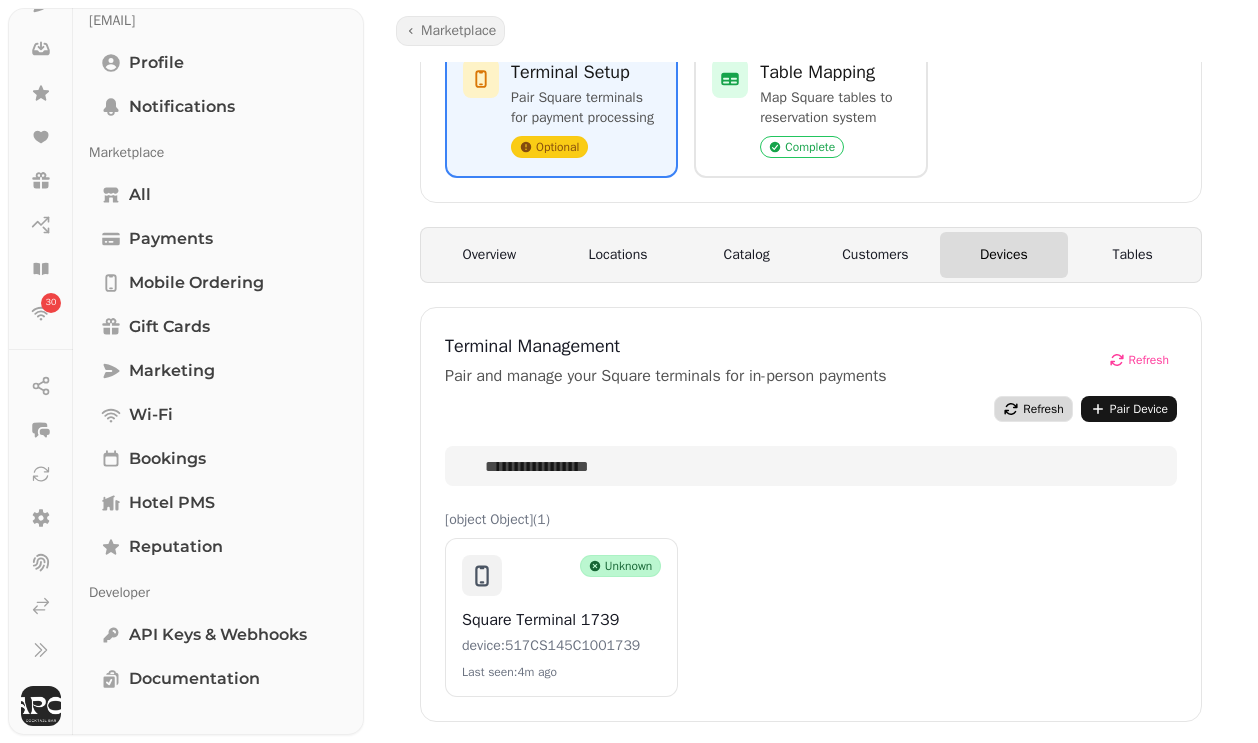 click on "Refresh" at bounding box center [1043, 409] 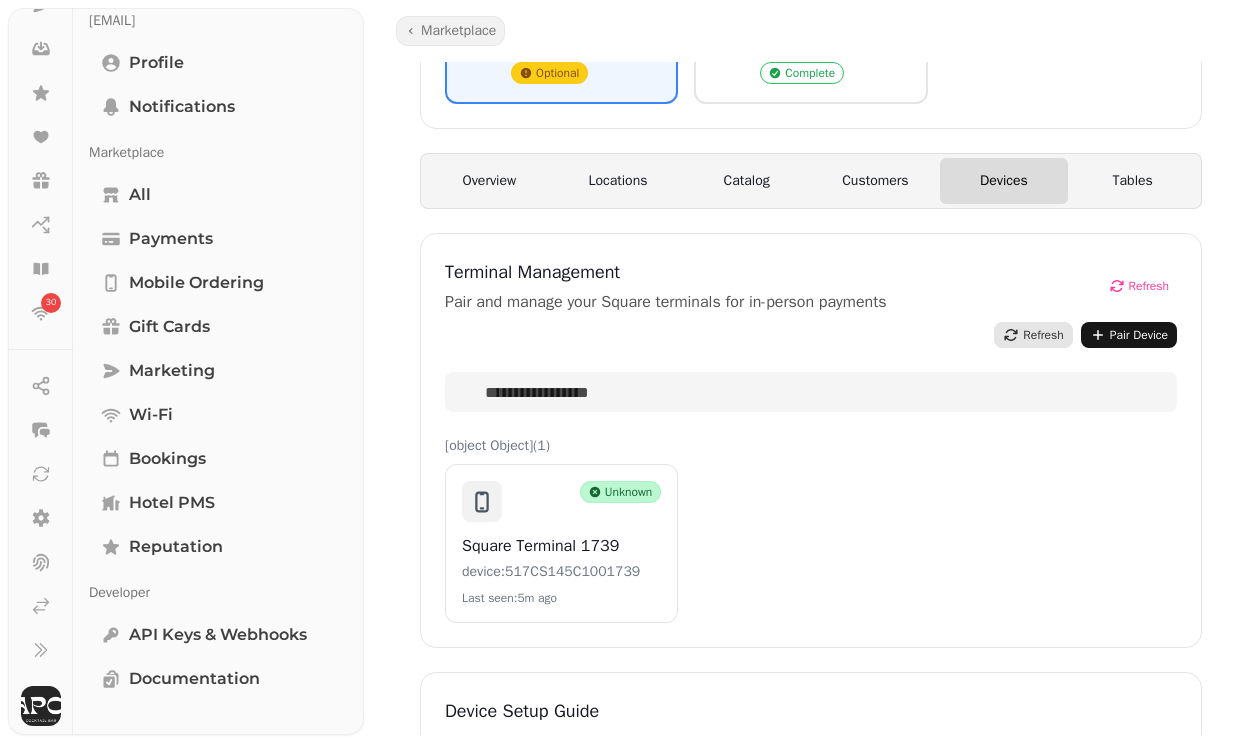 scroll, scrollTop: 357, scrollLeft: 0, axis: vertical 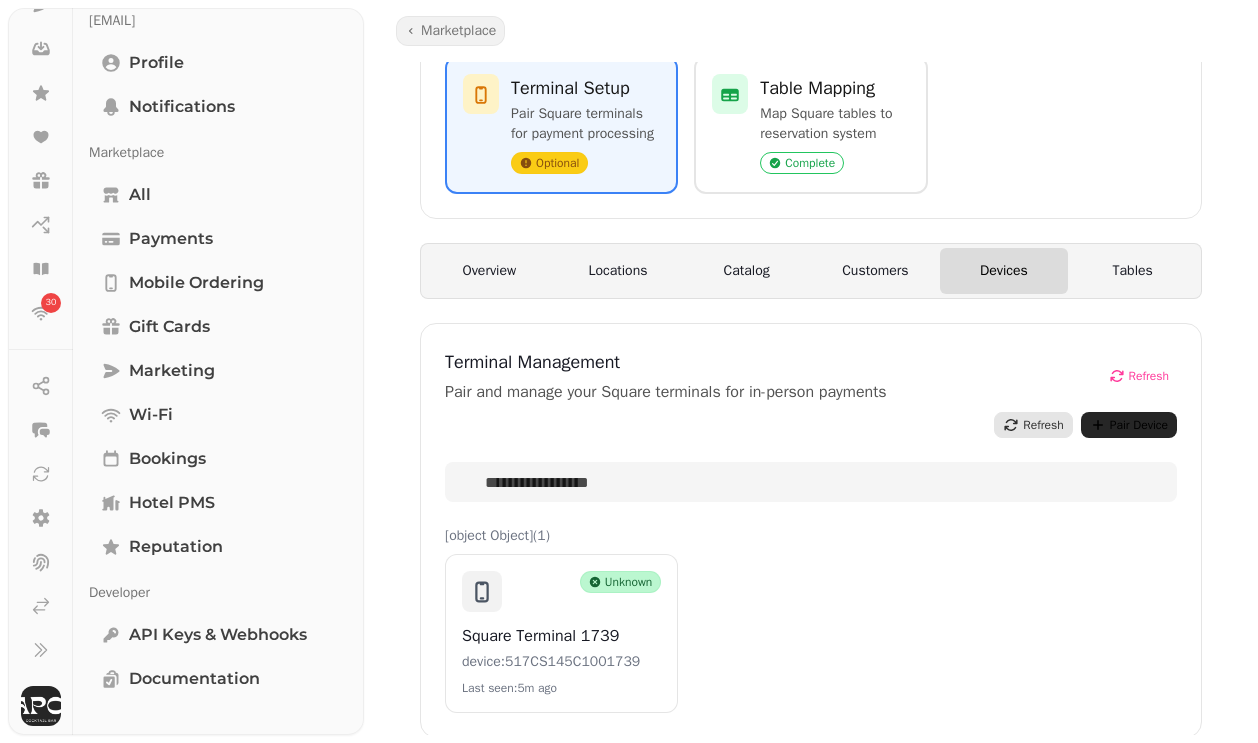 click on "Pair Device" at bounding box center (1129, 425) 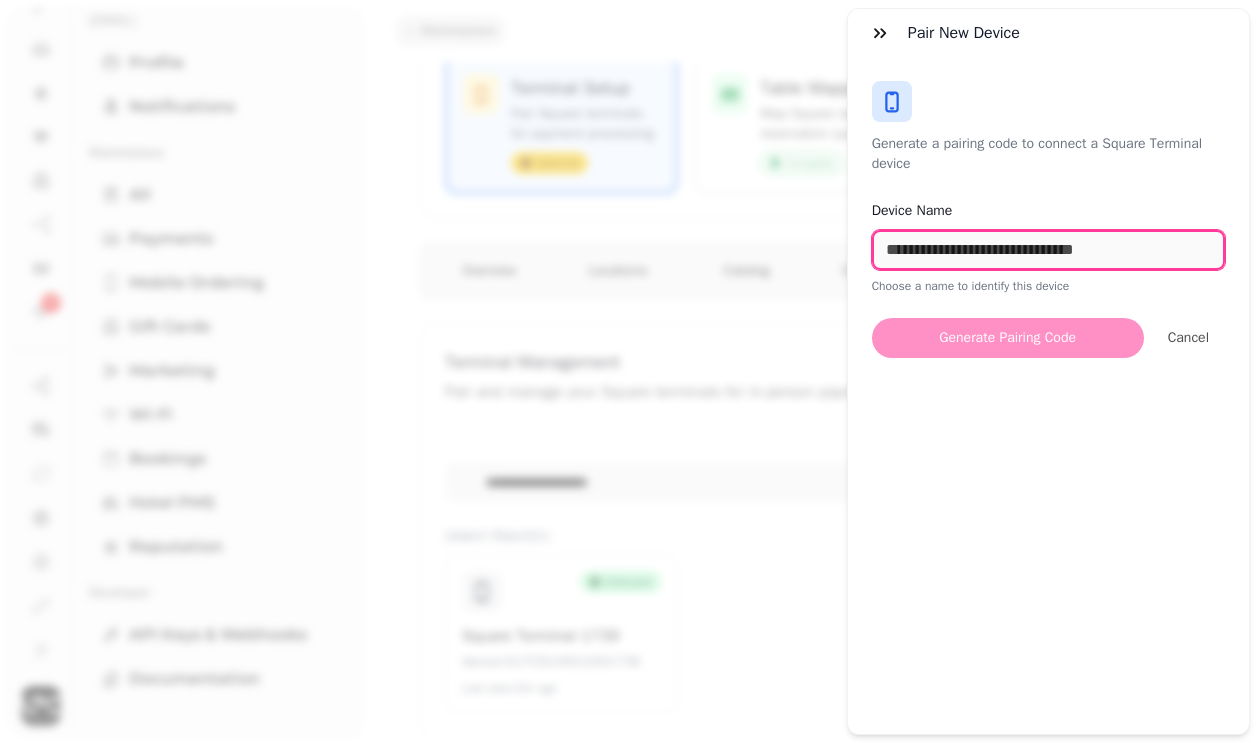 click at bounding box center (1048, 250) 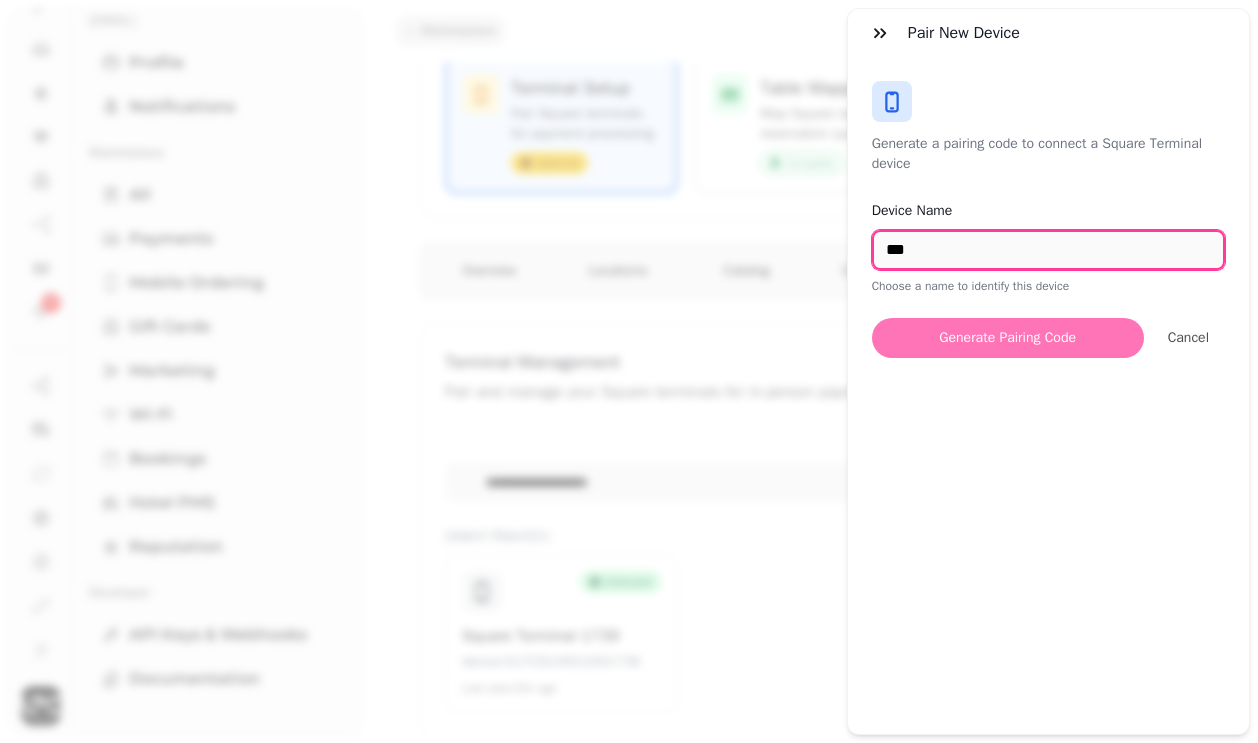 type on "***" 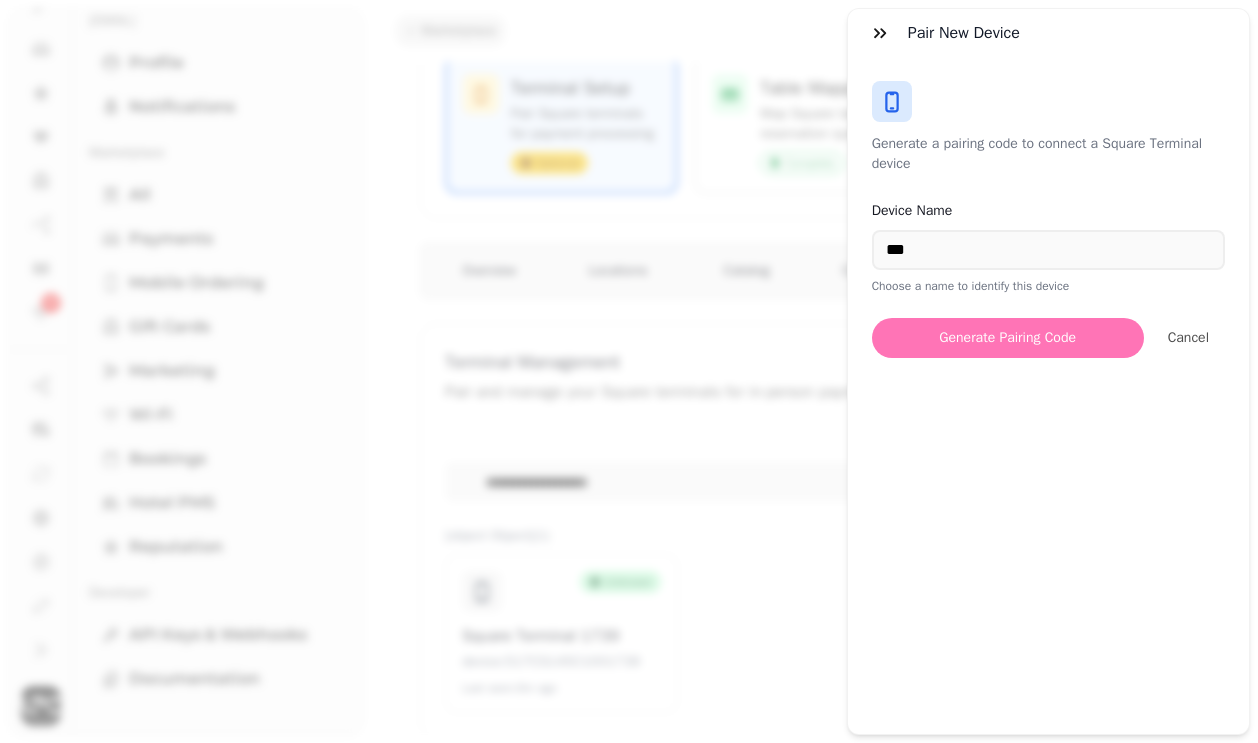 click on "Generate Pairing Code" at bounding box center [1008, 338] 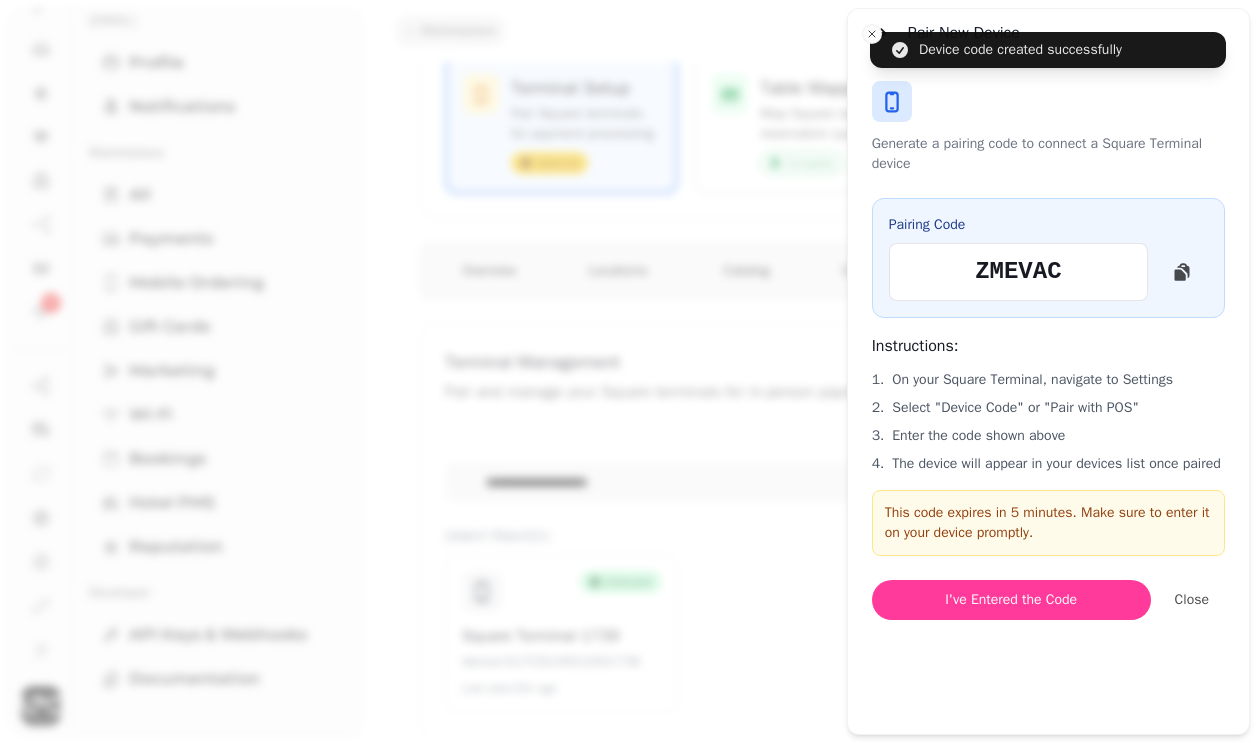 click on "ZMEVAC" at bounding box center [1018, 272] 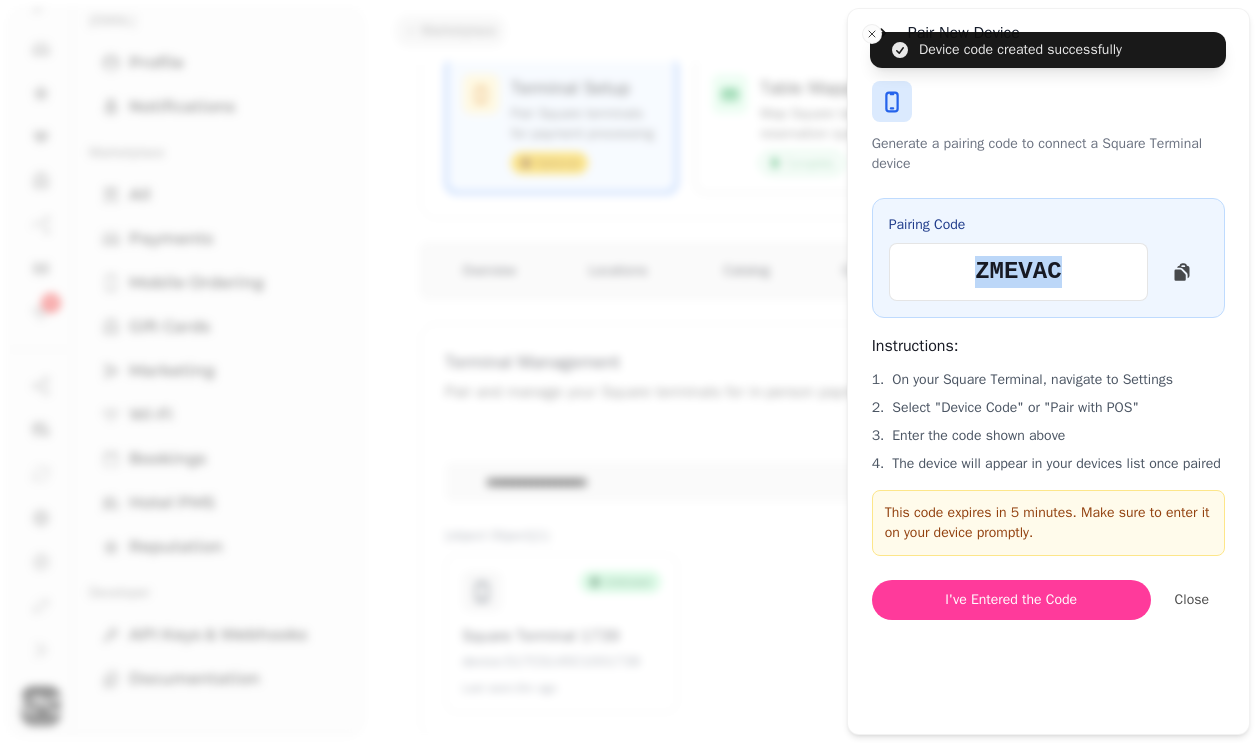 click on "ZMEVAC" at bounding box center (1018, 272) 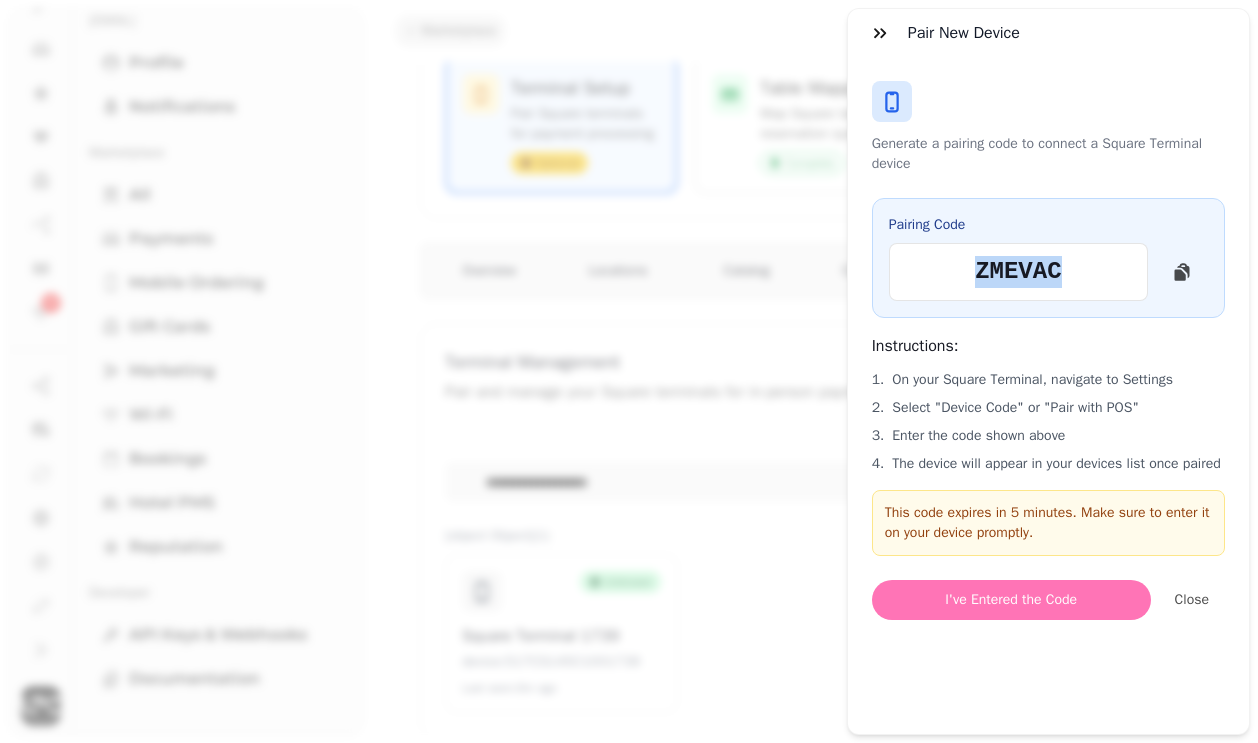 click on "I've Entered the Code" at bounding box center (1011, 600) 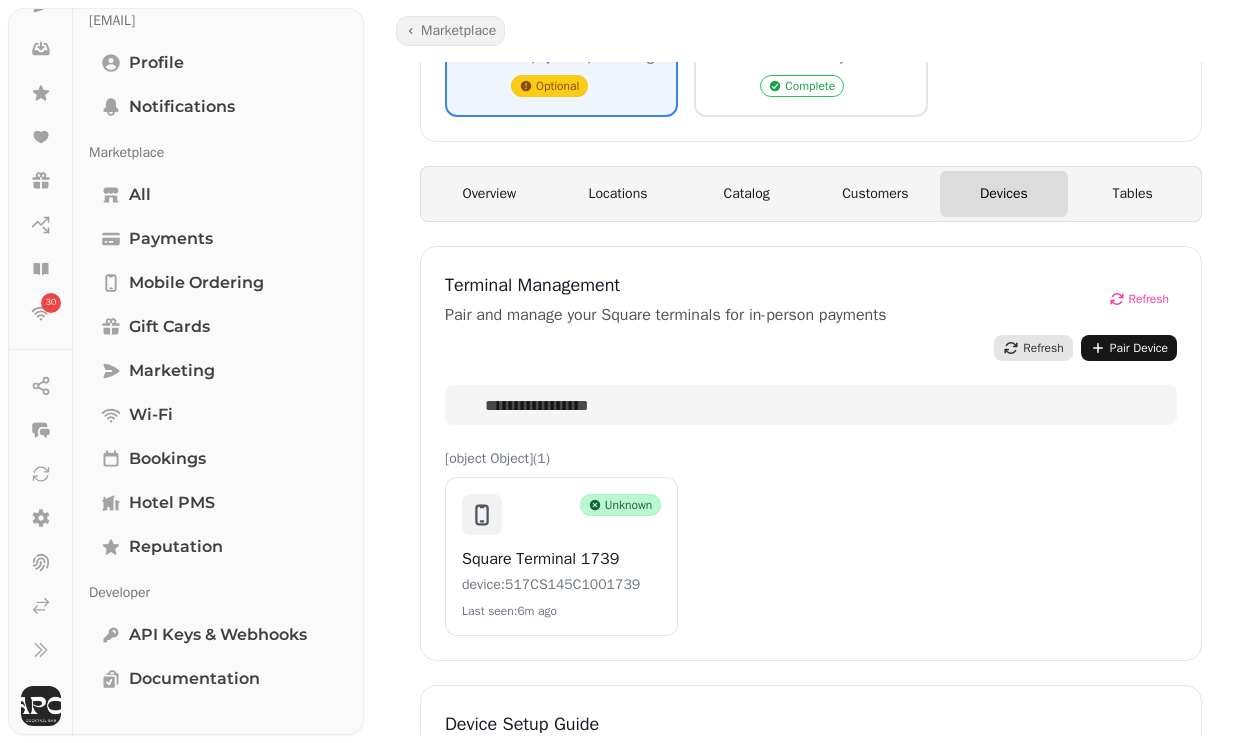 scroll, scrollTop: 439, scrollLeft: 0, axis: vertical 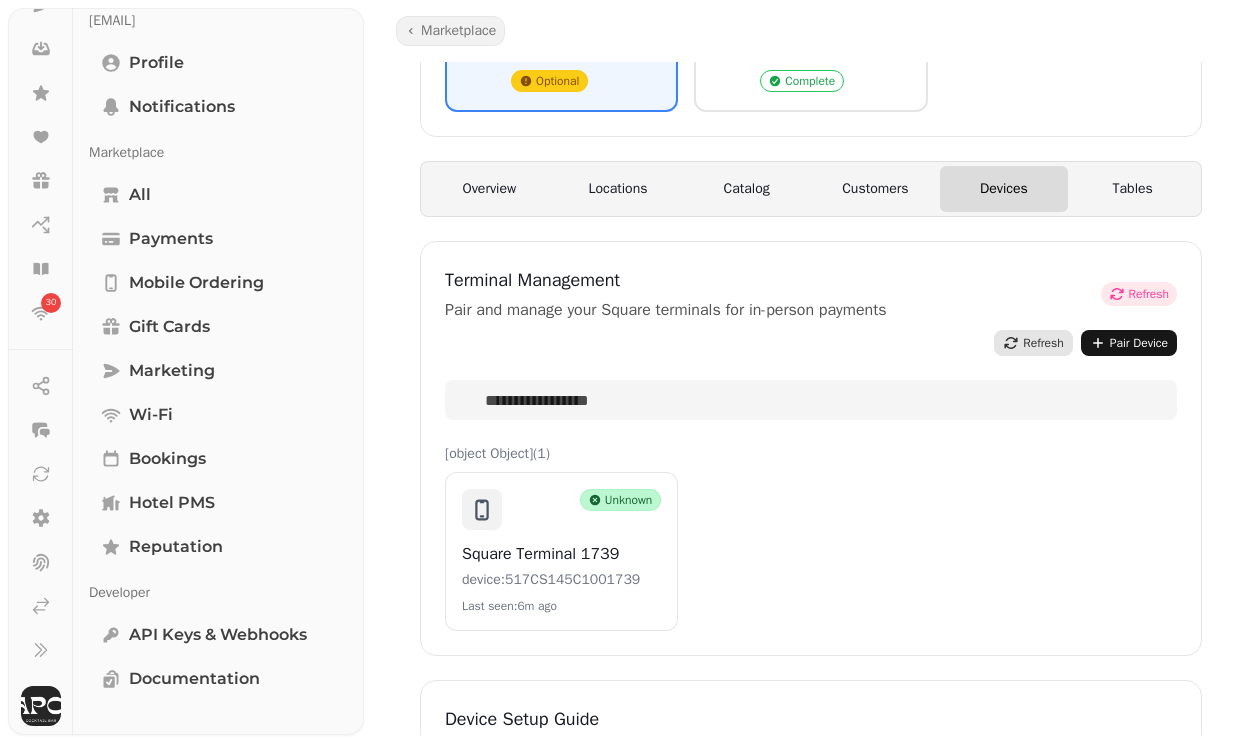 click on "Refresh" at bounding box center [1149, 294] 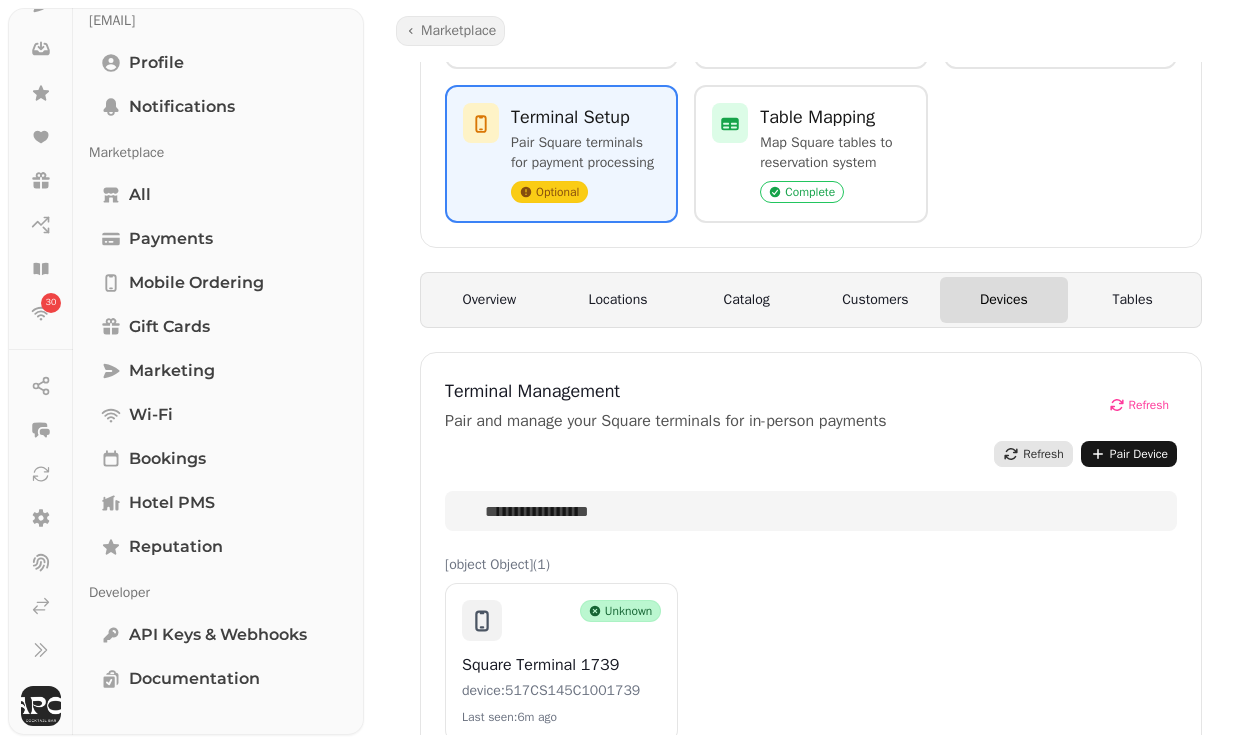 scroll, scrollTop: 0, scrollLeft: 0, axis: both 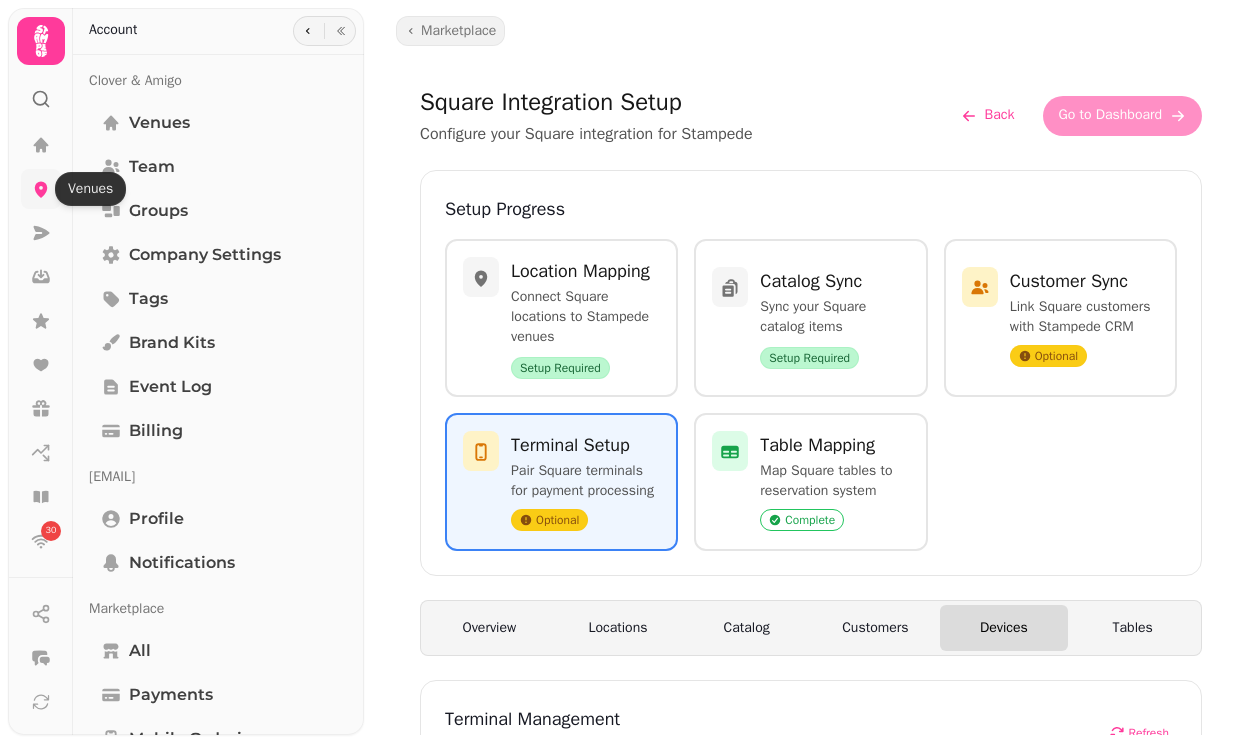 click 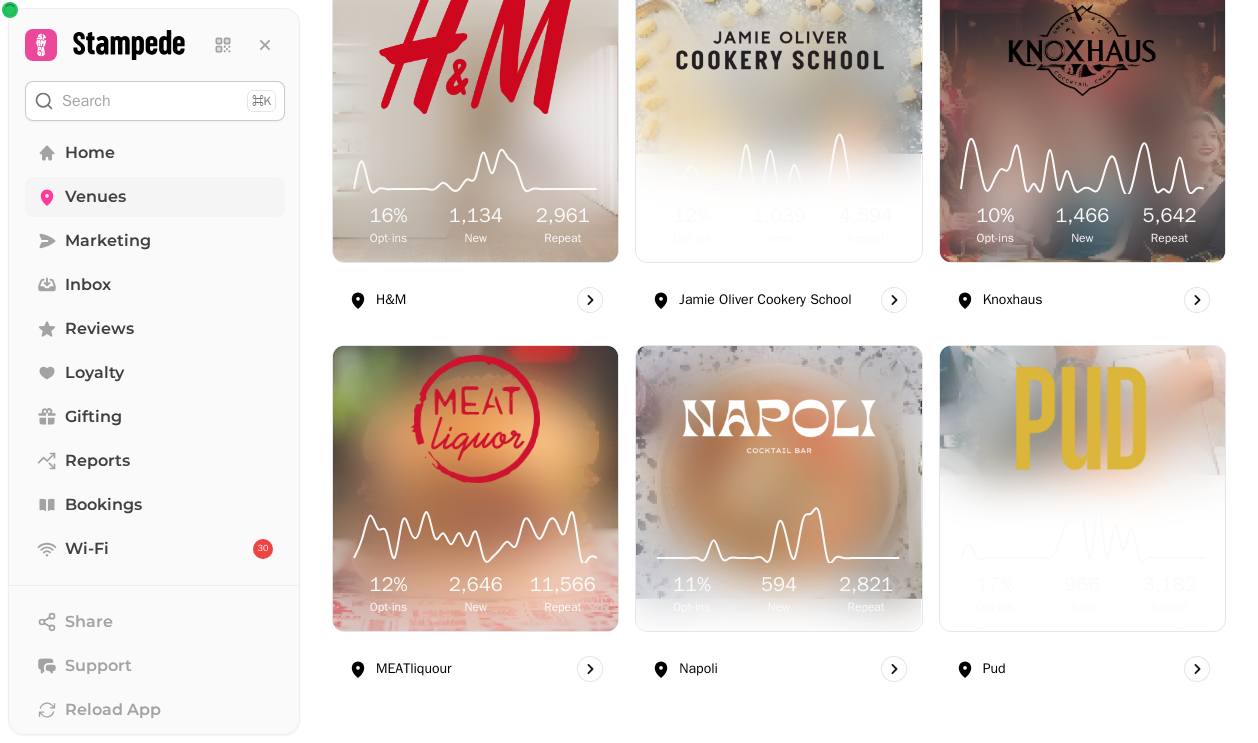 scroll, scrollTop: 1062, scrollLeft: 0, axis: vertical 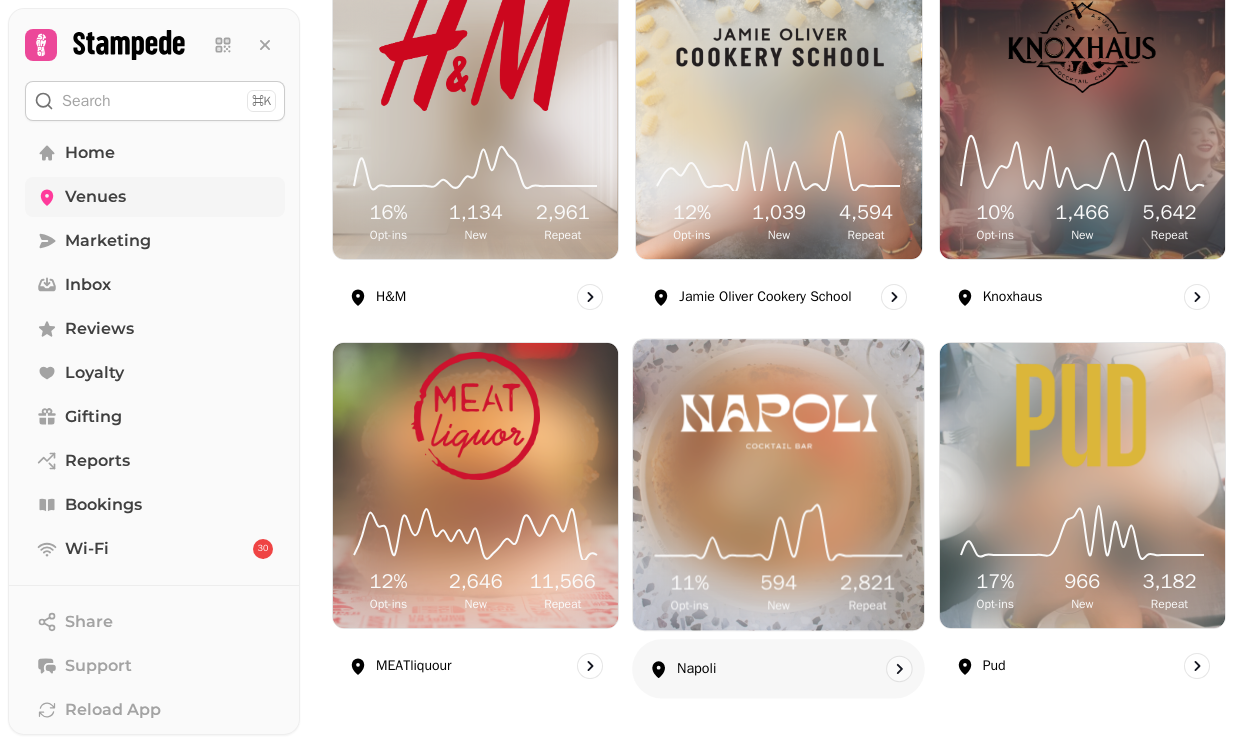 click on "11 % Opt-ins 594 New 2,821 Repeat" at bounding box center (778, 555) 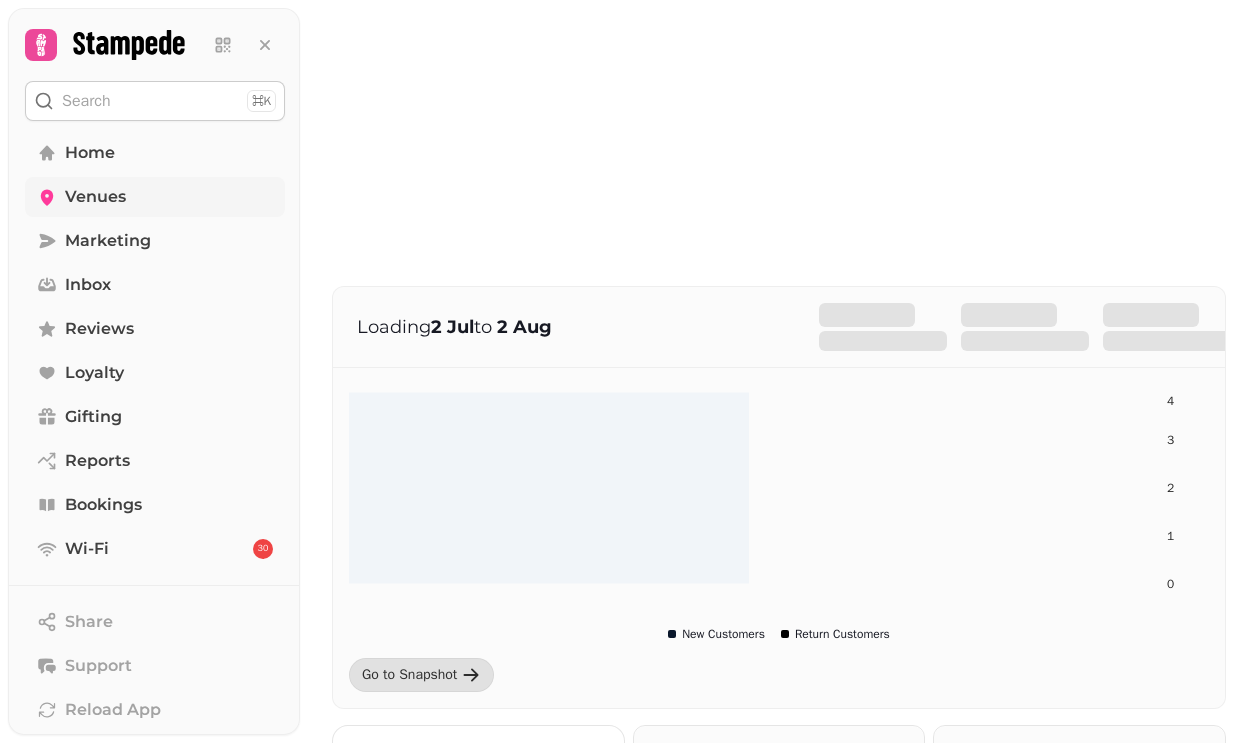scroll, scrollTop: 0, scrollLeft: 0, axis: both 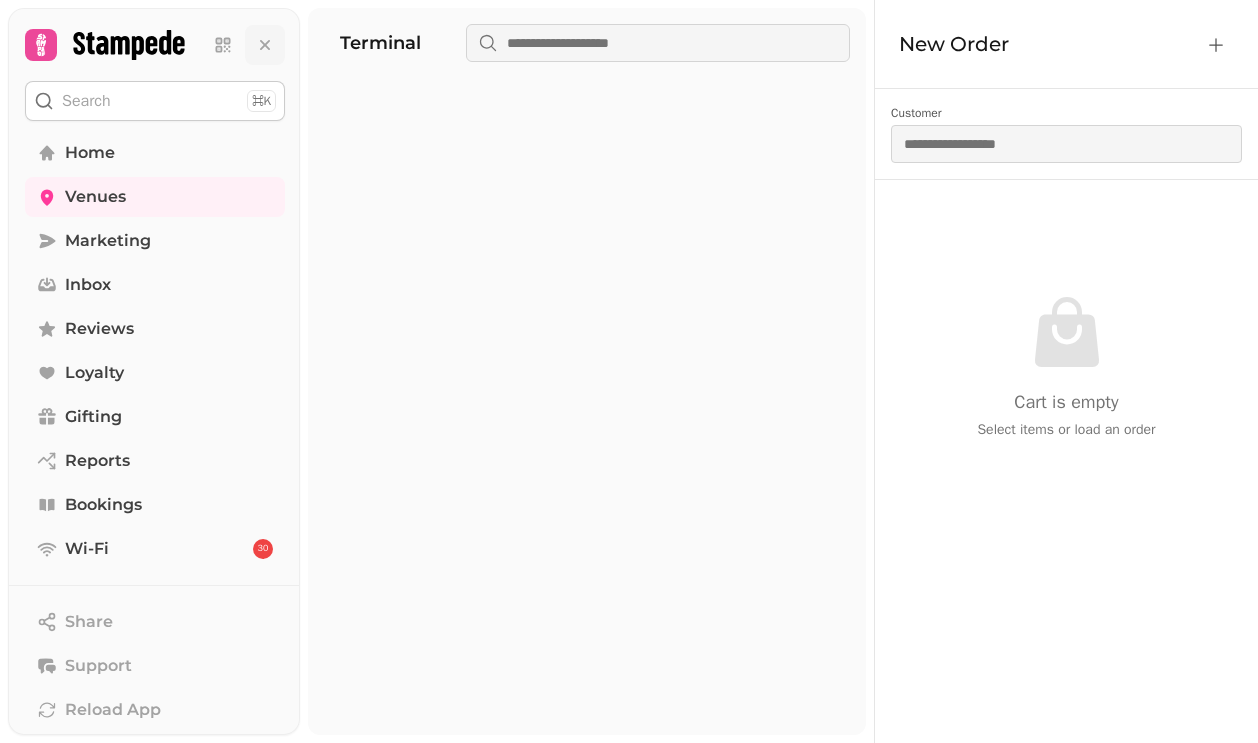 click 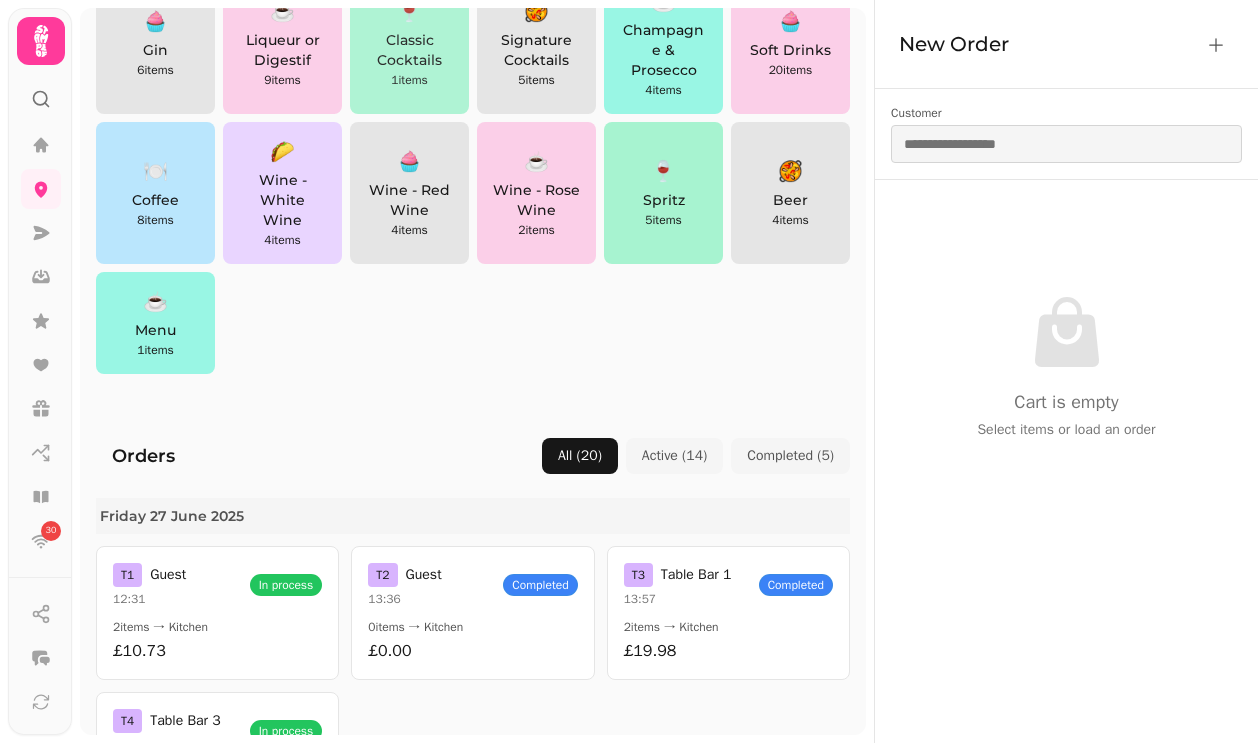 scroll, scrollTop: 451, scrollLeft: 0, axis: vertical 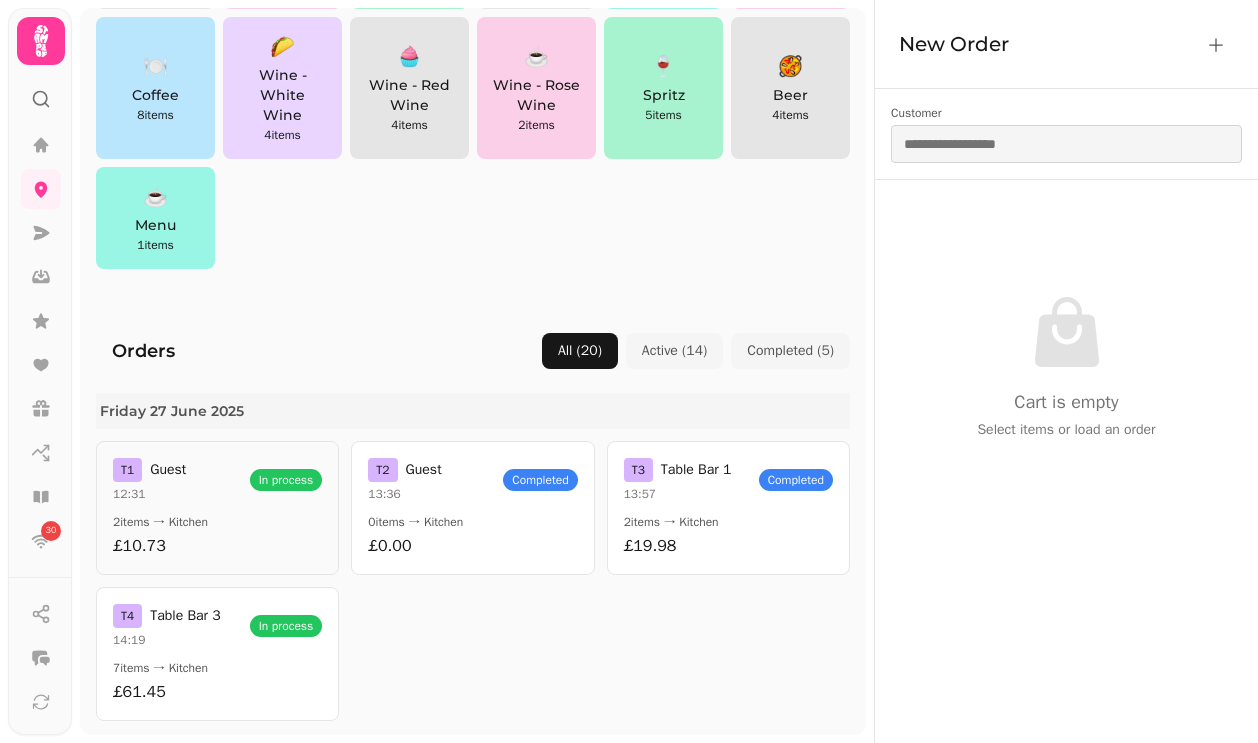 click on "T 1 Guest 12:31 In process 2  items → Kitchen £10.73" at bounding box center (217, 508) 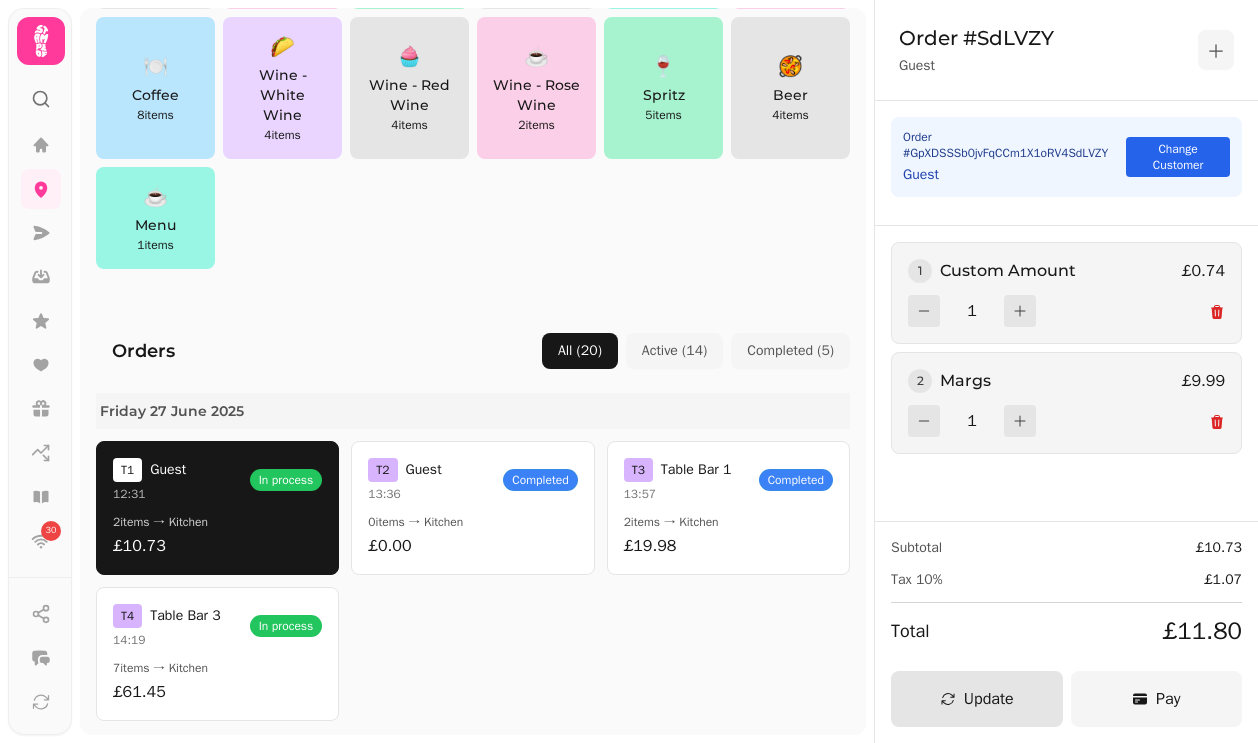 click on "Pay" at bounding box center (1157, 699) 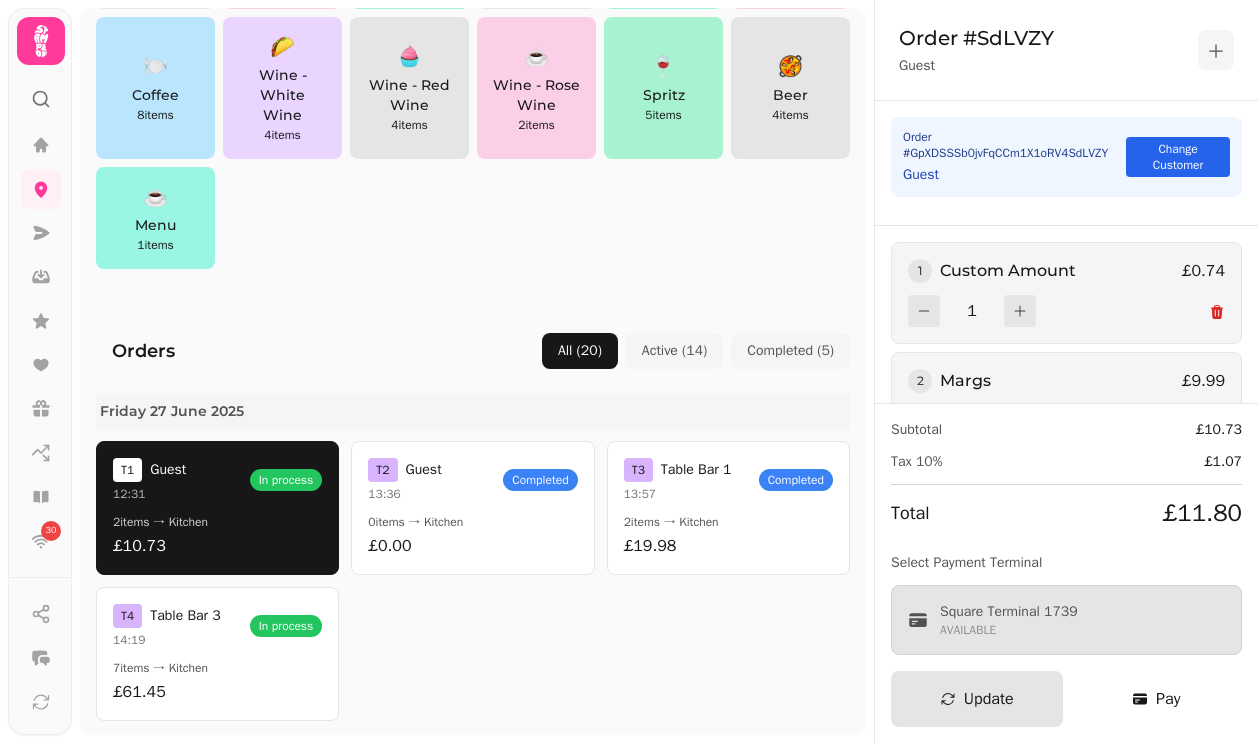 click on "Square Terminal 1739 AVAILABLE" at bounding box center [1066, 620] 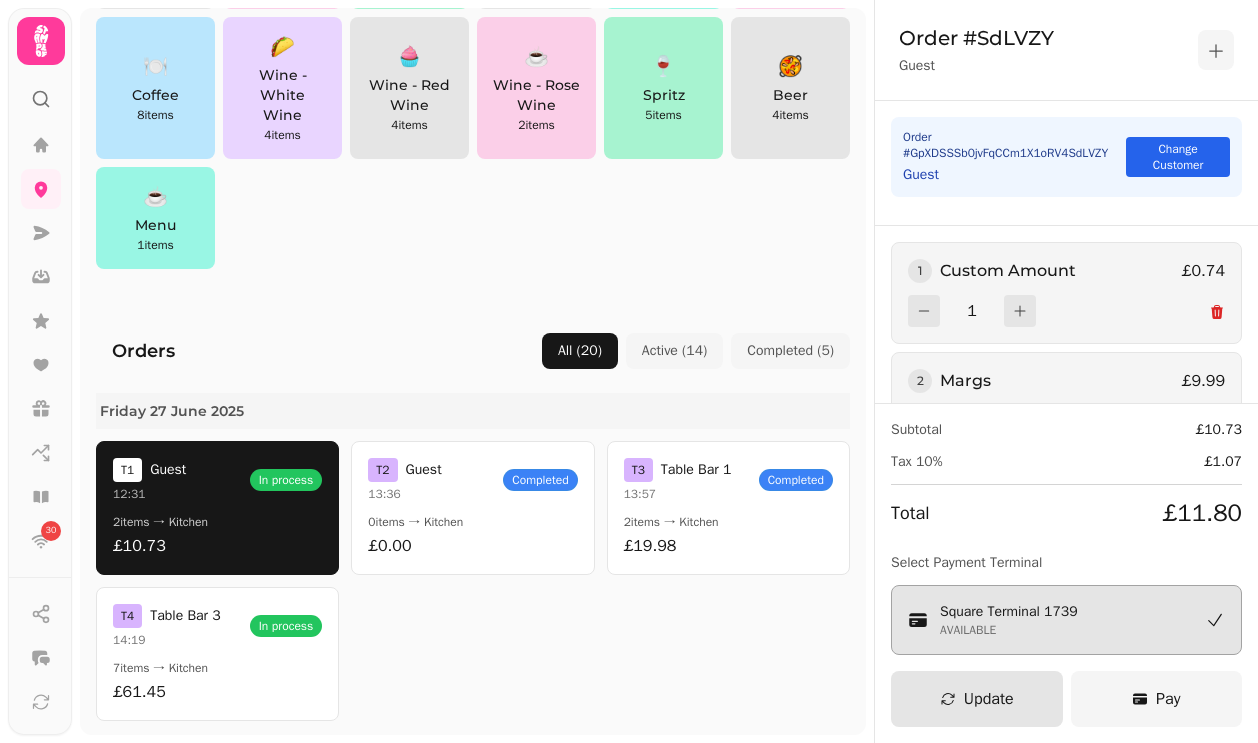 click on "Pay" at bounding box center (1168, 699) 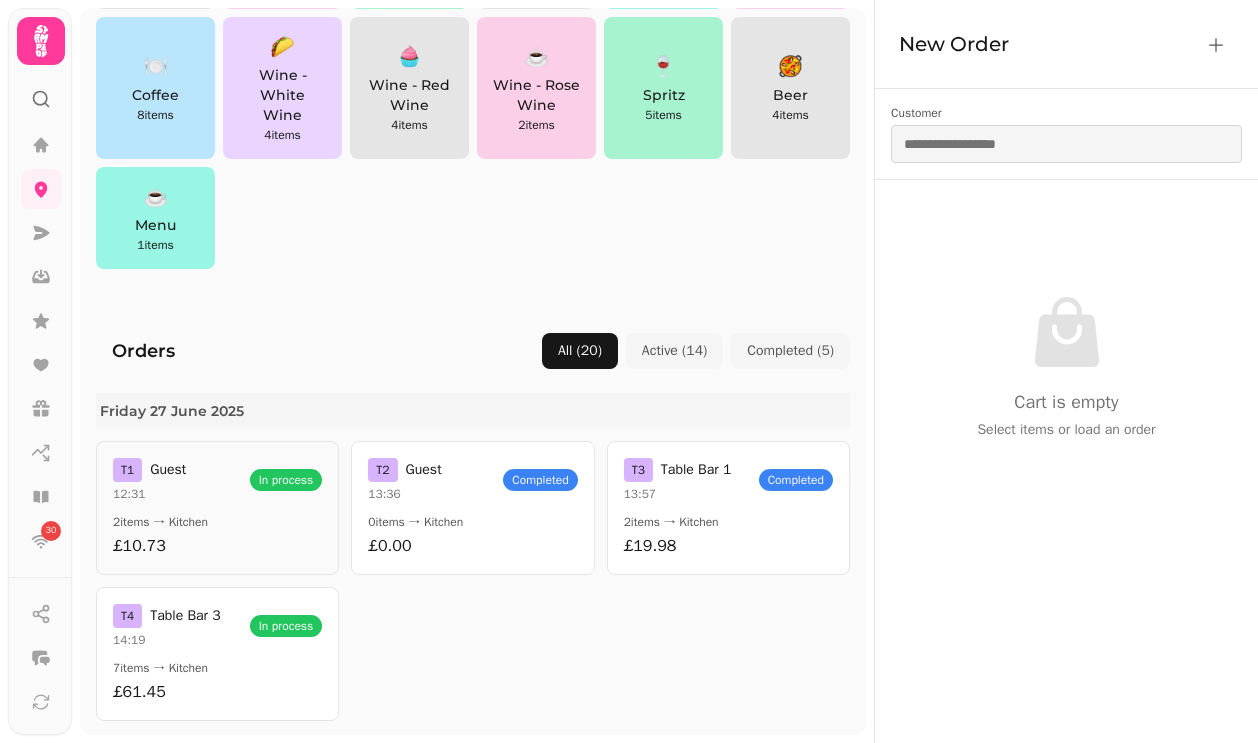 click on "£10.73" at bounding box center [217, 546] 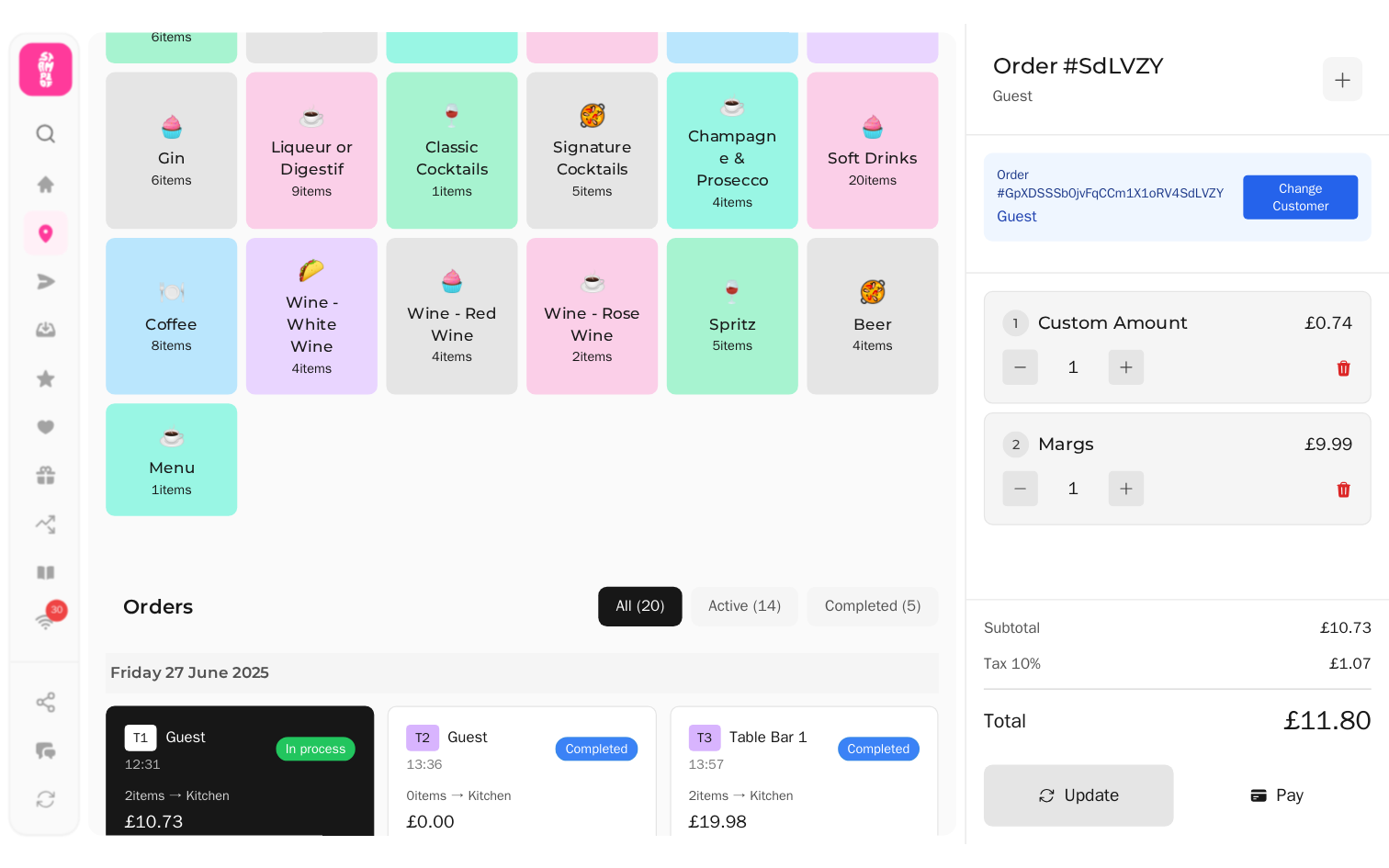 scroll, scrollTop: 229, scrollLeft: 0, axis: vertical 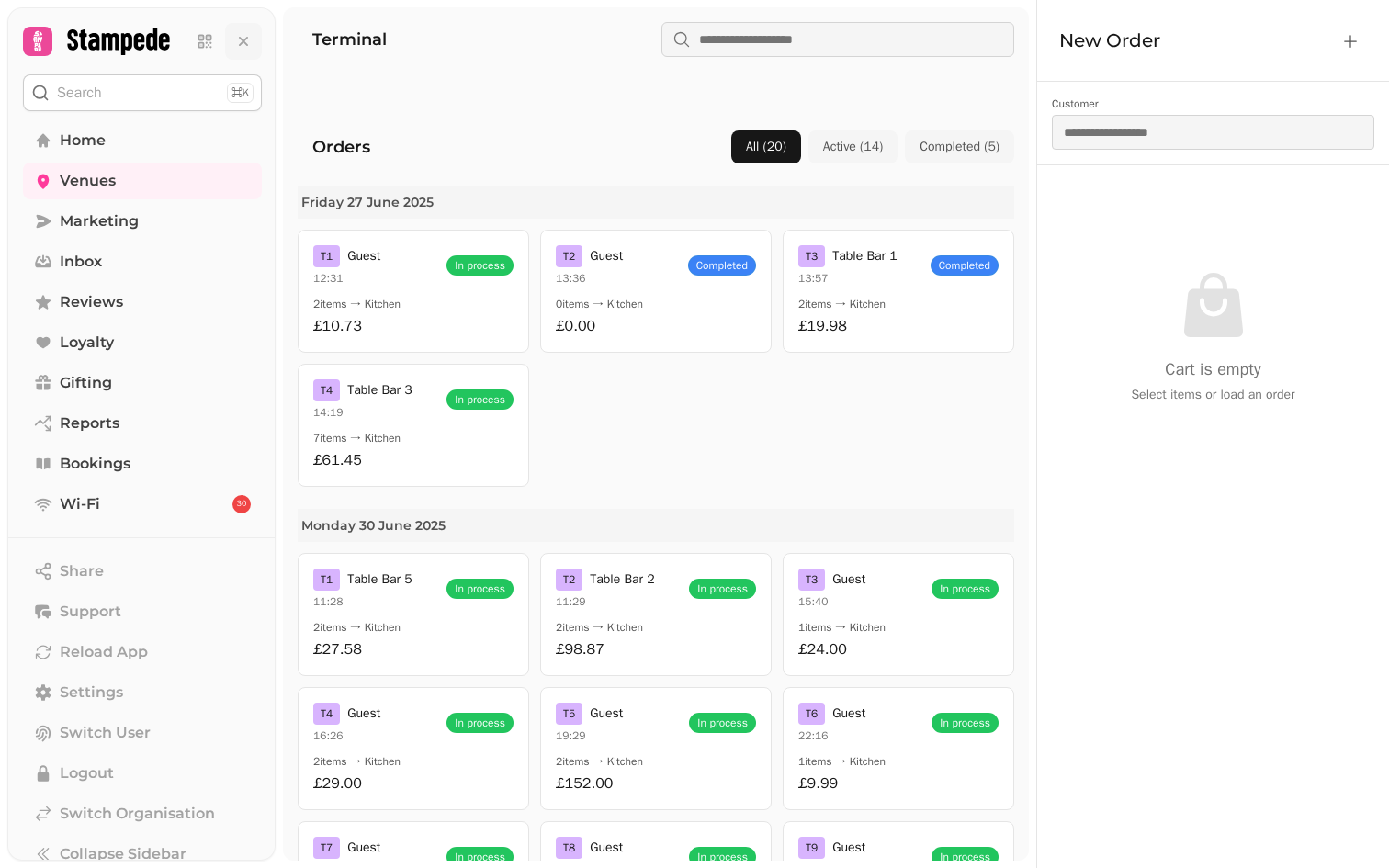 click 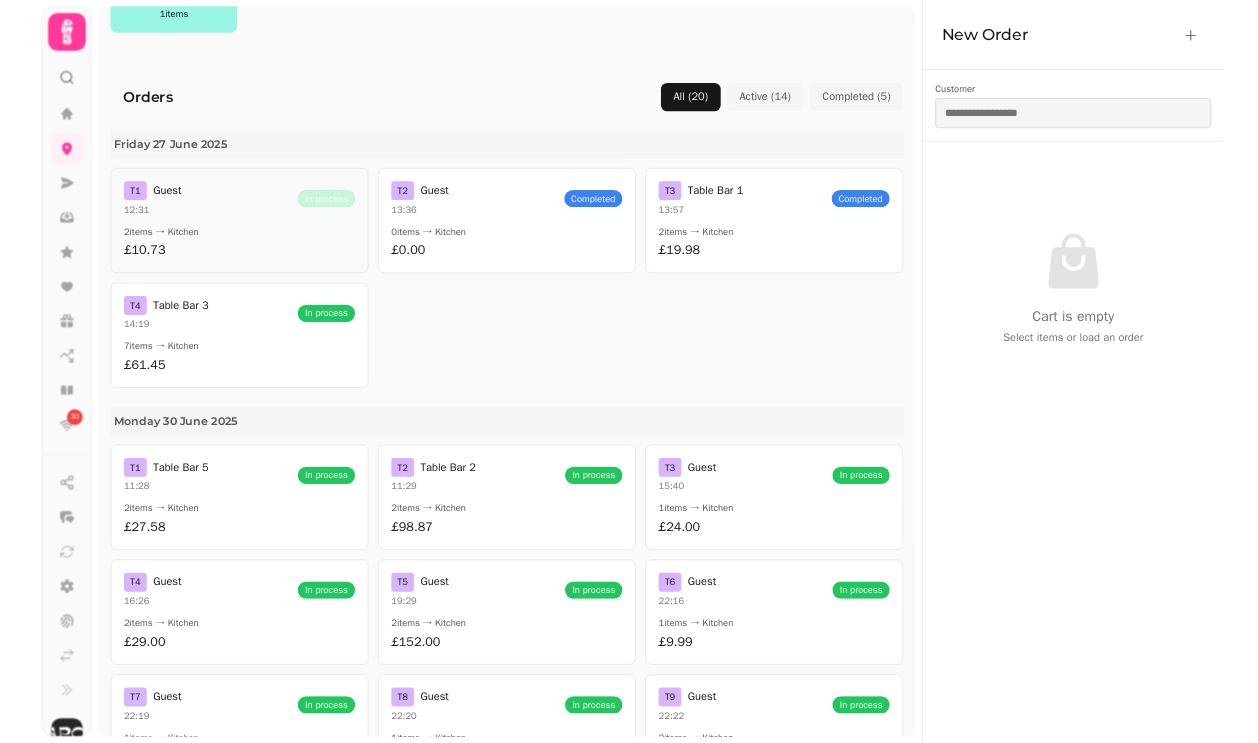 scroll, scrollTop: 0, scrollLeft: 0, axis: both 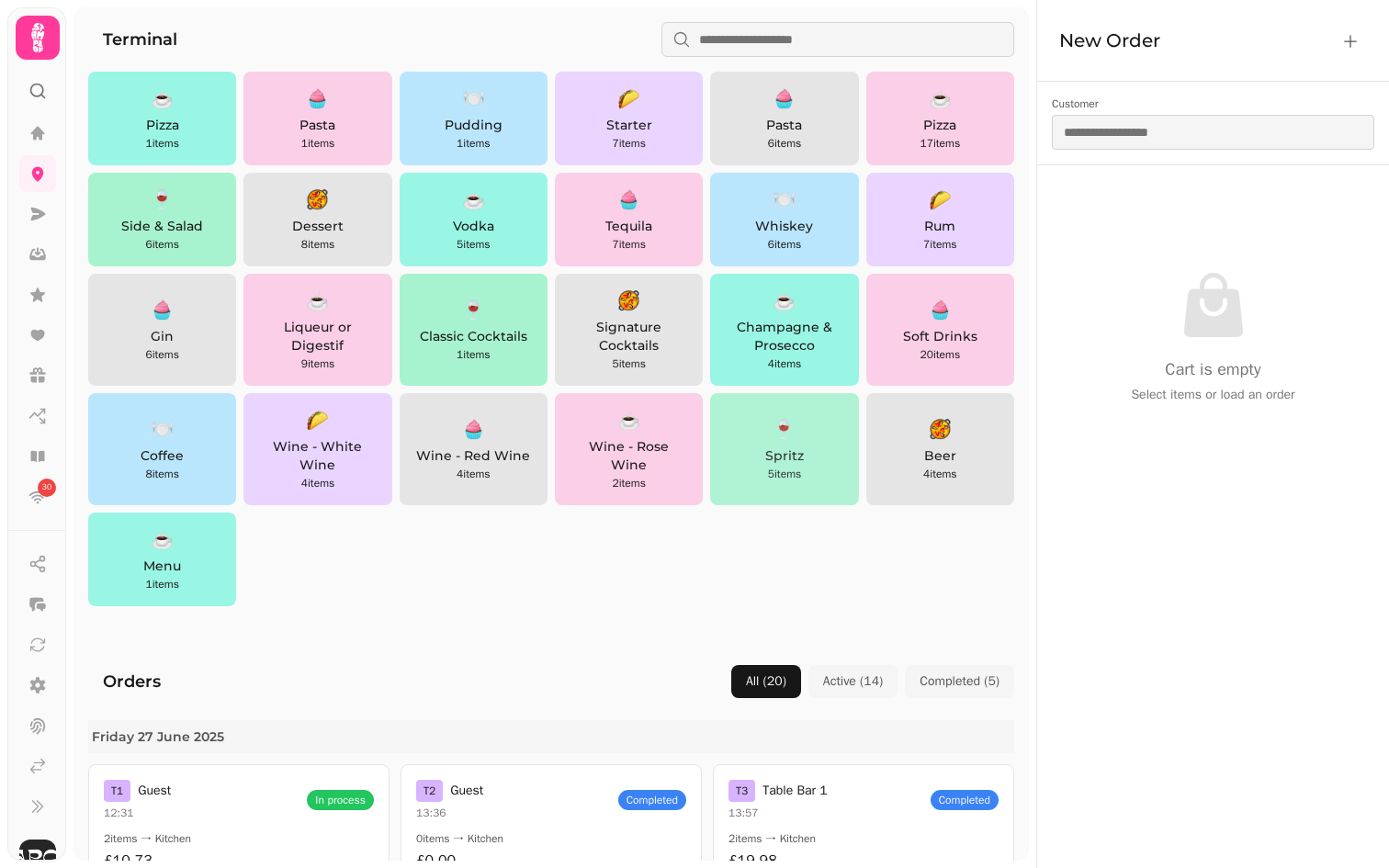click on "Spritz" at bounding box center (784, 456) 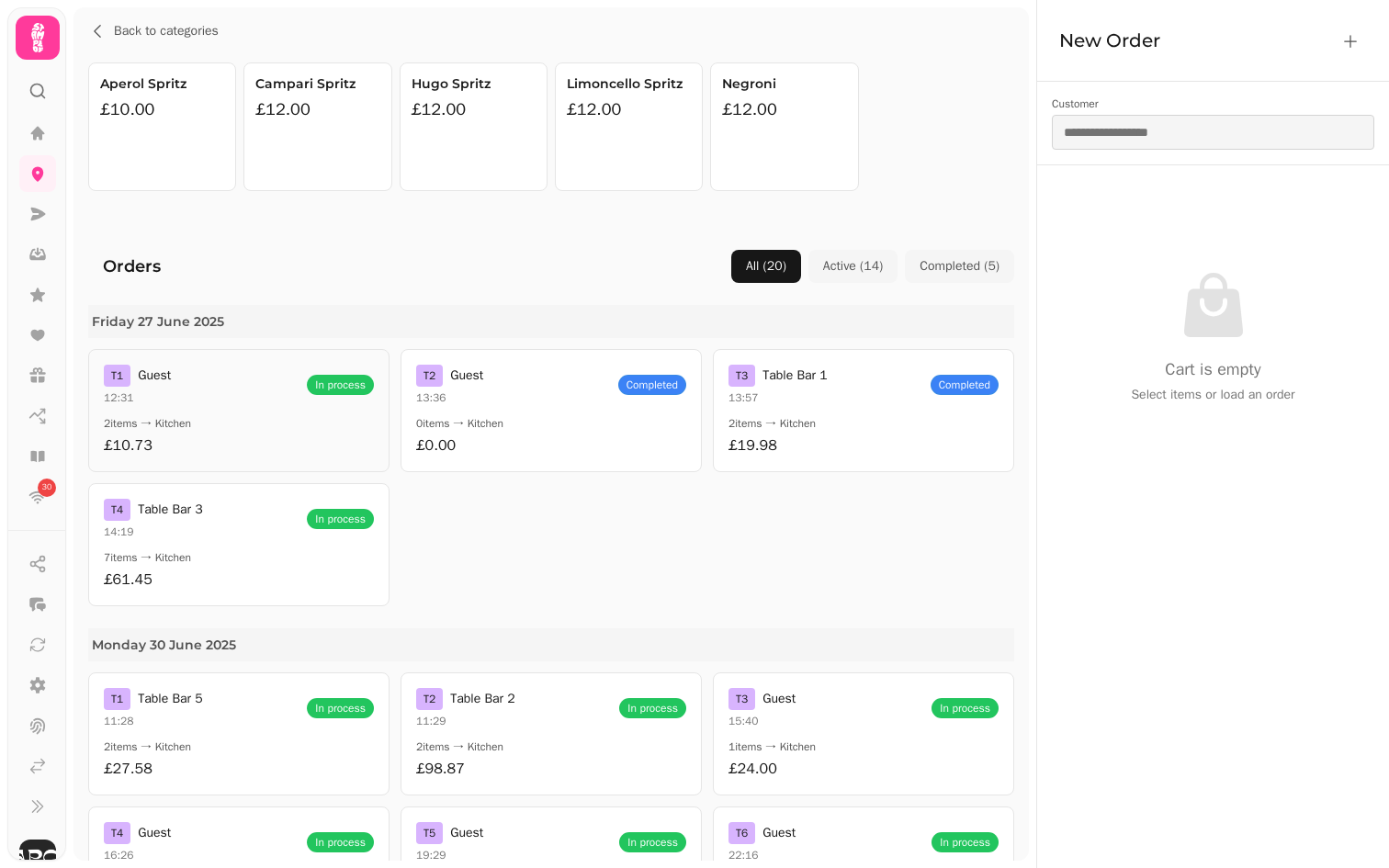 click on "2  items → Kitchen" at bounding box center (239, 423) 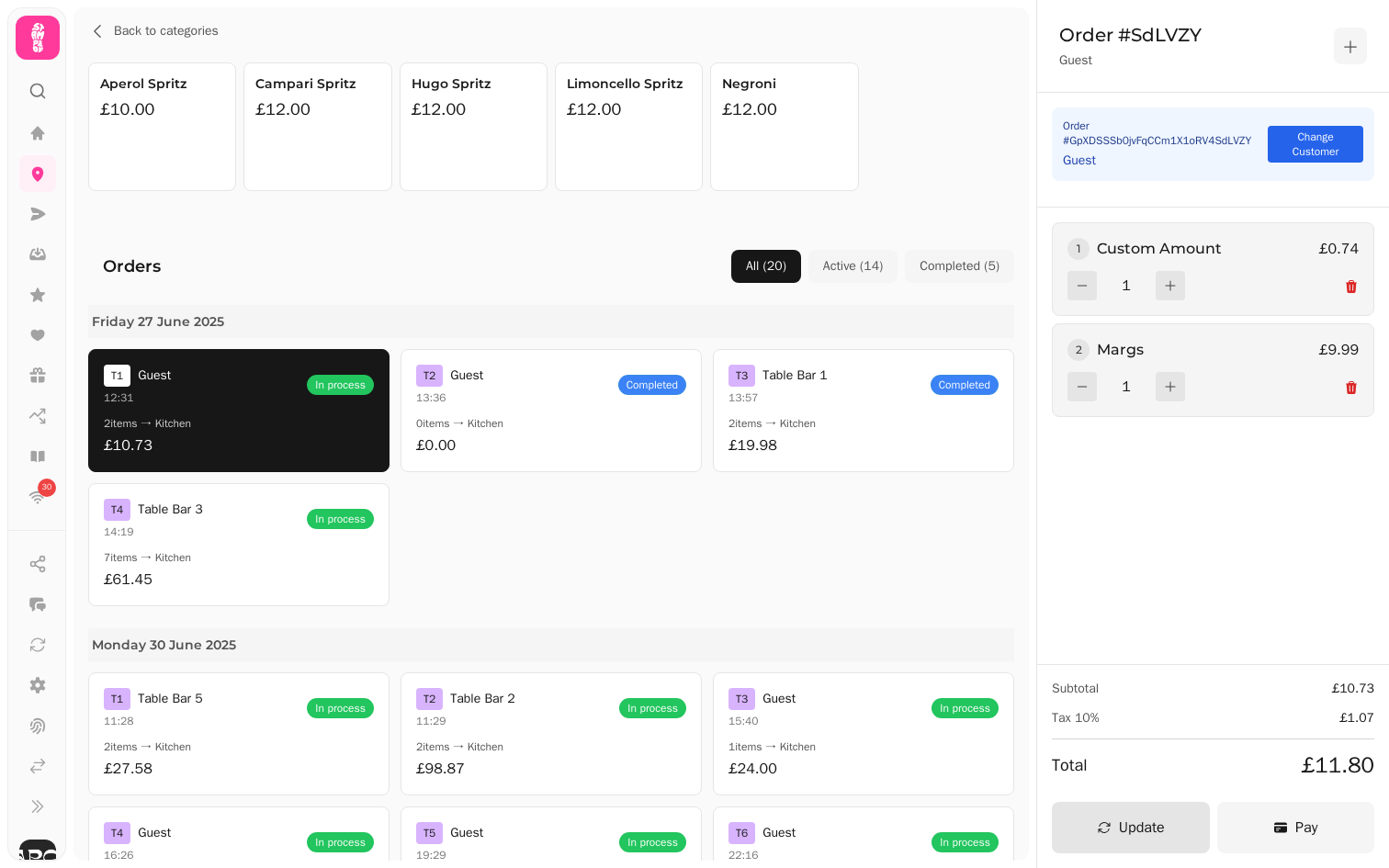 click on "Pay" at bounding box center (1296, 828) 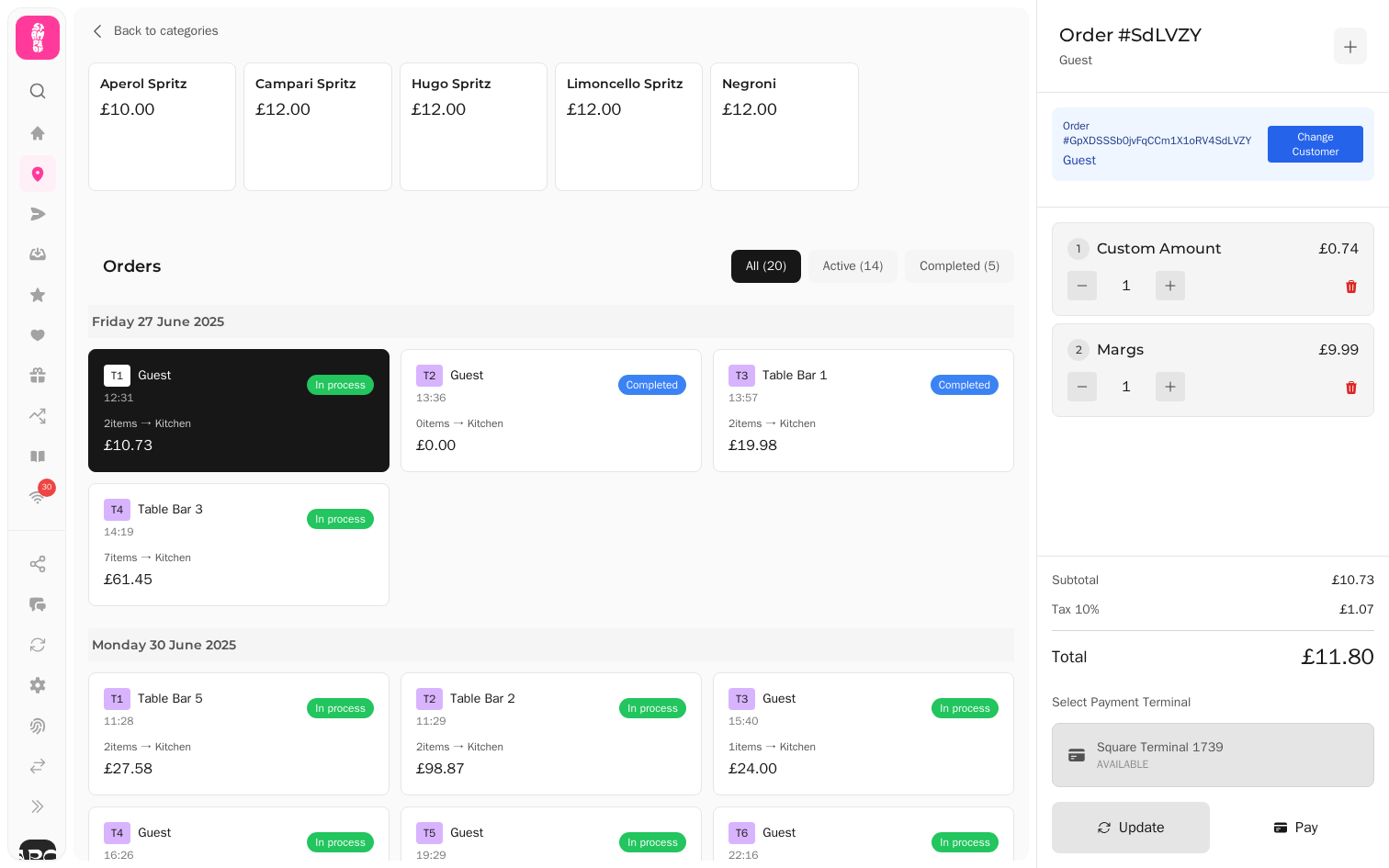 click on "Square Terminal 1739" at bounding box center [1160, 748] 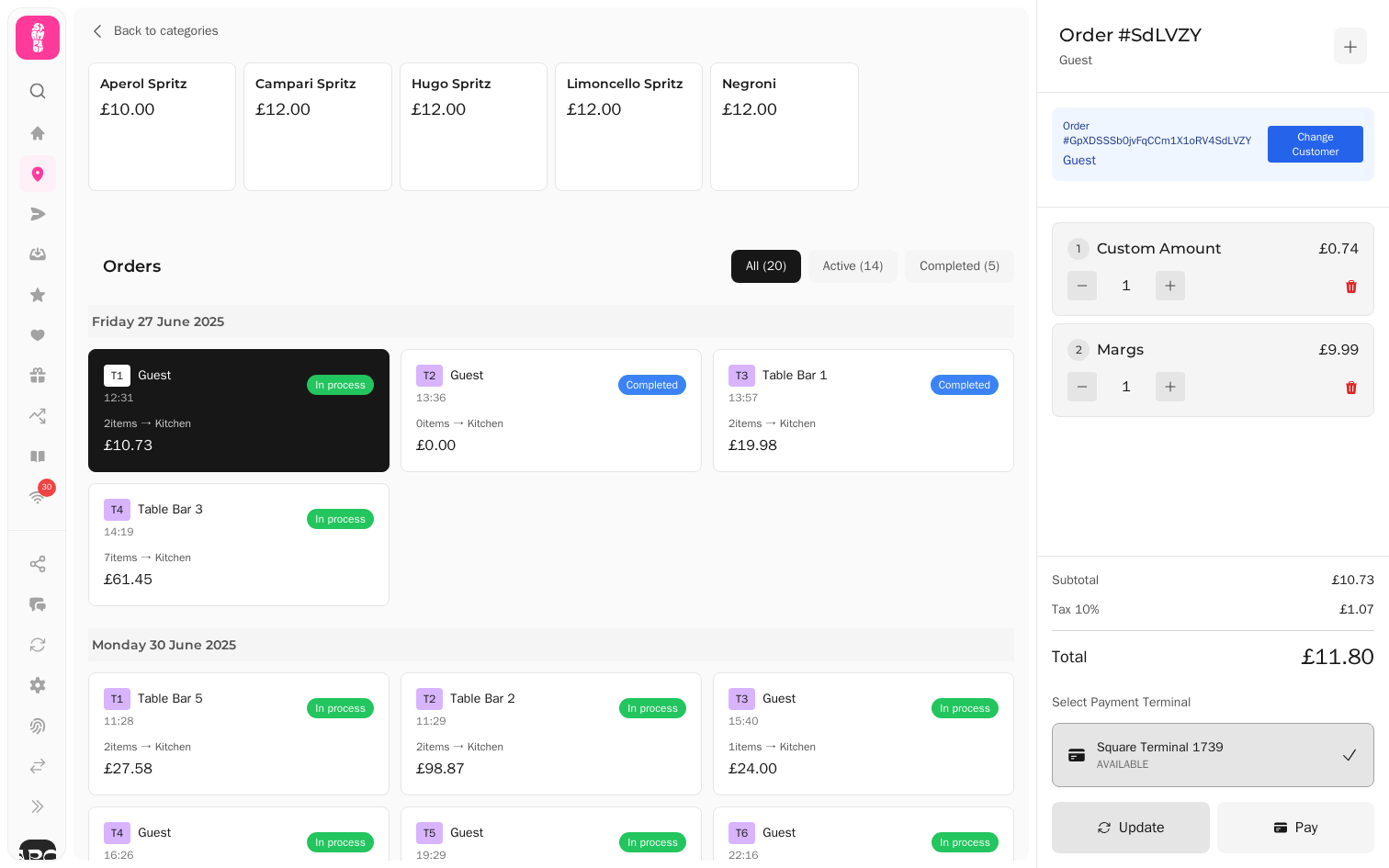 click on "Pay" at bounding box center [1306, 828] 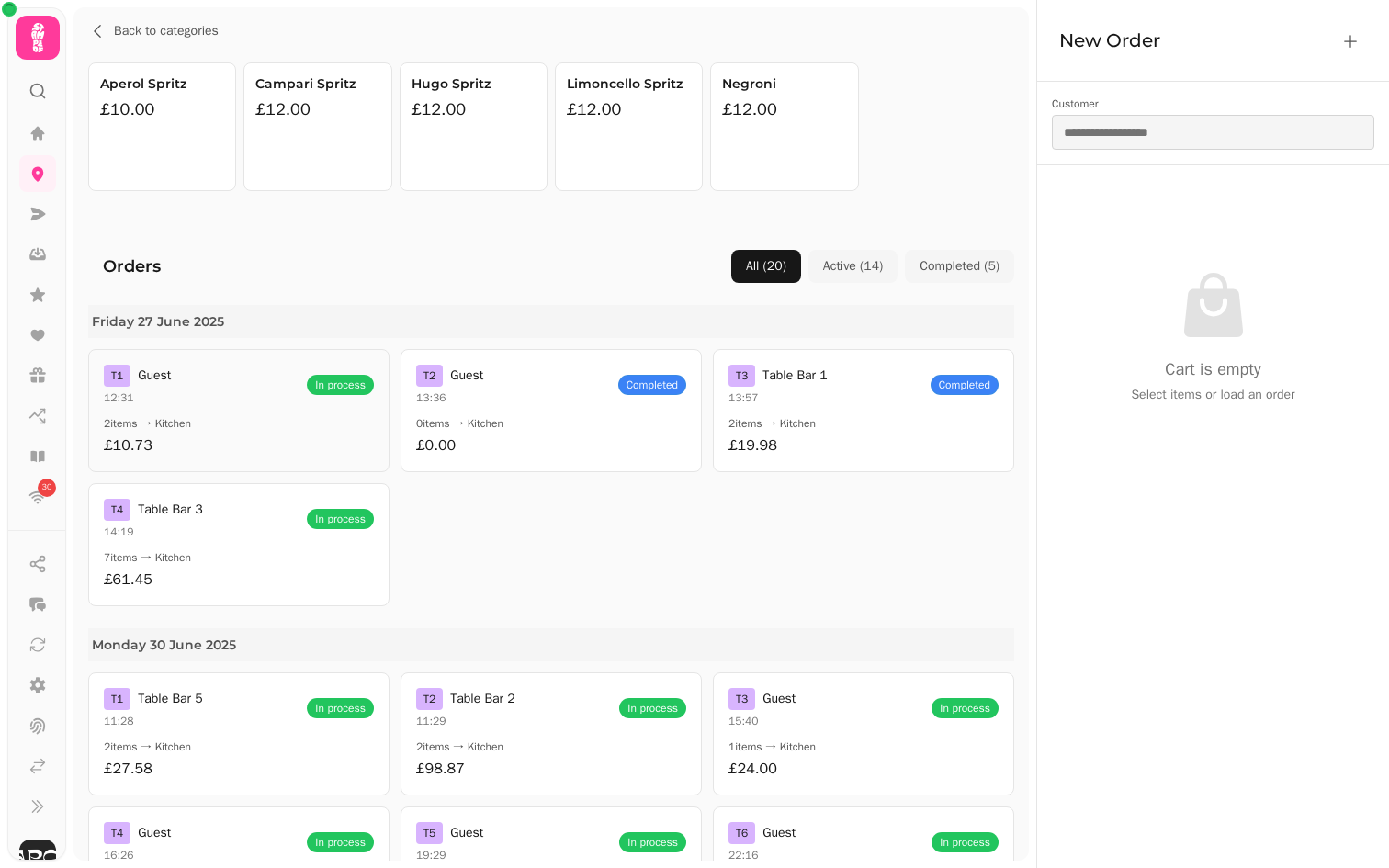click on "T 1 Guest 12:31 In process 2  items → Kitchen £10.73" at bounding box center (239, 411) 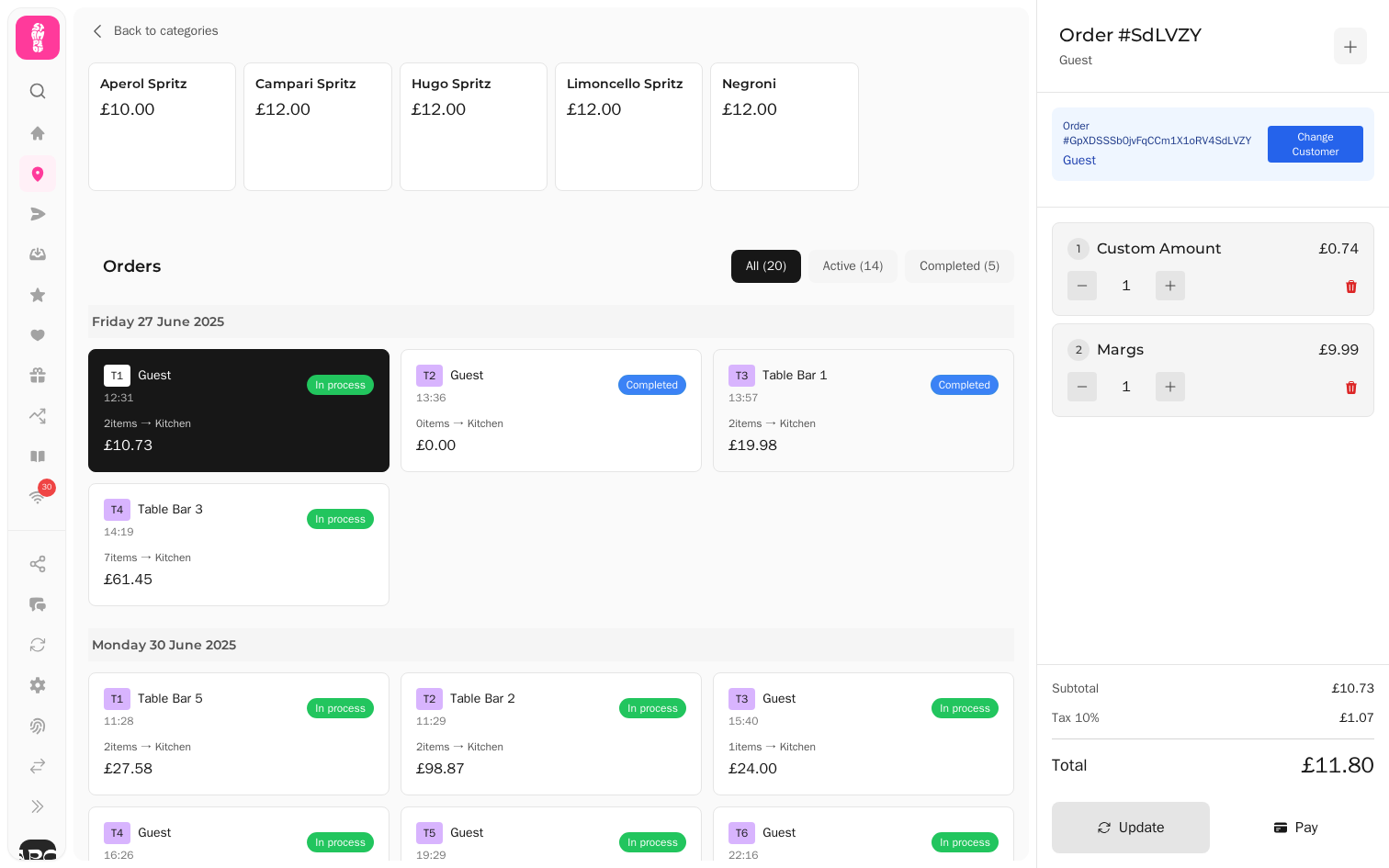 click on "13:57" at bounding box center (778, 398) 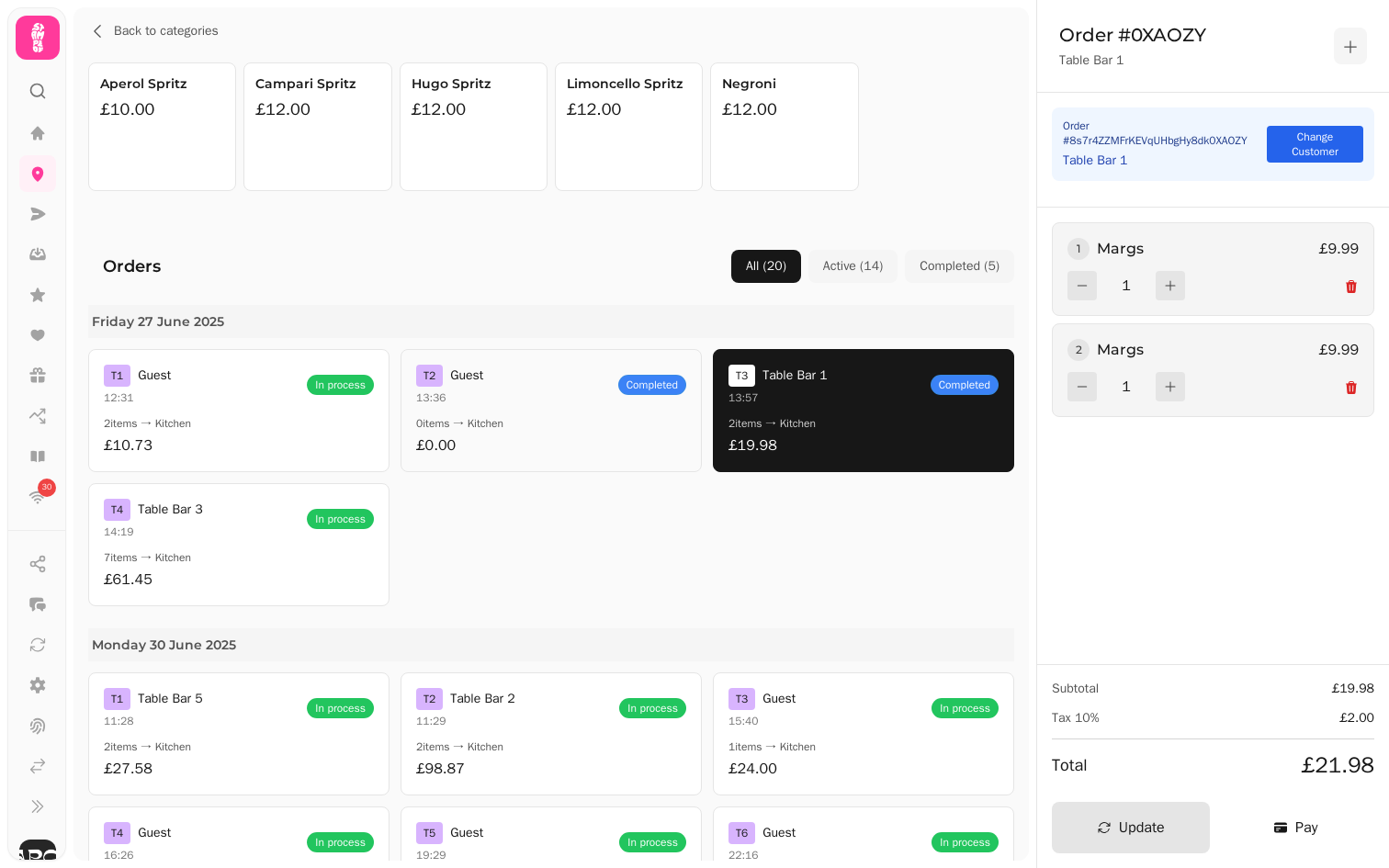 click on "0  items → Kitchen" at bounding box center (551, 423) 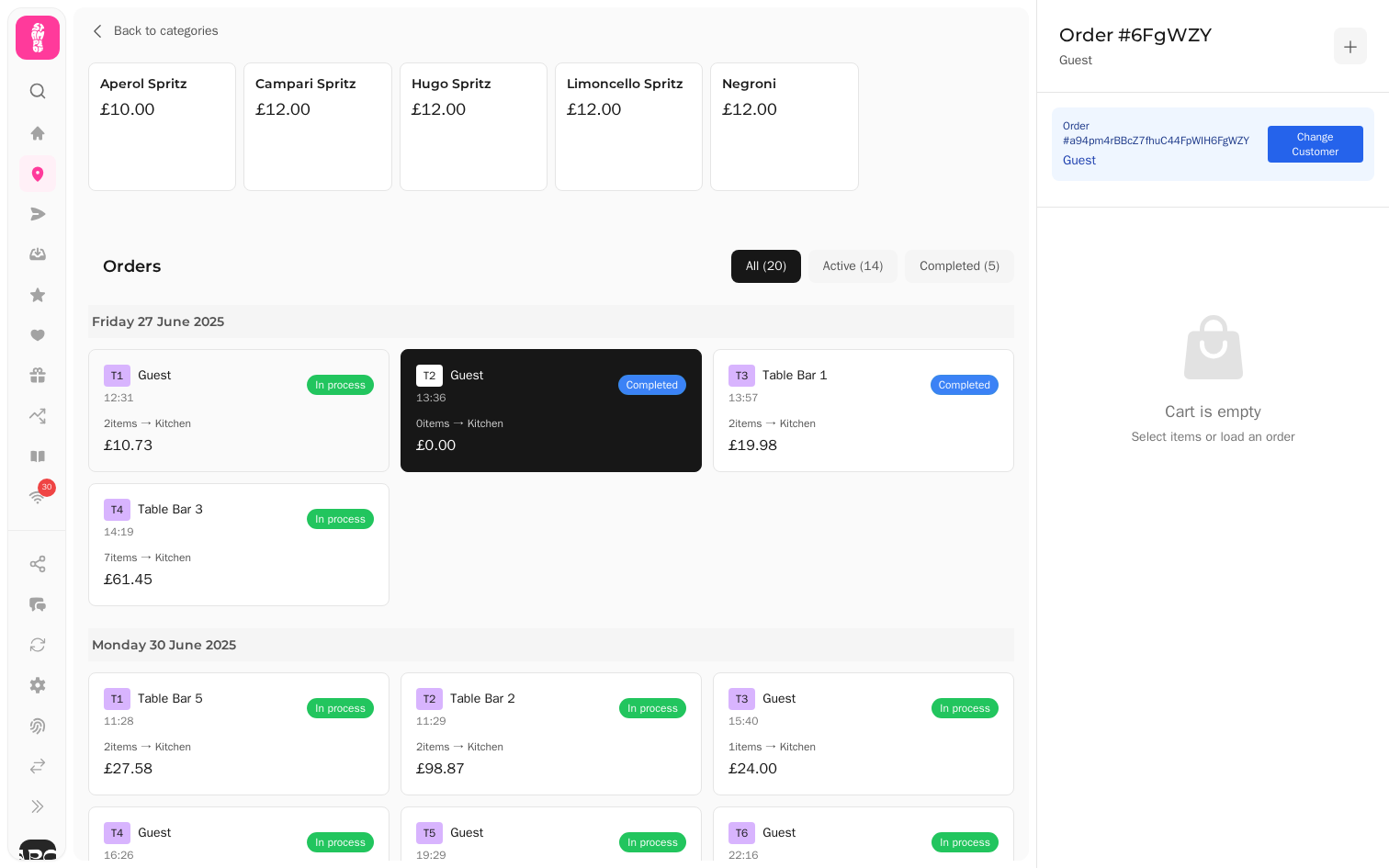 click on "2  items → Kitchen" at bounding box center (239, 423) 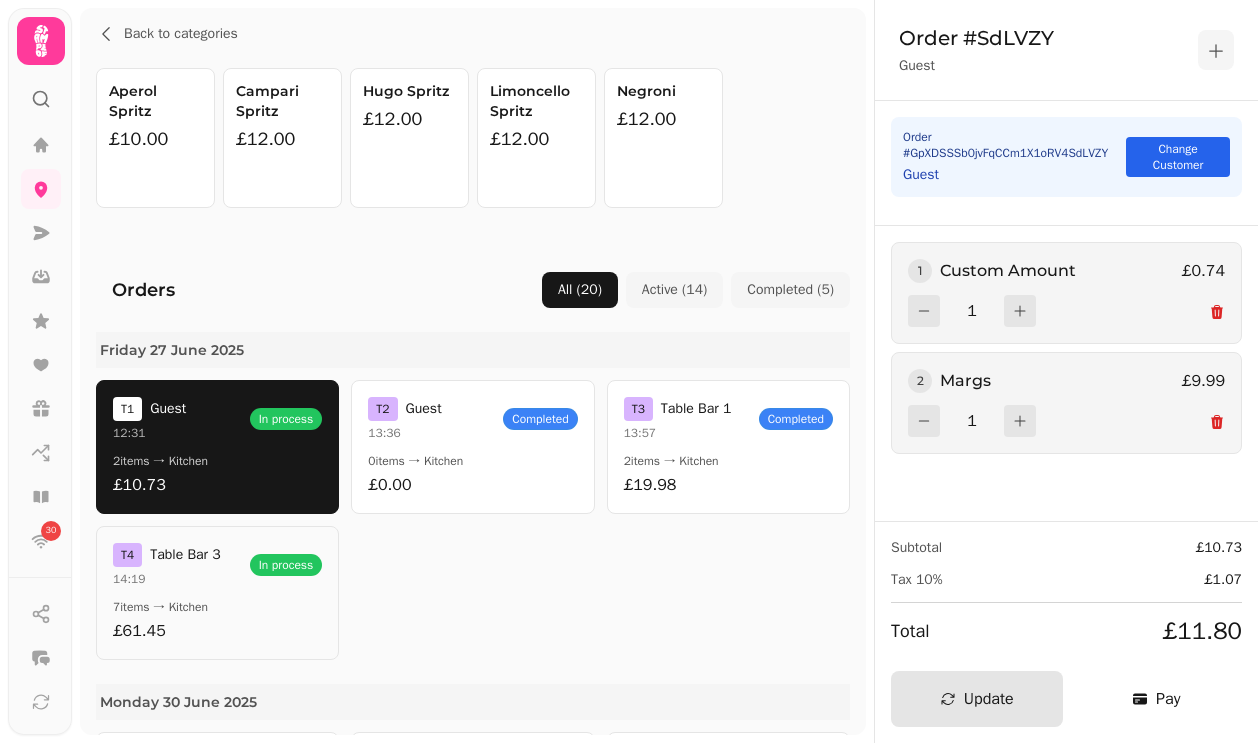 click on "T 4 Table Bar 3 14:19 In process 7  items → Kitchen £61.45" at bounding box center [217, 593] 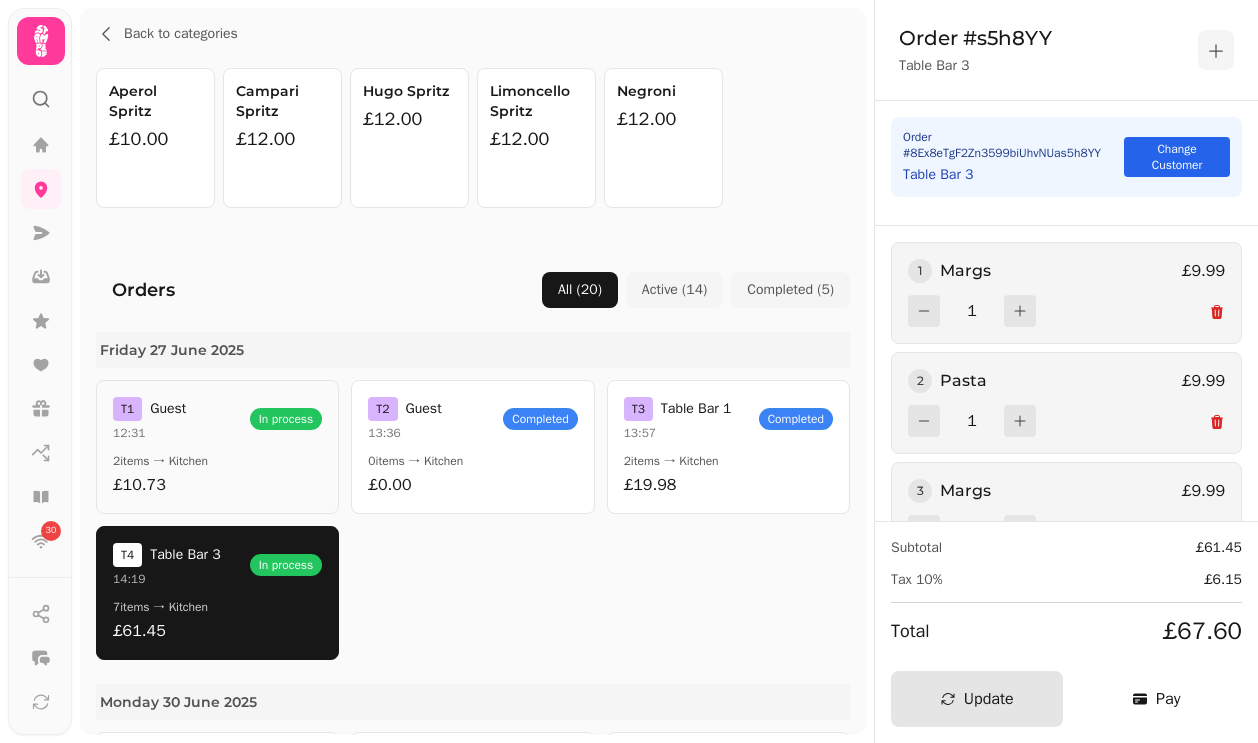 click on "£10.73" at bounding box center [217, 485] 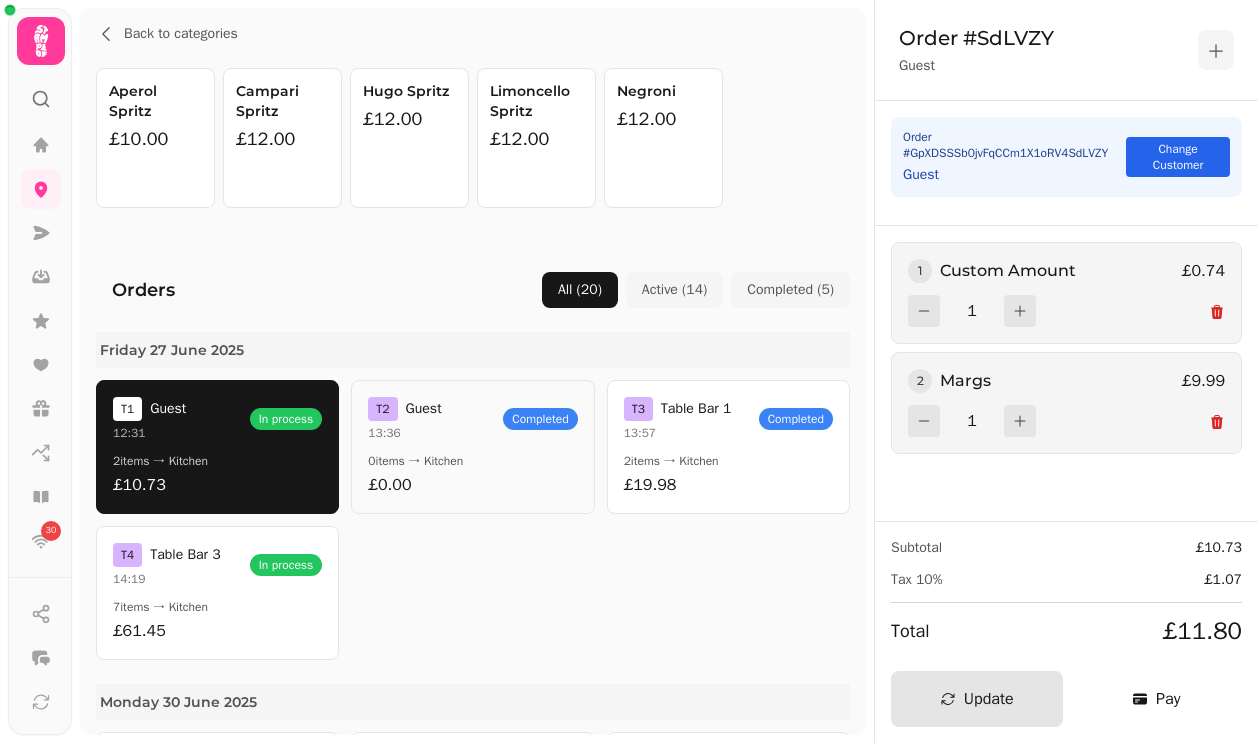 click on "13:36" at bounding box center (404, 433) 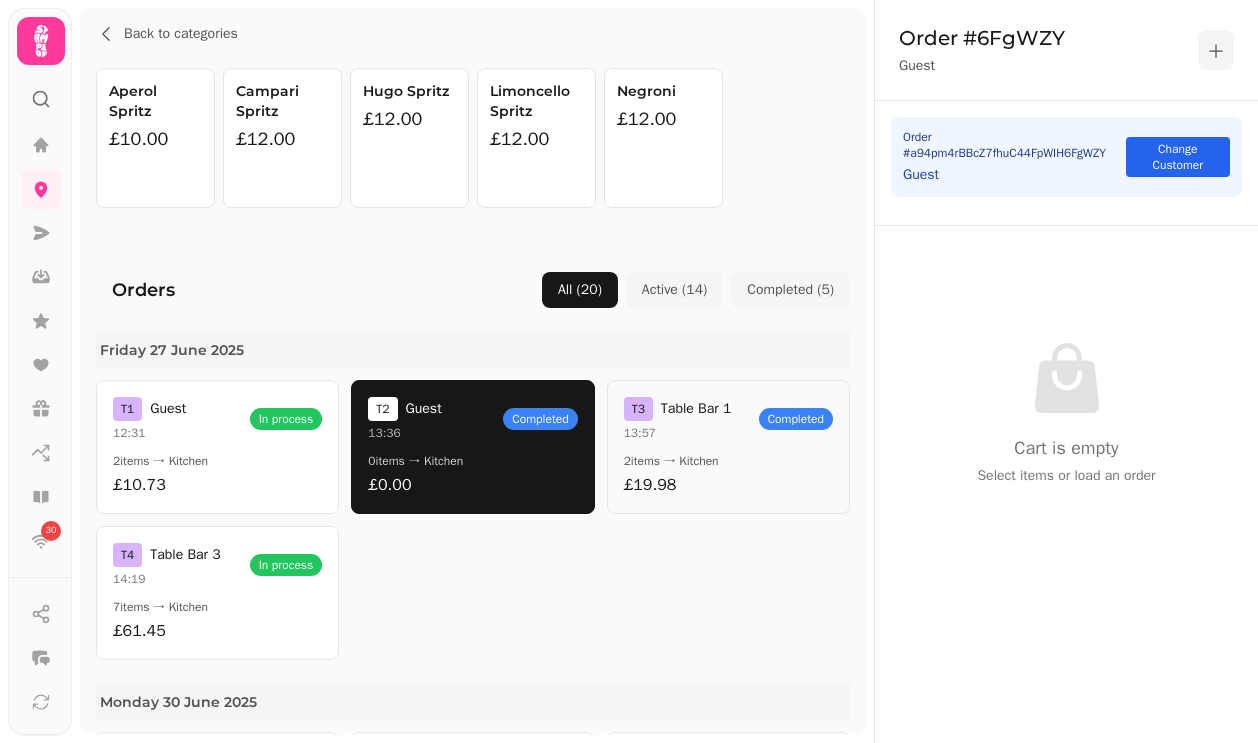 click on "T 3 Table Bar 1" at bounding box center (678, 409) 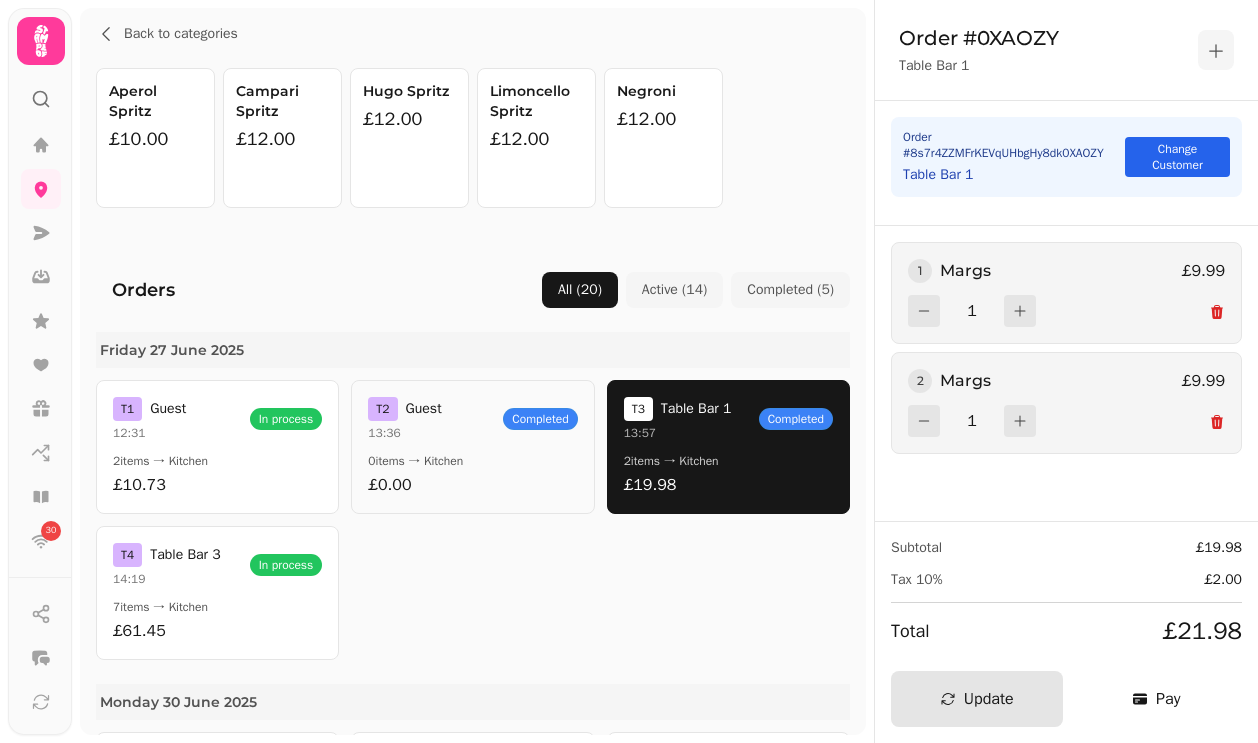 click on "0  items → Kitchen" at bounding box center [472, 461] 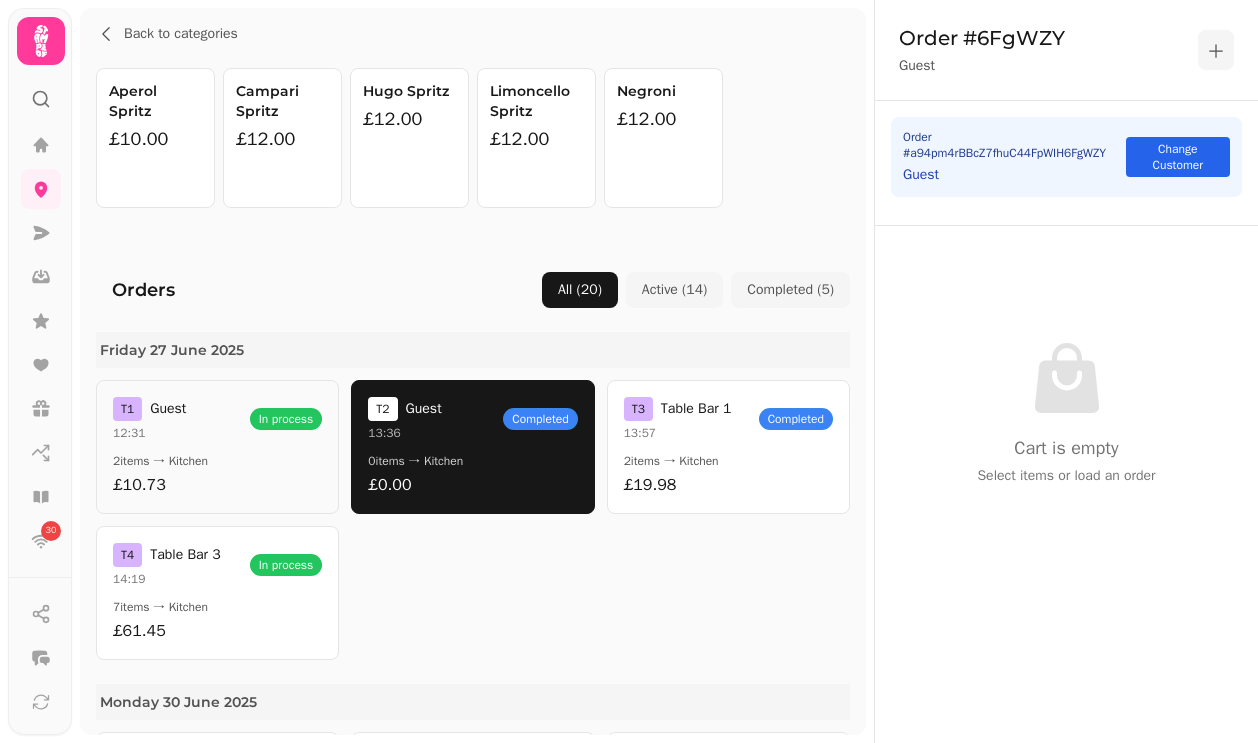 click on "2  items → Kitchen" at bounding box center (217, 461) 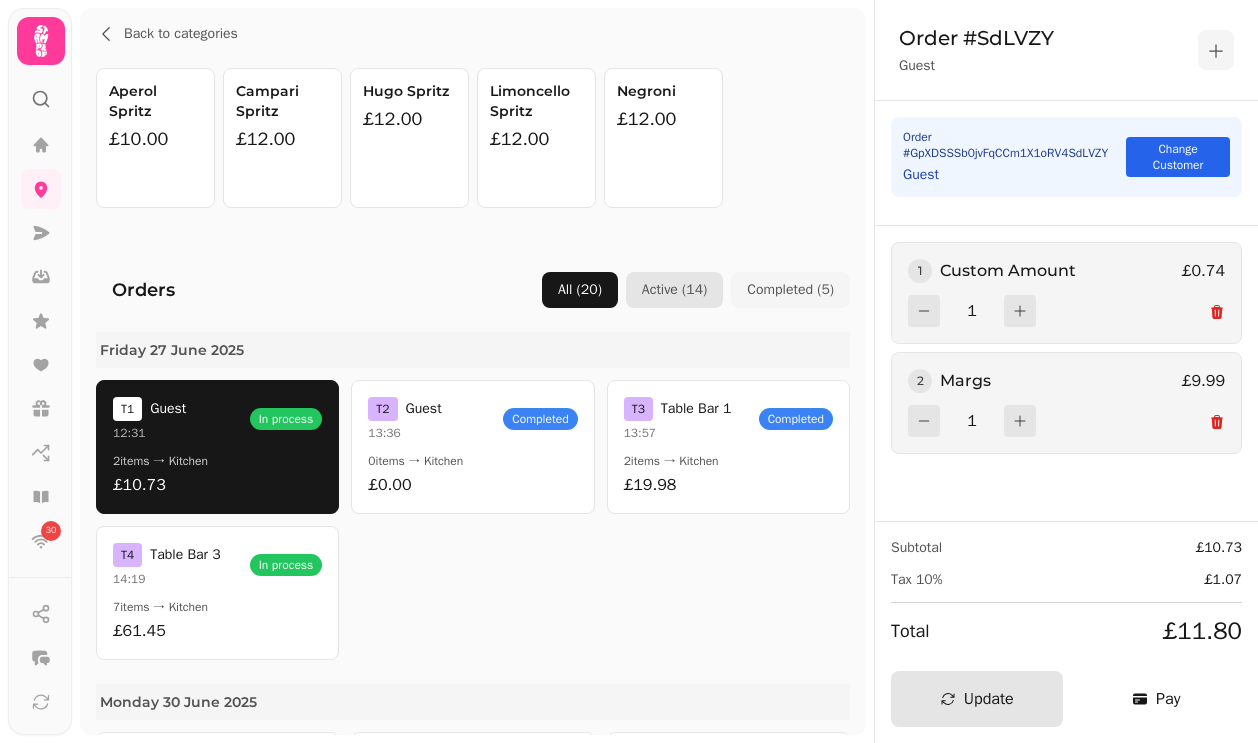 click on "Active ( 14 )" at bounding box center (674, 290) 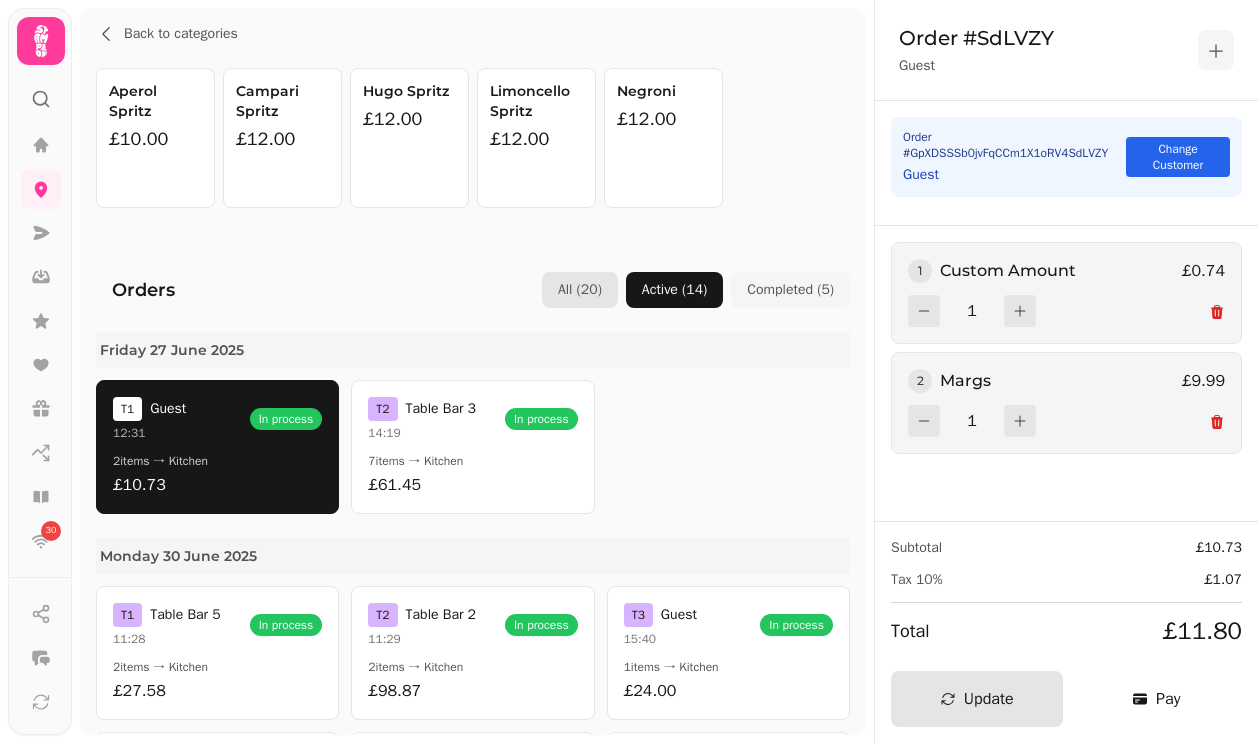 click on "All ( 20 )" at bounding box center [580, 290] 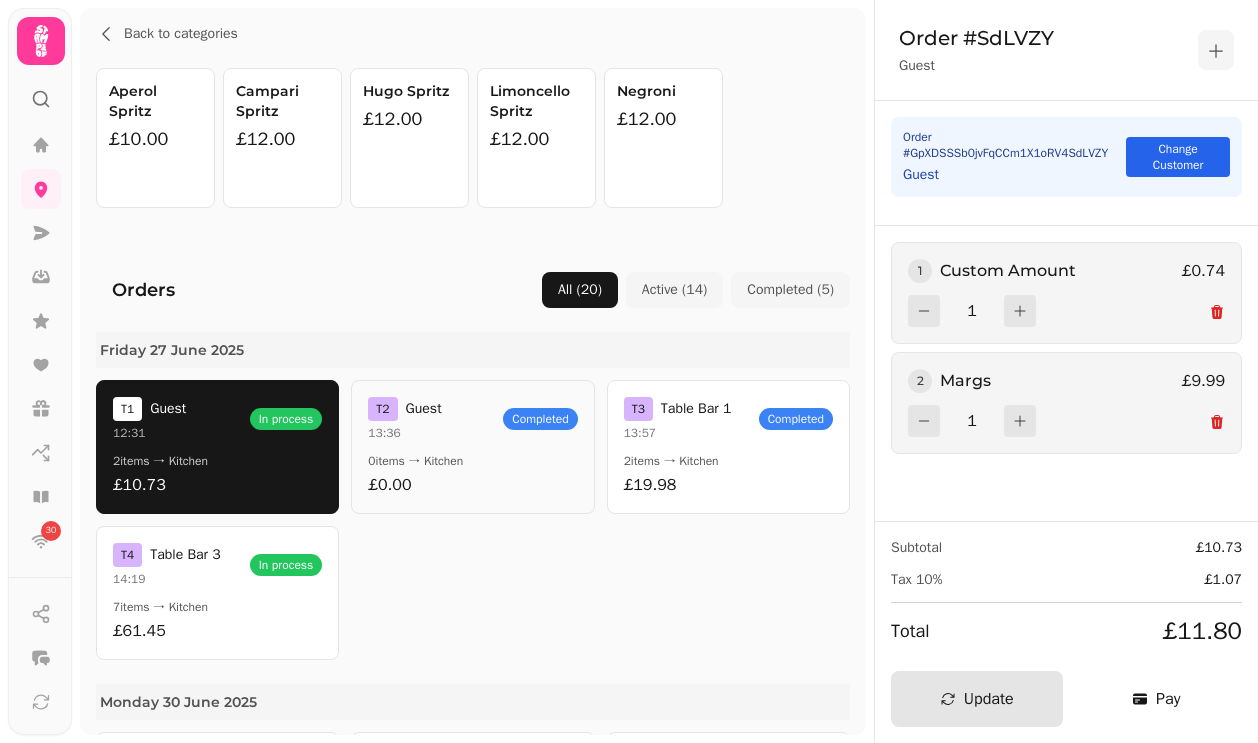 click on "13:36" at bounding box center (404, 433) 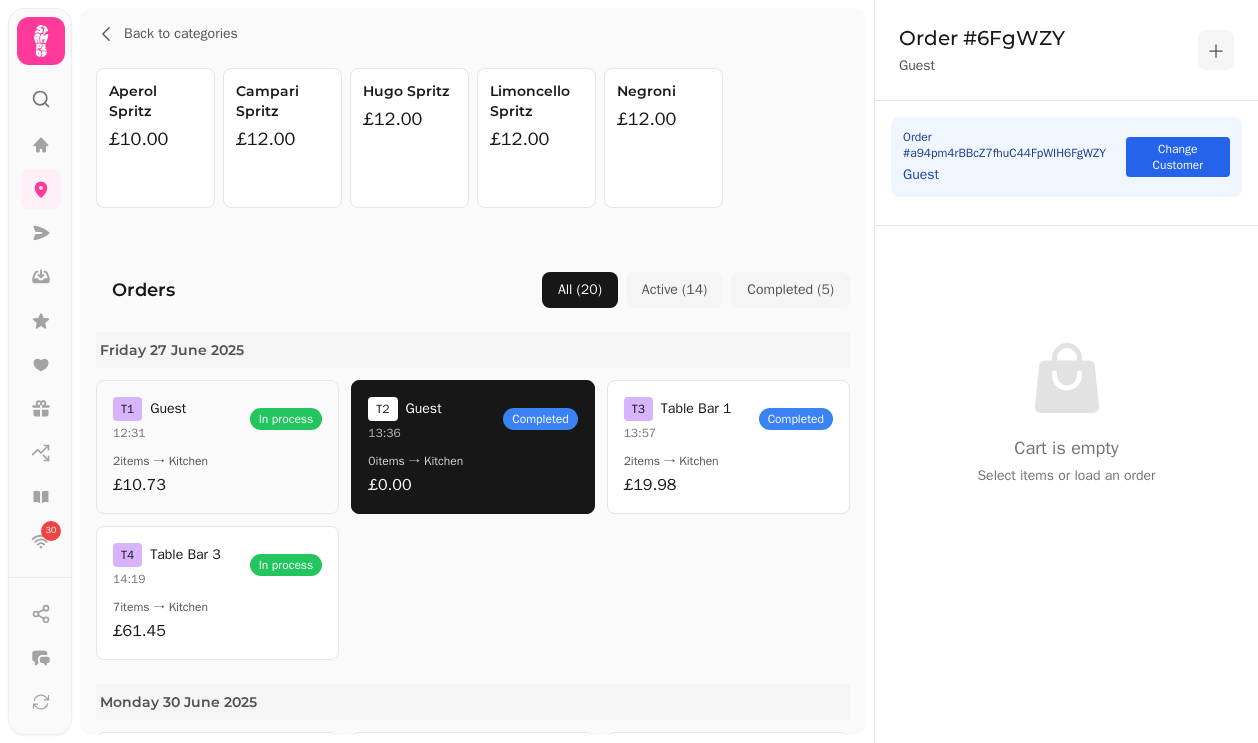 click on "2  items → Kitchen" at bounding box center [217, 461] 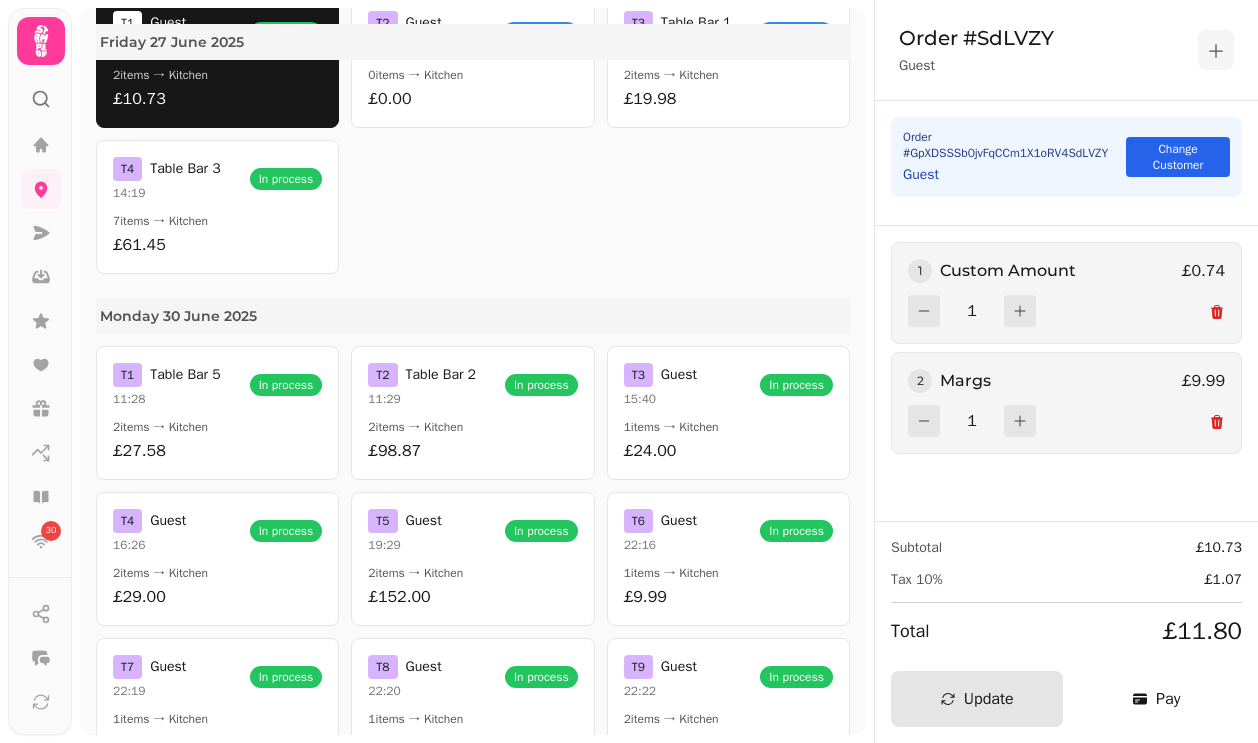 scroll, scrollTop: 634, scrollLeft: 0, axis: vertical 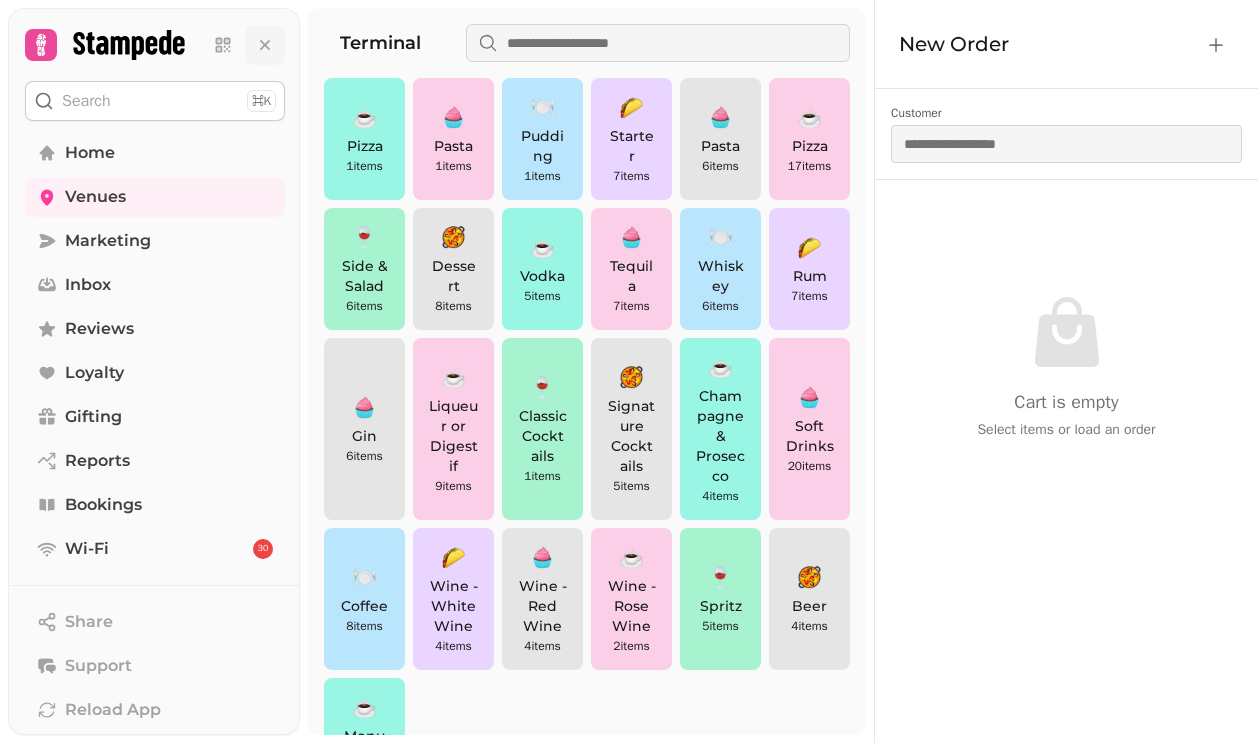 click 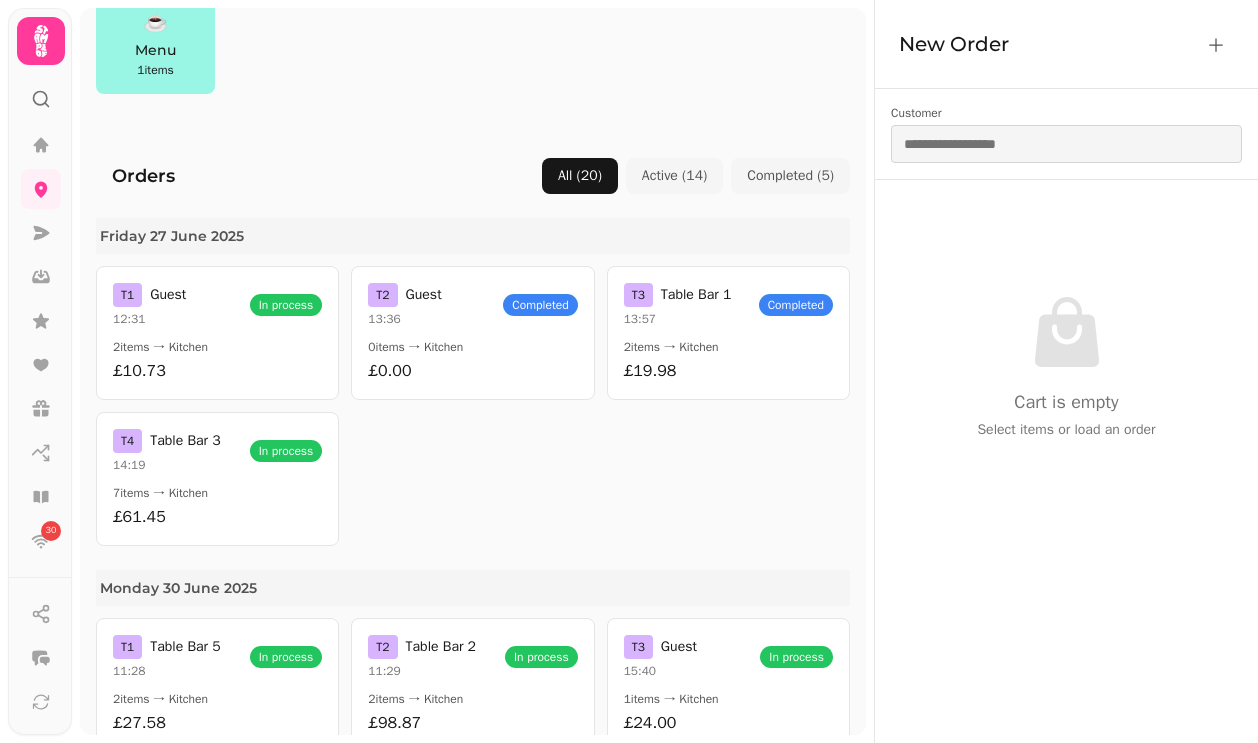 scroll, scrollTop: 581, scrollLeft: 0, axis: vertical 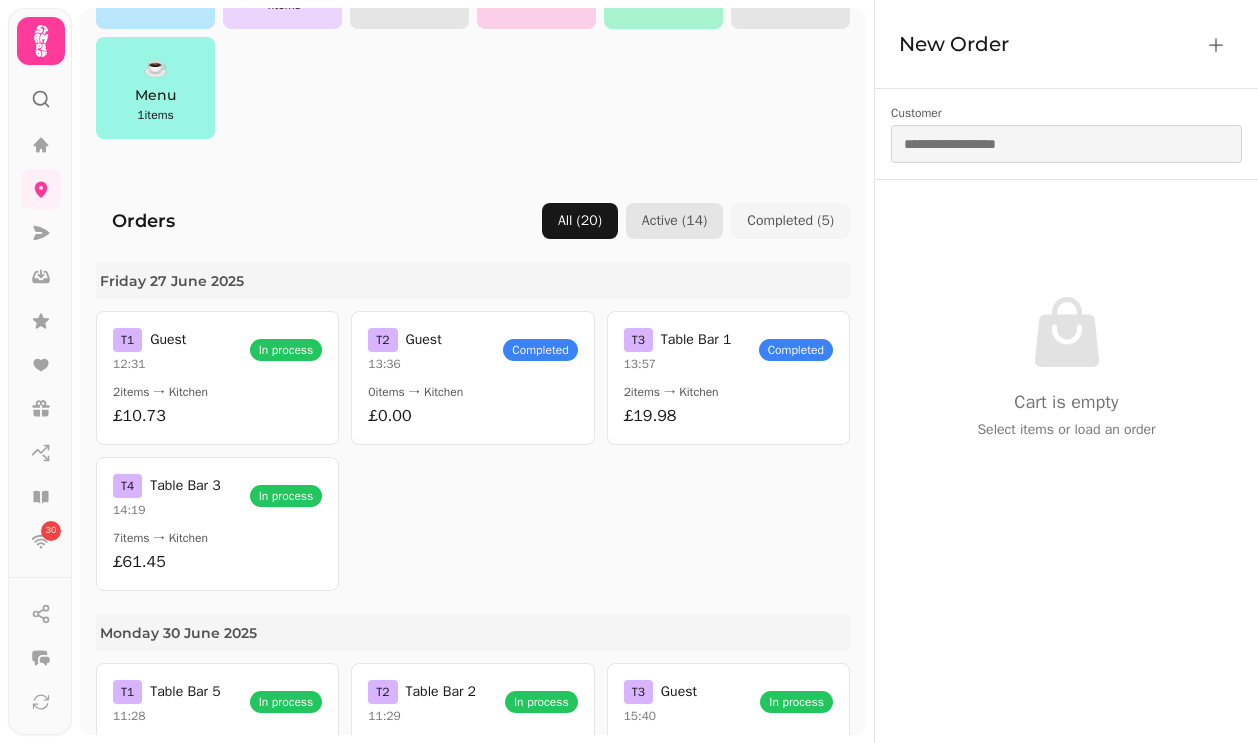 click on "Active ( 14 )" at bounding box center (674, 221) 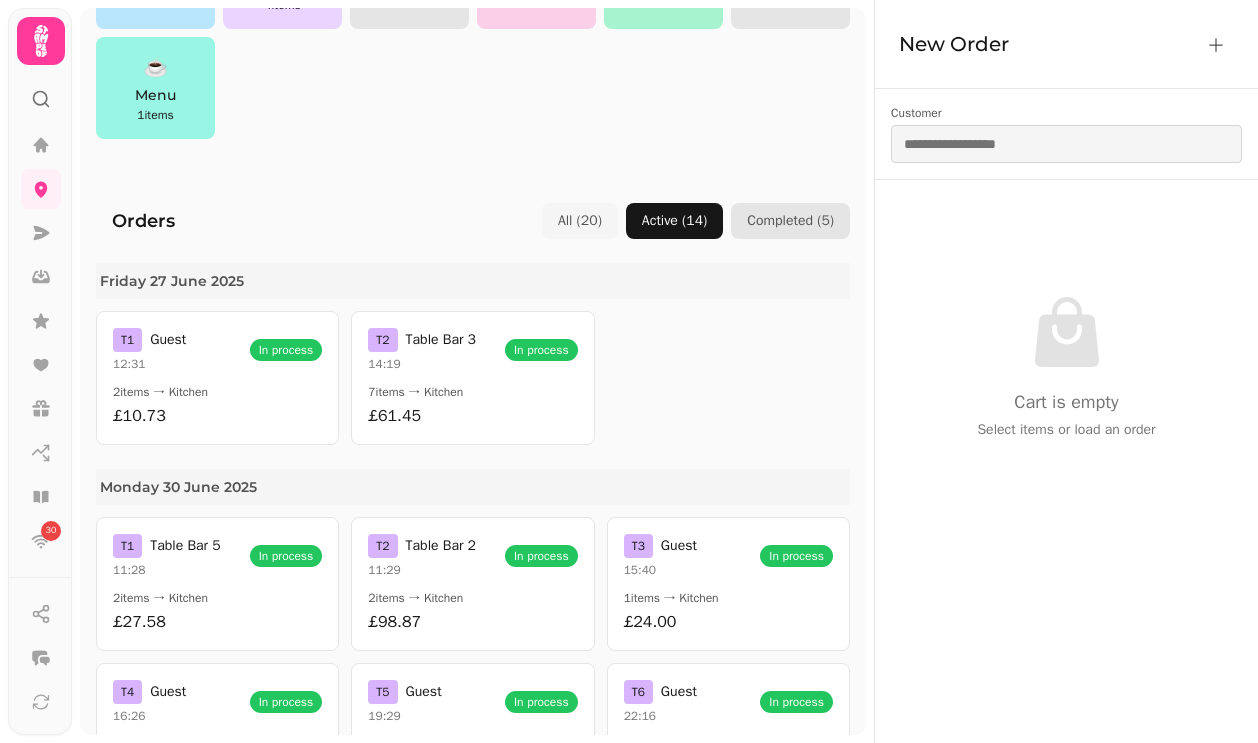click on "Completed ( 5 )" at bounding box center [790, 221] 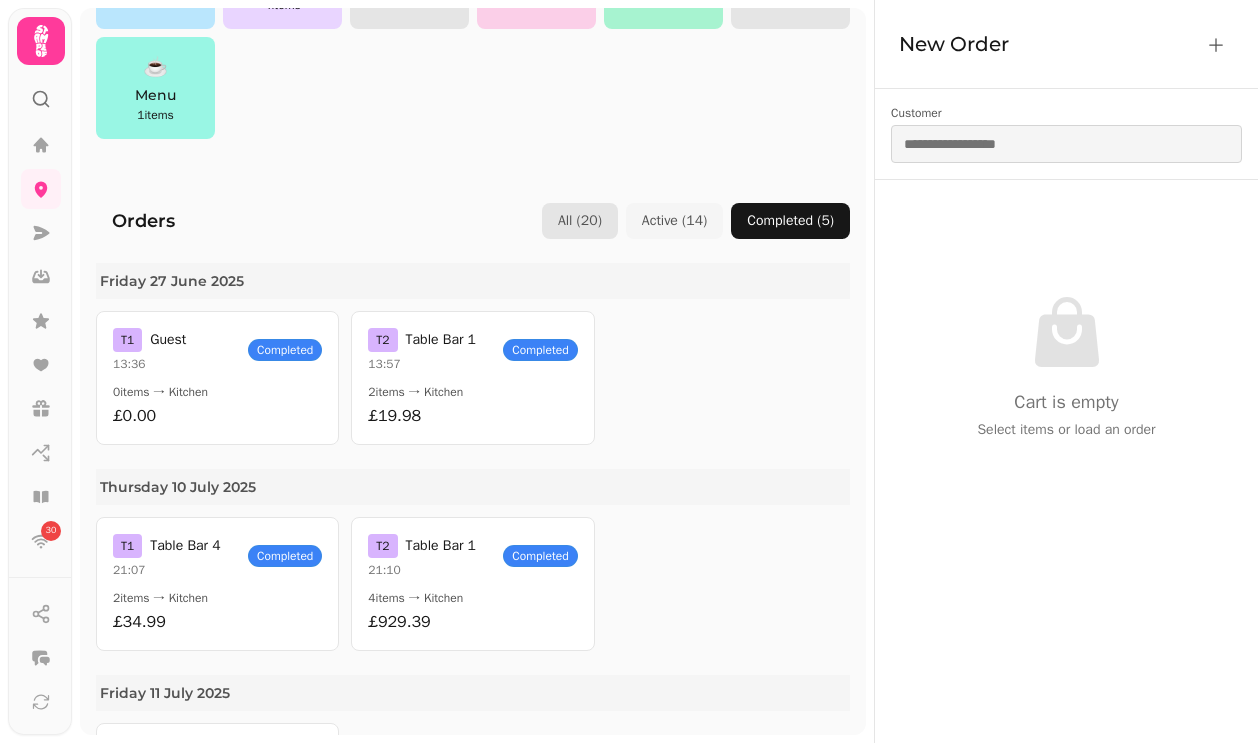 click on "All ( 20 )" at bounding box center (580, 221) 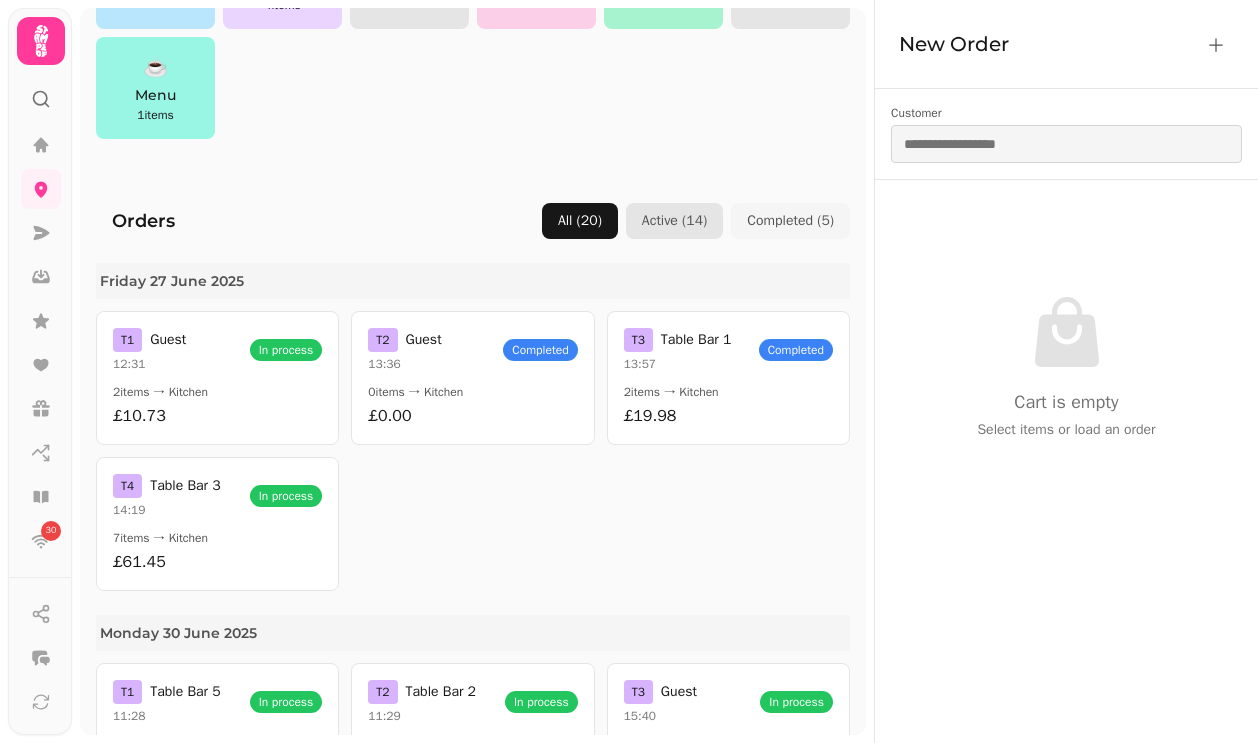 click on "Active ( 14 )" at bounding box center [674, 221] 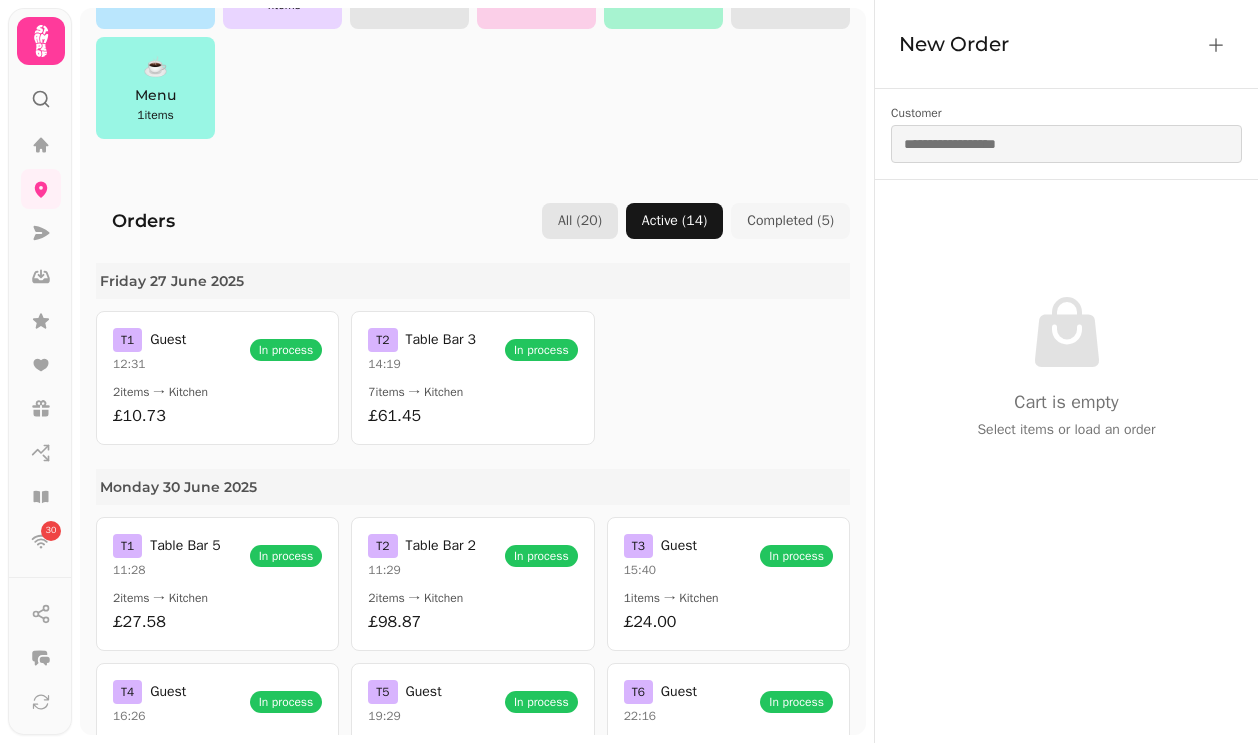 click on "All ( 20 )" at bounding box center [580, 221] 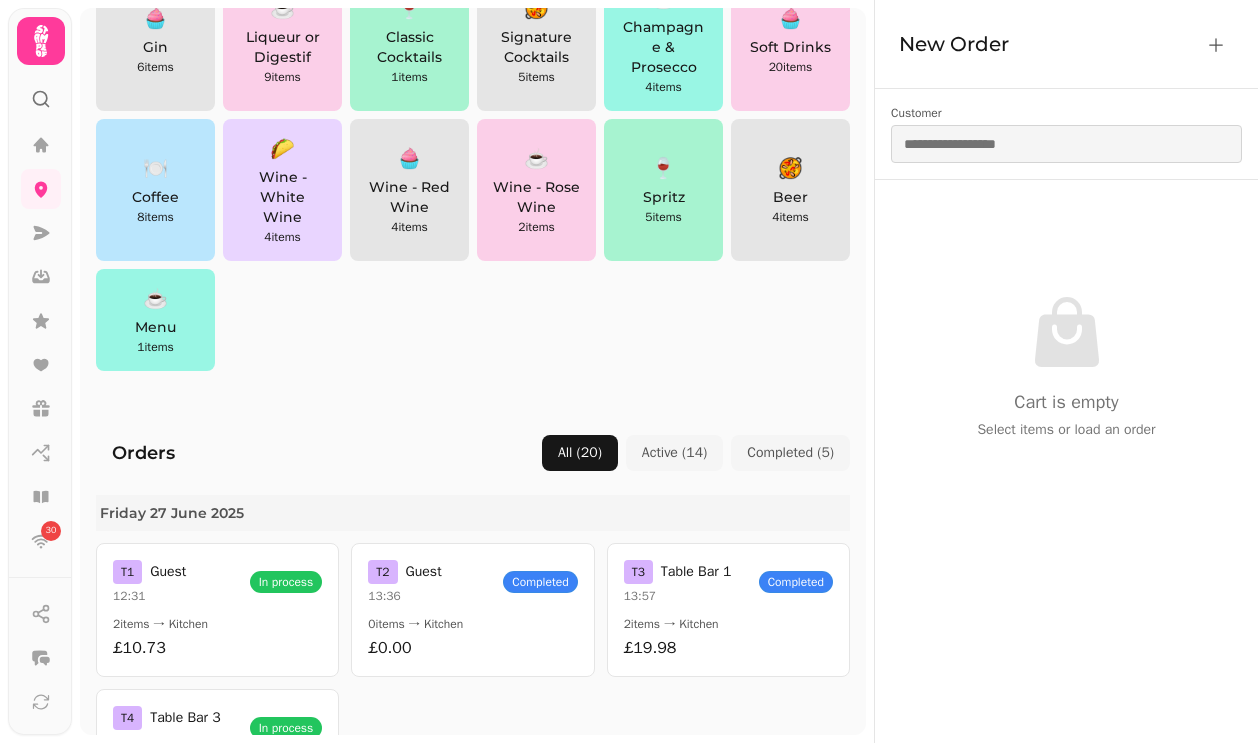 scroll, scrollTop: 0, scrollLeft: 0, axis: both 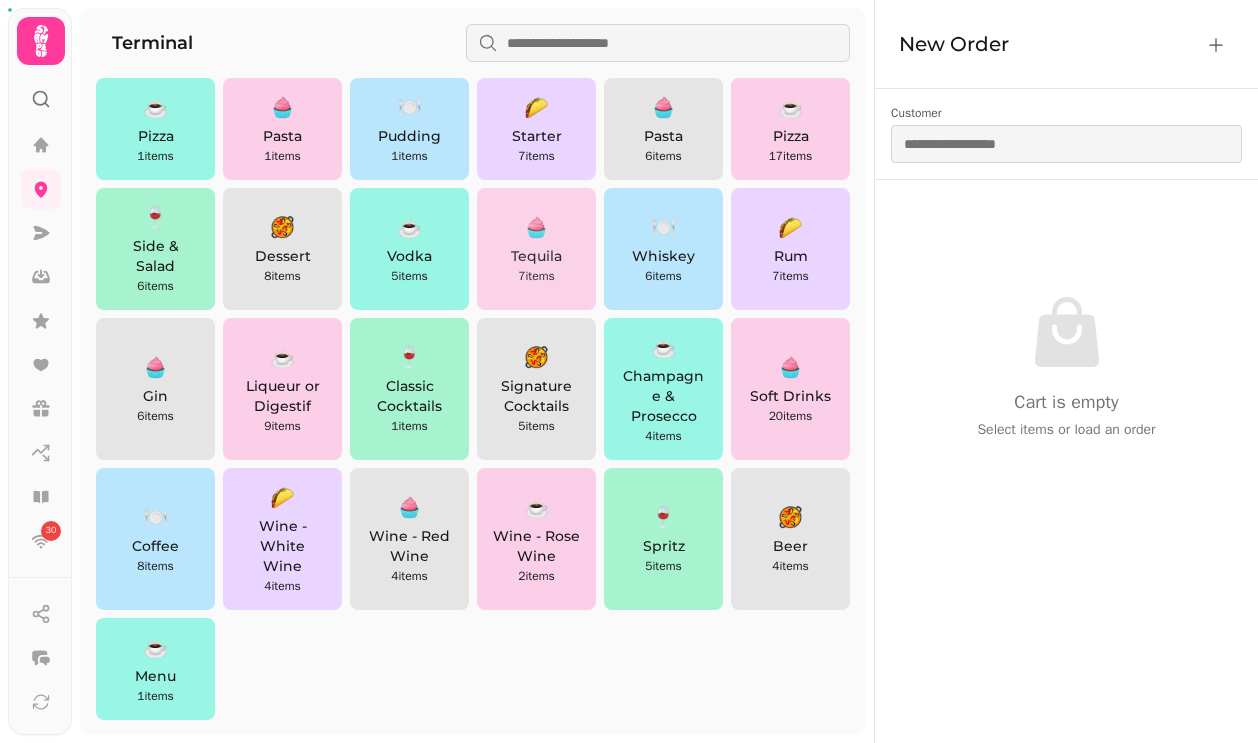click on "Tequila" at bounding box center (536, 256) 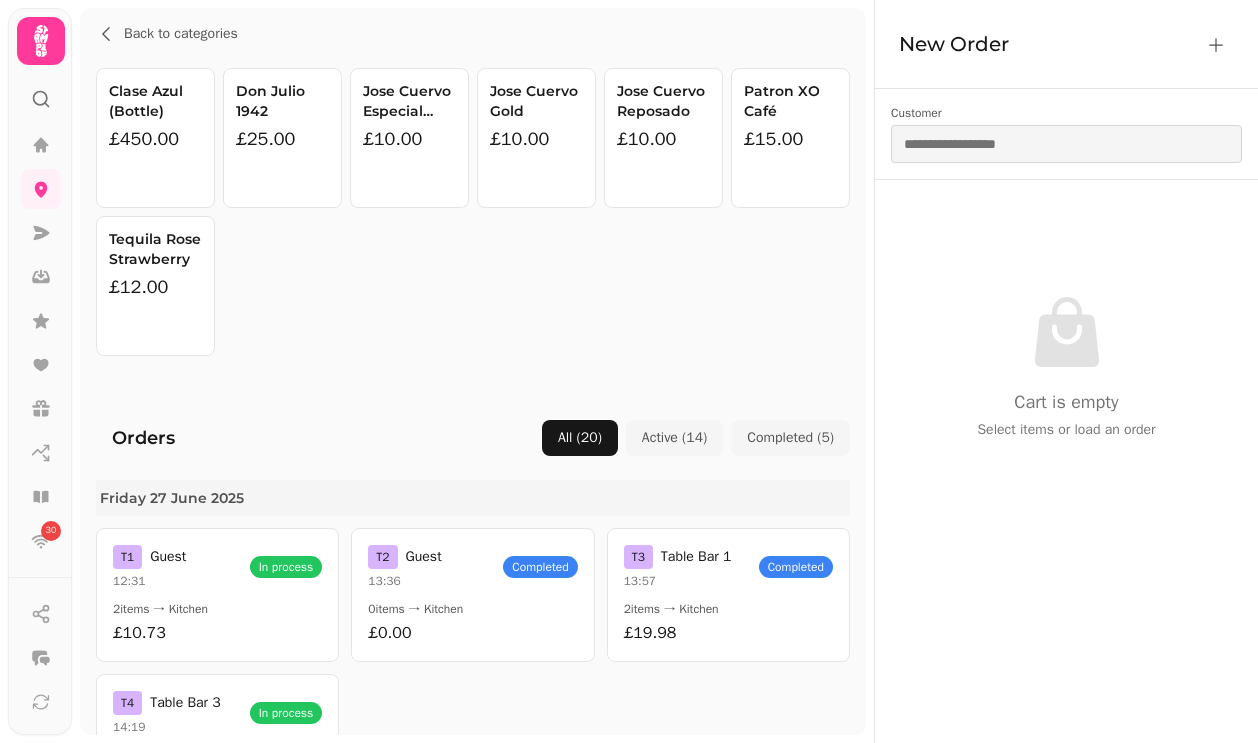 scroll, scrollTop: 22, scrollLeft: 0, axis: vertical 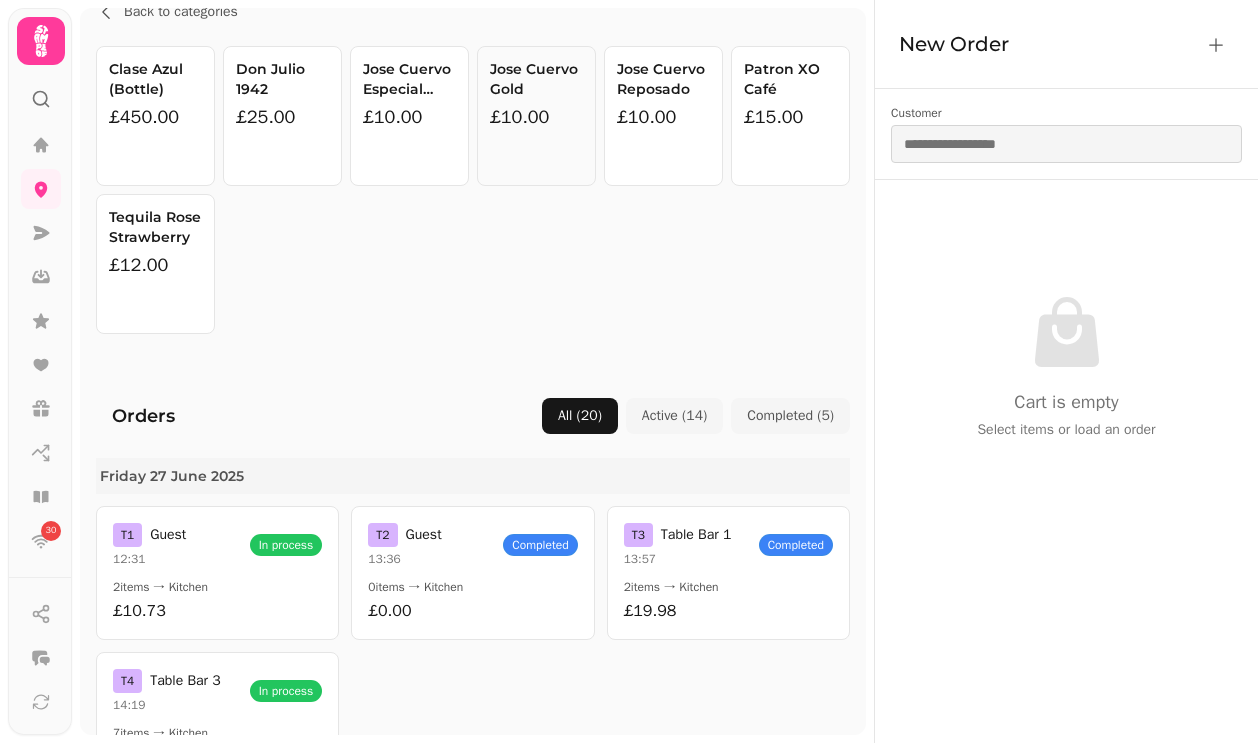 click on "Jose Cuervo Gold" at bounding box center (536, 79) 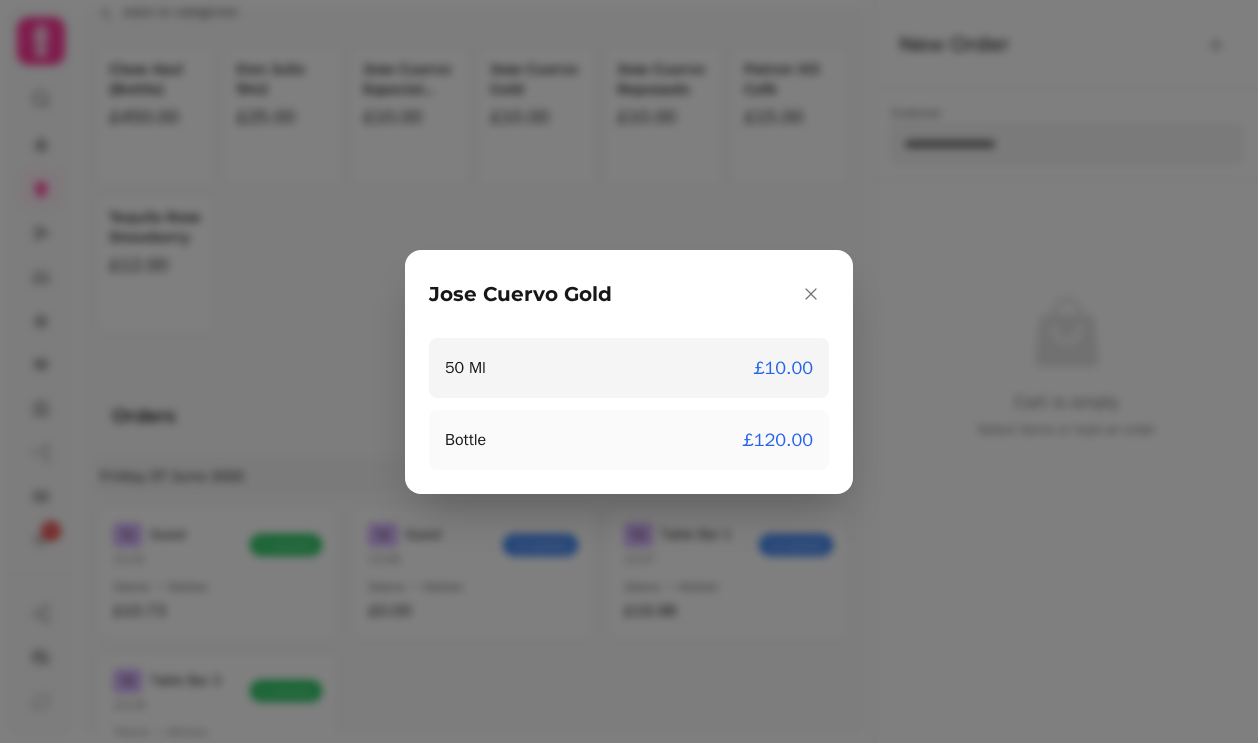 click on "50 Ml £10.00" at bounding box center (629, 368) 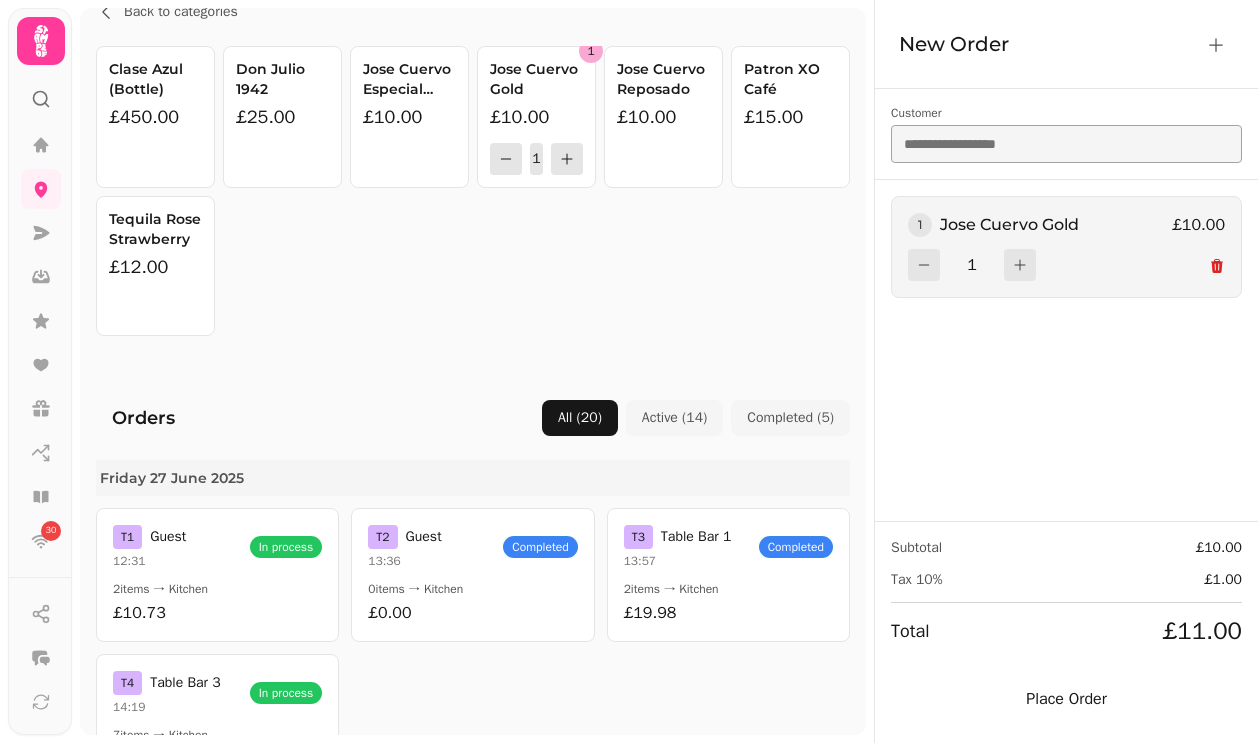 click at bounding box center [1066, 144] 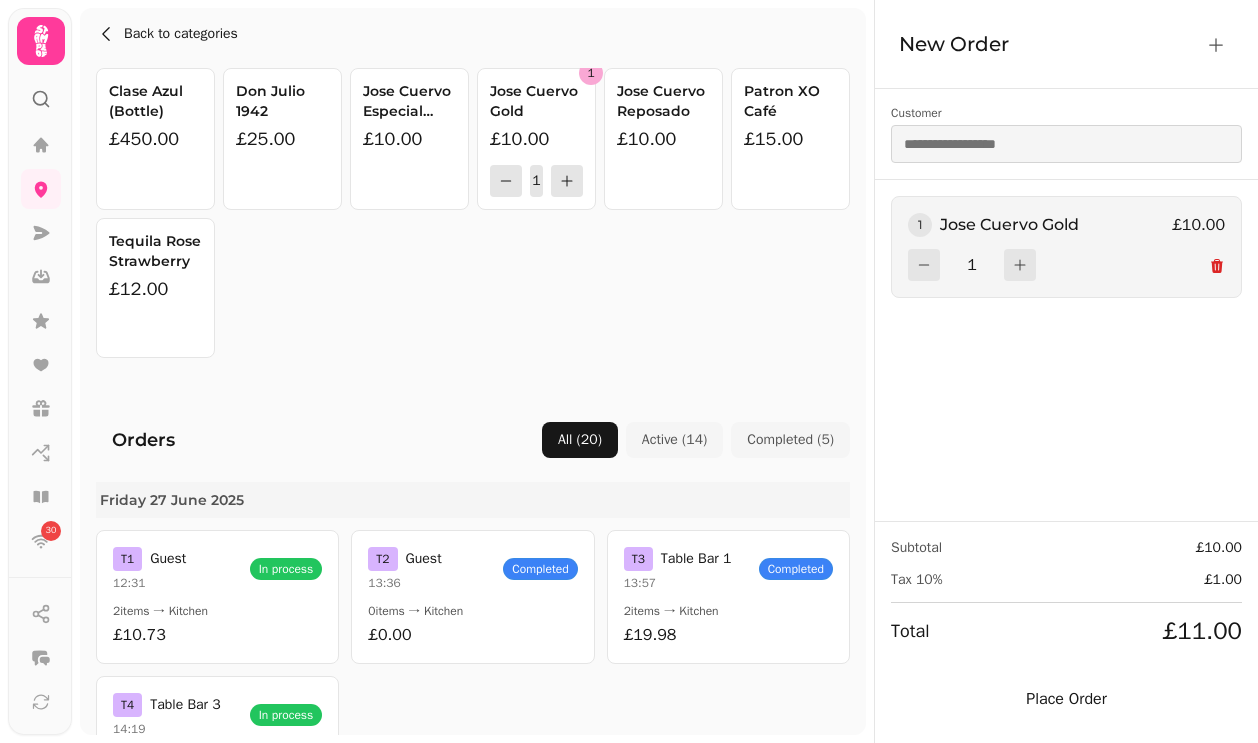 click on "Back to categories" at bounding box center (181, 34) 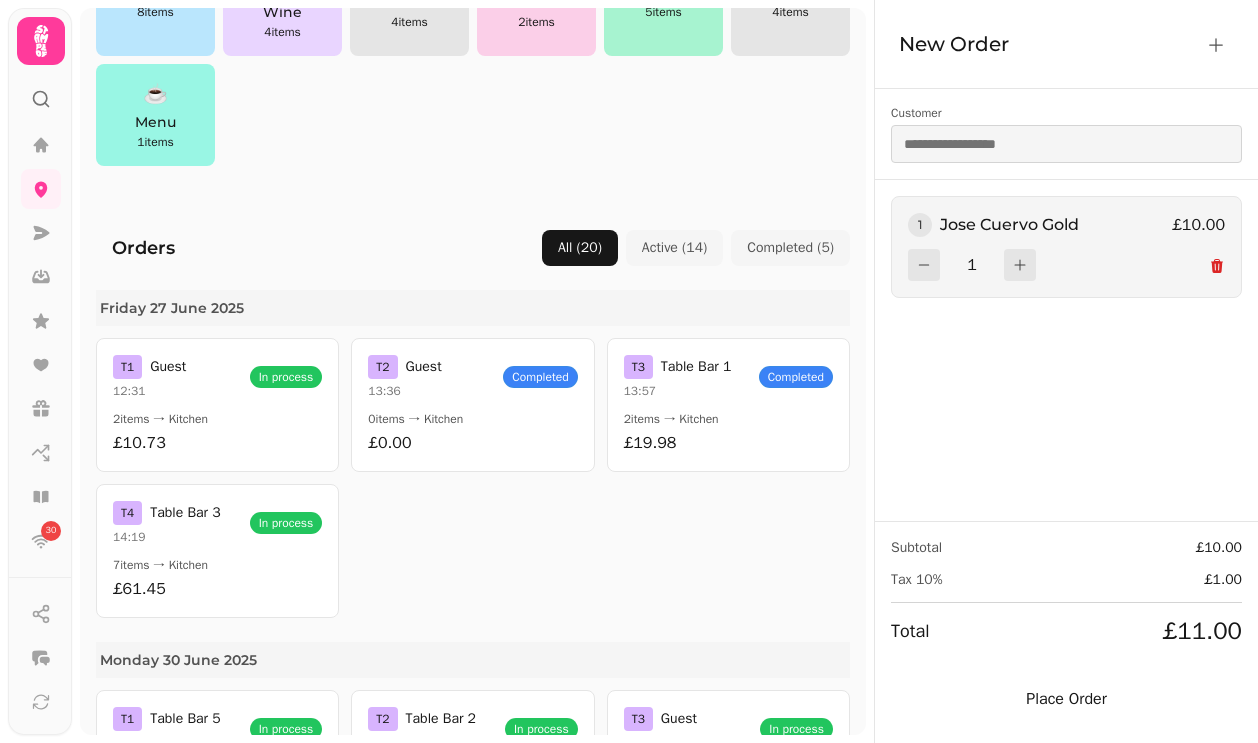 scroll, scrollTop: 1070, scrollLeft: 0, axis: vertical 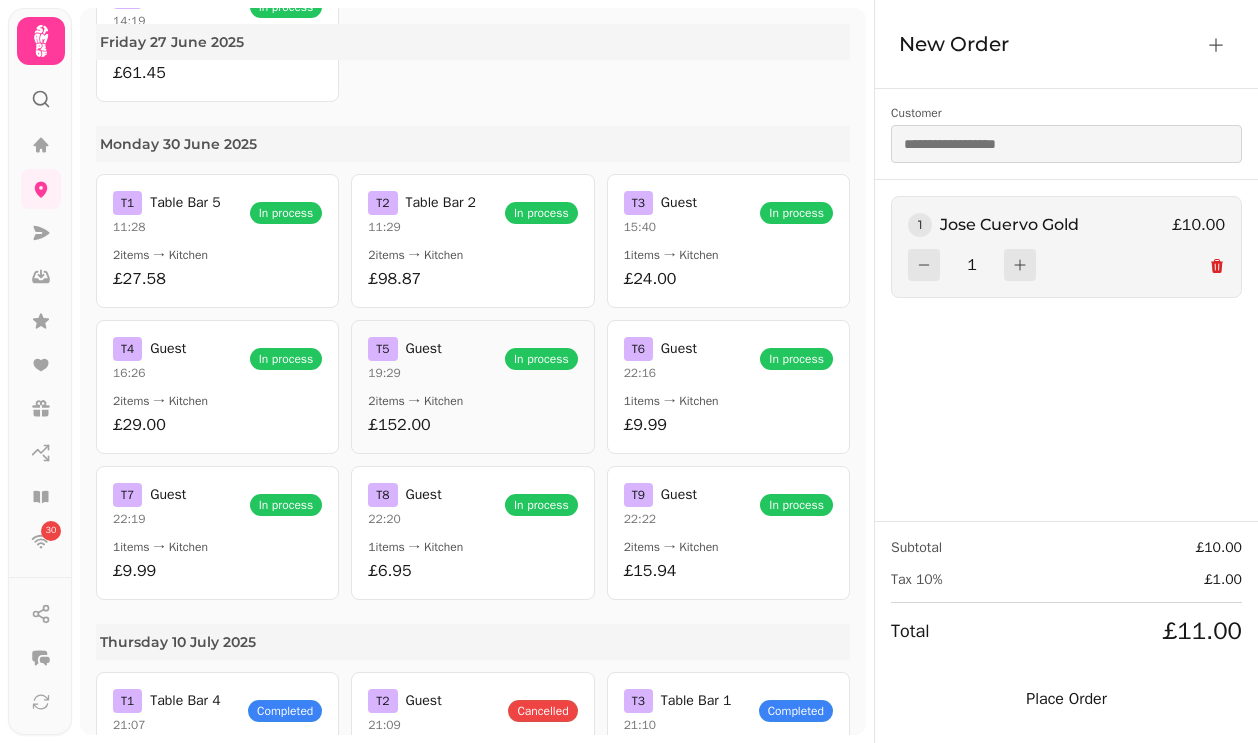 click on "T 5 Guest 19:29 In process" at bounding box center [472, 359] 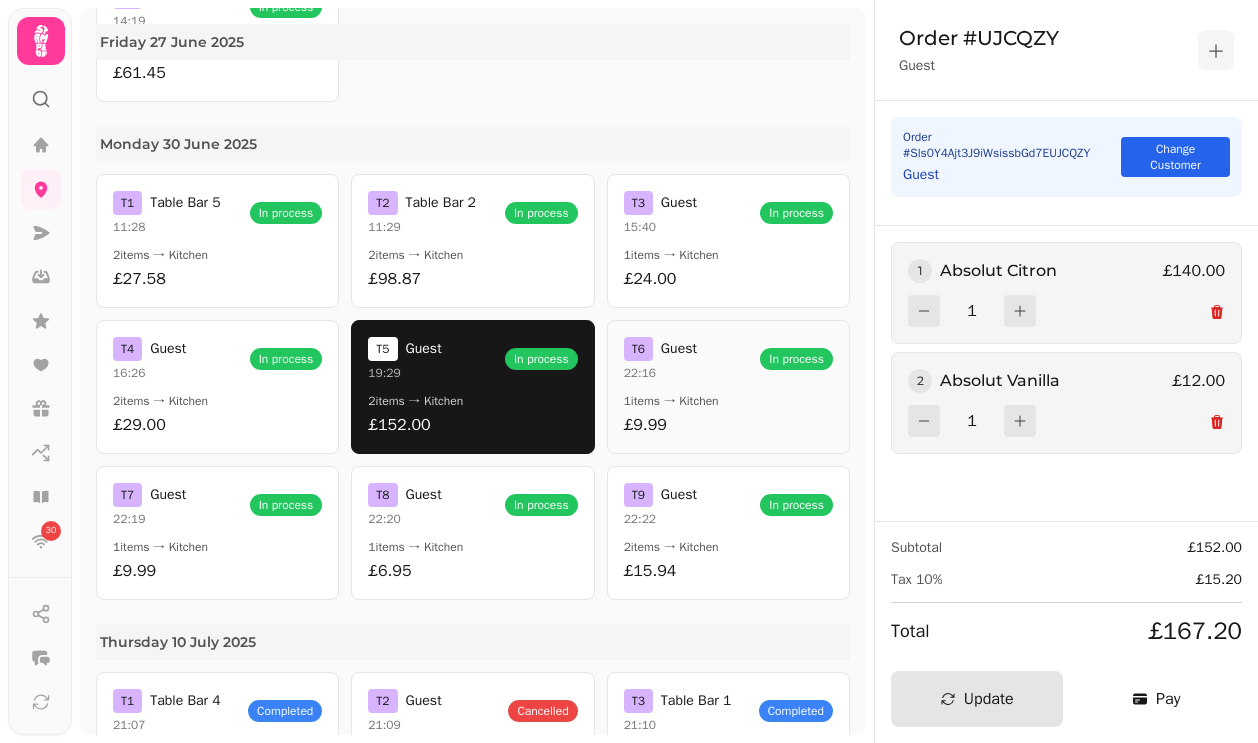 click on "1  items → Kitchen" at bounding box center (728, 401) 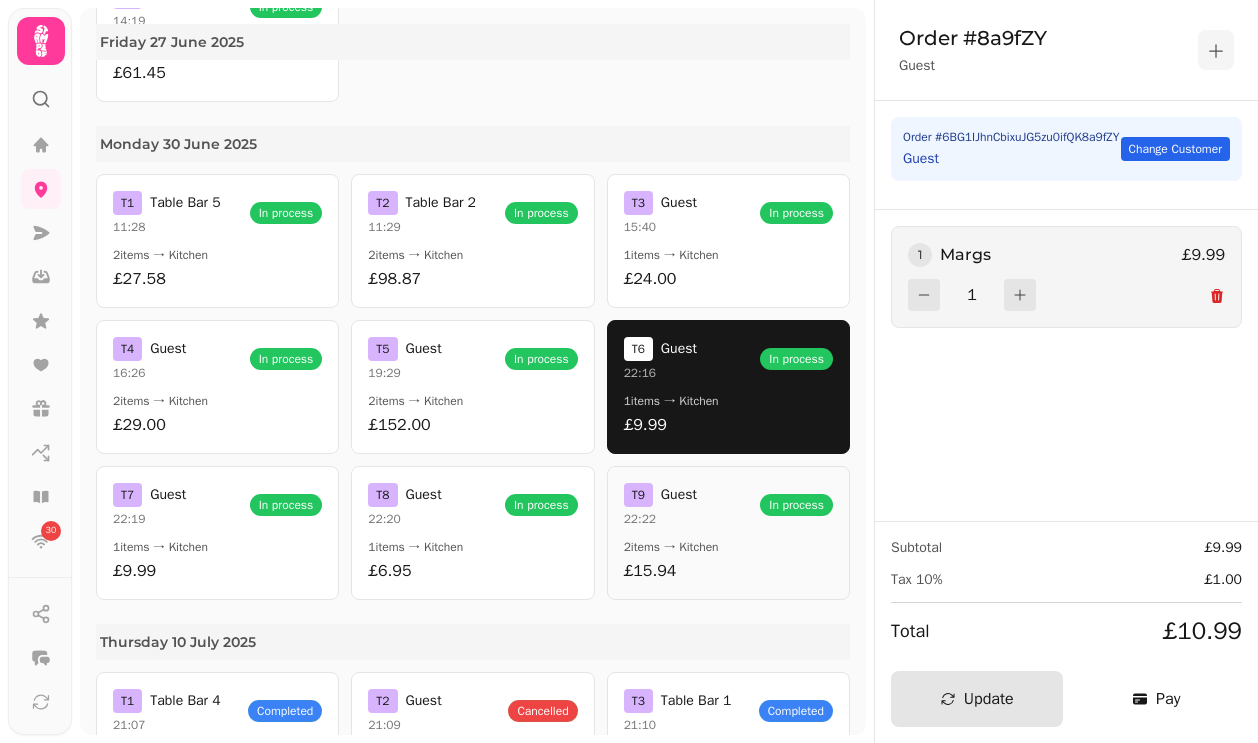 click on "T 9 Guest 22:22 In process 2  items → Kitchen £15.94" at bounding box center [728, 533] 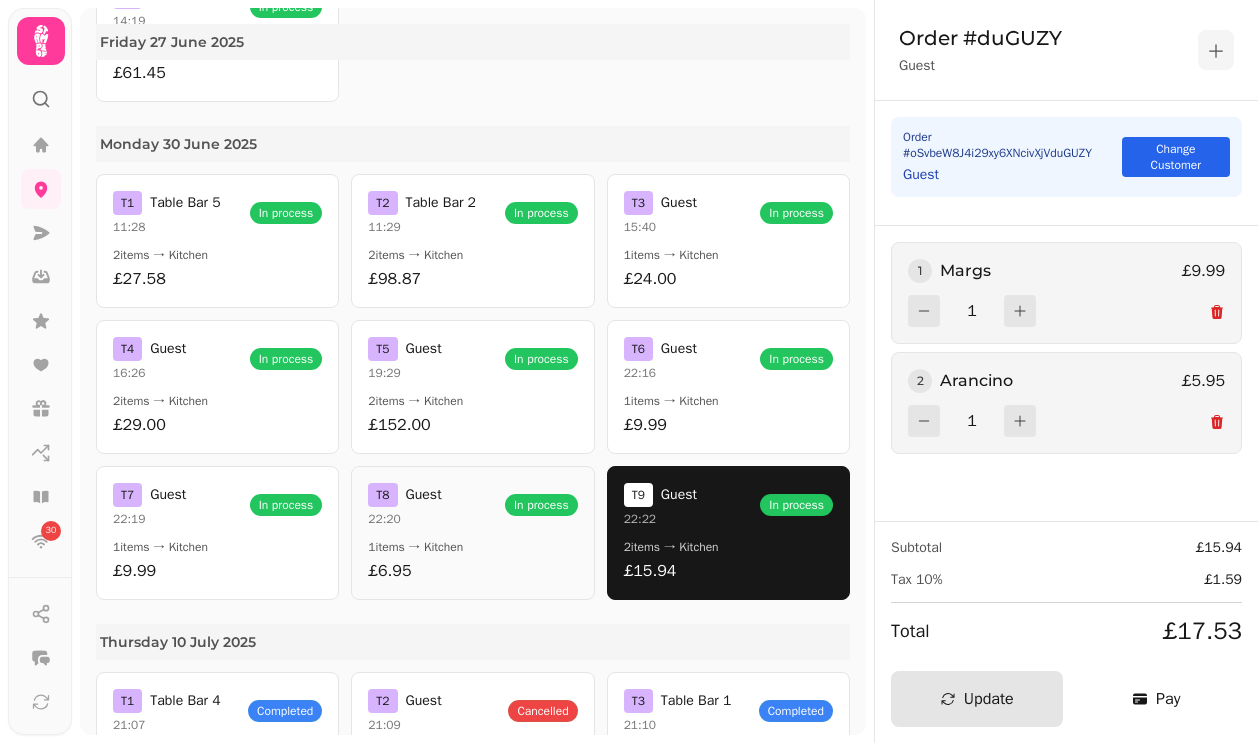 click on "T 8 Guest 22:20 In process 1  items → Kitchen £6.95" at bounding box center (472, 533) 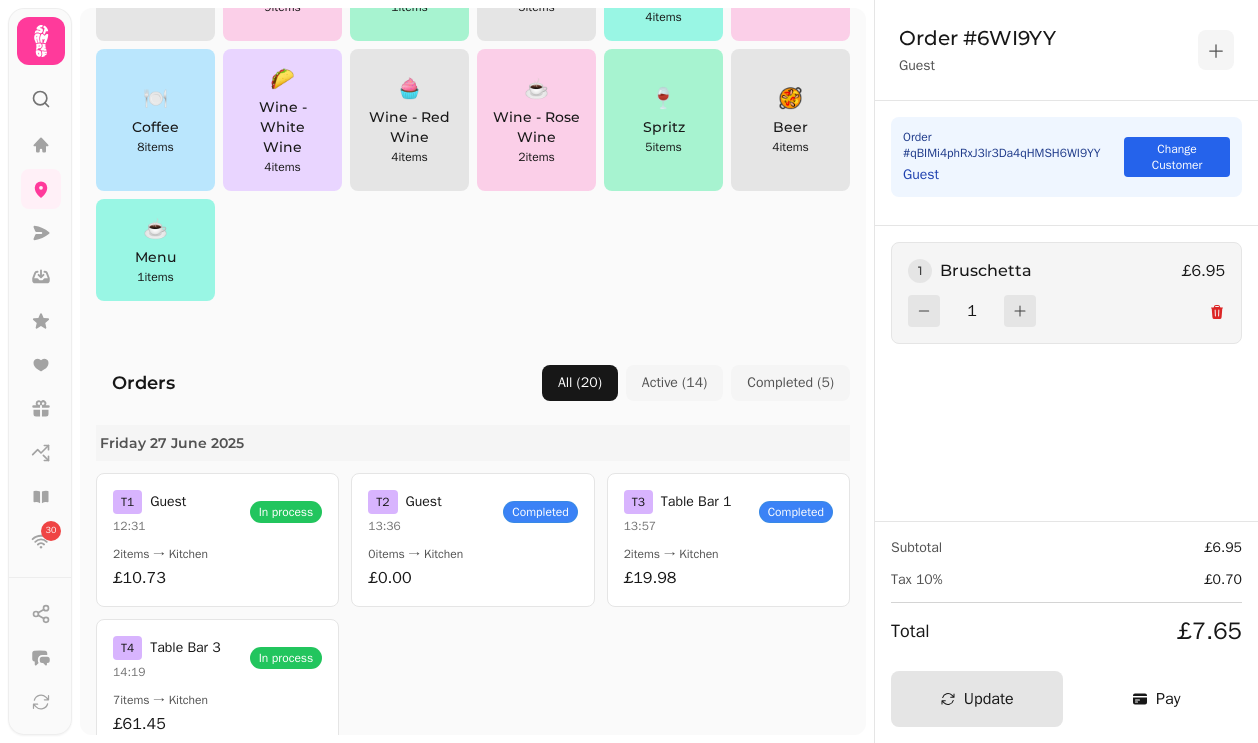 scroll, scrollTop: 0, scrollLeft: 0, axis: both 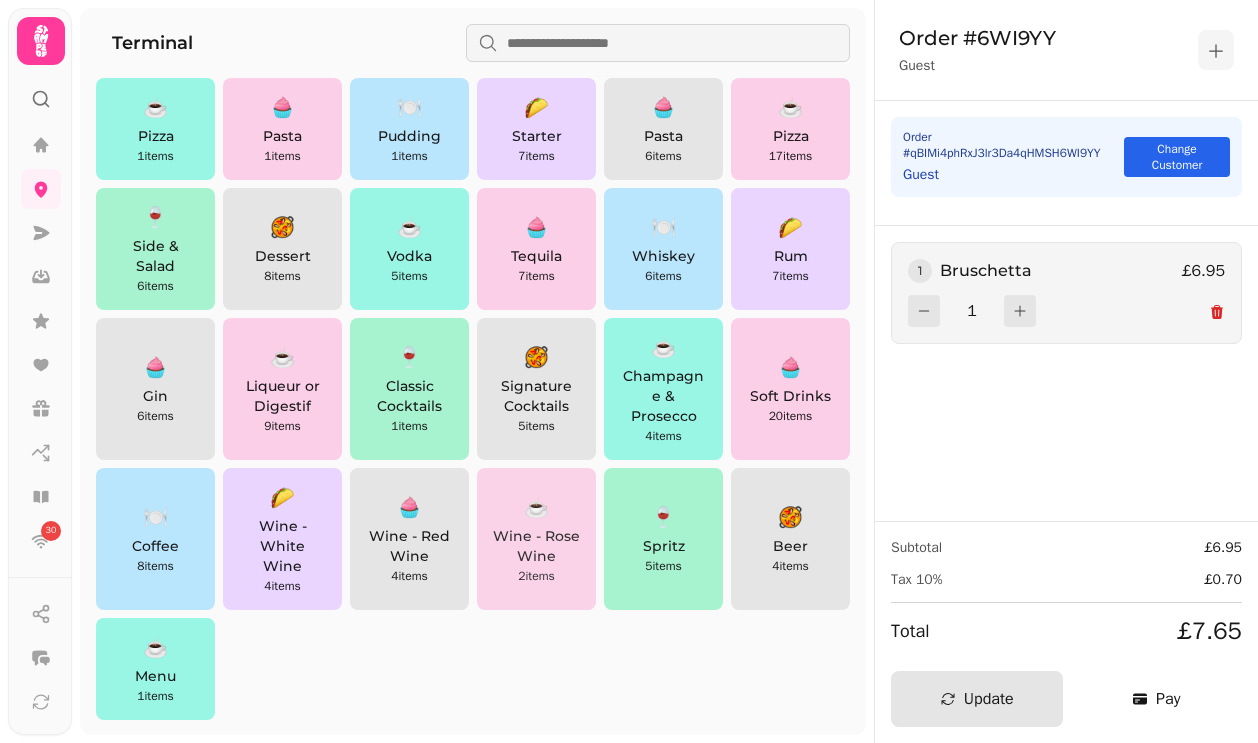 click on "☕" at bounding box center (536, 508) 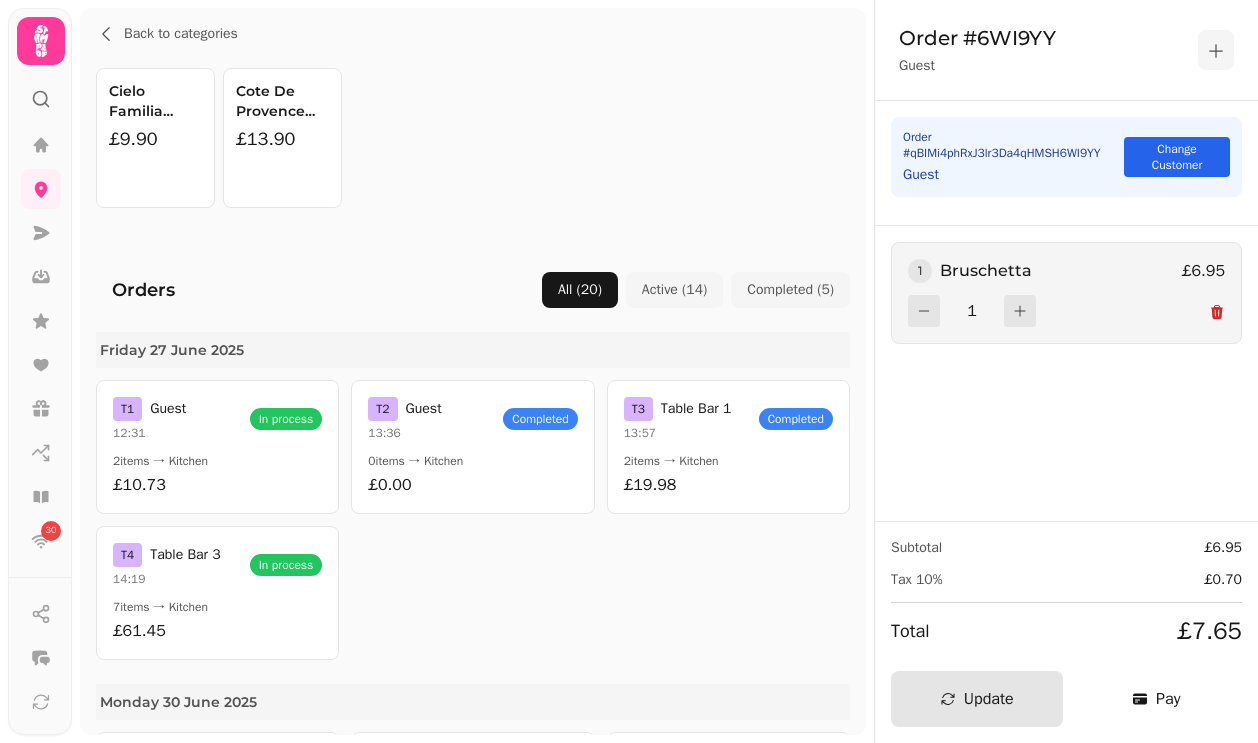 scroll, scrollTop: 1, scrollLeft: 0, axis: vertical 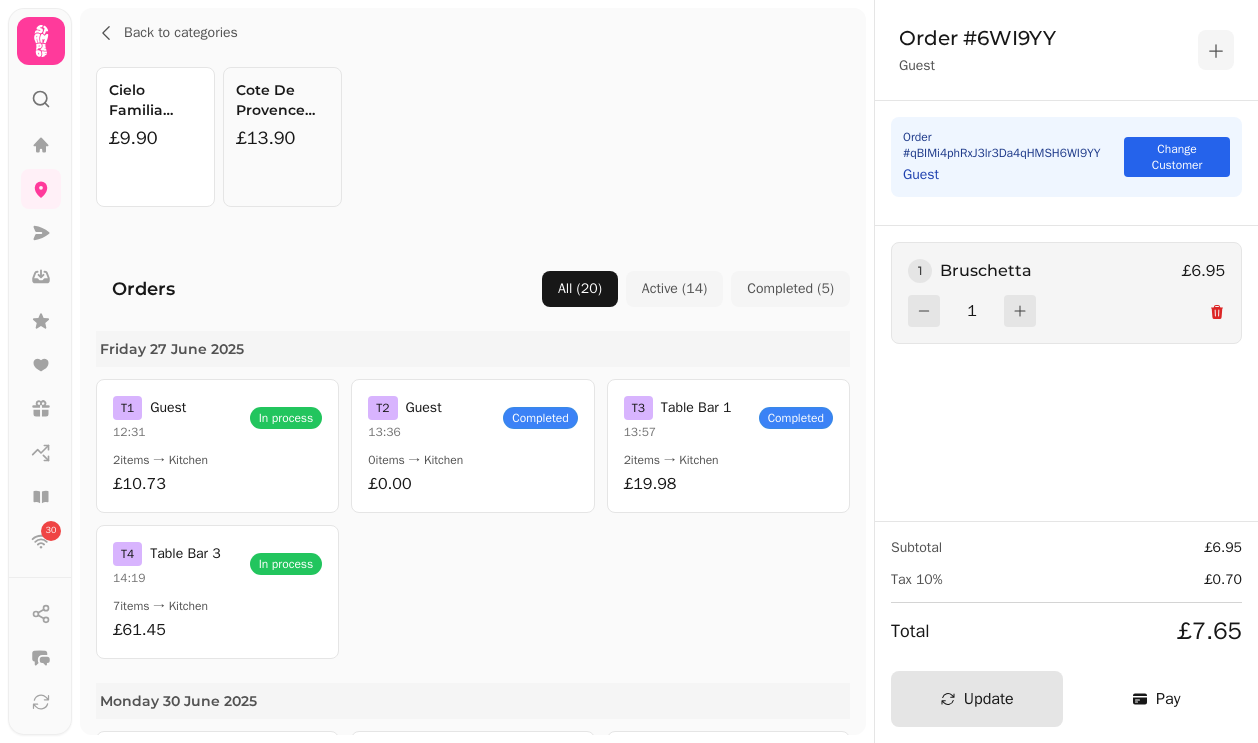 click on "Cote De Provence Rose Carte Noire £13.90" at bounding box center [282, 137] 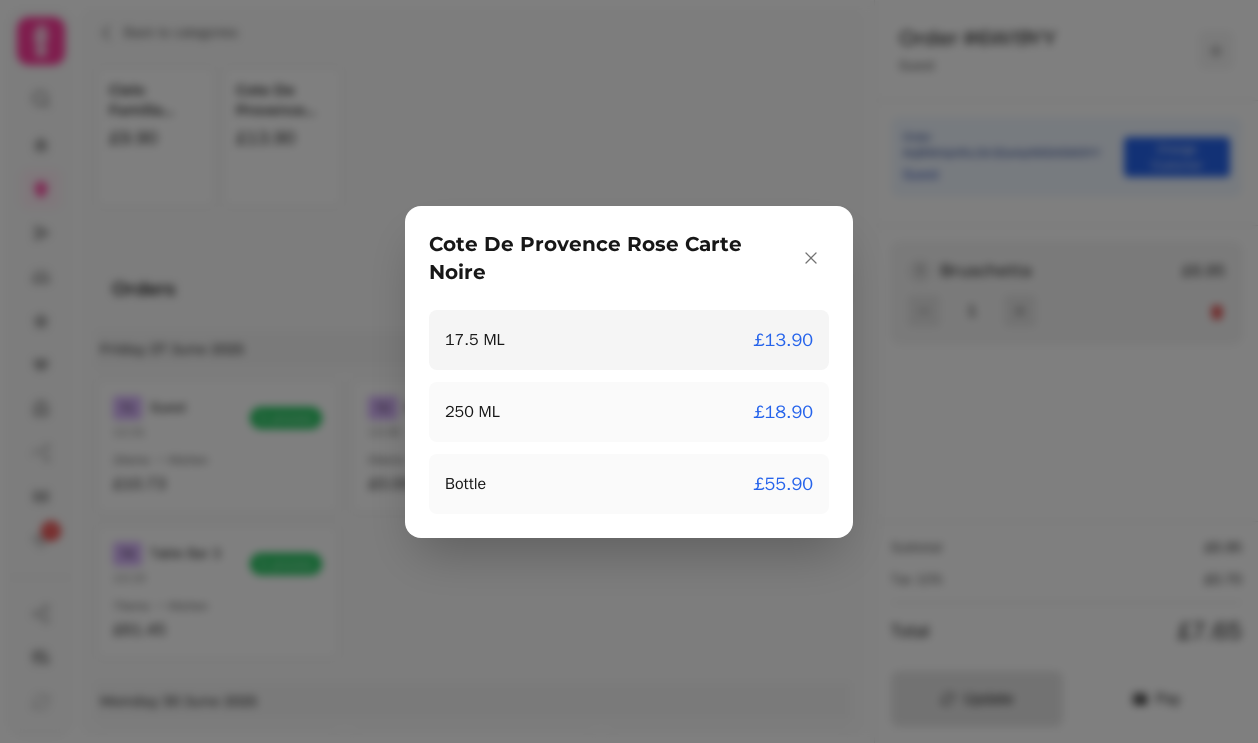 click on "17.5 ML £13.90" at bounding box center [629, 340] 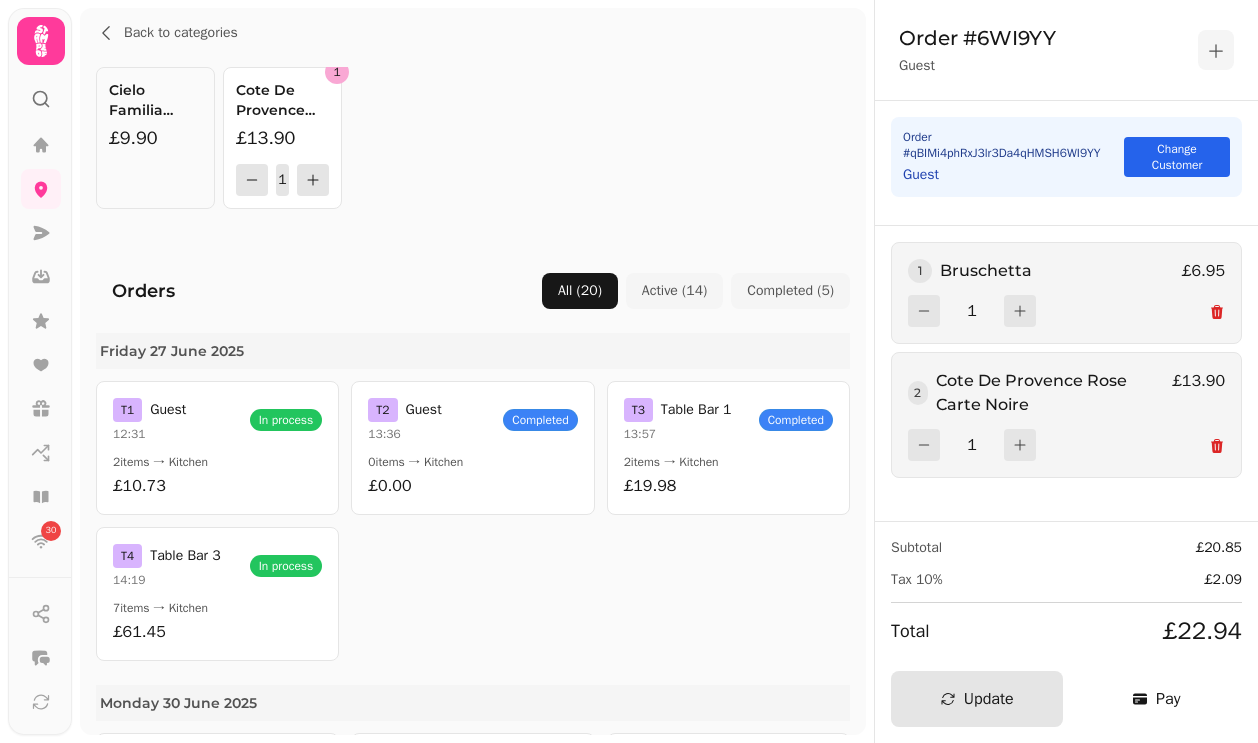 click on "Cielo Familia Pinot Grigio Rose" at bounding box center (155, 100) 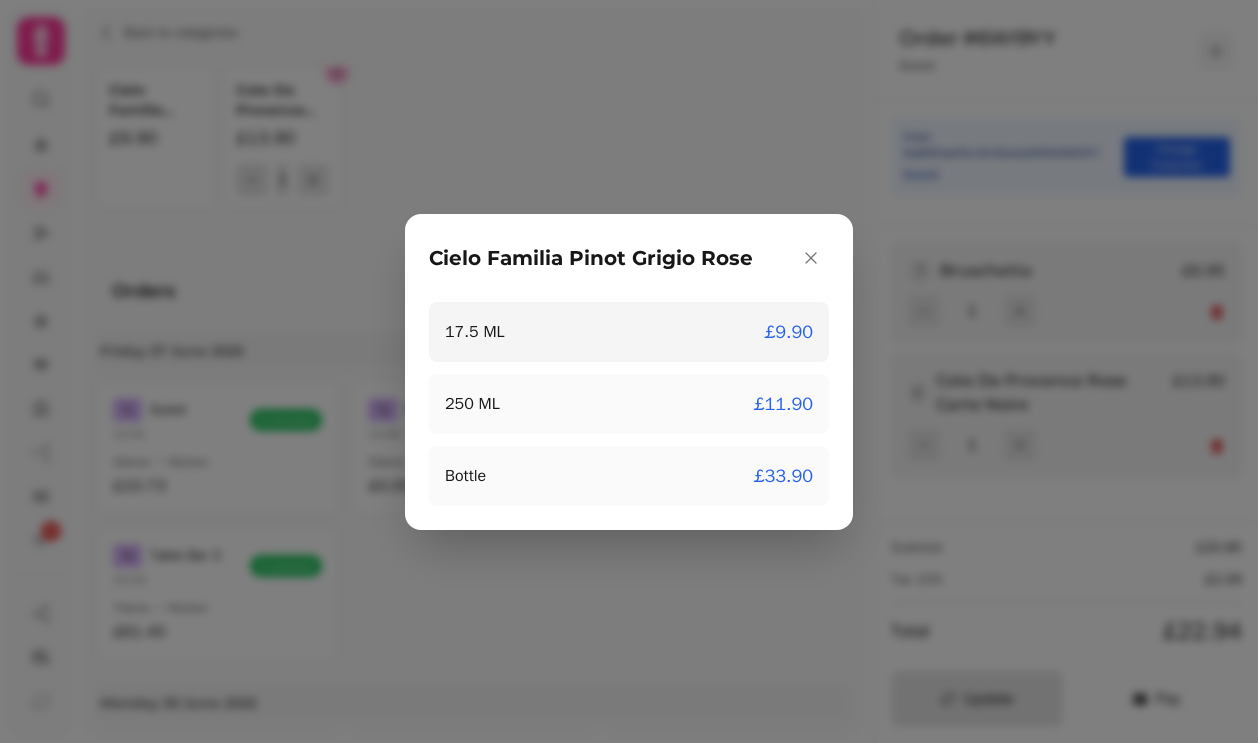 click on "17.5 ML £9.90" at bounding box center (629, 332) 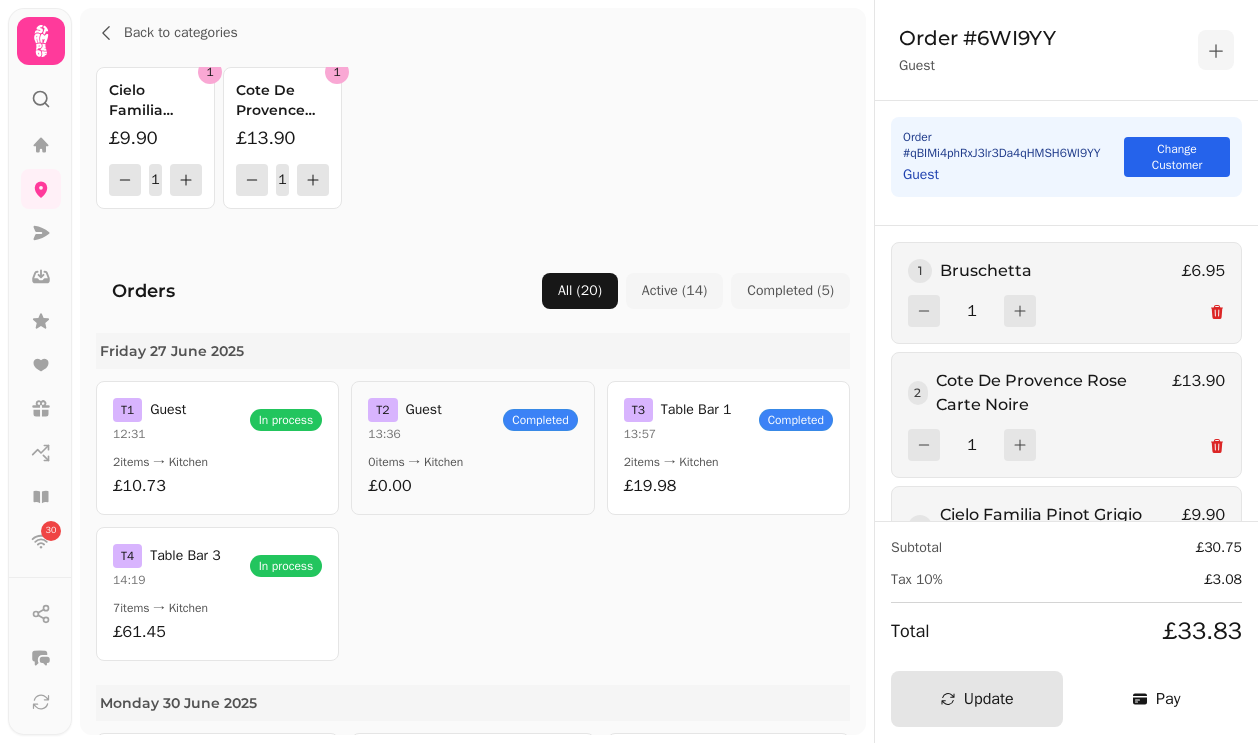 click on "0  items → Kitchen" at bounding box center [472, 462] 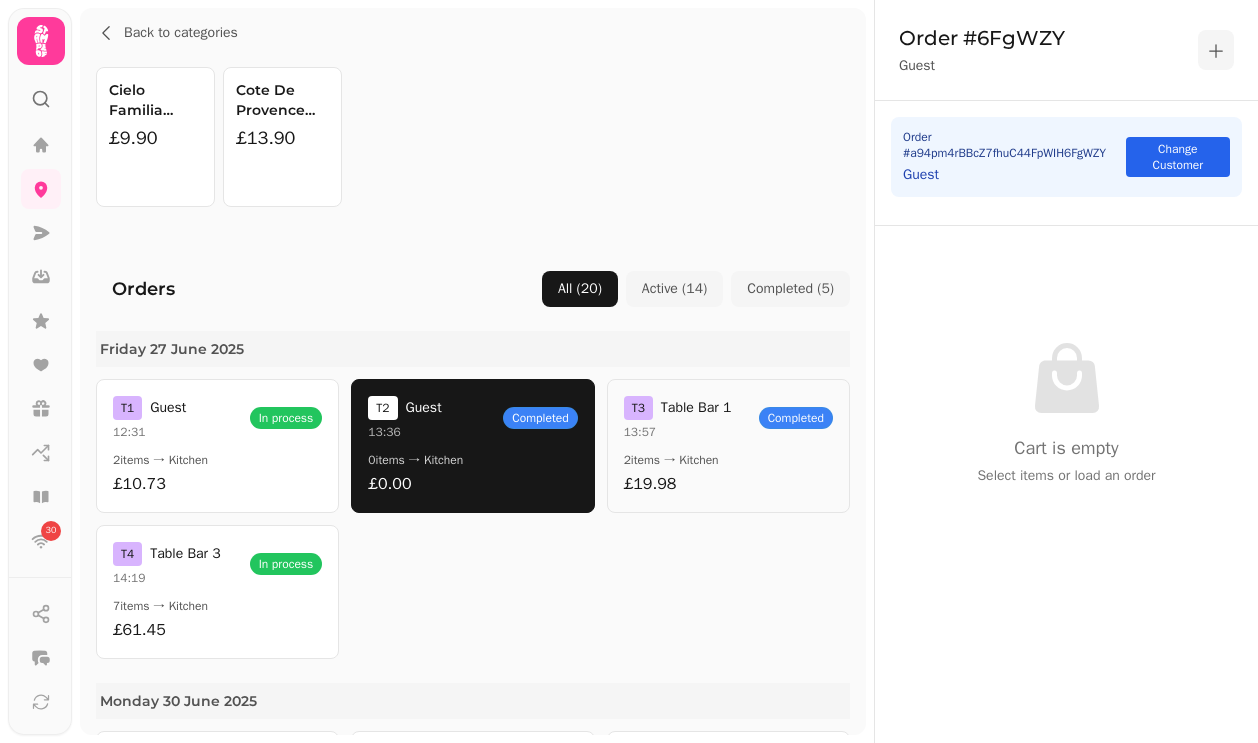 click on "13:57" at bounding box center [678, 432] 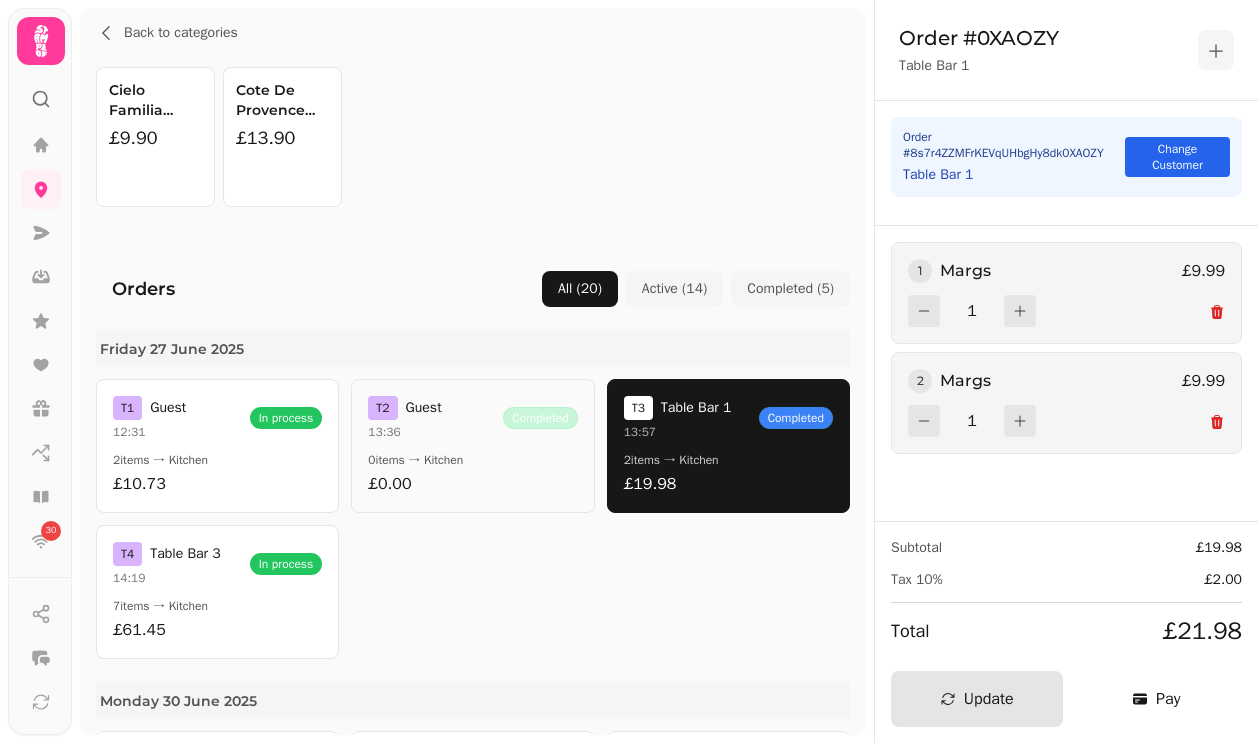 click on "Completed" at bounding box center (540, 418) 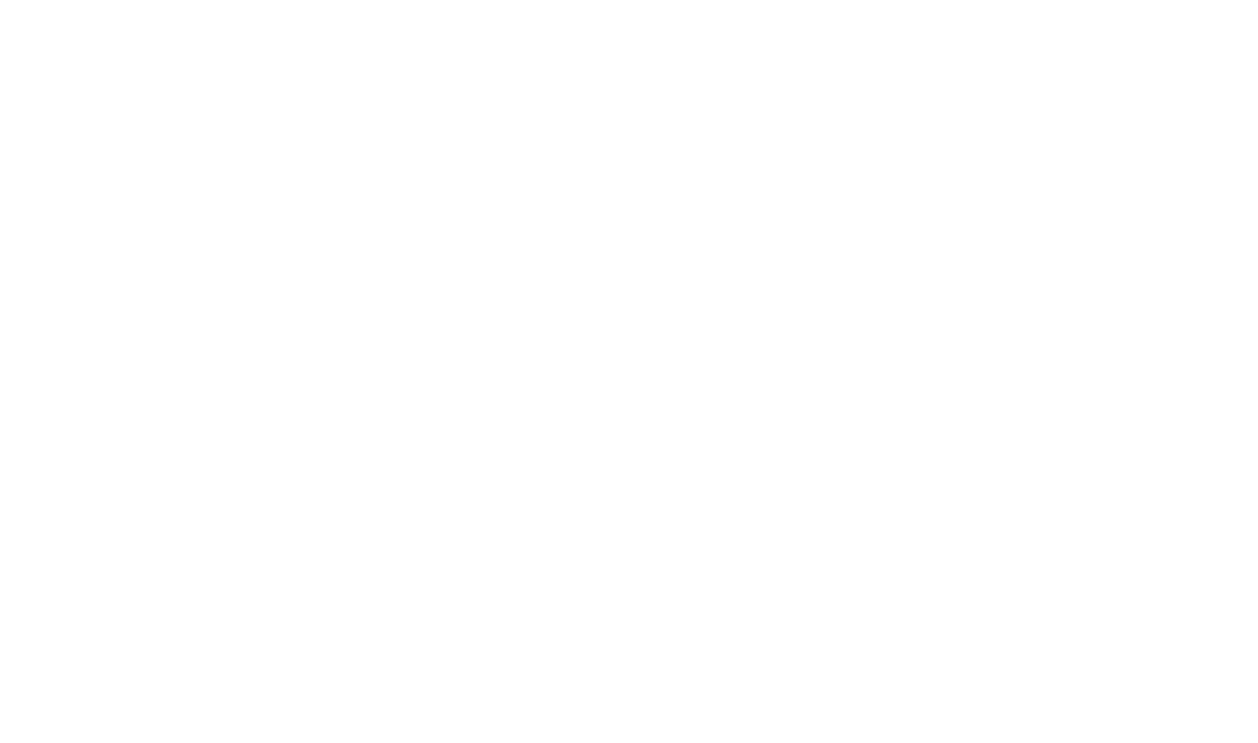 scroll, scrollTop: 0, scrollLeft: 0, axis: both 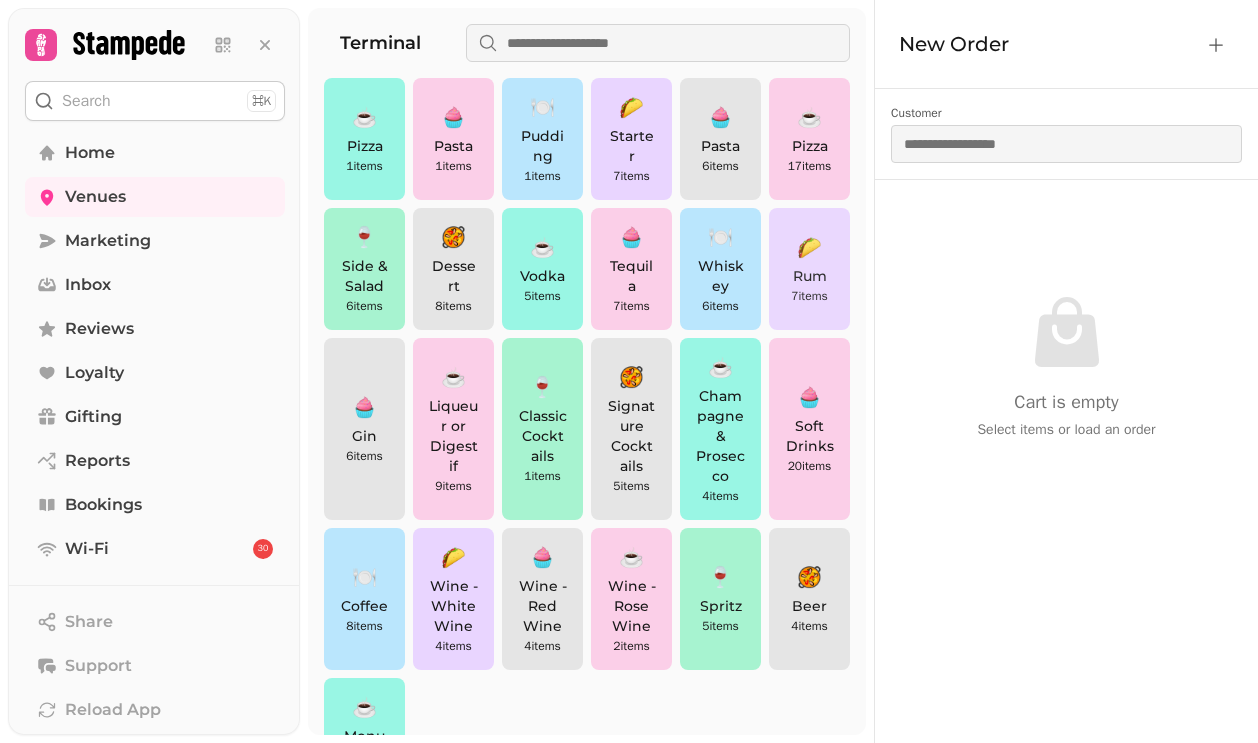 click on "🌮 Rum 7  items" at bounding box center [809, 269] 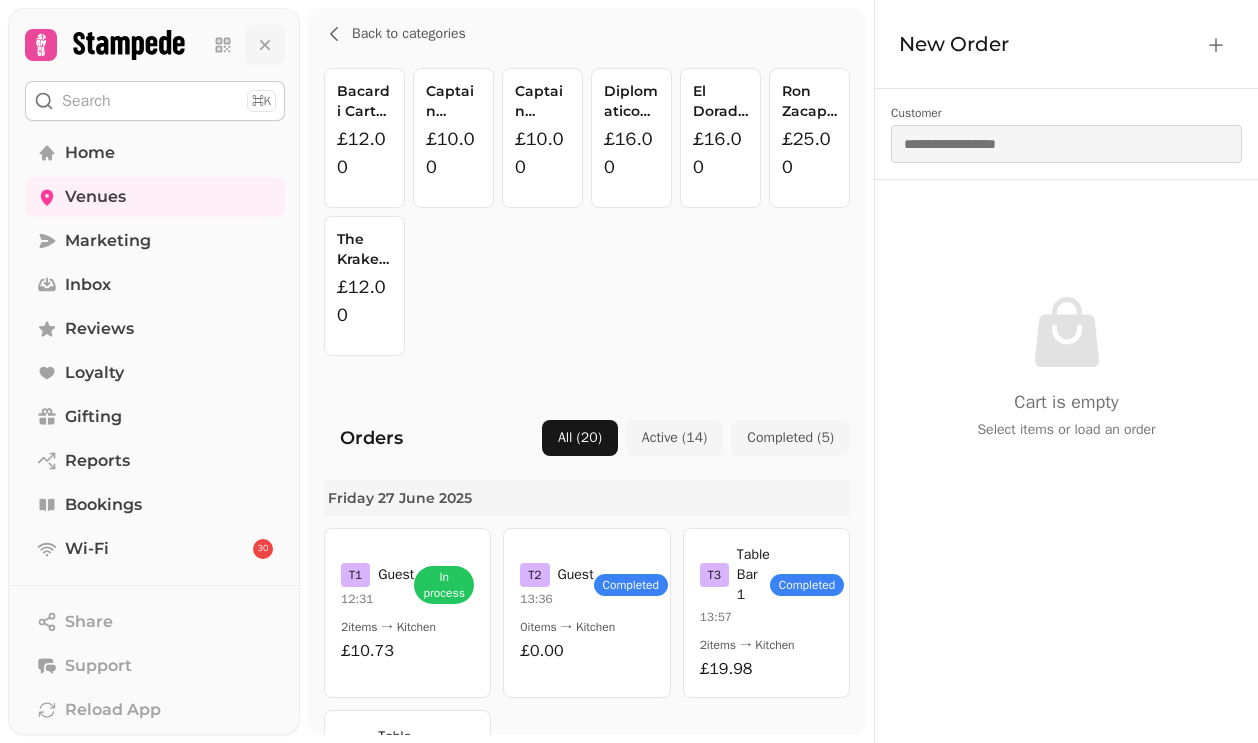 click 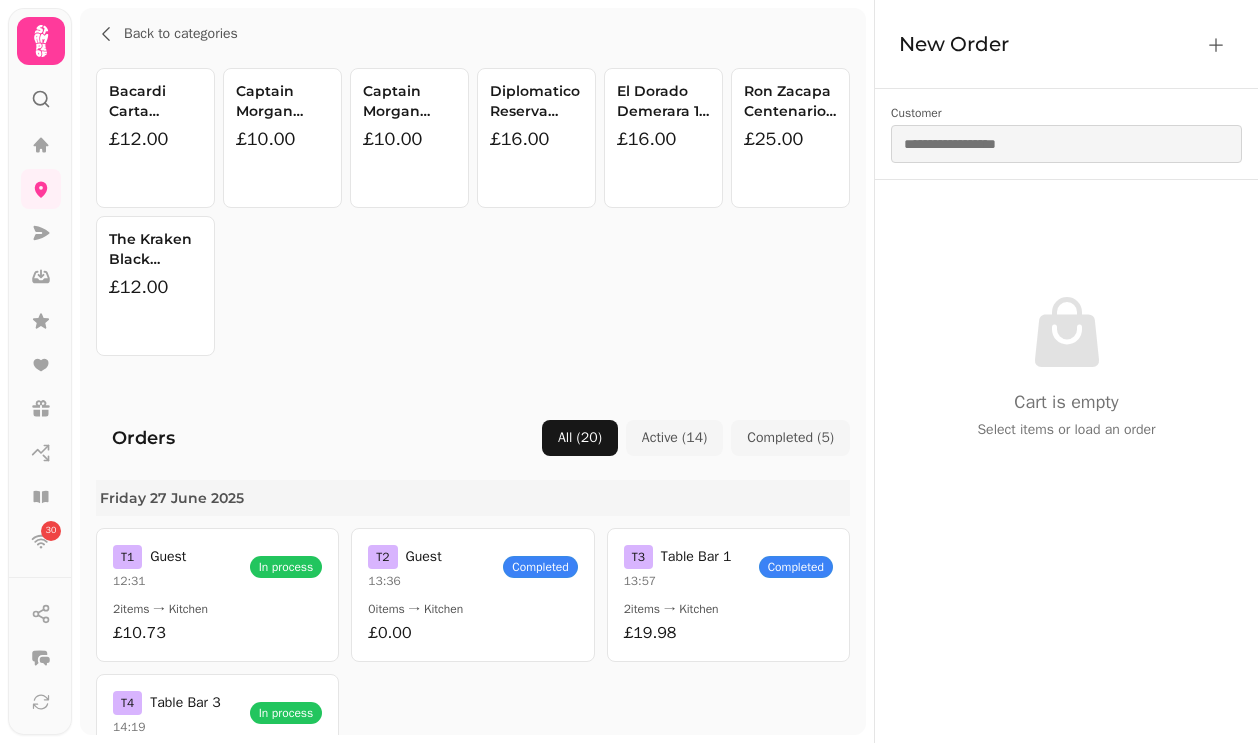 scroll, scrollTop: 201, scrollLeft: 0, axis: vertical 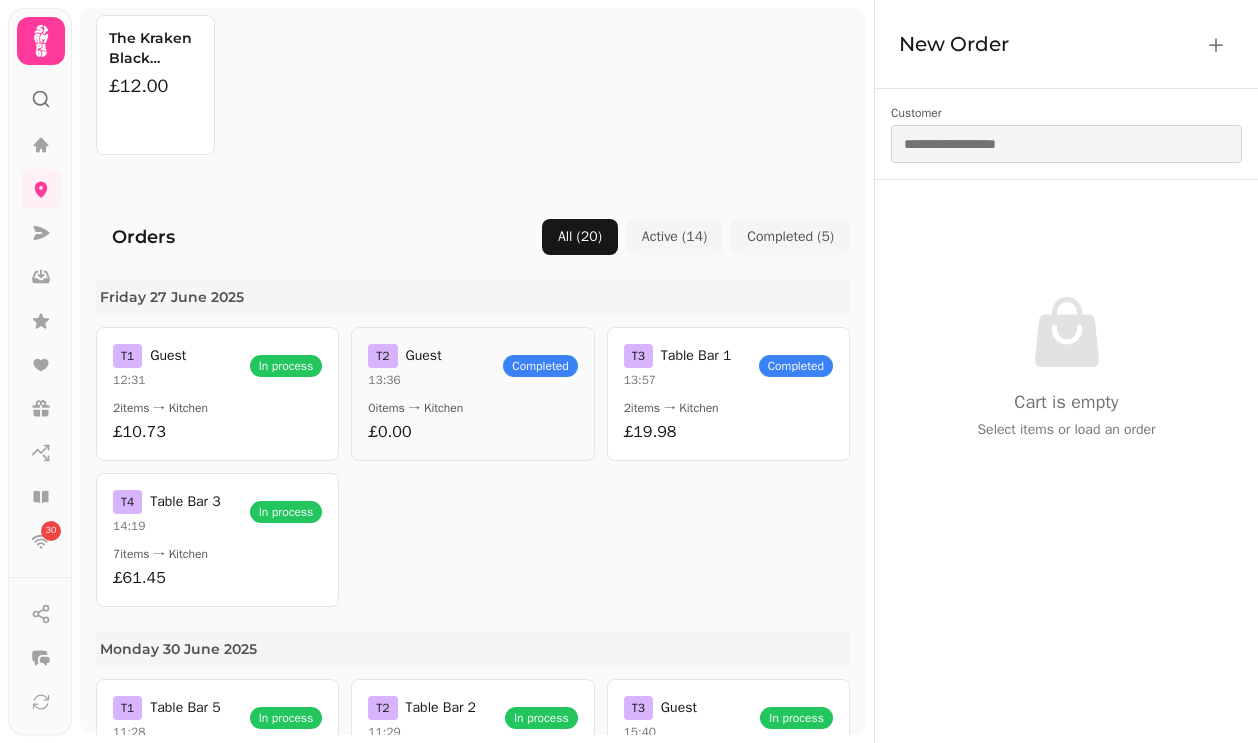 click on "T 2 Guest 13:36 Completed" at bounding box center (472, 366) 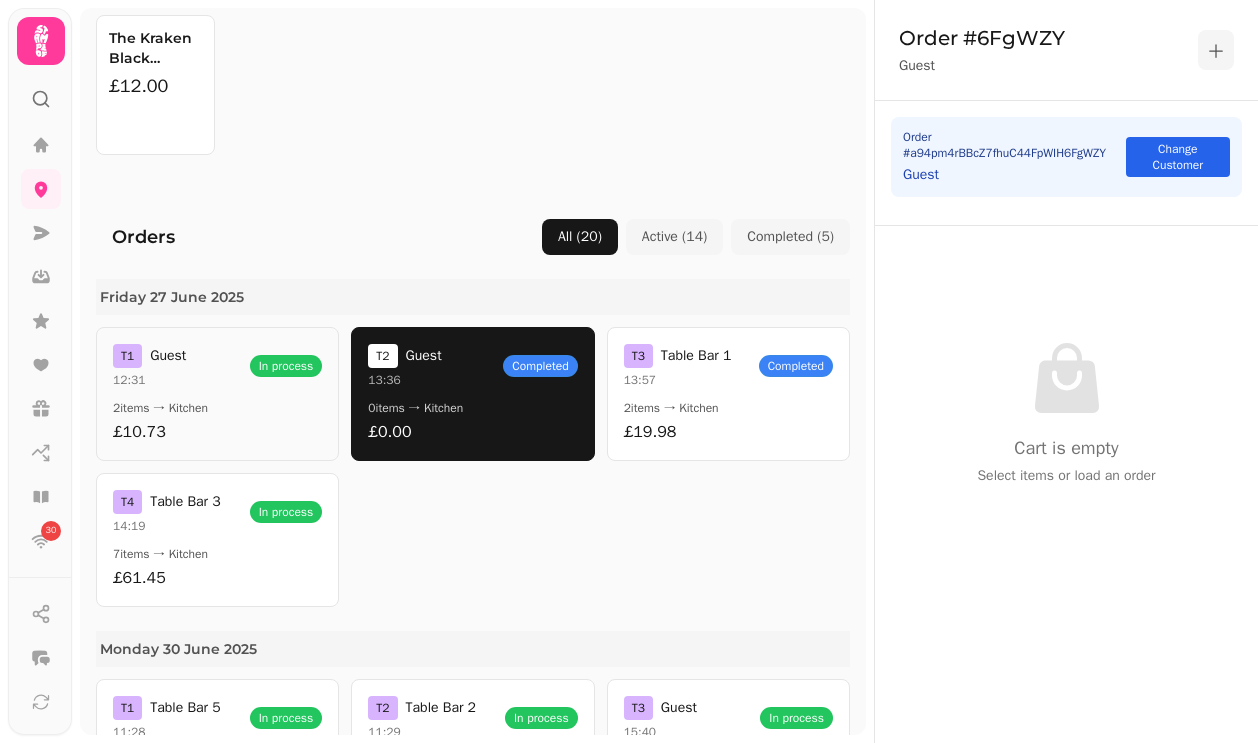 scroll, scrollTop: 0, scrollLeft: 0, axis: both 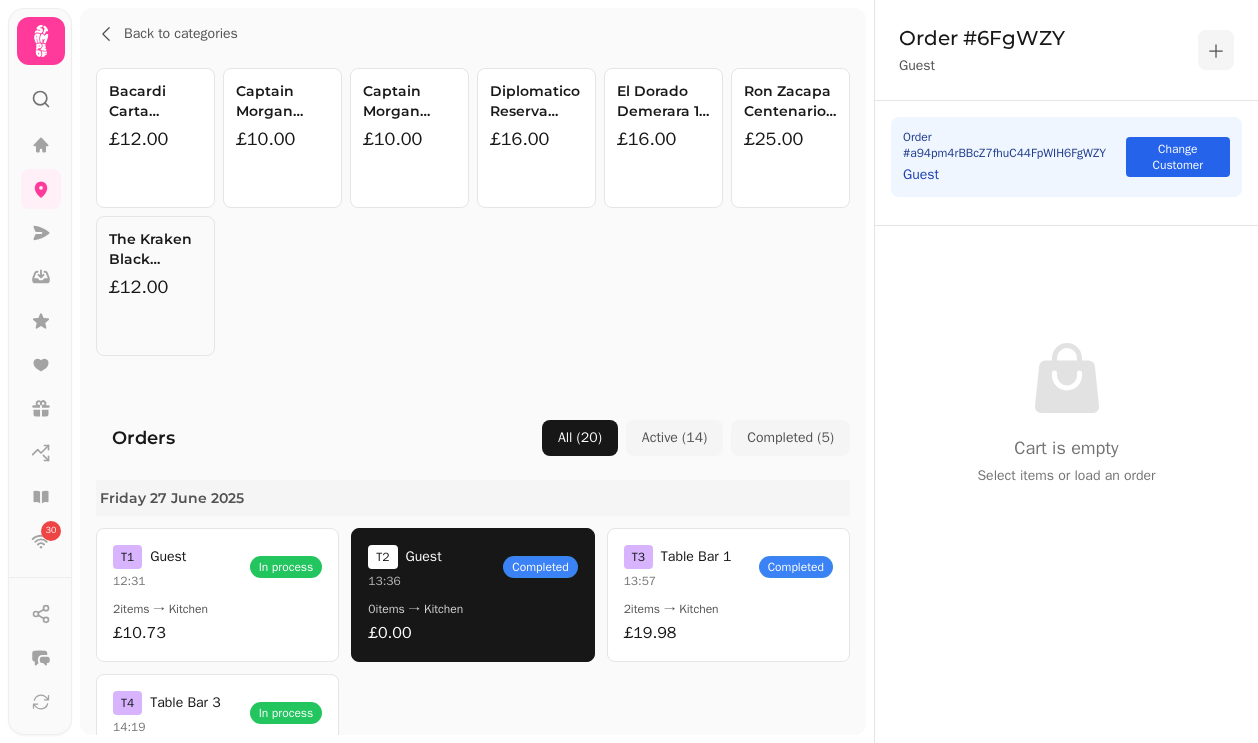 click on "£12.00" at bounding box center [155, 287] 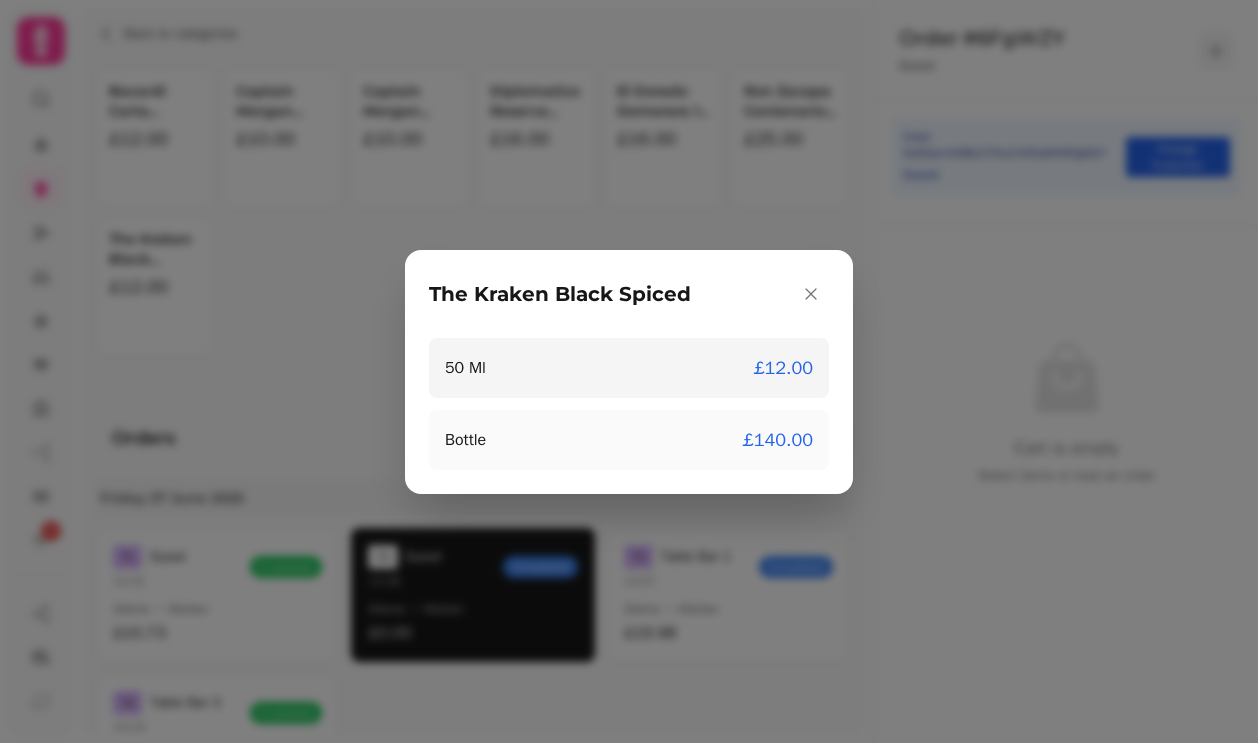 click on "50 Ml £12.00" at bounding box center [629, 368] 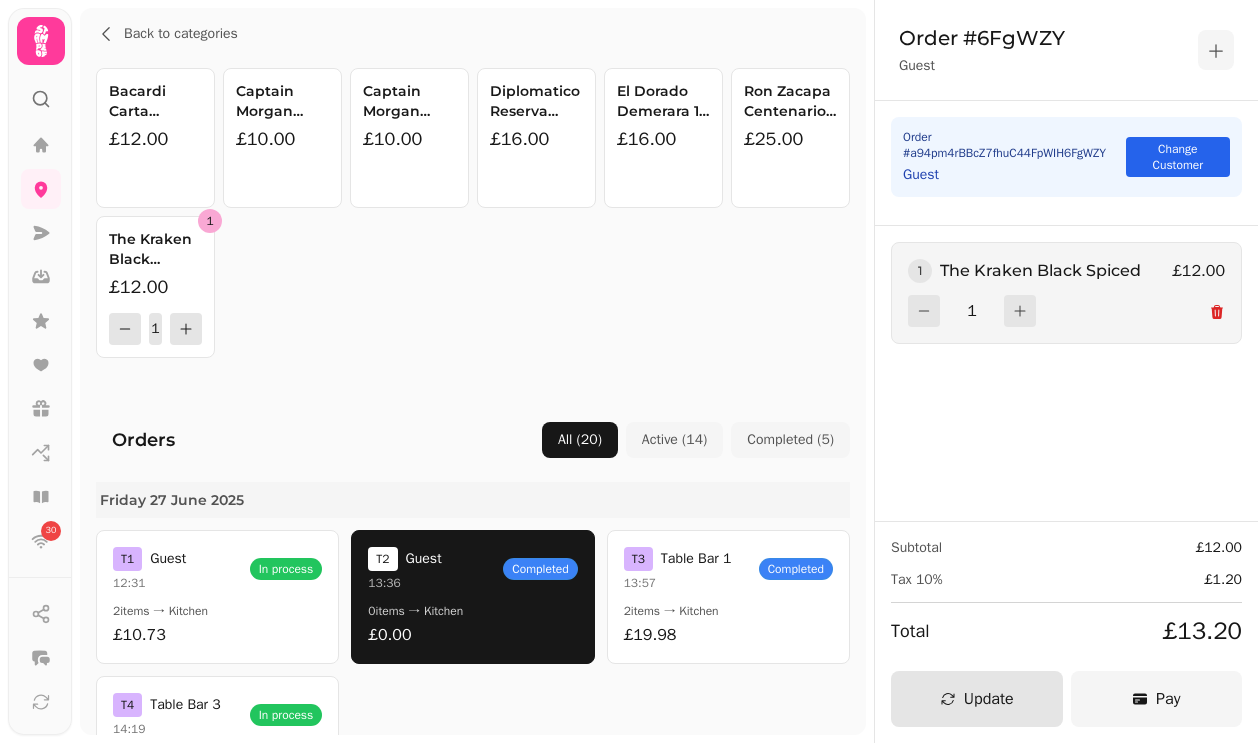 click on "Pay" at bounding box center [1157, 699] 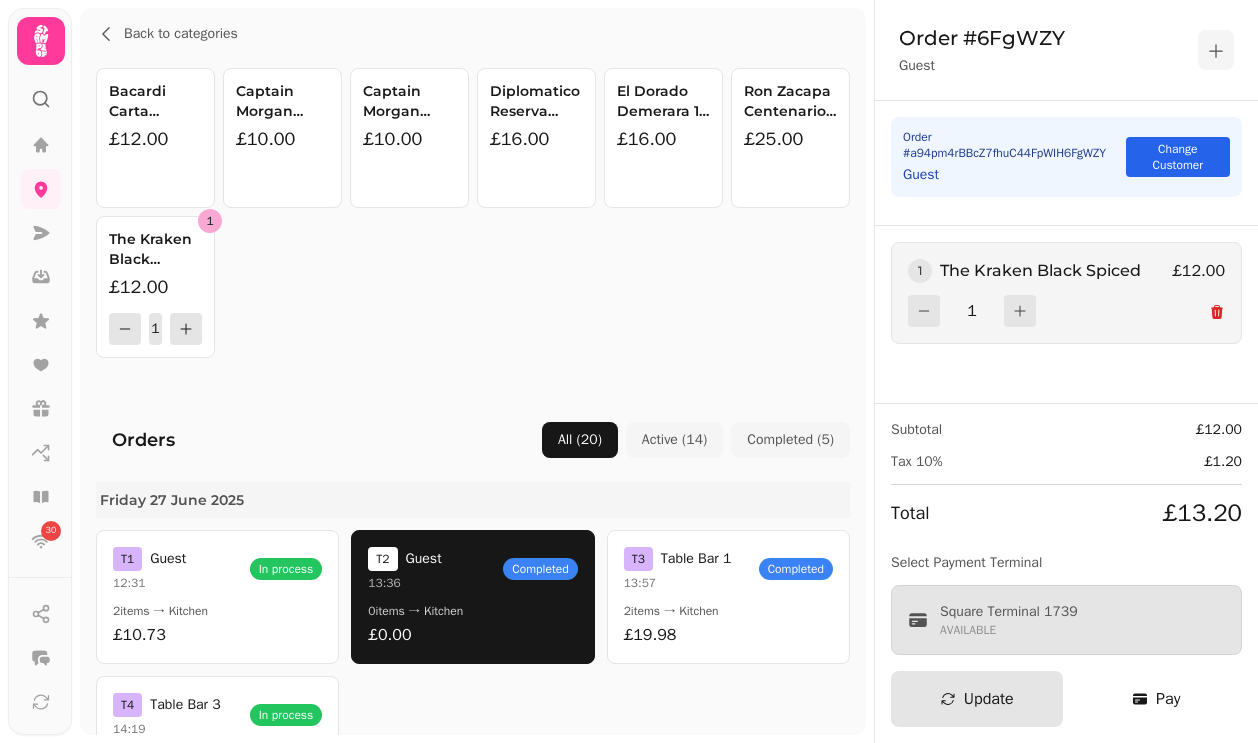 click on "Square Terminal 1739 AVAILABLE" at bounding box center [1066, 620] 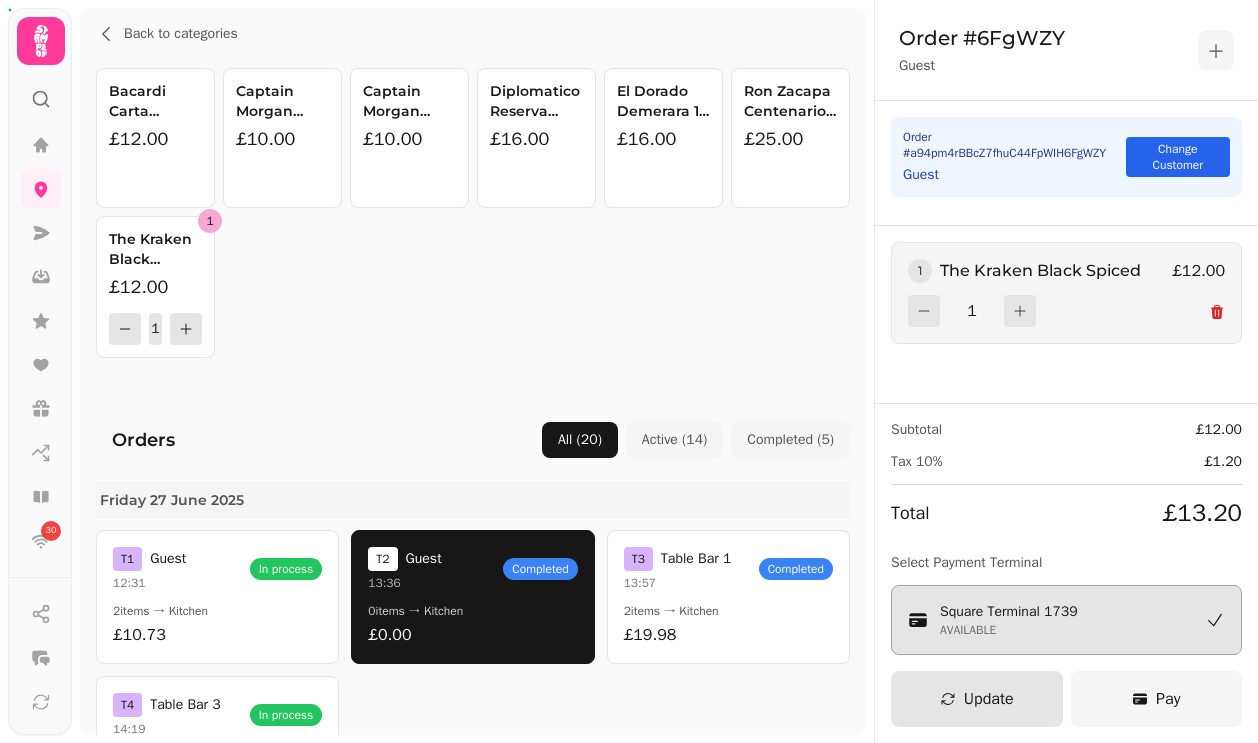 click on "Pay" at bounding box center [1157, 699] 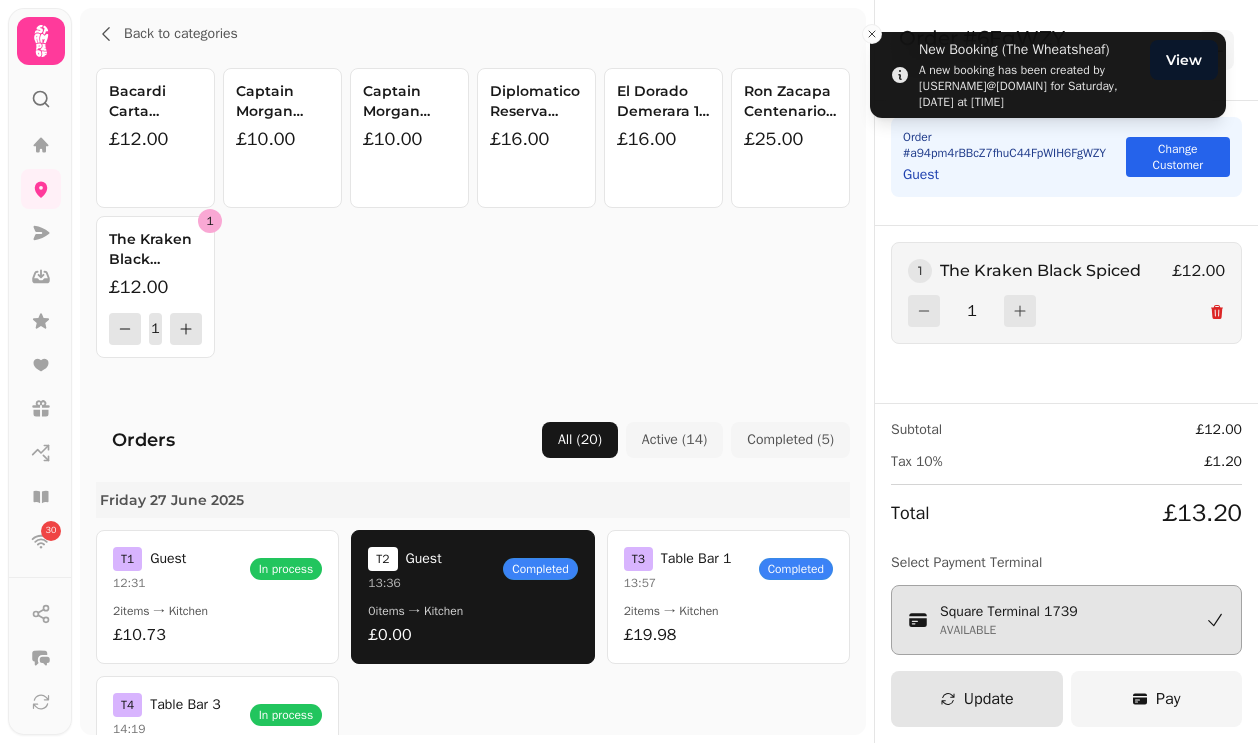 click on "Pay" at bounding box center (1157, 699) 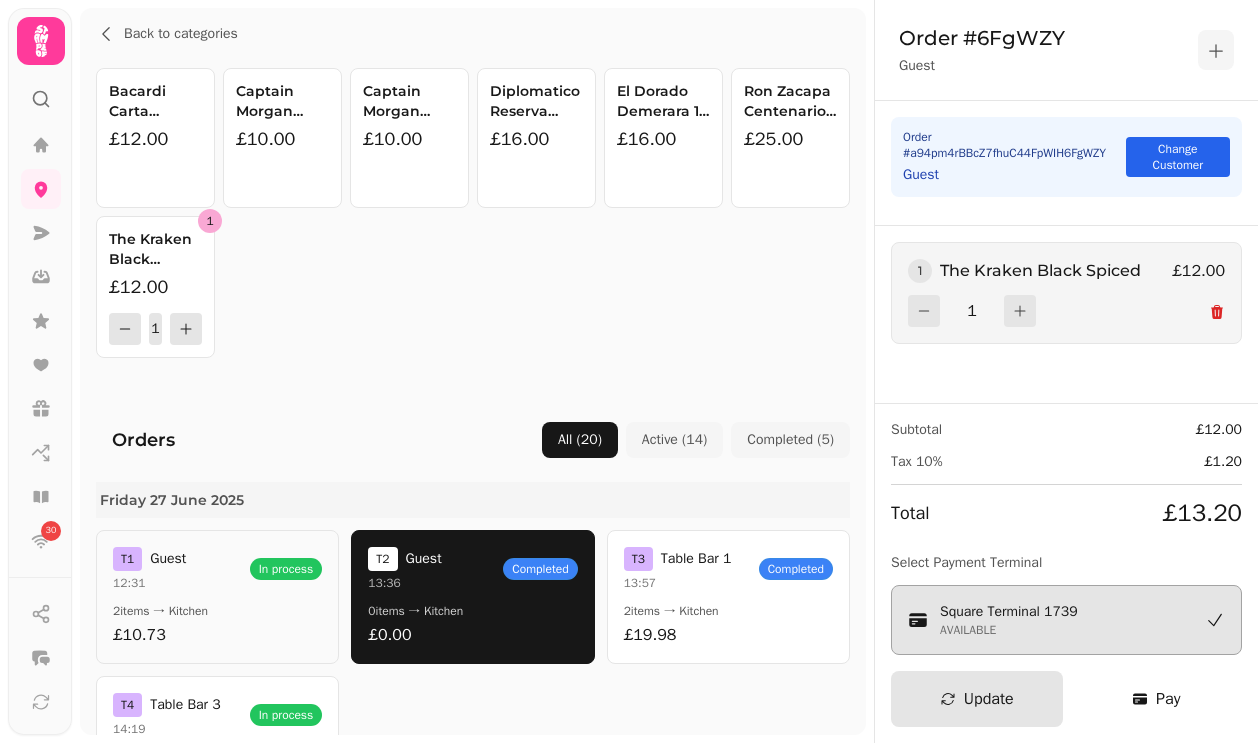 click on "T 1 Guest 12:31 In process 2  items → Kitchen £10.73" at bounding box center (217, 597) 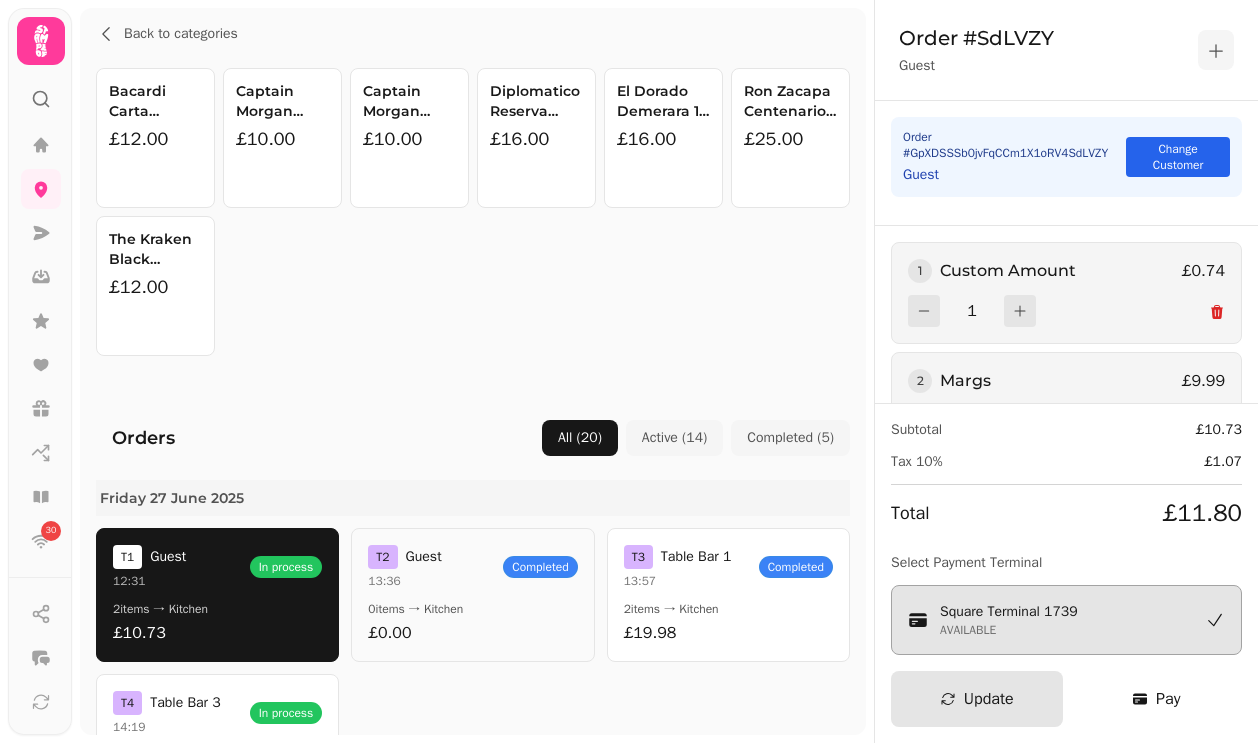 click on "0  items → Kitchen" at bounding box center (472, 609) 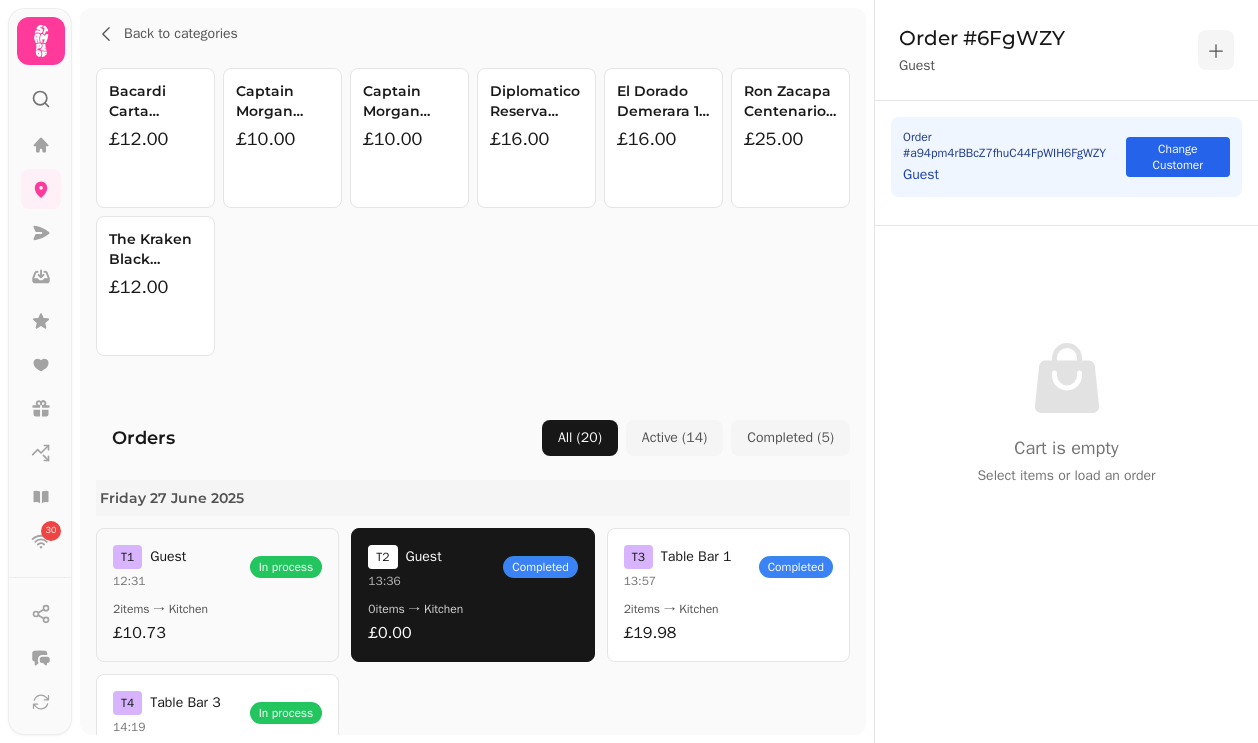click on "T 1 Guest 12:31 In process 2  items → Kitchen £10.73" at bounding box center (217, 595) 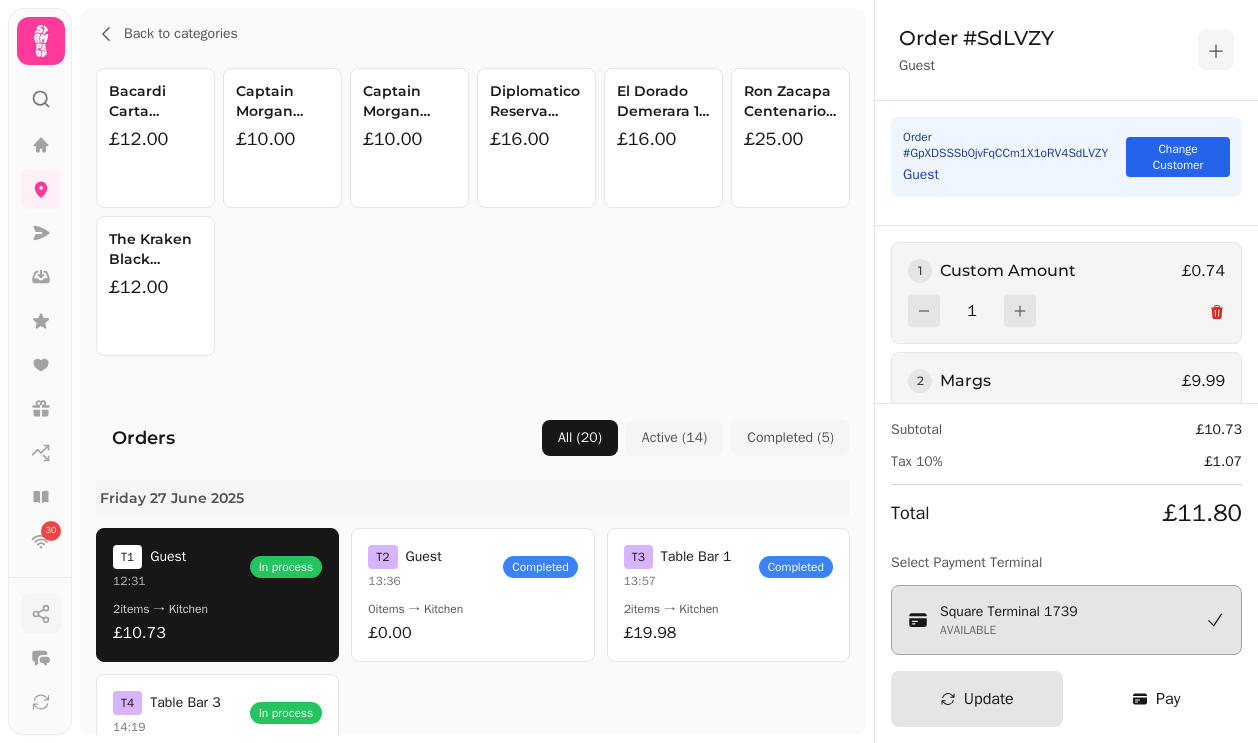 scroll, scrollTop: 228, scrollLeft: 0, axis: vertical 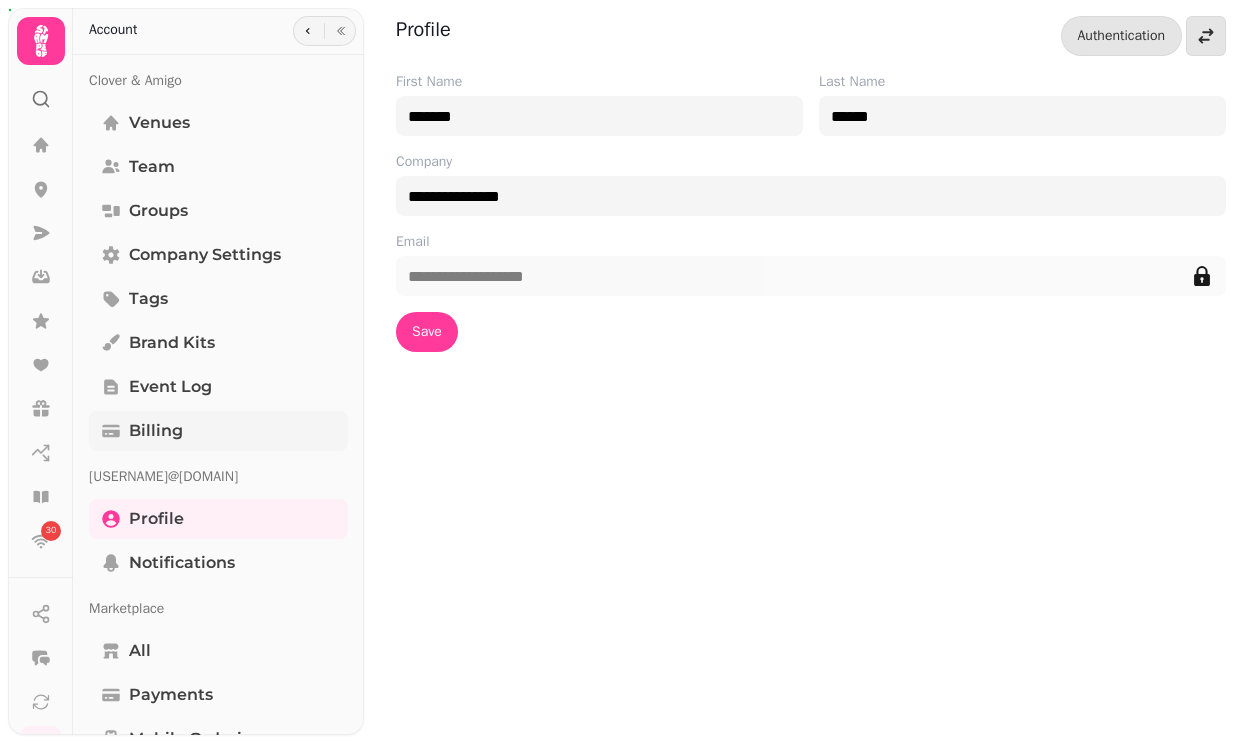 click on "Billing" at bounding box center [218, 431] 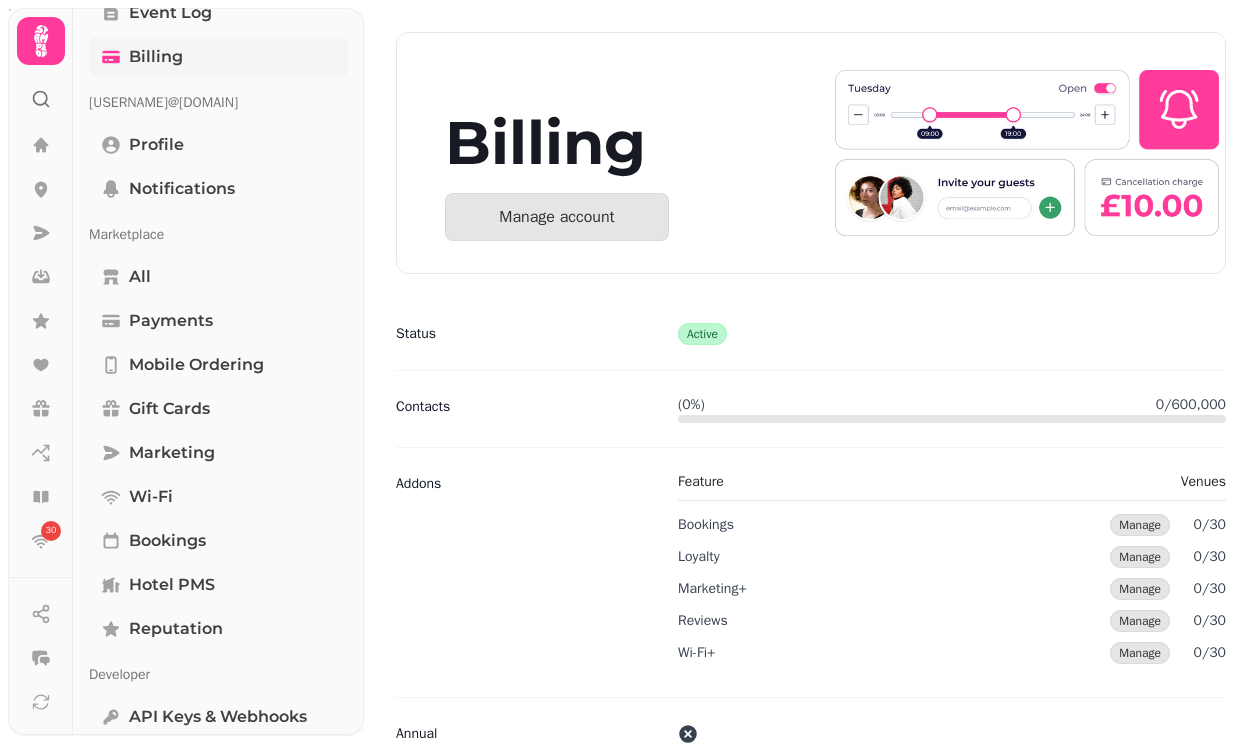 scroll, scrollTop: 456, scrollLeft: 0, axis: vertical 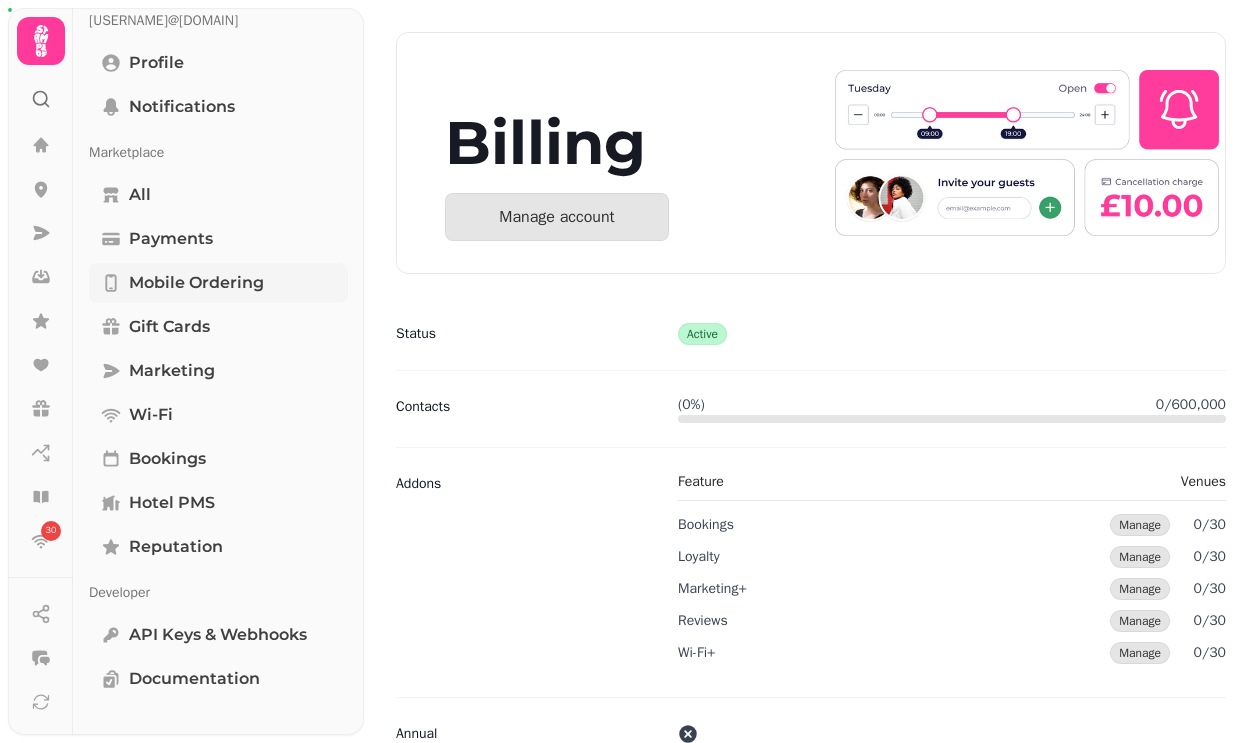 click on "Mobile ordering" at bounding box center [196, 283] 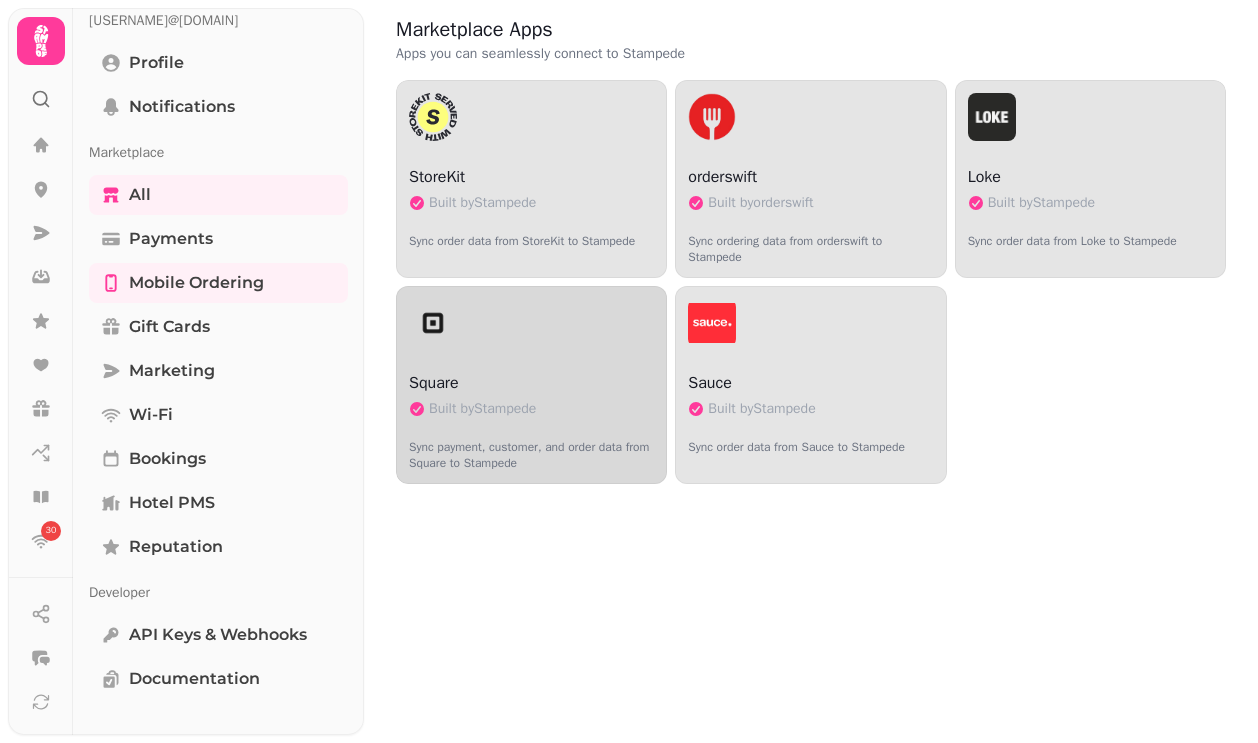 click on "Built by [COMPANY]" at bounding box center [531, 409] 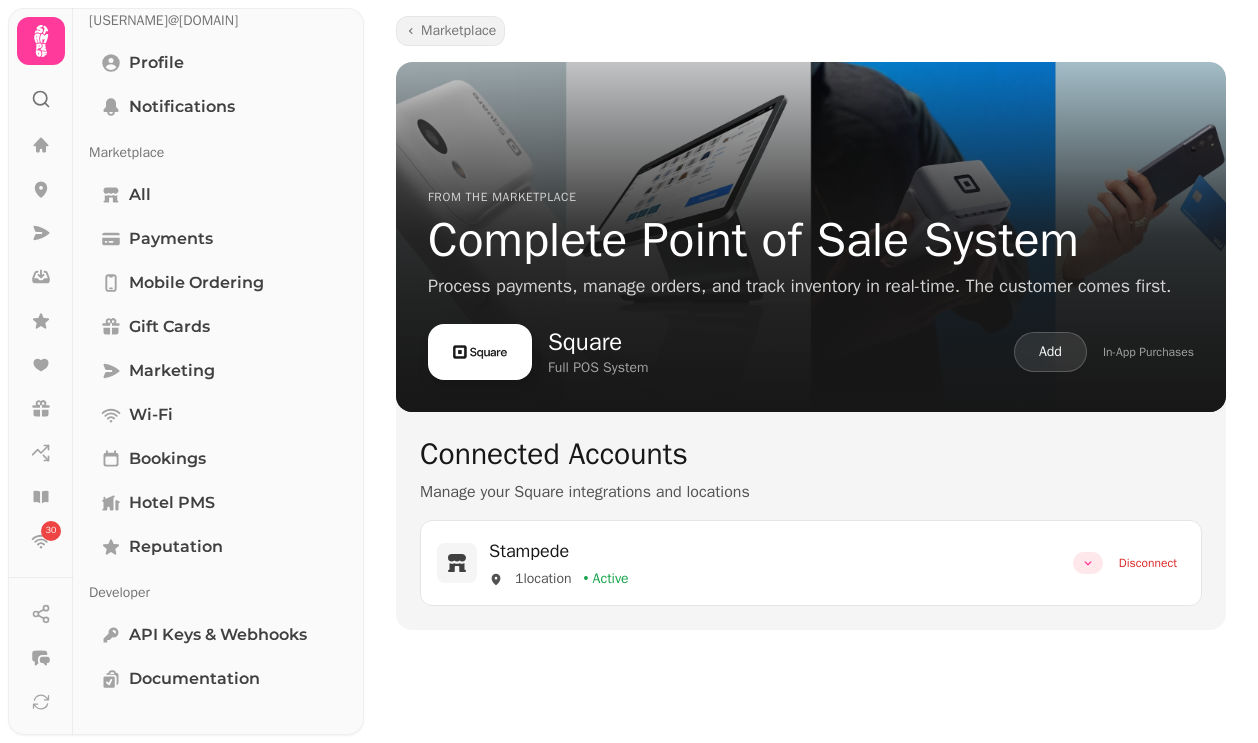 click 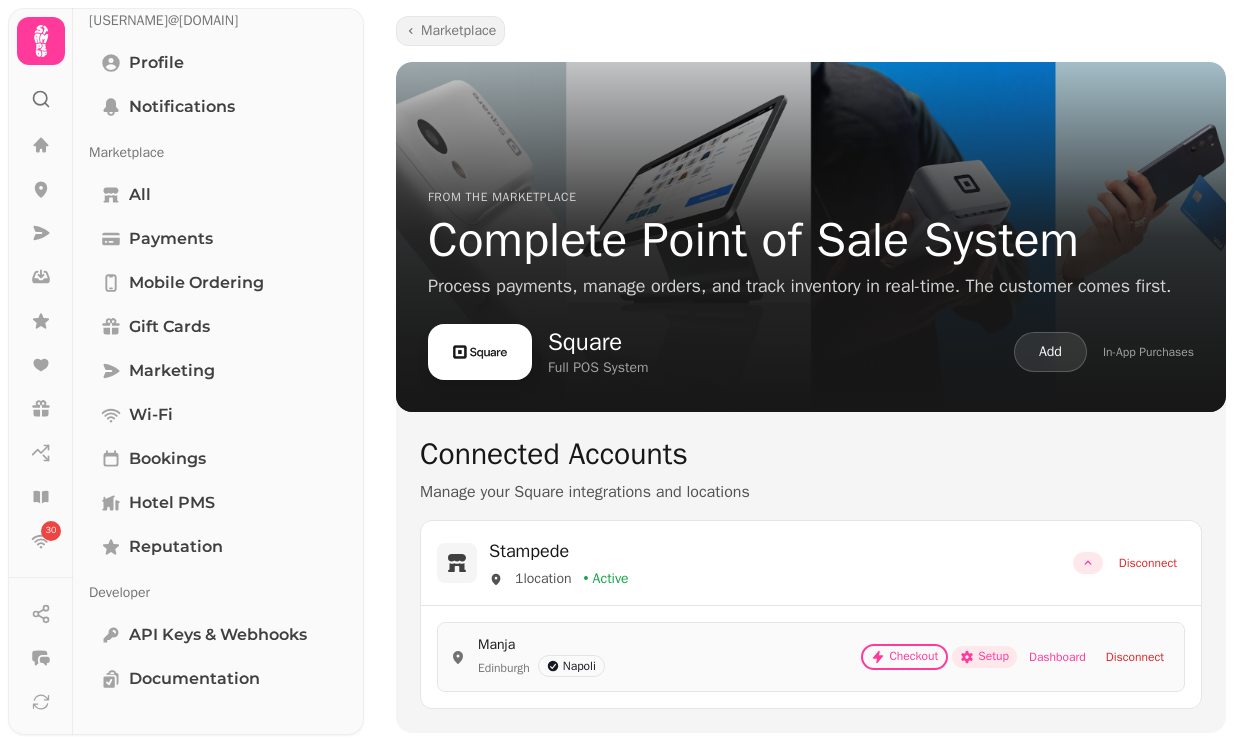 click on "Setup" at bounding box center (984, 657) 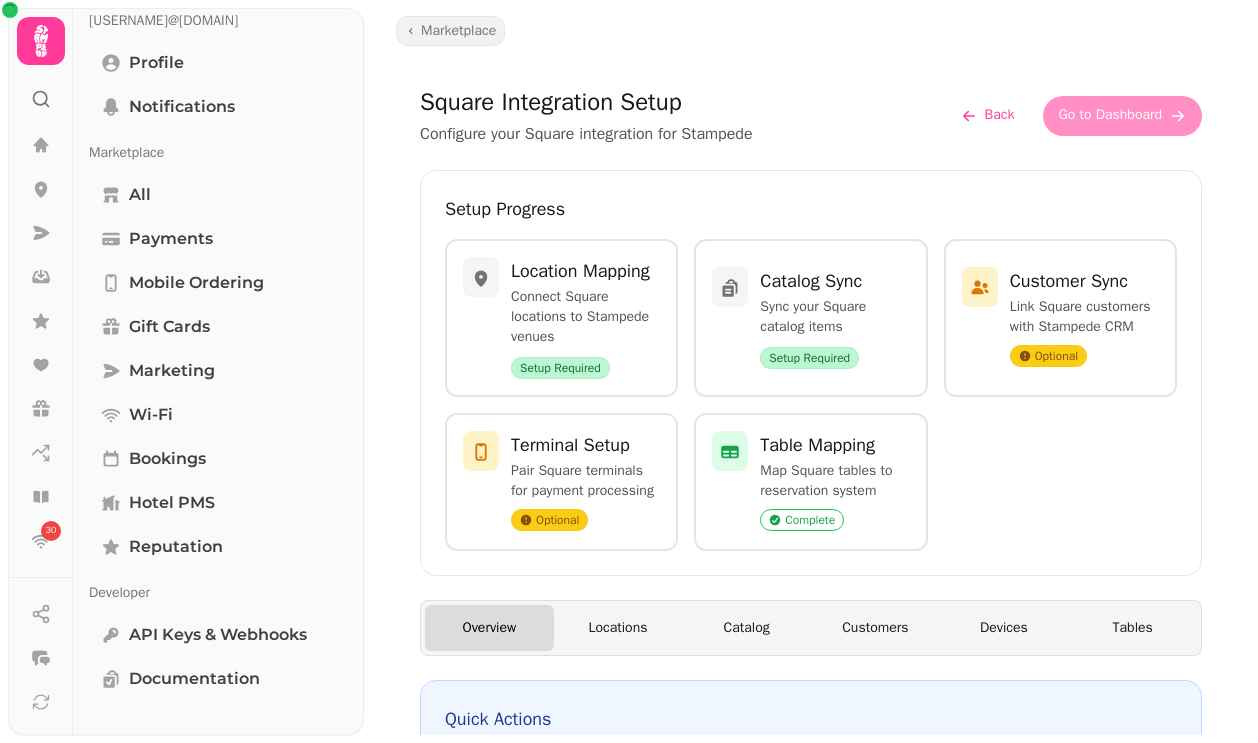 click on "Devices" at bounding box center (1004, 628) 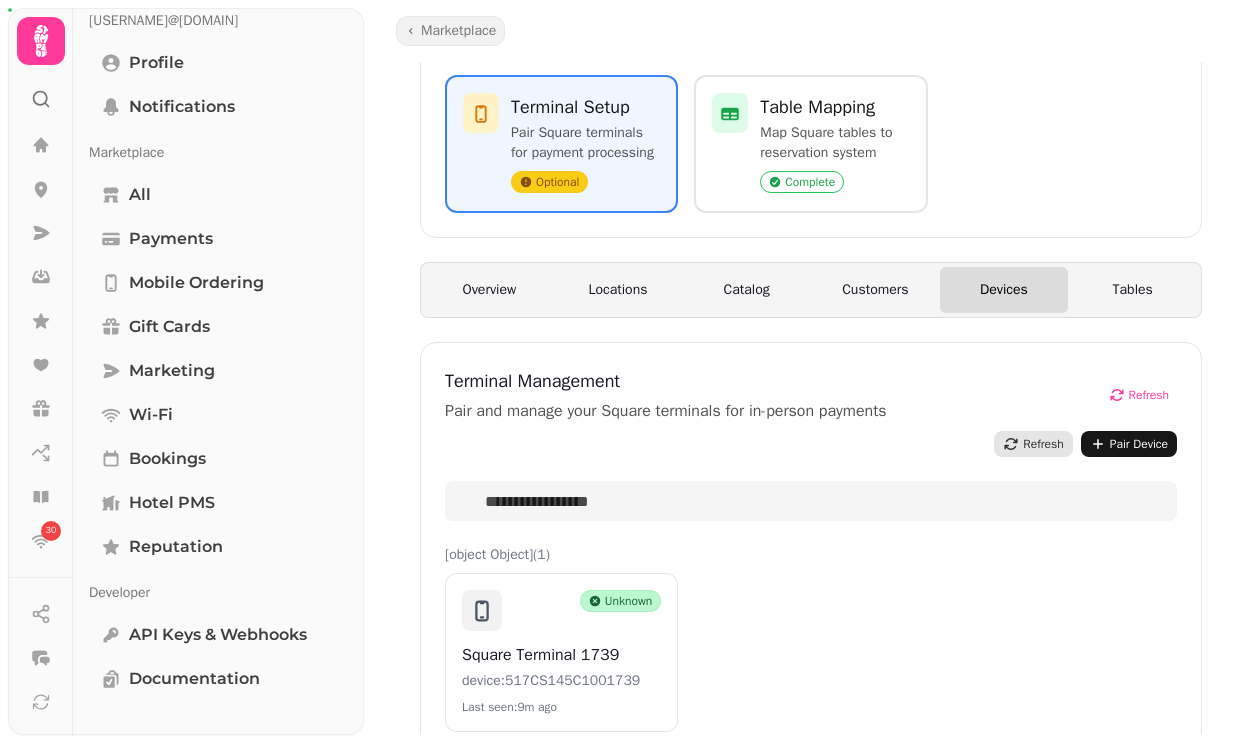 scroll, scrollTop: 336, scrollLeft: 0, axis: vertical 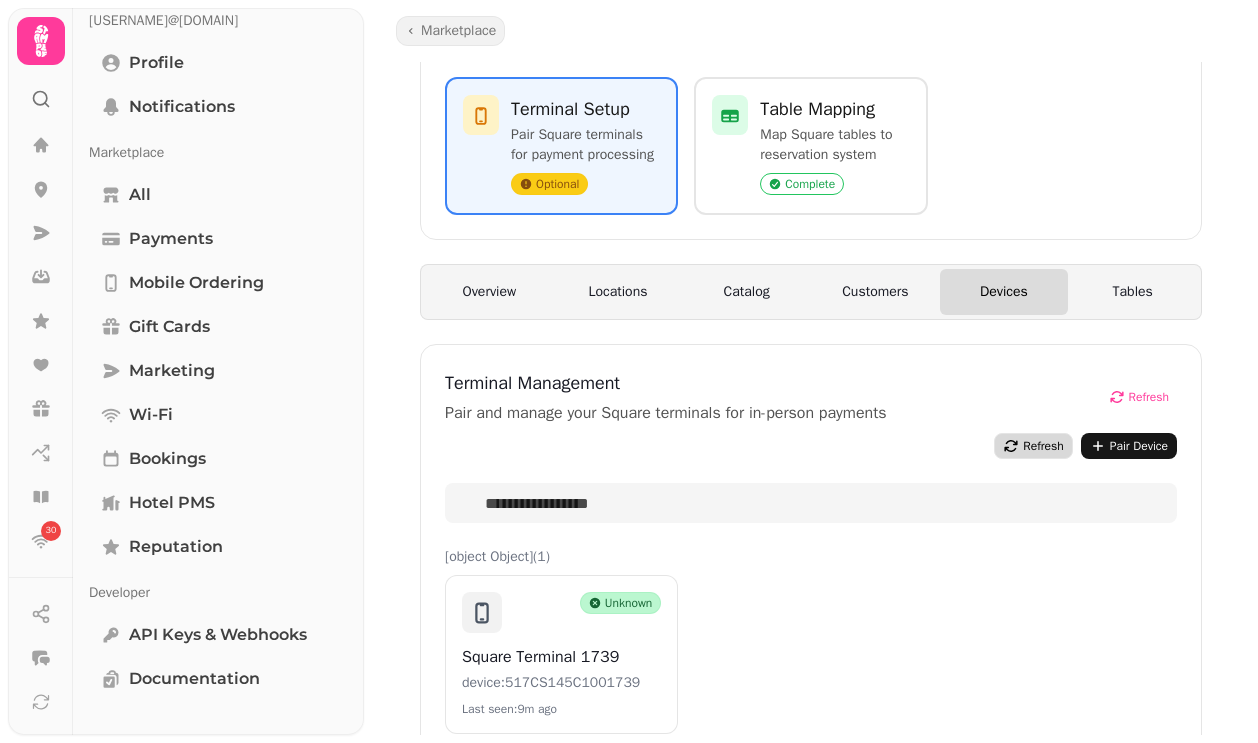 click on "Refresh" at bounding box center [1043, 446] 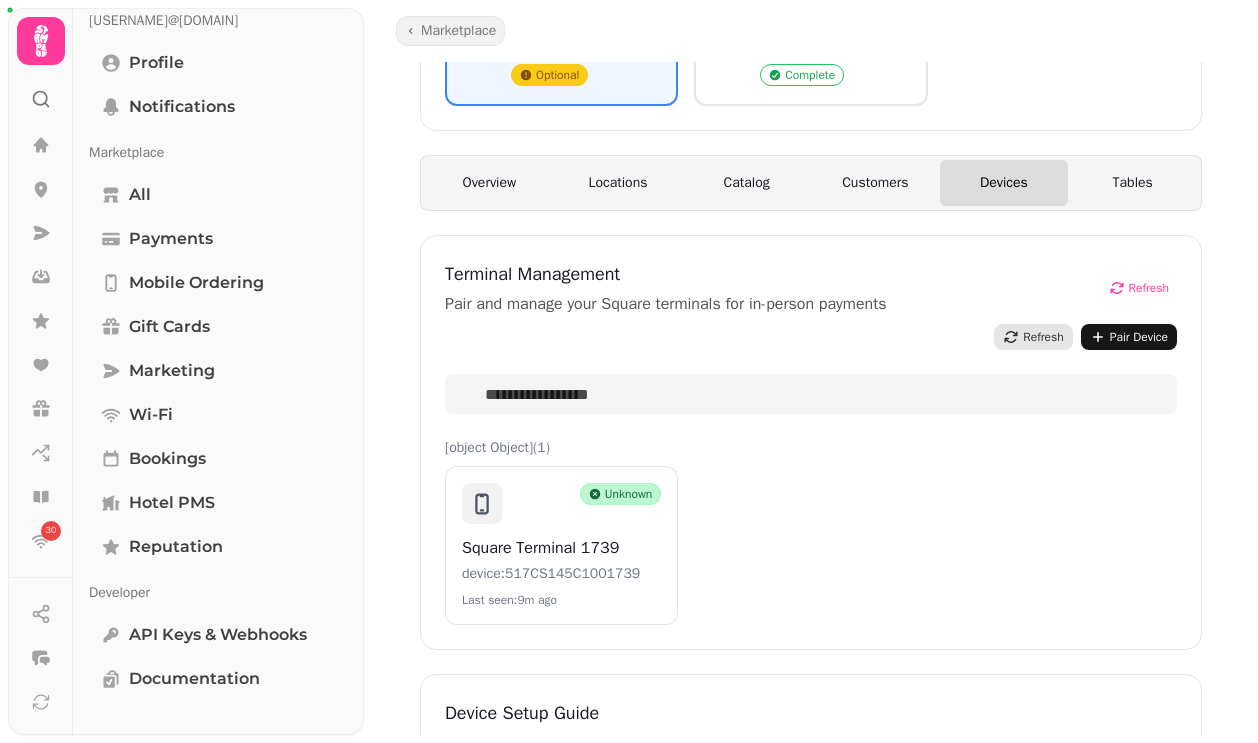 scroll, scrollTop: 469, scrollLeft: 0, axis: vertical 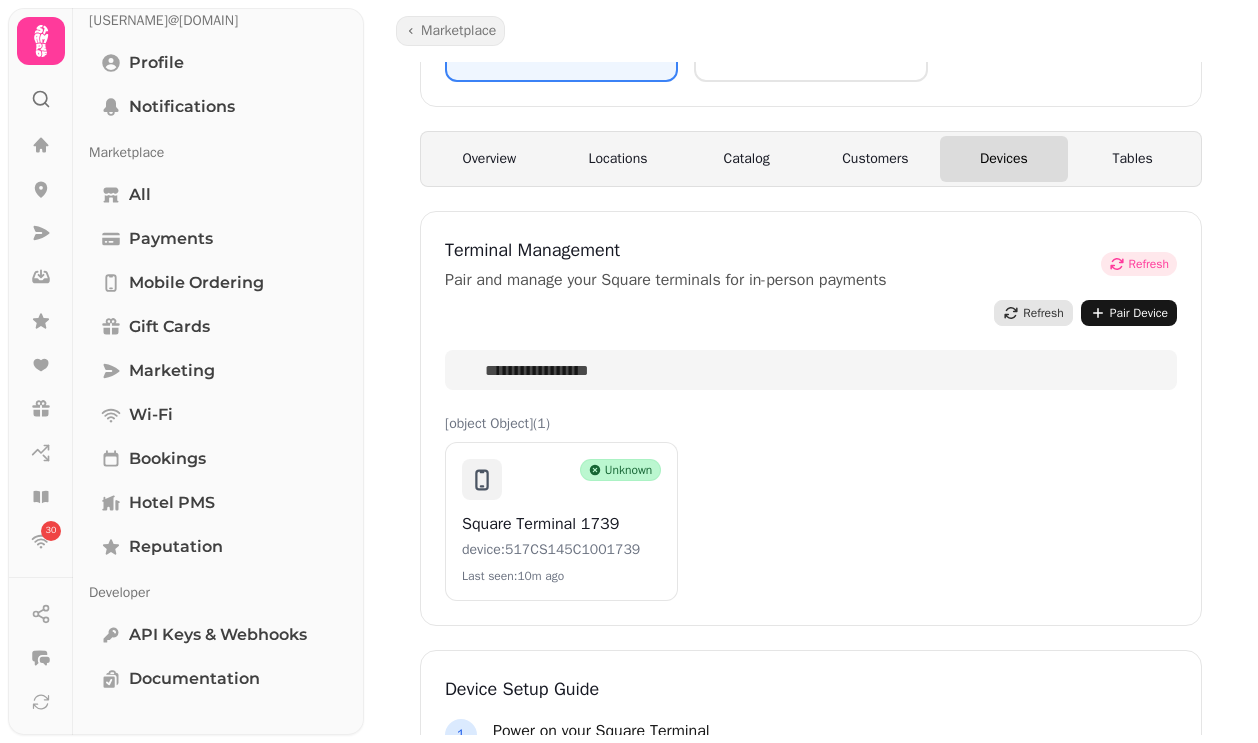 click on "Refresh" at bounding box center (1149, 264) 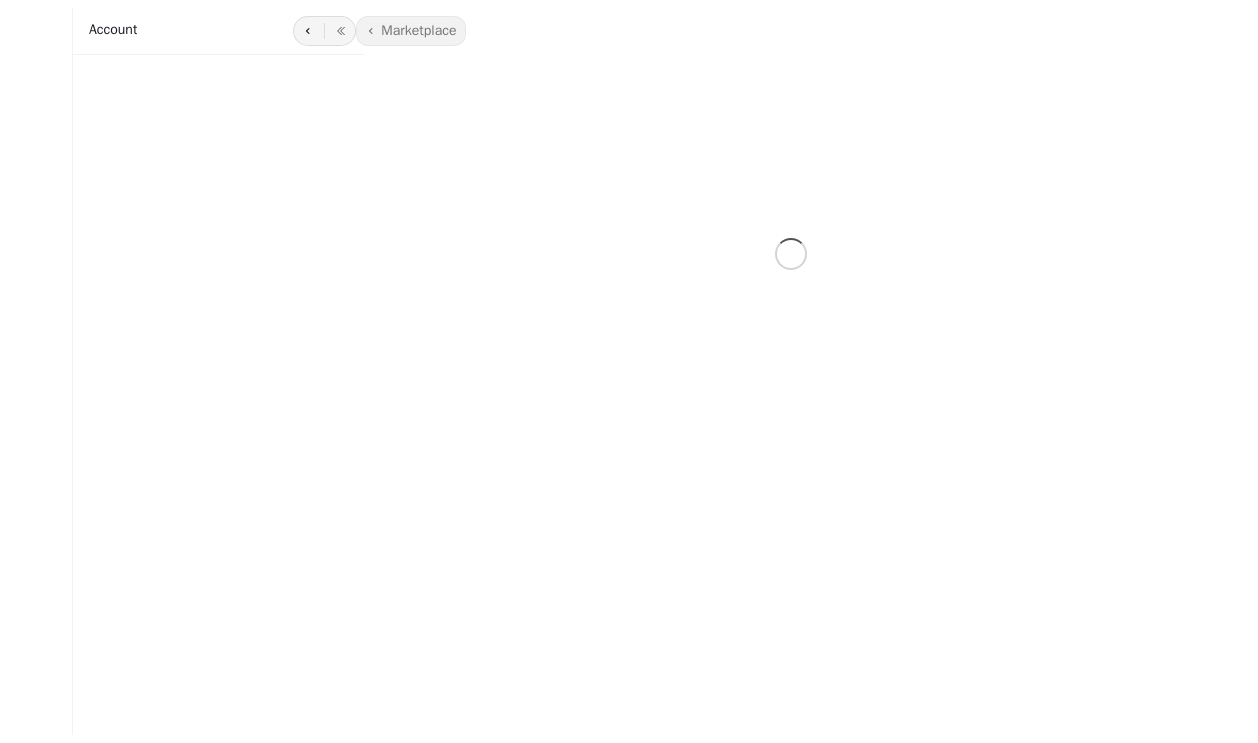 scroll, scrollTop: 0, scrollLeft: 0, axis: both 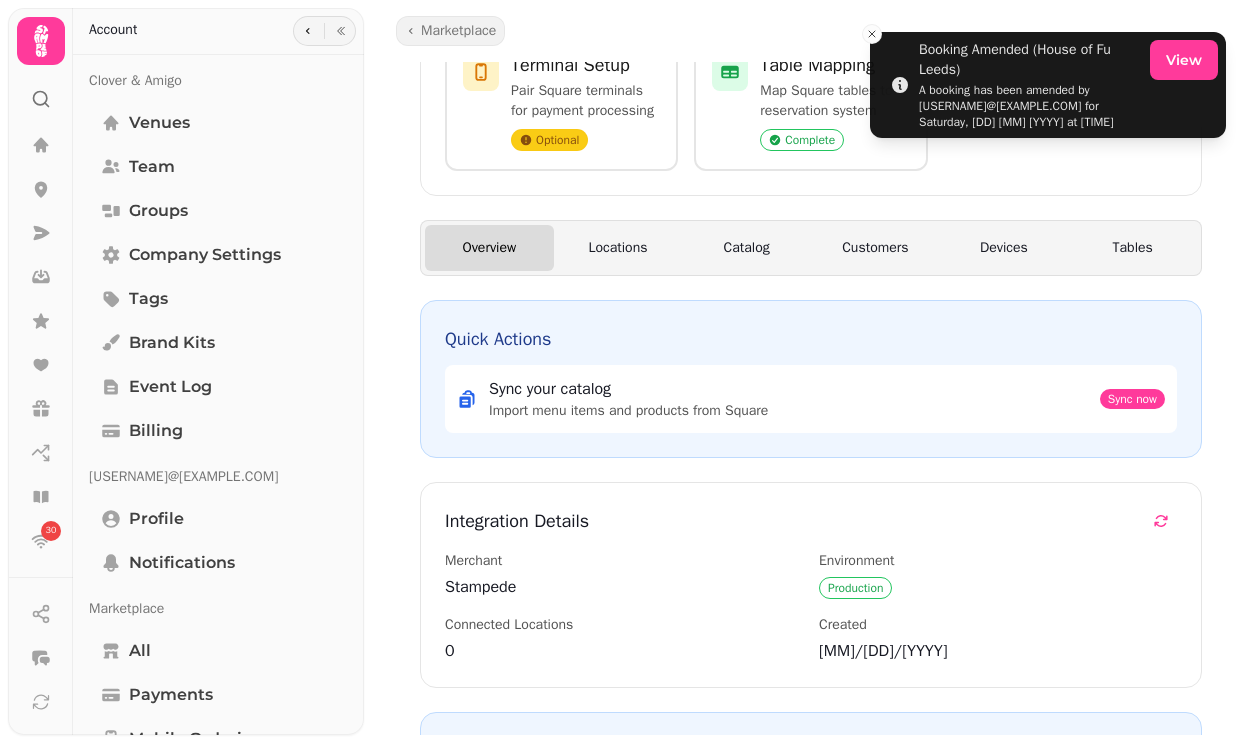 click on "Devices" at bounding box center (689, 583) 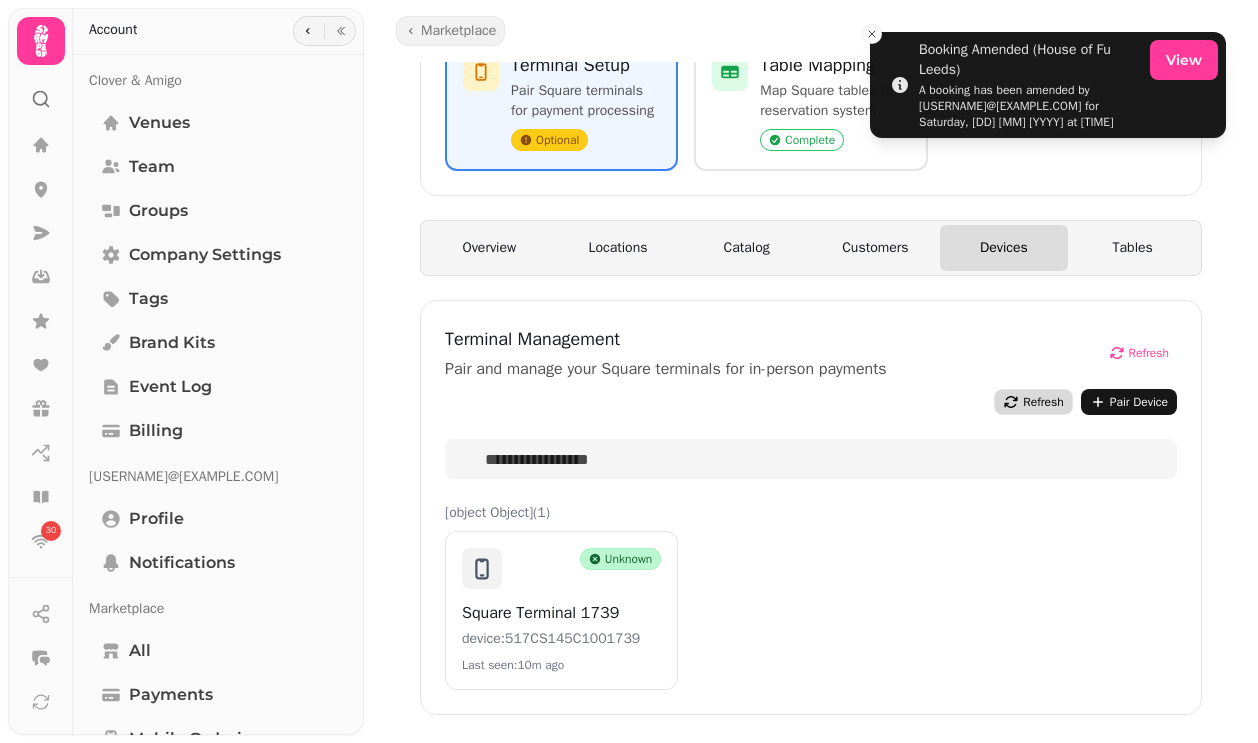 click on "Refresh" at bounding box center (1033, 402) 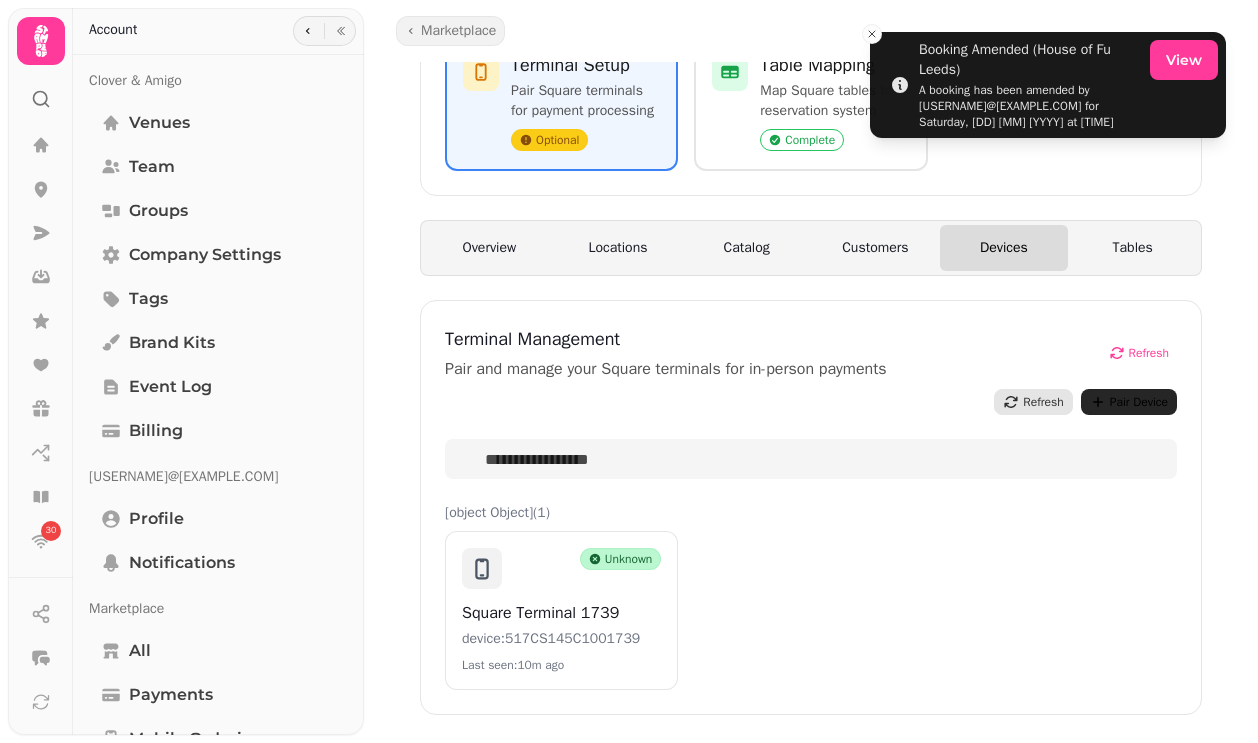 click on "Pair Device" at bounding box center (1139, 402) 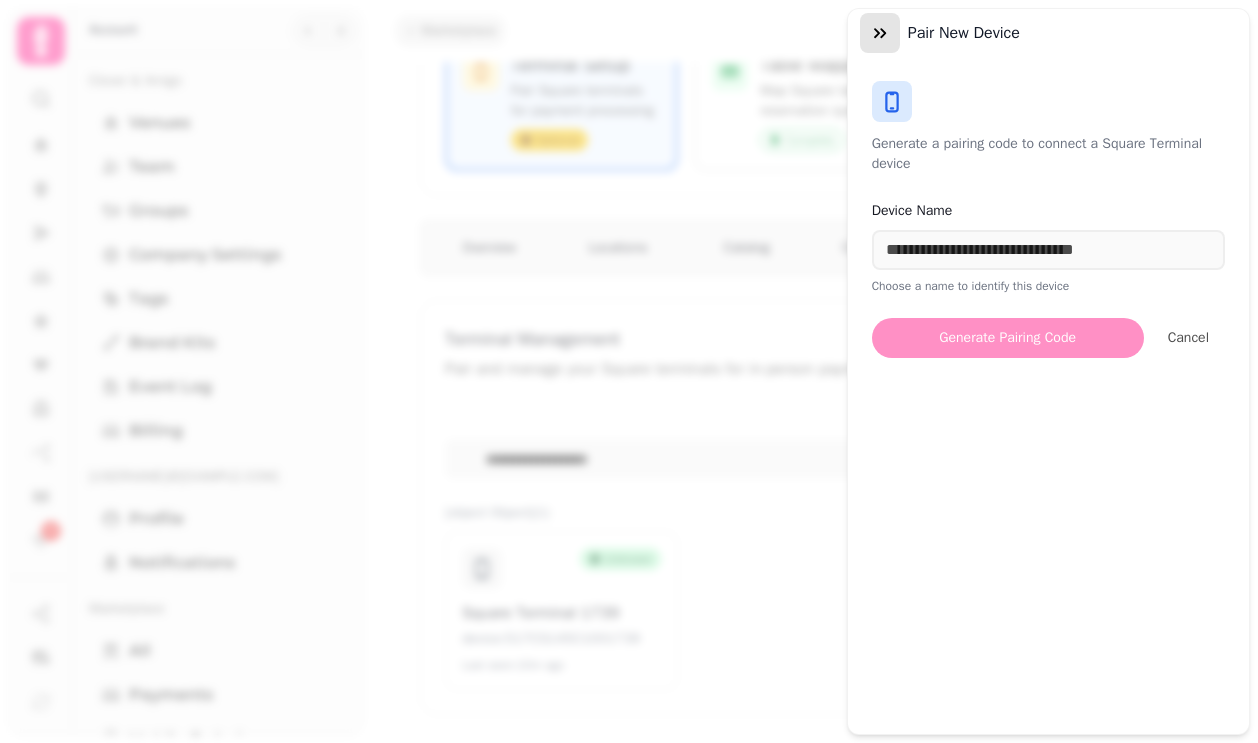 click 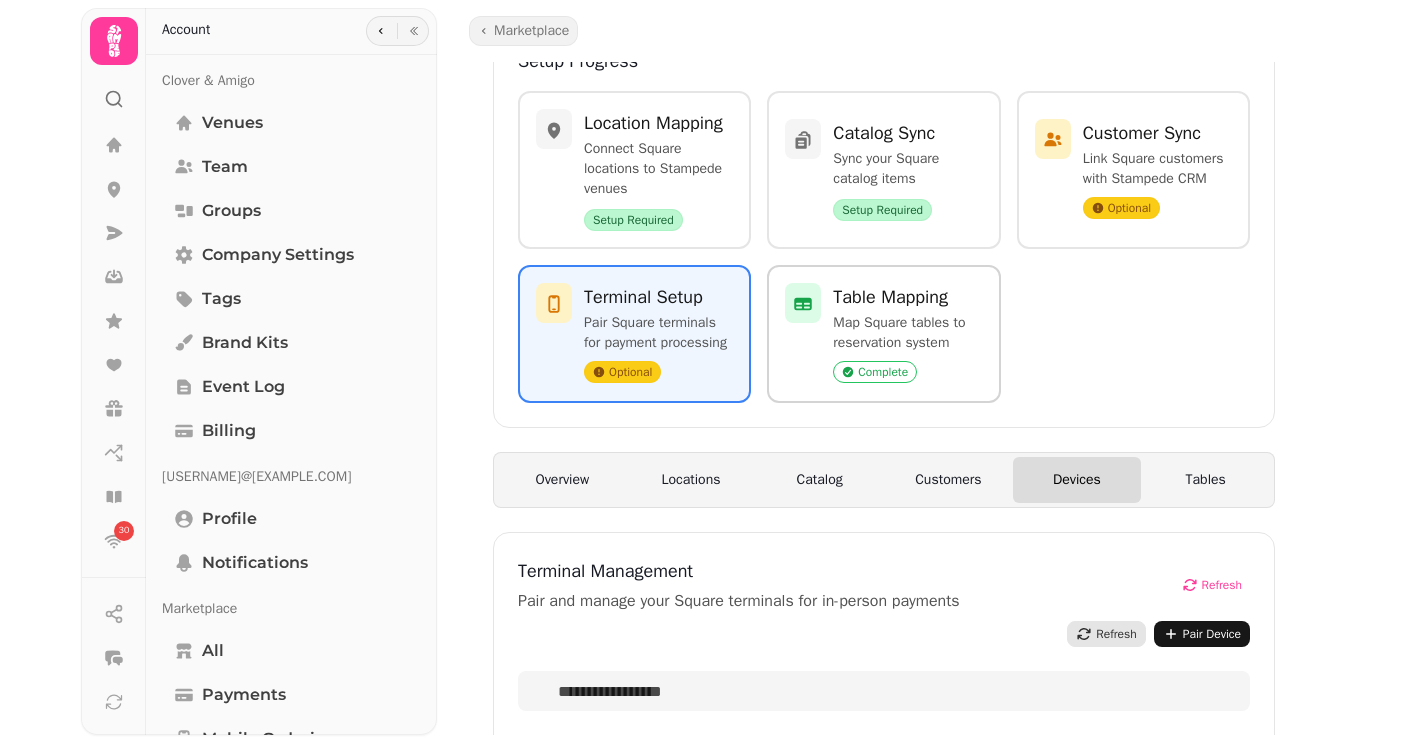 scroll, scrollTop: 114, scrollLeft: 0, axis: vertical 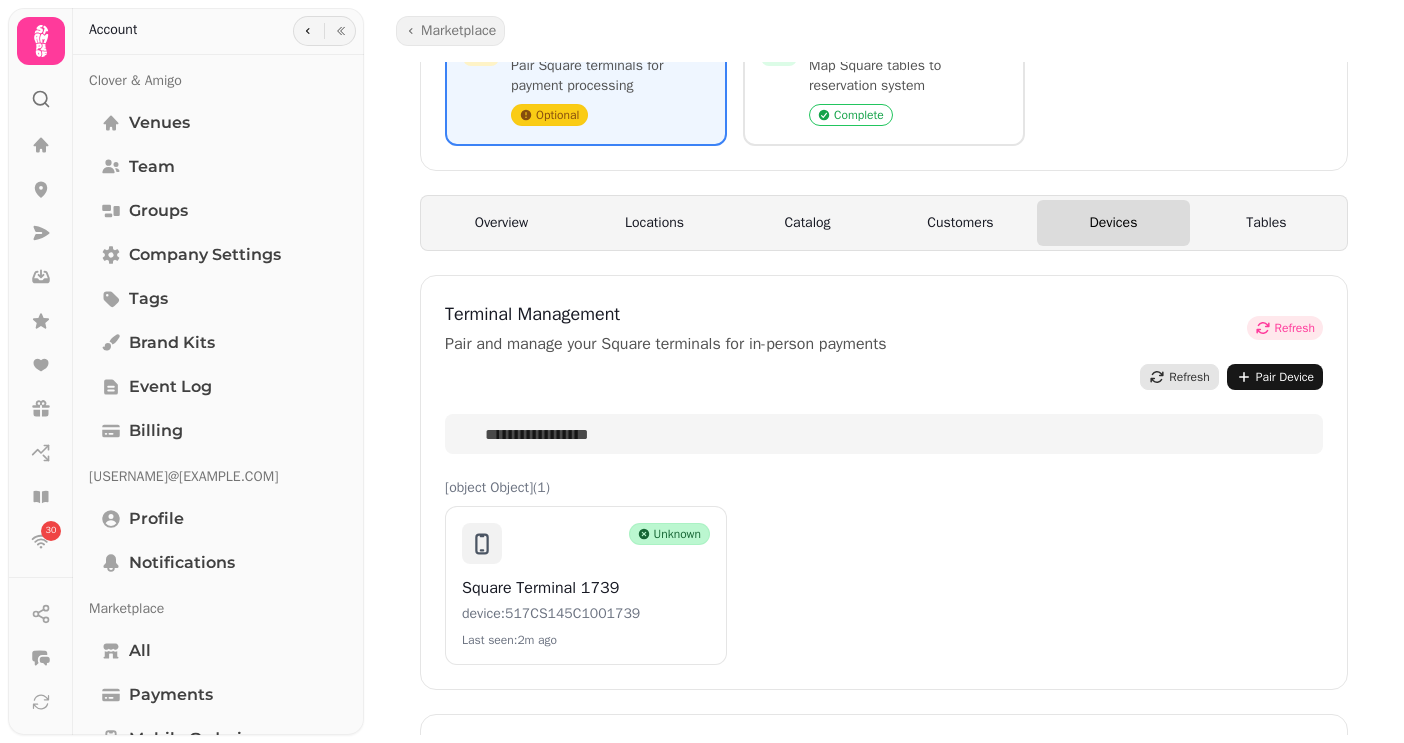 click on "Refresh" at bounding box center [1285, 328] 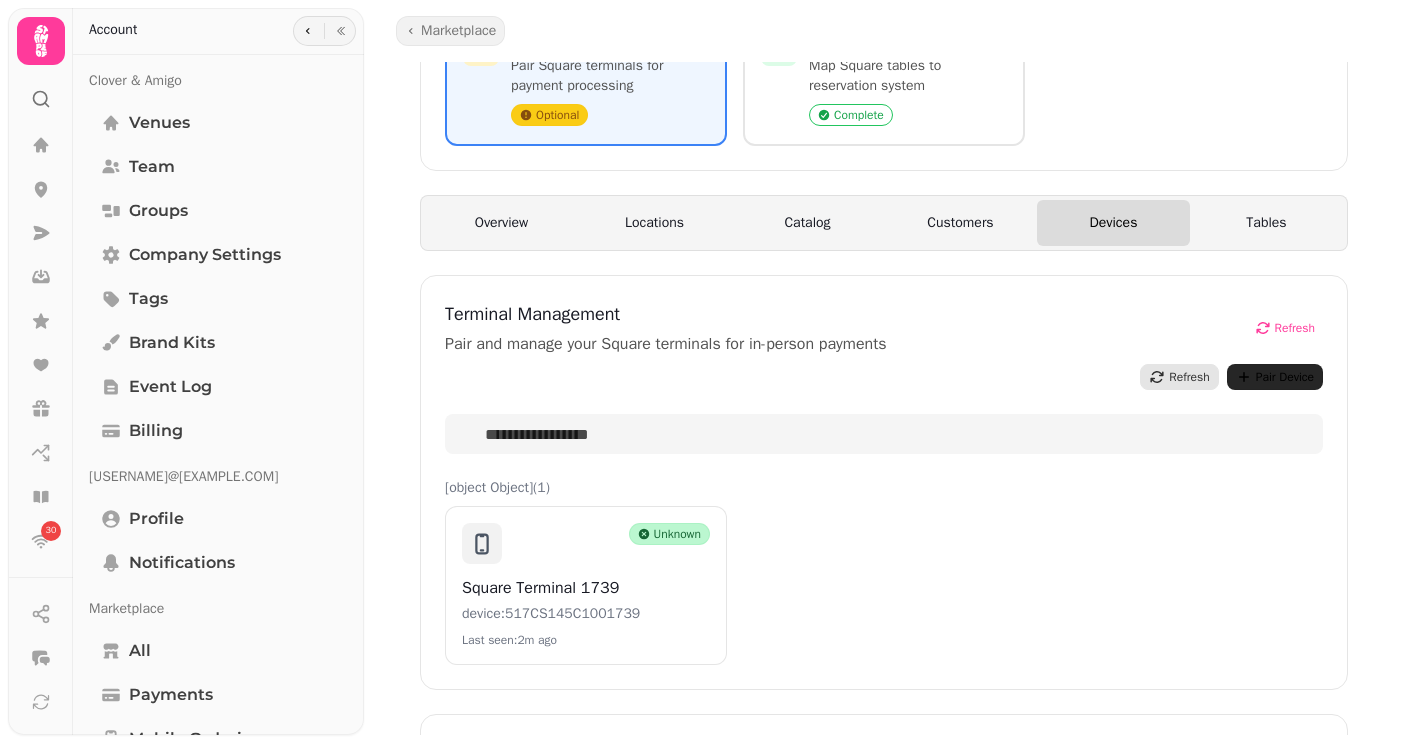click on "Pair Device" at bounding box center (1275, 377) 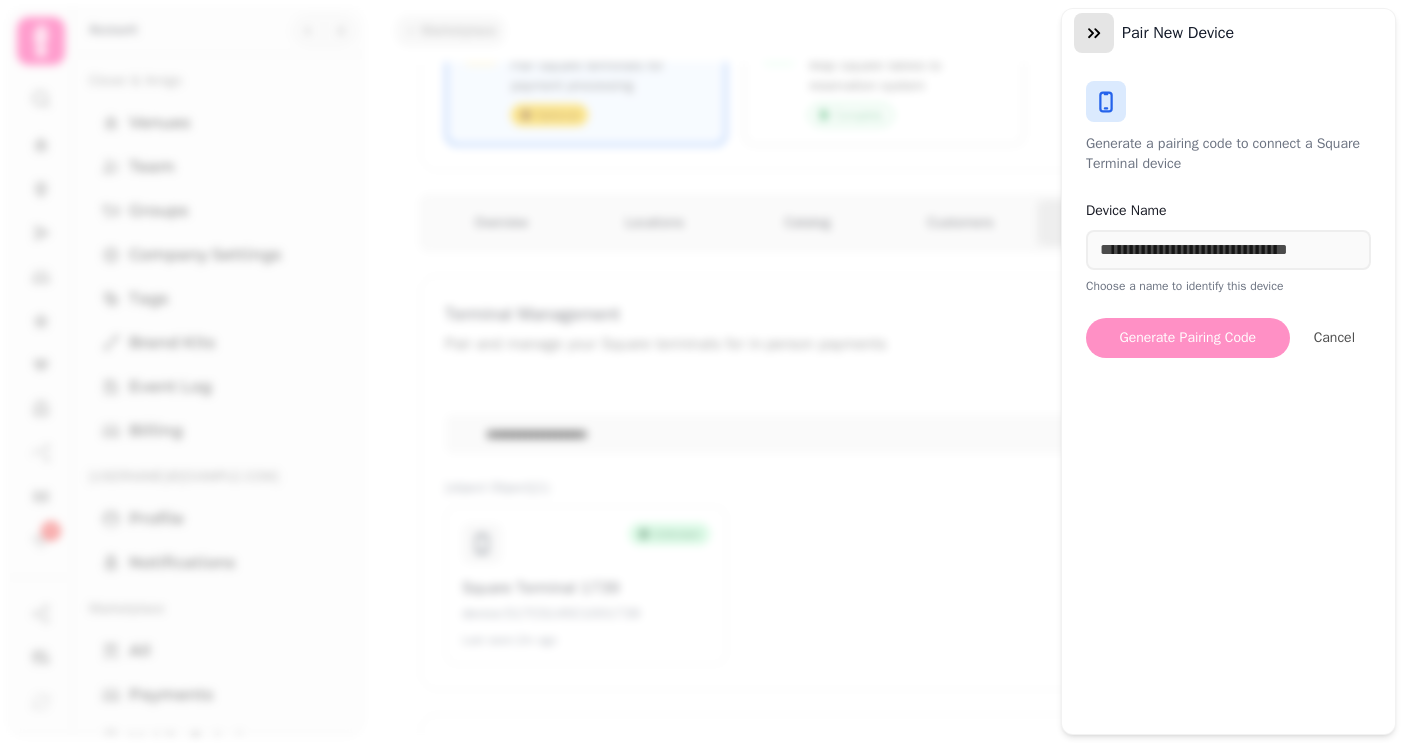 click 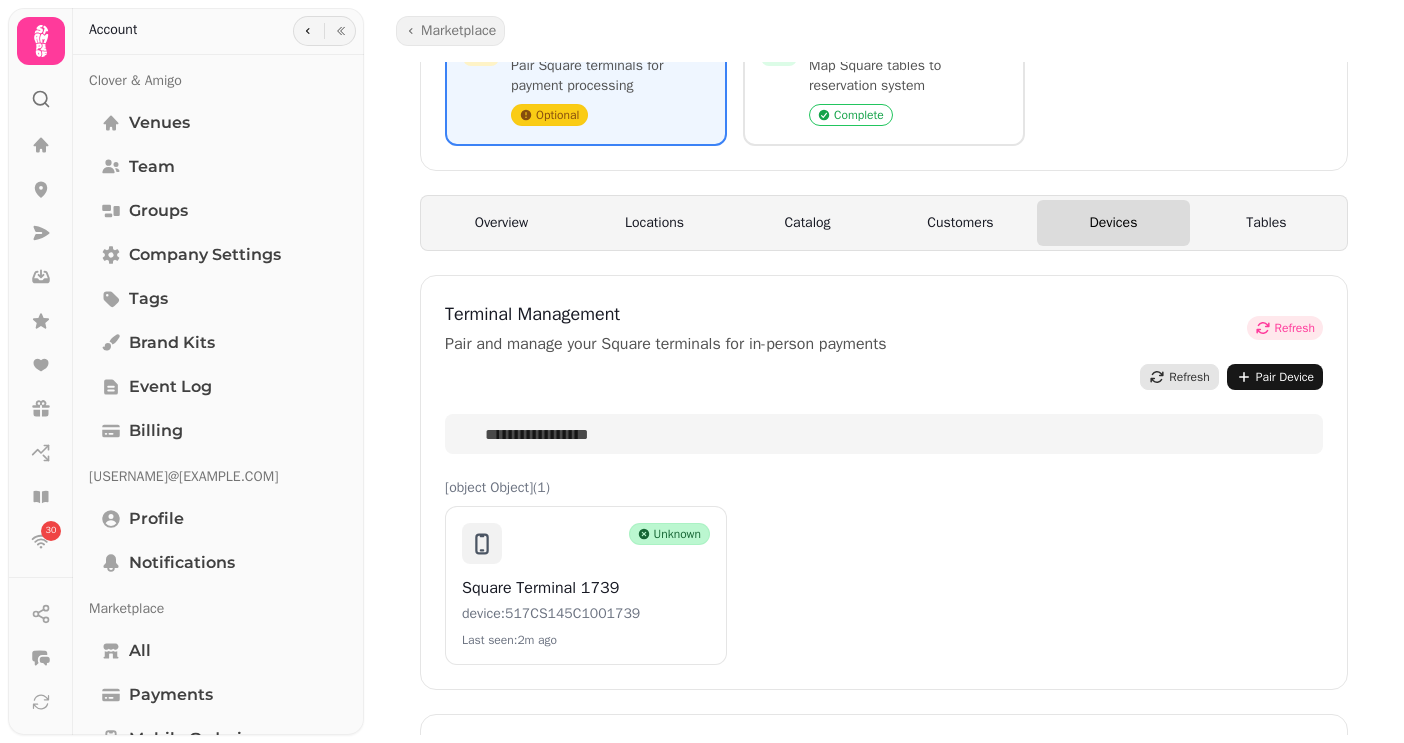 click 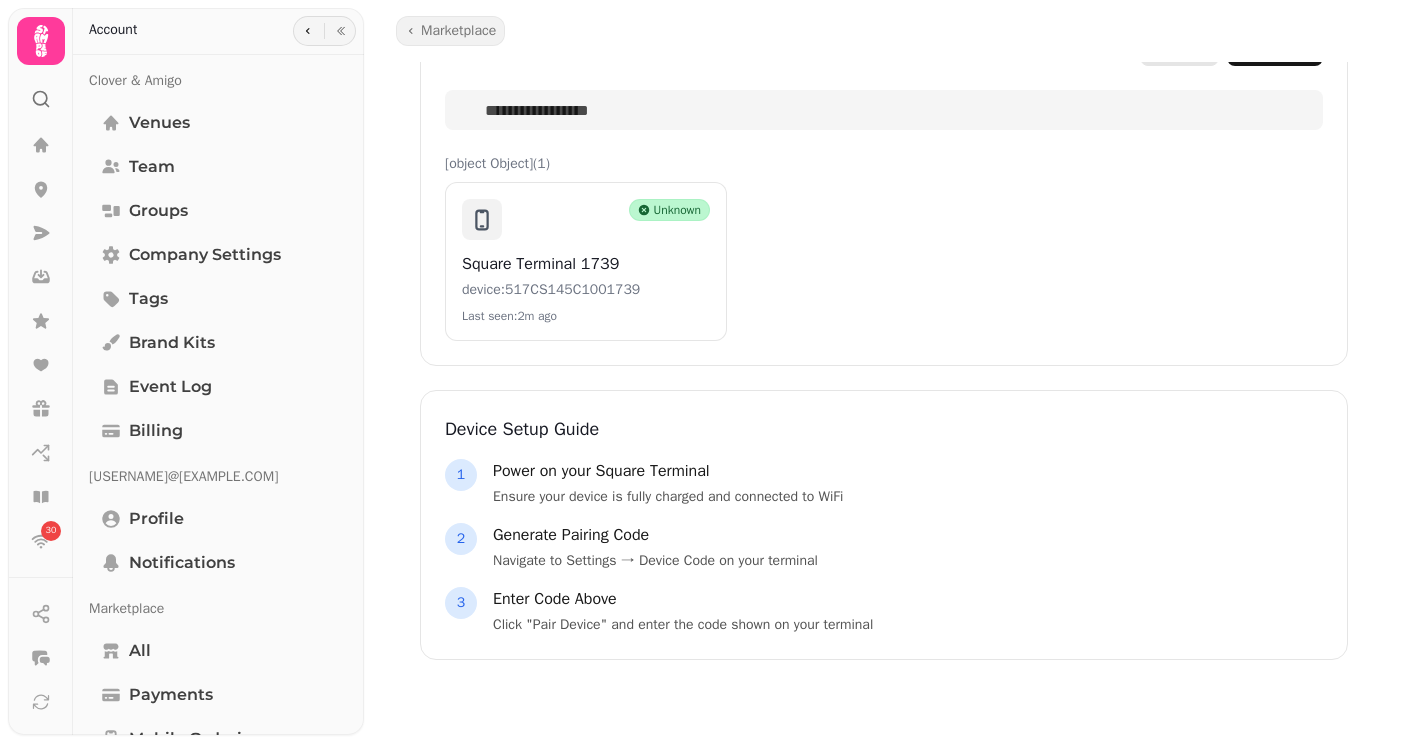 scroll, scrollTop: 713, scrollLeft: 0, axis: vertical 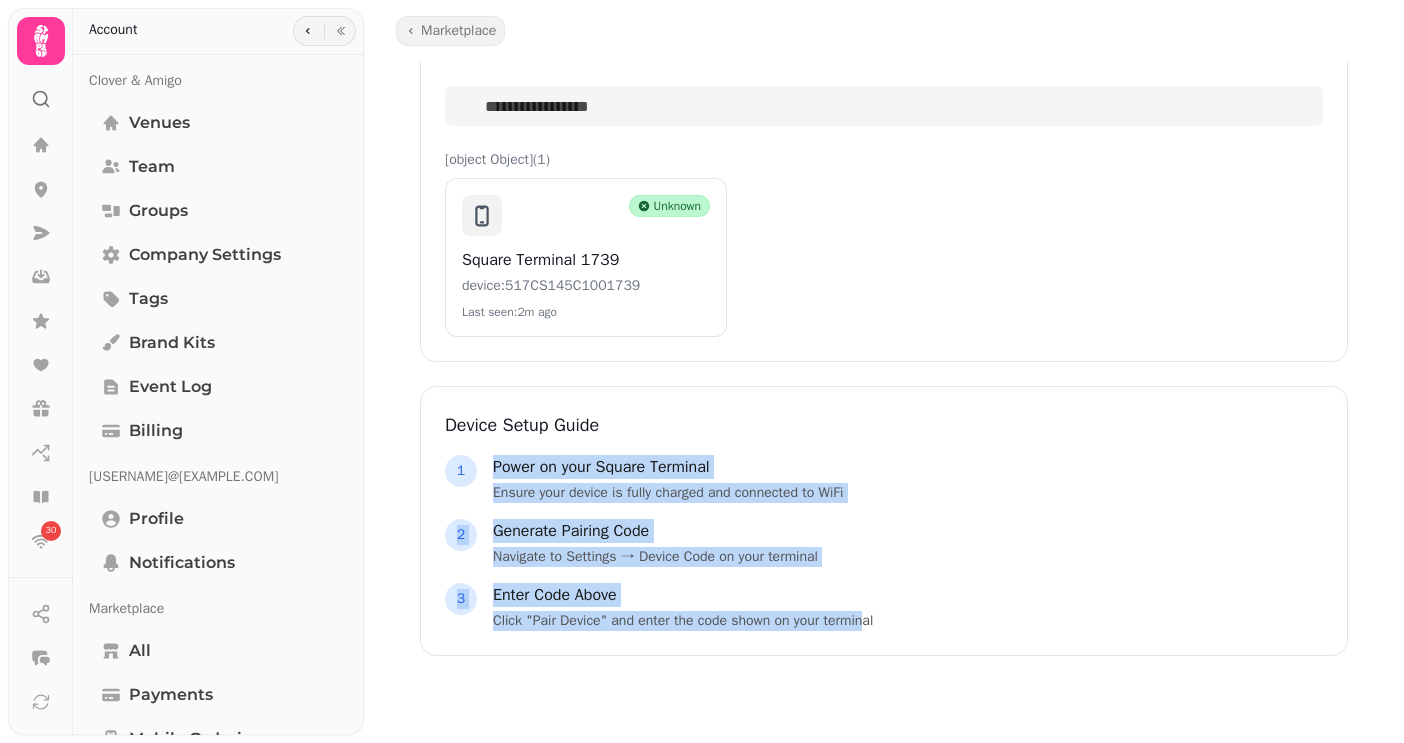drag, startPoint x: 886, startPoint y: 452, endPoint x: 886, endPoint y: 630, distance: 178 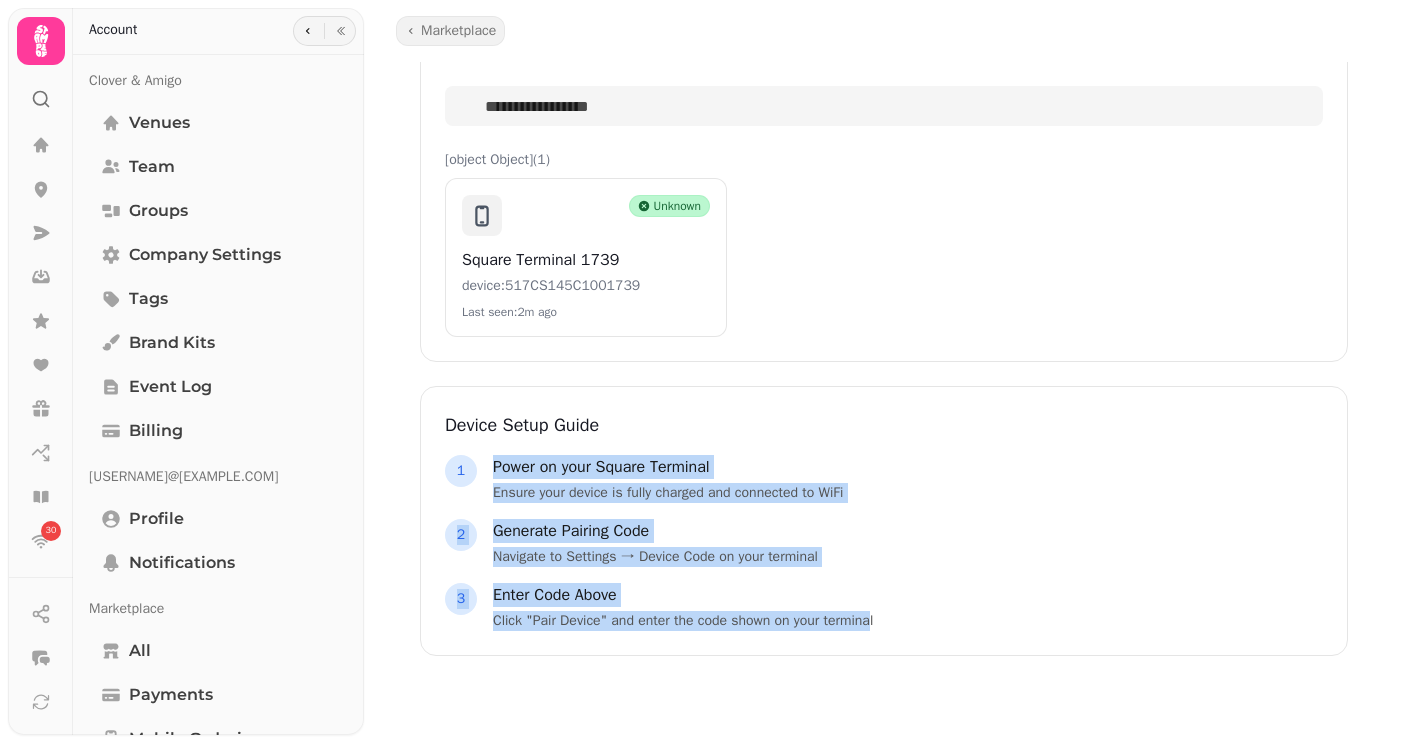 click on "Click "Pair Device" and enter the code shown on your terminal" at bounding box center (683, 621) 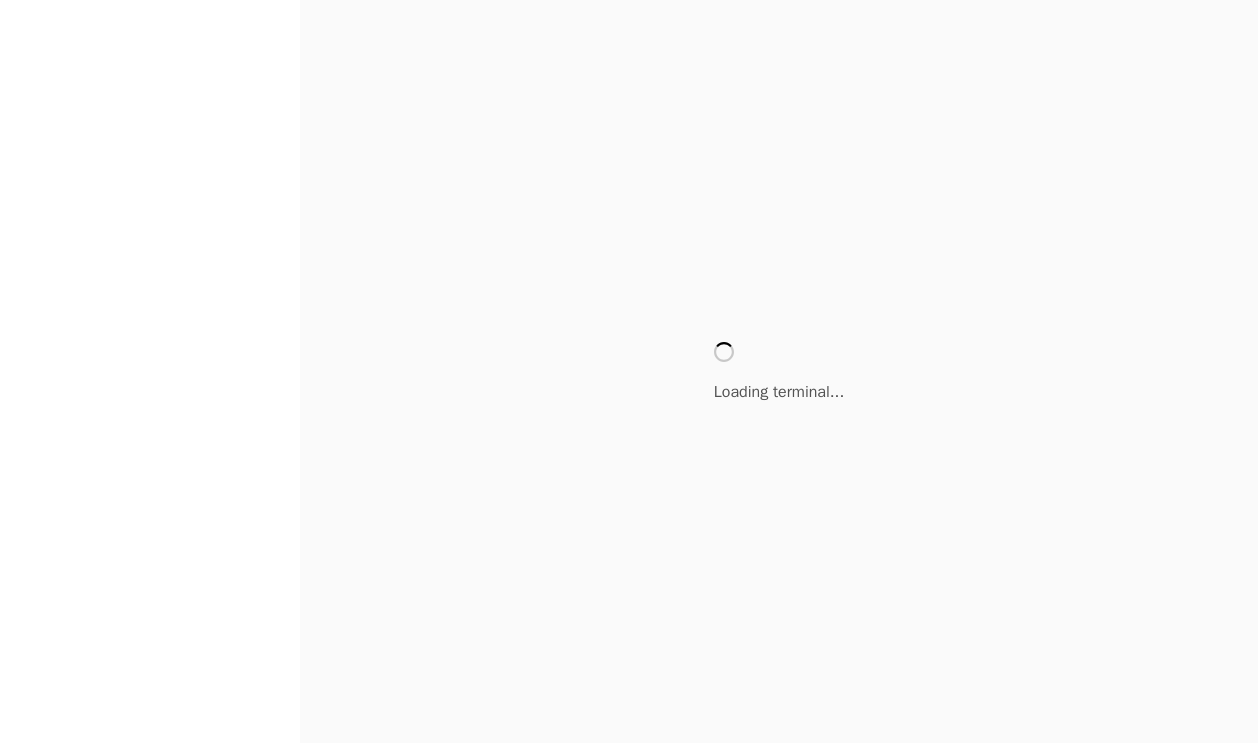 scroll, scrollTop: 0, scrollLeft: 0, axis: both 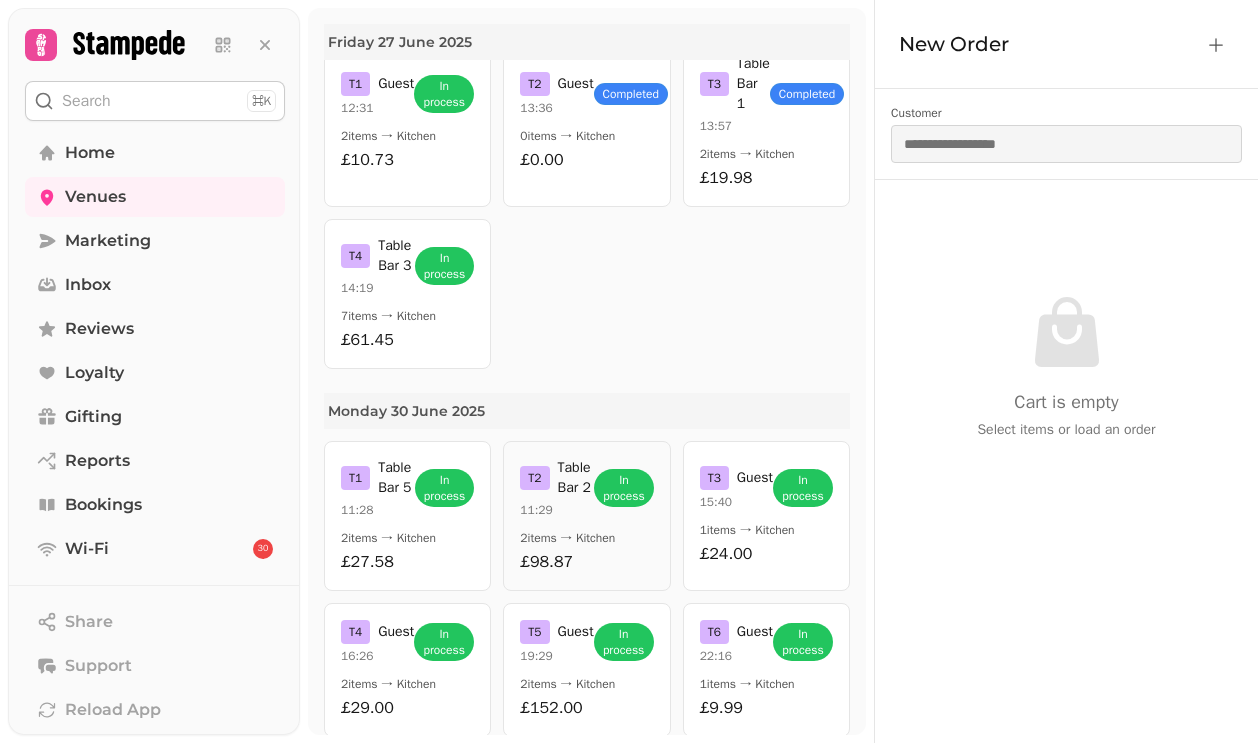 click on "2  items → Kitchen" at bounding box center [586, 538] 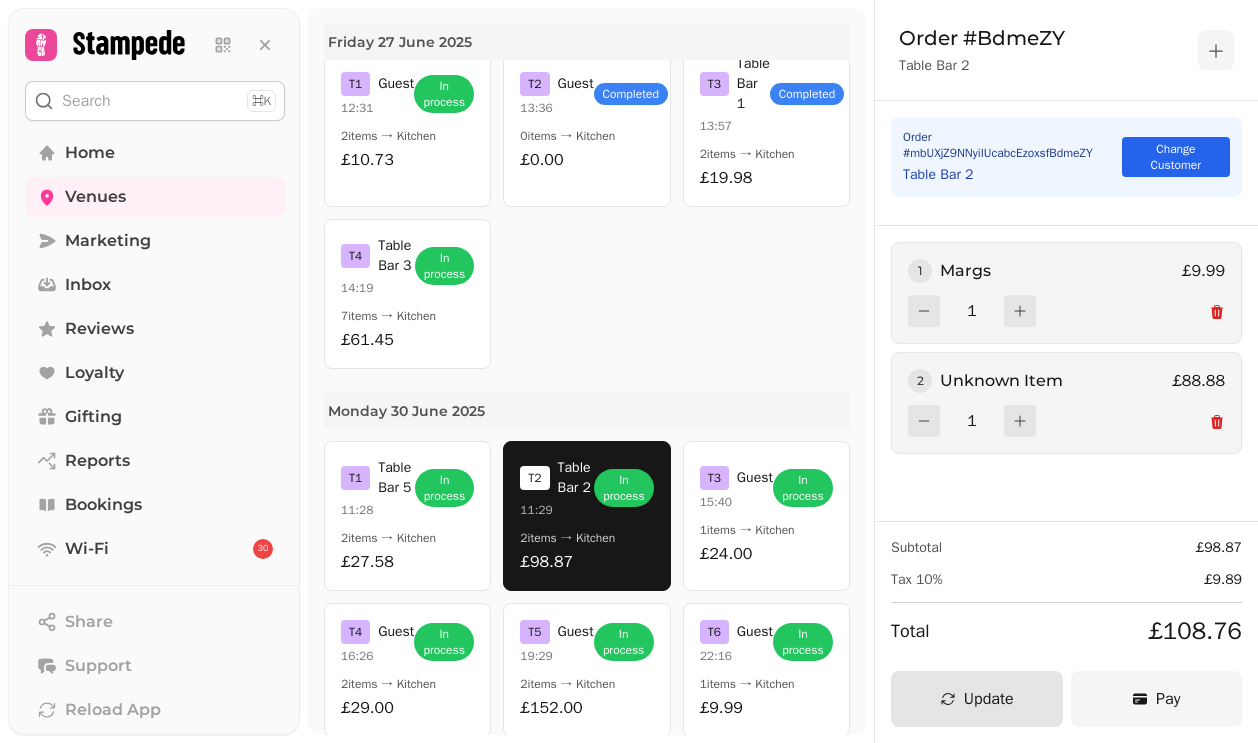 click on "Pay" at bounding box center (1157, 699) 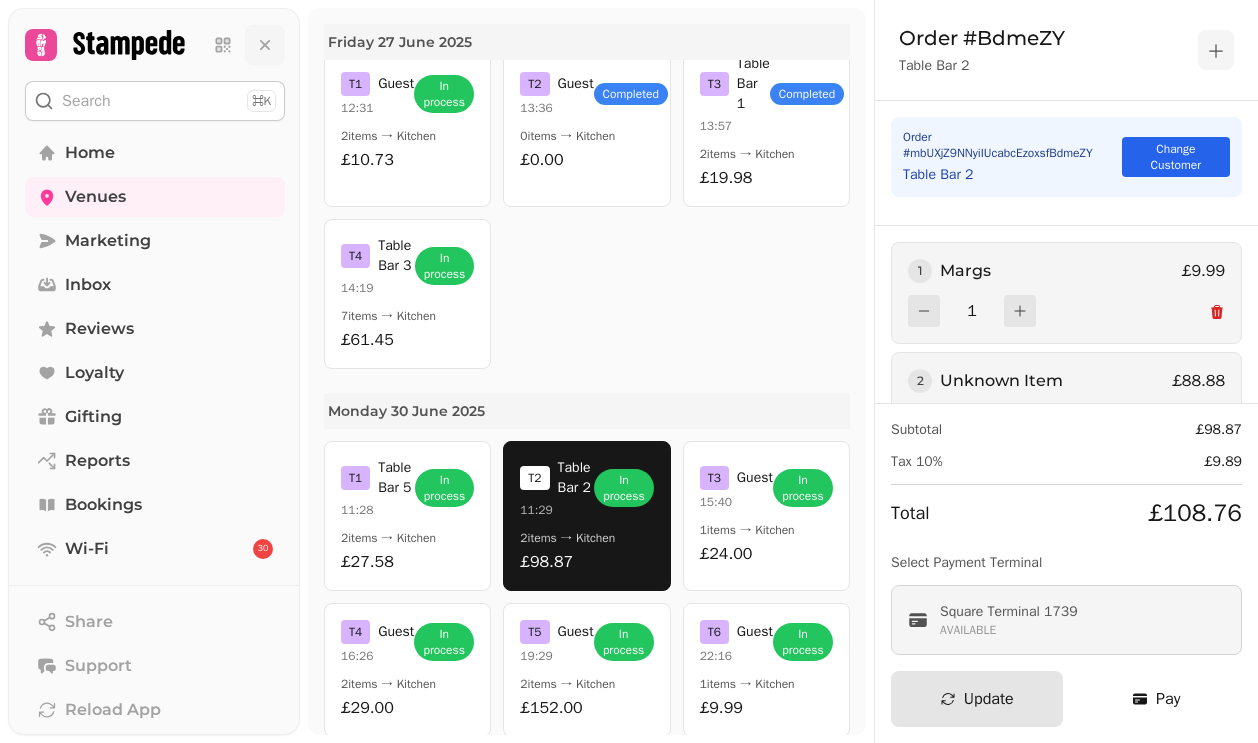 click 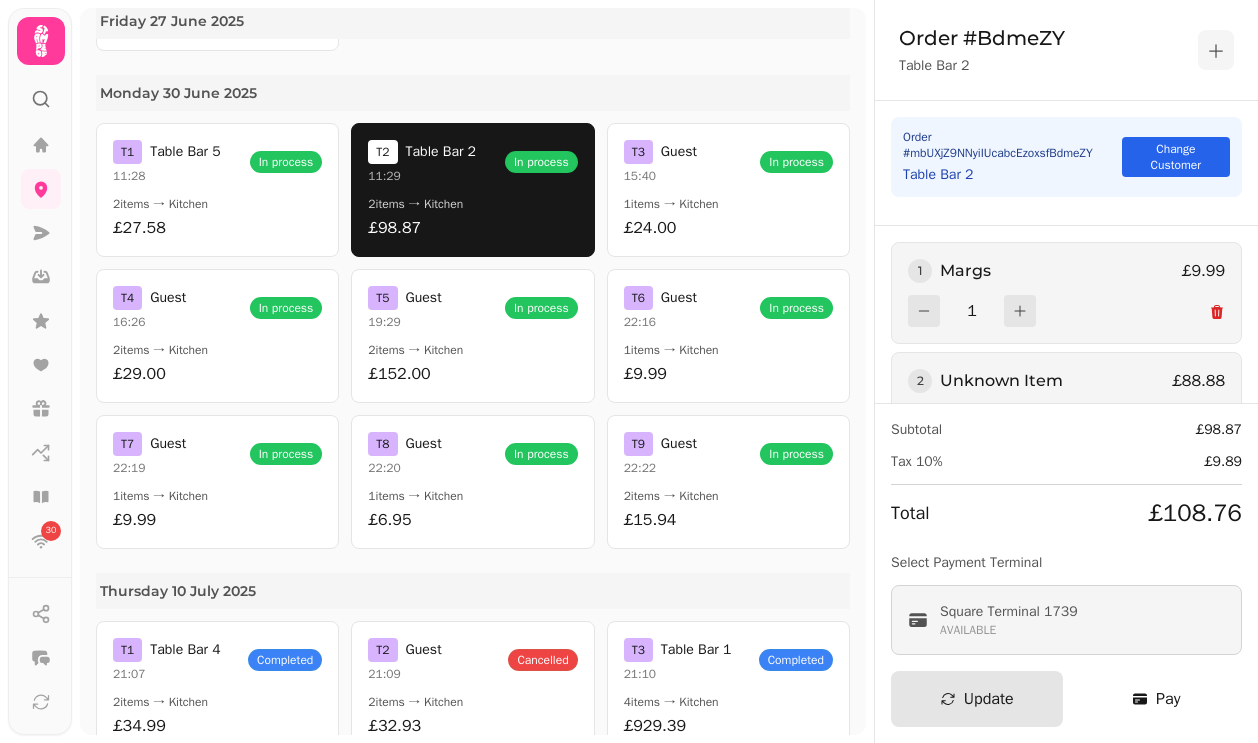 scroll, scrollTop: 1053, scrollLeft: 0, axis: vertical 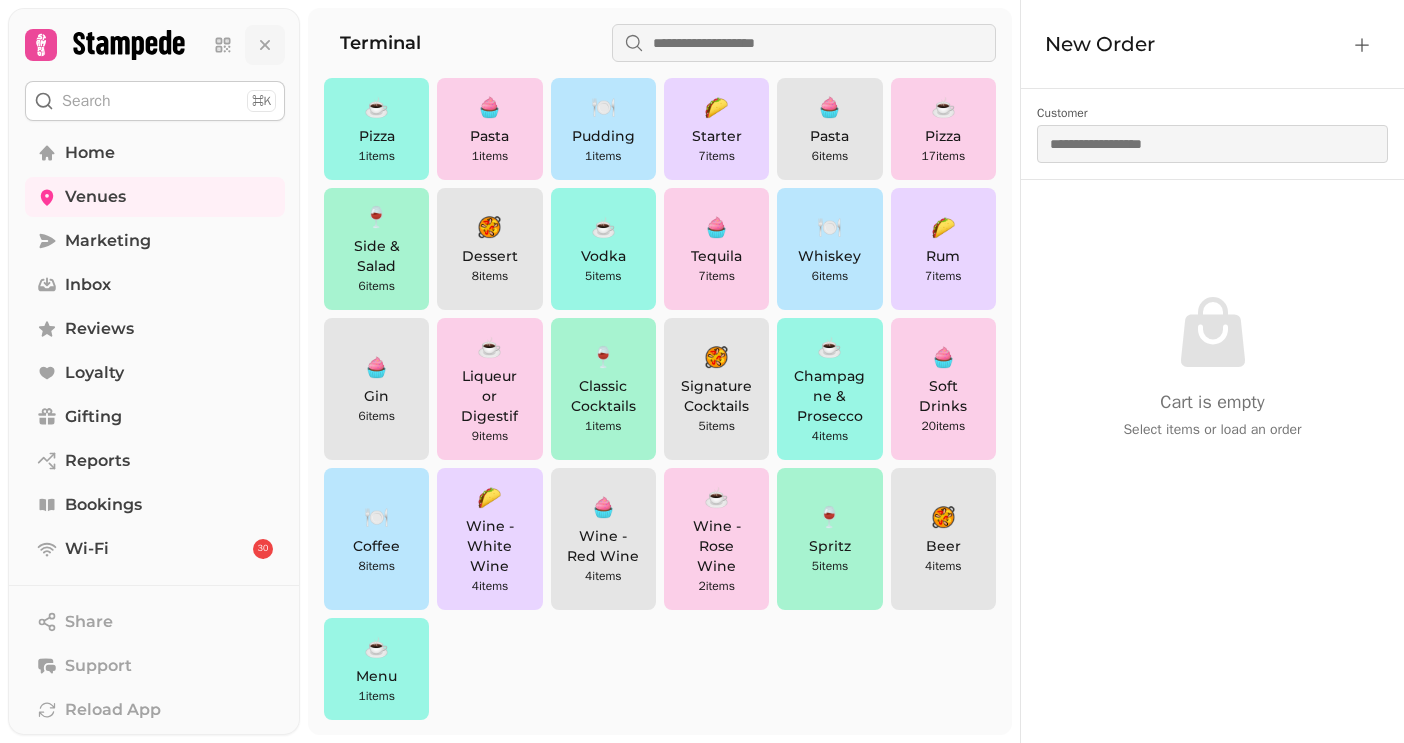 click 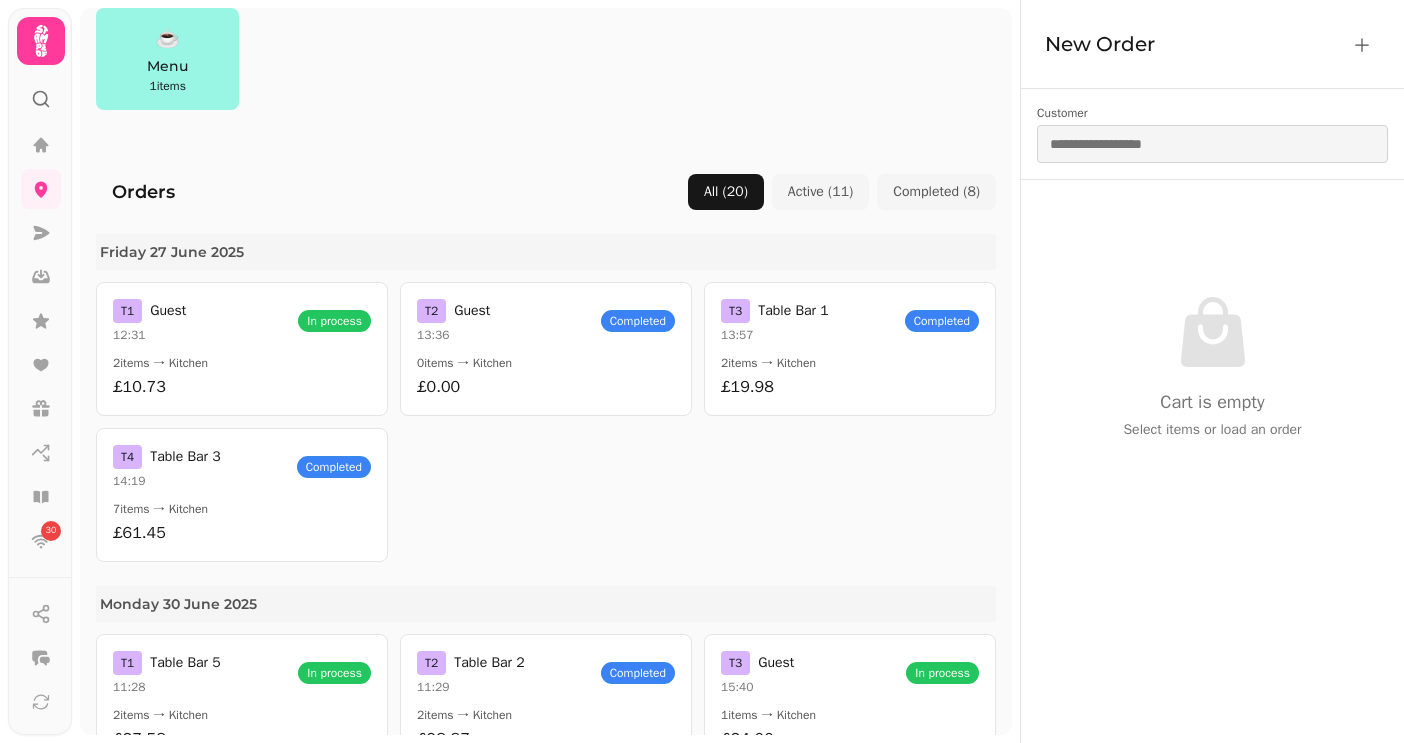 scroll, scrollTop: 360, scrollLeft: 0, axis: vertical 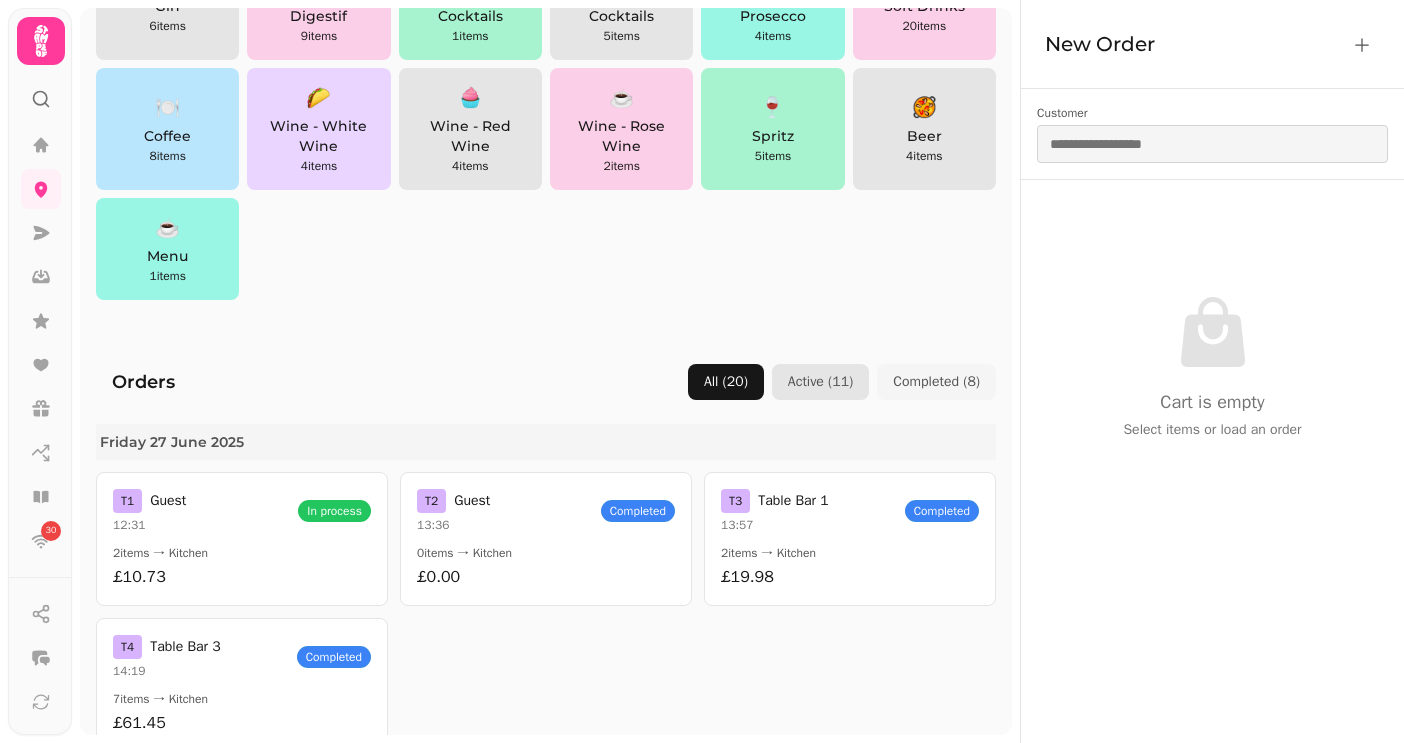 click on "Active ( 11 )" at bounding box center [820, 382] 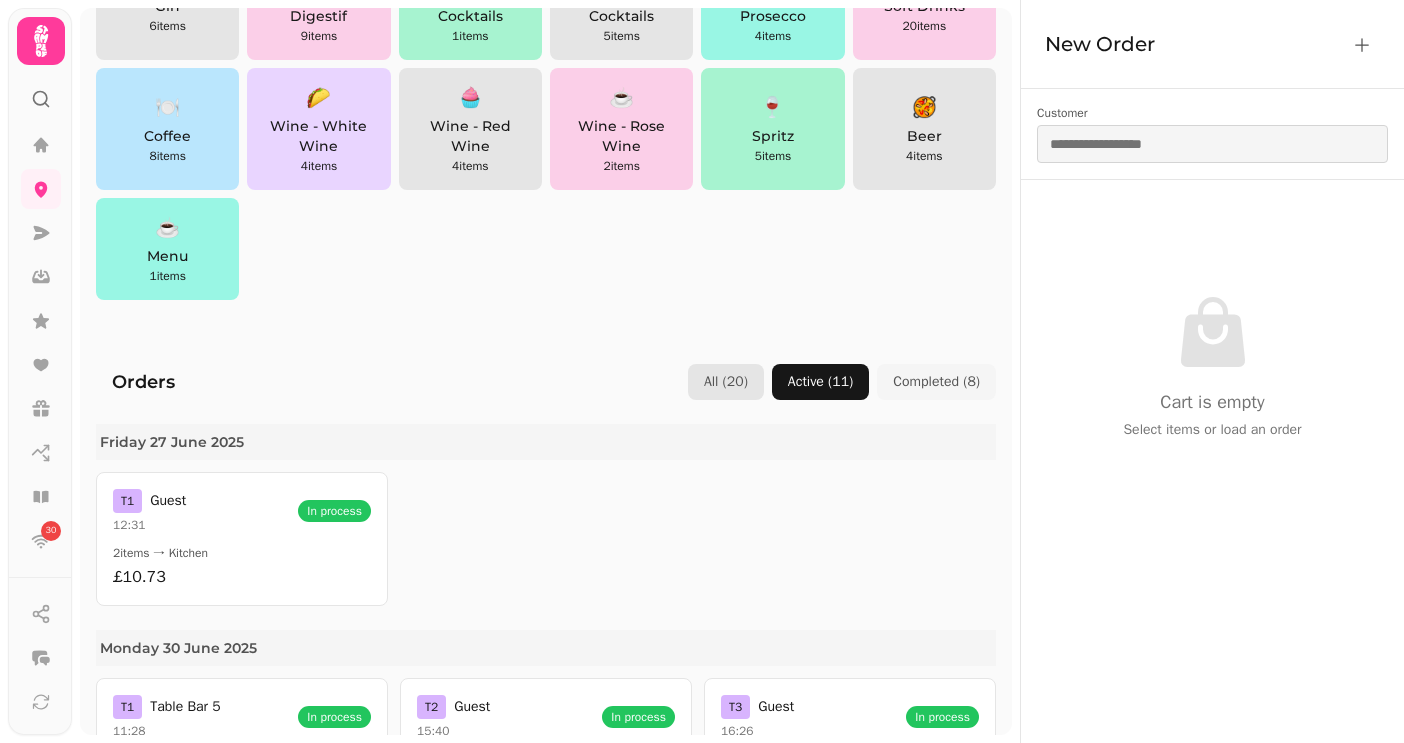 click on "All ( 20 )" at bounding box center (726, 382) 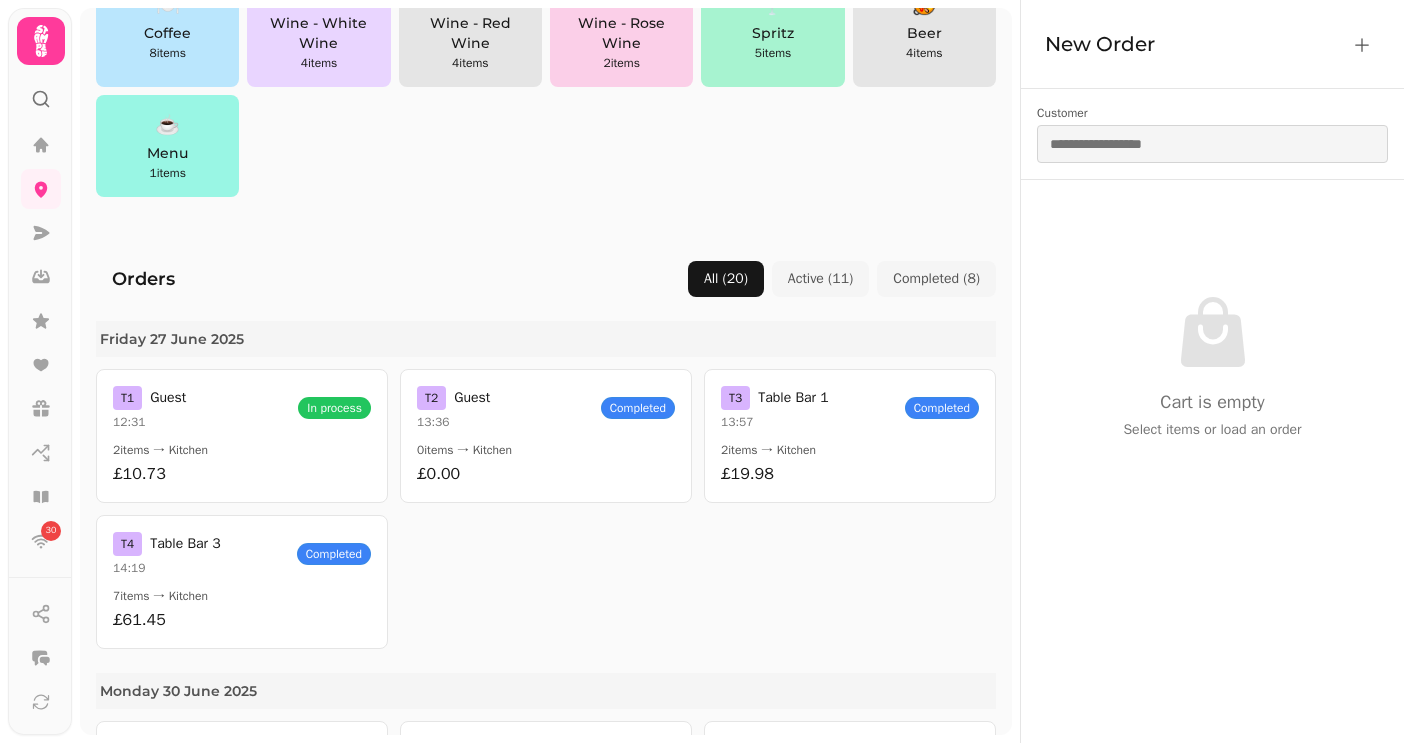 scroll, scrollTop: 525, scrollLeft: 0, axis: vertical 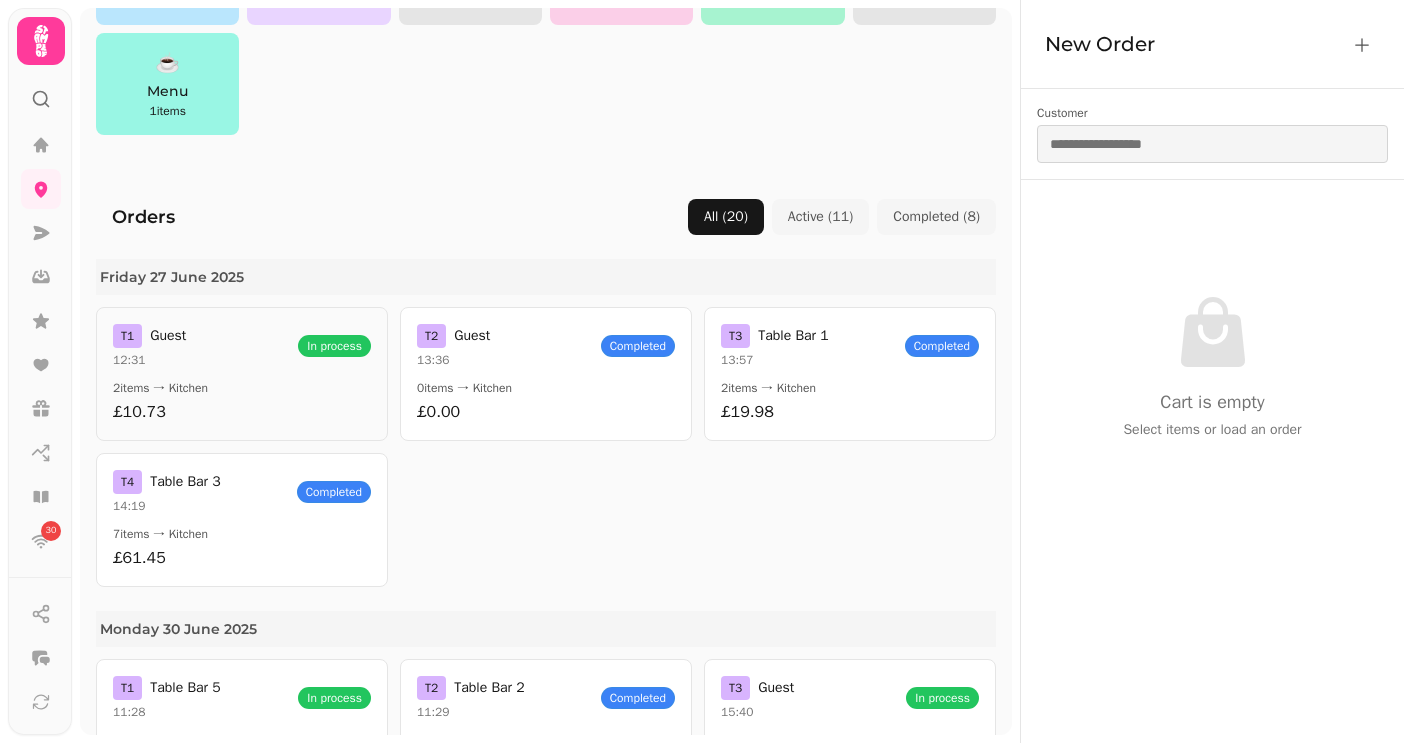 click on "£10.73" at bounding box center [242, 412] 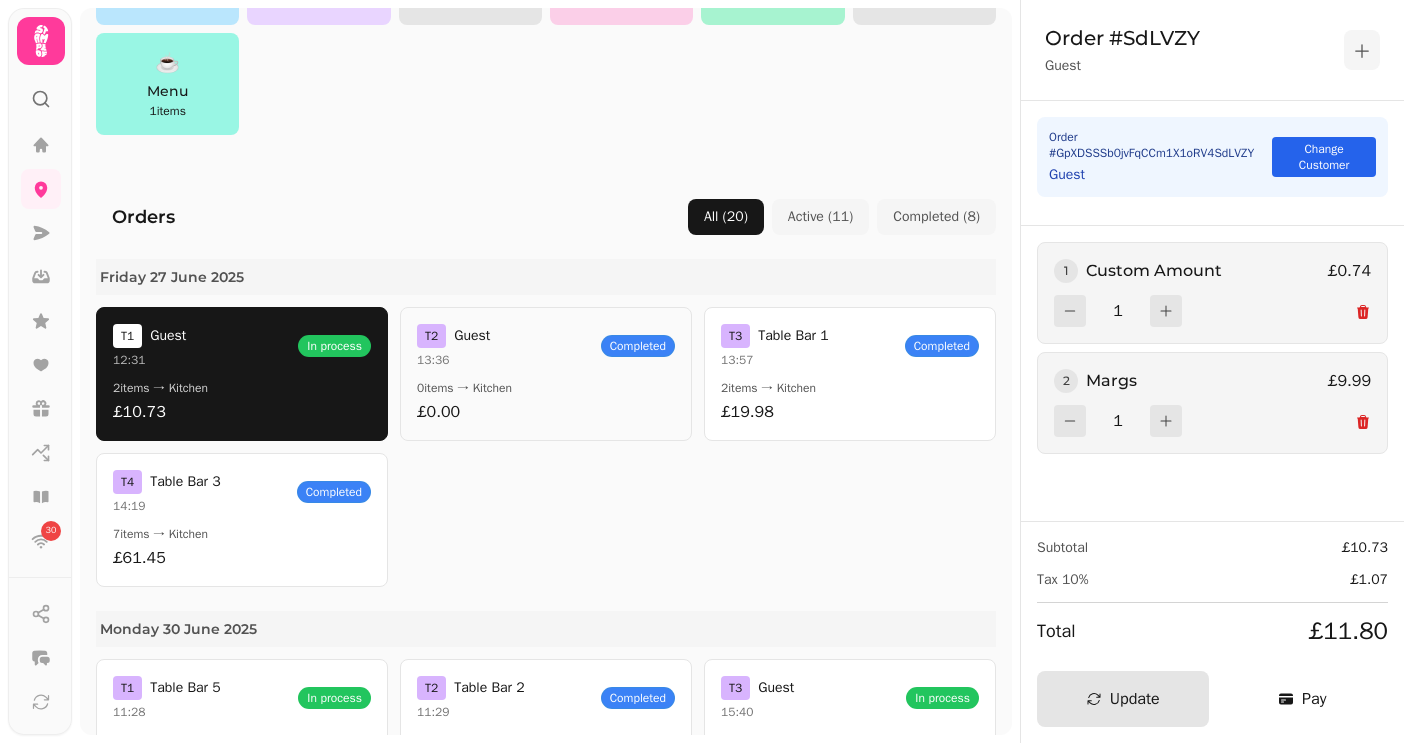 click on "£0.00" at bounding box center [546, 412] 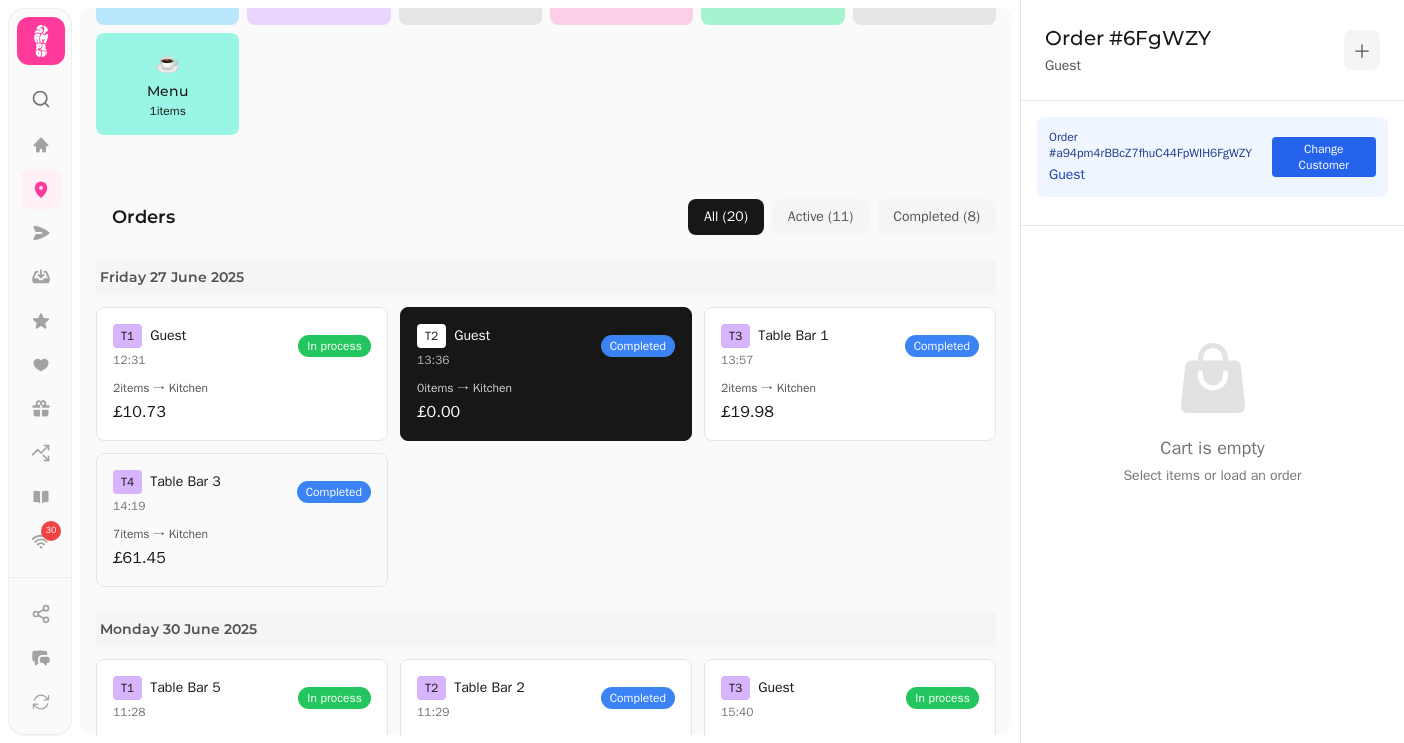 click on "7  items → Kitchen" at bounding box center (242, 534) 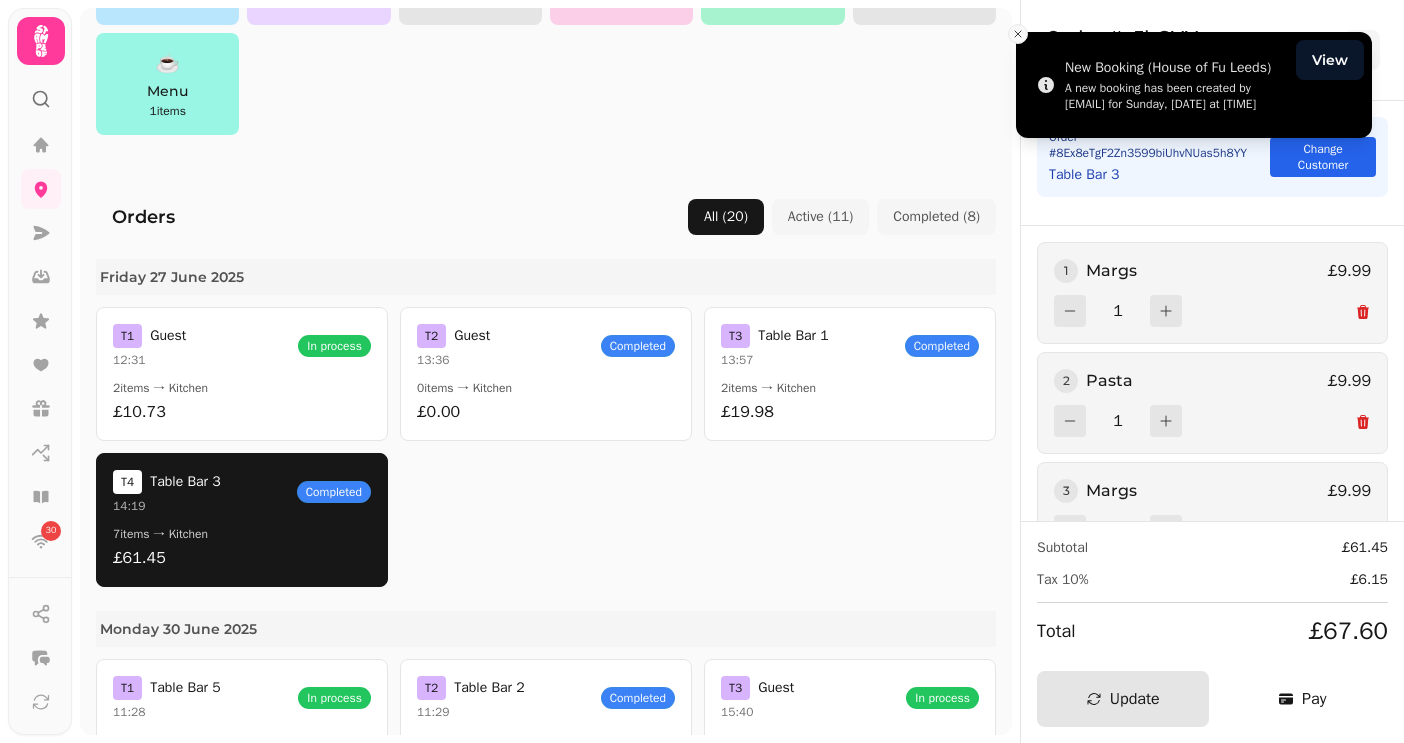 click at bounding box center [1018, 34] 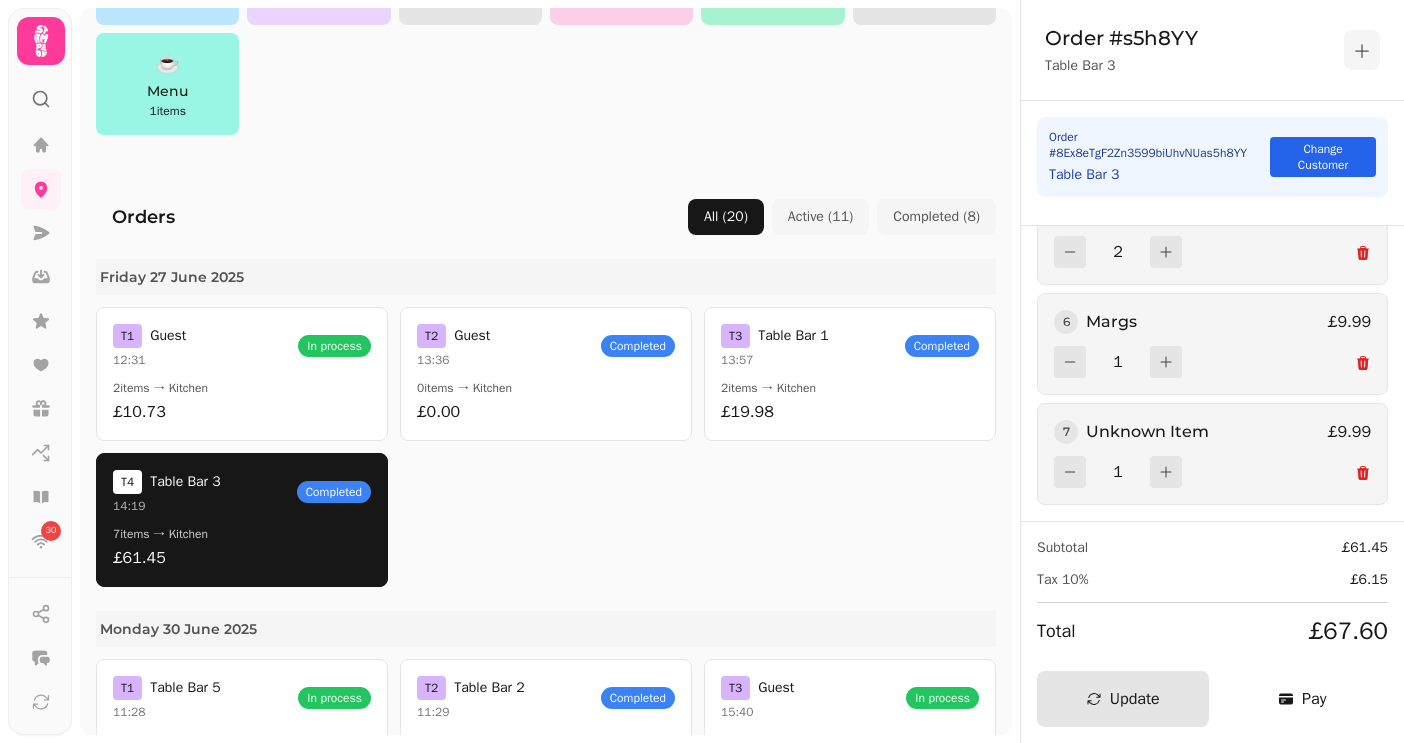 scroll, scrollTop: 0, scrollLeft: 0, axis: both 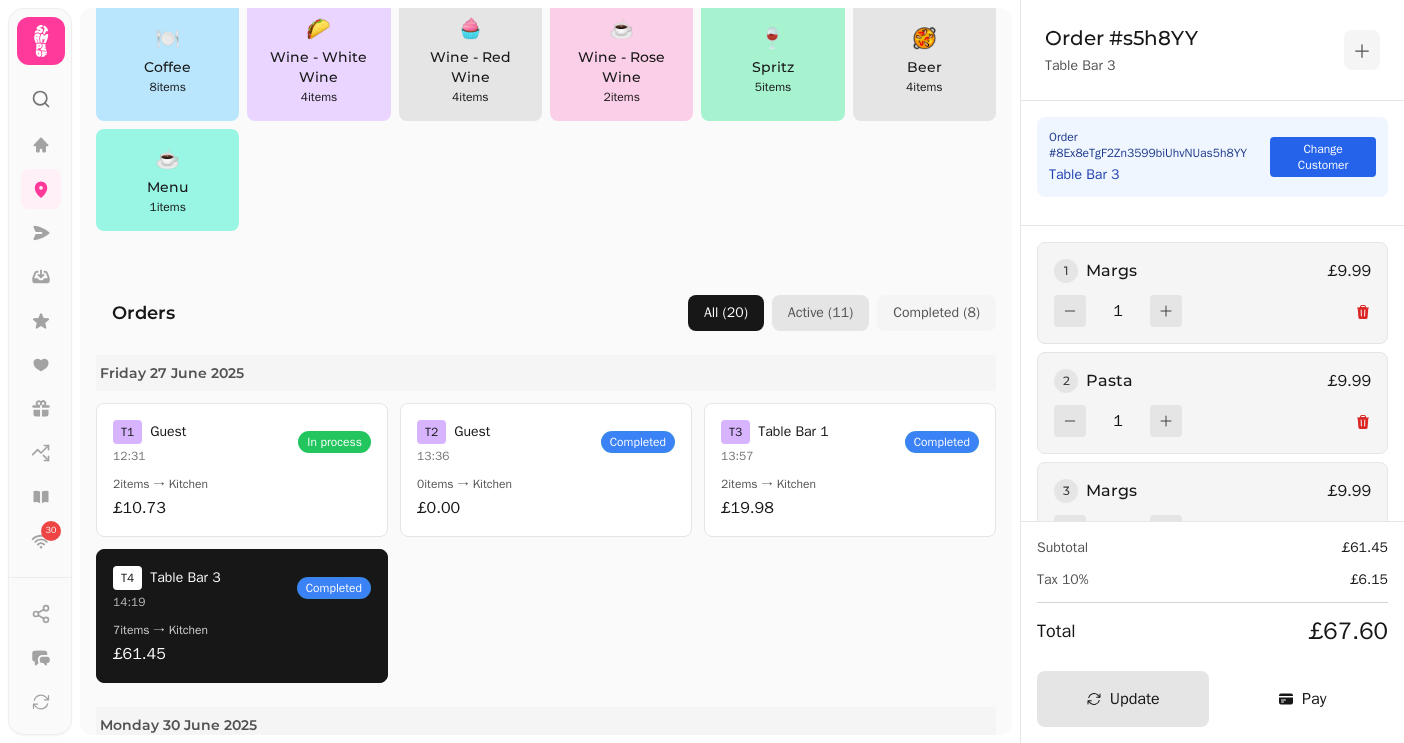 click on "Active ( 11 )" at bounding box center (820, 313) 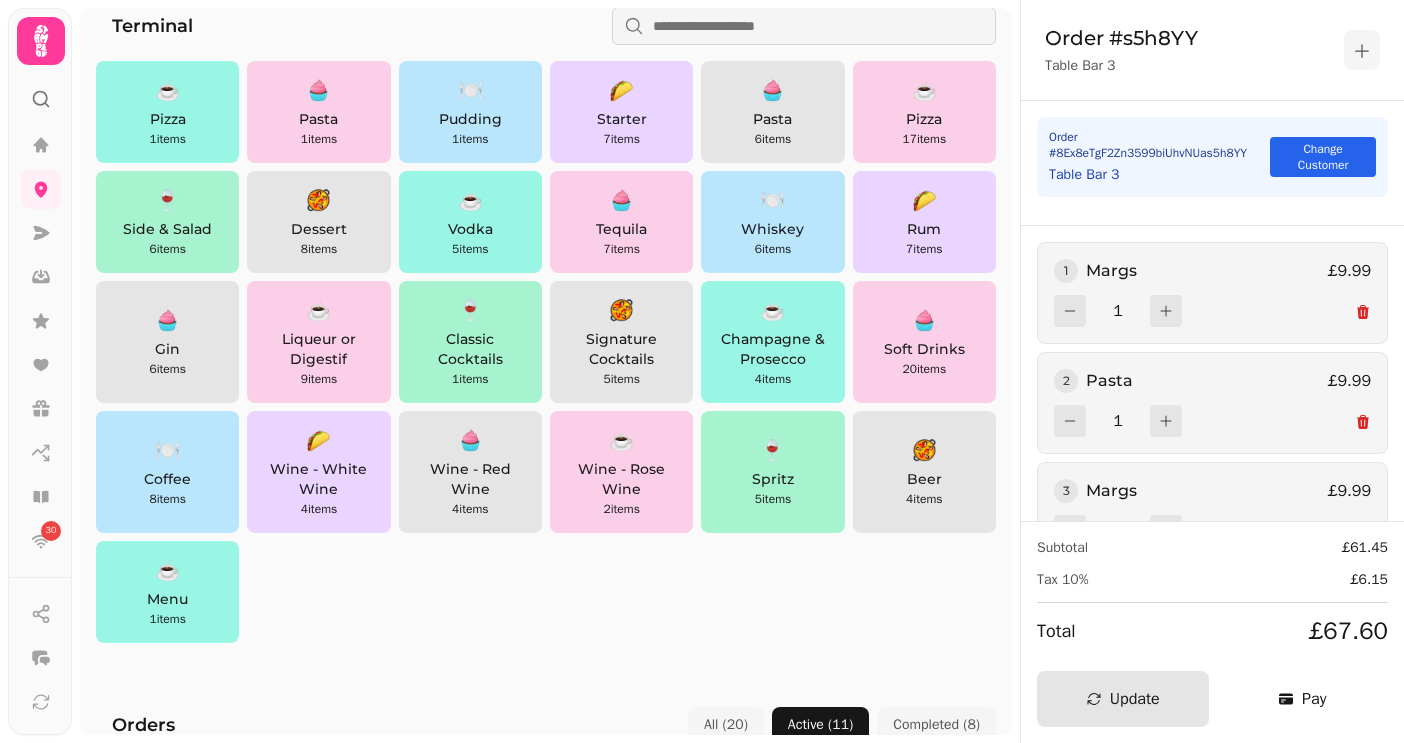 scroll, scrollTop: 0, scrollLeft: 0, axis: both 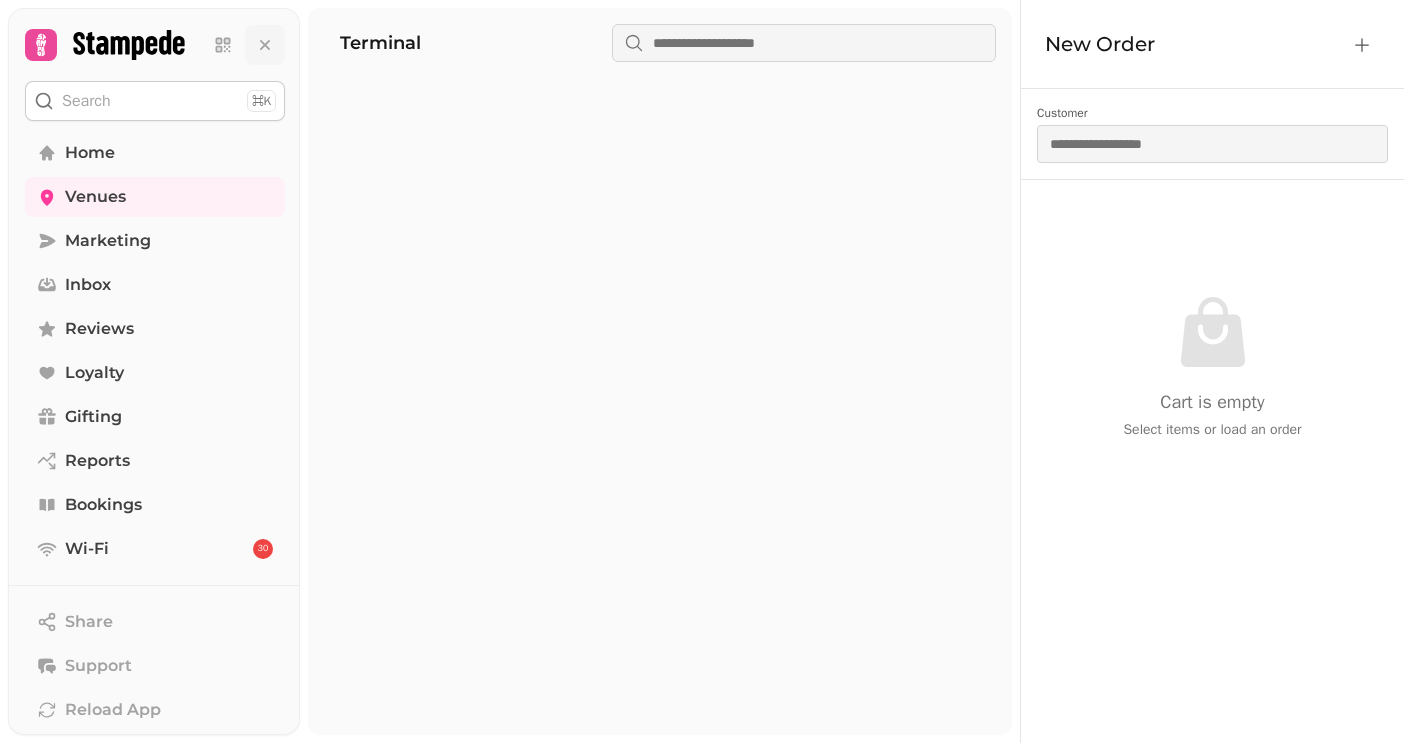 click 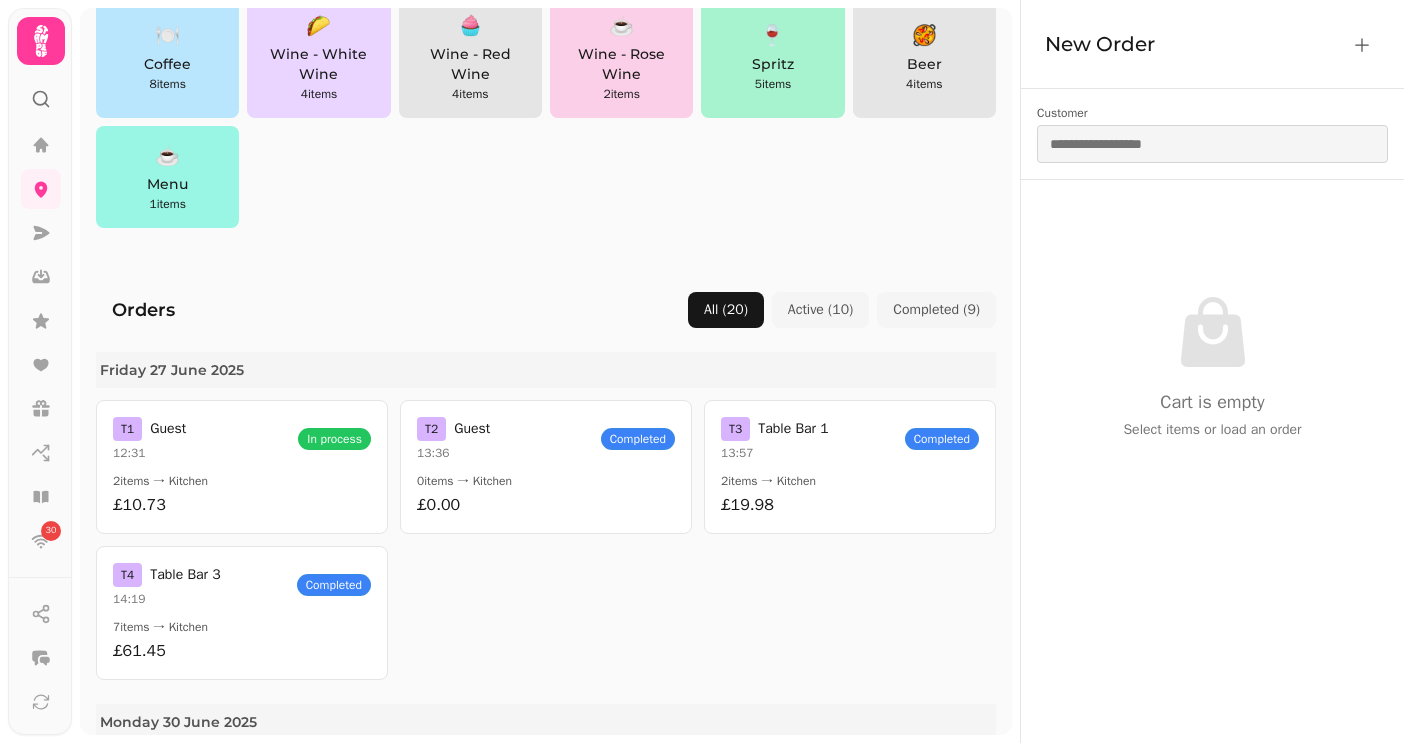 scroll, scrollTop: 757, scrollLeft: 0, axis: vertical 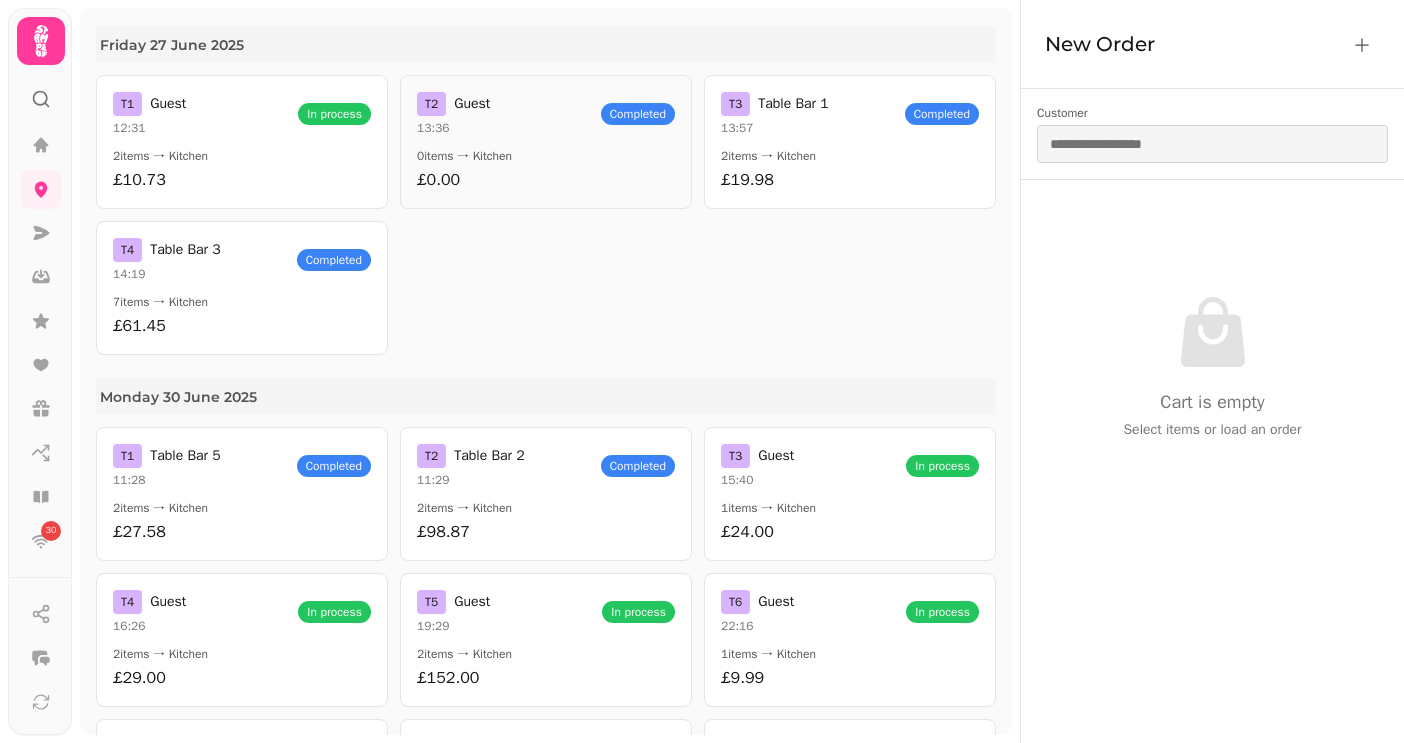 click on "T 2 Guest 13:36 Completed 0  items → Kitchen £0.00" at bounding box center (546, 142) 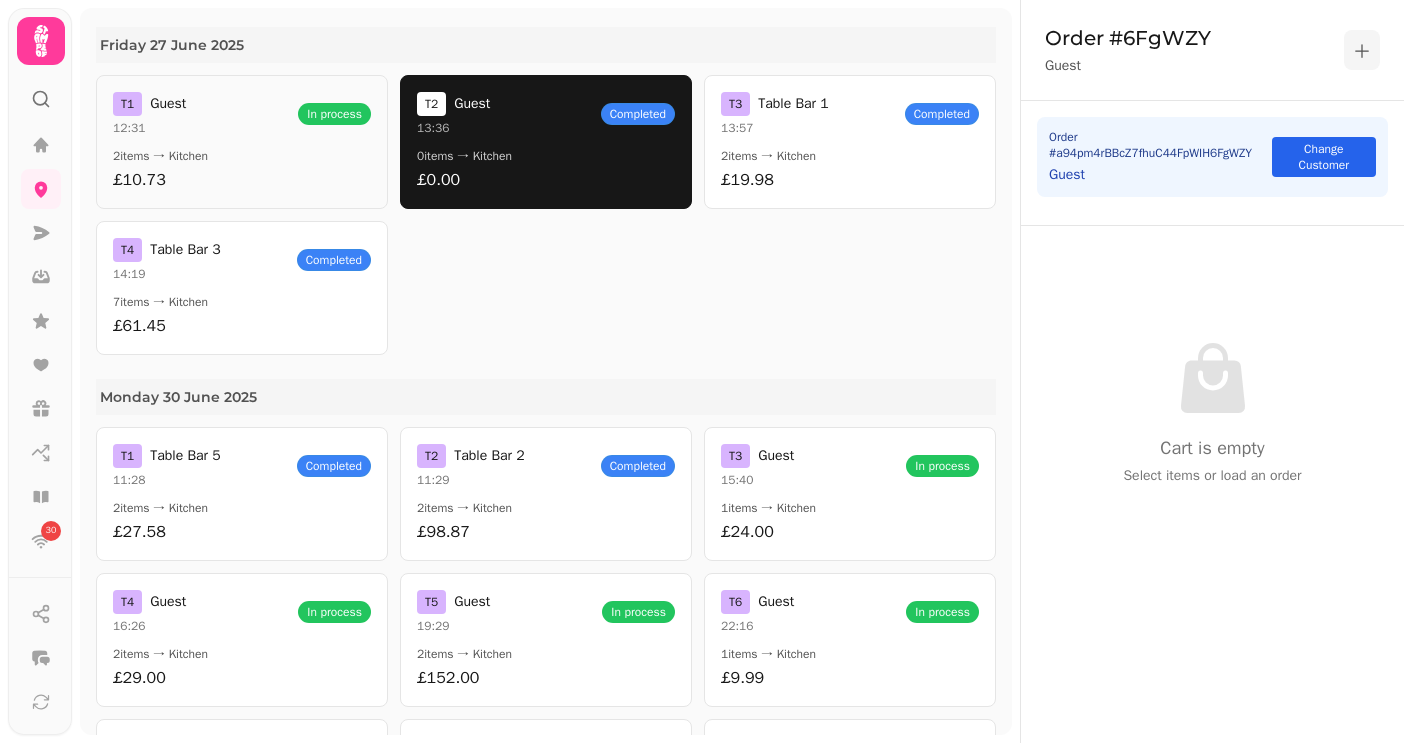 click on "2  items → Kitchen" at bounding box center (242, 156) 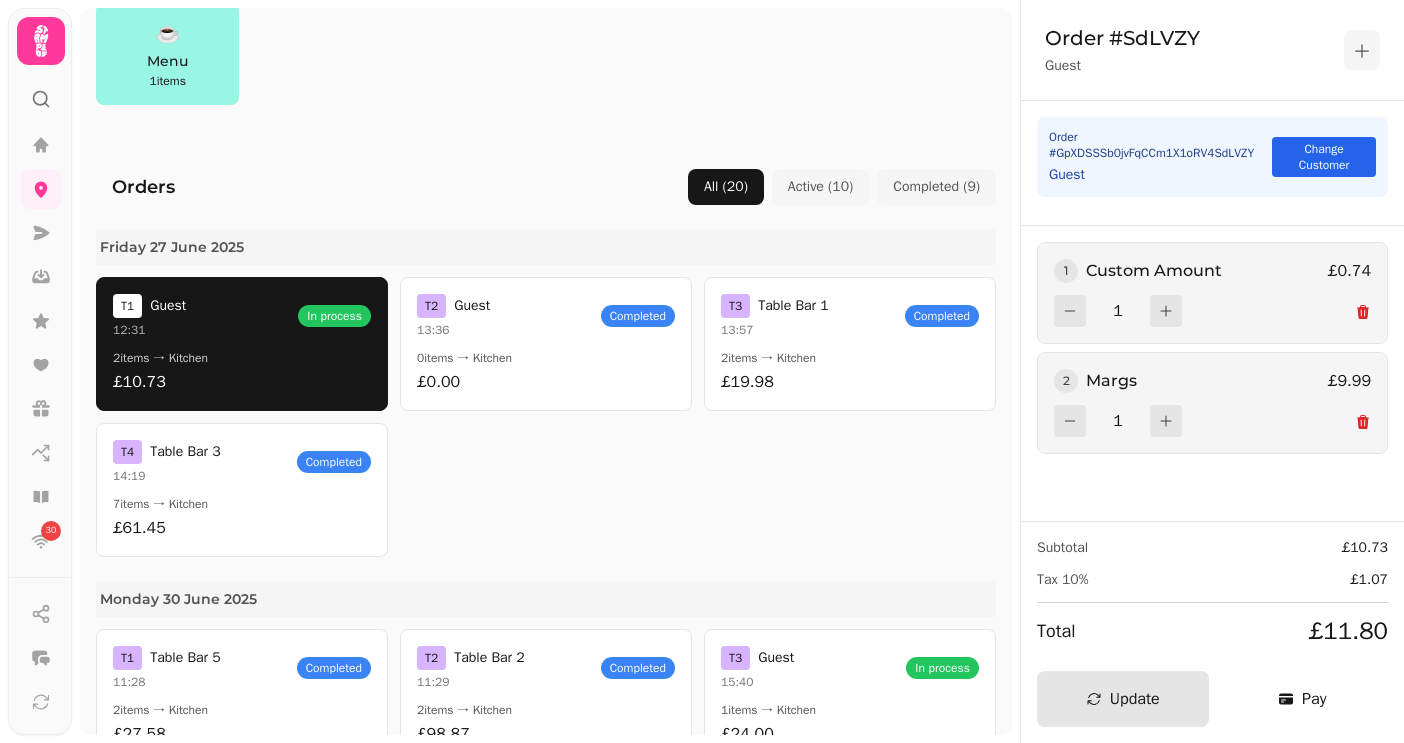 scroll, scrollTop: 552, scrollLeft: 0, axis: vertical 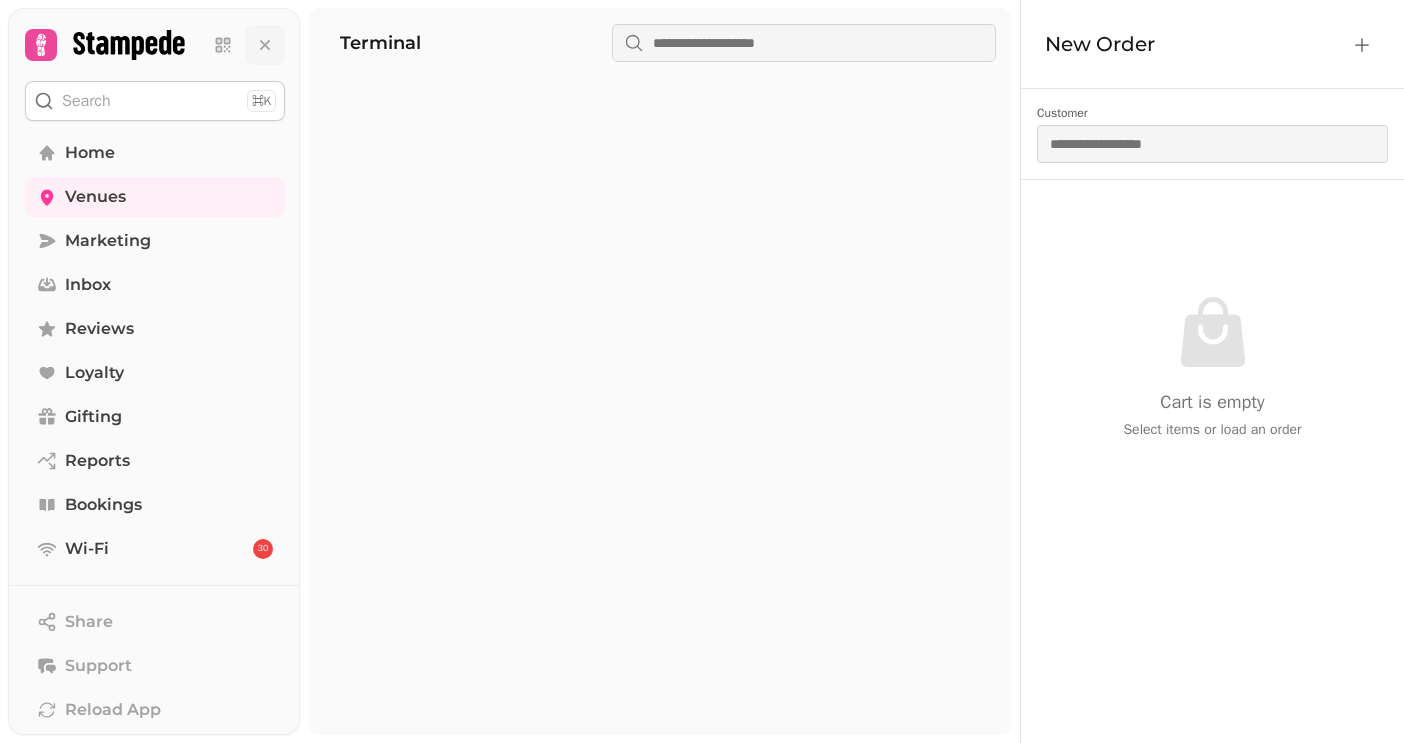 click 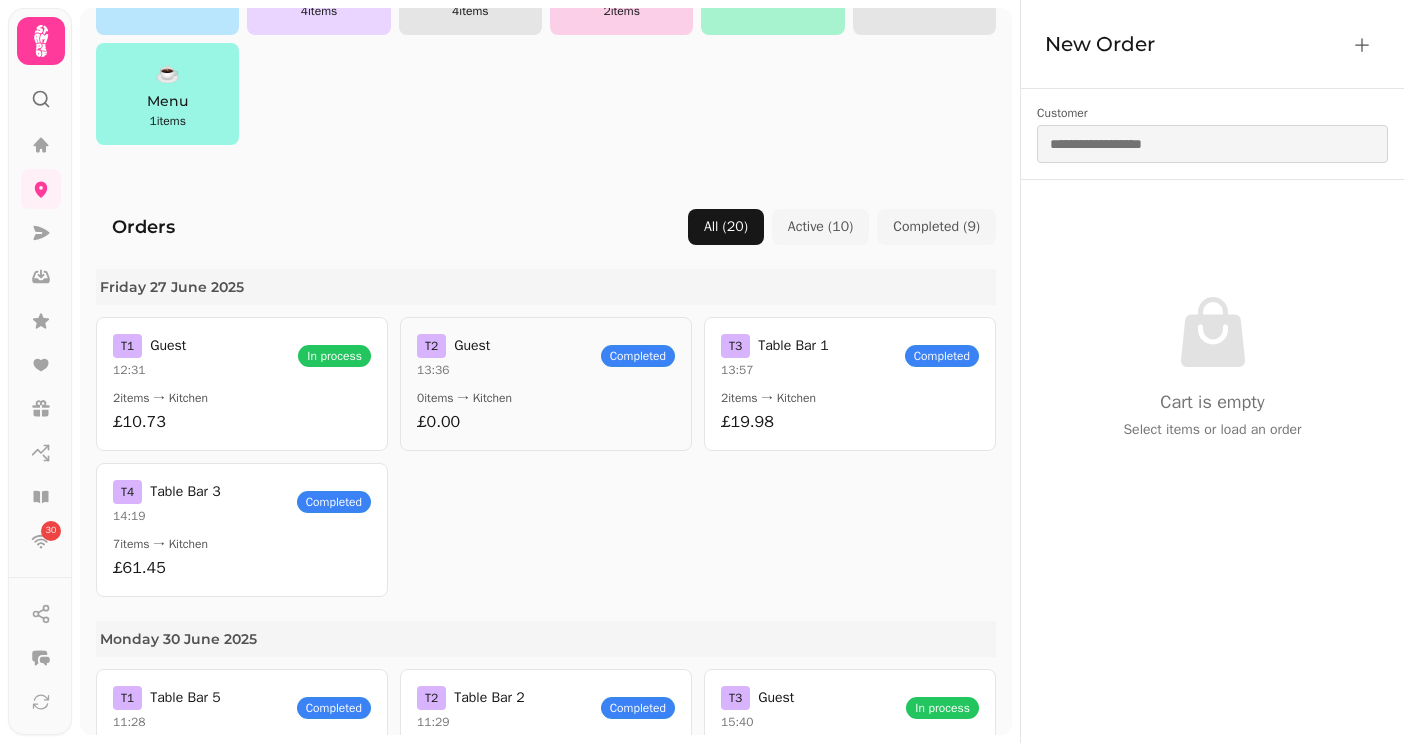 scroll, scrollTop: 513, scrollLeft: 0, axis: vertical 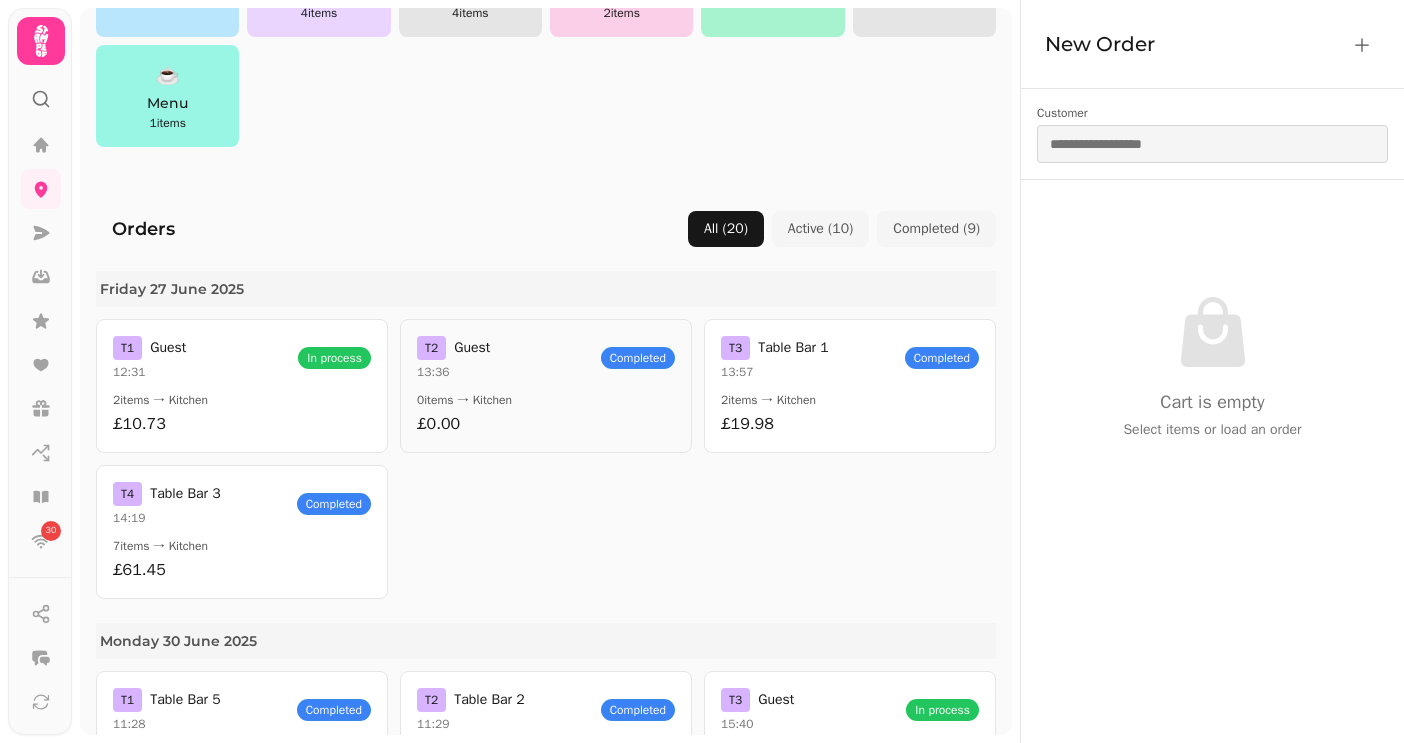 click on "T 2 Guest 13:36 Completed" at bounding box center [546, 358] 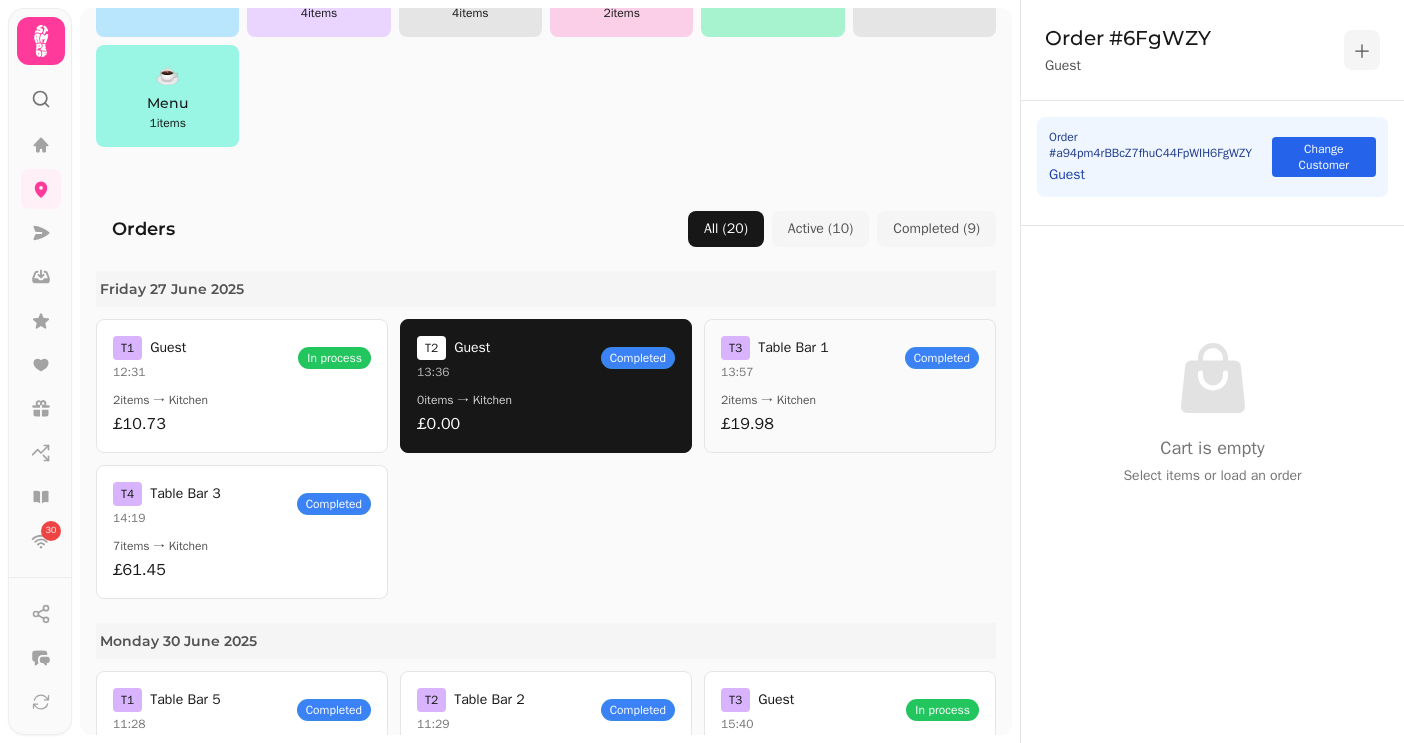 click on "2  items → Kitchen" at bounding box center (850, 400) 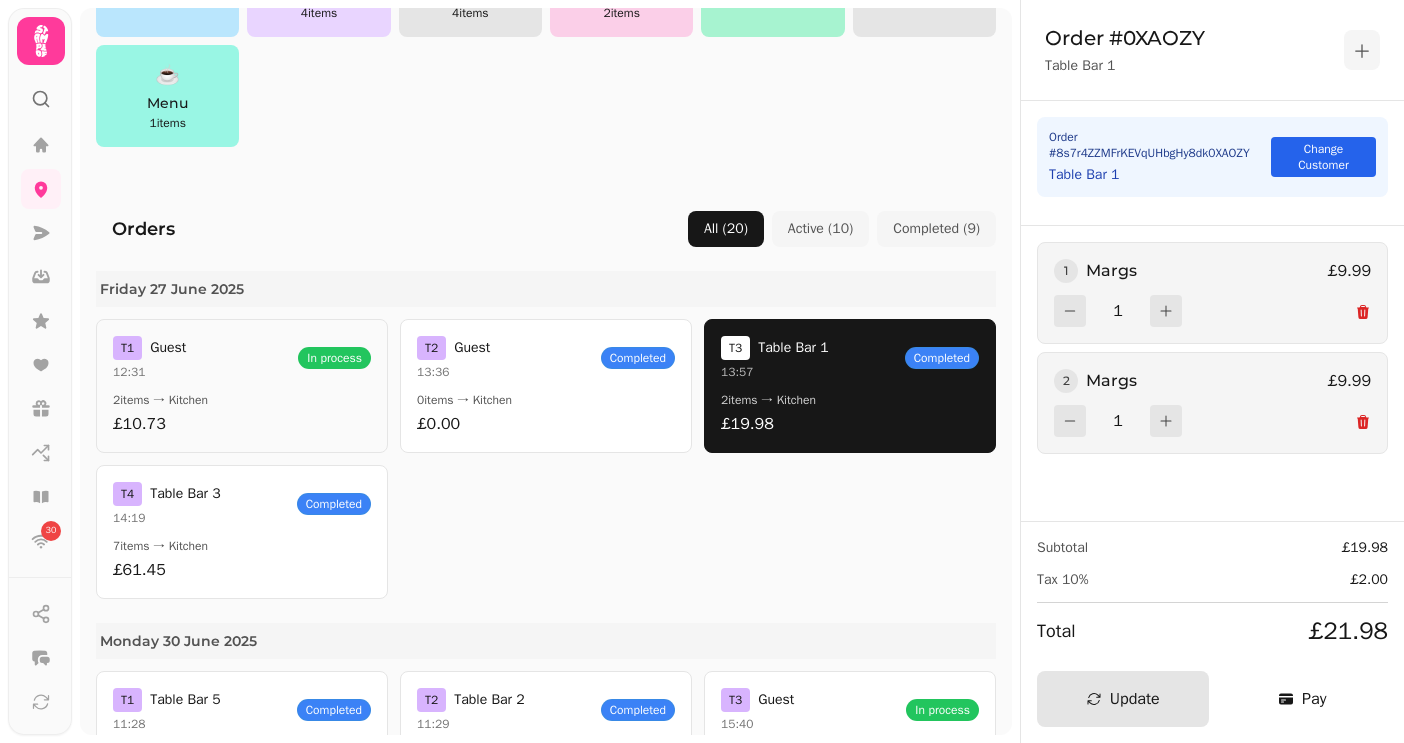 click on "T 1 Guest 12:31 In process" at bounding box center [242, 358] 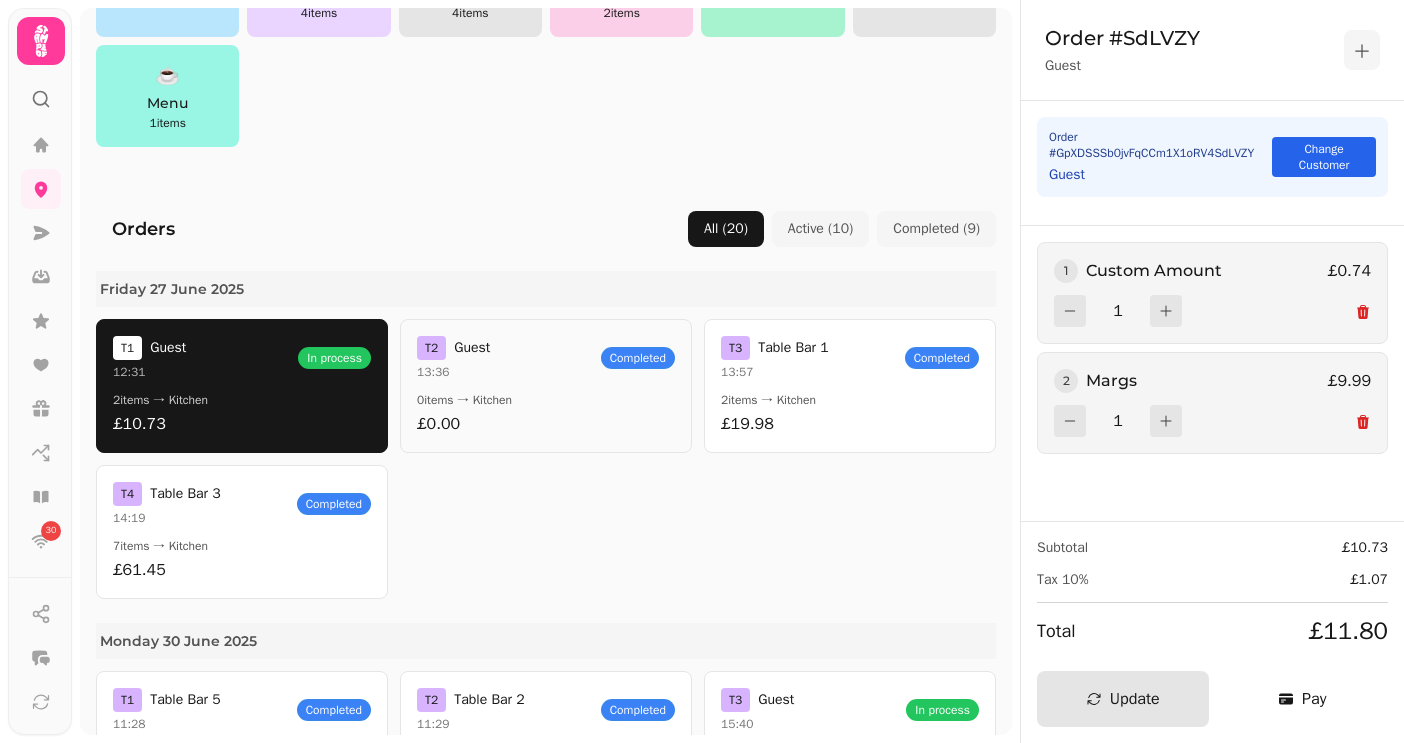 click on "0  items → Kitchen" at bounding box center [546, 400] 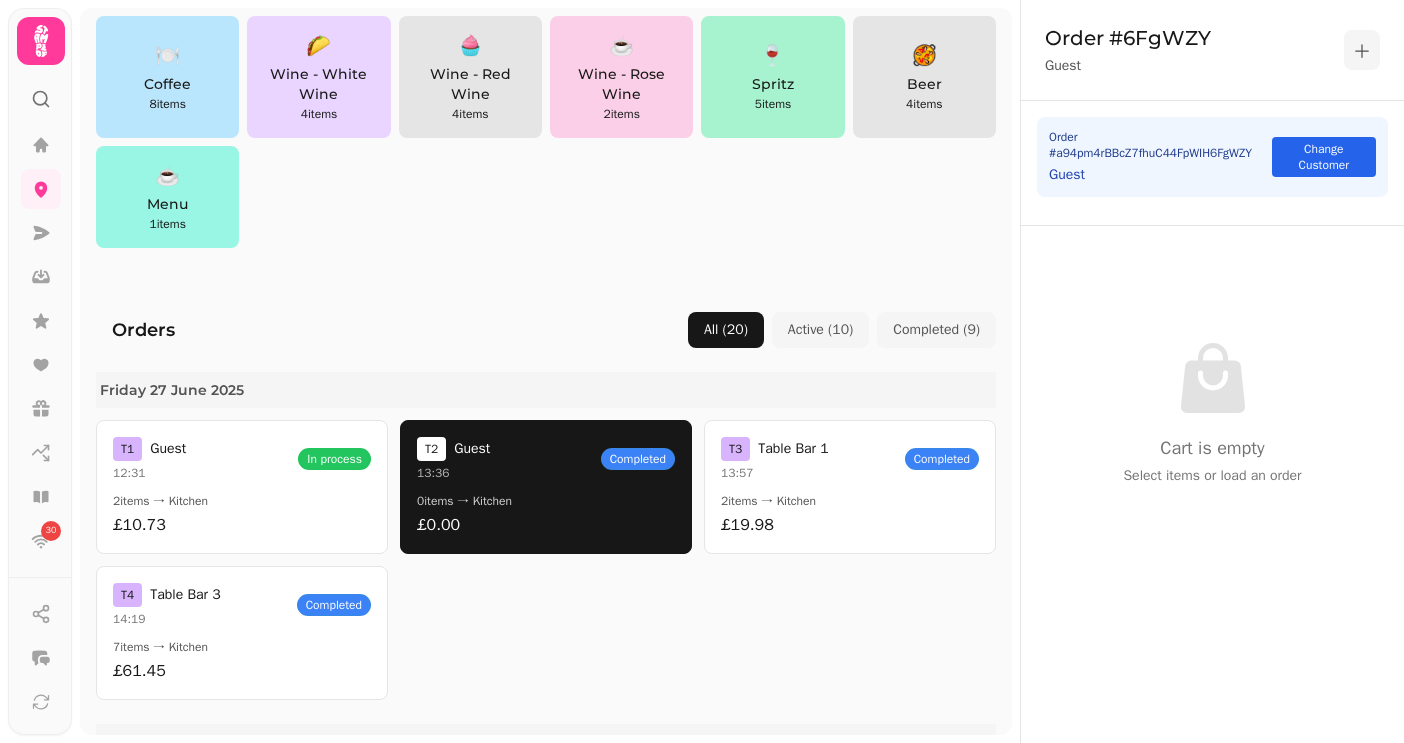 scroll, scrollTop: 410, scrollLeft: 0, axis: vertical 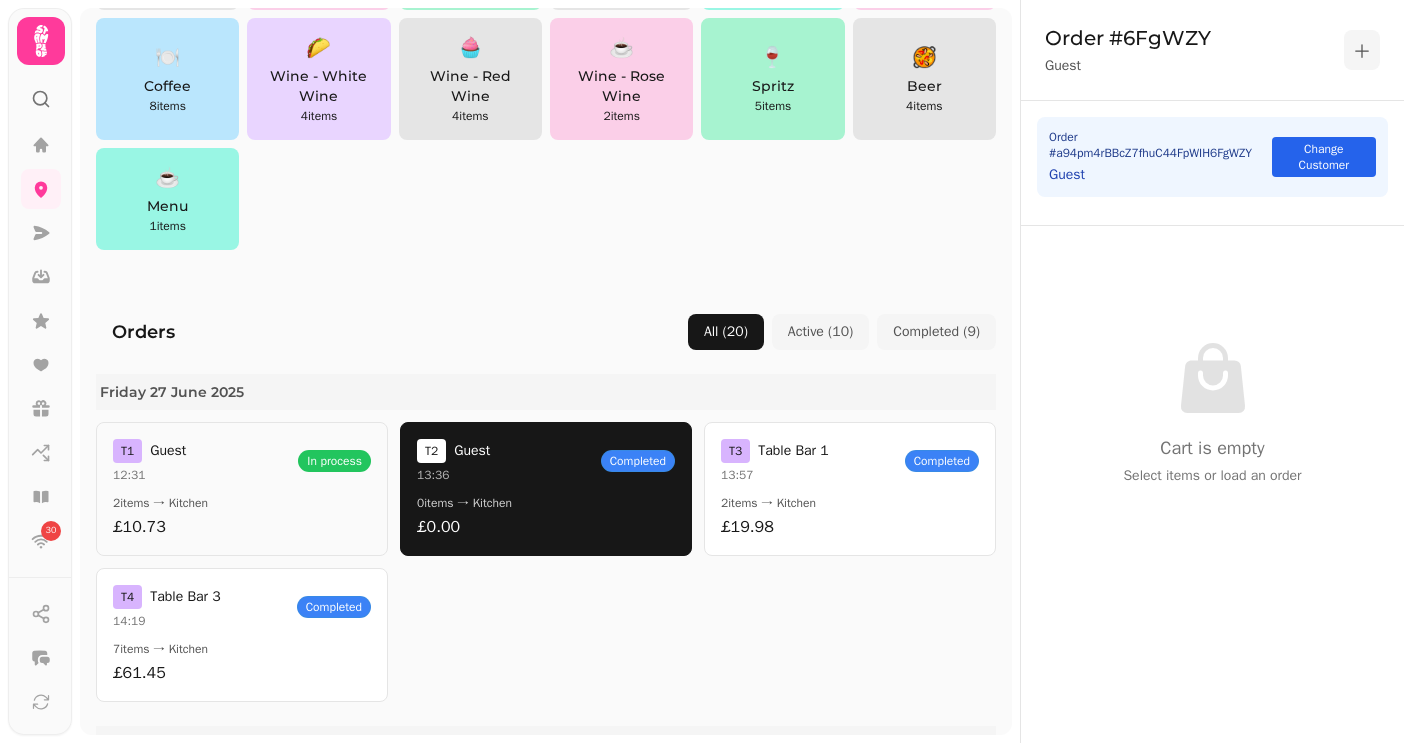 click on "T 1 Guest 12:31 In process" at bounding box center (242, 461) 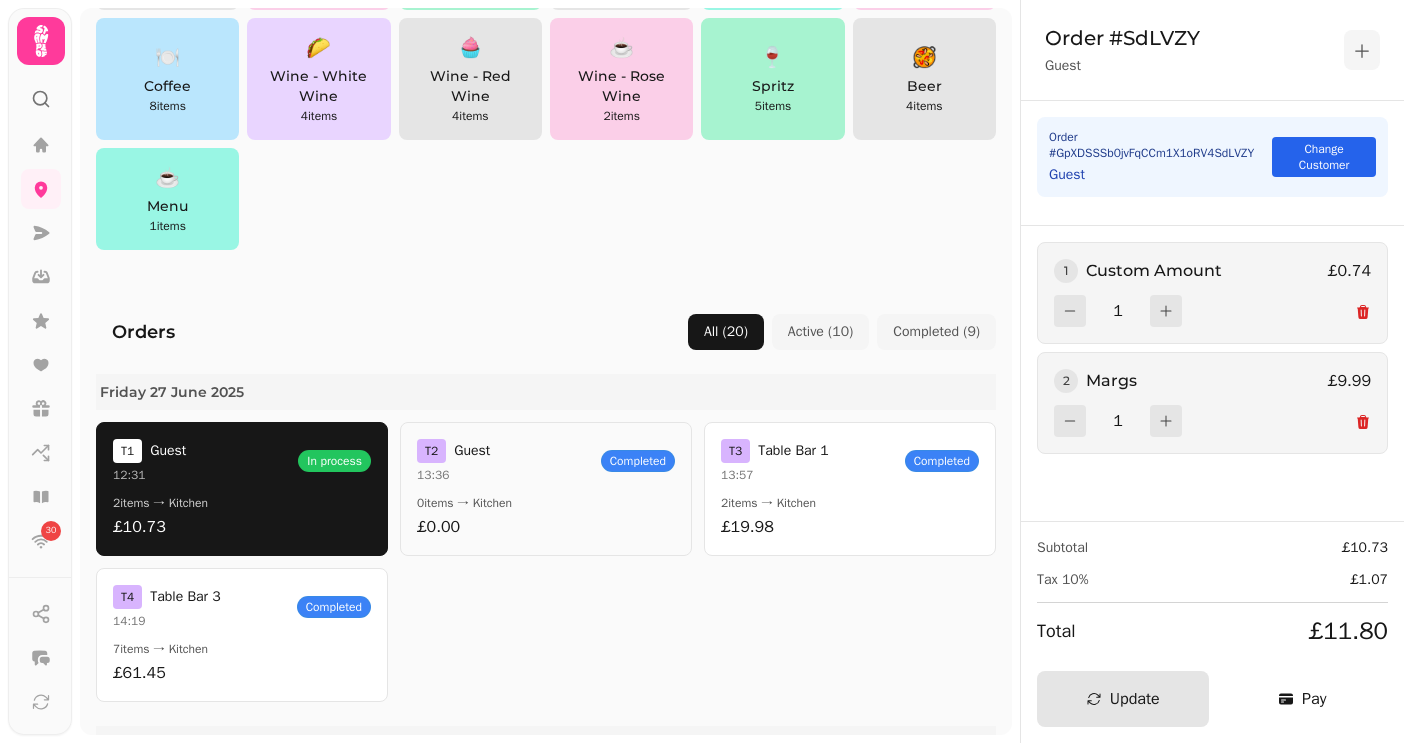 click on "£0.00" at bounding box center [546, 527] 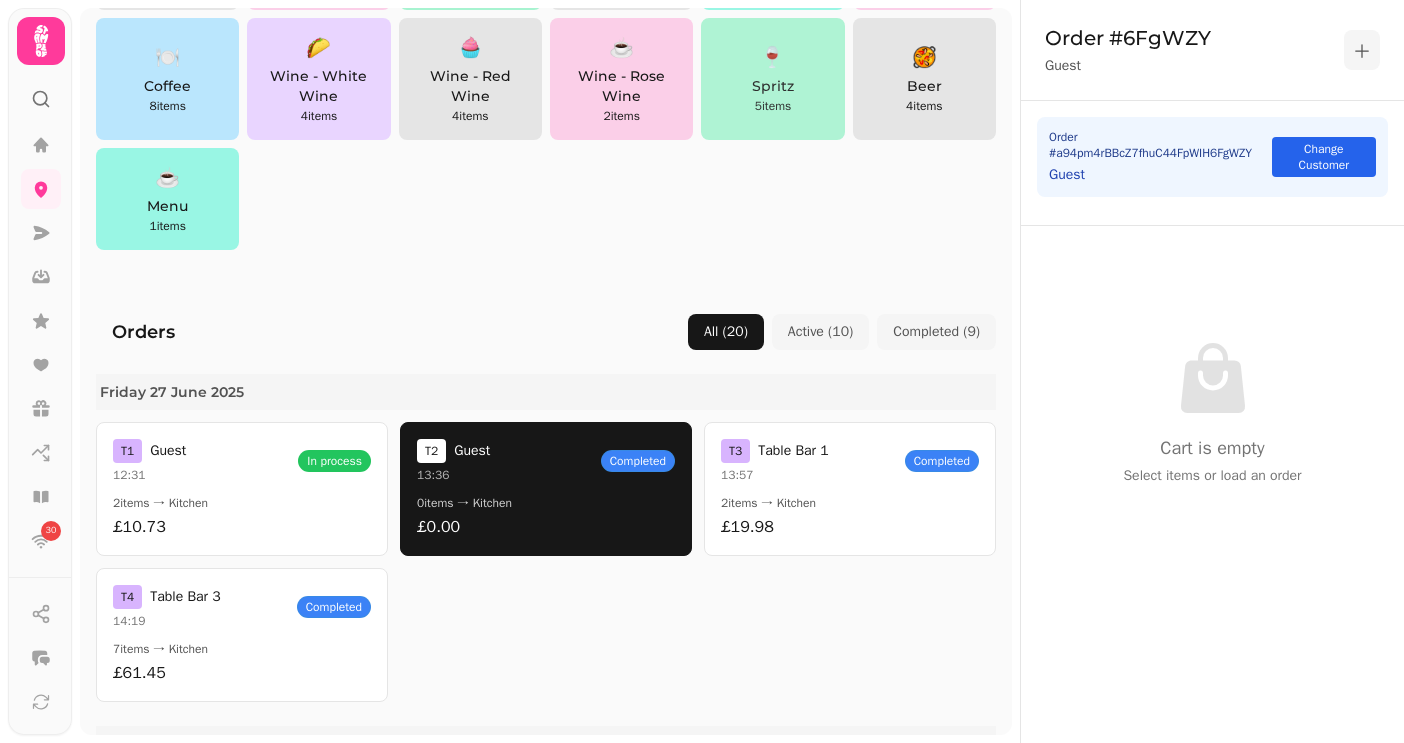 click on "Spritz" at bounding box center [772, 86] 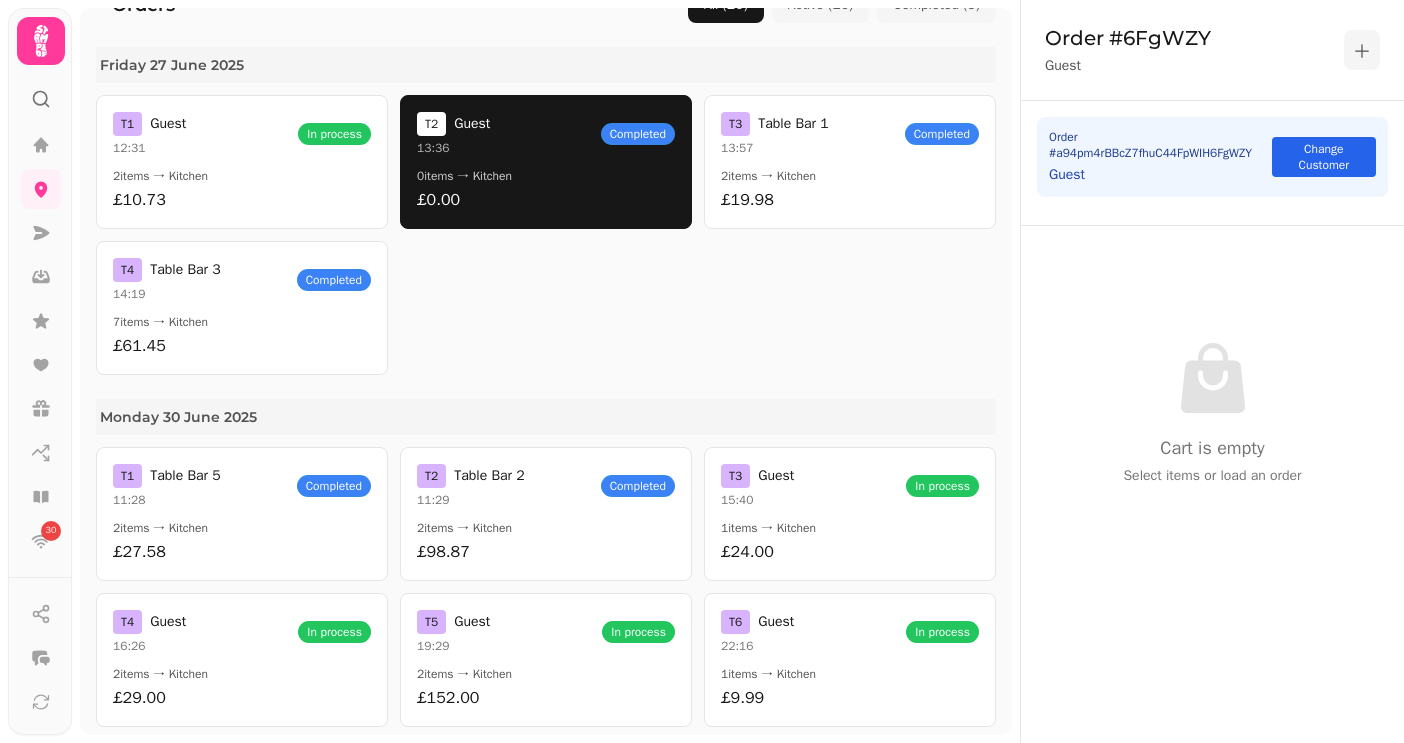 scroll, scrollTop: 269, scrollLeft: 0, axis: vertical 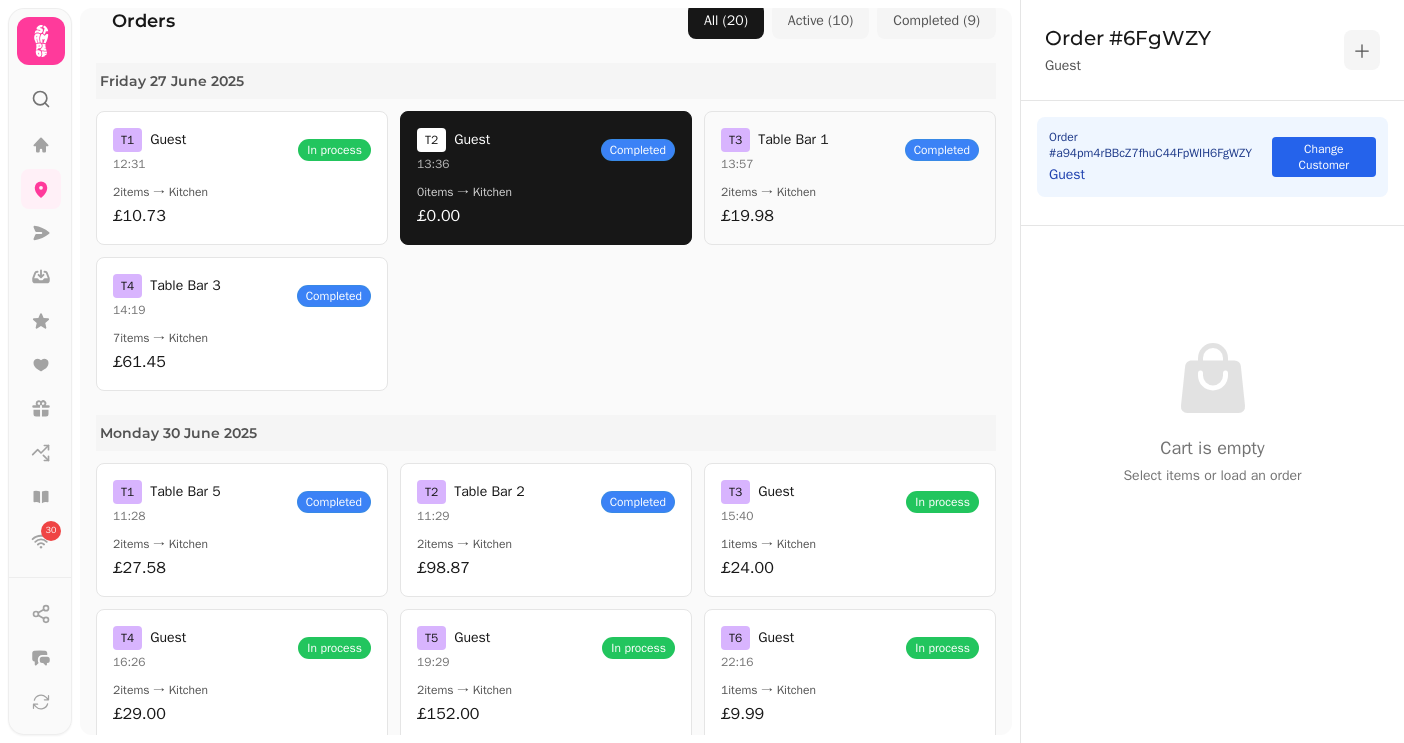 click on "£19.98" at bounding box center [850, 216] 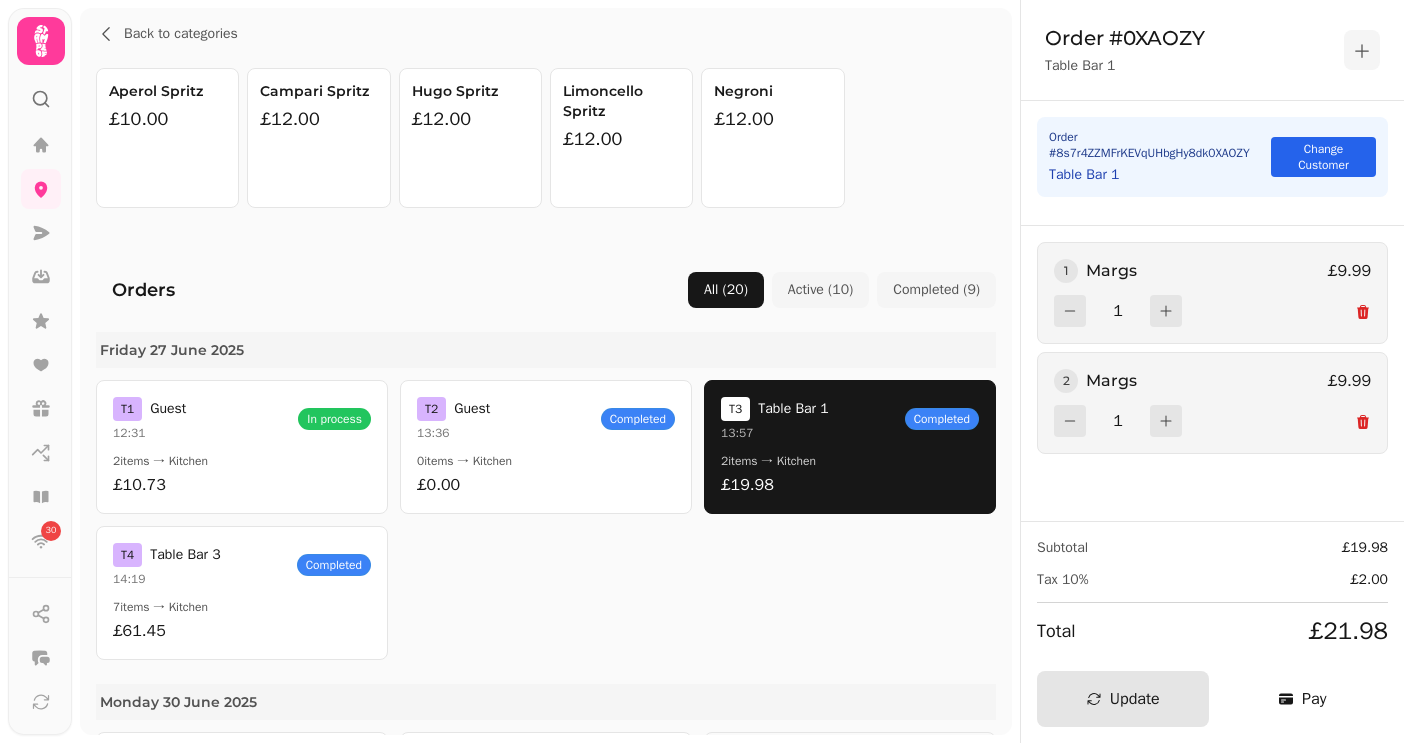 scroll, scrollTop: 12, scrollLeft: 0, axis: vertical 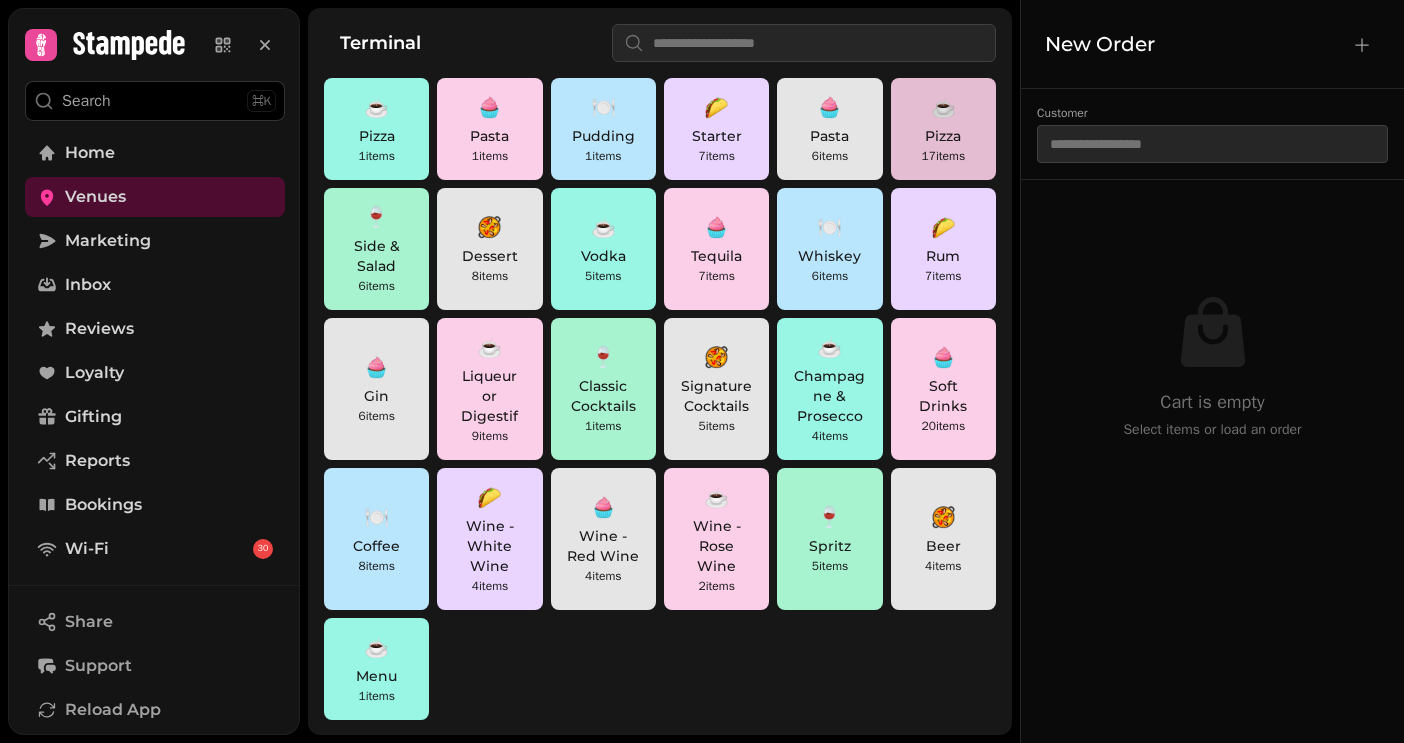 click on "17  items" at bounding box center [943, 156] 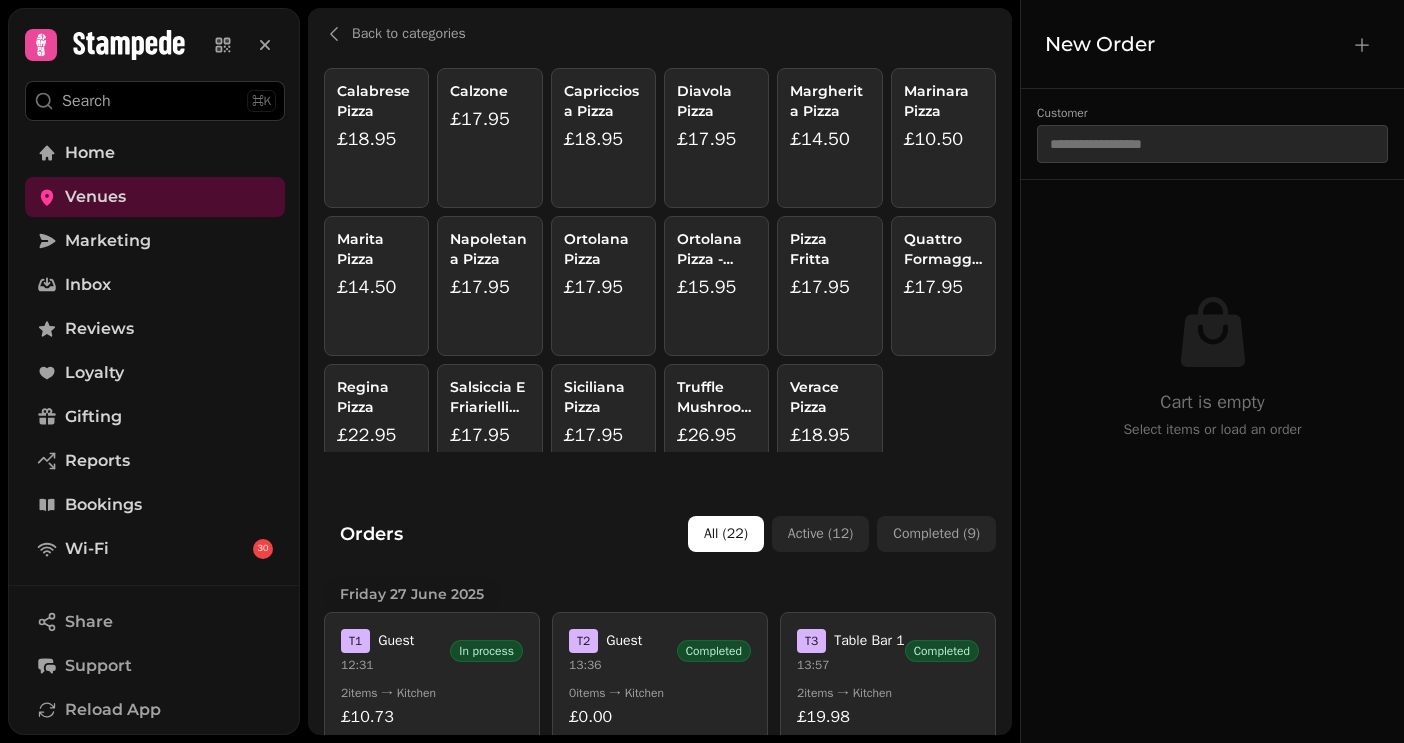click on "£10.50" at bounding box center (943, 139) 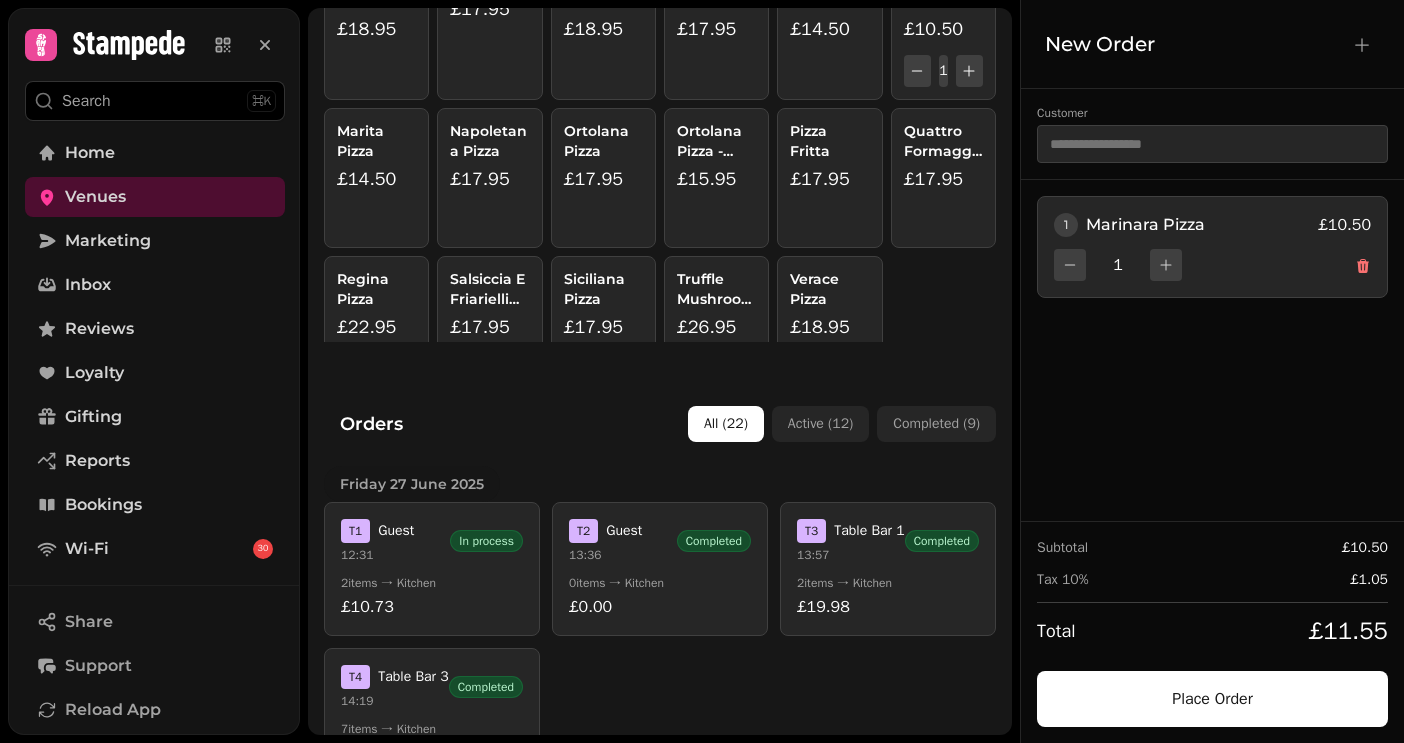 scroll, scrollTop: 99, scrollLeft: 0, axis: vertical 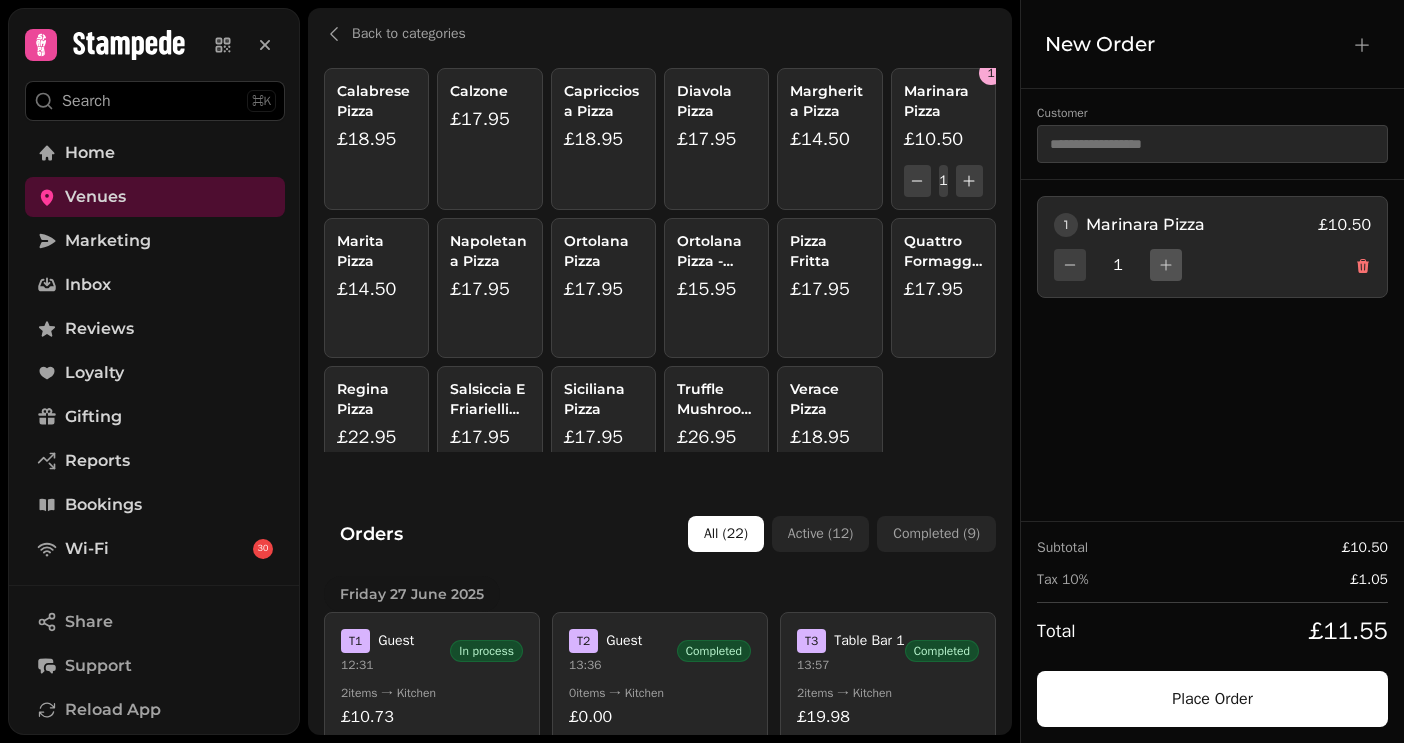 click 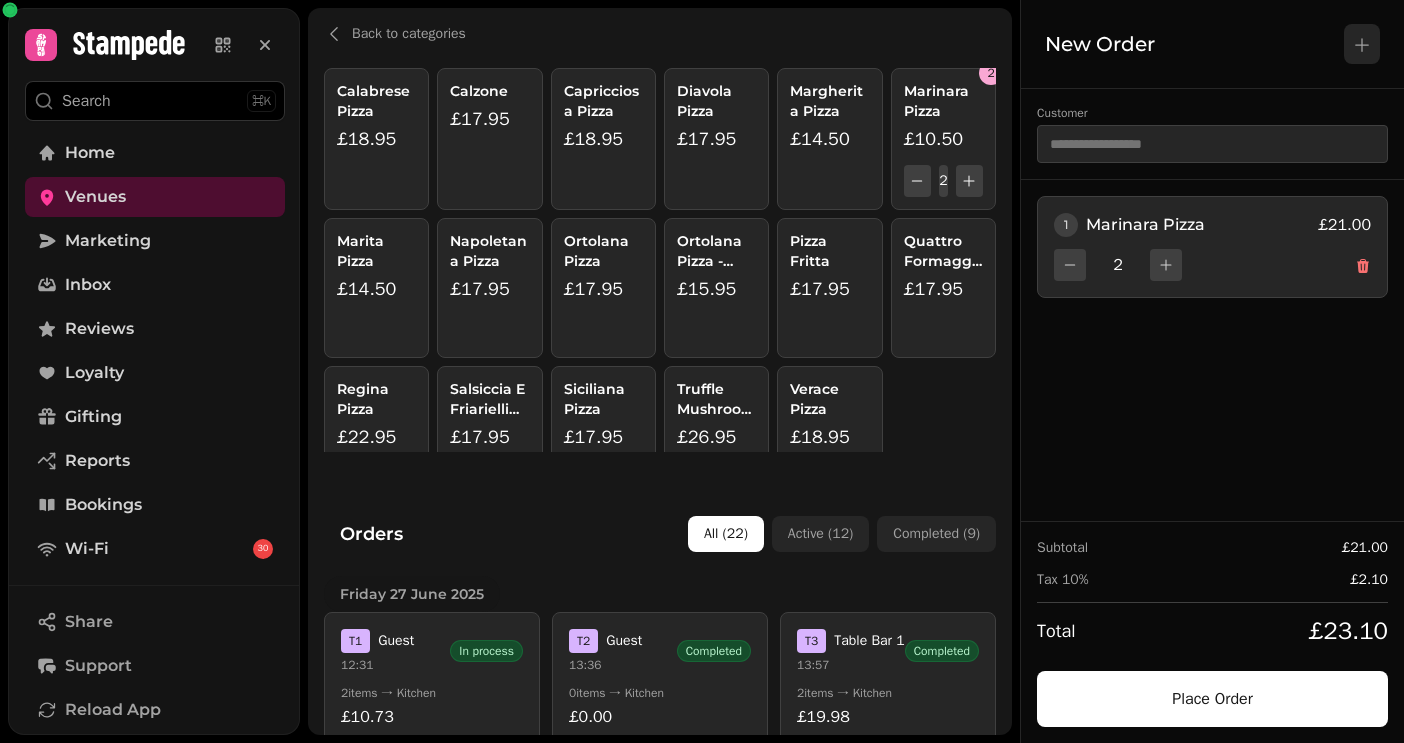 click at bounding box center (1362, 44) 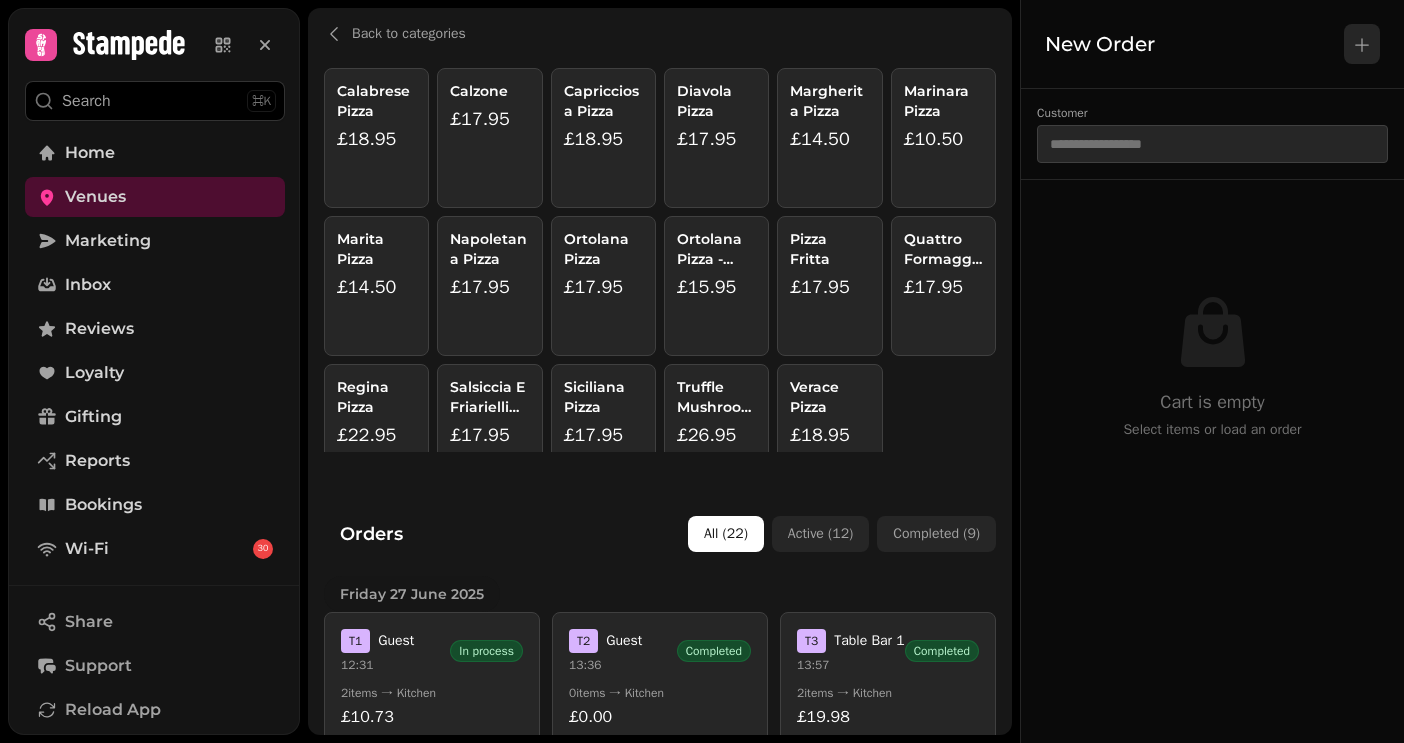 click at bounding box center (1362, 44) 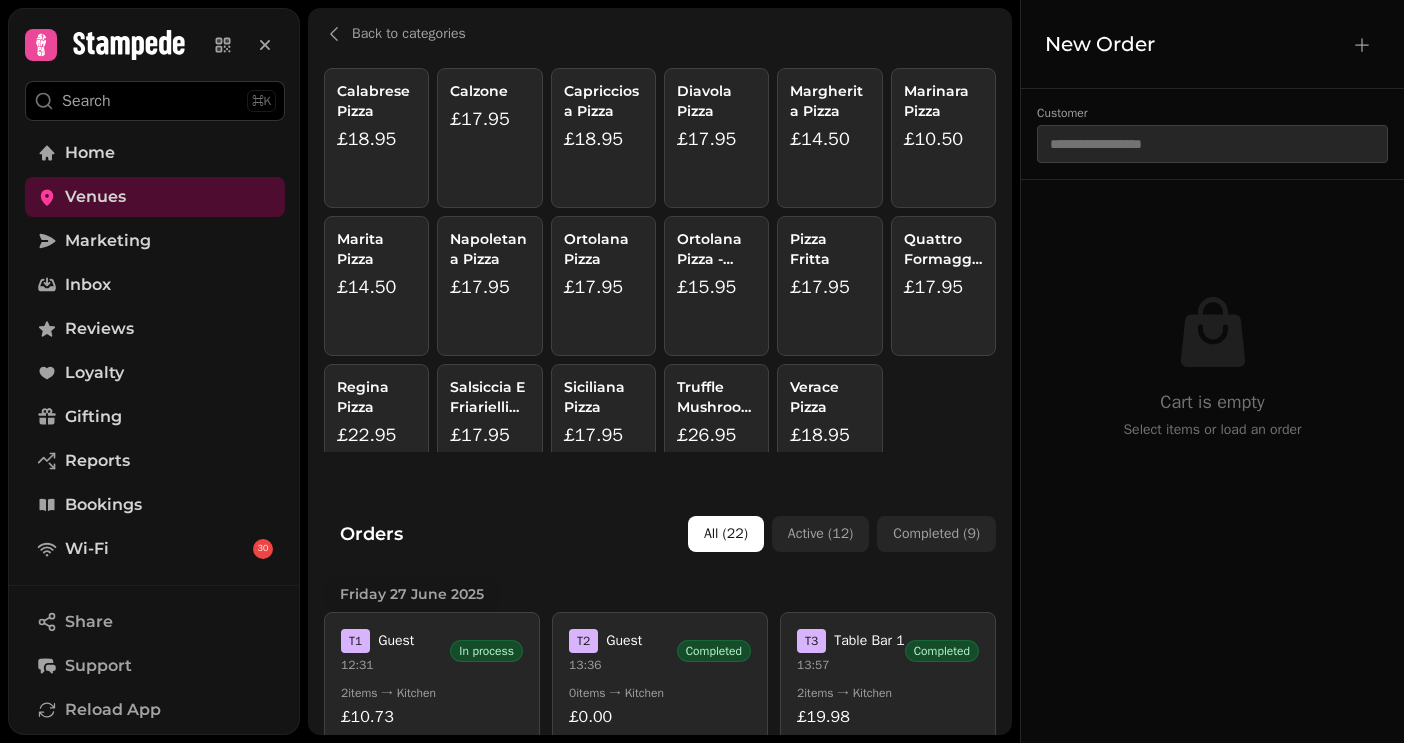 click on "Back to categories Calabrese Pizza £18.95 Calzone £17.95 Capricciosa Pizza £18.95 Diavola Pizza £17.95 Margherita Pizza £14.50 Marinara Pizza £10.50 Marita Pizza £14.50 Napoletana Pizza £17.95 Ortolana Pizza £17.95 Ortolana Pizza - Vegan £15.95 Pizza Fritta £17.95 Quattro Formaggi Pizza £17.95 Regina Pizza £22.95 Salsiccia E Friarielli Pizza £17.95 Siciliana Pizza £17.95 Truffle Mushroom Pizza £26.95 Verace Pizza £18.95 Orders All ( 22 ) Active ( 12 ) Completed ( 9 ) [DAY] [DATE] [YEAR] T 1 Guest [TIME] In process 2  items → Kitchen £10.73 T 2 Guest [TIME] Completed 0  items → Kitchen £0.00 T 3 Table Bar 1 [TIME] Completed 2  items → Kitchen £19.98 T 4 Table Bar 3 [TIME] Completed 7  items → Kitchen £61.45 [DAY] [DATE] [YEAR] T 1 Table Bar 5 [TIME] Completed 2  items → Kitchen £27.58 T 2 Table Bar 2 [TIME] Completed 2  items → Kitchen £98.87 T 3 Guest [TIME] In process 1  items → Kitchen £24.00 T 4 Guest [TIME] In process 2  items → Kitchen £29.00 T 5 Guest [TIME] In process 2" at bounding box center (660, 371) 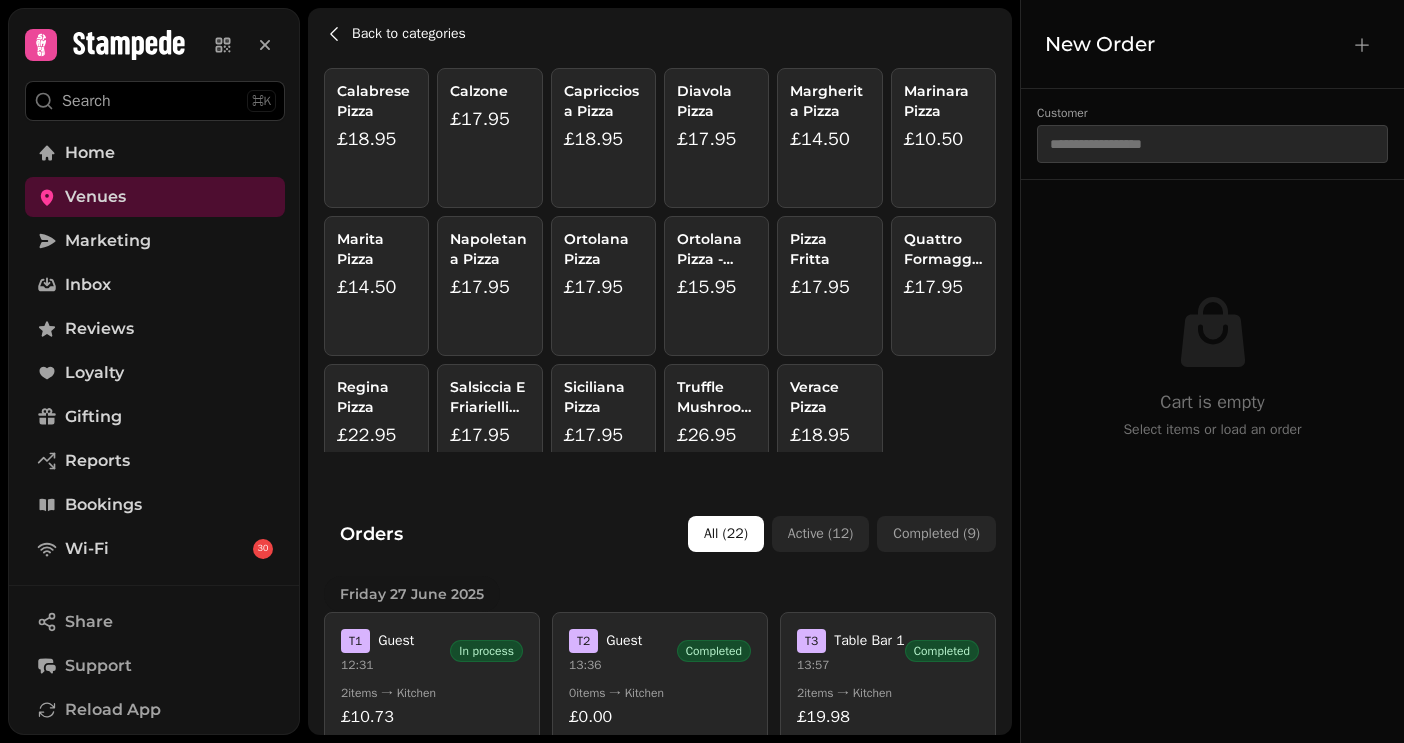click on "Back to categories" at bounding box center (409, 34) 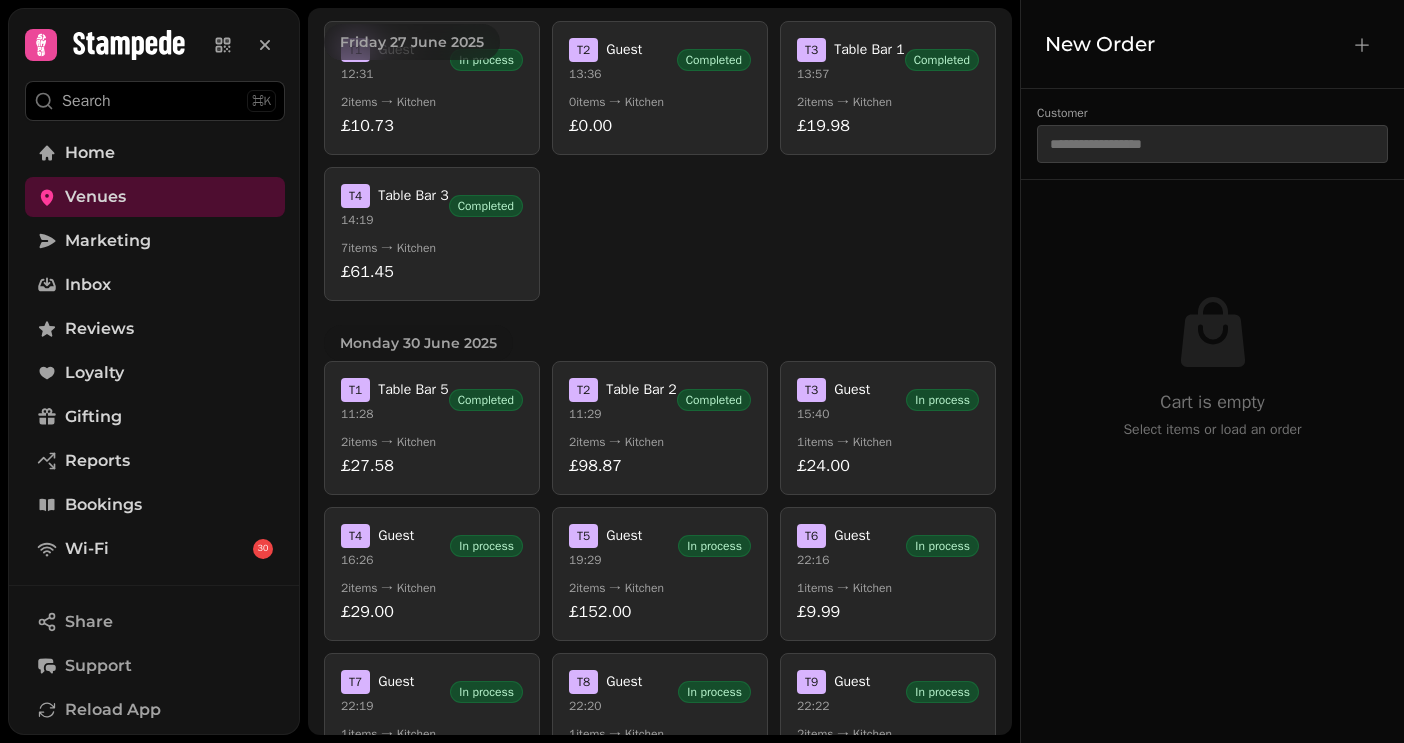scroll, scrollTop: 767, scrollLeft: 0, axis: vertical 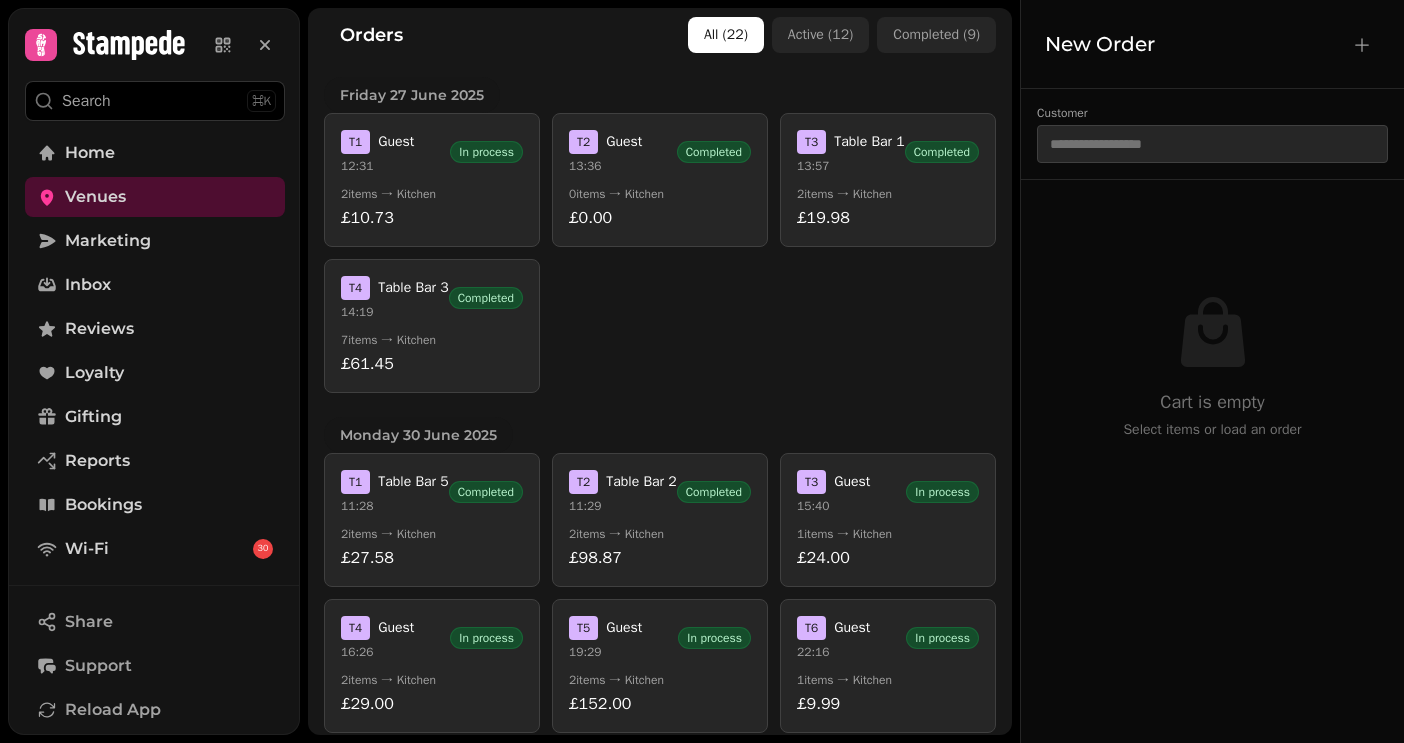 click on "T 4 Table Bar 3 14:19 Completed" at bounding box center [432, 298] 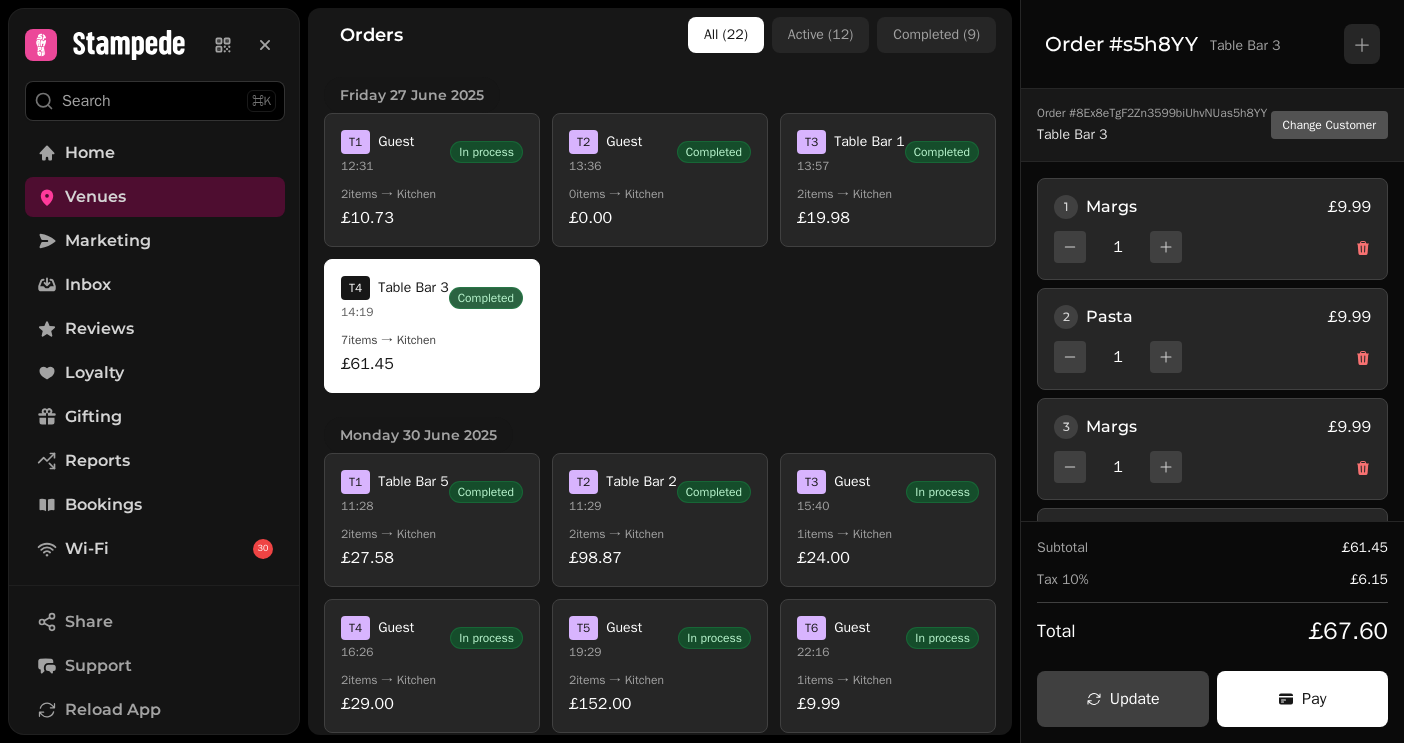 click on "T 1 Guest 12:31 In process 2  items → Kitchen £10.73" at bounding box center [432, 180] 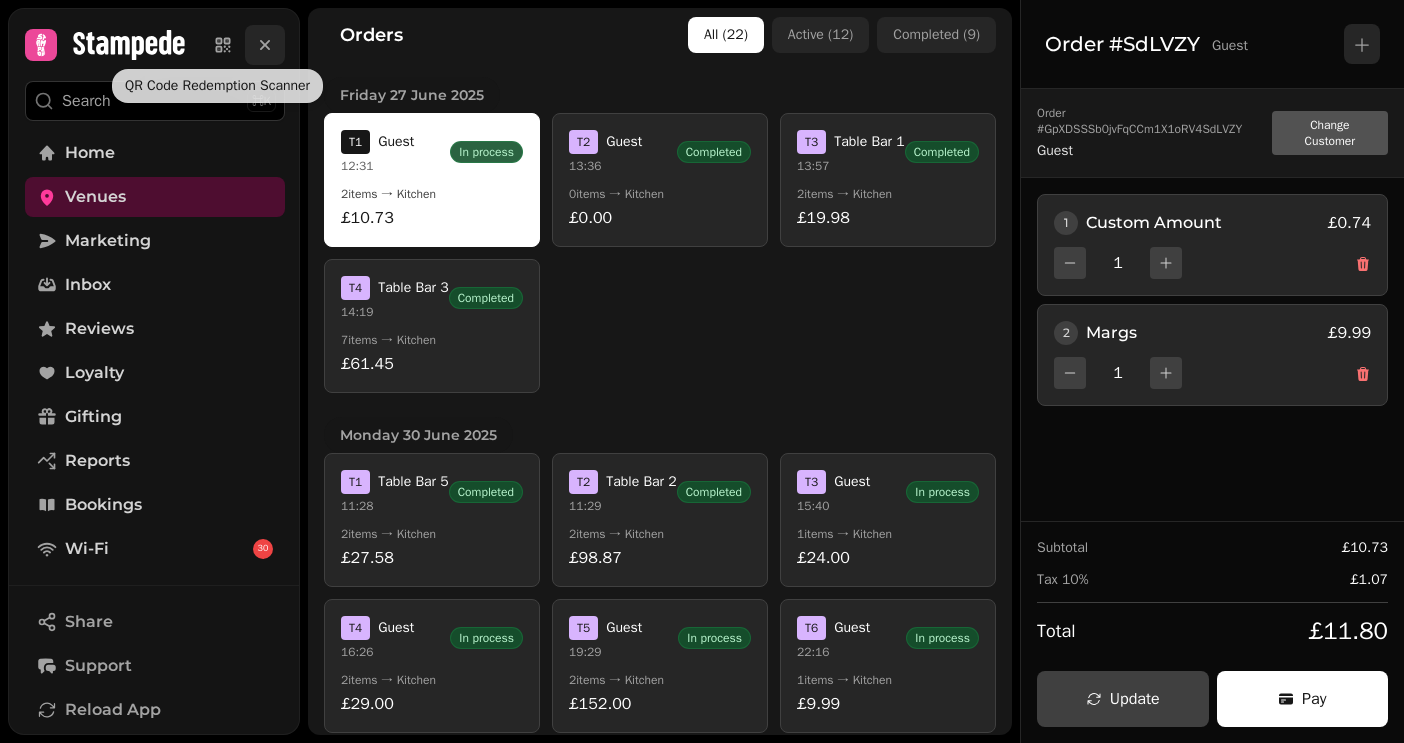 click at bounding box center [265, 45] 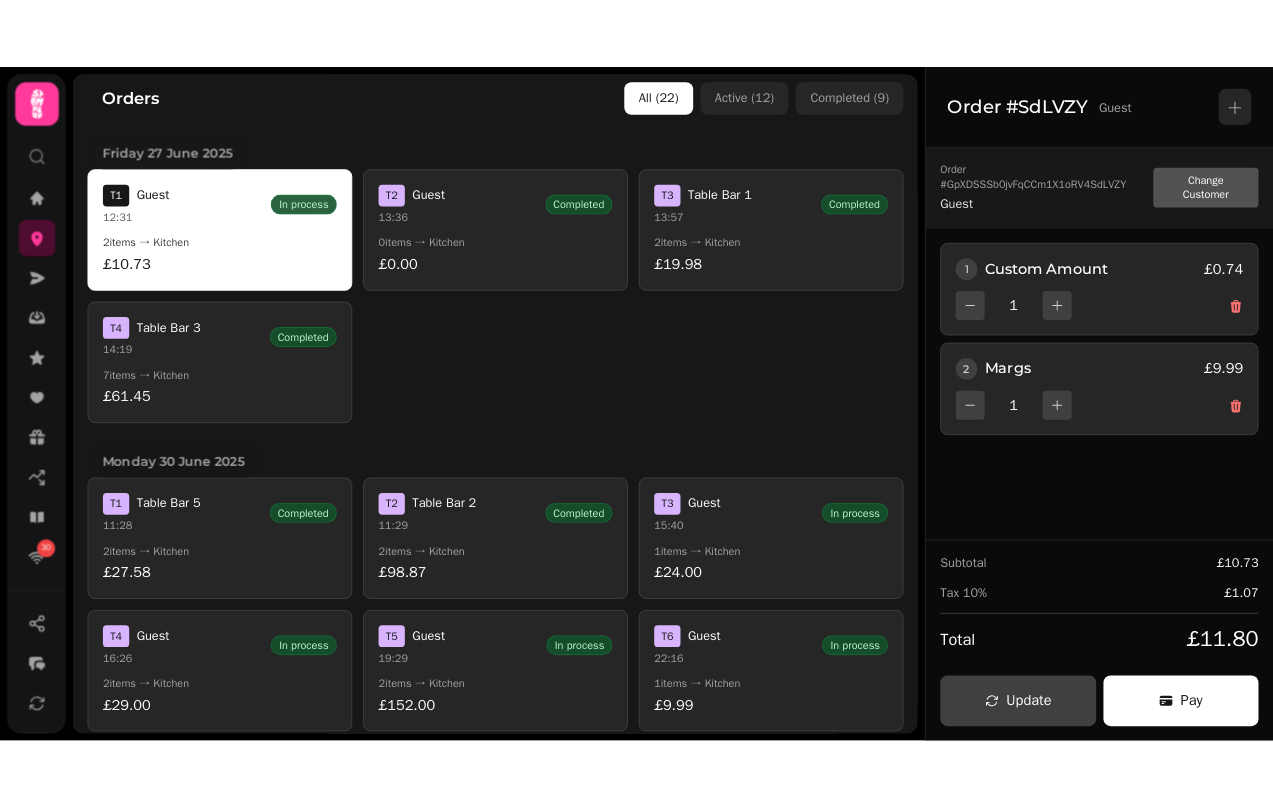 scroll, scrollTop: 0, scrollLeft: 0, axis: both 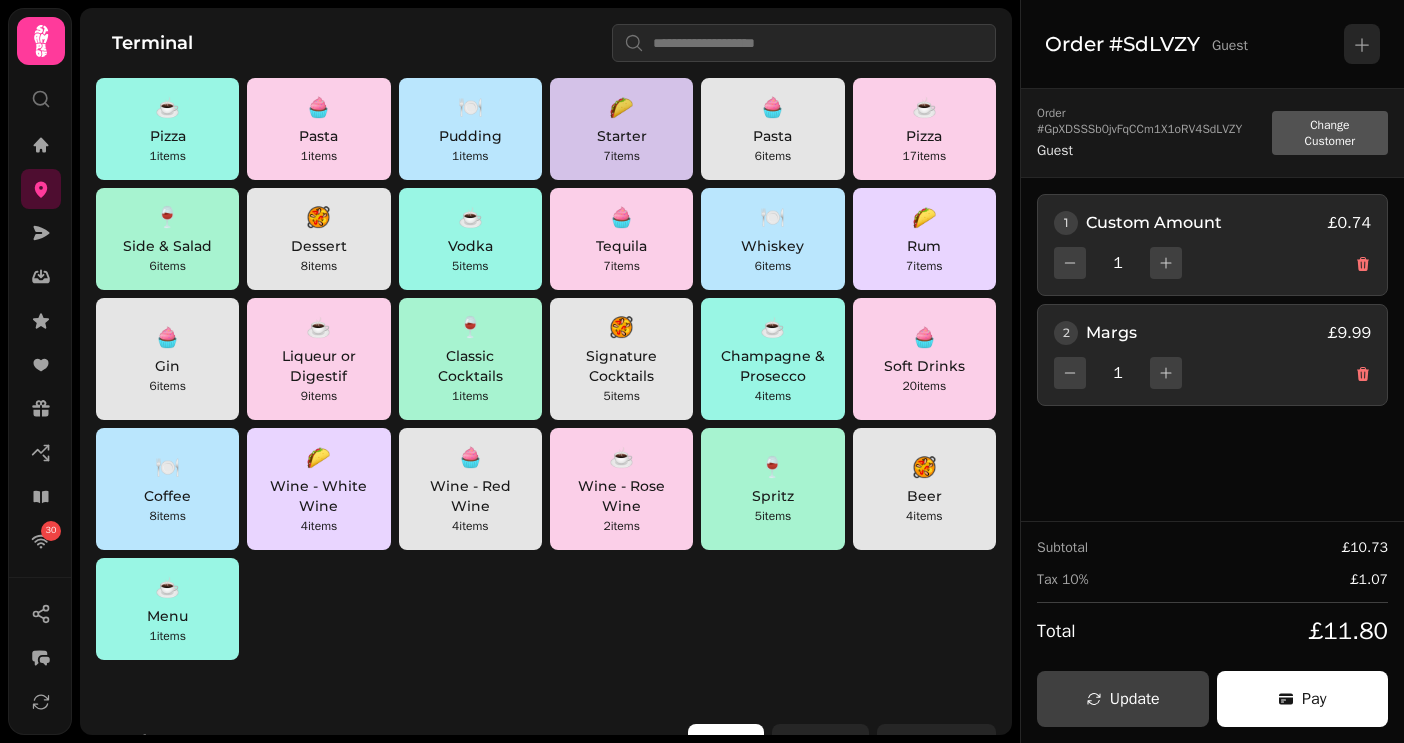 click on "Starter" at bounding box center [621, 136] 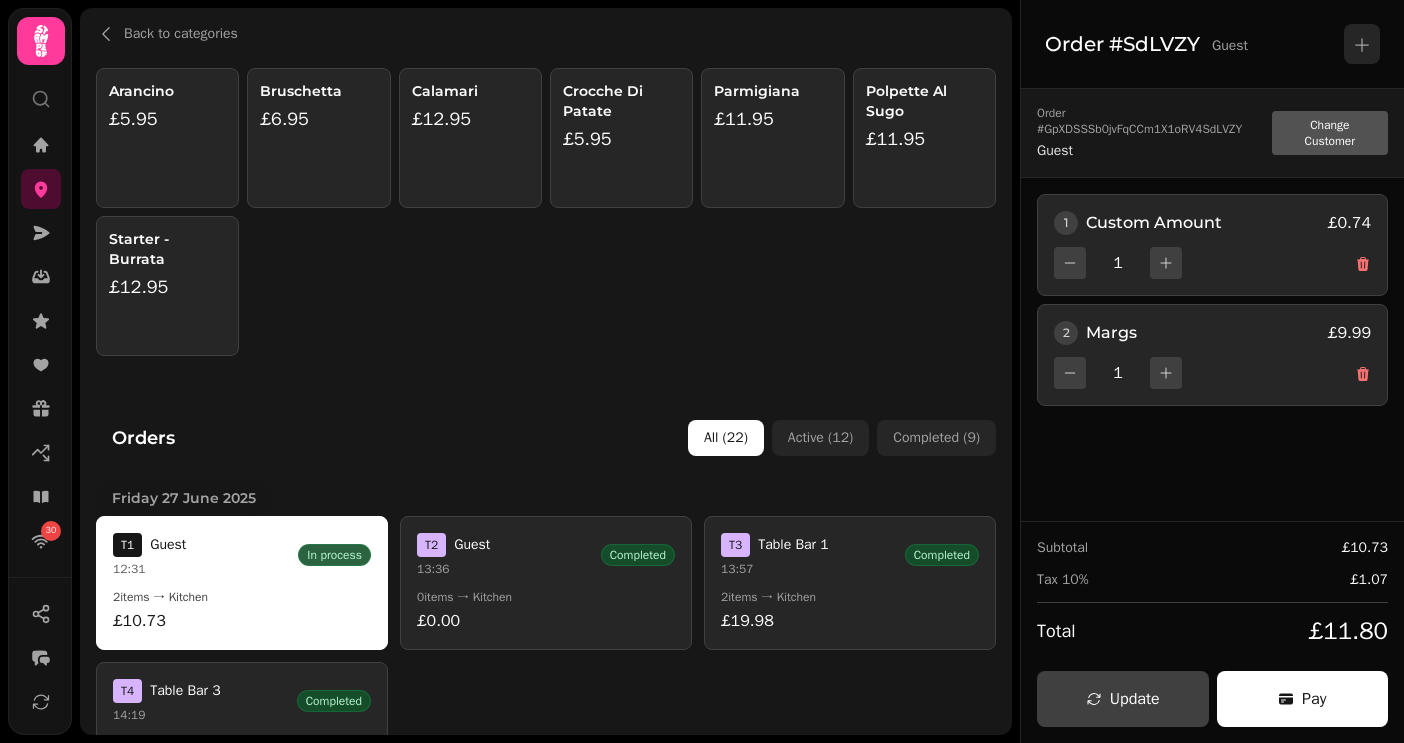 click on "£5.95" at bounding box center (621, 139) 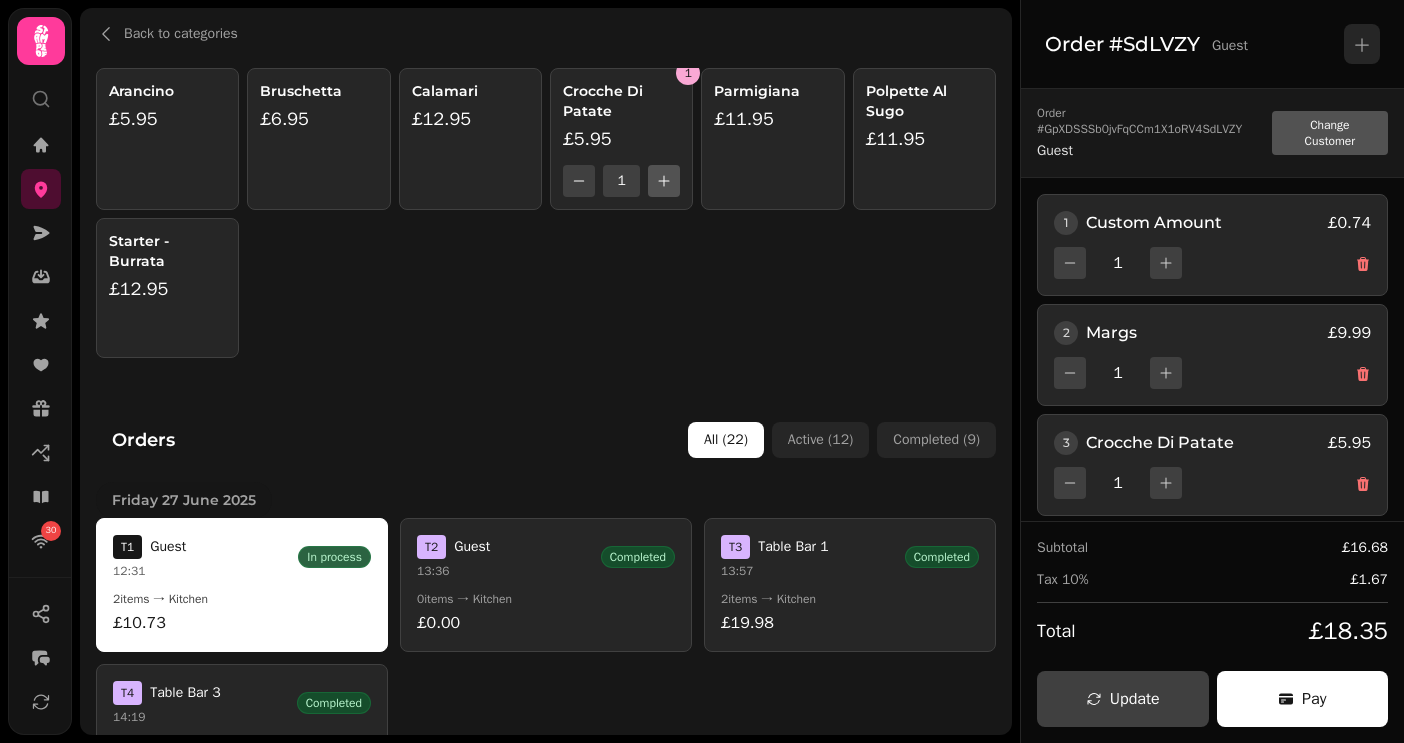 click at bounding box center [664, 181] 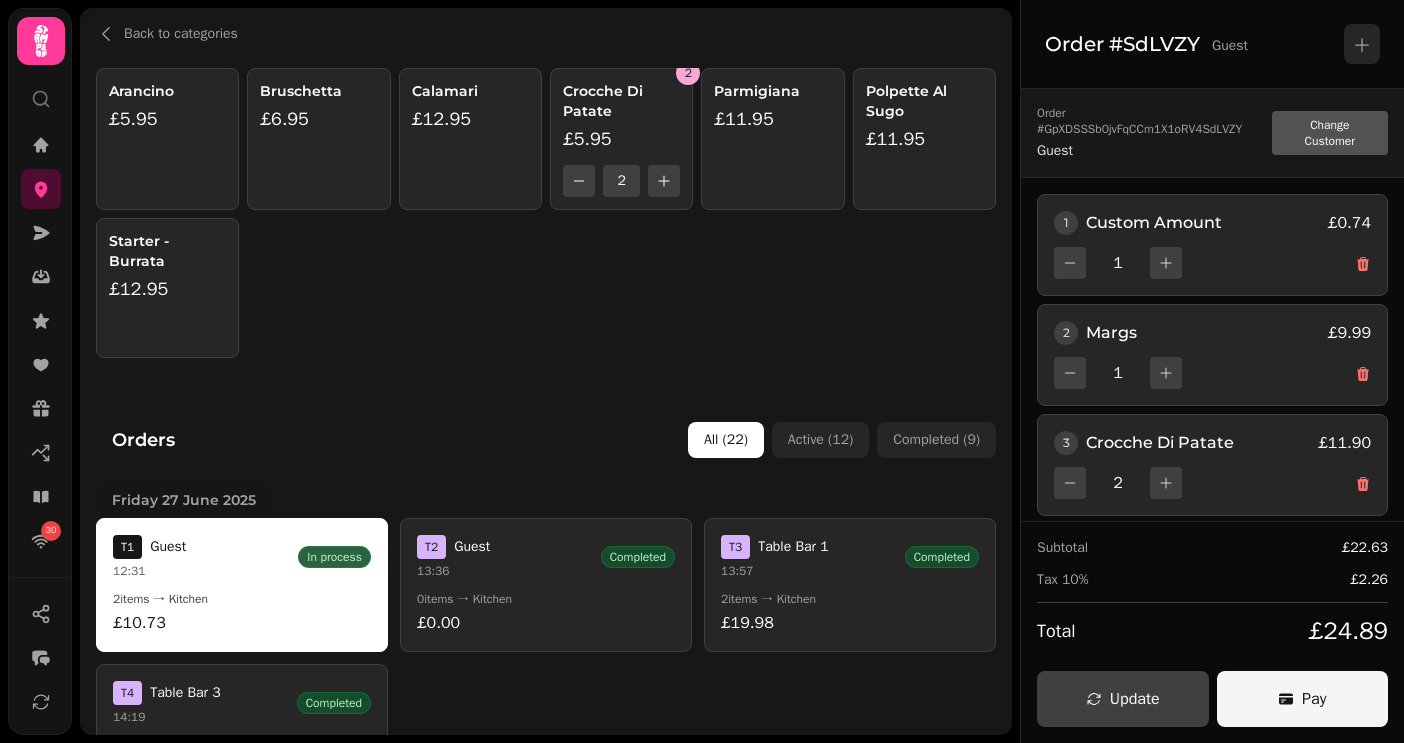 click on "Pay" at bounding box center (1303, 699) 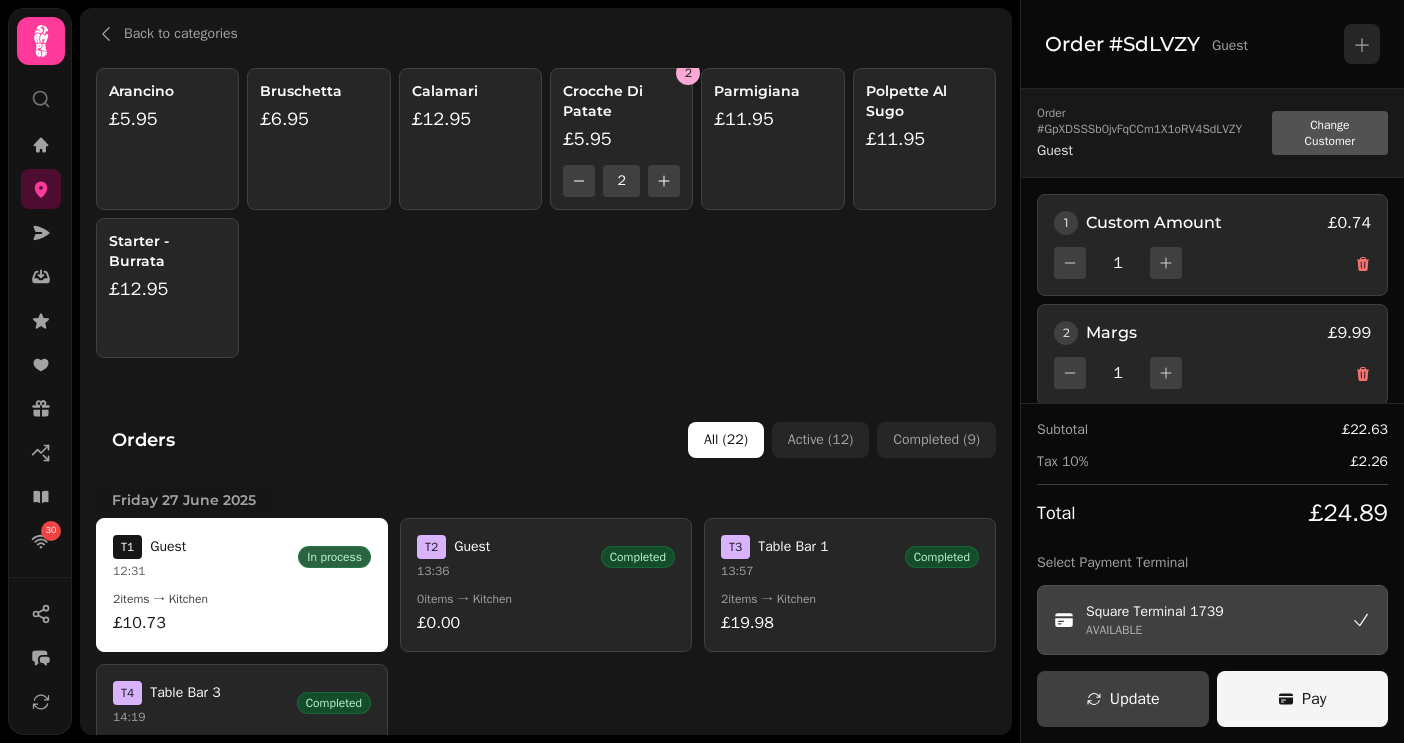 click on "Pay" at bounding box center [1303, 699] 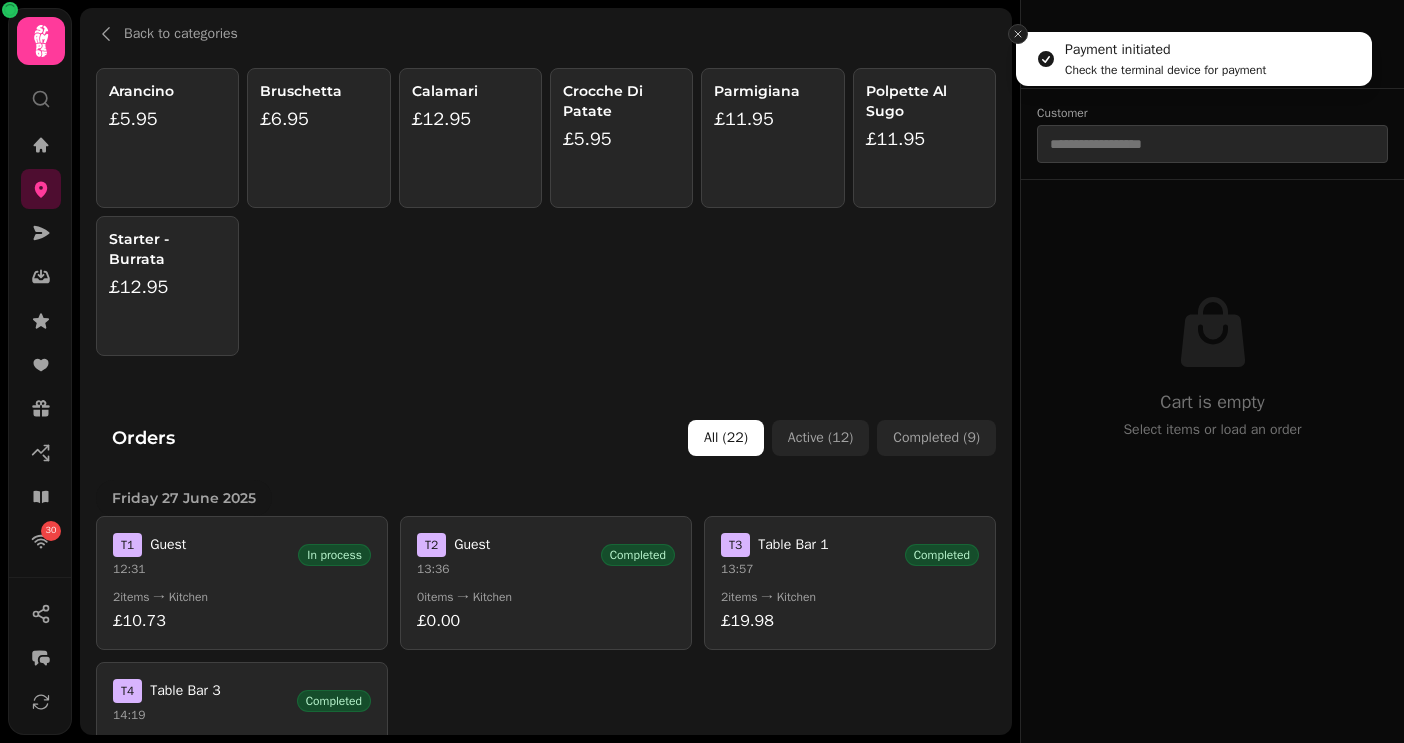 click 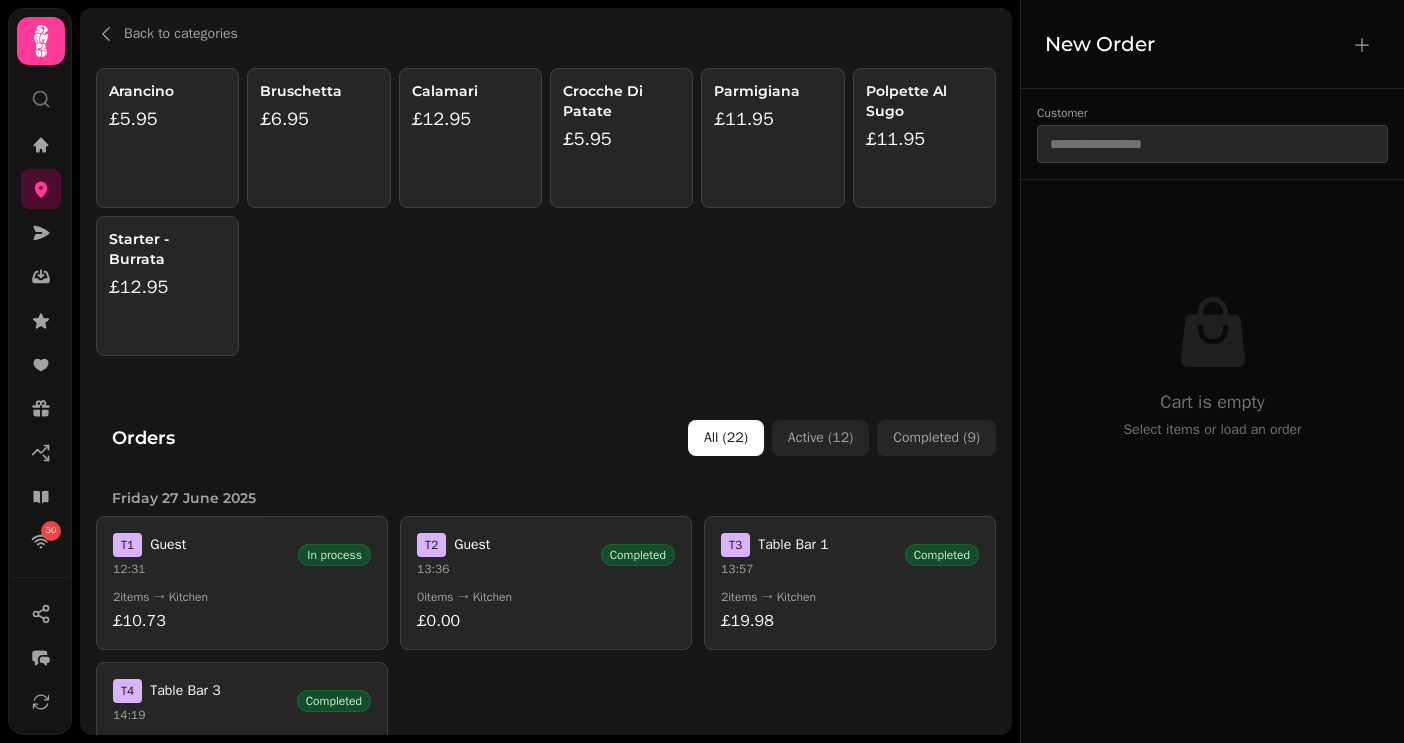 click on "Parmigiana £11.95" at bounding box center [772, 138] 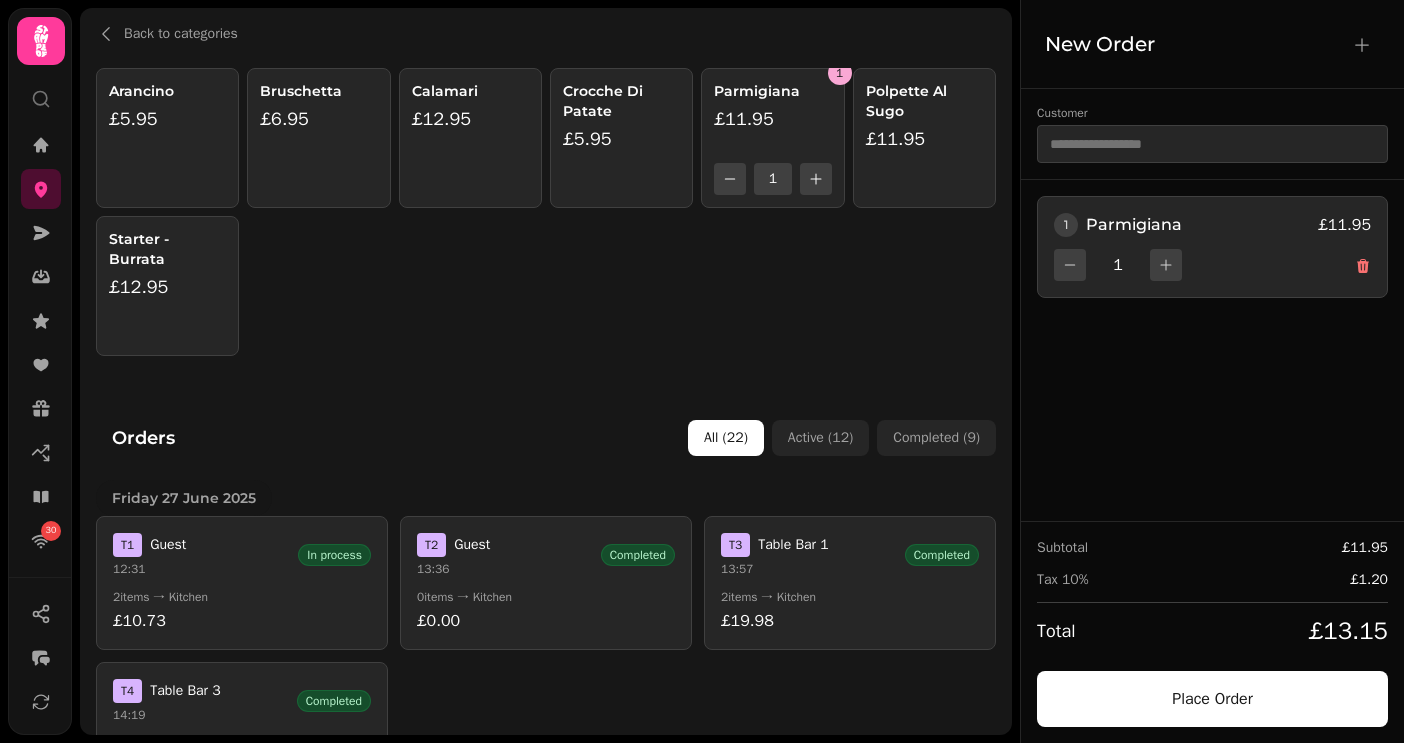 click on "Crocche Di Patate £5.95" at bounding box center (621, 138) 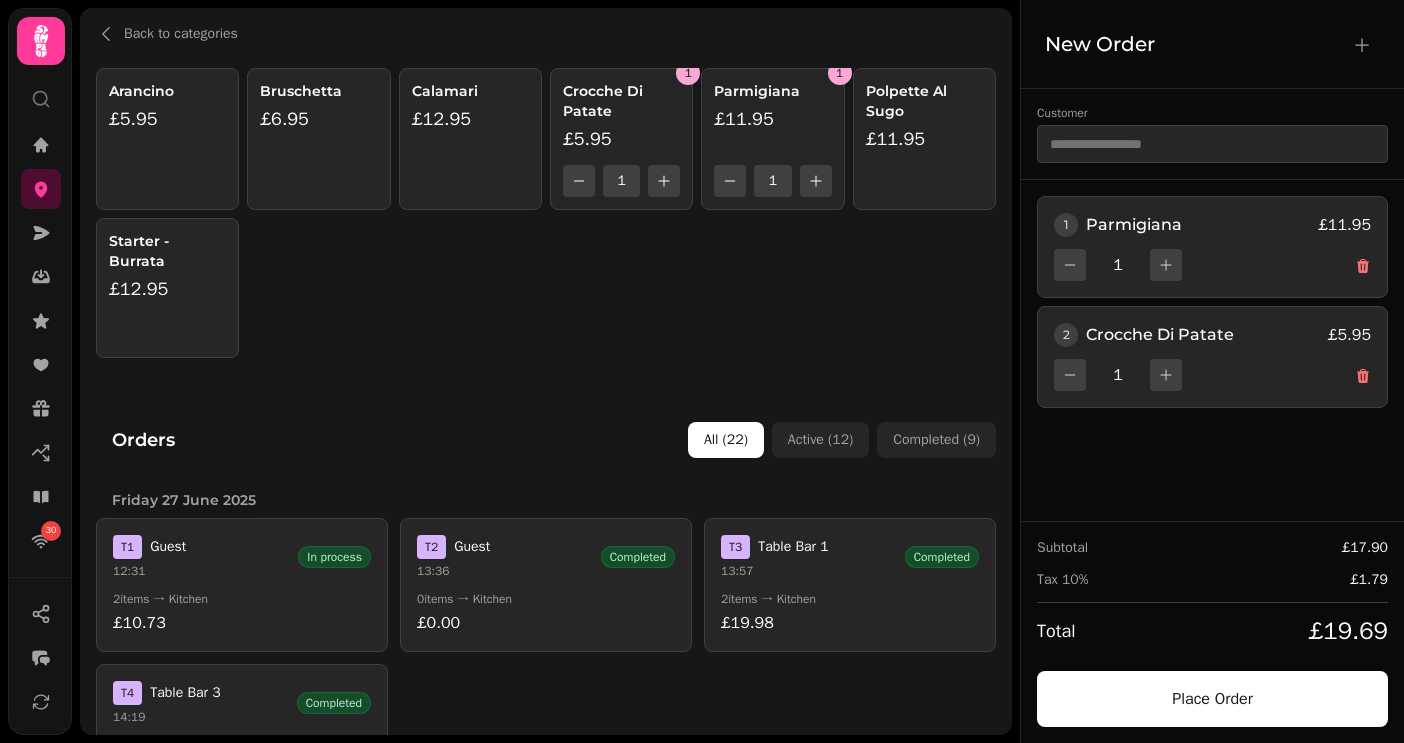click on "£12.95" at bounding box center (470, 119) 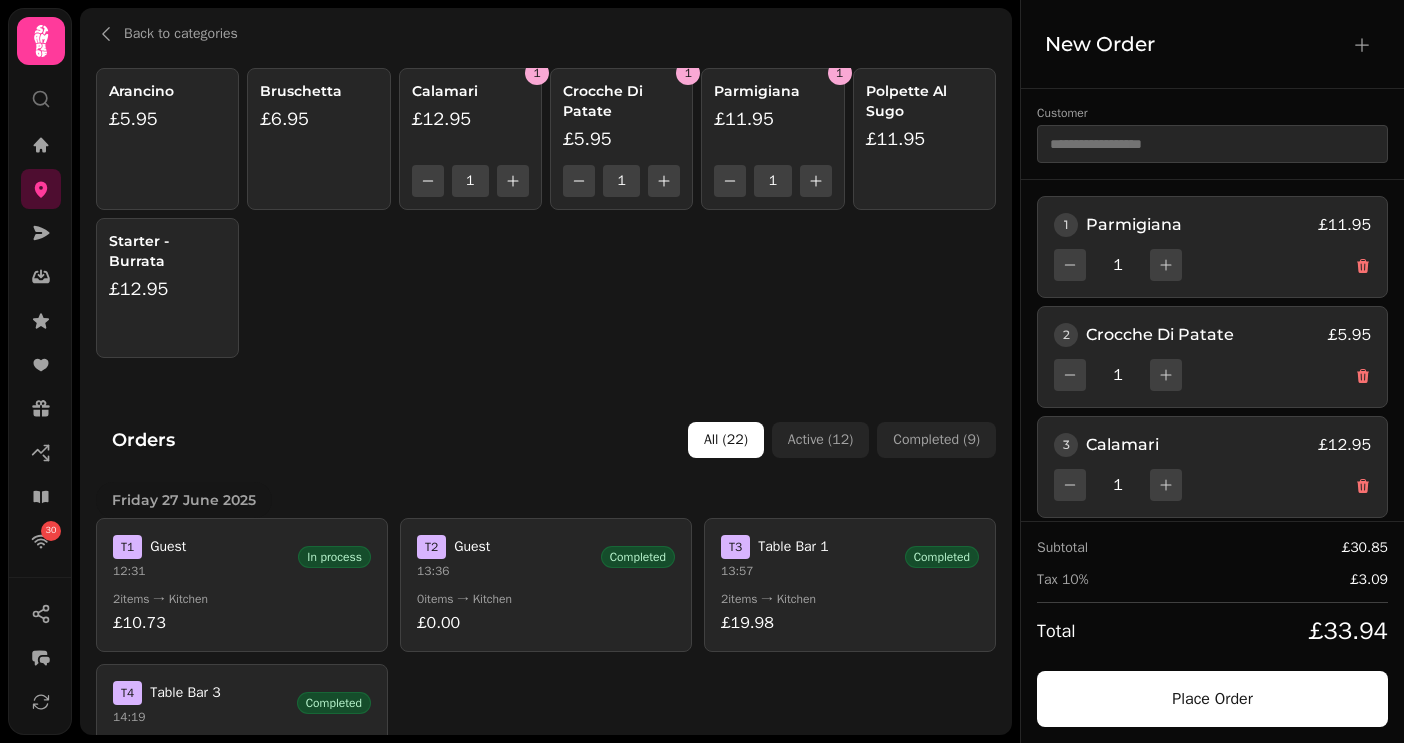 click on "Back to categories Arancino £5.95 Bruschetta £6.95 1 Calamari £12.95 1 1 Crocche Di Patate £5.95 1 1 Parmigiana £11.95 1 Polpette Al Sugo £11.95 Starter - Burrata £12.95 Orders All ( 22 ) Active ( 12 ) Completed ( 9 ) Friday 27 June 2025 T 1 Guest 12:31 In process 2  items → Kitchen £10.73 T 2 Guest 13:36 Completed 0  items → Kitchen £0.00 T 3 Table Bar 1 13:57 Completed 2  items → Kitchen £19.98 T 4 Table Bar 3 14:19 Completed 7  items → Kitchen £61.45 Monday 30 June 2025 T 1 Table Bar 5 11:28 Completed 2  items → Kitchen £27.58 T 2 Table Bar 2 11:29 Completed 2  items → Kitchen £98.87 T 3 Guest 15:40 In process 1  items → Kitchen £24.00 T 4 Guest 16:26 In process 2  items → Kitchen £29.00 T 5 Guest 19:29 In process 2  items → Kitchen £152.00 T 6 Guest 22:16 In process 1  items → Kitchen £9.99 T 7 Guest 22:19 In process 1  items → Kitchen £9.99 T 8 Guest 22:20 In process 1  items → Kitchen £6.95 T 9 Guest 22:22 In process 2  items → Kitchen £15.94 T 1 Table Bar 4" at bounding box center (546, 371) 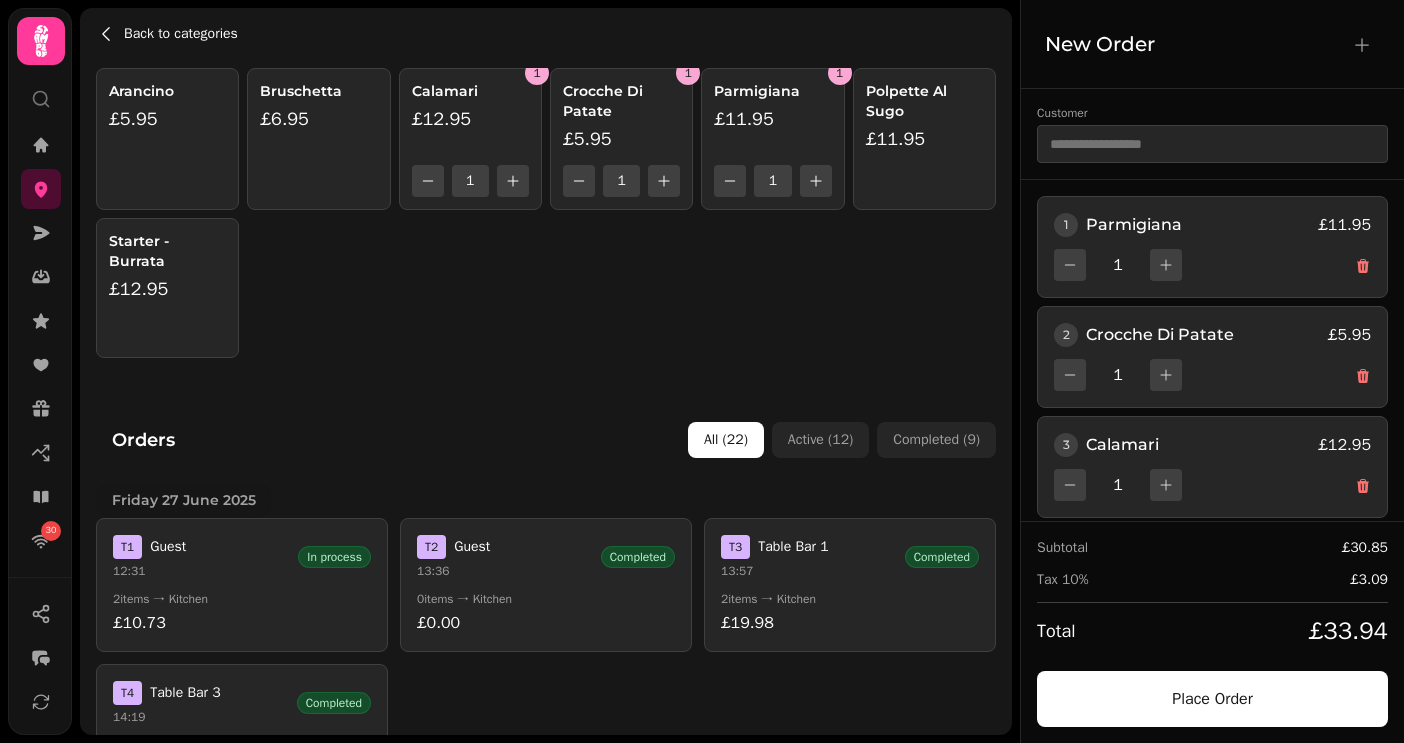 click on "Back to categories" at bounding box center (181, 34) 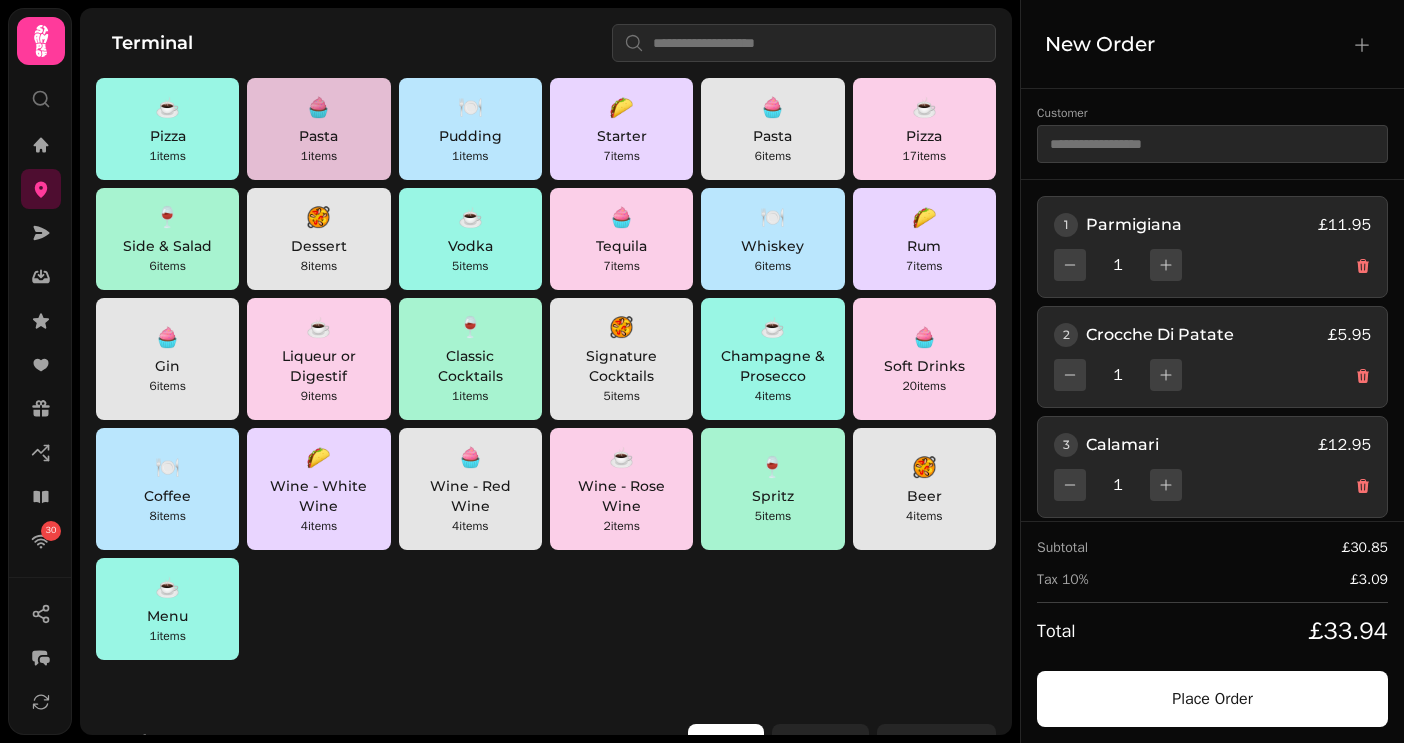 click on "🧁 Pasta 1  items" at bounding box center [318, 129] 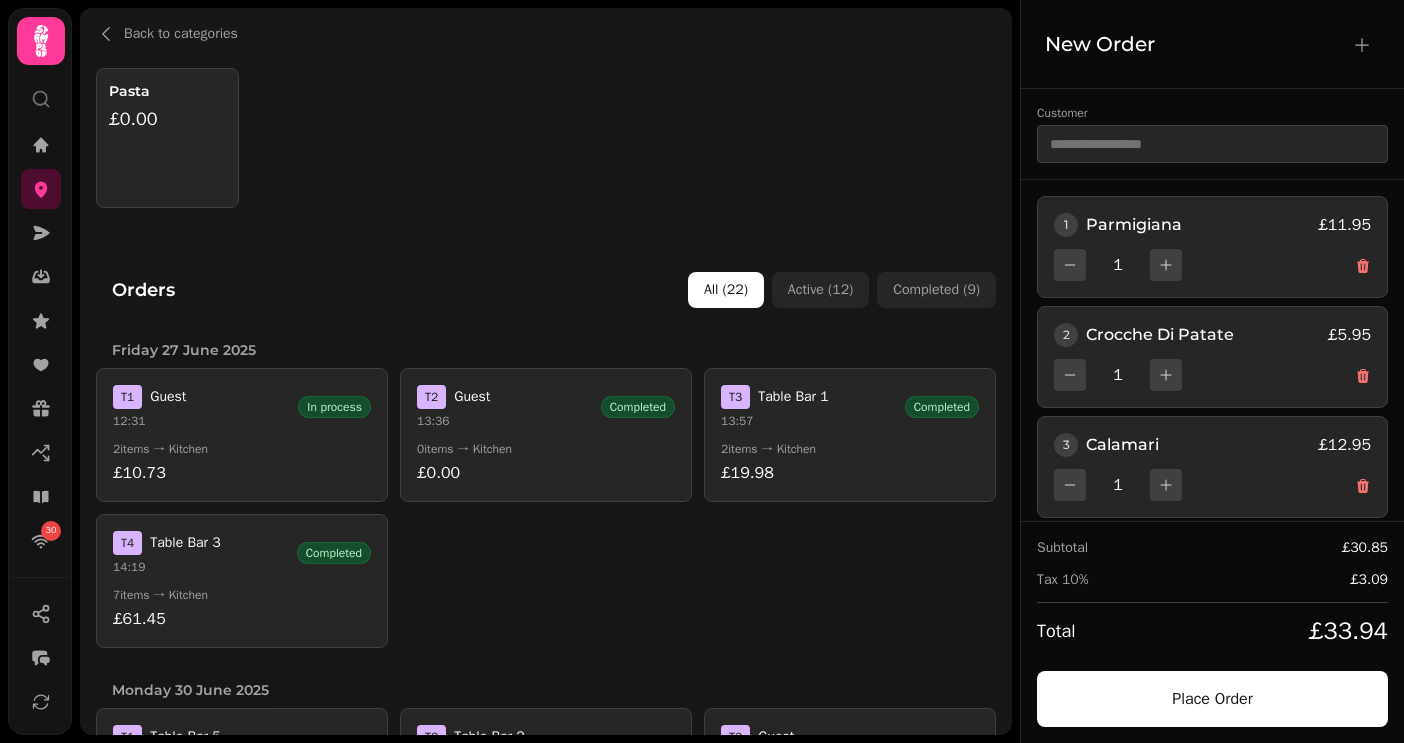 click on "Pasta £0.00" at bounding box center (167, 138) 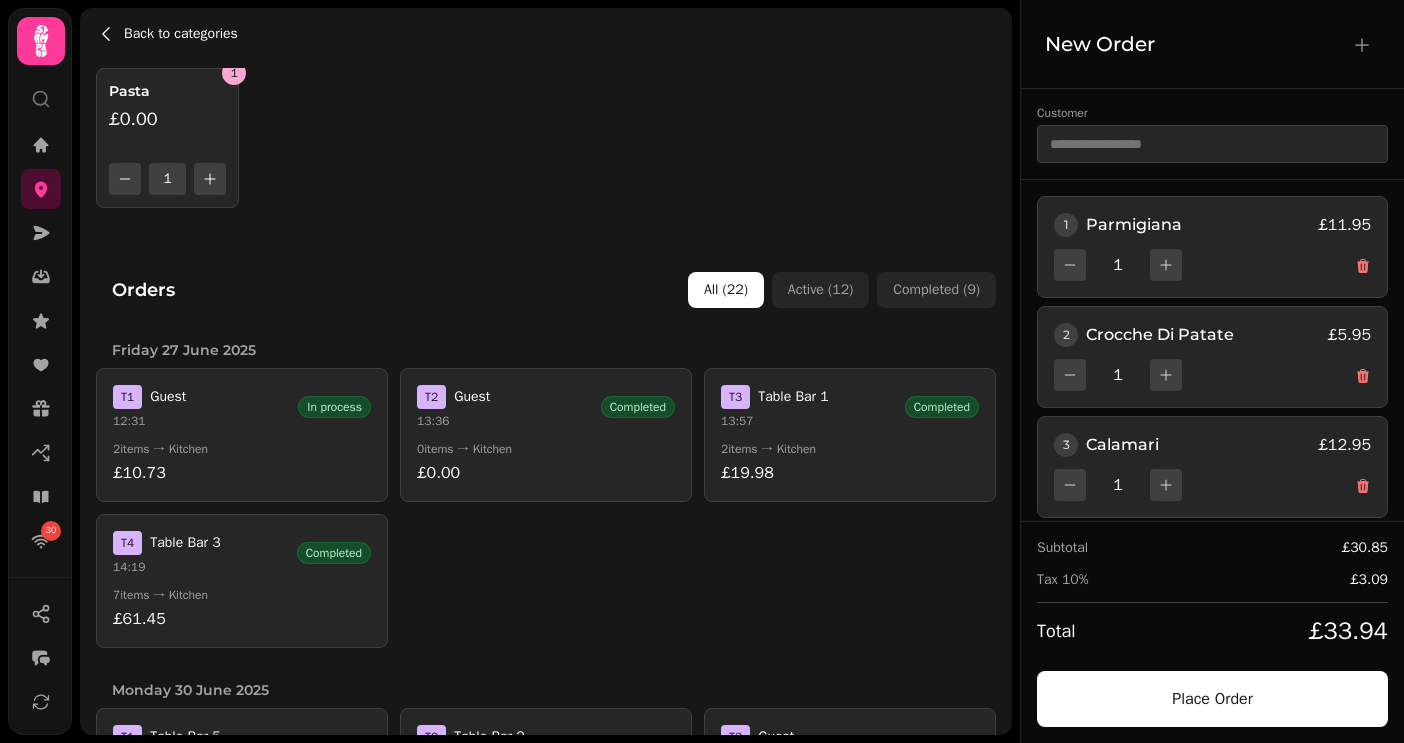 click 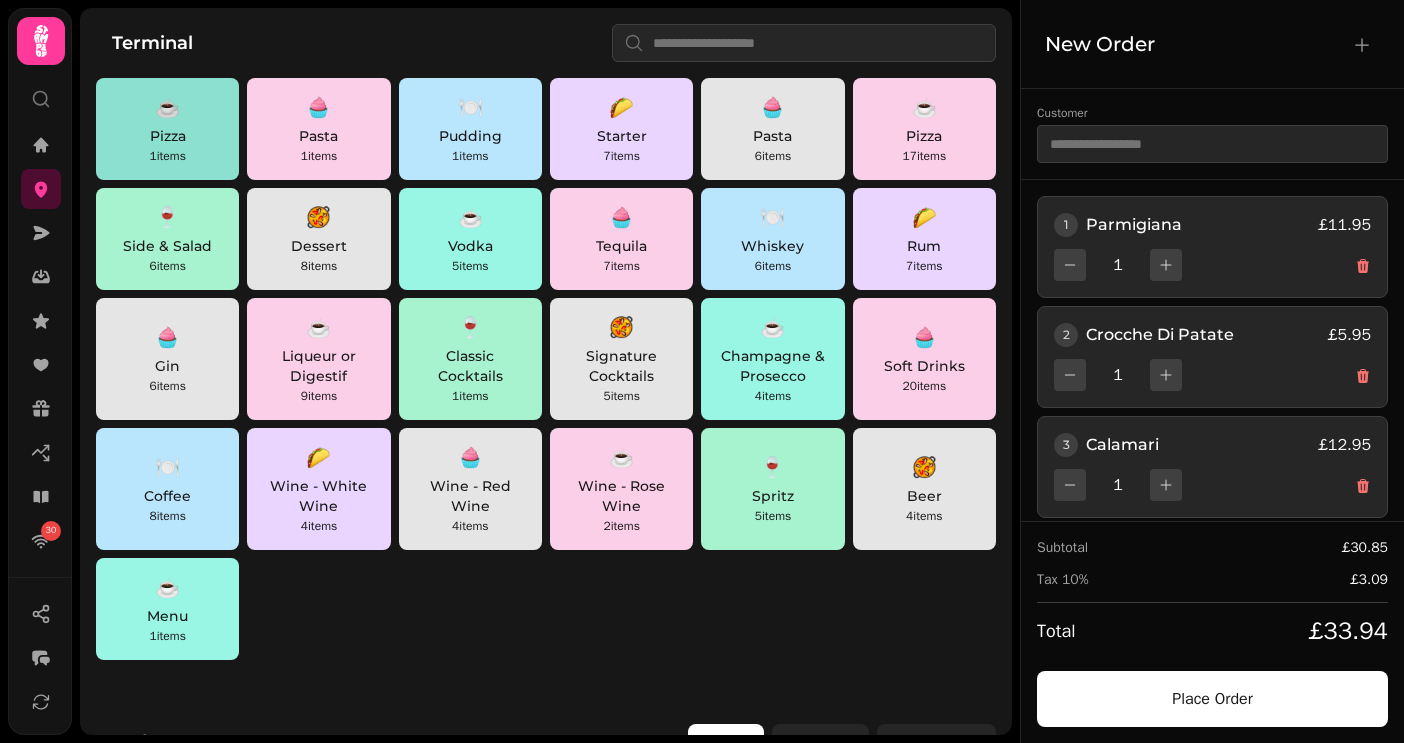 click on "Pizza" at bounding box center [167, 136] 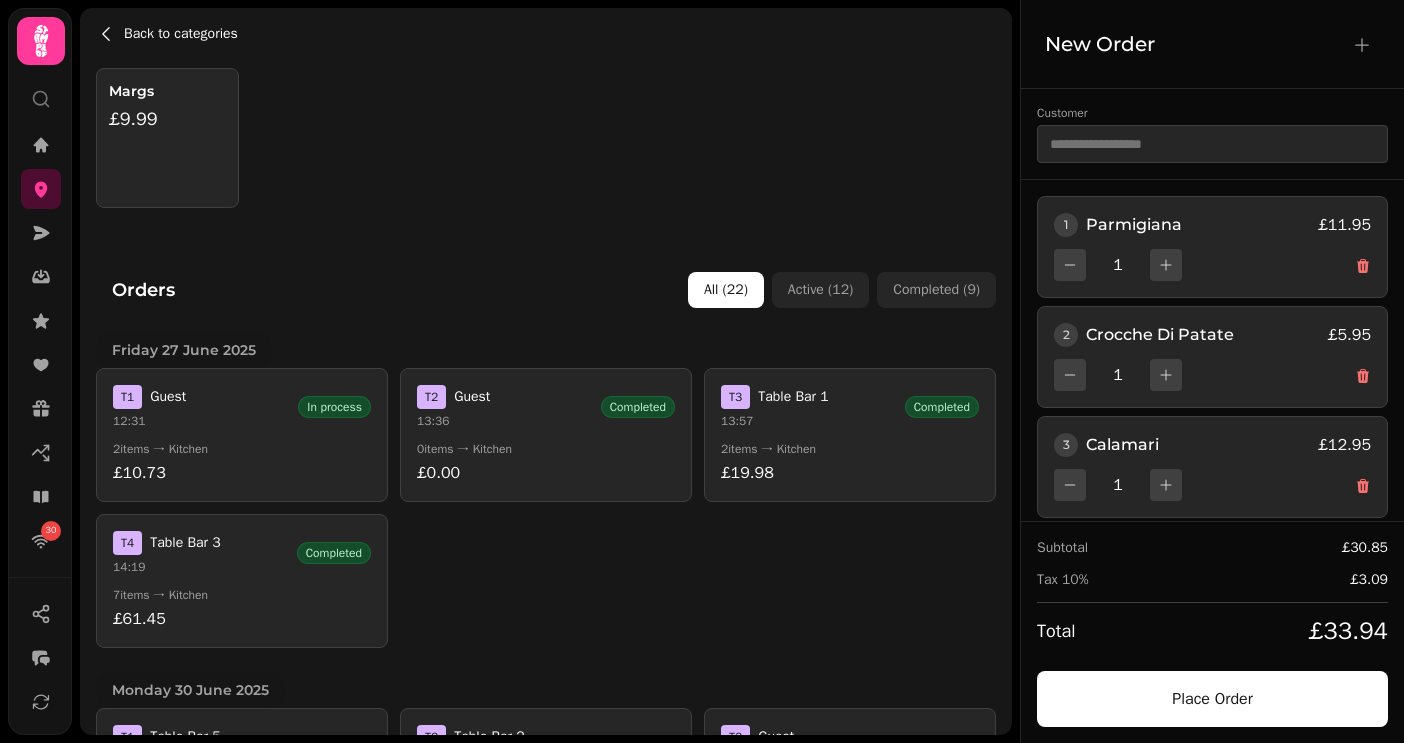click on "Back to categories" at bounding box center (181, 34) 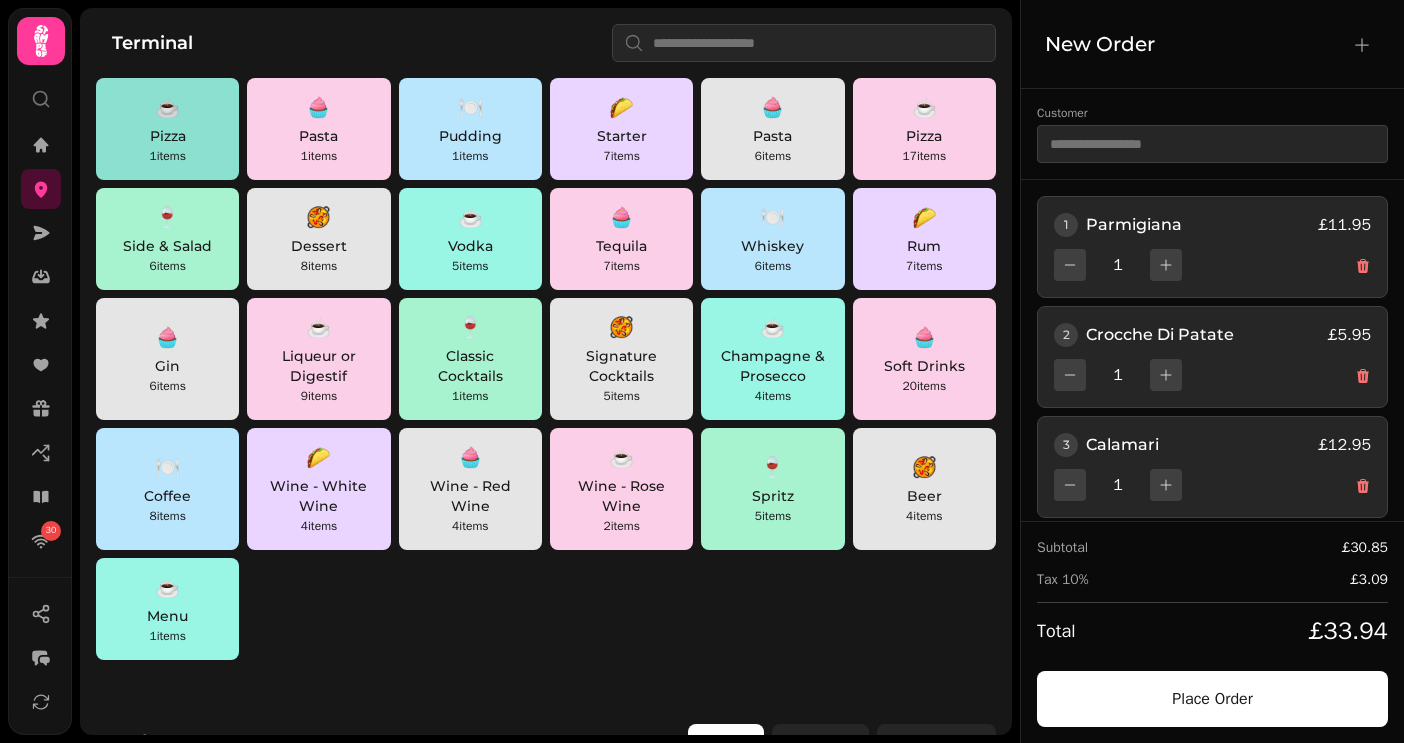 click on "1  items" at bounding box center [167, 156] 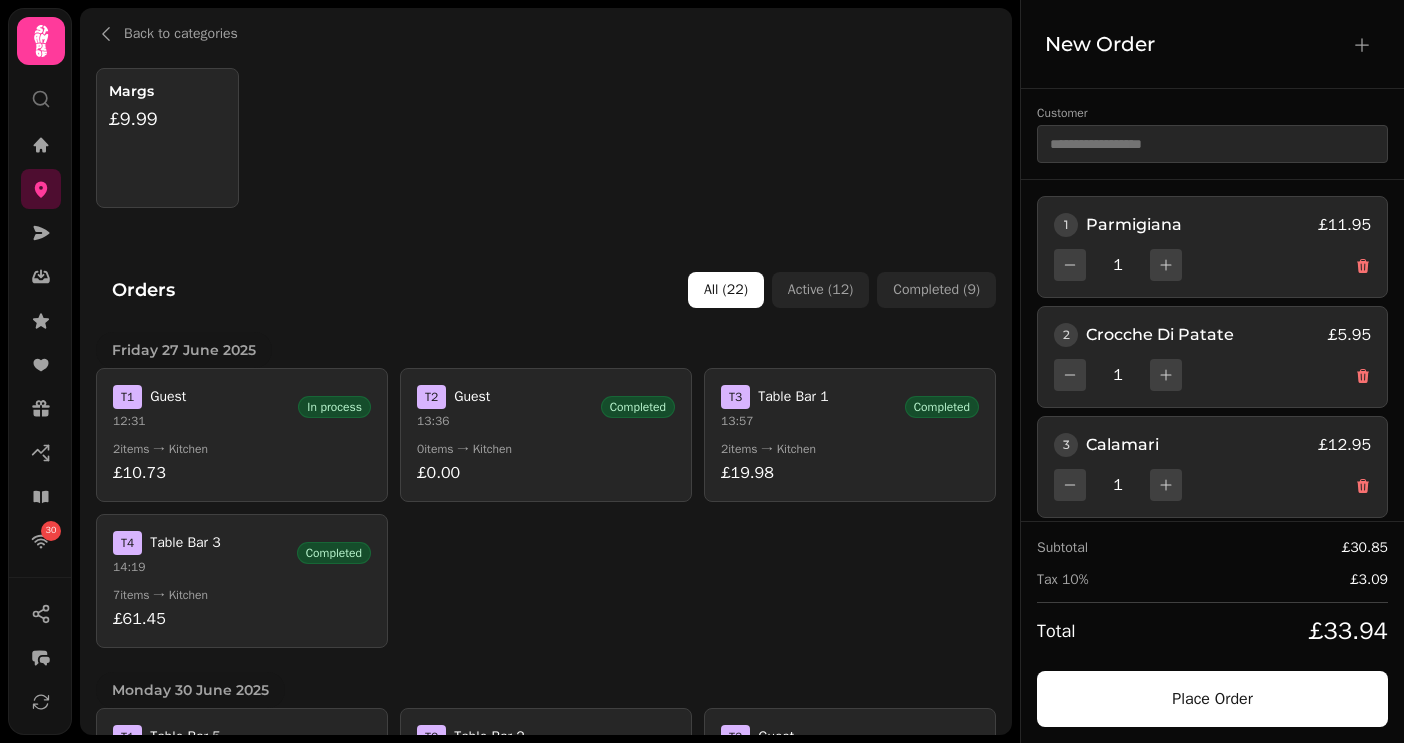 click on "Back to categories Margs £9.99 Orders All ( 22 ) Active ( 12 ) Completed ( 9 ) Friday 27 June 2025 T 1 Guest 12:31 In process 2  items → Kitchen £10.73 T 2 Guest 13:36 Completed 0  items → Kitchen £0.00 T 3 Table Bar 1 13:57 Completed 2  items → Kitchen £19.98 T 4 Table Bar 3 14:19 Completed 7  items → Kitchen £61.45 Monday 30 June 2025 T 1 Table Bar 5 11:28 Completed 2  items → Kitchen £27.58 T 2 Table Bar 2 11:29 Completed 2  items → Kitchen £98.87 T 3 Guest 15:40 In process 1  items → Kitchen £24.00 T 4 Guest 16:26 In process 2  items → Kitchen £29.00 T 5 Guest 19:29 In process 2  items → Kitchen £152.00 T 6 Guest 22:16 In process 1  items → Kitchen £9.99 T 7 Guest 22:19 In process 1  items → Kitchen £9.99 T 8 Guest 22:20 In process 1  items → Kitchen £6.95 T 9 Guest 22:22 In process 2  items → Kitchen £15.94 Thursday 10 July 2025 T 1 Table Bar 4 21:07 Completed 2  items → Kitchen £34.99 T 2 Guest 21:09 Cancelled 2  items → Kitchen £32.93 T 3 Table Bar 1 21:10" at bounding box center (546, 371) 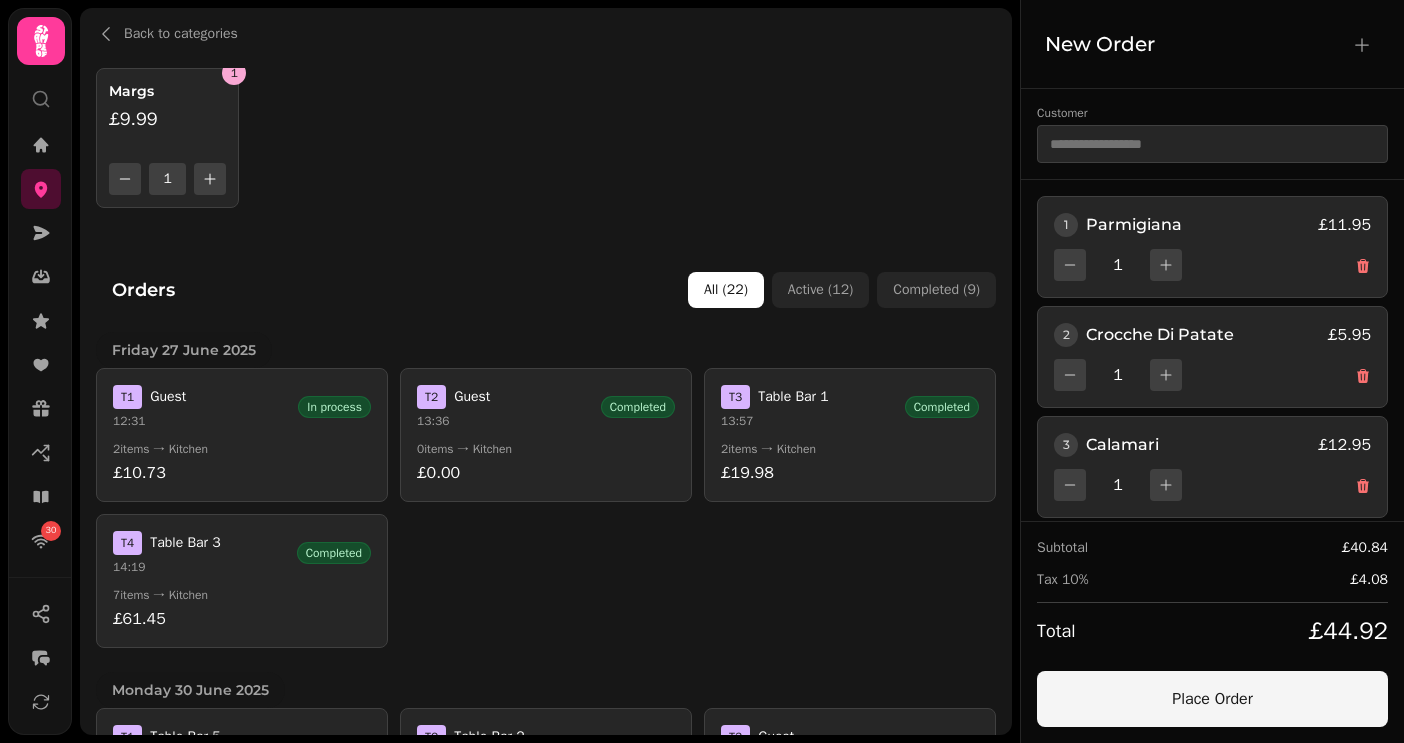 click on "Place Order" at bounding box center [1212, 699] 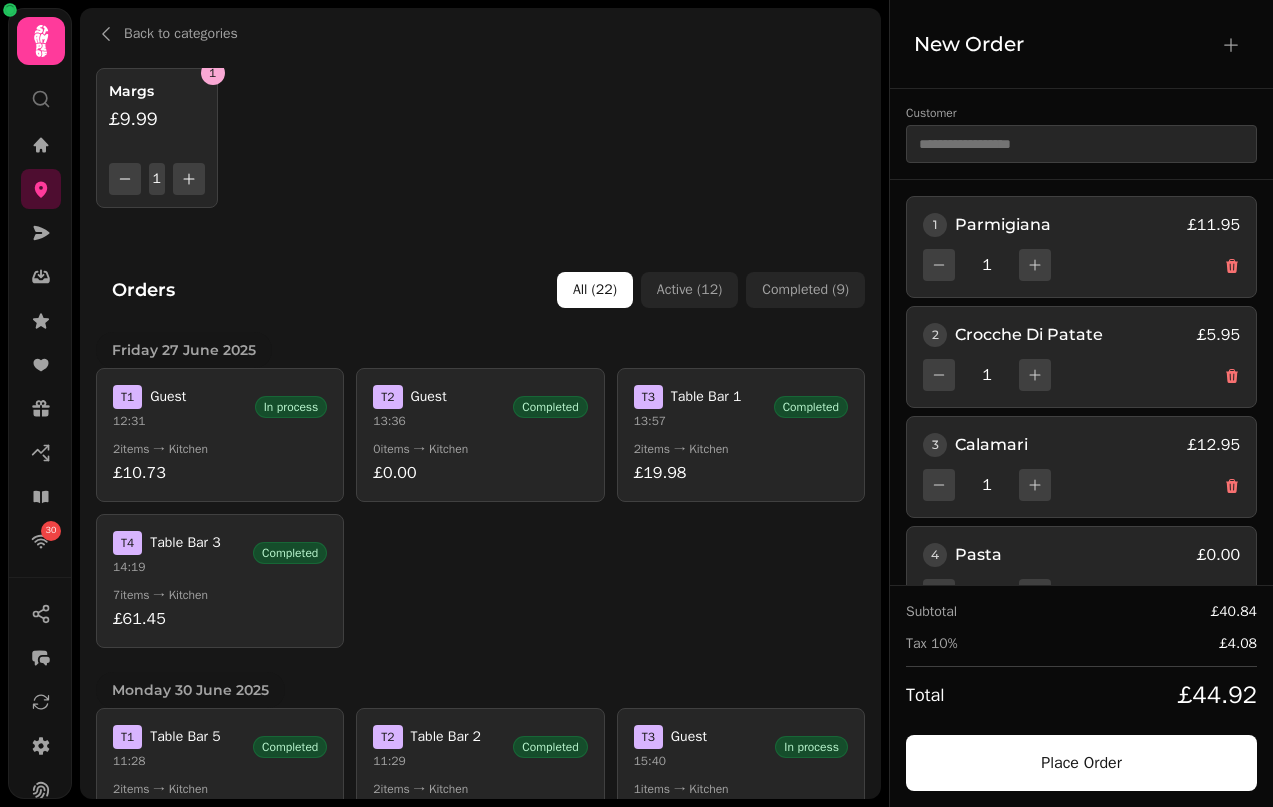 click on "13:57" at bounding box center (688, 421) 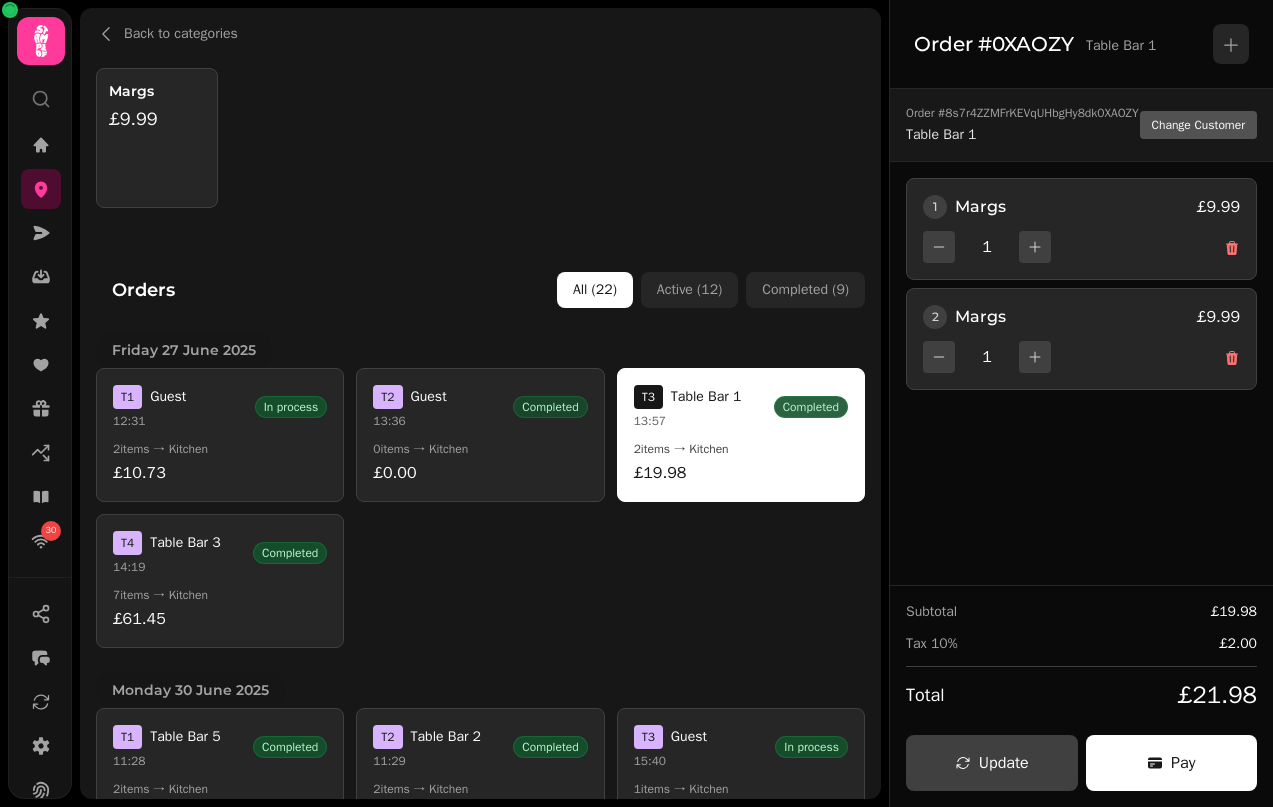 click on "Completed" at bounding box center [550, 407] 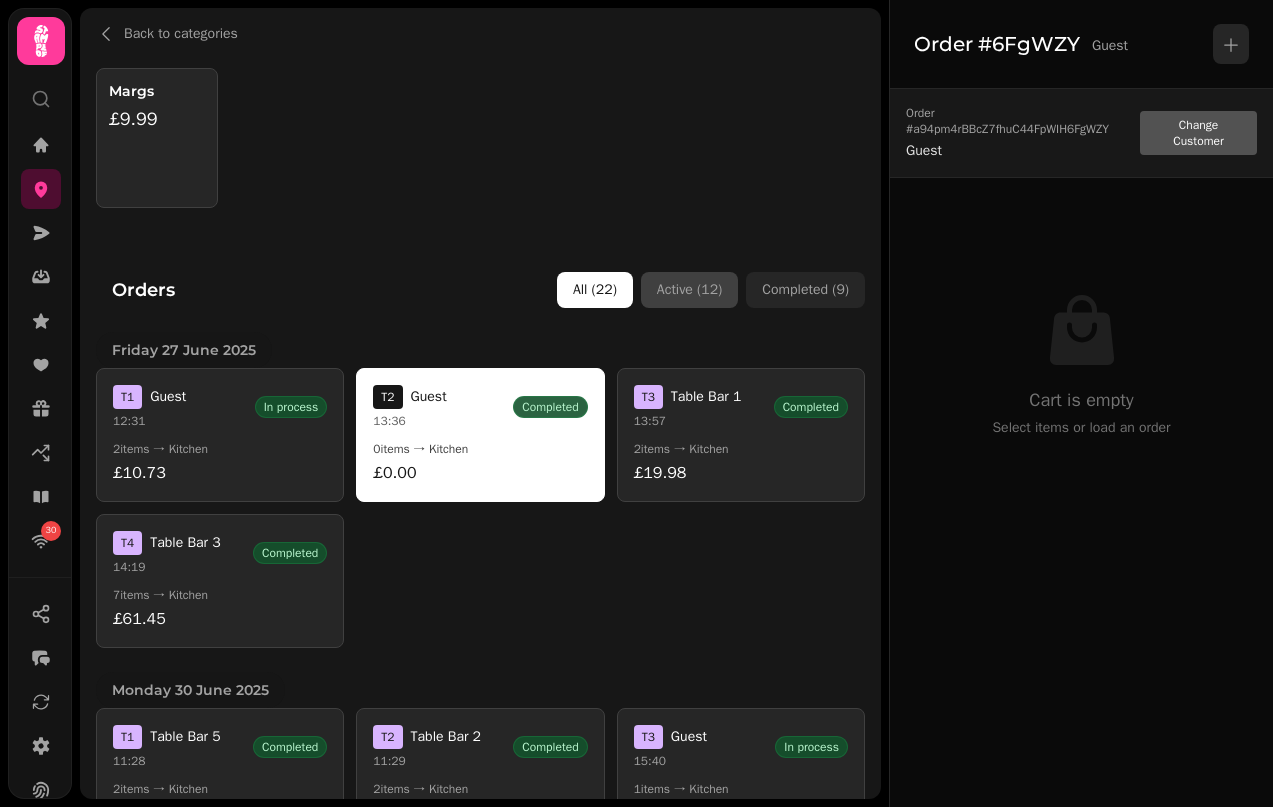 click on "Active ( 12 )" at bounding box center [689, 290] 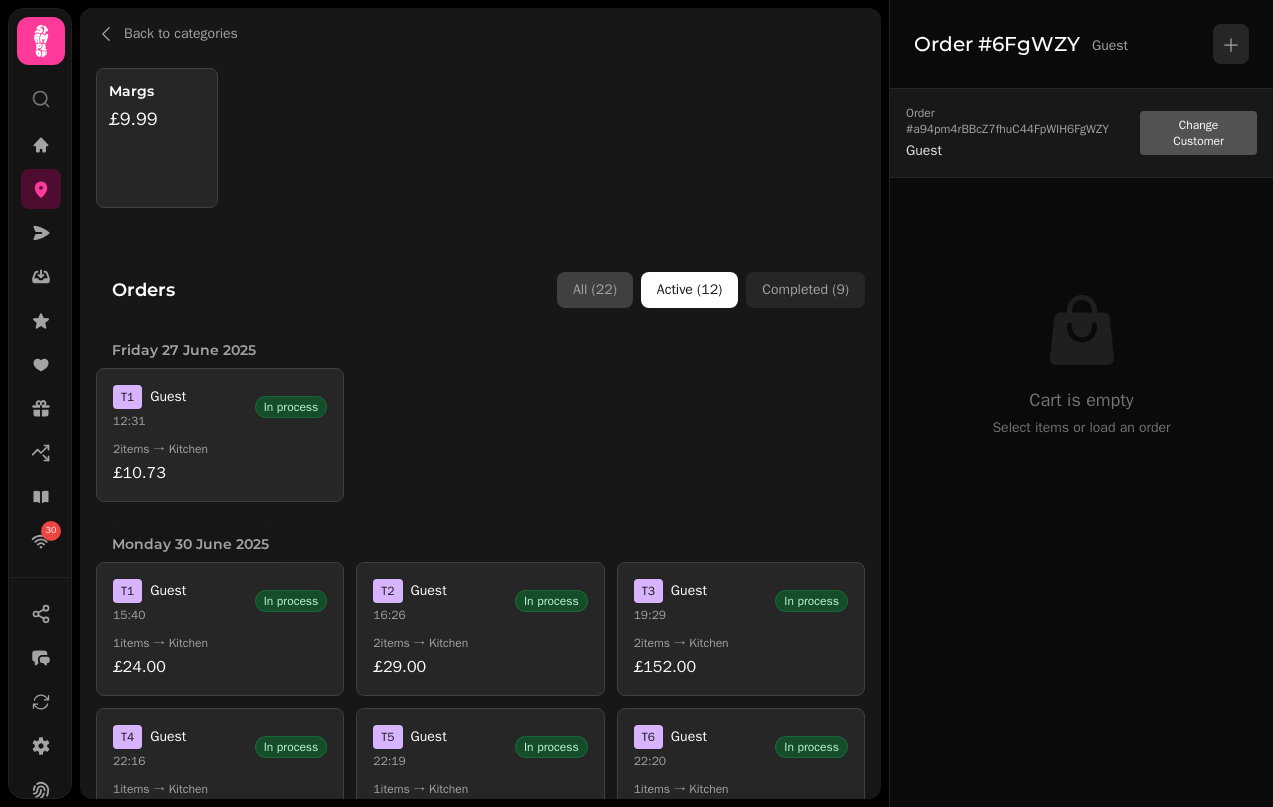 click on "All ( 22 )" at bounding box center [595, 290] 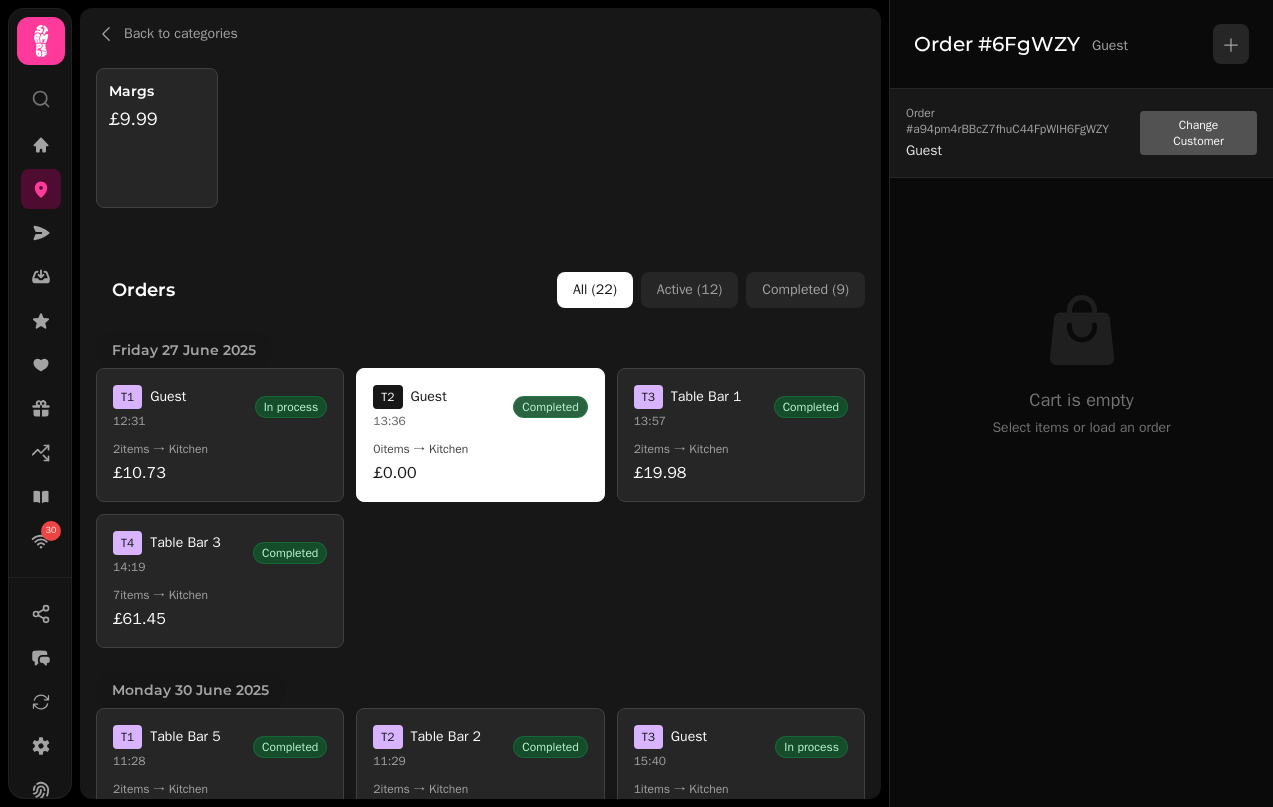 click on "£9.99" at bounding box center (157, 119) 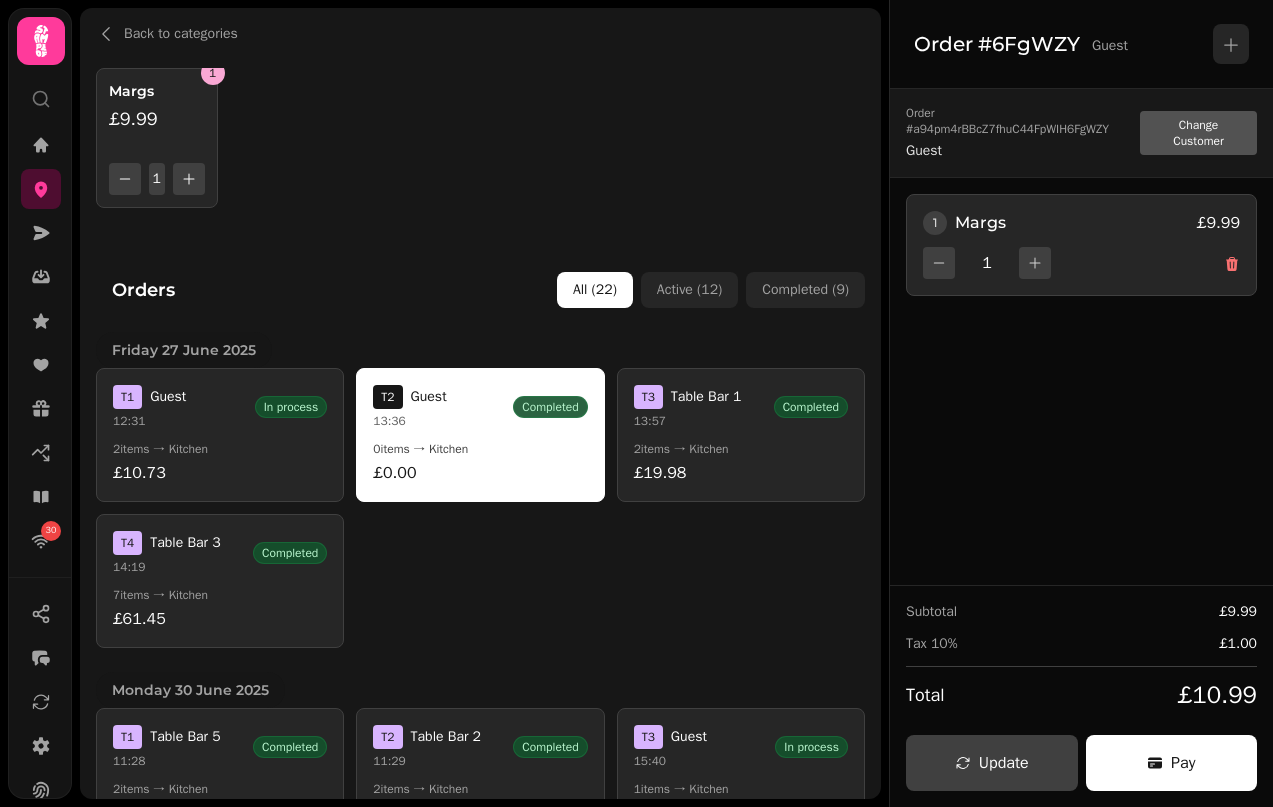 click on "£9.99" at bounding box center [157, 119] 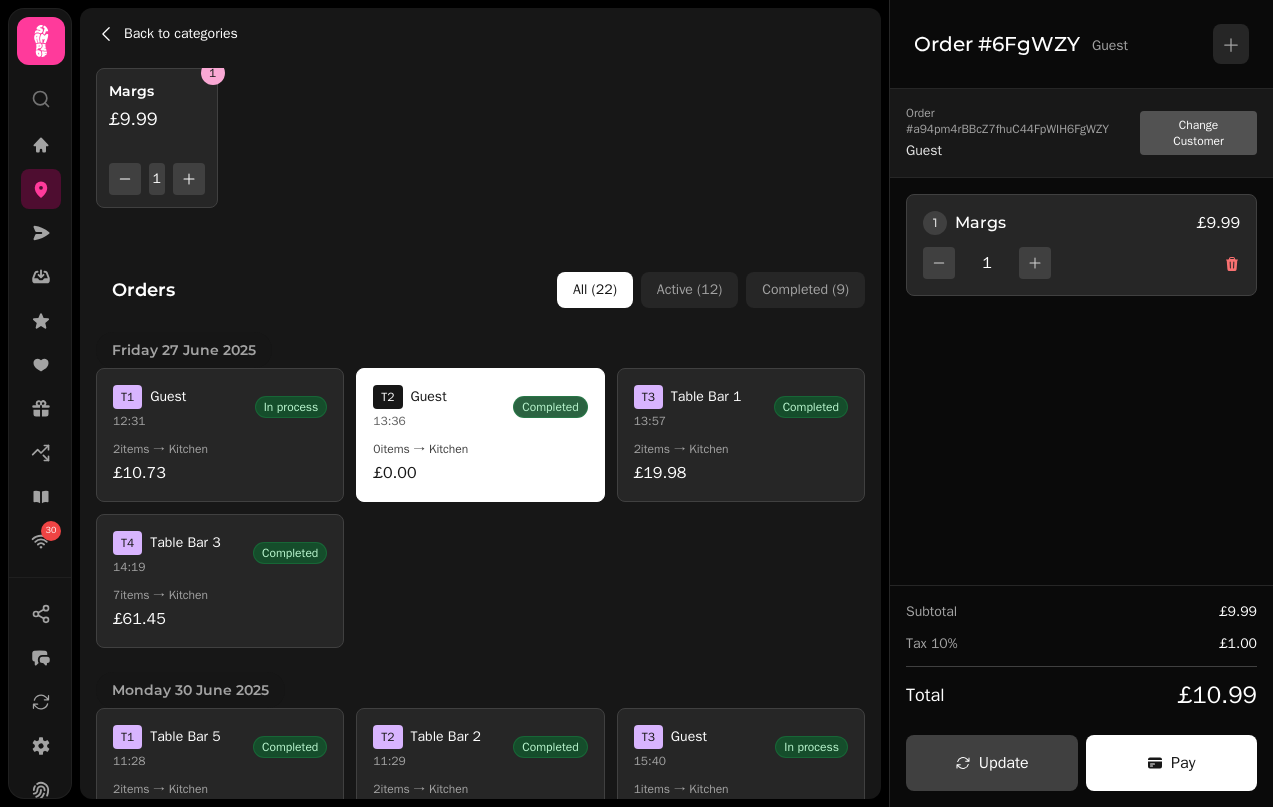 click on "Back to categories" at bounding box center [181, 34] 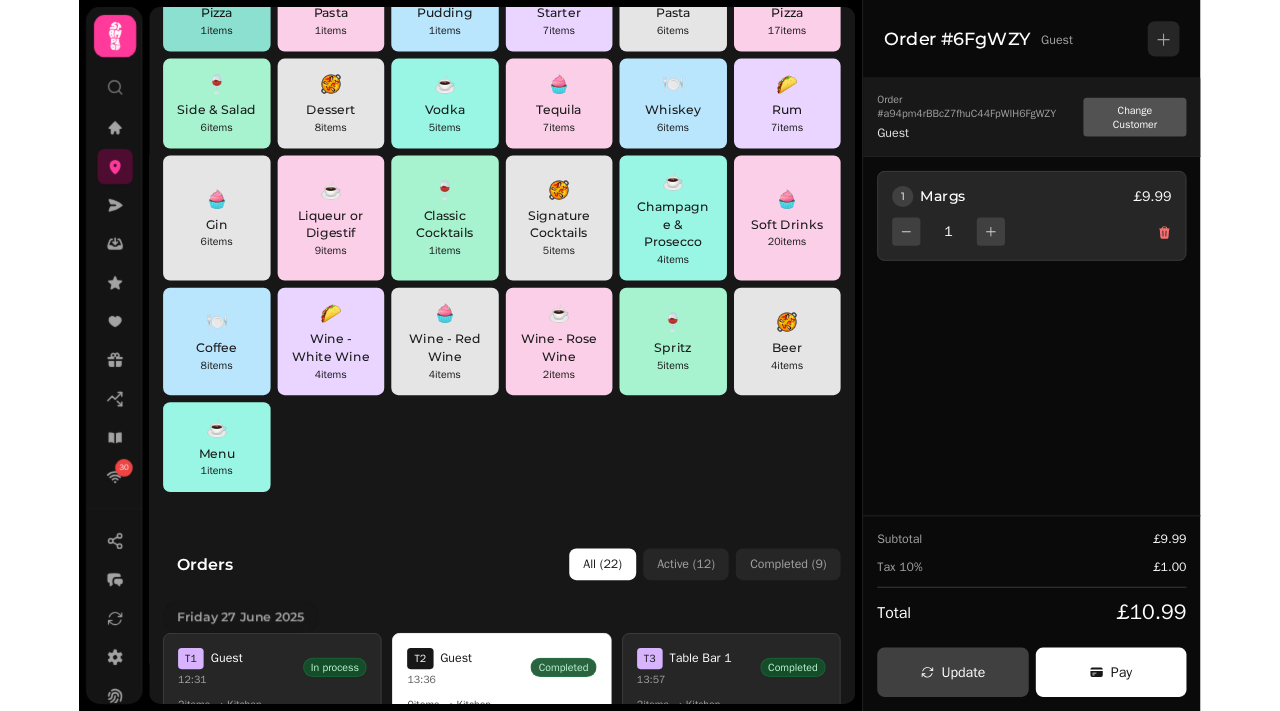 scroll, scrollTop: 0, scrollLeft: 0, axis: both 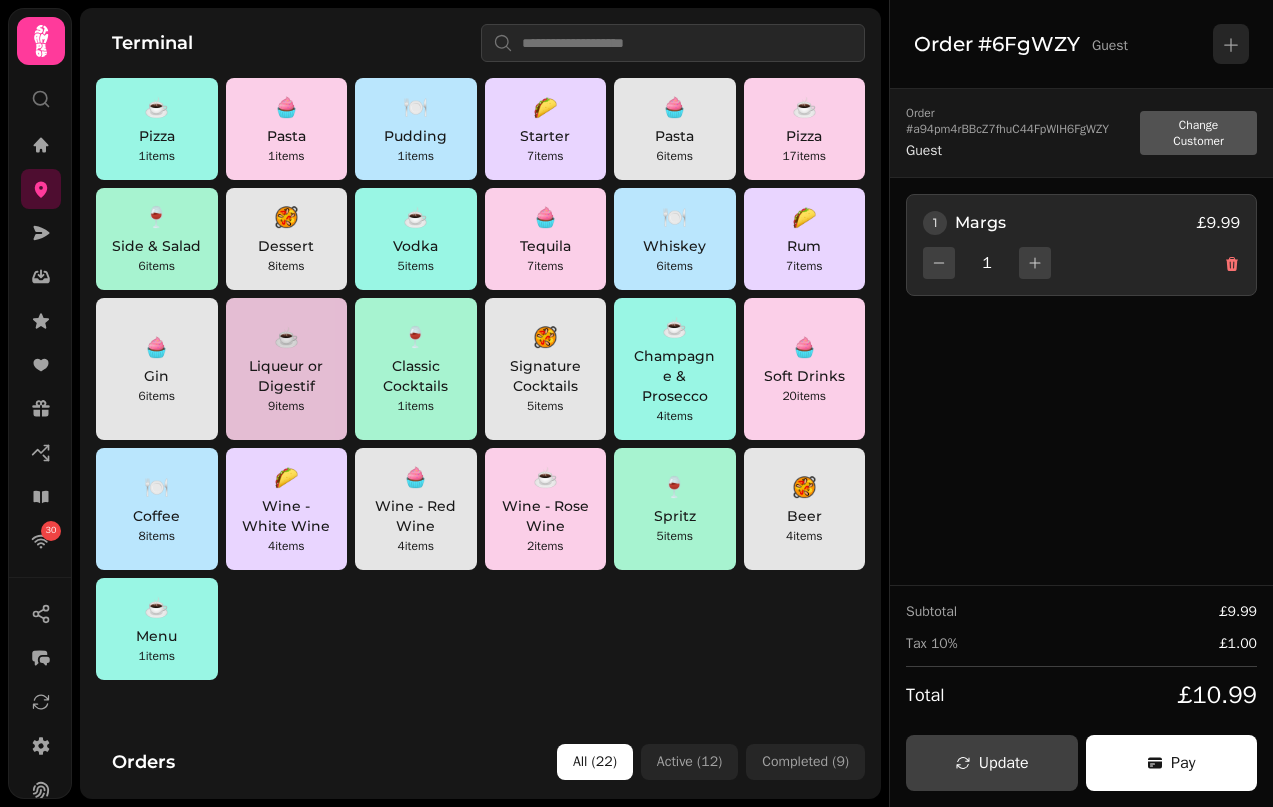 click on "☕ Liqueur or Digestif 9  items" at bounding box center (287, 369) 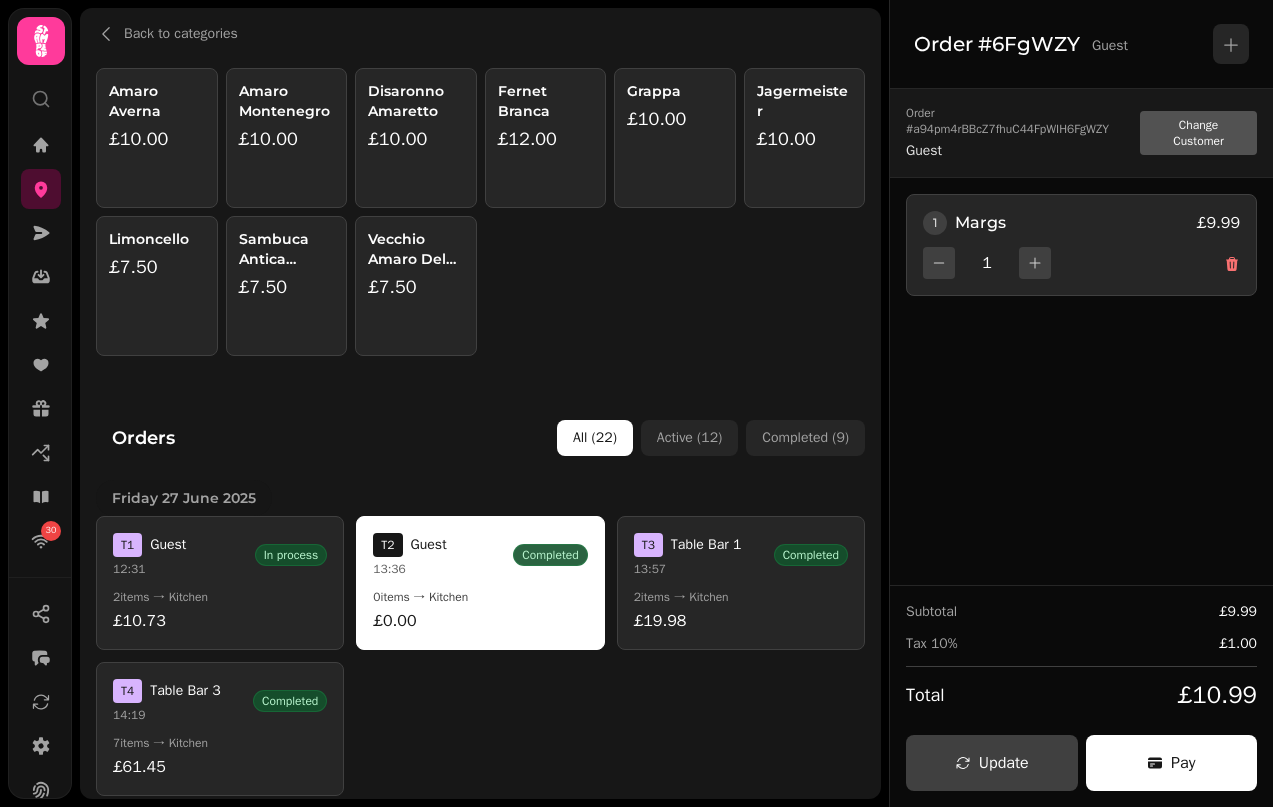 click on "Sambuca Antica Classic £7.50" at bounding box center (287, 286) 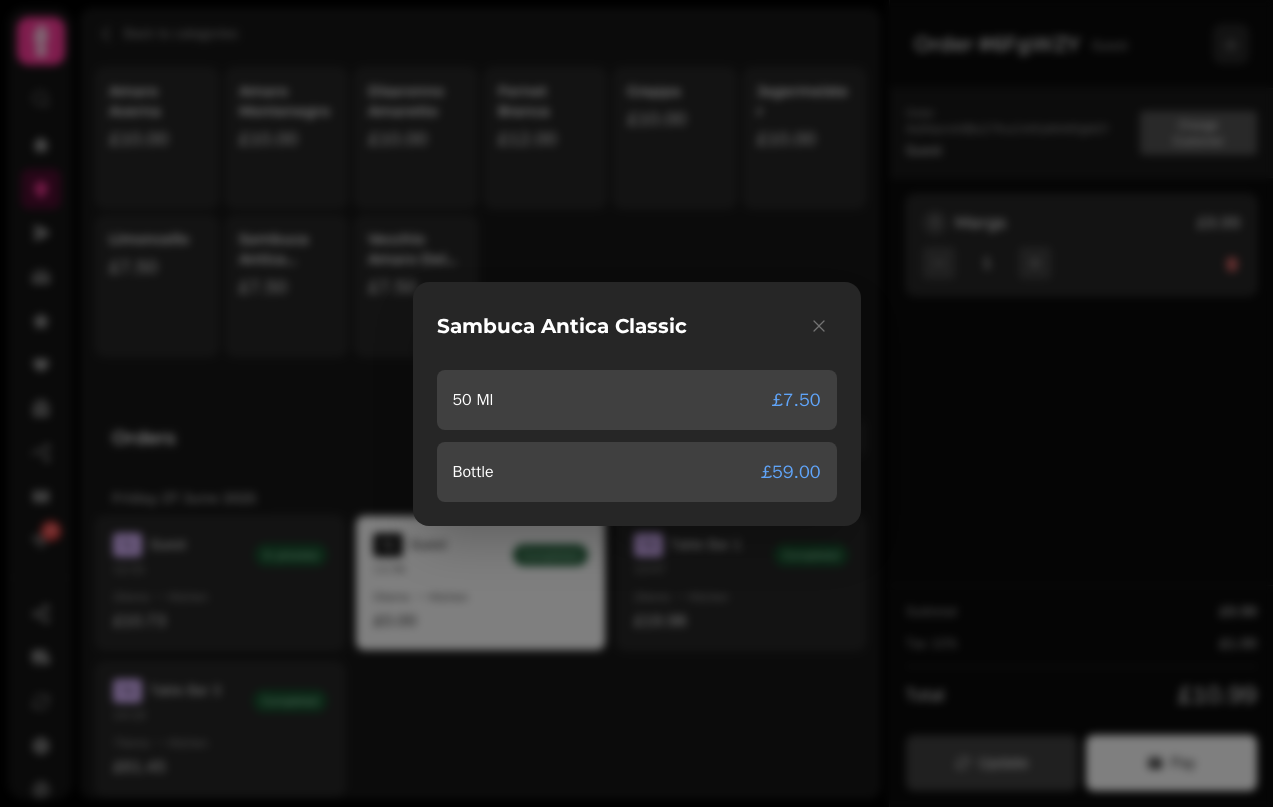 click on "Sambuca Antica Classic 50 Ml £7.50 Bottle £59.00" at bounding box center (637, 404) 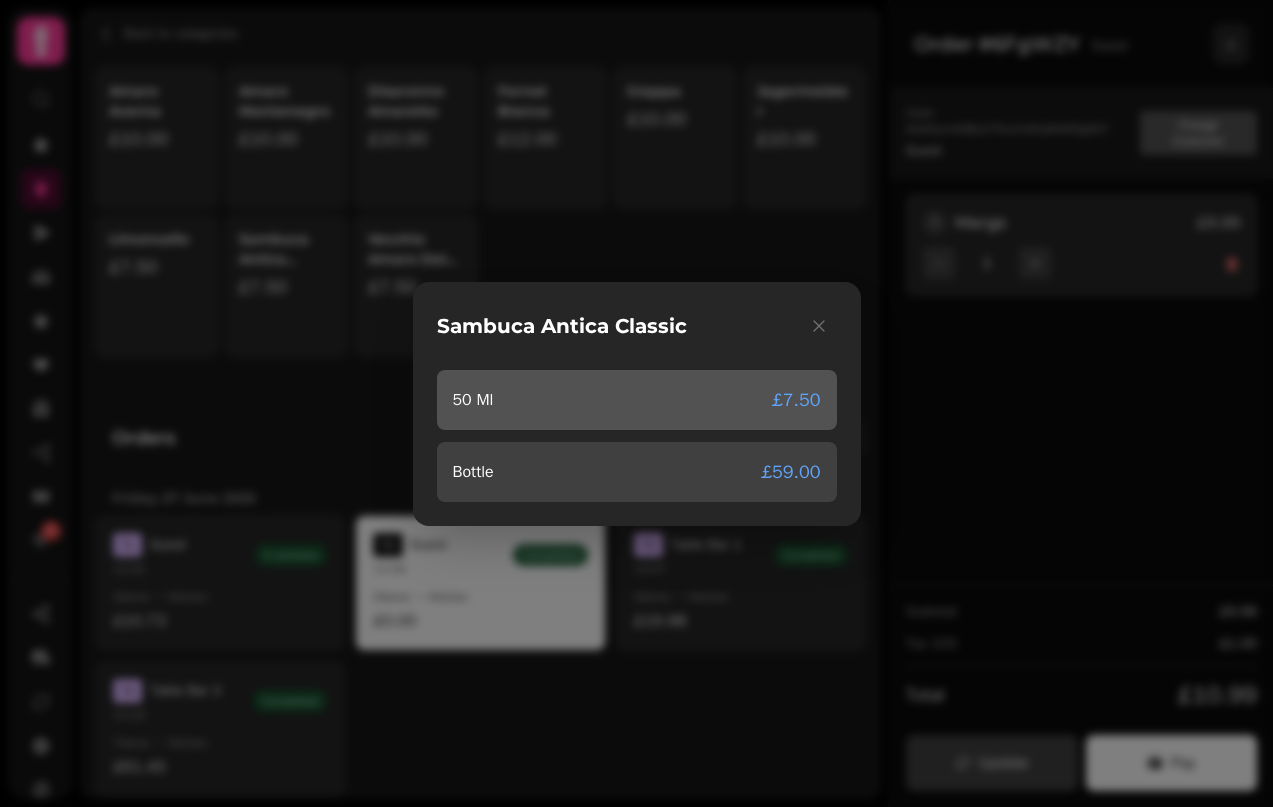click on "50 Ml £7.50" at bounding box center (637, 400) 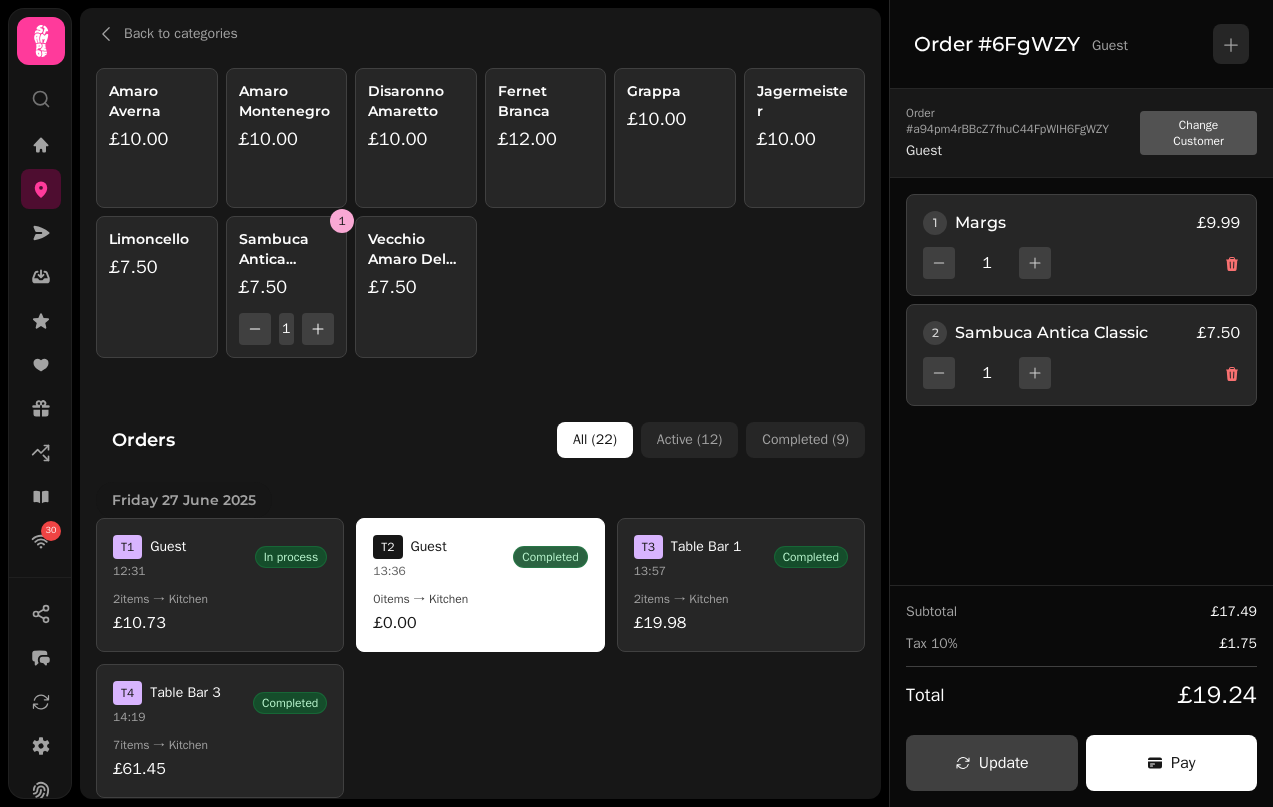 click on "£10.00" at bounding box center [675, 119] 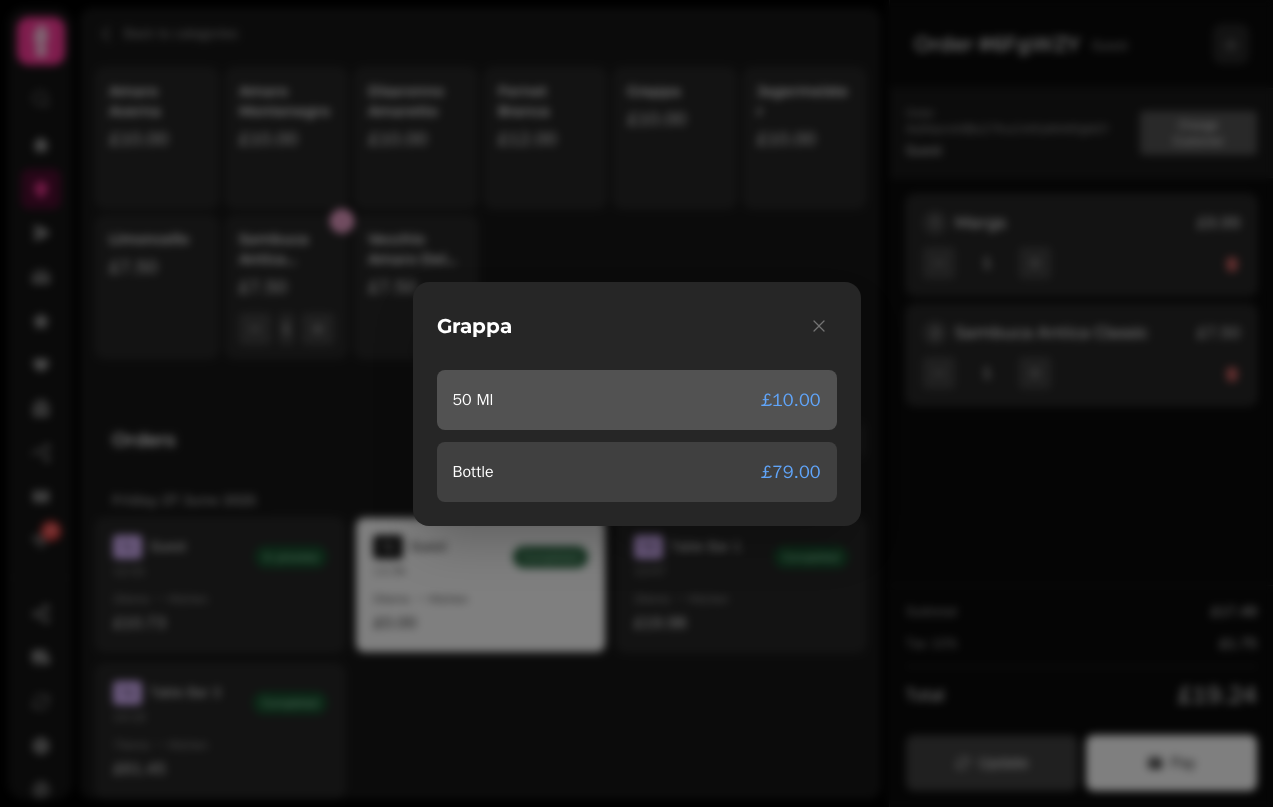 click on "50 Ml £10.00" at bounding box center (637, 400) 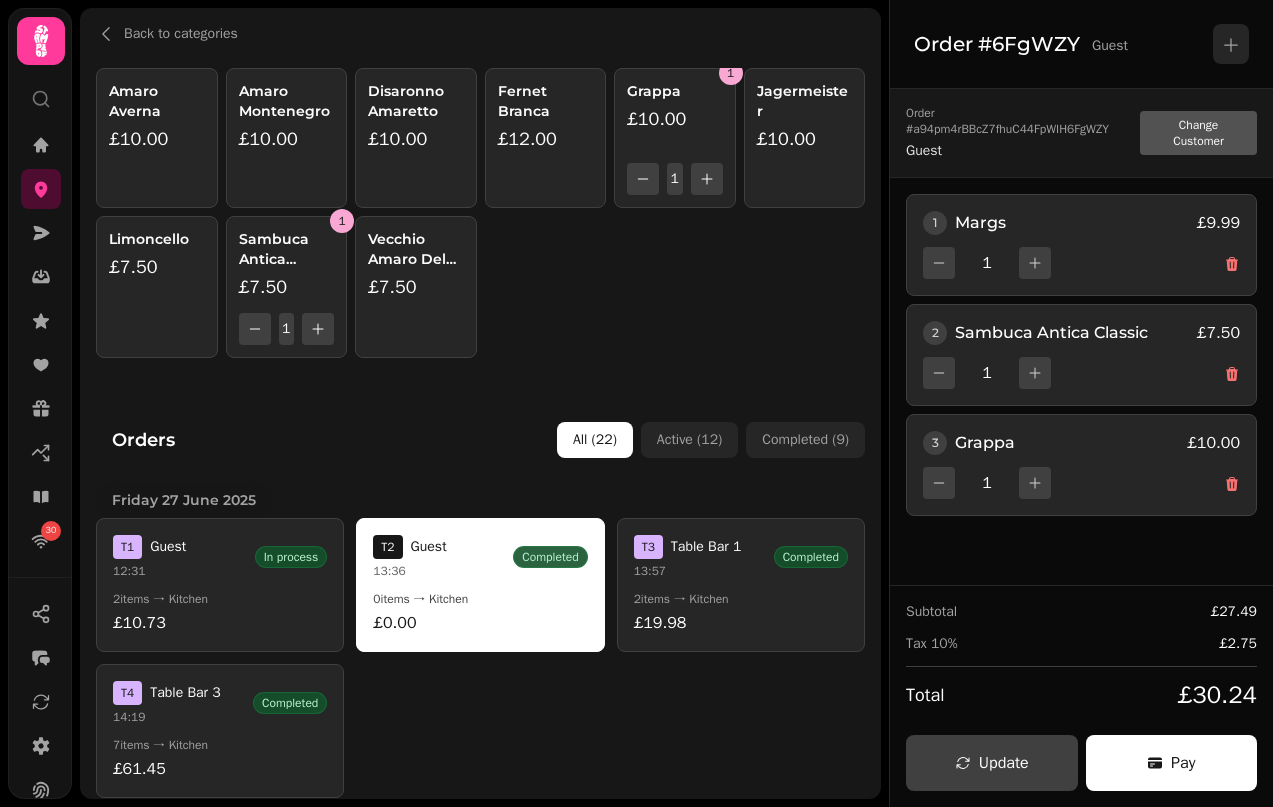 click on "Jagermeister £10.00" at bounding box center [805, 138] 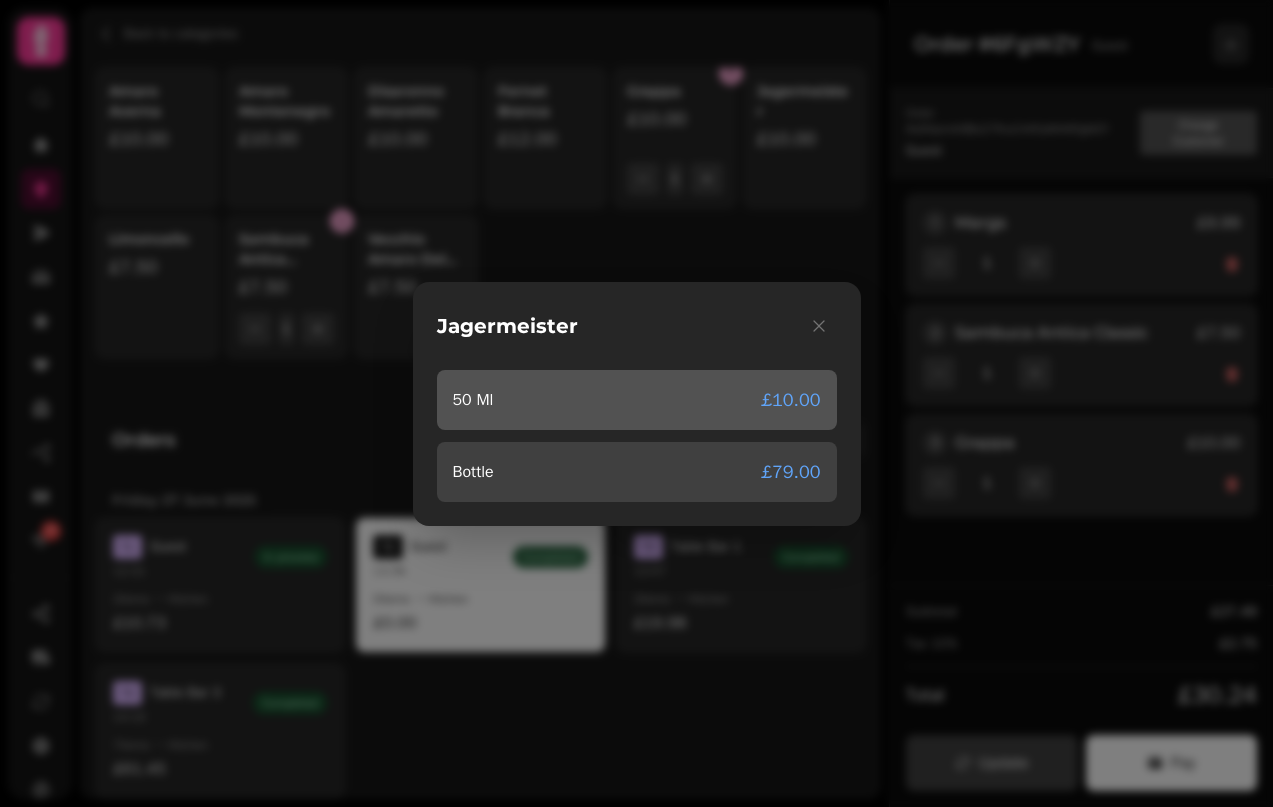 click on "50 Ml £10.00" at bounding box center [637, 400] 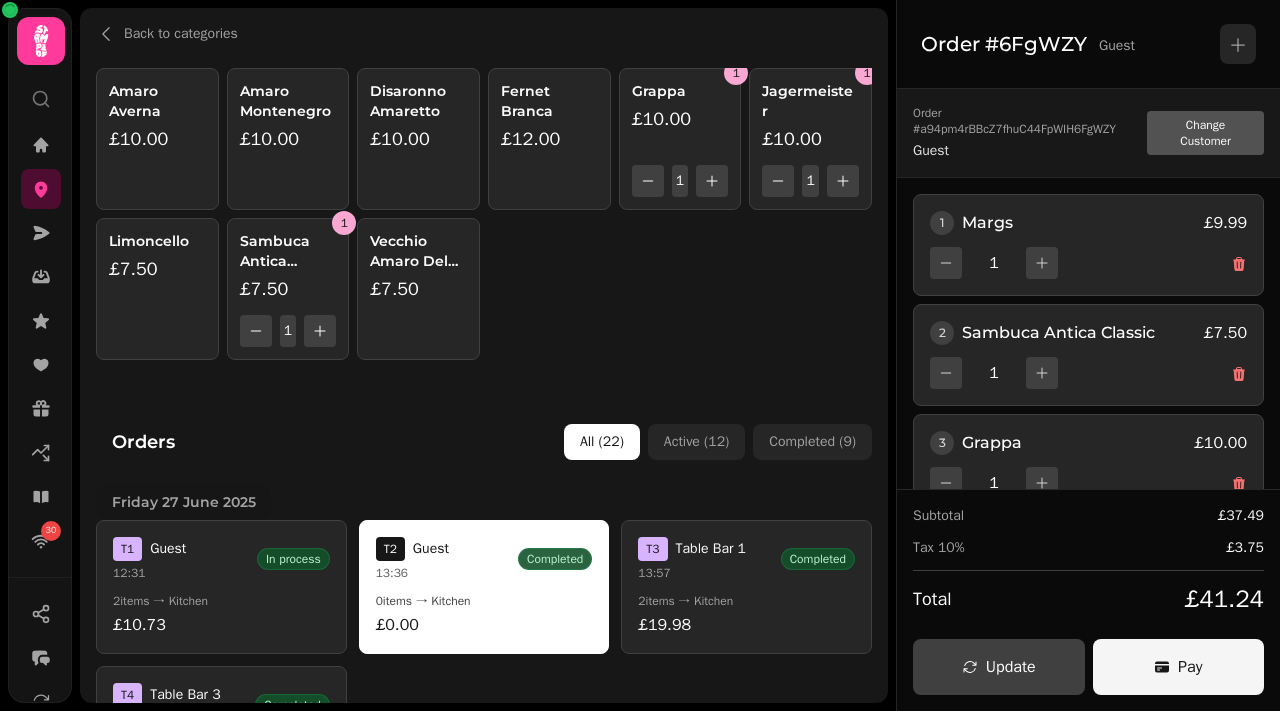 click on "Pay" at bounding box center (1190, 667) 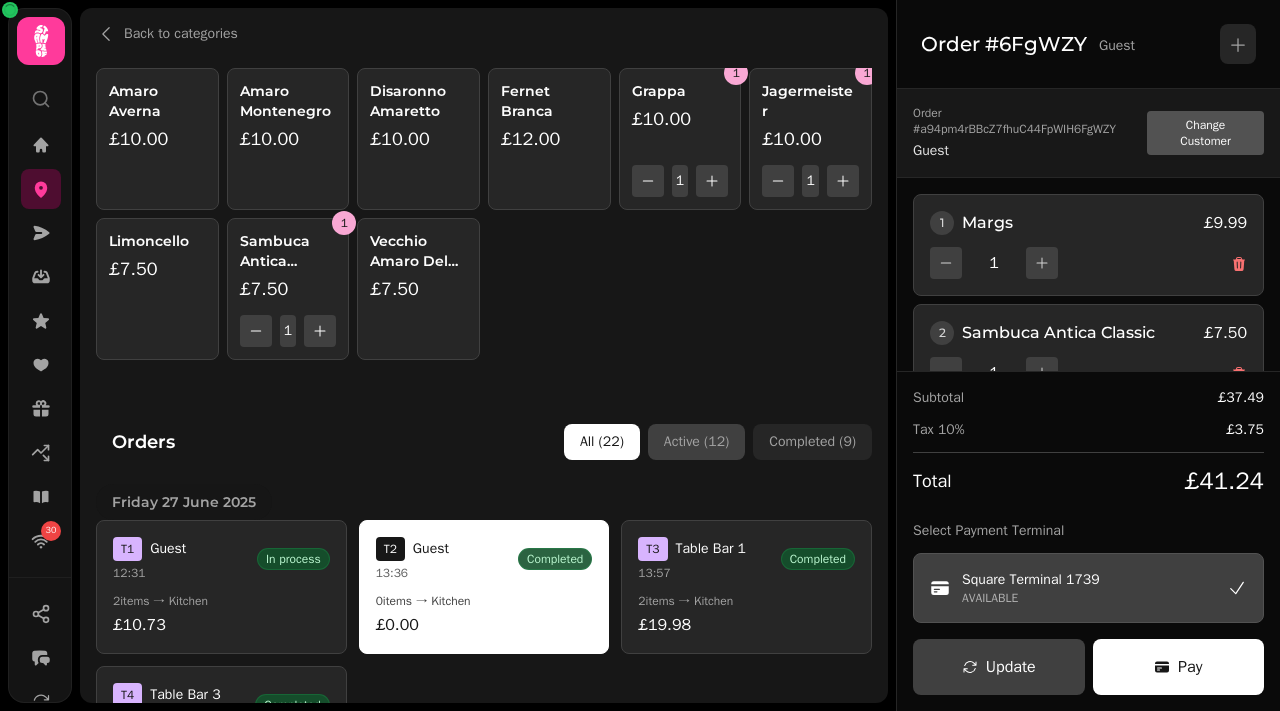 click on "Active ( 12 )" at bounding box center [696, 442] 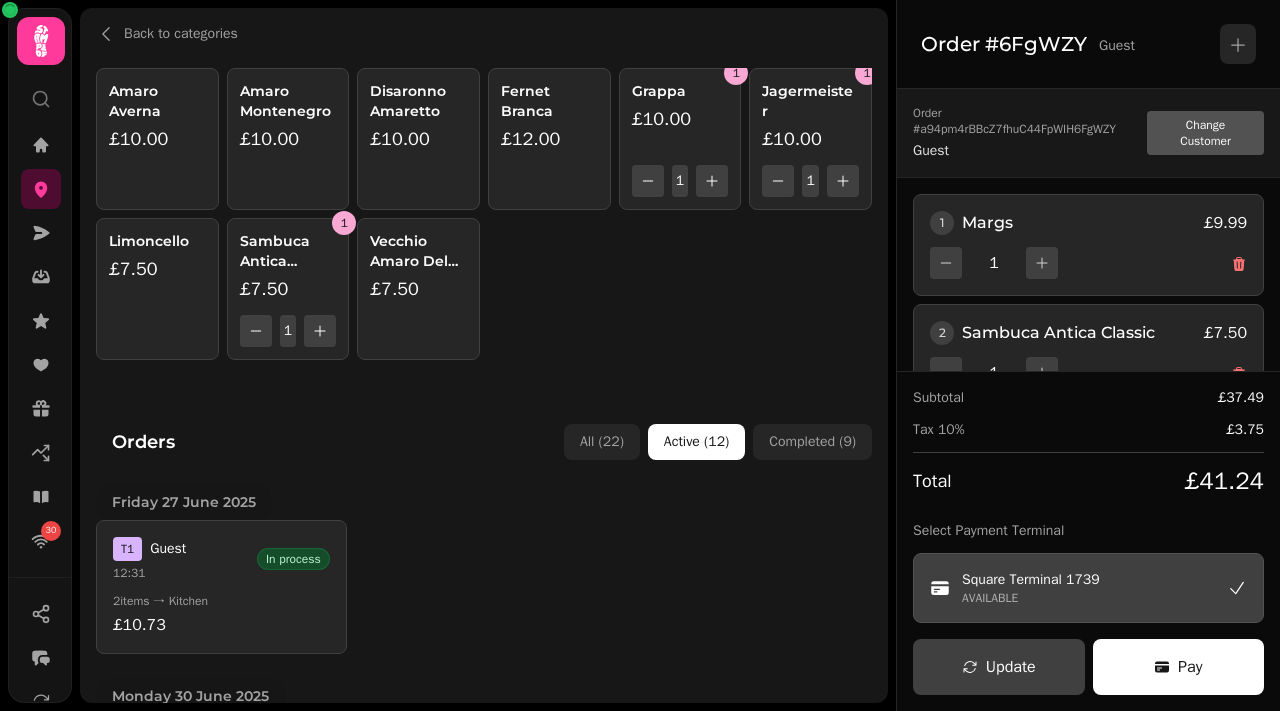 click on "T 1 Guest 12:31 In process 2  items → Kitchen £10.73" at bounding box center [221, 587] 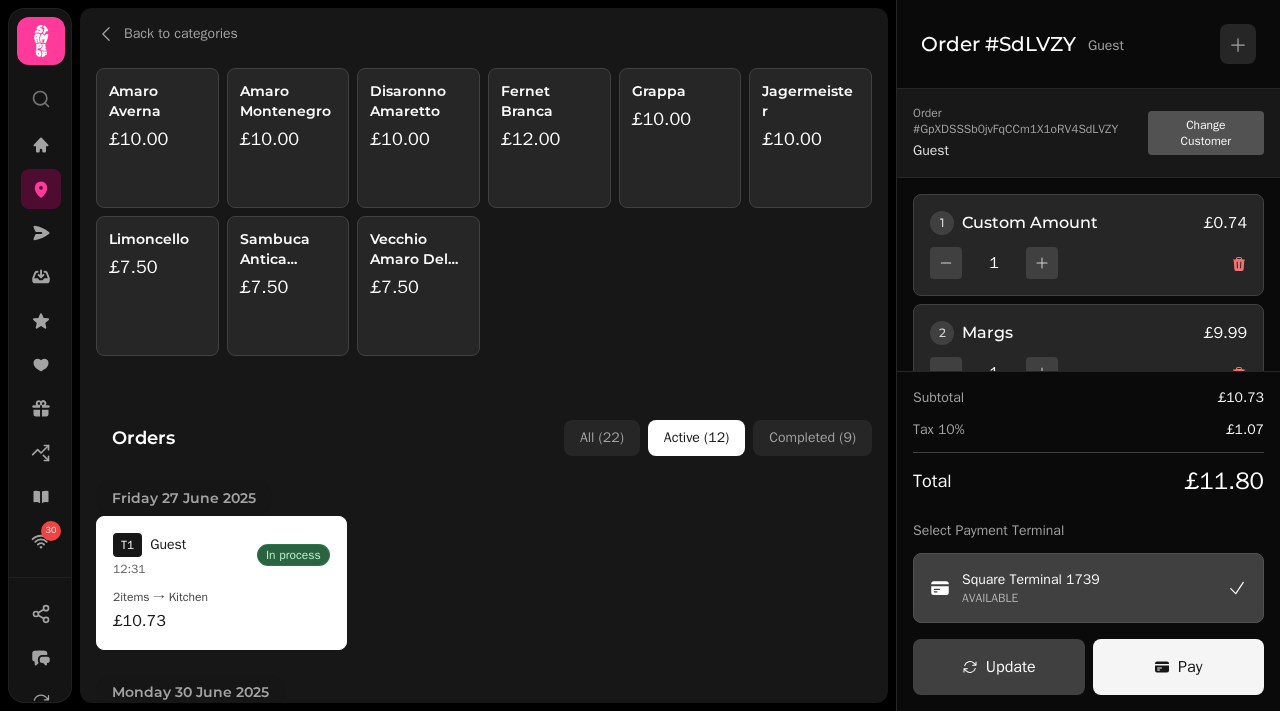 click on "Pay" at bounding box center [1190, 667] 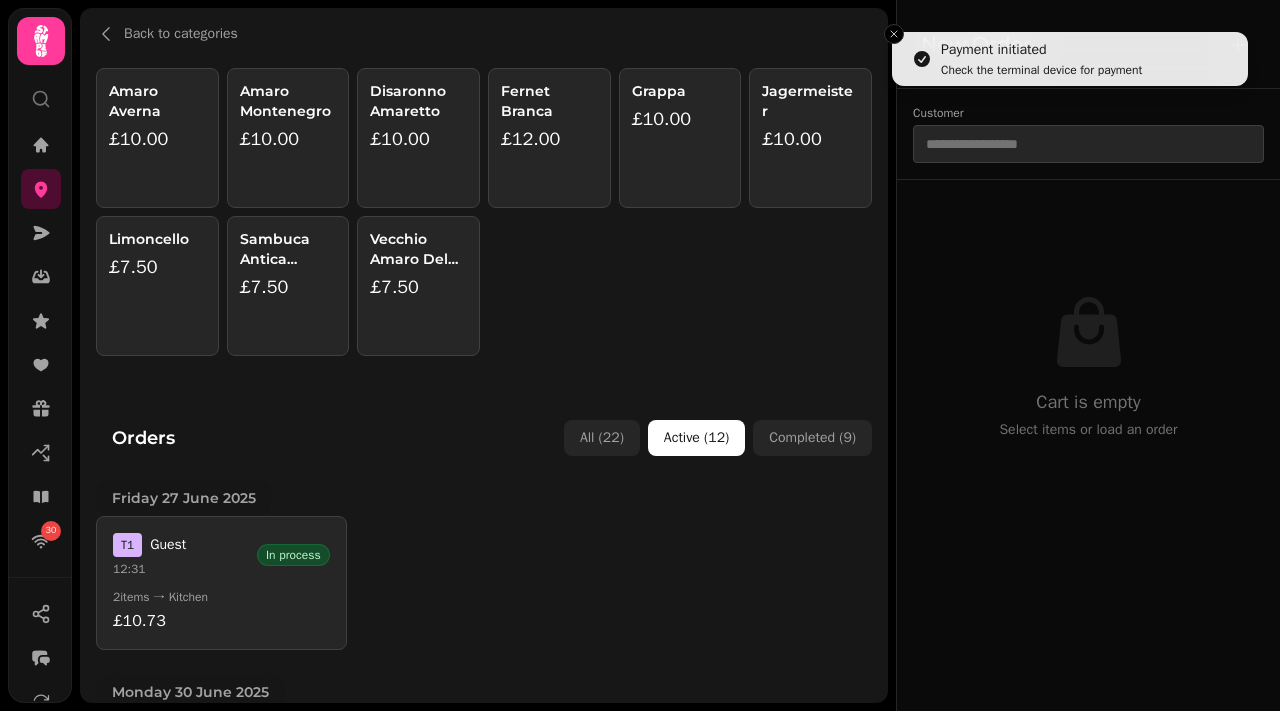 scroll, scrollTop: 0, scrollLeft: 0, axis: both 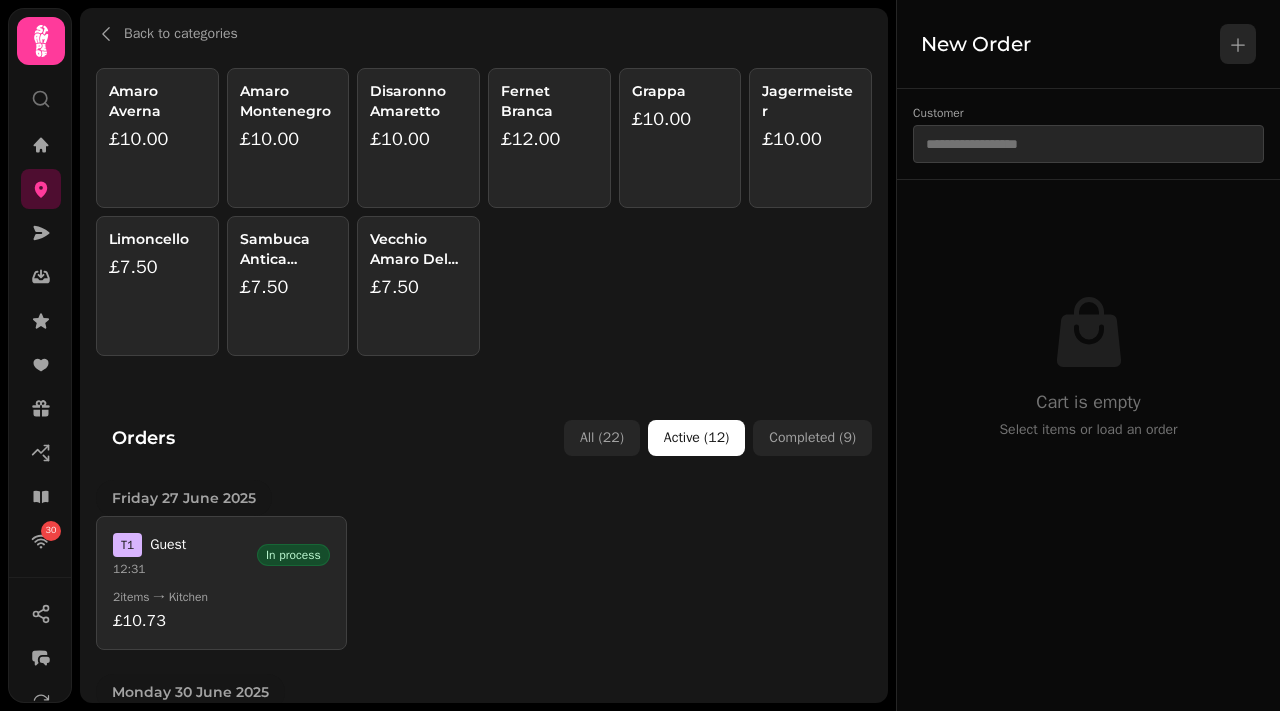 click 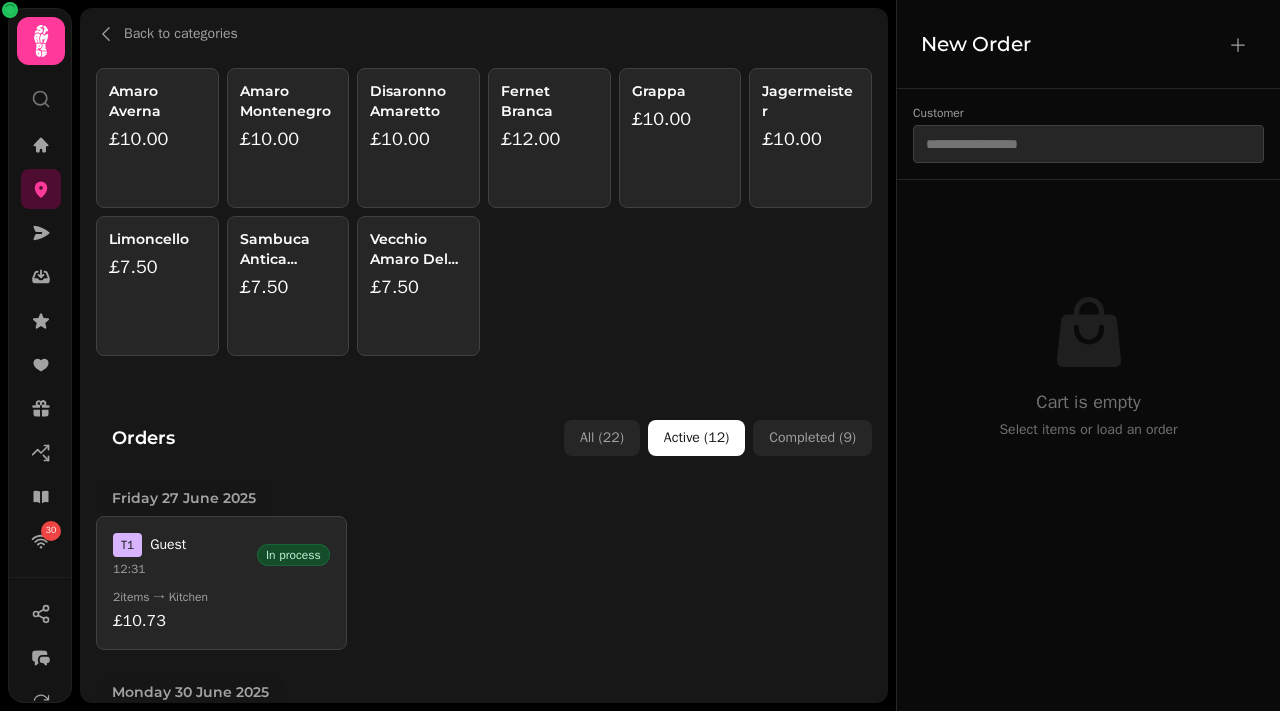click on "£10.00" at bounding box center (810, 139) 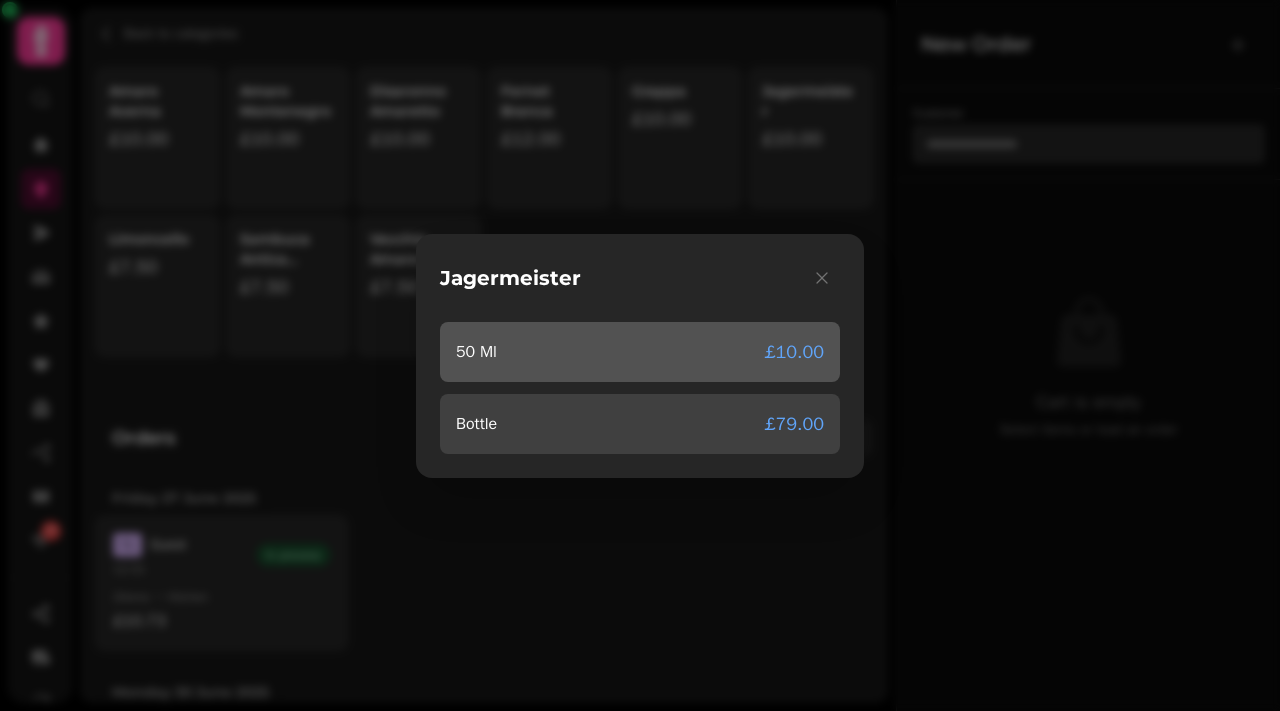 click on "50 Ml £10.00" at bounding box center [640, 352] 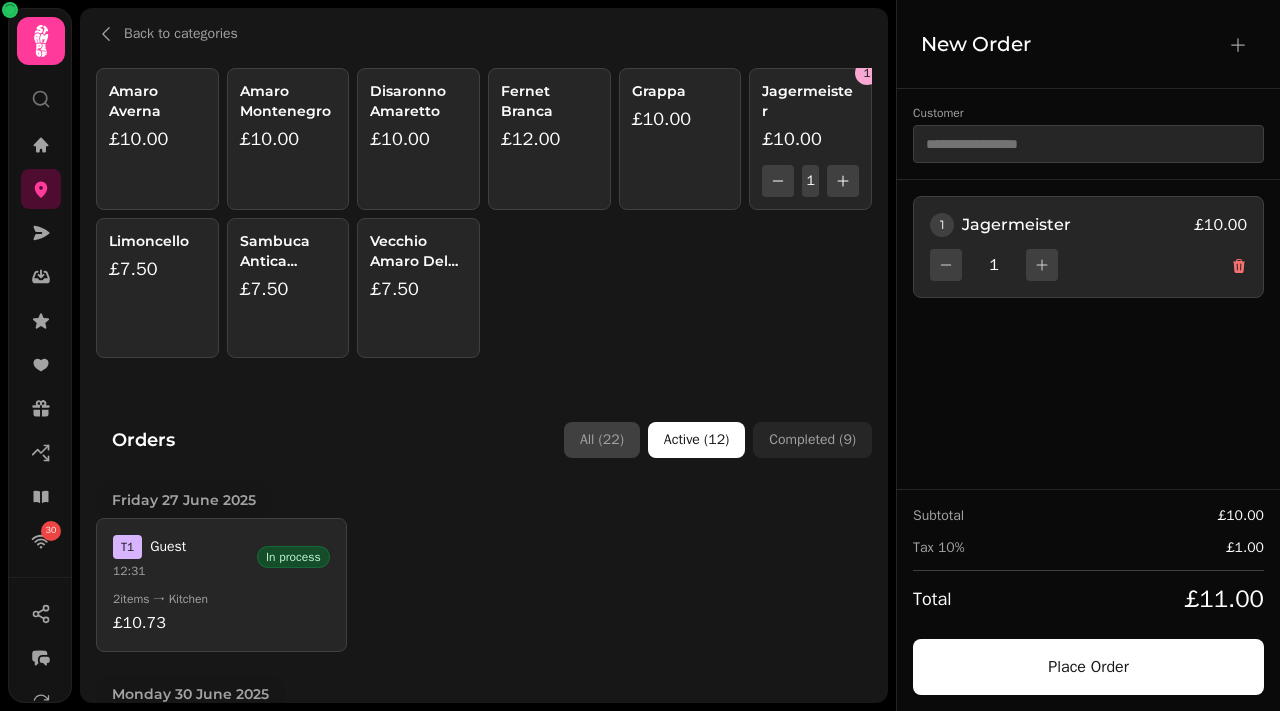 click on "All ( 22 )" at bounding box center (602, 440) 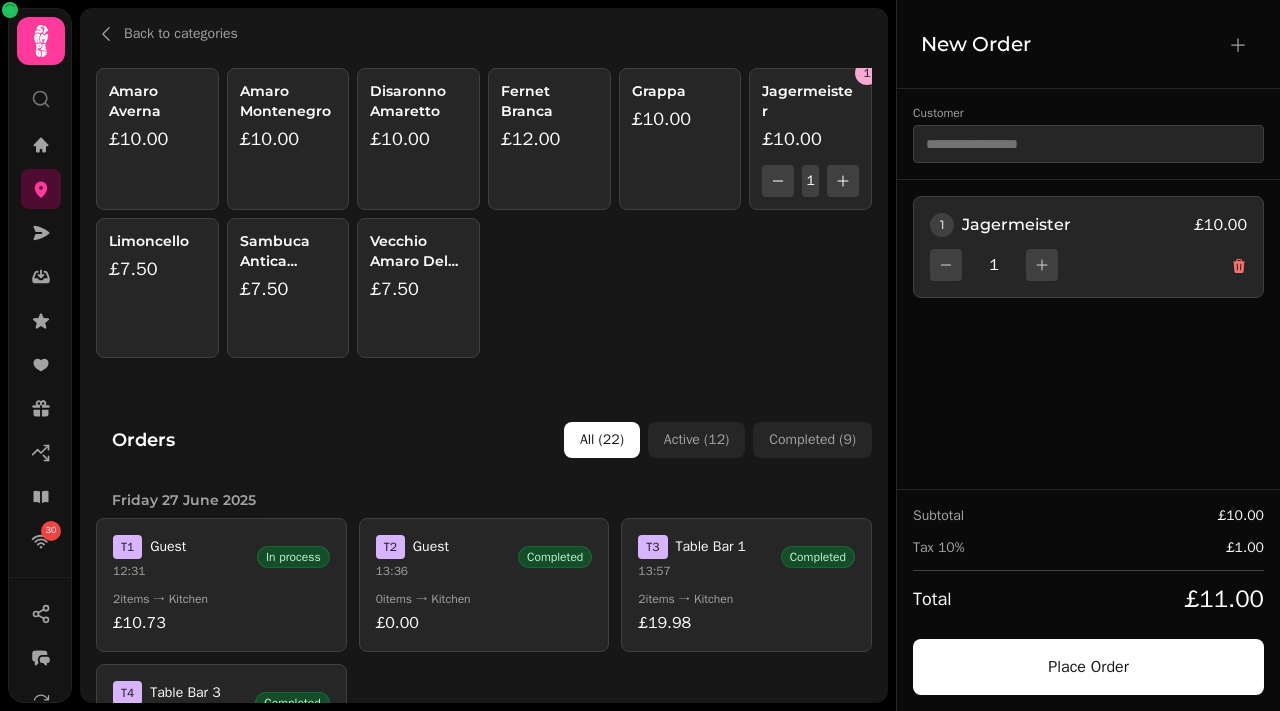 click on "All ( 22 )" at bounding box center [602, 440] 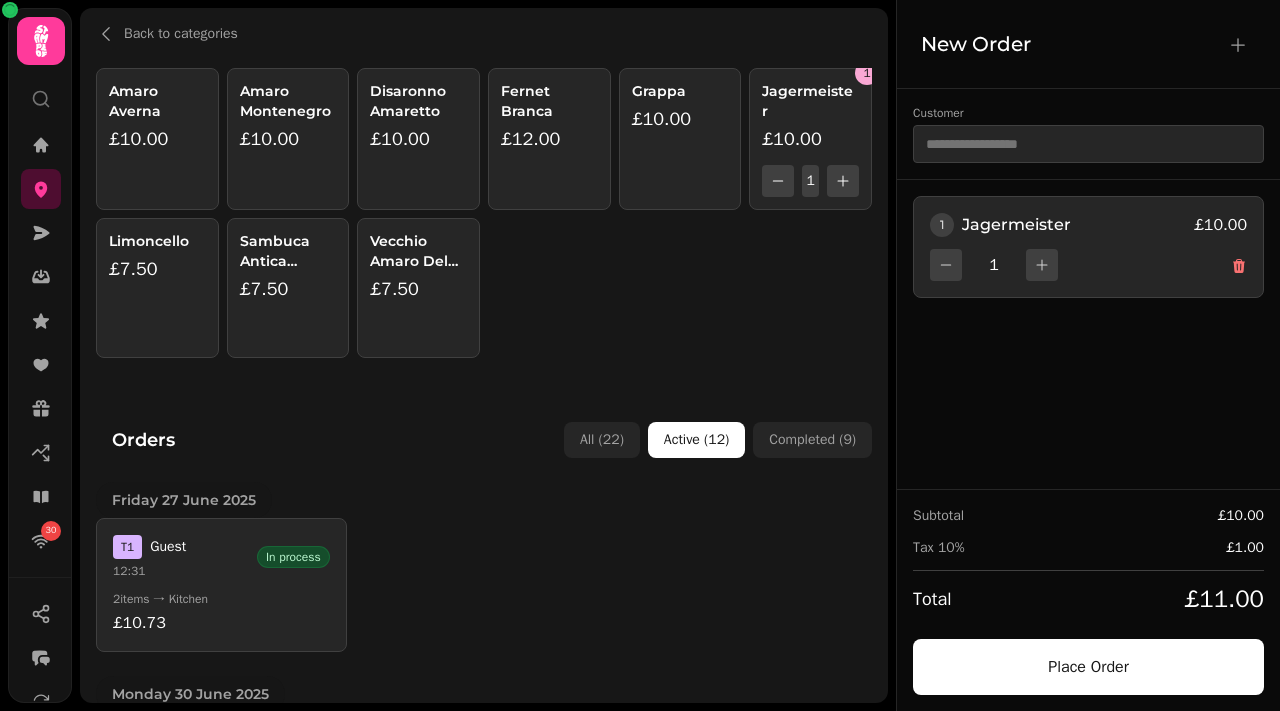 scroll, scrollTop: 169, scrollLeft: 0, axis: vertical 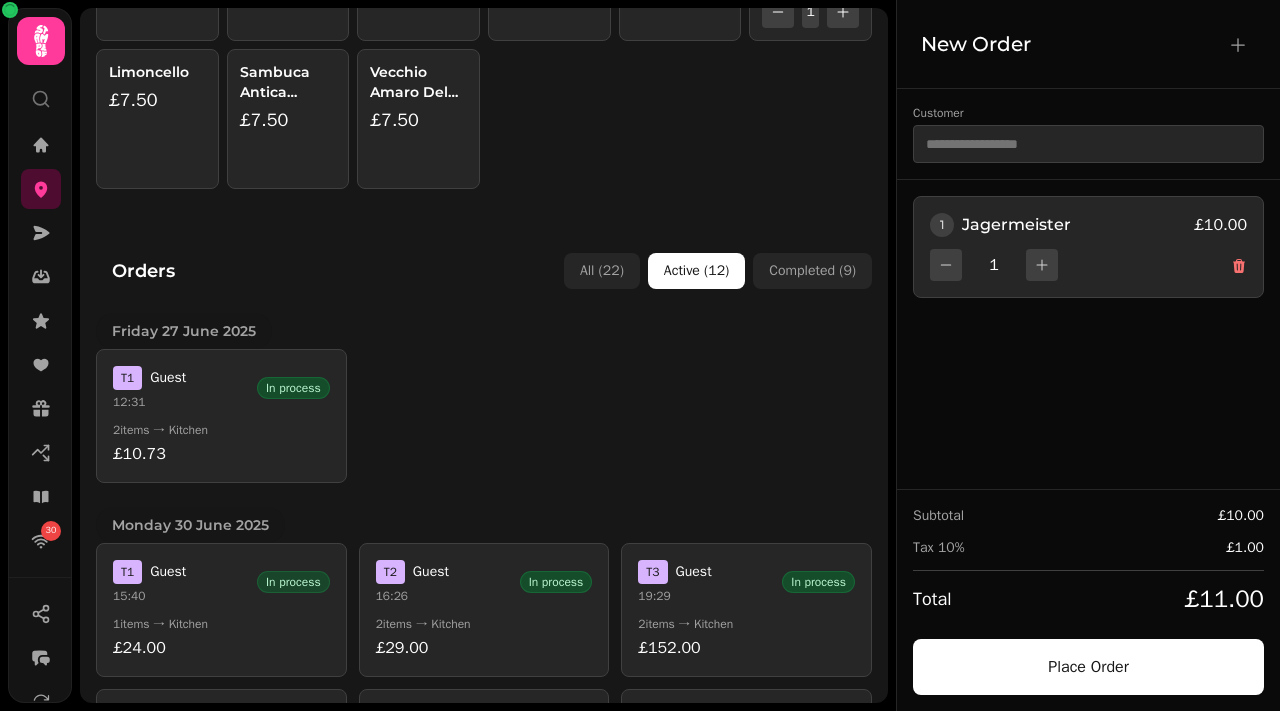 click on "In process" at bounding box center (293, 582) 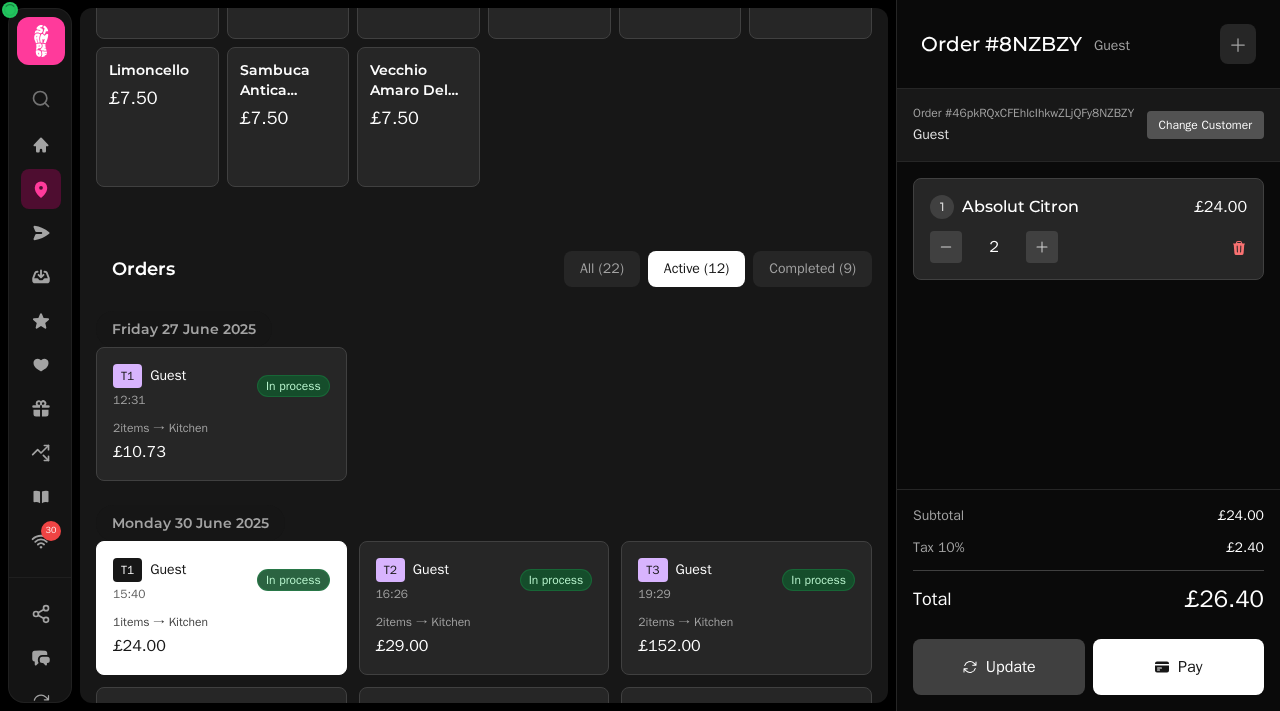click on "T 1 Guest 15:40 In process 1  items → Kitchen £24.00" at bounding box center [221, 608] 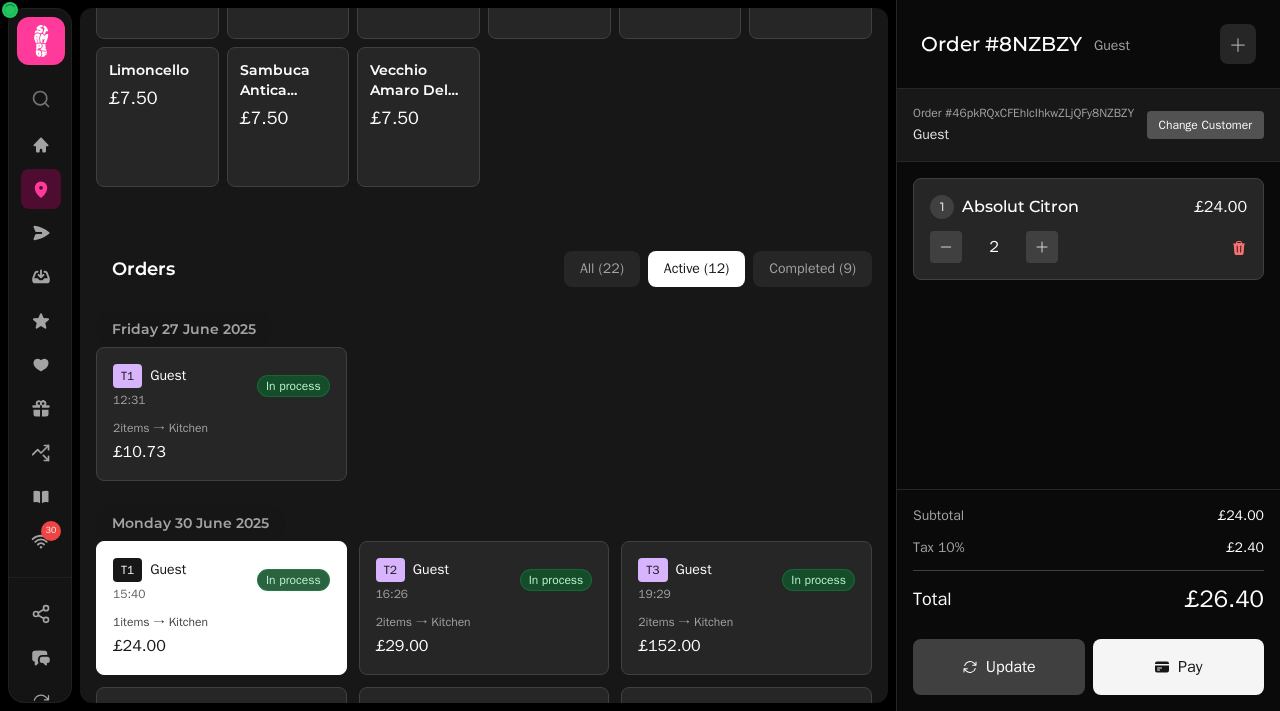 click 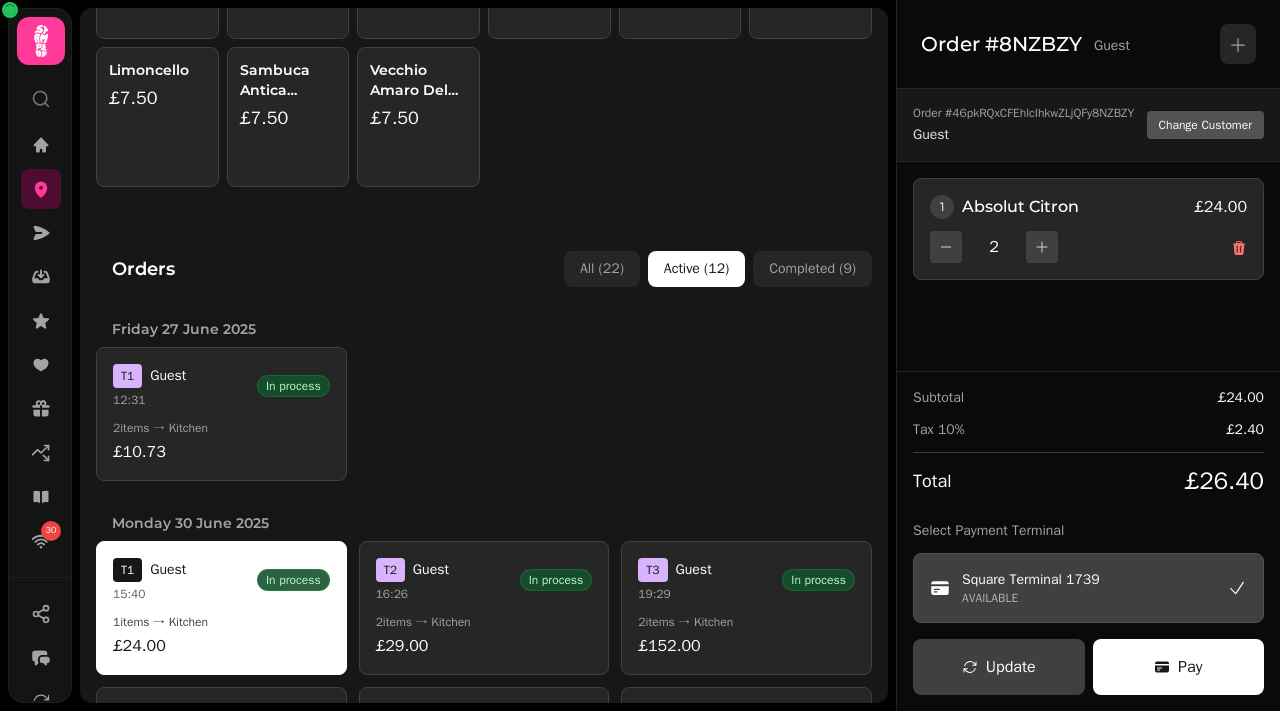 click on "Square Terminal 1739" at bounding box center [1031, 580] 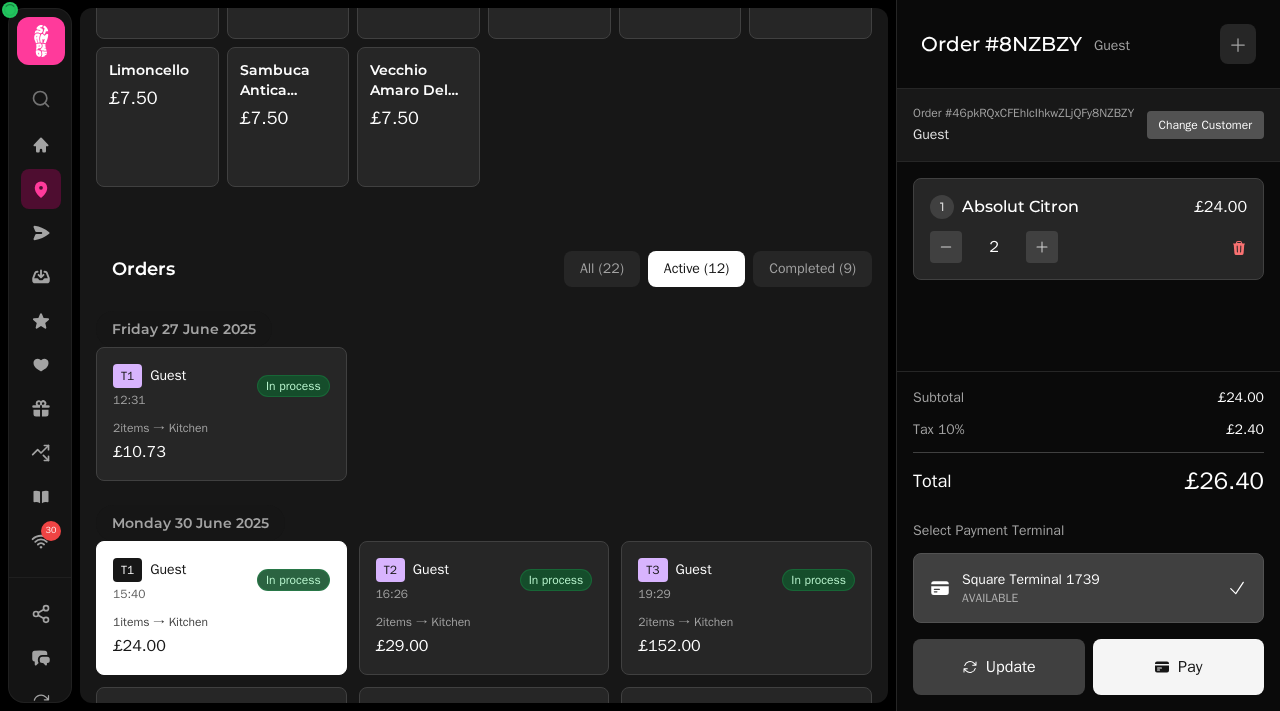 click on "Pay" at bounding box center [1179, 667] 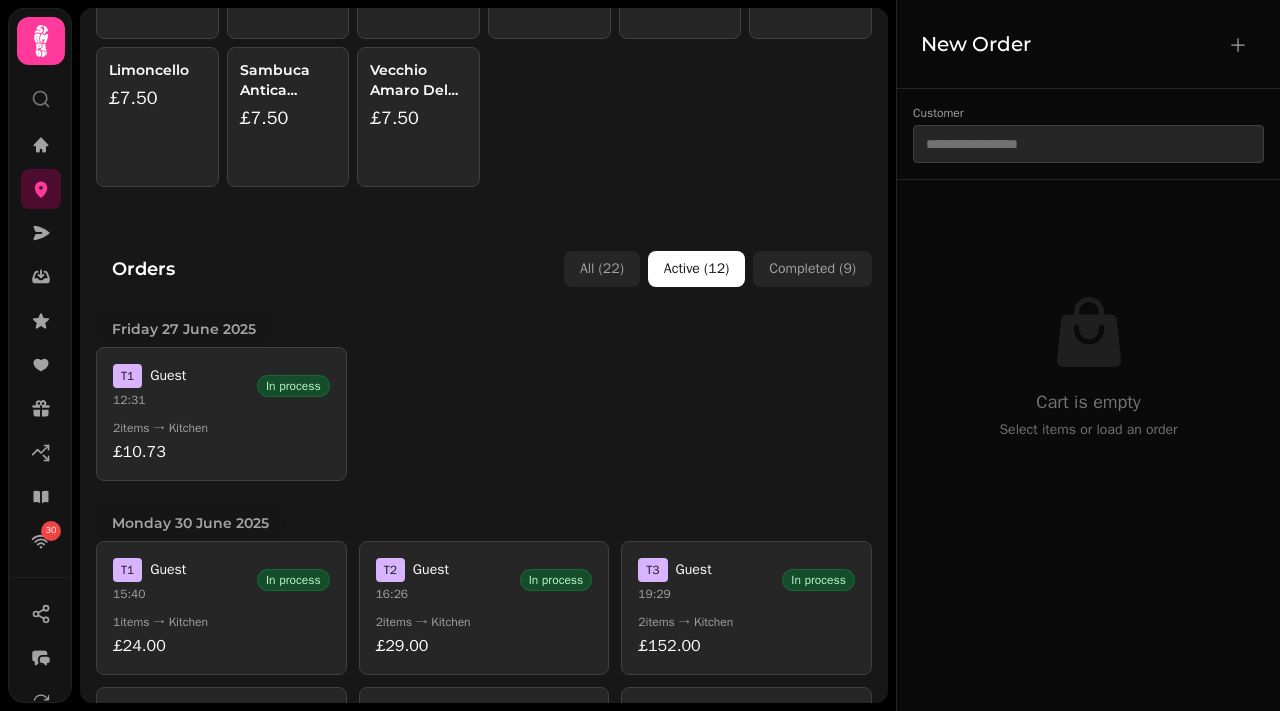 click on "£10.73" at bounding box center (221, 452) 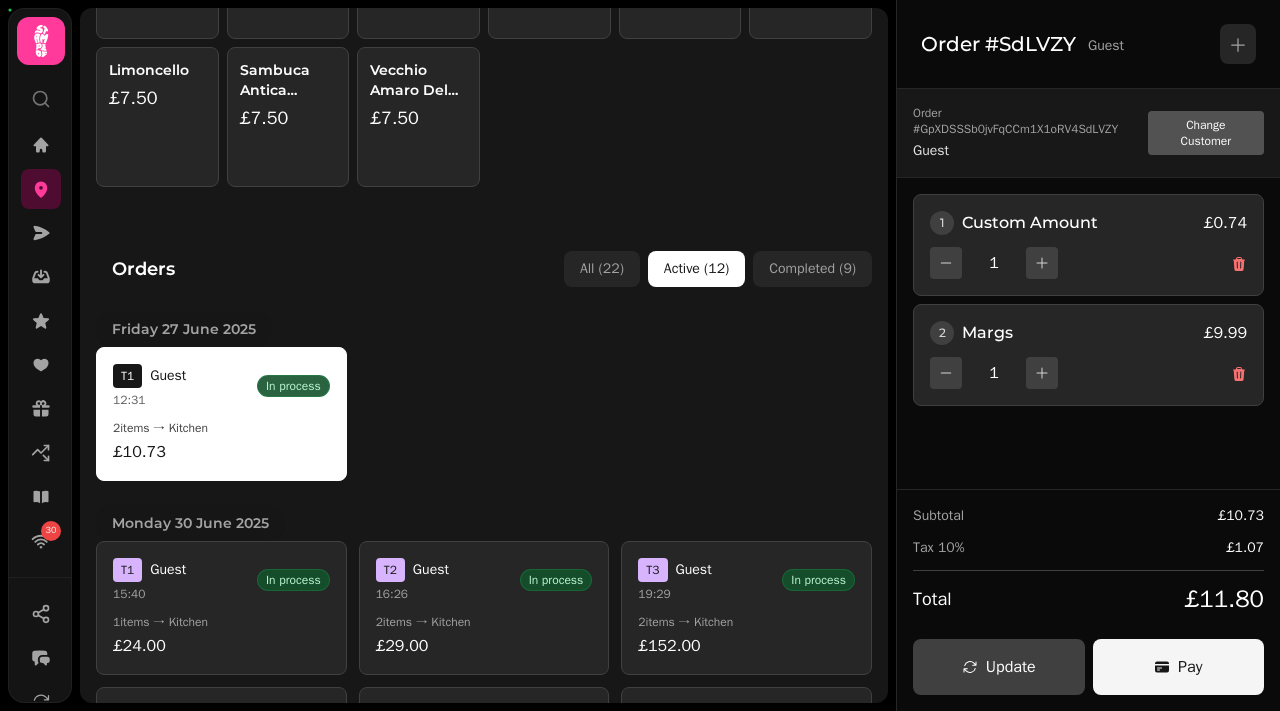 click on "Pay" at bounding box center [1179, 667] 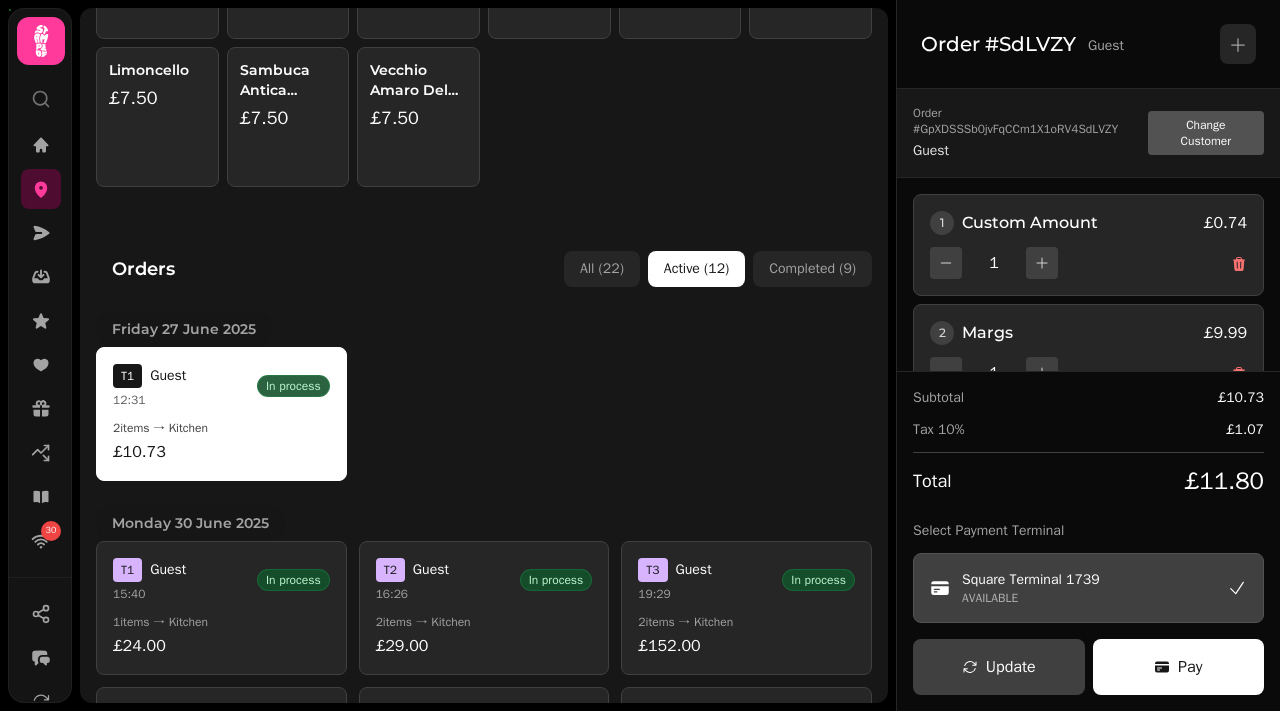 click on "Square Terminal 1739 AVAILABLE" at bounding box center (1088, 588) 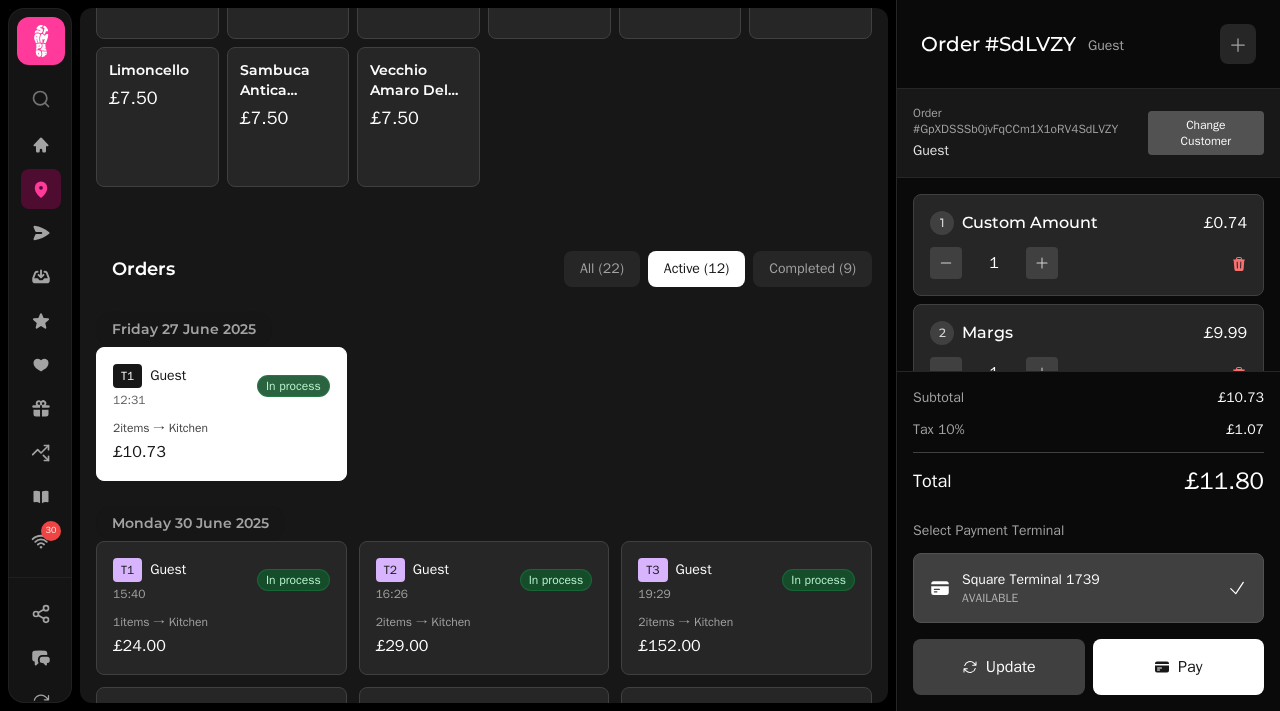 click on "Subtotal £10.73 Tax 10% £1.07 Total £11.80 Select Payment Terminal Square Terminal 1739 AVAILABLE Update Pay" at bounding box center [1088, 541] 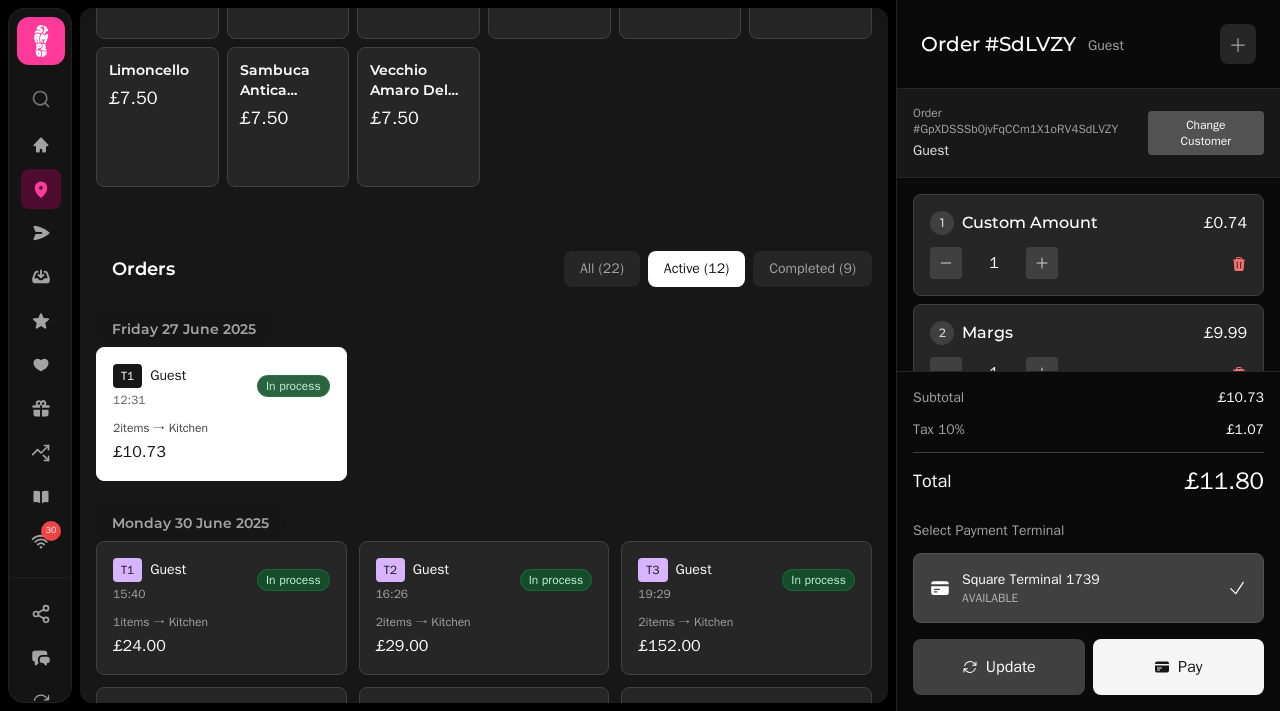 click on "Pay" at bounding box center [1190, 667] 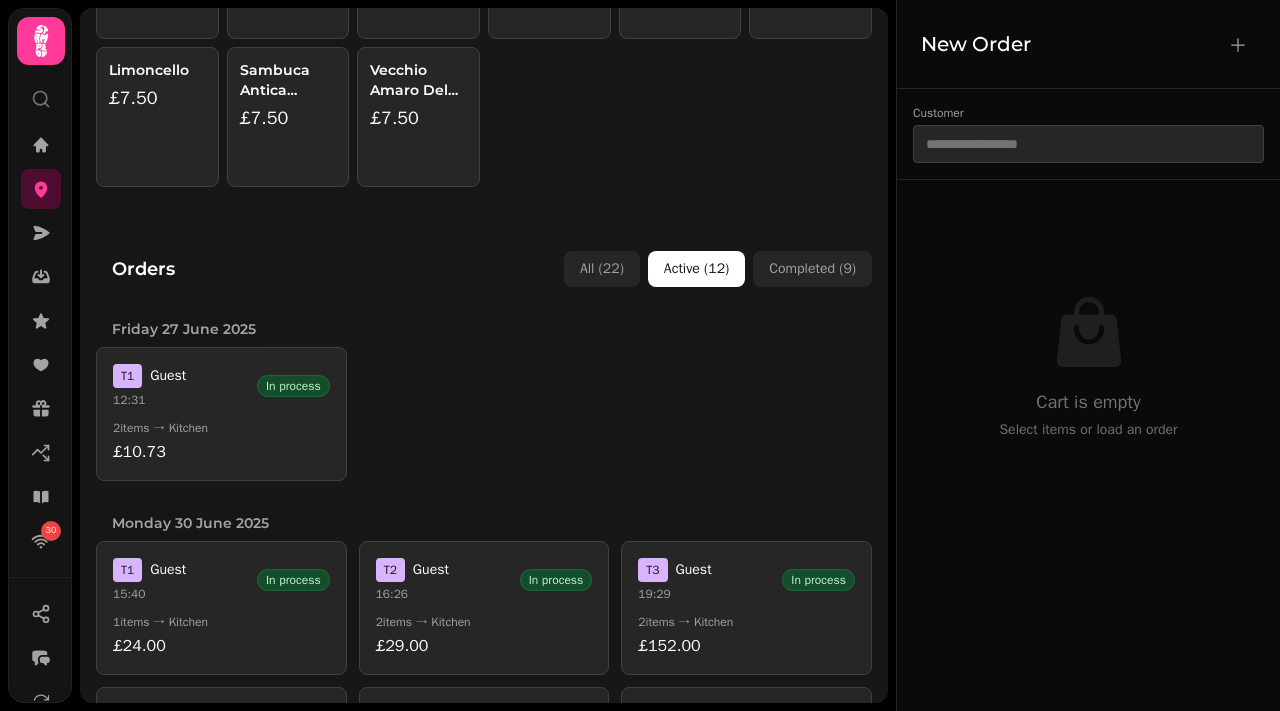 click on "£152.00" at bounding box center [746, 646] 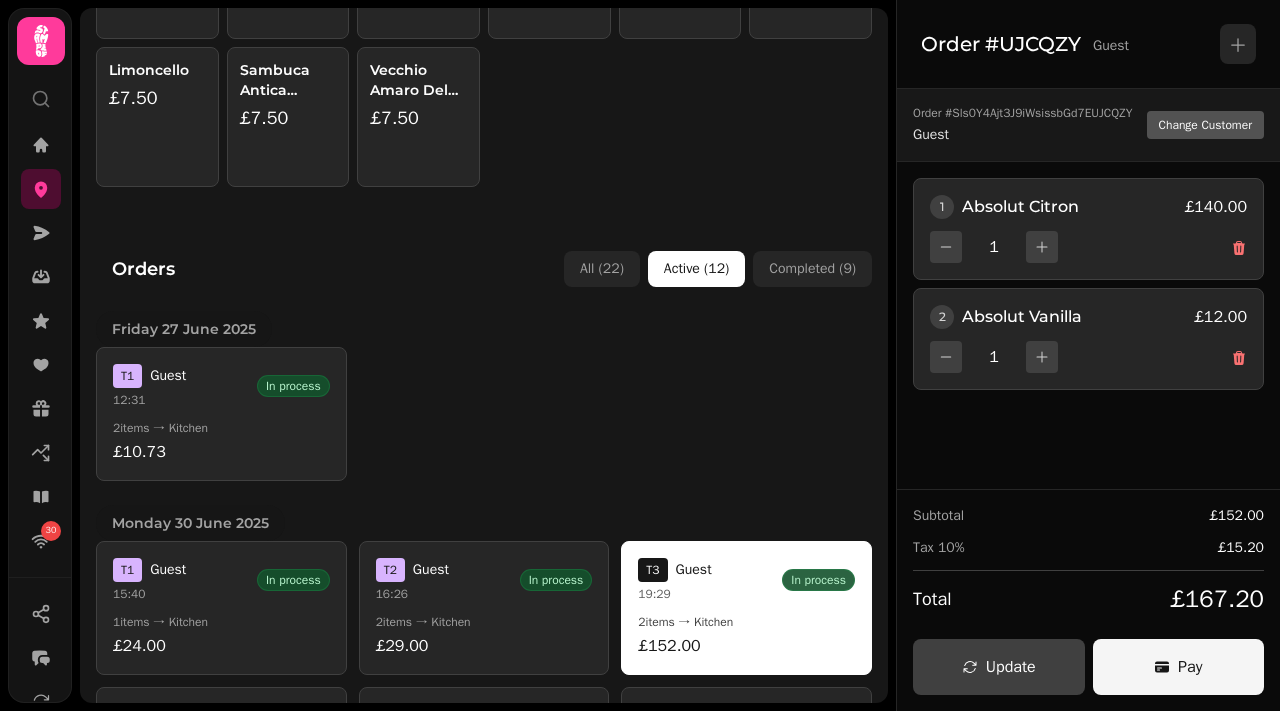 click on "Pay" at bounding box center (1179, 667) 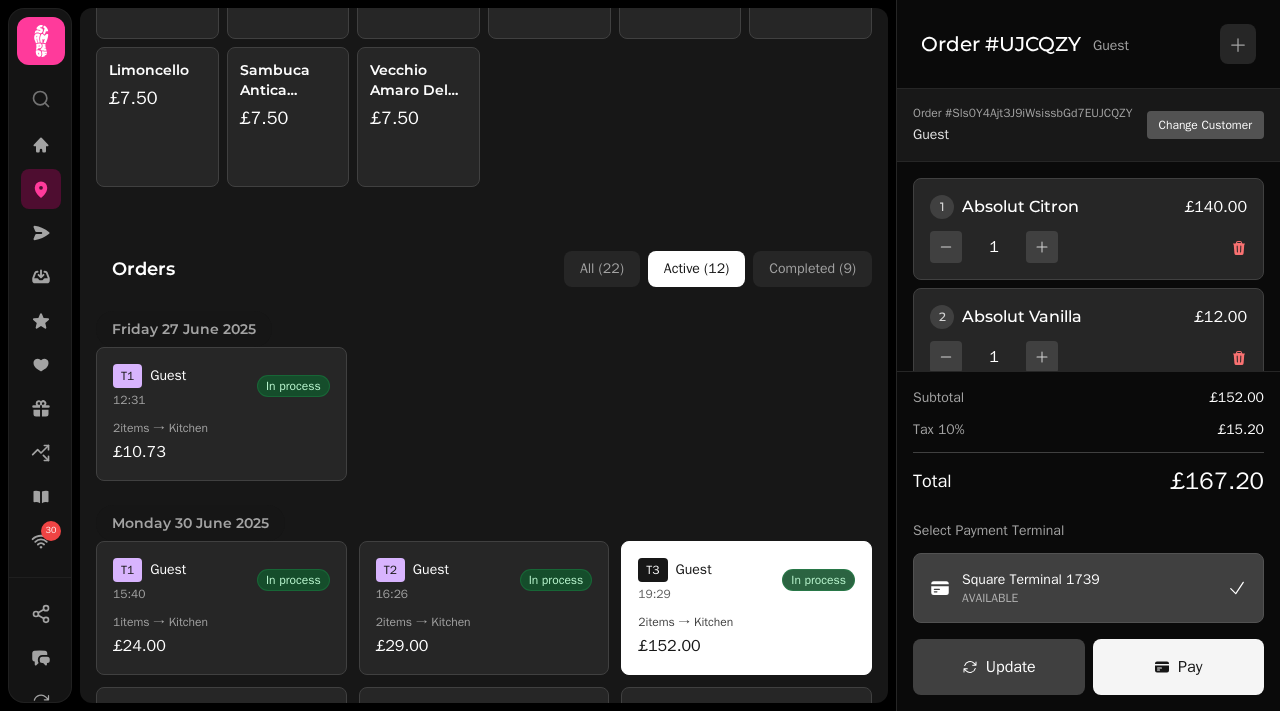 click on "Pay" at bounding box center [1179, 667] 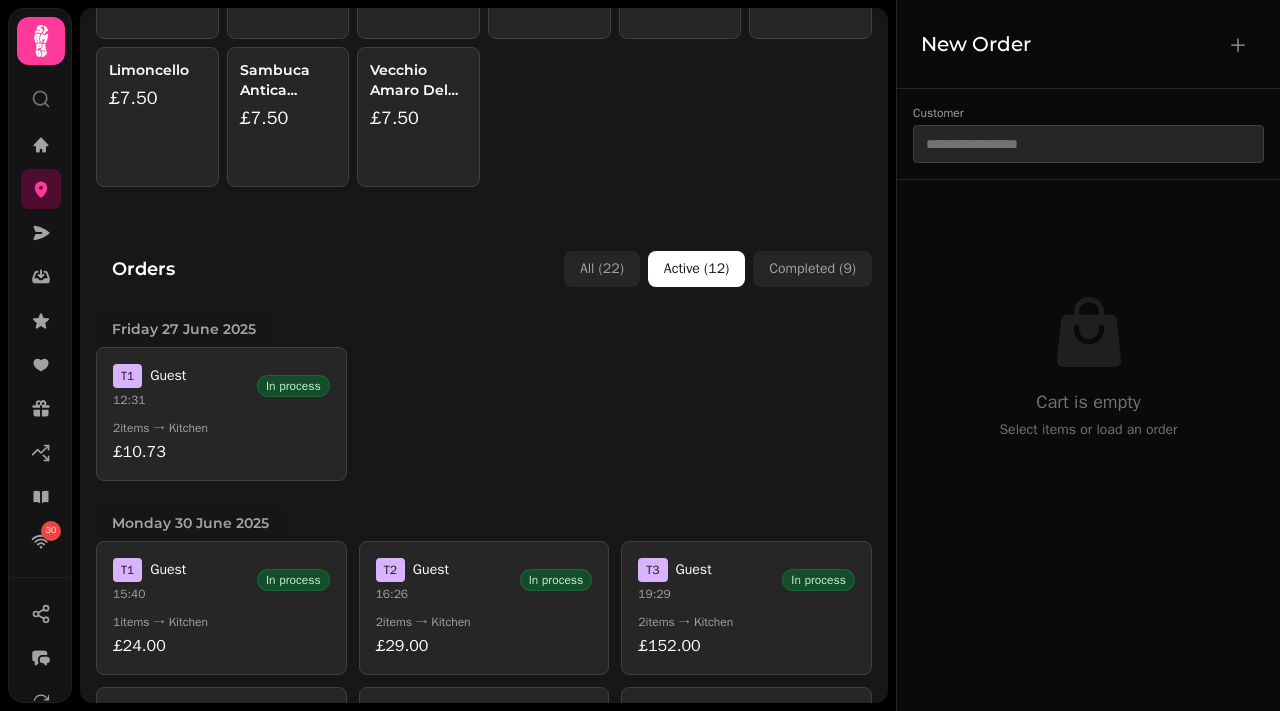 click on "2  items → Kitchen" at bounding box center [221, 428] 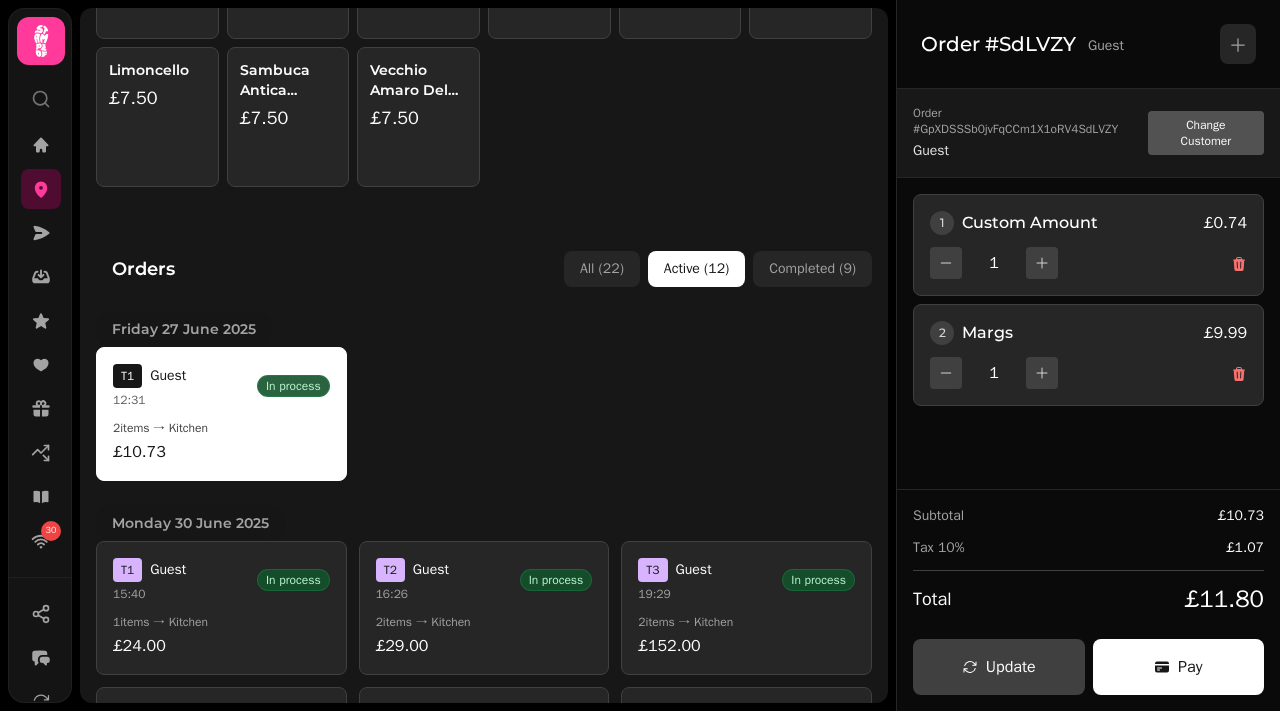 click on "2  items → Kitchen" at bounding box center (221, 428) 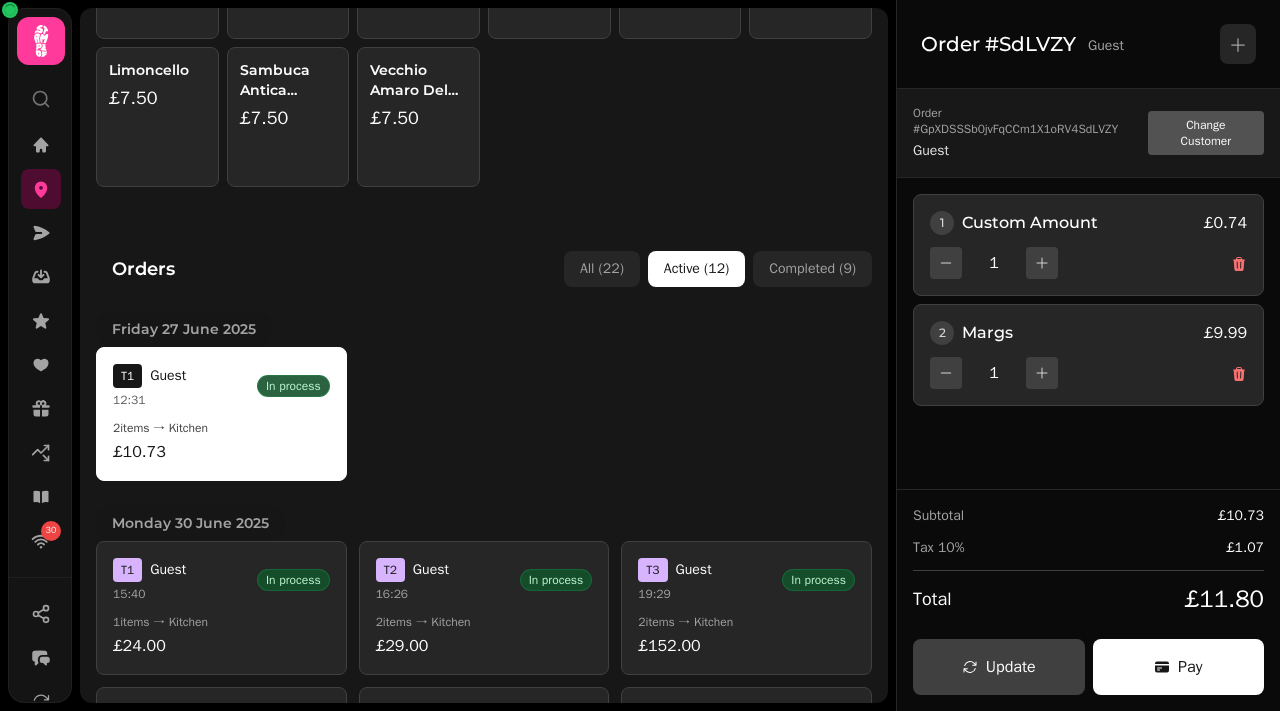 click on "Subtotal £10.73 Tax 10% £1.07 Total £11.80 Update Pay" at bounding box center [1088, 600] 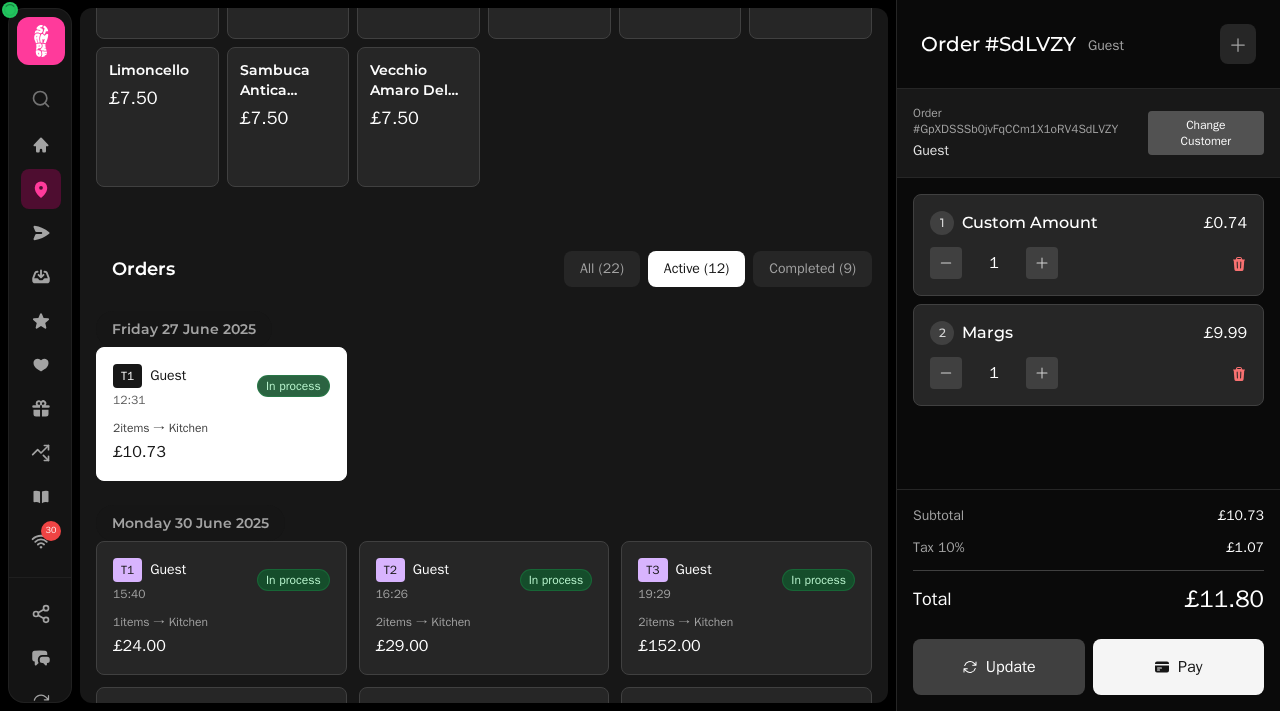 click on "Pay" at bounding box center [1179, 667] 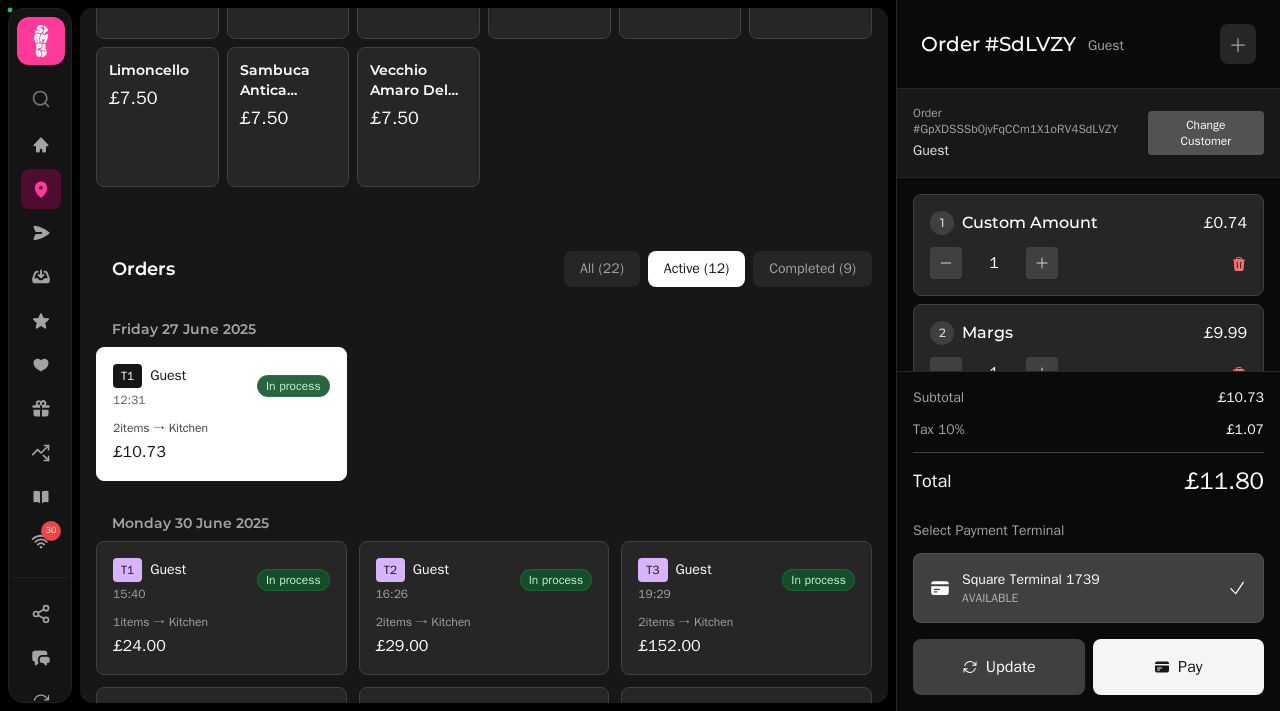 click on "Pay" at bounding box center [1179, 667] 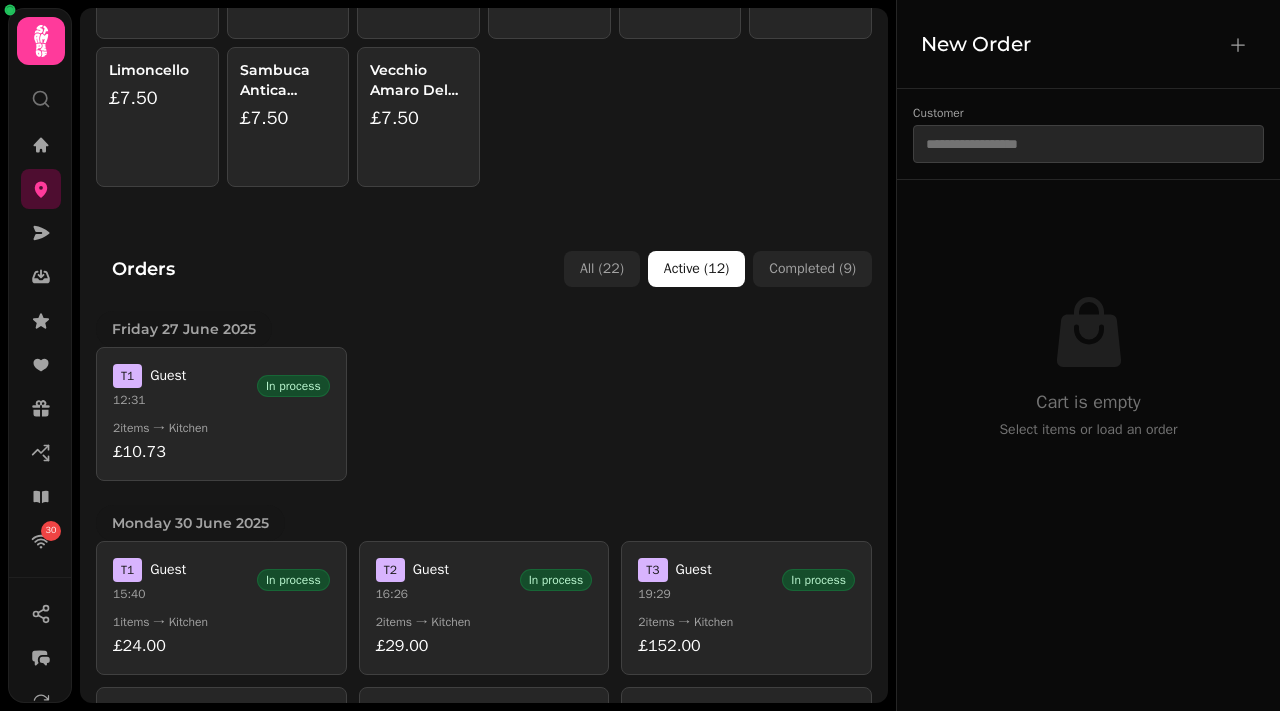 scroll, scrollTop: 0, scrollLeft: 0, axis: both 